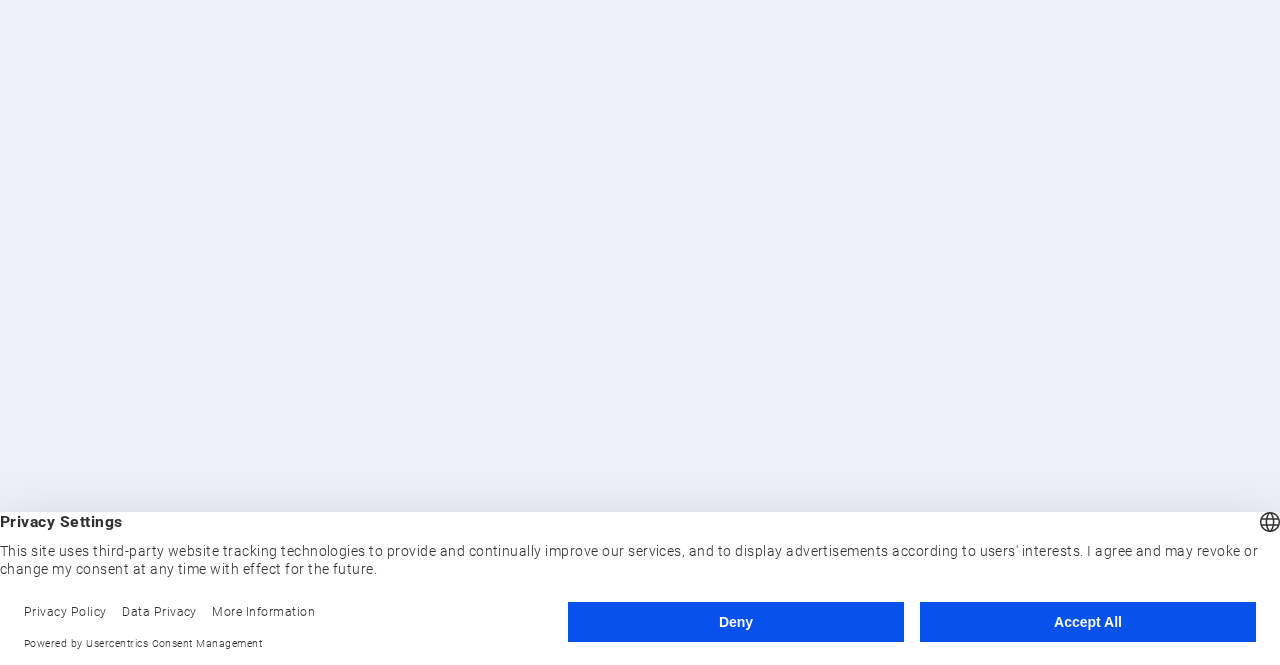 scroll, scrollTop: 0, scrollLeft: 0, axis: both 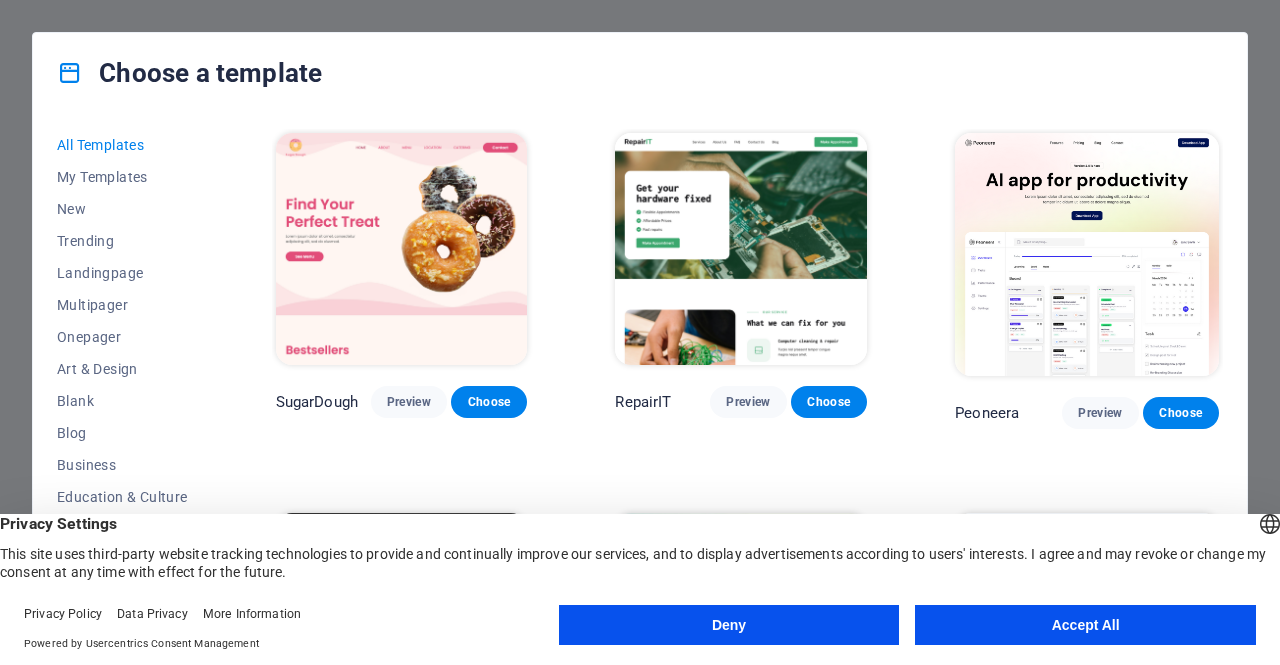 click on "Deny" at bounding box center [729, 625] 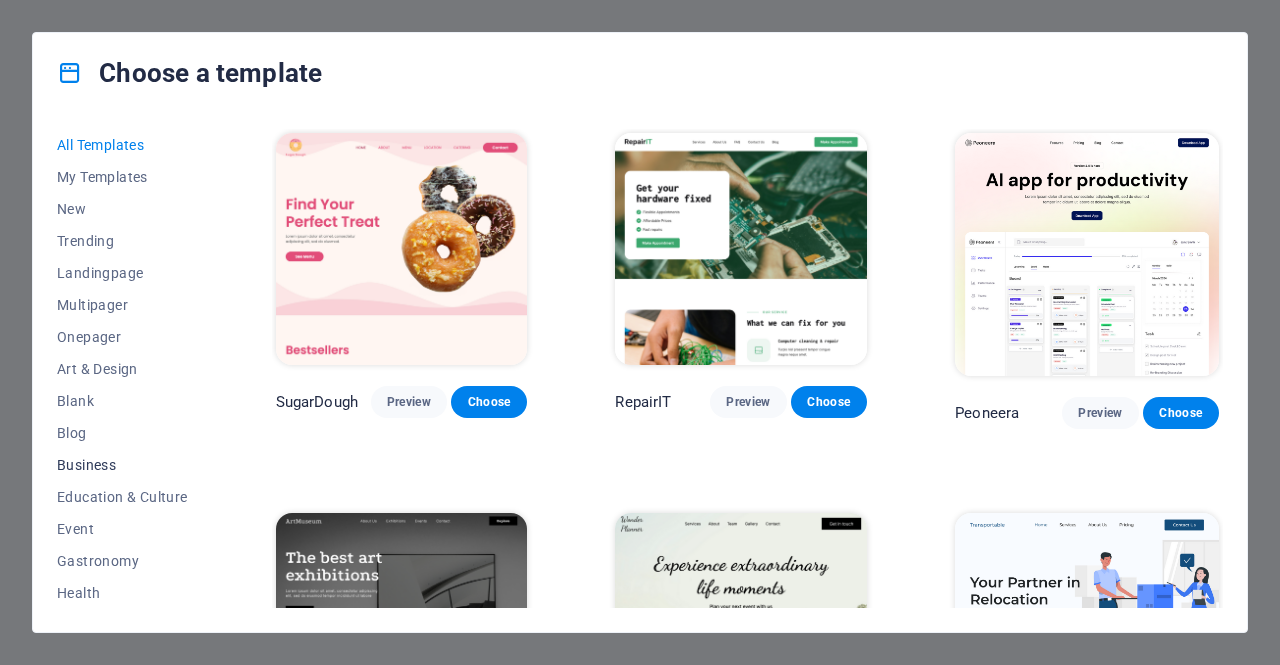click on "Business" at bounding box center [122, 465] 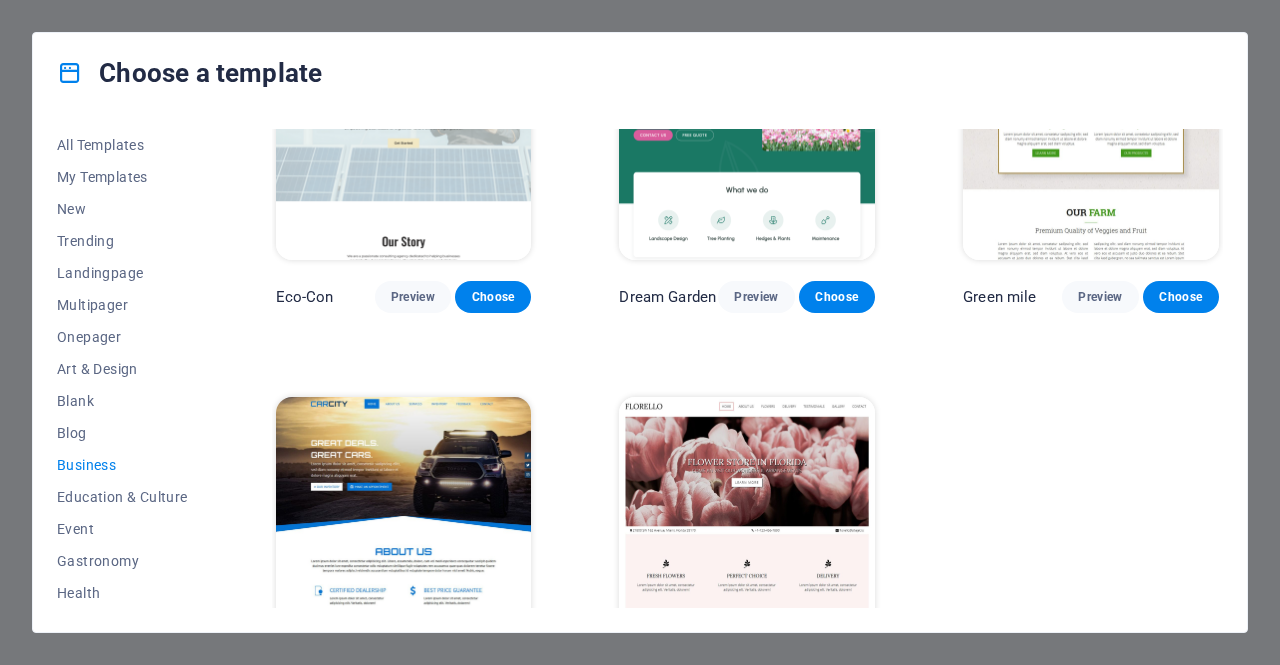 scroll, scrollTop: 189, scrollLeft: 0, axis: vertical 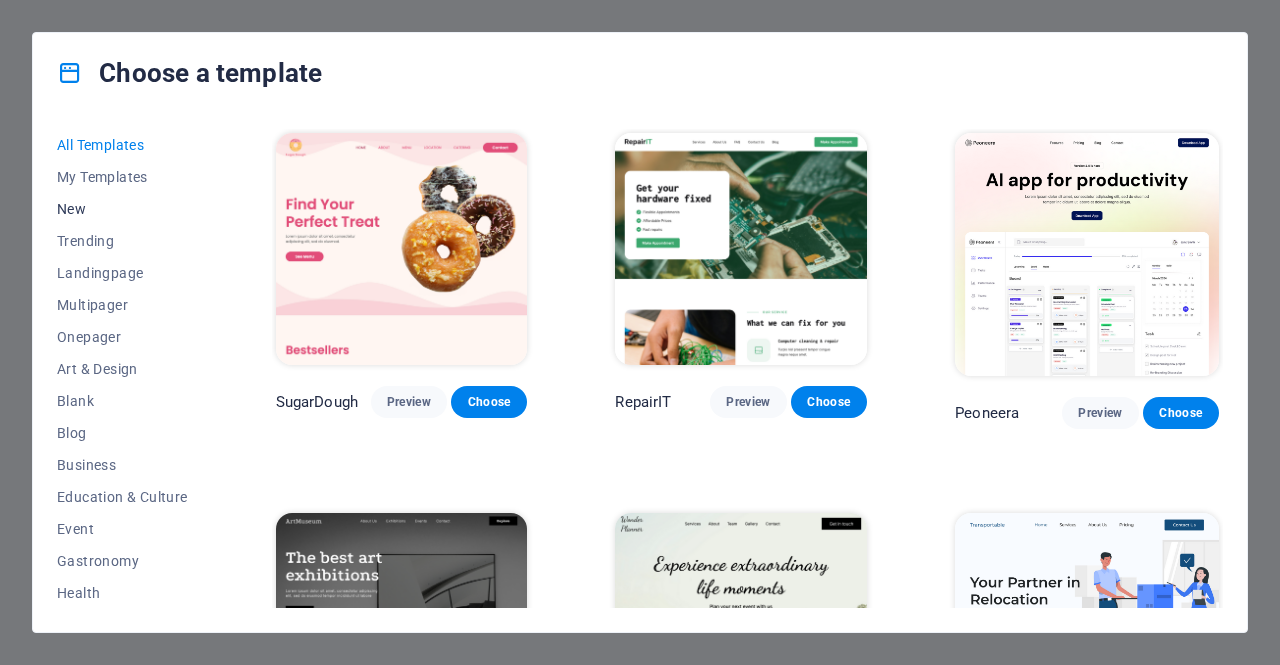 click on "New" at bounding box center [122, 209] 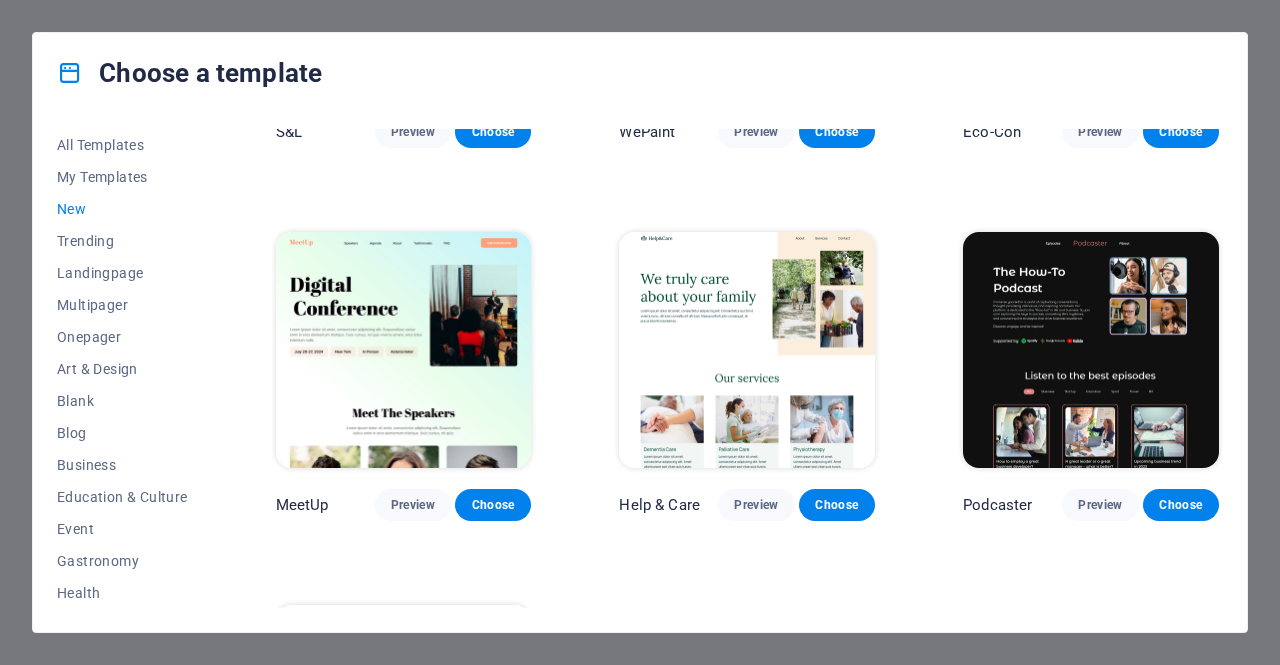 scroll, scrollTop: 1100, scrollLeft: 0, axis: vertical 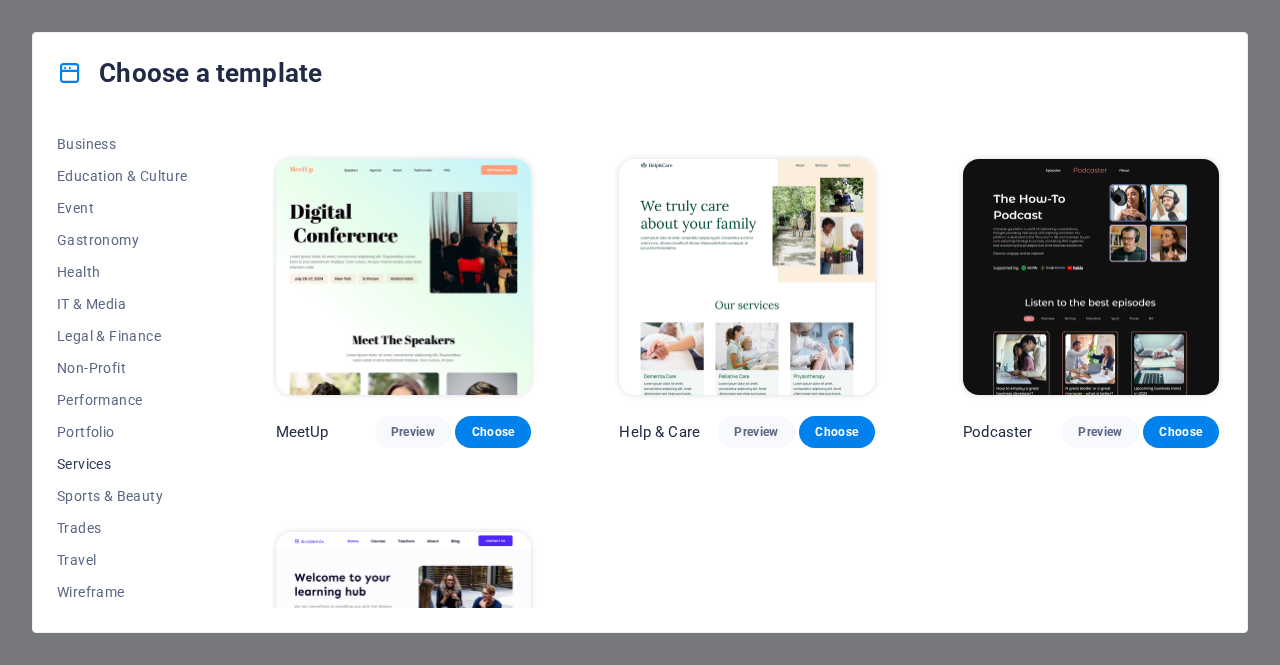 click on "Services" at bounding box center (122, 464) 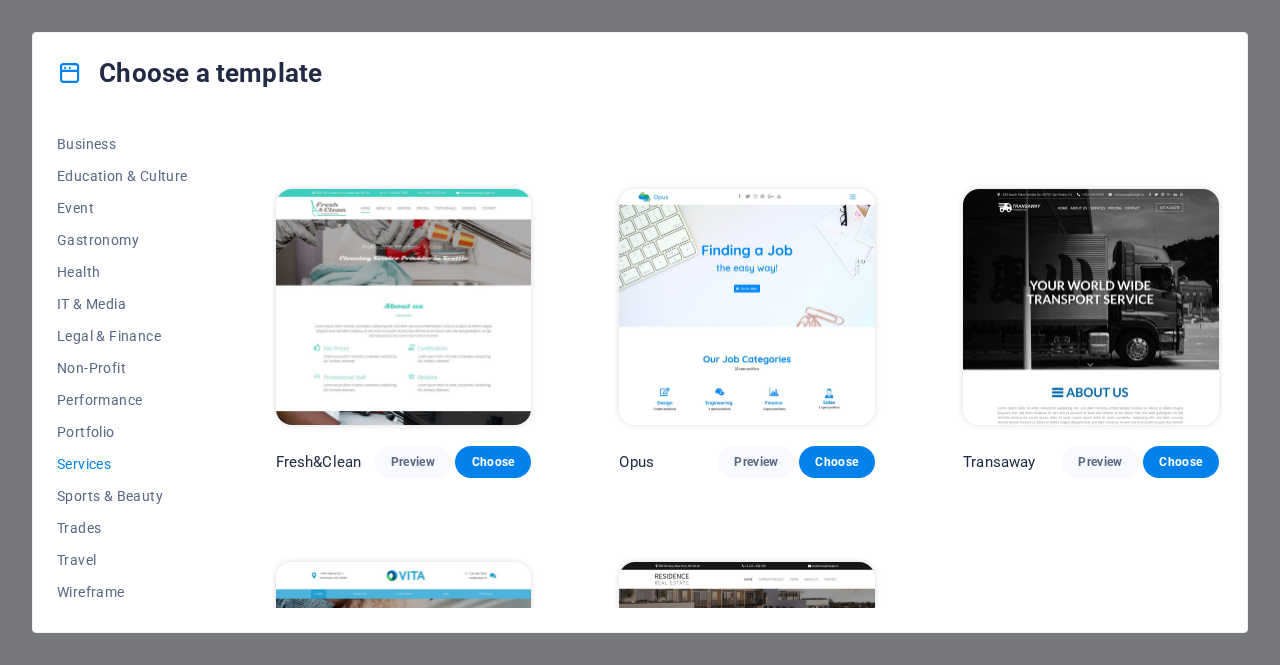 scroll, scrollTop: 1754, scrollLeft: 0, axis: vertical 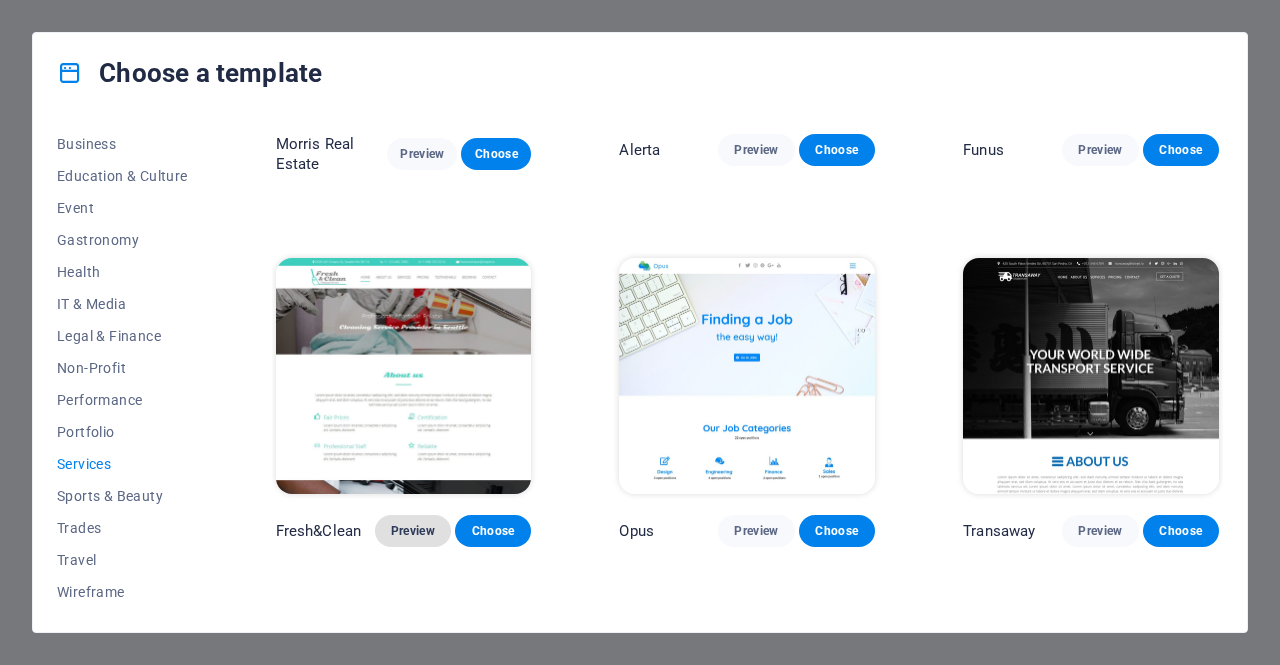 click on "Preview" at bounding box center [413, 531] 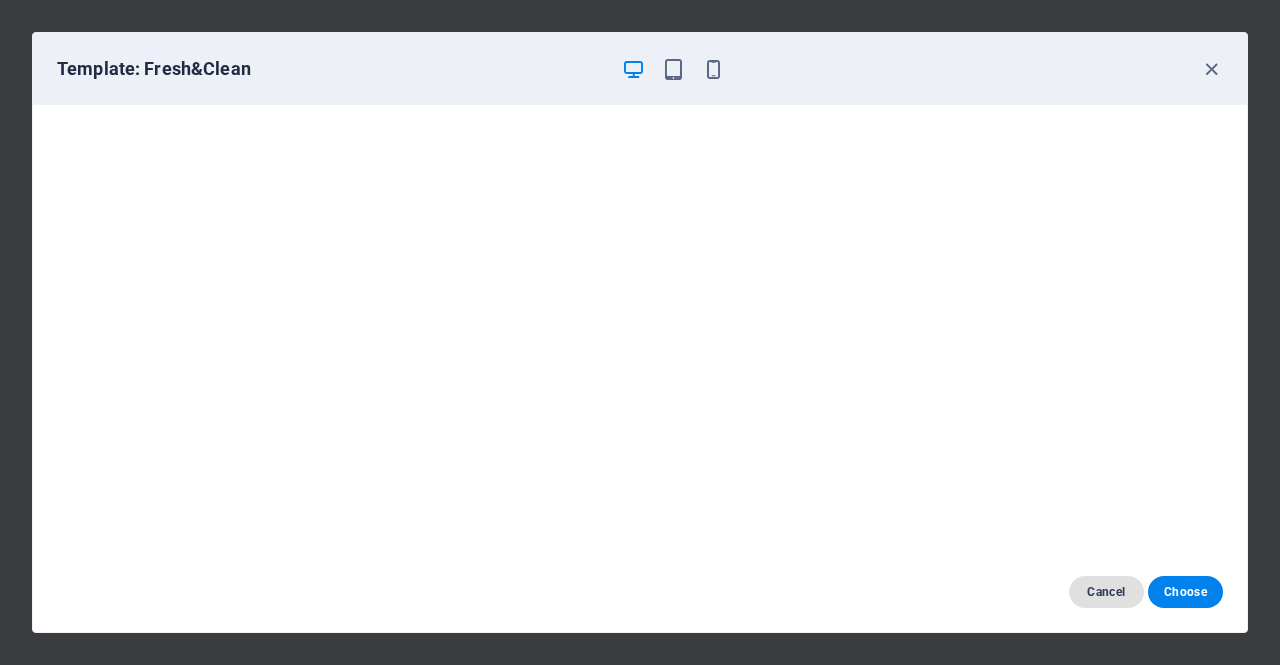 click on "Cancel" at bounding box center [1106, 592] 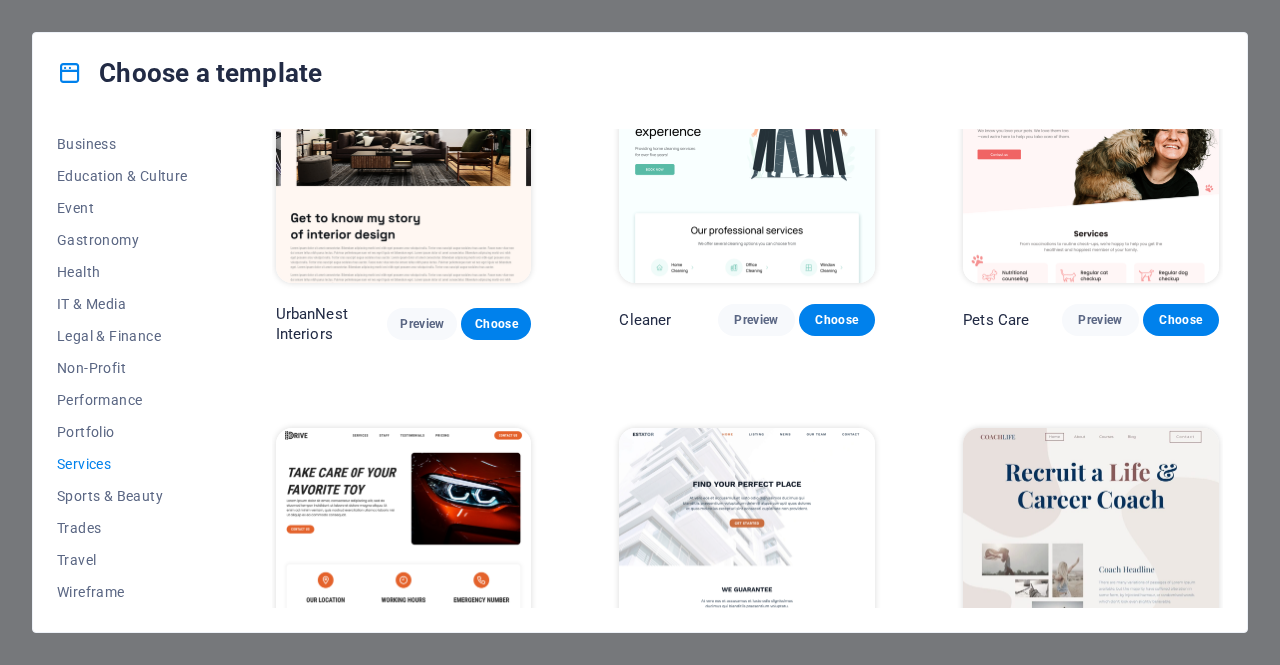 scroll, scrollTop: 454, scrollLeft: 0, axis: vertical 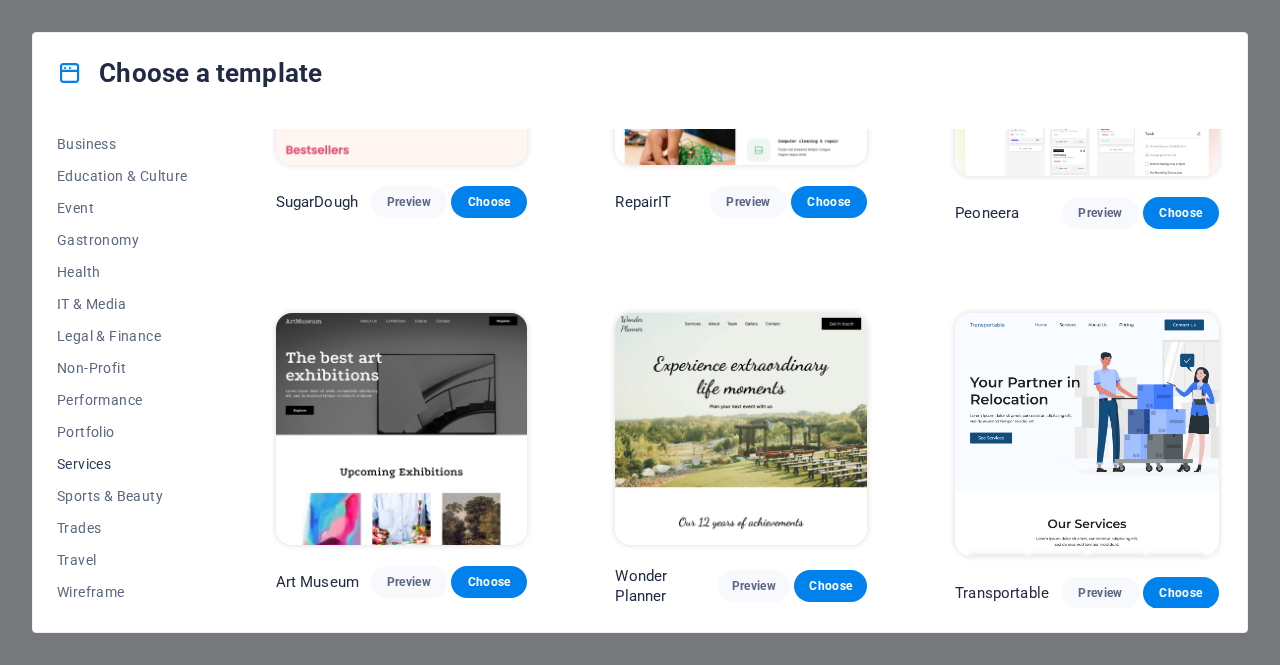 click on "Services" at bounding box center [122, 464] 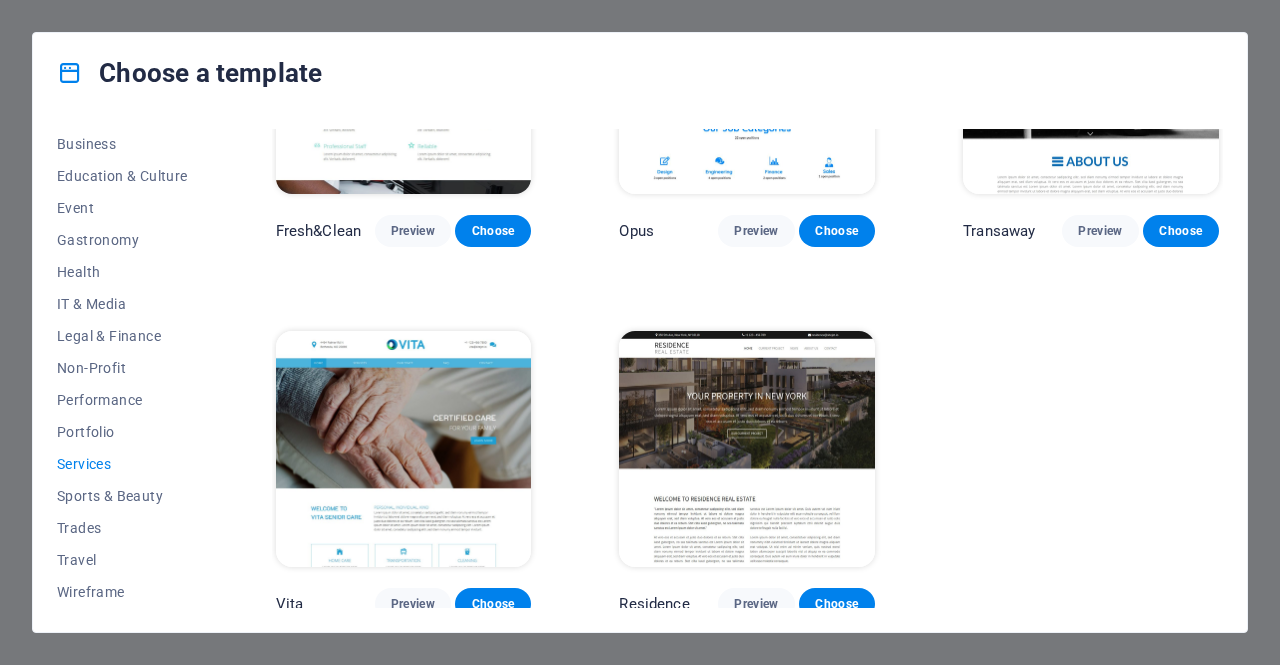scroll, scrollTop: 1854, scrollLeft: 0, axis: vertical 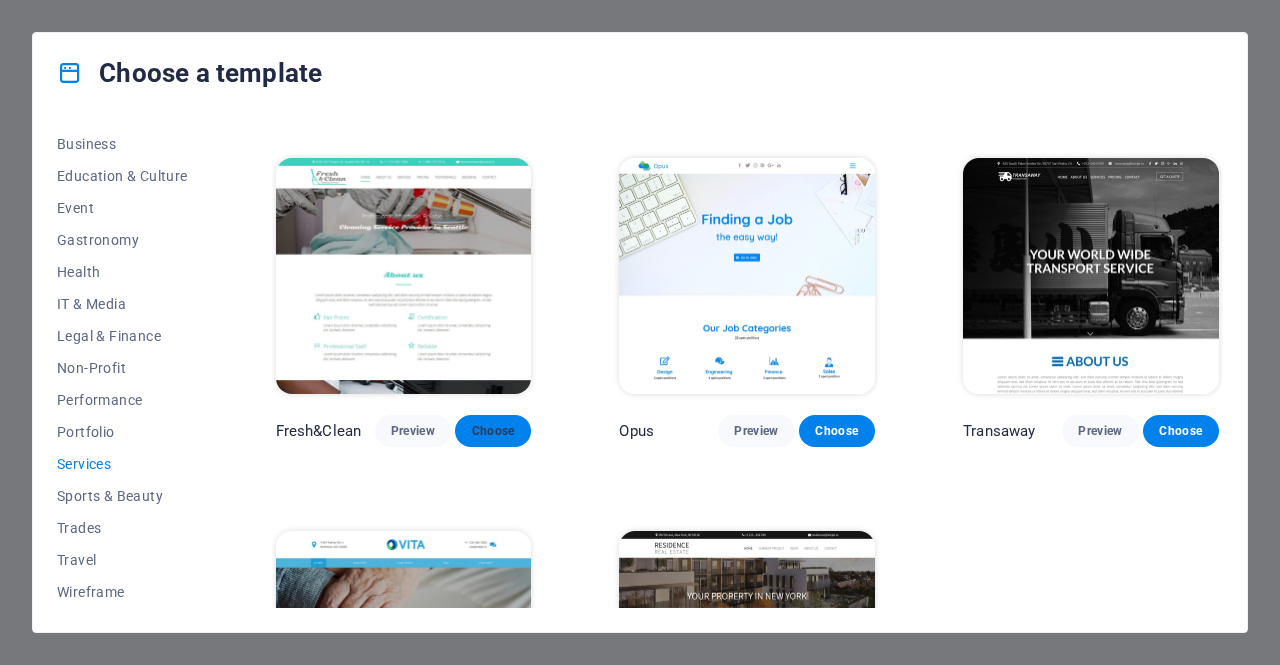 click on "Choose" at bounding box center [493, 431] 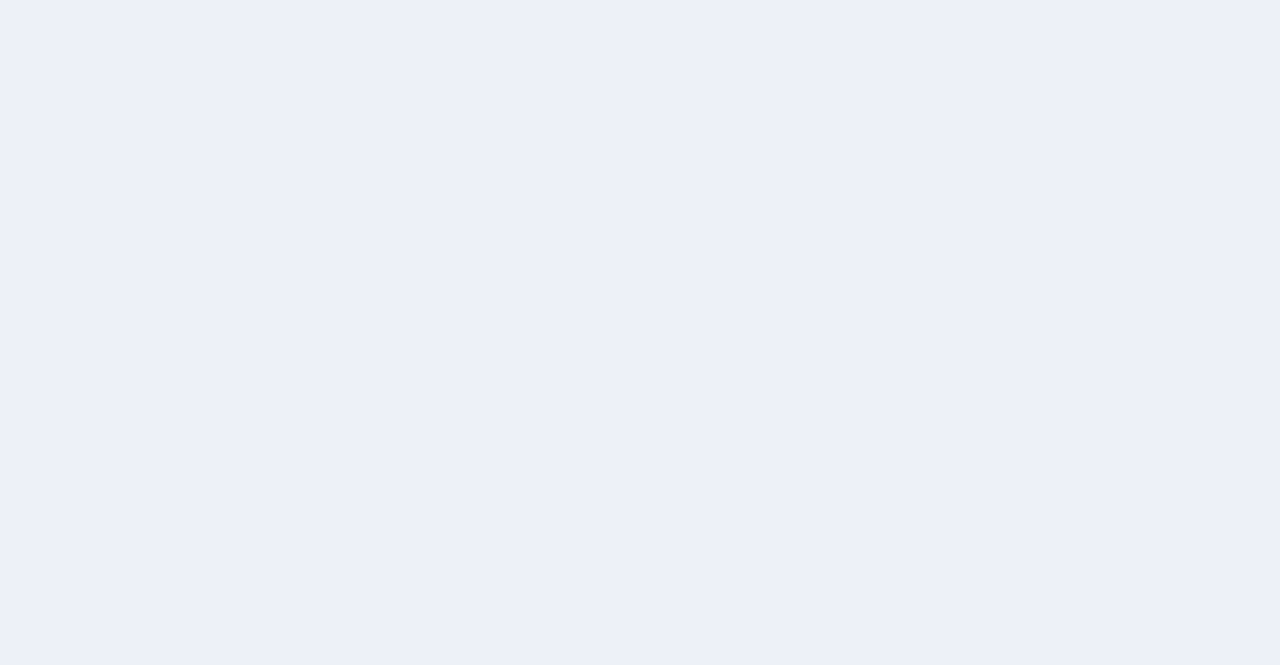 scroll, scrollTop: 0, scrollLeft: 0, axis: both 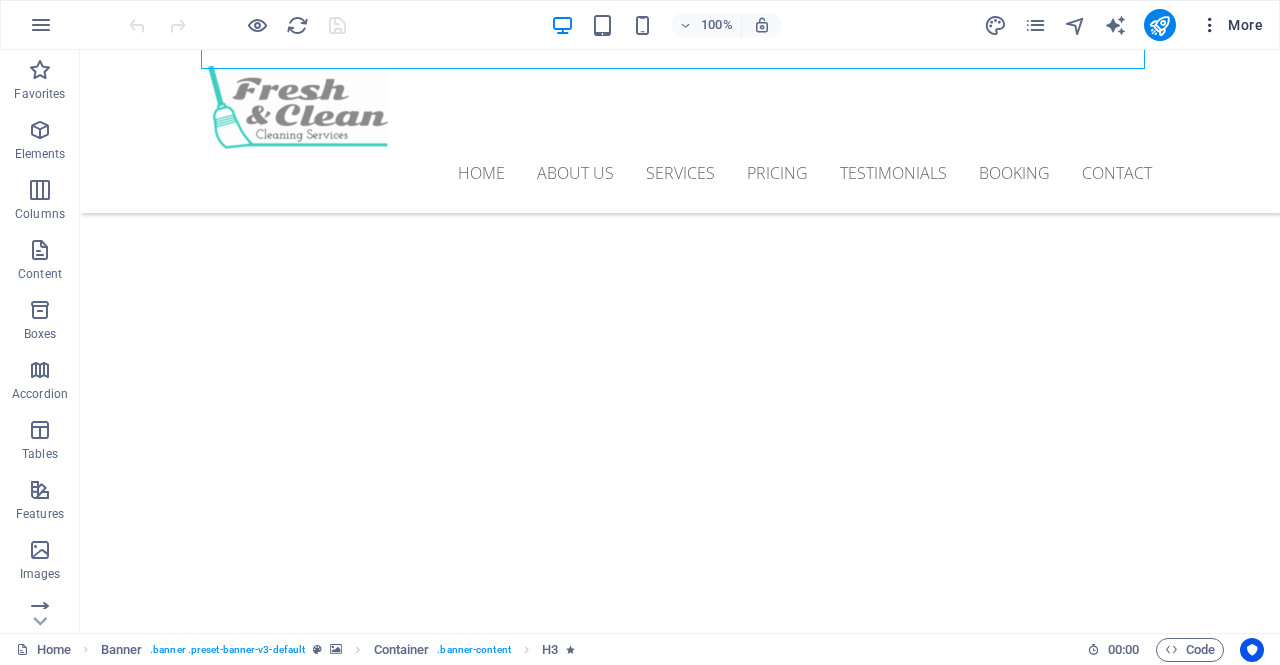 click on "More" at bounding box center [1231, 25] 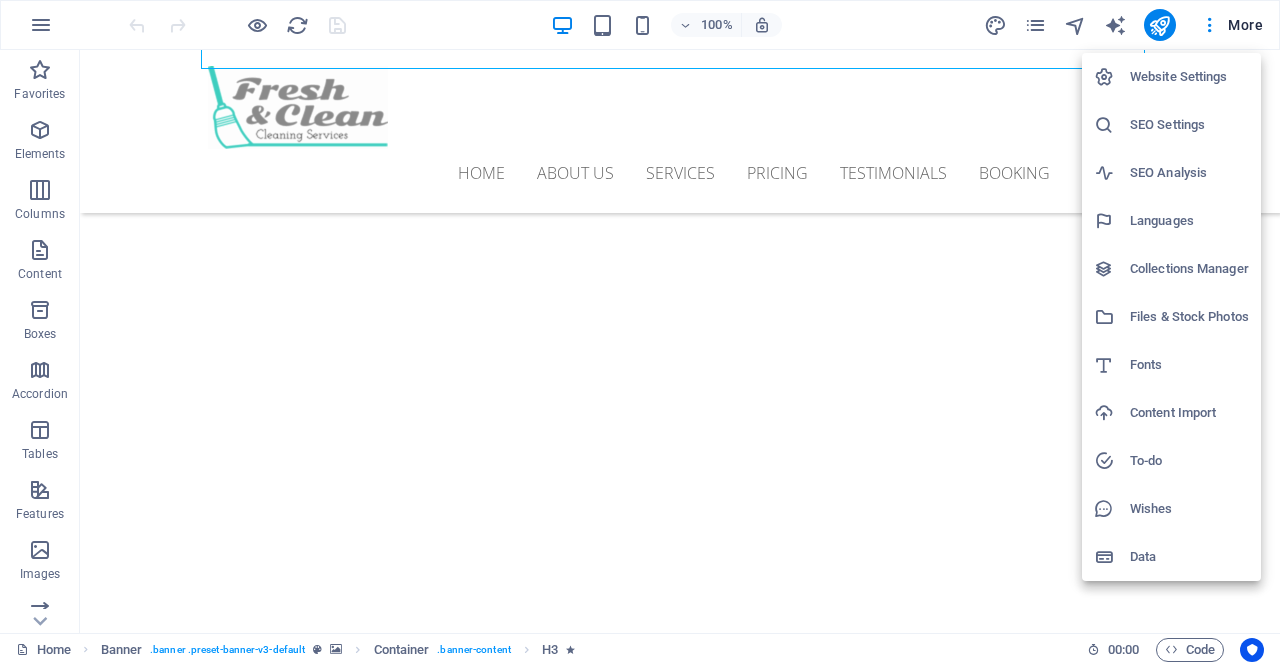 click at bounding box center (640, 332) 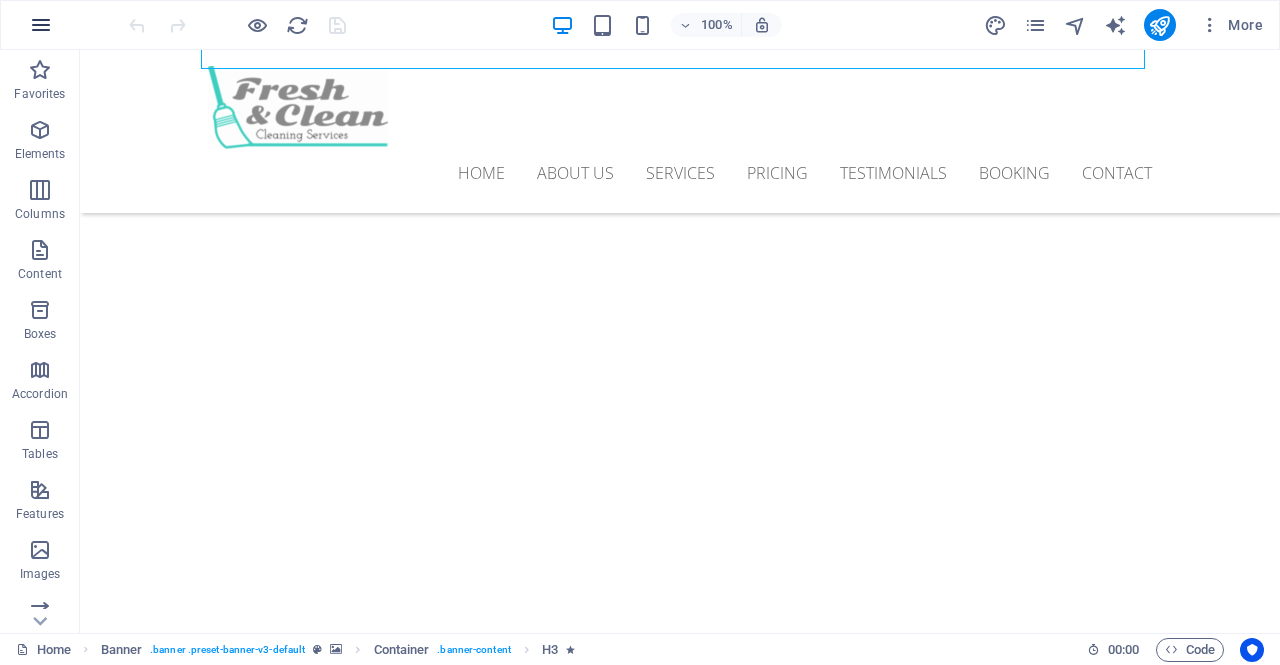 click at bounding box center (41, 25) 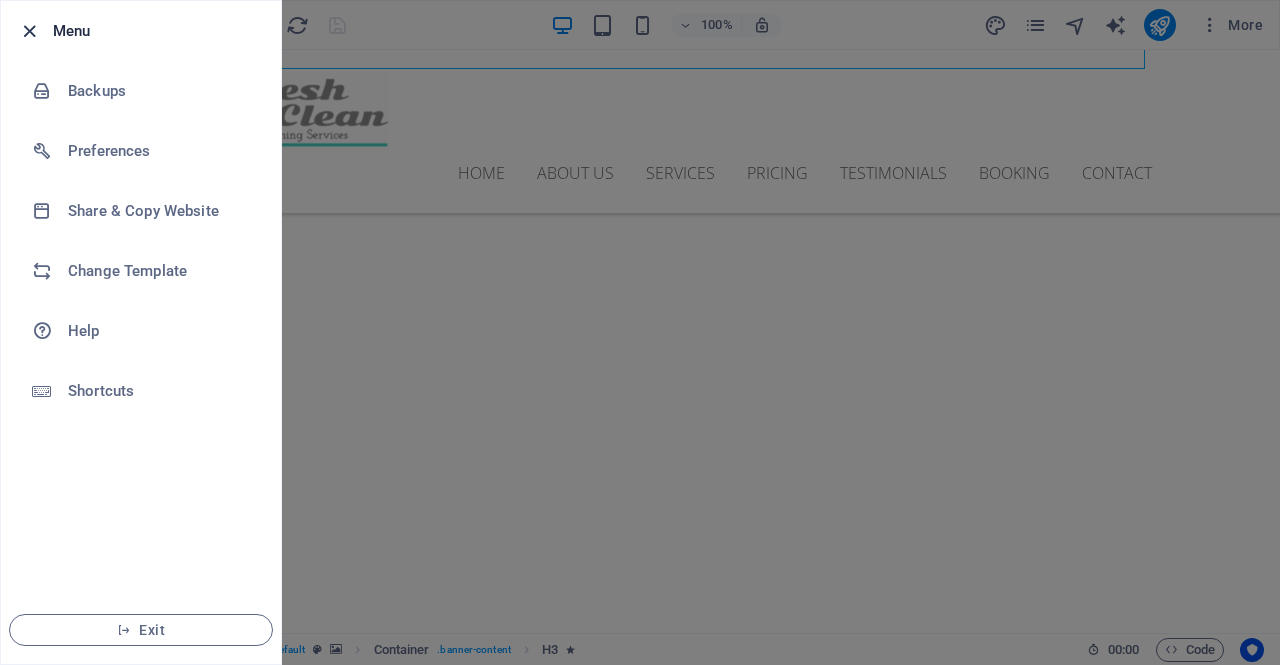 click at bounding box center [29, 31] 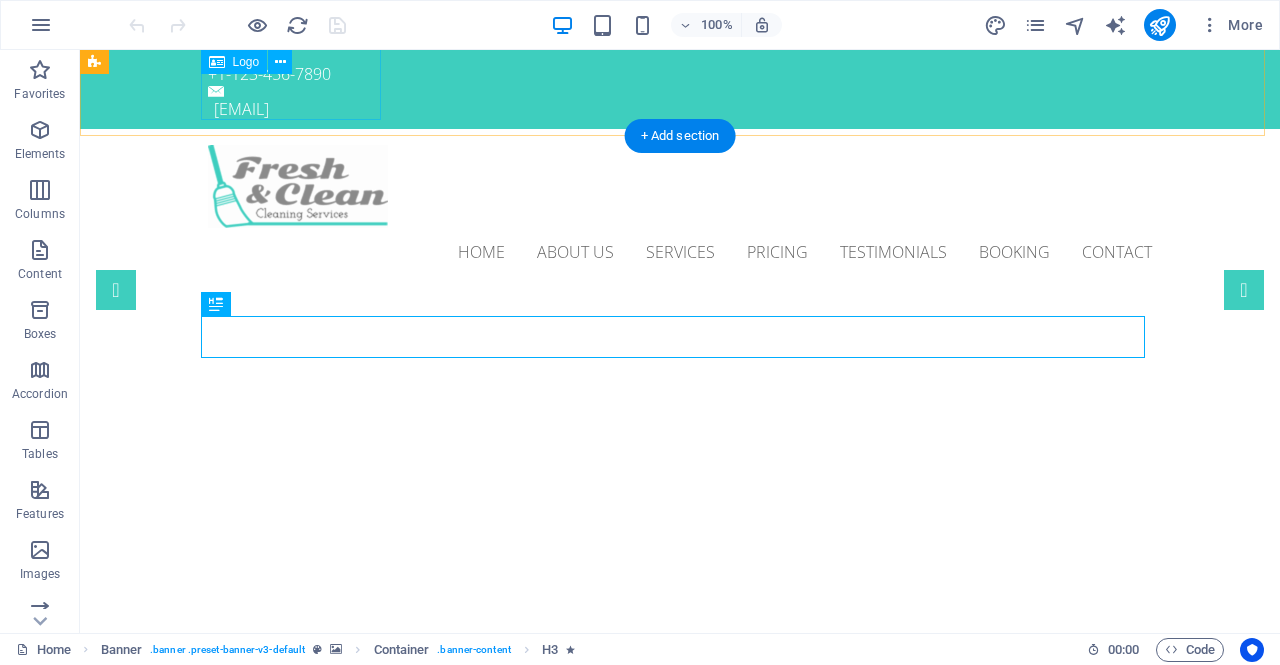 scroll, scrollTop: 0, scrollLeft: 0, axis: both 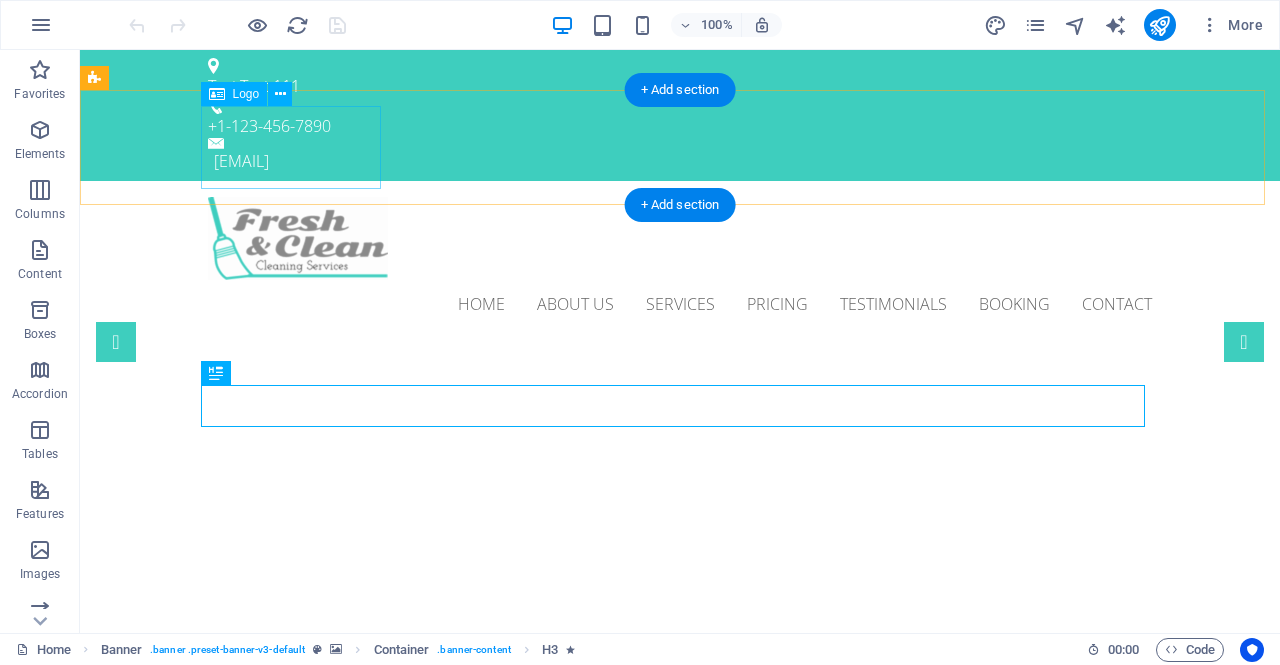 click at bounding box center [680, 238] 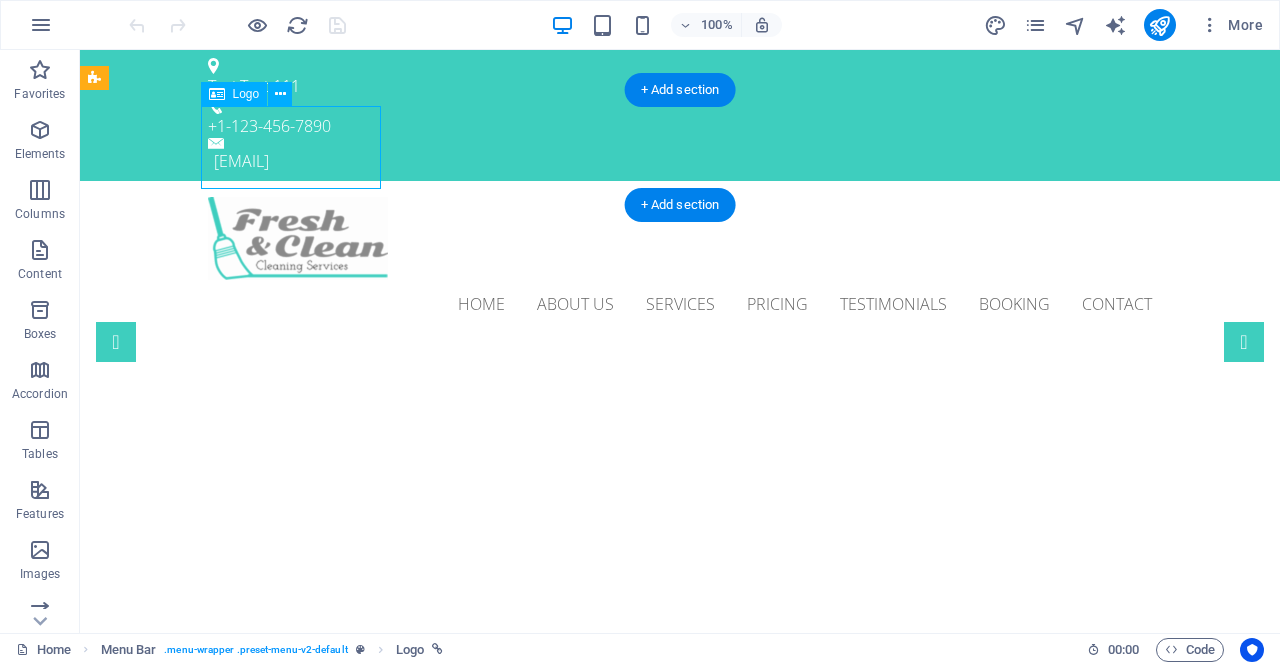 click at bounding box center (680, 238) 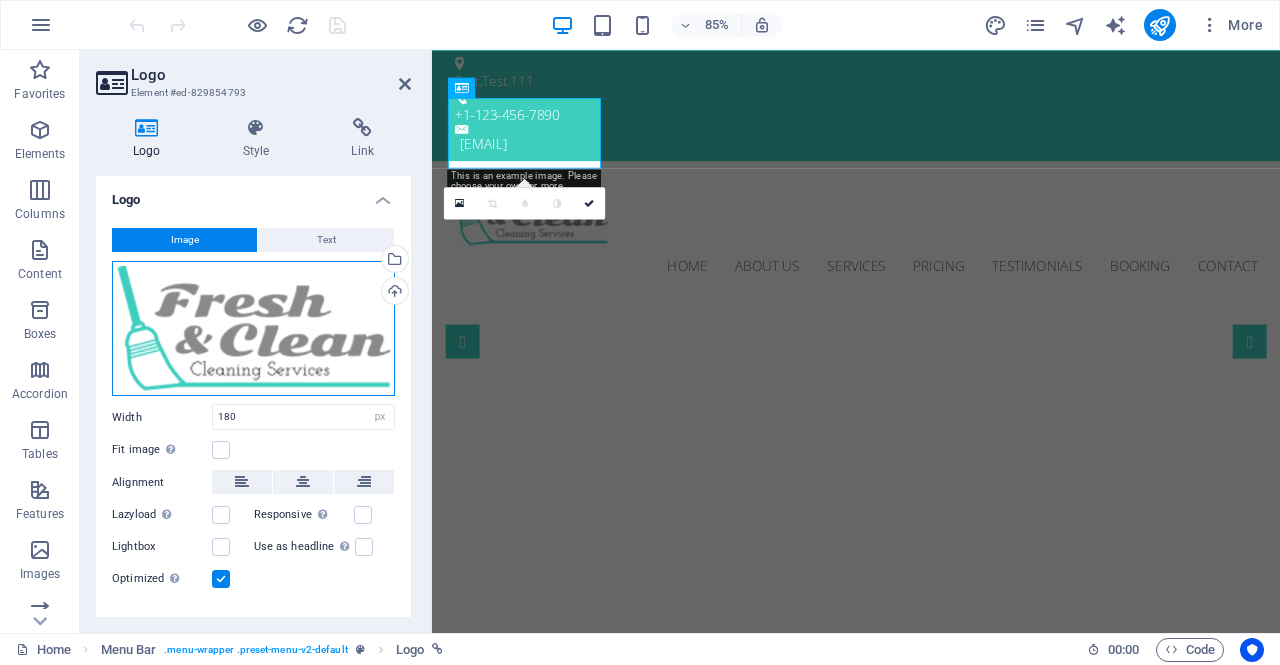 click on "Drag files here, click to choose files or select files from Files or our free stock photos & videos" at bounding box center (253, 329) 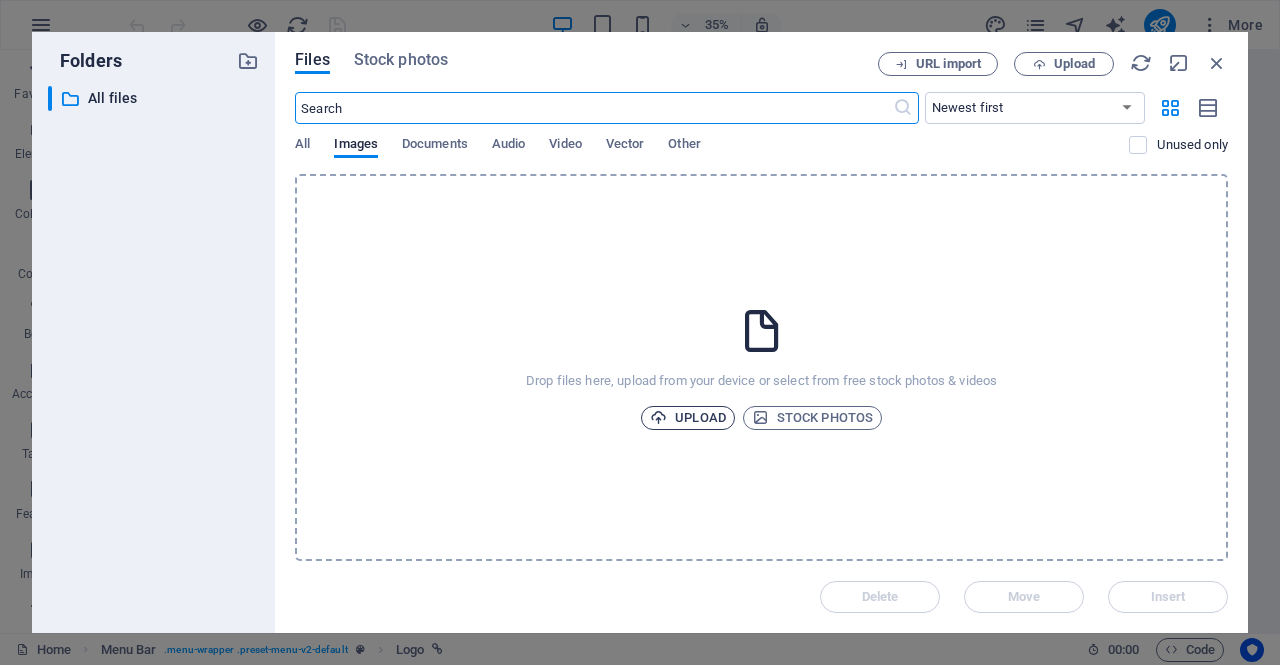 click on "Upload" at bounding box center [688, 418] 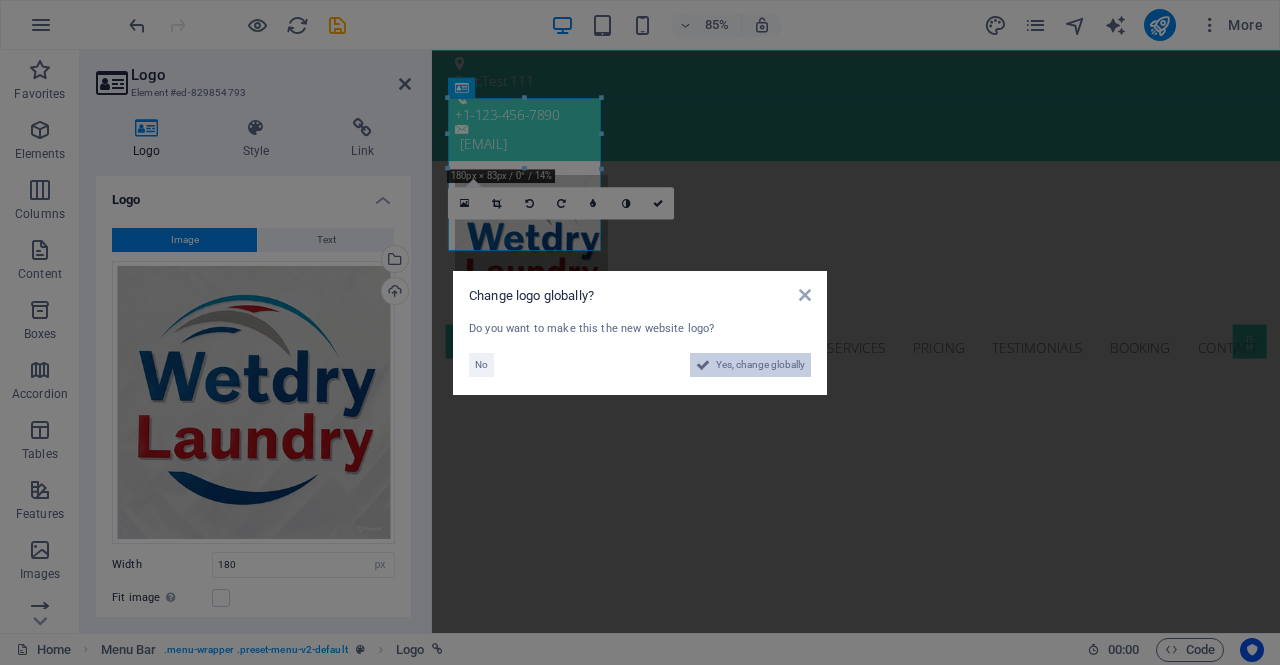 drag, startPoint x: 712, startPoint y: 363, endPoint x: 804, endPoint y: 898, distance: 542.85266 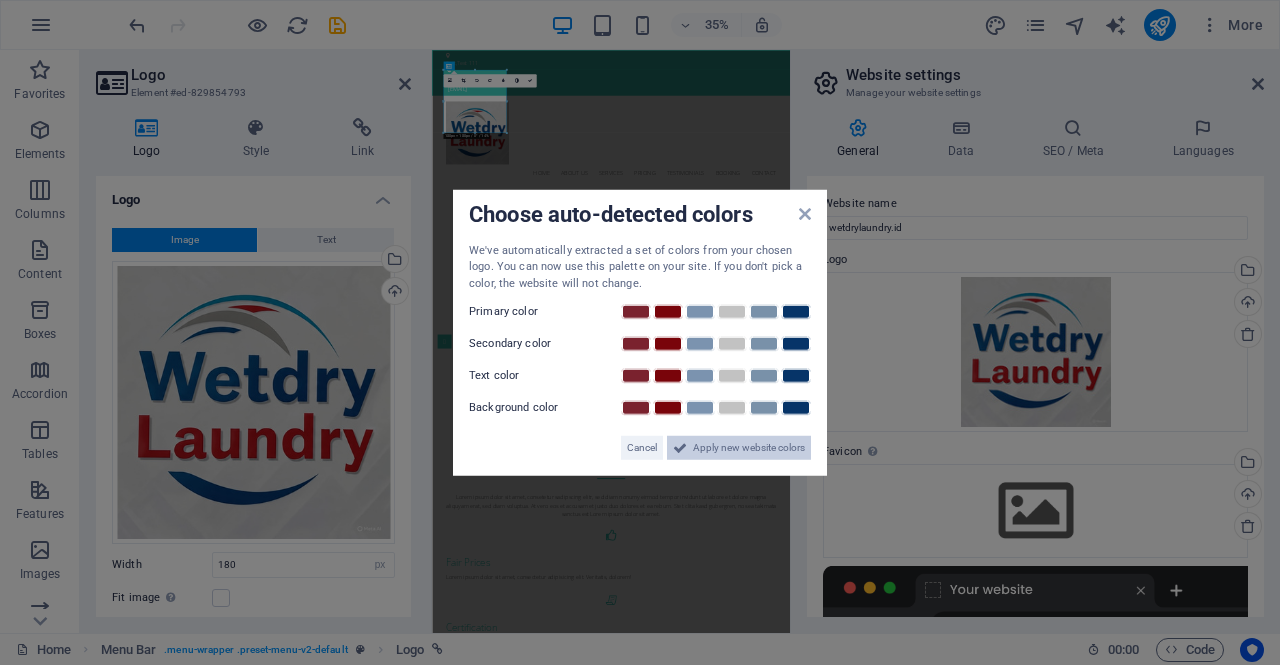 click on "Apply new website colors" at bounding box center (749, 448) 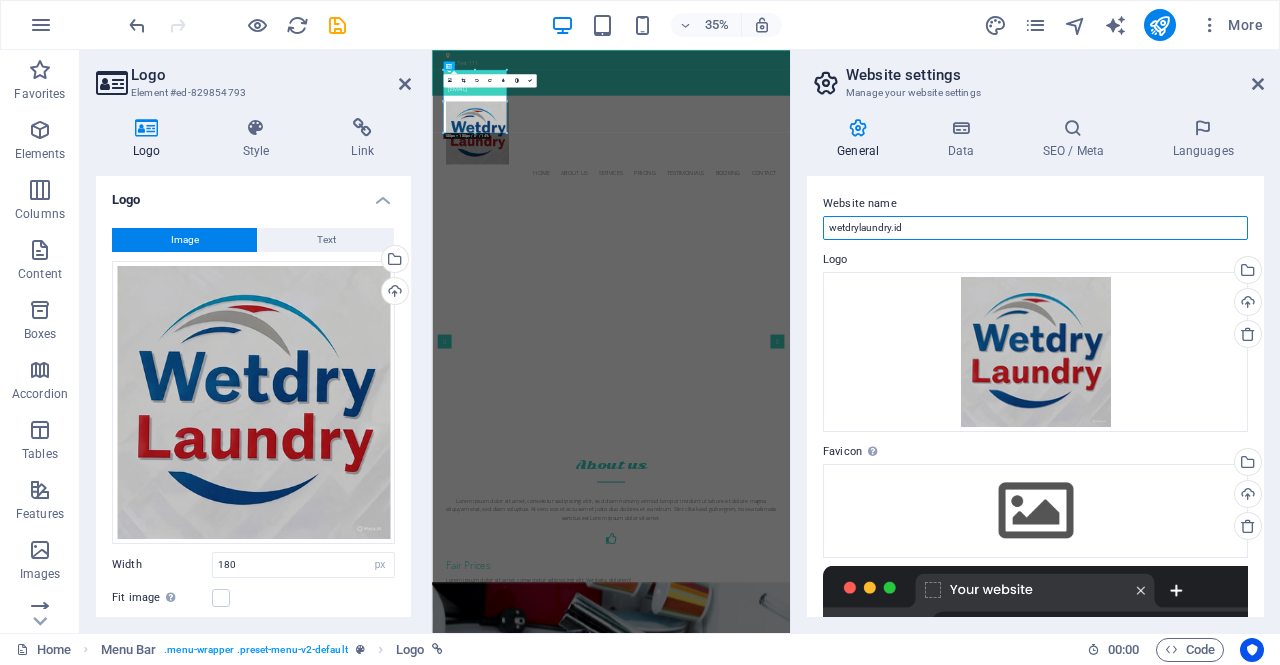 click on "wetdrylaundry.id" at bounding box center (1035, 228) 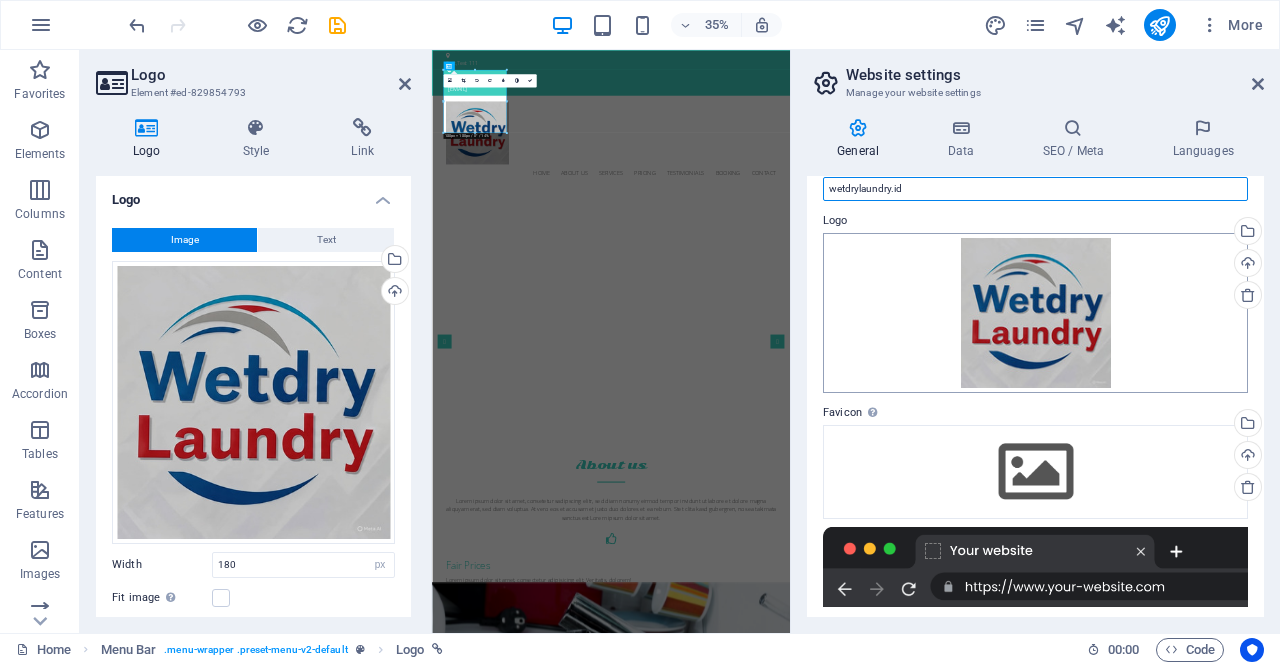 scroll, scrollTop: 0, scrollLeft: 0, axis: both 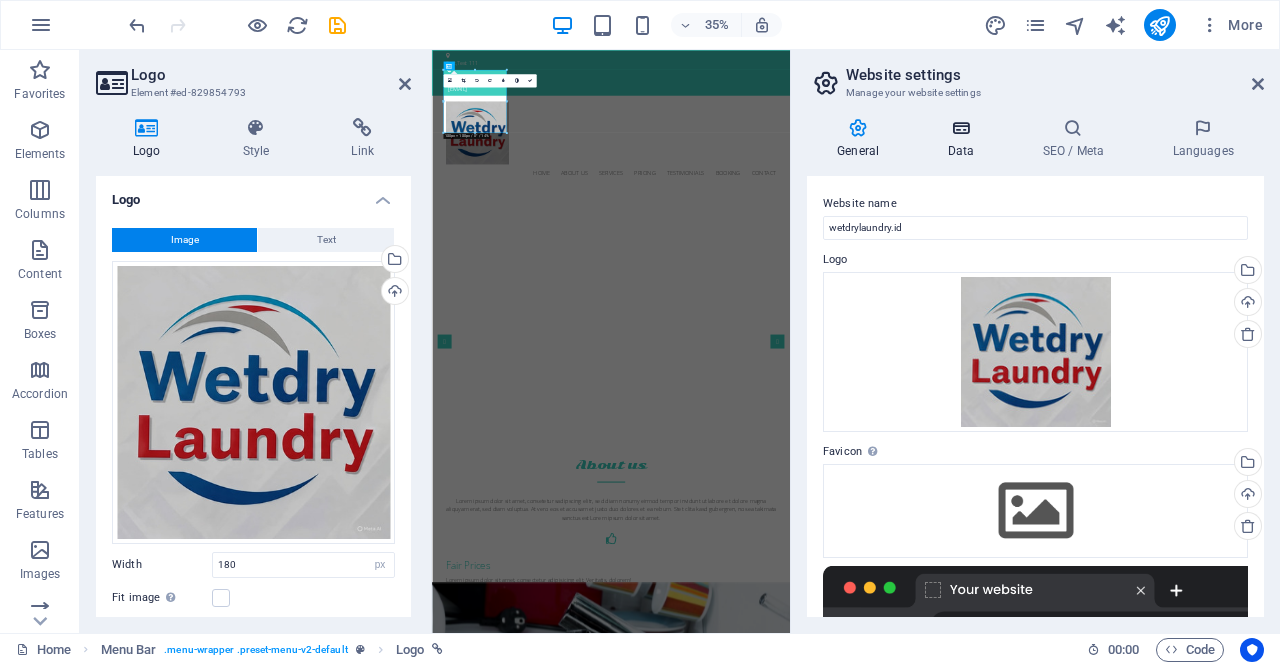 click on "Data" at bounding box center [964, 139] 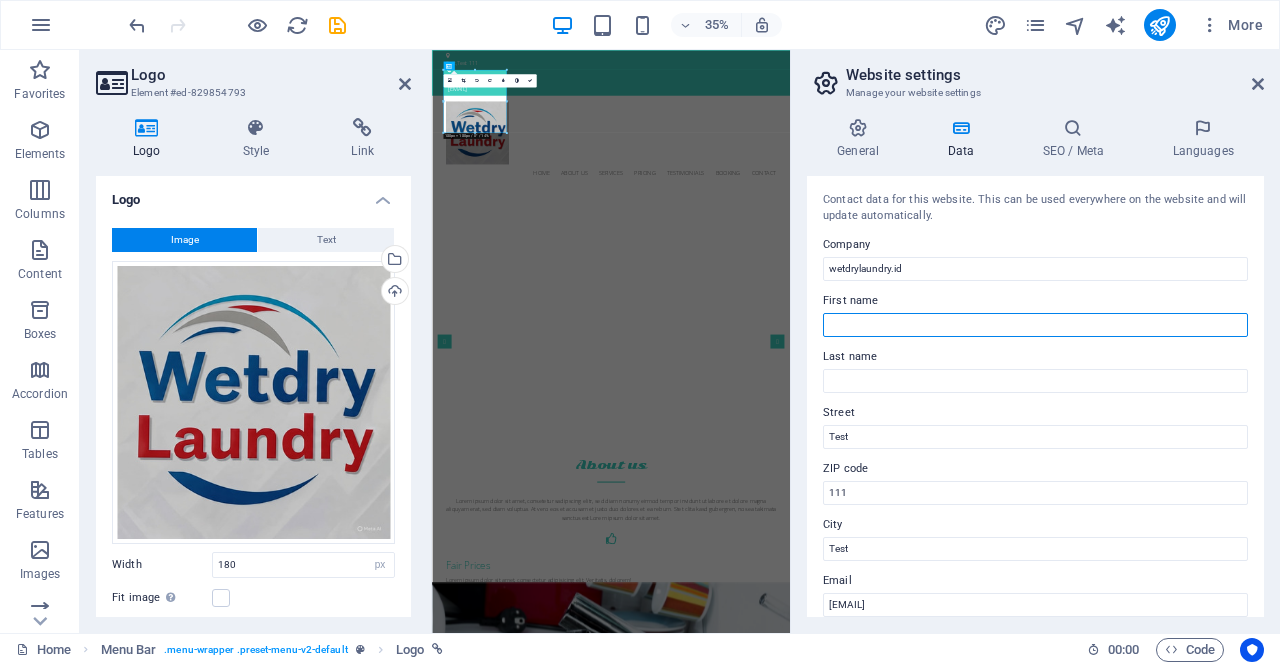 click on "First name" at bounding box center [1035, 325] 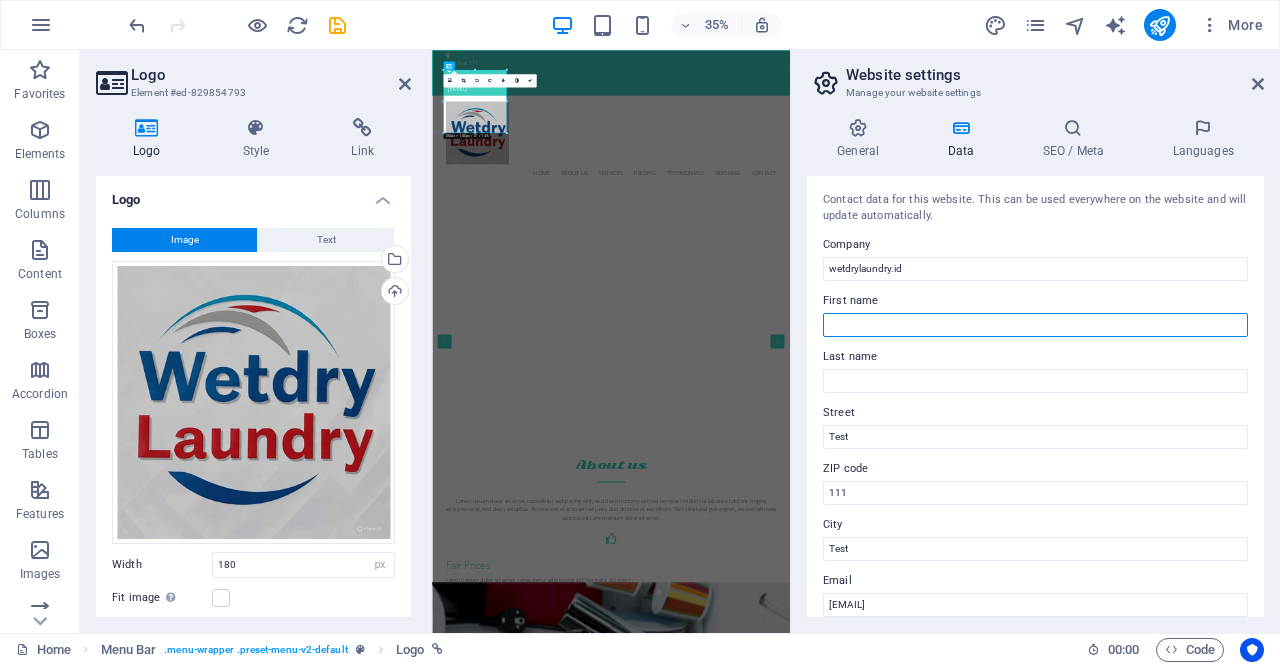type on "WetDry" 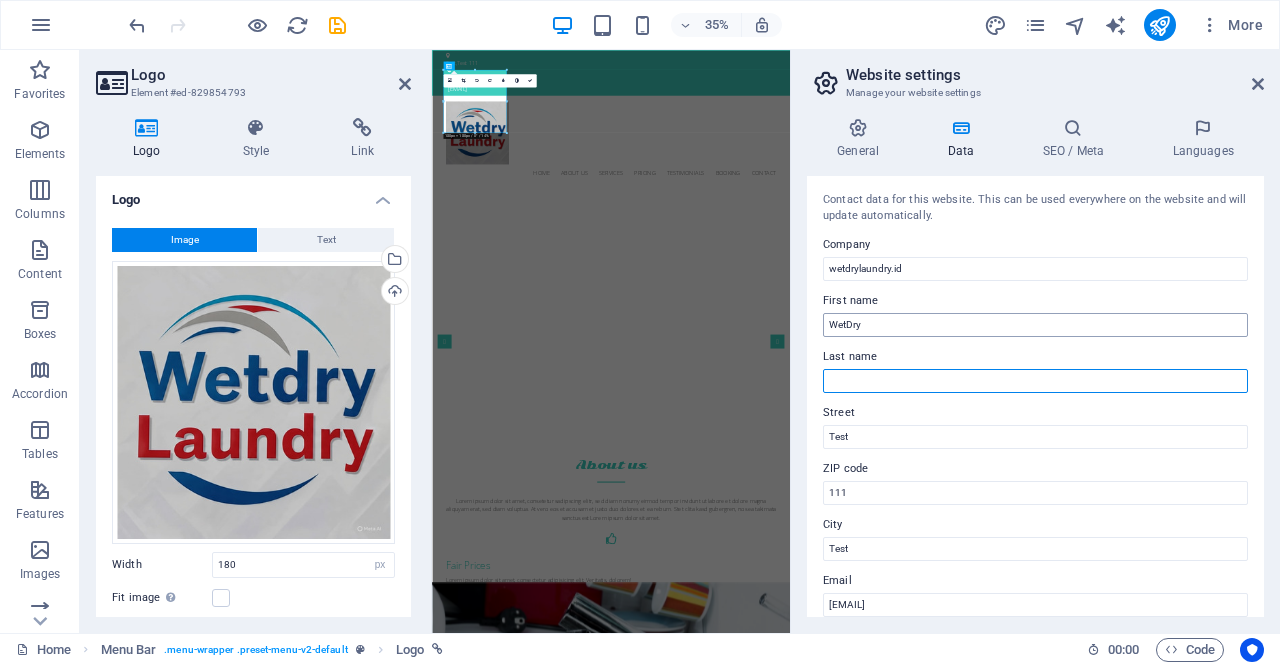 type on "Laundry" 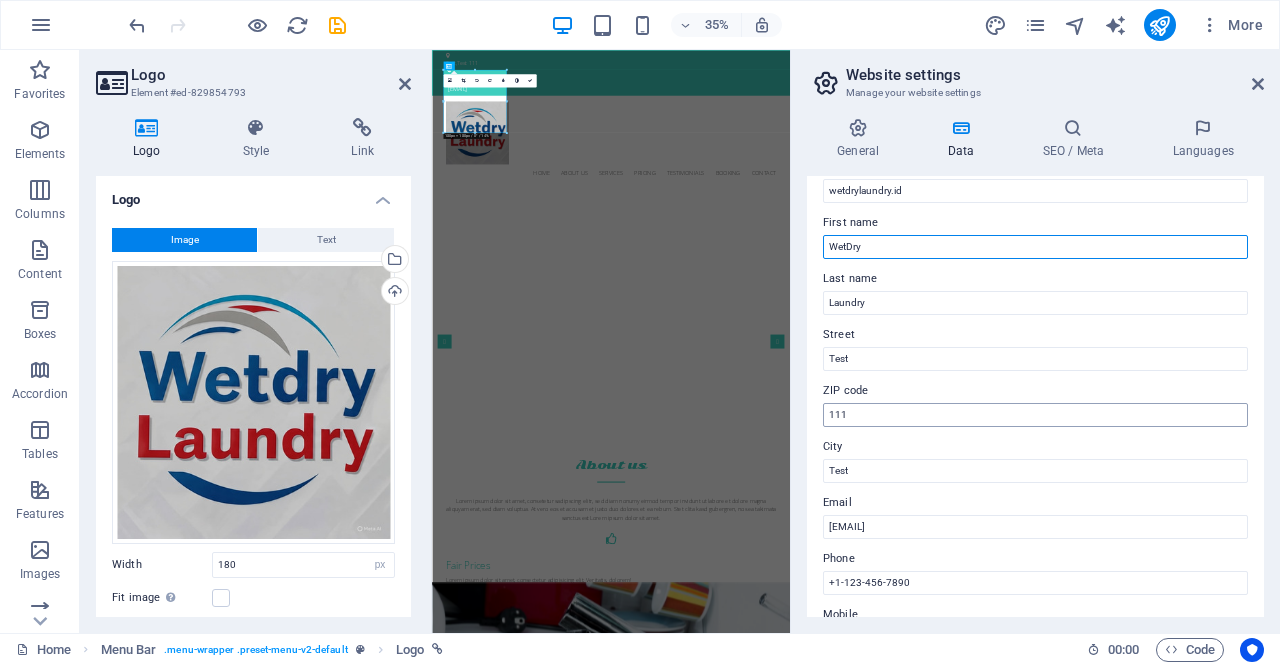 scroll, scrollTop: 100, scrollLeft: 0, axis: vertical 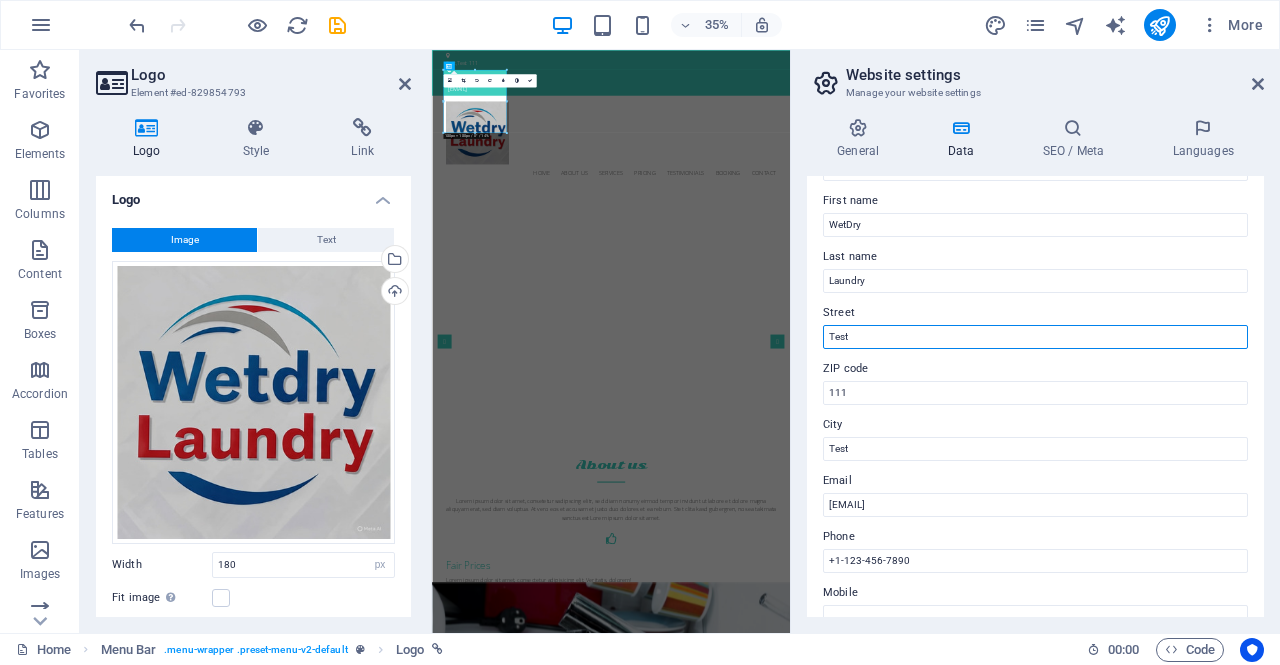 drag, startPoint x: 1307, startPoint y: 382, endPoint x: 1356, endPoint y: 857, distance: 477.5207 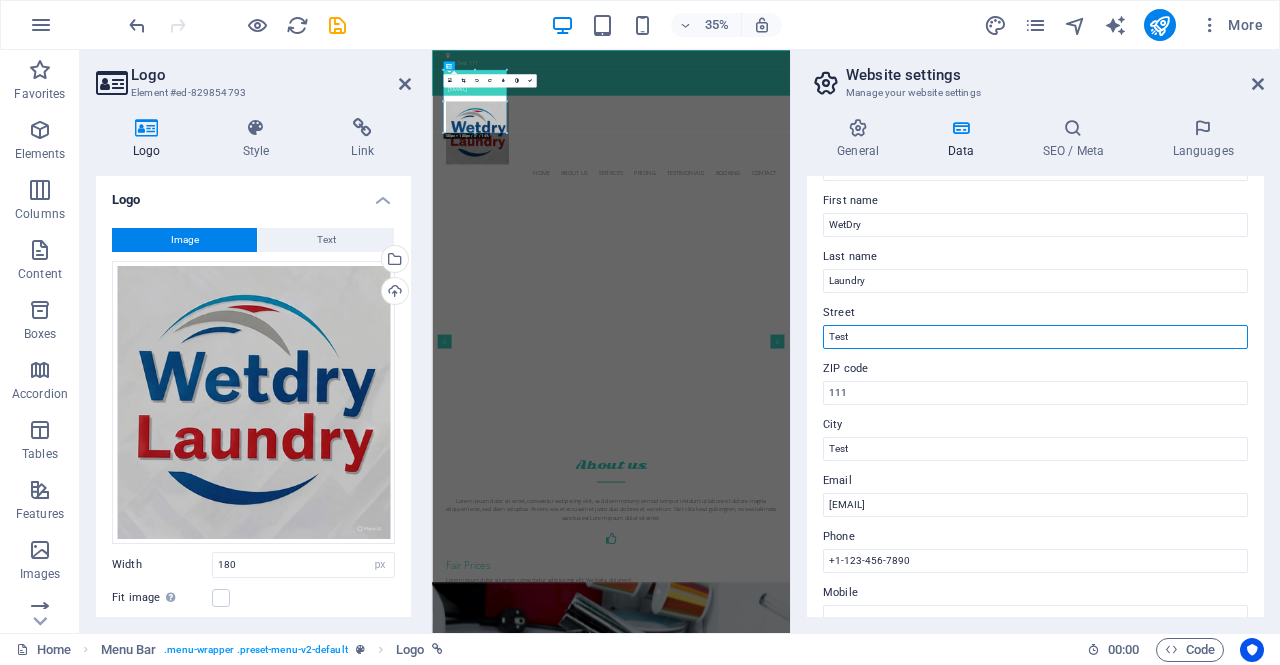 drag, startPoint x: 1317, startPoint y: 380, endPoint x: 1379, endPoint y: 804, distance: 428.50903 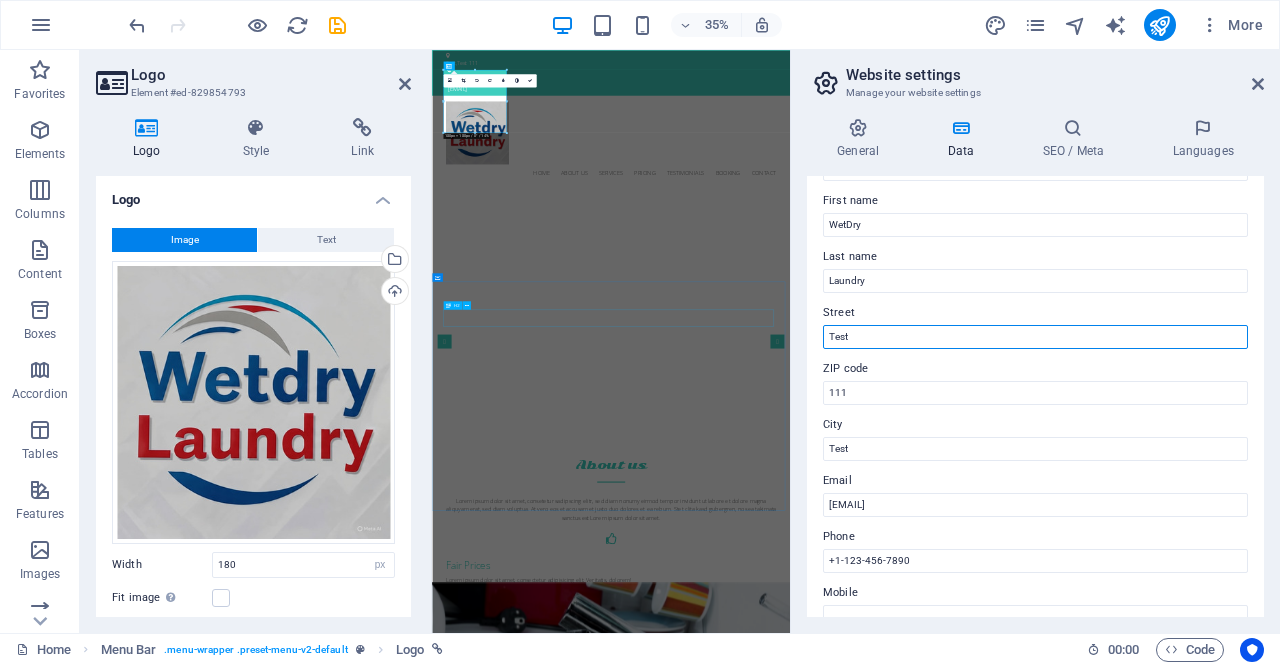 paste on "[STREET] [STREET_NAME] [STREET_NAME] [STREET_NAME] [STREET_NAME] [STREET_NAME] [STREET_NAME], [CITY] [STATE]" 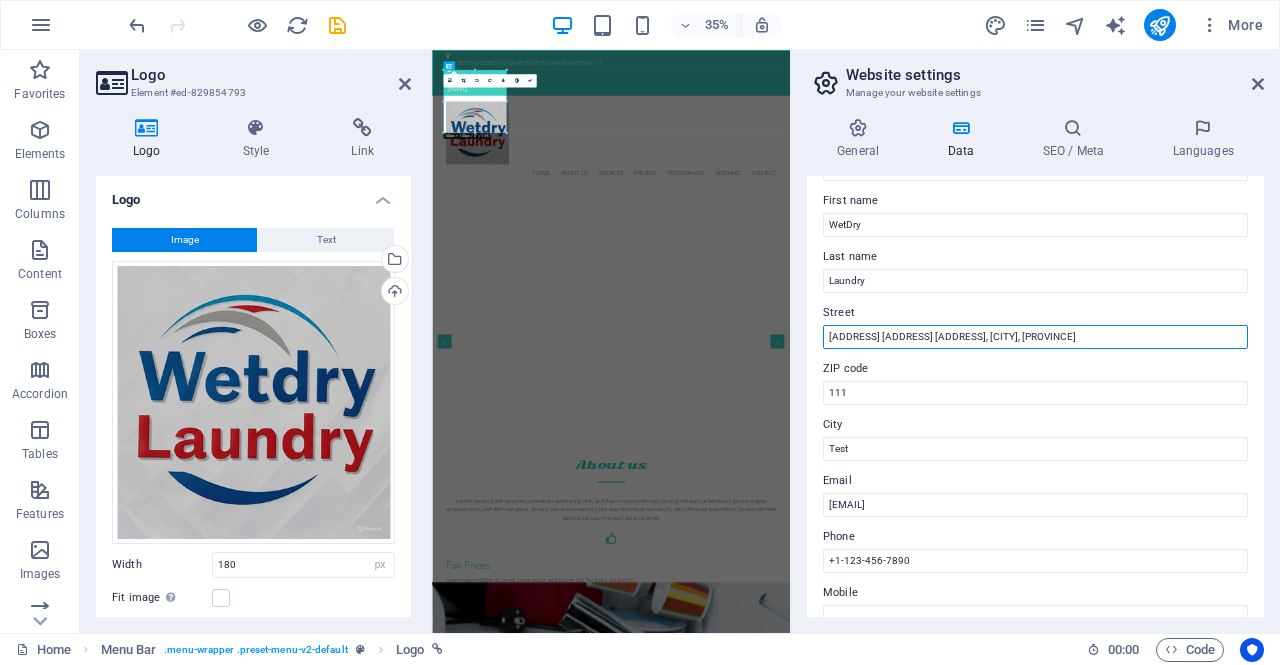 paste 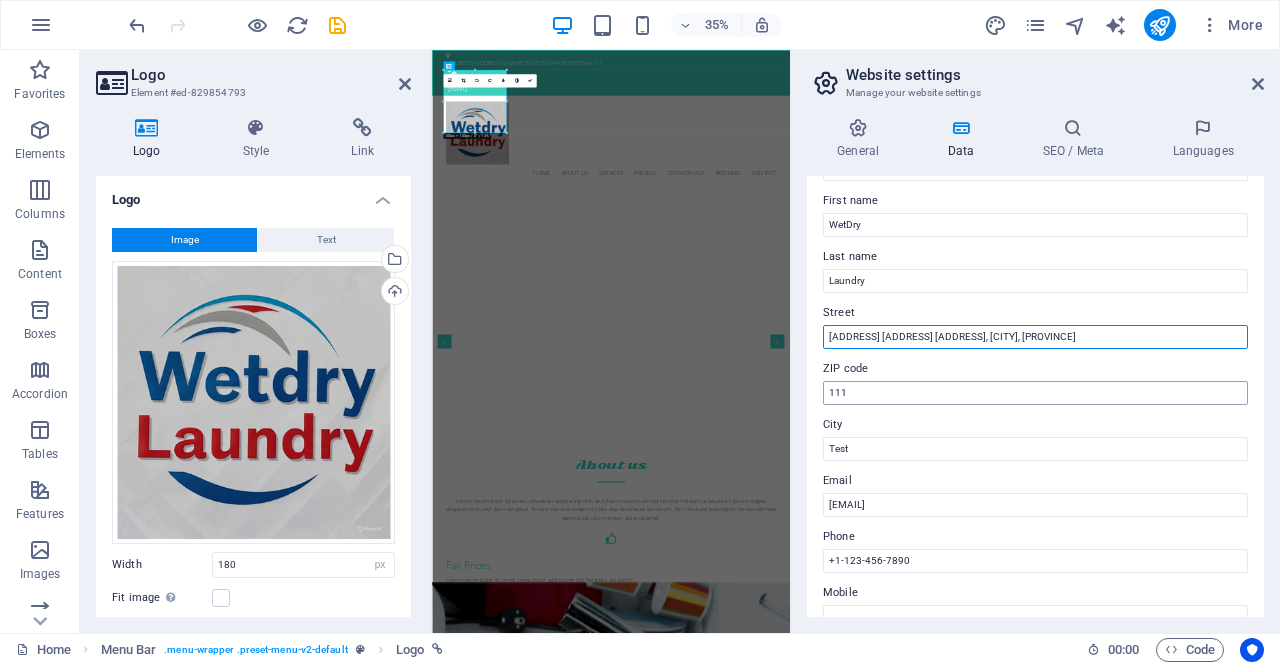 type on "[STREET] [STREET_NAME] [STREET_NAME] [STREET_NAME] [STREET_NAME] [STREET_NAME] [STREET_NAME], [CITY] [STATE]" 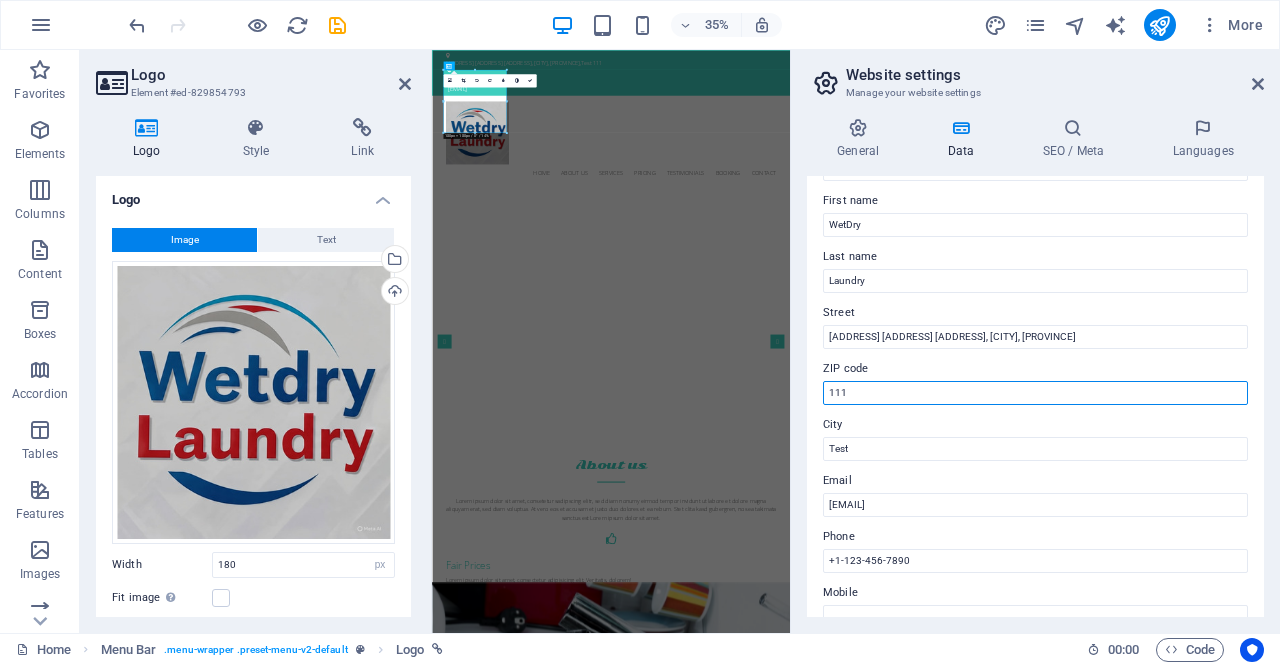 click on "111" at bounding box center (1035, 393) 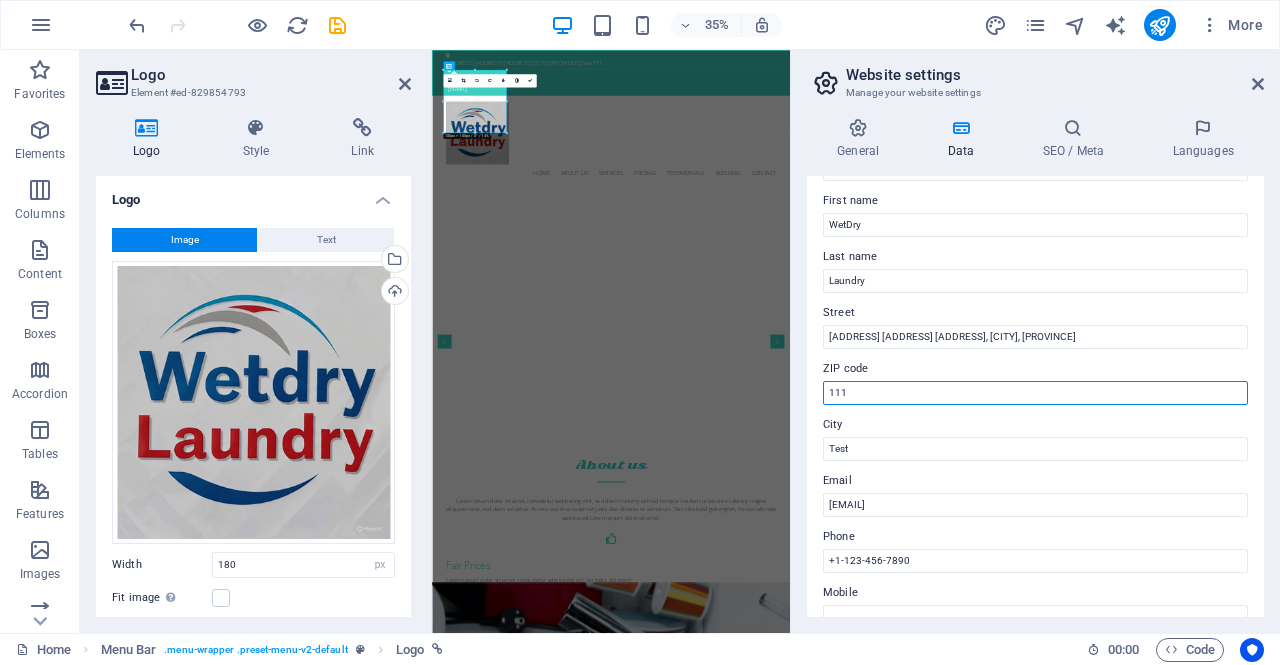 paste on "645" 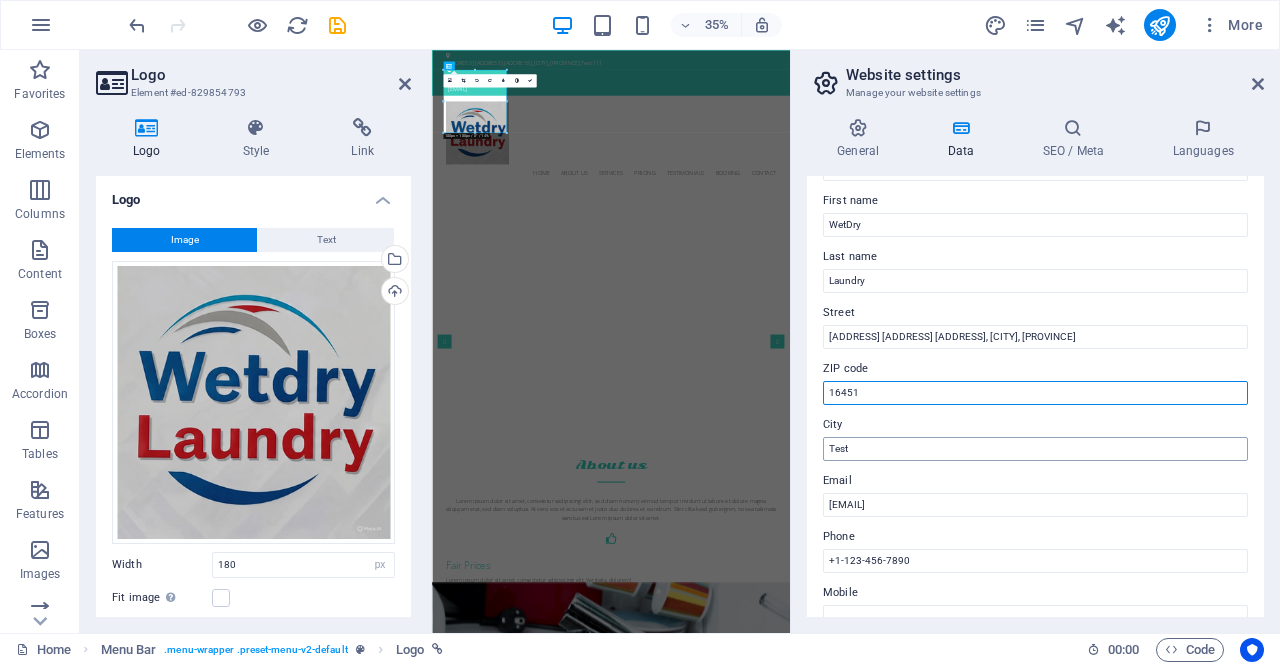 type on "16451" 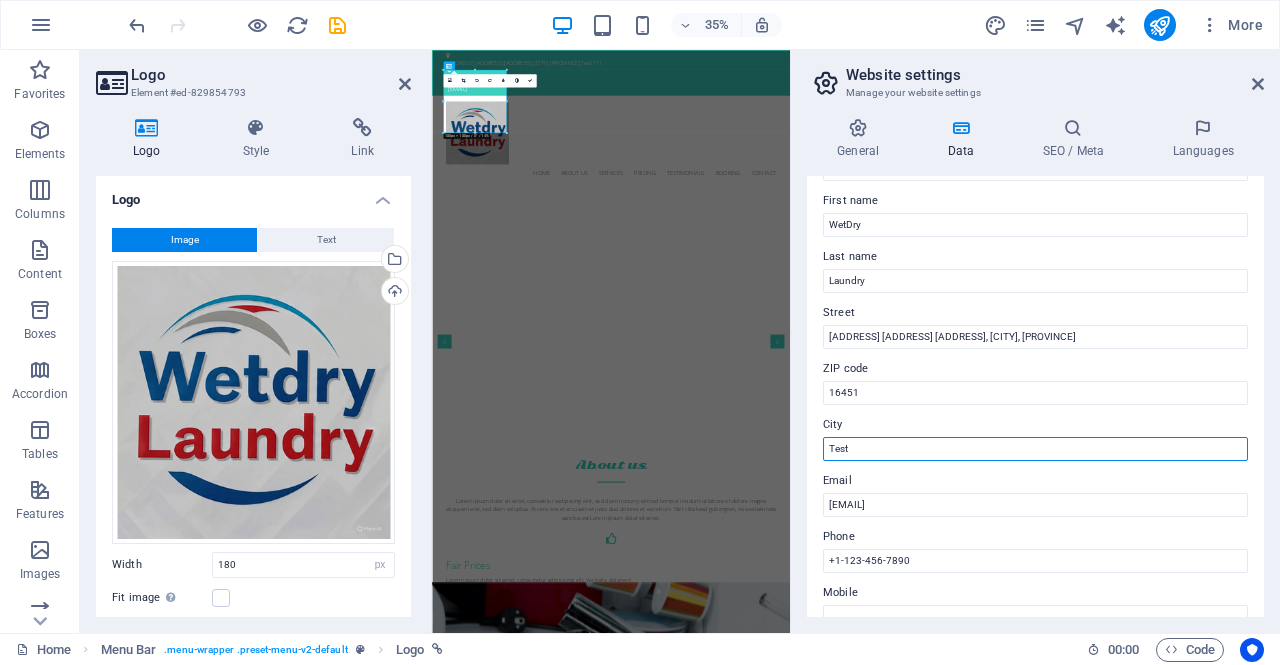 click on "Test" at bounding box center [1035, 449] 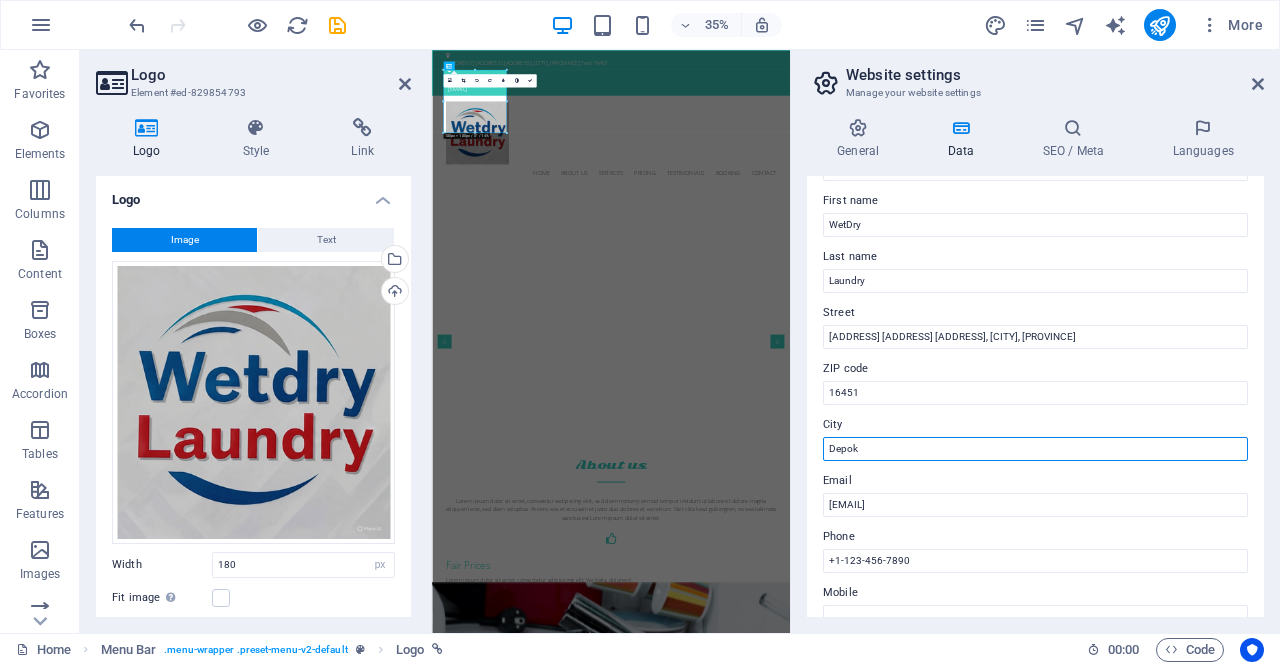 type on "Depok" 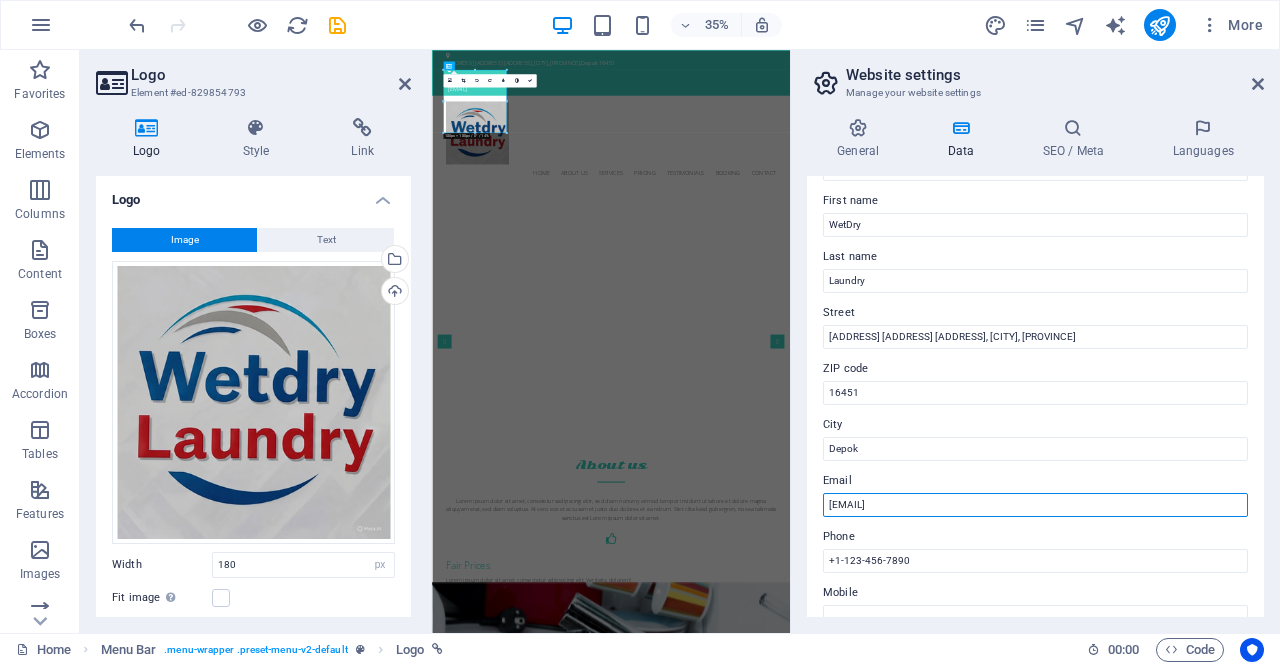 type on "A" 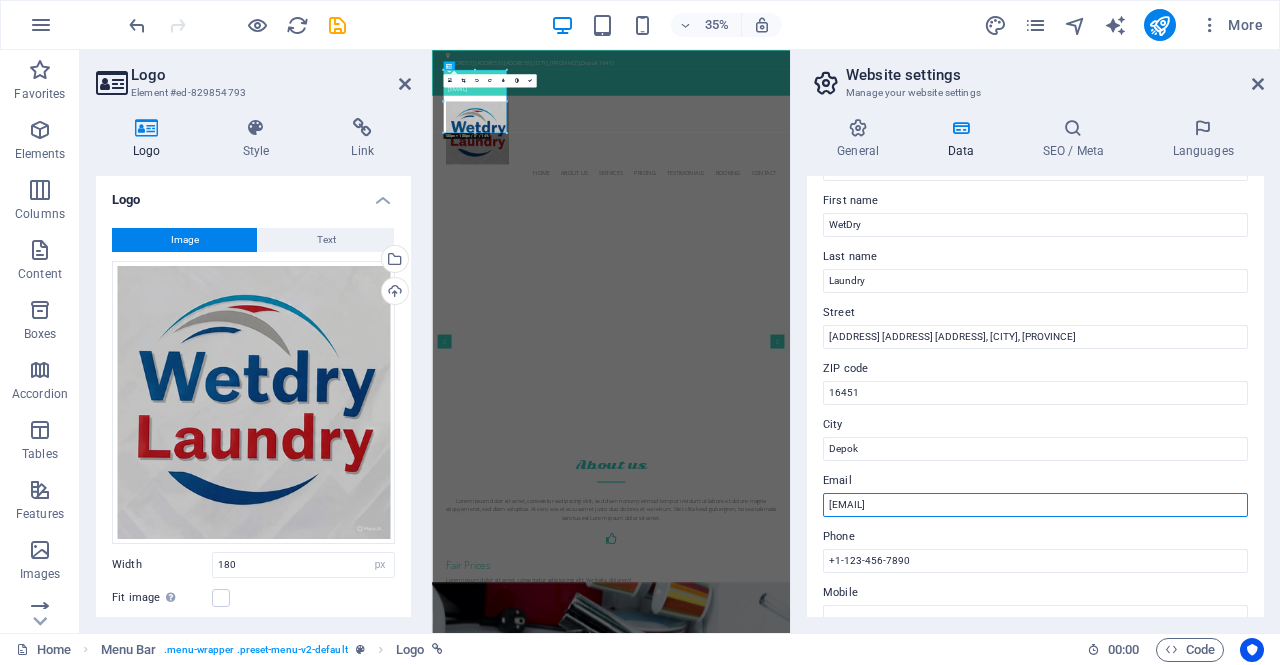type on "[EMAIL]" 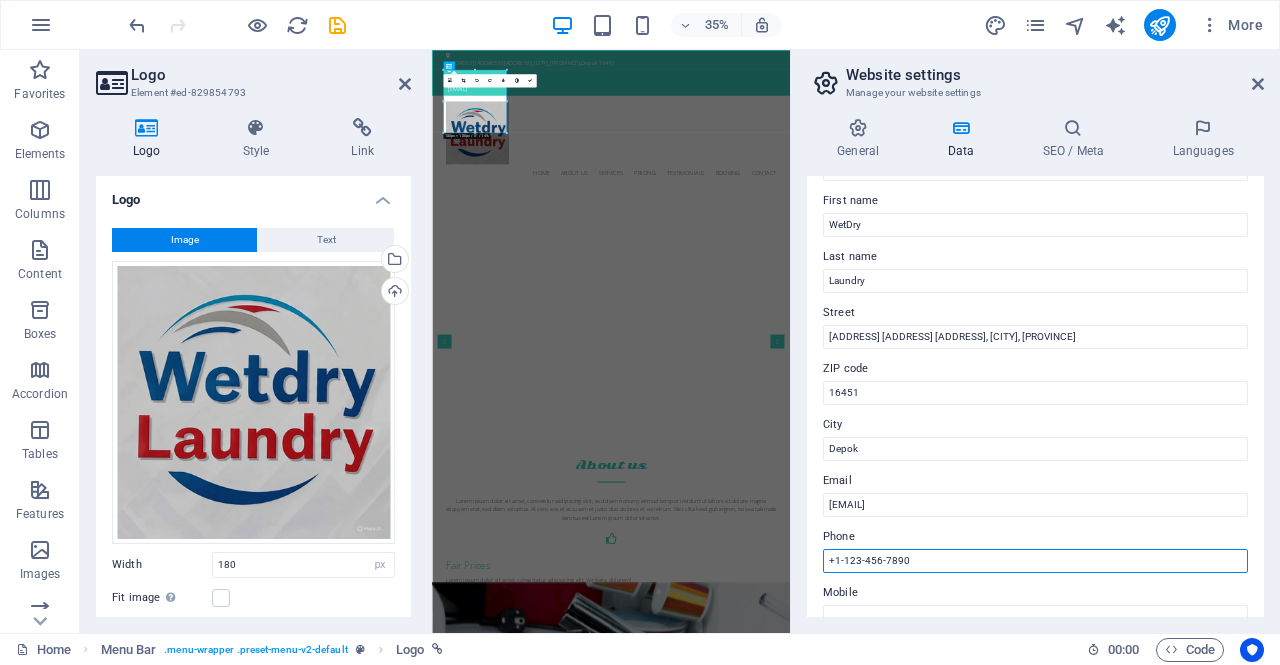 scroll, scrollTop: 300, scrollLeft: 0, axis: vertical 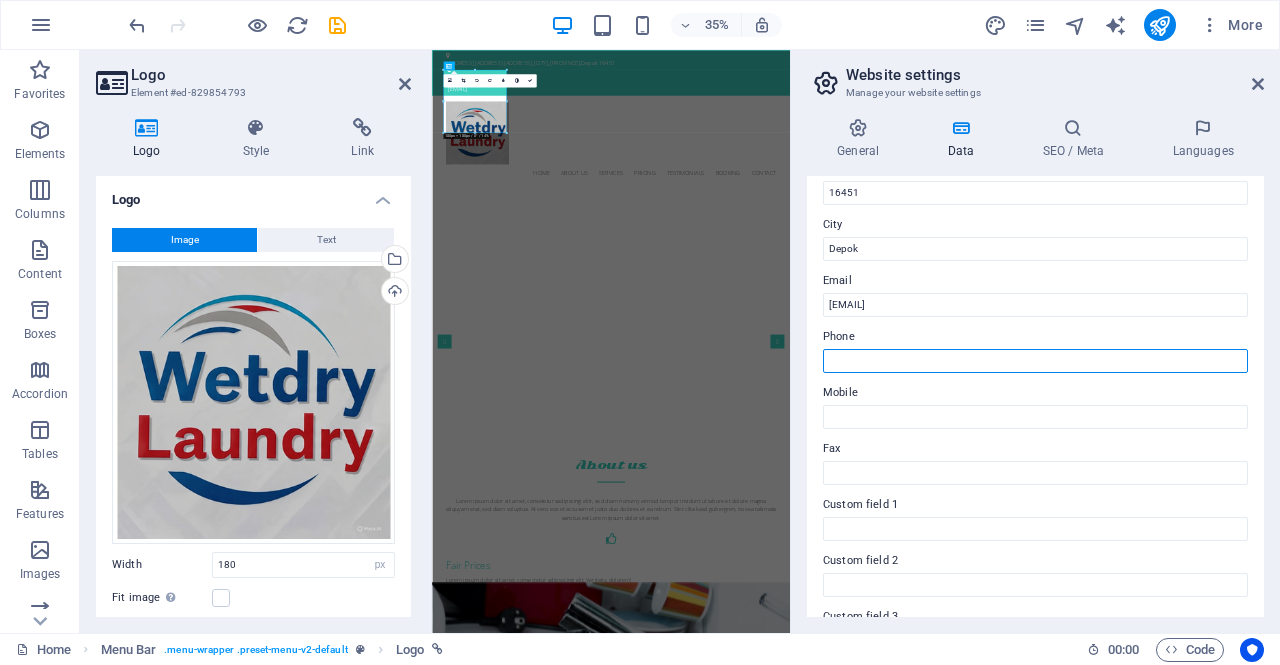 type 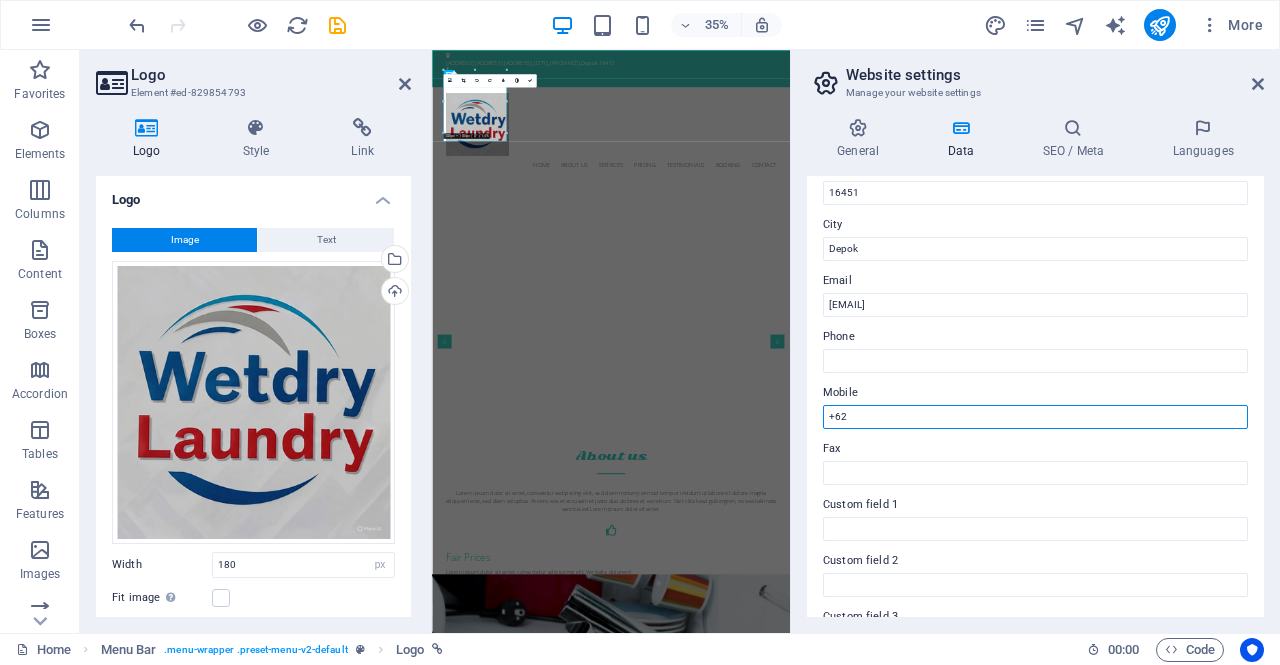 drag, startPoint x: 1316, startPoint y: 468, endPoint x: 1434, endPoint y: 1049, distance: 592.8617 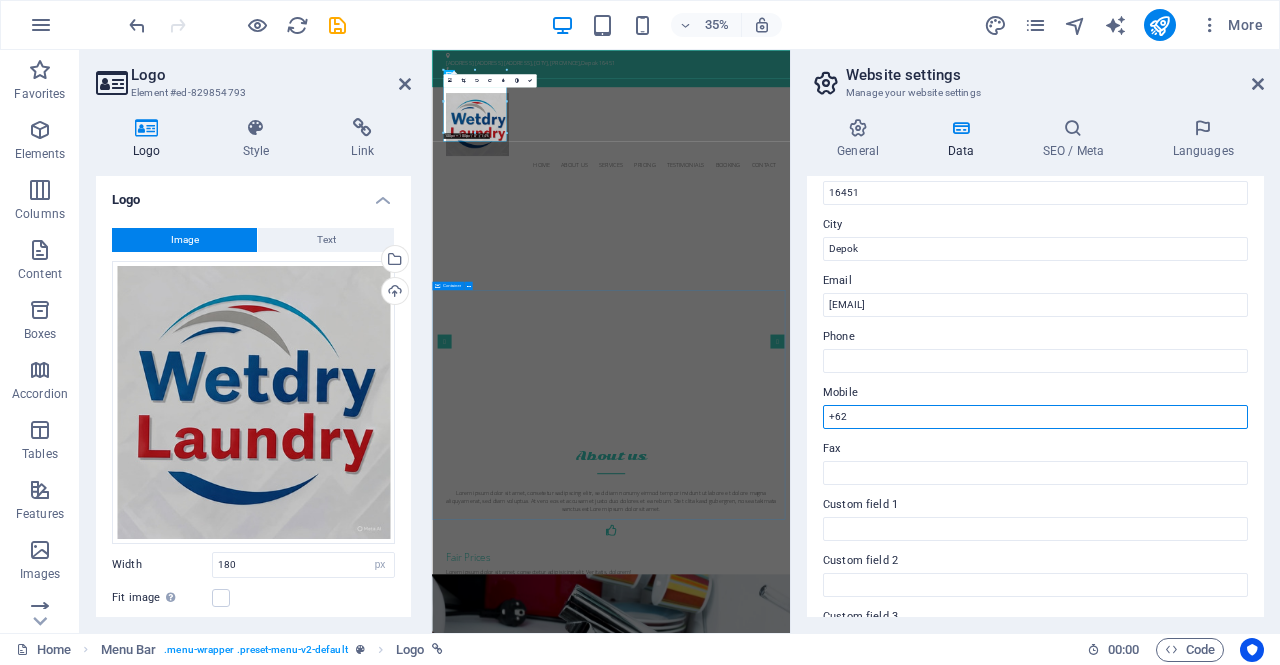 paste on "+62 851-1756-4997" 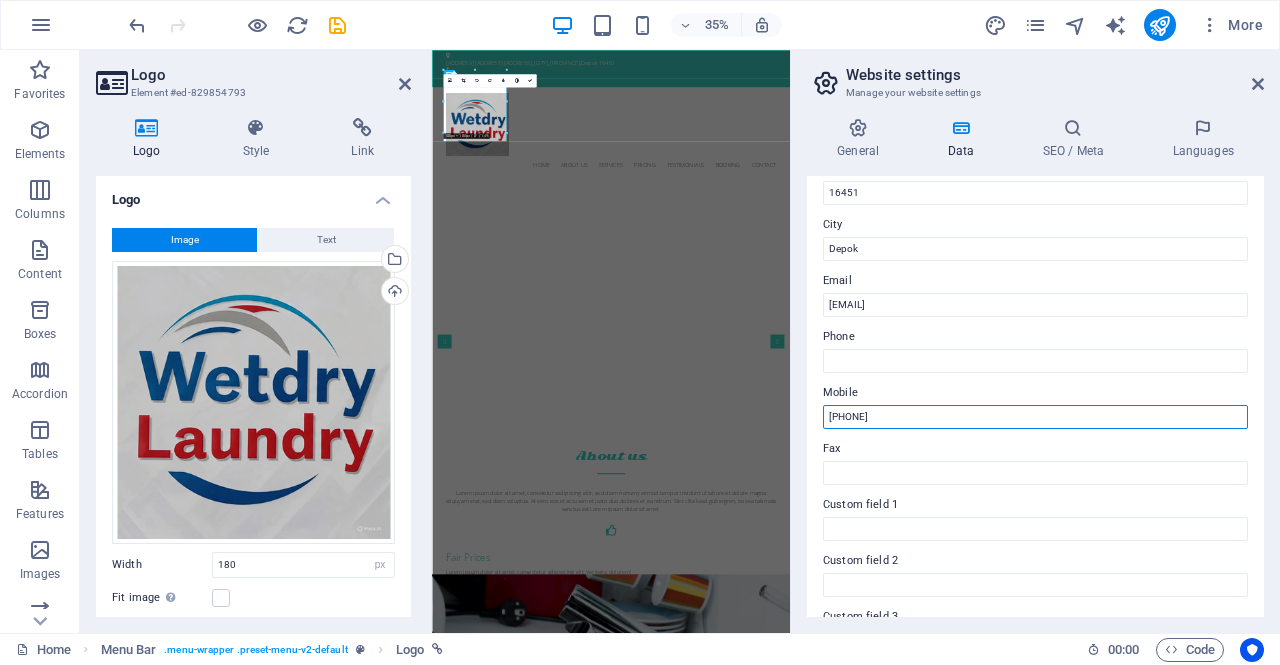 paste 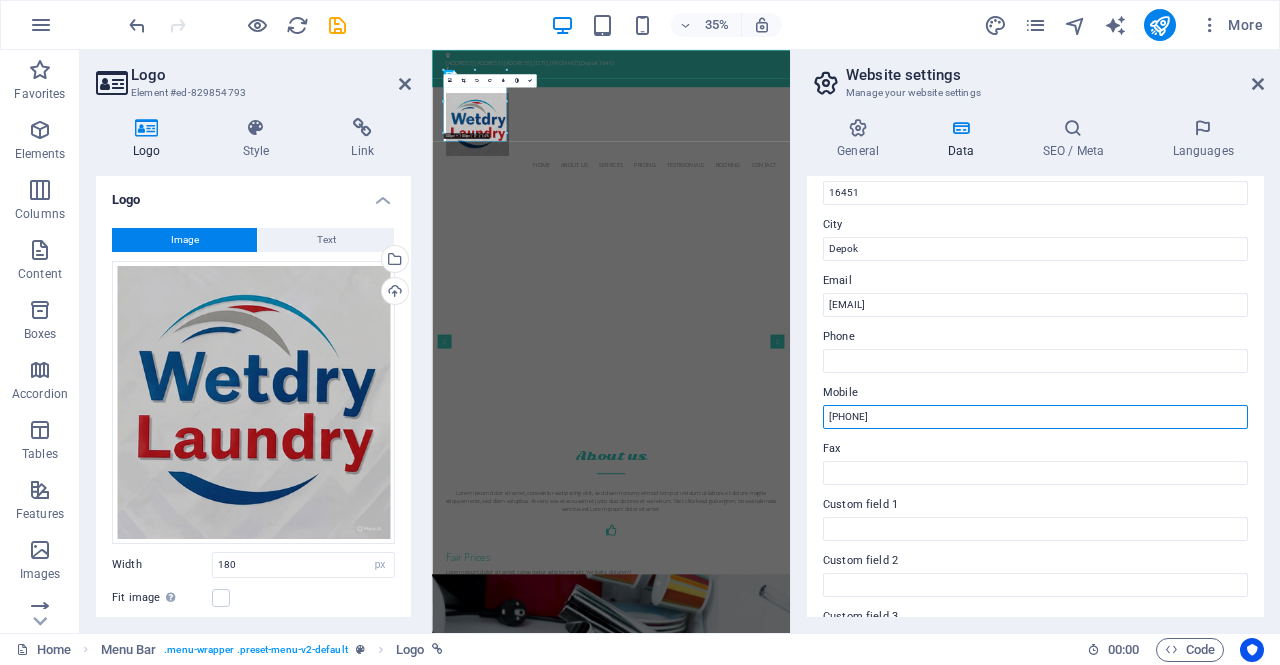 type on "[PHONE]" 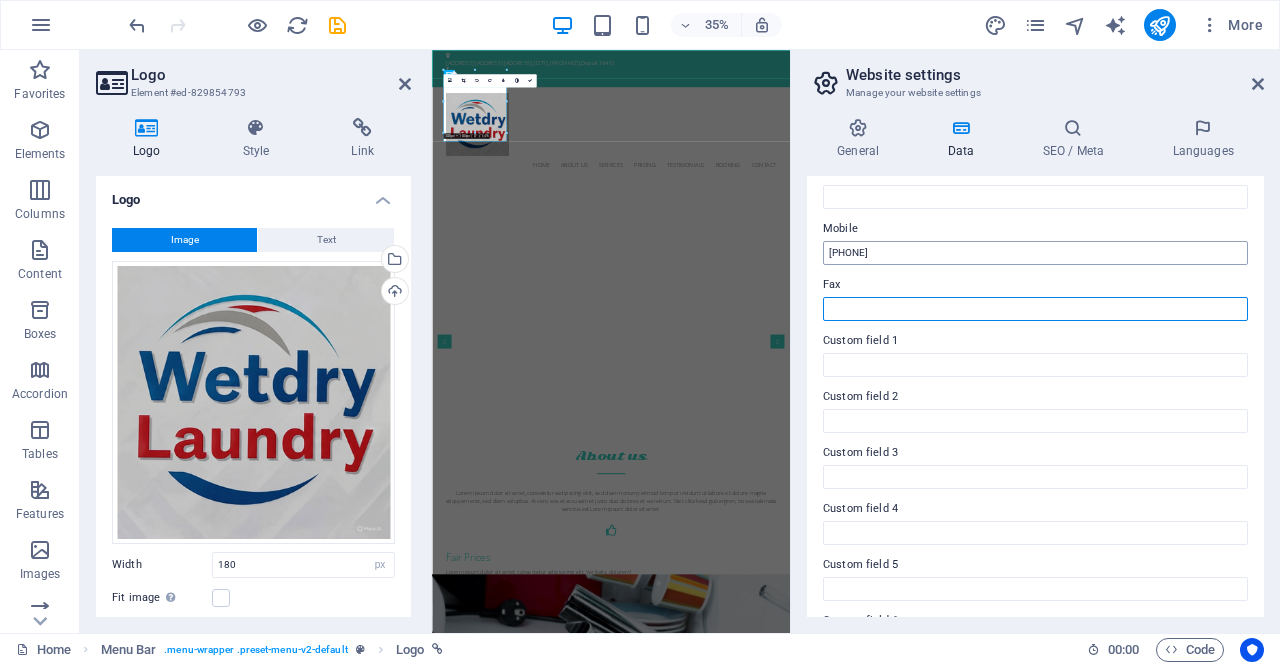 scroll, scrollTop: 519, scrollLeft: 0, axis: vertical 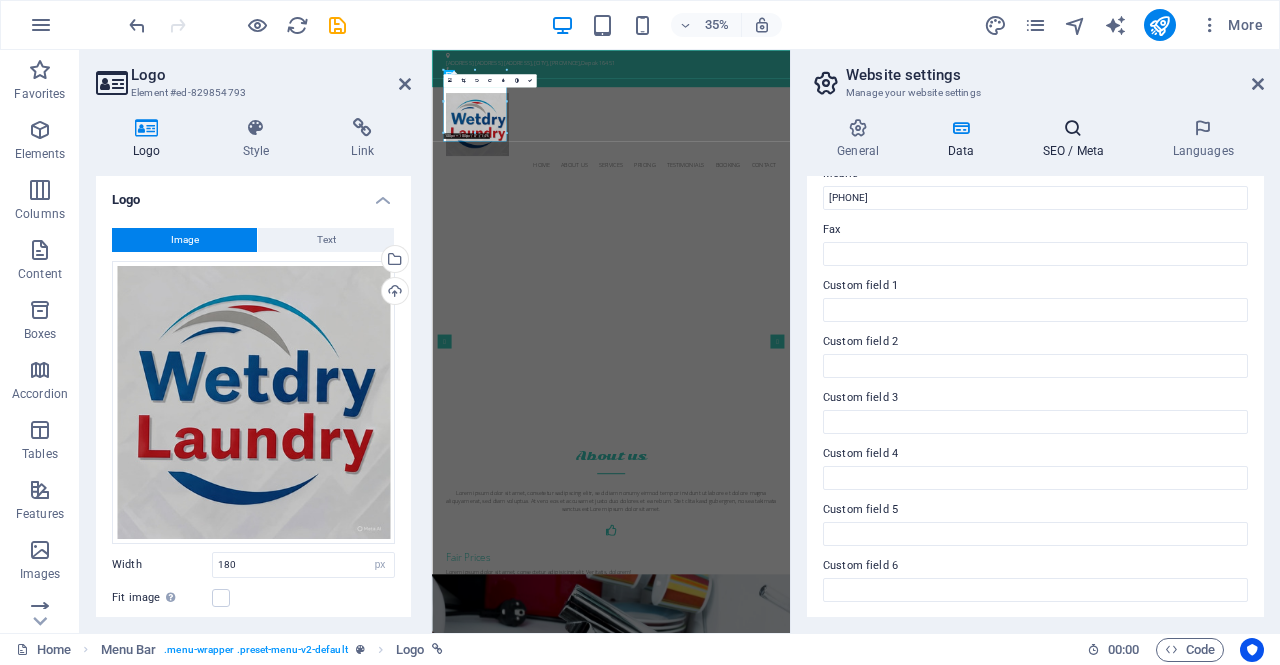 click on "SEO / Meta" at bounding box center (1077, 139) 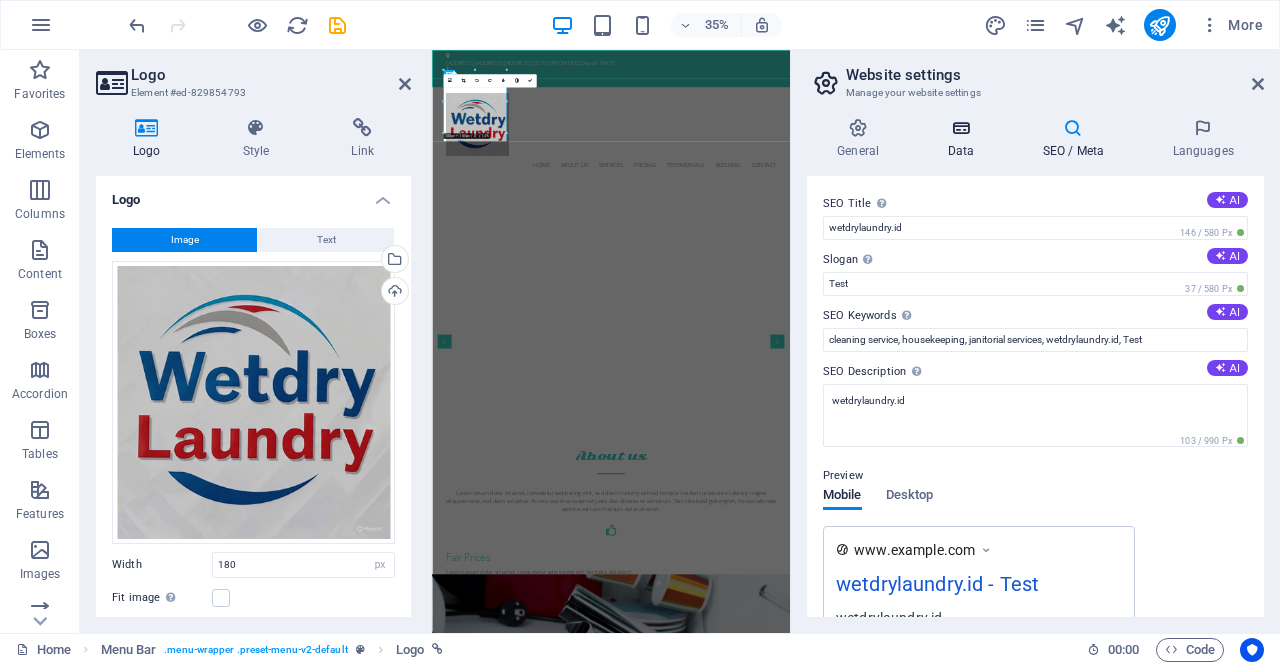 click on "Data" at bounding box center [964, 139] 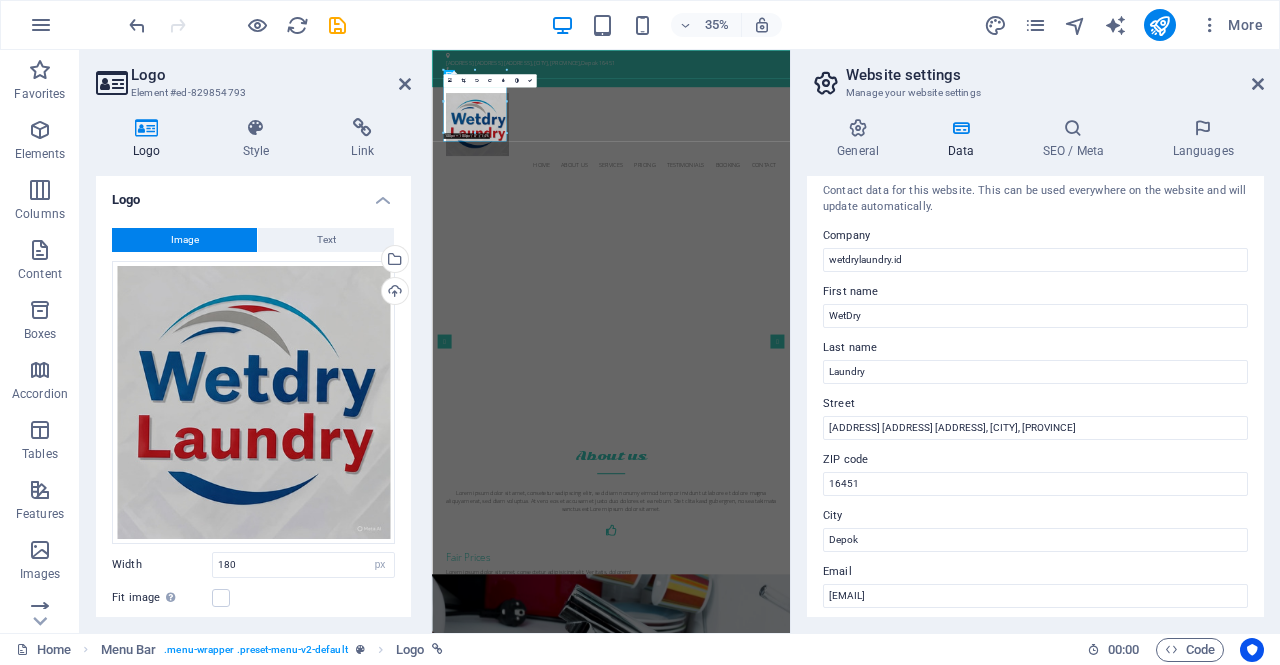 scroll, scrollTop: 0, scrollLeft: 0, axis: both 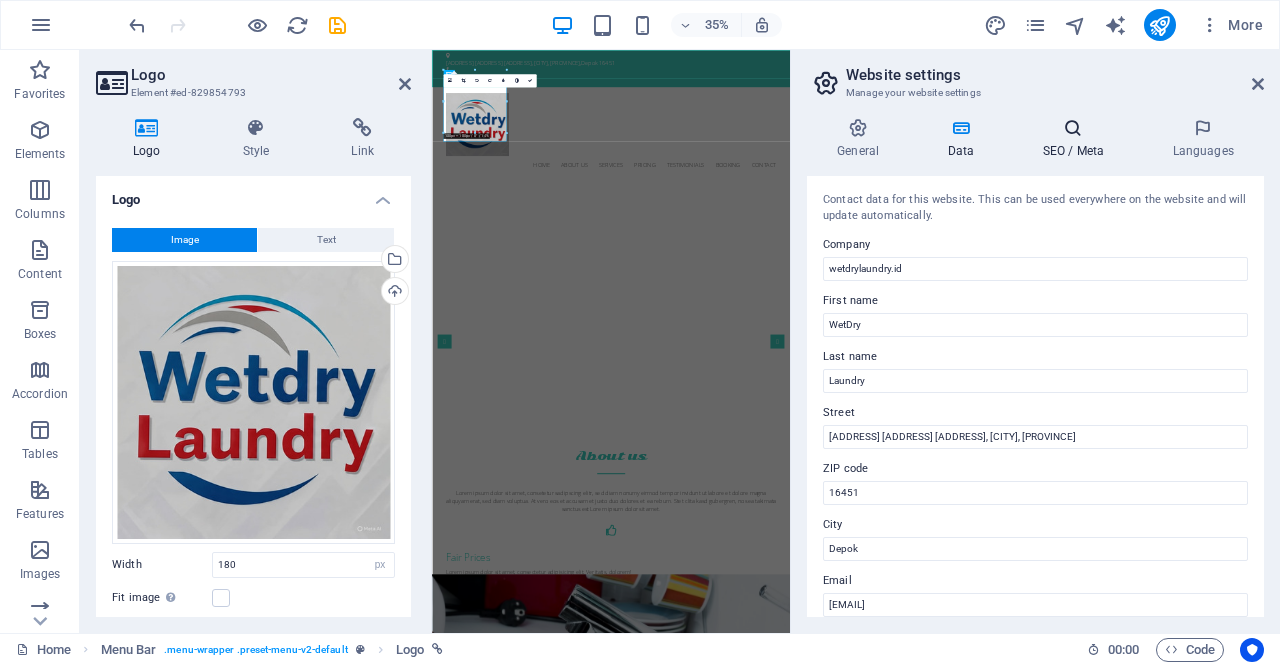 click at bounding box center [1073, 128] 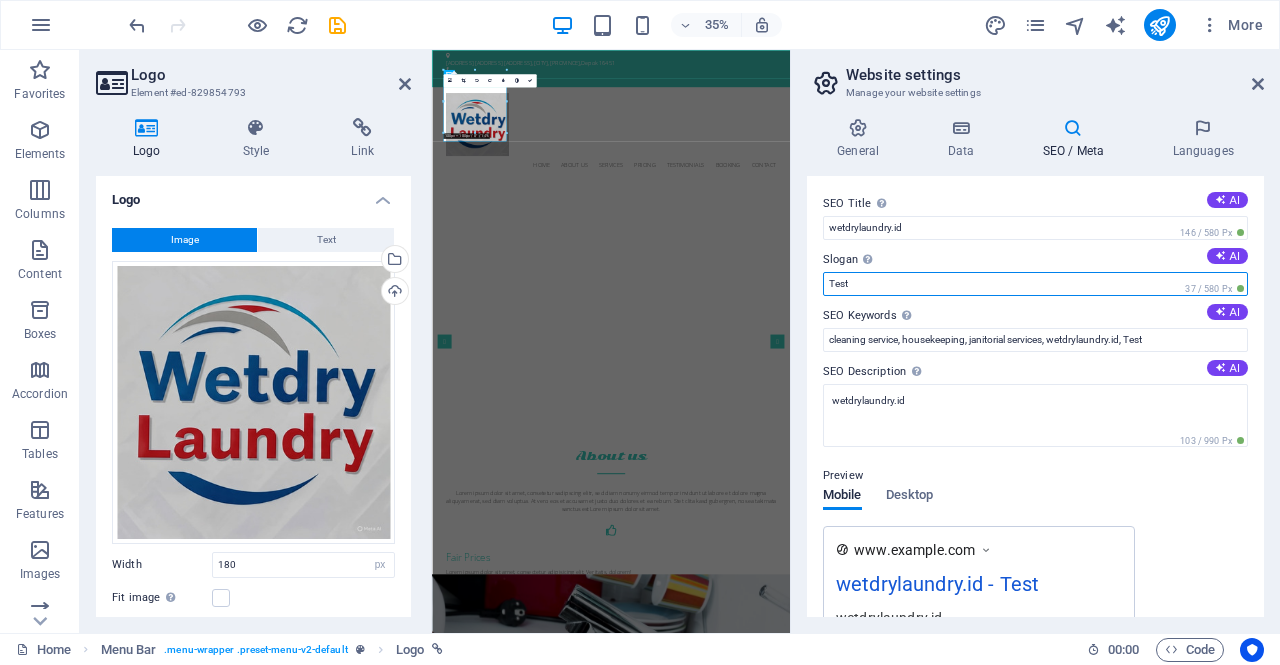 drag, startPoint x: 1028, startPoint y: 285, endPoint x: 801, endPoint y: 282, distance: 227.01982 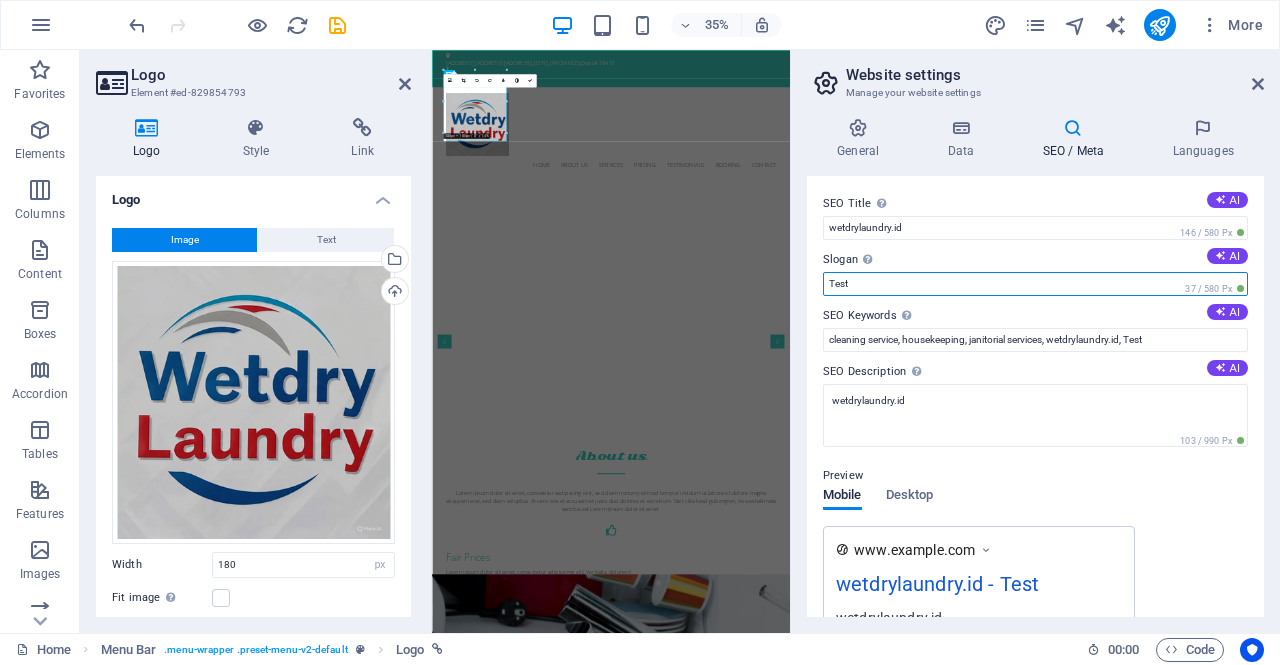 paste on "Solusi Laundry Terbaik untuk Anda!" 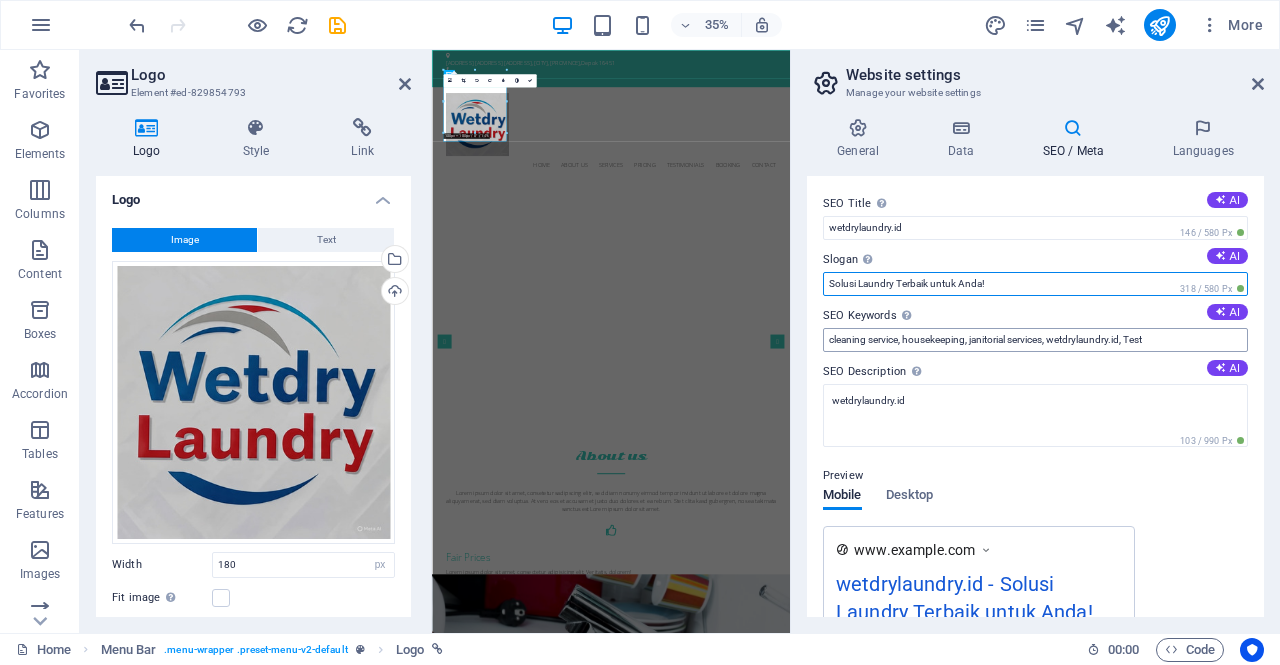 type on "Solusi Laundry Terbaik untuk Anda!" 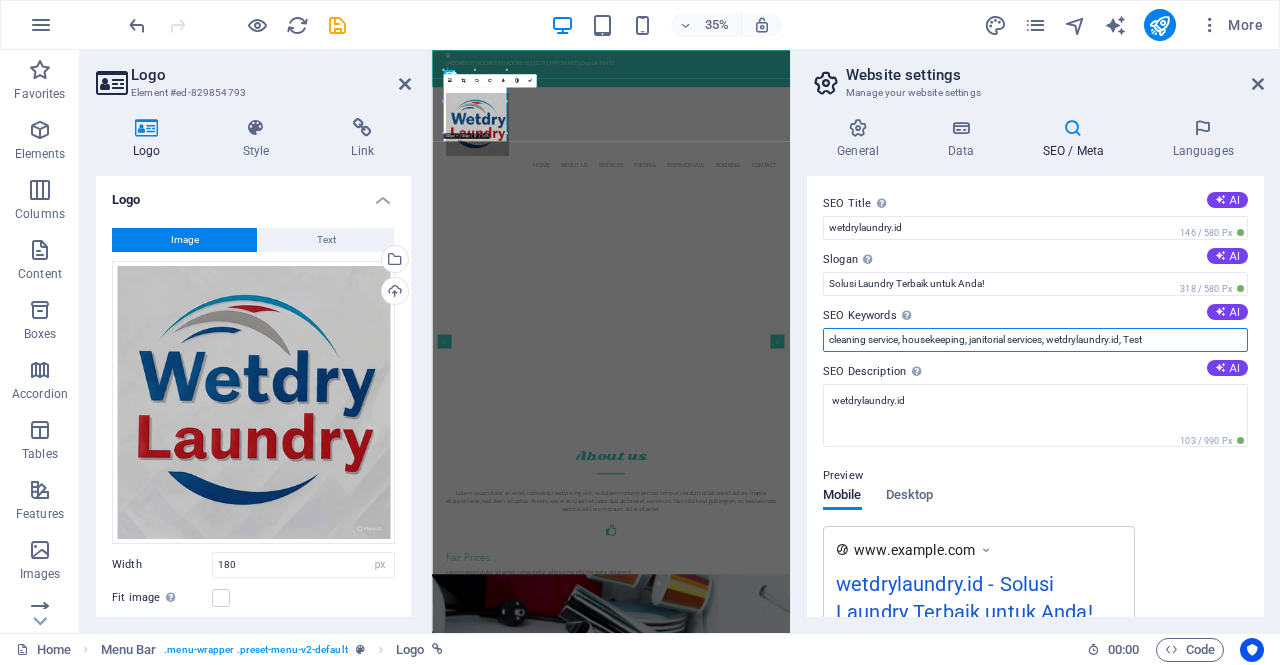 click on "cleaning service, housekeeping, janitorial services, wetdrylaundry.id, Test" at bounding box center [1035, 340] 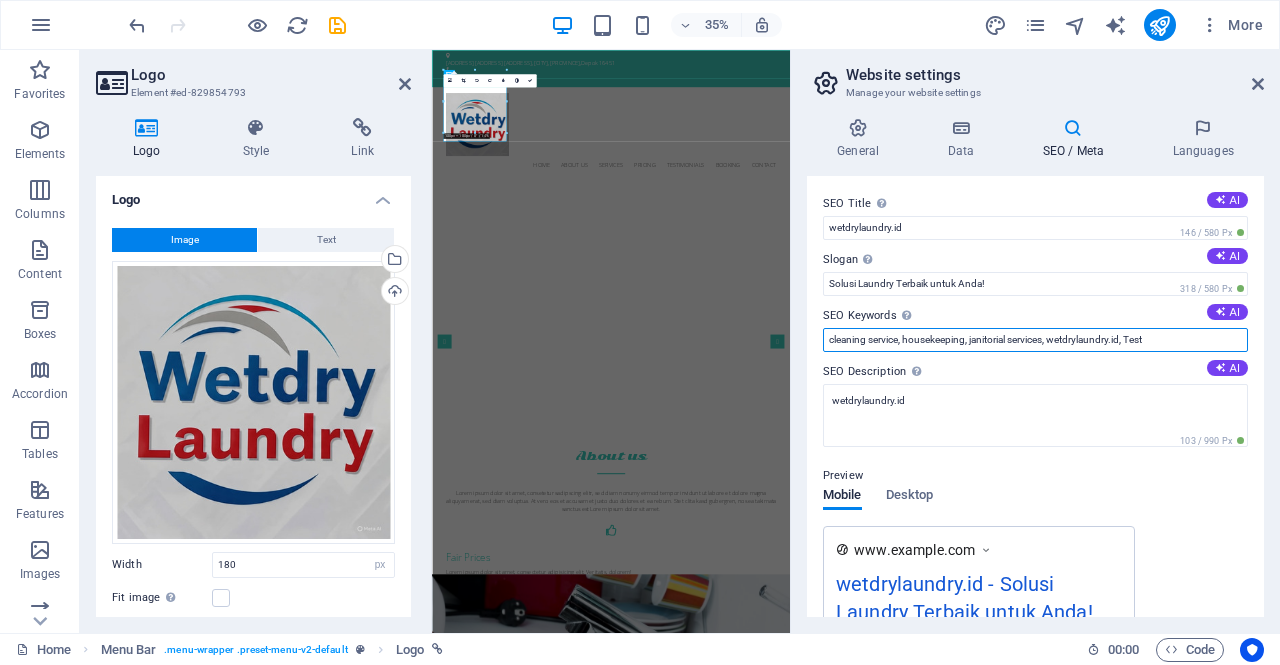 paste on "Laundry terdeka" 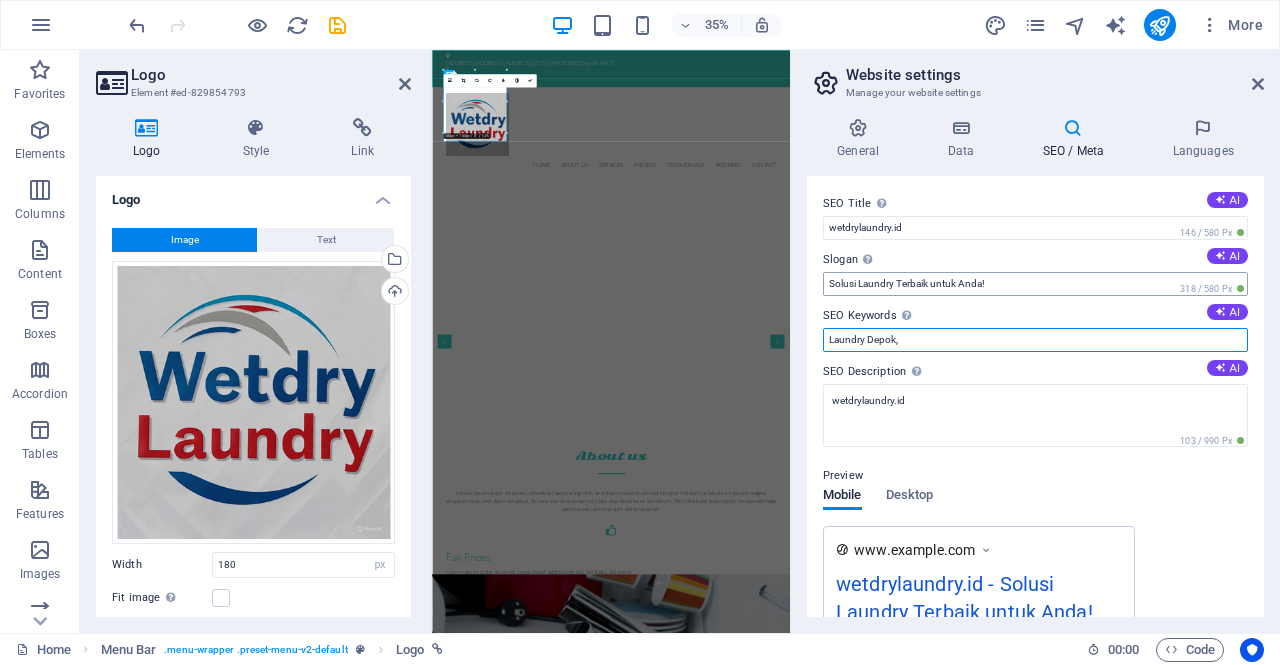 paste on "Jasa laundry" 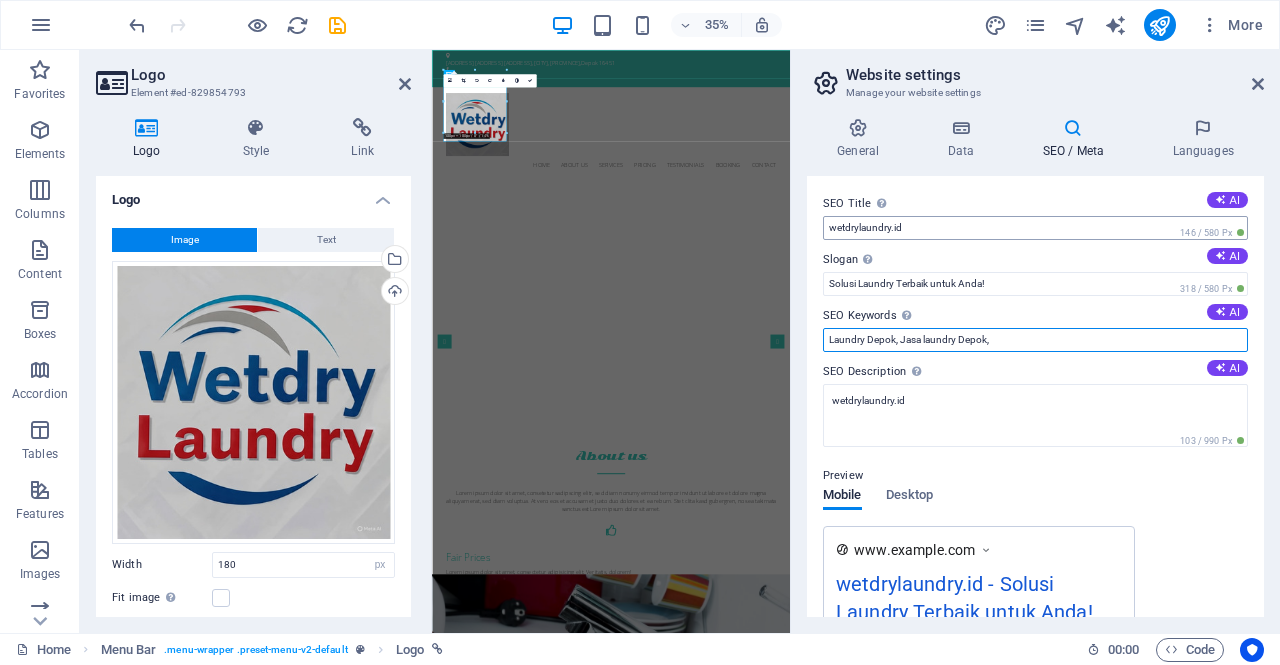 paste on "Cuci pakaian" 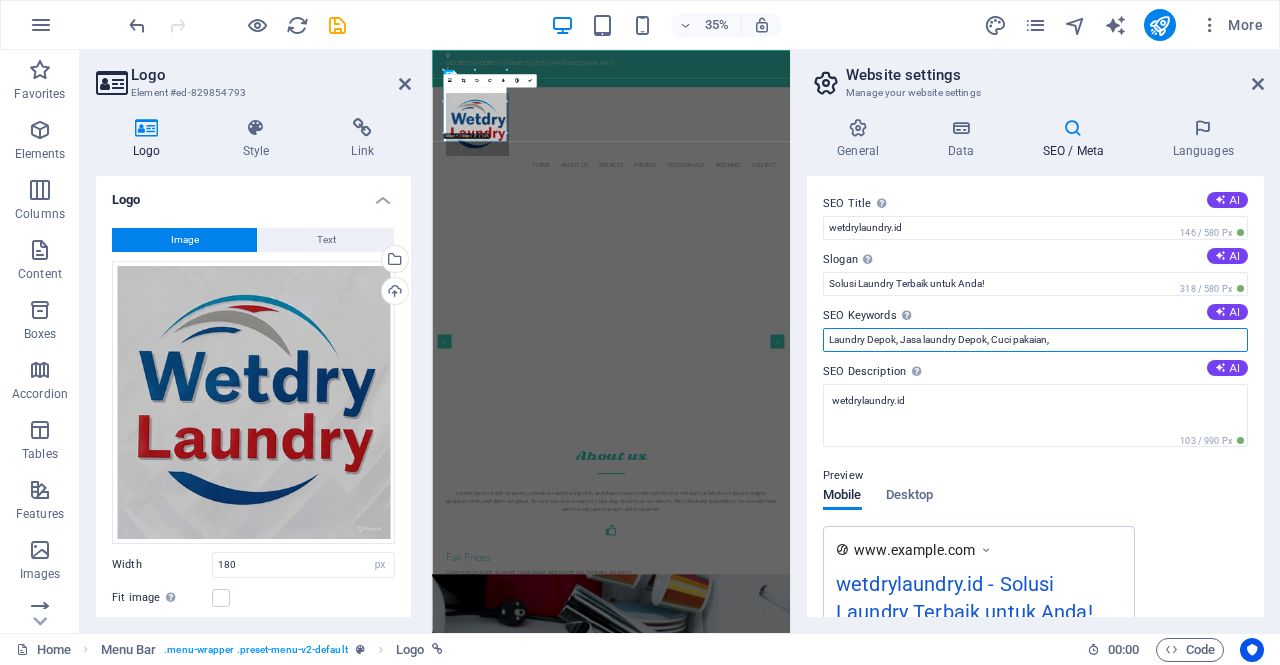 paste on "Laundry kiloan" 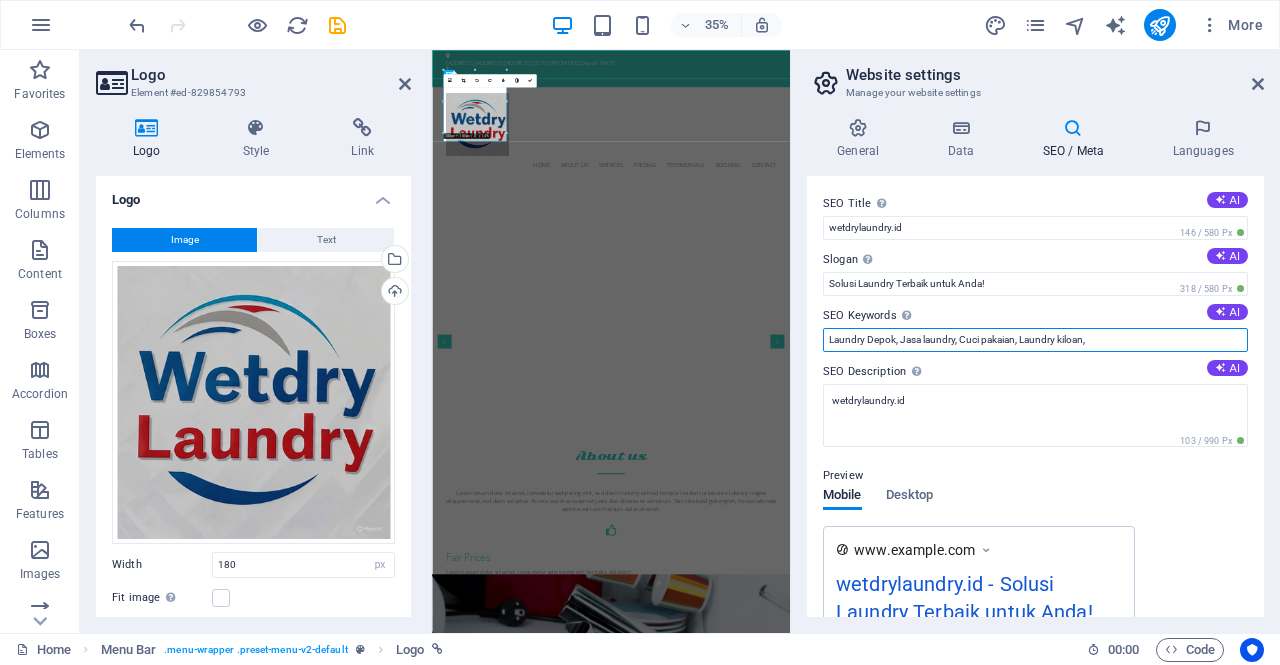 paste on "Laundry express" 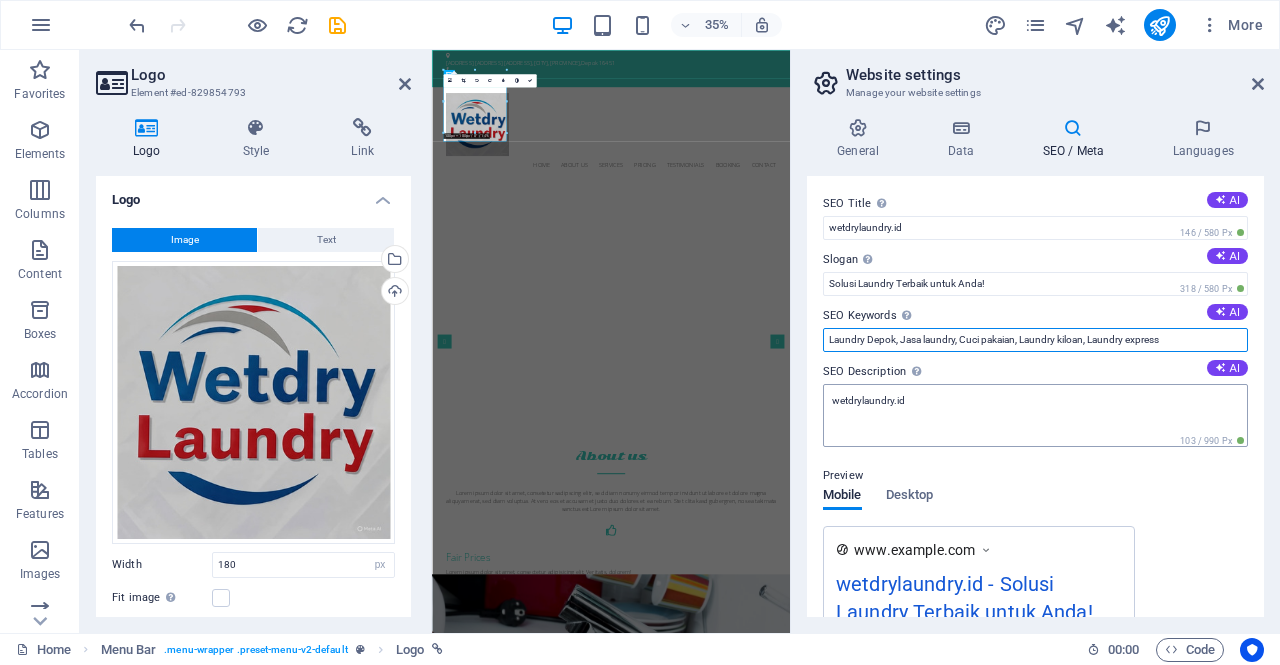 type on "Laundry Depok, Jasa laundry, Cuci pakaian, Laundry kiloan, Laundry express" 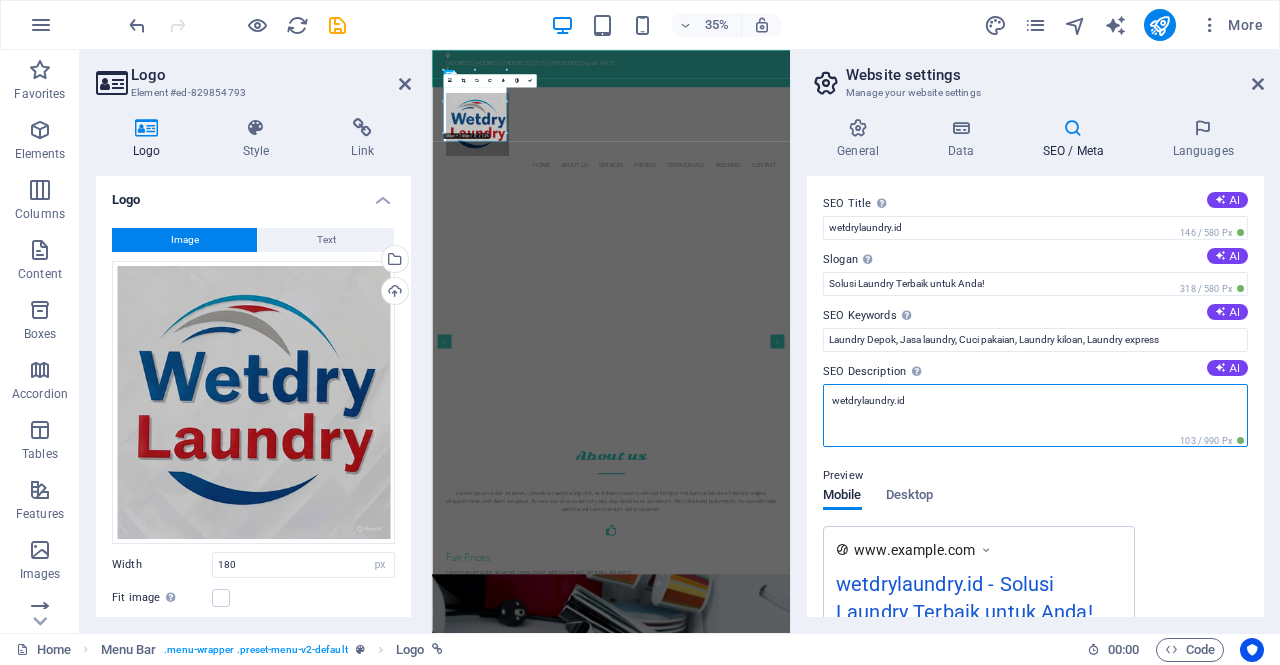 click on "wetdrylaundry.id" at bounding box center (1035, 415) 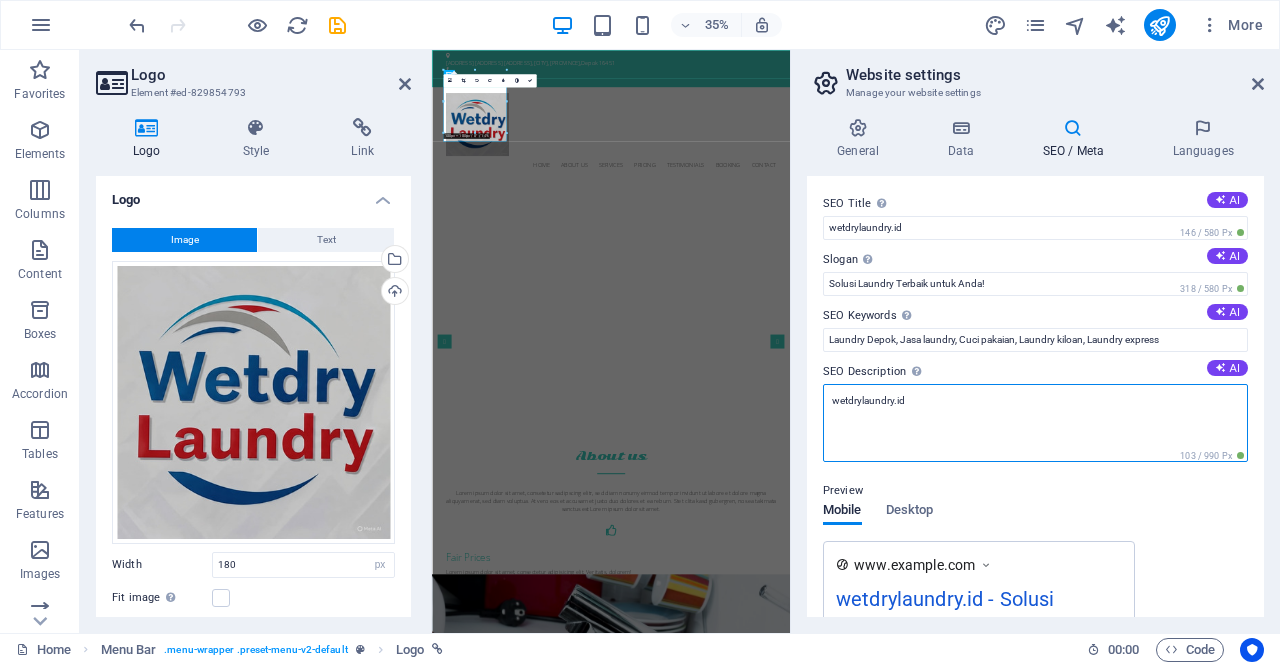 drag, startPoint x: 965, startPoint y: 406, endPoint x: 795, endPoint y: 402, distance: 170.04706 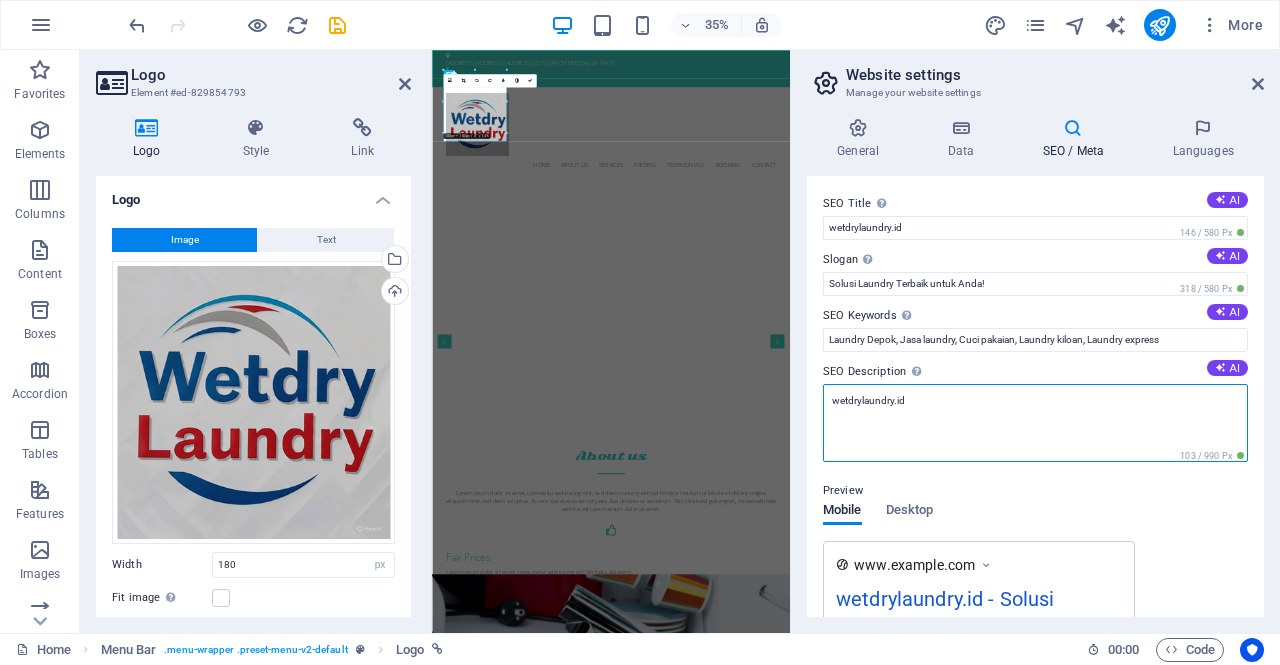 paste on "1. "Laundry terdekat dengan harga kompetitif! Cuci, kering, dan lipat pakaian Anda dengan kualitas terbaik. Layanan express tersedia!"
2. "Jasa laundry profesional dengan kualitas terbaik! Cuci pakaian Anda dengan mesin modern dan pengering yang cepat. Harga terjangkau!"
3. "Laundry kiloan dengan harga murah! Cuci, kering, dan lipat pakaian Anda dengan kualitas terbaik. Layanan cepat dan tepat waktu!"
4. "Solusi laundry terbaik untuk Anda! Cuci pakaian dengan mesin modern dan pengering yang cepat. Harga kompetitif dan layanan express tersedia!"
5. "Laundry express dengan kualitas terbaik! Cuci, kering, dan lipat pakaian Anda dengan cepat dan tepat waktu. Harga terjangkau!"" 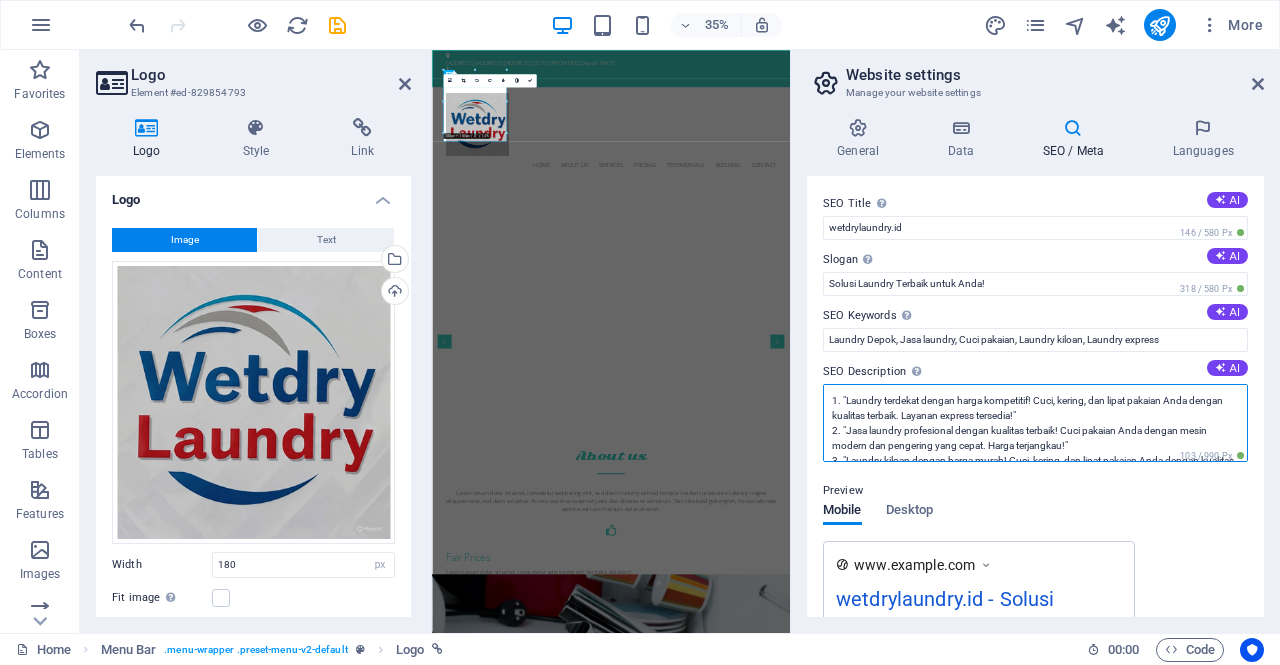 scroll, scrollTop: 0, scrollLeft: 0, axis: both 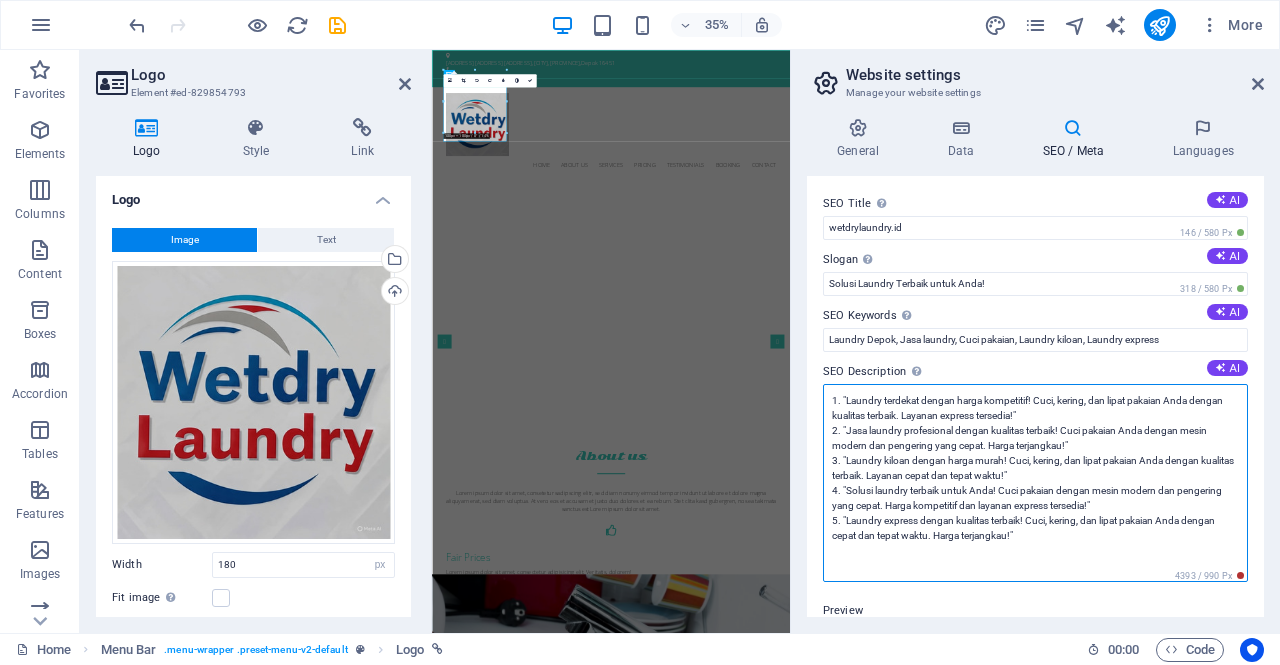 click on "1. "Laundry terdekat dengan harga kompetitif! Cuci, kering, dan lipat pakaian Anda dengan kualitas terbaik. Layanan express tersedia!"
2. "Jasa laundry profesional dengan kualitas terbaik! Cuci pakaian Anda dengan mesin modern dan pengering yang cepat. Harga terjangkau!"
3. "Laundry kiloan dengan harga murah! Cuci, kering, dan lipat pakaian Anda dengan kualitas terbaik. Layanan cepat dan tepat waktu!"
4. "Solusi laundry terbaik untuk Anda! Cuci pakaian dengan mesin modern dan pengering yang cepat. Harga kompetitif dan layanan express tersedia!"
5. "Laundry express dengan kualitas terbaik! Cuci, kering, dan lipat pakaian Anda dengan cepat dan tepat waktu. Harga terjangkau!"" at bounding box center (1035, 483) 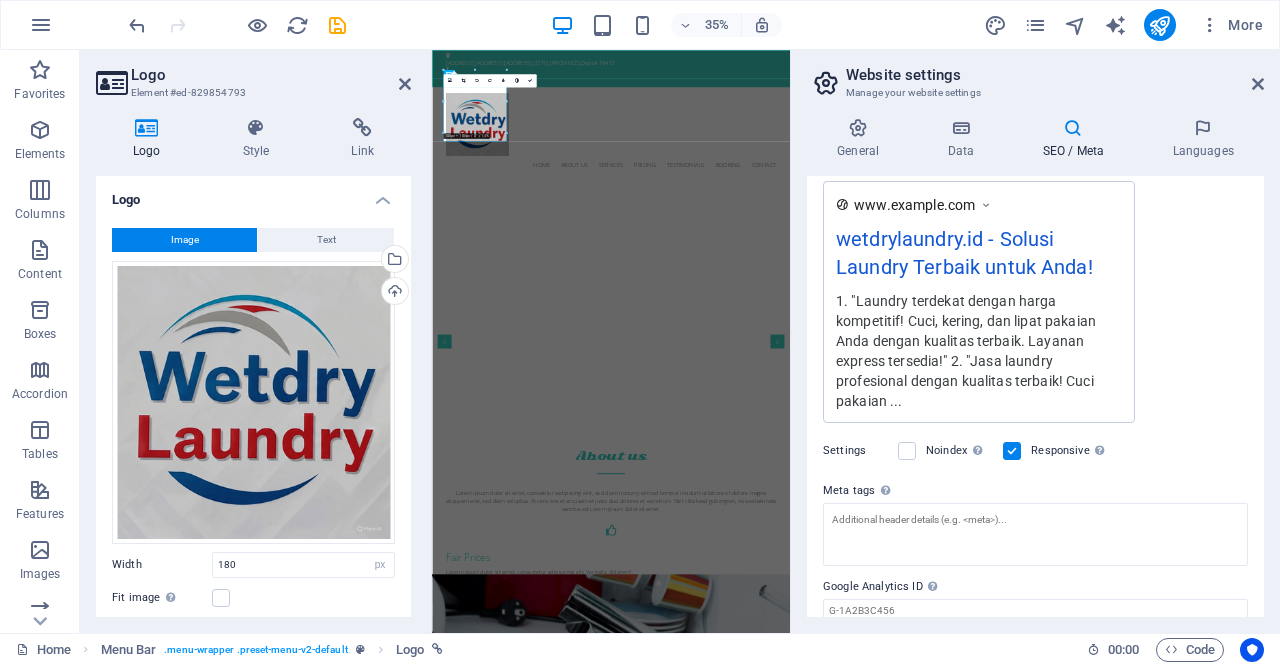 scroll, scrollTop: 557, scrollLeft: 0, axis: vertical 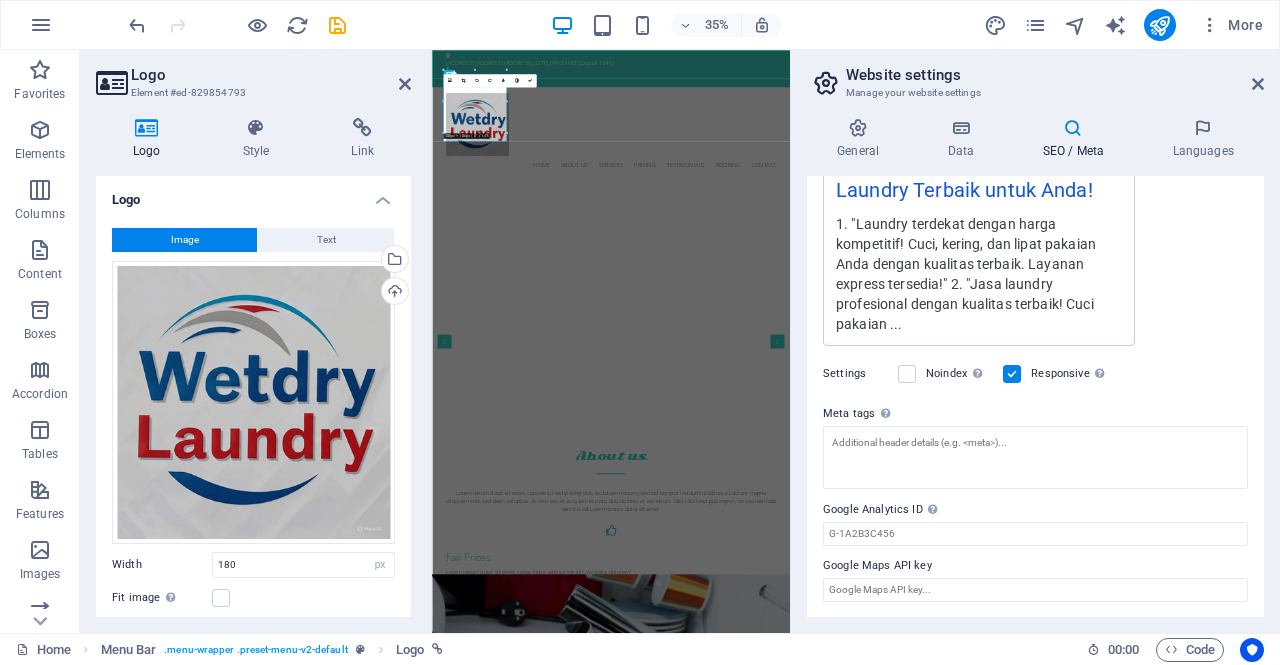 type on "1. "Laundry terdekat dengan harga kompetitif! Cuci, kering, dan lipat pakaian Anda dengan kualitas terbaik. Layanan express tersedia!"
2. "Jasa laundry profesional dengan kualitas terbaik! Cuci pakaian Anda dengan mesin modern dan pengering yang cepat. Harga terjangkau!"
3. "Laundry kiloan dengan harga murah! Cuci, kering, dan lipat pakaian Anda dengan kualitas terbaik. Layanan cepat dan tepat waktu!"
4. "Solusi laundry terbaik untuk Anda! Cuci pakaian dengan mesin modern dan pengering yang cepat. Harga kompetitif dan layanan express tersedia!"
5. "Laundry express dengan kualitas terbaik! Cuci, kering, dan lipat pakaian Anda dengan cepat dan tepat waktu. Harga terjangkau!"" 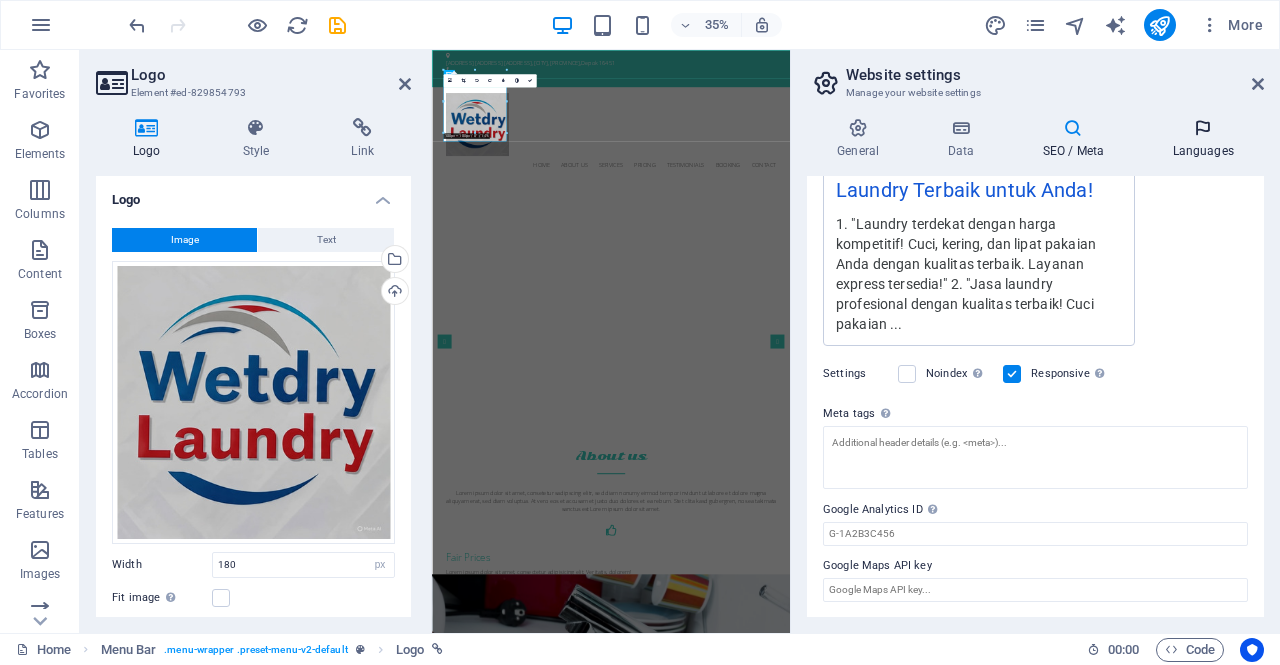 click on "Languages" at bounding box center [1203, 139] 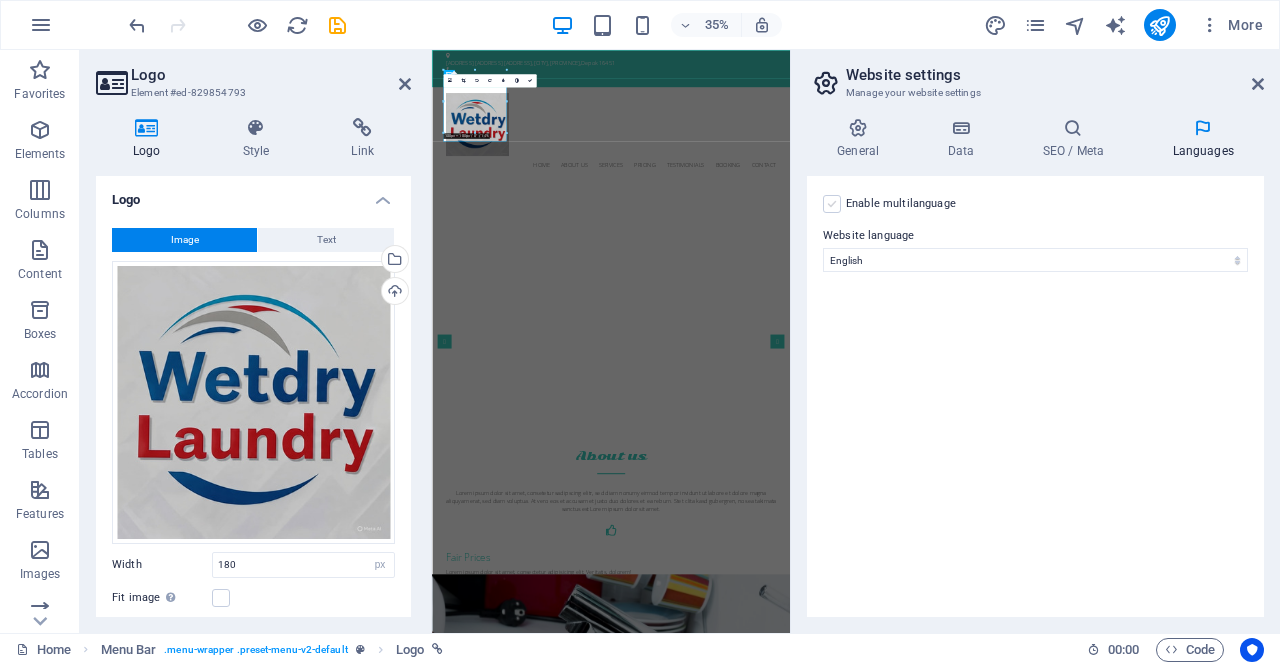 click at bounding box center [832, 204] 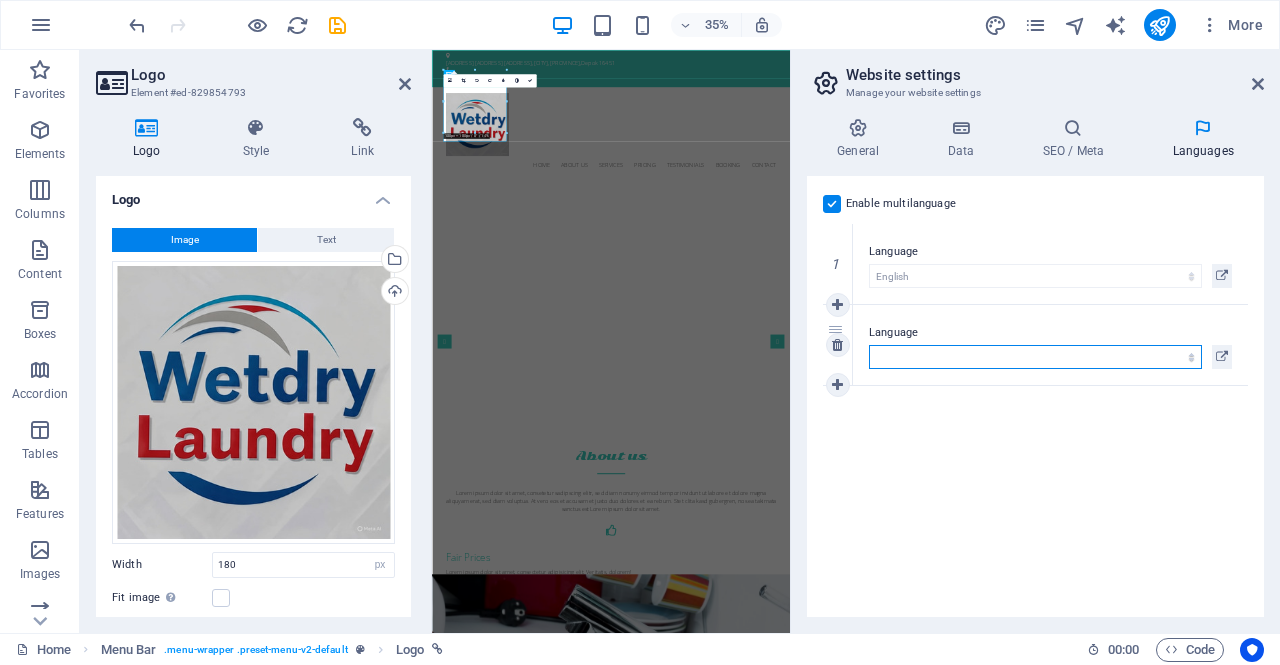 click on "Abkhazian Afar Afrikaans Akan Albanian Amharic Arabic Aragonese Armenian Assamese Avaric Avestan Aymara Azerbaijani Bambara Bashkir Basque Belarusian Bengali Bihari languages Bislama Bokmål Bosnian Breton Bulgarian Burmese Catalan Central Khmer Chamorro Chechen Chinese Church Slavic Chuvash Cornish Corsican Cree Croatian Czech Danish Dutch Dzongkha English Esperanto Estonian Ewe Faroese Farsi (Persian) Fijian Finnish French Fulah Gaelic Galician Ganda Georgian German Greek Greenlandic Guaraní Gujarati Haitian Creole Hausa Hebrew Herero Hindi Hiri Motu Hungarian Icelandic Ido Igbo Indonesian Interlingua Interlingue Inuktitut Inupiaq Irish Italian Japanese Javanese Kannada Kanuri Kashmiri Kazakh Kikuyu Kinyarwanda Komi Kongo Korean Kurdish Kwanyama Kyrgyz Lao Latin Latvian Limburgish Lingala Lithuanian Luba-Katanga Luxembourgish Macedonian Malagasy Malay Malayalam Maldivian Maltese Manx Maori Marathi Marshallese Mongolian Nauru Navajo Ndonga Nepali North Ndebele Northern Sami Norwegian Norwegian Nynorsk Nuosu" at bounding box center (1035, 357) 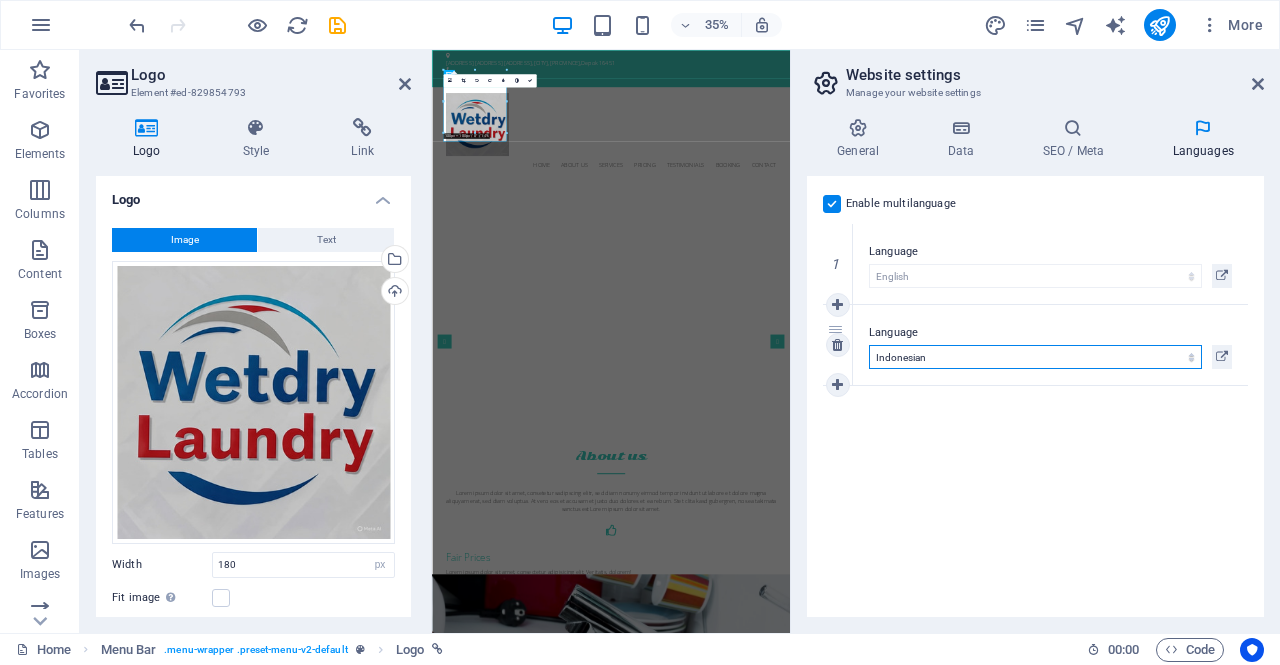 click on "Abkhazian Afar Afrikaans Akan Albanian Amharic Arabic Aragonese Armenian Assamese Avaric Avestan Aymara Azerbaijani Bambara Bashkir Basque Belarusian Bengali Bihari languages Bislama Bokmål Bosnian Breton Bulgarian Burmese Catalan Central Khmer Chamorro Chechen Chinese Church Slavic Chuvash Cornish Corsican Cree Croatian Czech Danish Dutch Dzongkha English Esperanto Estonian Ewe Faroese Farsi (Persian) Fijian Finnish French Fulah Gaelic Galician Ganda Georgian German Greek Greenlandic Guaraní Gujarati Haitian Creole Hausa Hebrew Herero Hindi Hiri Motu Hungarian Icelandic Ido Igbo Indonesian Interlingua Interlingue Inuktitut Inupiaq Irish Italian Japanese Javanese Kannada Kanuri Kashmiri Kazakh Kikuyu Kinyarwanda Komi Kongo Korean Kurdish Kwanyama Kyrgyz Lao Latin Latvian Limburgish Lingala Lithuanian Luba-Katanga Luxembourgish Macedonian Malagasy Malay Malayalam Maldivian Maltese Manx Maori Marathi Marshallese Mongolian Nauru Navajo Ndonga Nepali North Ndebele Northern Sami Norwegian Norwegian Nynorsk Nuosu" at bounding box center [1035, 357] 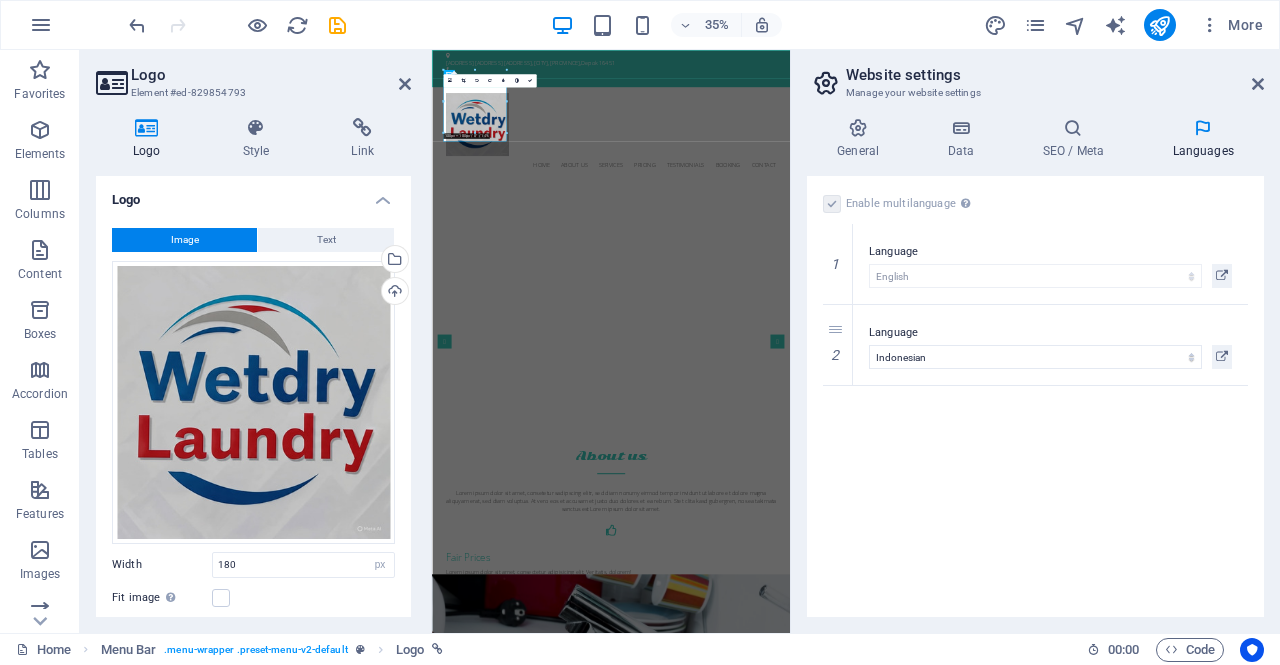 click on "Enable multilanguage To disable multilanguage delete all languages until only one language remains. Website language Abkhazian Afar Afrikaans Akan Albanian Amharic Arabic Aragonese Armenian Assamese Avaric Avestan Aymara Azerbaijani Bambara Bashkir Basque Belarusian Bengali Bihari languages Bislama Bokmål Bosnian Breton Bulgarian Burmese Catalan Central Khmer Chamorro Chechen Chinese Church Slavic Chuvash Cornish Corsican Cree Croatian Czech Danish Dutch Dzongkha English Esperanto Estonian Ewe Faroese Farsi (Persian) Fijian Finnish French Fulah Gaelic Galician Ganda Georgian German Greek Greenlandic Guaraní Gujarati Haitian Creole Hausa Hebrew Herero Hindi Hiri Motu Hungarian Icelandic Ido Igbo Indonesian Interlingua Interlingue Inuktitut Inupiaq Irish Italian Japanese Javanese Kannada Kanuri Kashmiri Kazakh Kikuyu Kinyarwanda Komi Kongo Korean Kurdish Kwanyama Kyrgyz Lao Latin Latvian Limburgish Lingala Lithuanian Luba-Katanga Luxembourgish Macedonian Malagasy Malay Malayalam Maldivian Maltese Manx Maori 1" at bounding box center (1035, 396) 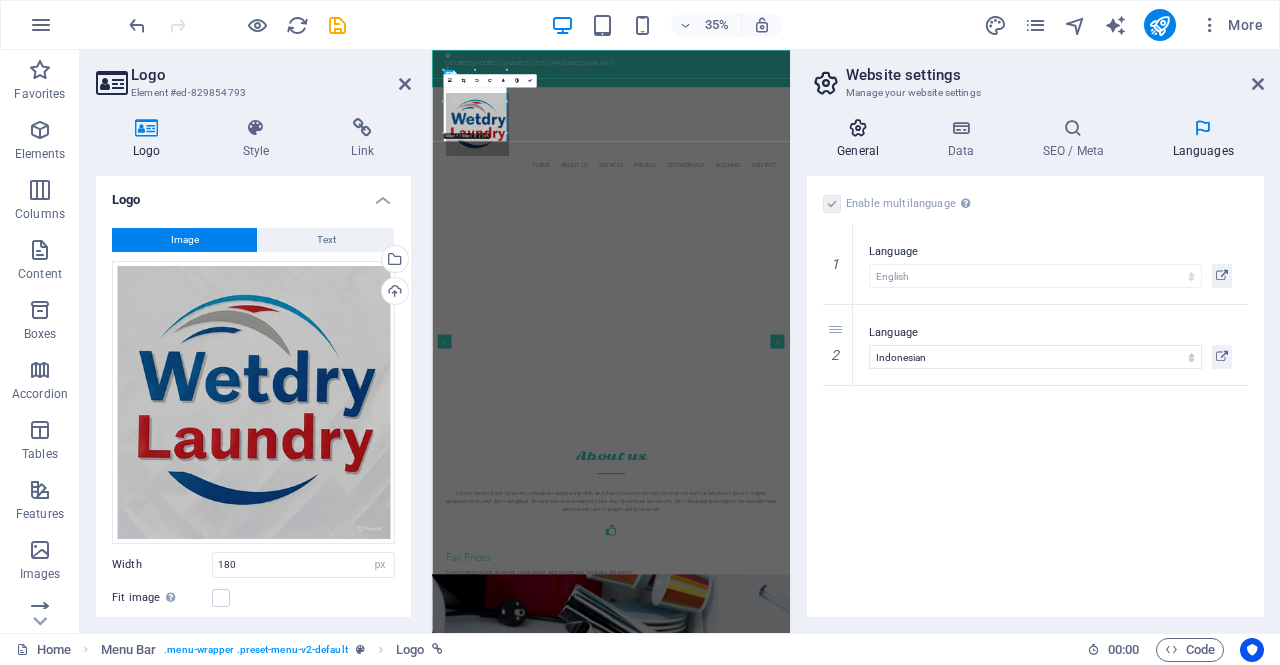 click at bounding box center [858, 128] 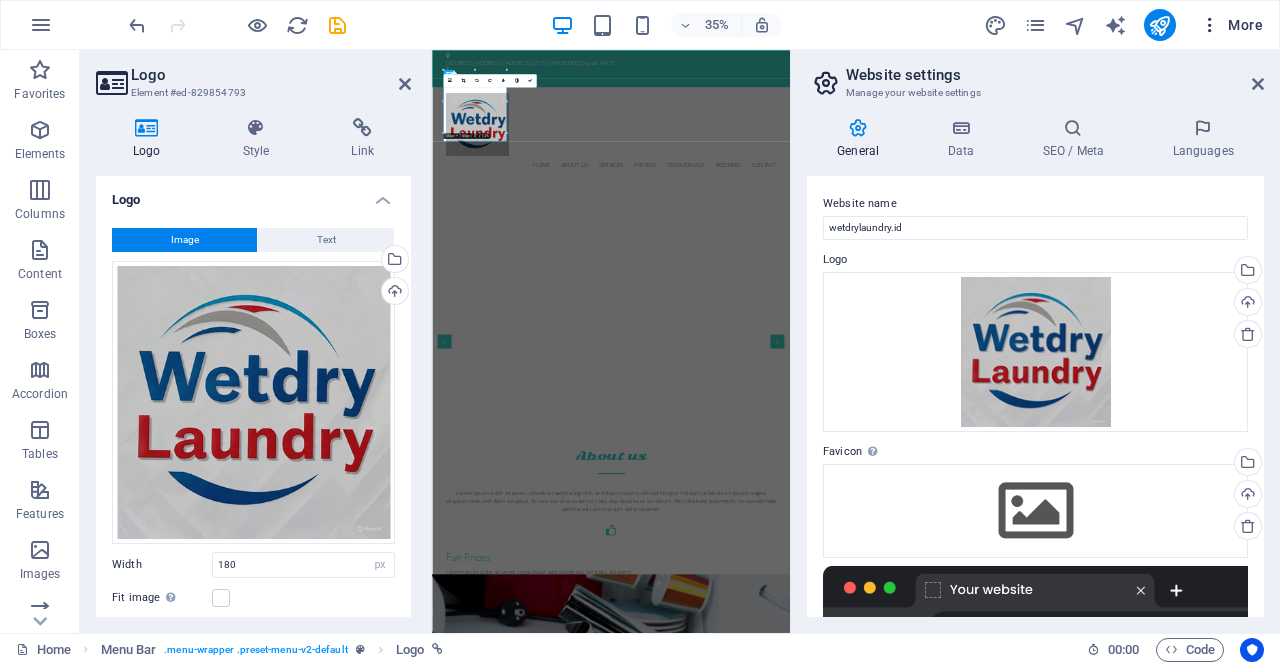 click on "More" at bounding box center (1231, 25) 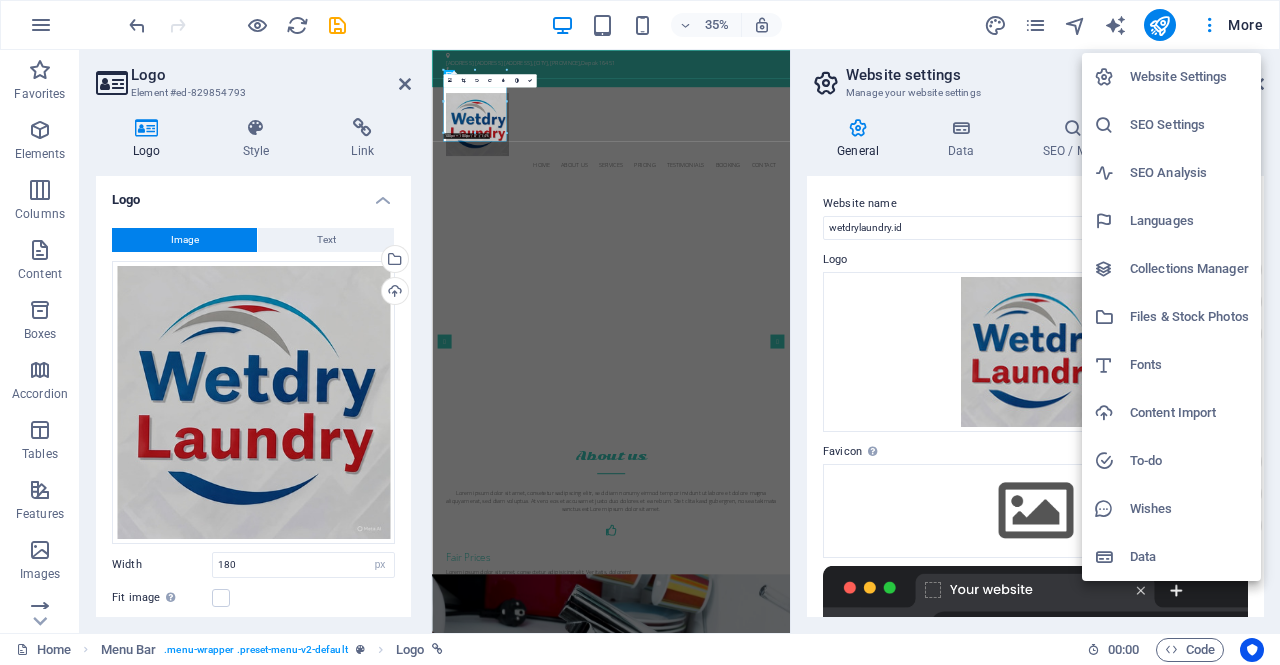 click at bounding box center [640, 332] 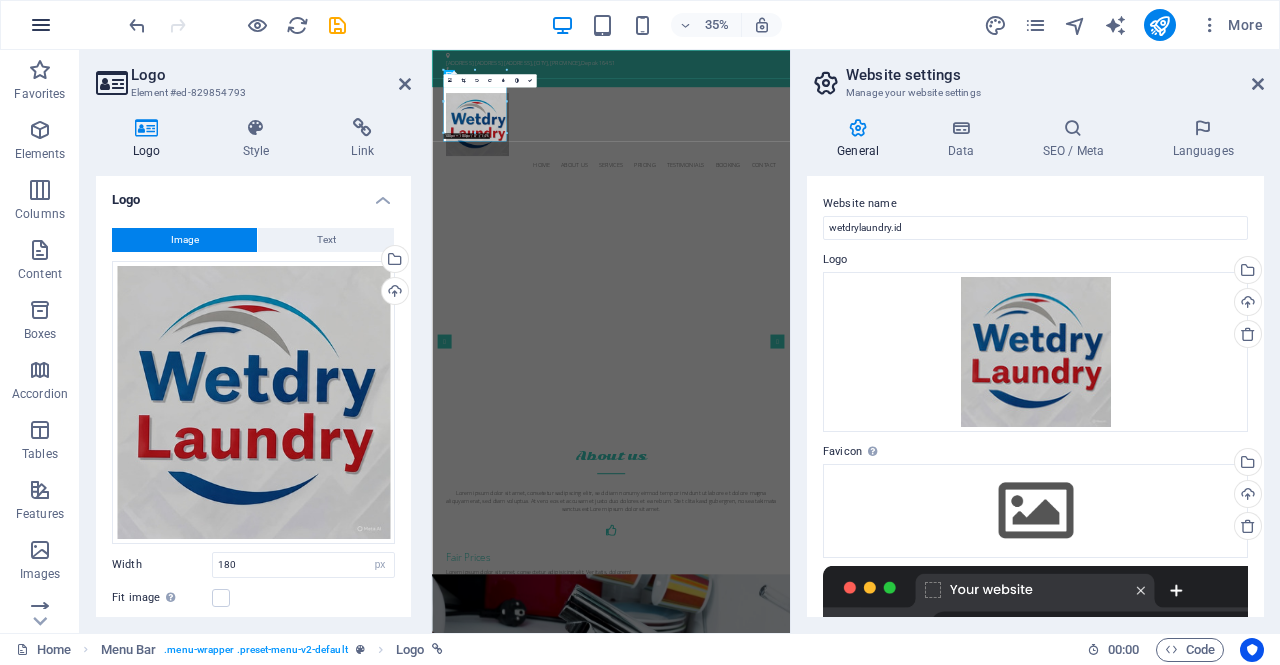 click at bounding box center (41, 25) 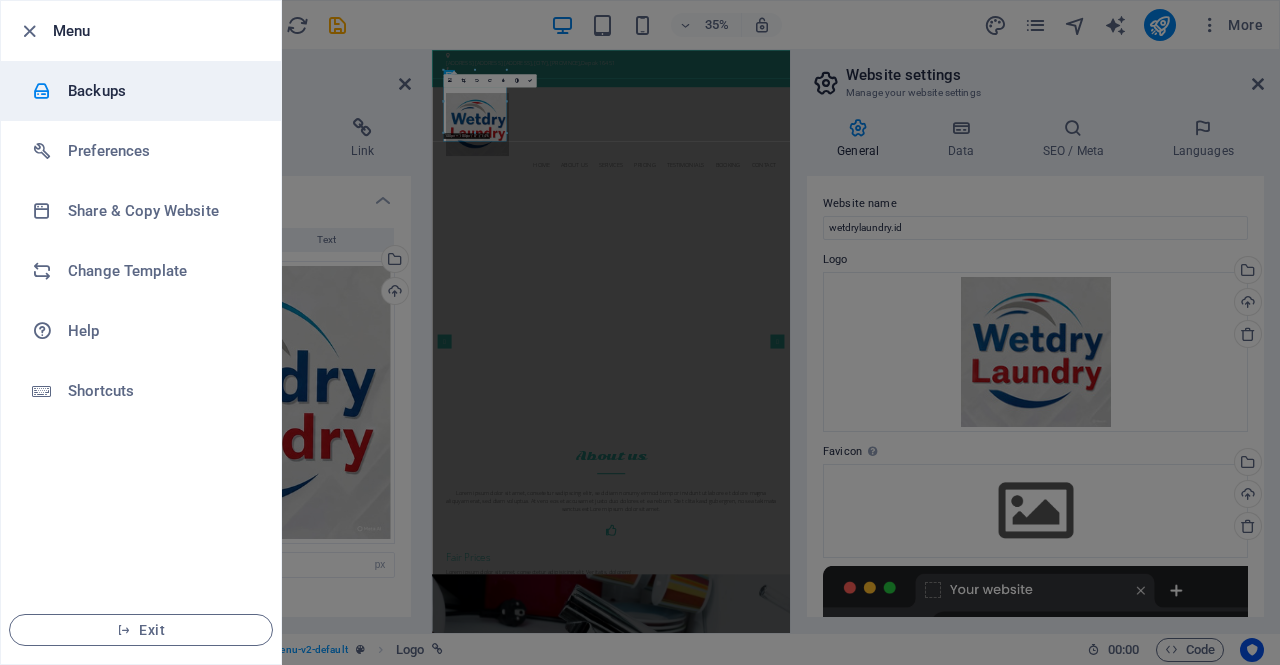 click on "Backups" at bounding box center (160, 91) 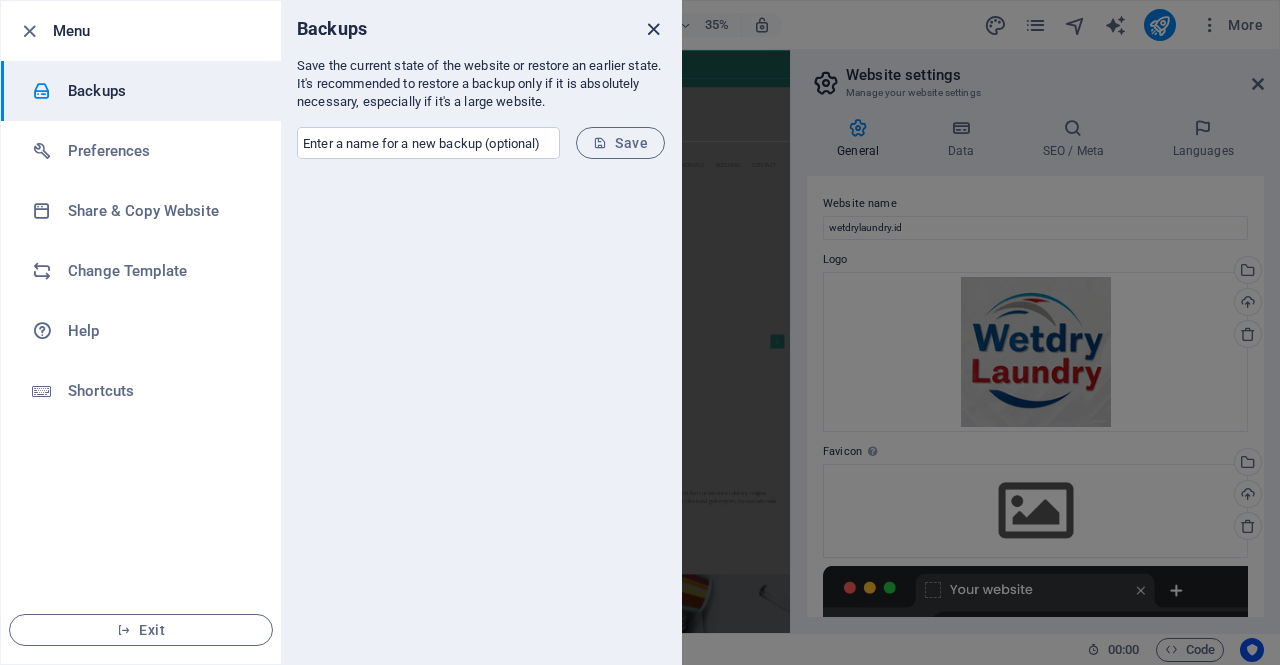 click at bounding box center [653, 29] 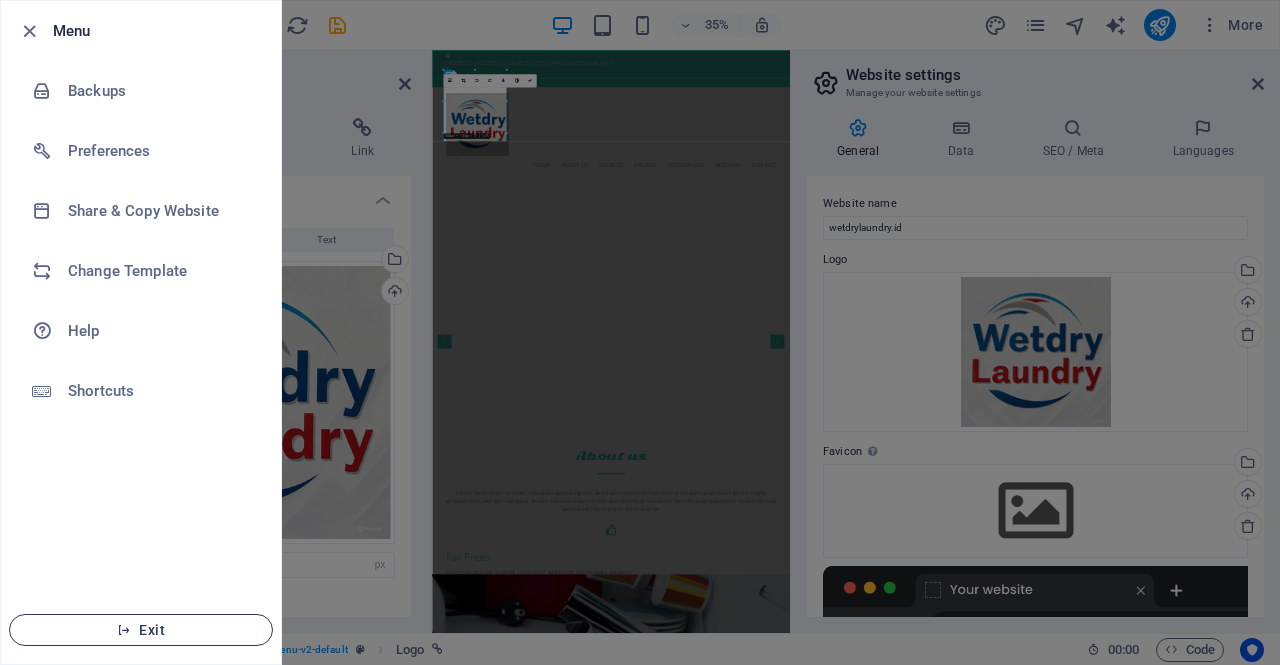 click at bounding box center [124, 630] 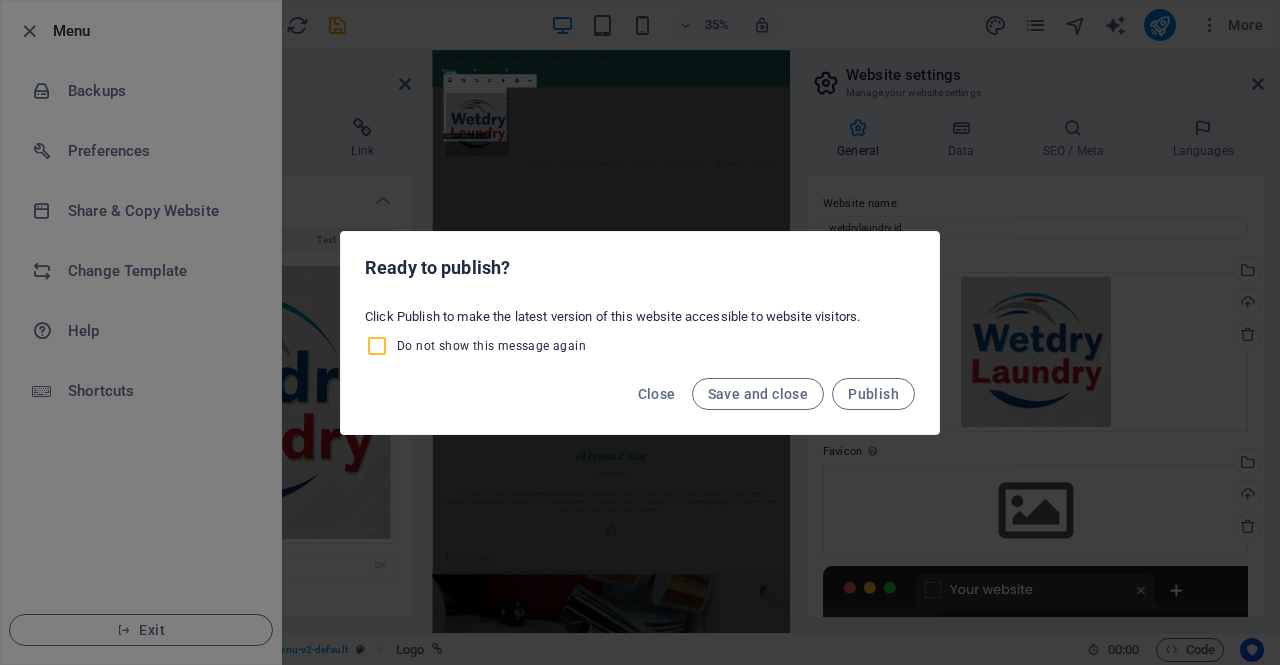 click on "Do not show this message again" at bounding box center [381, 346] 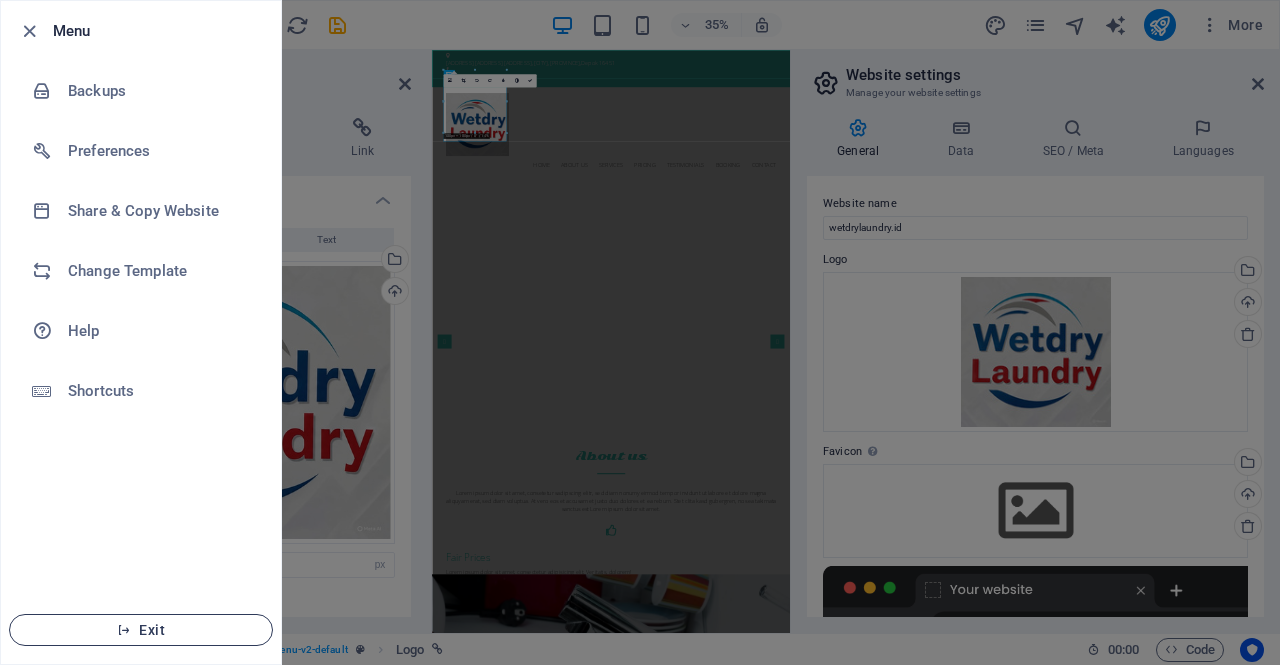 click on "Exit" at bounding box center (141, 630) 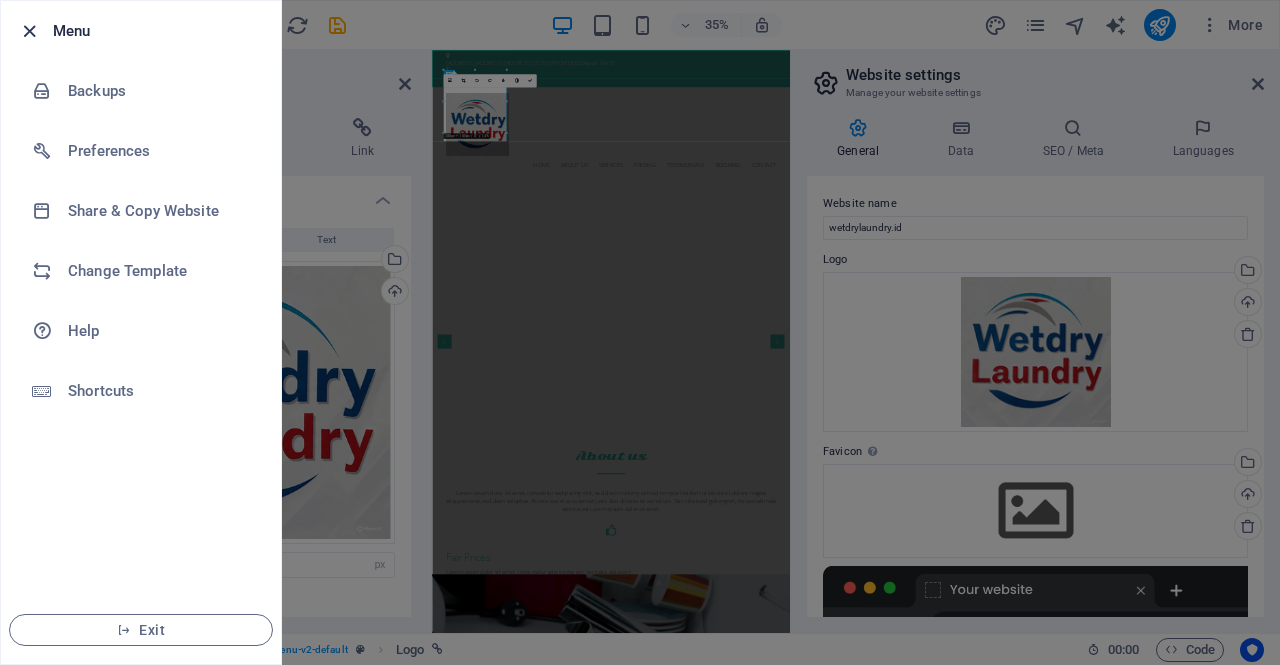 click at bounding box center [29, 31] 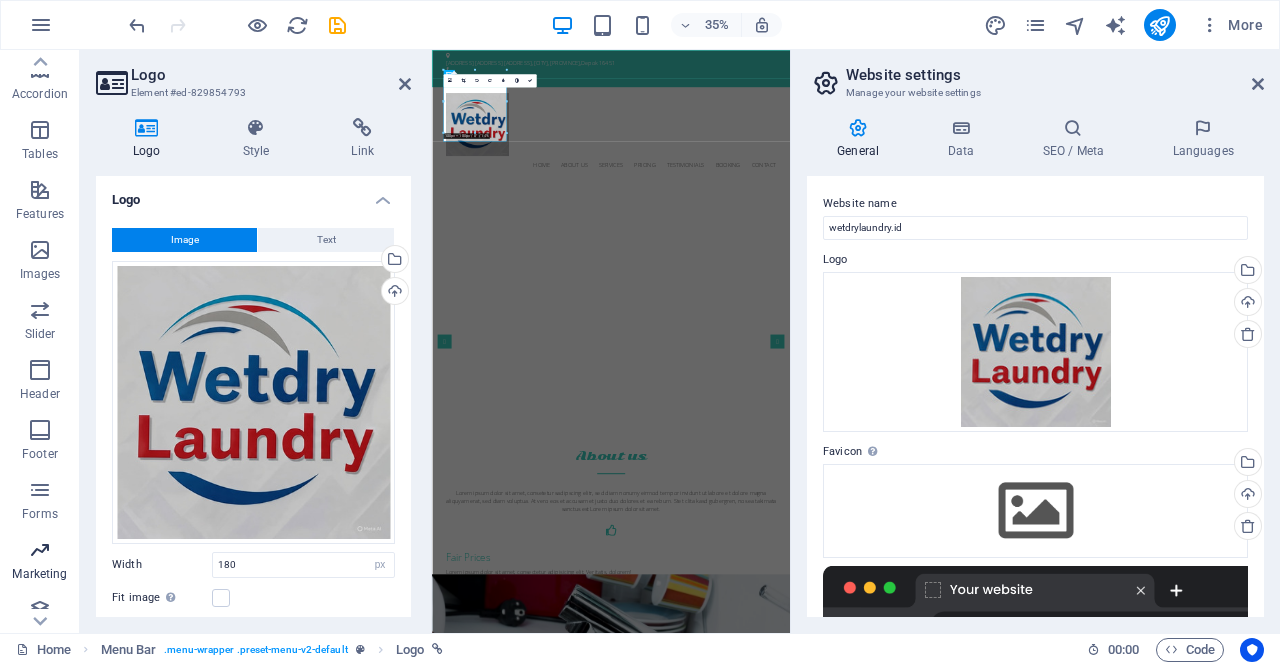 scroll, scrollTop: 317, scrollLeft: 0, axis: vertical 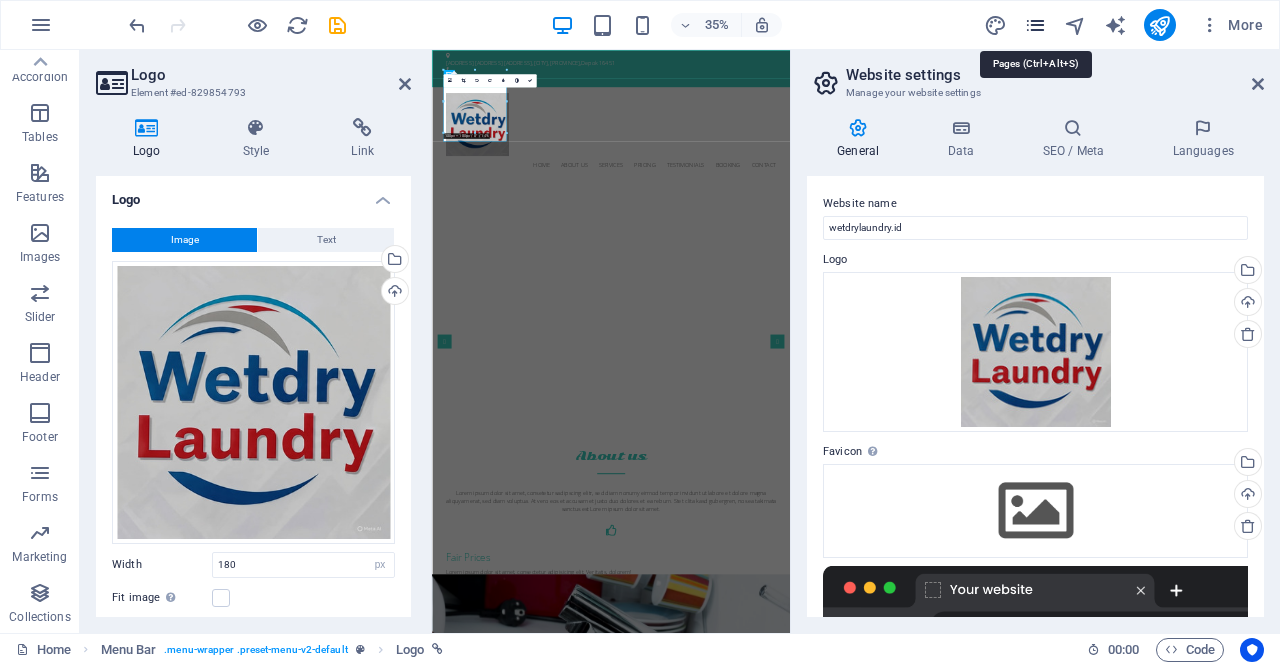 click at bounding box center (1035, 25) 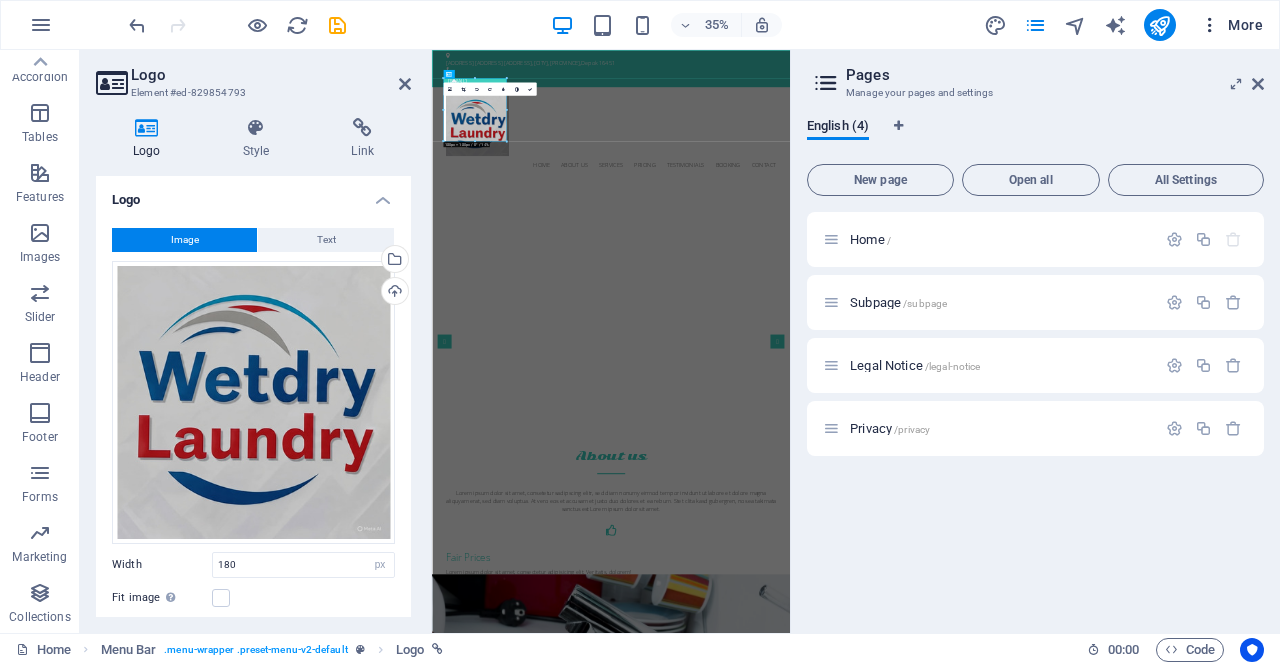 click on "More" at bounding box center (1231, 25) 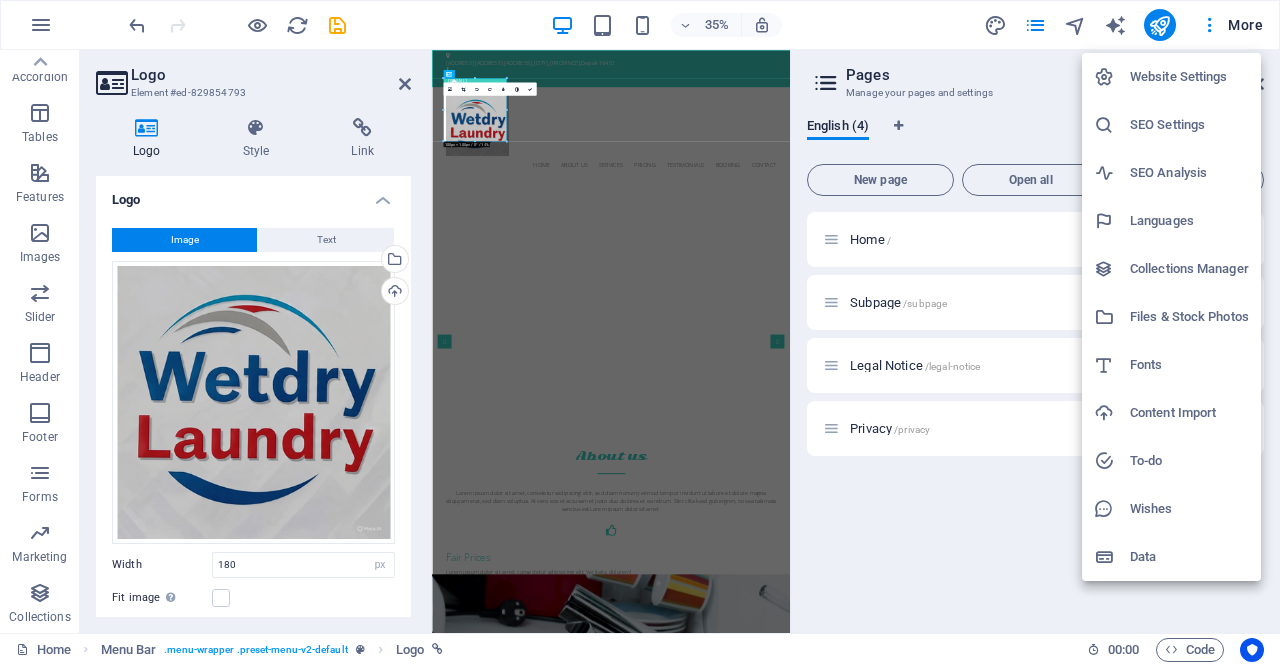 click at bounding box center [640, 332] 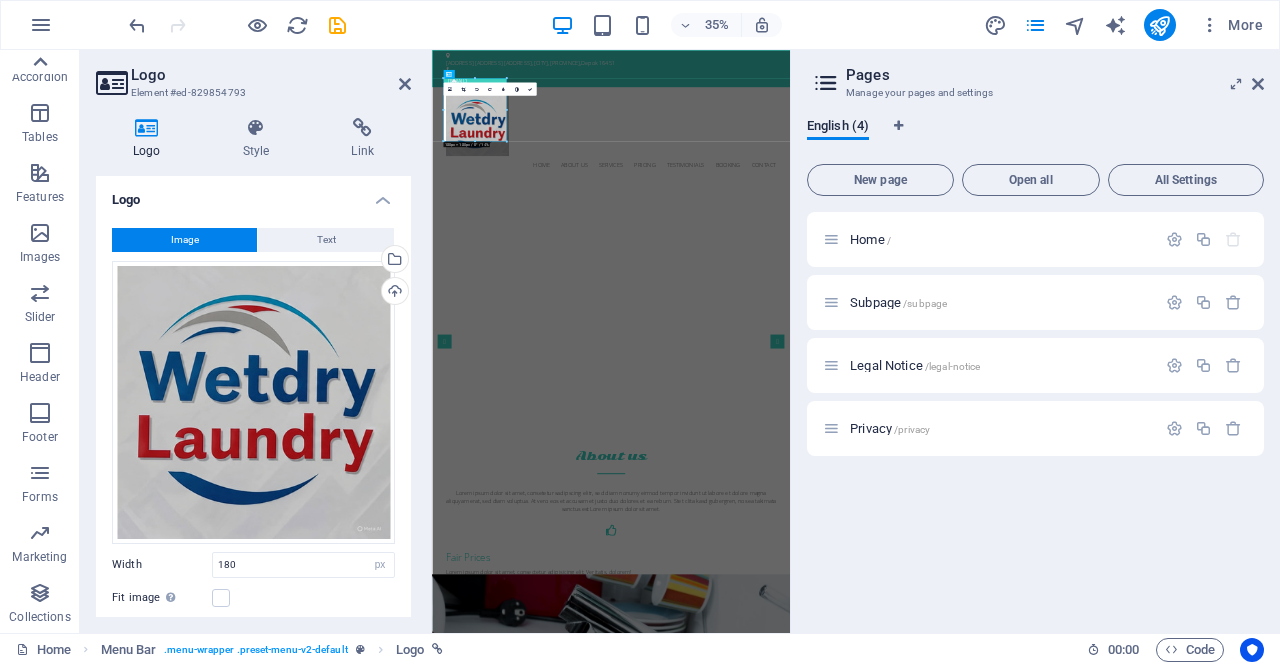 click 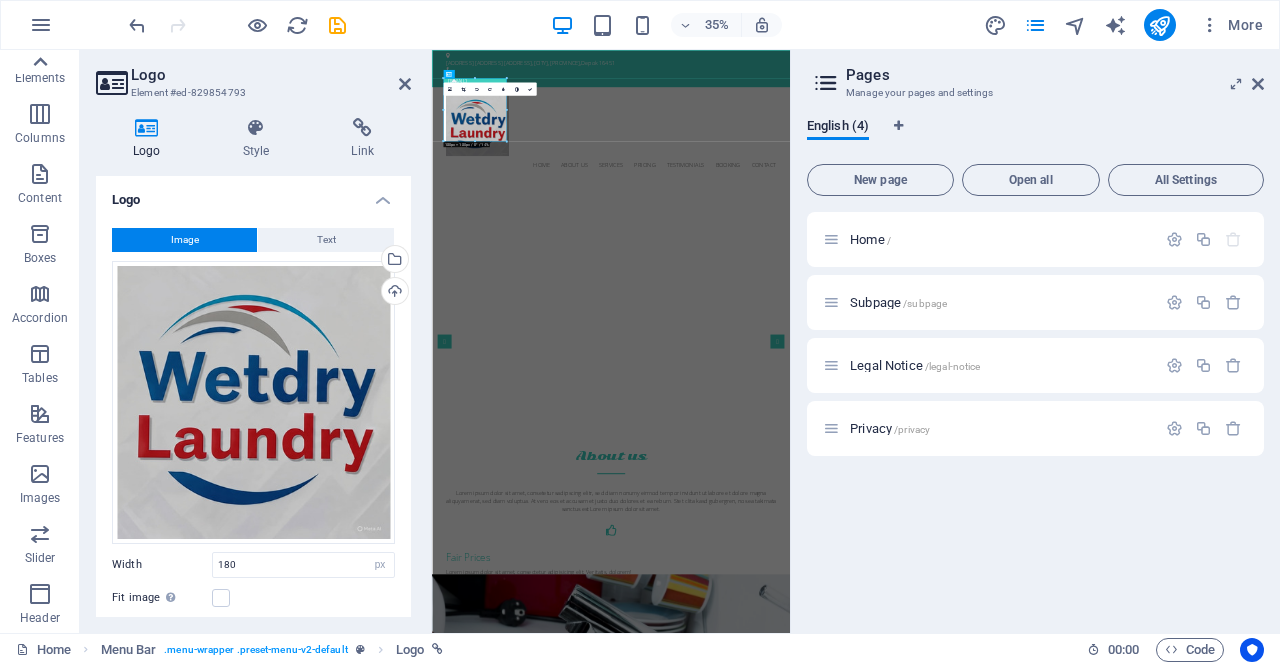 click 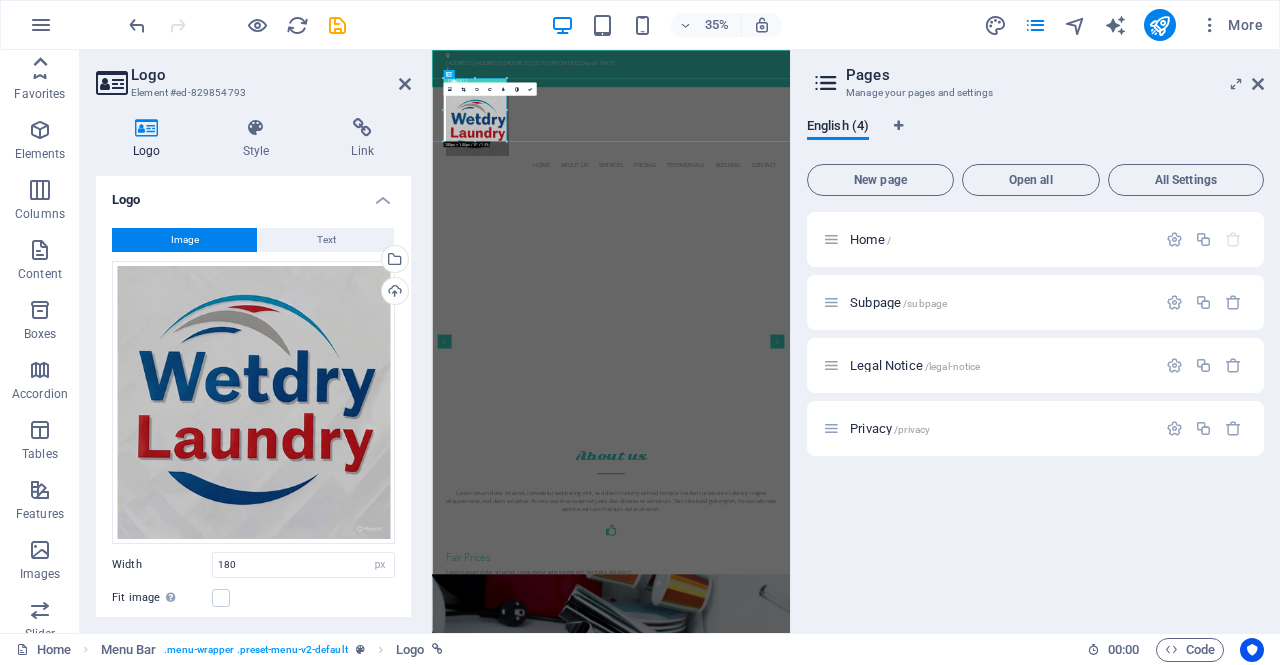 click on "Favorites Elements Columns Content Boxes Accordion Tables Features Images Slider Header Footer Forms Marketing Collections" at bounding box center [40, 341] 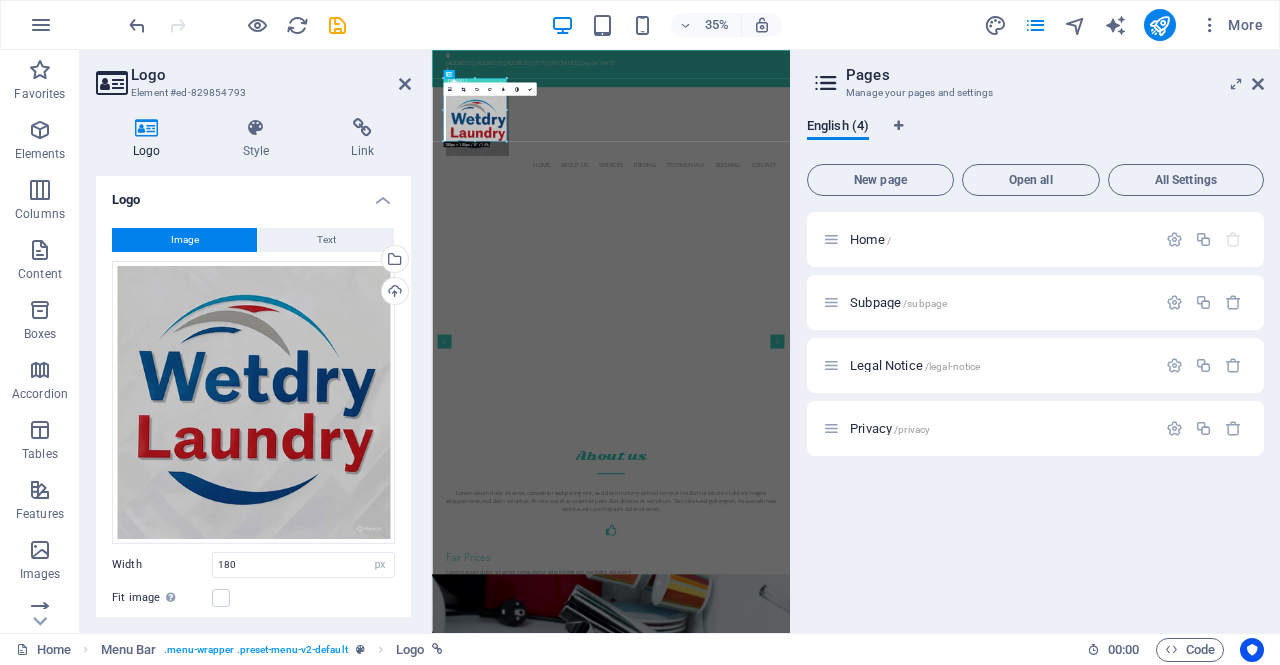 click at bounding box center (40, 70) 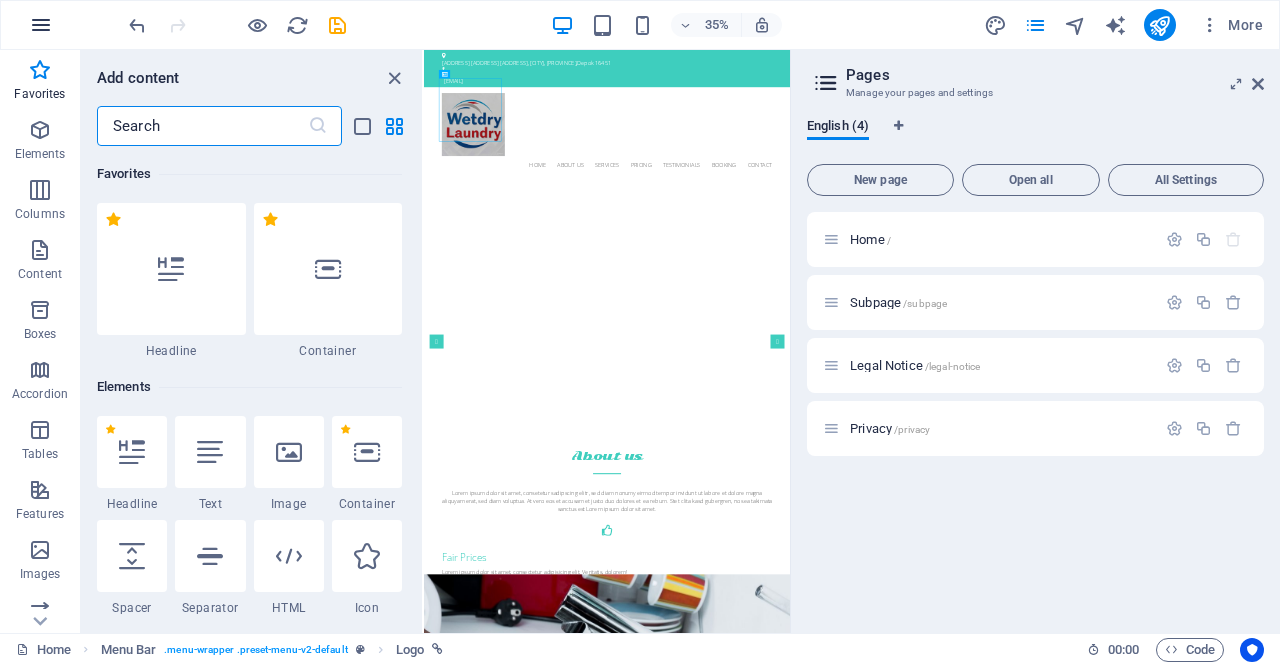 click at bounding box center (41, 25) 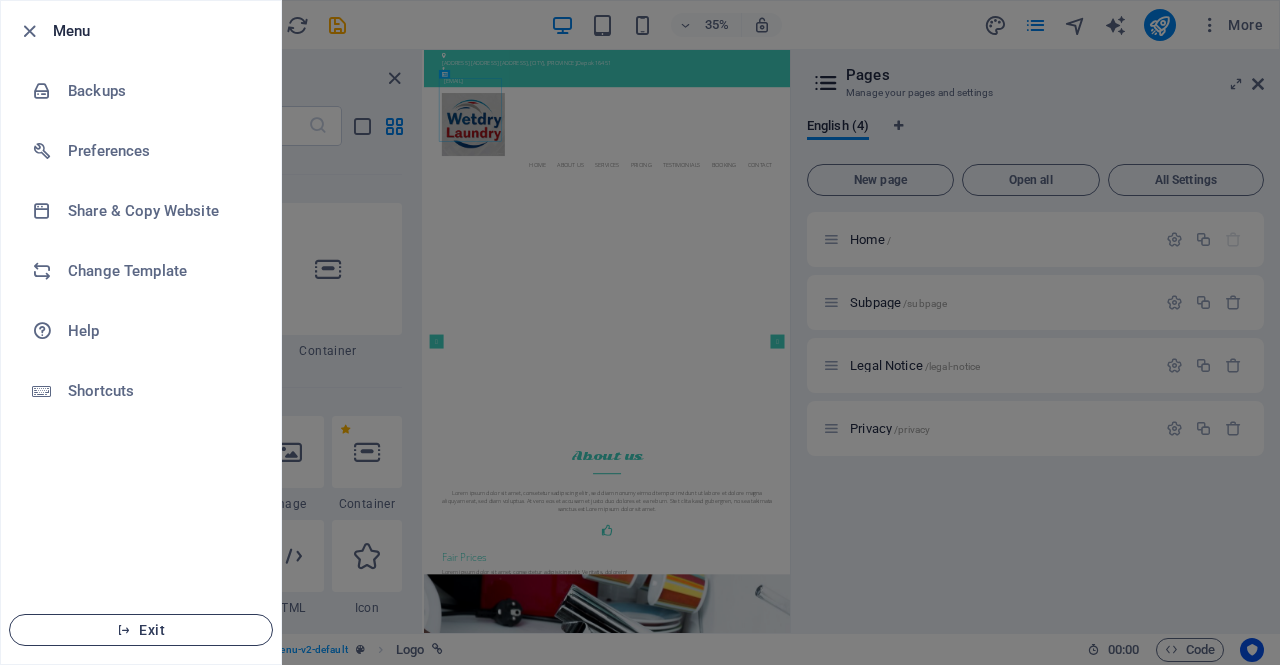 click at bounding box center (124, 630) 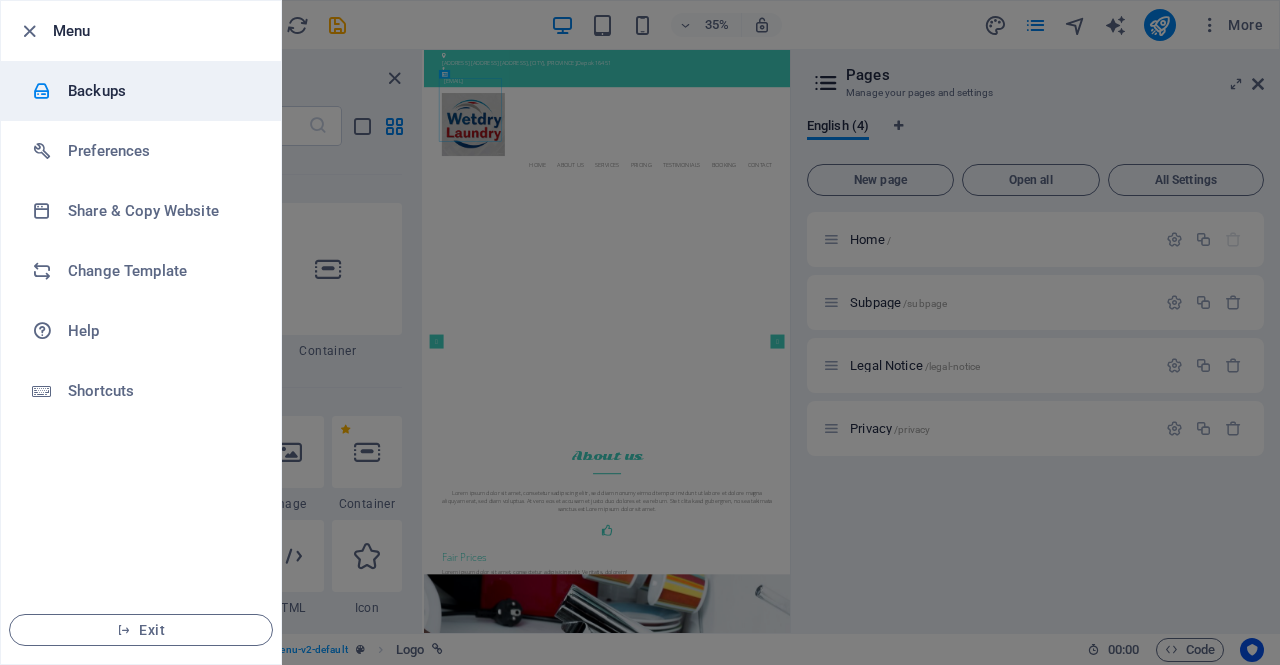 drag, startPoint x: 97, startPoint y: 90, endPoint x: 145, endPoint y: 103, distance: 49.729267 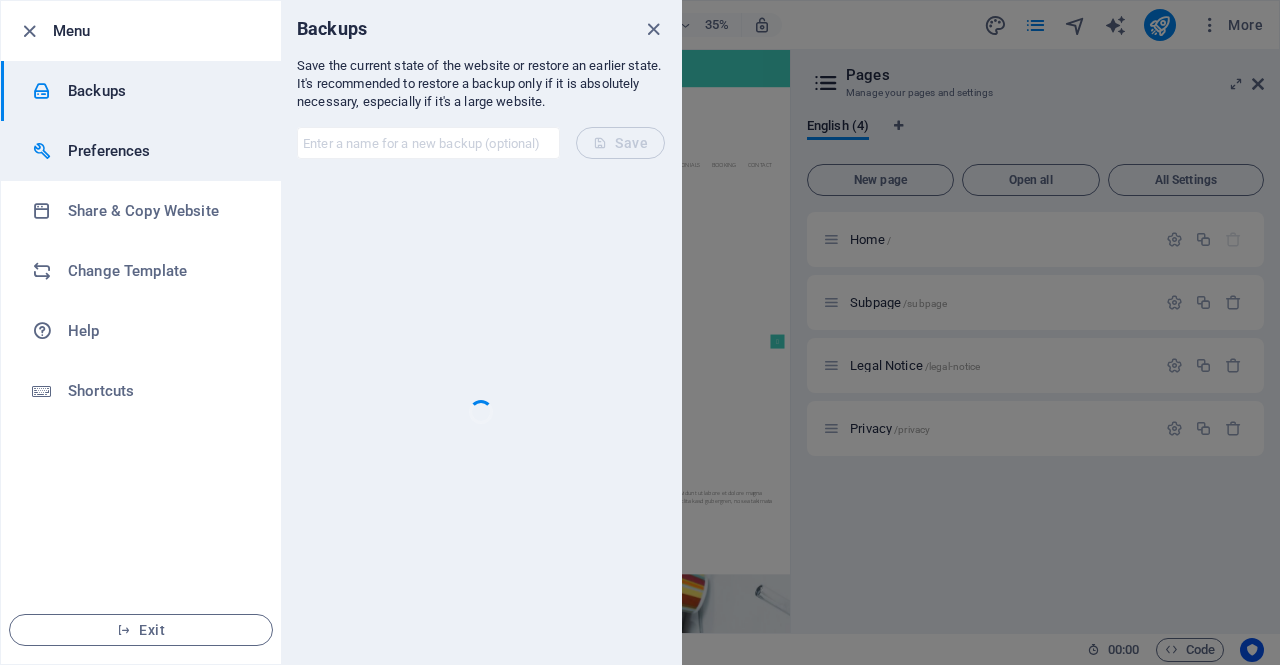 drag, startPoint x: 72, startPoint y: 151, endPoint x: 168, endPoint y: 188, distance: 102.88343 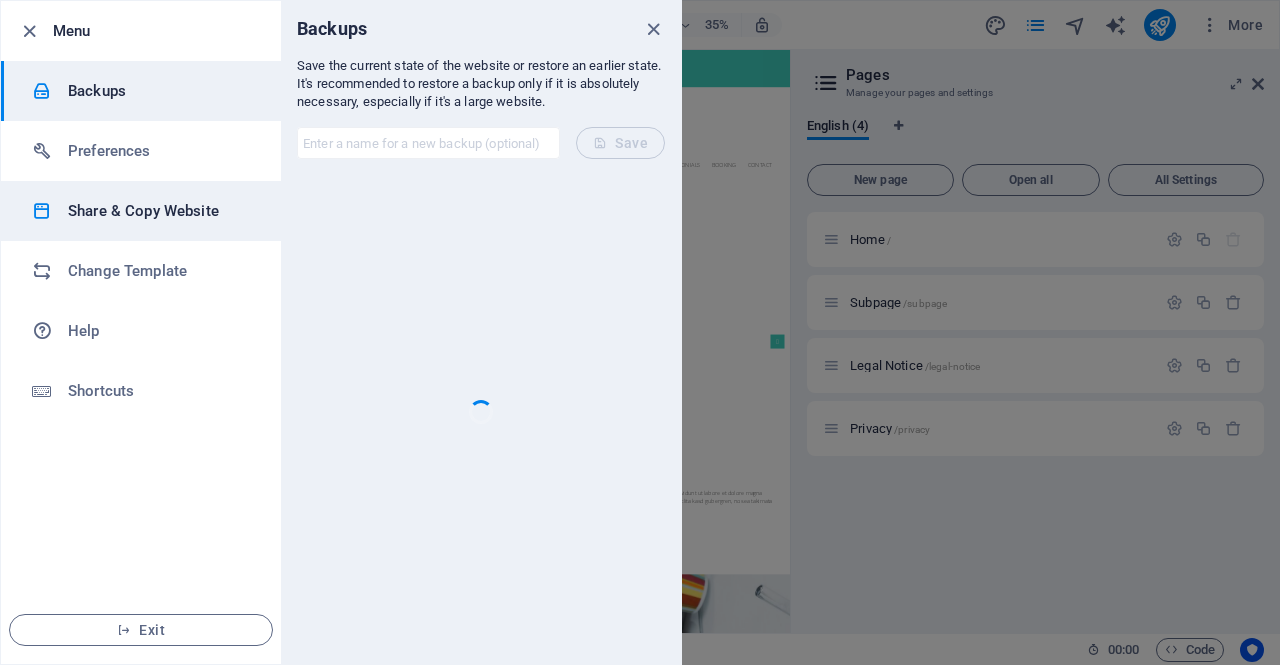 click on "Preferences" at bounding box center (160, 151) 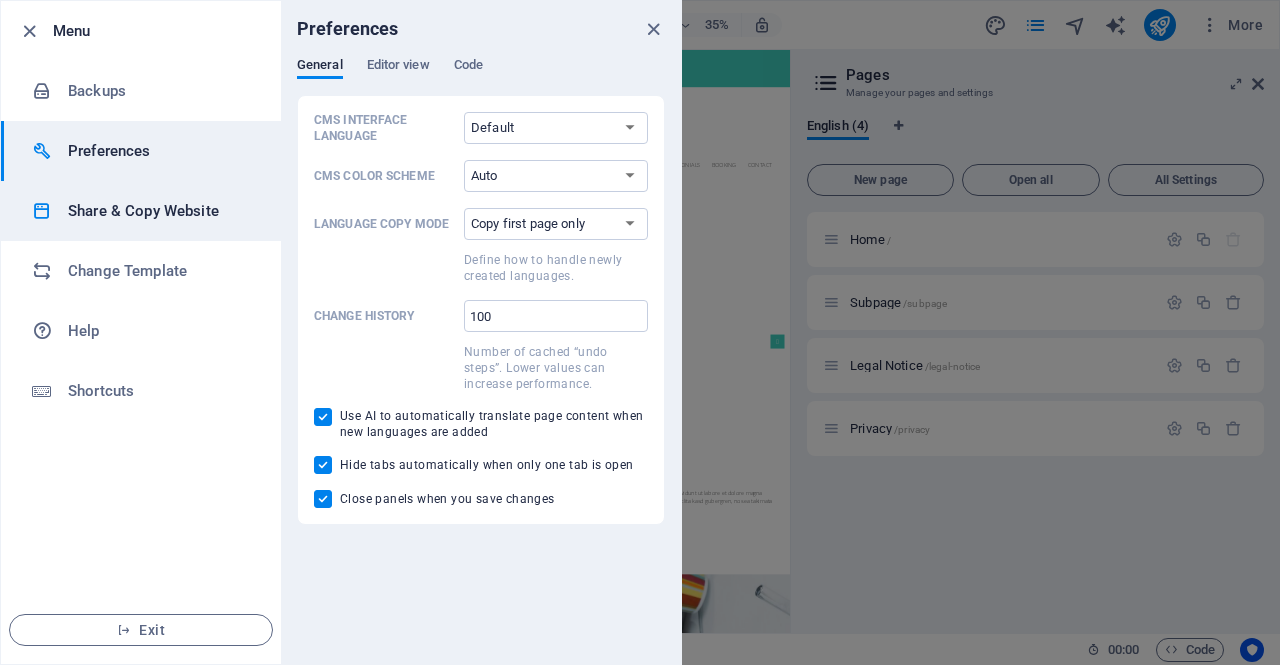 click on "Share & Copy Website" at bounding box center [160, 211] 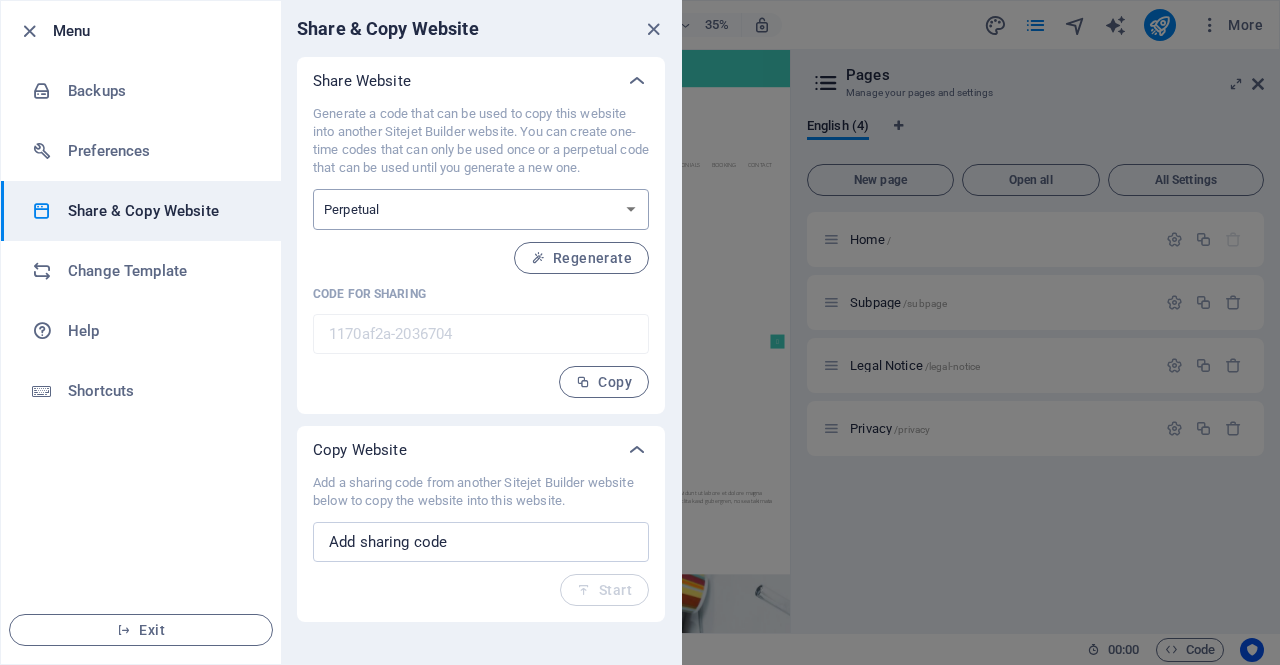 click on "One-time Perpetual" at bounding box center (481, 209) 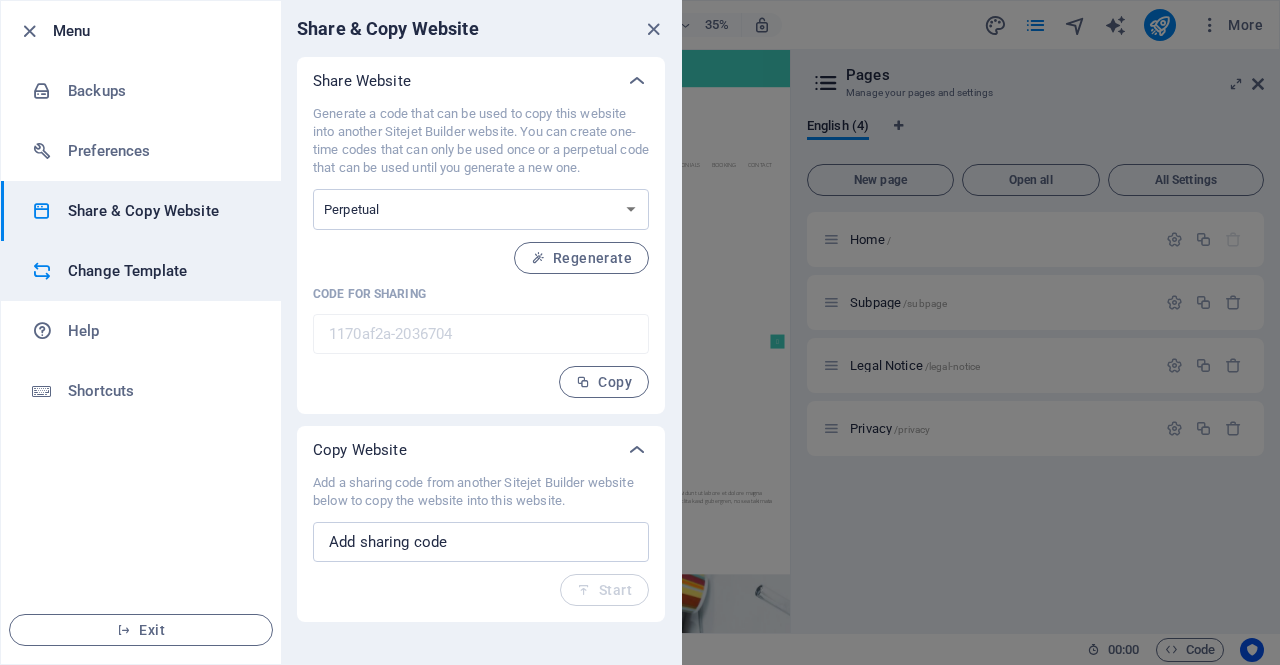 click on "Change Template" at bounding box center (160, 271) 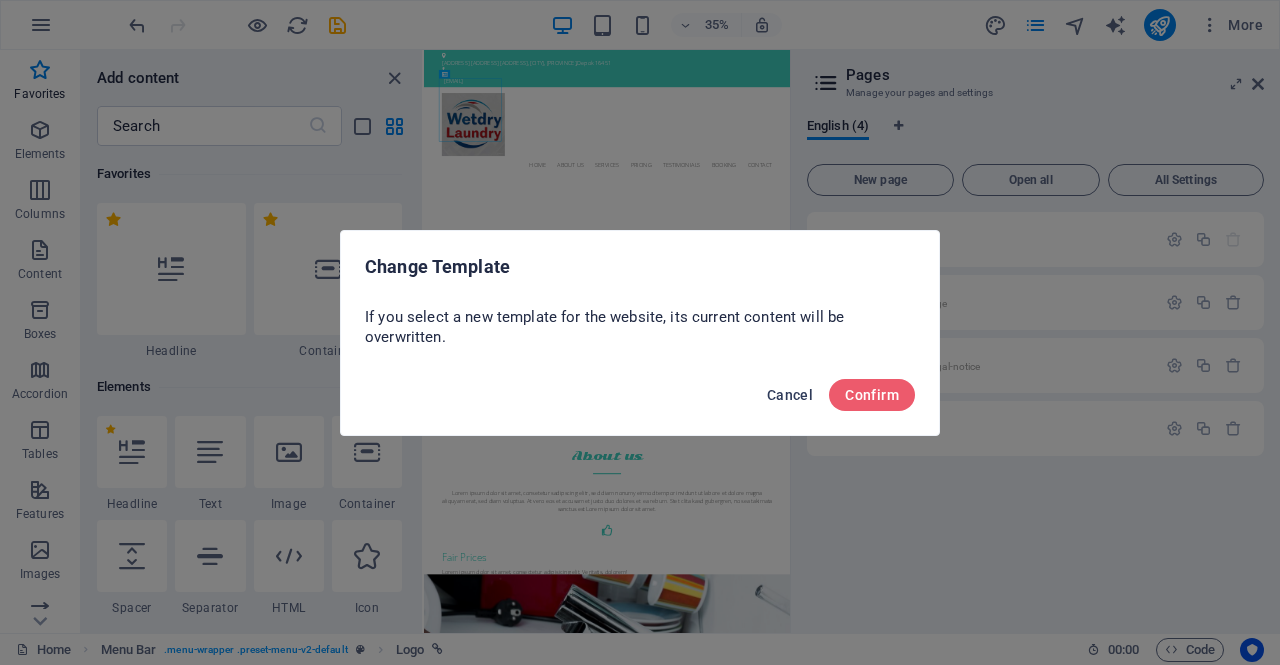 click on "Cancel" at bounding box center (790, 395) 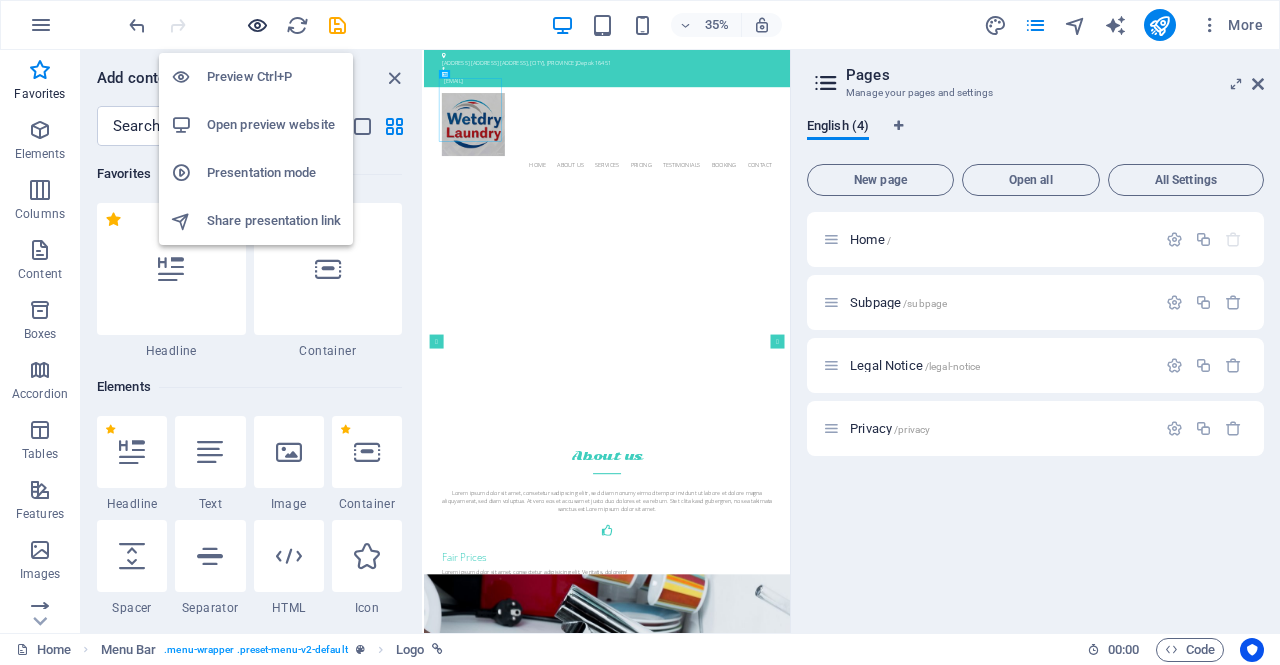click at bounding box center (257, 25) 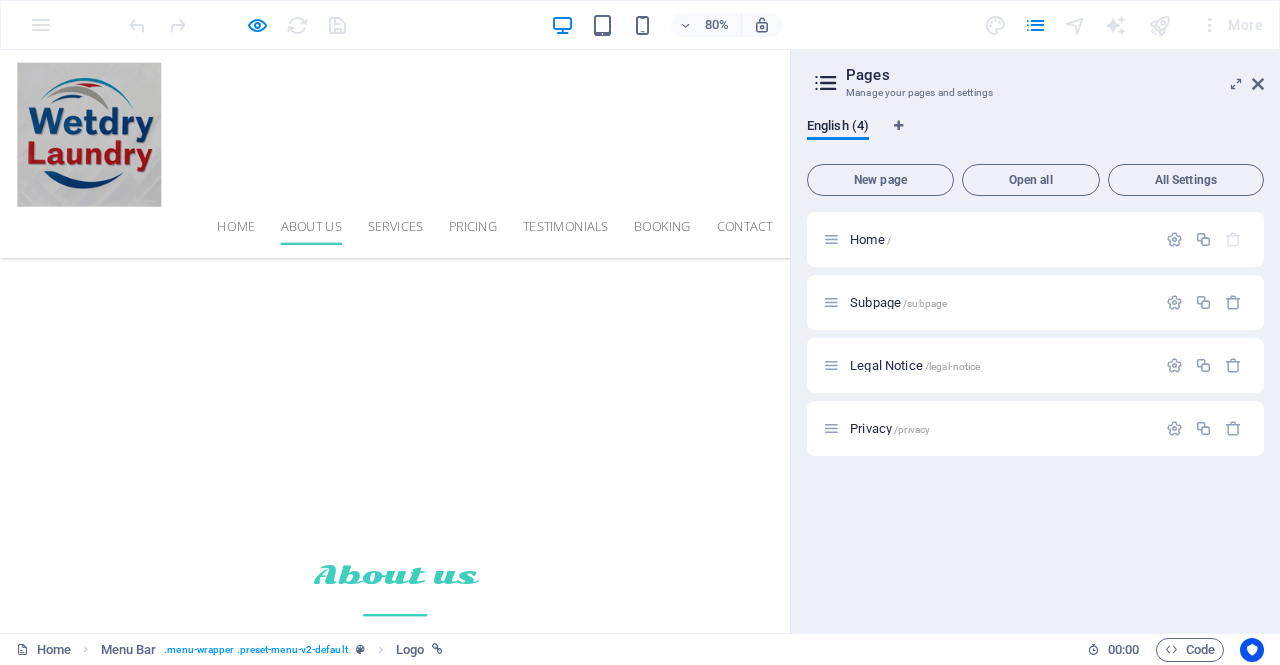 scroll, scrollTop: 600, scrollLeft: 0, axis: vertical 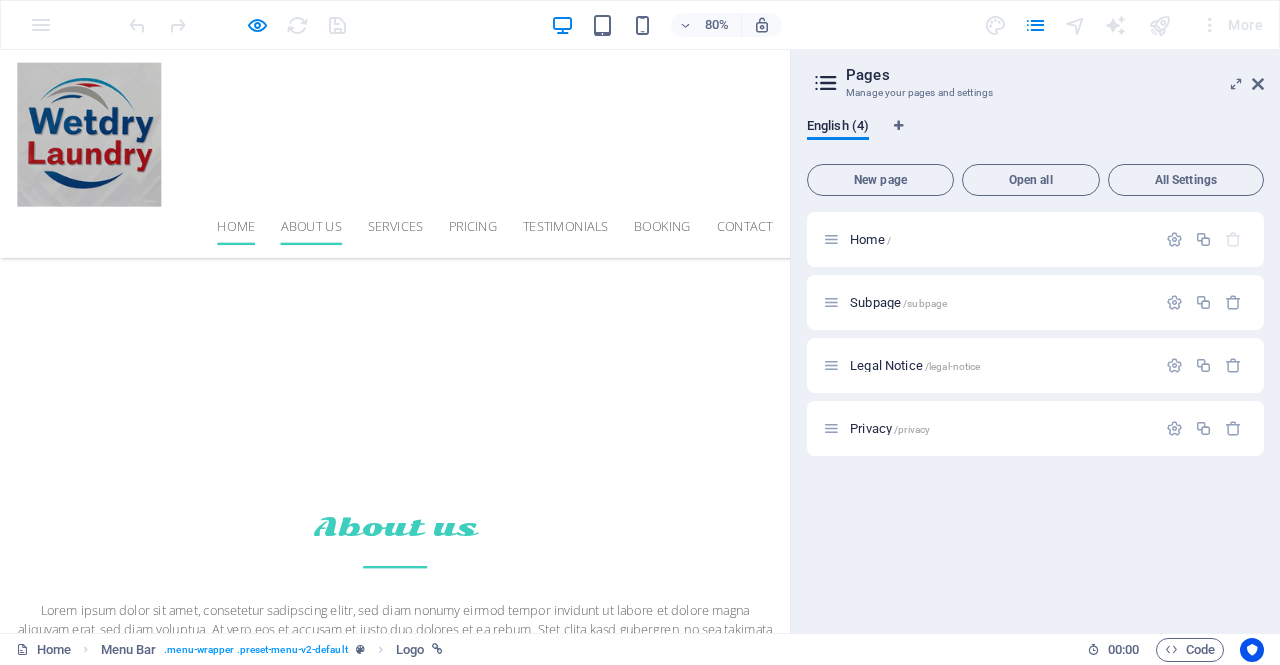 click on "Home" at bounding box center (295, 270) 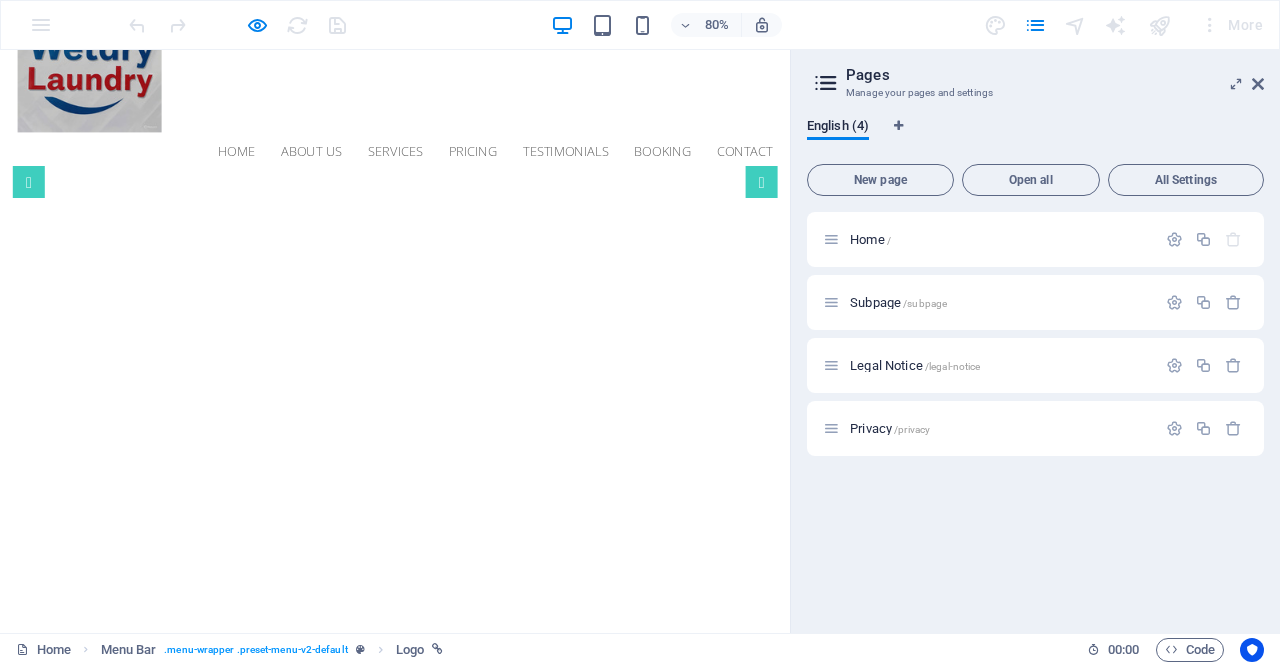scroll, scrollTop: 0, scrollLeft: 0, axis: both 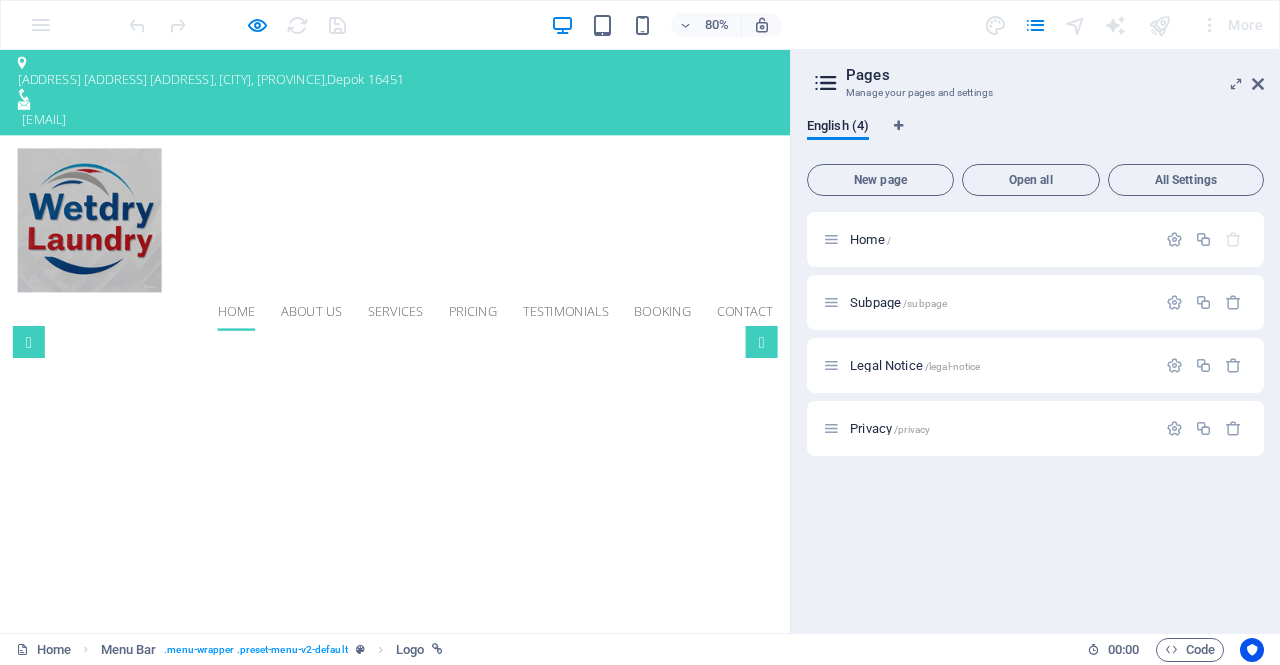 click on "Home" at bounding box center (295, 377) 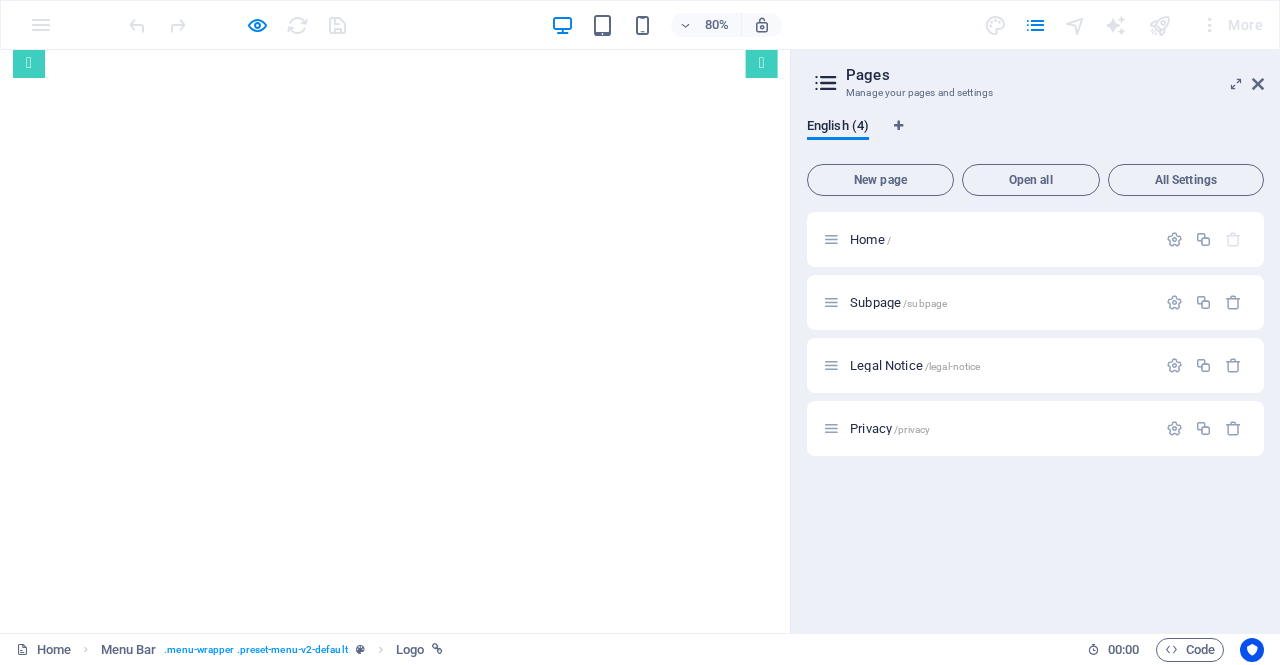 scroll, scrollTop: 100, scrollLeft: 0, axis: vertical 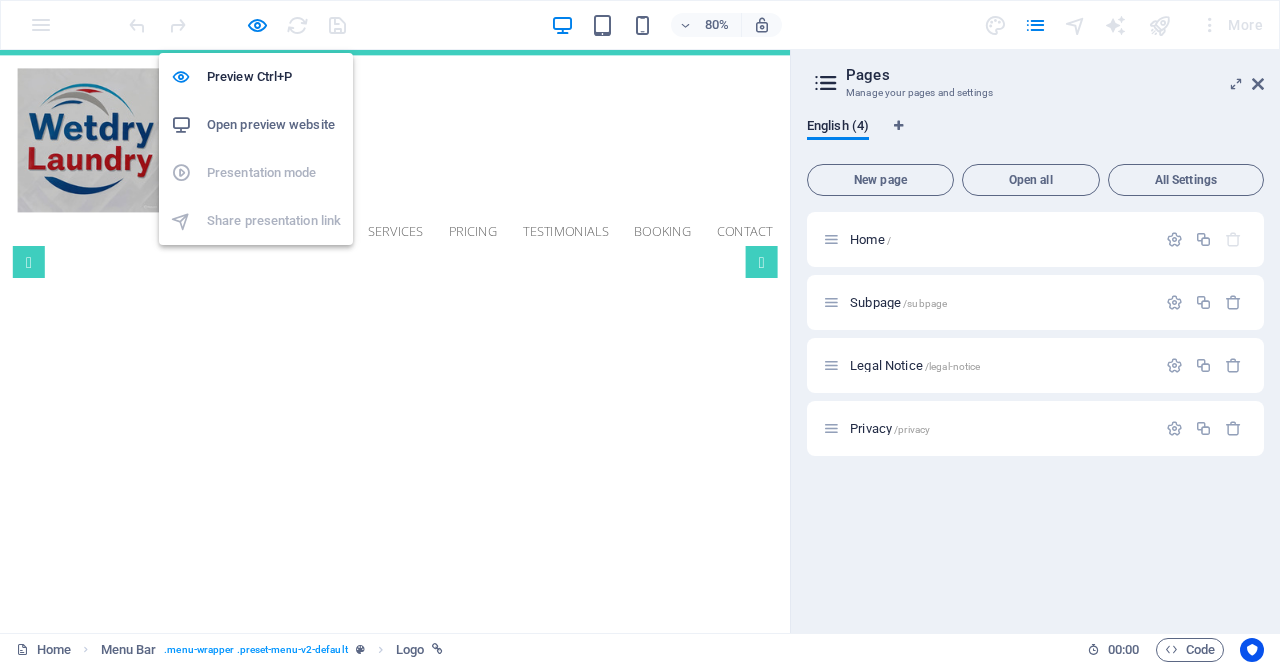 click on "Open preview website" at bounding box center [274, 125] 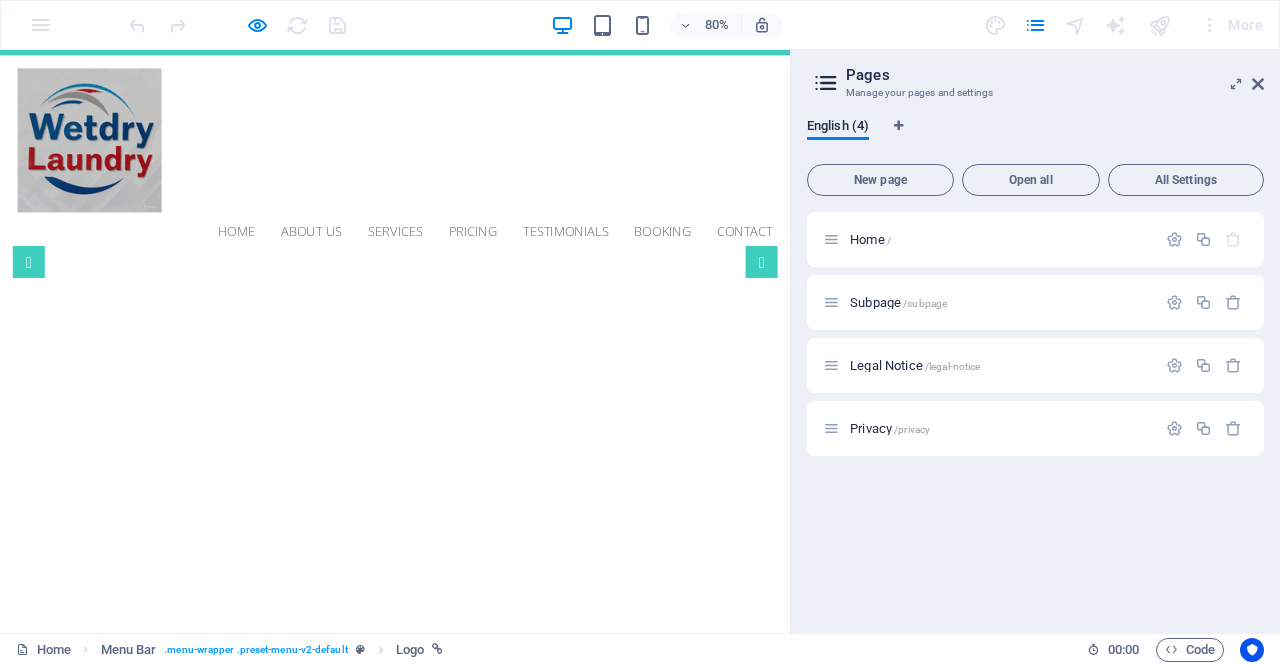 scroll, scrollTop: 0, scrollLeft: 0, axis: both 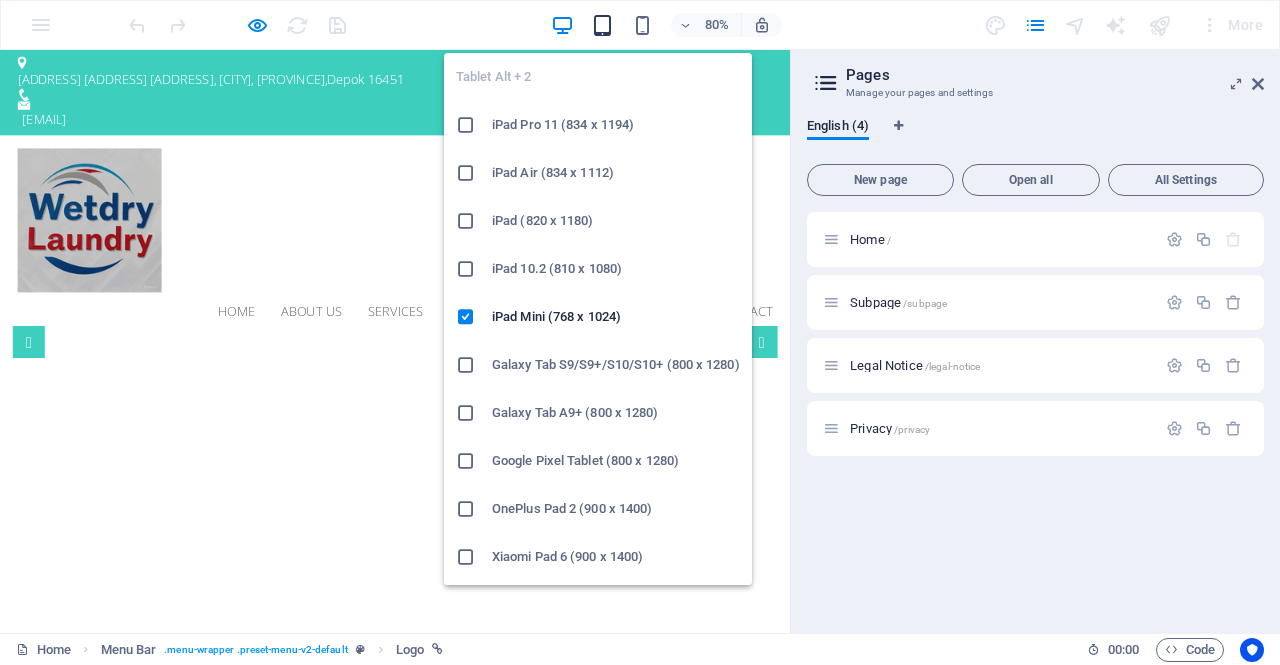 click at bounding box center (602, 25) 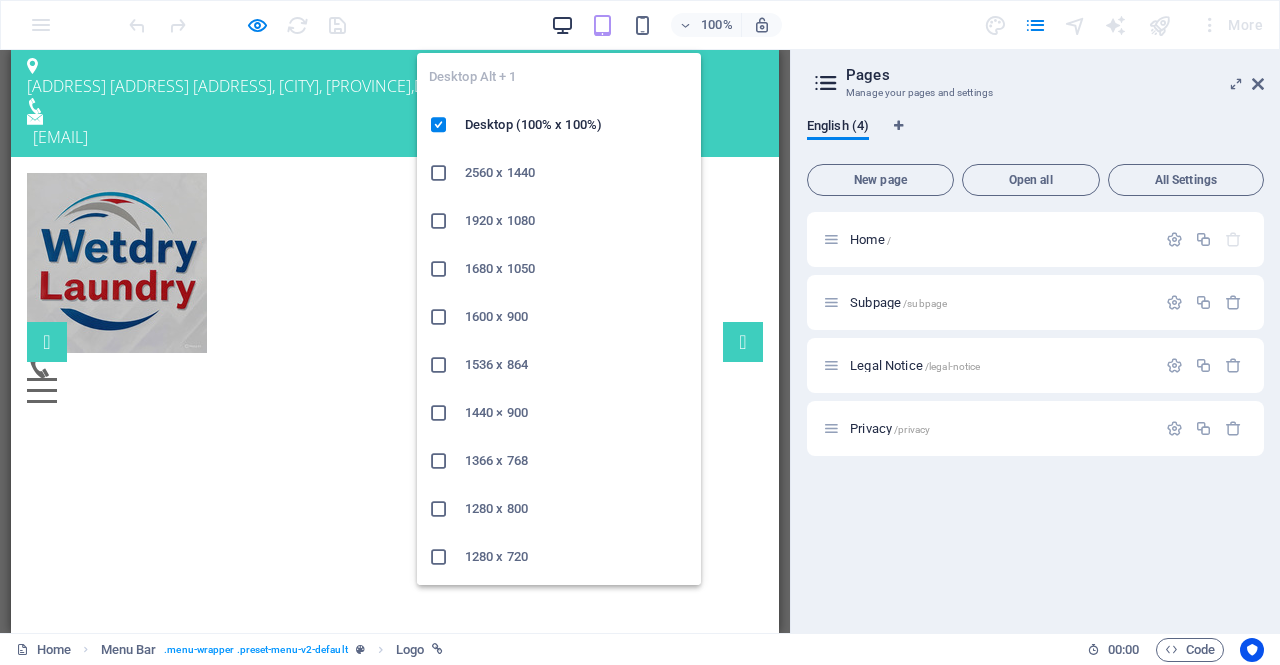 click at bounding box center [562, 25] 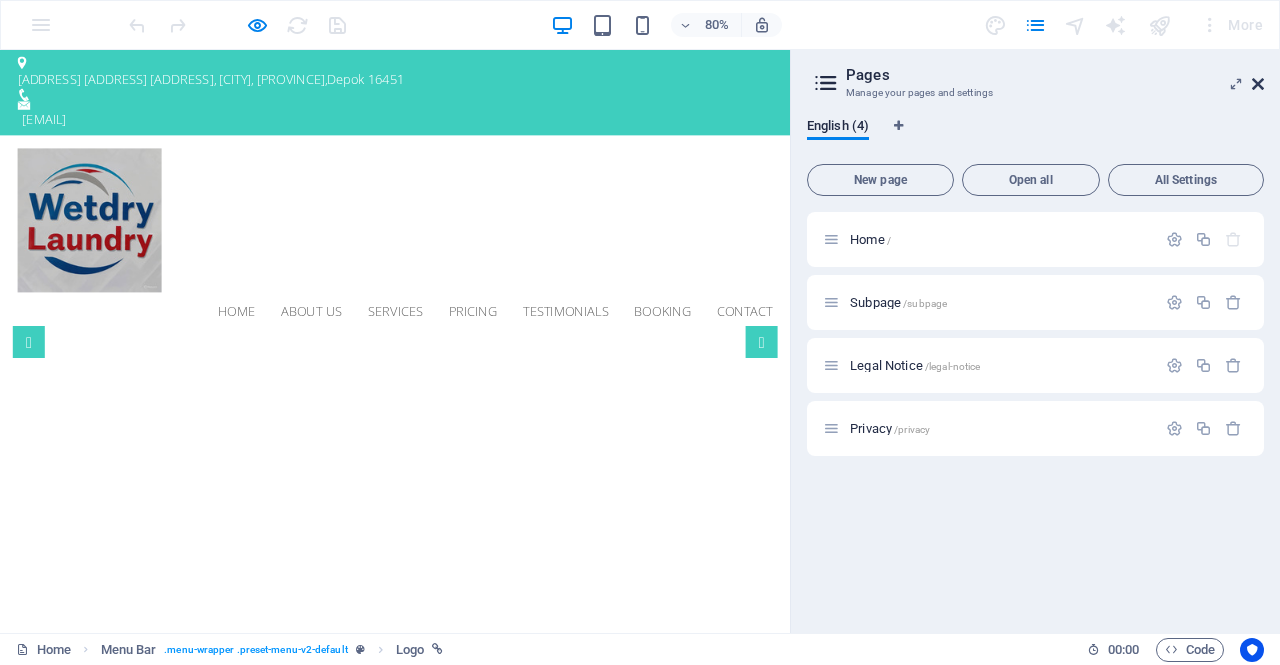 click at bounding box center (1258, 84) 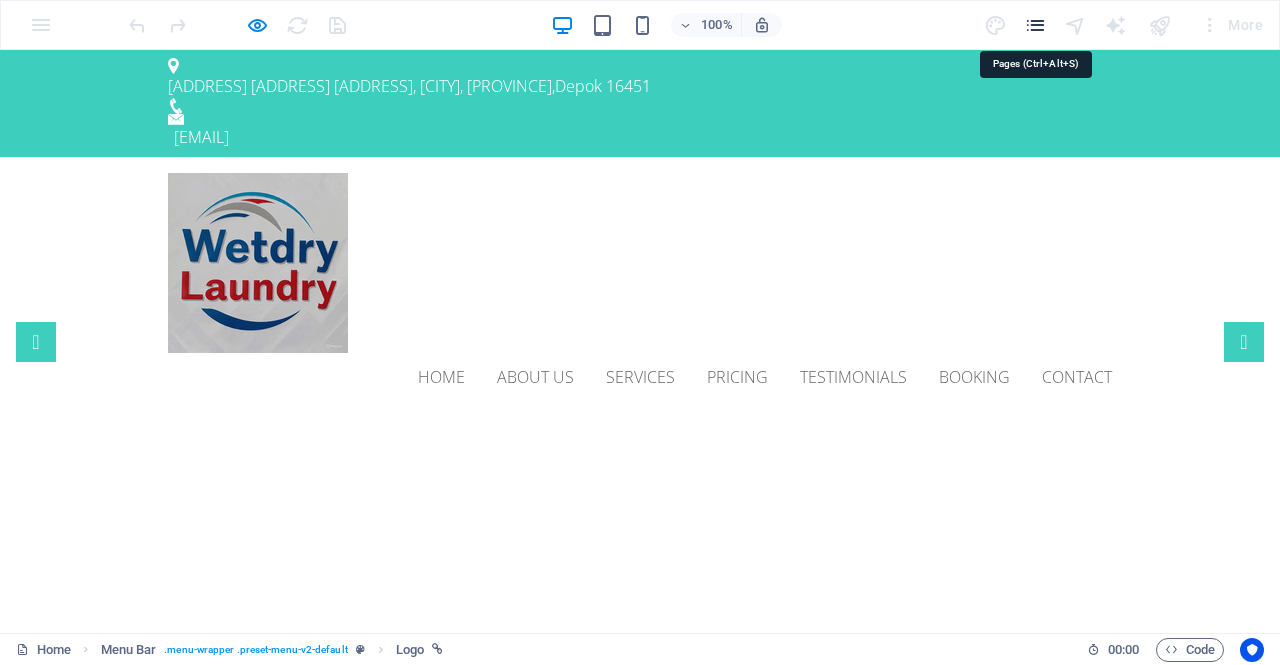click at bounding box center [1035, 25] 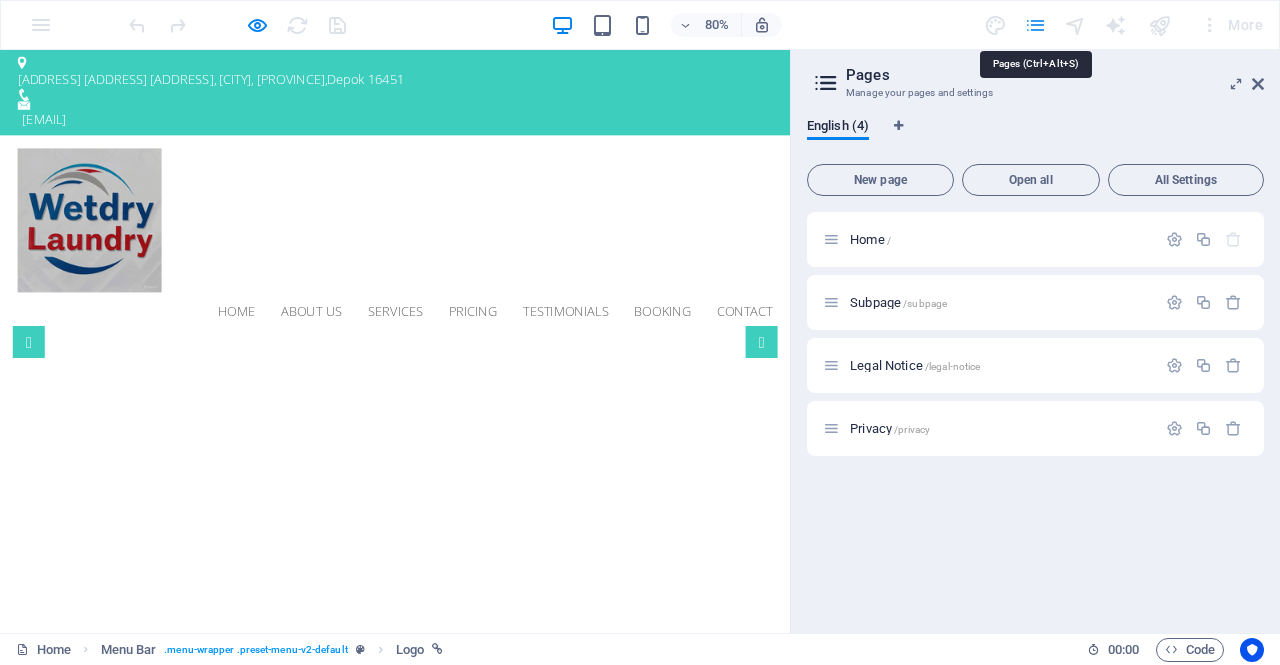 click at bounding box center [1035, 25] 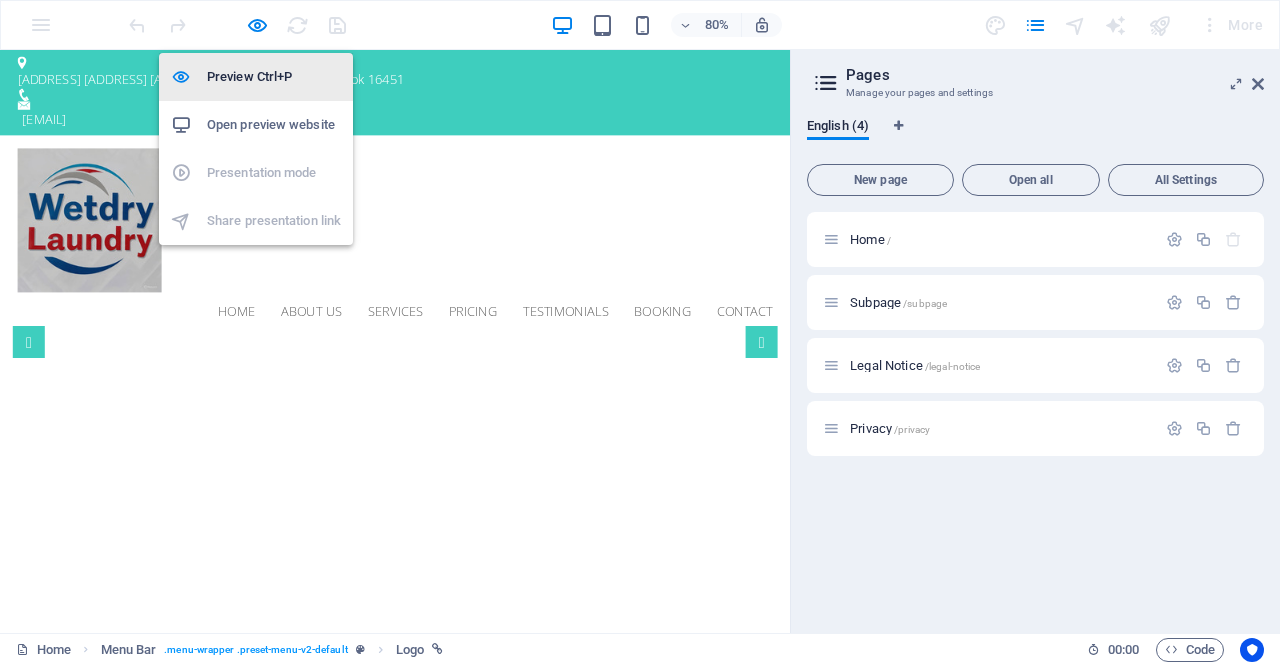 click on "Preview Ctrl+P" at bounding box center (274, 77) 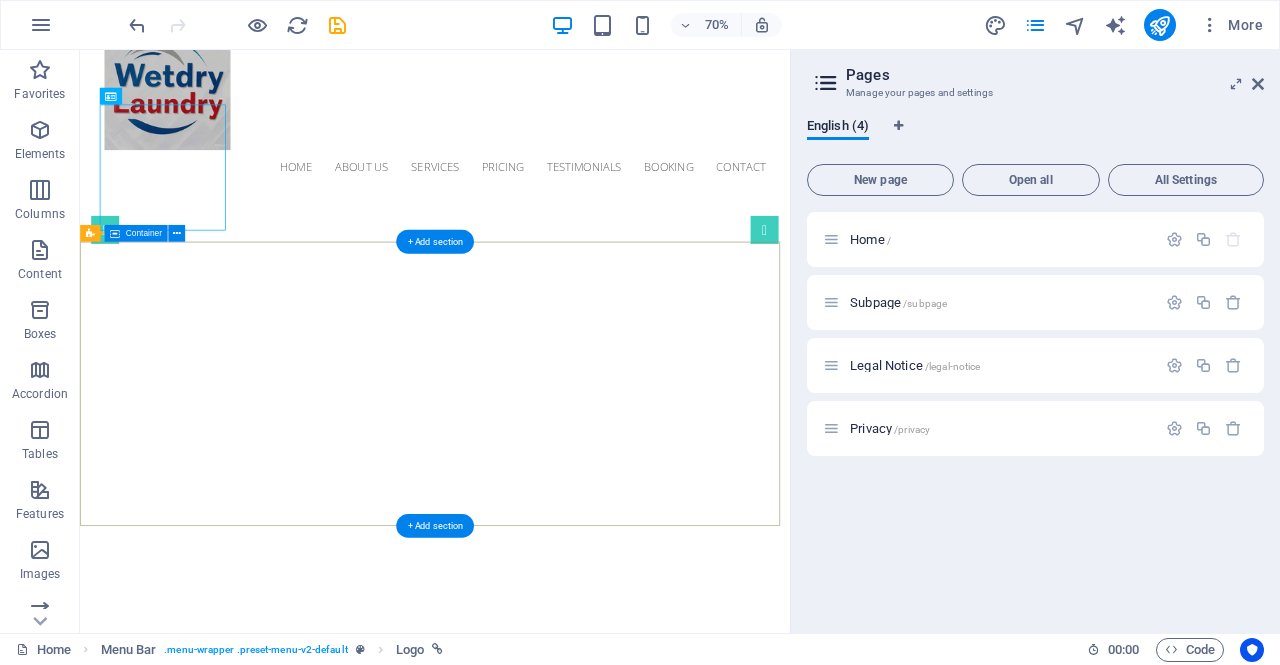 scroll, scrollTop: 200, scrollLeft: 0, axis: vertical 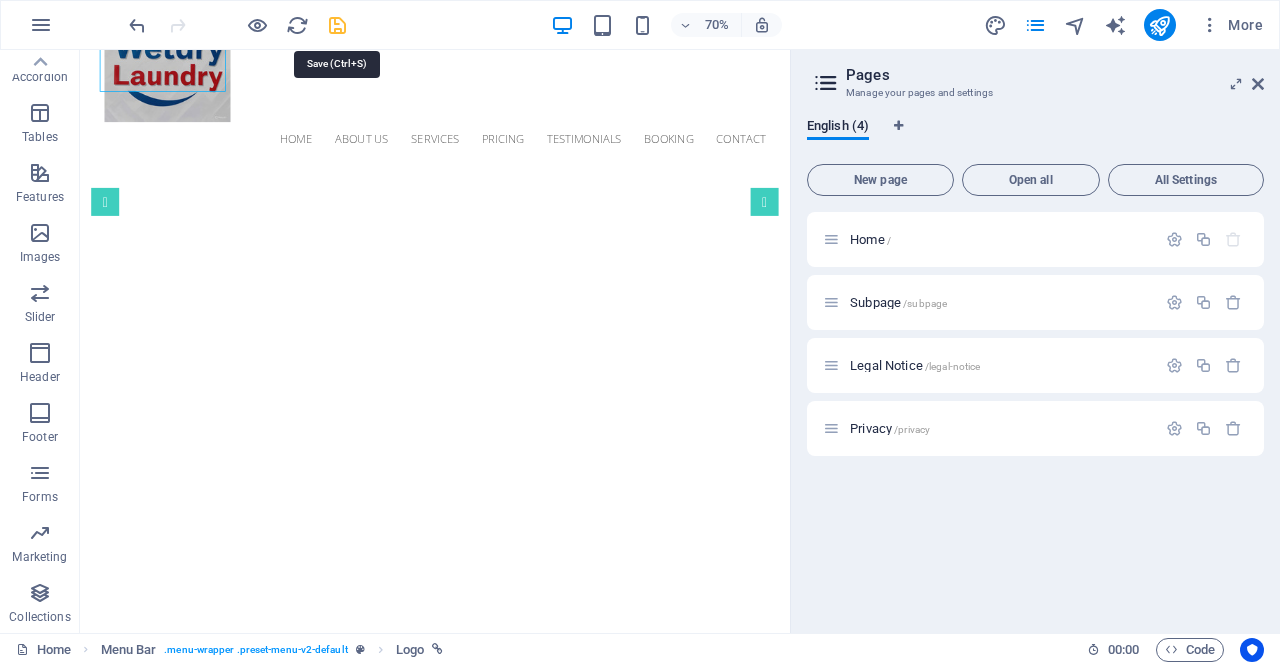 click at bounding box center (337, 25) 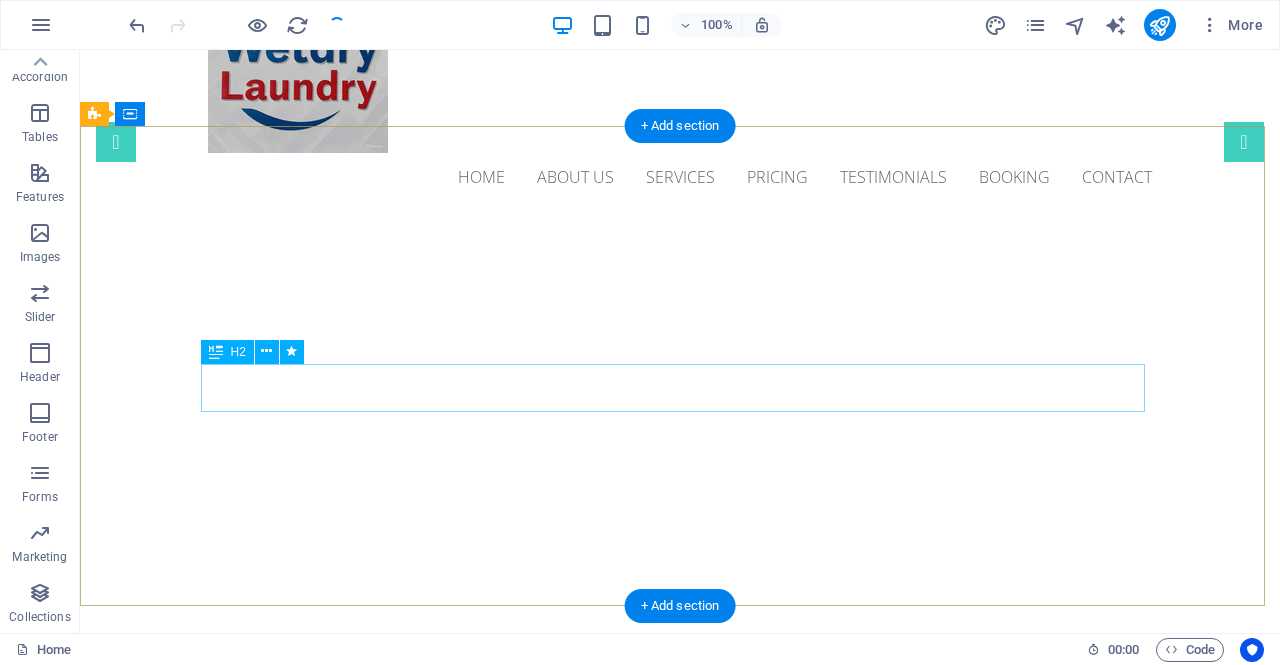 click on "Cleaning Service Provider in  Depok" at bounding box center (680, 859) 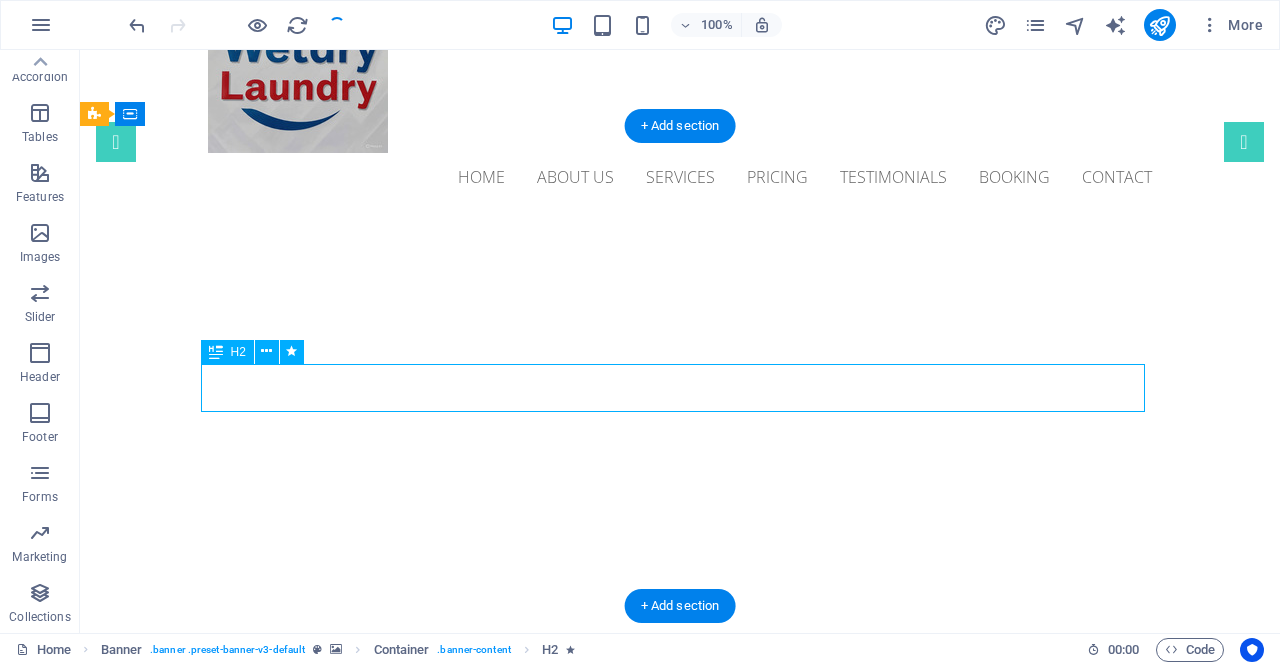click on "Cleaning Service Provider in  Depok" at bounding box center [680, 859] 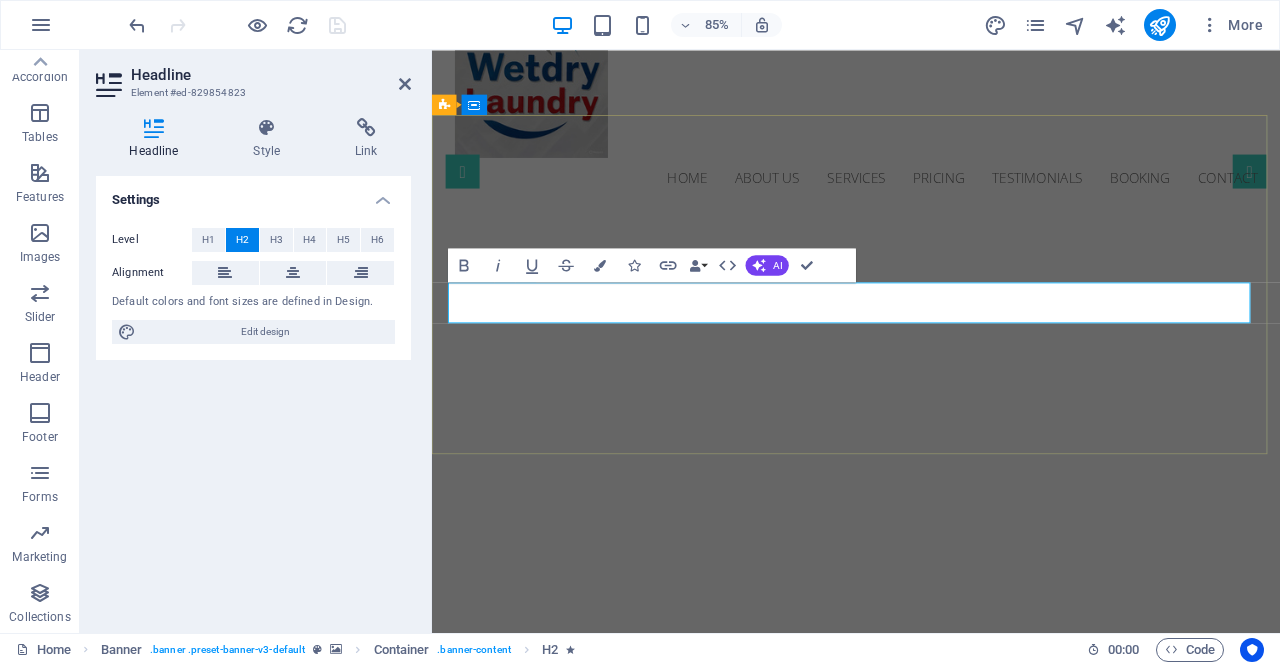 click on "Cleaning Service Provider in  Depok" at bounding box center [931, 882] 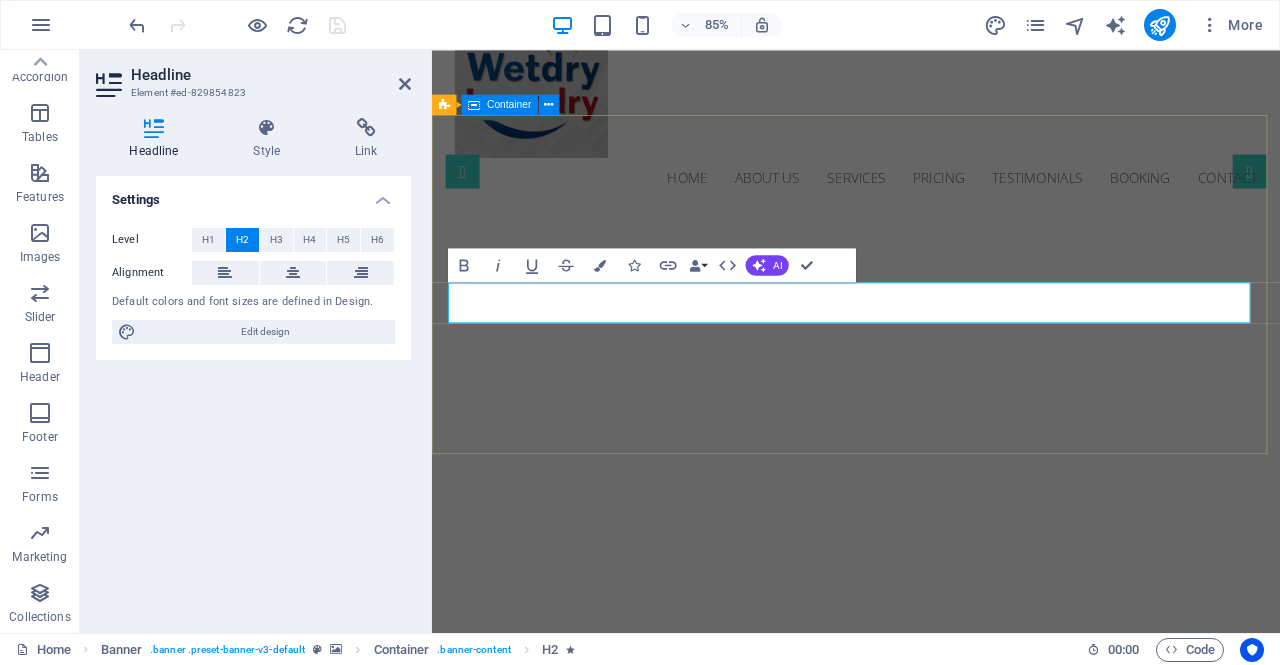 click on "Professional. Affordable. Reliable.  Laundry Service  Depok" at bounding box center [931, 780] 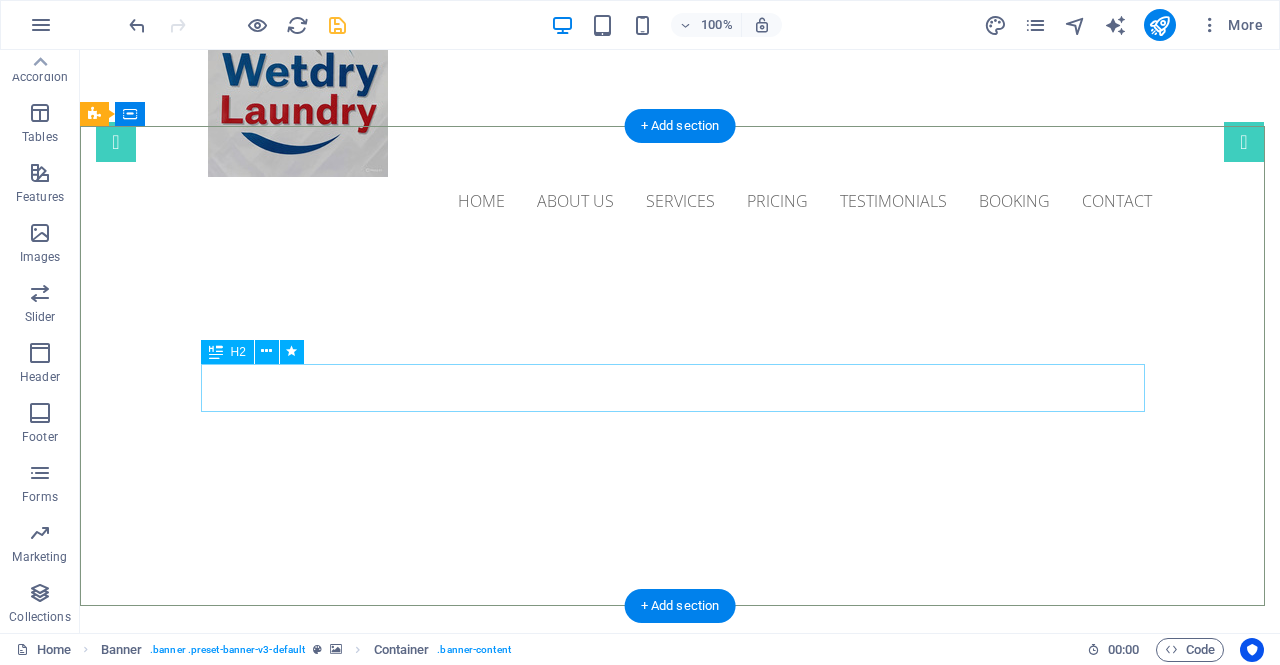 click on "Laundry Service  Depok" at bounding box center (680, 883) 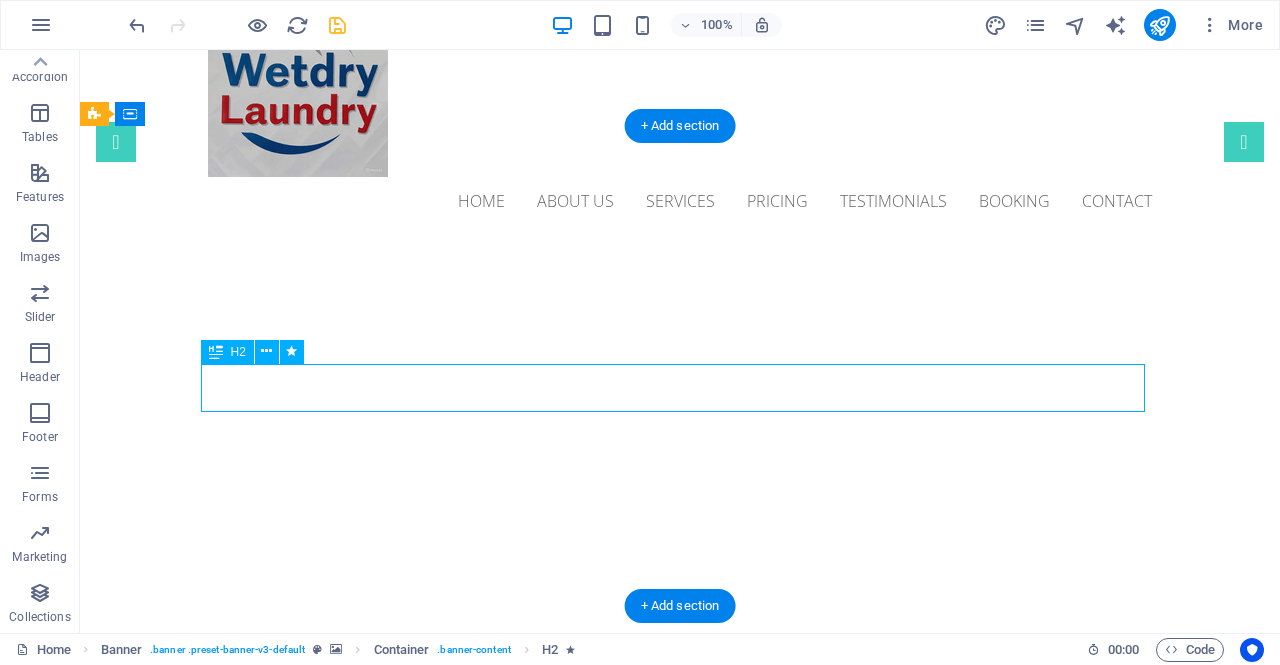 click on "Laundry Service  Depok" at bounding box center [680, 883] 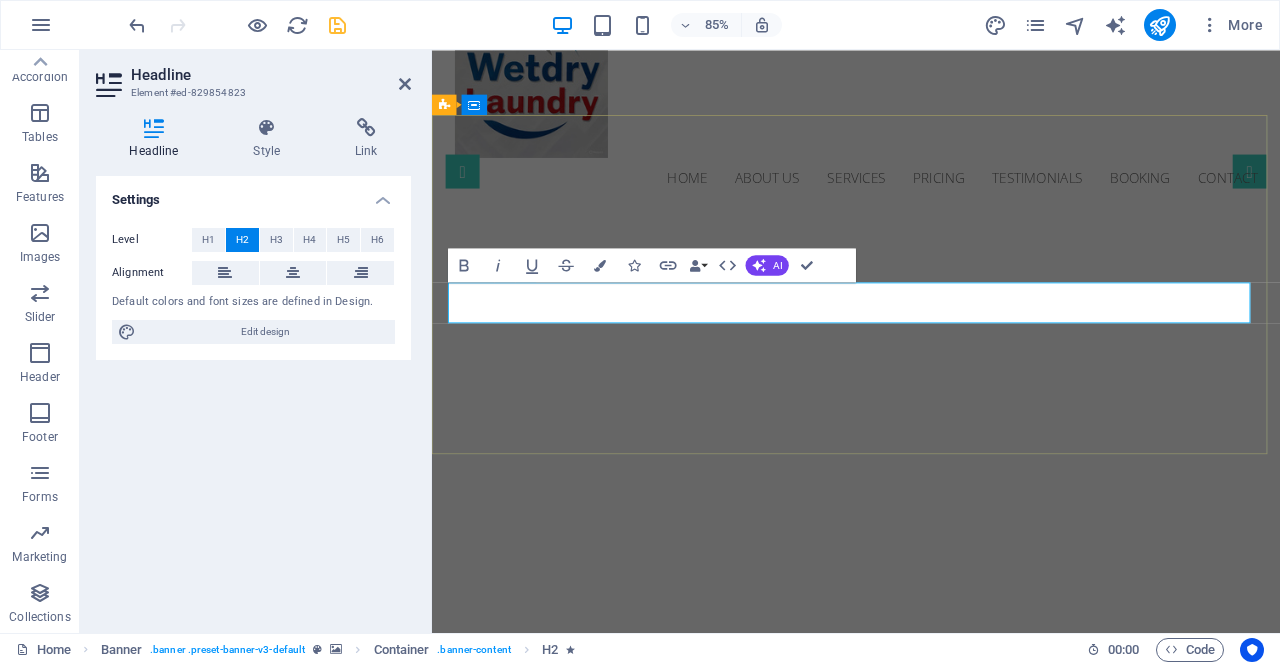 scroll, scrollTop: 0, scrollLeft: 2, axis: horizontal 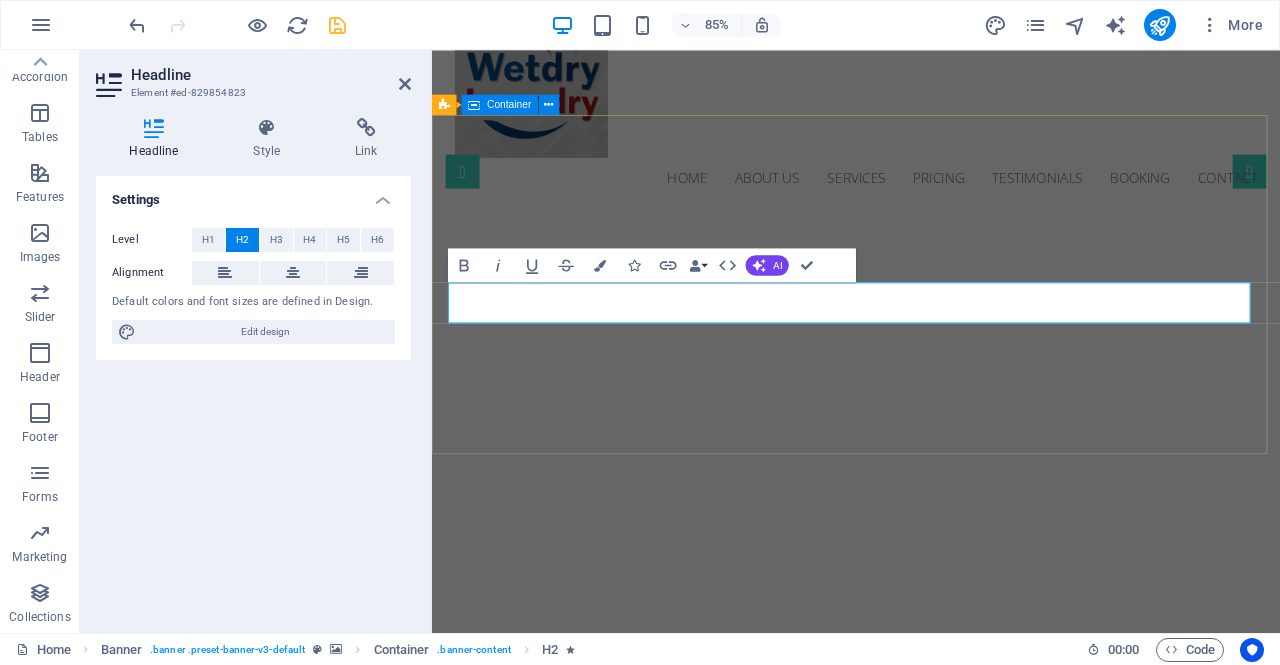 click on "Professional. Affordable. Reliable.  Solusi Laundry Terbaik untuk Anda! Solusi Laundry Terbaik untuk Anda!" at bounding box center [931, 780] 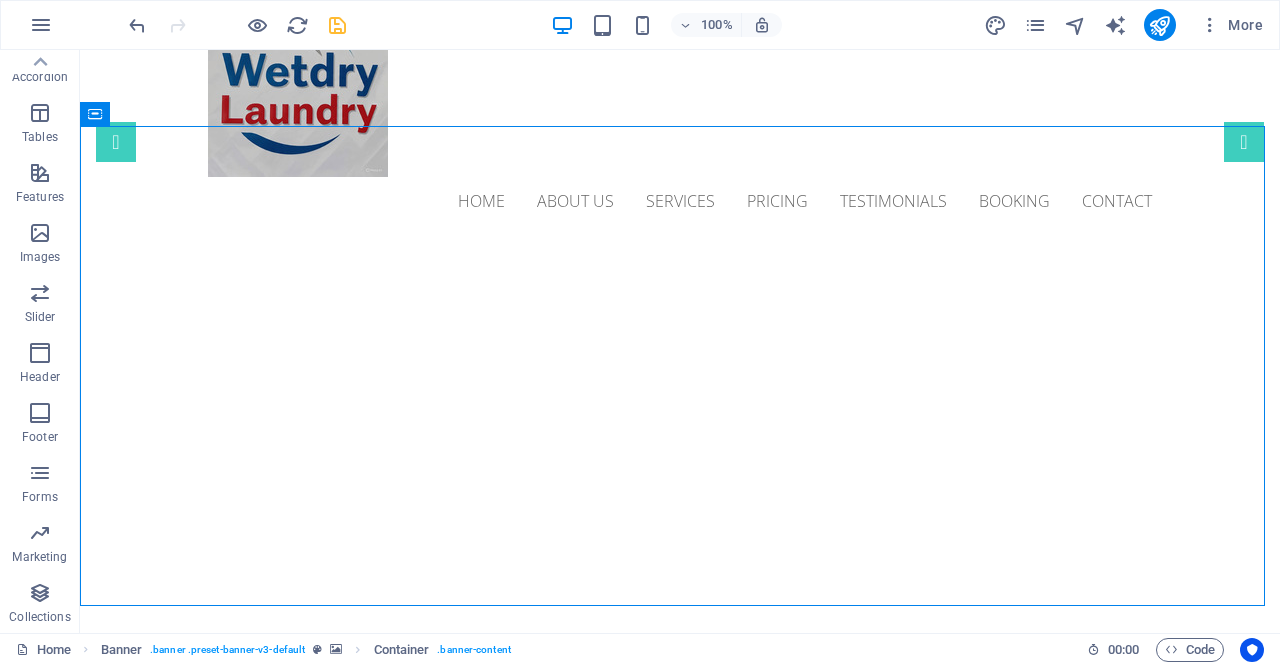 click at bounding box center (337, 25) 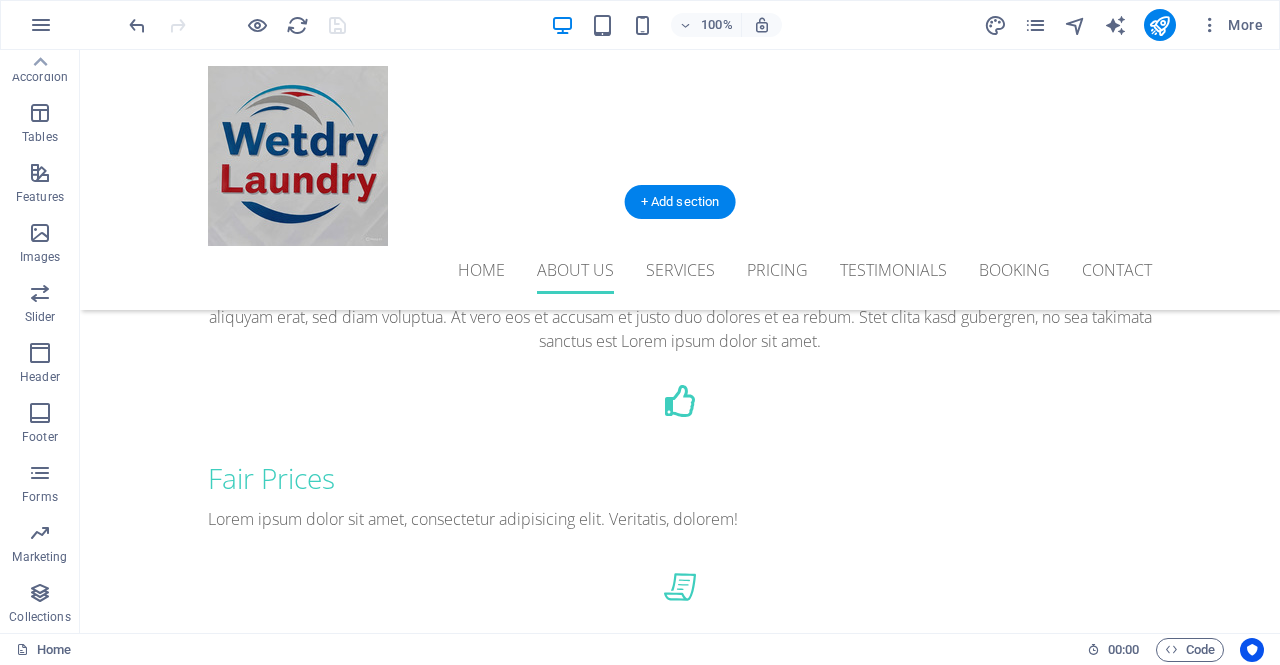 scroll, scrollTop: 1100, scrollLeft: 0, axis: vertical 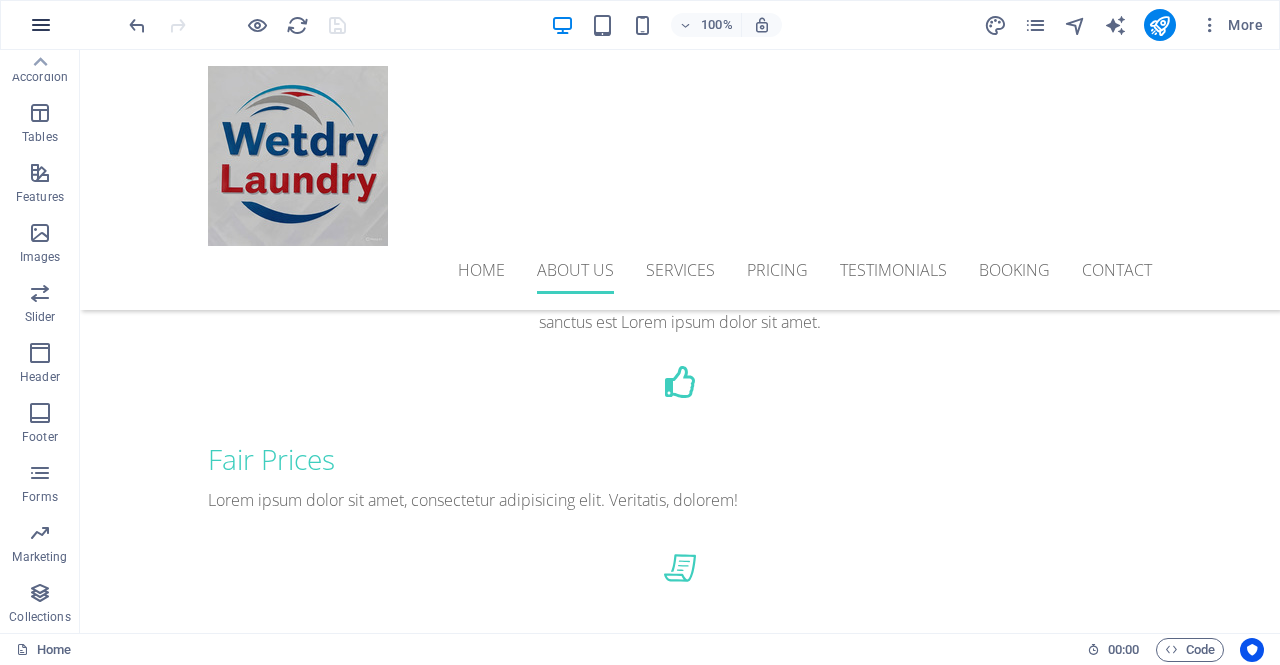 click at bounding box center [41, 25] 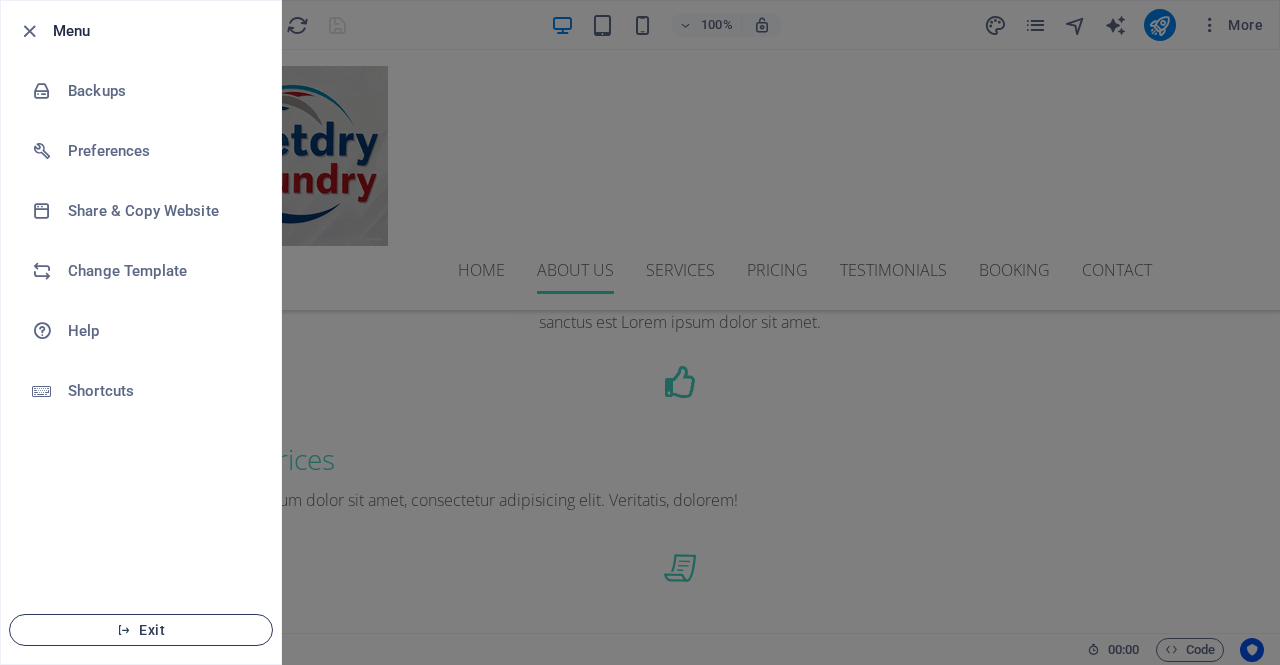 click on "Exit" at bounding box center (141, 630) 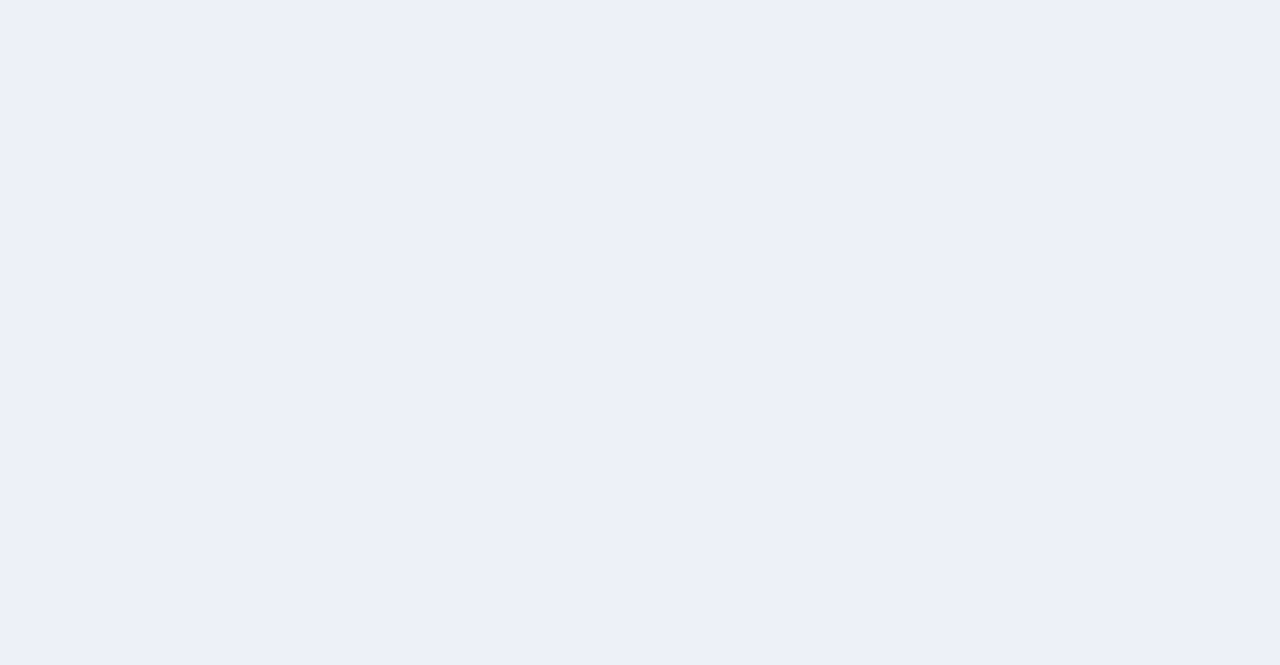 scroll, scrollTop: 0, scrollLeft: 0, axis: both 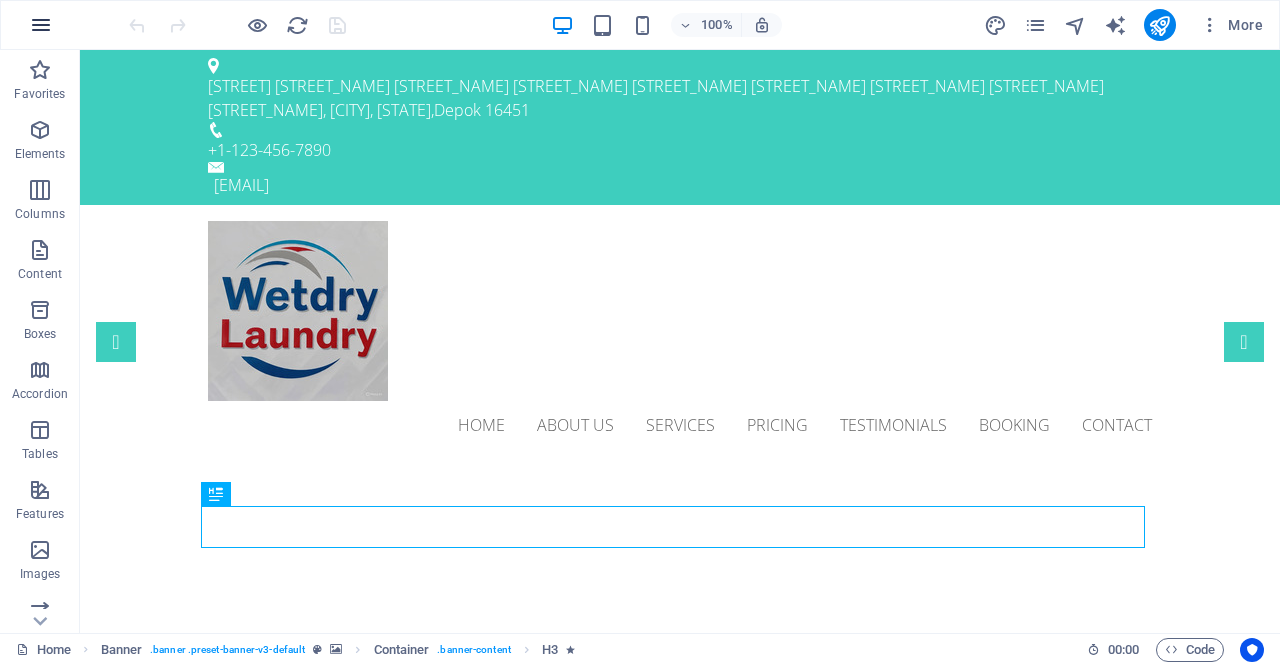 click at bounding box center [41, 25] 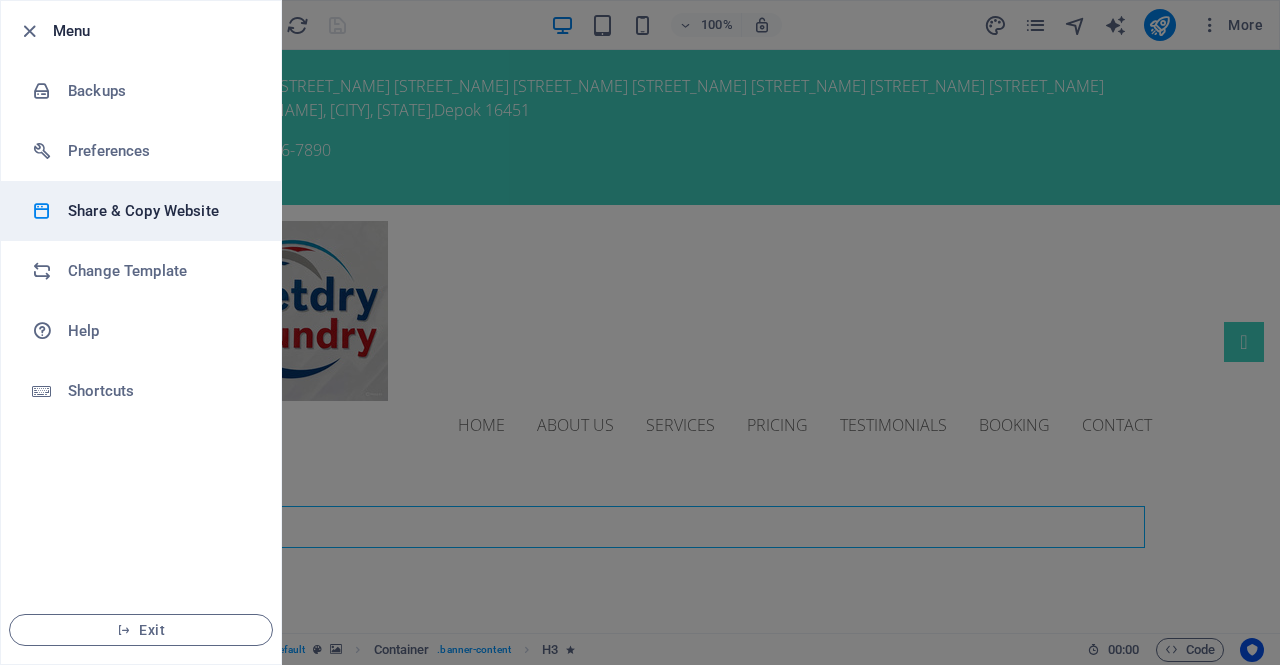 click on "Share & Copy Website" at bounding box center (160, 211) 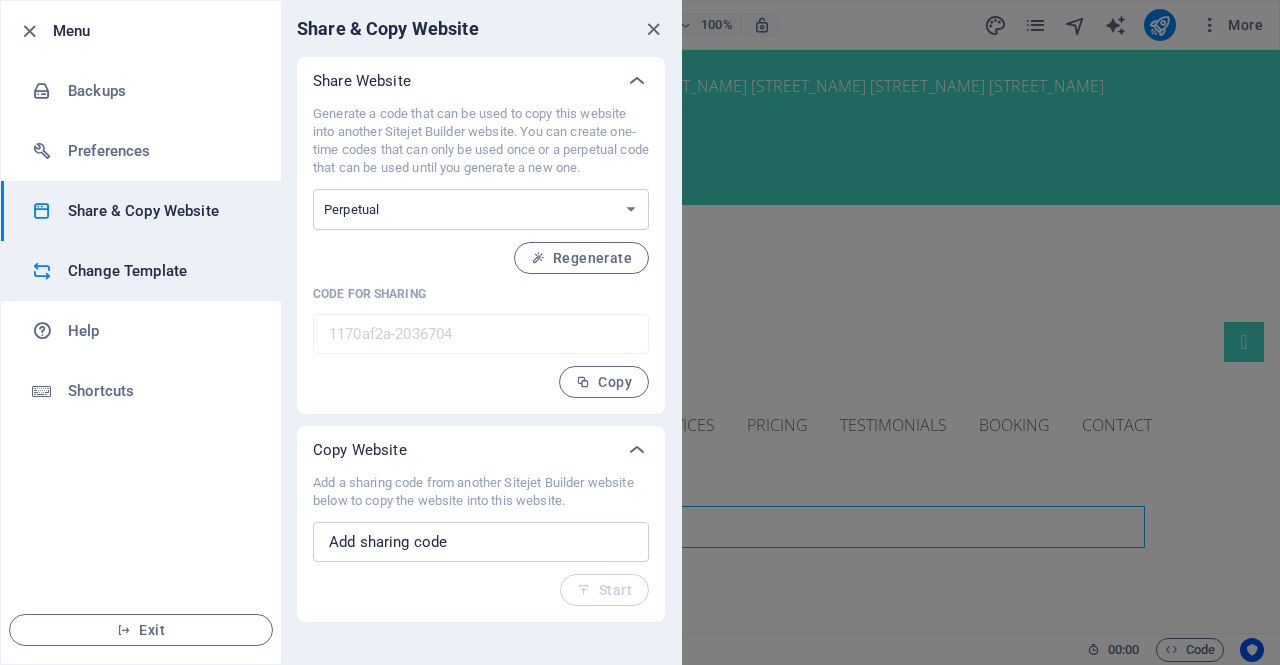 click on "Change Template" at bounding box center [160, 271] 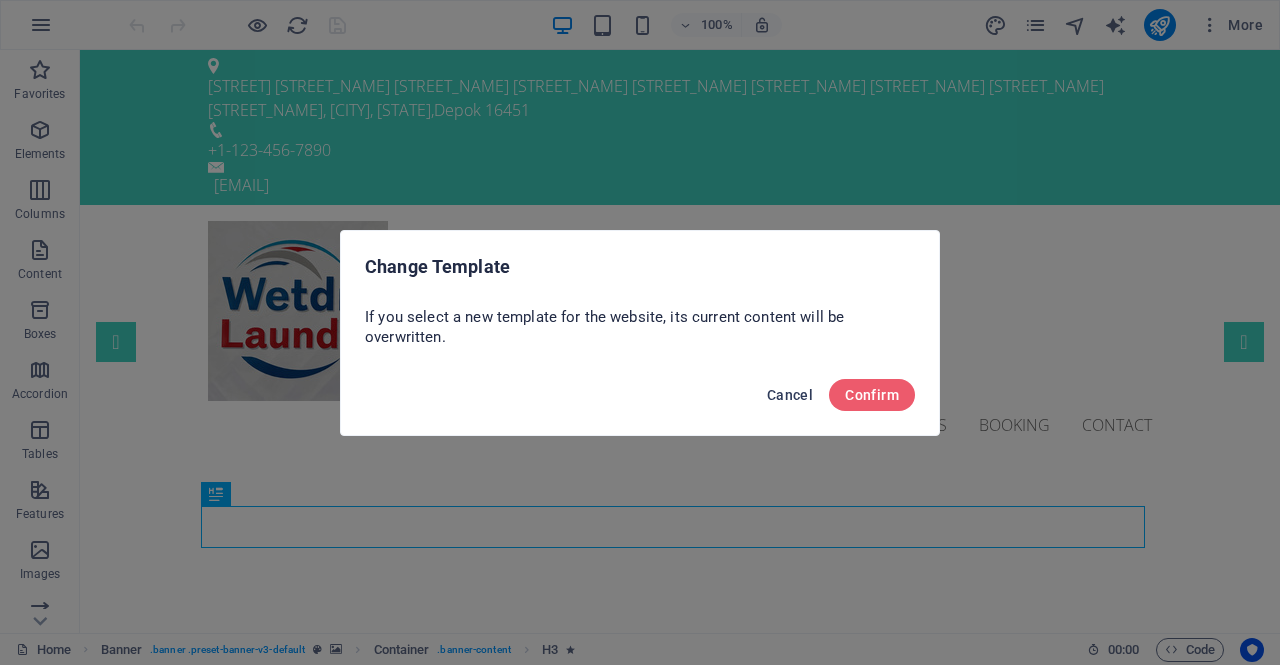 click on "Cancel" at bounding box center (790, 395) 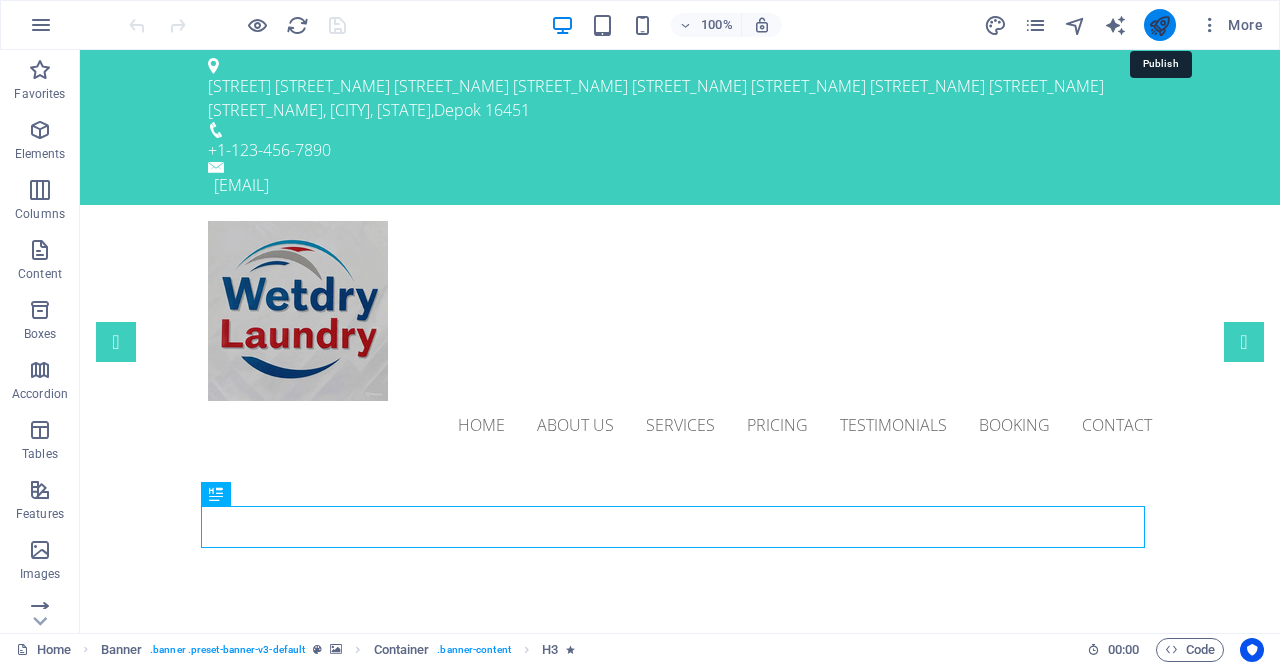 click at bounding box center [1159, 25] 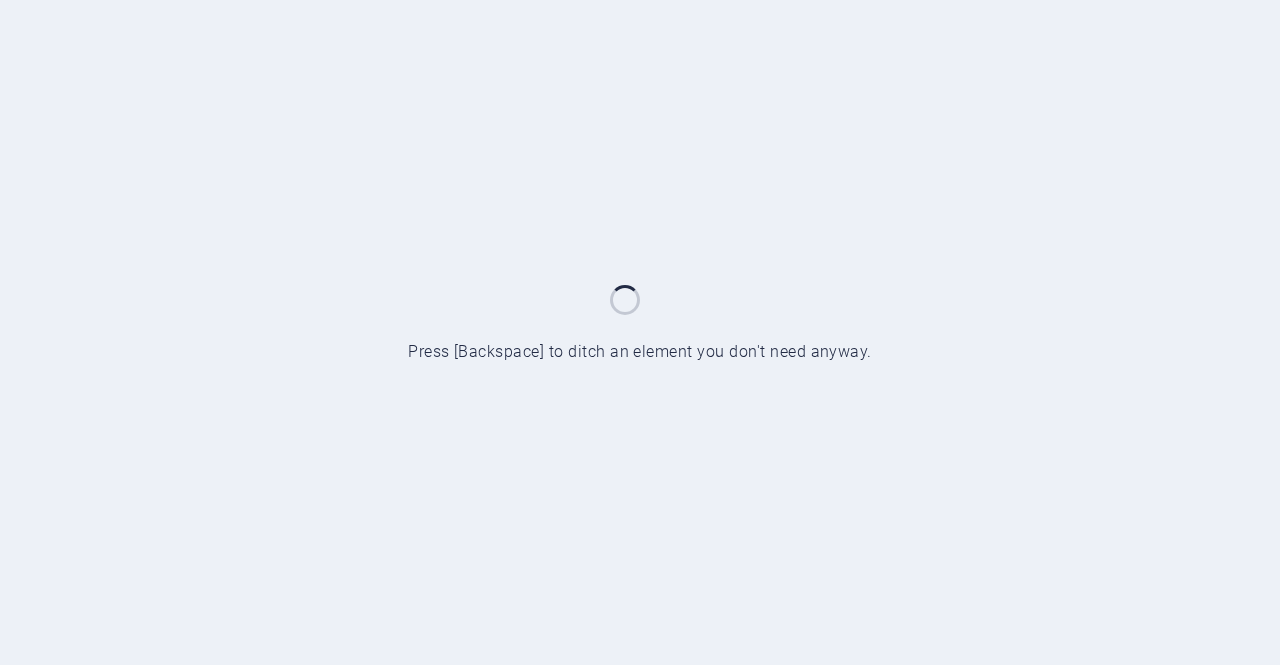 scroll, scrollTop: 0, scrollLeft: 0, axis: both 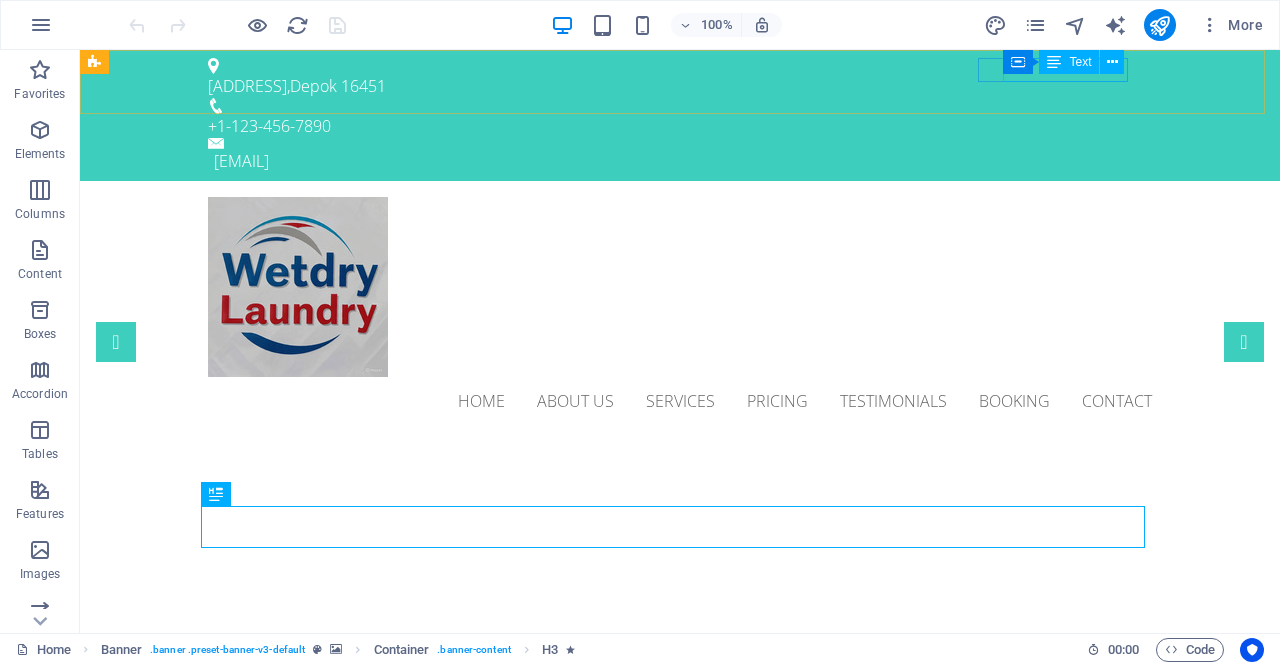 click on "Container   Text" at bounding box center (1070, 62) 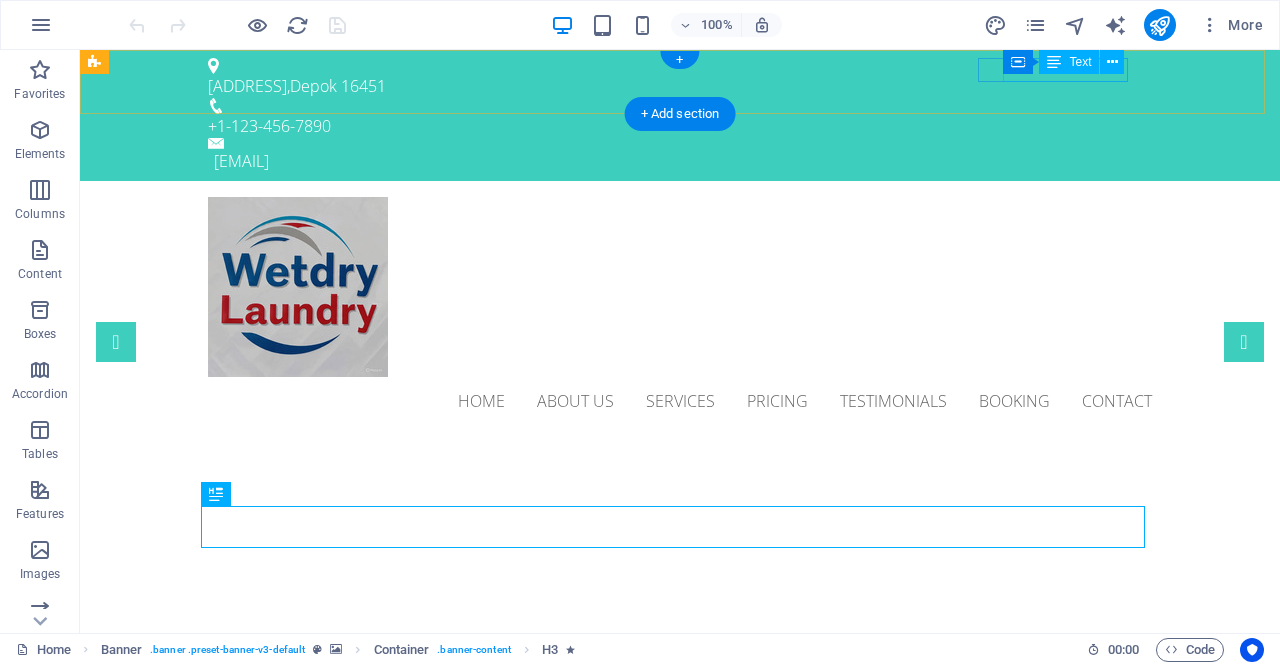 click on "Container   Text" at bounding box center [1070, 62] 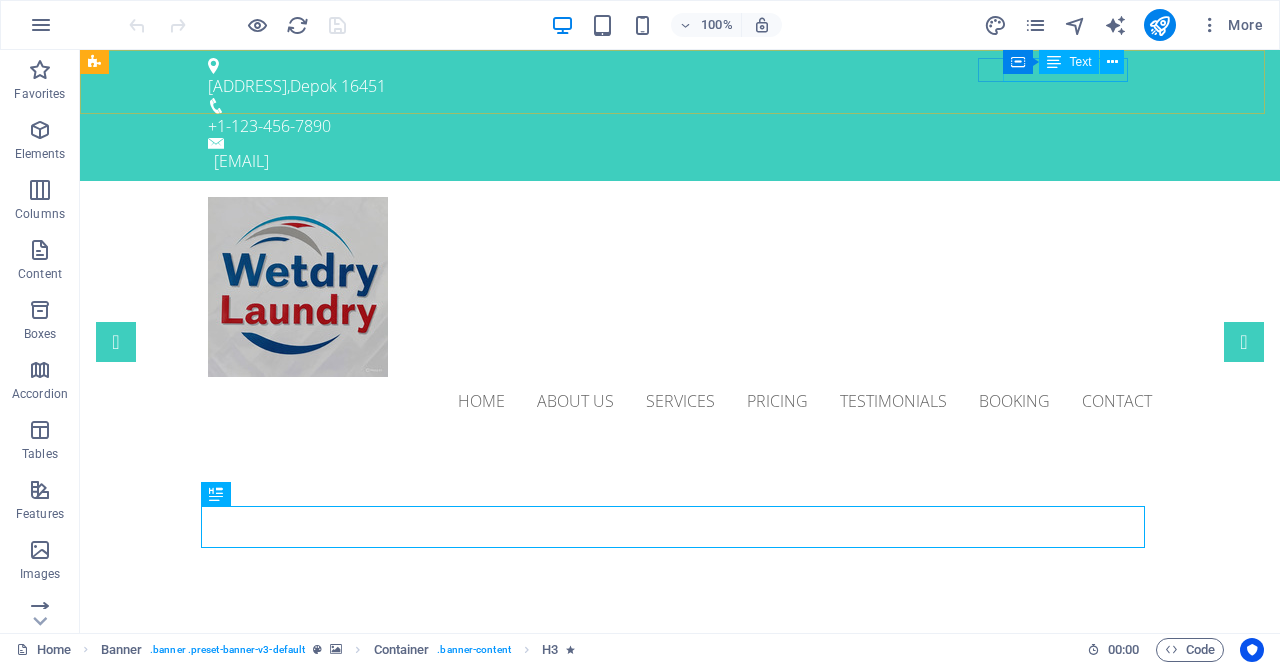 click on "Container   Text" at bounding box center (1070, 62) 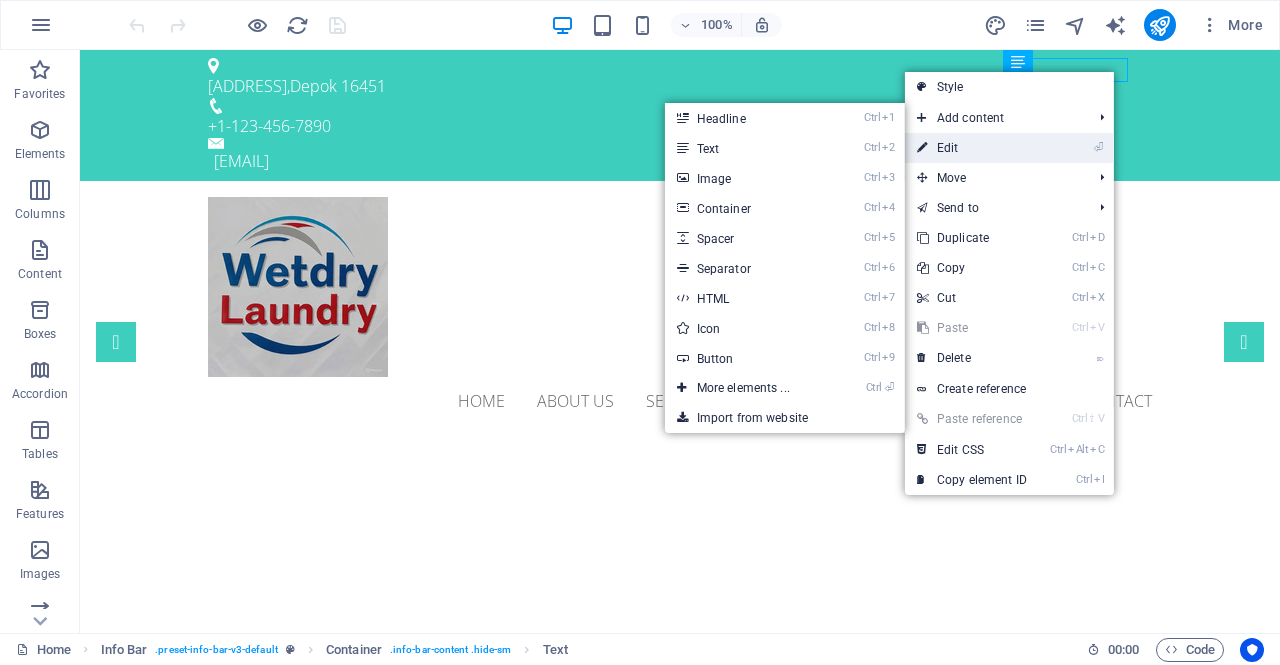 click on "⏎  Edit" at bounding box center [972, 148] 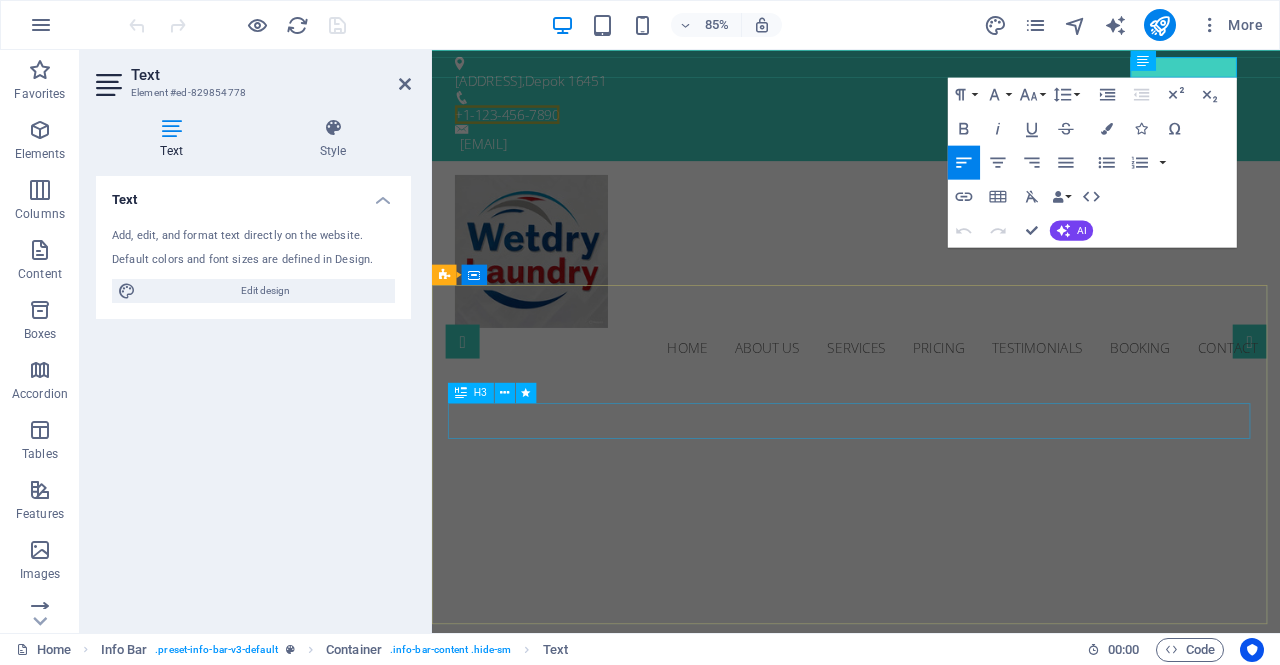type 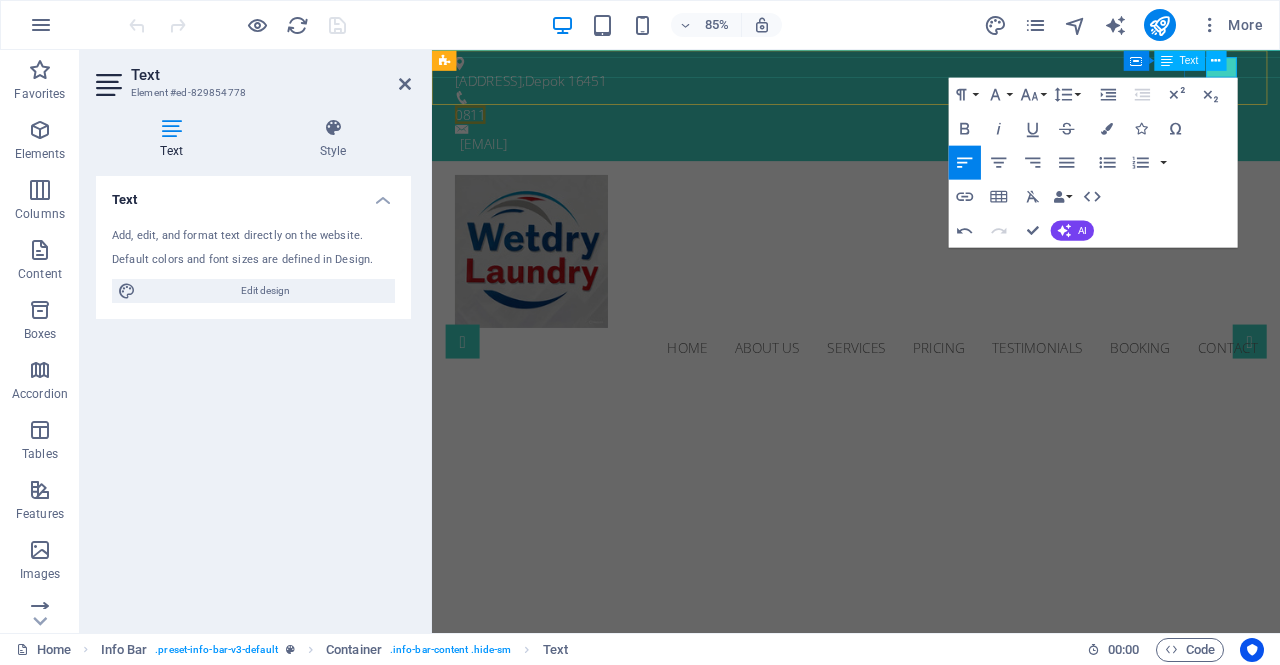 click on "Container   Text" at bounding box center [1181, 60] 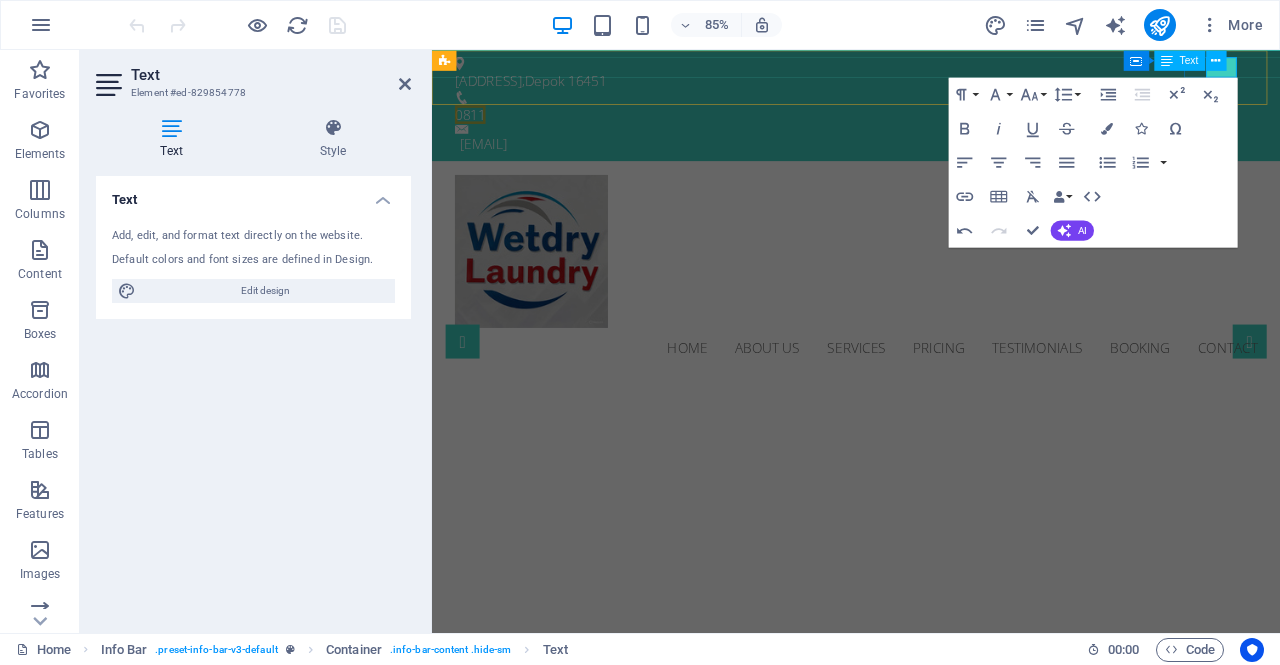 click on "Container   Text" at bounding box center [1181, 60] 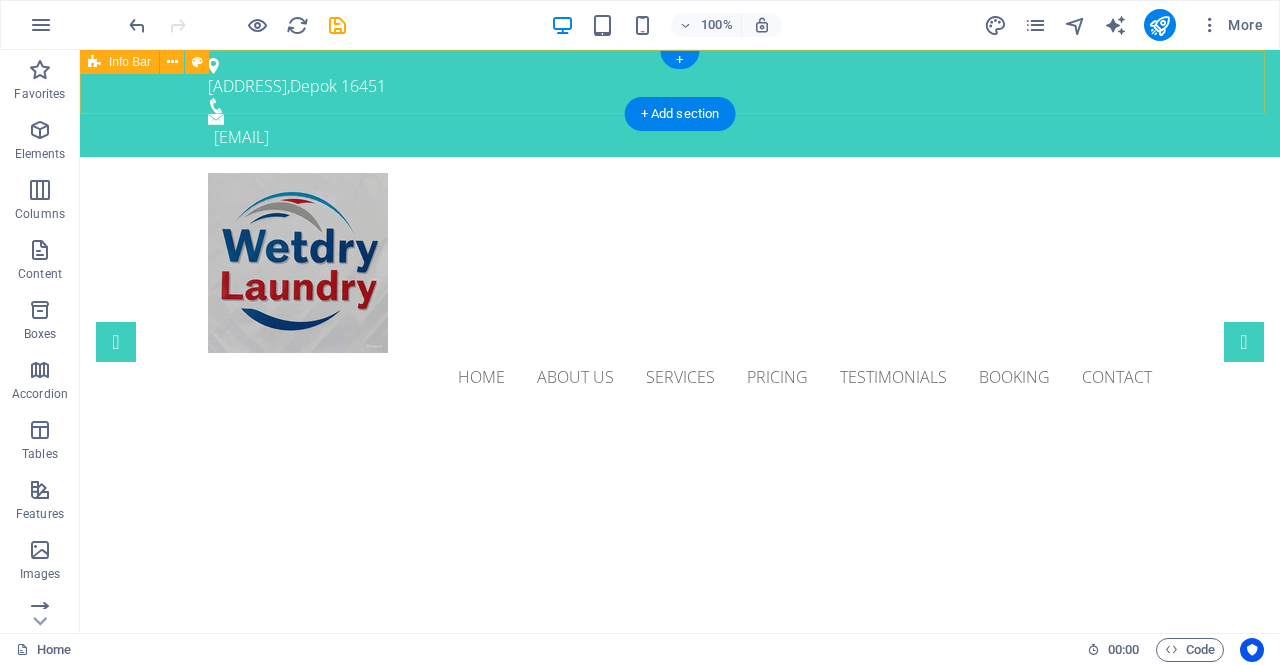 click on "Jl akses UI Gg. H. Jamin RT.06 RW.09 tugu Kec. Cimanggis, Kota Depok, Jawa Barat ,  Depok   16451 admin@wetdrylaundry.id" at bounding box center [680, 103] 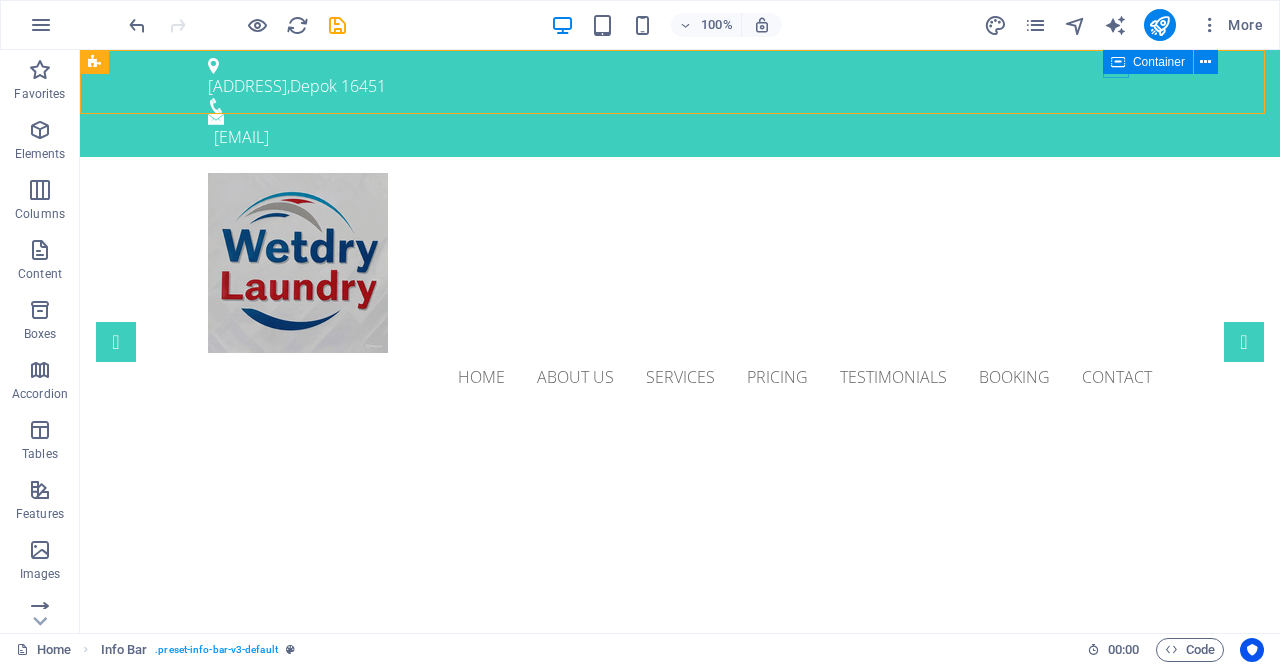 click at bounding box center (1118, 62) 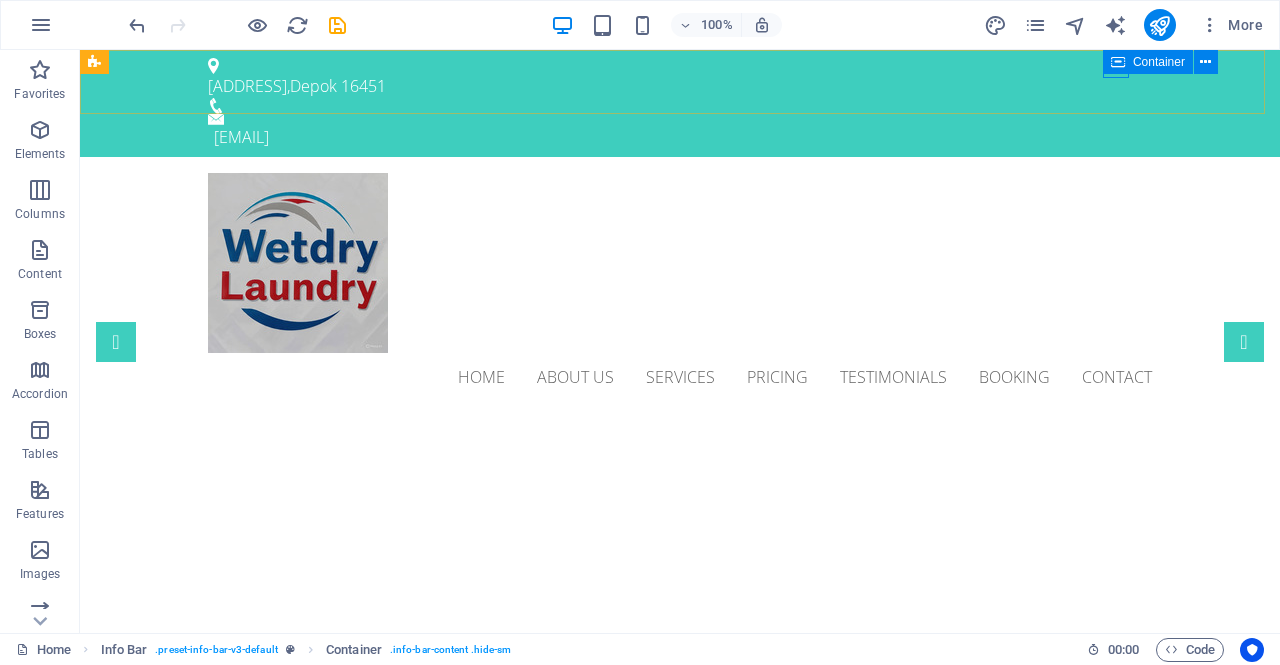 click on "Container" at bounding box center (1159, 62) 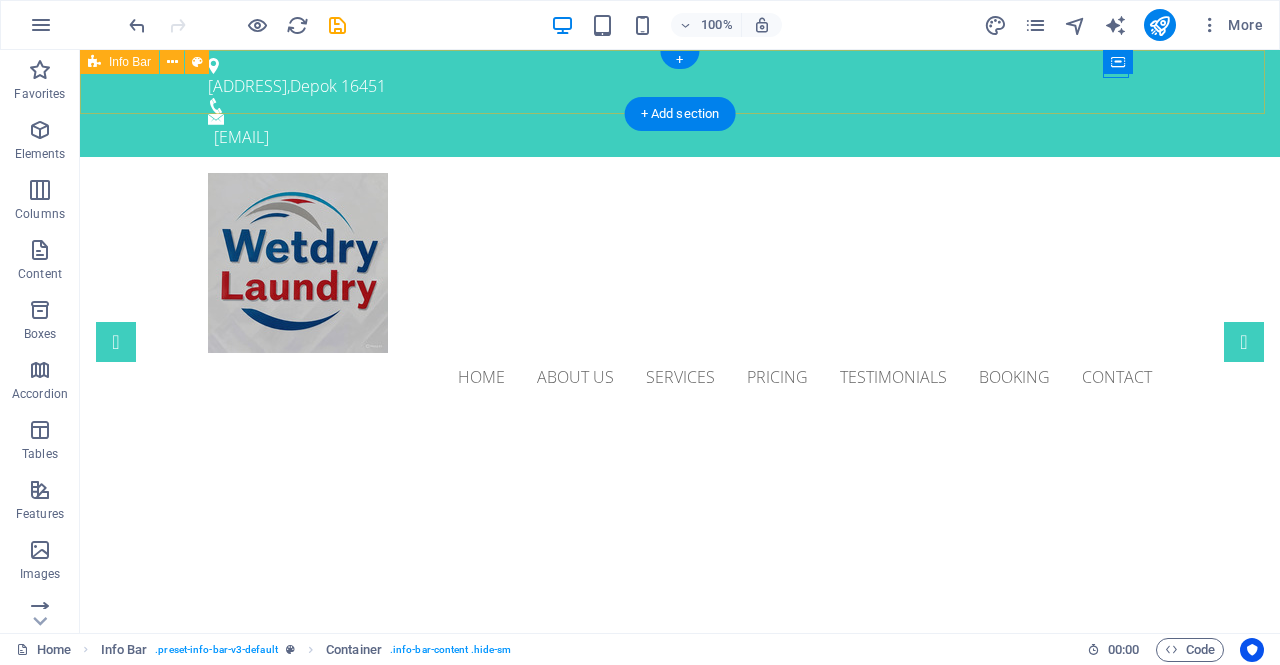 click on "Jl akses UI Gg. H. Jamin RT.06 RW.09 tugu Kec. Cimanggis, Kota Depok, Jawa Barat ,  Depok   16451 admin@wetdrylaundry.id" at bounding box center [680, 103] 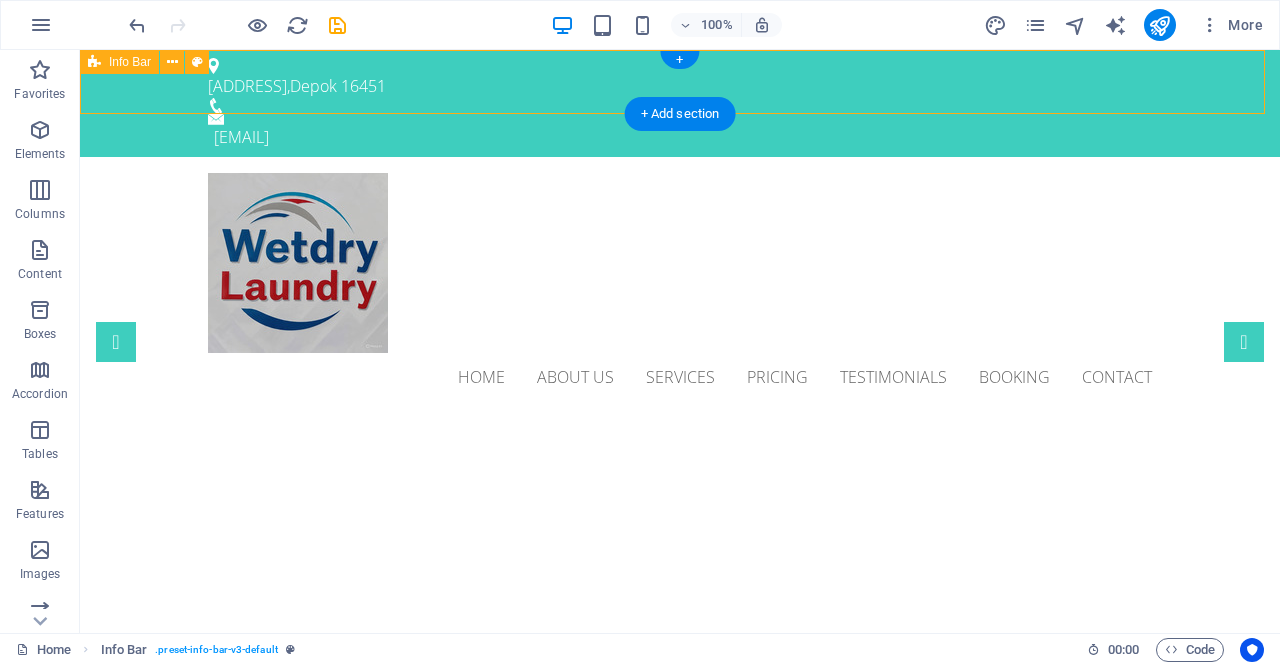 click on "Jl akses UI Gg. H. Jamin RT.06 RW.09 tugu Kec. Cimanggis, Kota Depok, Jawa Barat ,  Depok   16451 admin@wetdrylaundry.id" at bounding box center (680, 103) 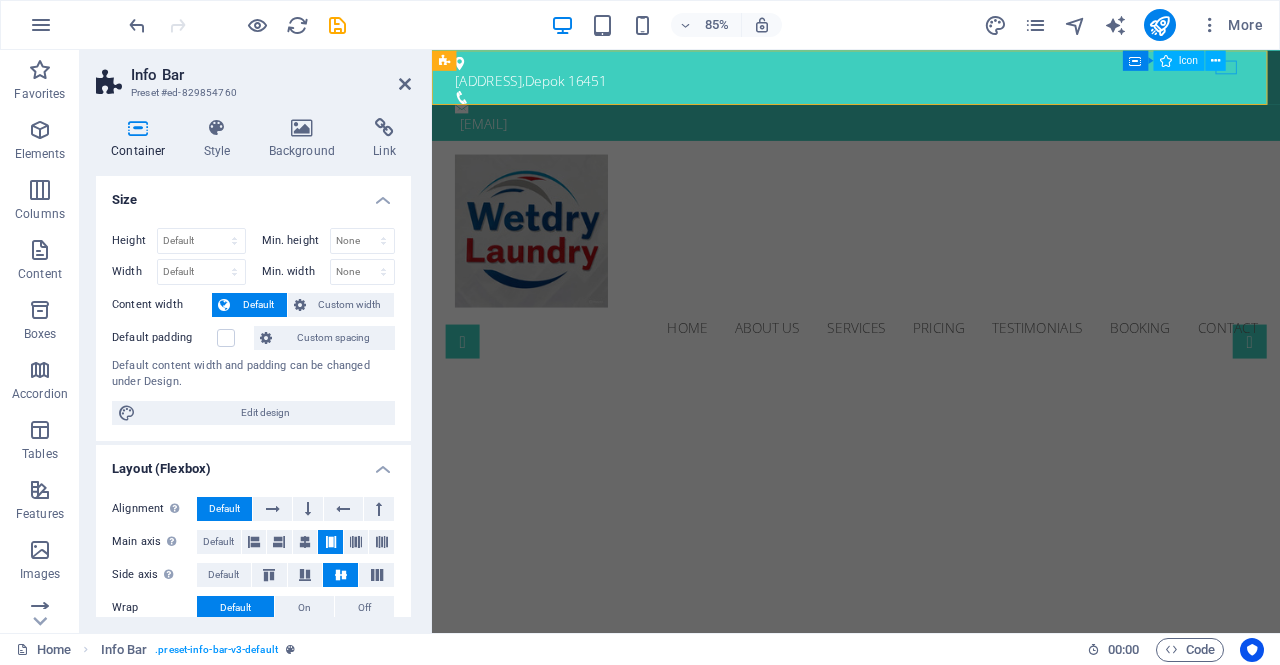 click on "Container   Icon" at bounding box center (1180, 60) 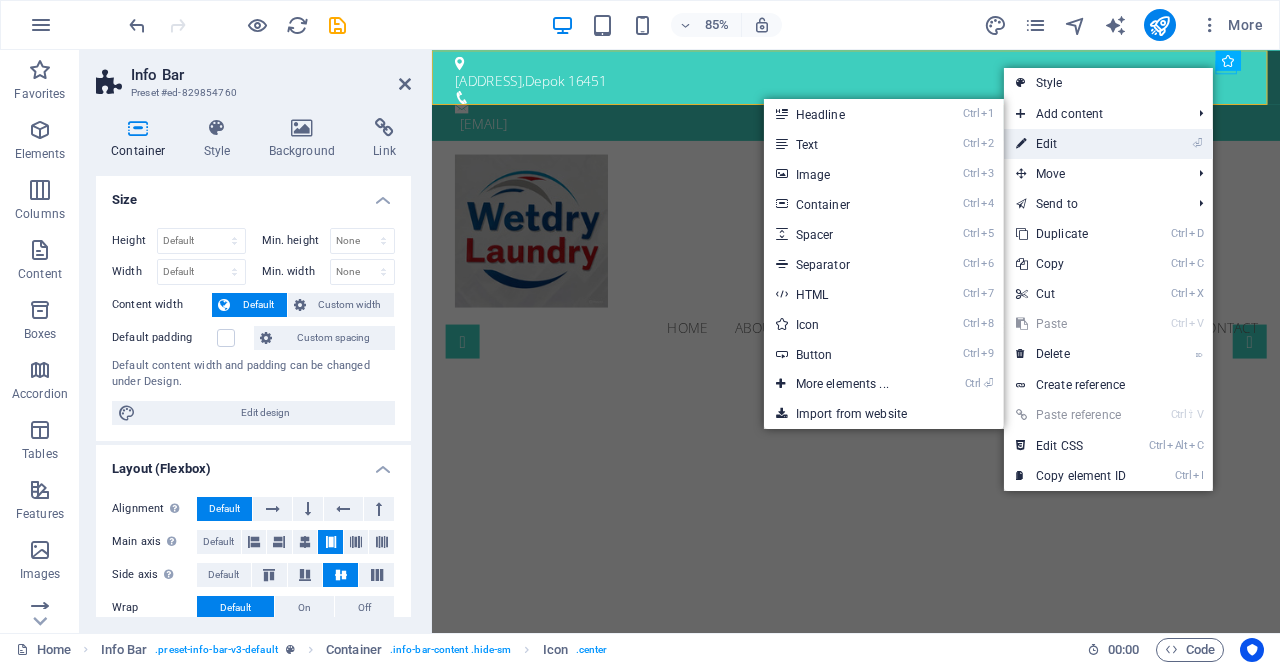 click on "⏎  Edit" at bounding box center (1071, 144) 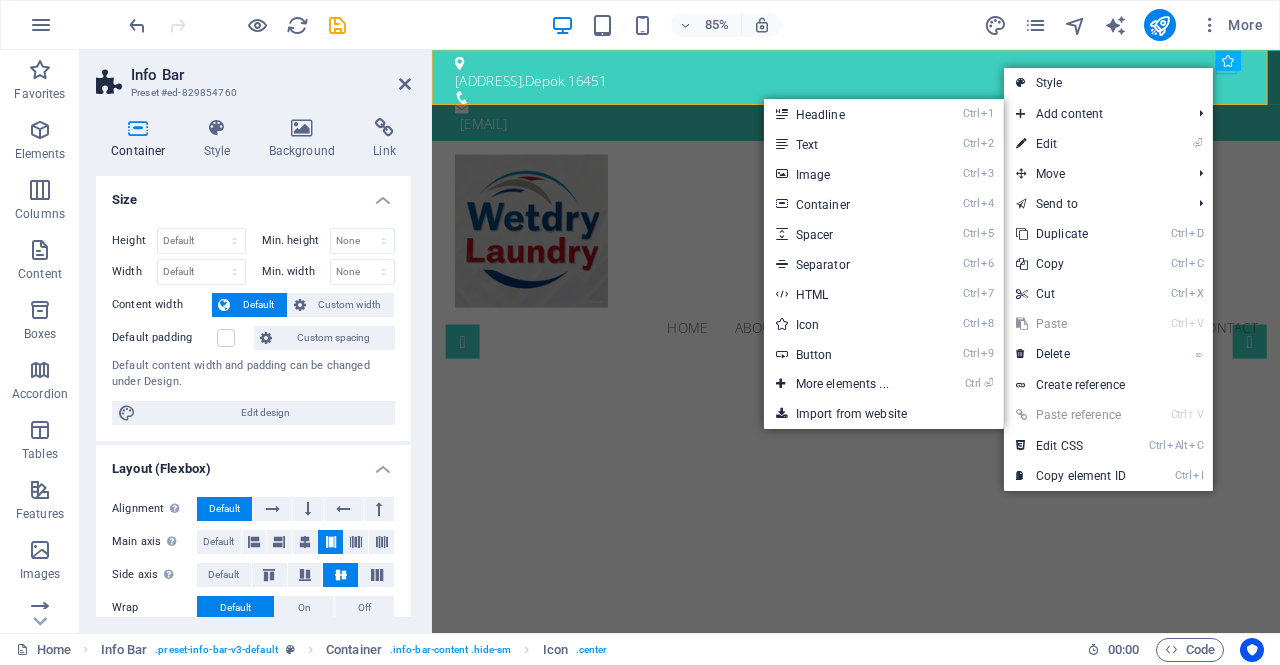 select on "xMidYMid" 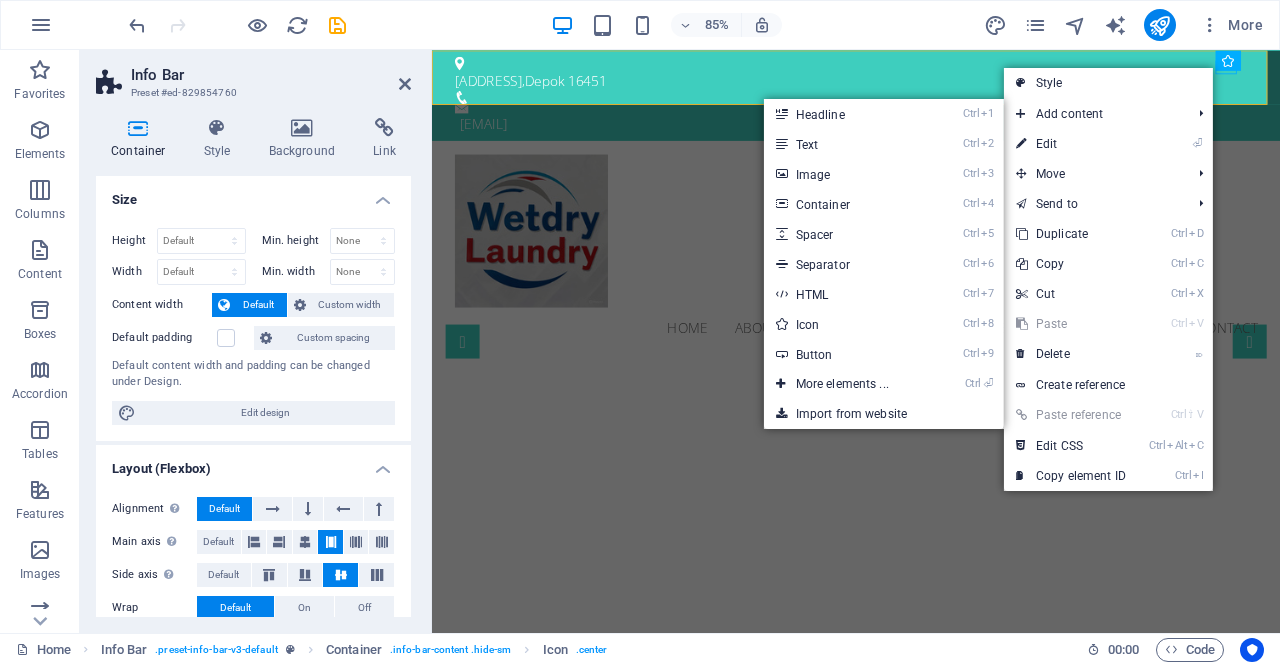 select on "px" 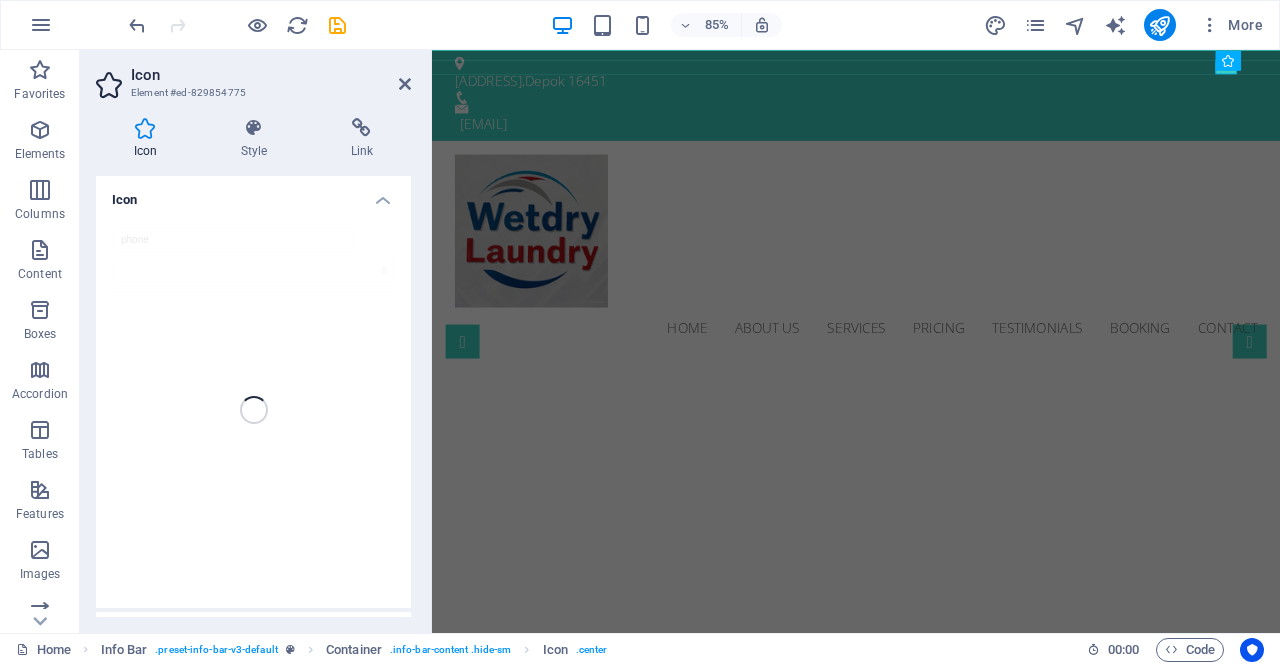 click on "Icon" at bounding box center [271, 75] 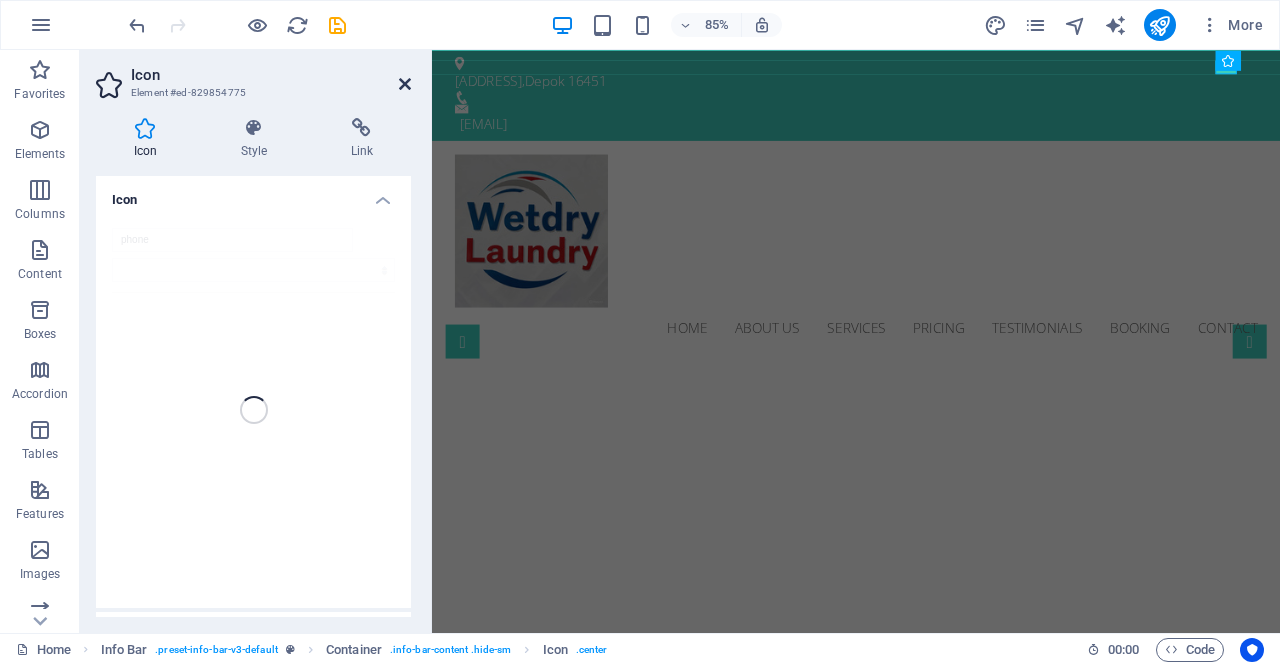 drag, startPoint x: 404, startPoint y: 83, endPoint x: 324, endPoint y: 35, distance: 93.29523 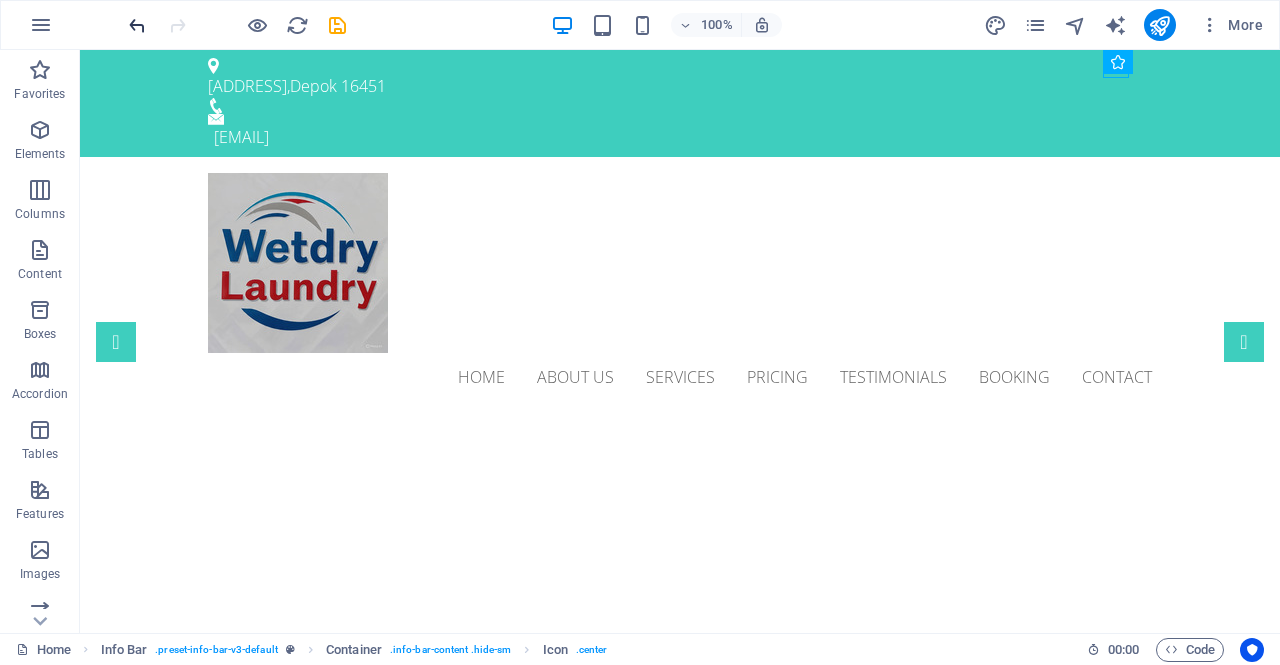 click at bounding box center [137, 25] 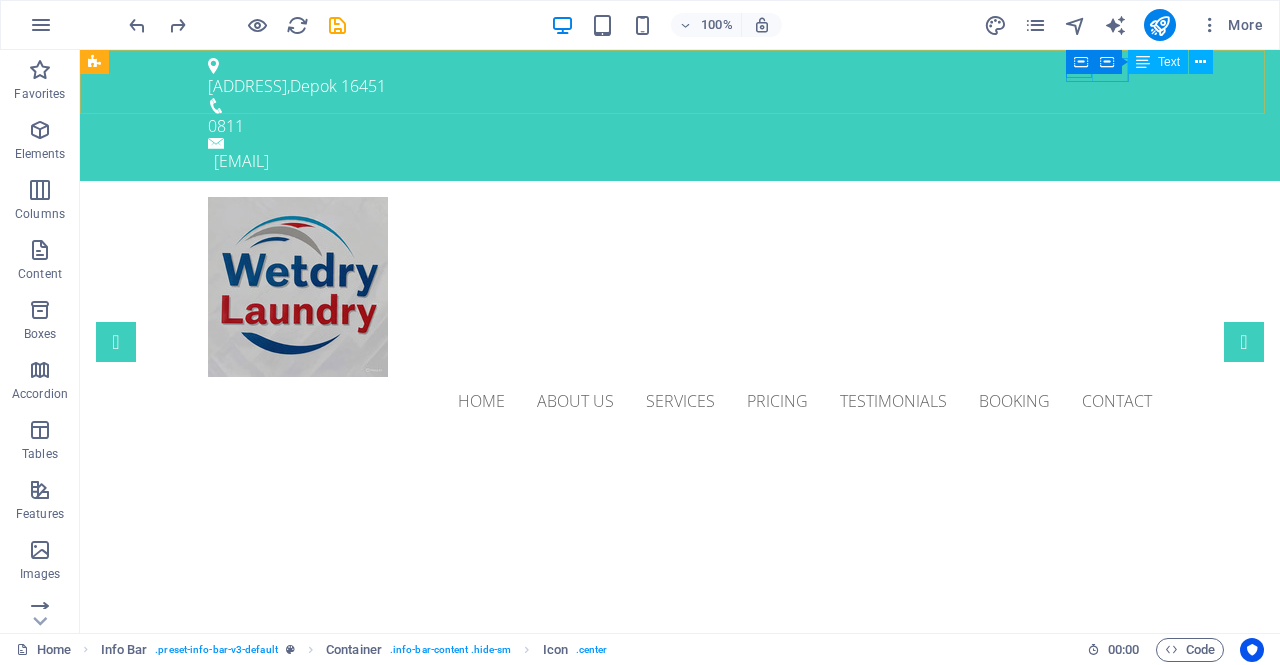 click on "Container   Text" at bounding box center (1159, 62) 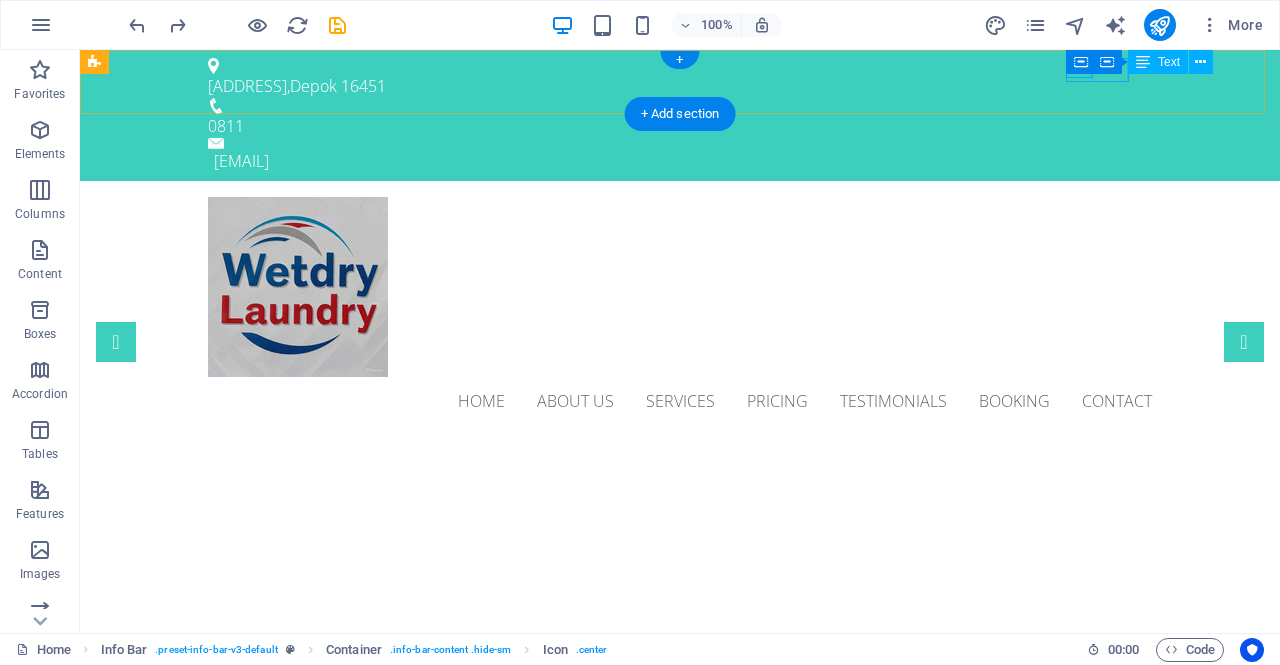 click on "0811" at bounding box center (672, 126) 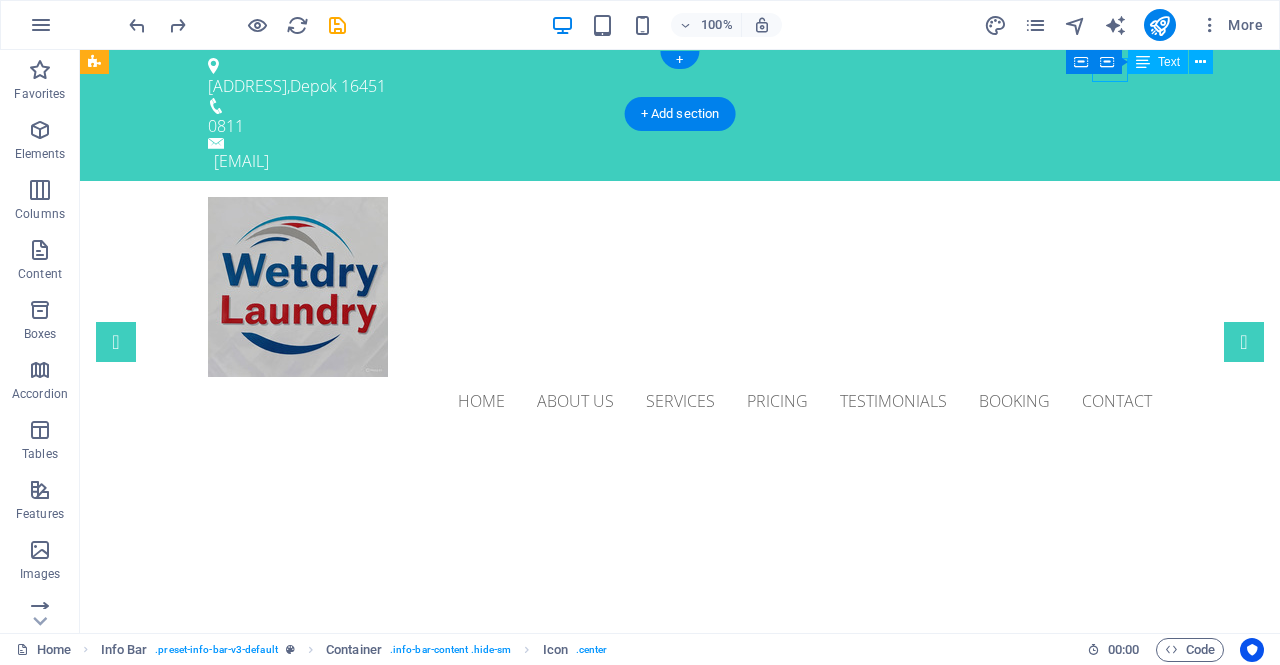 click on "0811" at bounding box center (672, 126) 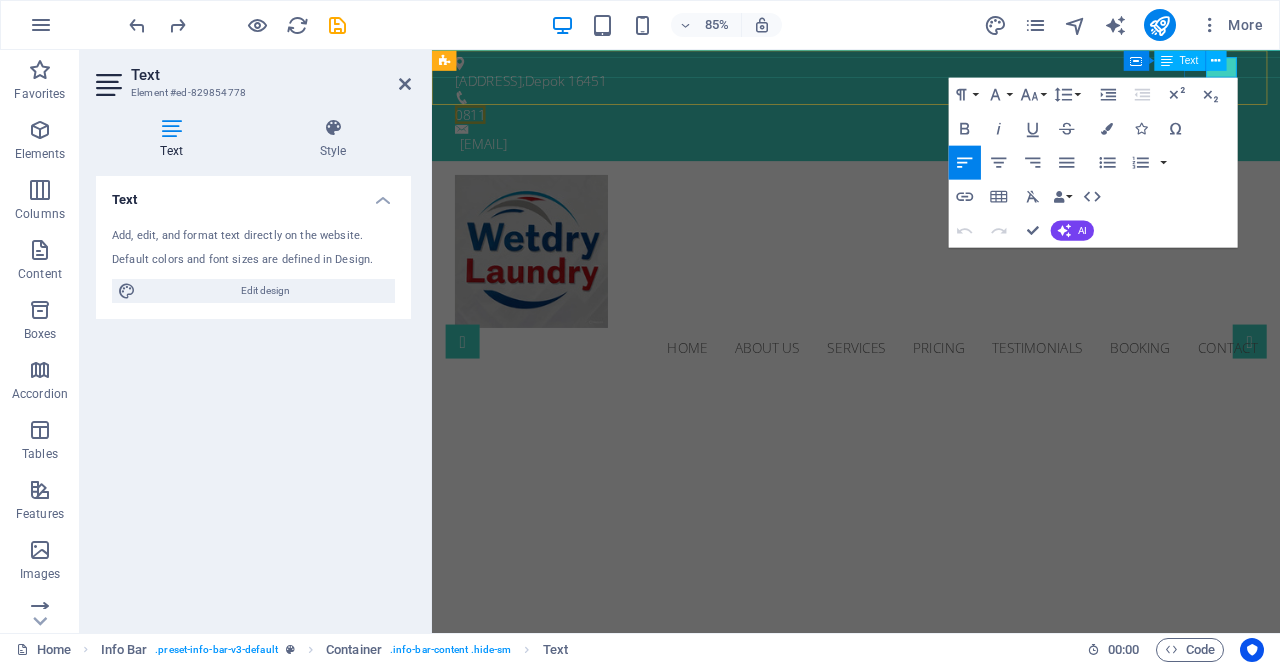 click on "0811" at bounding box center (477, 126) 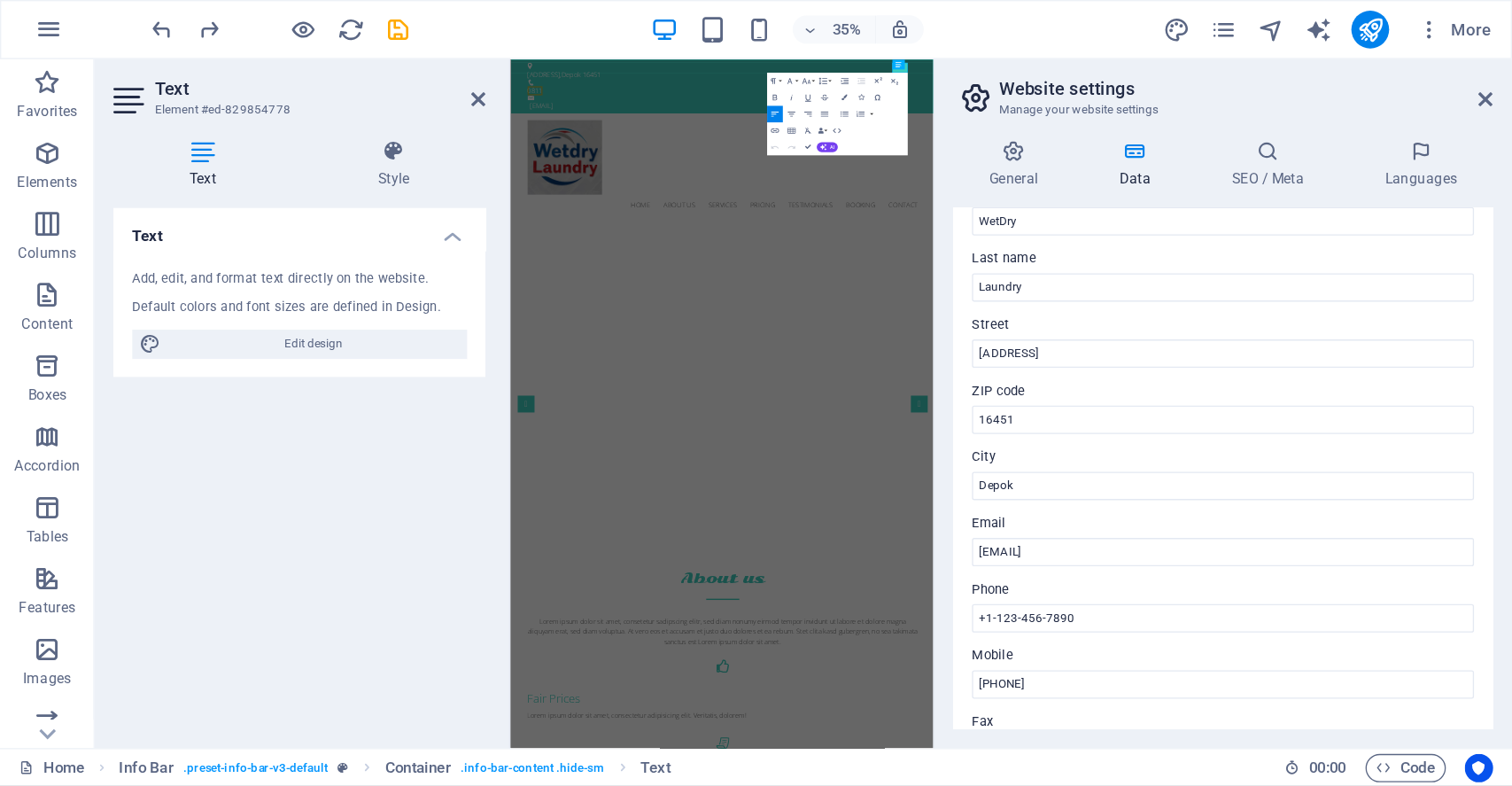 scroll, scrollTop: 266, scrollLeft: 0, axis: vertical 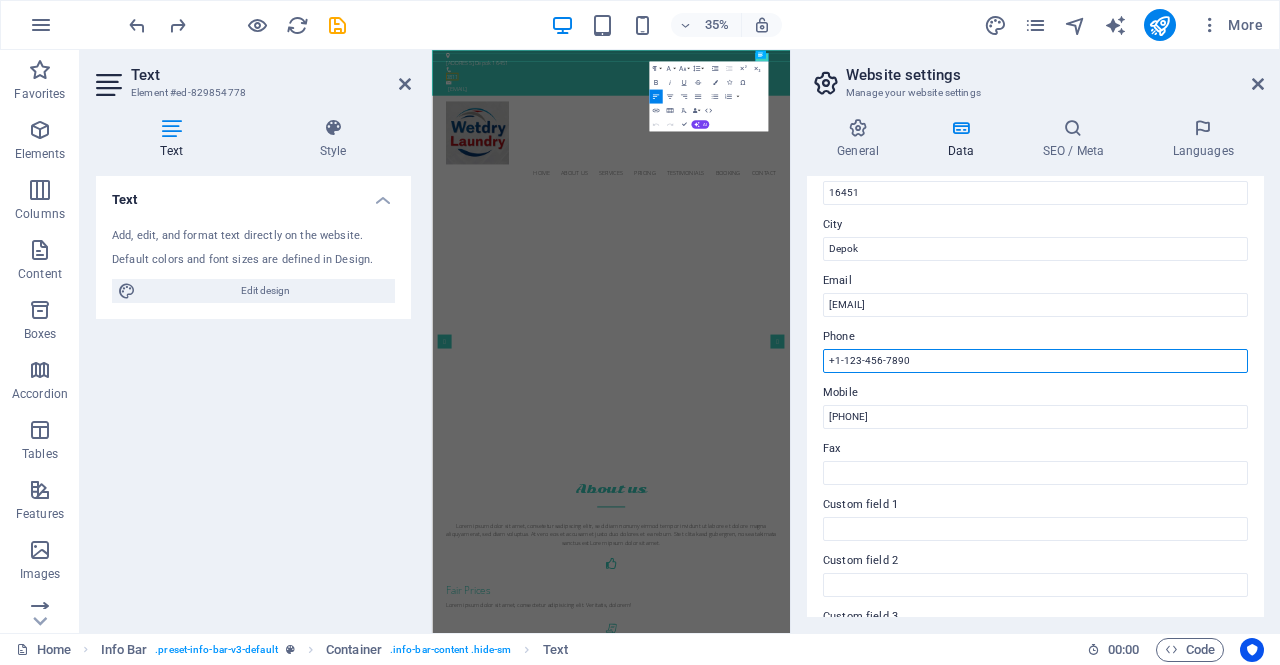 drag, startPoint x: 1337, startPoint y: 413, endPoint x: 1370, endPoint y: 897, distance: 485.1237 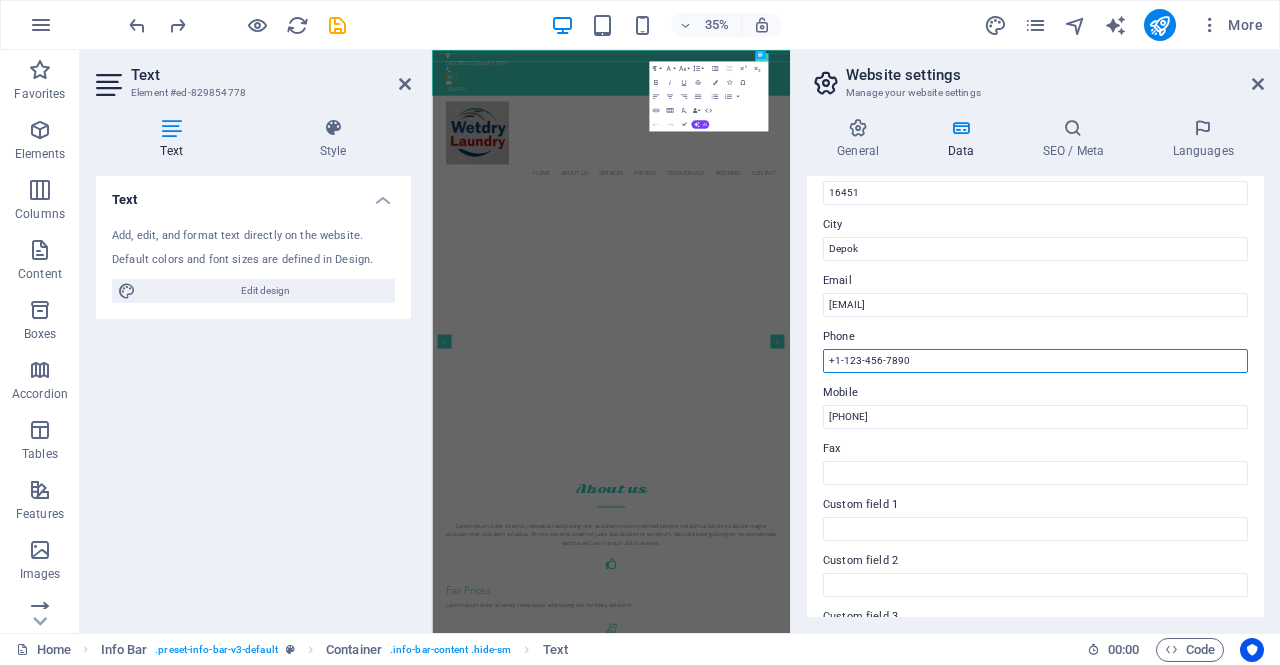 drag, startPoint x: 917, startPoint y: 357, endPoint x: 903, endPoint y: 364, distance: 15.652476 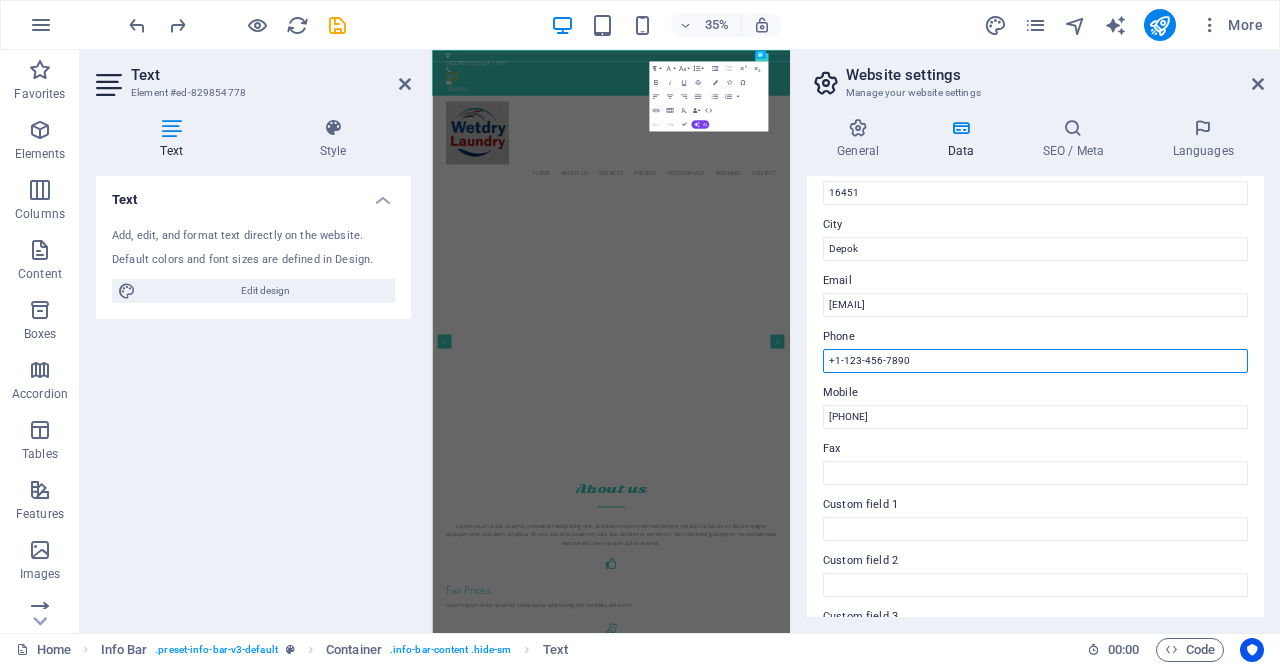 click on "+1-123-456-7890" at bounding box center (1035, 361) 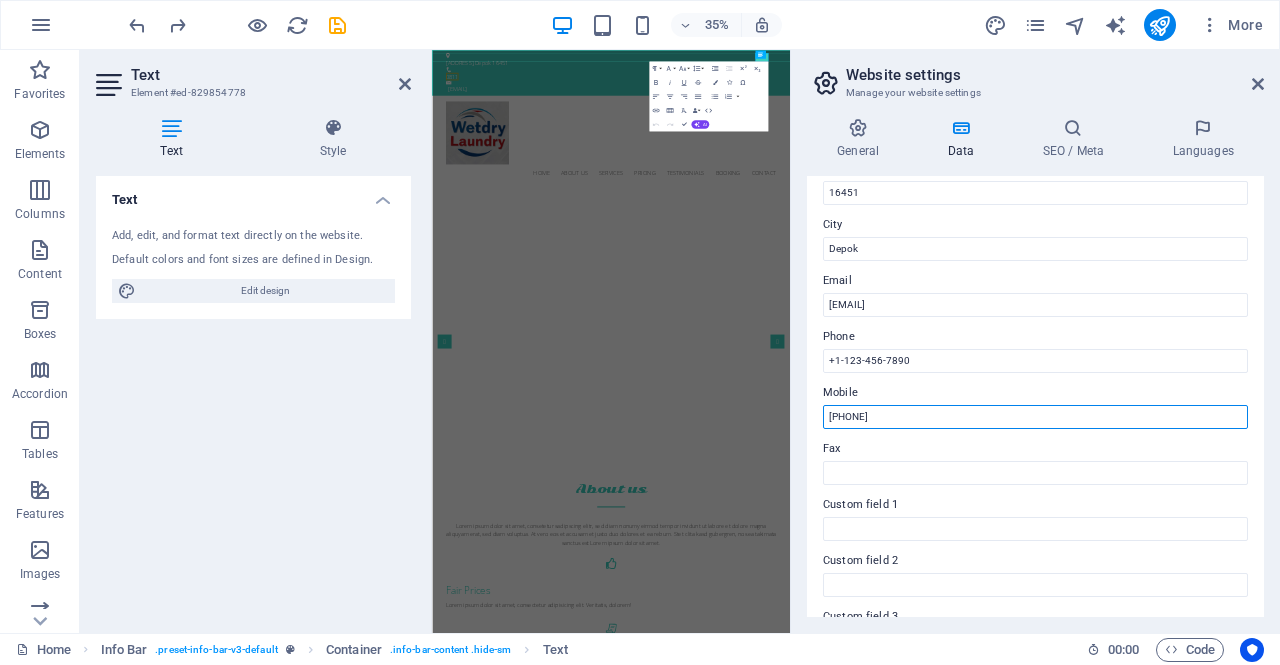 drag, startPoint x: 1338, startPoint y: 458, endPoint x: 1399, endPoint y: 1059, distance: 604.08777 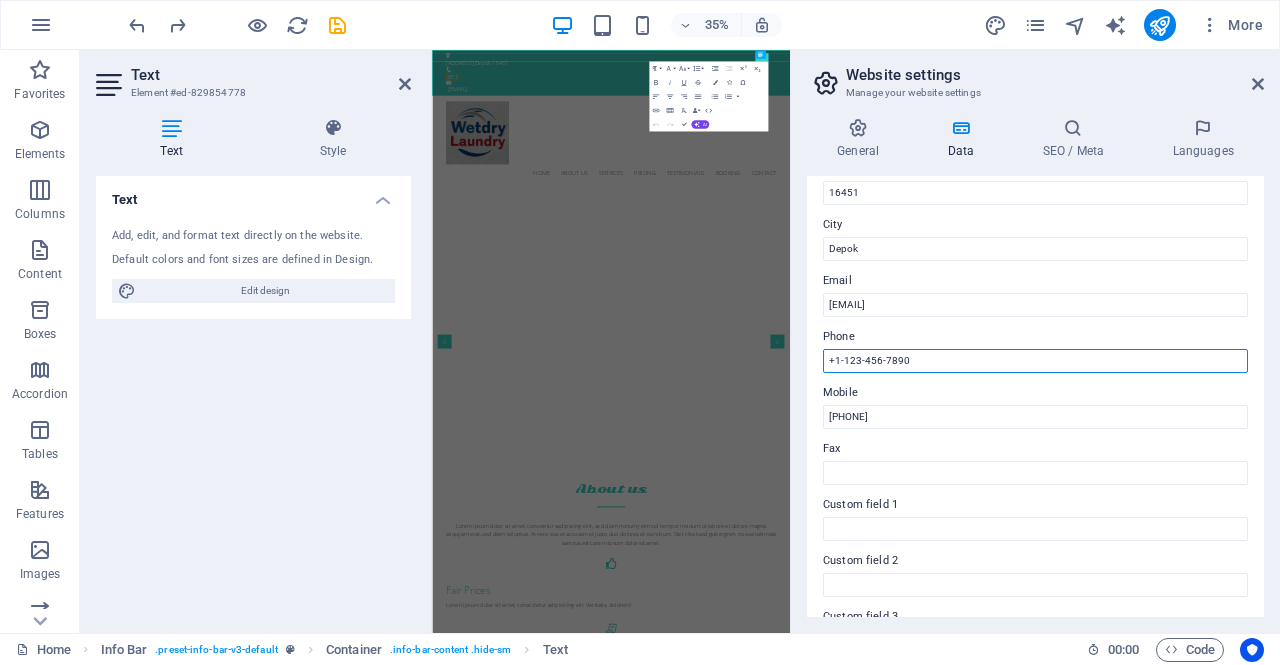 drag, startPoint x: 911, startPoint y: 361, endPoint x: 826, endPoint y: 361, distance: 85 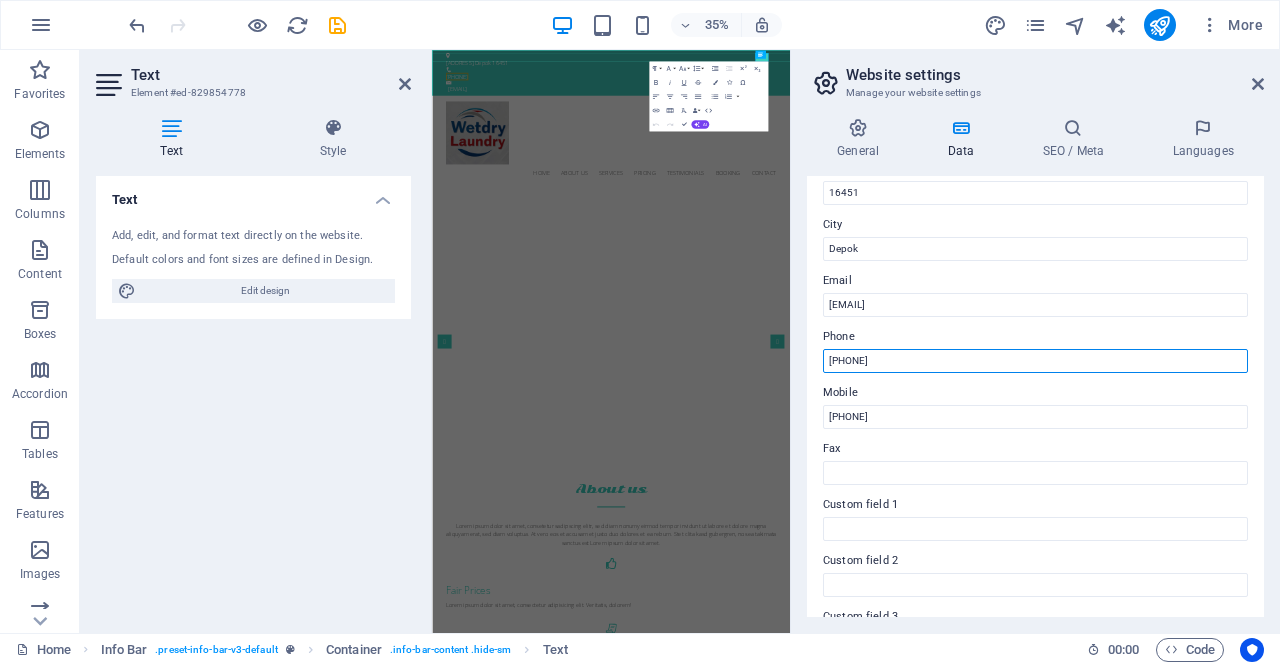 type on "[PHONE]" 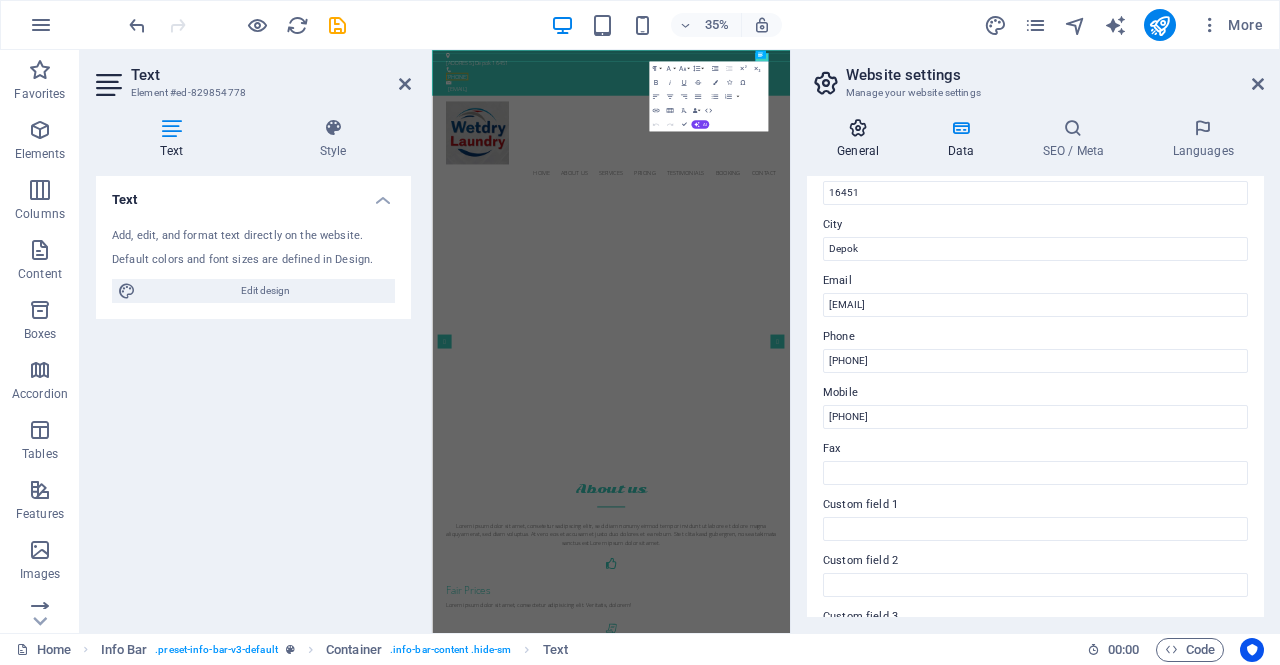 click at bounding box center (858, 128) 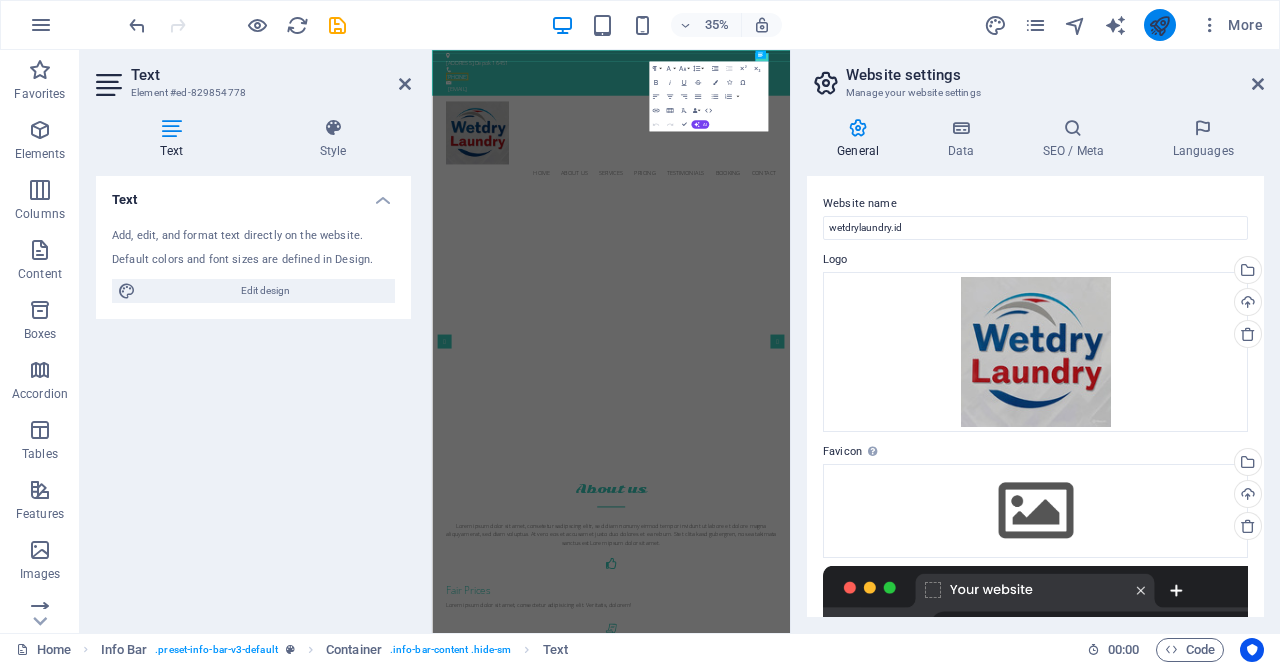 click at bounding box center (1160, 25) 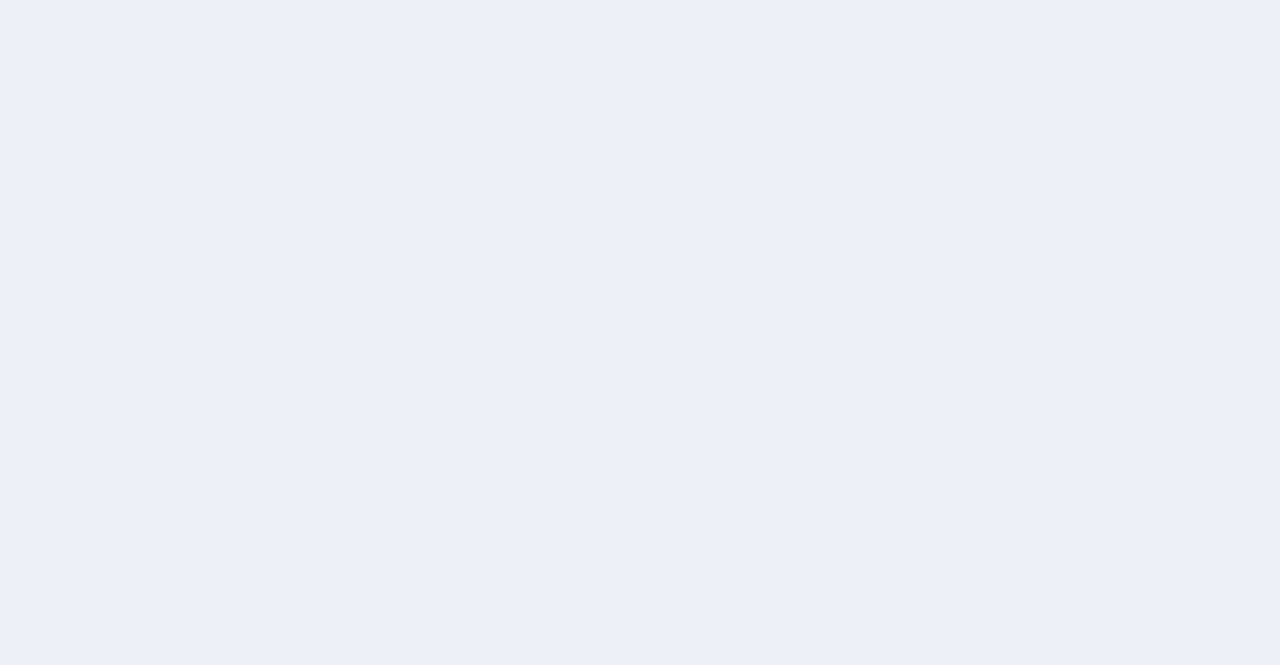 scroll, scrollTop: 0, scrollLeft: 0, axis: both 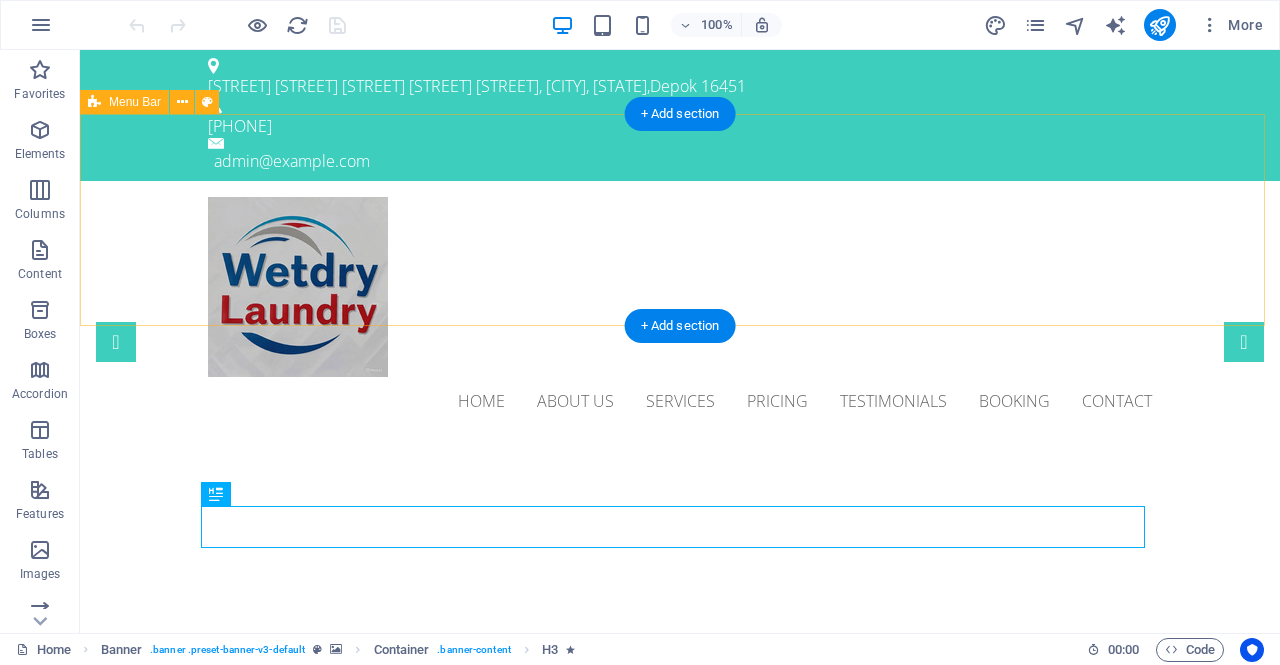 click on "Home About us Services Pricing Testimonials Booking Contact" at bounding box center (680, 311) 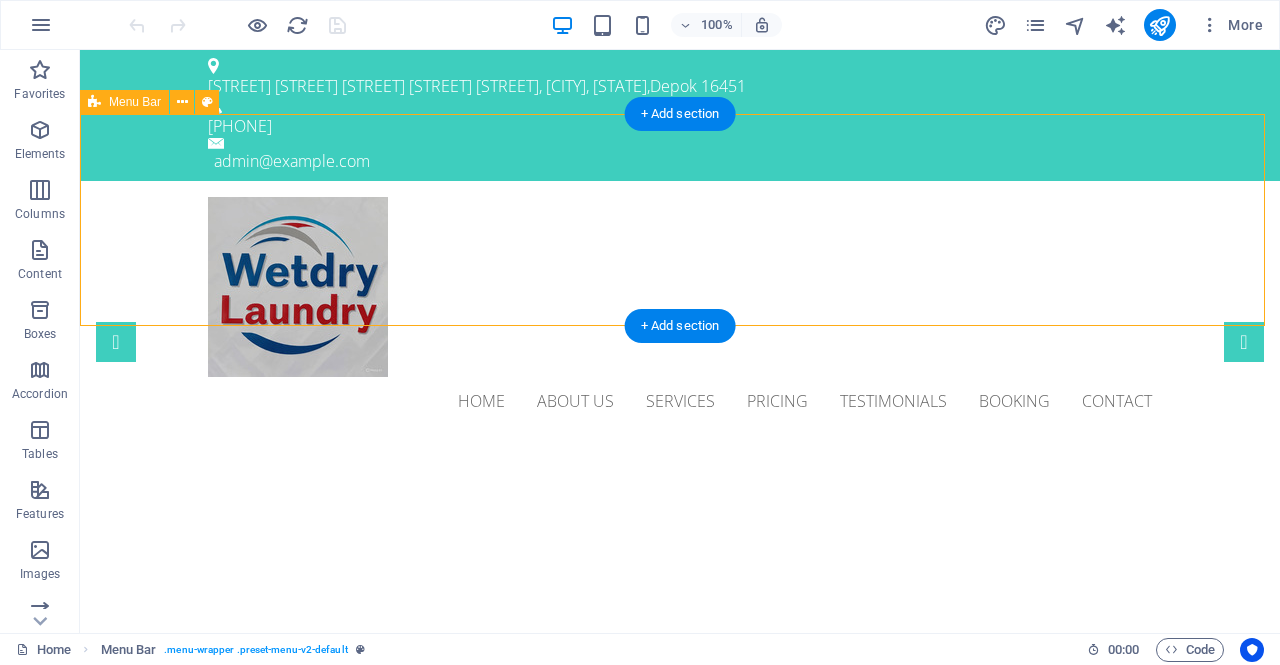 click on "Home About us Services Pricing Testimonials Booking Contact" at bounding box center (680, 311) 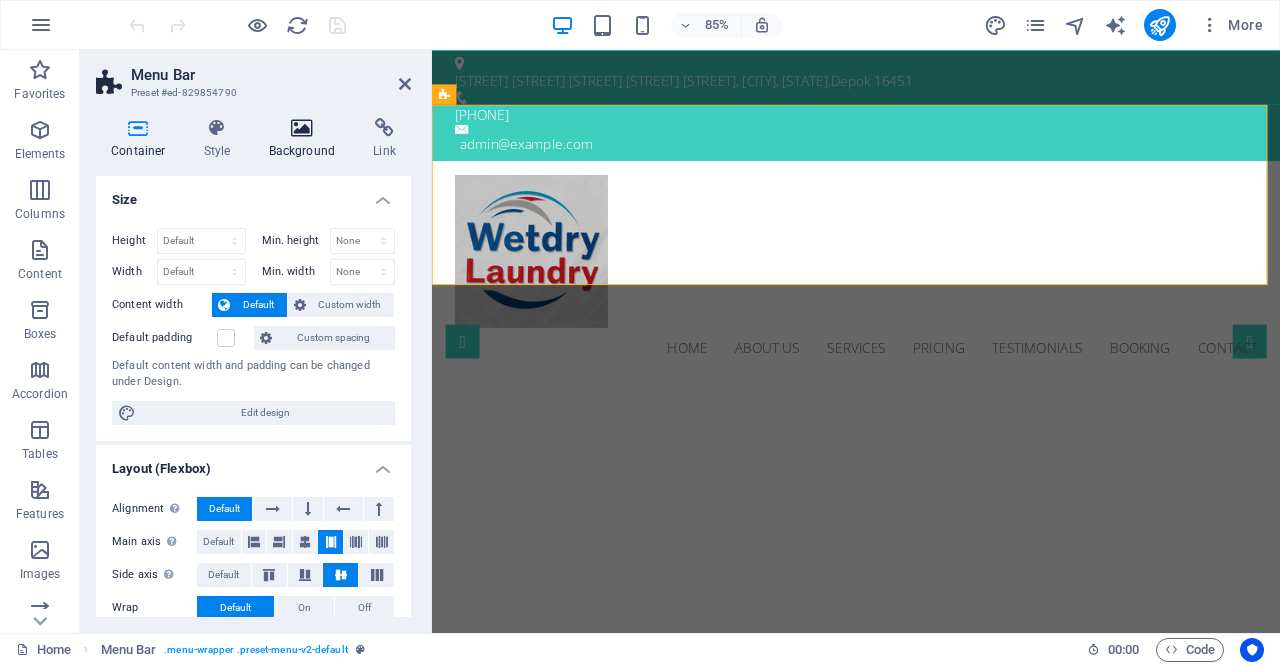 click on "Background" at bounding box center (306, 139) 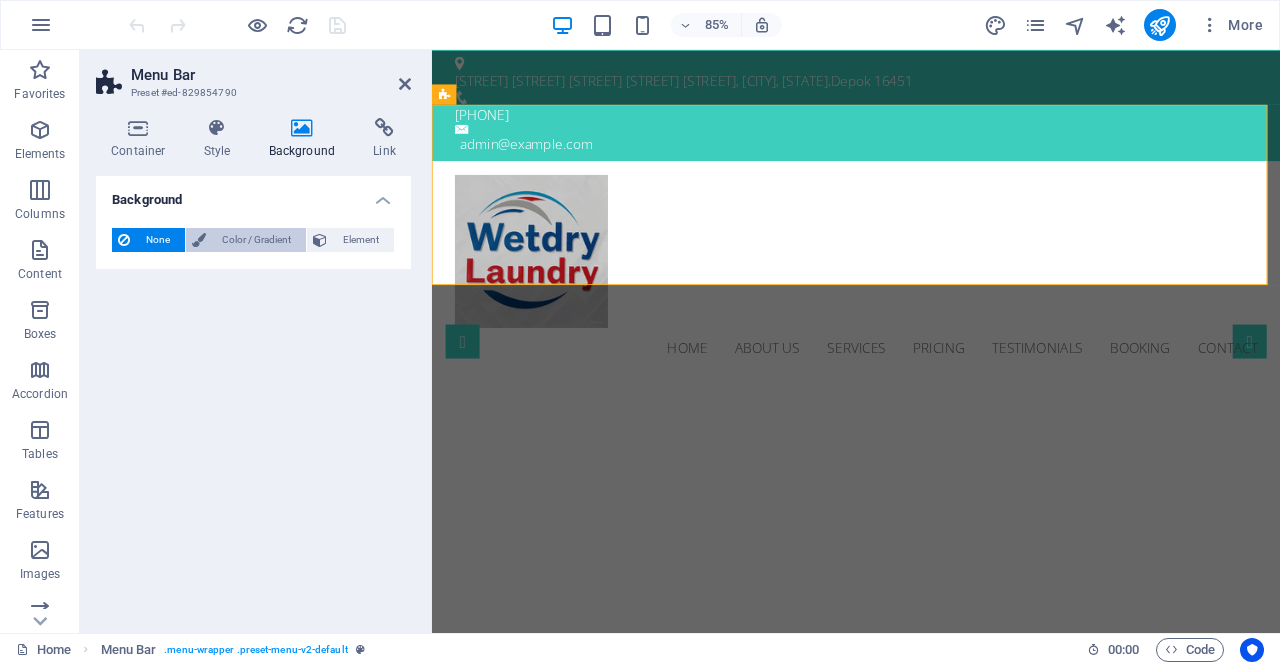 click on "Color / Gradient" at bounding box center [256, 240] 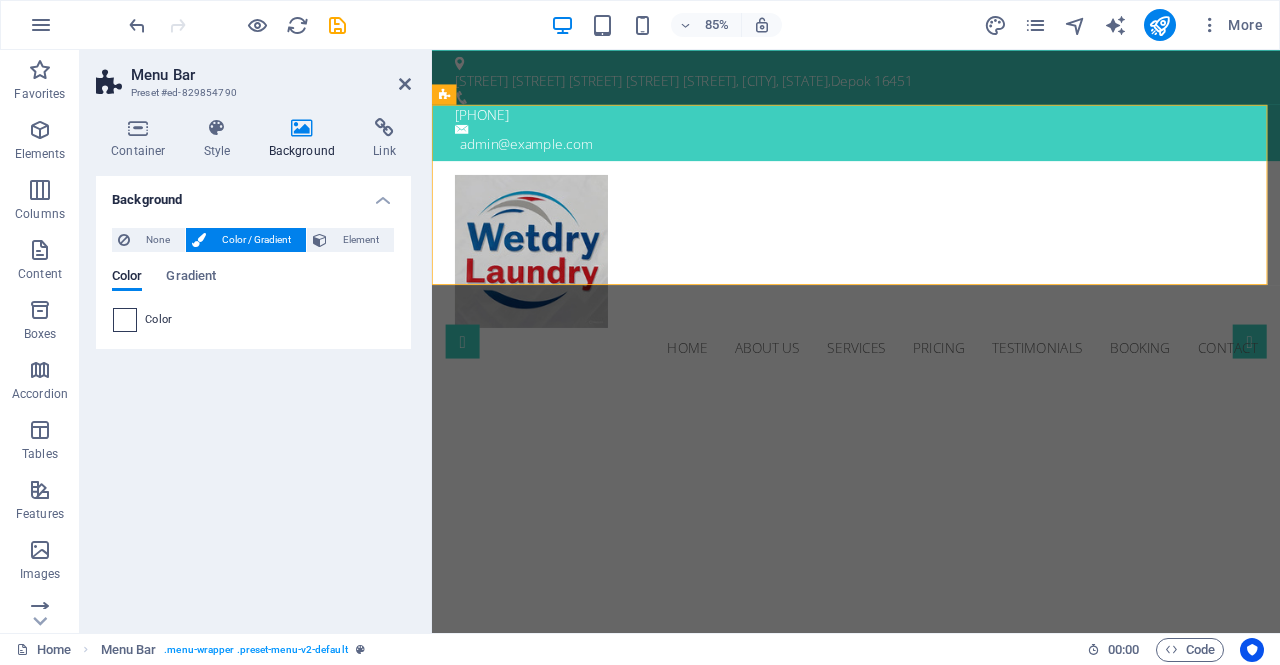 click at bounding box center (125, 320) 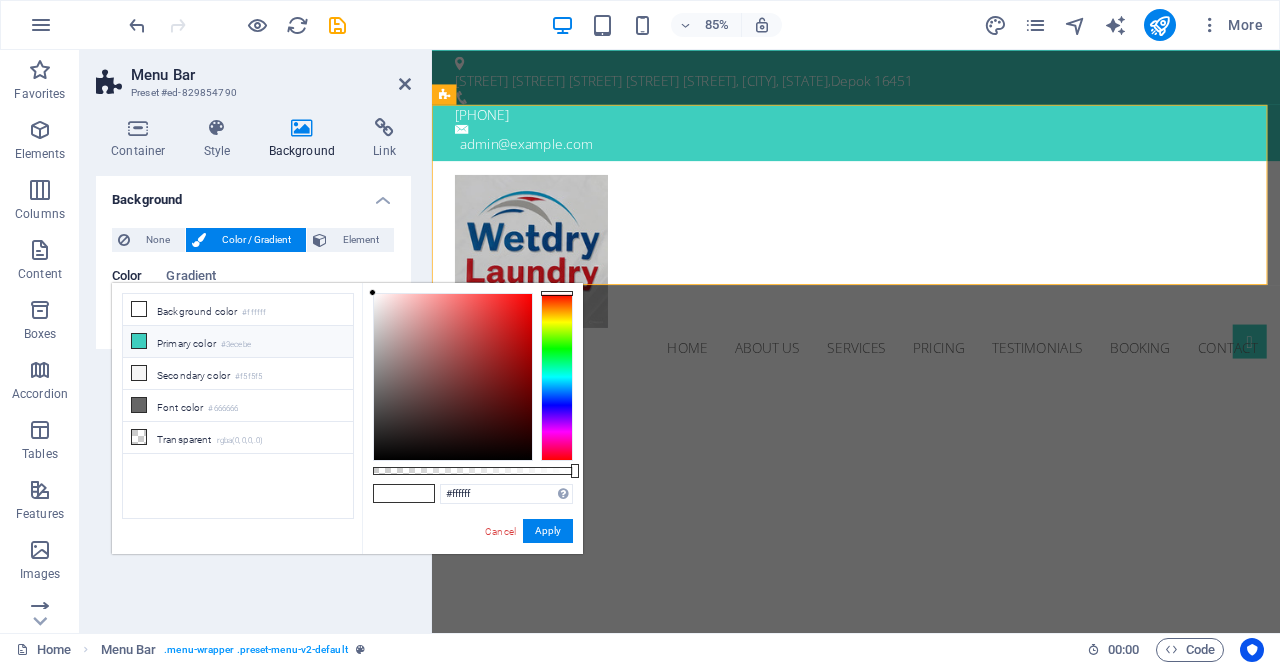 click at bounding box center [139, 341] 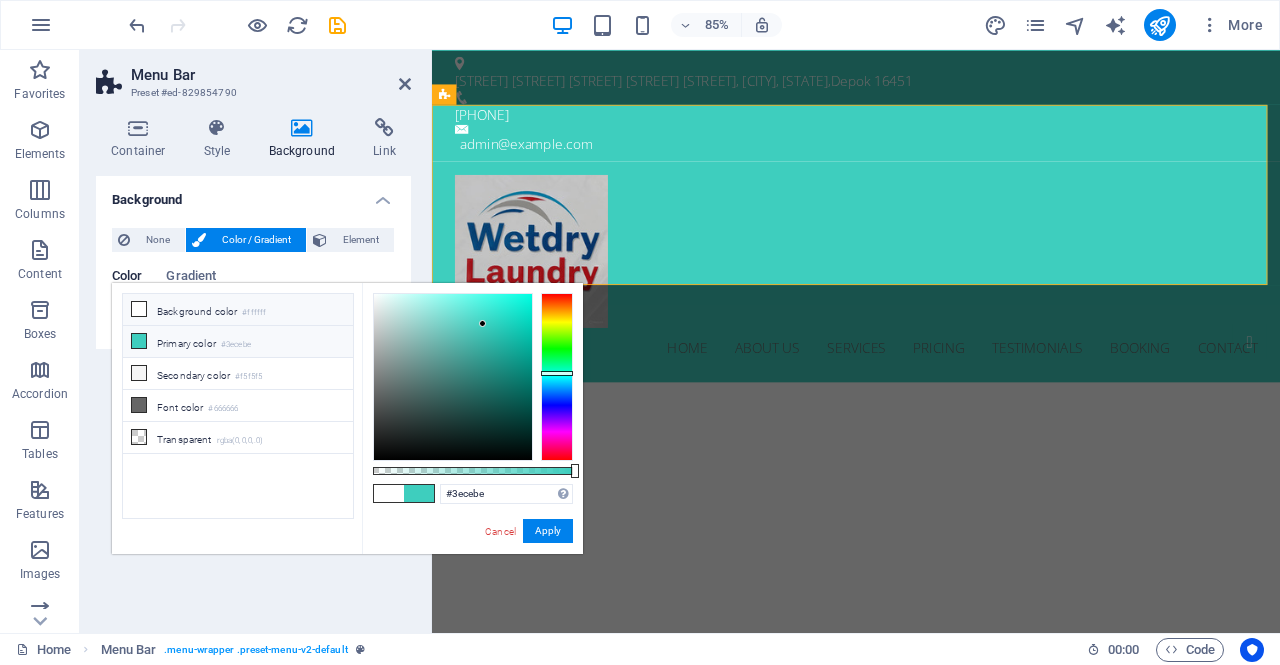 click at bounding box center (139, 309) 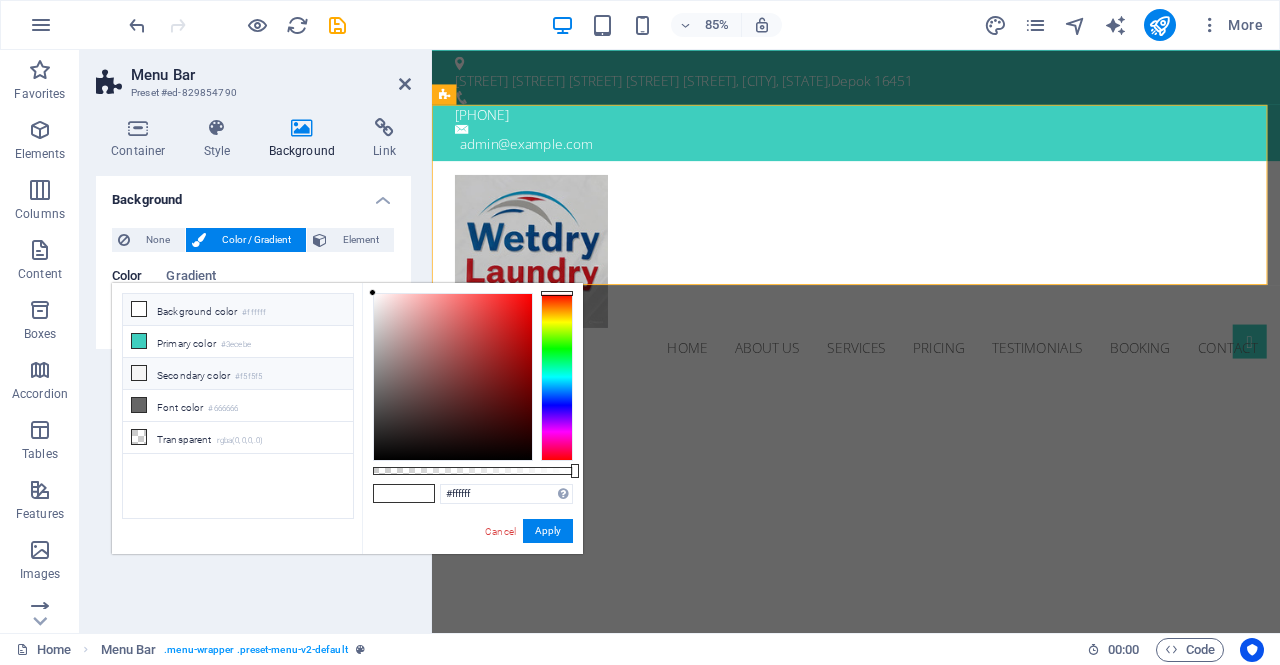 click at bounding box center [139, 373] 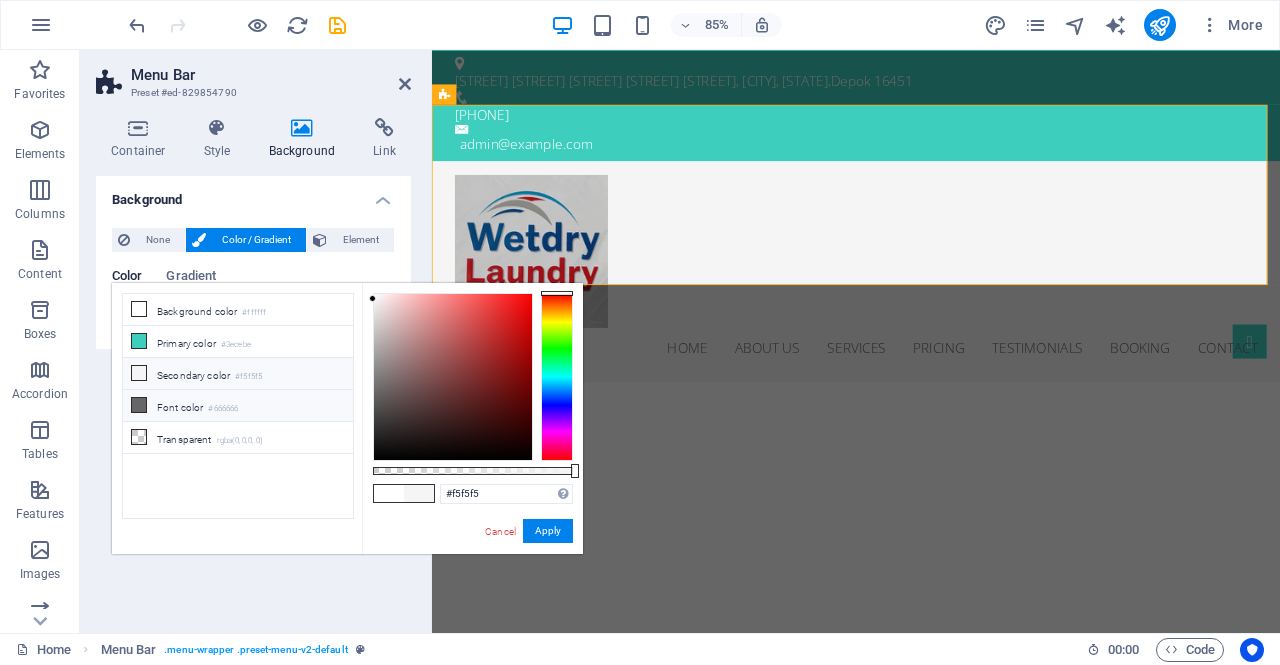 click at bounding box center (139, 405) 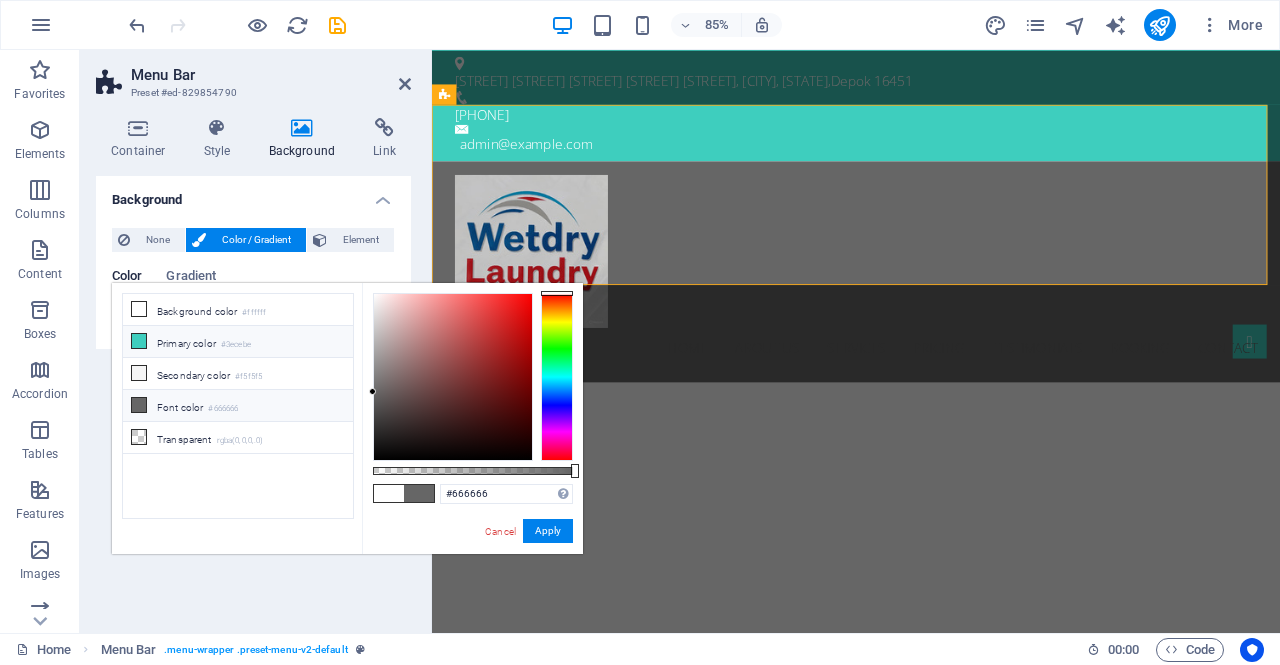 click on "Primary color
#3ecebe" at bounding box center [238, 342] 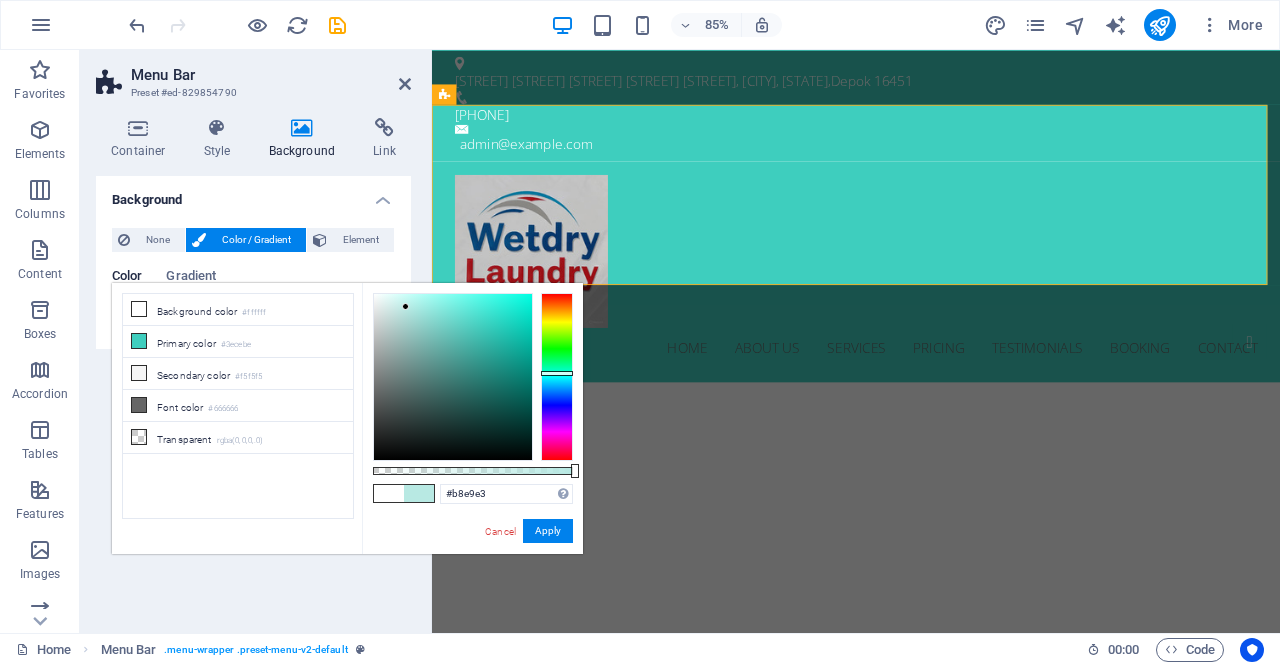 click at bounding box center (453, 377) 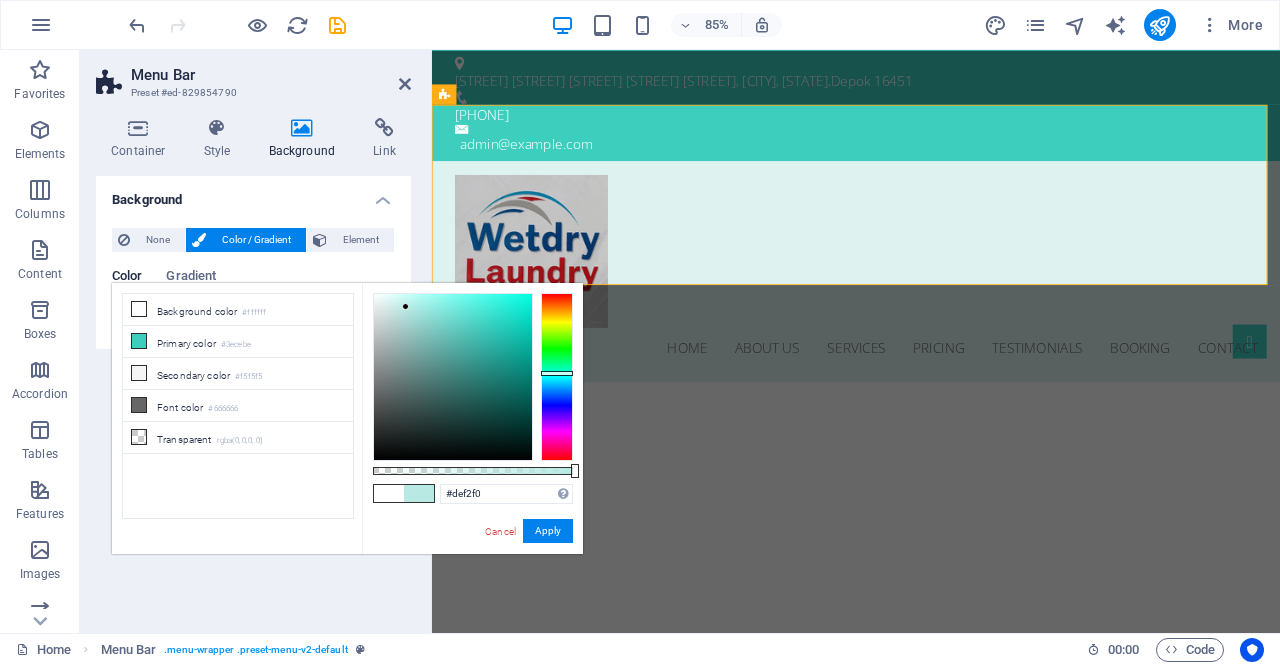 click at bounding box center (453, 377) 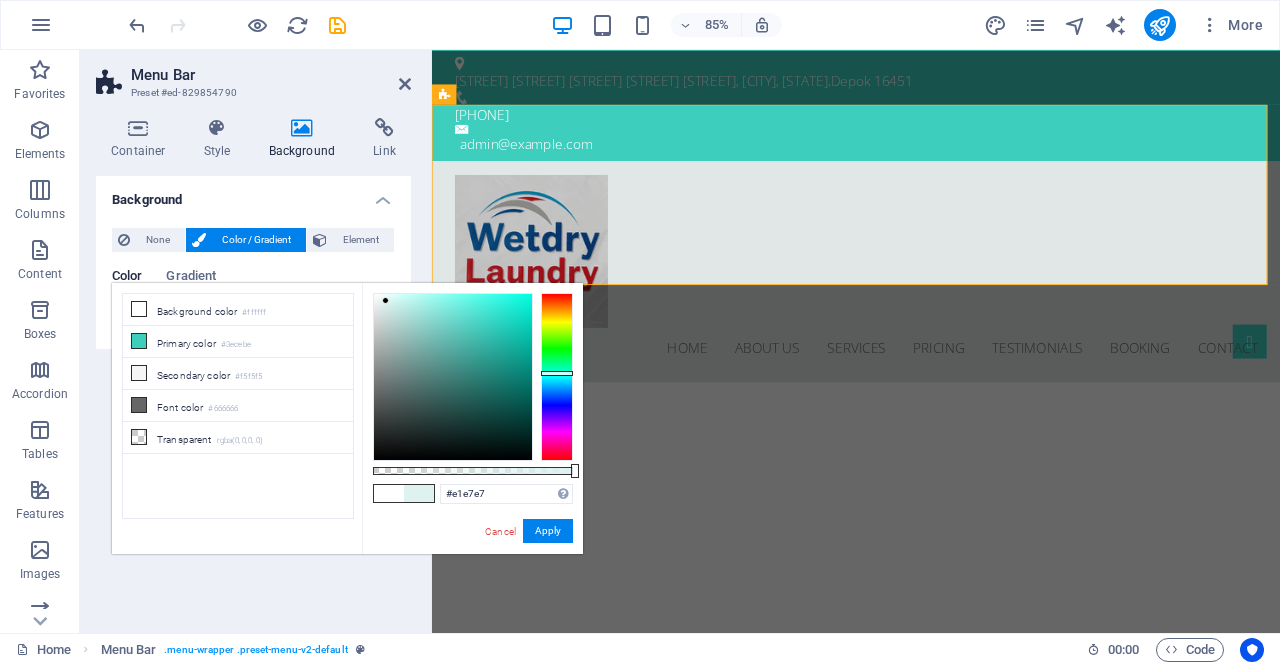 click at bounding box center (453, 377) 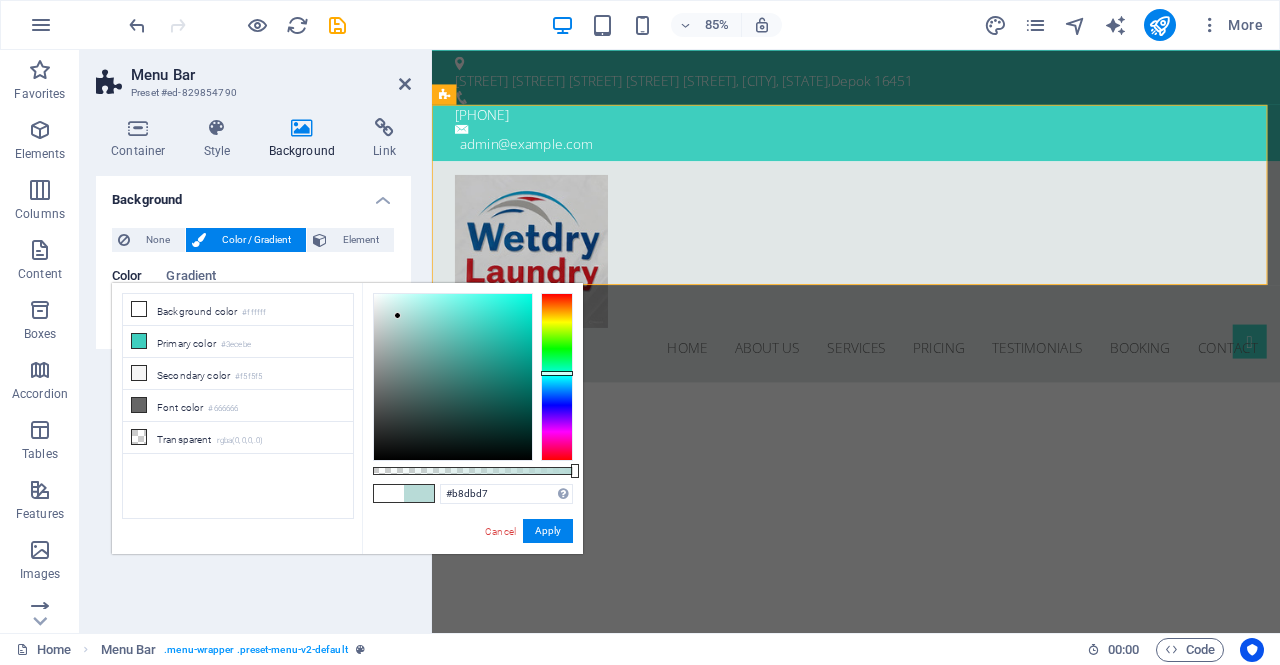 click at bounding box center (453, 377) 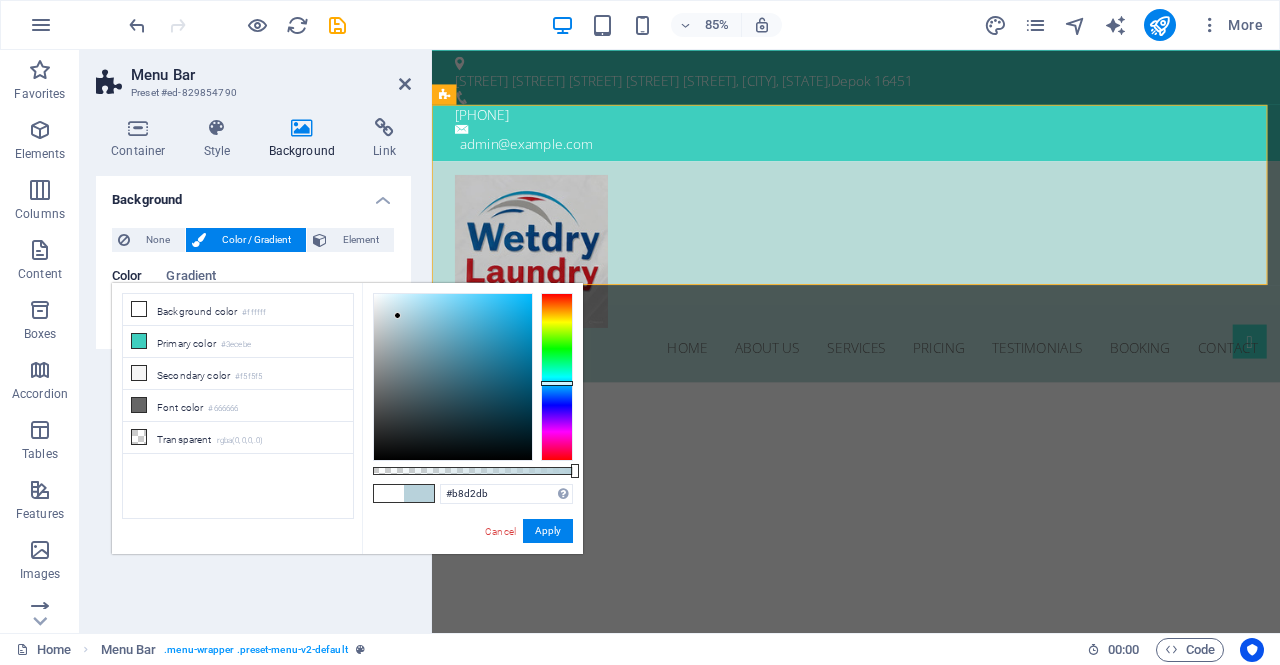 click at bounding box center (557, 377) 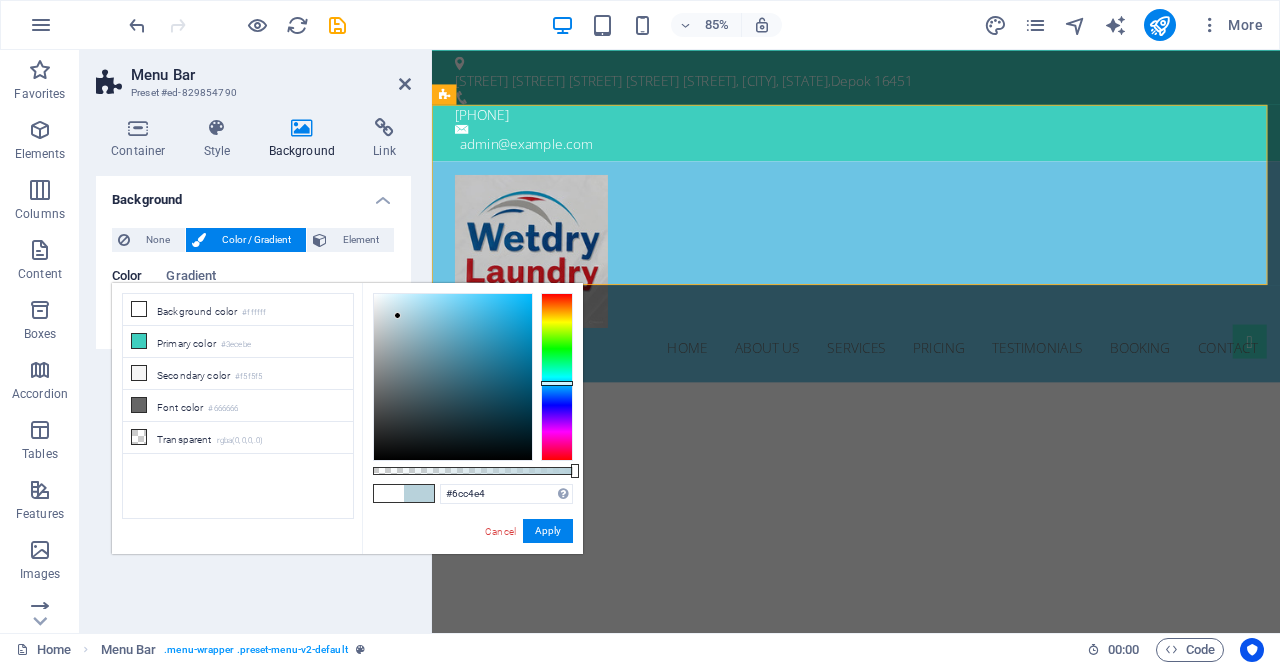 click at bounding box center (453, 377) 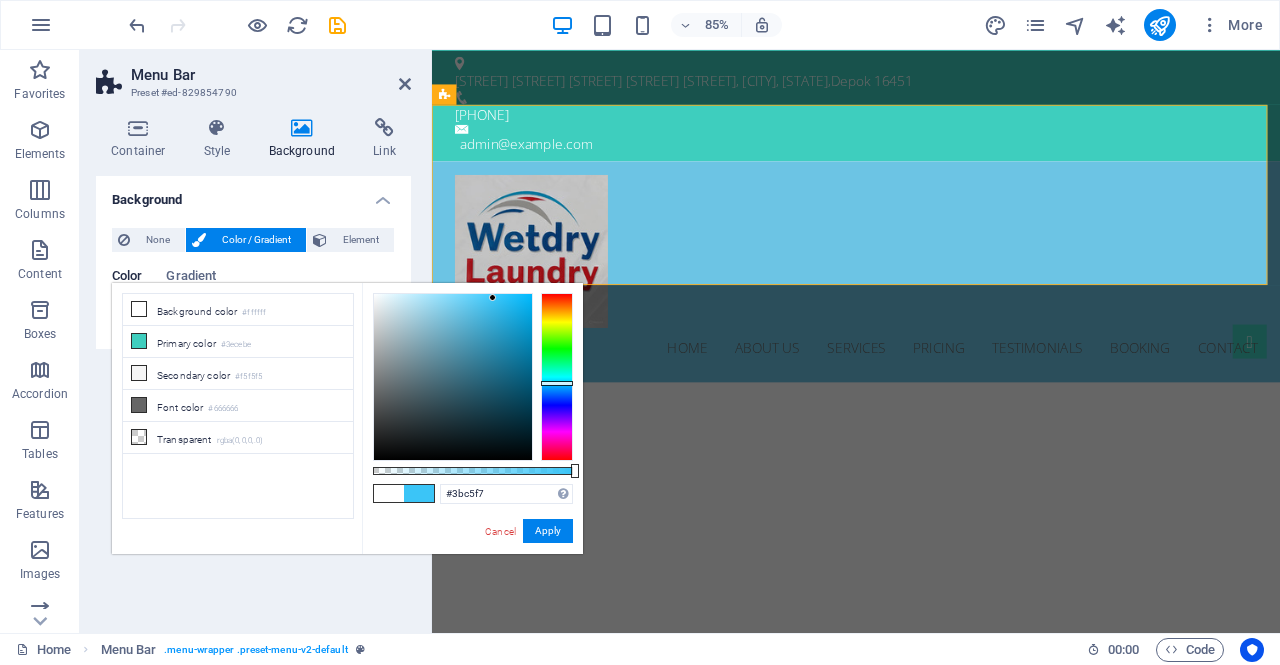 click at bounding box center (453, 377) 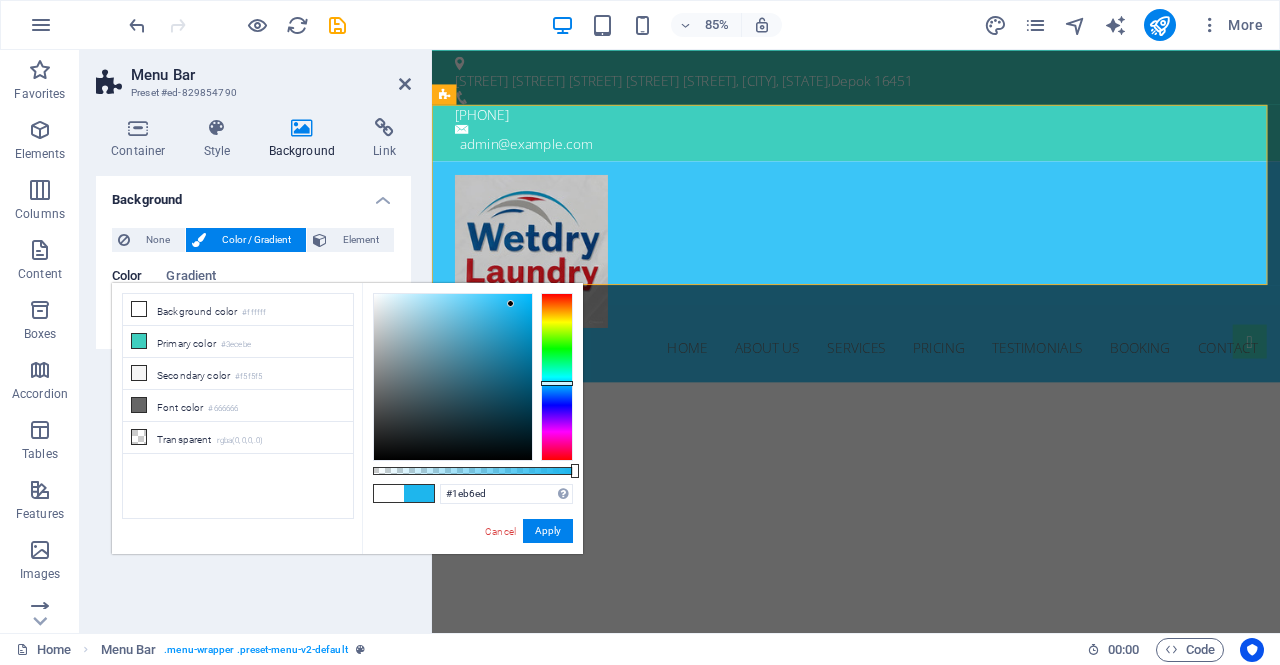 click at bounding box center [453, 377] 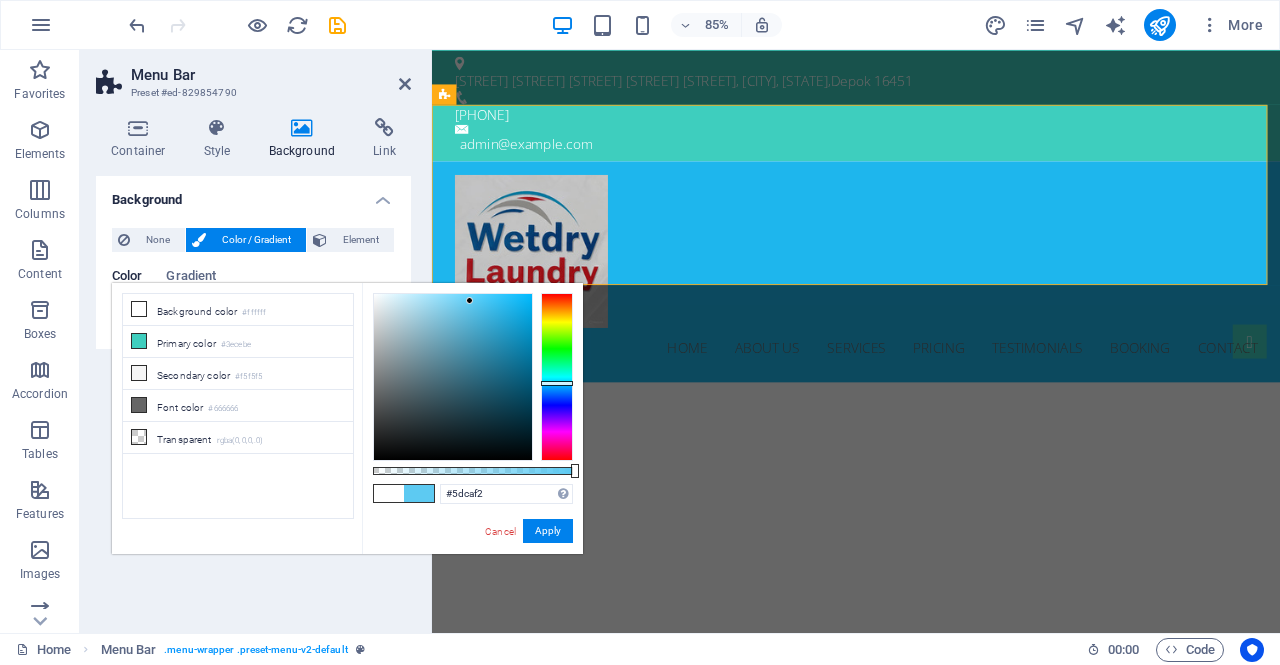 click at bounding box center [453, 377] 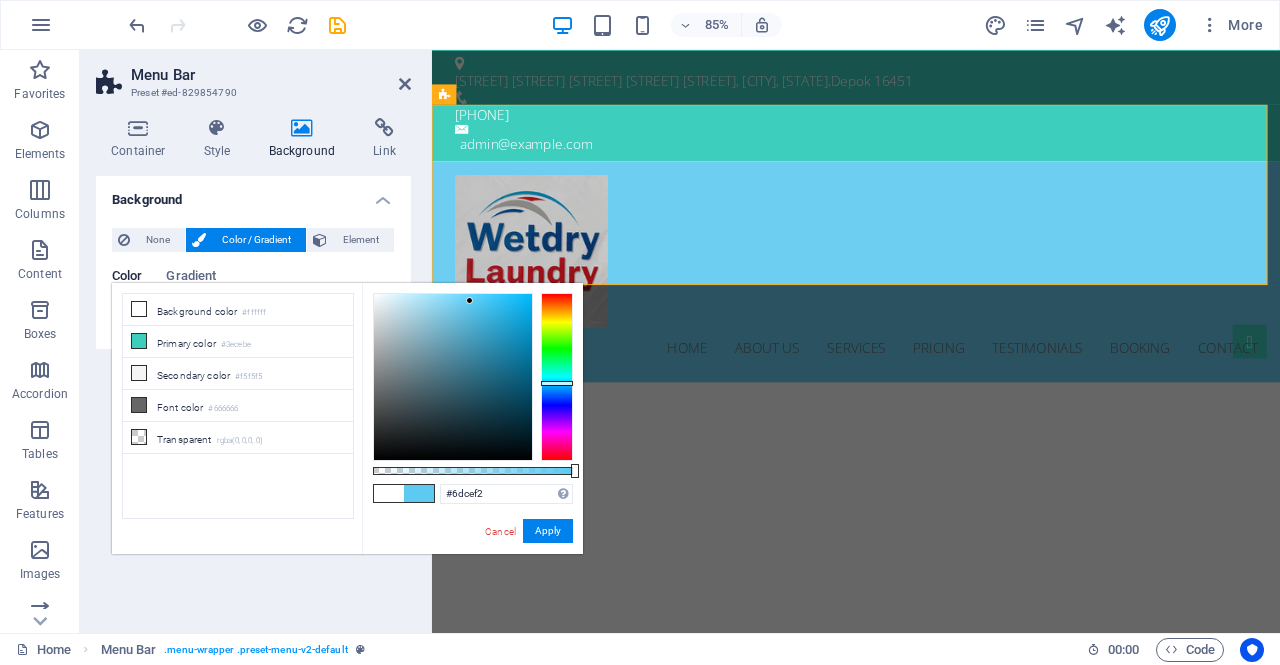 click at bounding box center (453, 377) 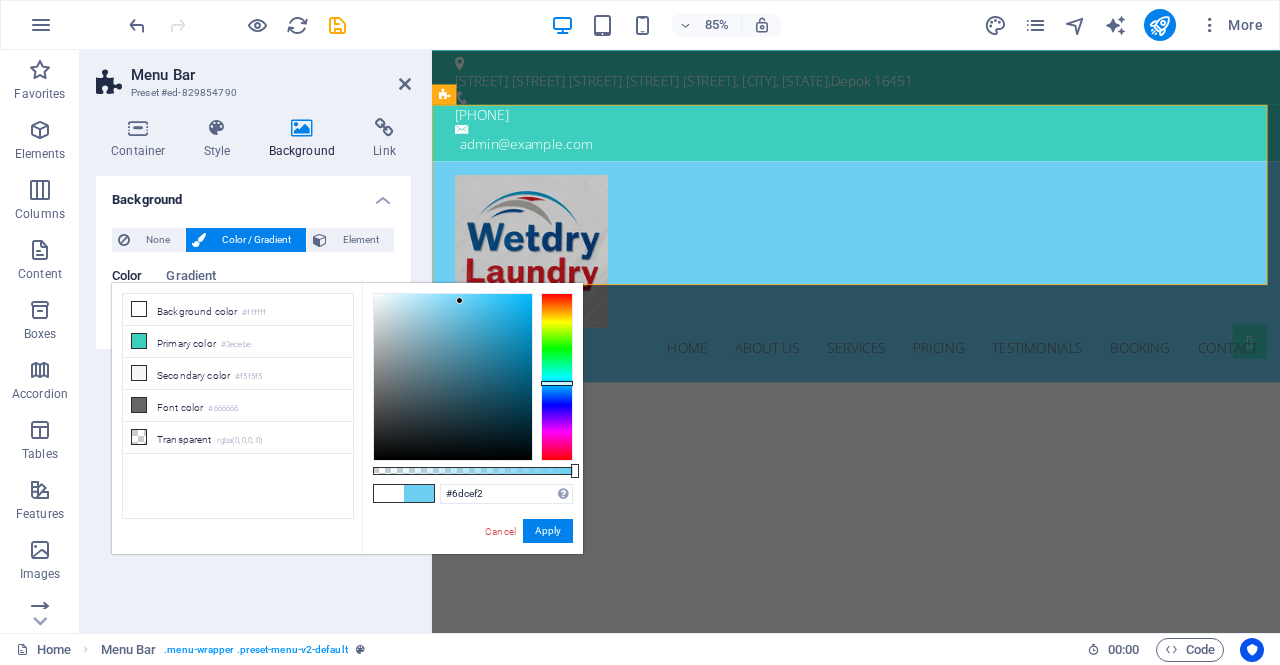 click at bounding box center [419, 493] 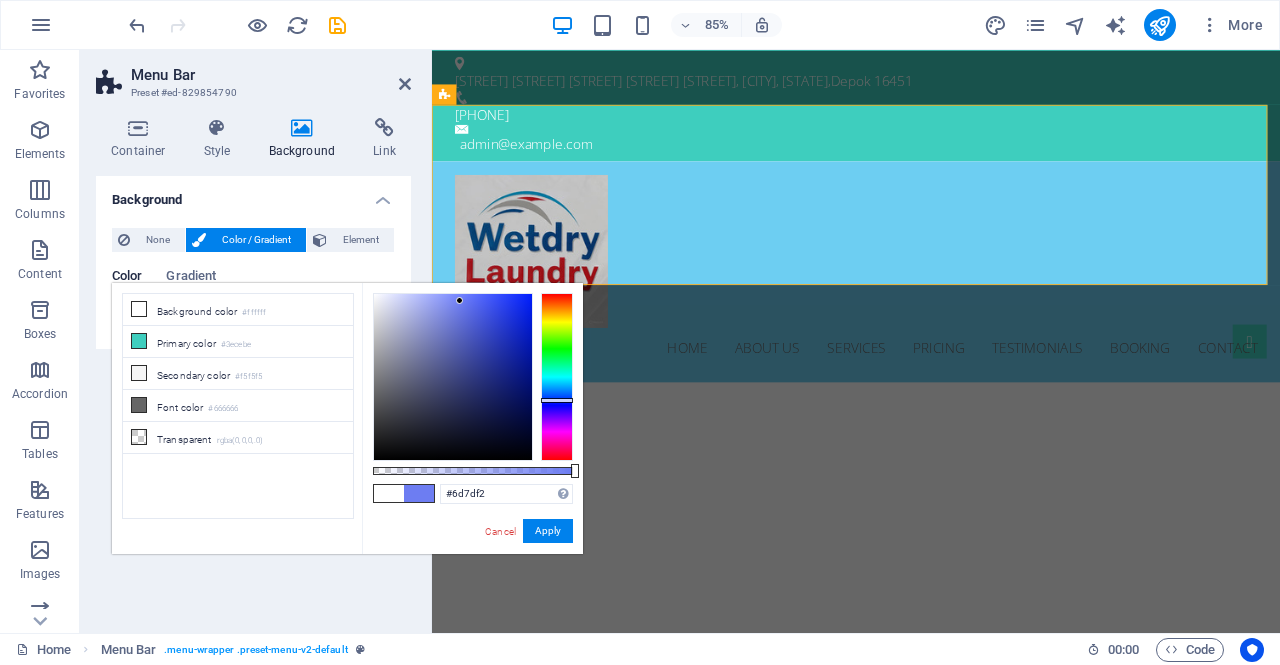 click at bounding box center (557, 377) 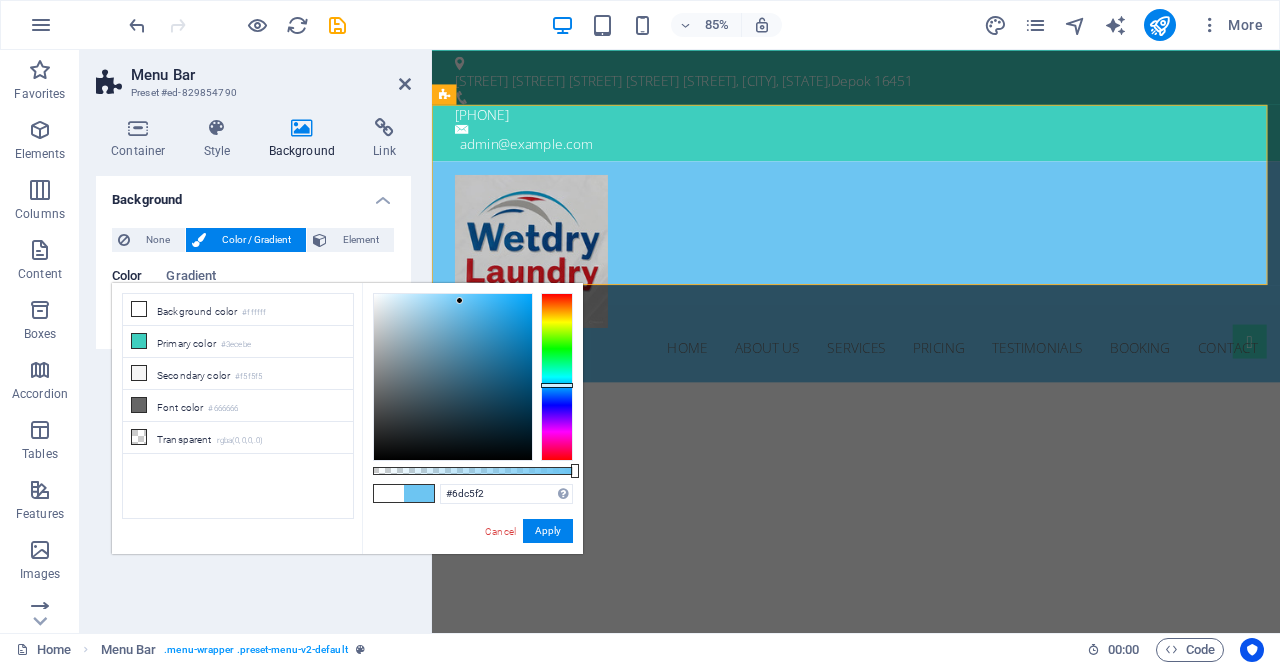 click at bounding box center [557, 377] 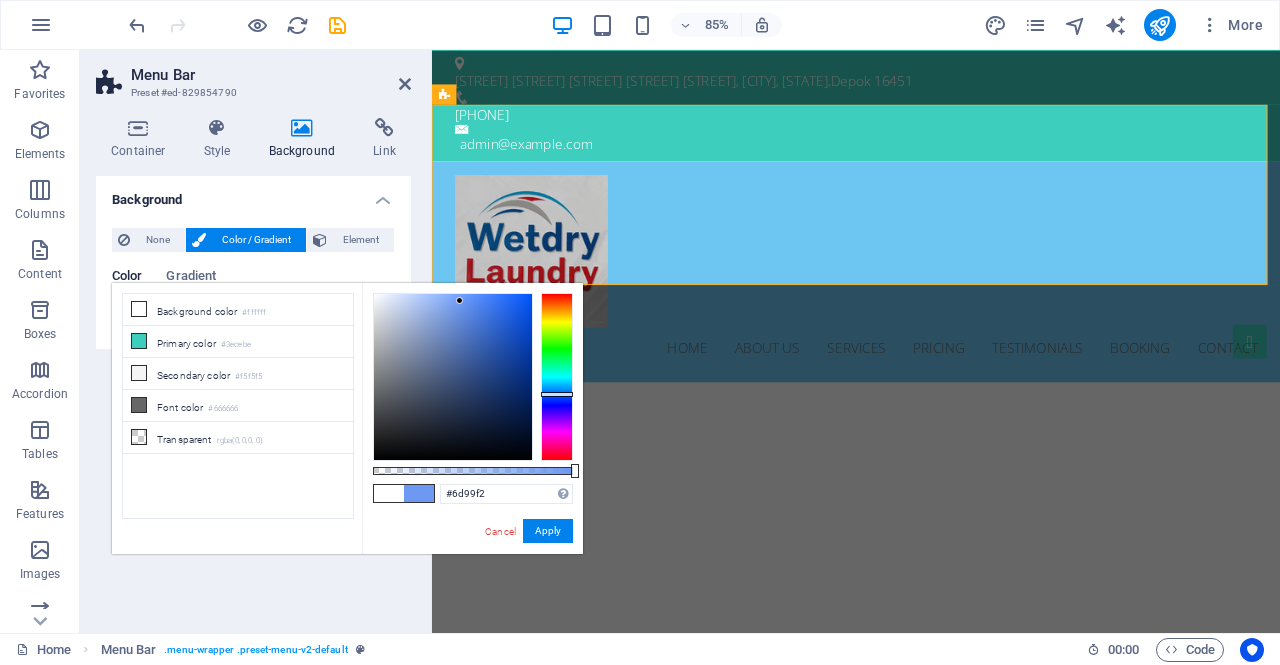 click at bounding box center [557, 377] 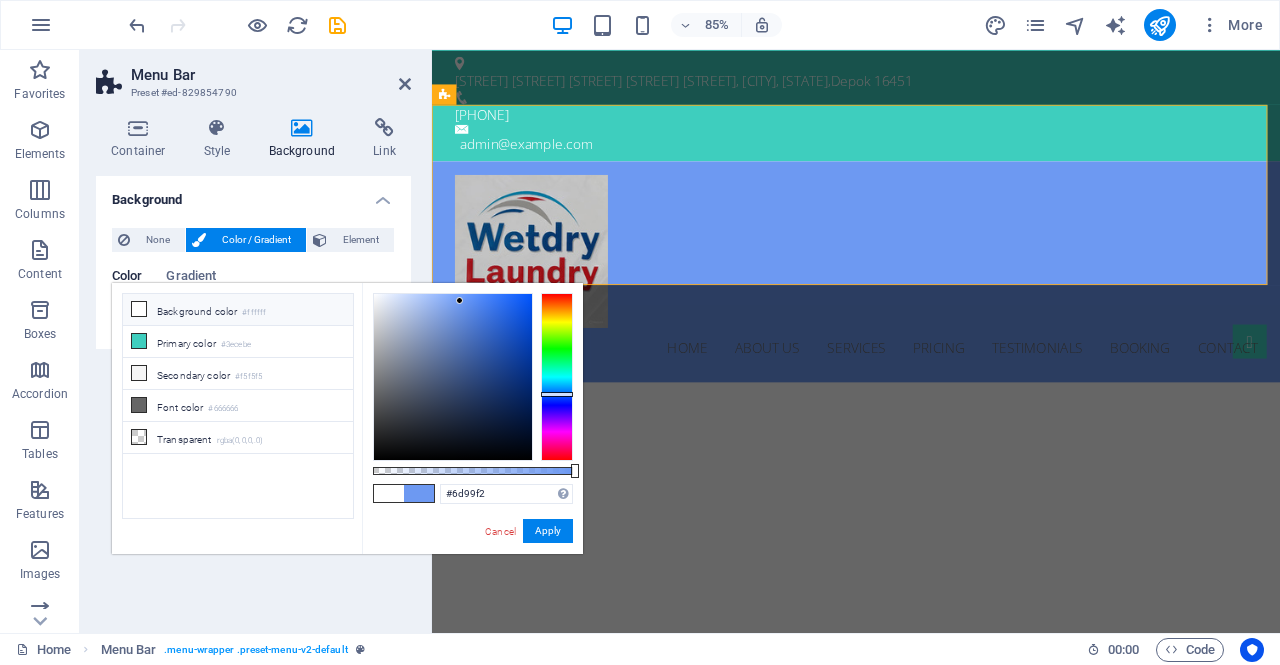 click on "Background color
#ffffff" at bounding box center [238, 310] 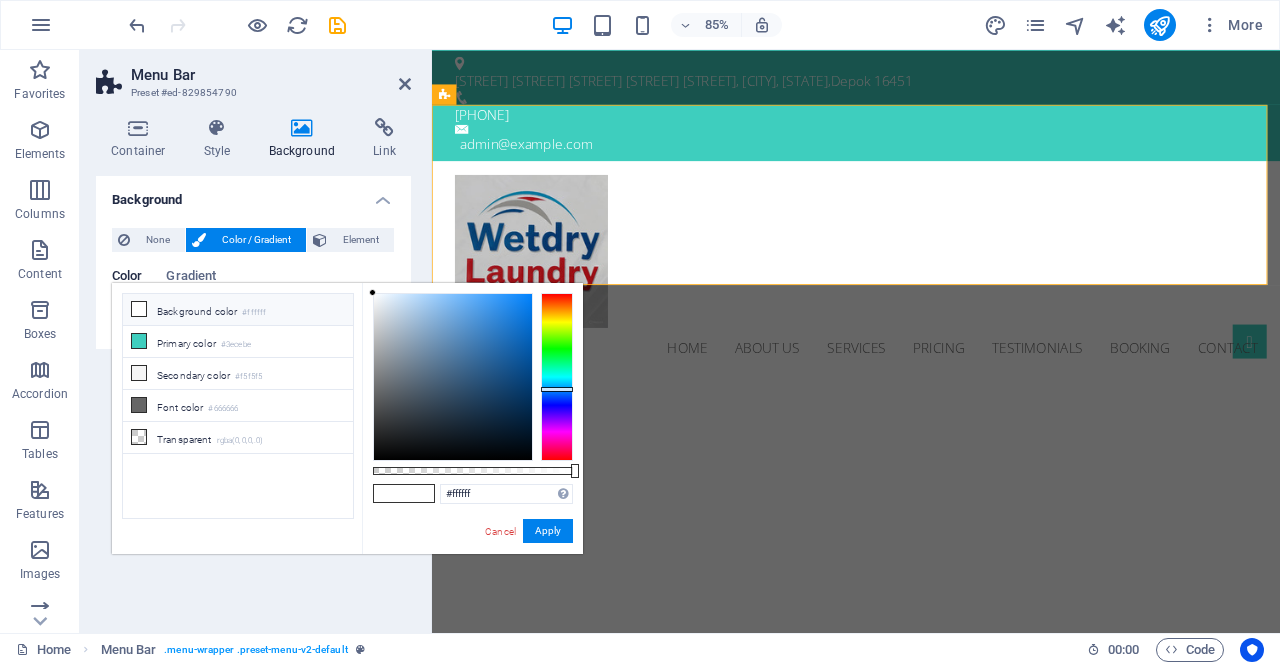click at bounding box center (557, 377) 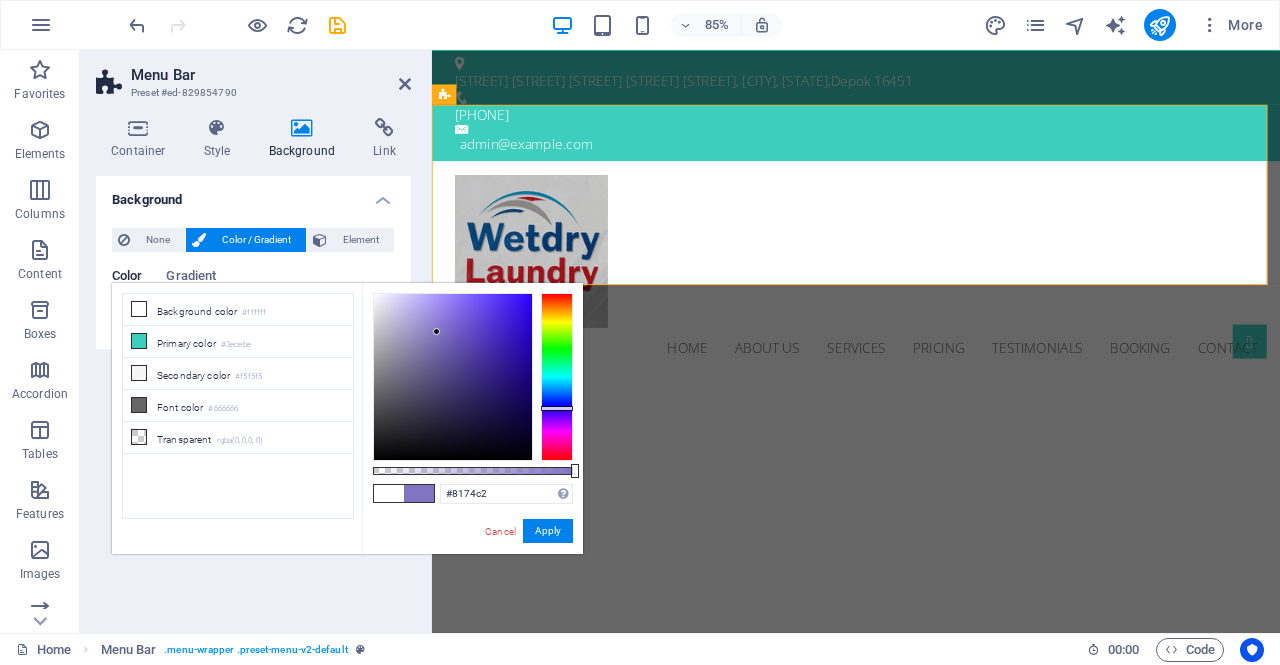 click at bounding box center [453, 377] 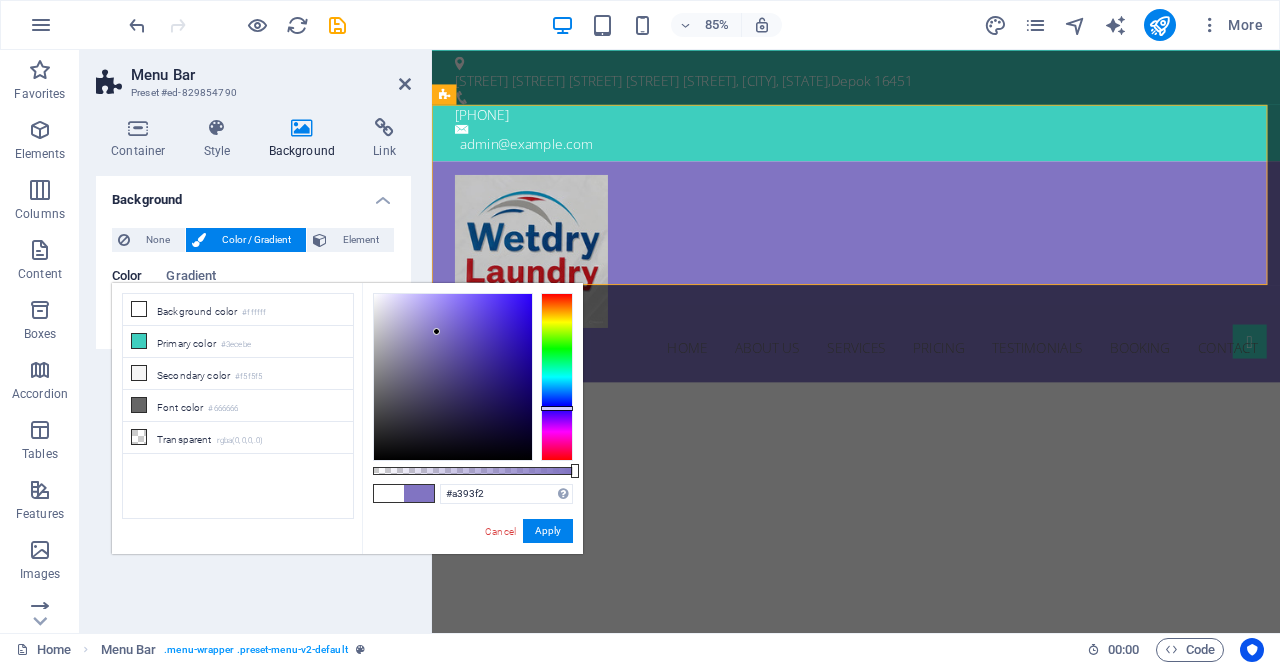 click at bounding box center [453, 377] 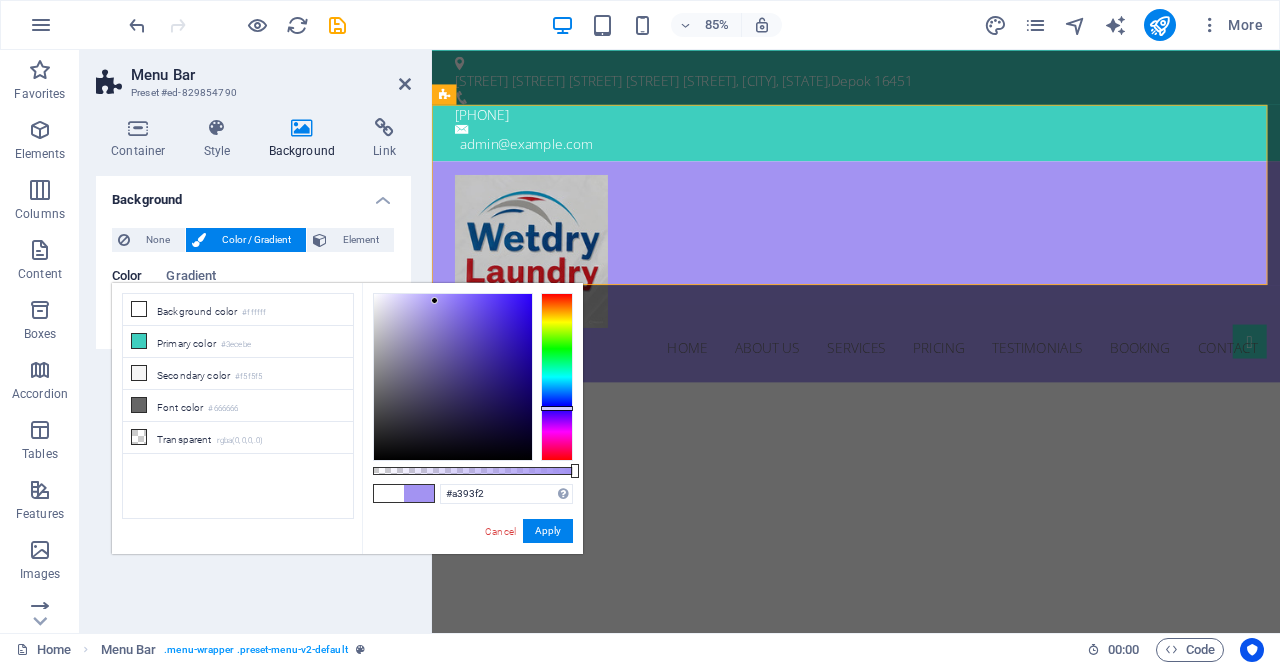 type on "#93d2f2" 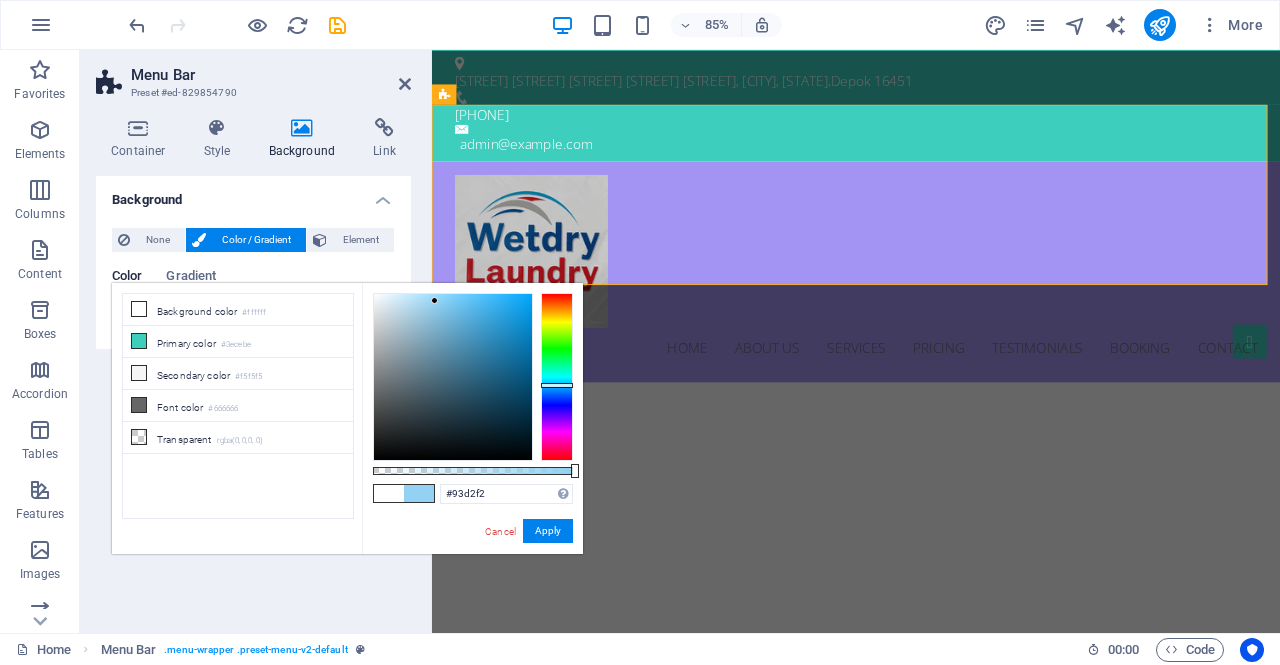 click at bounding box center [557, 377] 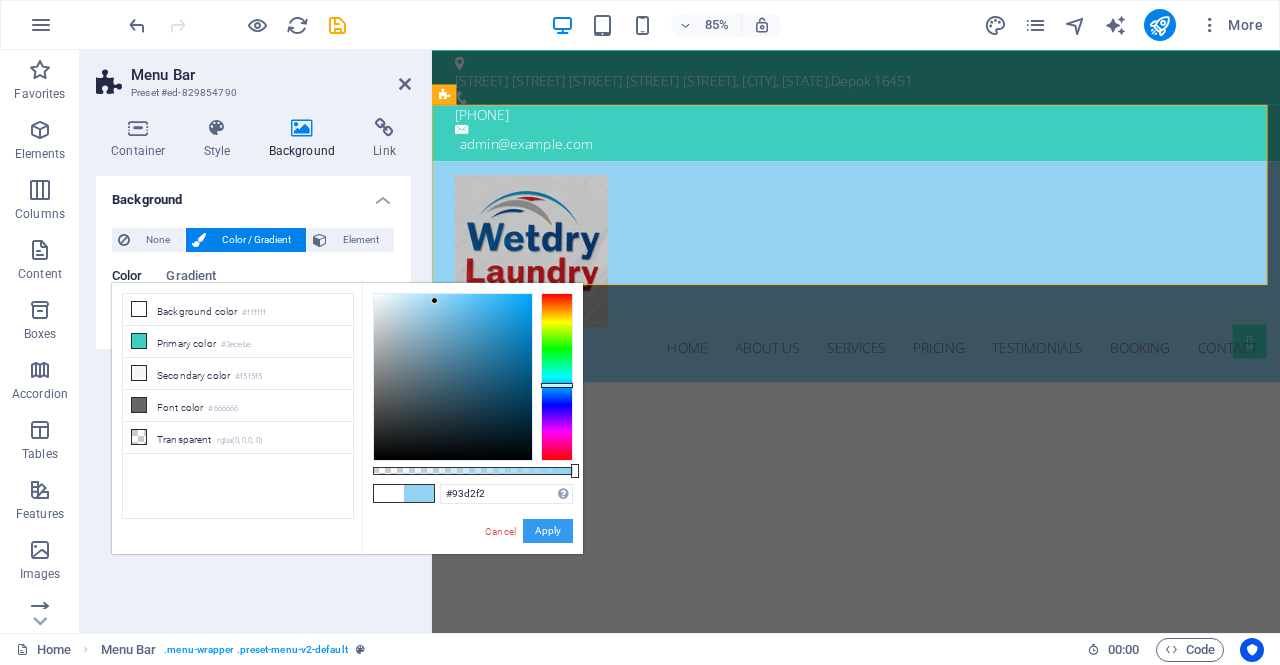 click on "Apply" at bounding box center (548, 531) 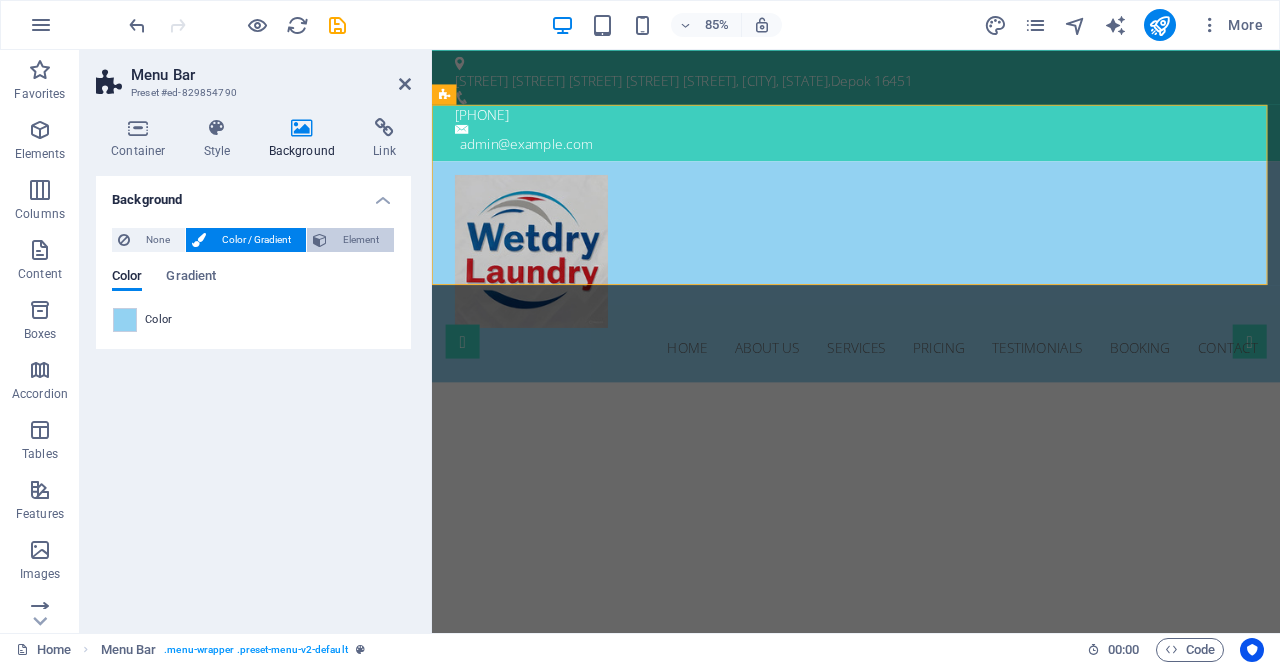 click on "Element" at bounding box center [360, 240] 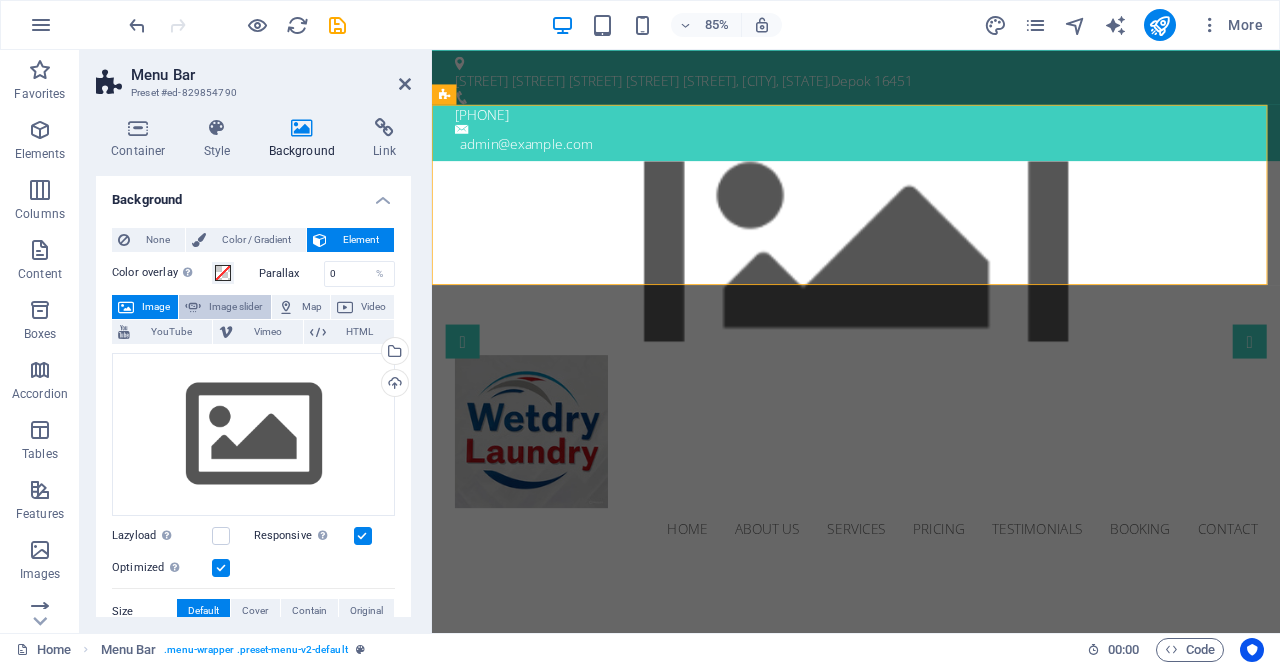 click on "Image slider" at bounding box center (235, 307) 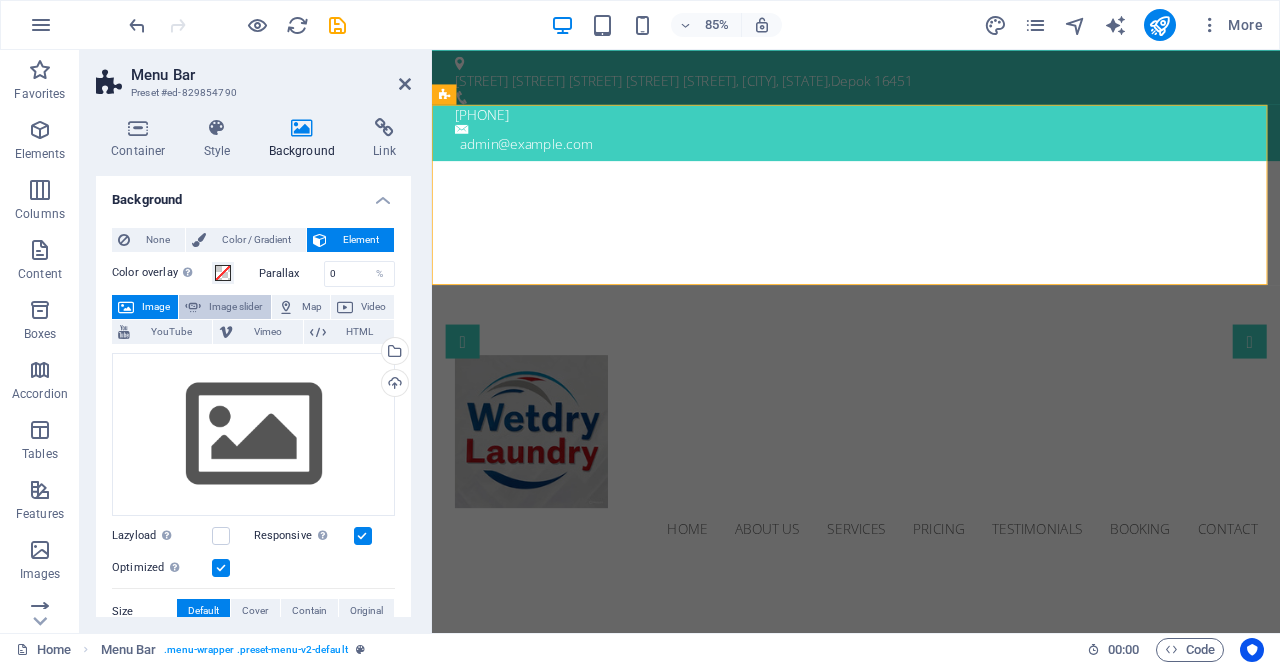 select on "ms" 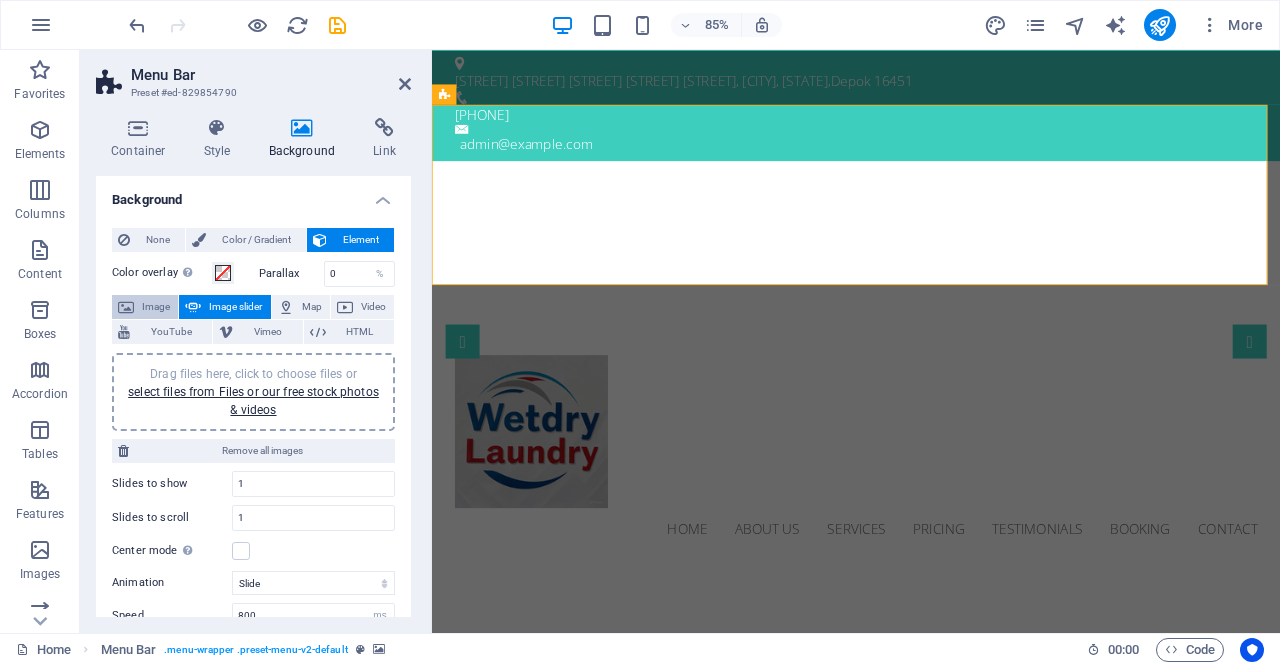 click on "Image" at bounding box center [145, 307] 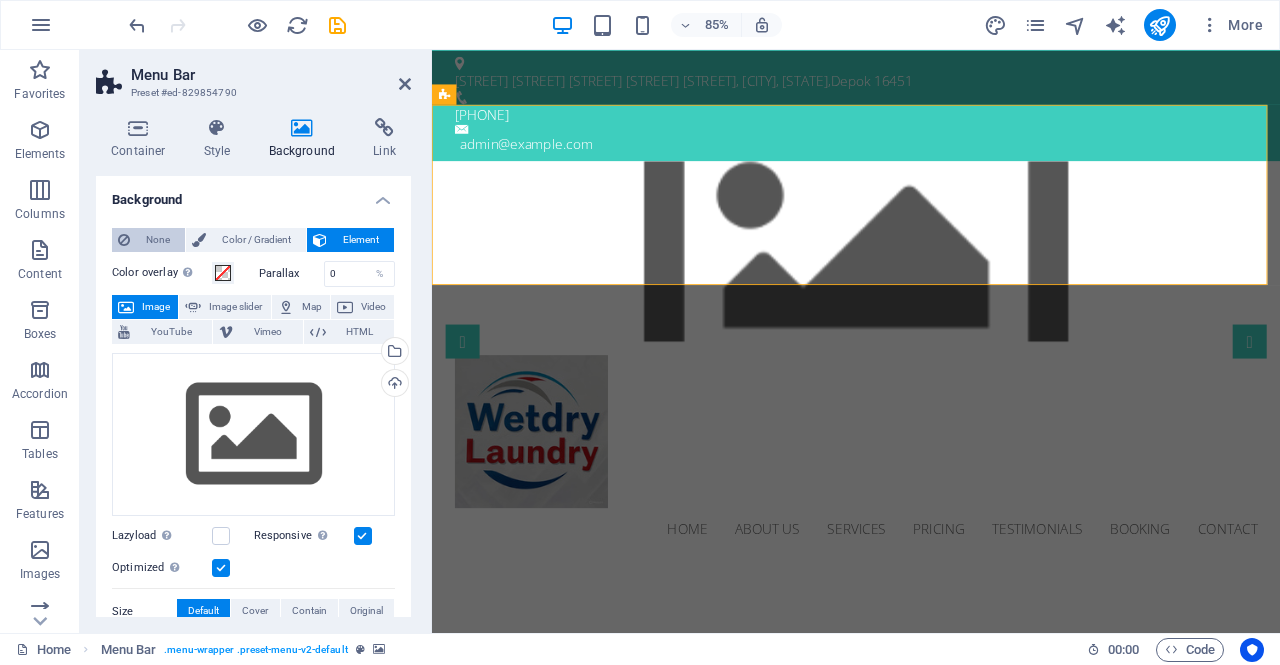 click on "None" at bounding box center [157, 240] 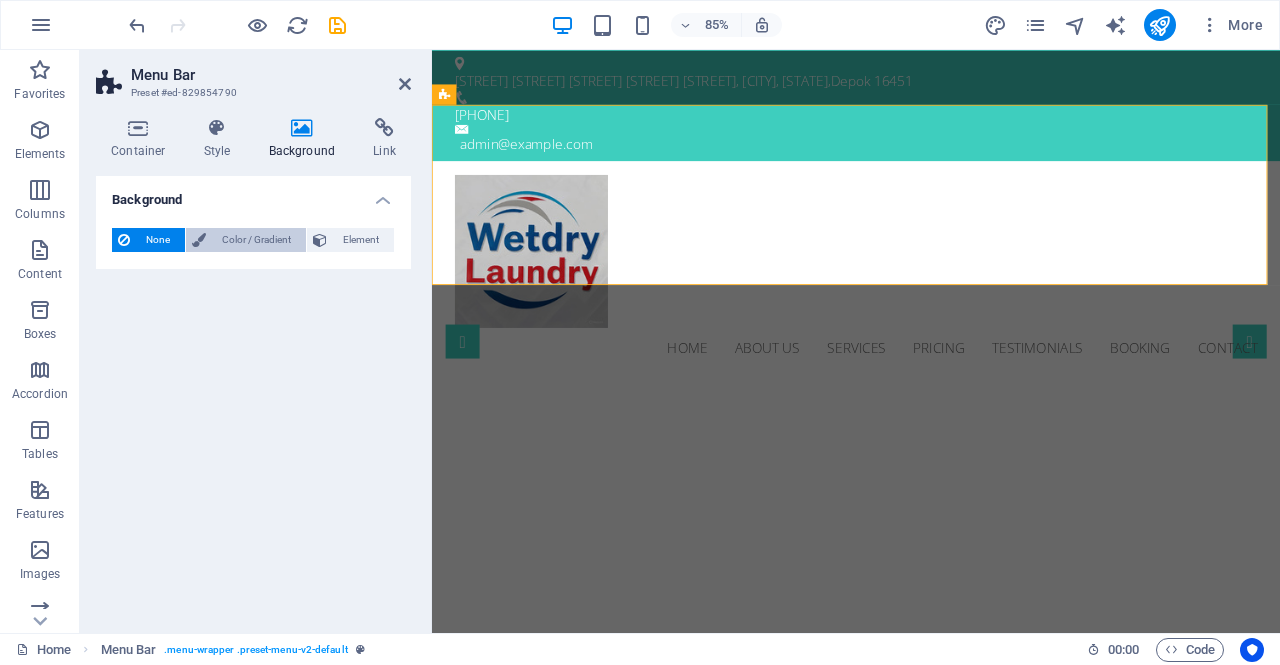click on "Color / Gradient" at bounding box center [256, 240] 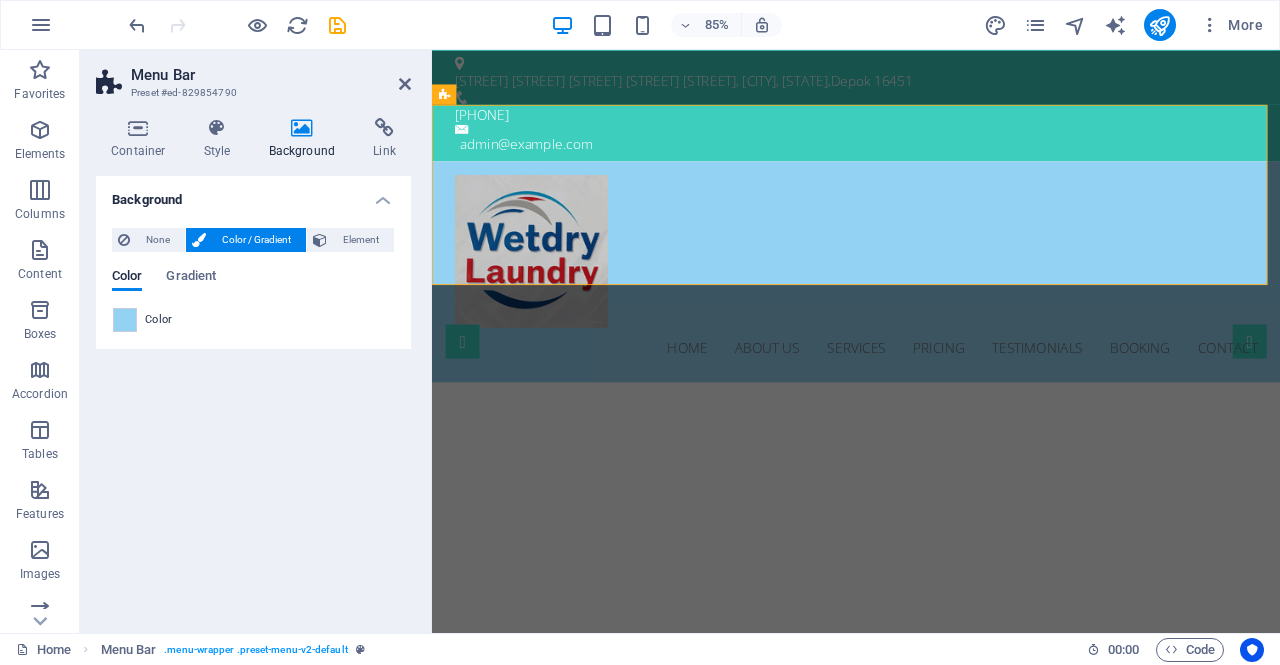 click on "Background None Color / Gradient Element Stretch background to full-width Color overlay Places an overlay over the background to colorize it Parallax 0 % Image Image slider Map Video YouTube Vimeo HTML Drag files here, click to choose files or select files from Files or our free stock photos & videos Select files from the file manager, stock photos, or upload file(s) Upload Lazyload Loading images after the page loads improves page speed. Responsive Automatically load retina image and smartphone optimized sizes. Optimized Images are compressed to improve page speed. Size Default Cover Contain Original Repeat Default Position Direction Custom X offset 50 px rem % vh vw Y offset 50 px rem % vh vw Alternative text The alternative text is used by devices that cannot display images (e.g. image search engines) and should be added to every image to improve website accessibility. Image caption Paragraph Format Normal Heading 1 Heading 2 Heading 3 Heading 4 Heading 5 Heading 6 Code Font Family Arial Georgia Impact 8 9" at bounding box center [253, 396] 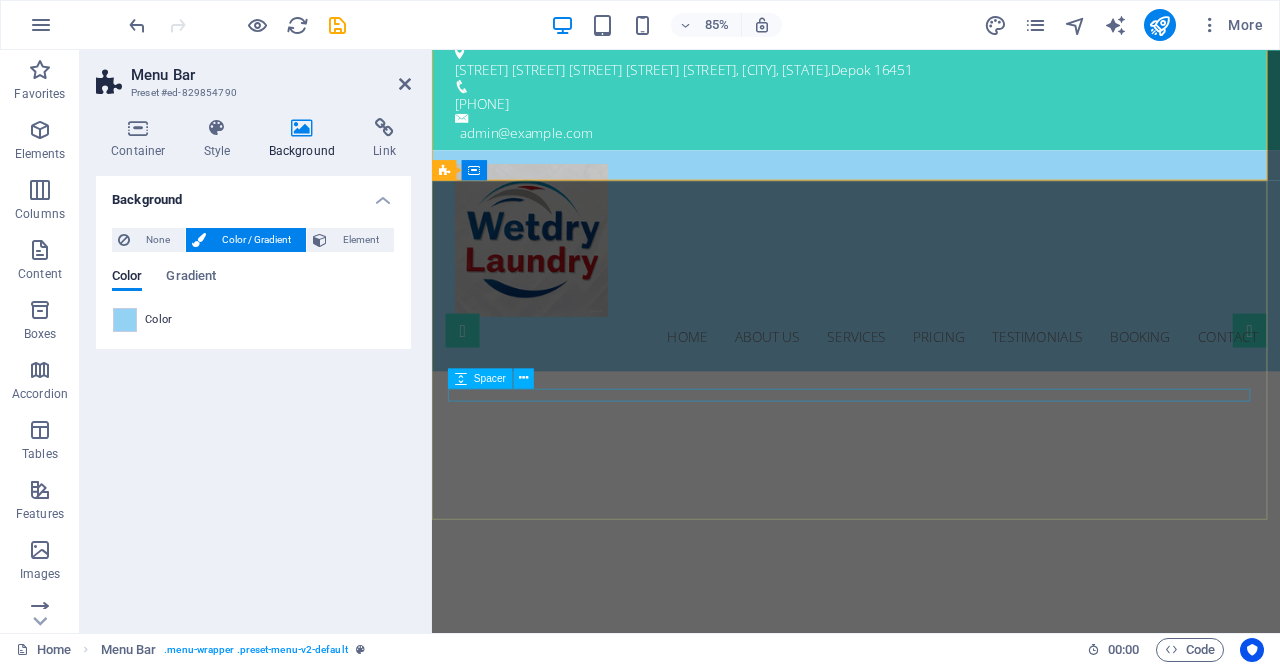 scroll, scrollTop: 0, scrollLeft: 0, axis: both 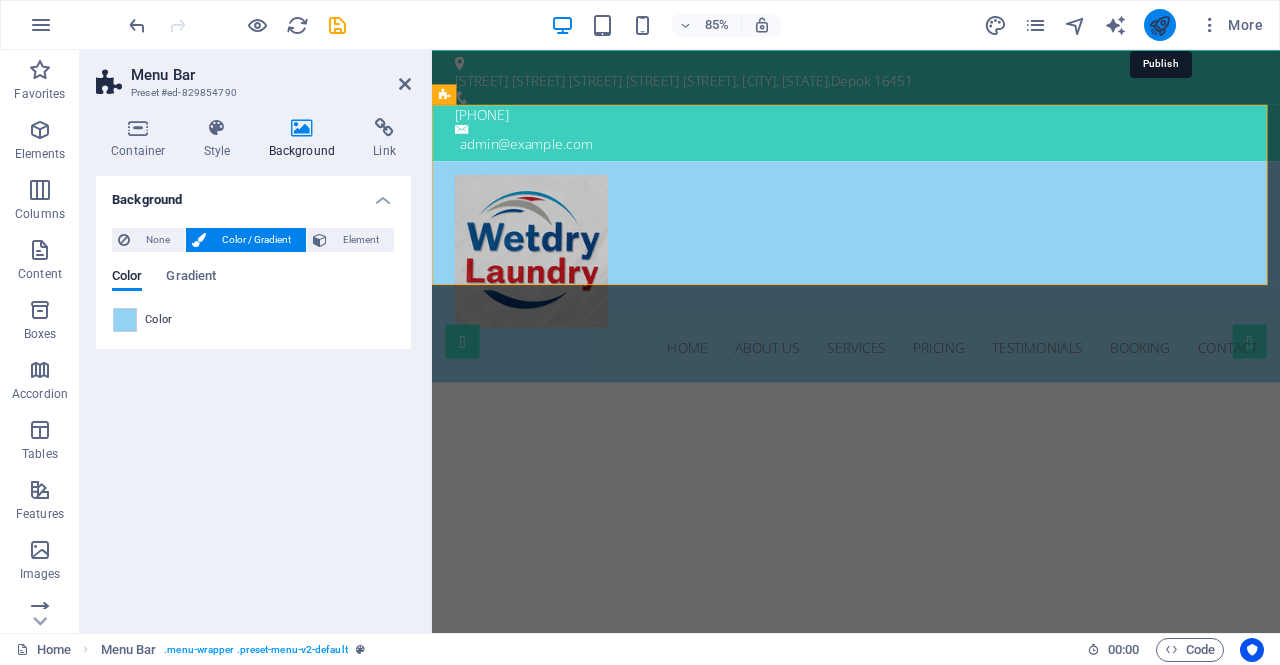 click at bounding box center [1159, 25] 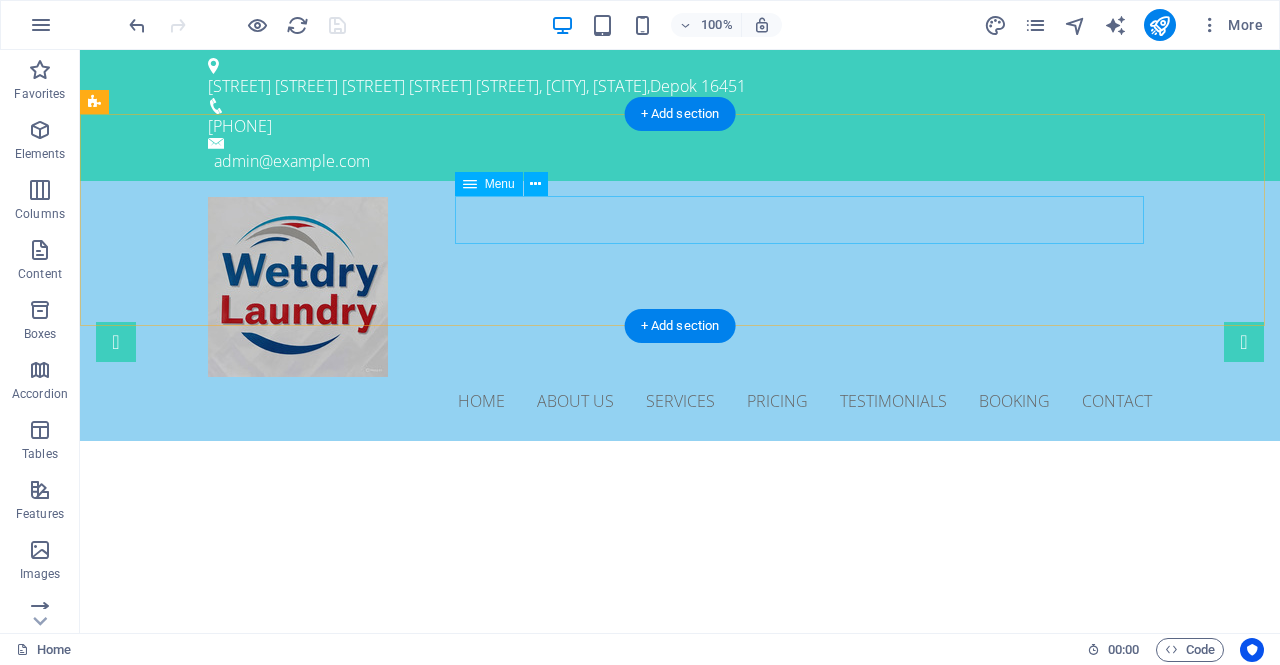 click on "Home About us Services Pricing Testimonials Booking Contact" at bounding box center (680, 401) 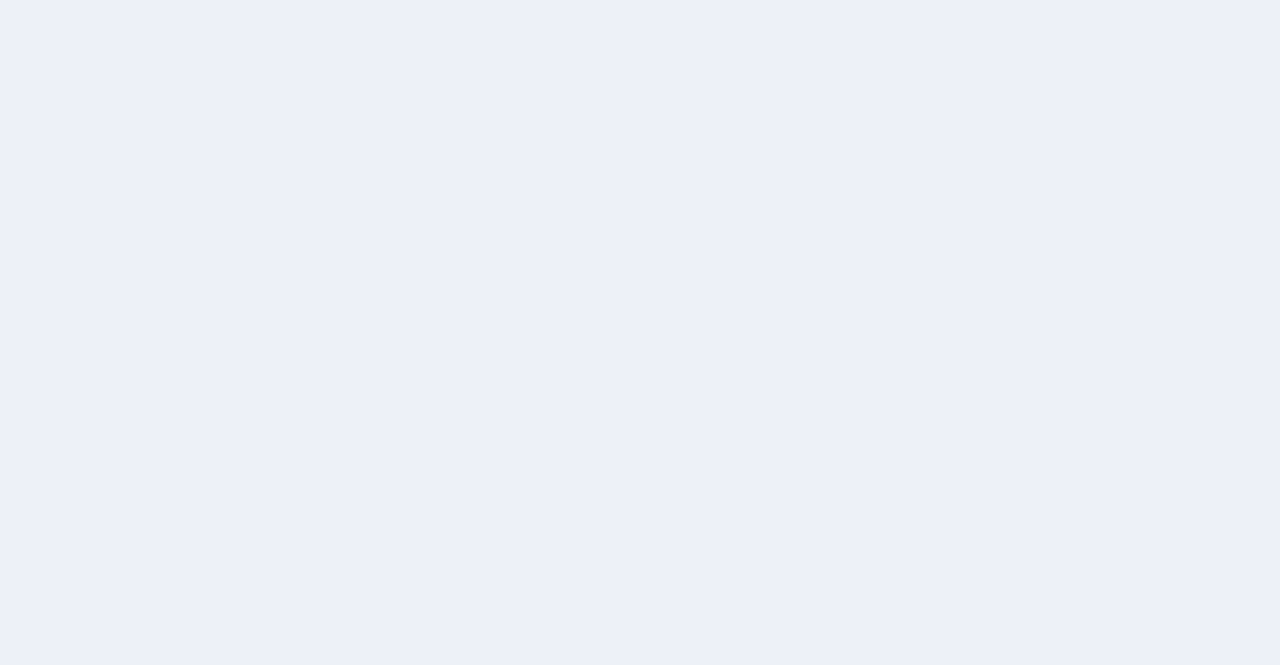 scroll, scrollTop: 0, scrollLeft: 0, axis: both 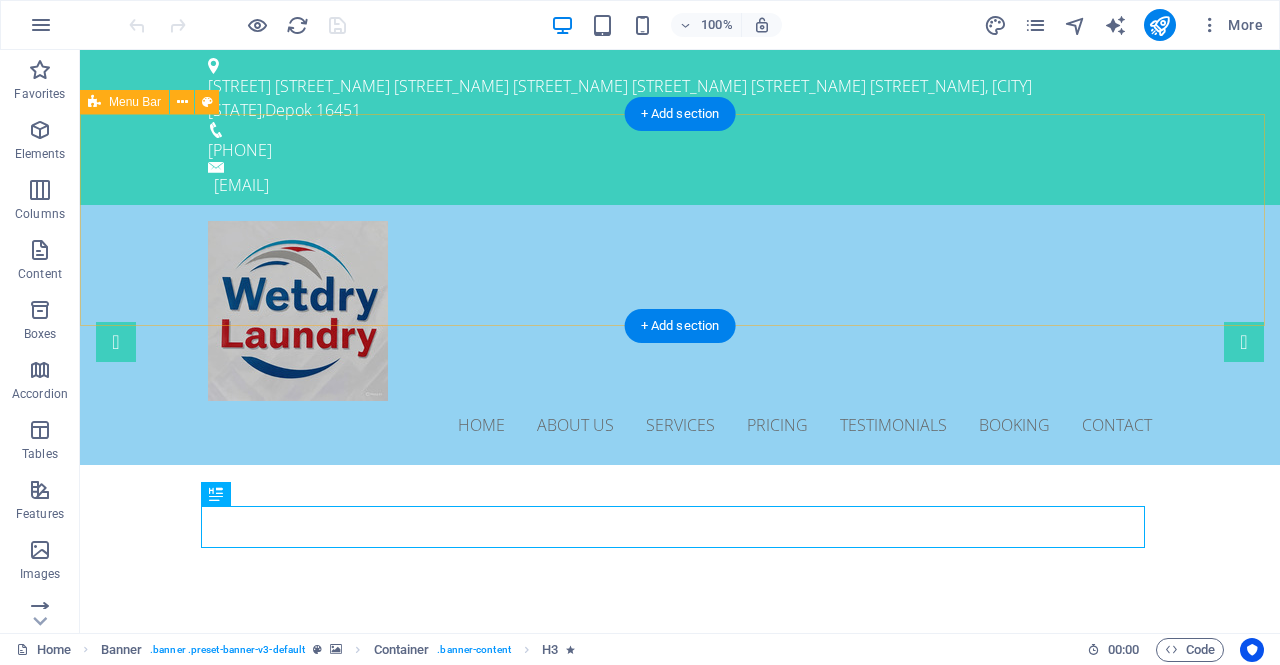 click on "Home About us Services Pricing Testimonials Booking Contact" at bounding box center [680, 335] 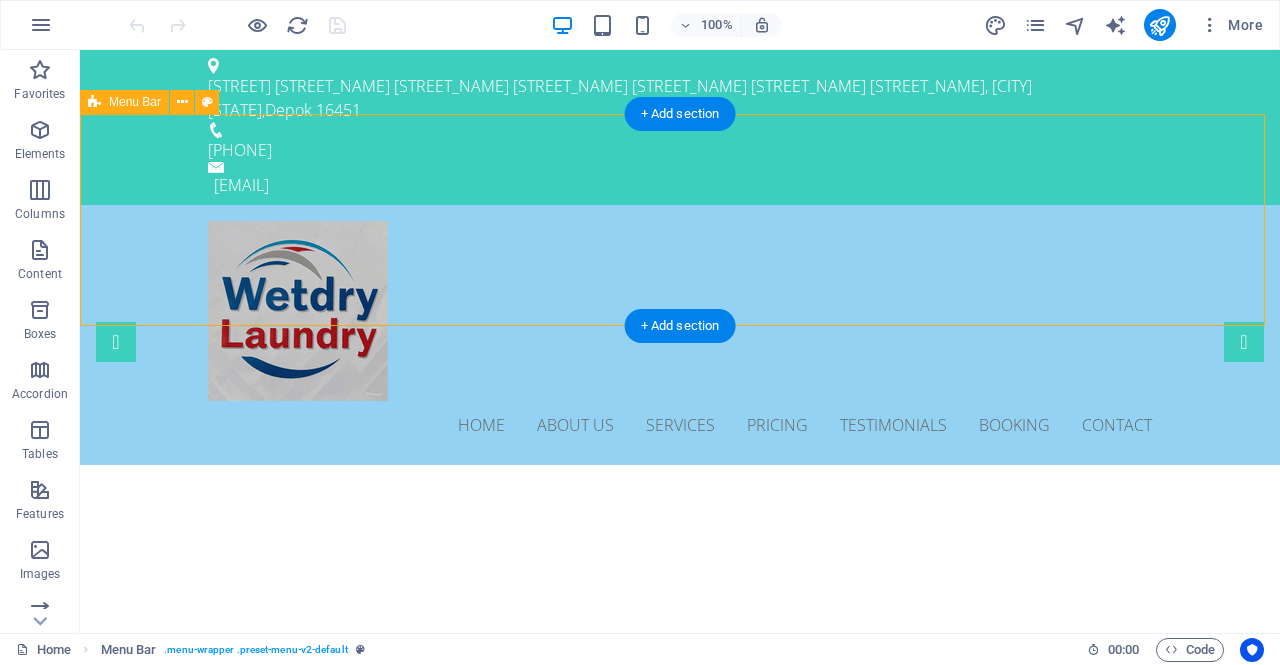 click on "Home About us Services Pricing Testimonials Booking Contact" at bounding box center (680, 335) 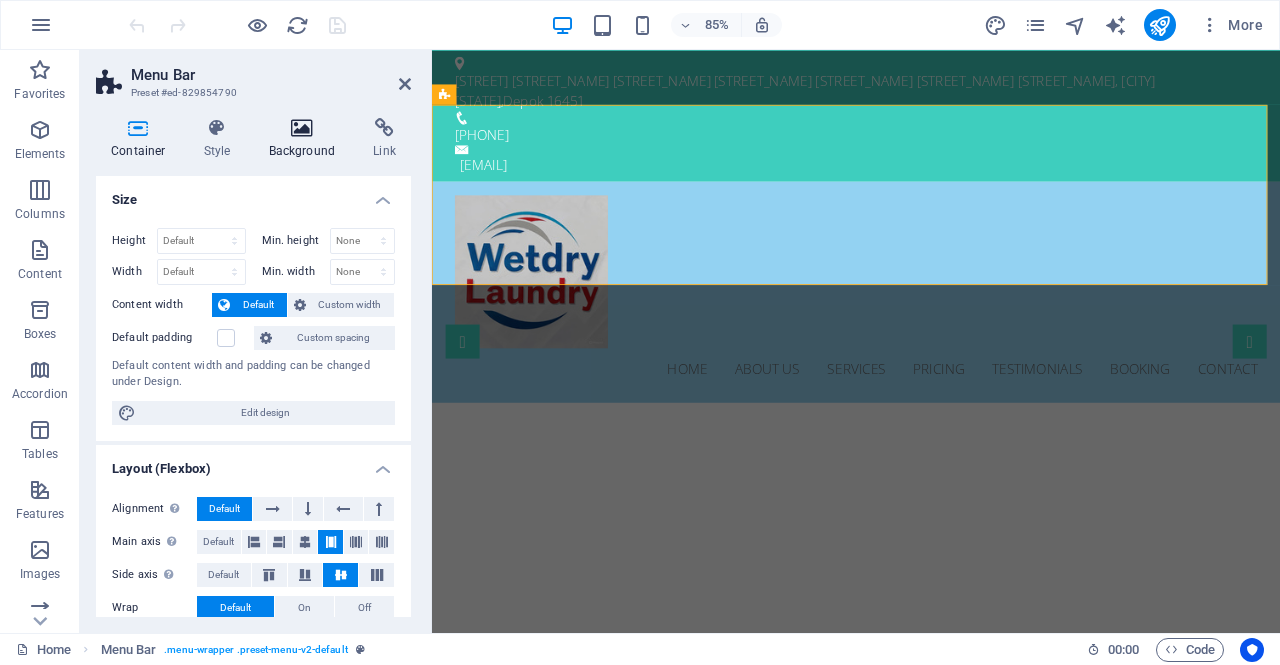 click on "Background" at bounding box center [306, 139] 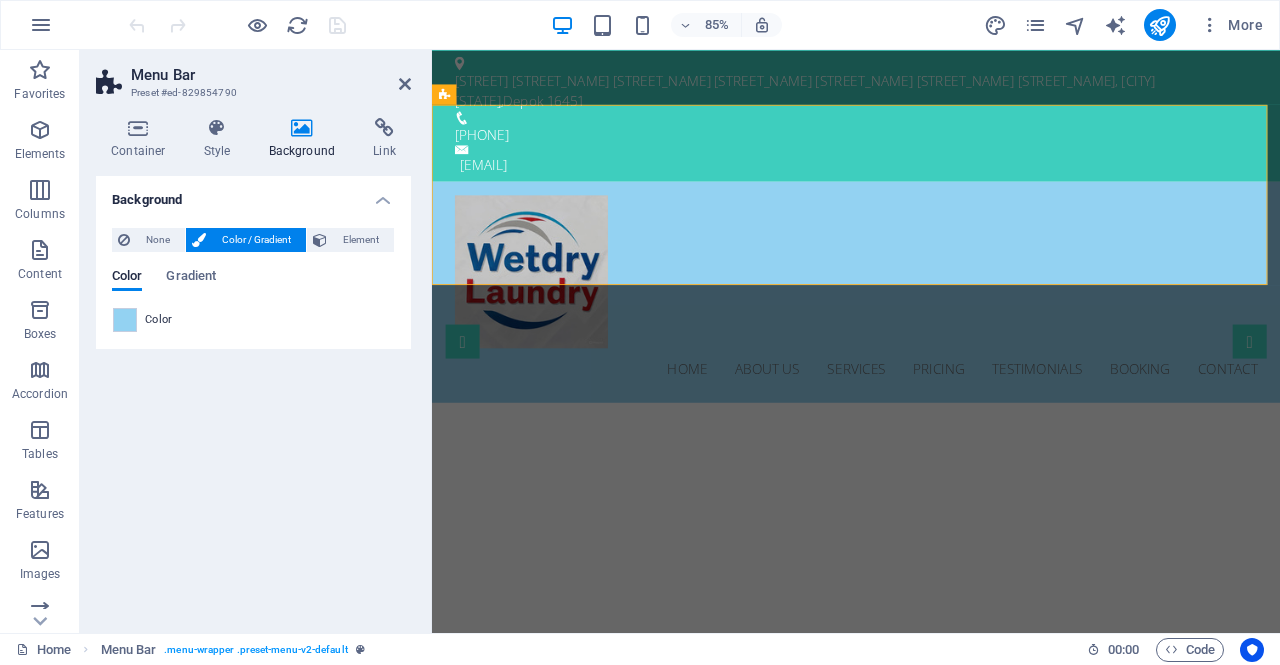 click on "Color" at bounding box center (159, 320) 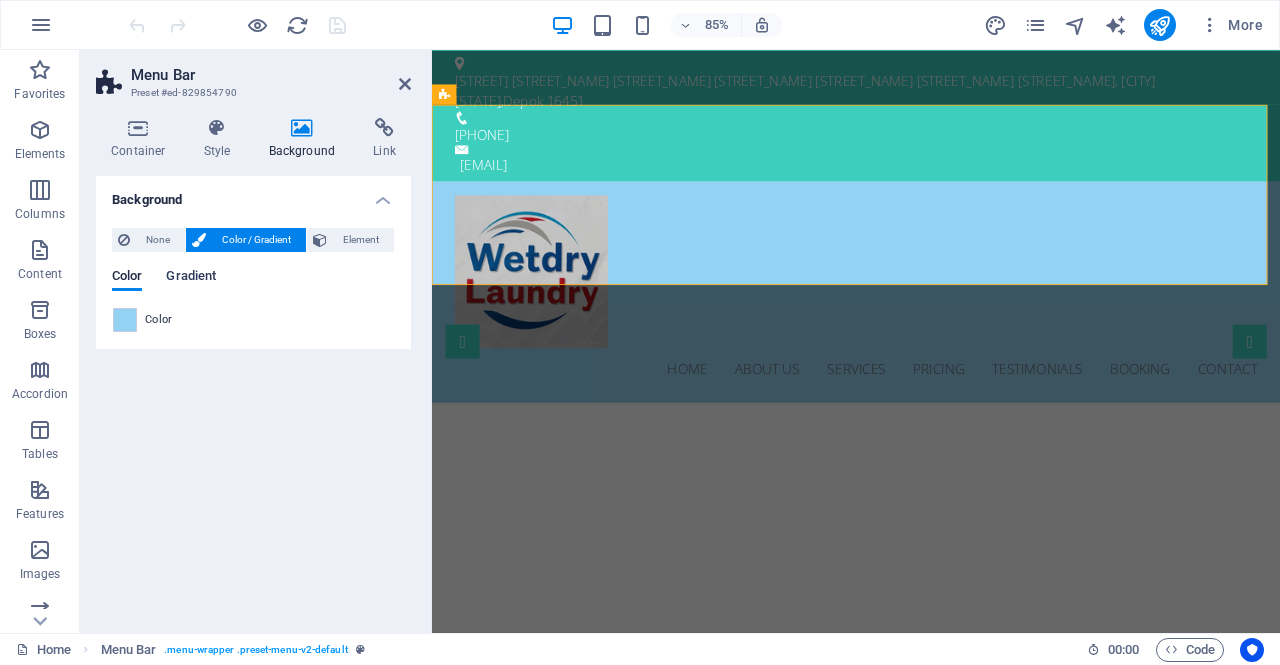 click on "Gradient" at bounding box center (191, 278) 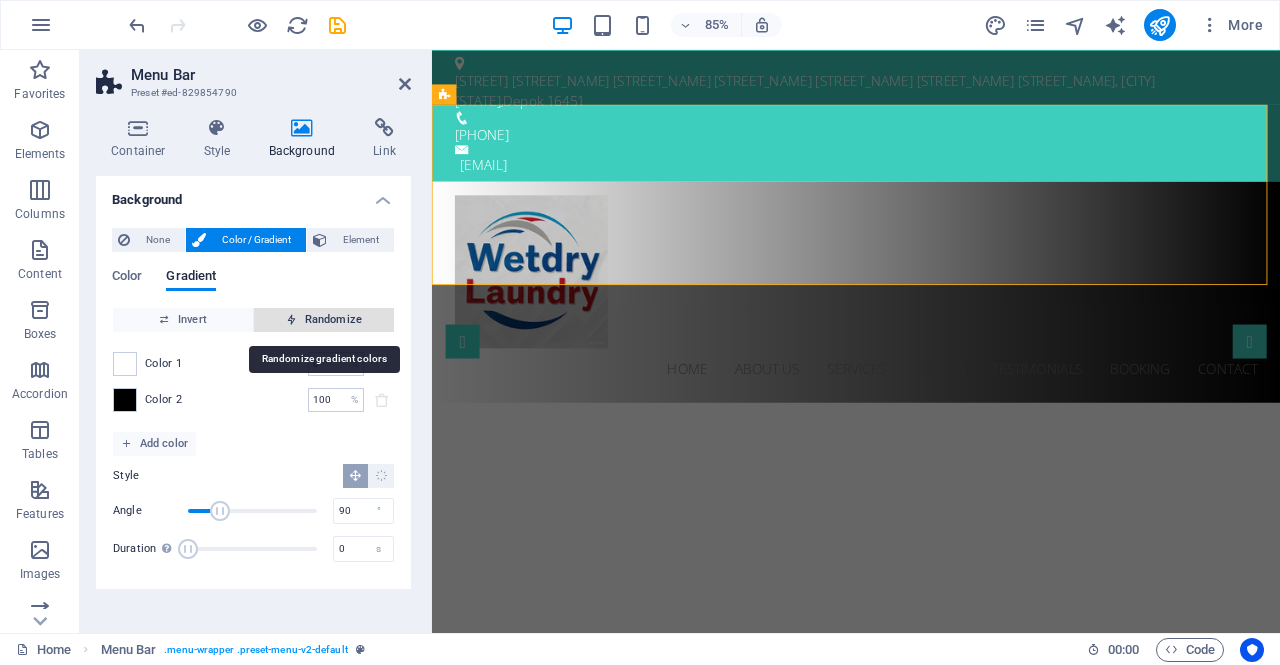 click on "Randomize" at bounding box center (324, 320) 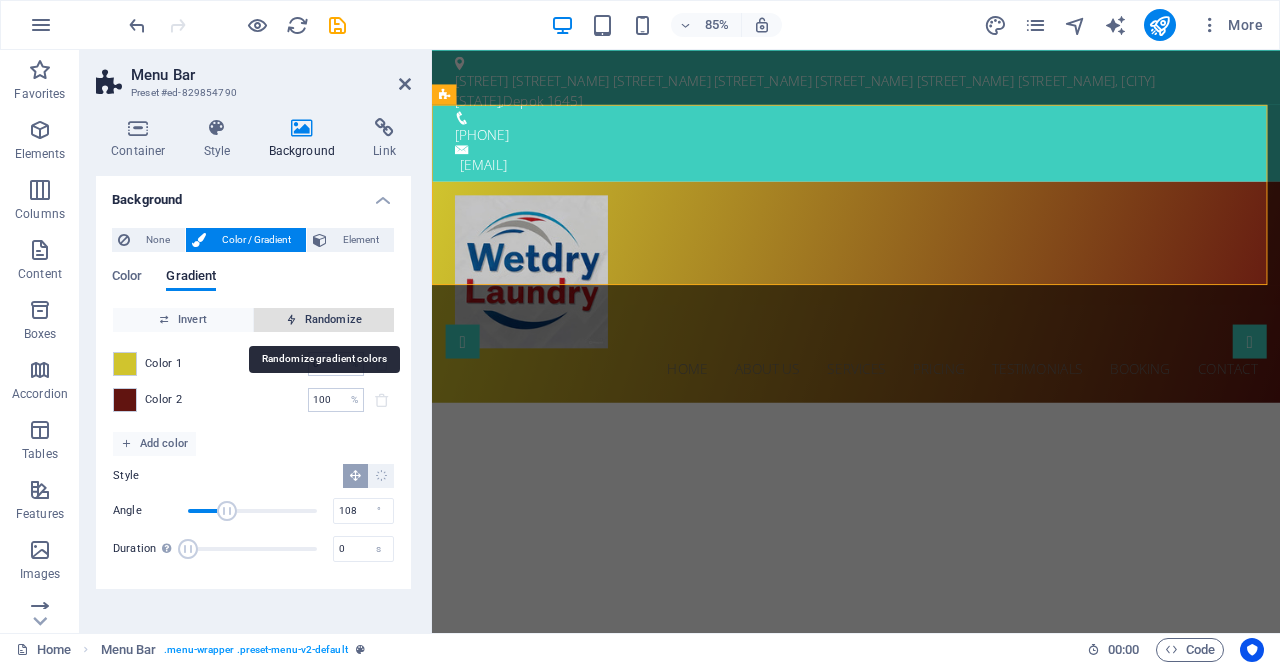 click on "Randomize" at bounding box center (324, 320) 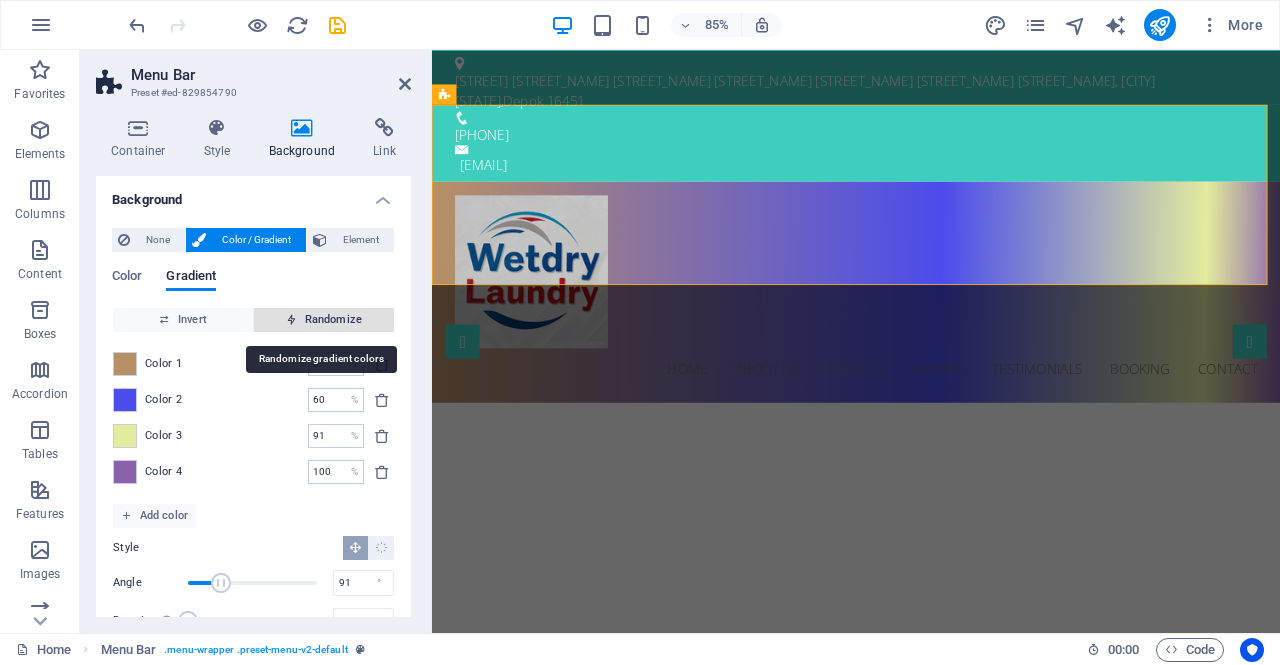 click on "Randomize" at bounding box center [324, 320] 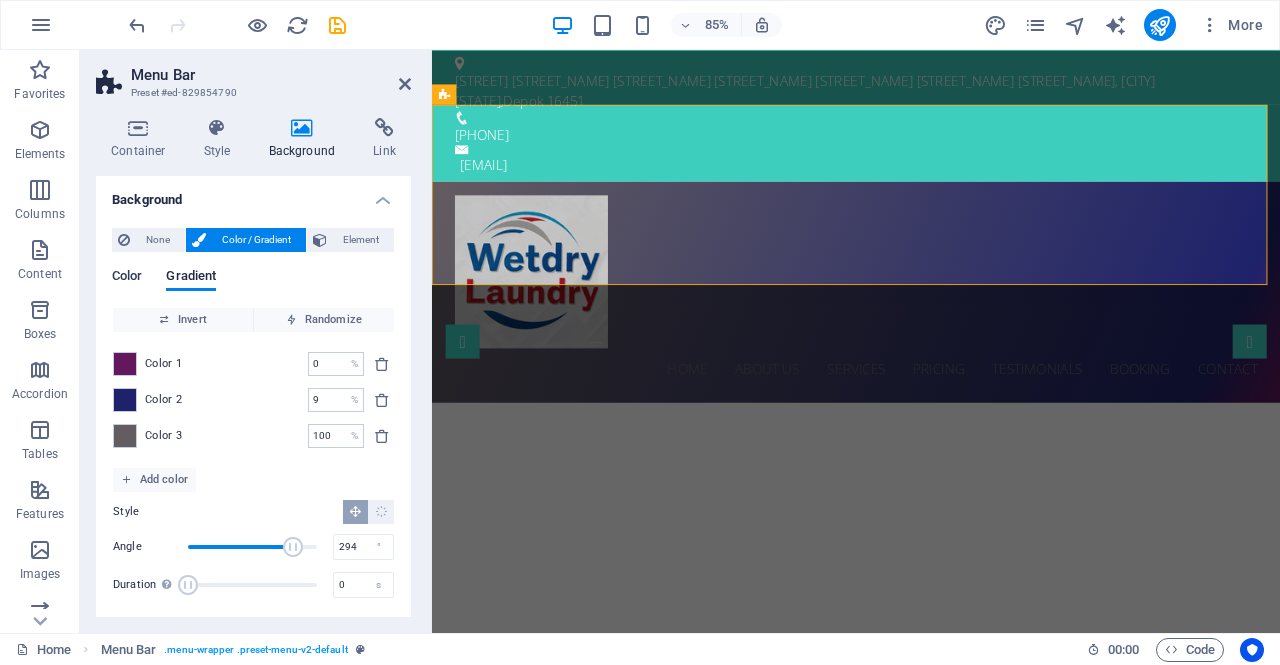 click on "Color" at bounding box center [127, 278] 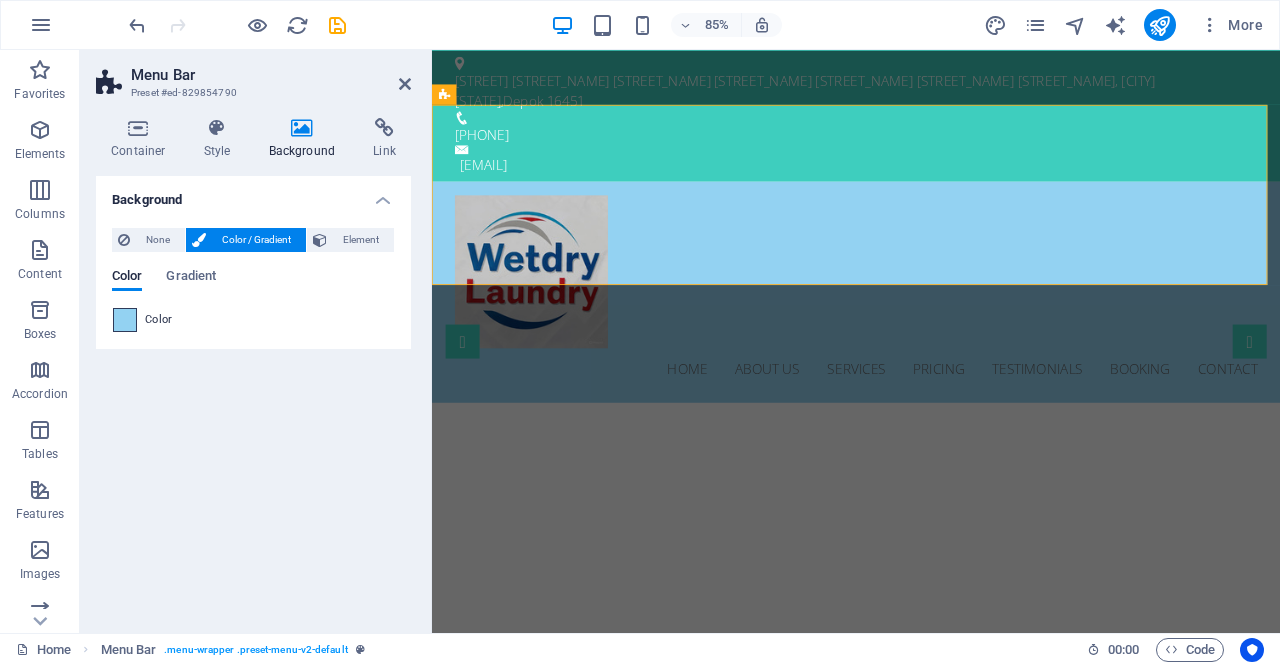 click at bounding box center [125, 320] 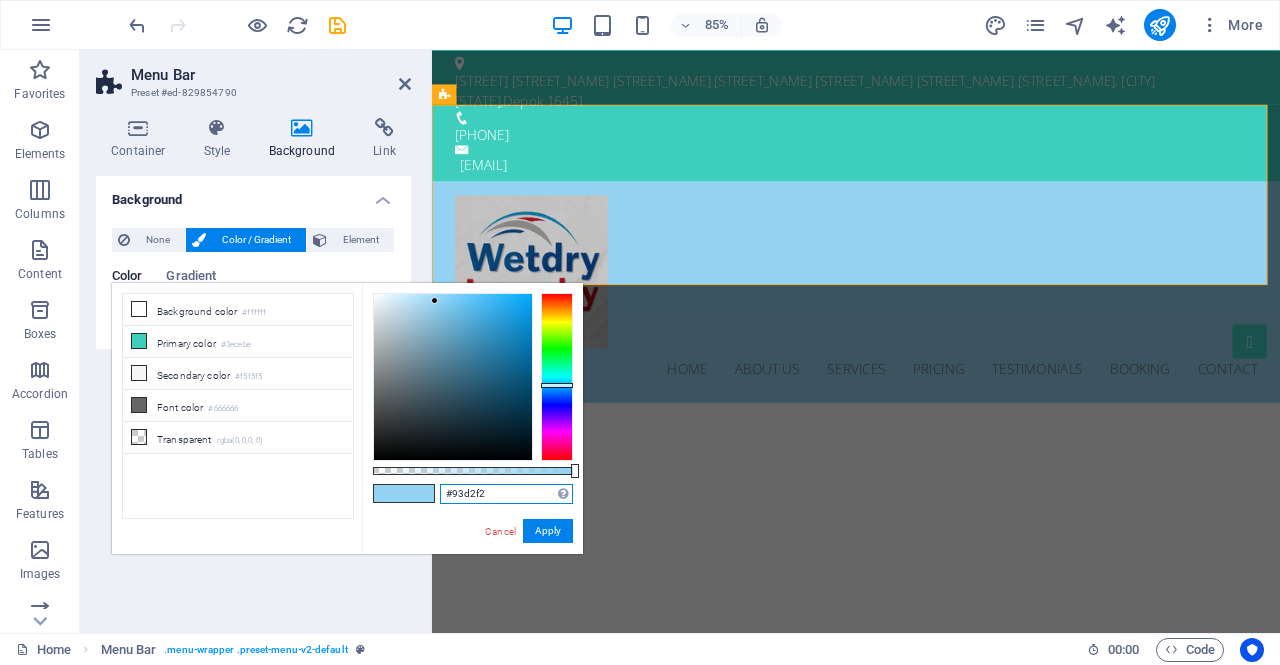 drag, startPoint x: 495, startPoint y: 499, endPoint x: 381, endPoint y: 488, distance: 114.52947 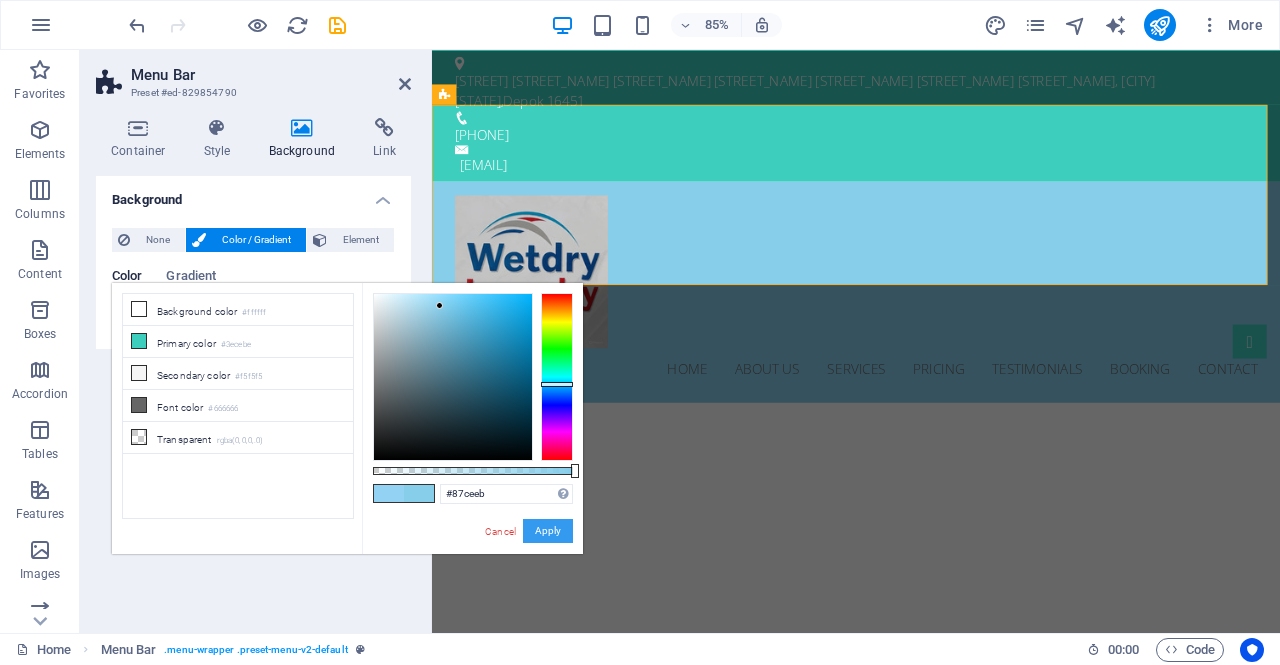 click on "Apply" at bounding box center [548, 531] 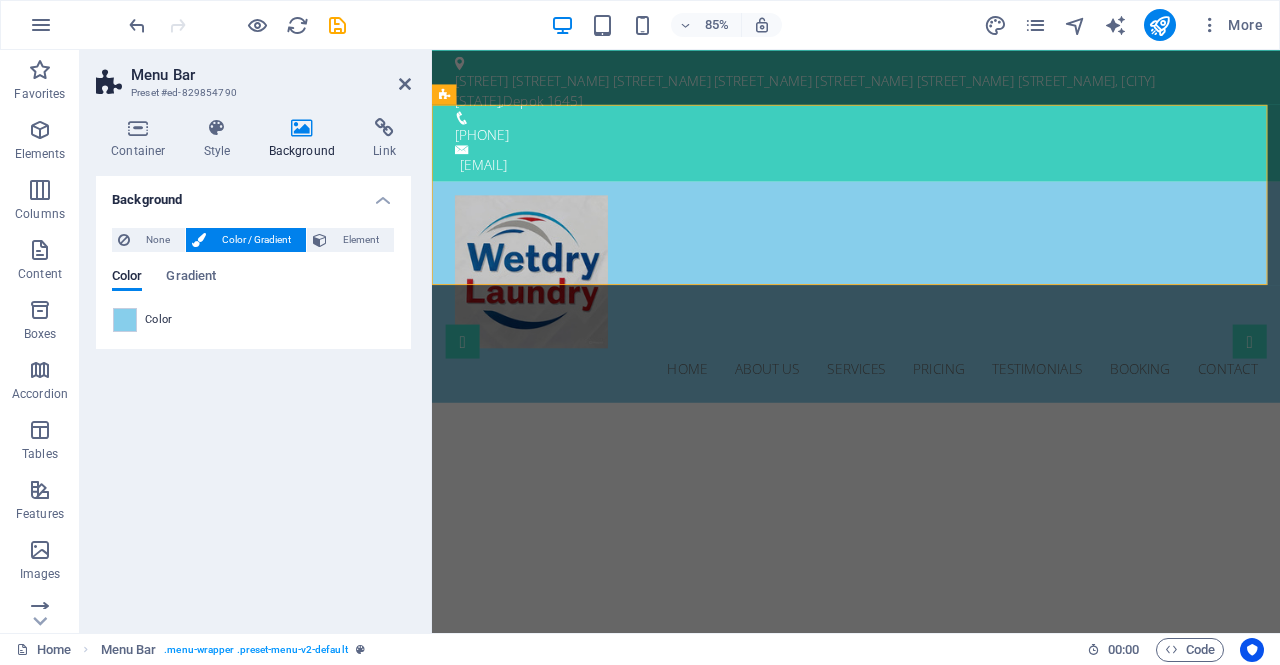 click at bounding box center (125, 320) 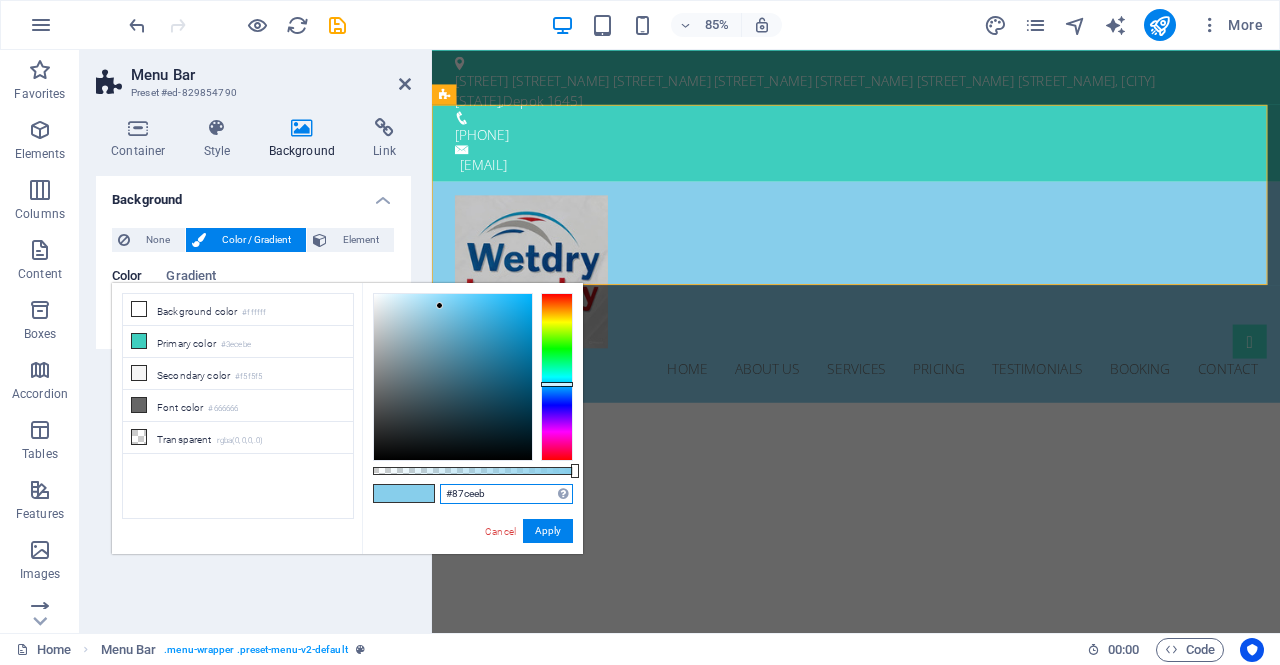 drag, startPoint x: 500, startPoint y: 492, endPoint x: 487, endPoint y: 493, distance: 13.038404 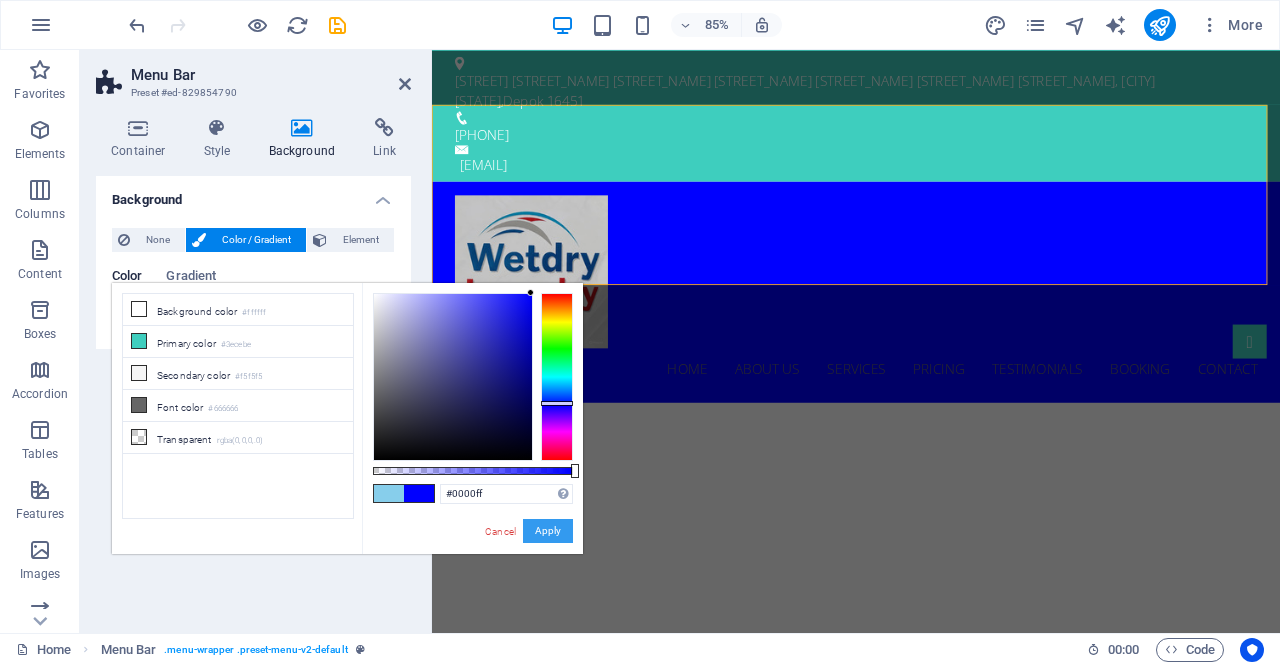 drag, startPoint x: 547, startPoint y: 528, endPoint x: 135, endPoint y: 562, distance: 413.40054 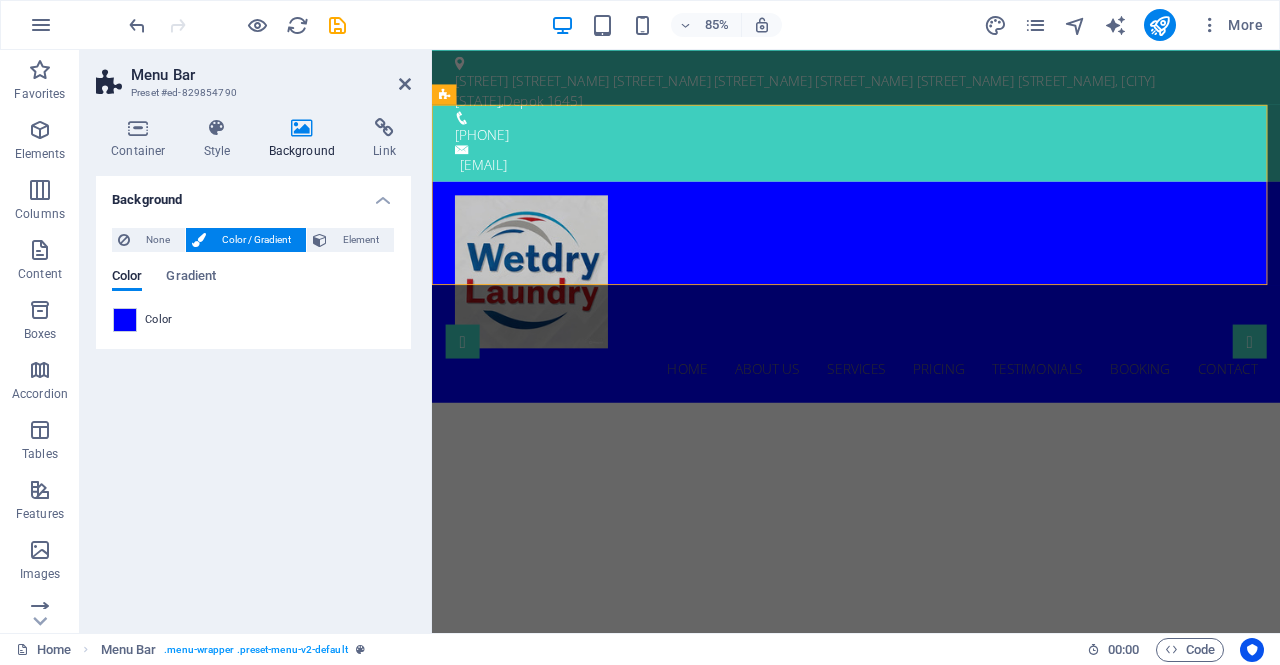 click on "Color" at bounding box center [253, 320] 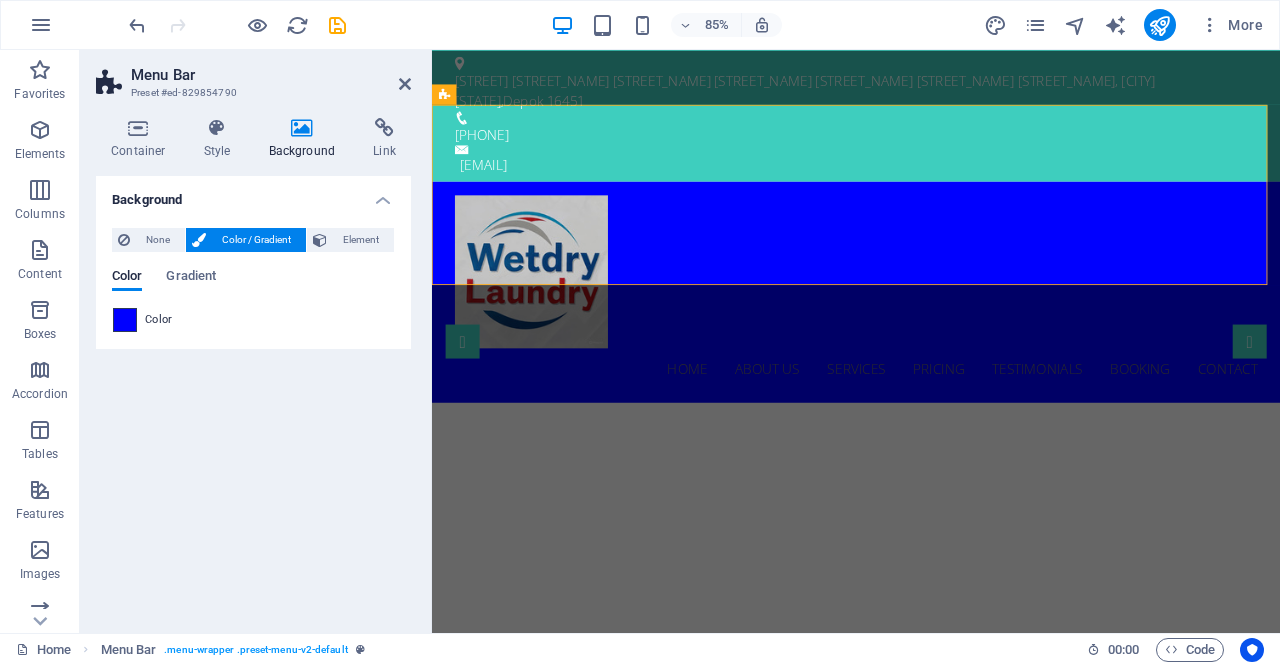 click at bounding box center [125, 320] 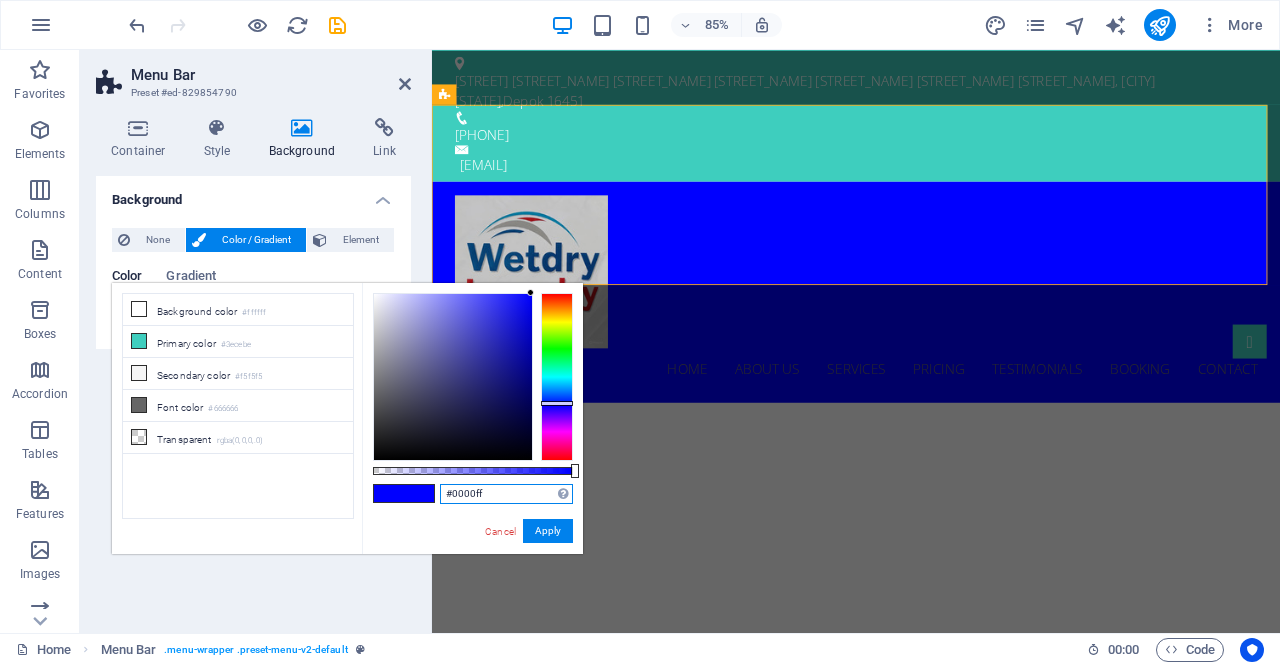 drag, startPoint x: 504, startPoint y: 500, endPoint x: 428, endPoint y: 484, distance: 77.665955 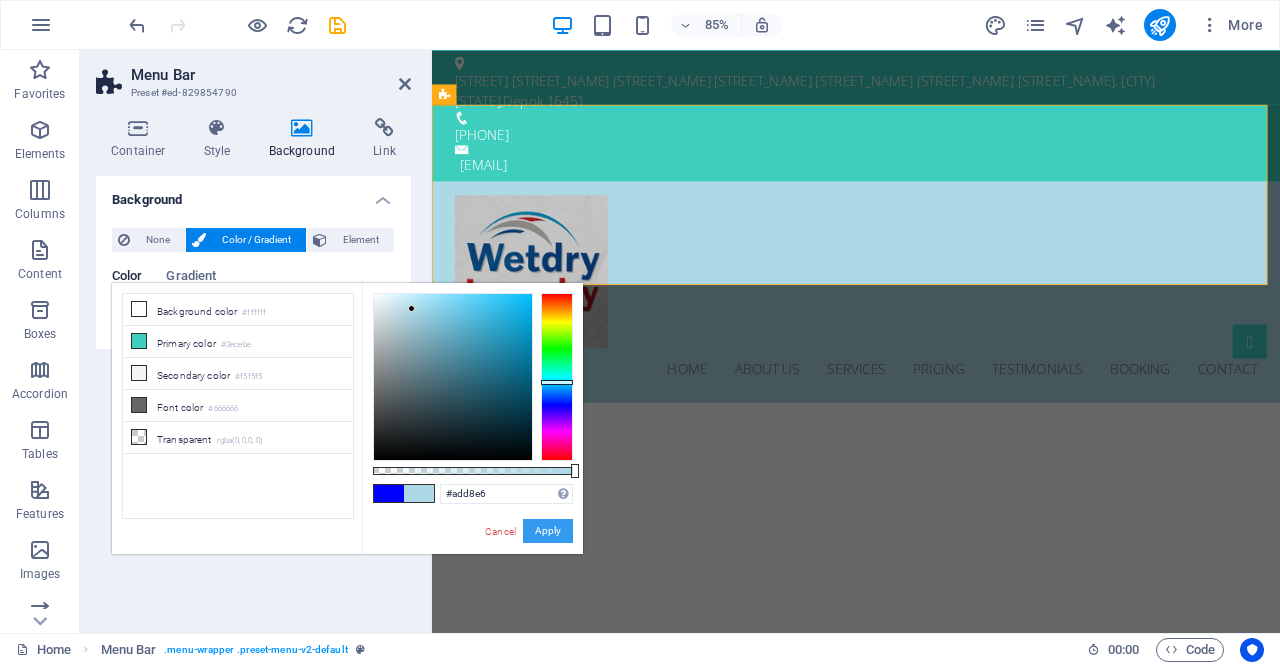 click on "Apply" at bounding box center [548, 531] 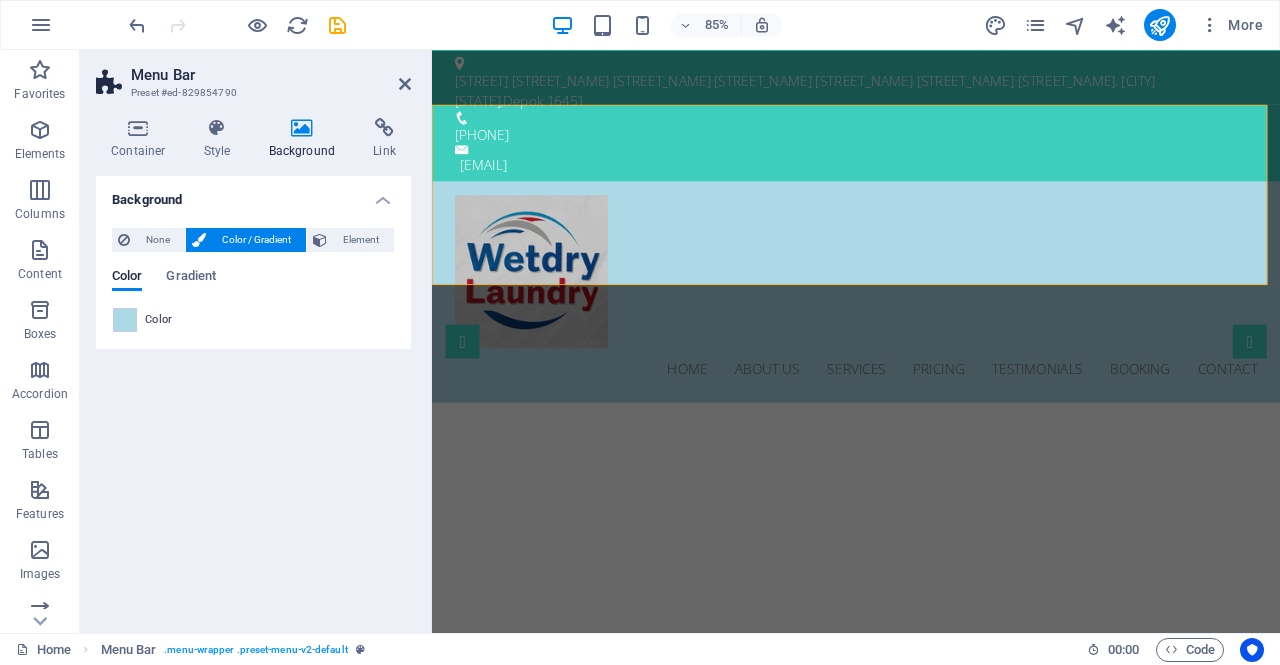 click on "Color" at bounding box center [159, 320] 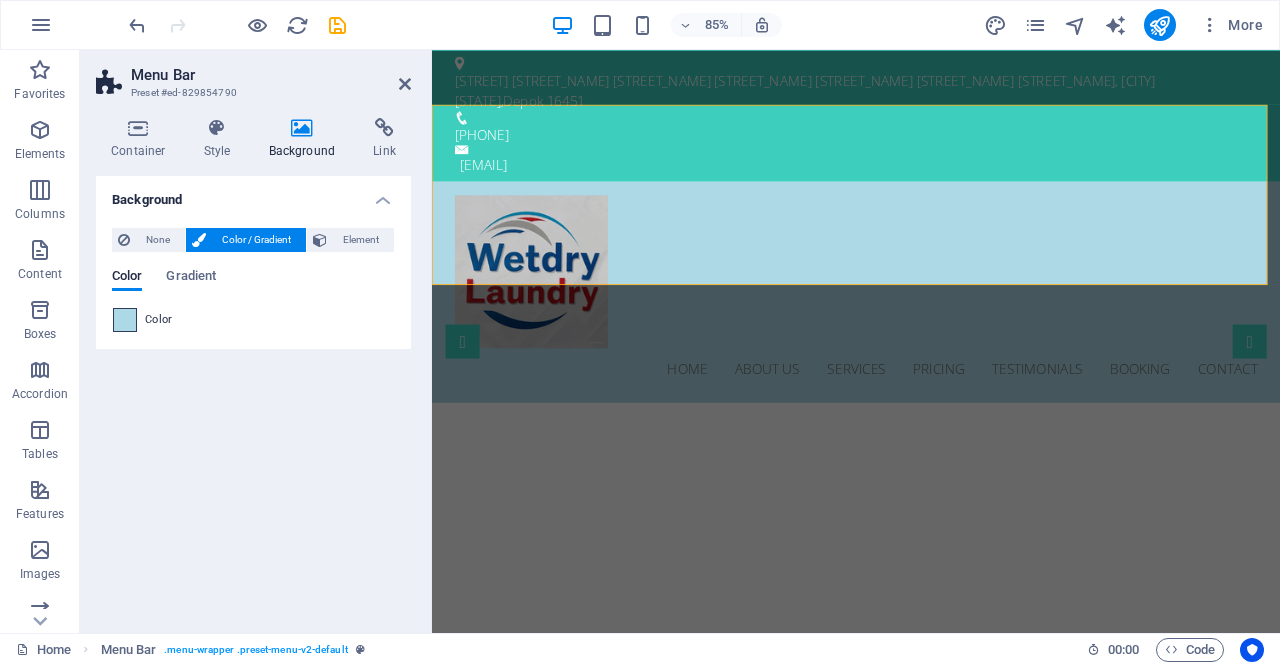 click at bounding box center [125, 320] 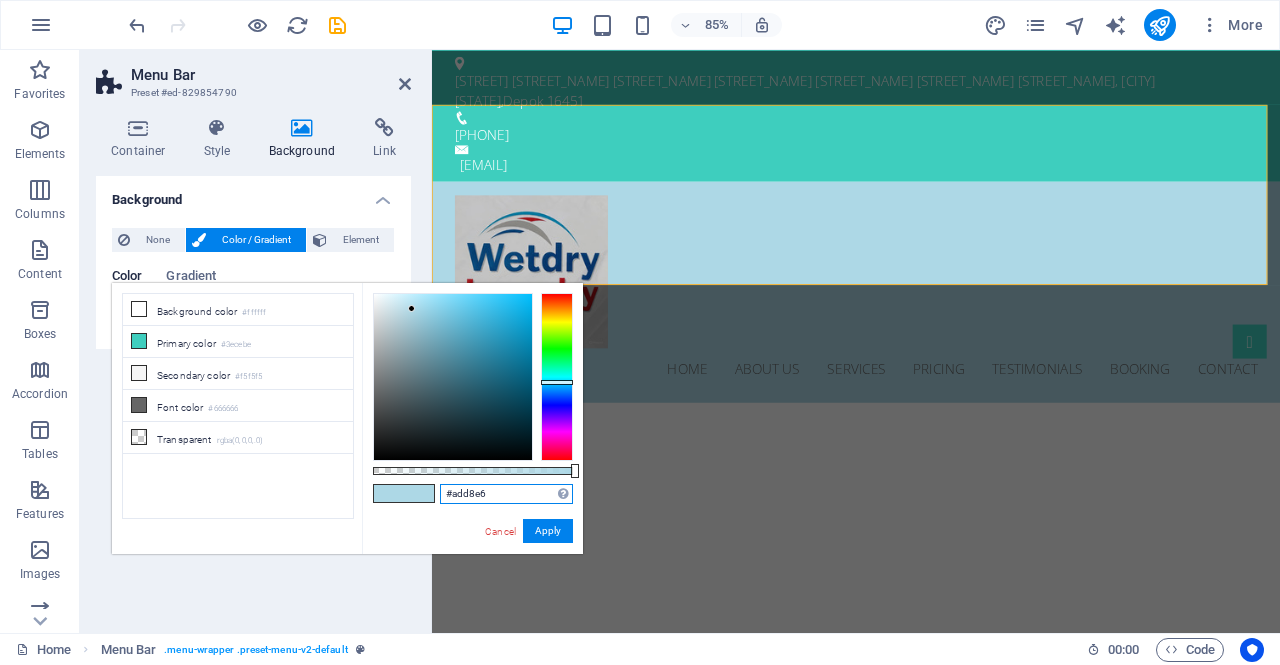 drag, startPoint x: 499, startPoint y: 496, endPoint x: 376, endPoint y: 491, distance: 123.101585 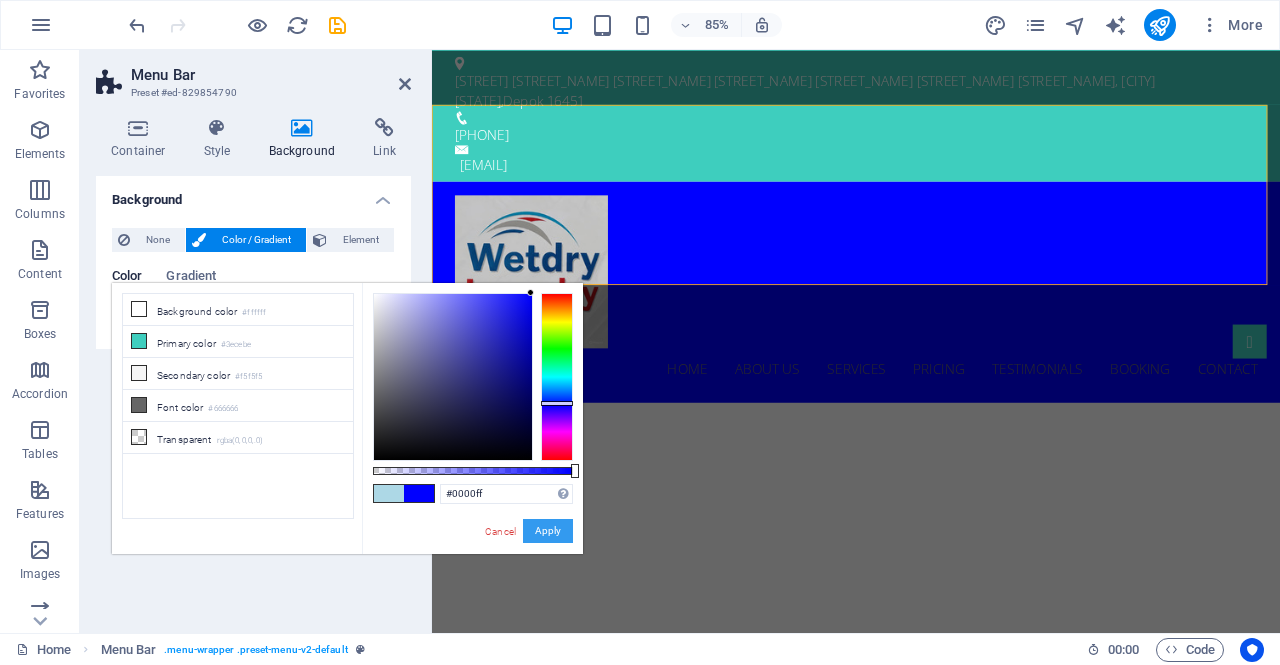 click on "Apply" at bounding box center (548, 531) 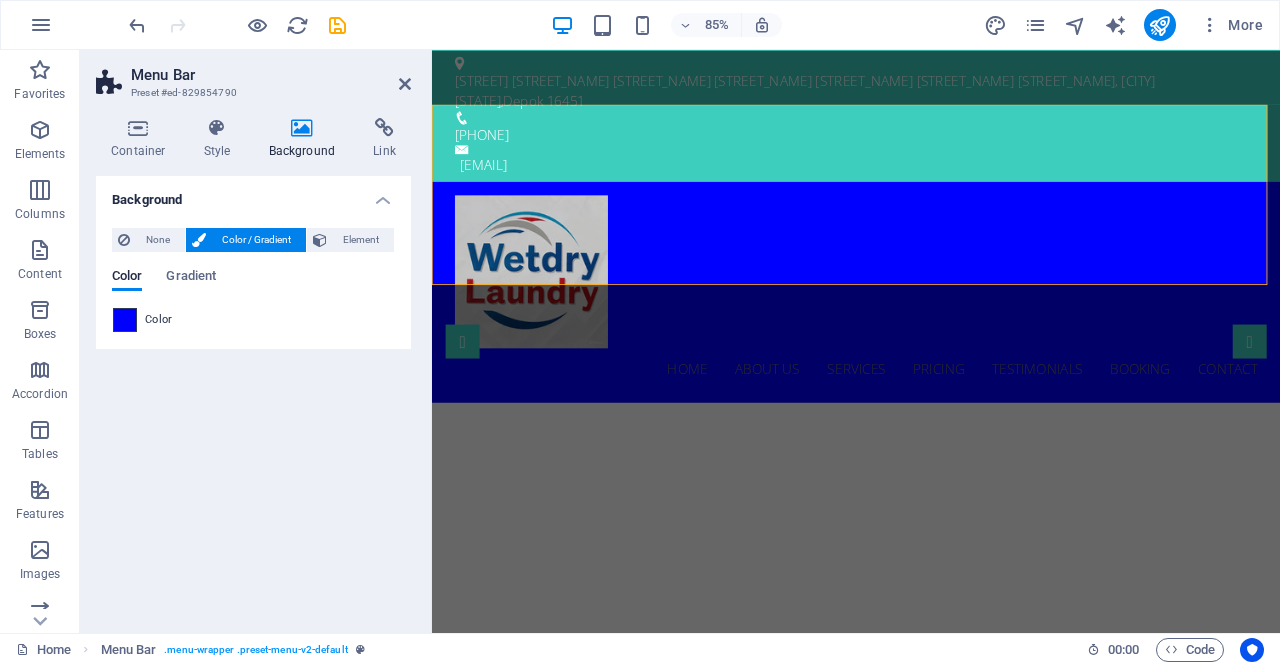 click at bounding box center [125, 320] 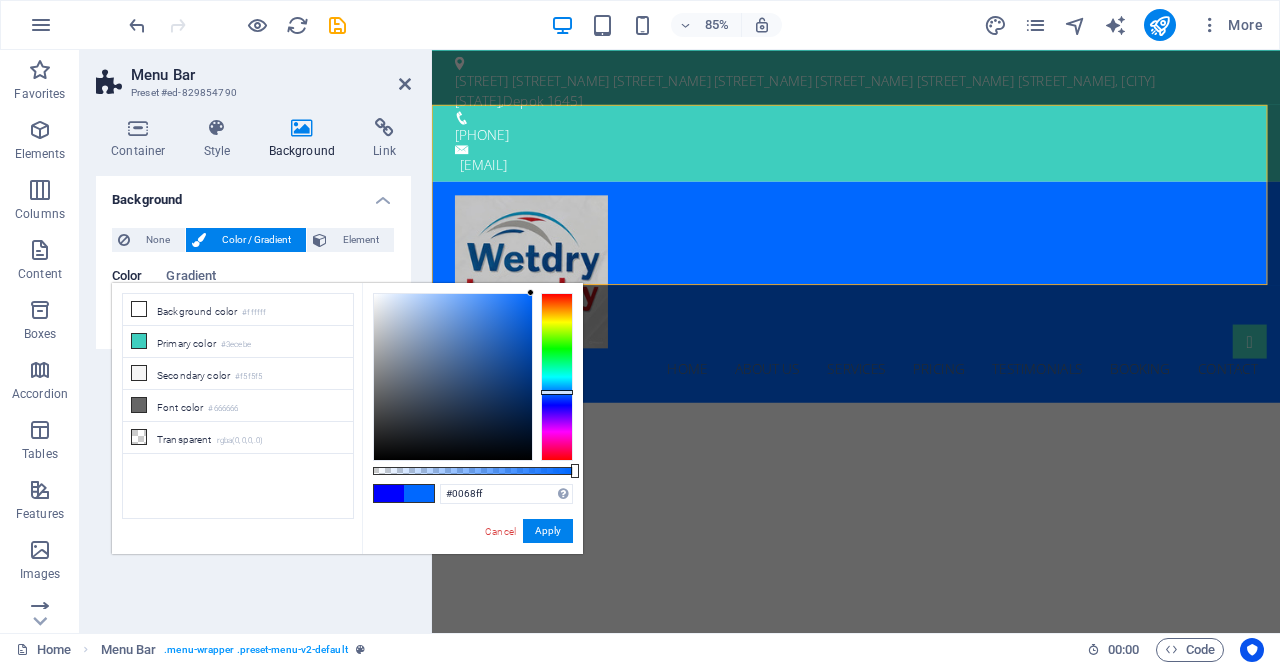 click at bounding box center (557, 392) 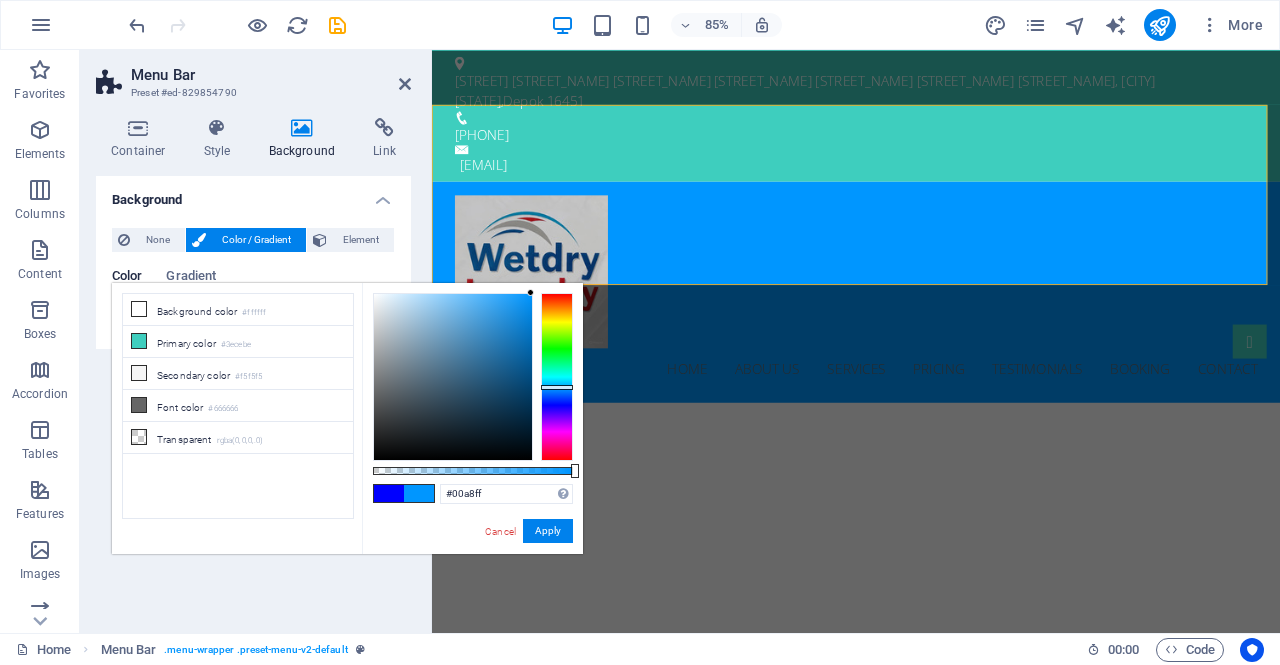 type on "#00b2ff" 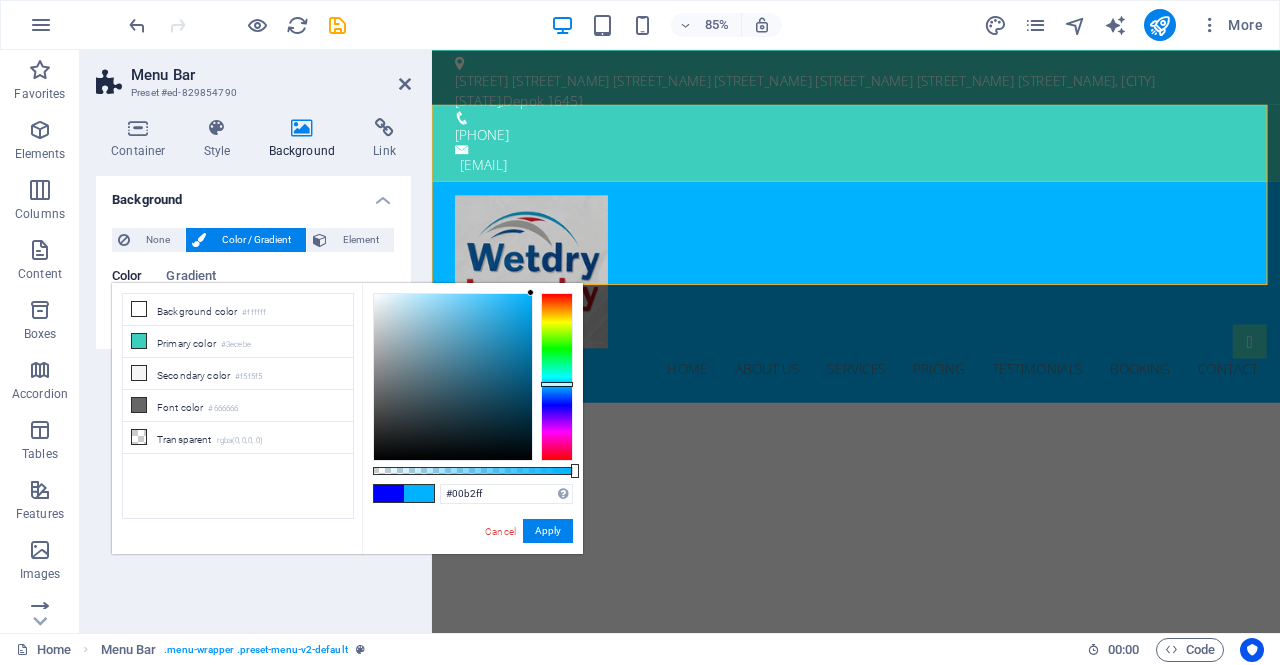 click at bounding box center (557, 384) 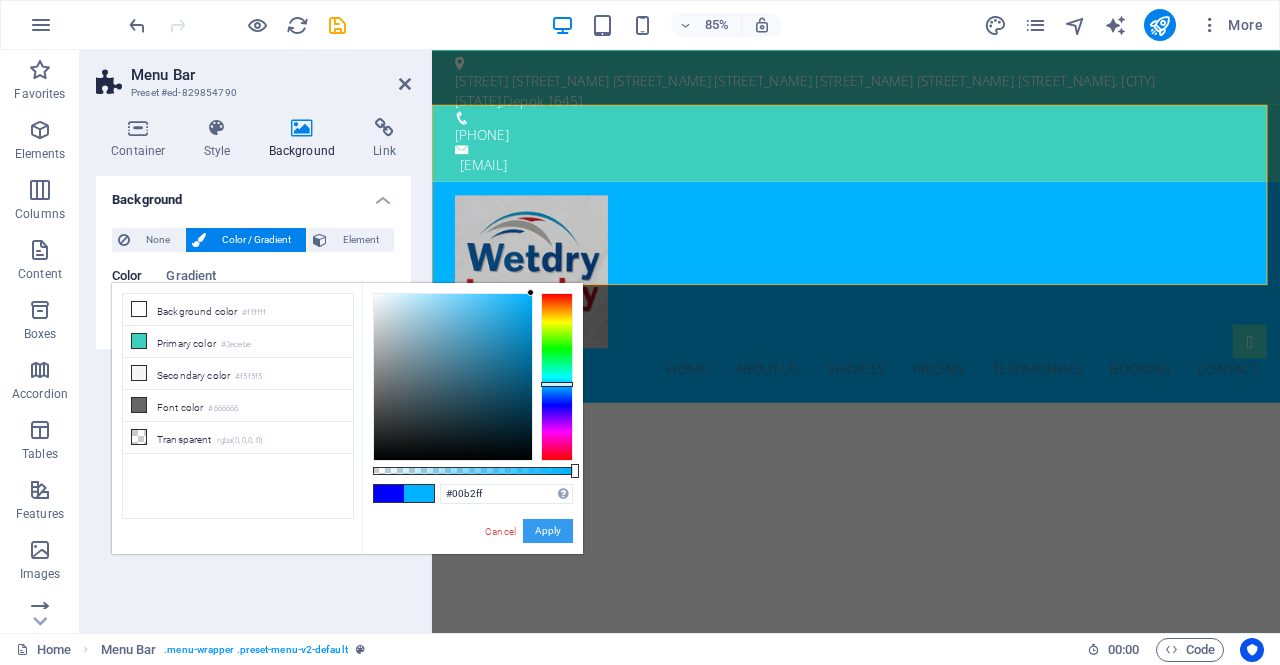 click on "Apply" at bounding box center [548, 531] 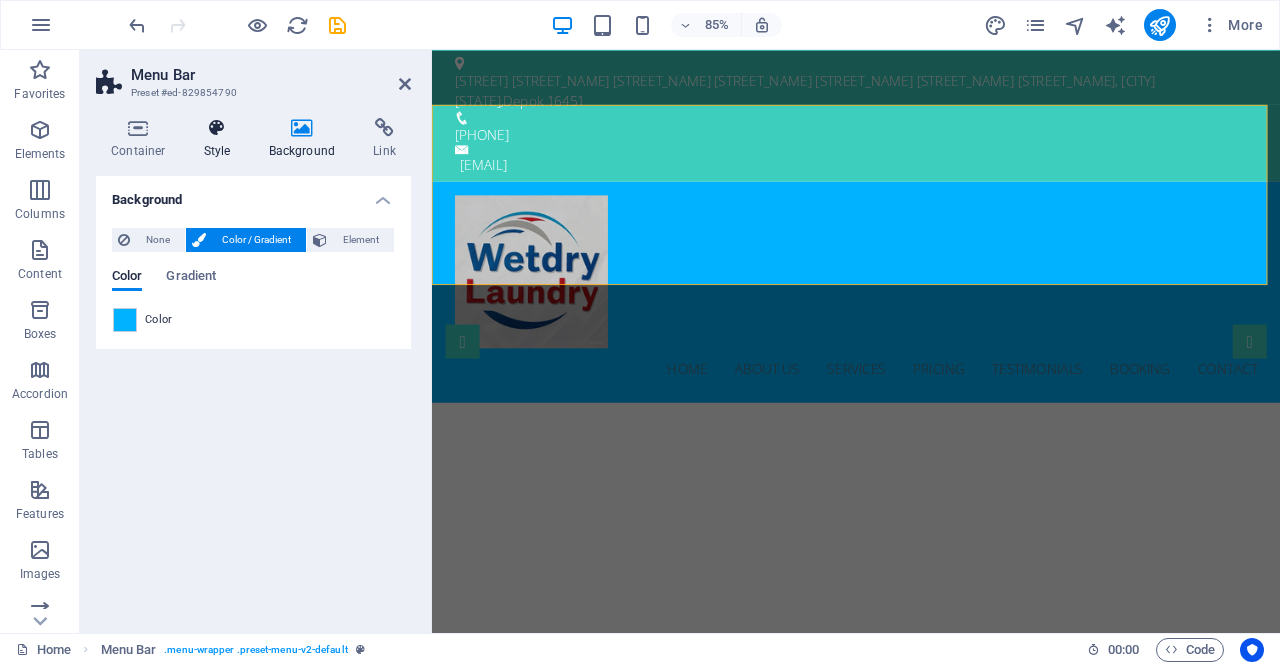 click on "Style" at bounding box center (221, 139) 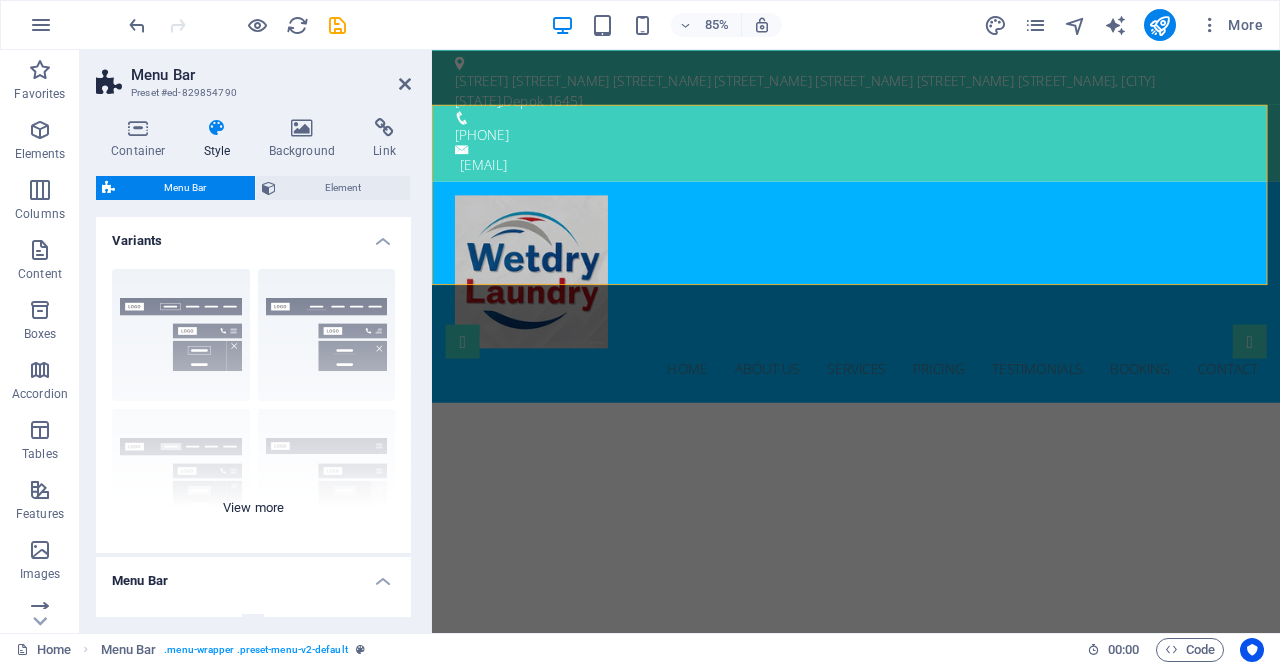 click on "Border Centered Default Fixed Loki Trigger Wide XXL" at bounding box center [253, 403] 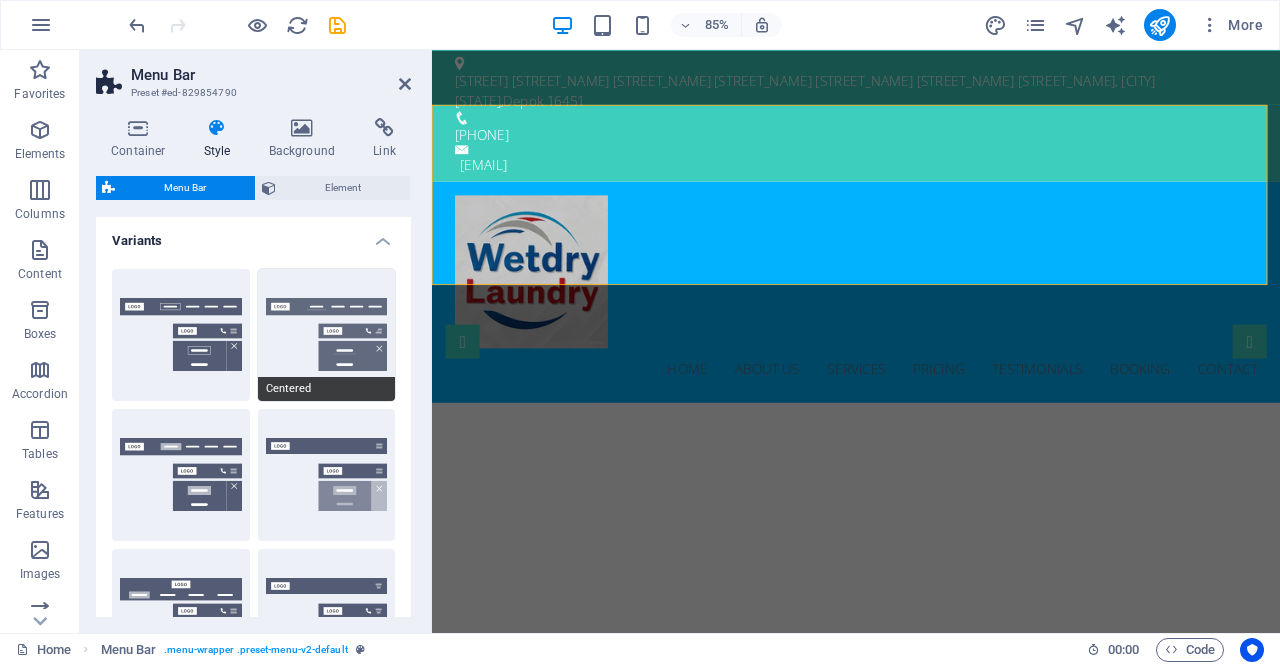 click on "Centered" at bounding box center (327, 335) 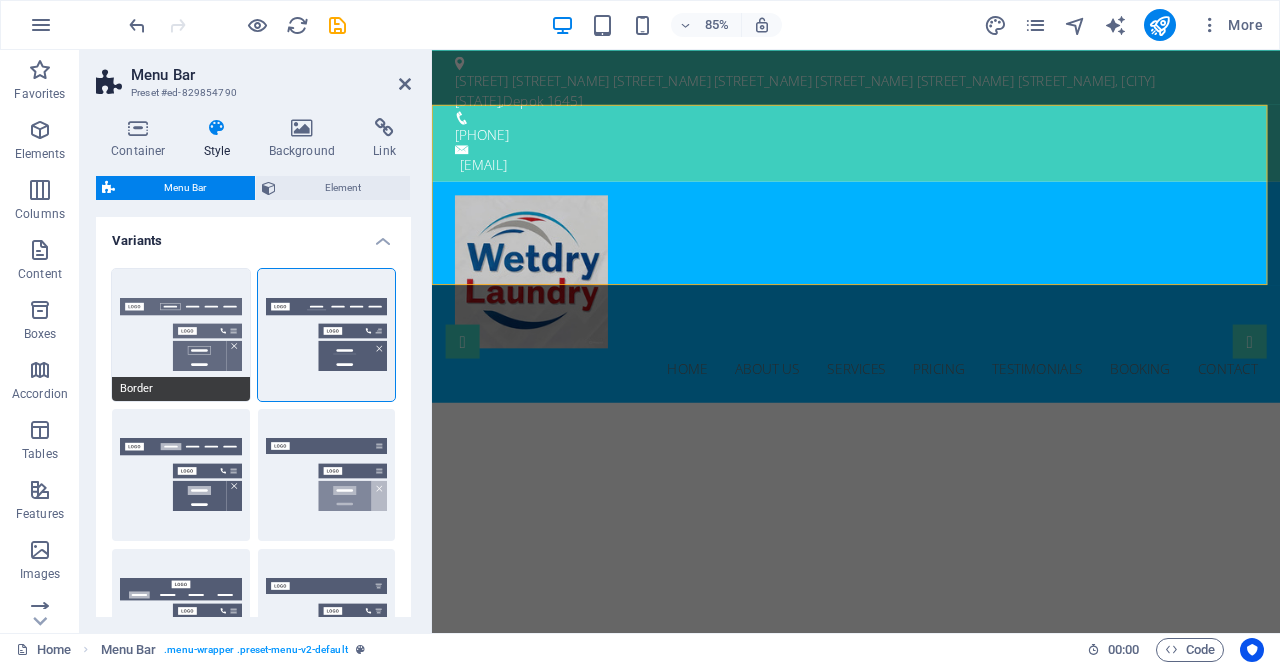 click on "Border" at bounding box center [181, 335] 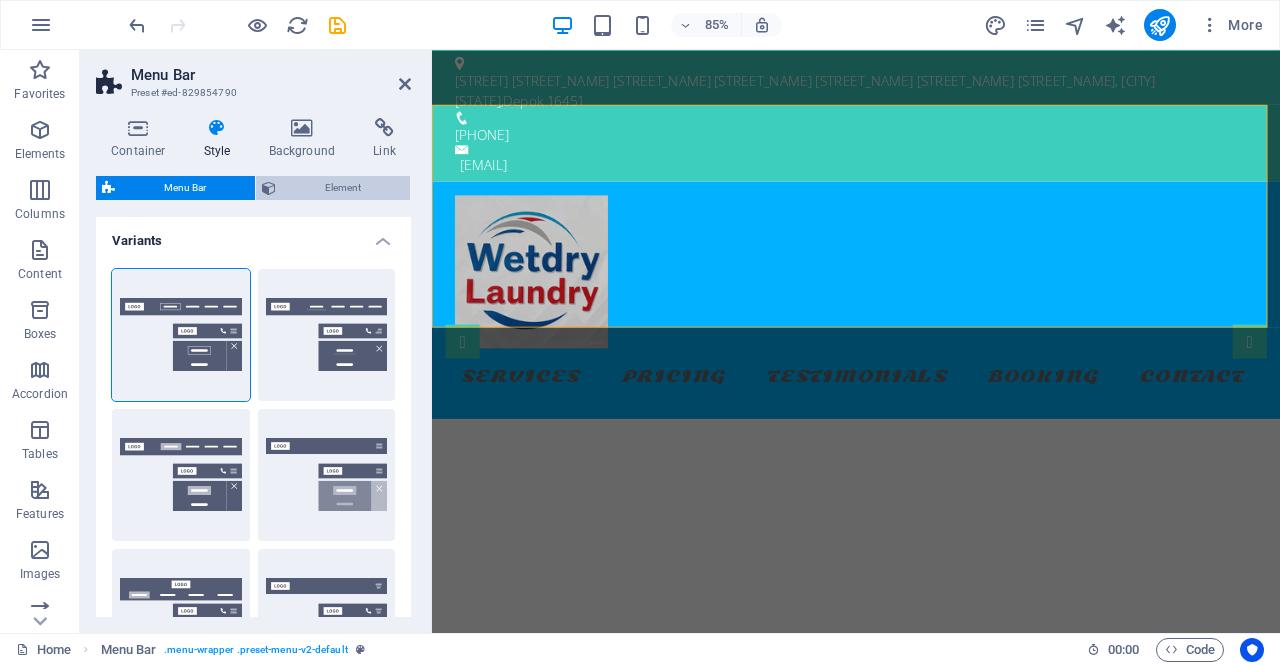 click on "Element" at bounding box center [343, 188] 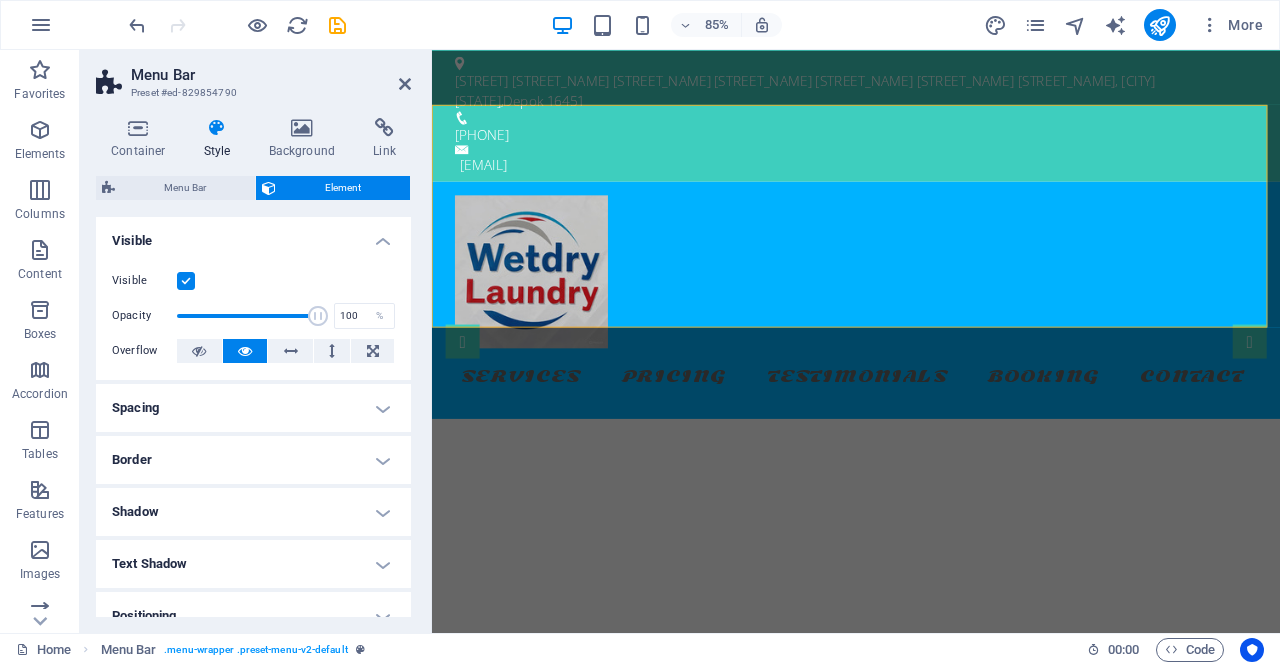 drag, startPoint x: 181, startPoint y: 188, endPoint x: 191, endPoint y: 217, distance: 30.675724 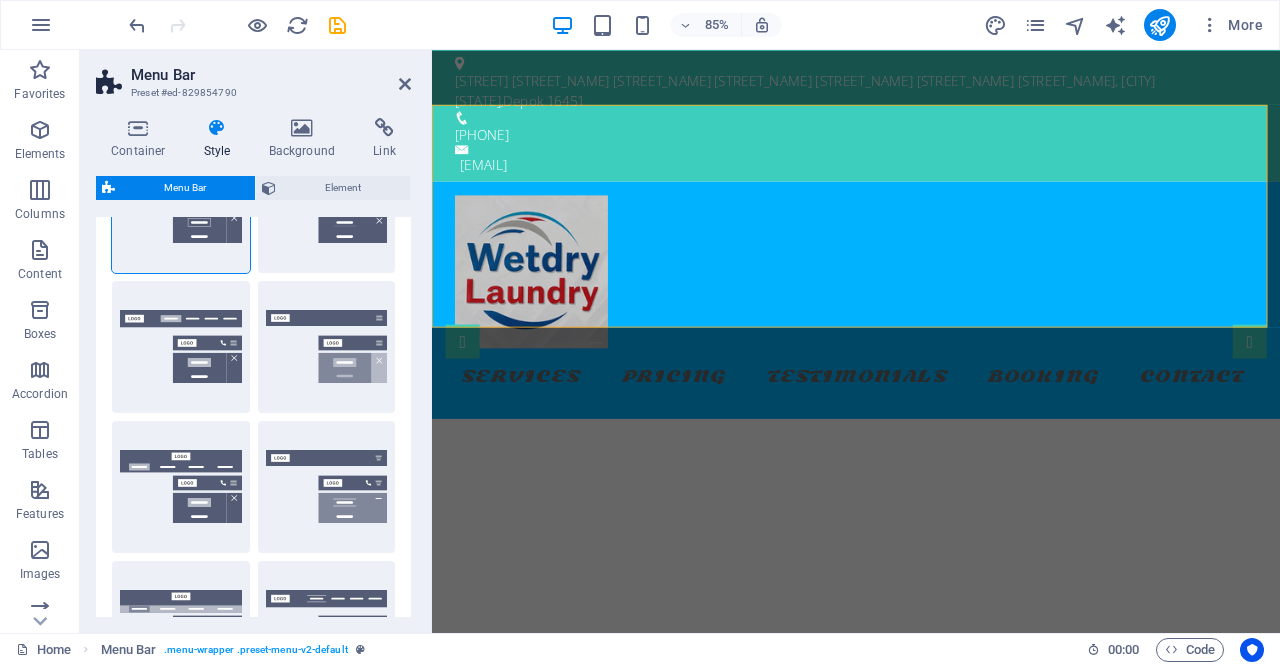 scroll, scrollTop: 200, scrollLeft: 0, axis: vertical 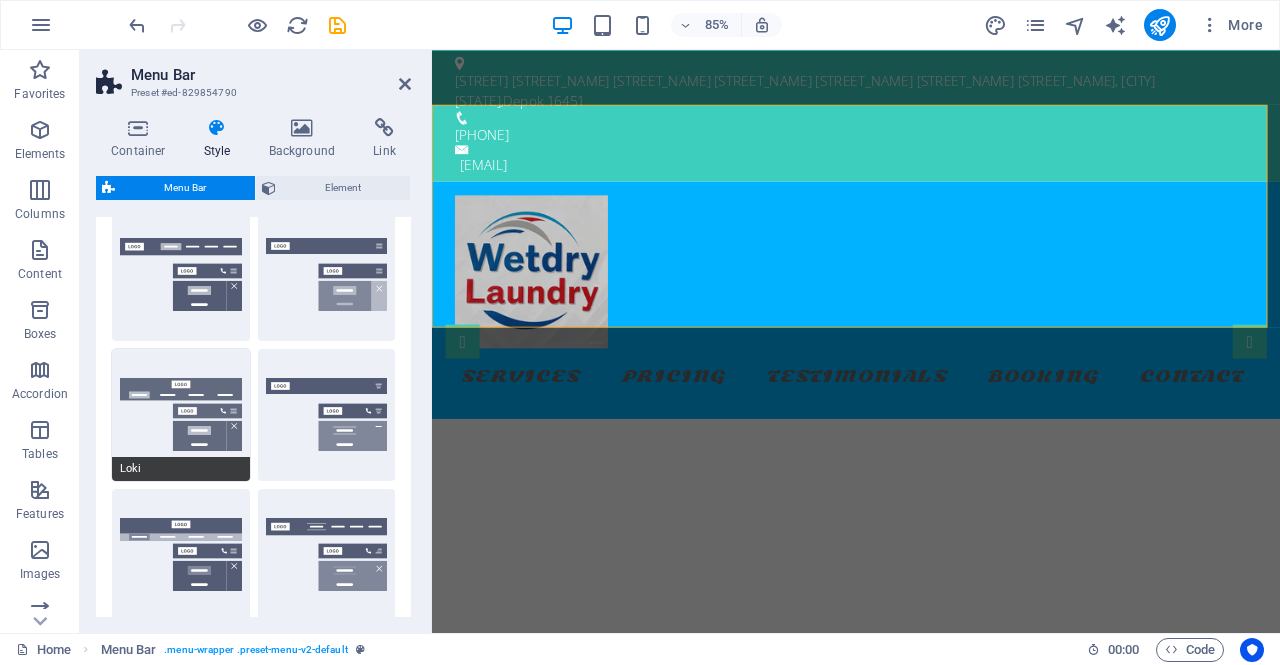 click on "Loki" at bounding box center [181, 415] 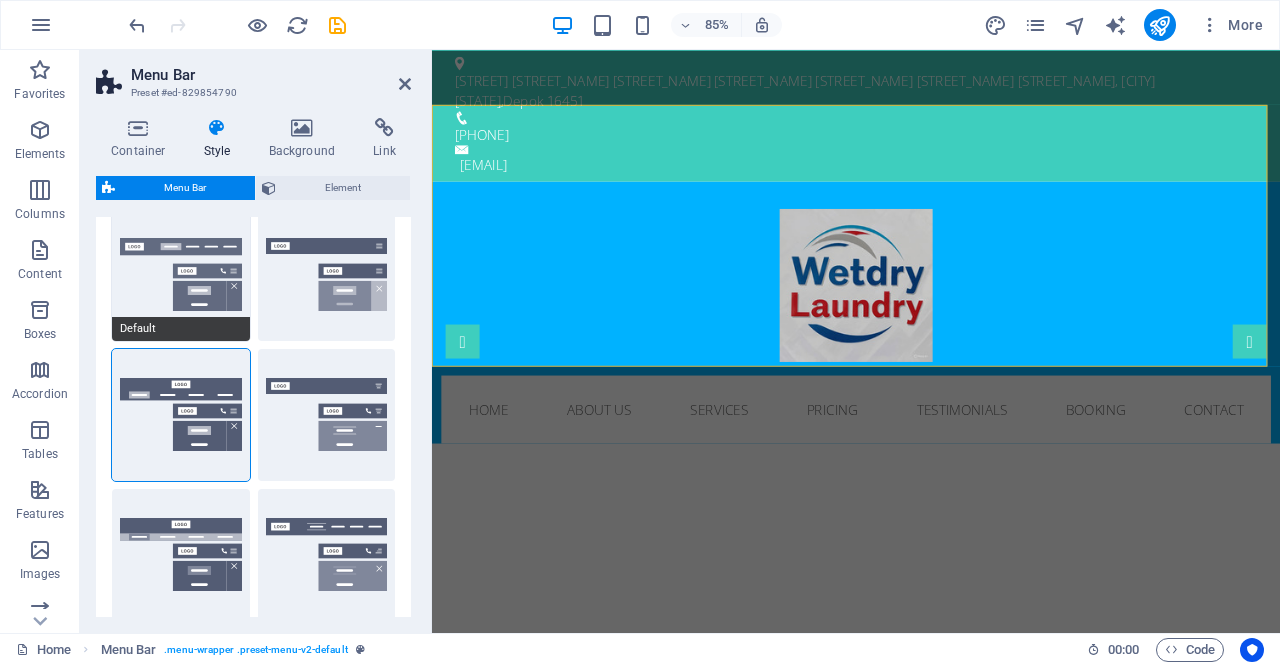 click on "Default" at bounding box center [181, 275] 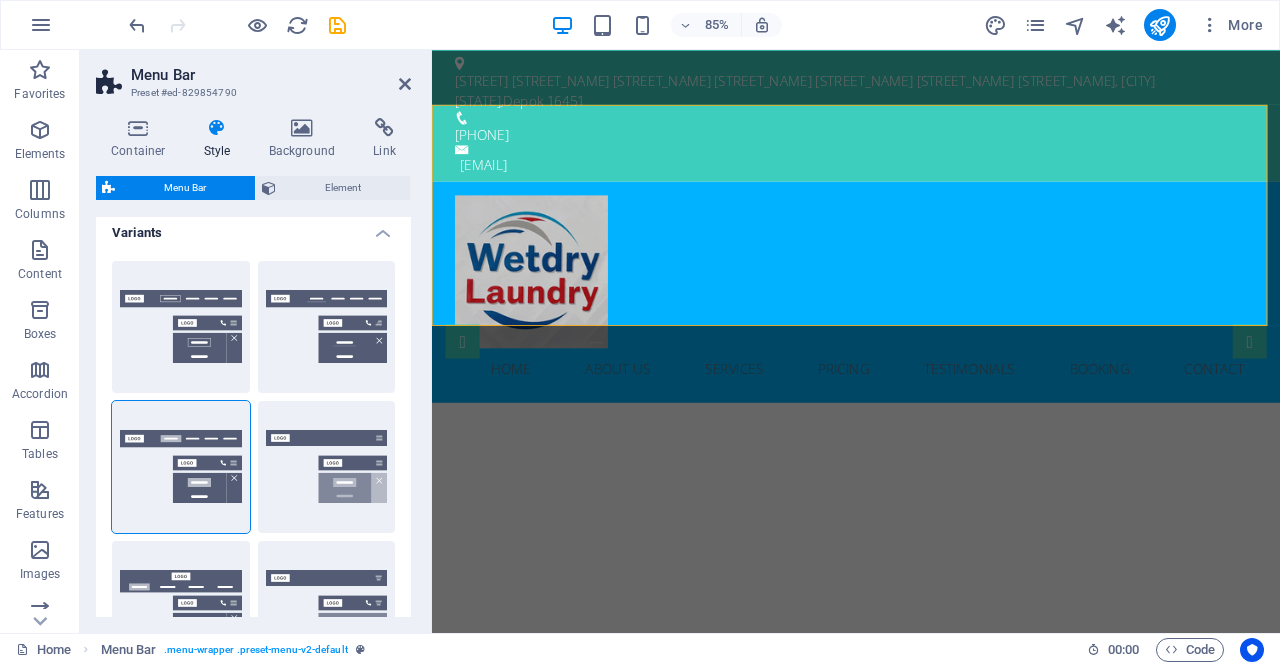 scroll, scrollTop: 0, scrollLeft: 0, axis: both 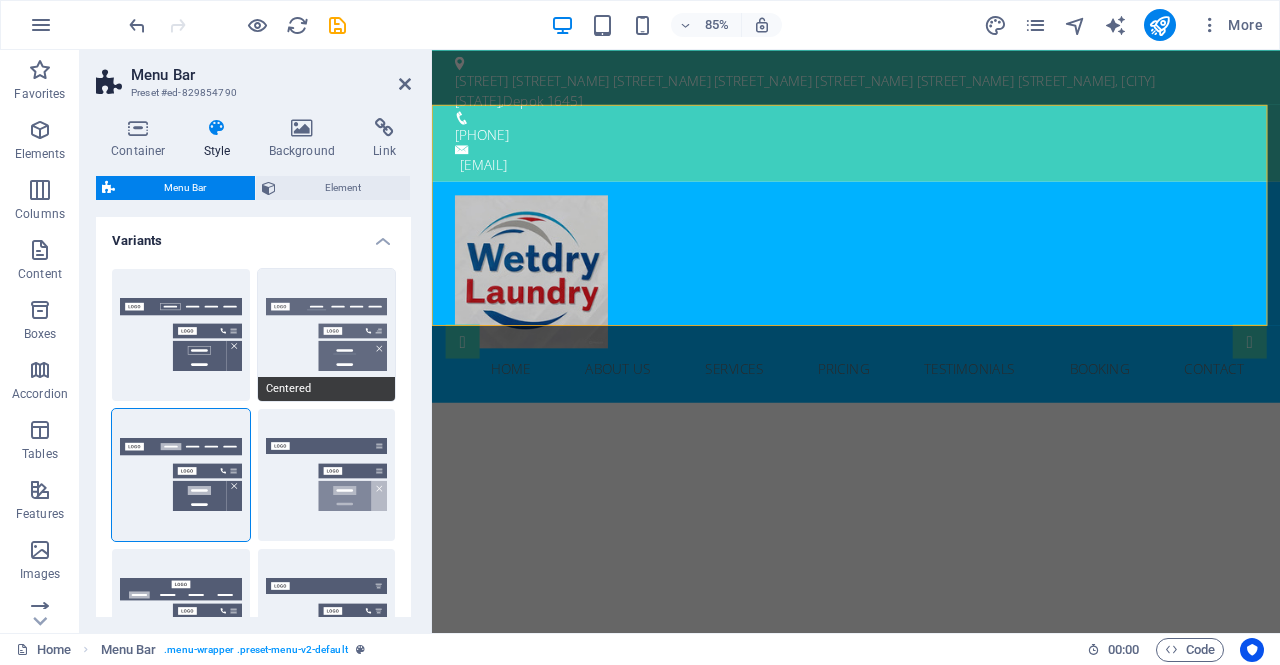 click on "Centered" at bounding box center [327, 335] 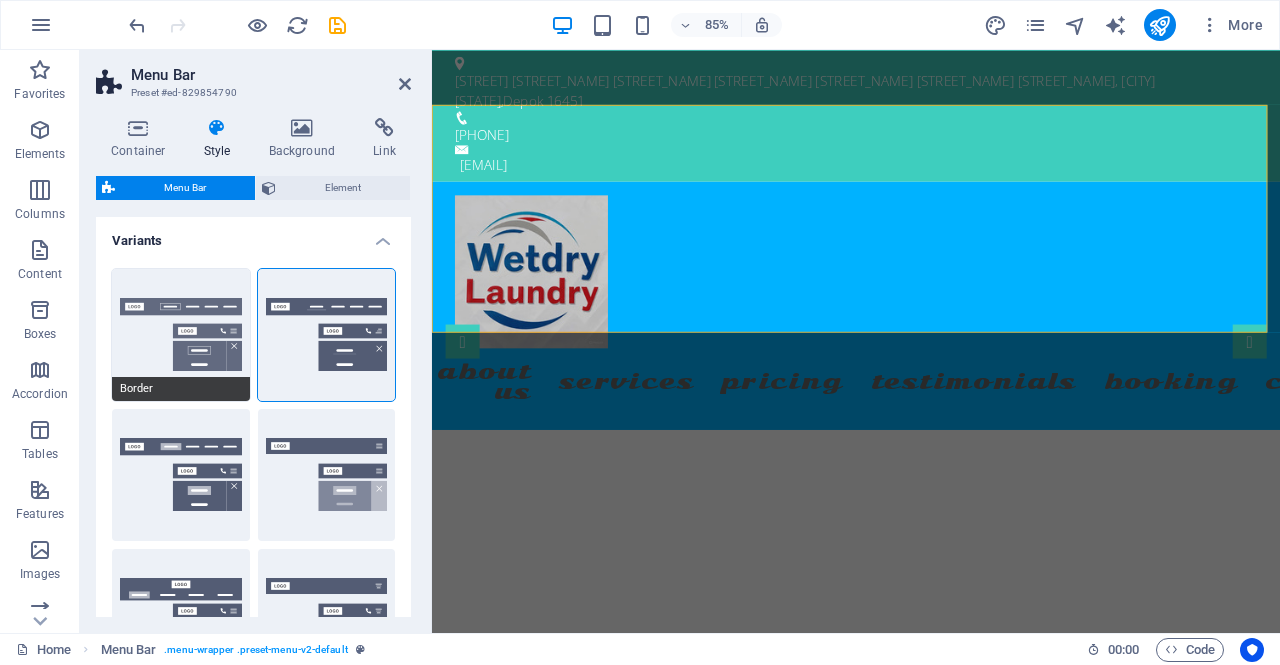 click on "Border" at bounding box center (181, 335) 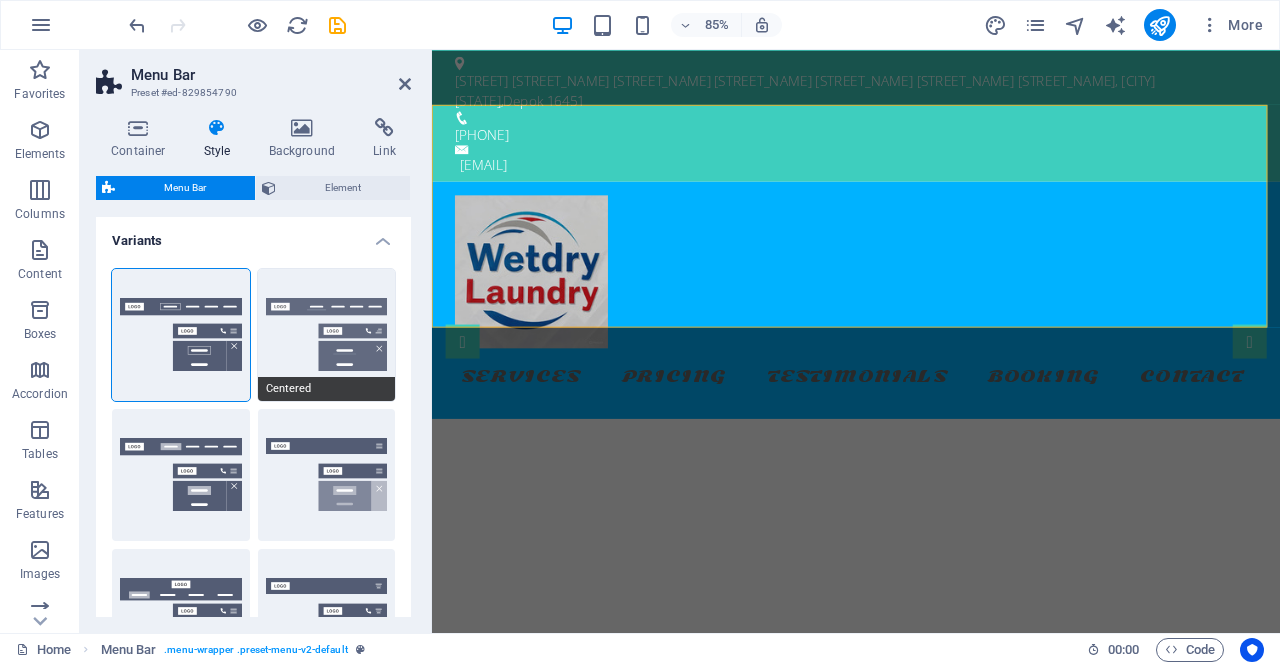 click on "Centered" at bounding box center [327, 335] 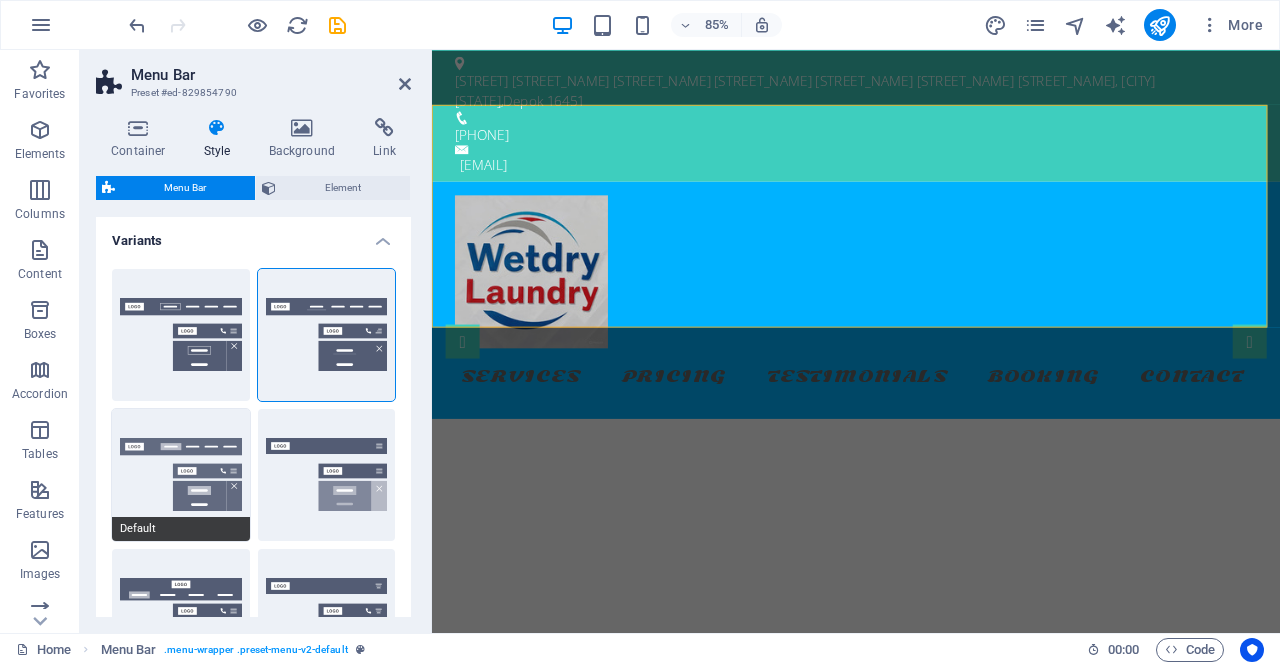 click on "Default" at bounding box center (181, 475) 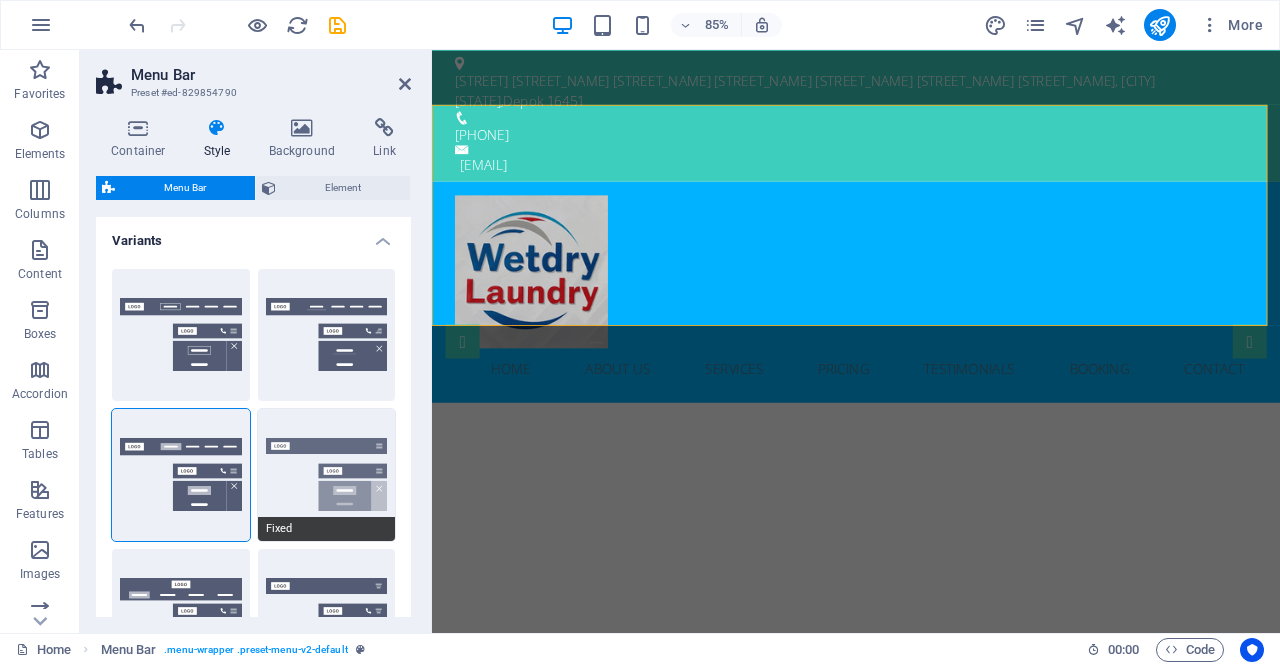 click on "Fixed" at bounding box center [327, 475] 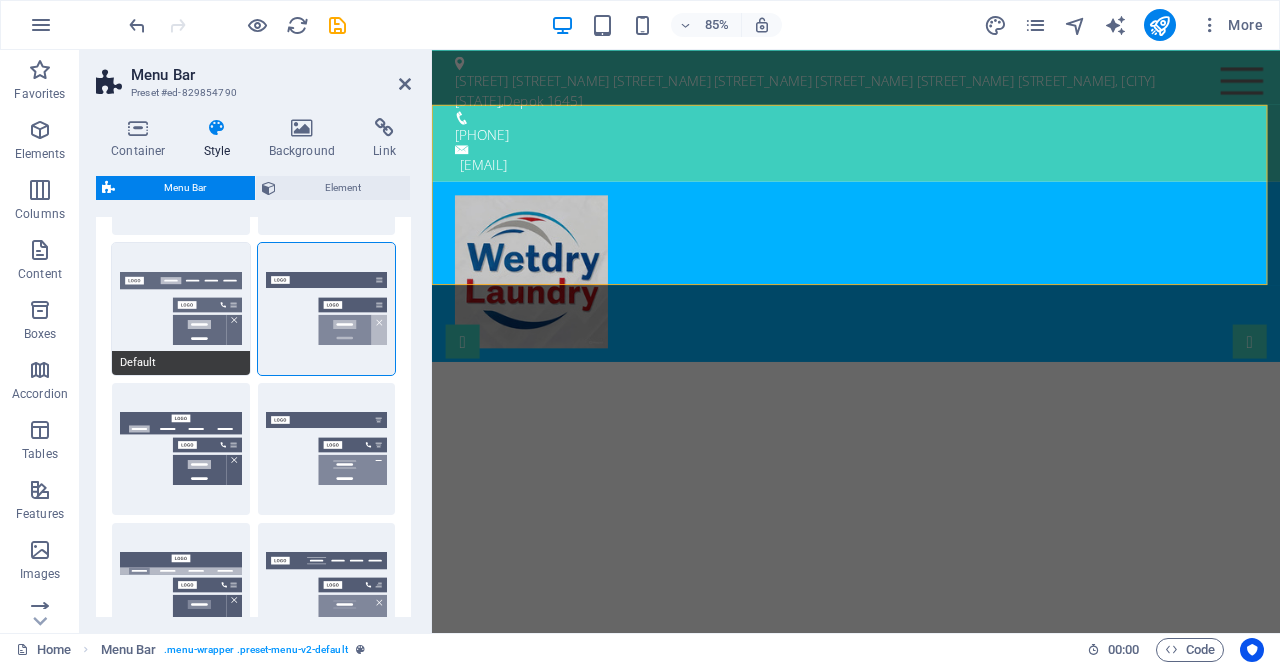 scroll, scrollTop: 200, scrollLeft: 0, axis: vertical 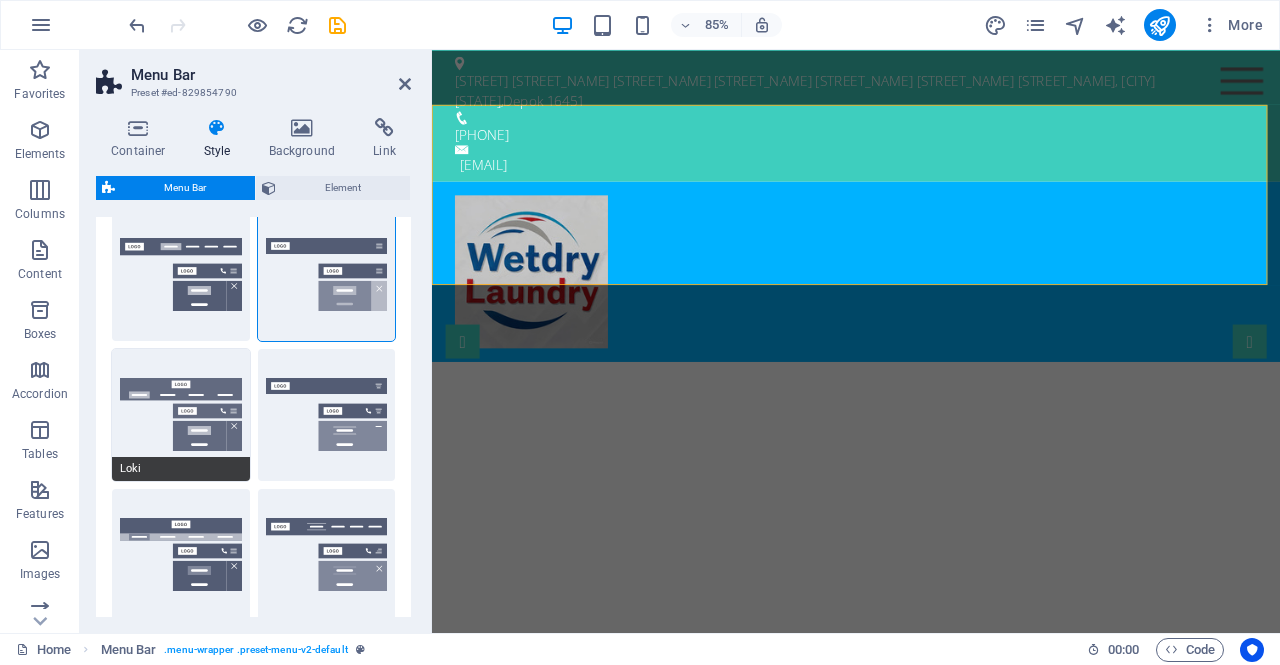 click on "Loki" at bounding box center [181, 415] 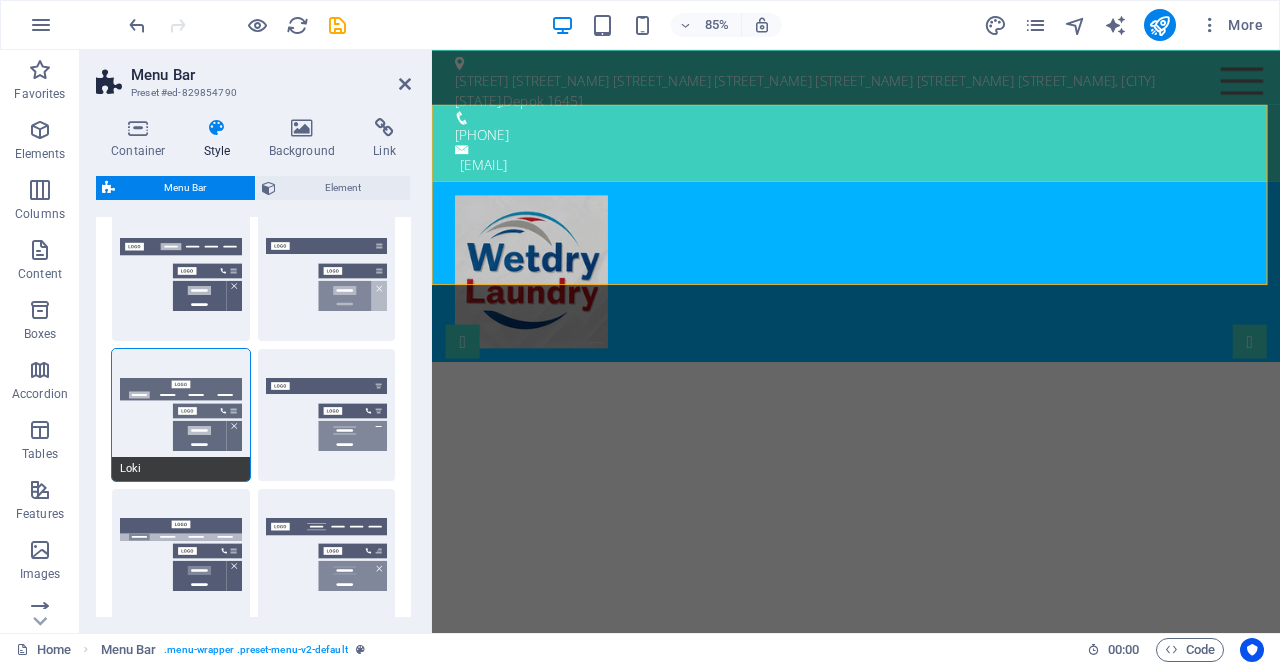 type on "0" 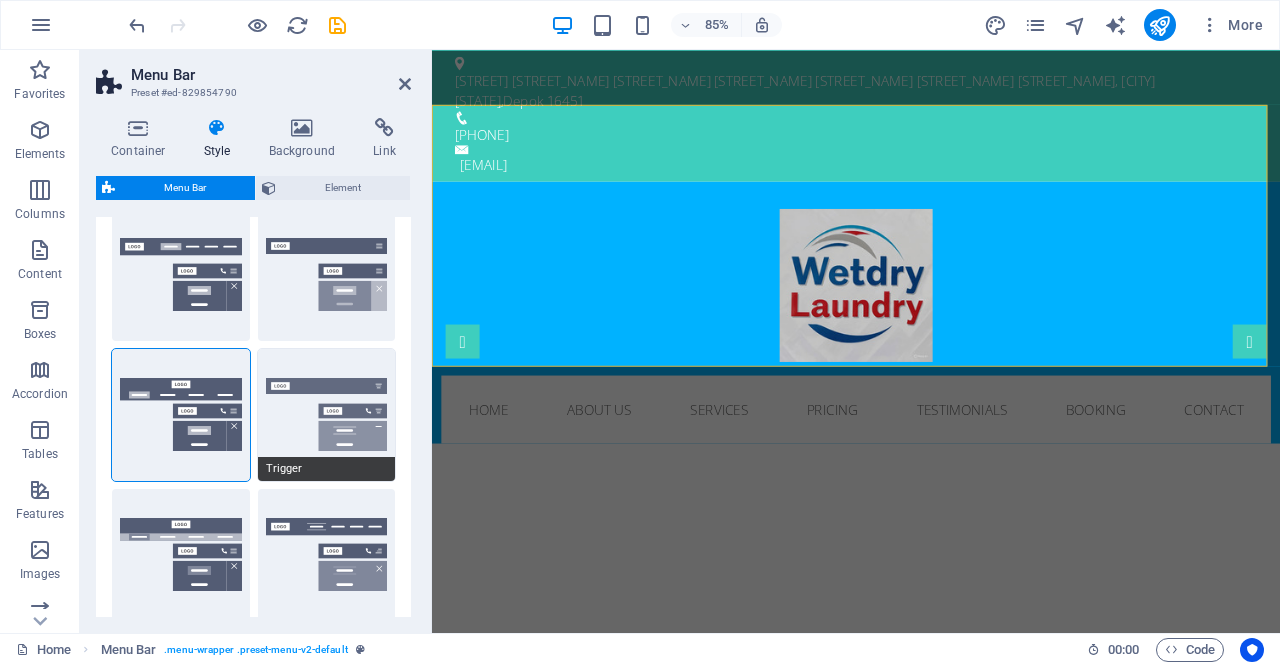 click on "Trigger" at bounding box center (327, 415) 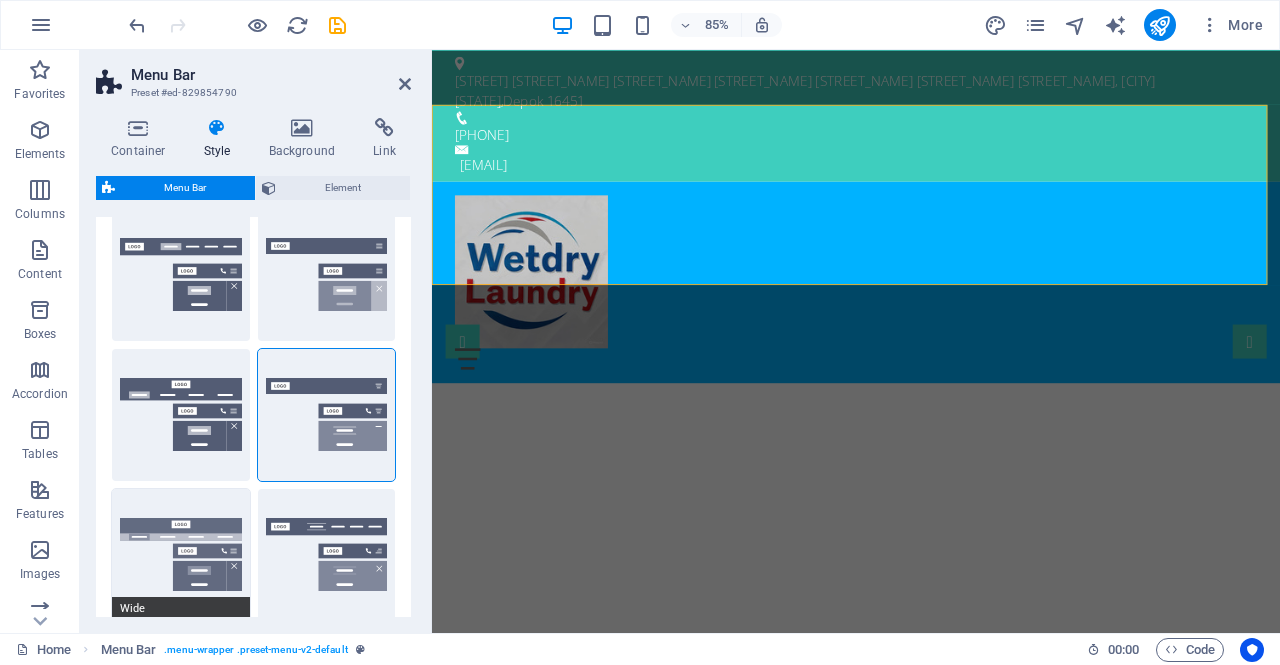 click on "Wide" at bounding box center (181, 555) 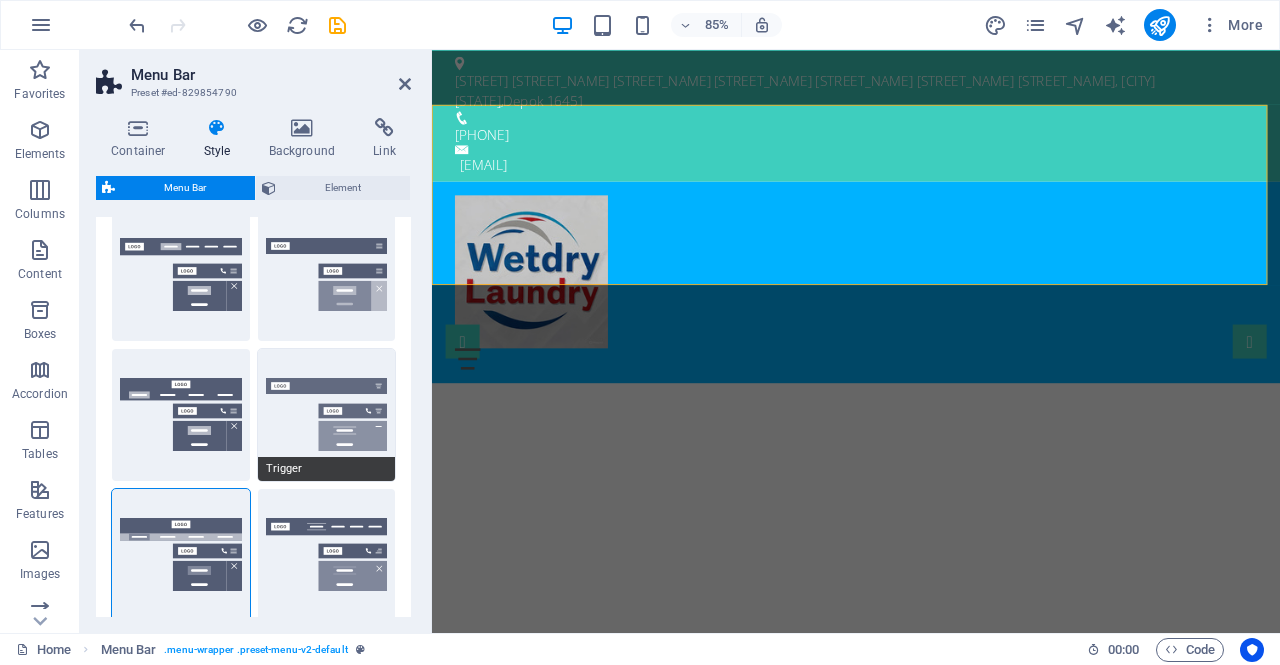 scroll, scrollTop: 400, scrollLeft: 0, axis: vertical 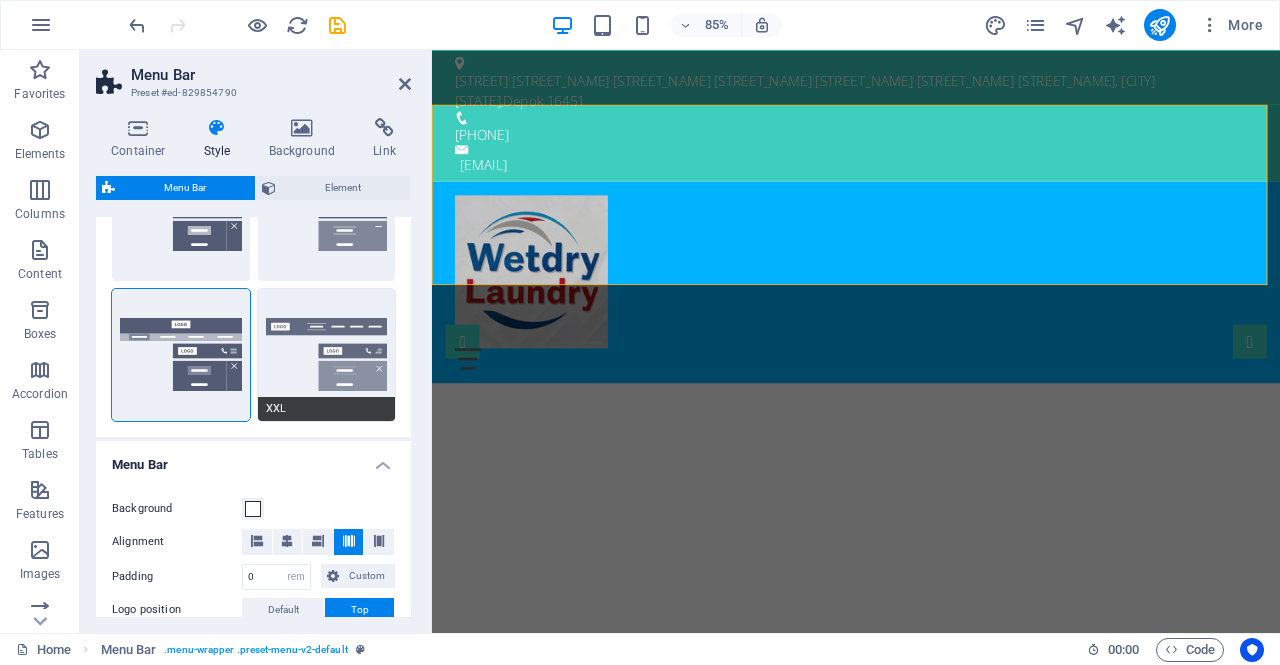click on "XXL" at bounding box center (327, 355) 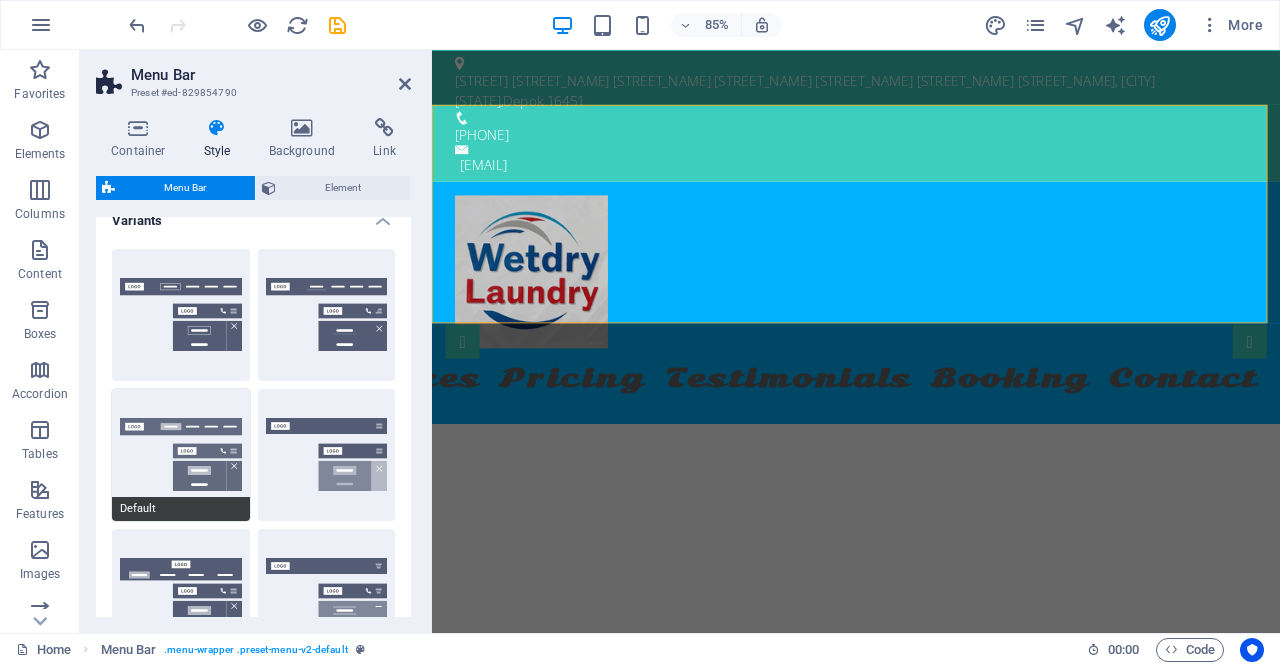 scroll, scrollTop: 0, scrollLeft: 0, axis: both 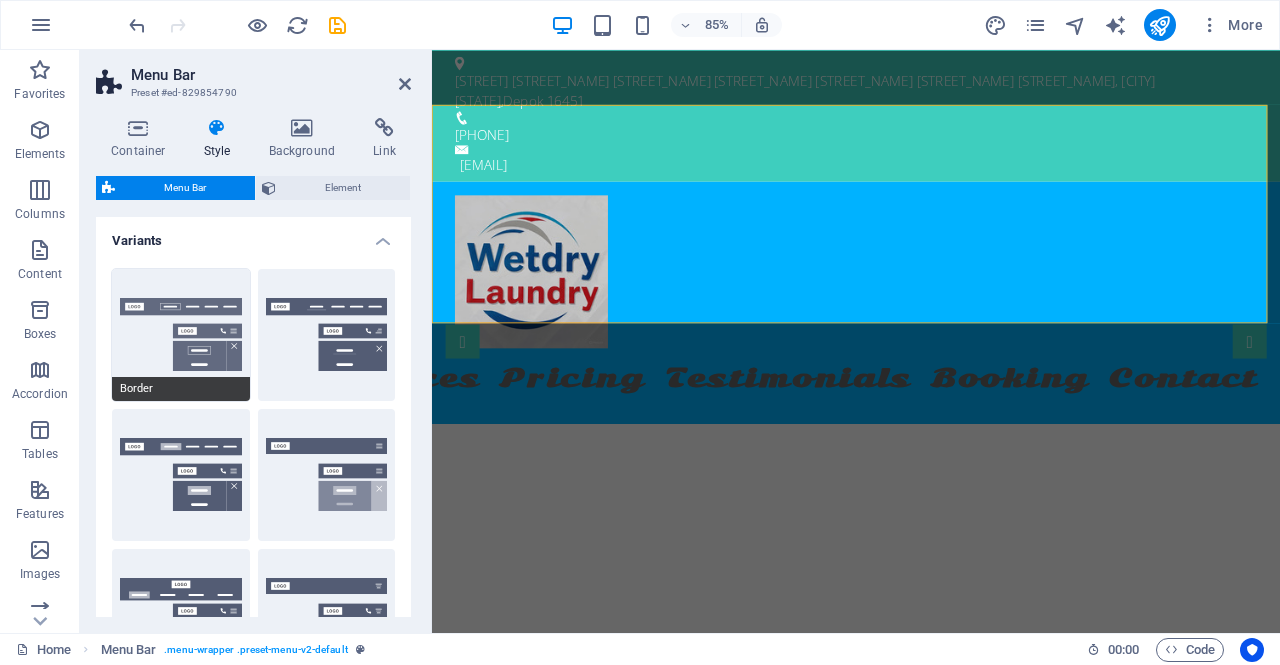 click on "Border" at bounding box center [181, 335] 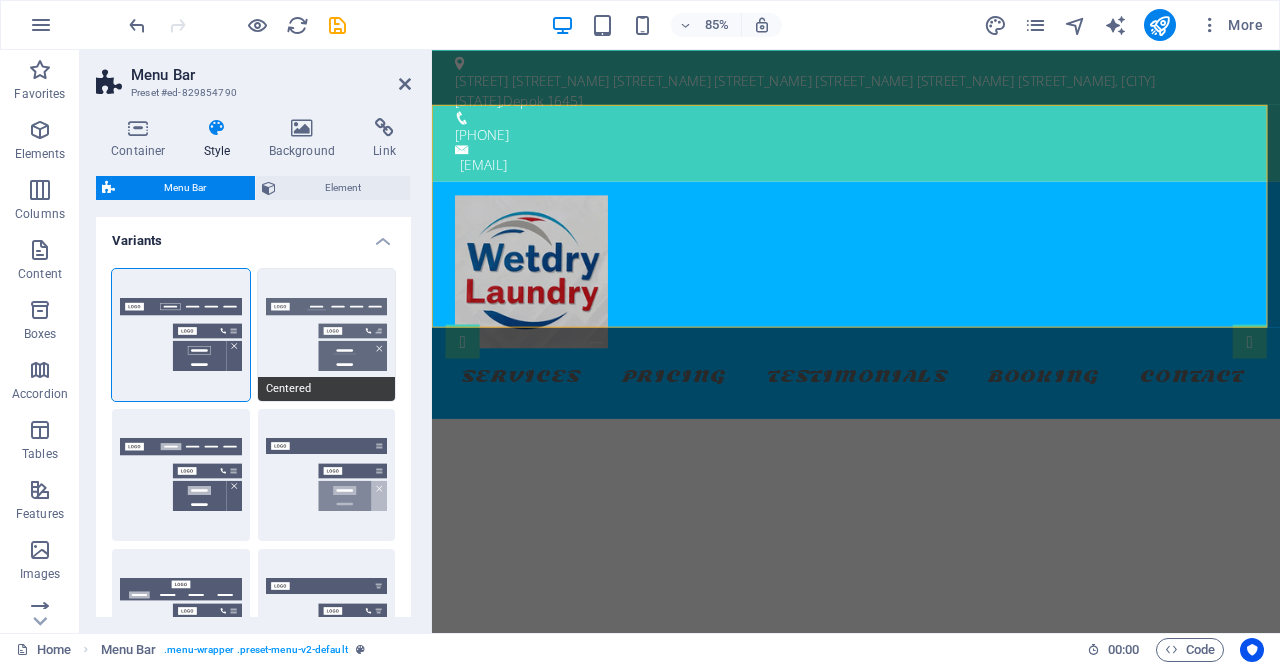 scroll, scrollTop: 0, scrollLeft: 0, axis: both 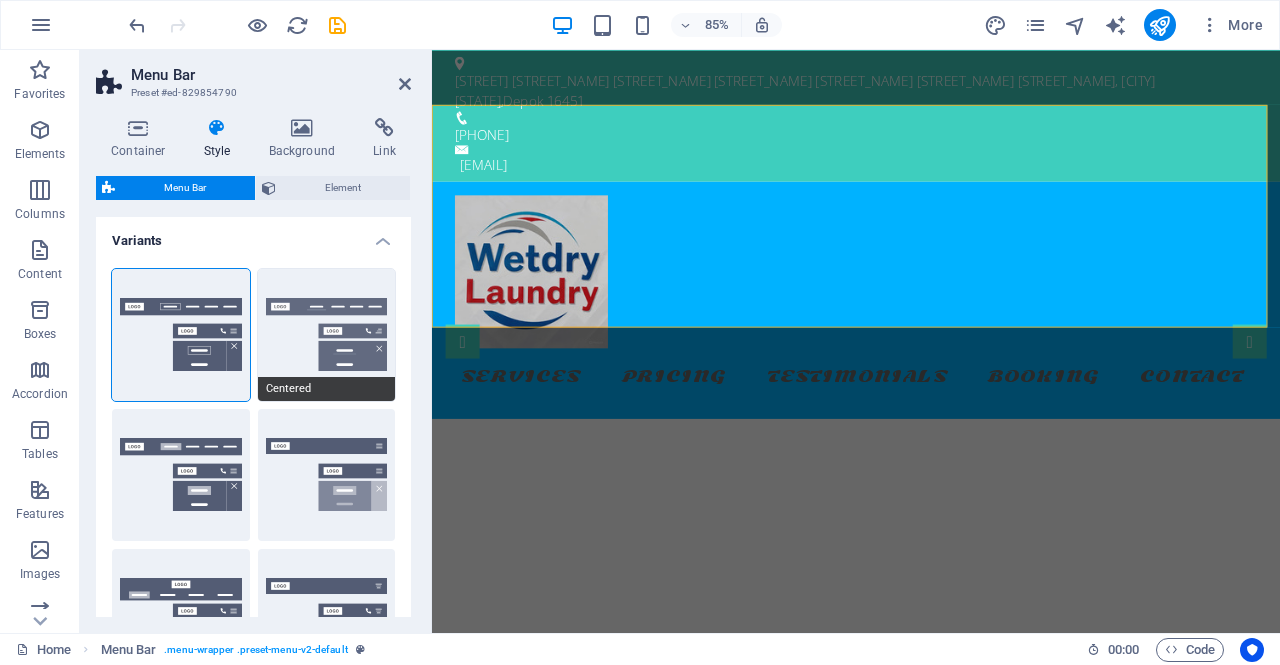 click on "Centered" at bounding box center (327, 335) 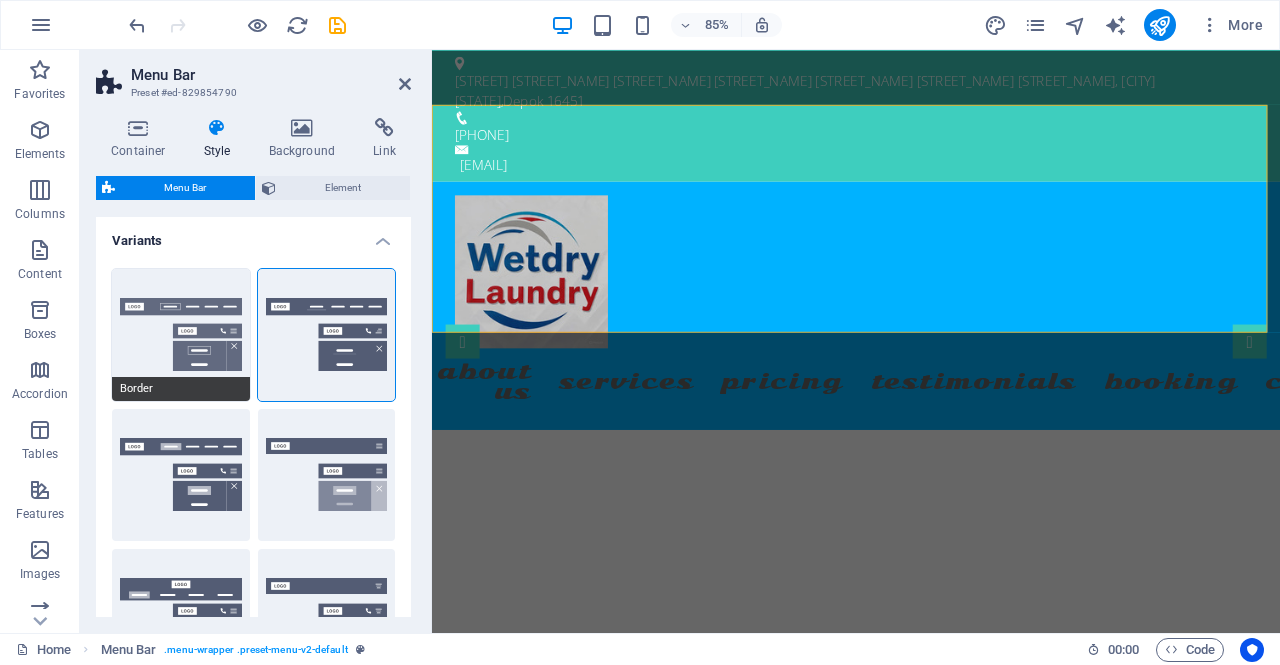 click on "Border" at bounding box center (181, 335) 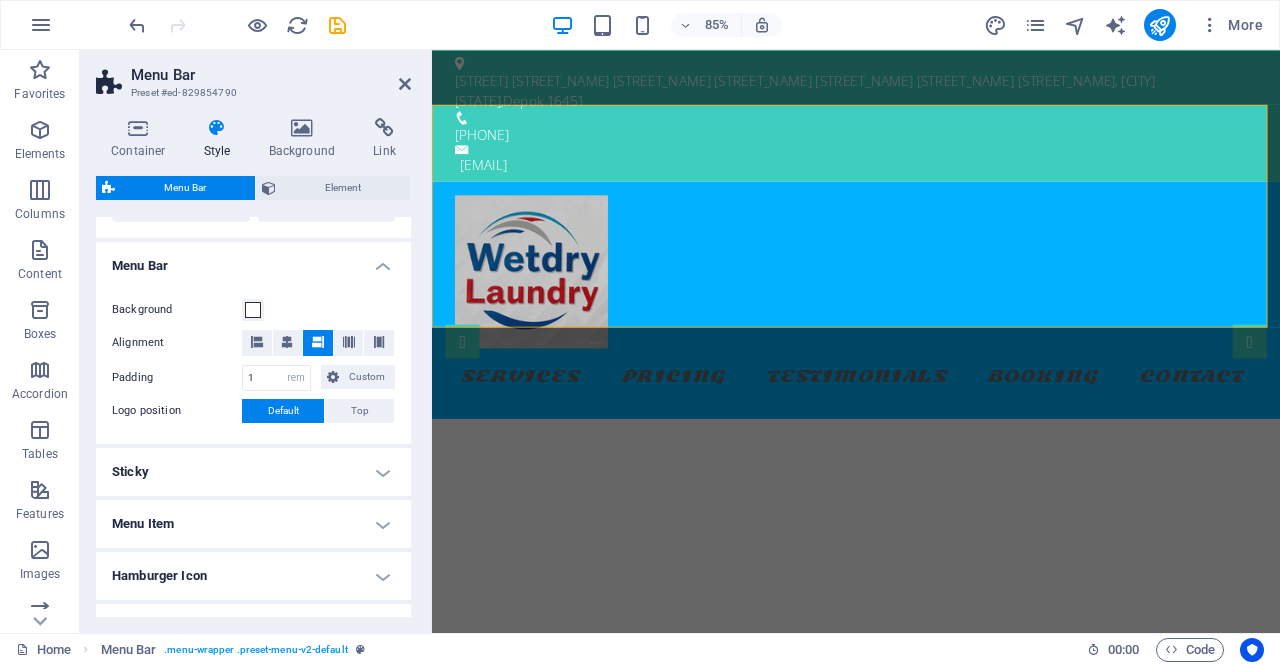 scroll, scrollTop: 600, scrollLeft: 0, axis: vertical 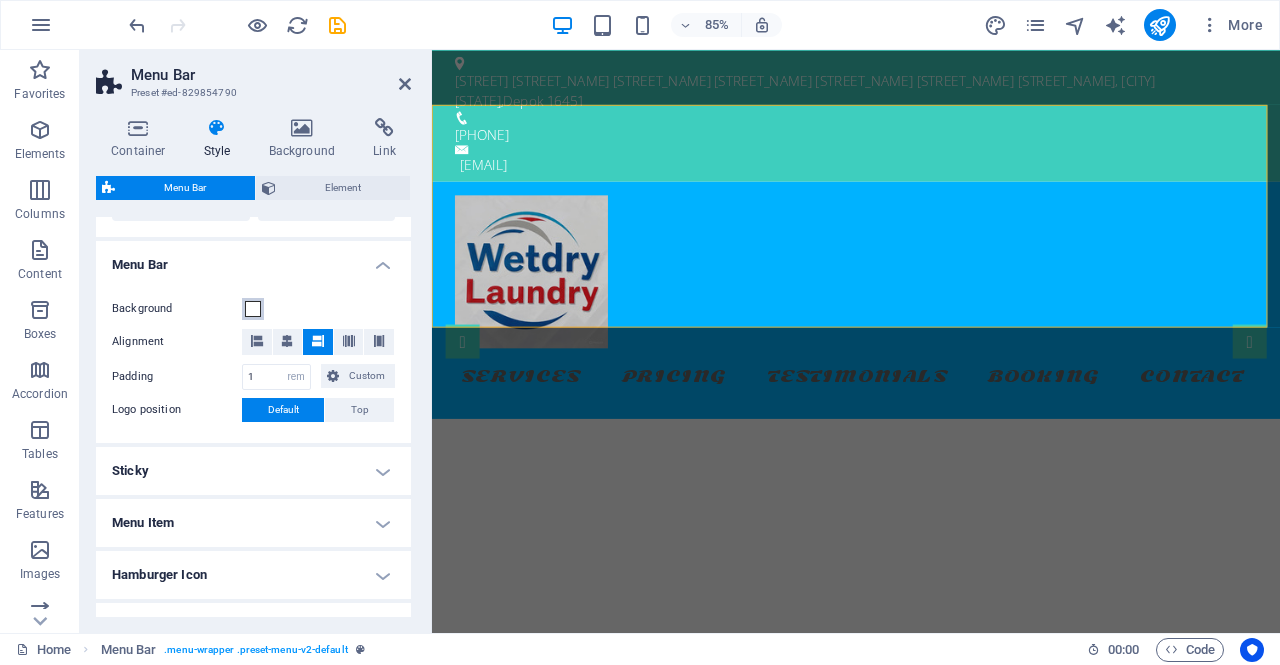 click at bounding box center [253, 309] 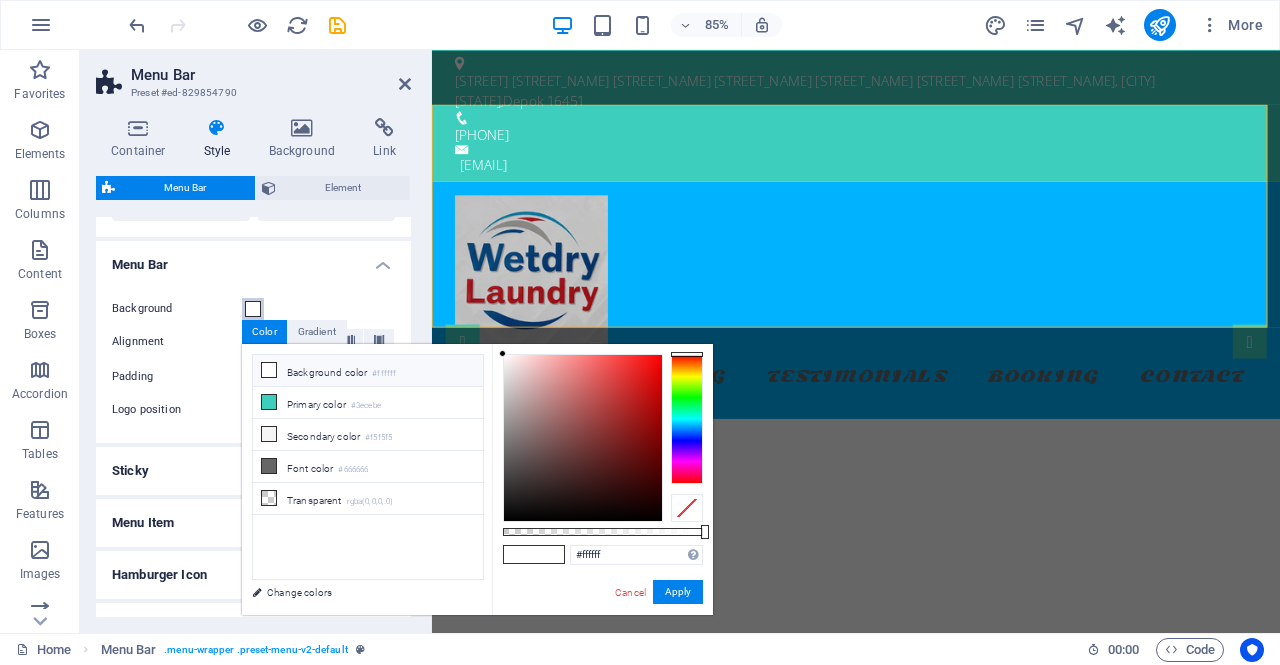 click at bounding box center (253, 309) 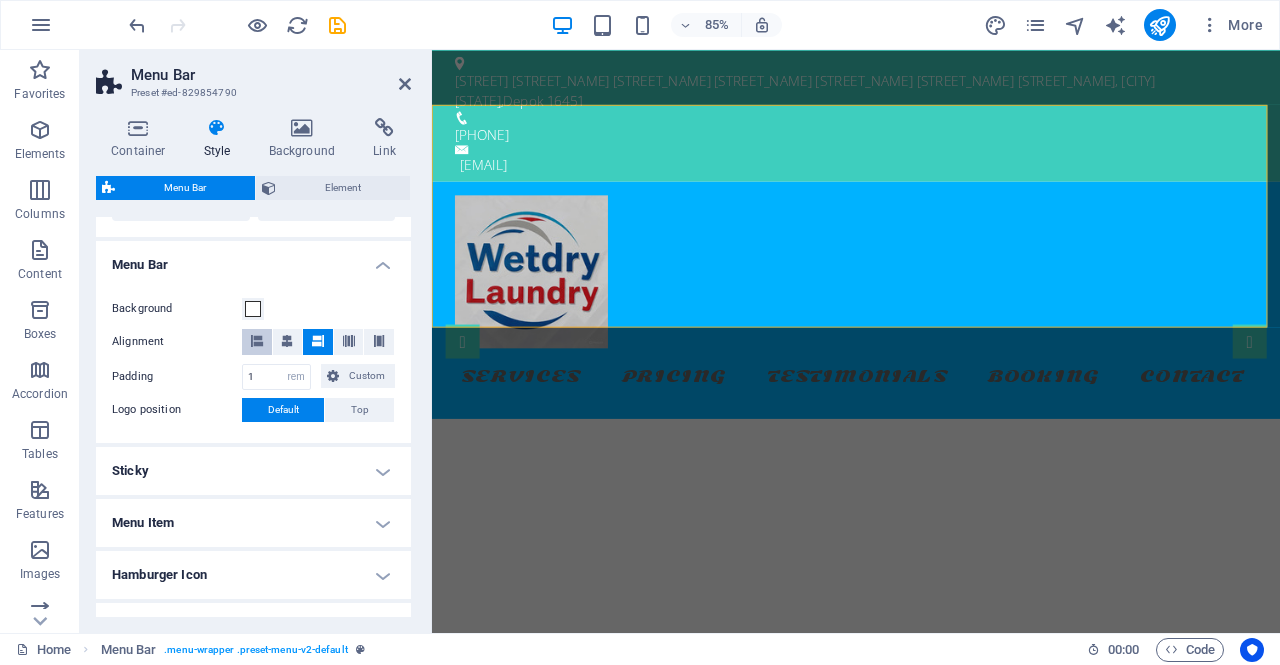 click at bounding box center (257, 341) 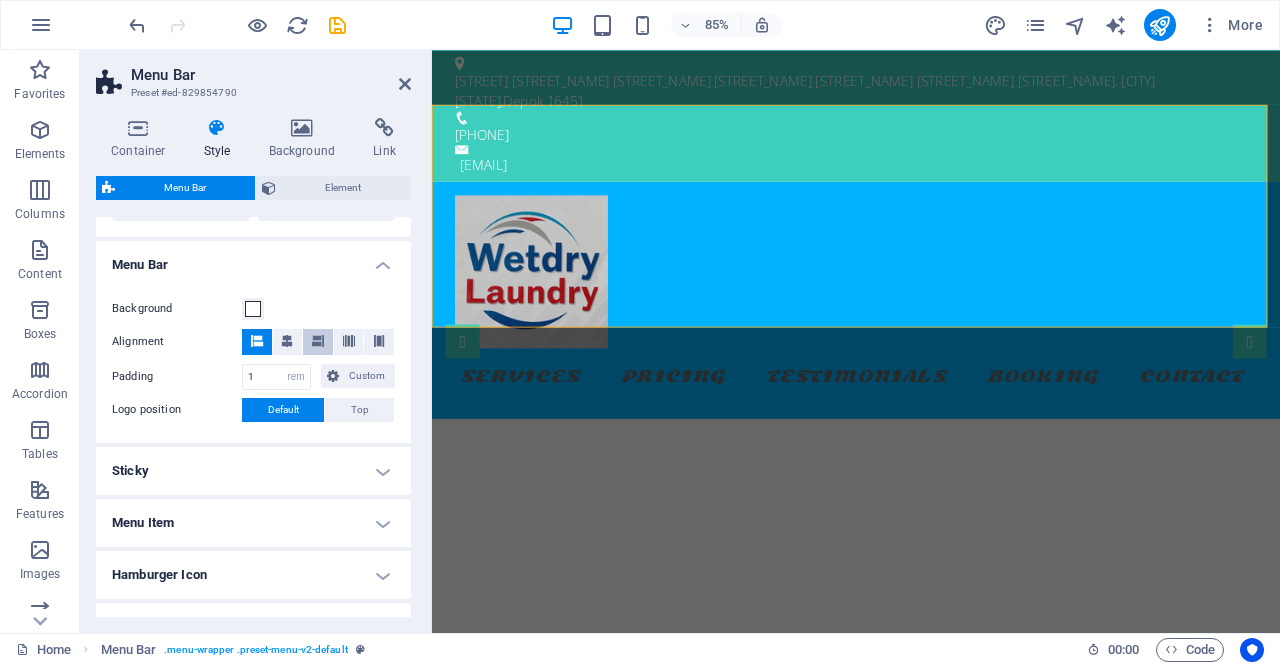 click at bounding box center [318, 341] 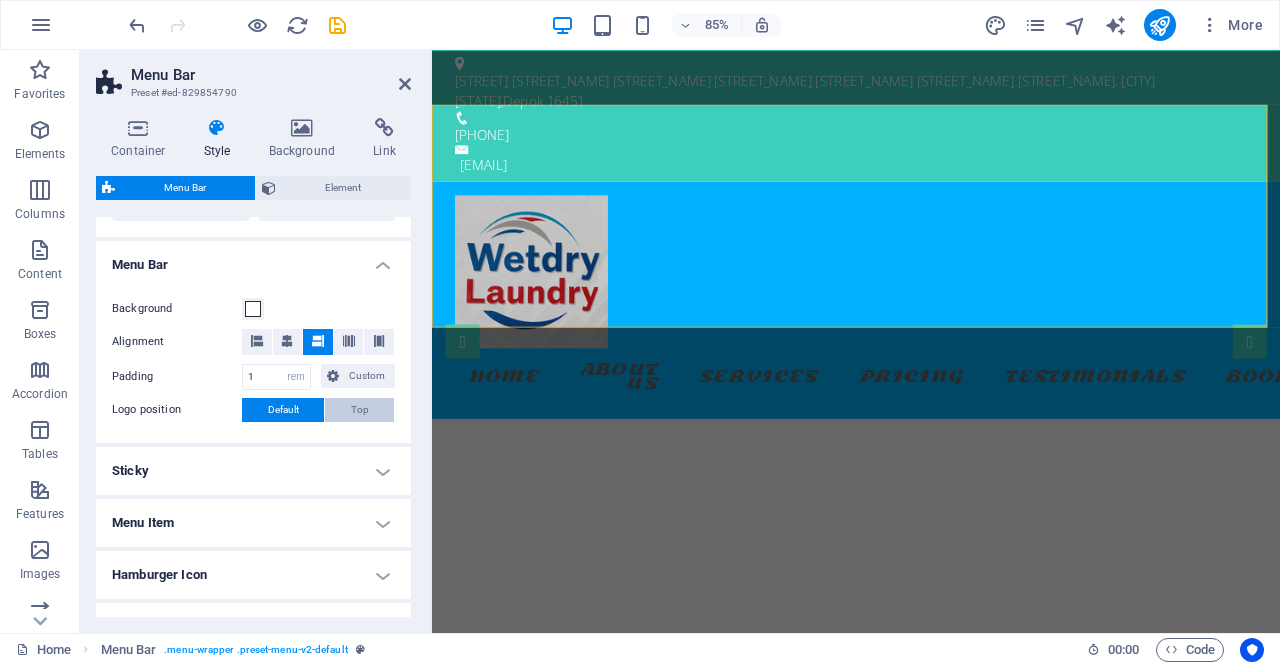 click on "Top" at bounding box center [359, 410] 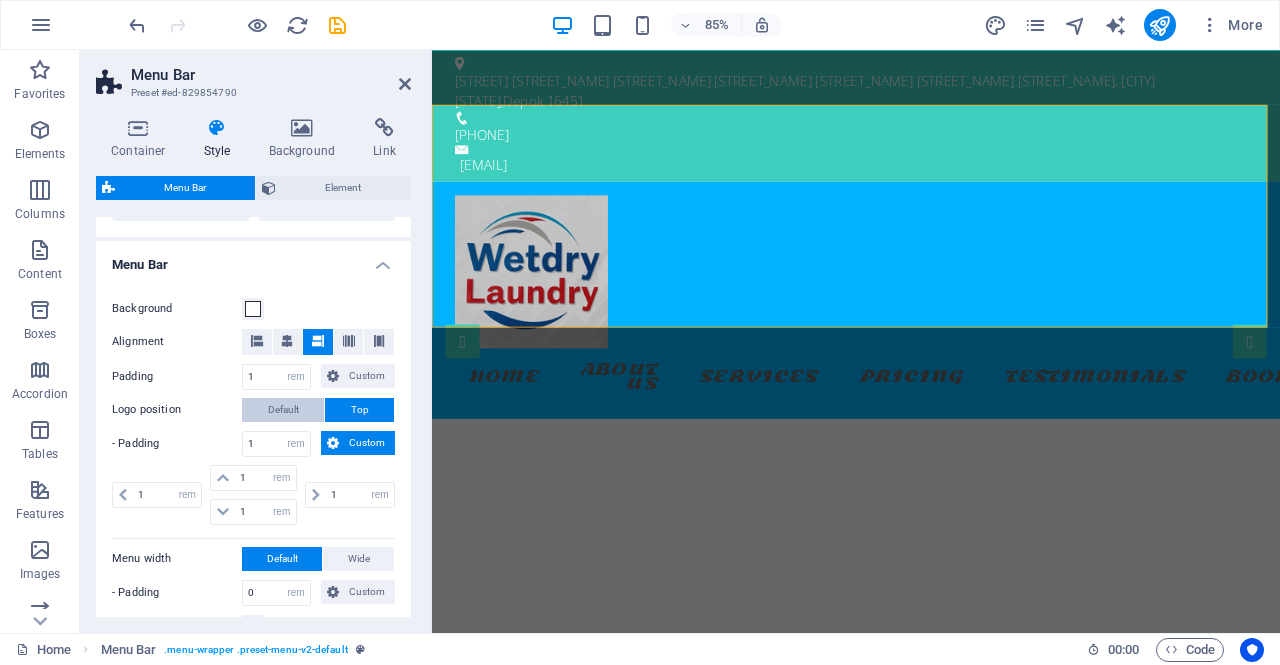 click on "Default" at bounding box center (283, 410) 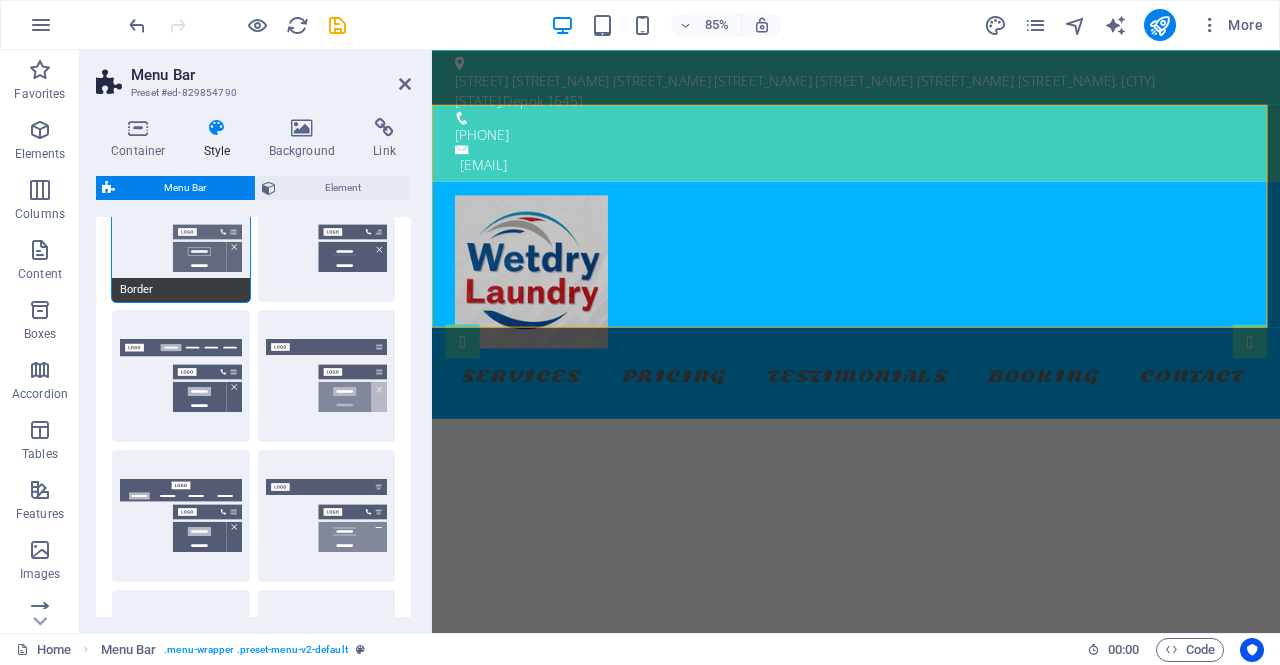 scroll, scrollTop: 65, scrollLeft: 0, axis: vertical 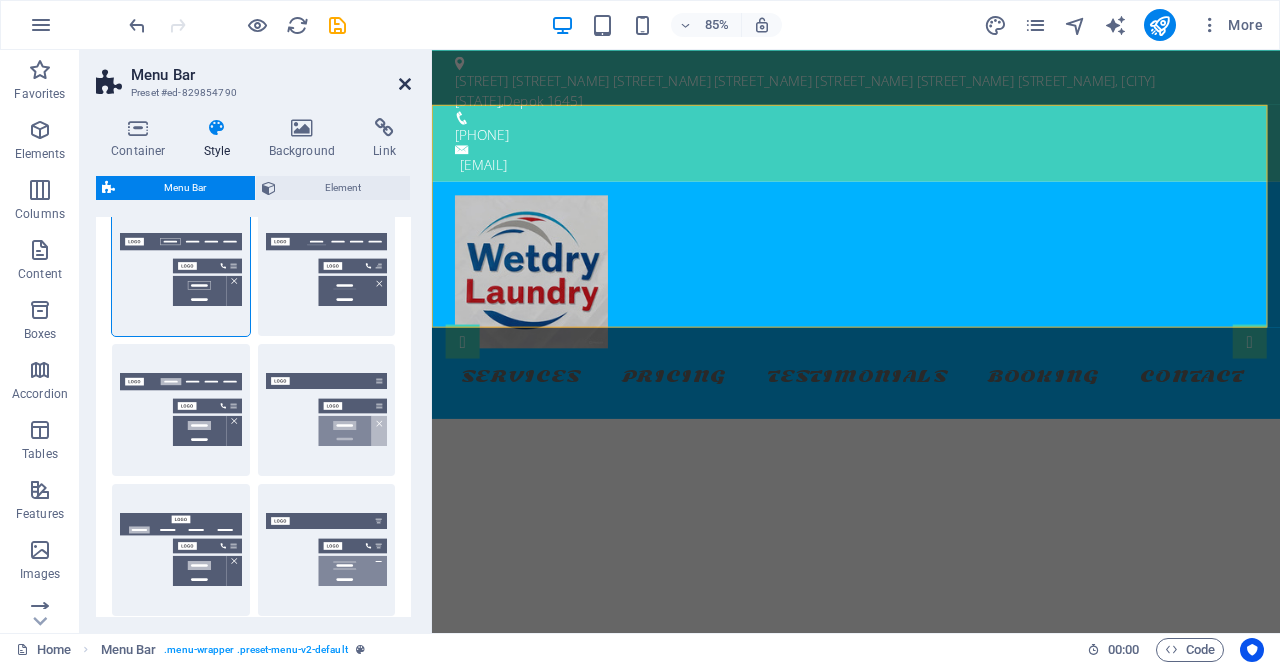 click at bounding box center (405, 84) 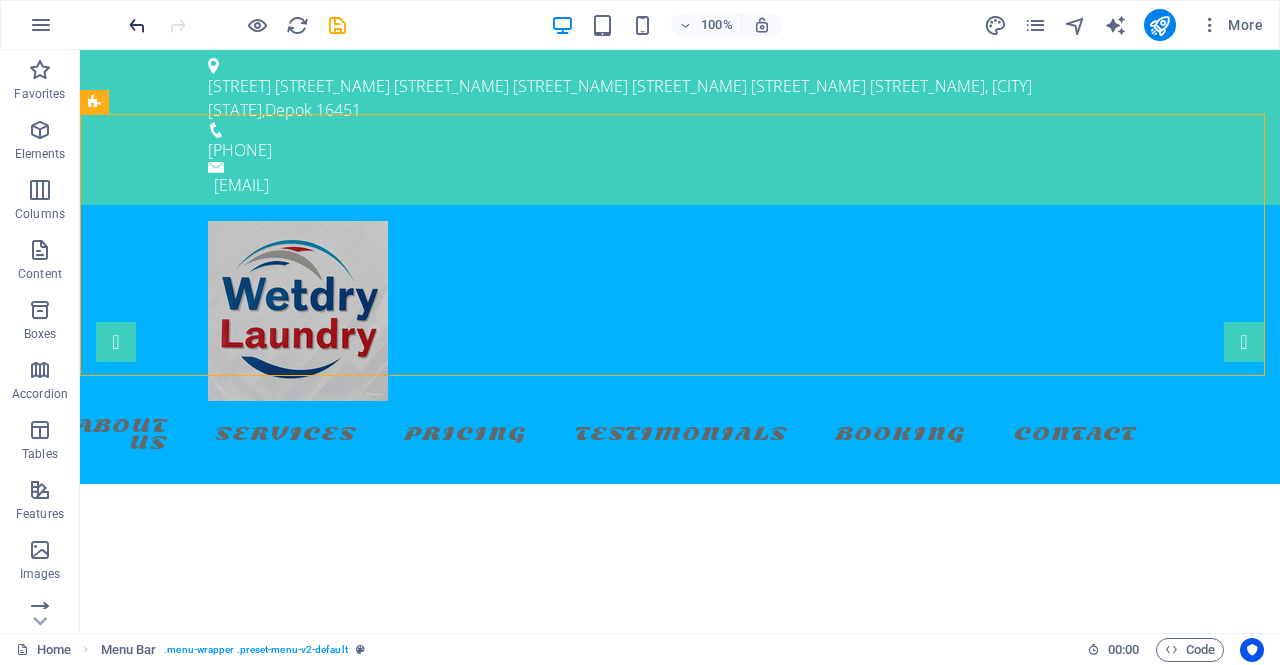 click at bounding box center (137, 25) 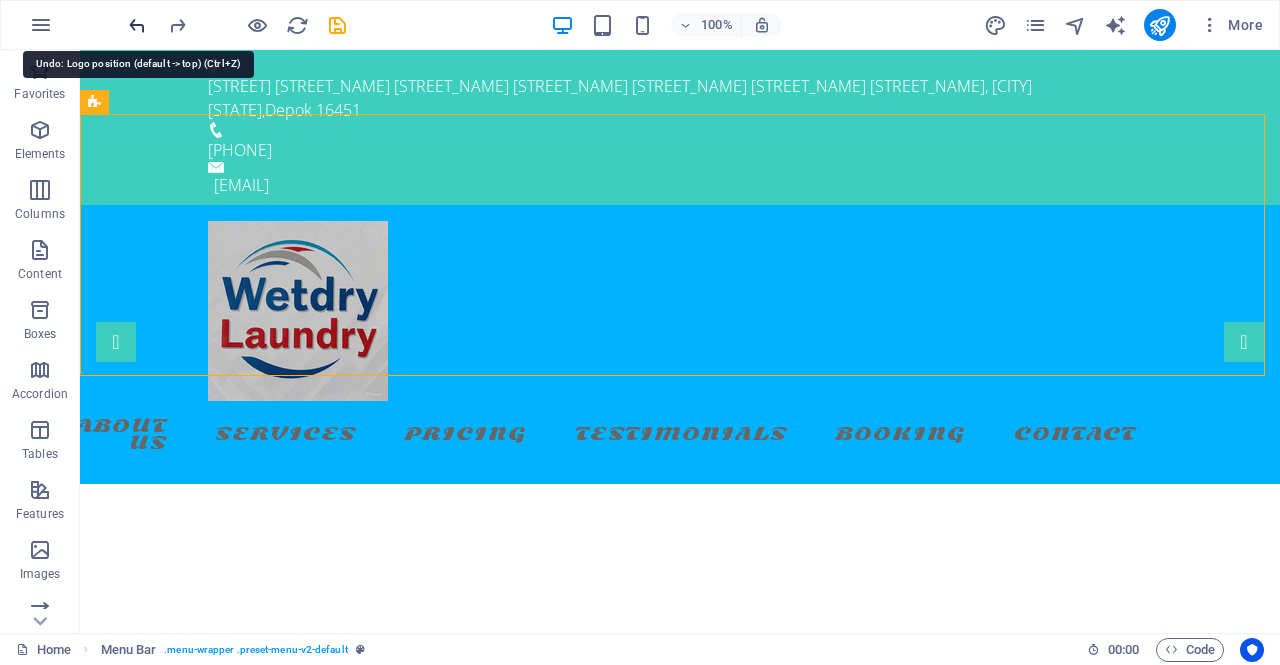 click at bounding box center (137, 25) 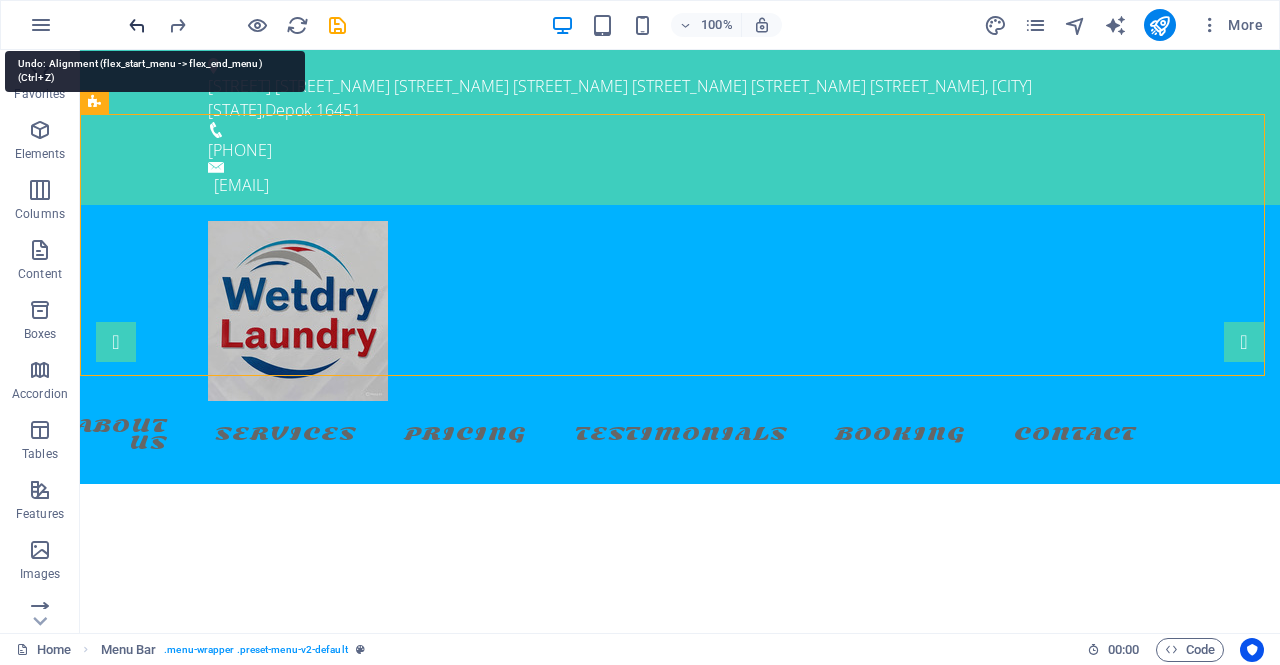 click at bounding box center [137, 25] 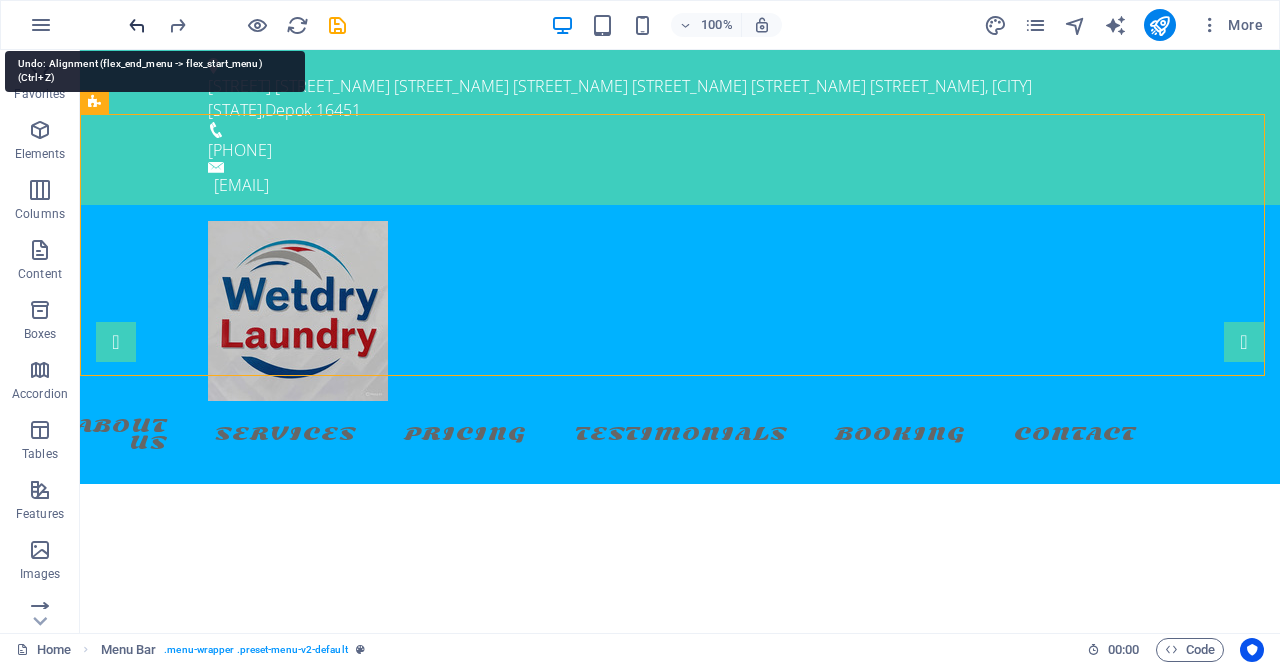 click at bounding box center [137, 25] 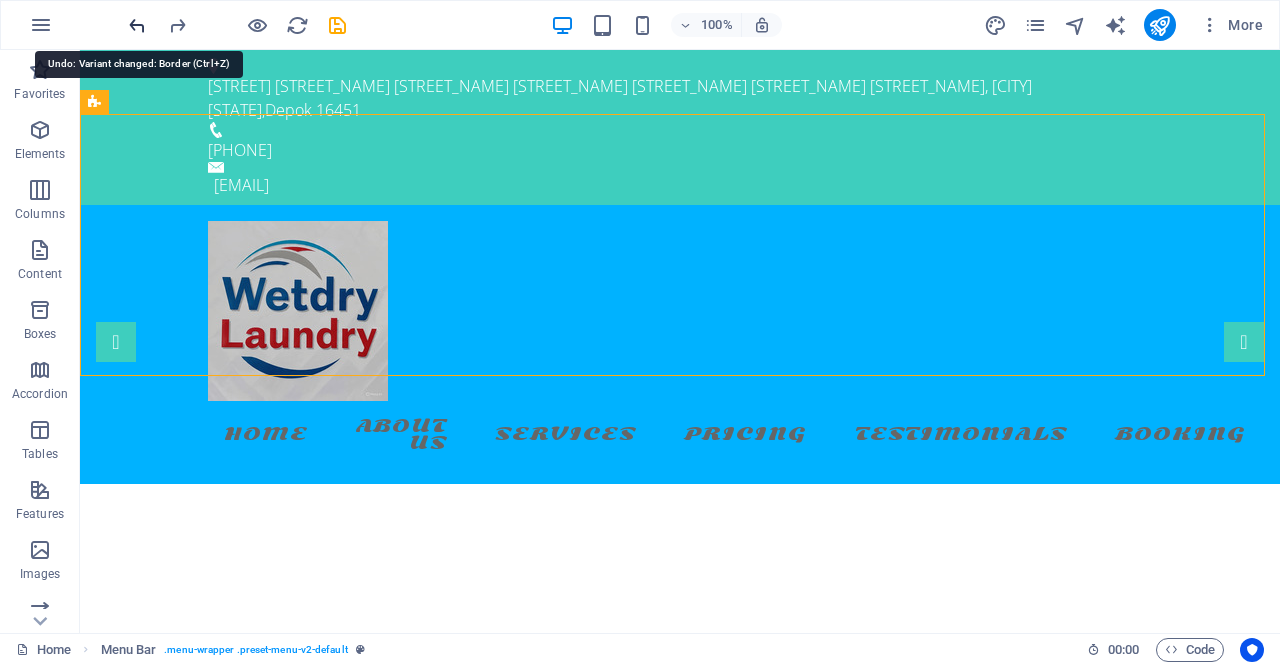 click at bounding box center (137, 25) 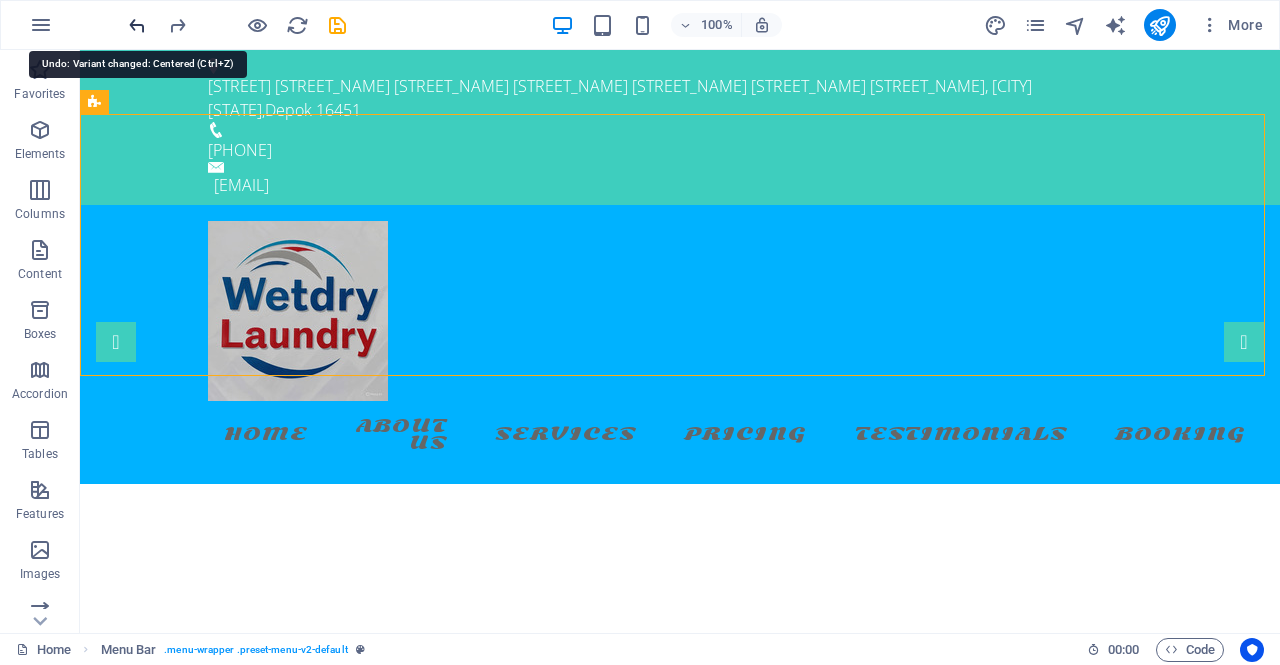 click at bounding box center [137, 25] 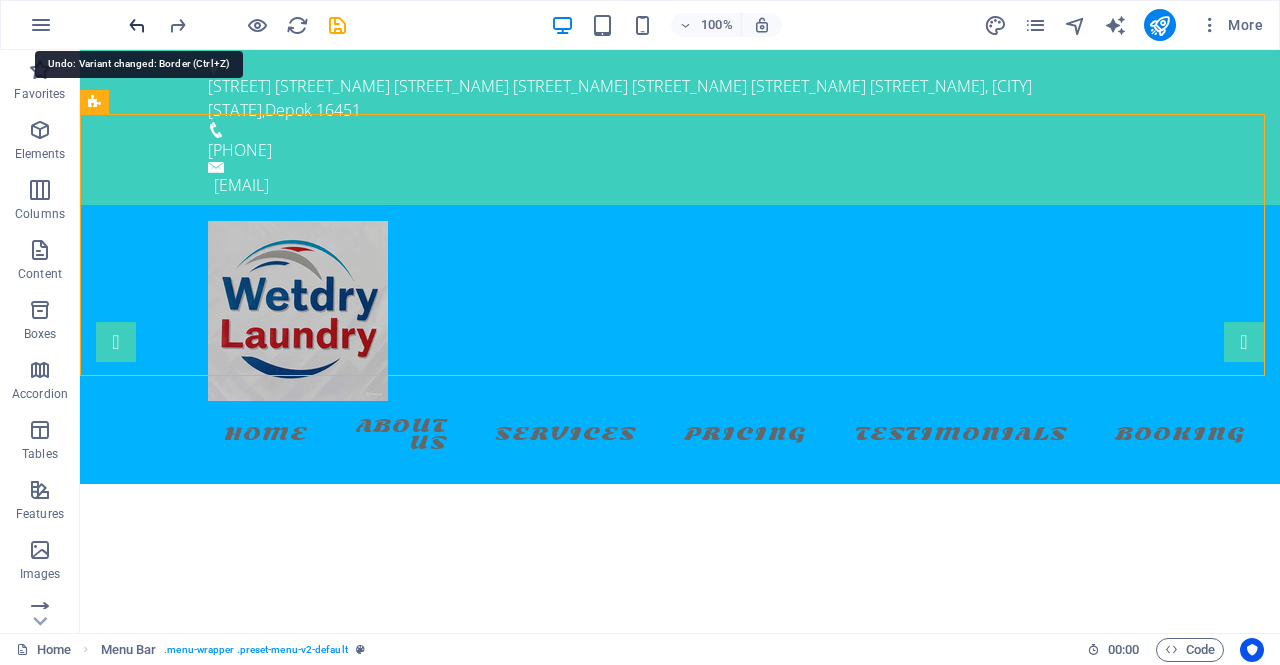 click at bounding box center (137, 25) 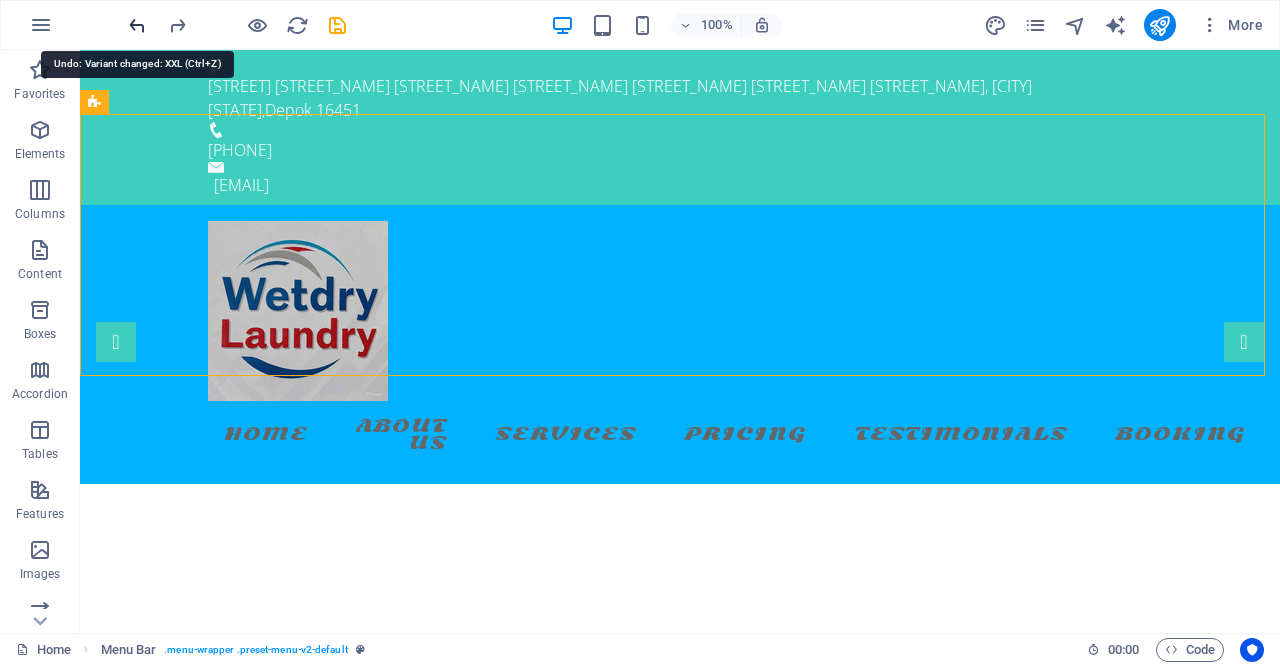 click at bounding box center [137, 25] 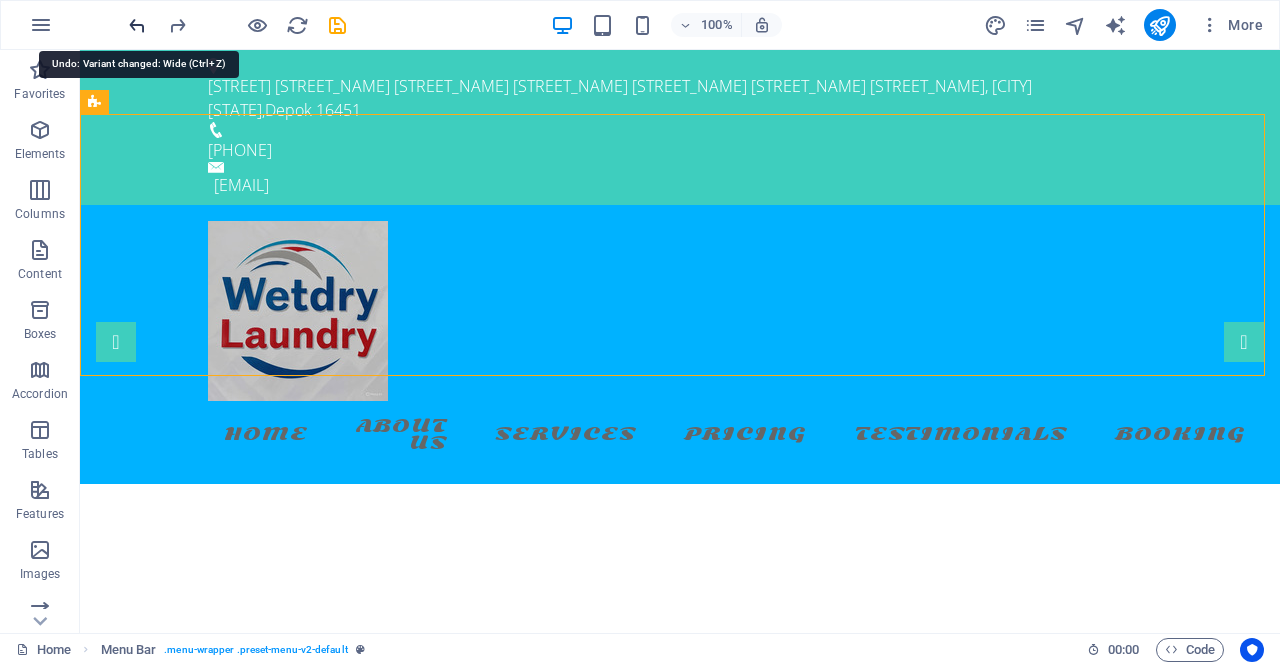 click at bounding box center [137, 25] 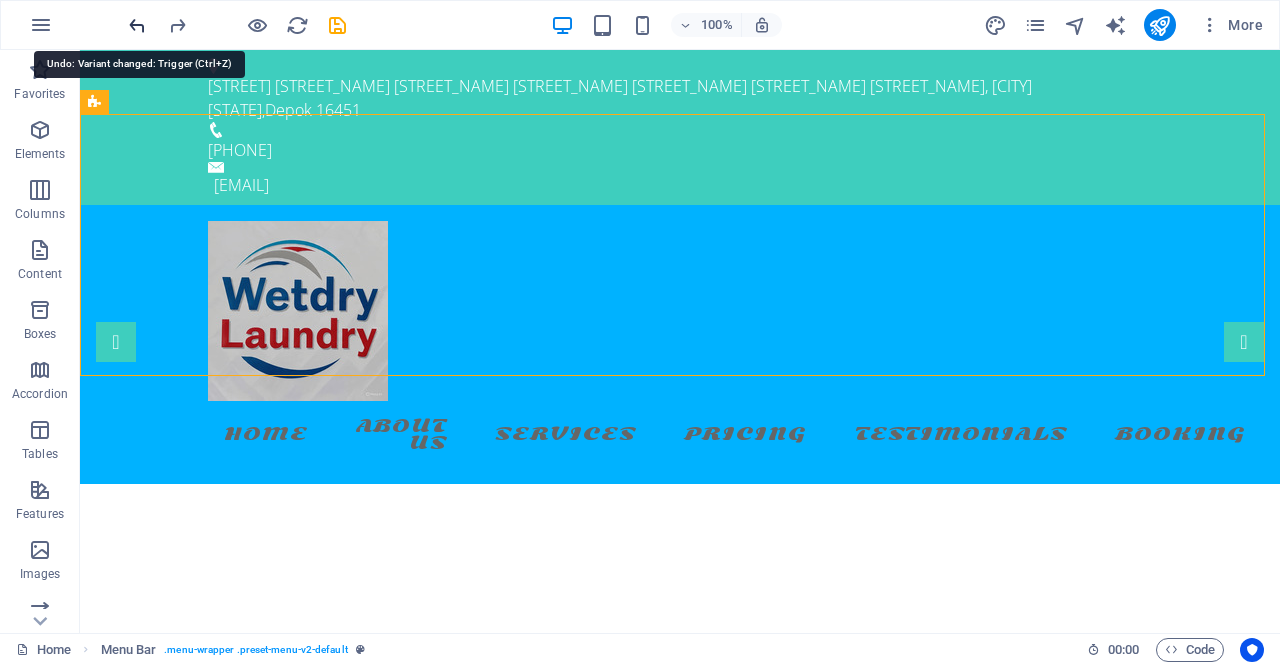 click at bounding box center (137, 25) 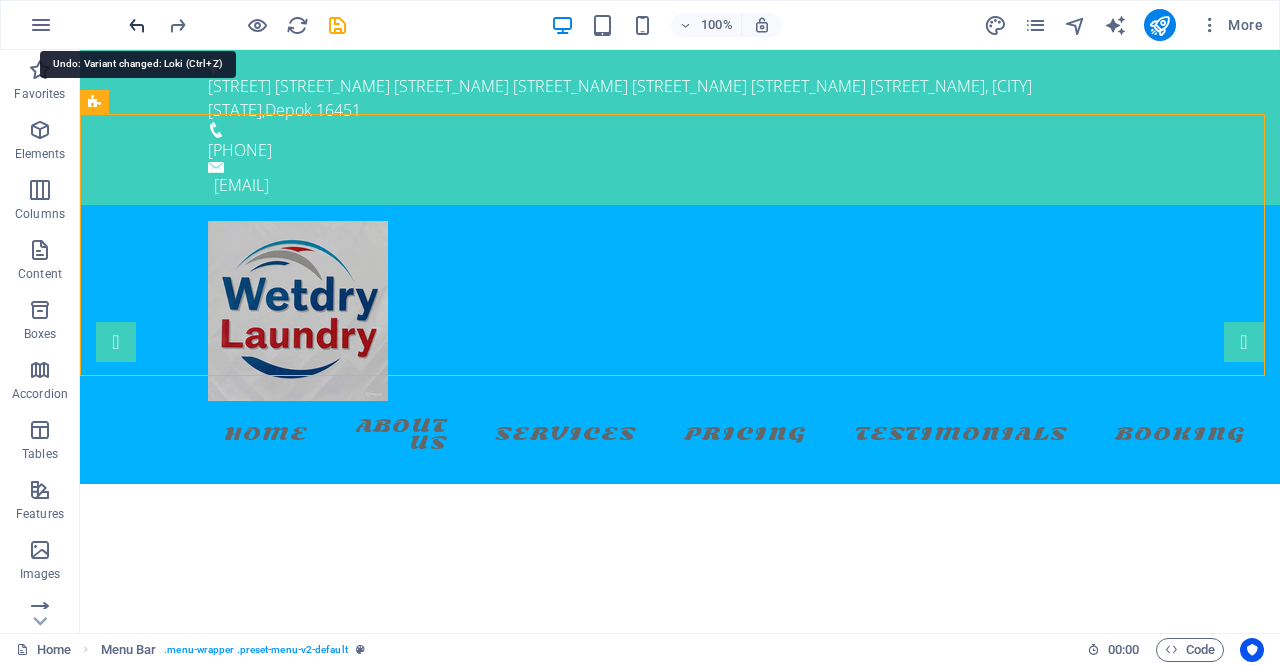 click at bounding box center [137, 25] 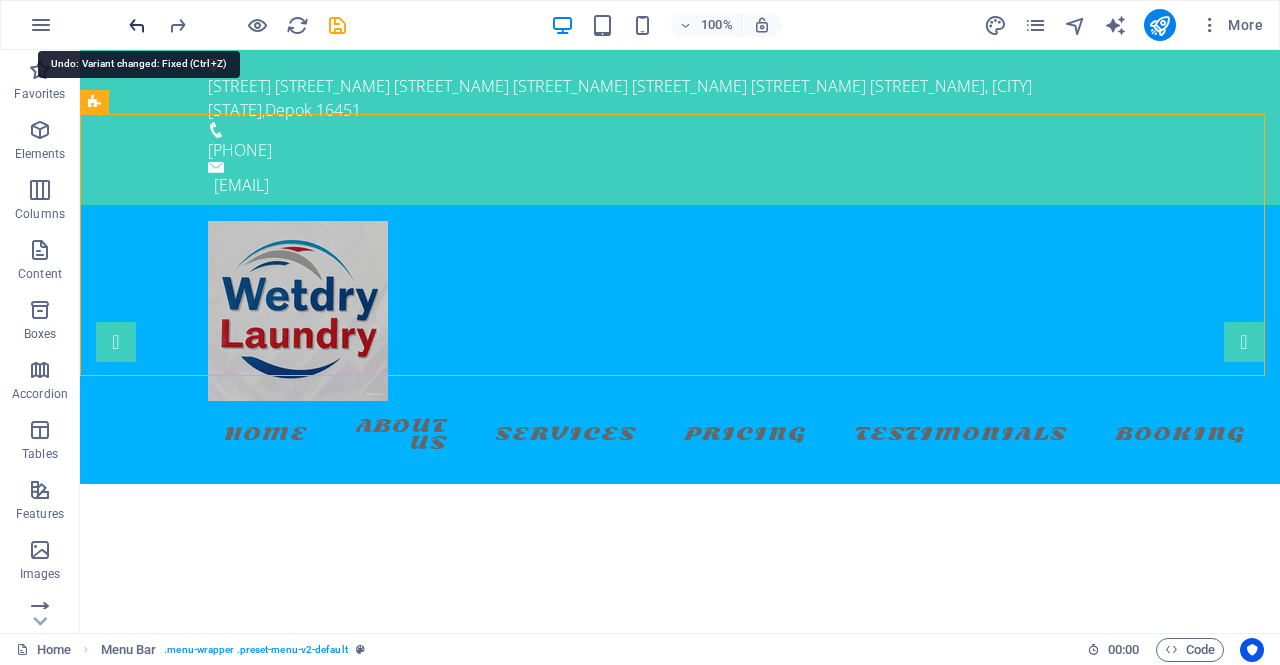 click at bounding box center [137, 25] 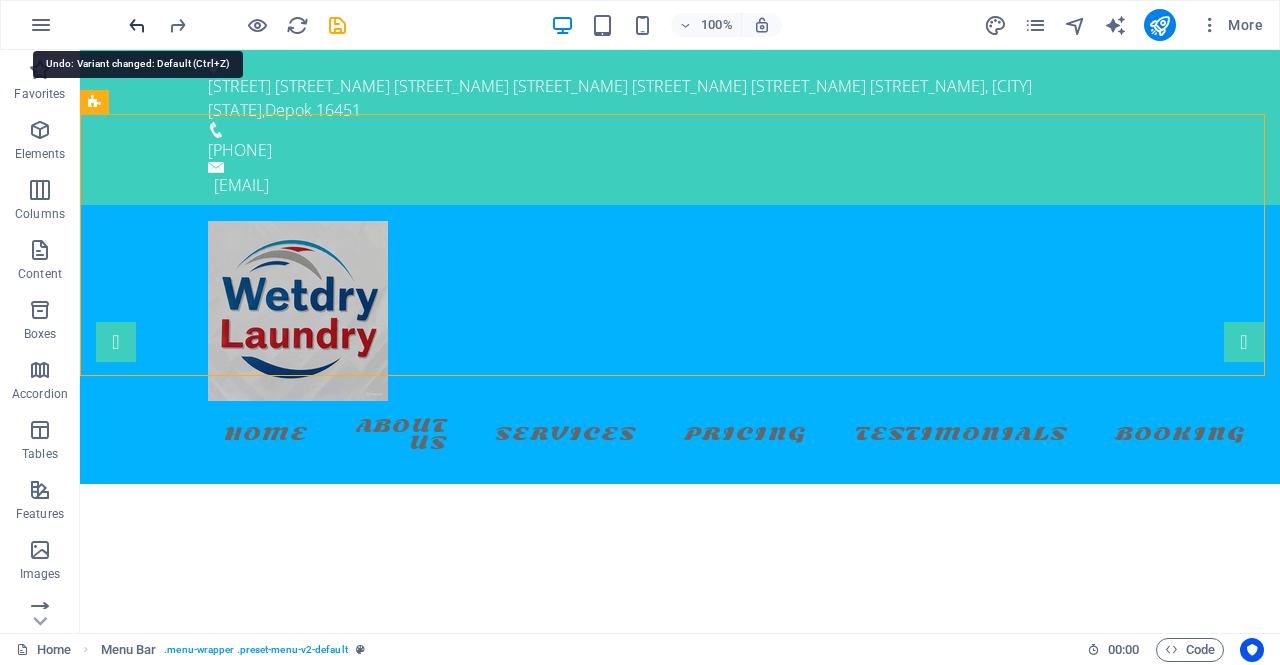 click at bounding box center [137, 25] 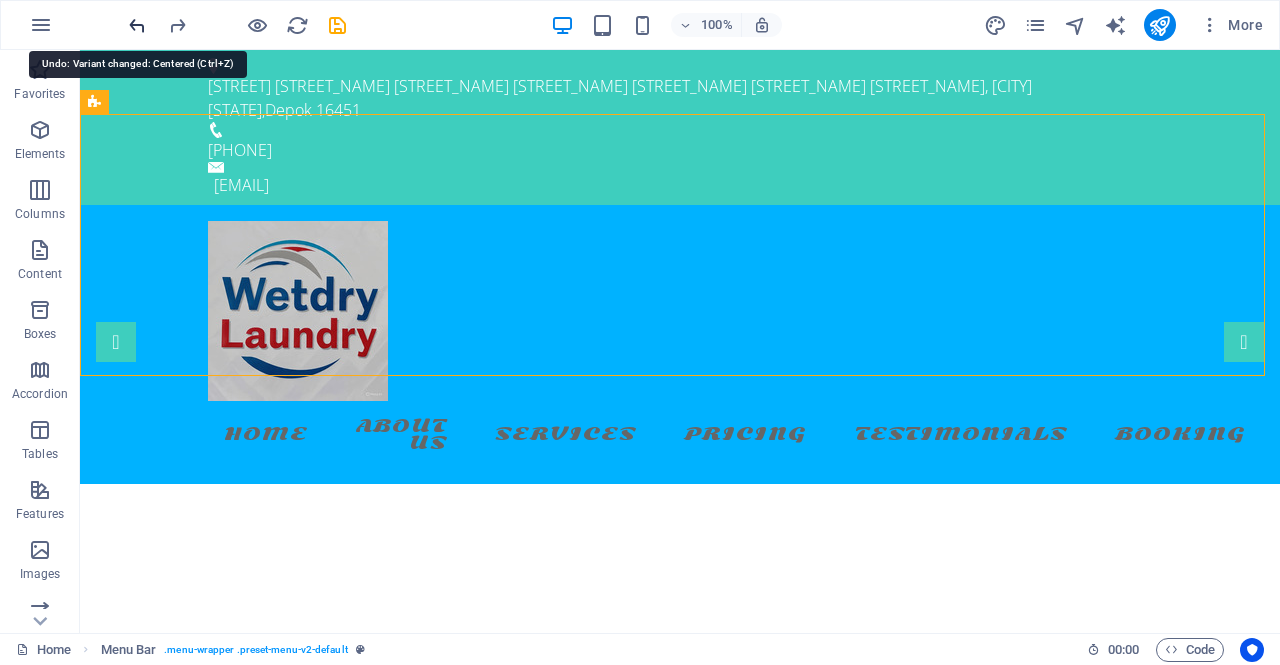 click at bounding box center (137, 25) 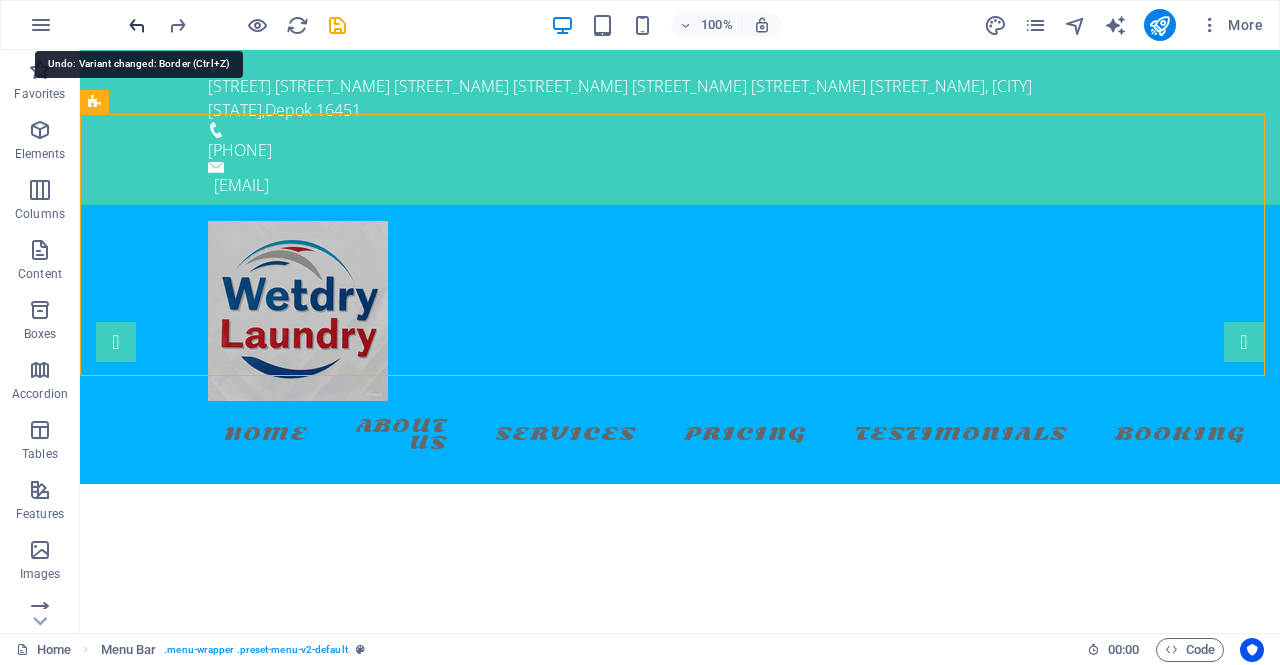 click at bounding box center (137, 25) 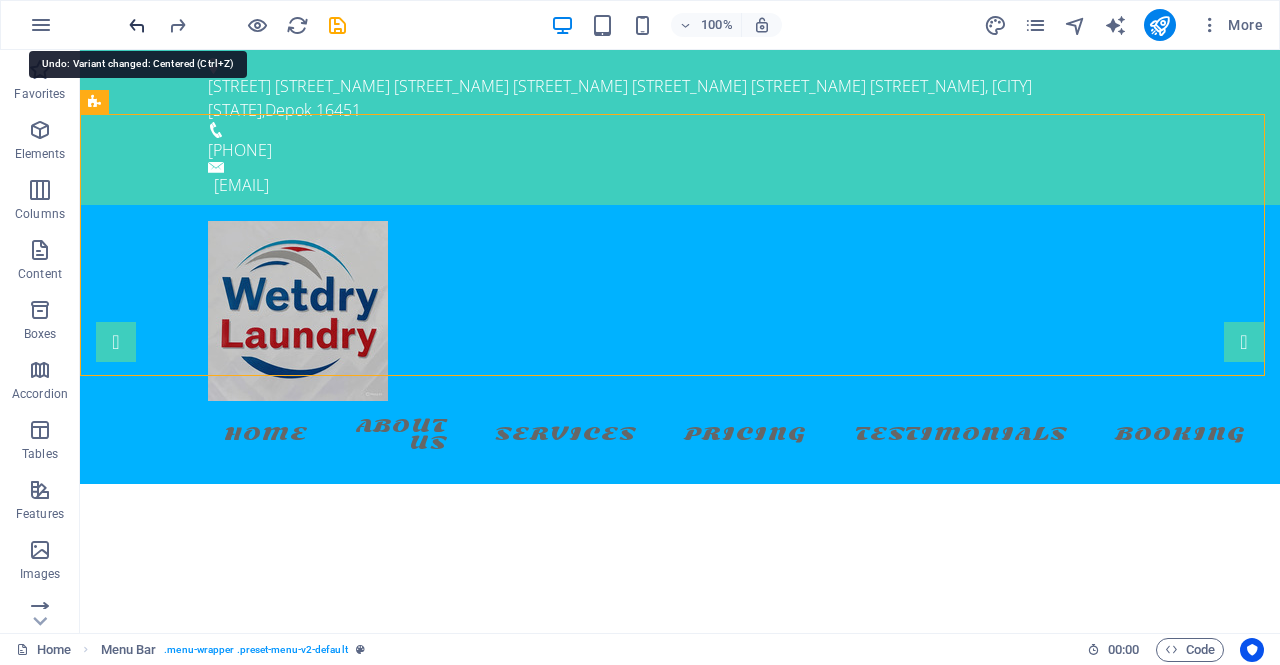 click at bounding box center [137, 25] 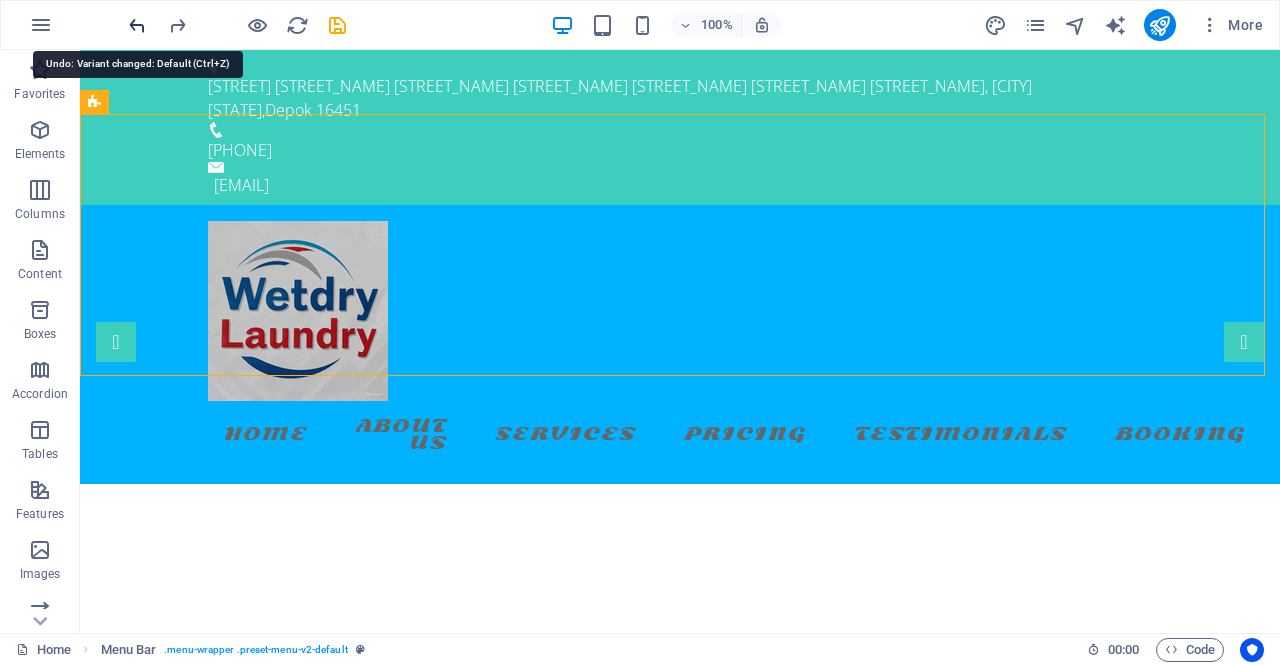 click at bounding box center [137, 25] 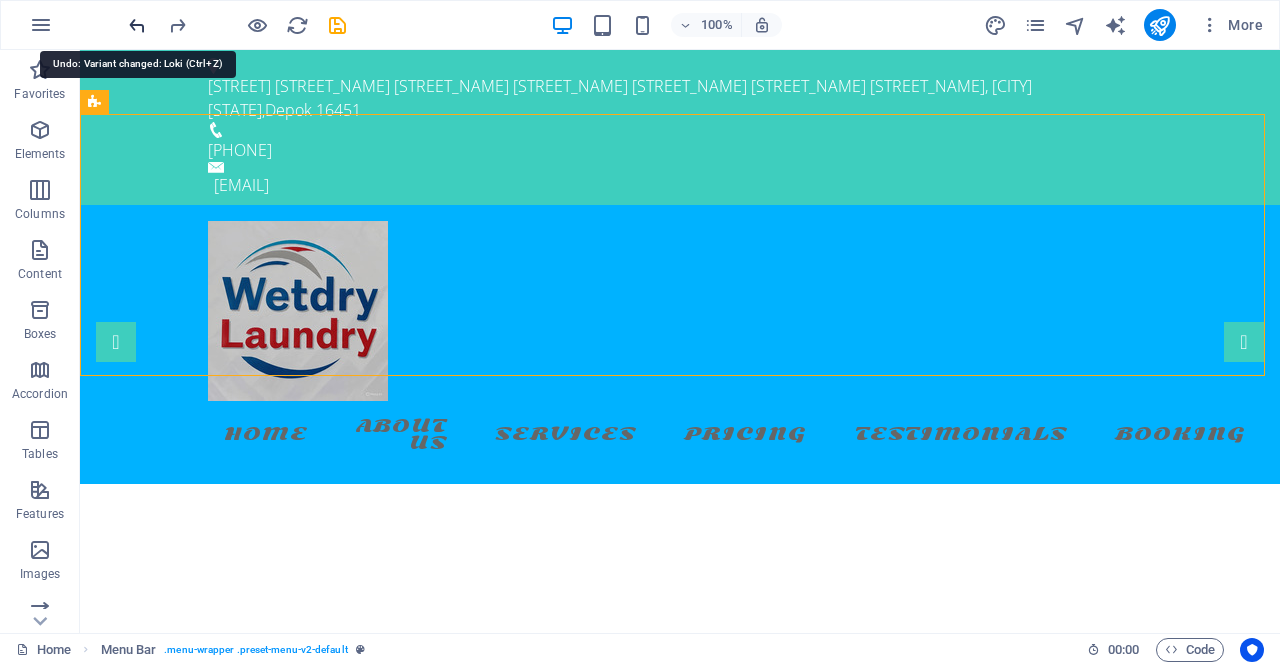 click at bounding box center [137, 25] 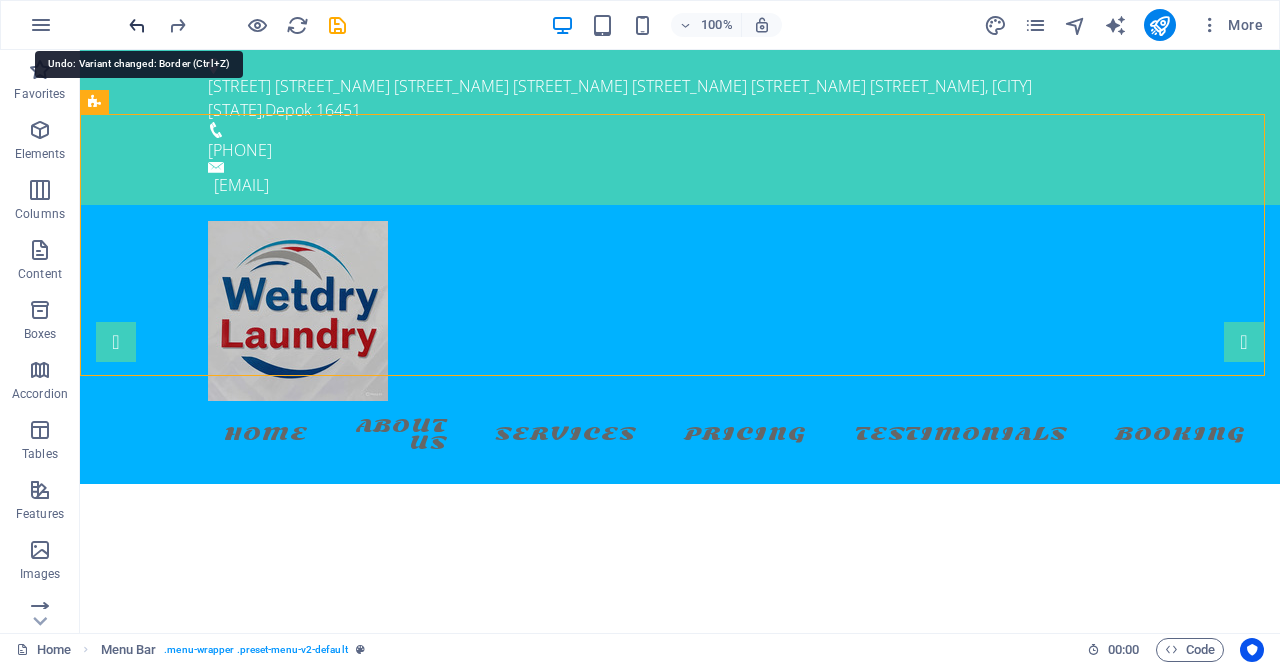 click at bounding box center [137, 25] 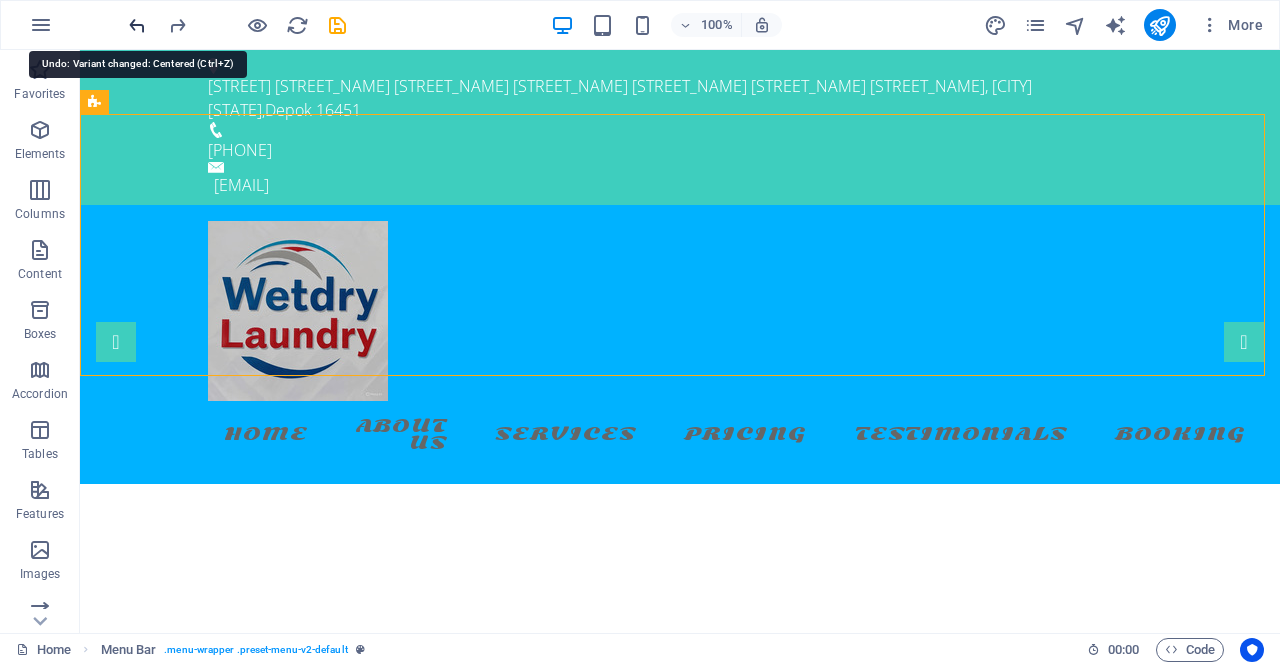 click at bounding box center (137, 25) 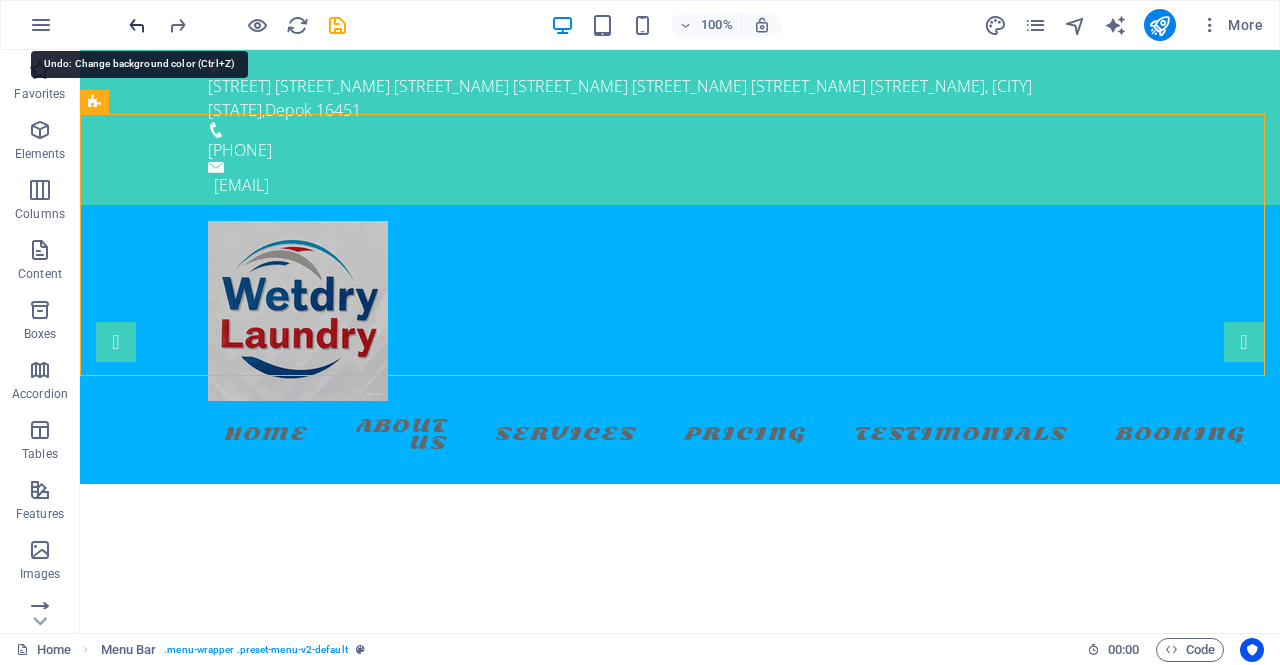 click at bounding box center [137, 25] 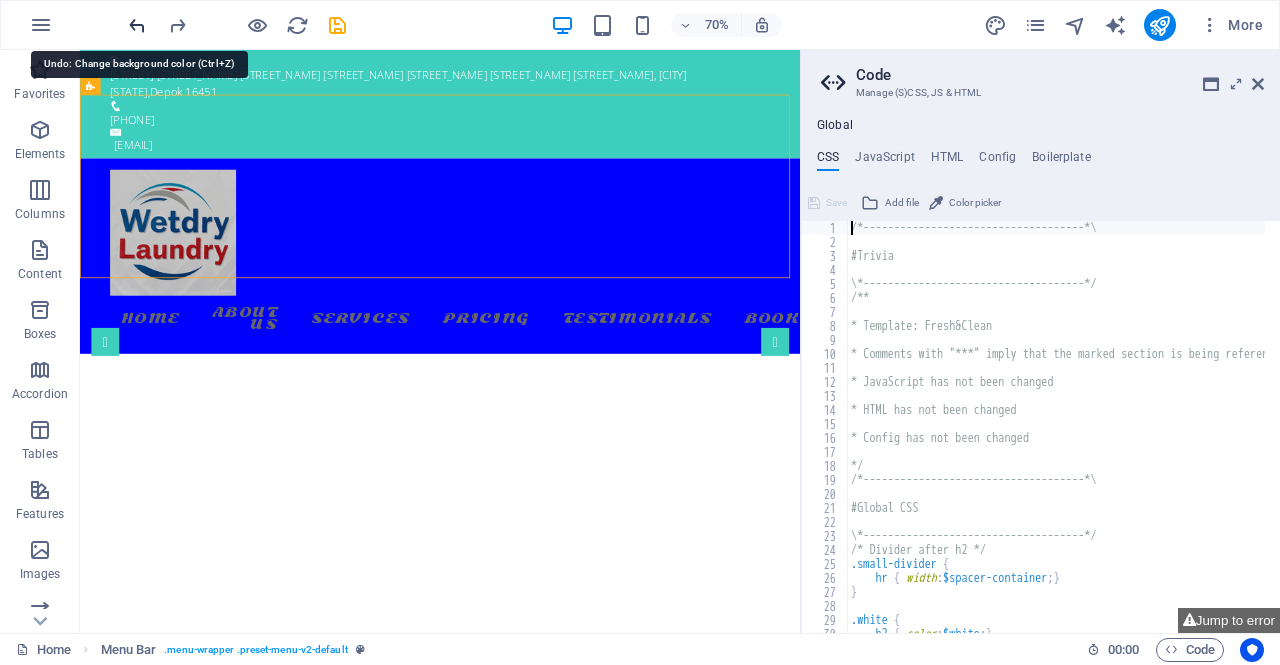 click at bounding box center (137, 25) 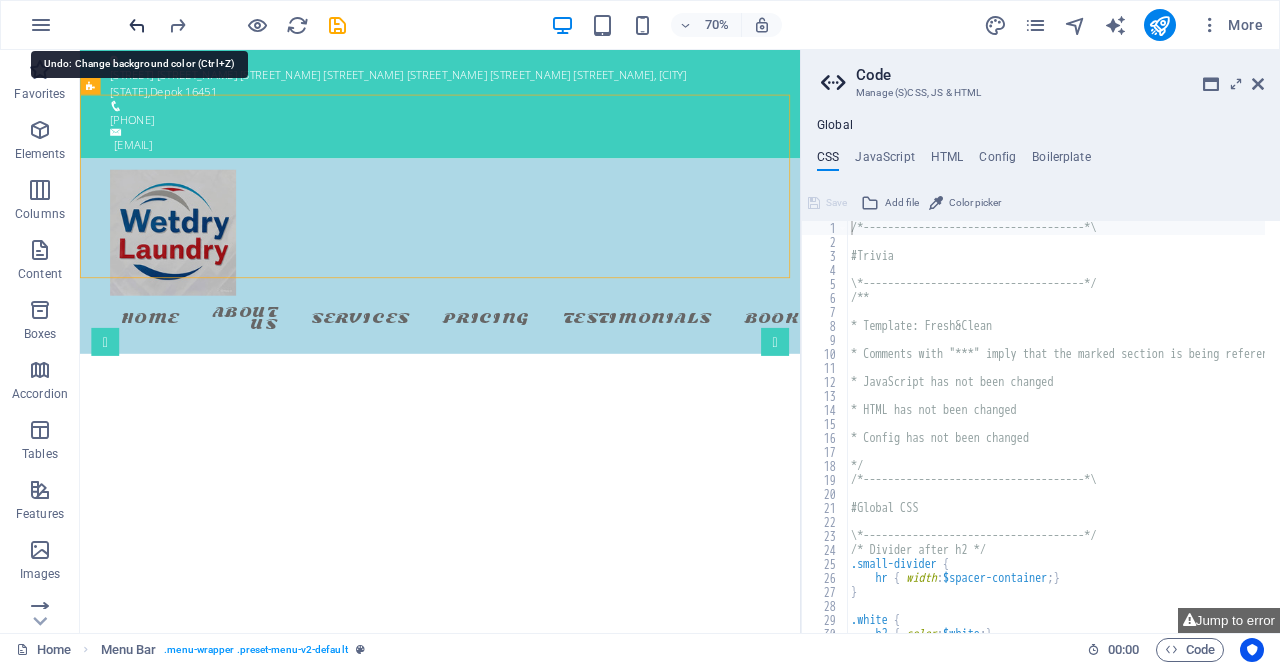 click at bounding box center [137, 25] 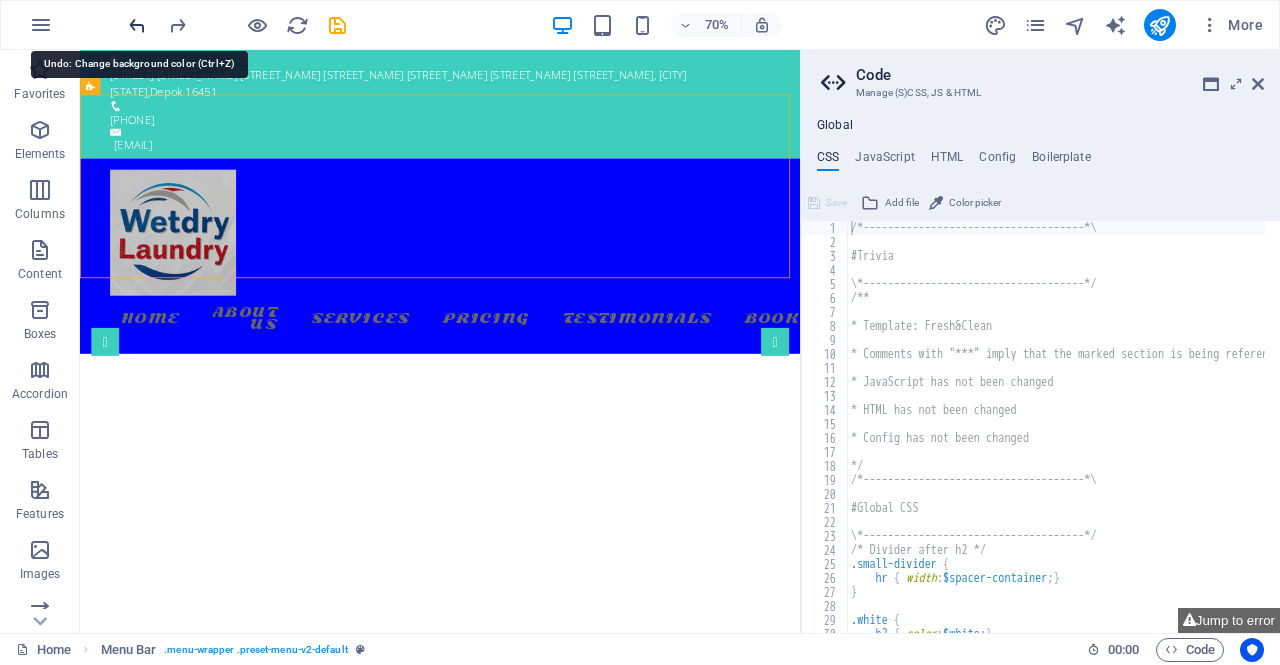 click at bounding box center (137, 25) 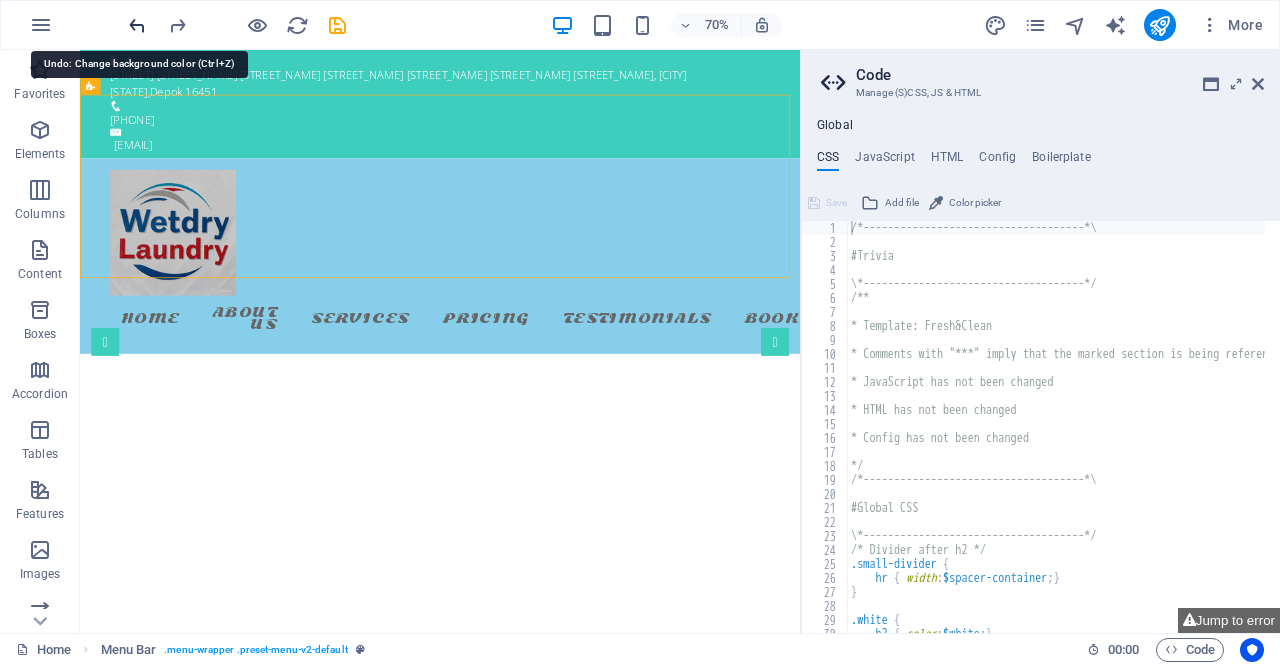 click at bounding box center (137, 25) 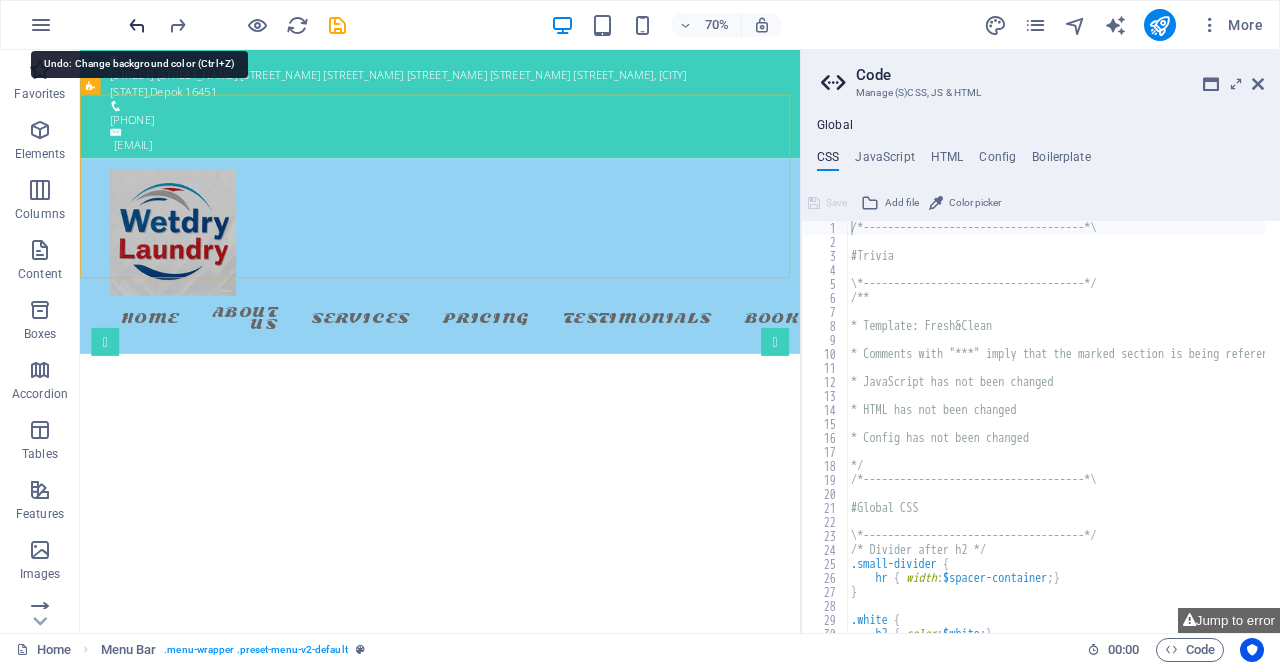 click at bounding box center [137, 25] 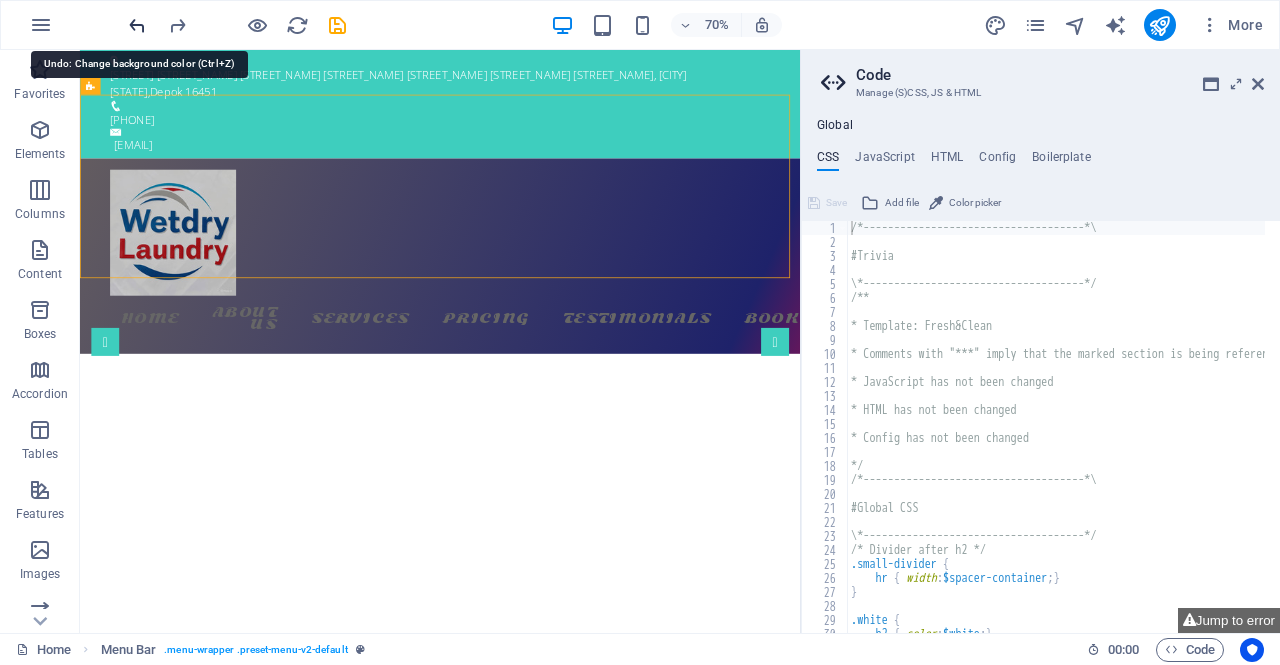 click at bounding box center [137, 25] 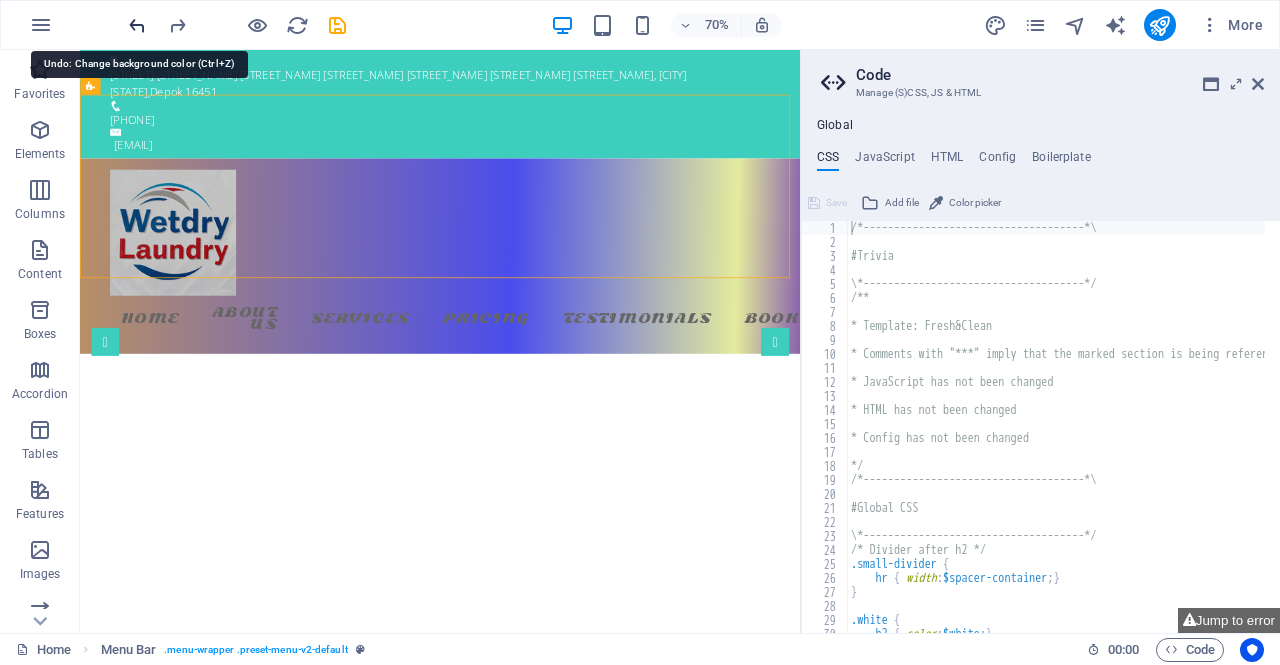 click at bounding box center [137, 25] 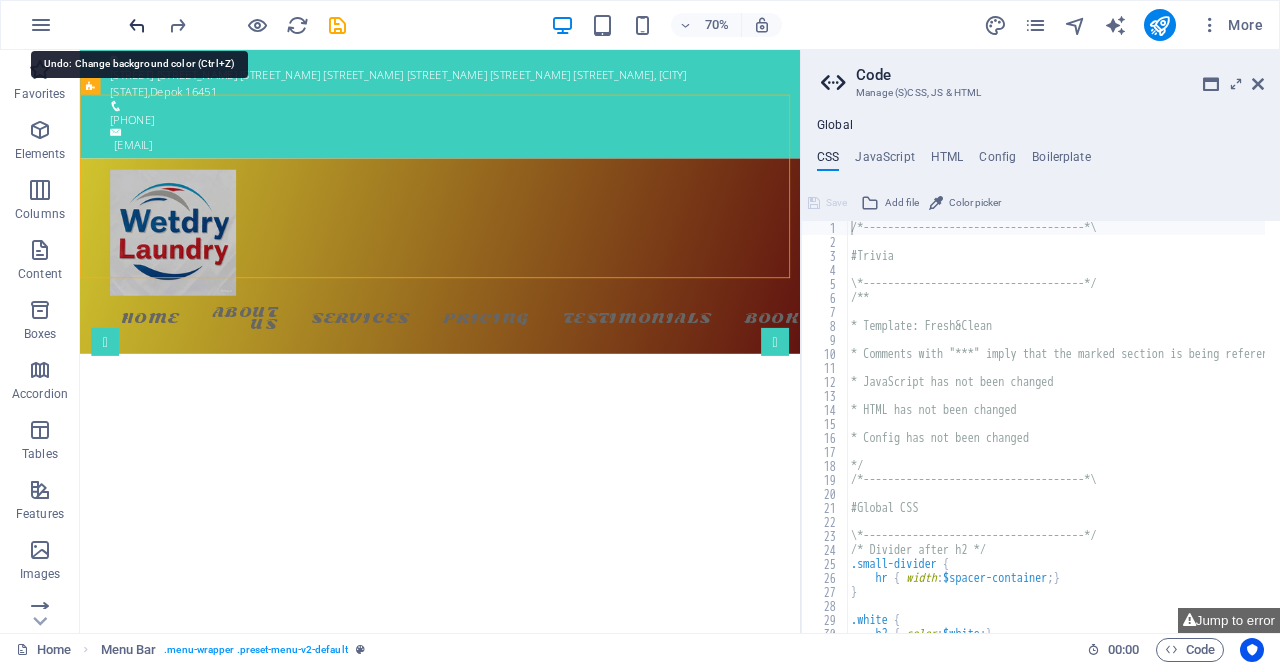 click at bounding box center (137, 25) 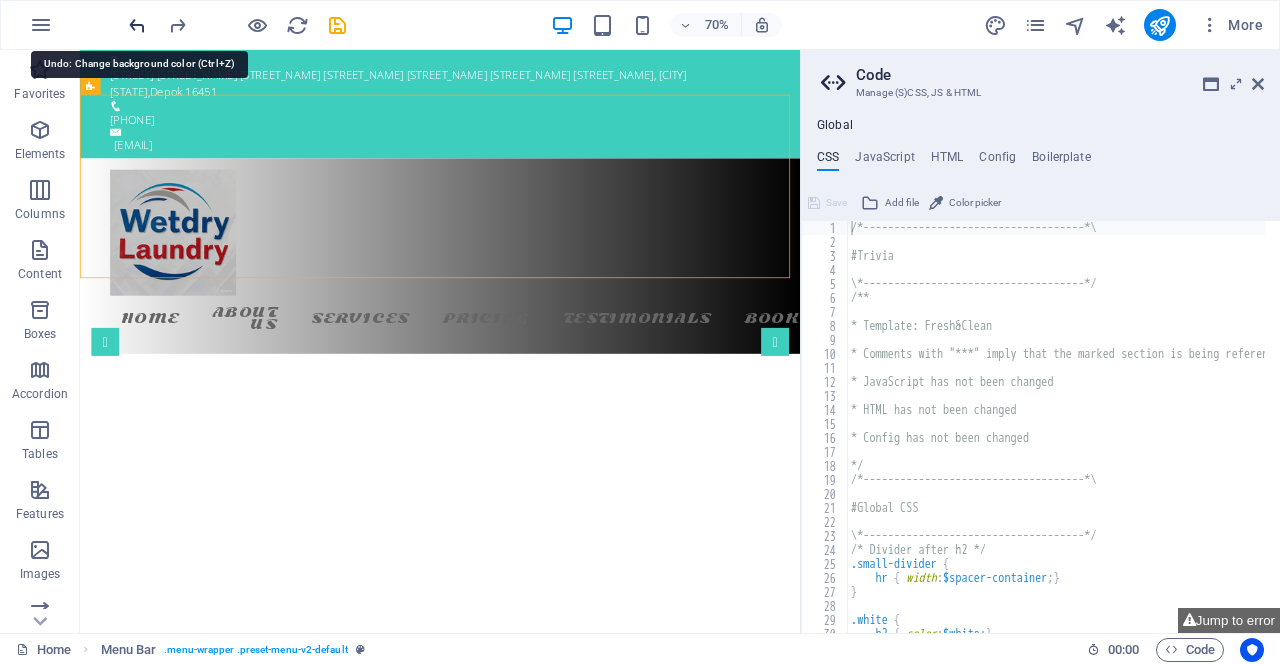 click at bounding box center [137, 25] 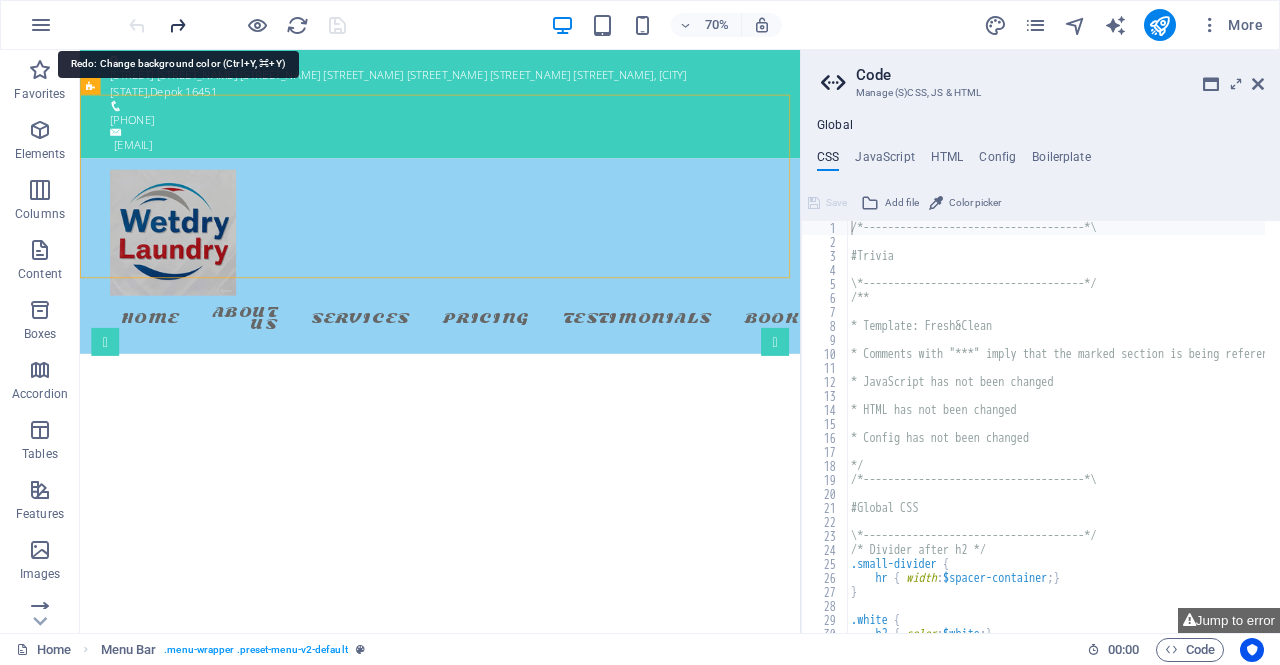 click at bounding box center (177, 25) 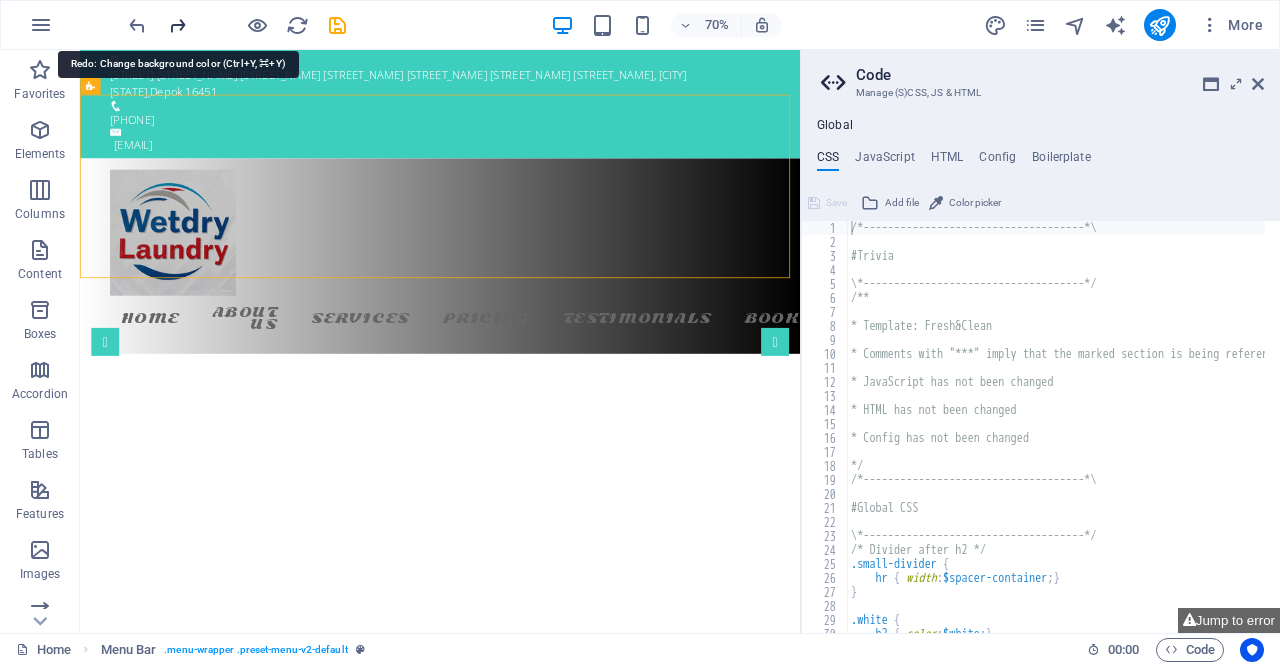 click at bounding box center [177, 25] 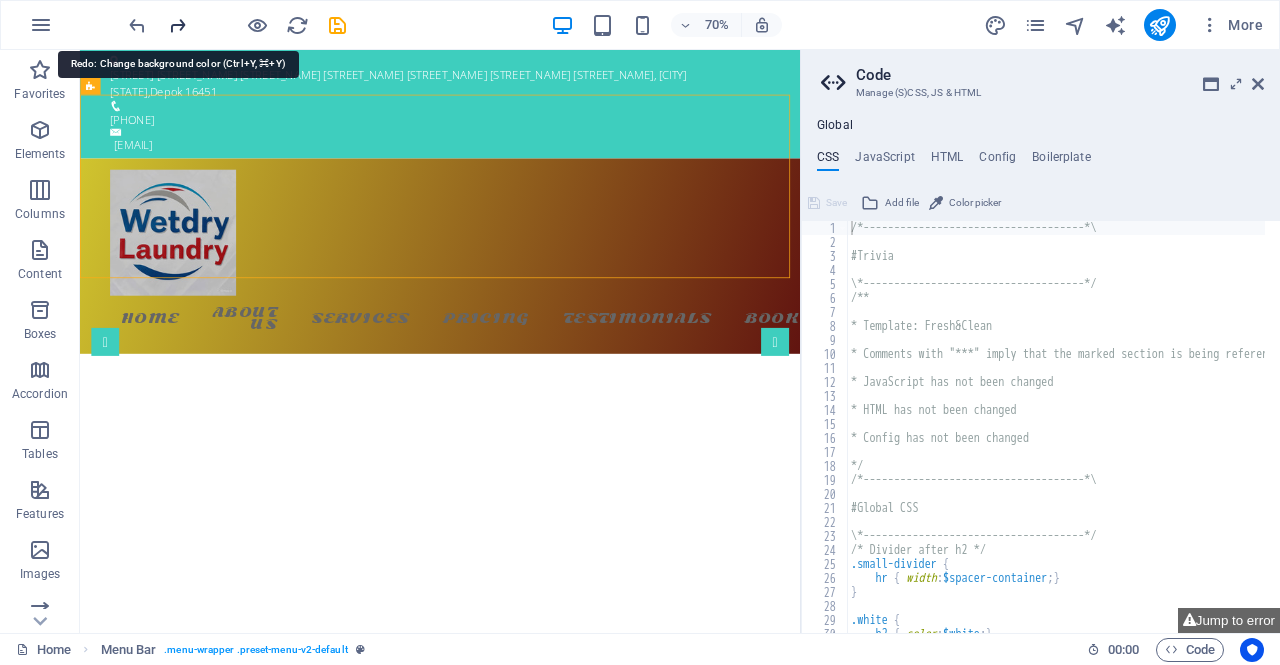 click at bounding box center [177, 25] 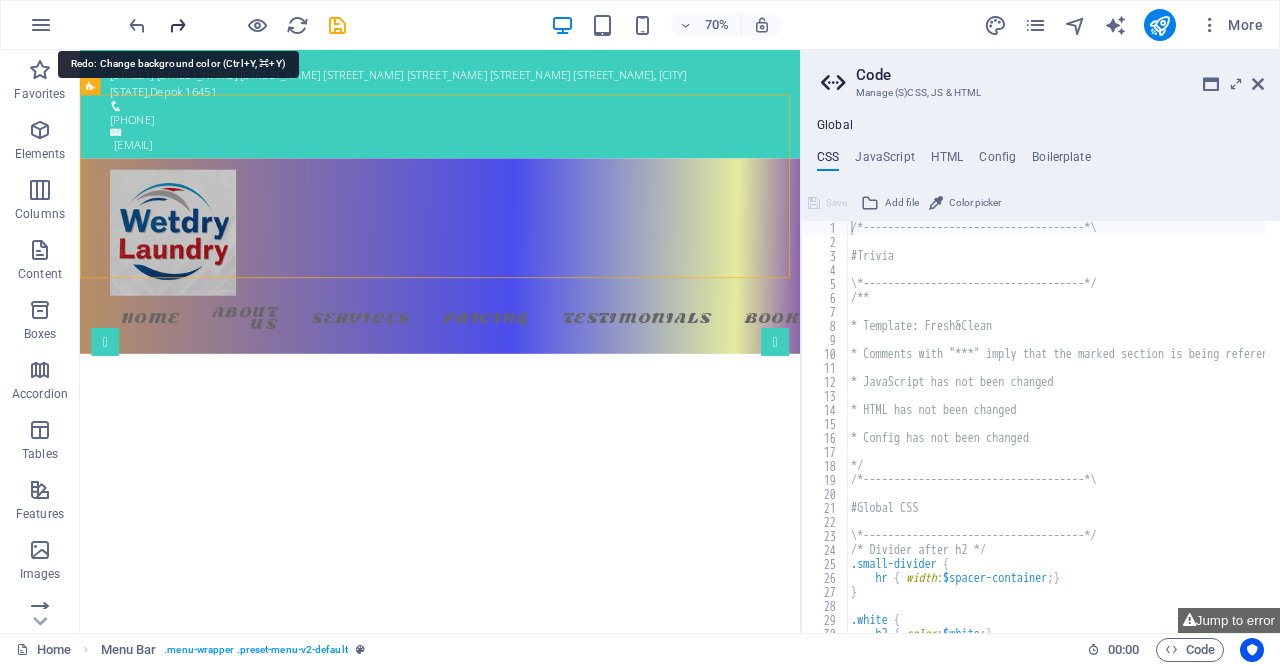 click at bounding box center (177, 25) 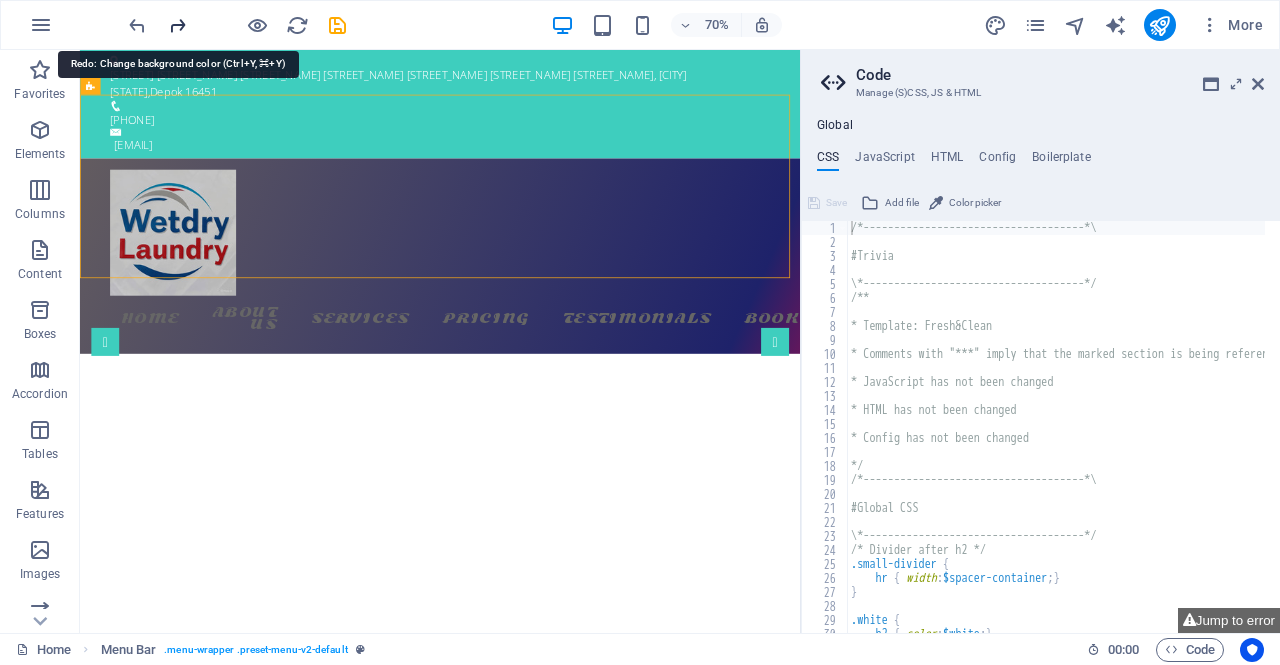 click at bounding box center [177, 25] 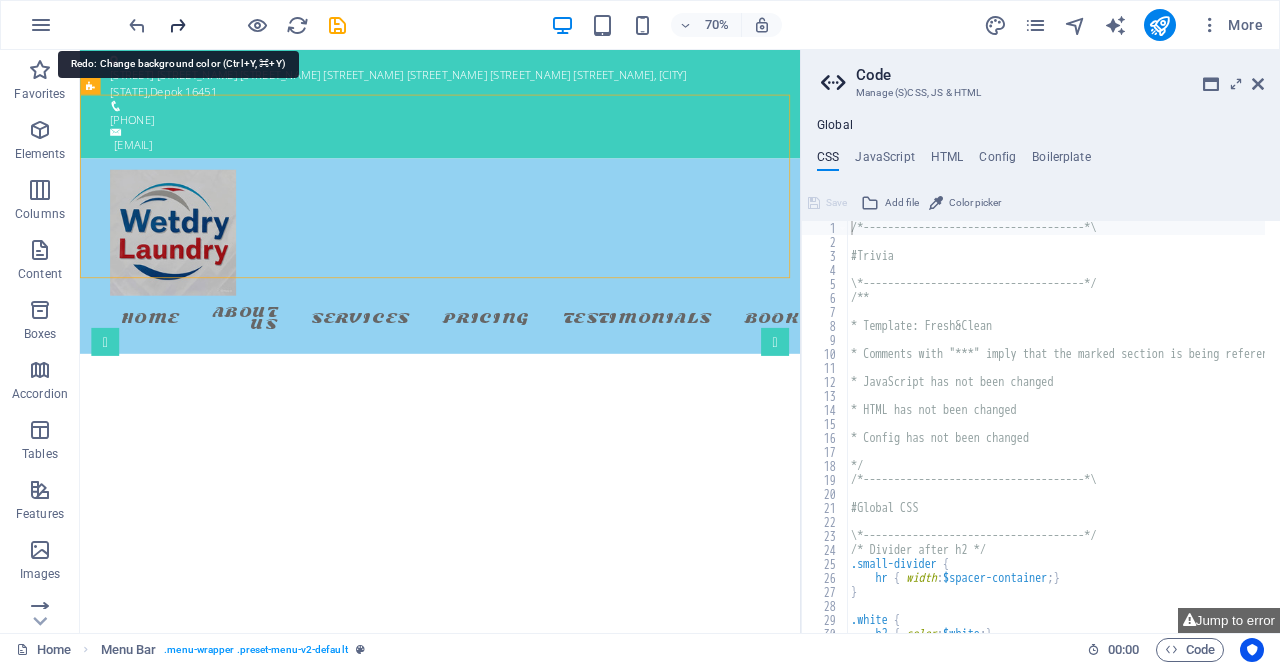 click at bounding box center [177, 25] 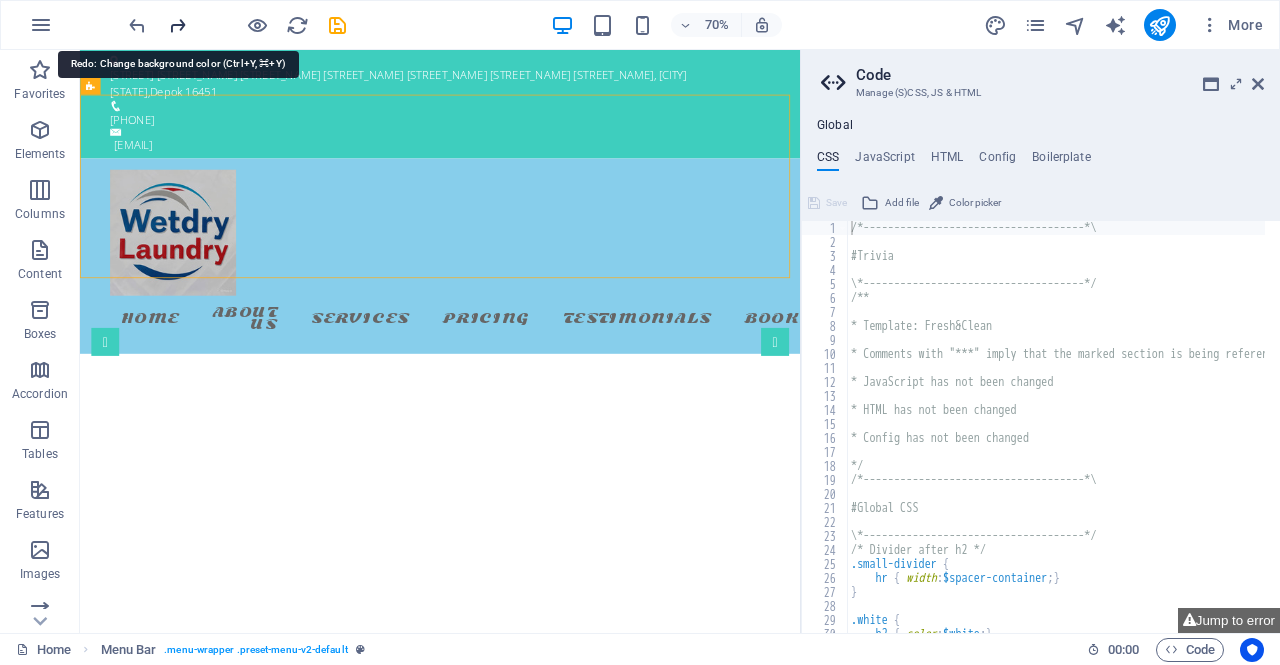 click at bounding box center [177, 25] 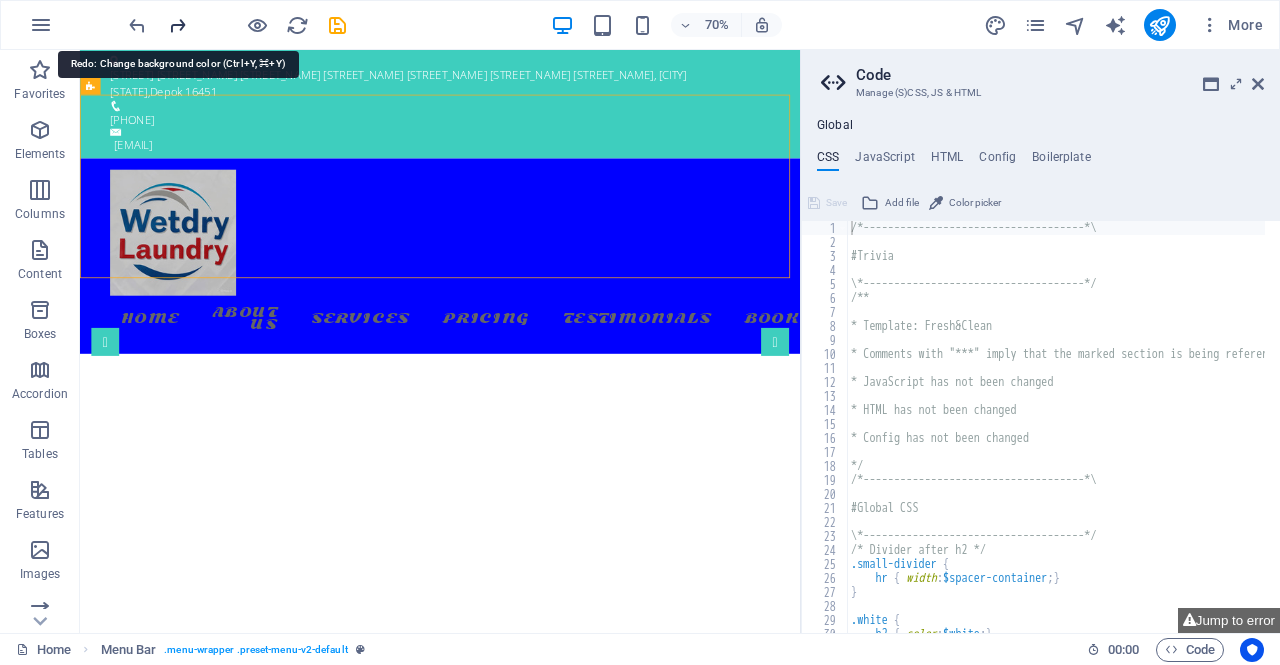click at bounding box center [177, 25] 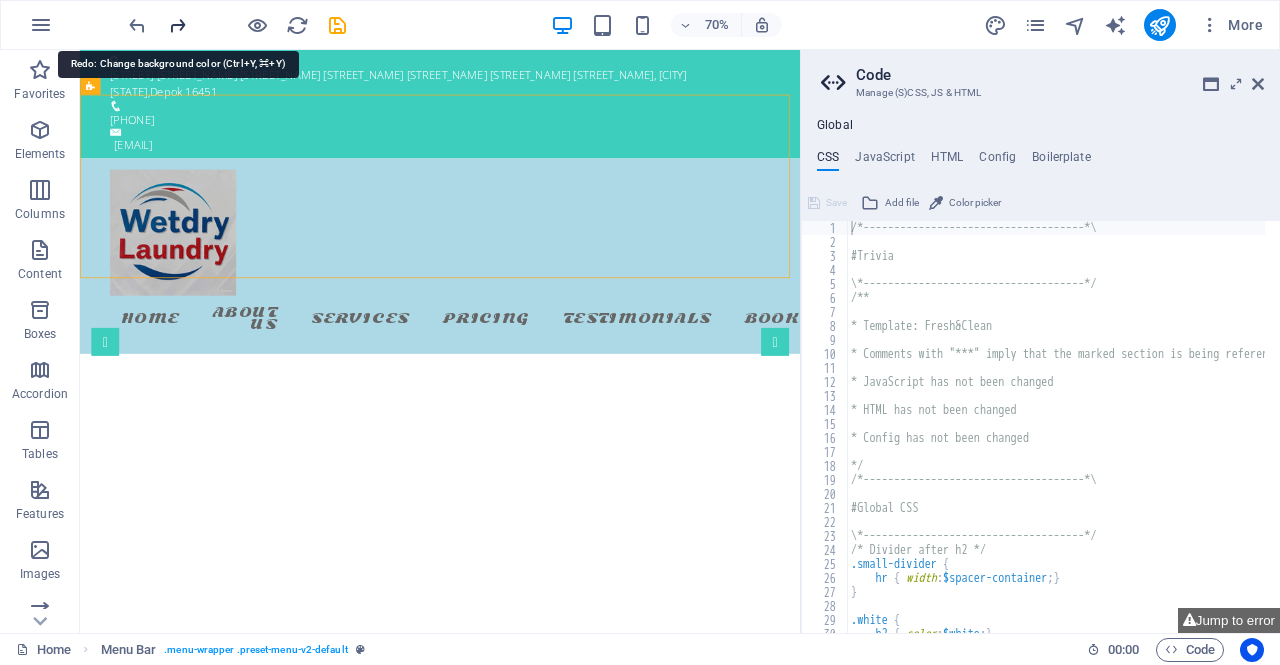 click at bounding box center [177, 25] 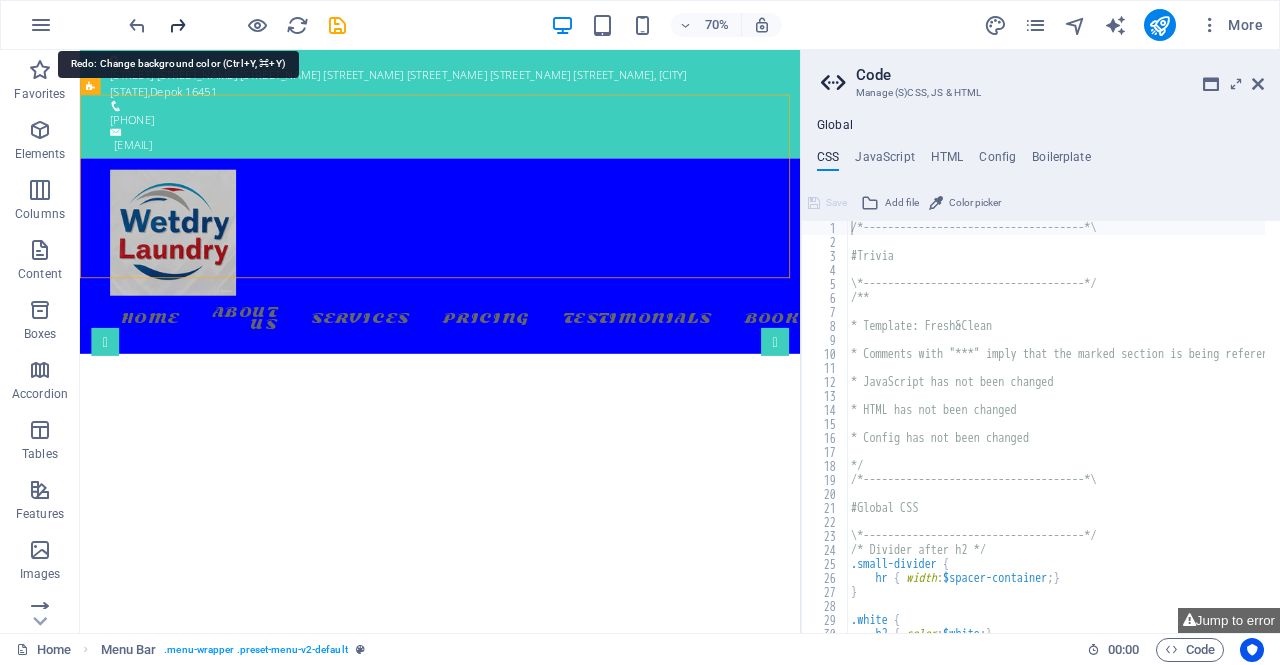 click at bounding box center [177, 25] 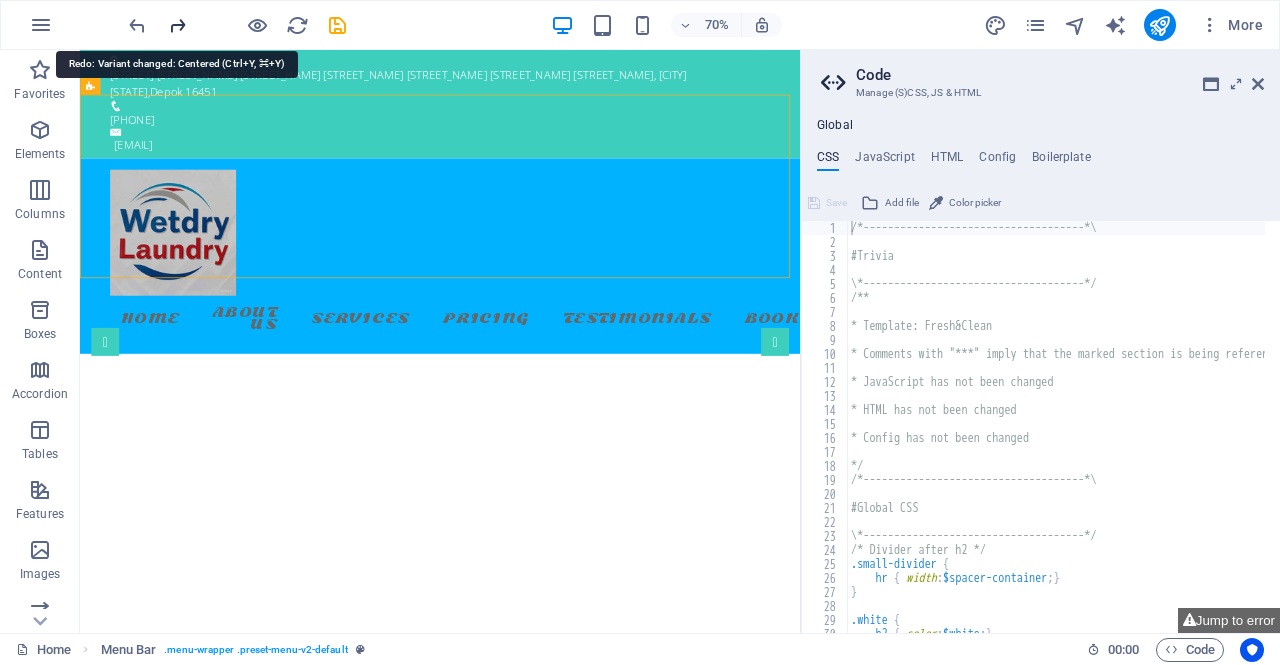 click at bounding box center (177, 25) 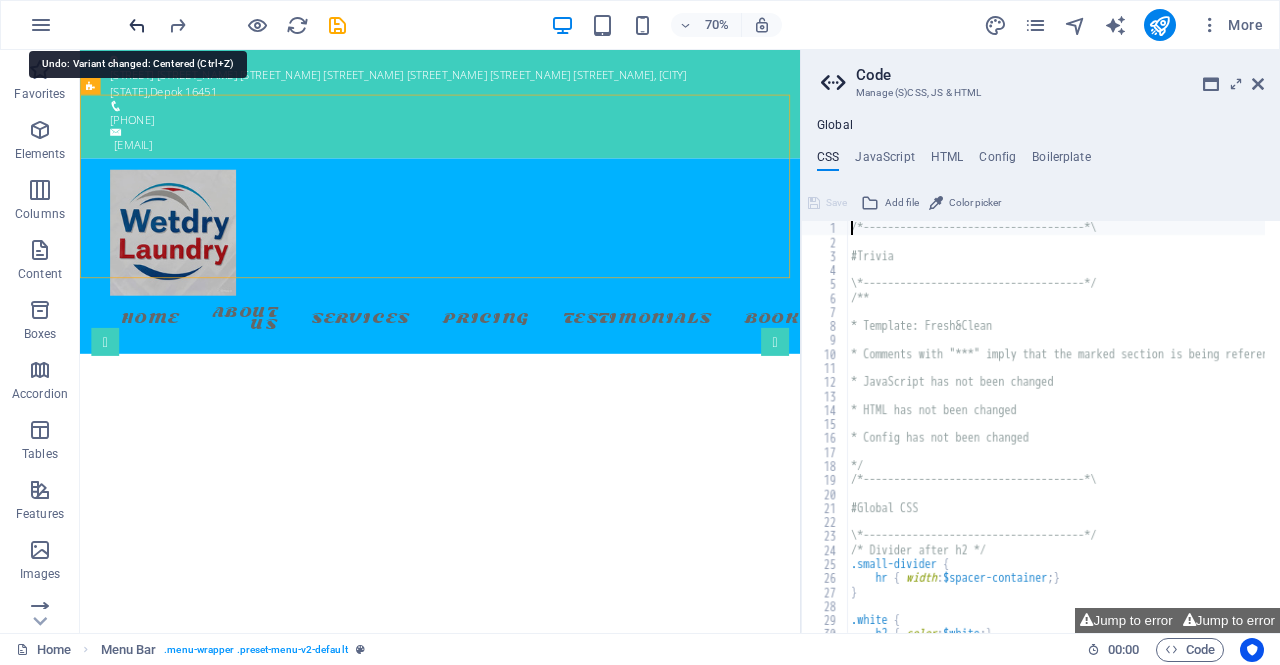 click at bounding box center (137, 25) 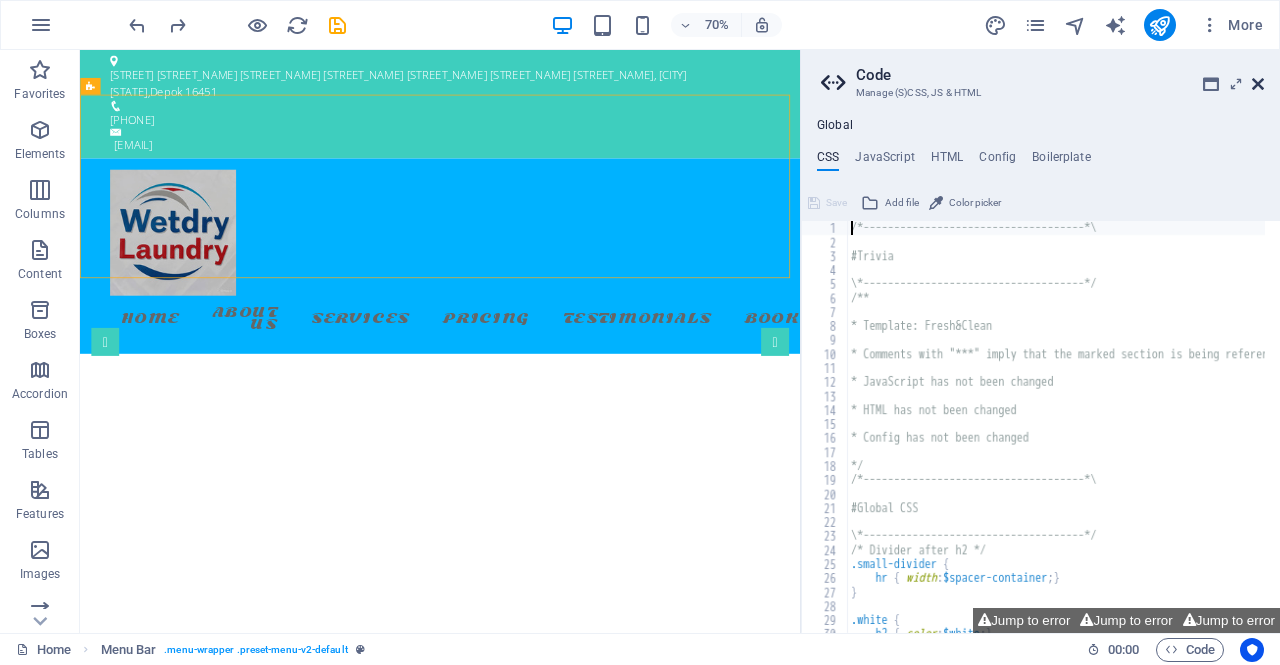 click at bounding box center [1258, 84] 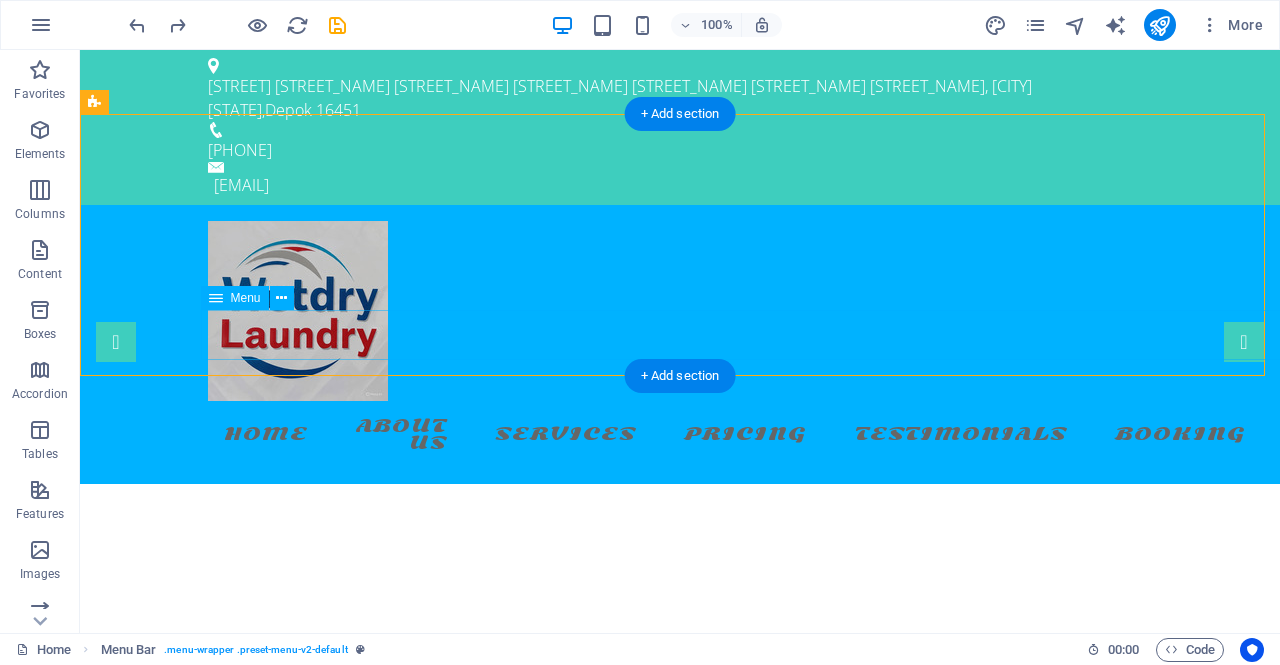 click on "Home About us Services Pricing Testimonials Booking Contact" at bounding box center (680, 434) 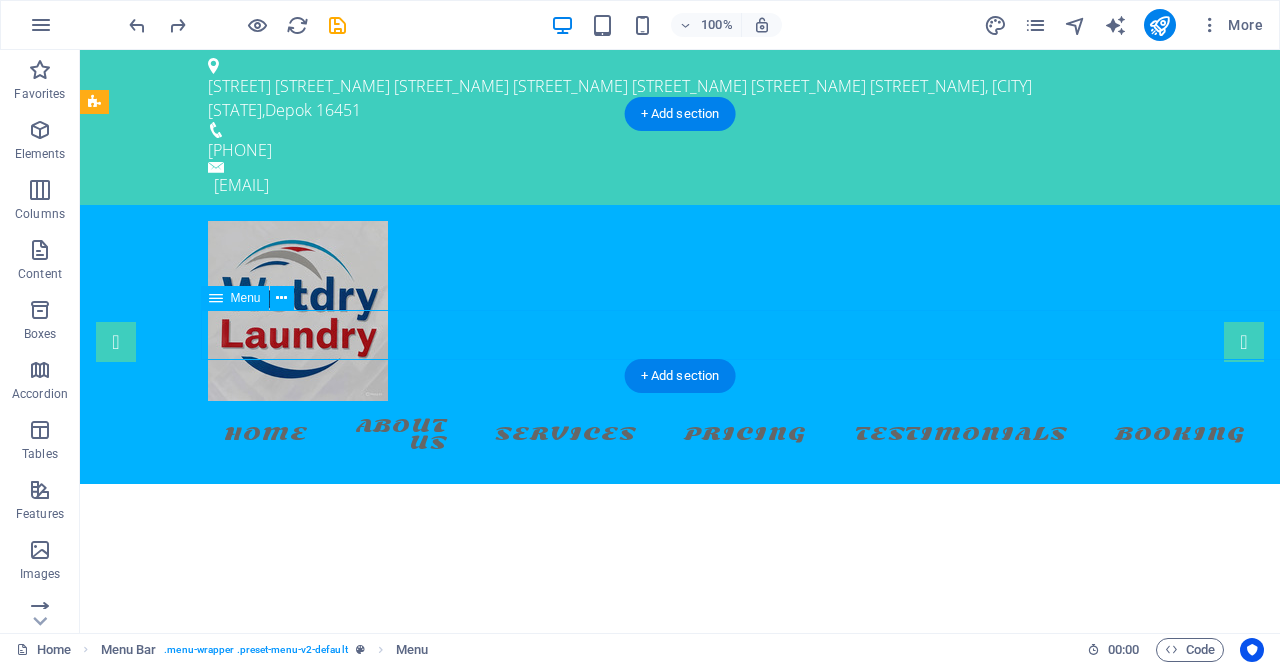 click on "Home About us Services Pricing Testimonials Booking Contact" at bounding box center [680, 434] 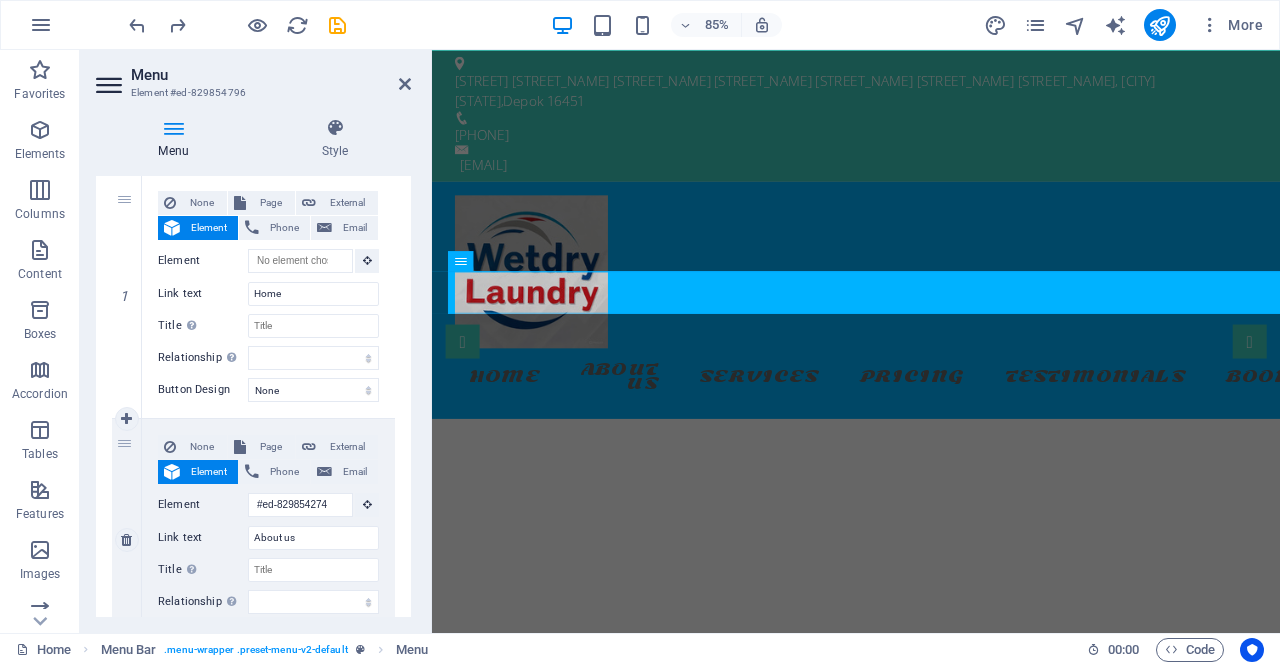 scroll, scrollTop: 200, scrollLeft: 0, axis: vertical 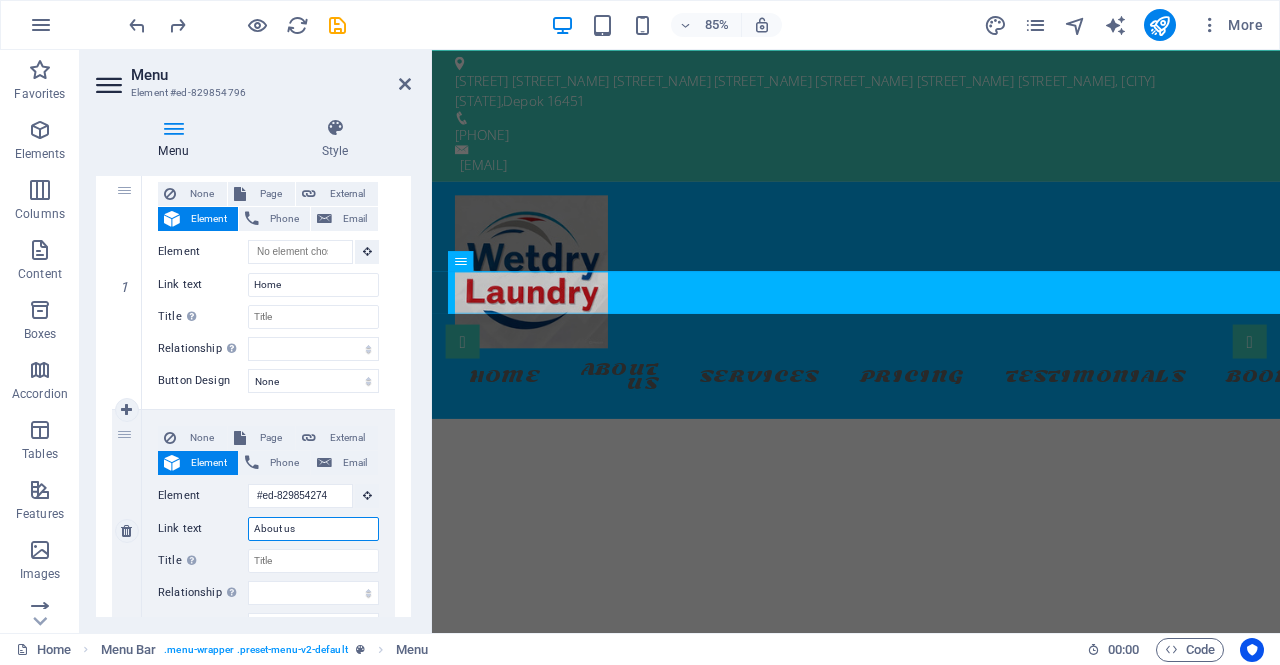 drag, startPoint x: 301, startPoint y: 532, endPoint x: 253, endPoint y: 536, distance: 48.166378 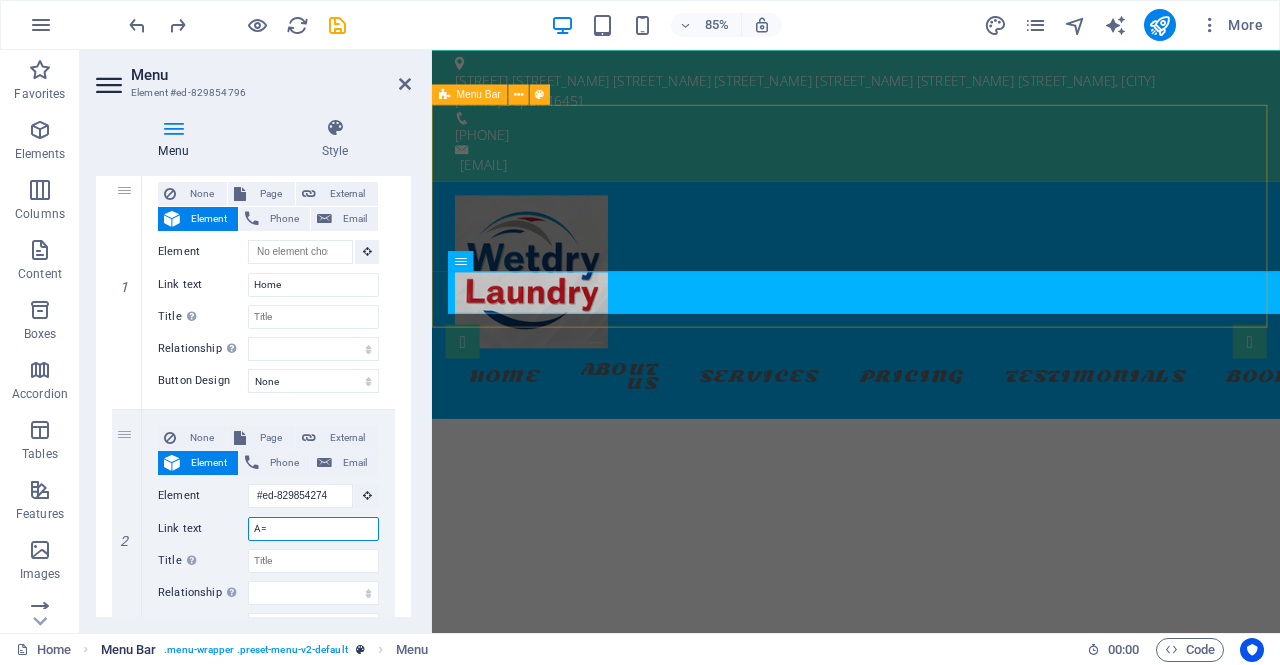 type on "A" 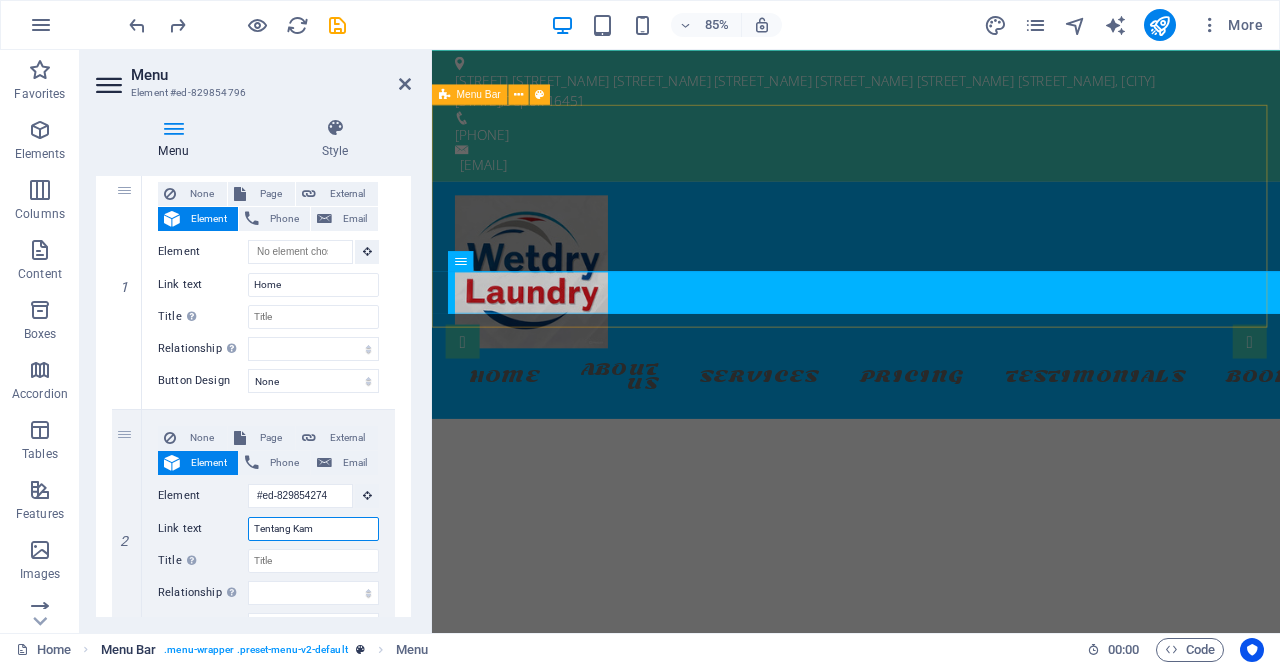 type on "Tentang Kami" 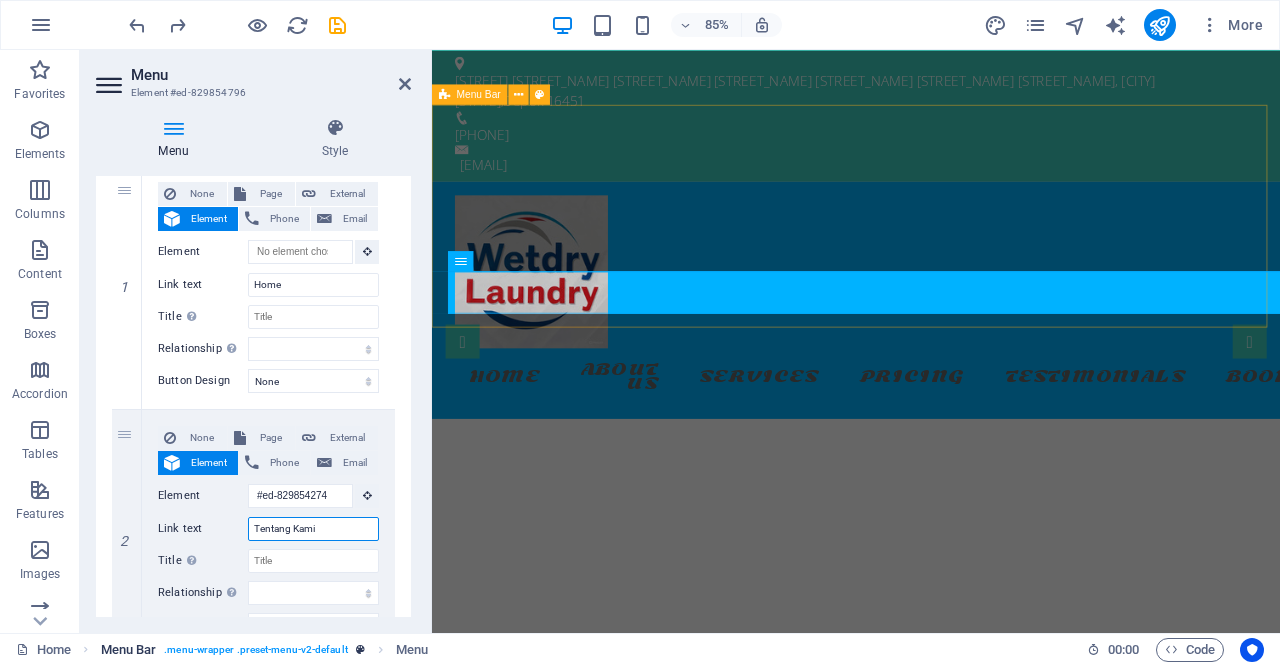 select 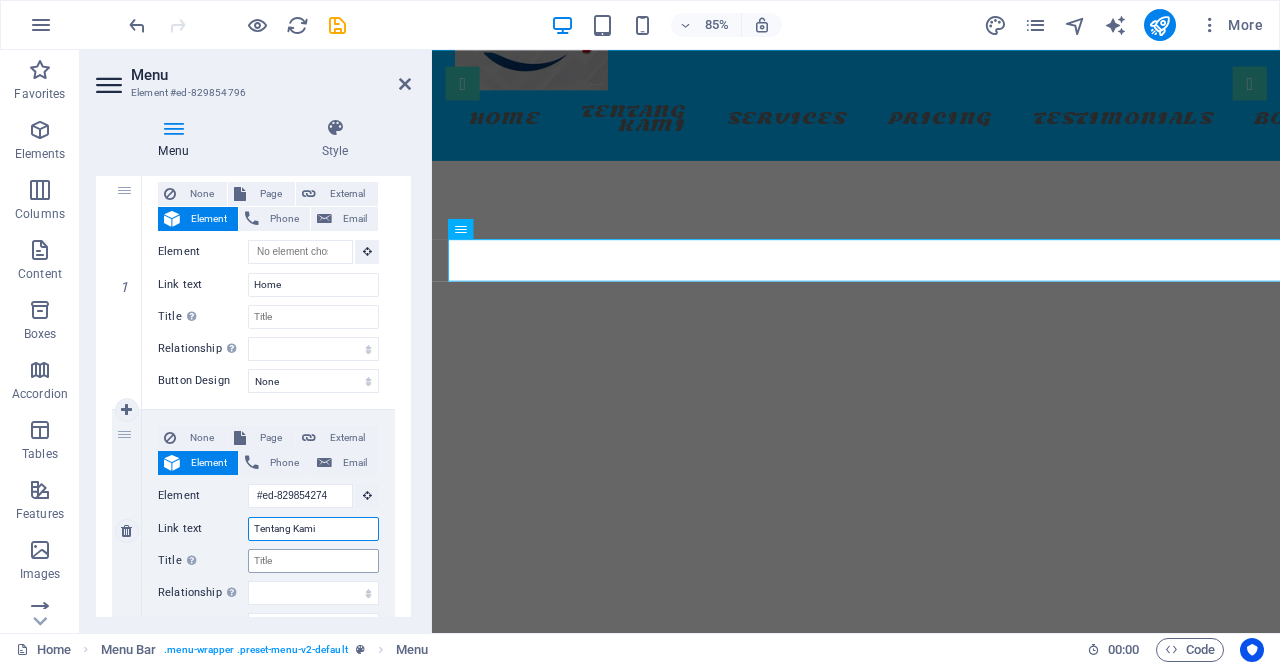 scroll, scrollTop: 0, scrollLeft: 0, axis: both 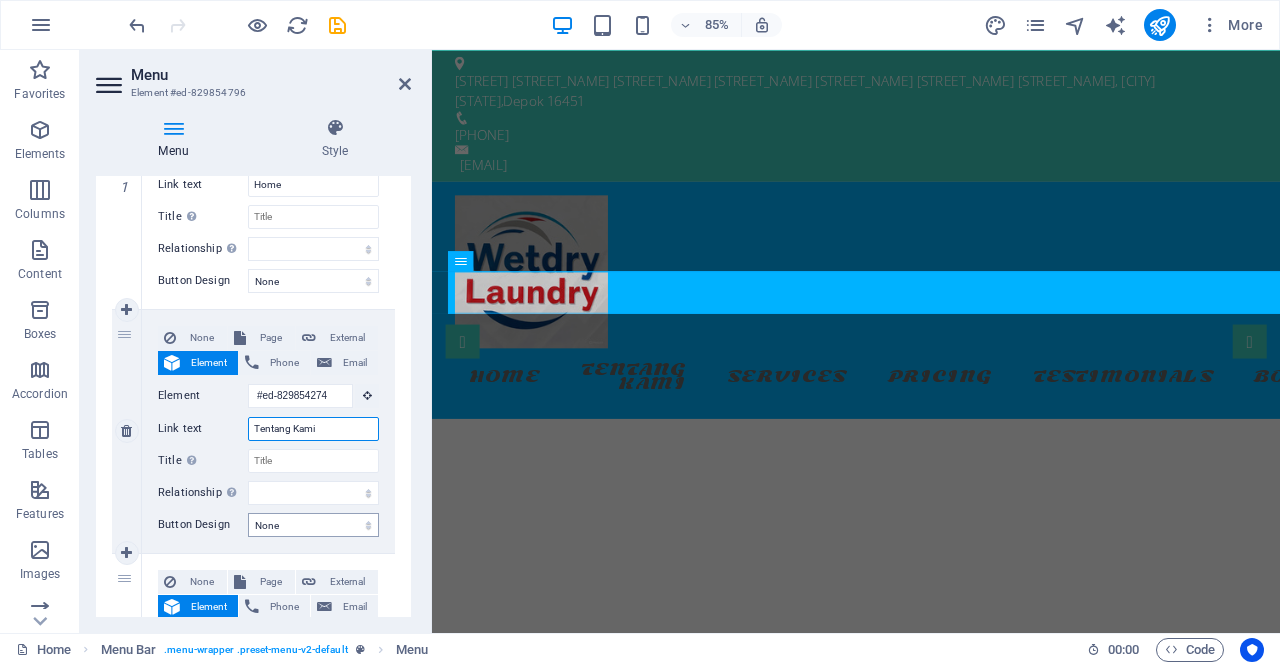 type on "Tentang Kami" 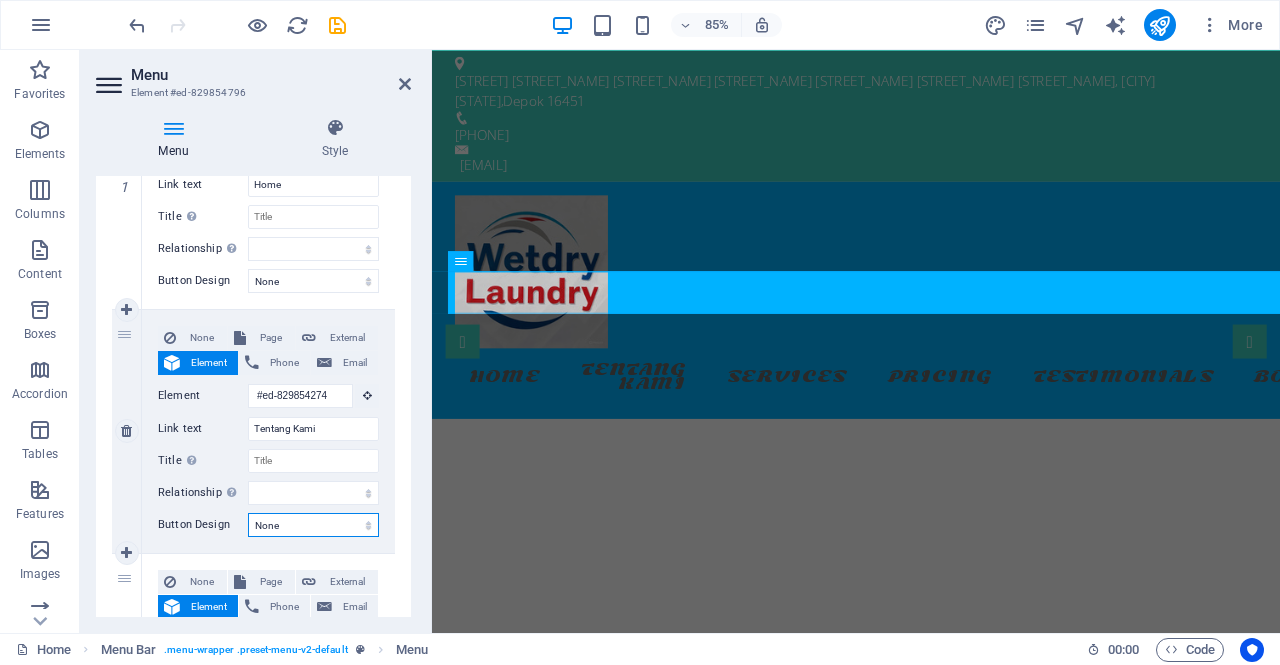 click on "None Default Primary Secondary" at bounding box center (313, 525) 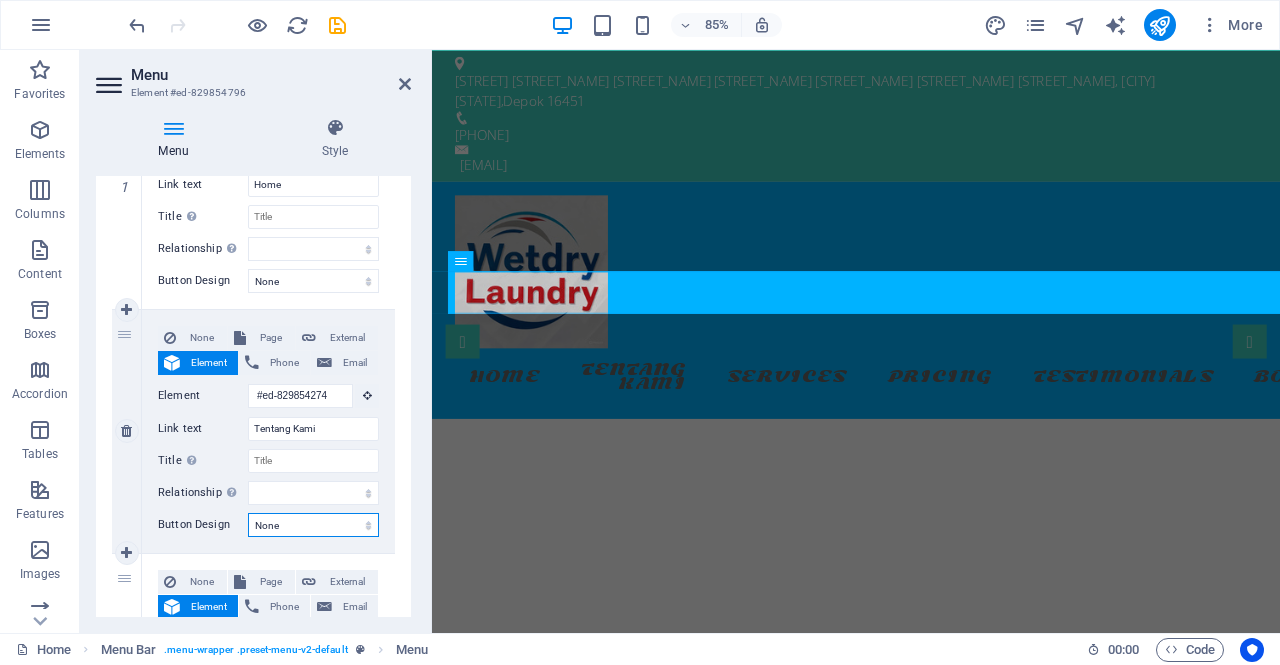 select on "default" 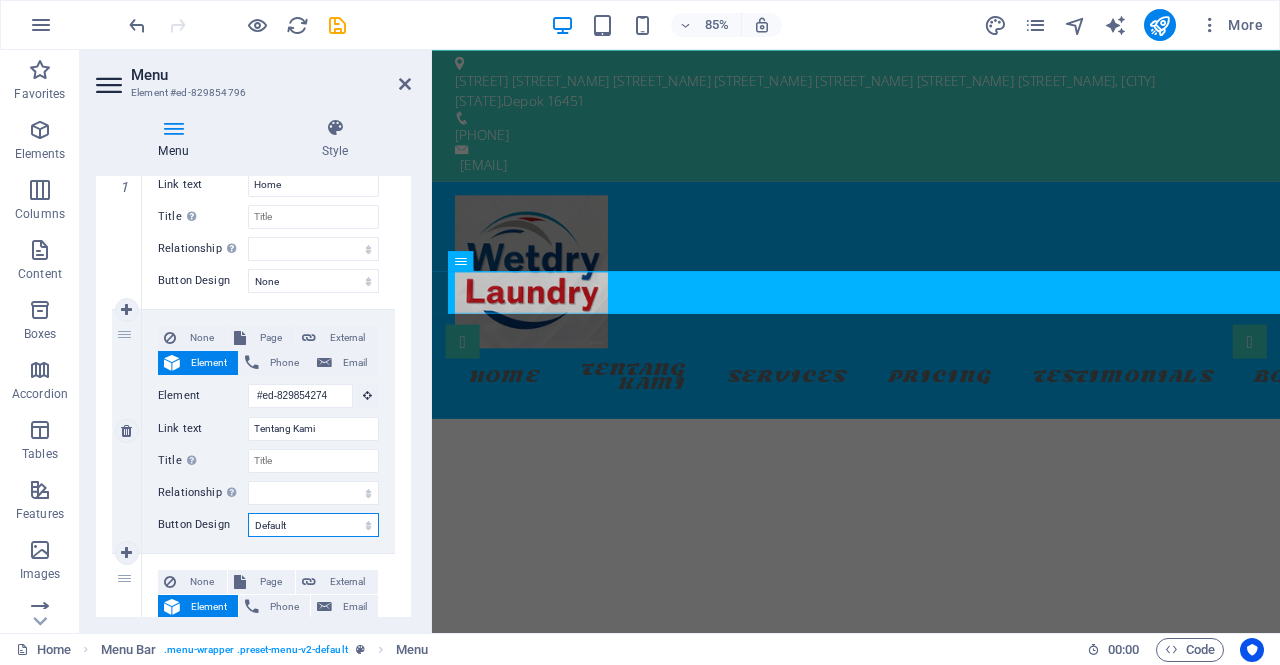 click on "None Default Primary Secondary" at bounding box center [313, 525] 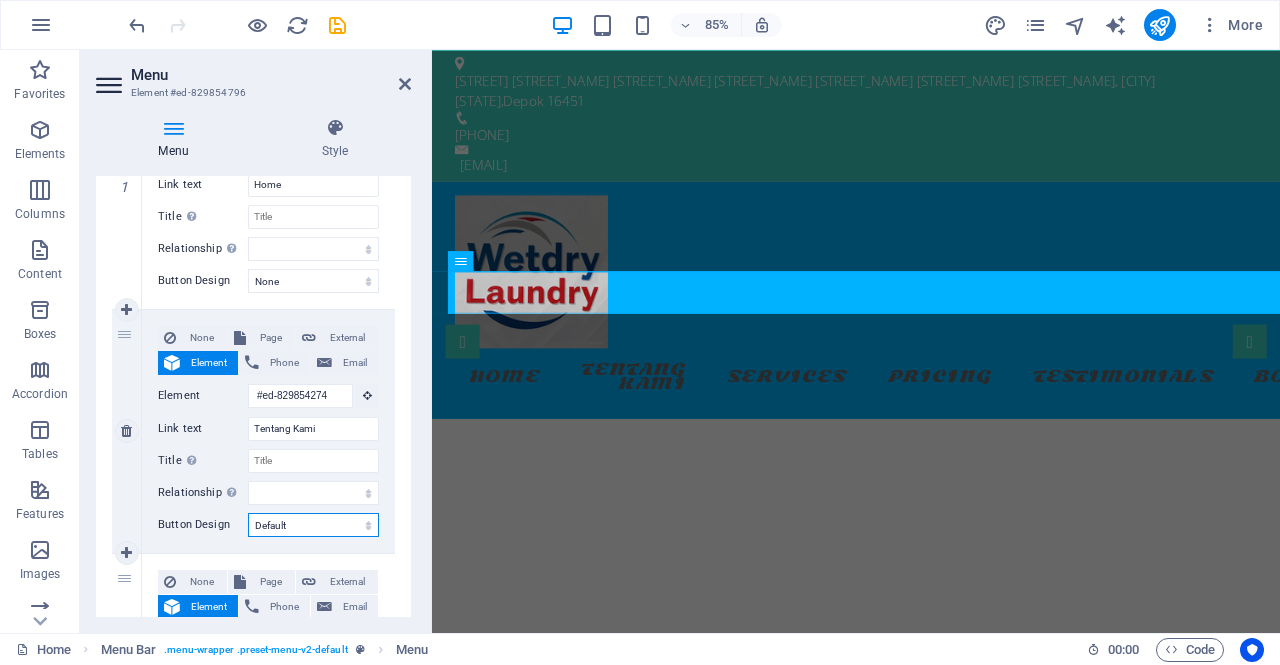 select 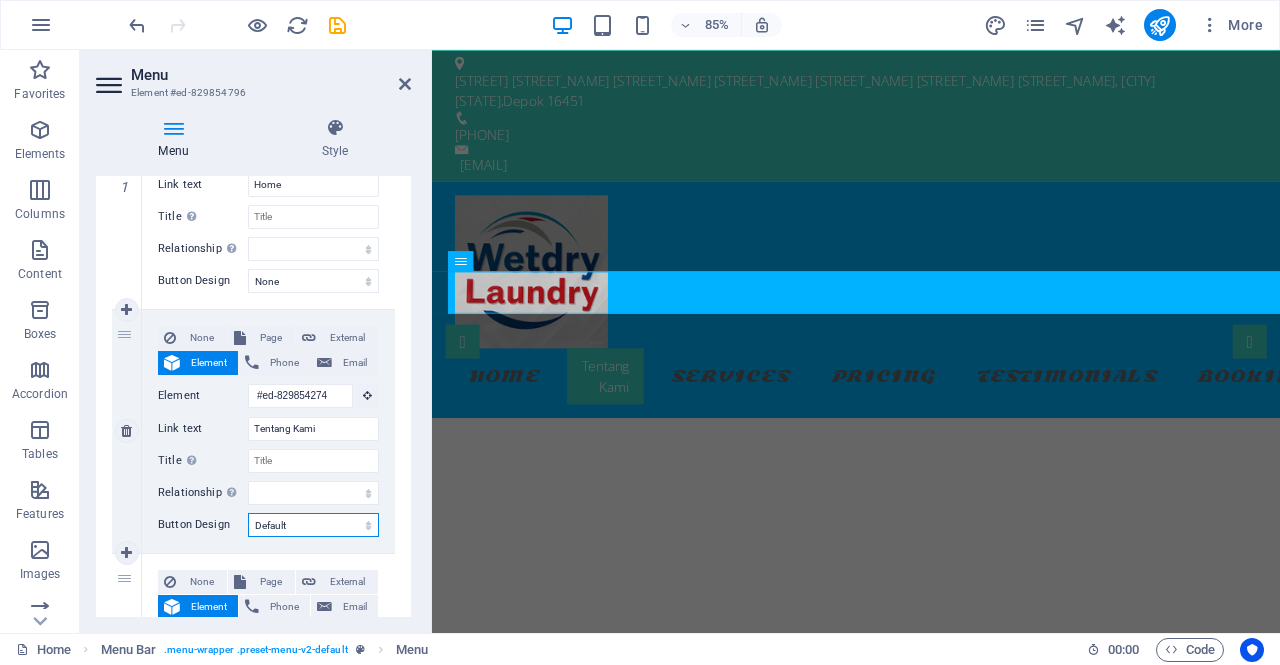 click on "None Default Primary Secondary" at bounding box center [313, 525] 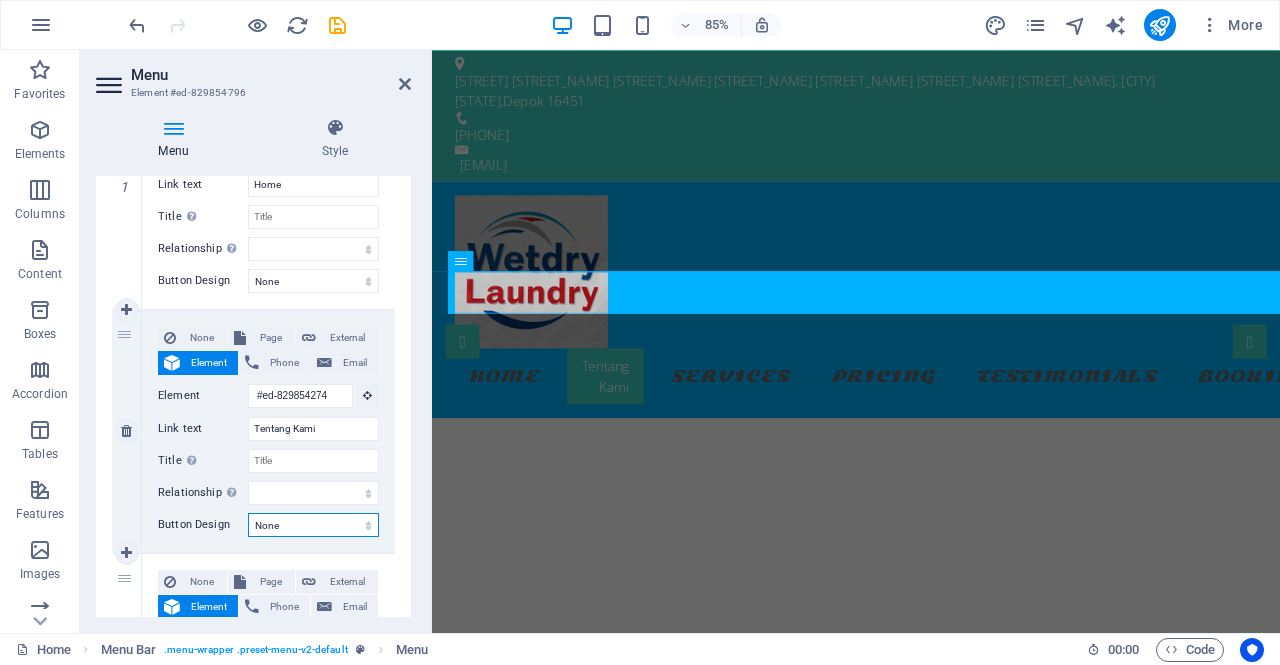 click on "None Default Primary Secondary" at bounding box center (313, 525) 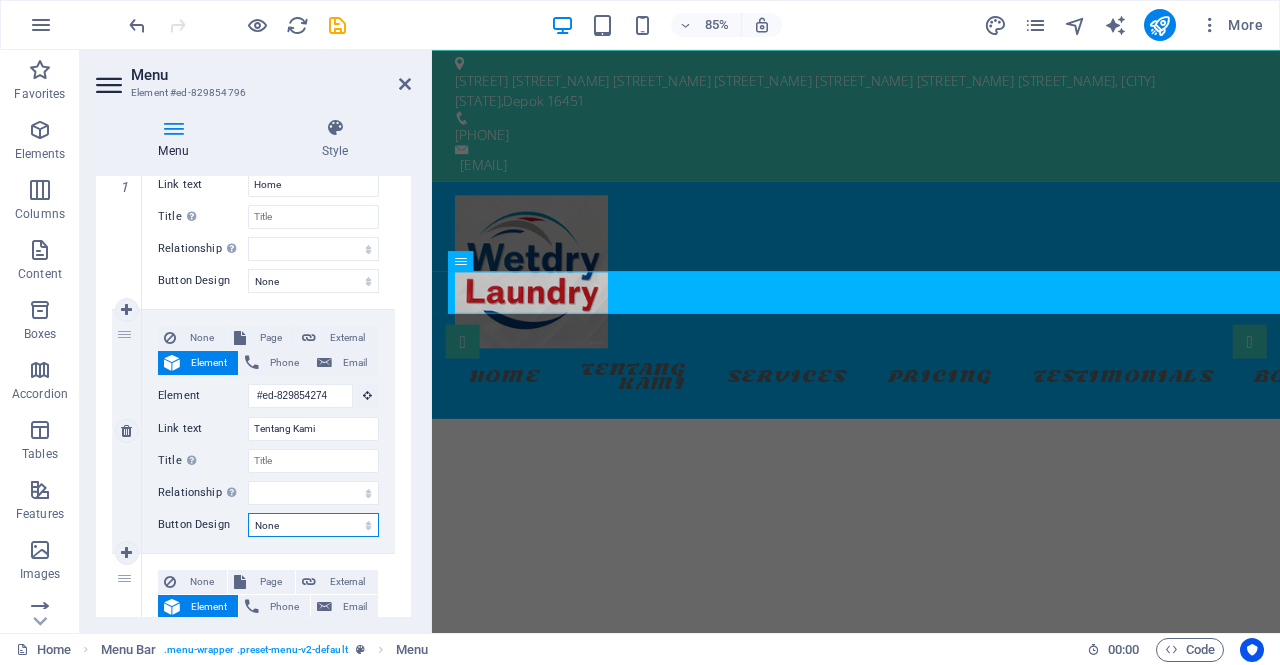 click on "None Default Primary Secondary" at bounding box center [313, 525] 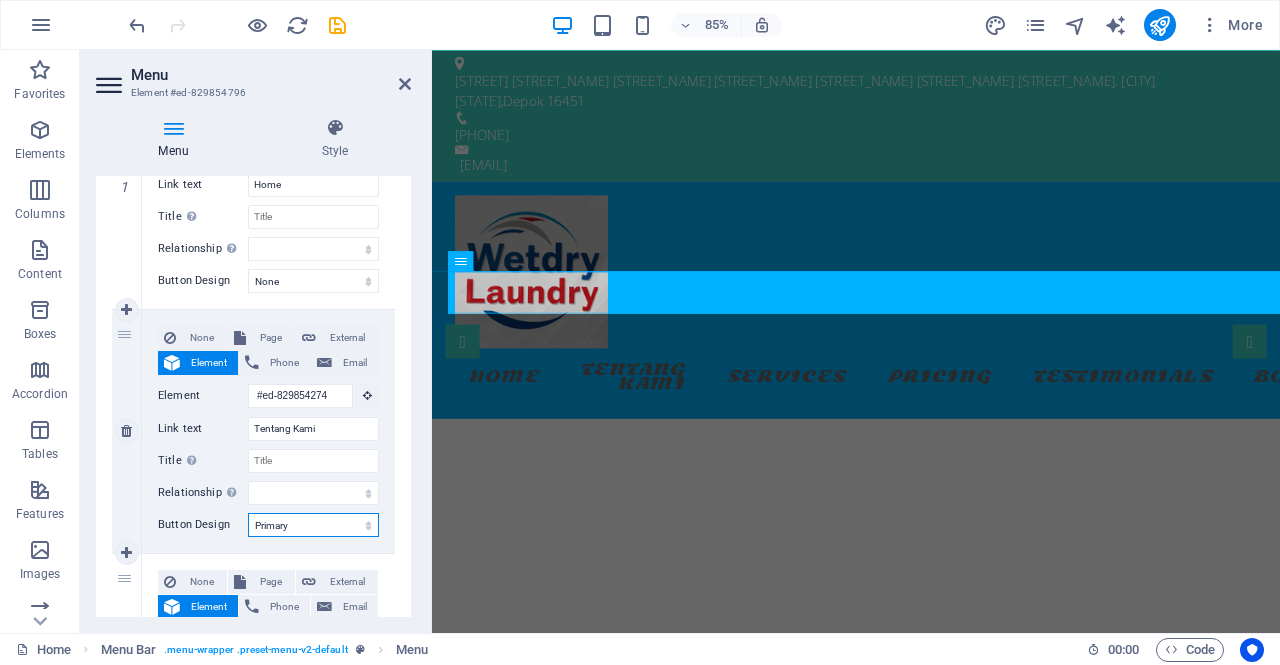 click on "None Default Primary Secondary" at bounding box center (313, 525) 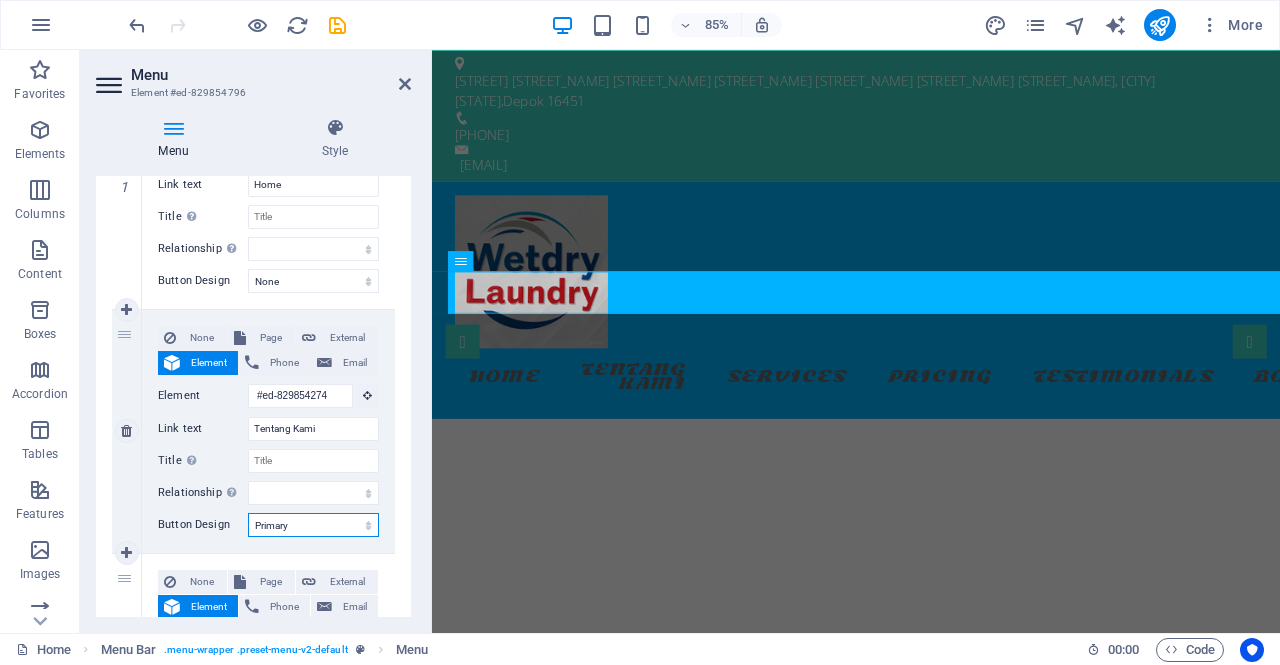select 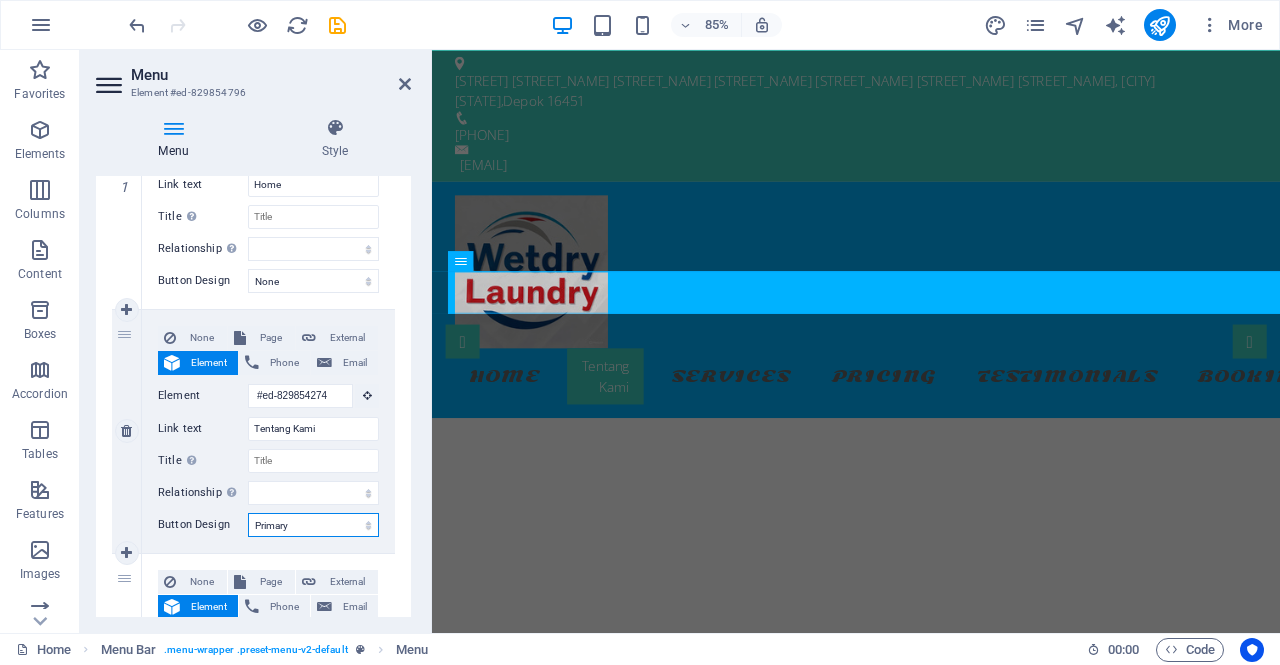 drag, startPoint x: 313, startPoint y: 523, endPoint x: 308, endPoint y: 535, distance: 13 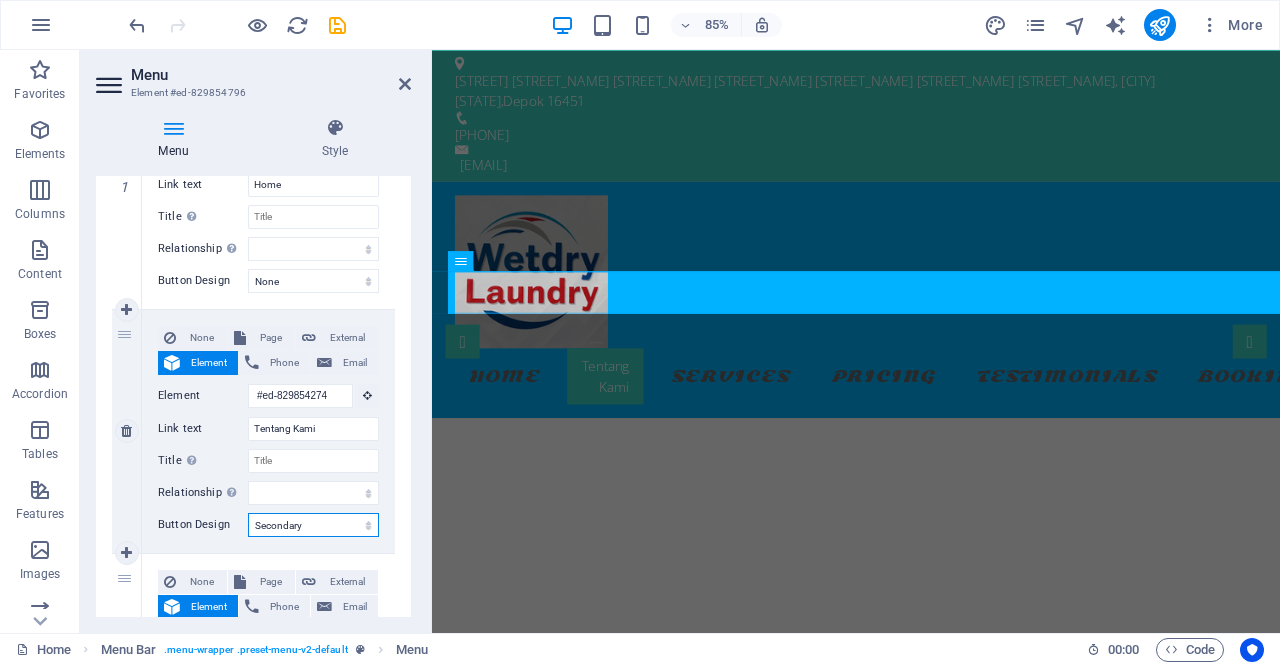 click on "None Default Primary Secondary" at bounding box center (313, 525) 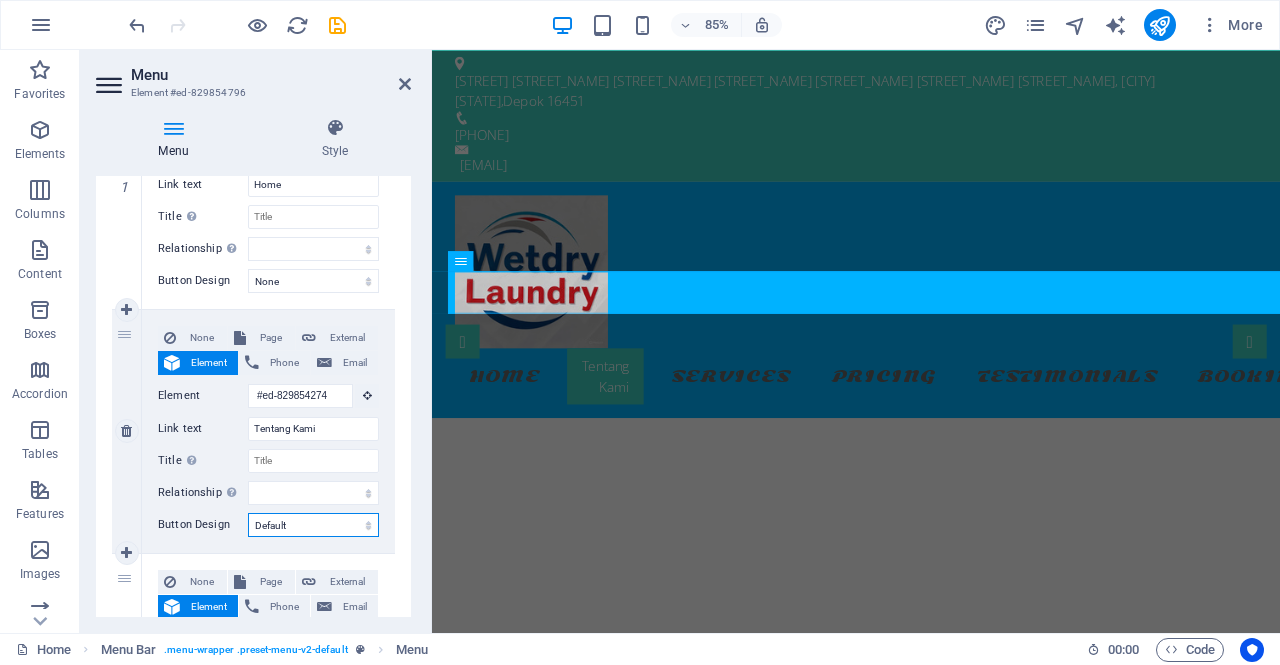 click on "None Default Primary Secondary" at bounding box center [313, 525] 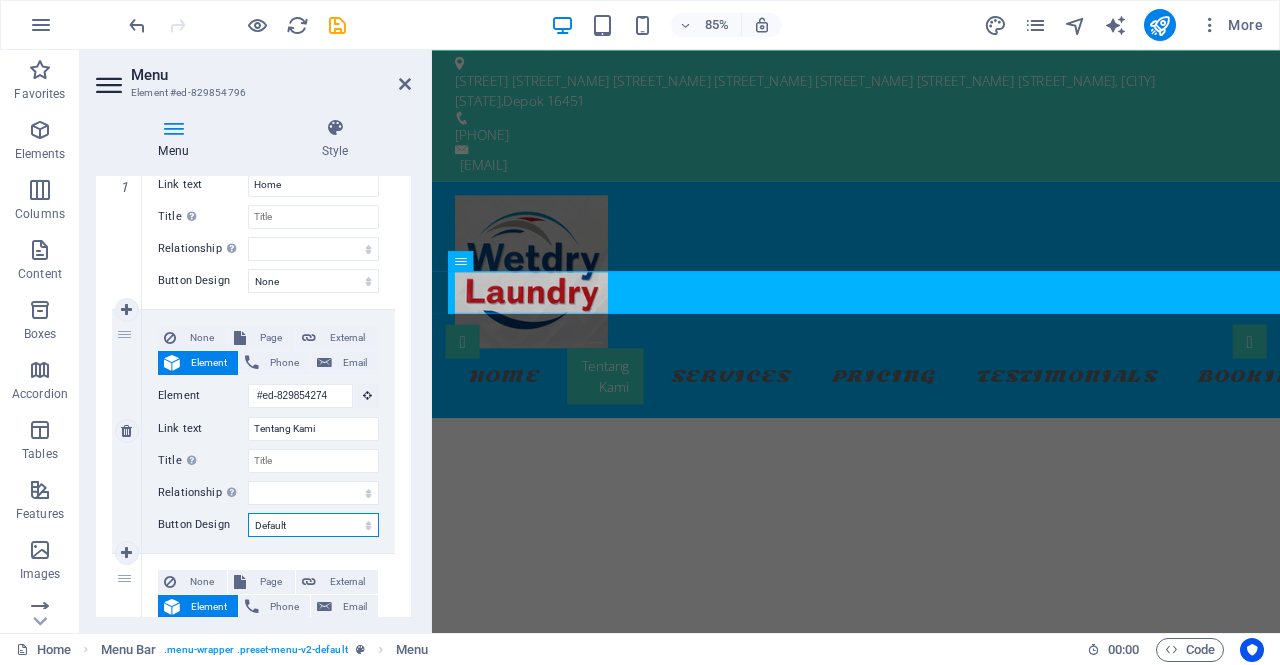 click on "None Default Primary Secondary" at bounding box center (313, 525) 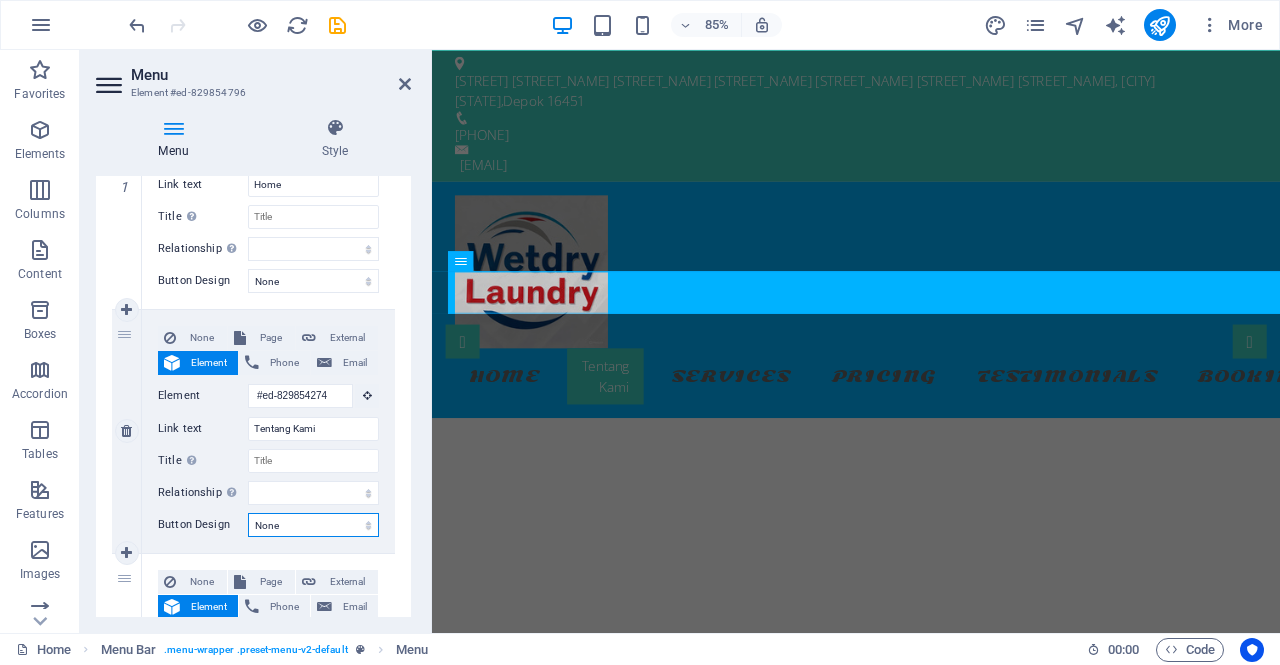 click on "None Default Primary Secondary" at bounding box center (313, 525) 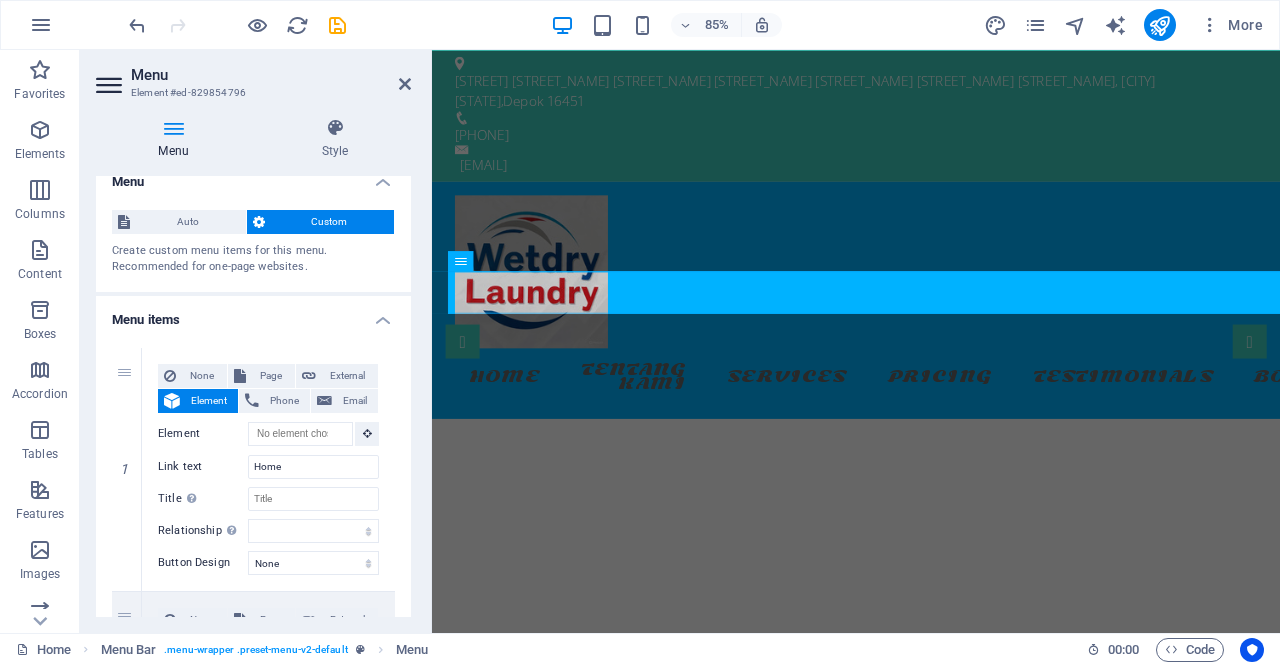 scroll, scrollTop: 0, scrollLeft: 0, axis: both 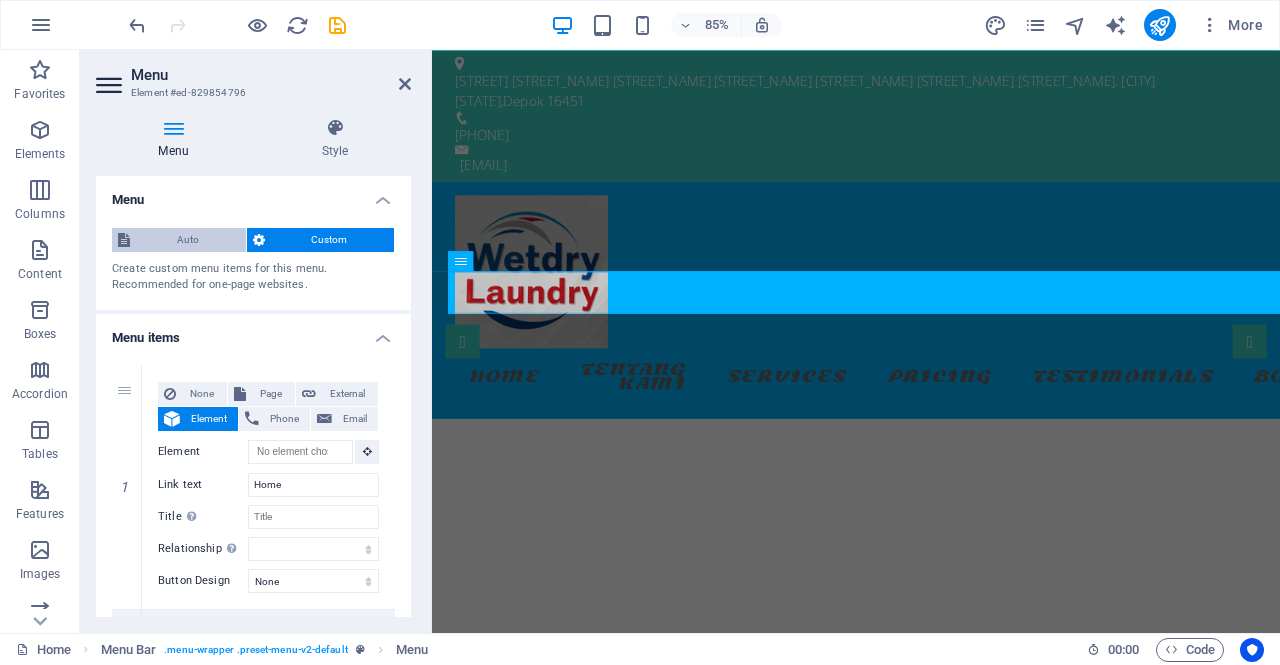 click on "Auto" at bounding box center (188, 240) 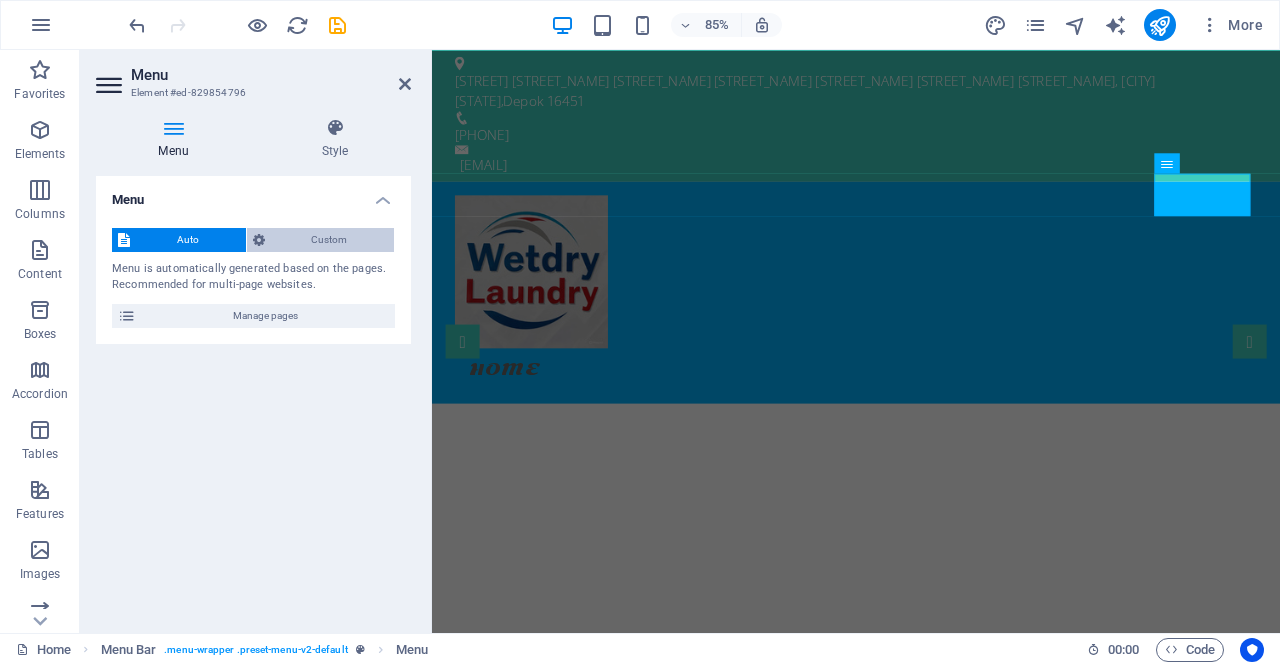 click on "Custom" at bounding box center [330, 240] 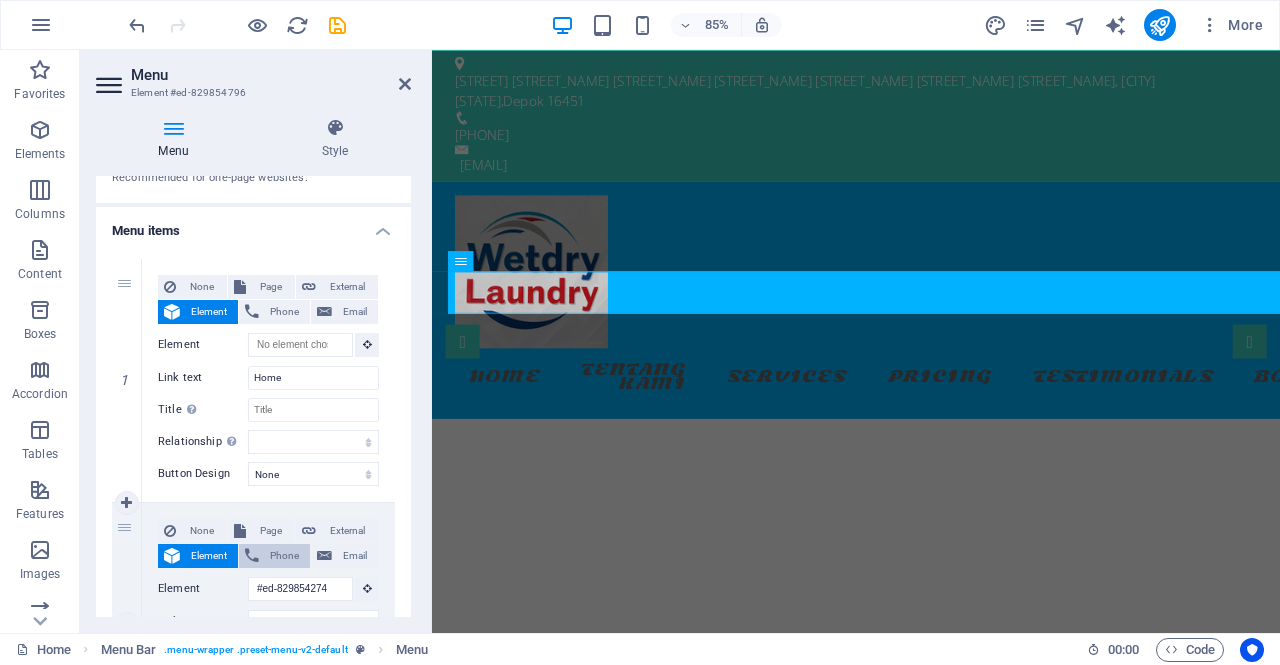 scroll, scrollTop: 200, scrollLeft: 0, axis: vertical 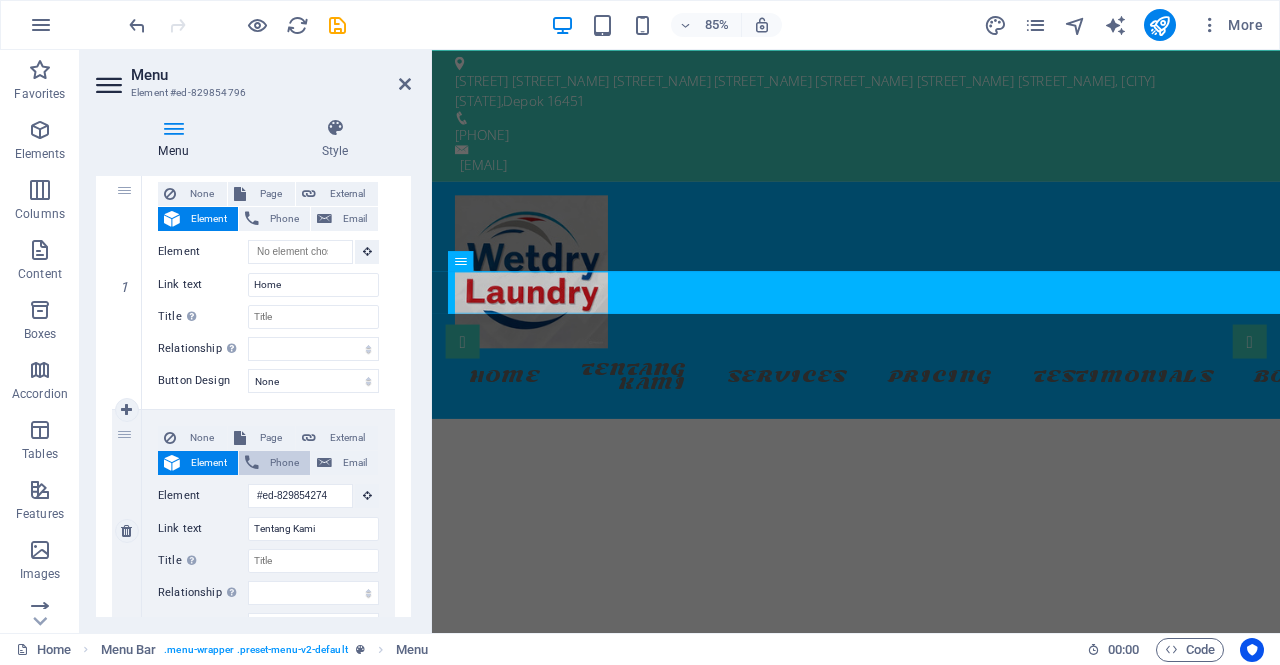 click on "Phone" at bounding box center (284, 463) 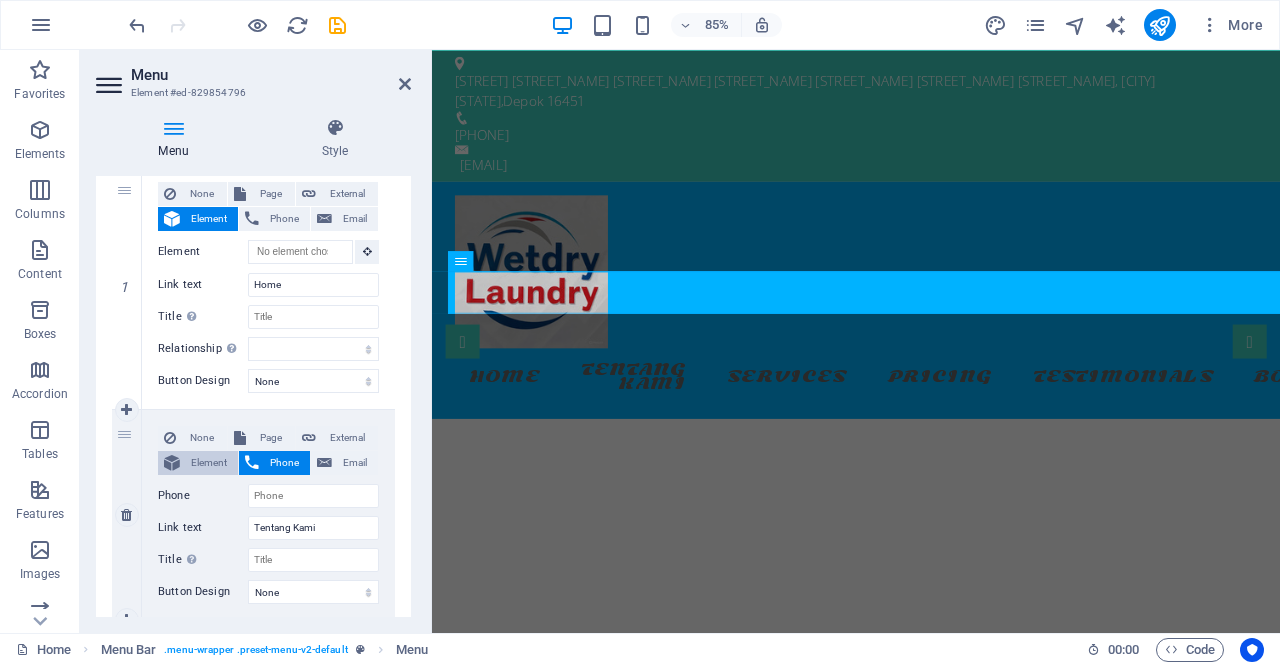 click on "Element" at bounding box center (209, 463) 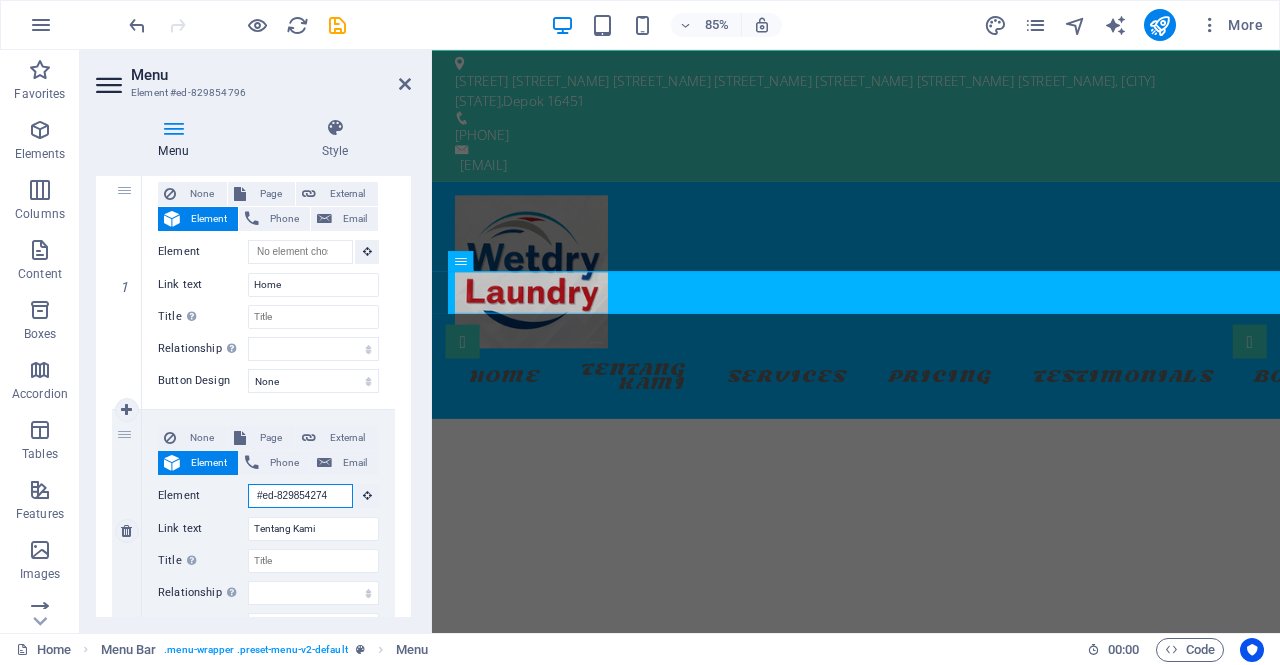 scroll, scrollTop: 0, scrollLeft: 3, axis: horizontal 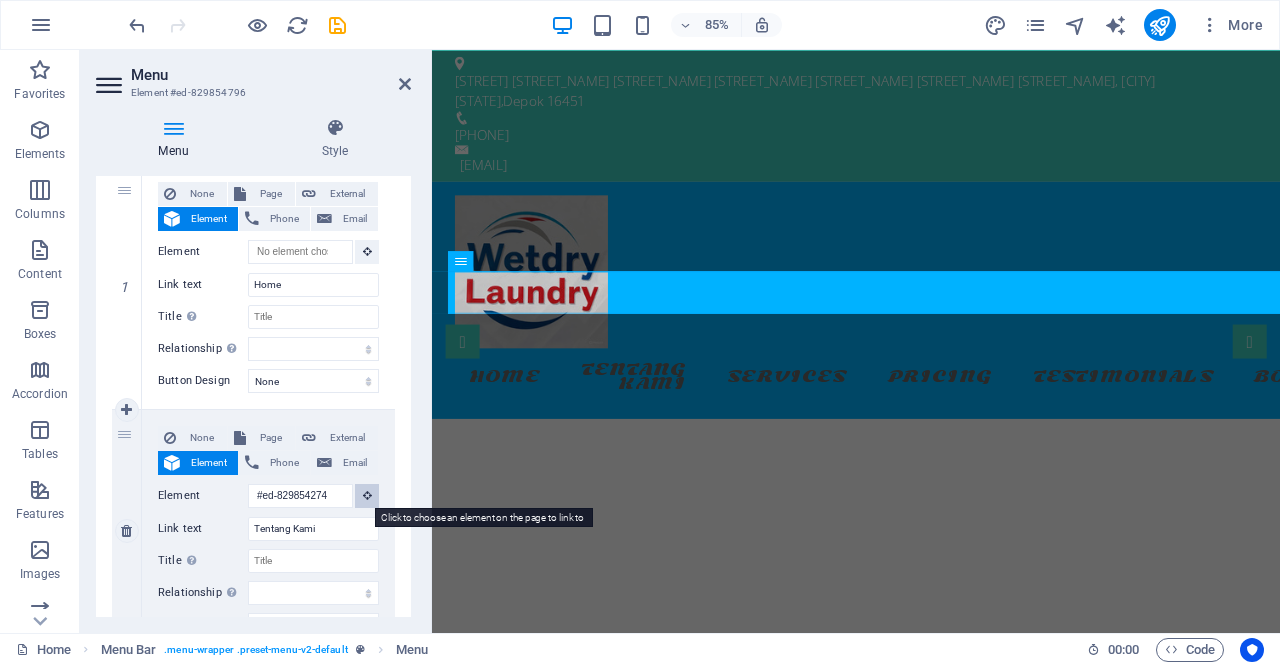 click at bounding box center (367, 495) 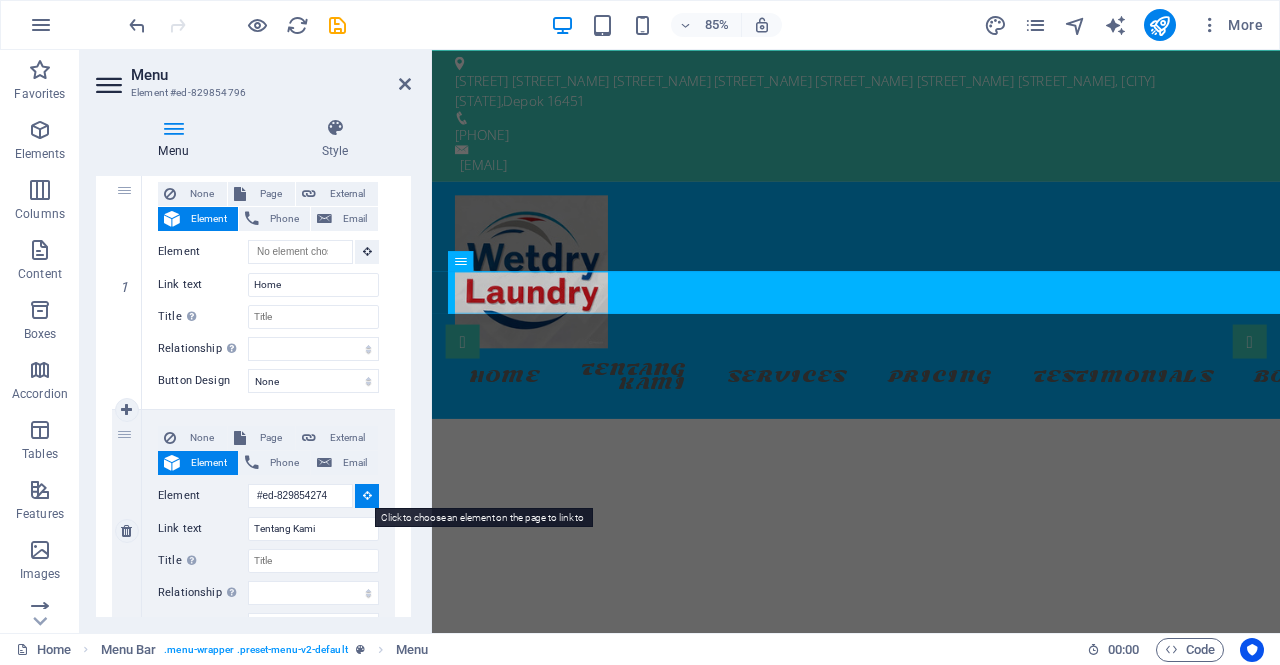click at bounding box center [367, 495] 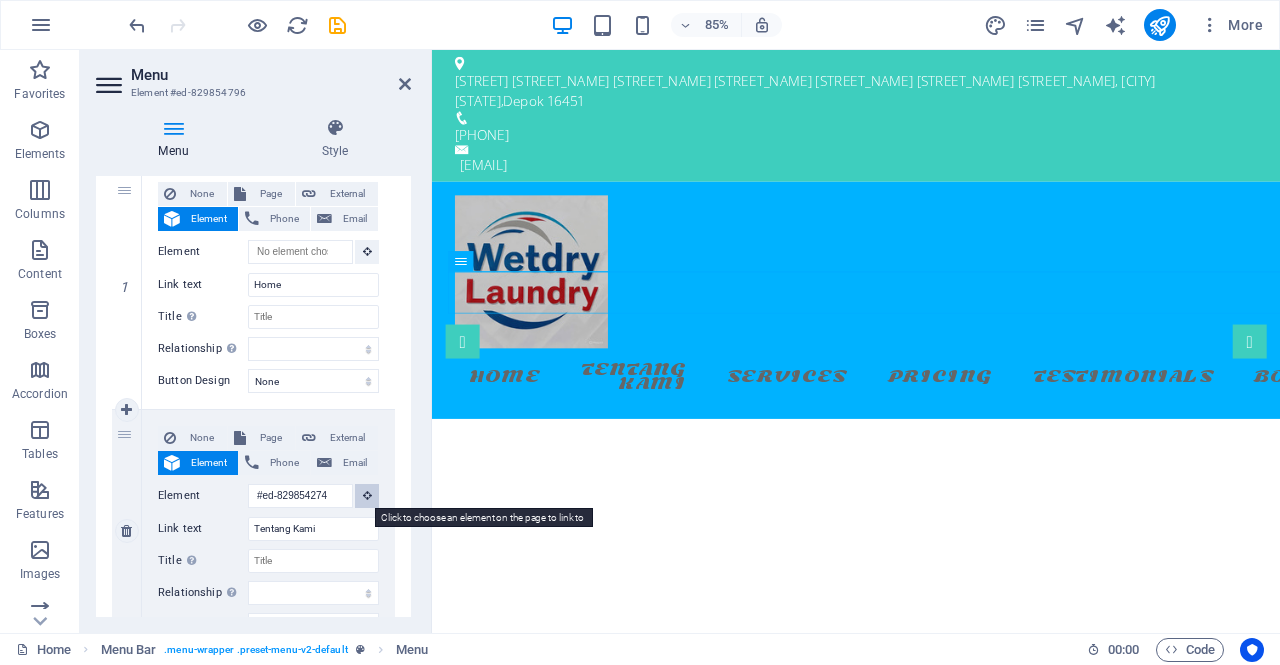 click at bounding box center [367, 495] 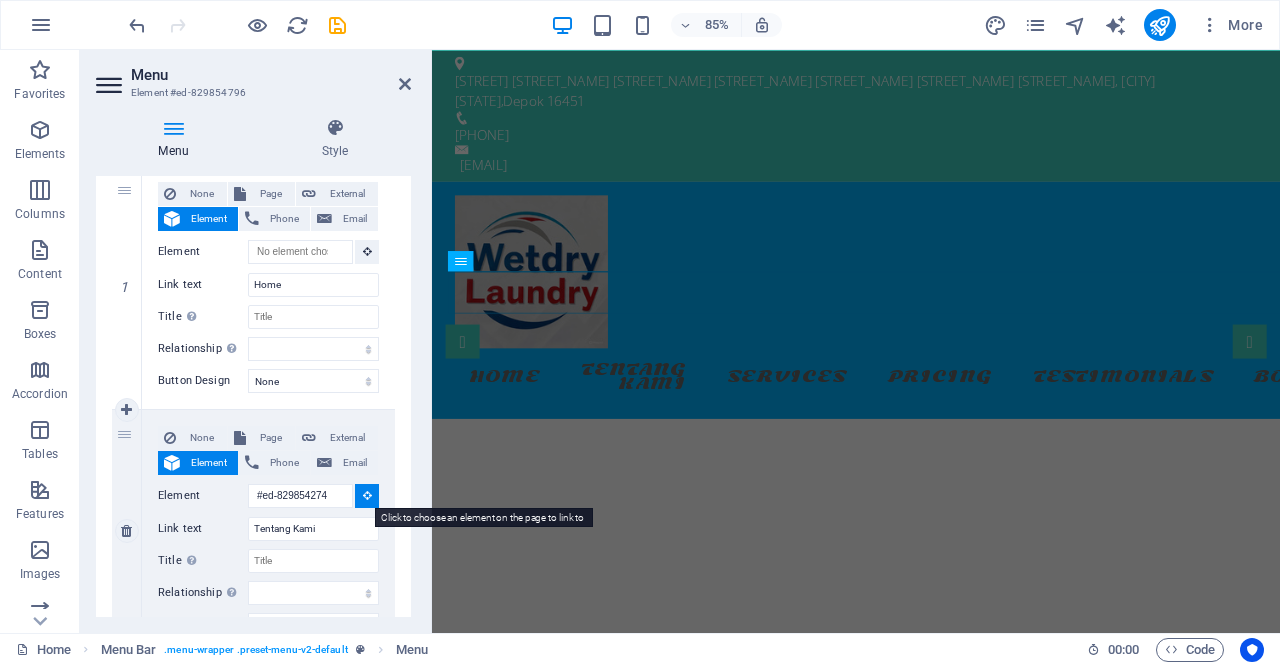 click at bounding box center (367, 495) 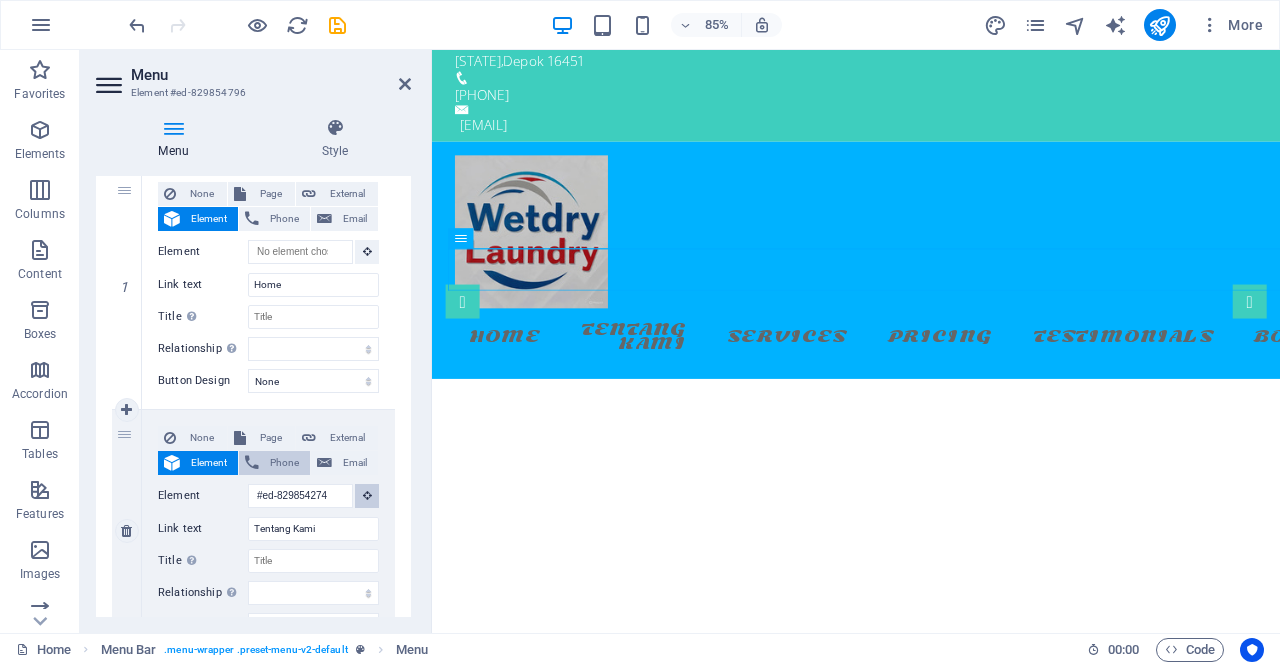 scroll, scrollTop: 0, scrollLeft: 0, axis: both 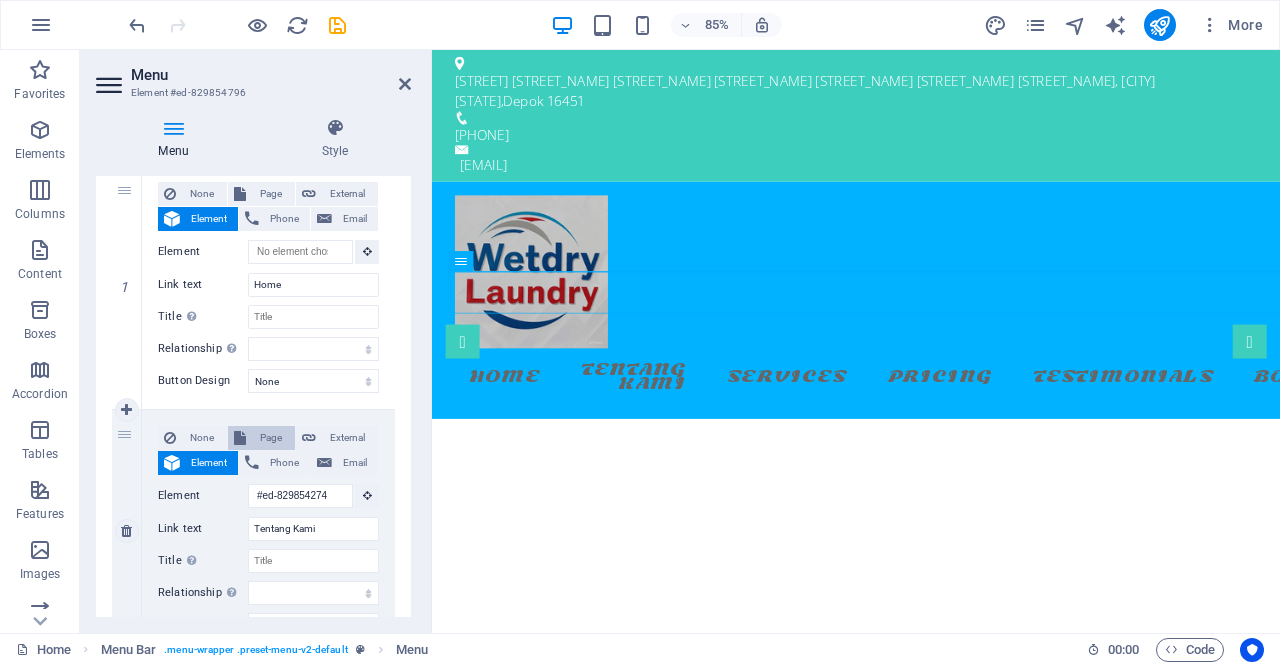 click on "Page" at bounding box center [261, 438] 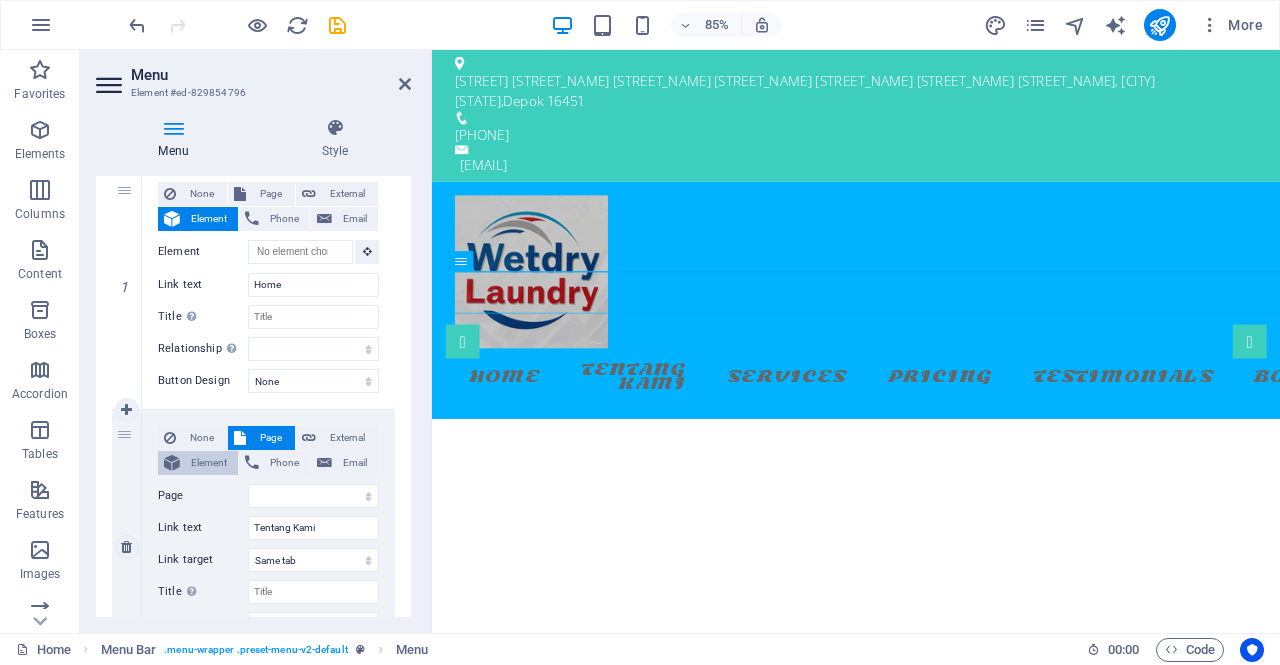 click on "Element" at bounding box center [209, 463] 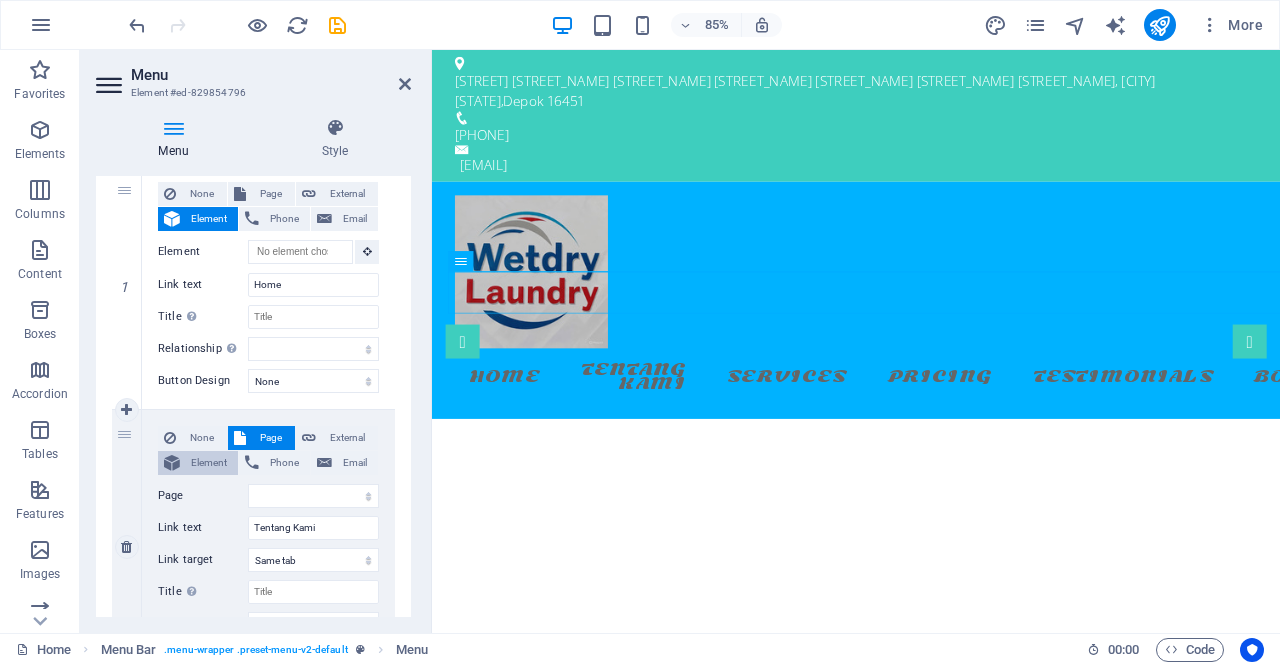 scroll, scrollTop: 0, scrollLeft: 3, axis: horizontal 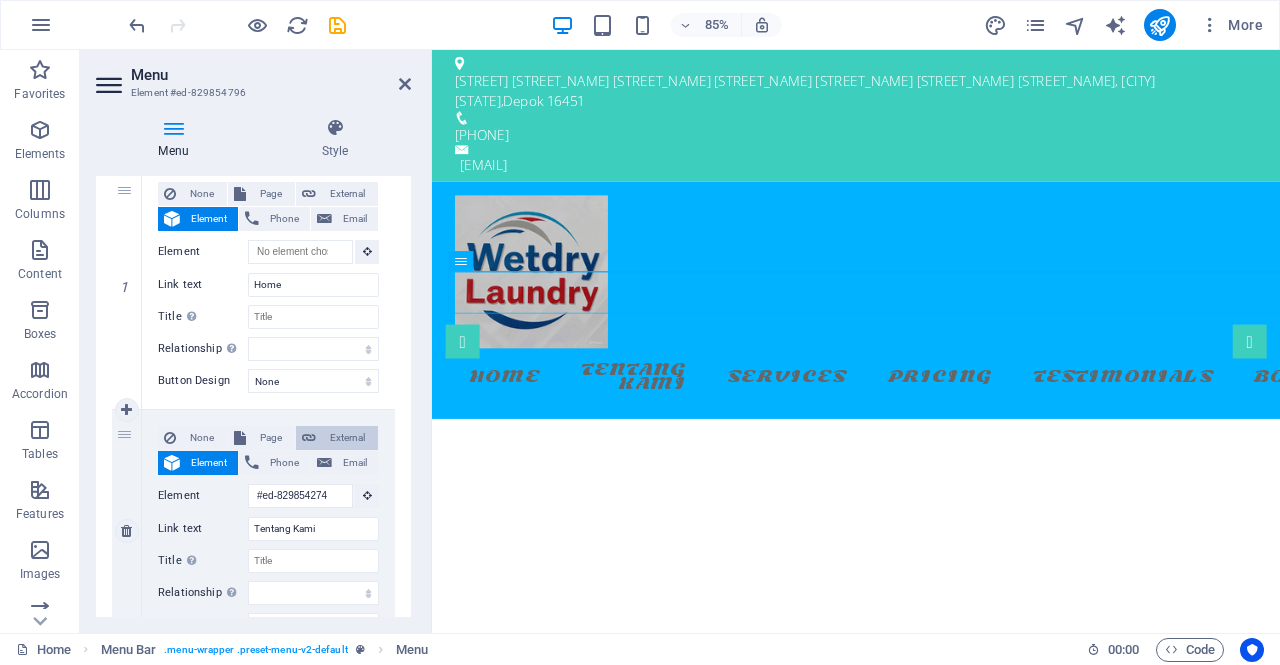 click on "External" at bounding box center [337, 438] 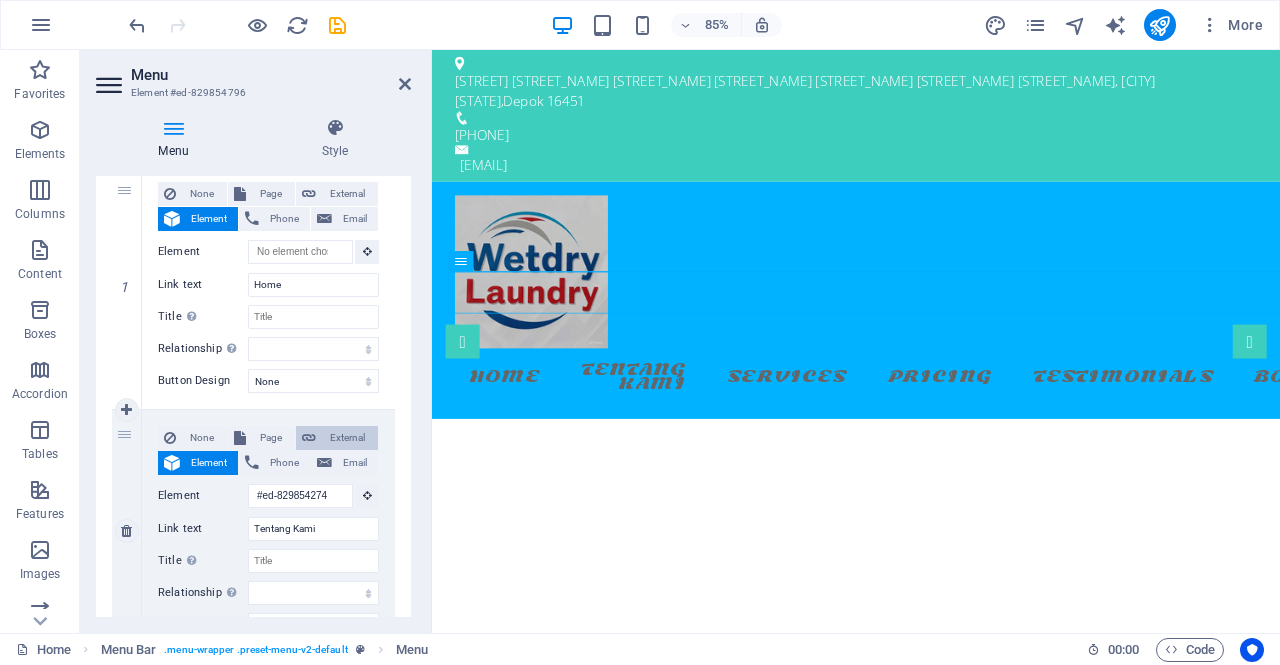 select 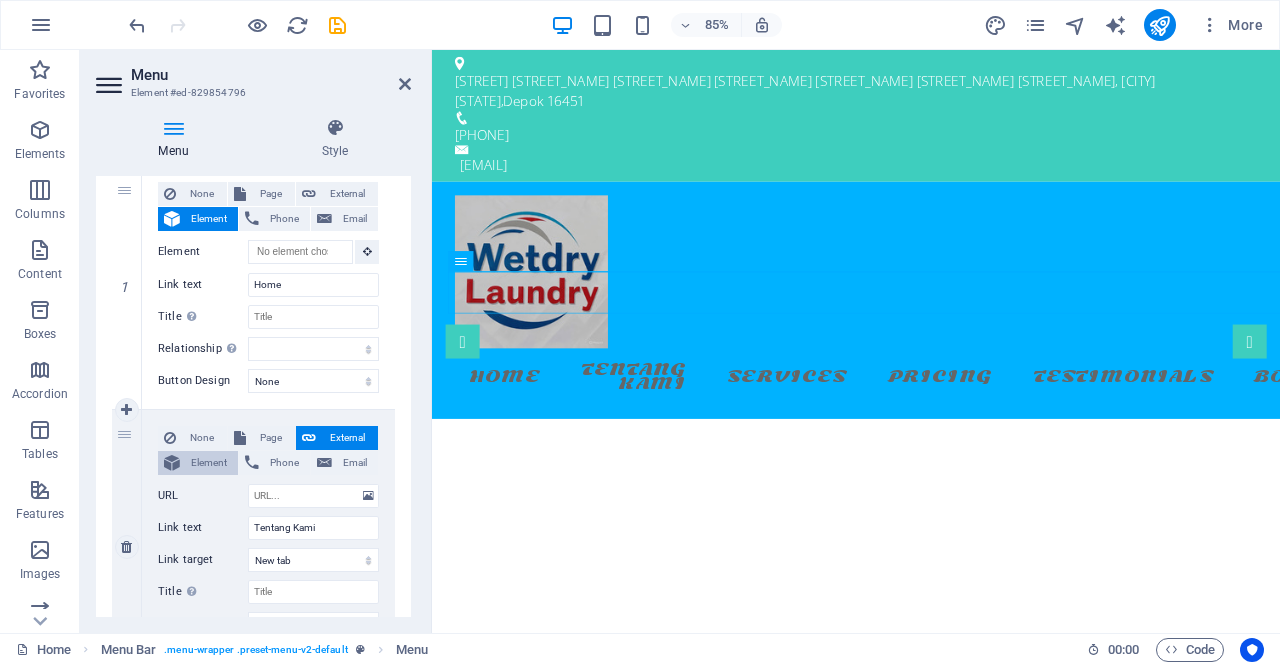 click on "Element" at bounding box center [209, 463] 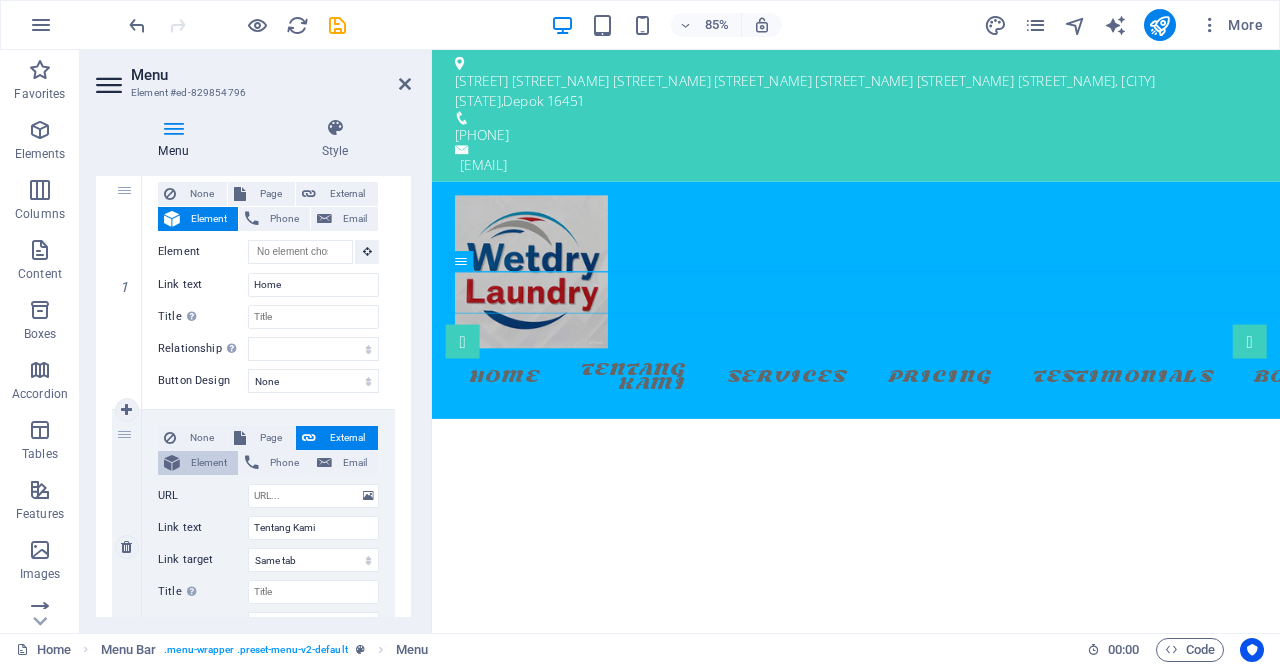 scroll, scrollTop: 0, scrollLeft: 3, axis: horizontal 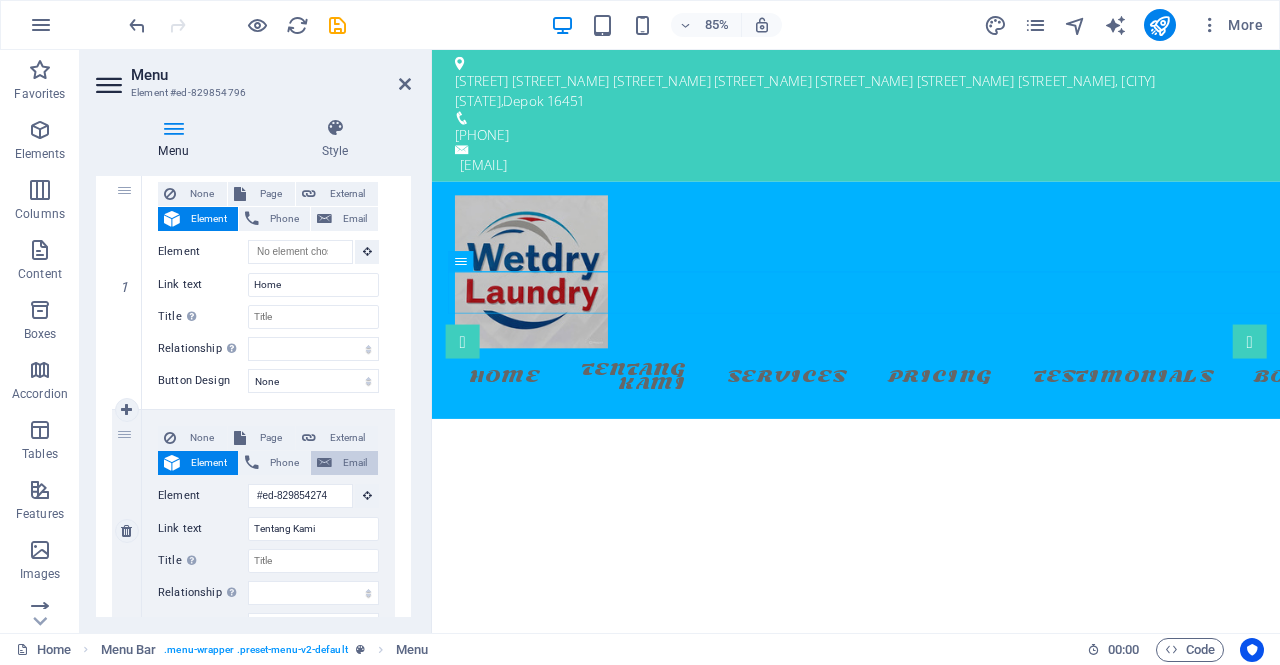 click on "Email" at bounding box center [344, 463] 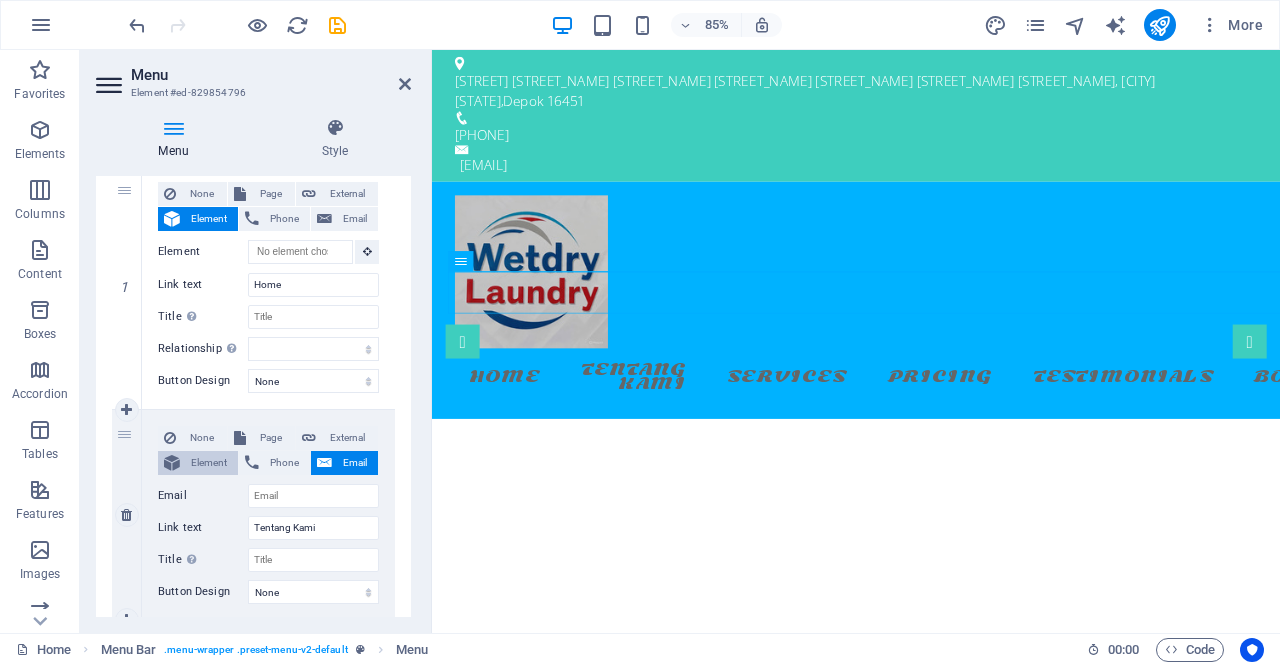 click on "Element" at bounding box center (209, 463) 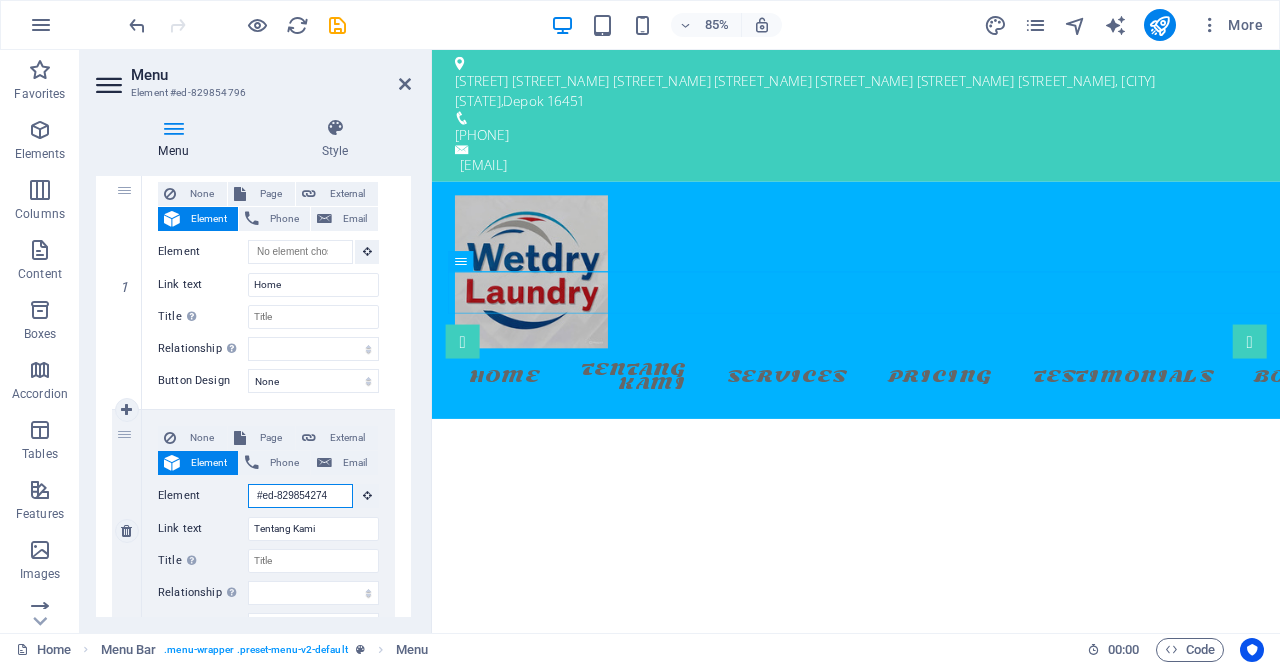 scroll, scrollTop: 0, scrollLeft: 3, axis: horizontal 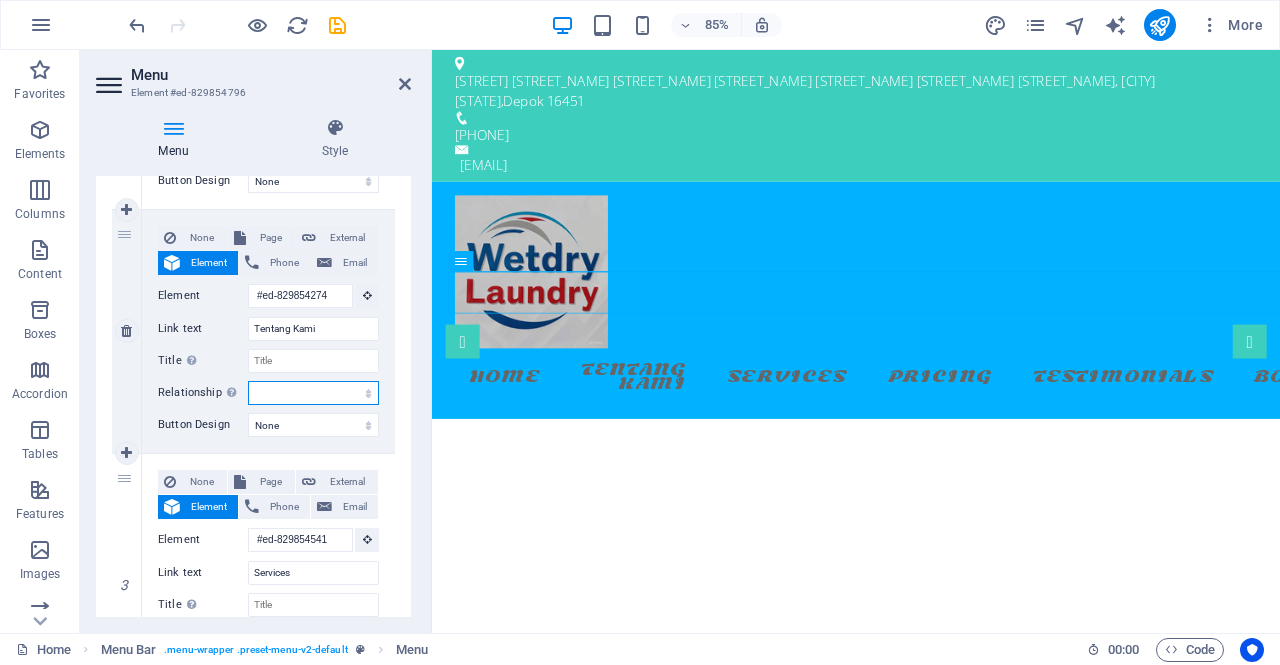 click on "alternate author bookmark external help license next nofollow noreferrer noopener prev search tag" at bounding box center [313, 393] 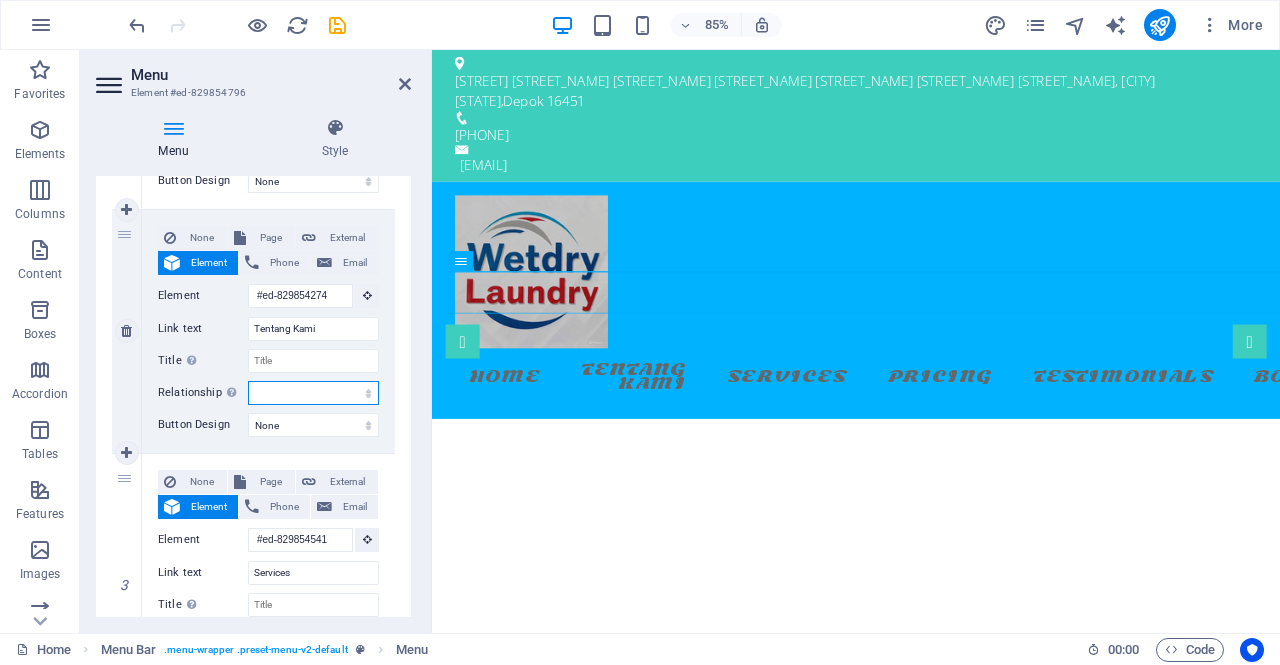click on "alternate author bookmark external help license next nofollow noreferrer noopener prev search tag" at bounding box center [313, 393] 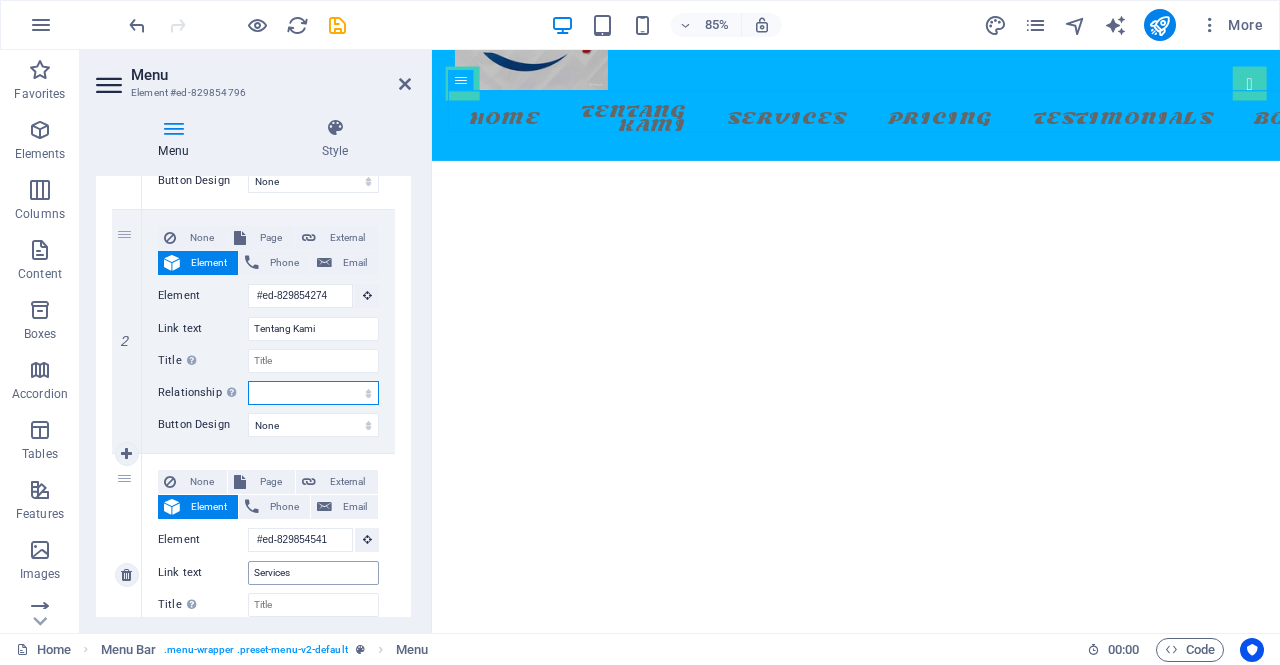 scroll, scrollTop: 0, scrollLeft: 0, axis: both 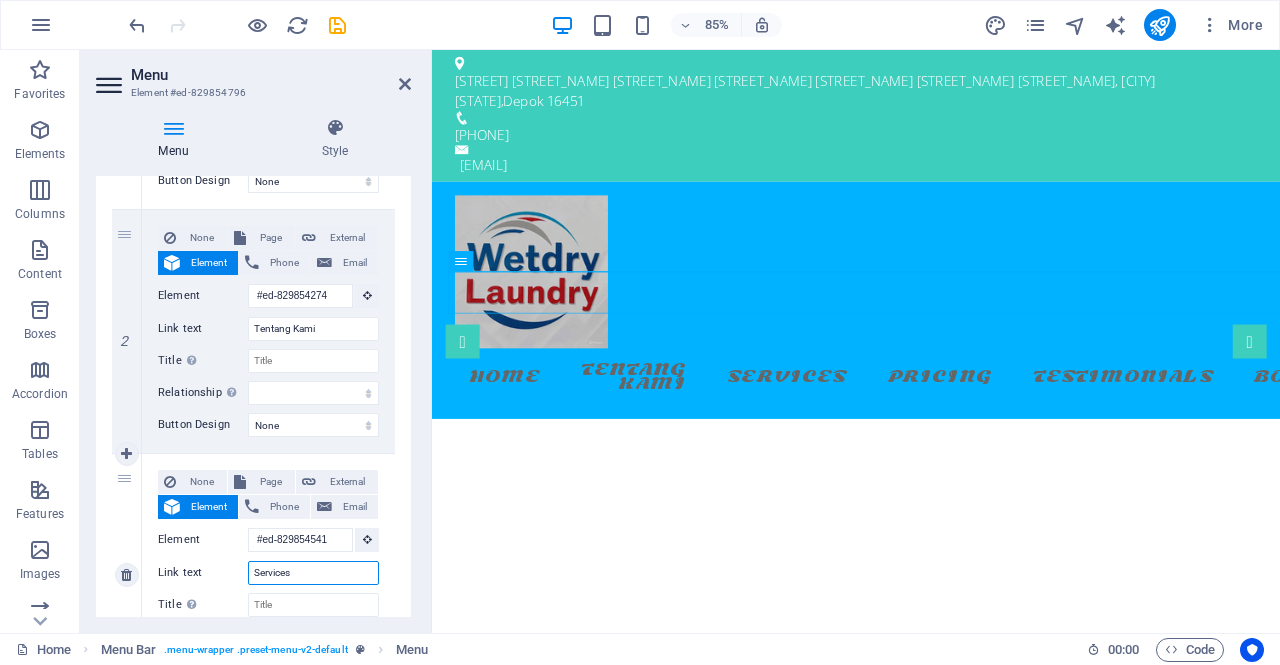click on "Services" at bounding box center [313, 573] 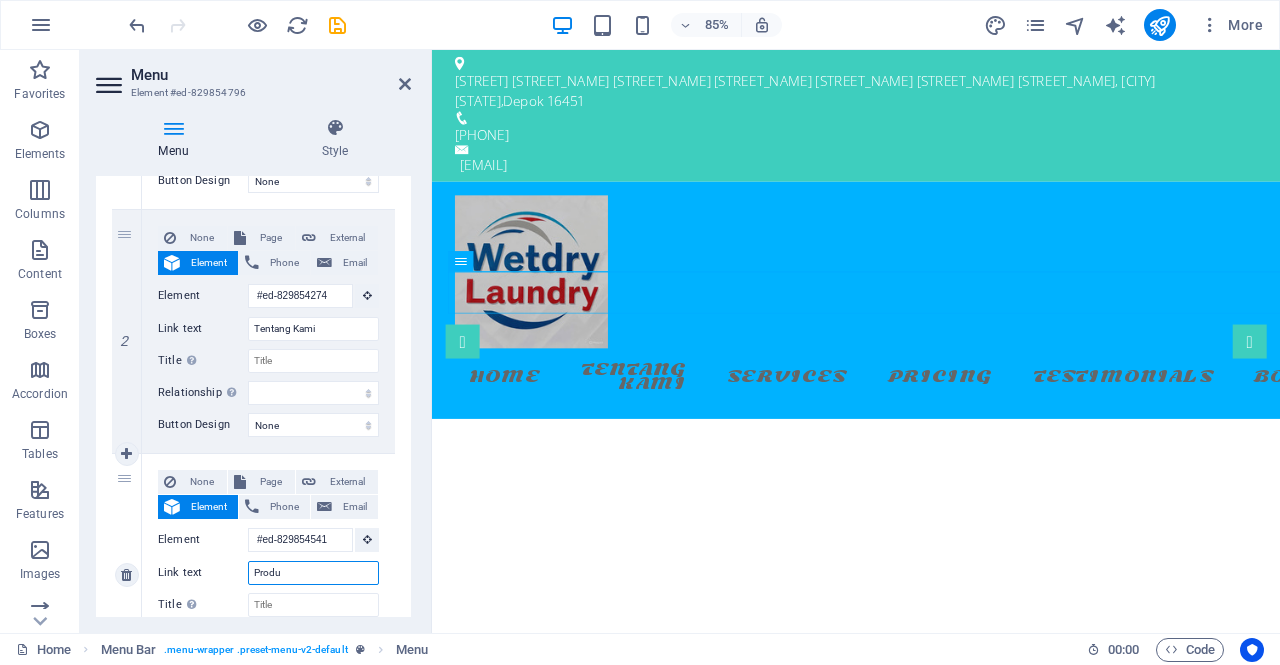 type on "Produk" 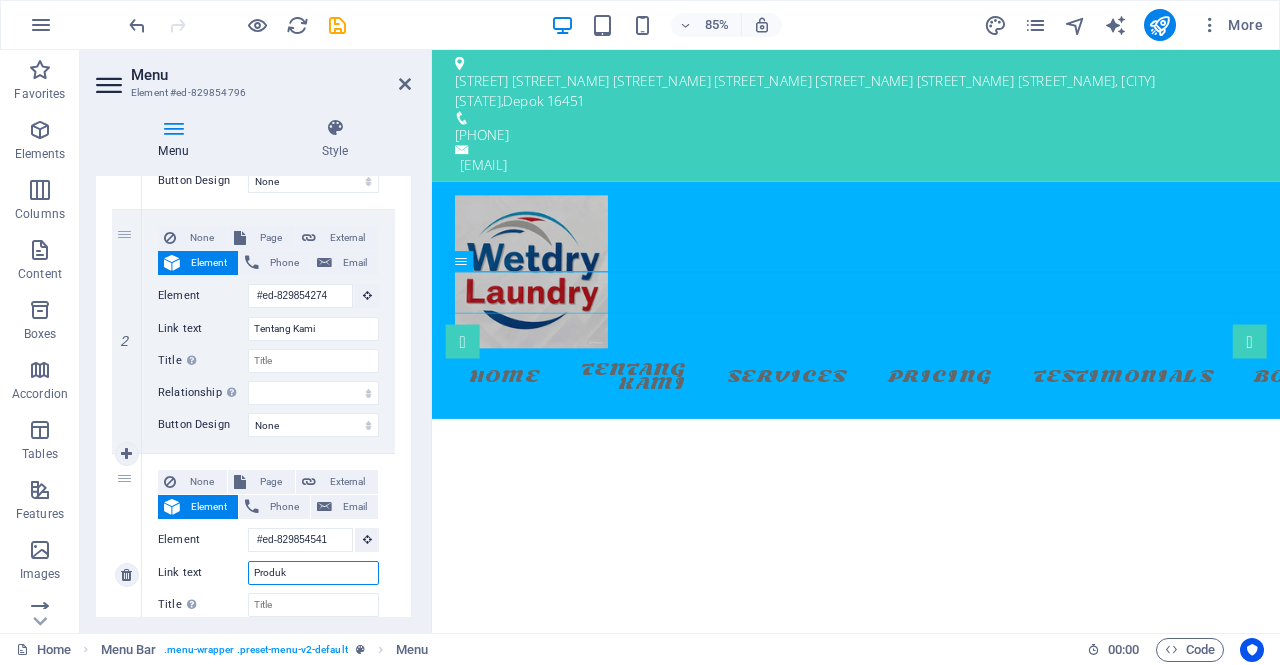 select 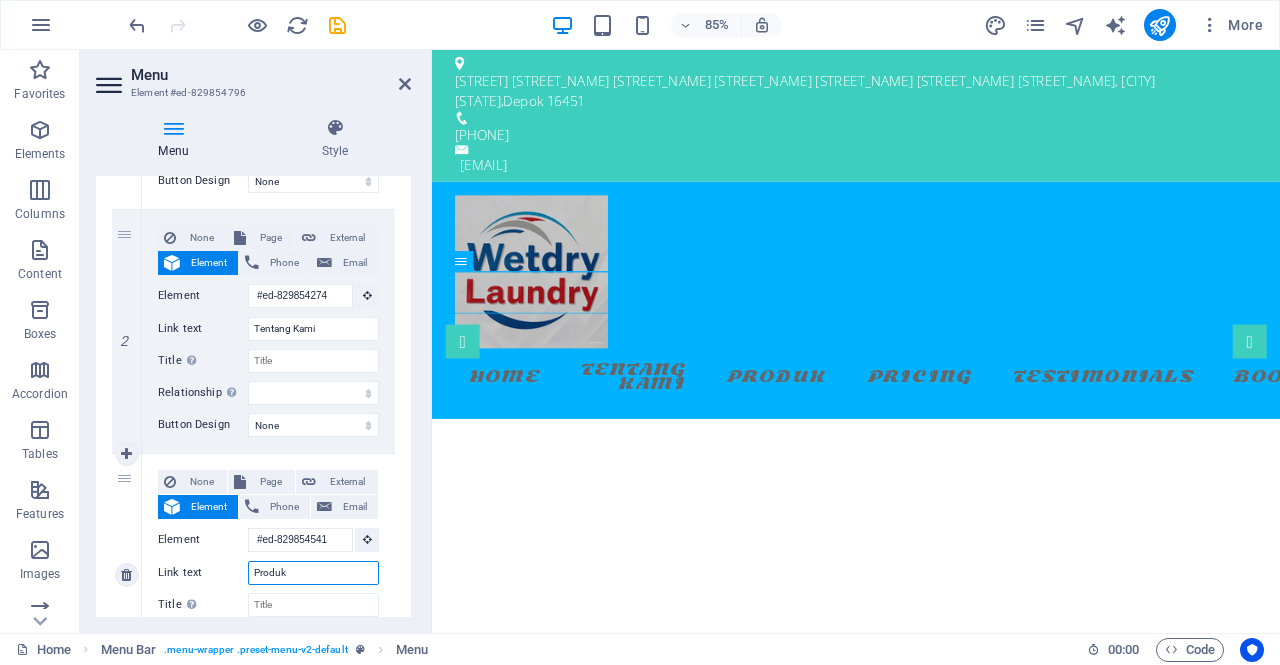 type on "Produk" 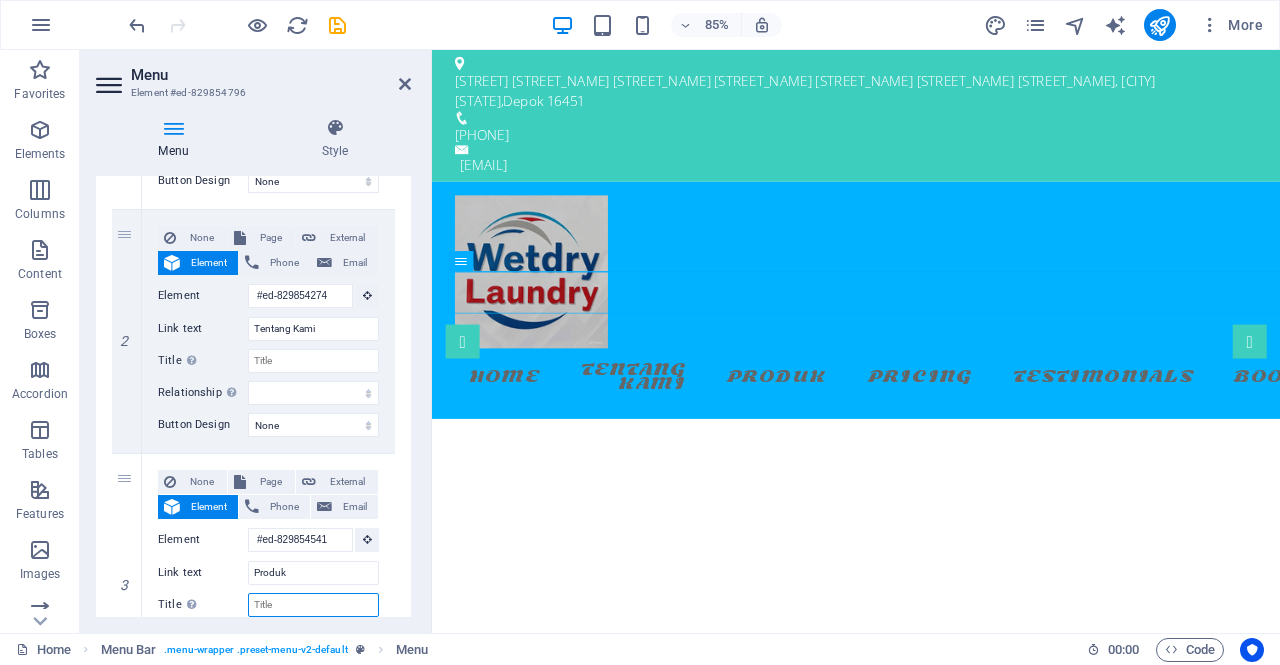 select 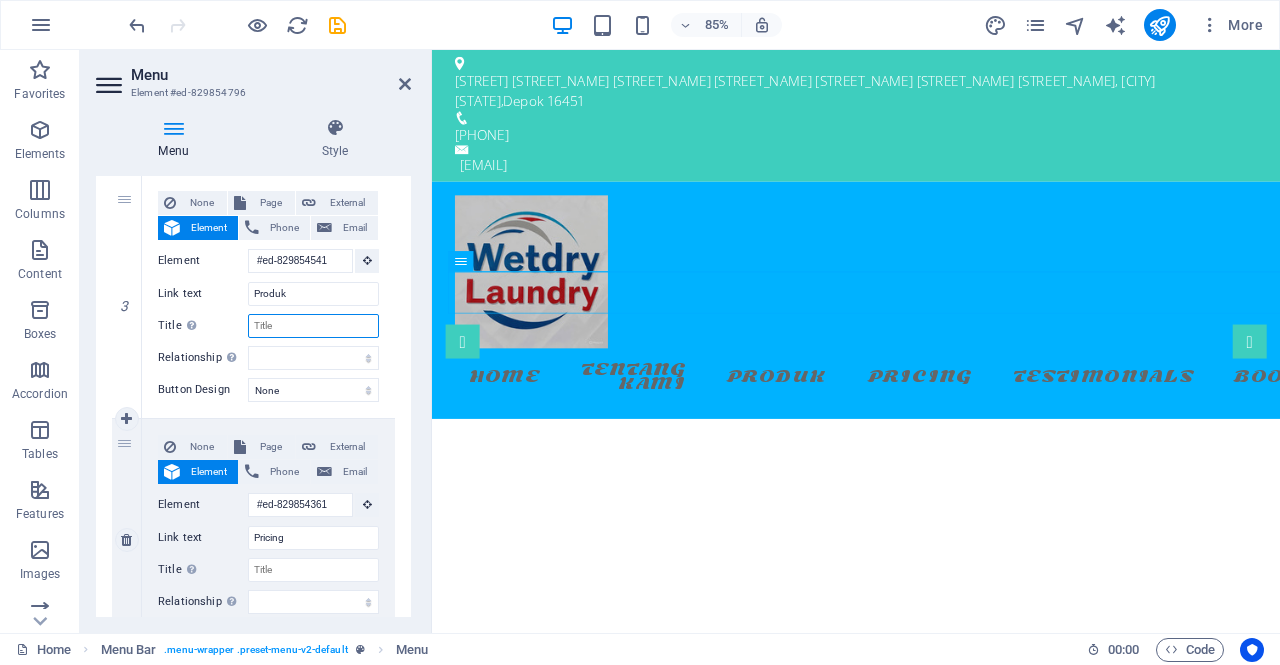 scroll, scrollTop: 700, scrollLeft: 0, axis: vertical 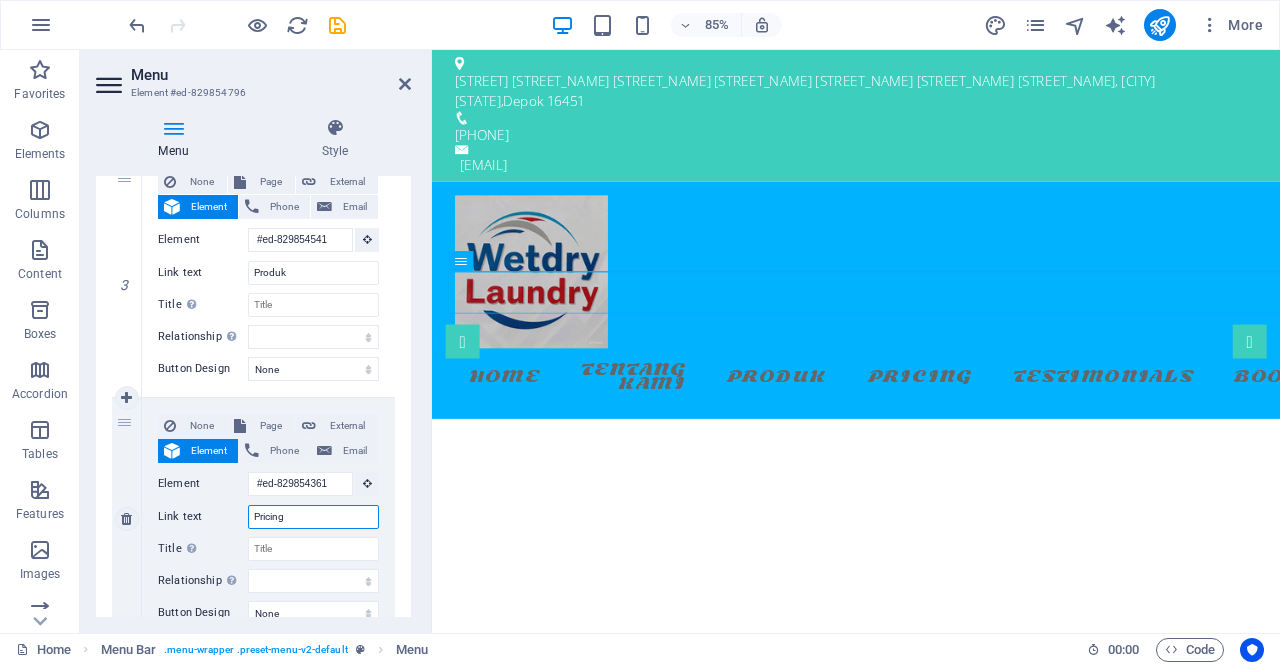 drag, startPoint x: 308, startPoint y: 515, endPoint x: 232, endPoint y: 516, distance: 76.00658 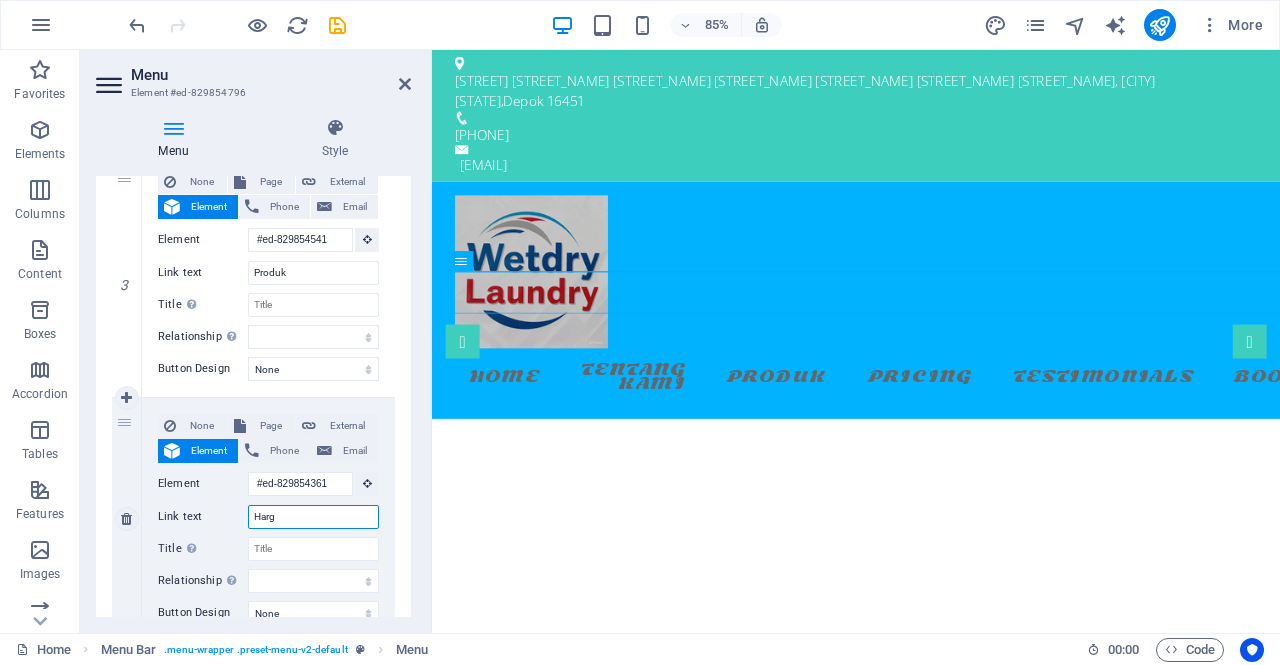 type on "Harga" 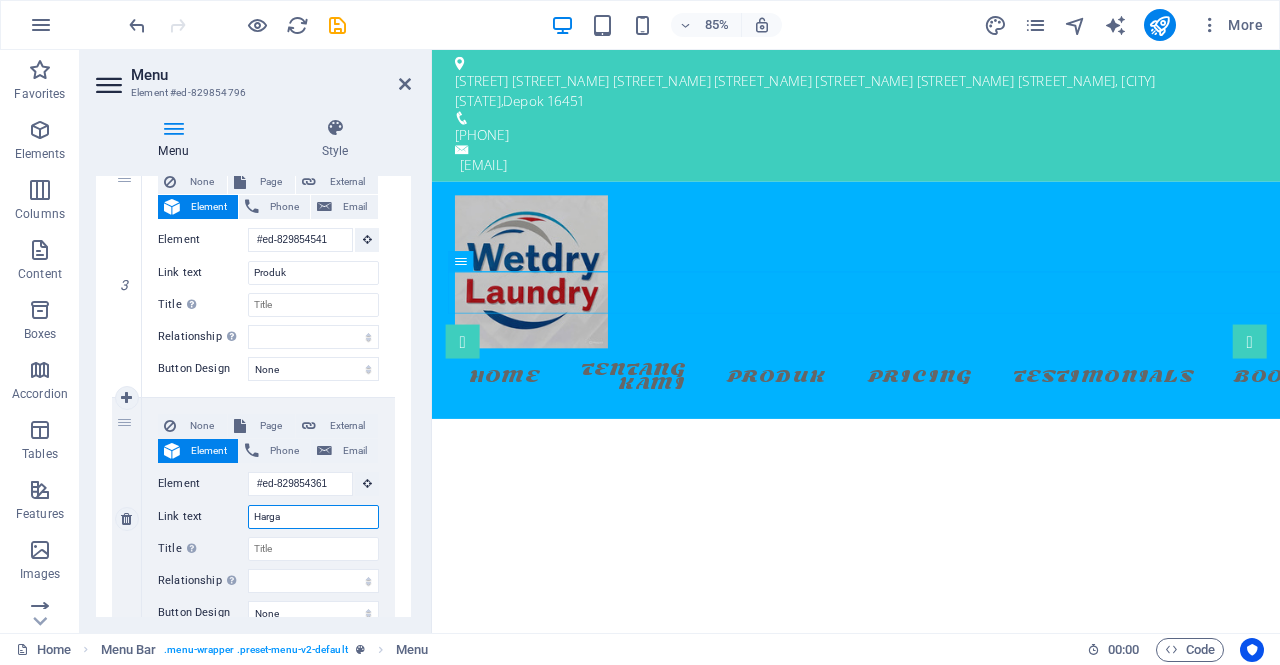 select 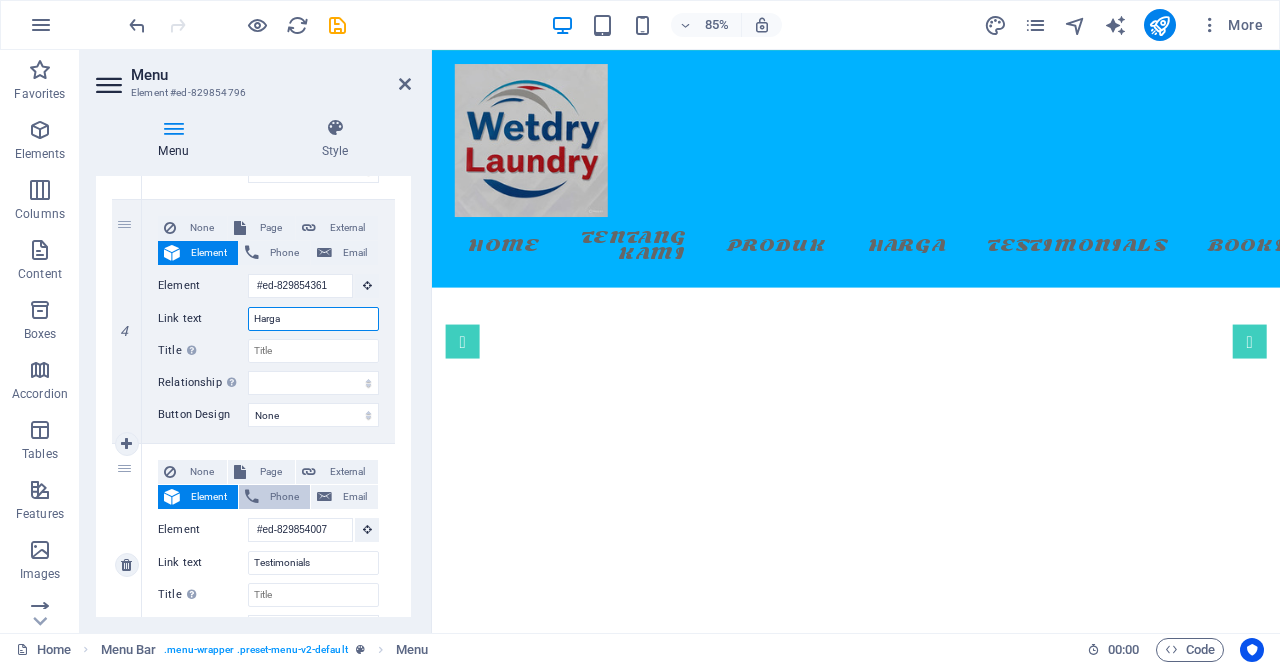 scroll, scrollTop: 900, scrollLeft: 0, axis: vertical 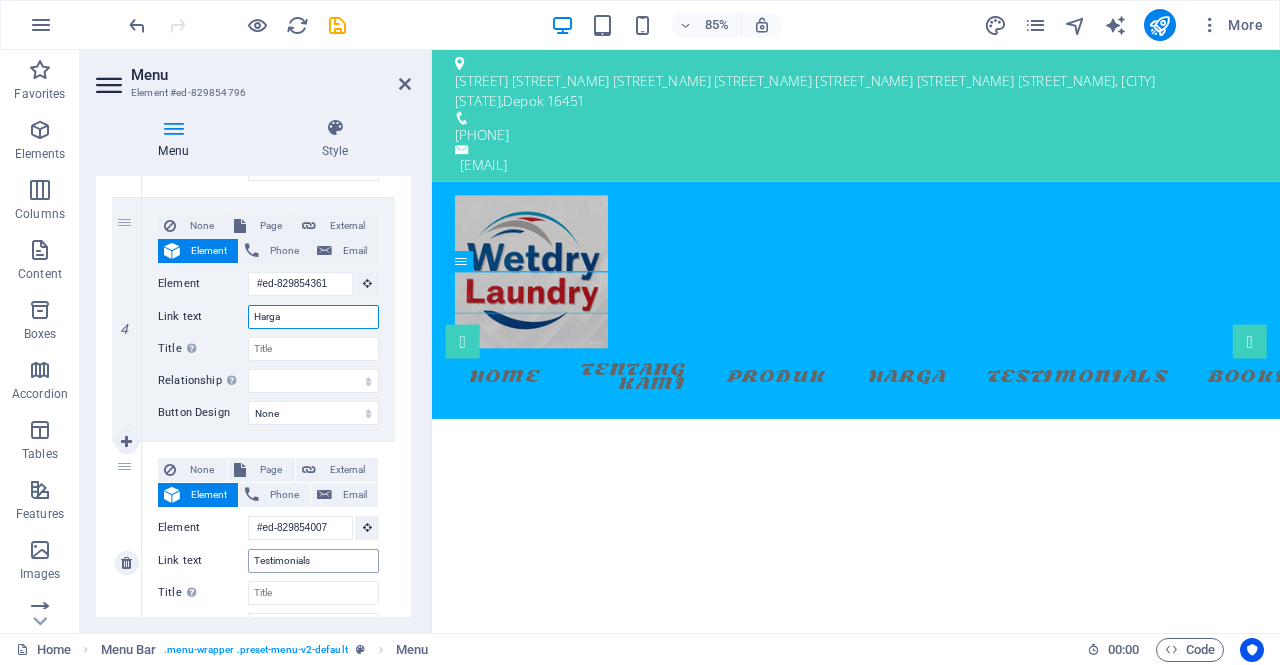 type on "Harga" 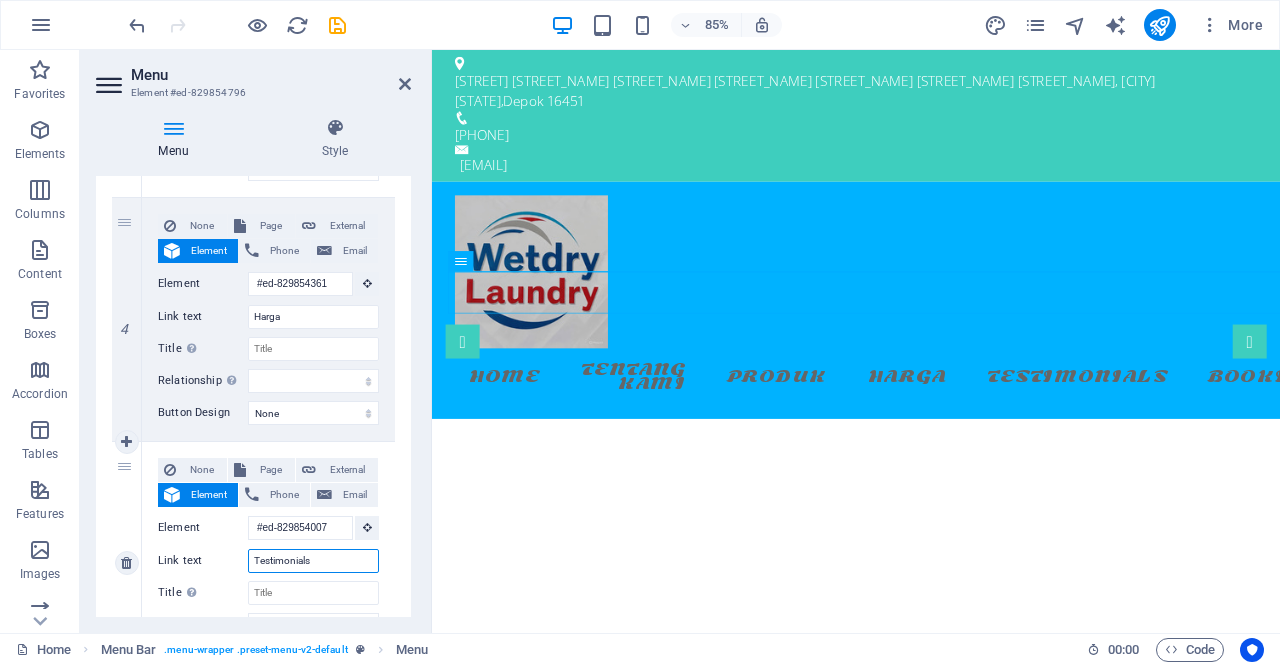 click on "Testimonials" at bounding box center [313, 561] 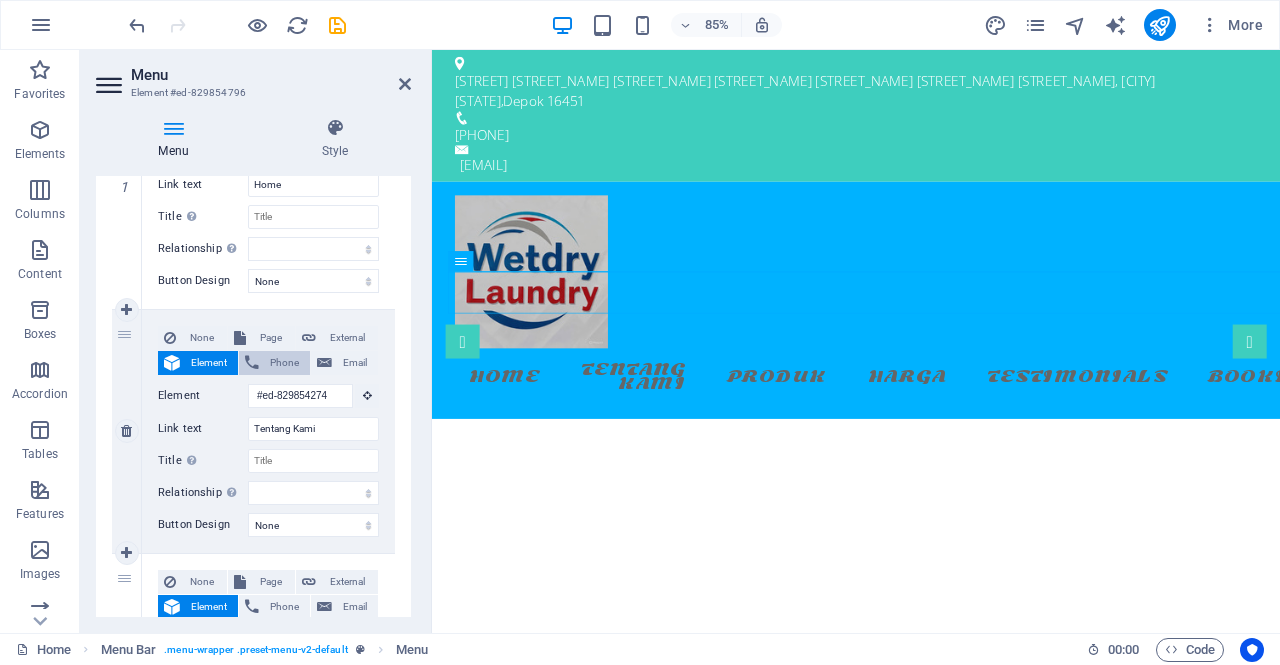 scroll, scrollTop: 0, scrollLeft: 0, axis: both 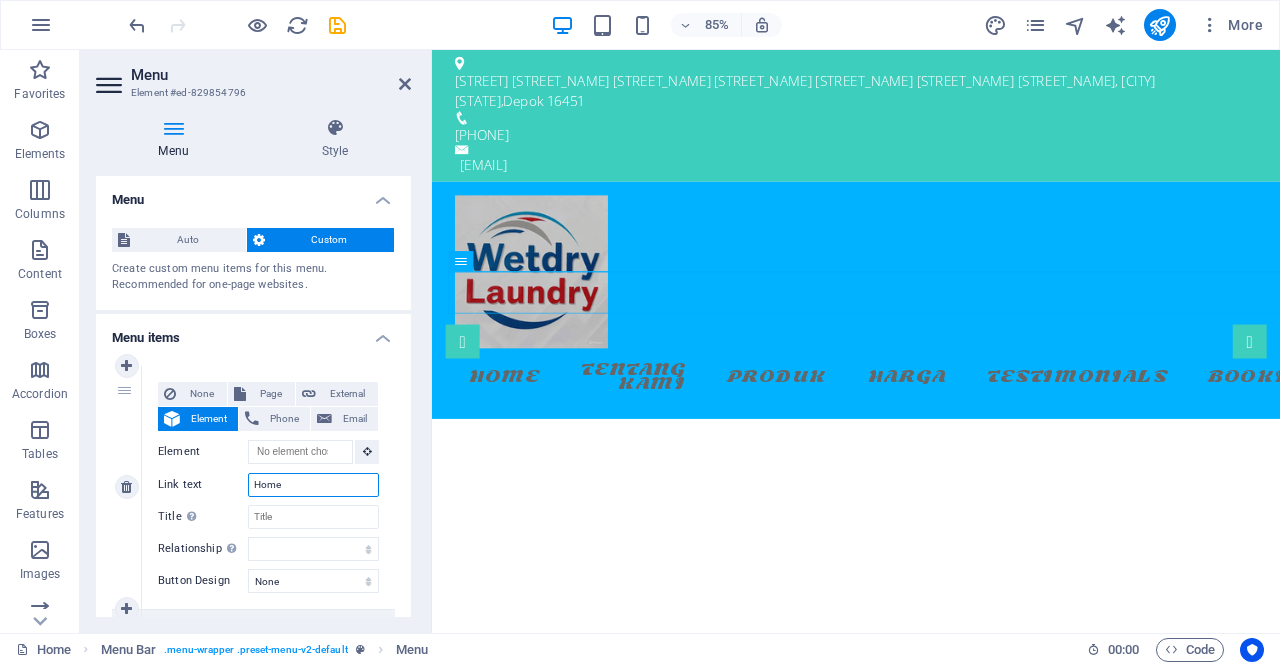 drag, startPoint x: 294, startPoint y: 484, endPoint x: 247, endPoint y: 486, distance: 47.042534 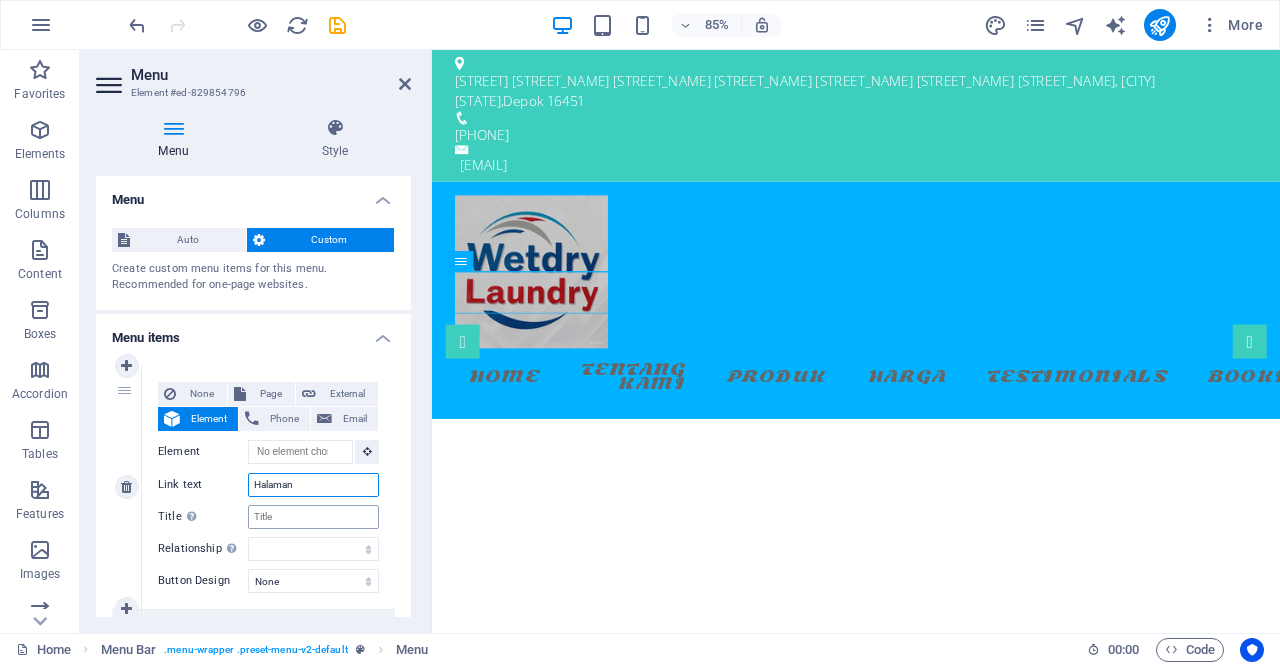type on "Halaman U" 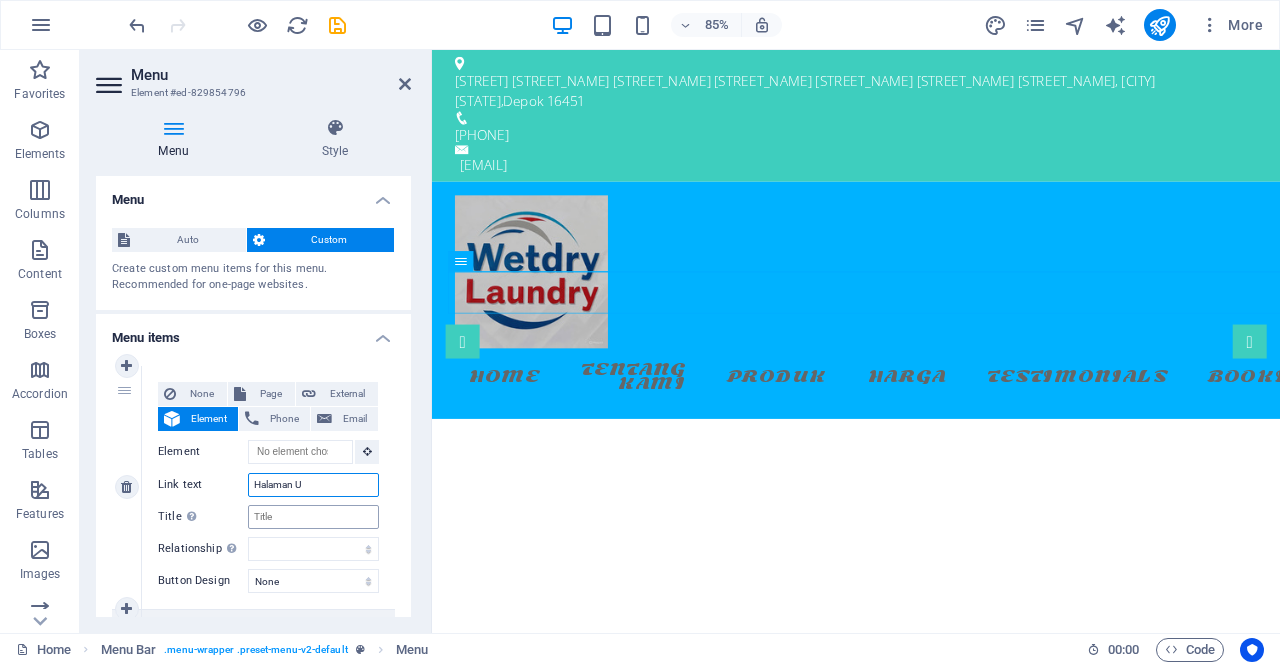 select 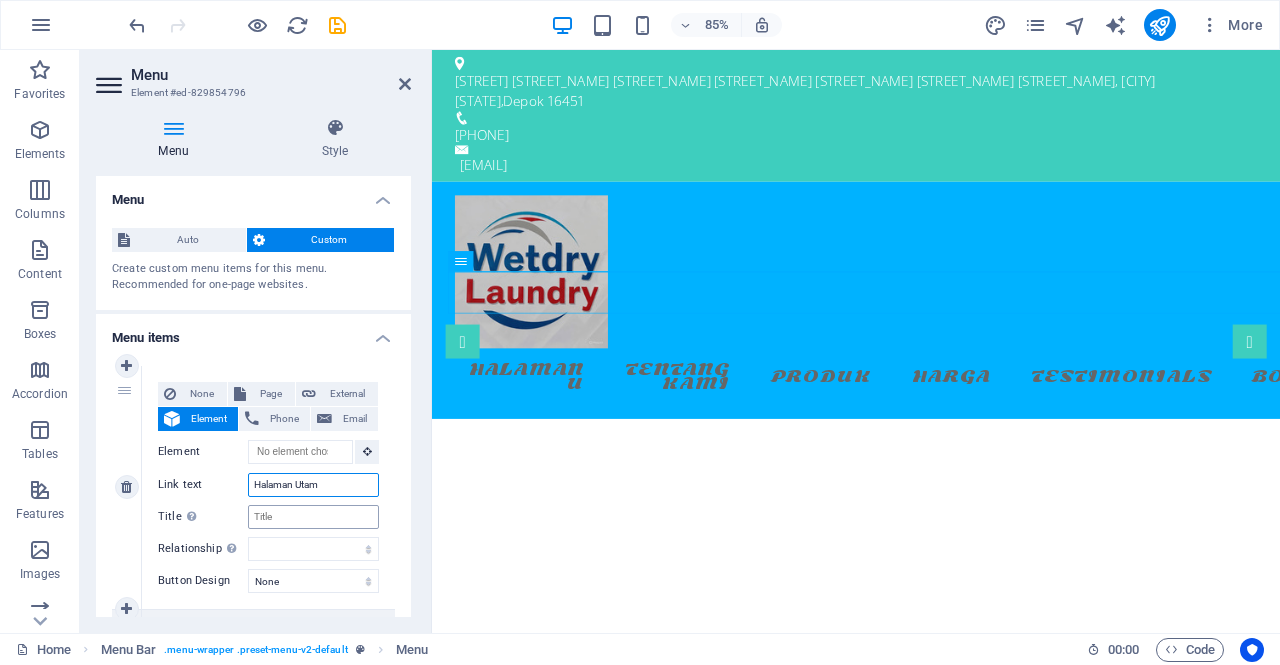 type on "Halaman Utama" 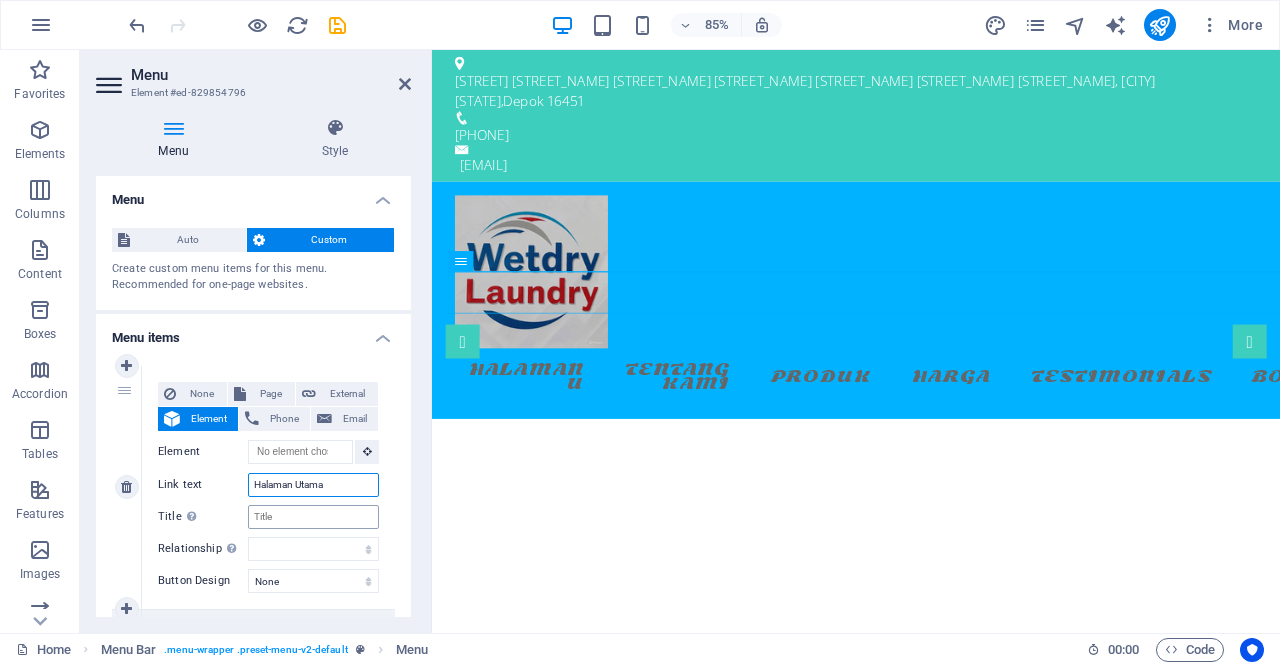 select 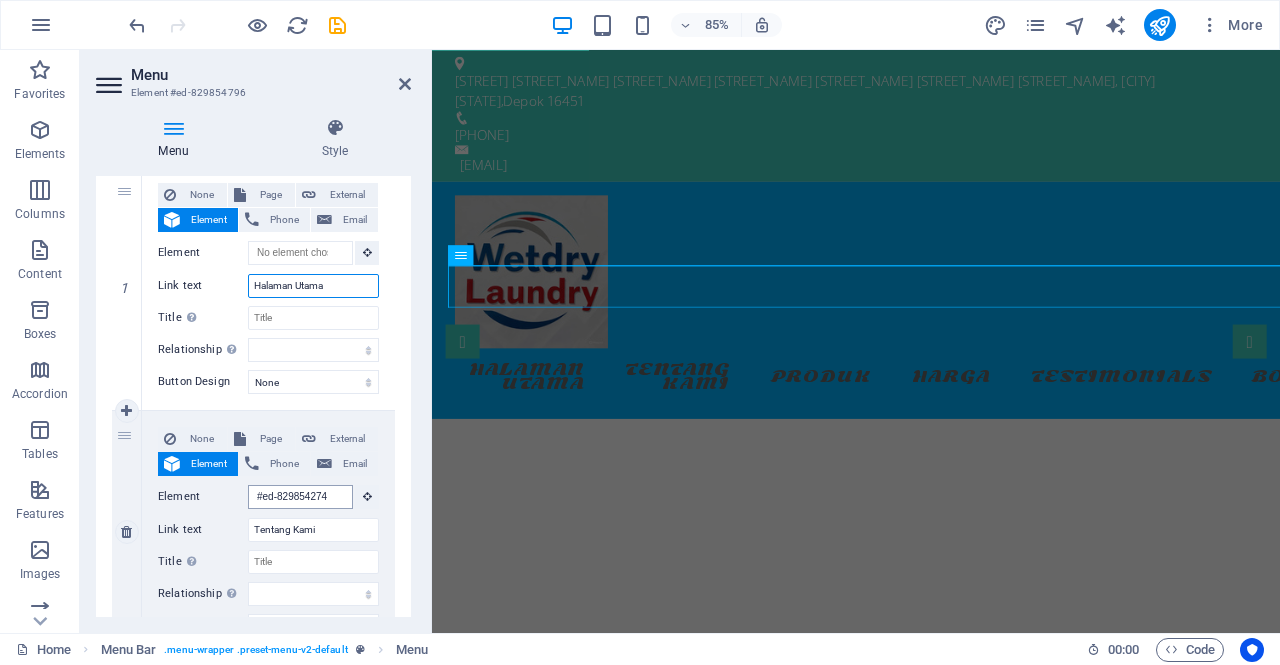scroll, scrollTop: 200, scrollLeft: 0, axis: vertical 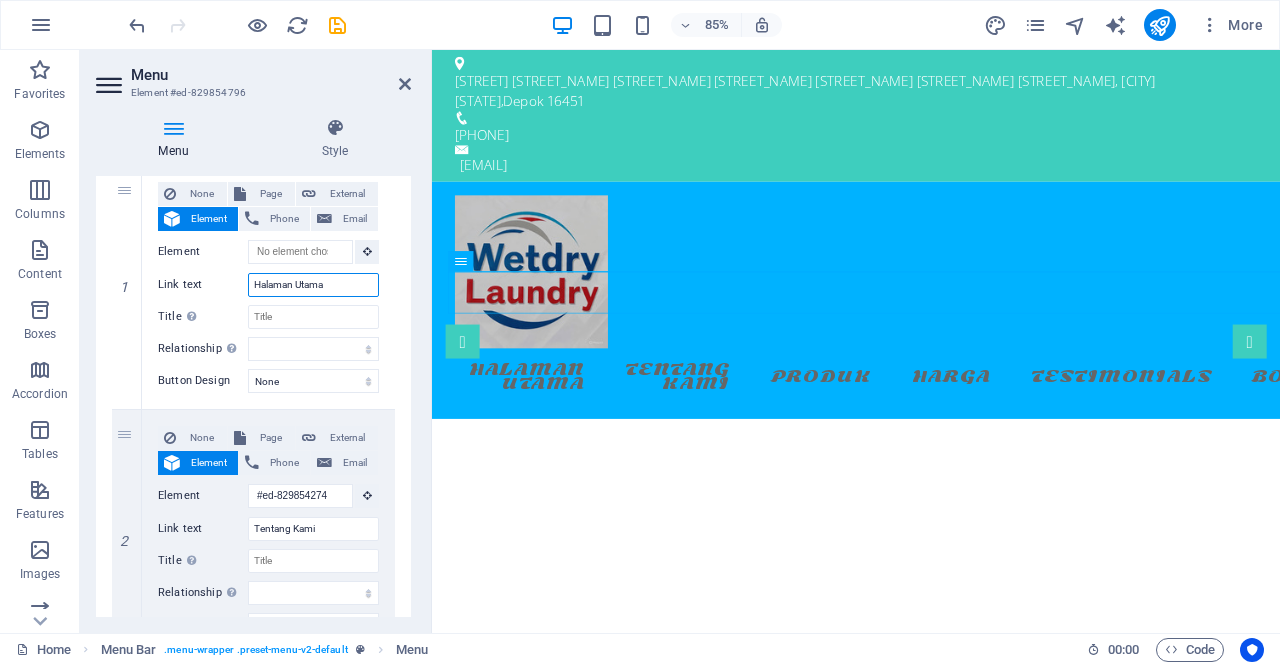 type on "Halaman Utama" 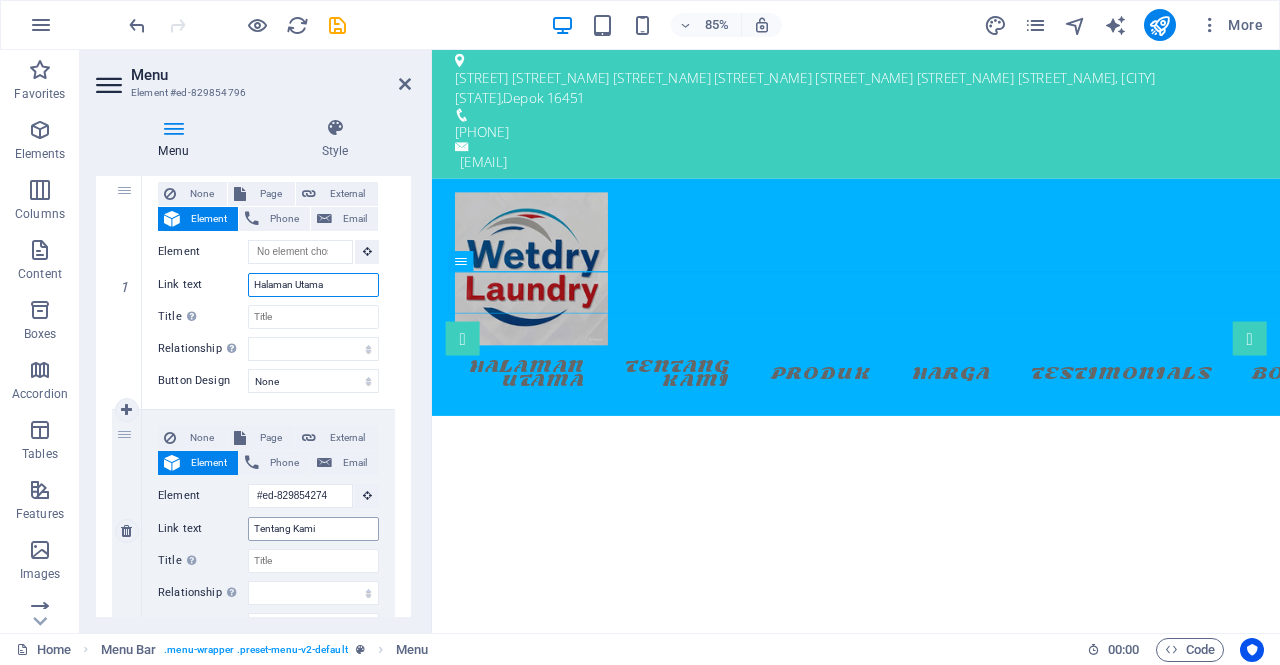 scroll, scrollTop: 0, scrollLeft: 0, axis: both 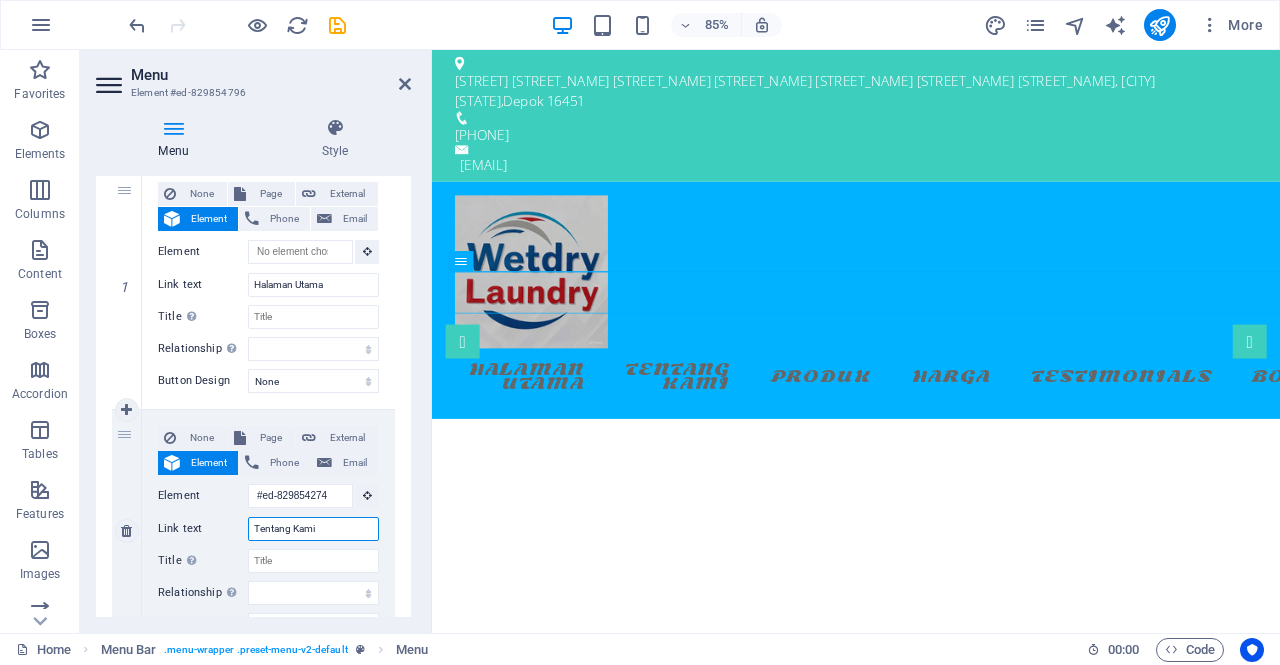 drag, startPoint x: 335, startPoint y: 526, endPoint x: 201, endPoint y: 514, distance: 134.53624 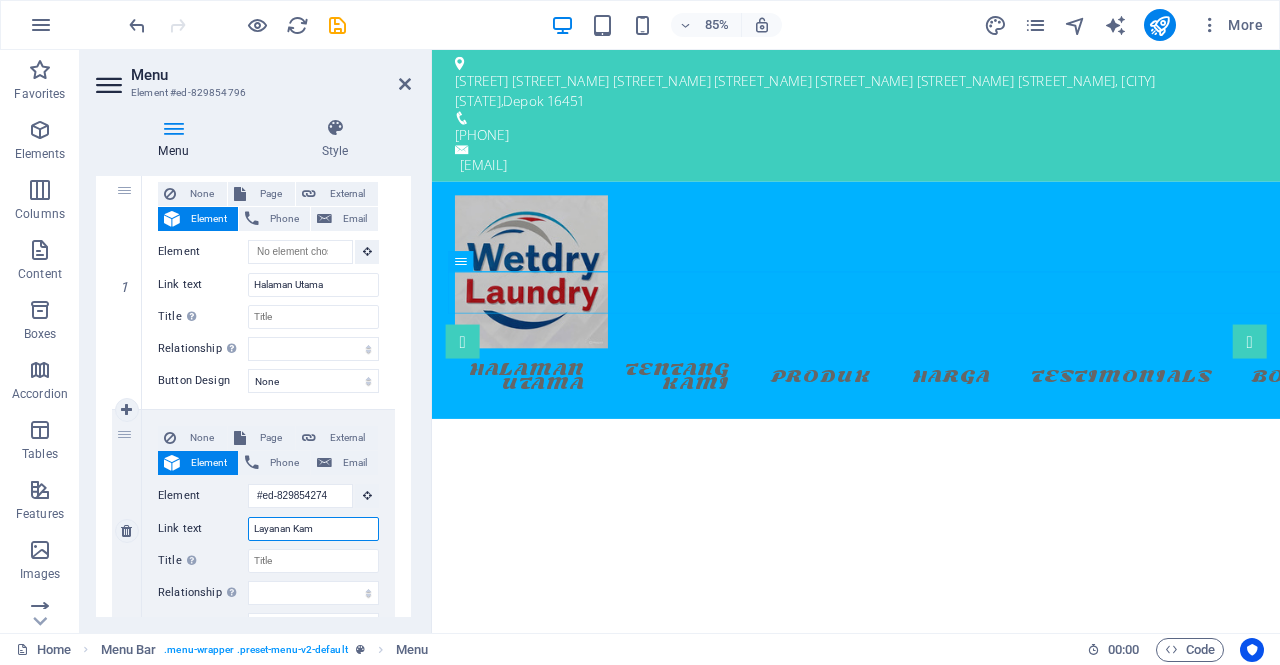 type on "Layanan Kami" 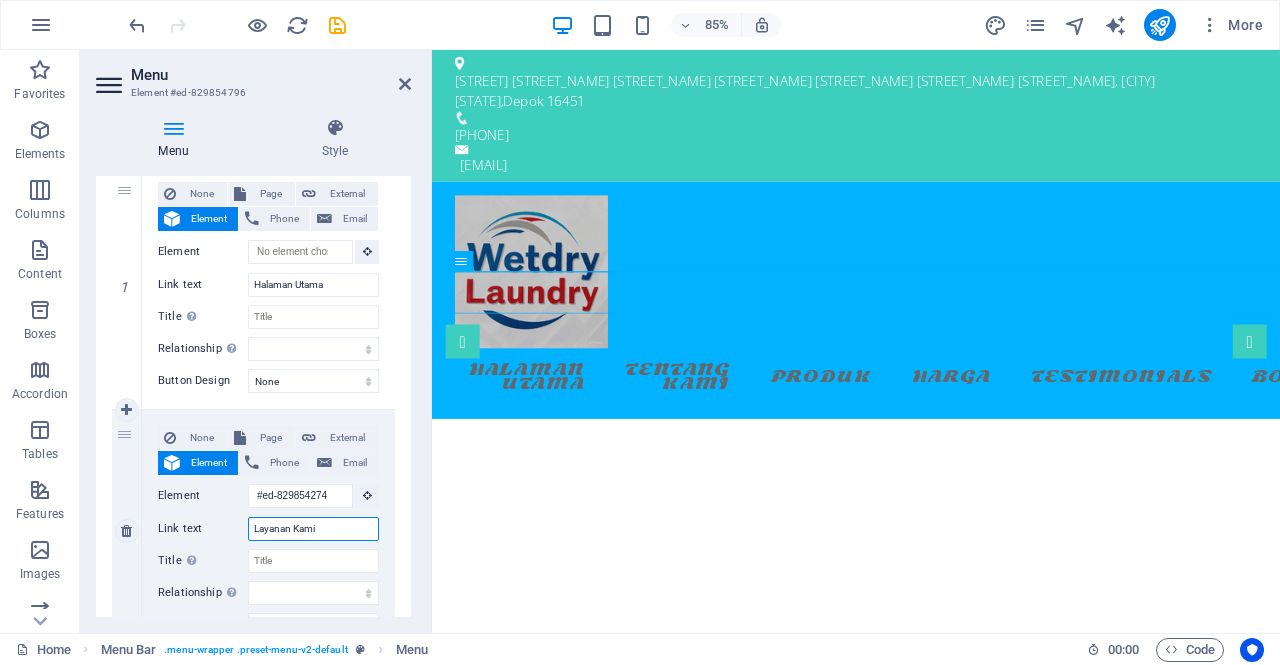 select 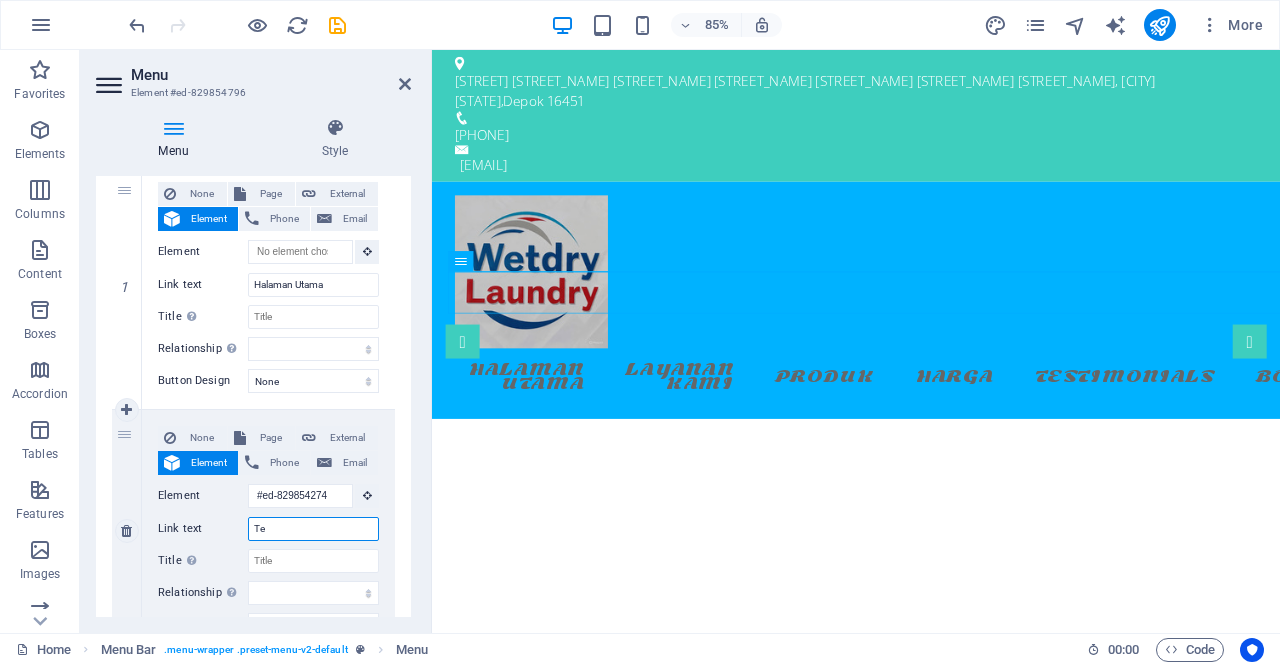 type on "T" 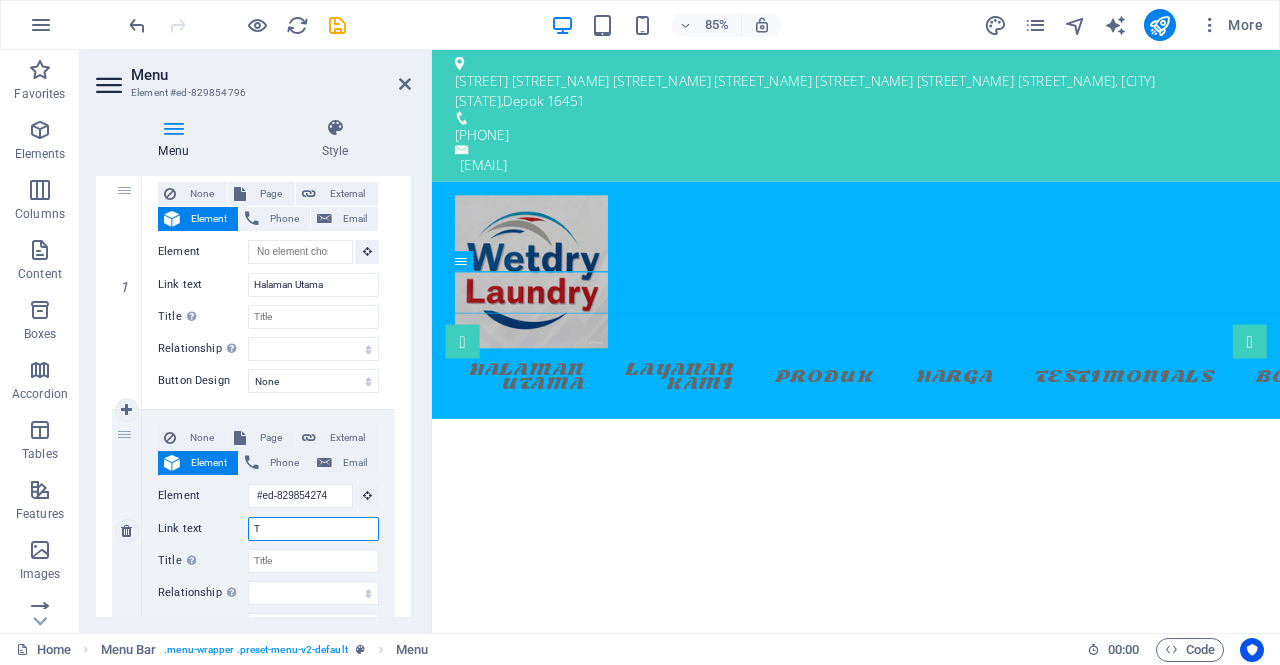 select 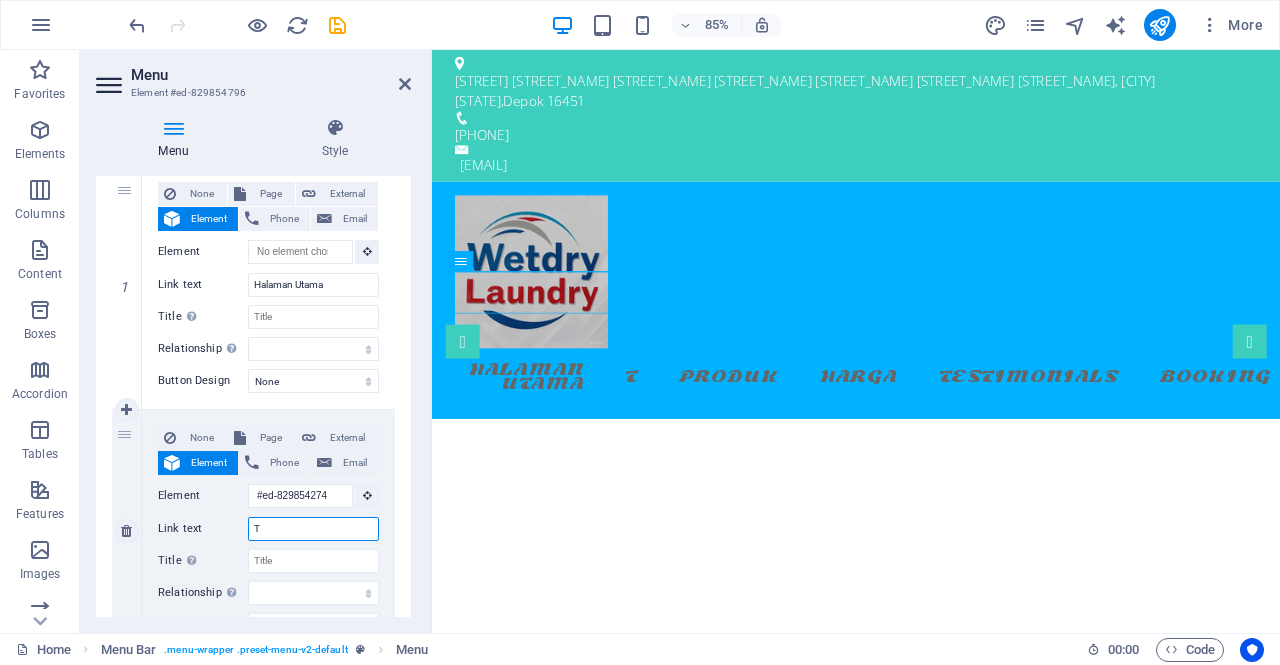 type on "Tn" 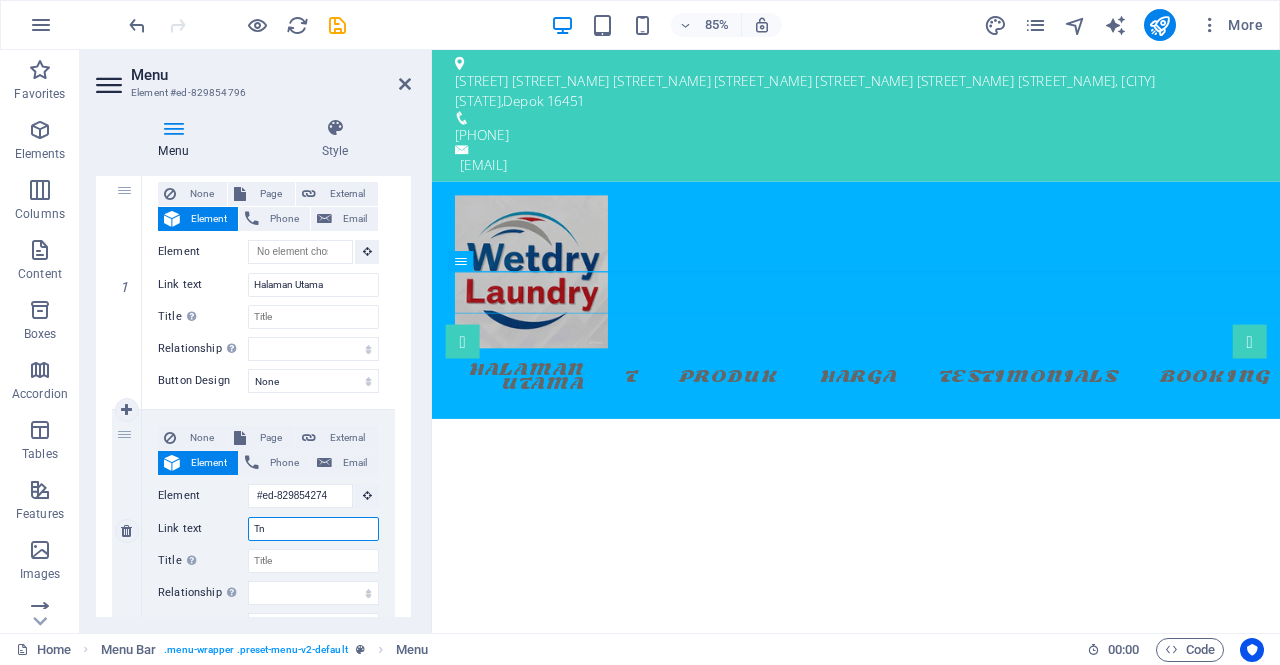 select 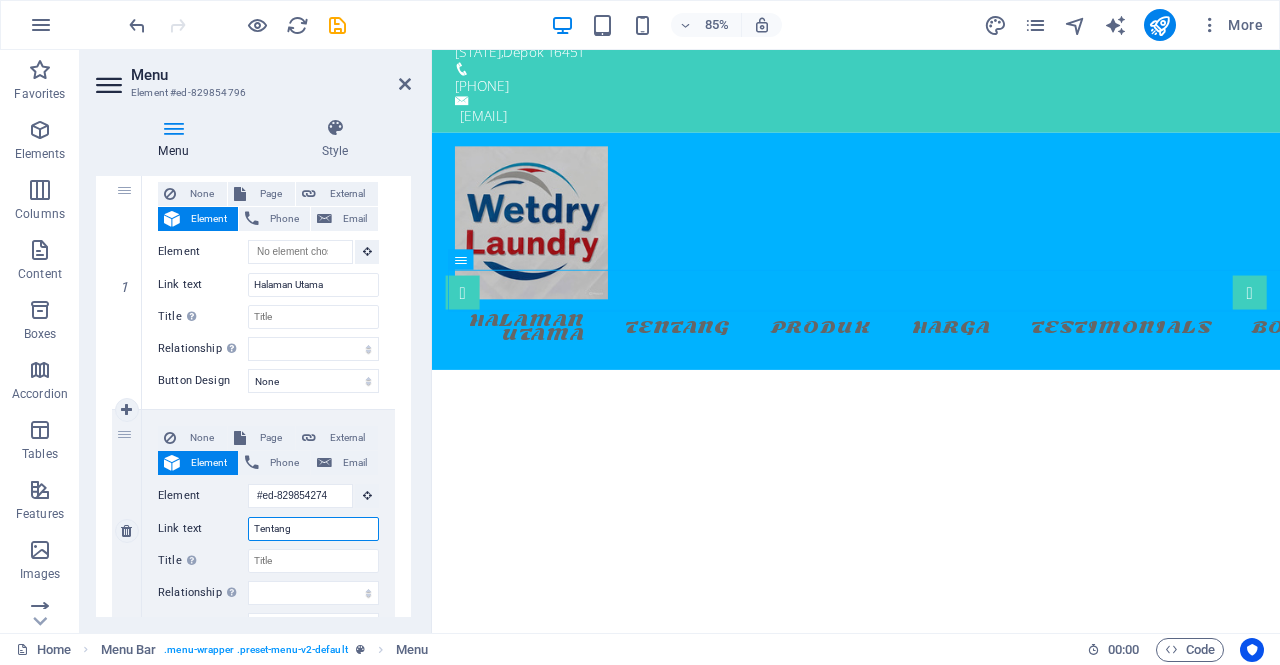 scroll, scrollTop: 0, scrollLeft: 0, axis: both 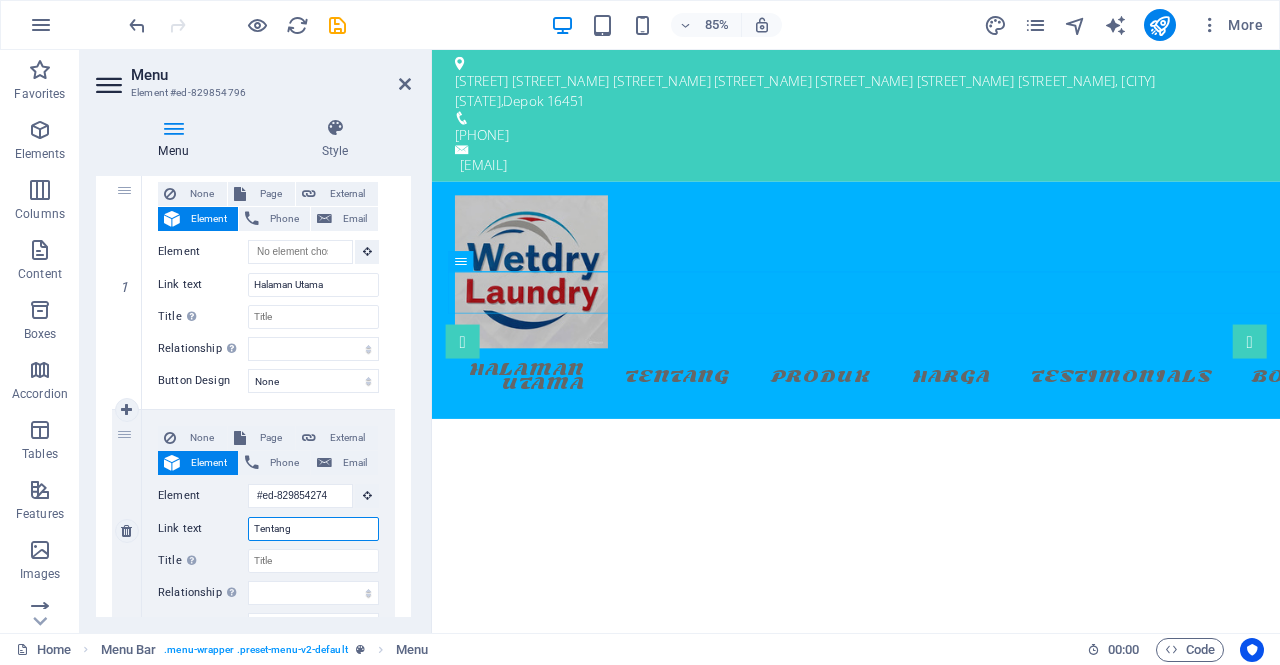 drag, startPoint x: 302, startPoint y: 528, endPoint x: 246, endPoint y: 529, distance: 56.008926 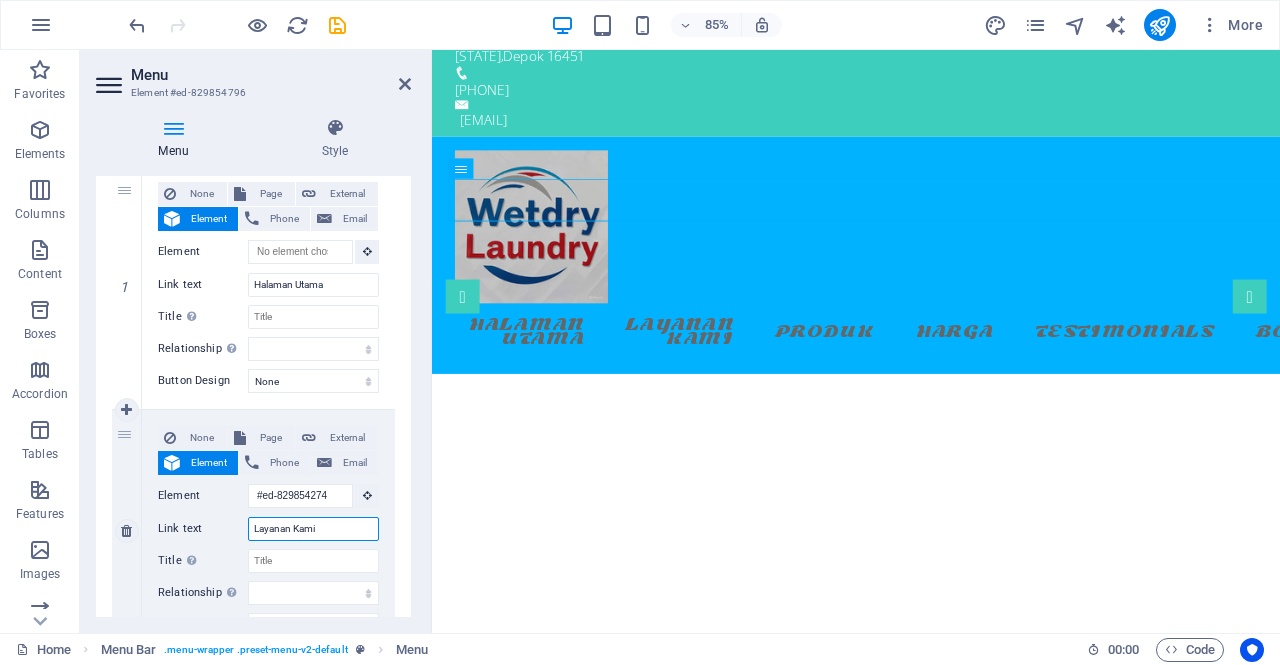 scroll, scrollTop: 0, scrollLeft: 0, axis: both 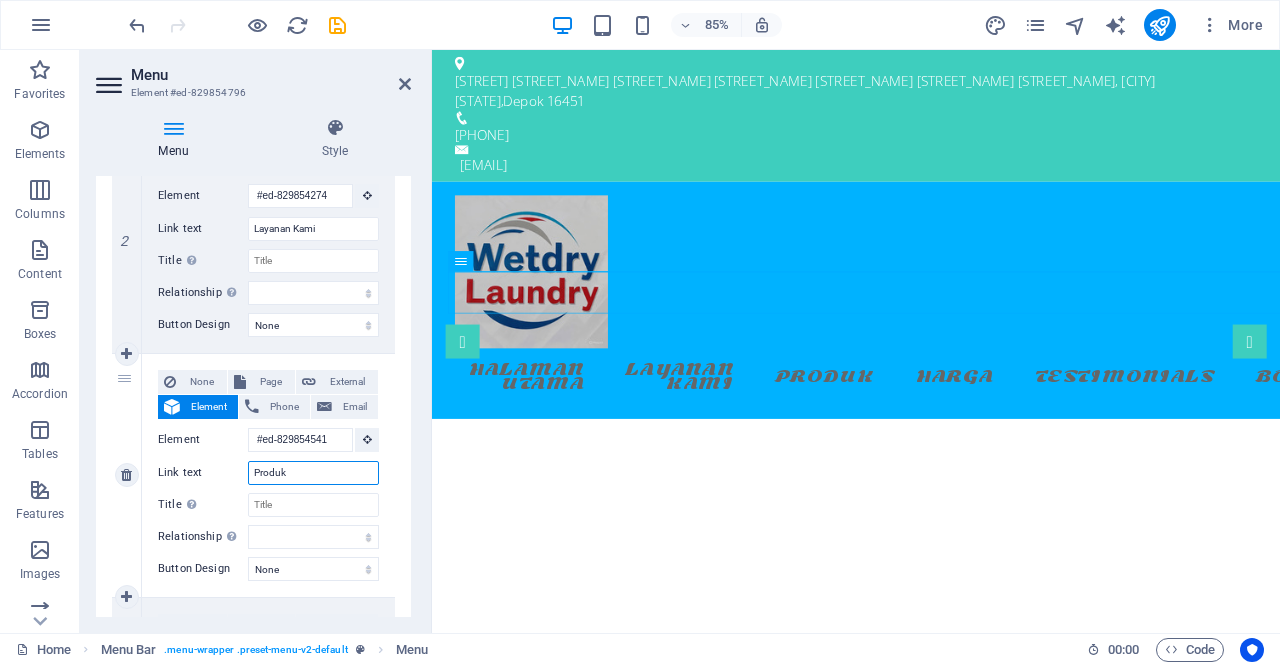 drag, startPoint x: 308, startPoint y: 477, endPoint x: 236, endPoint y: 468, distance: 72.56032 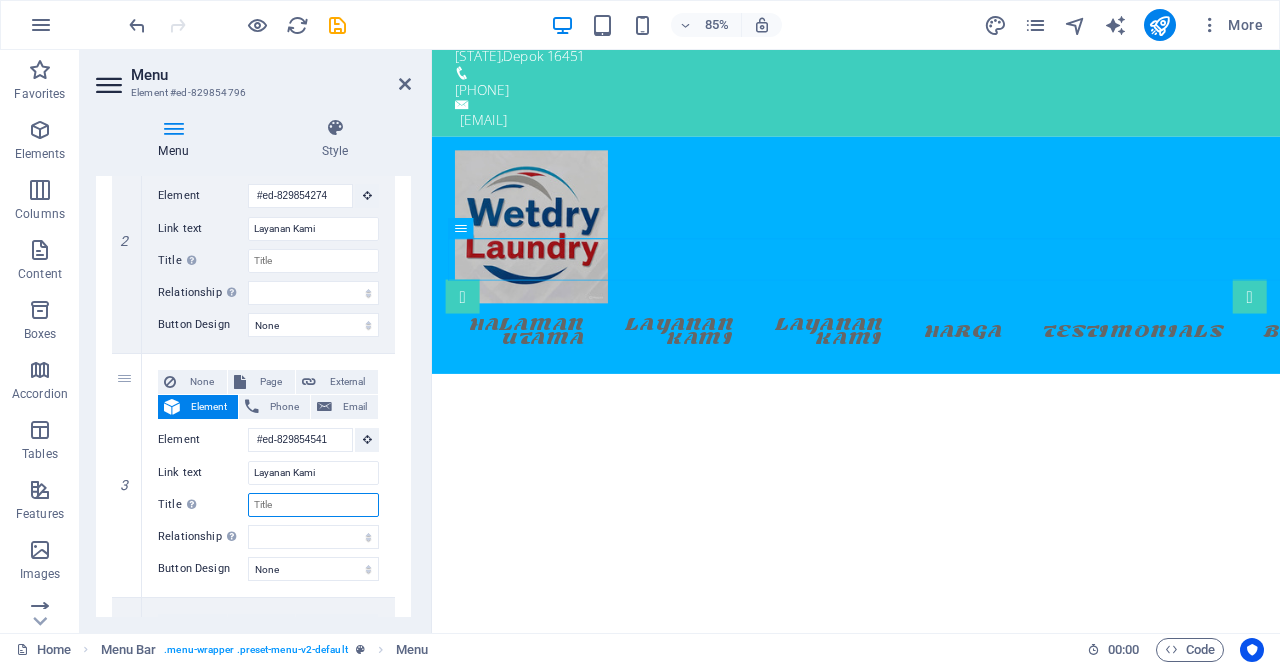 scroll, scrollTop: 0, scrollLeft: 0, axis: both 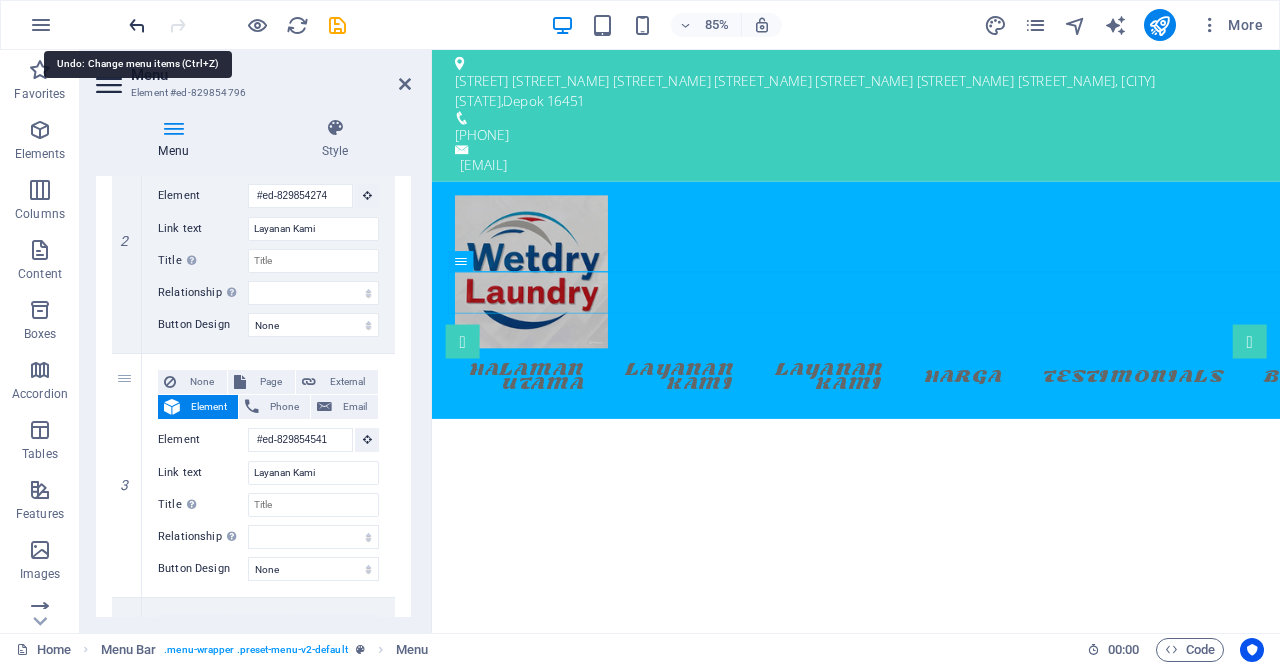 click at bounding box center (137, 25) 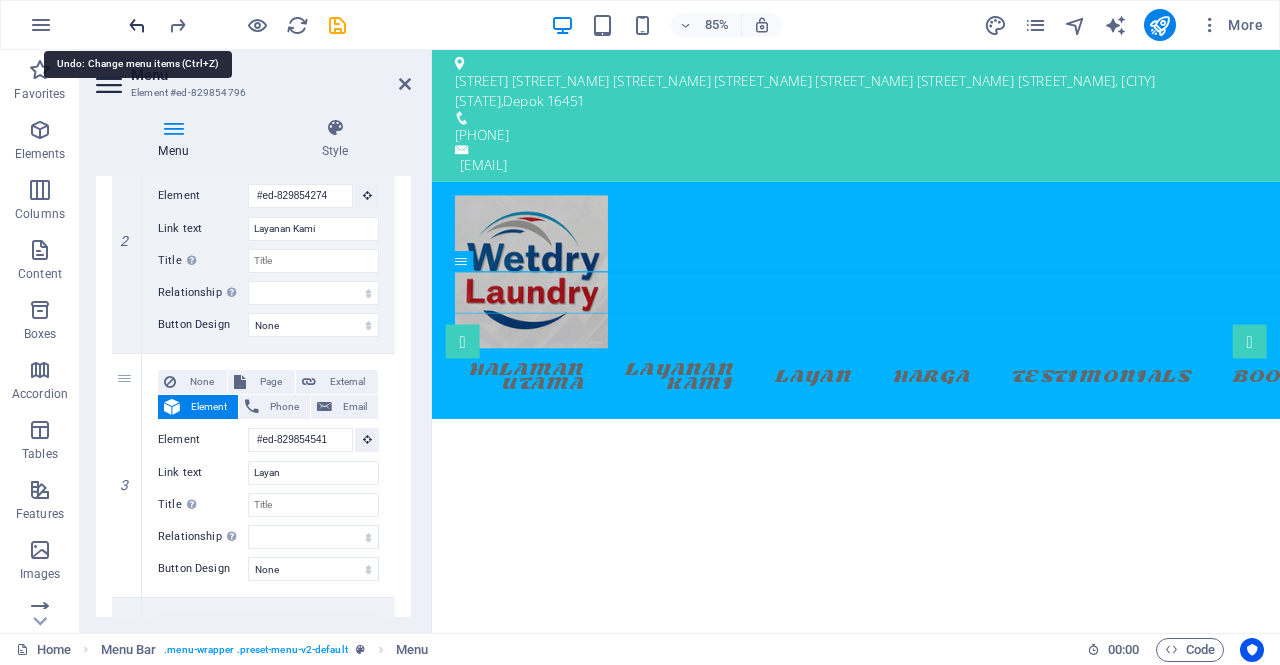 click at bounding box center (137, 25) 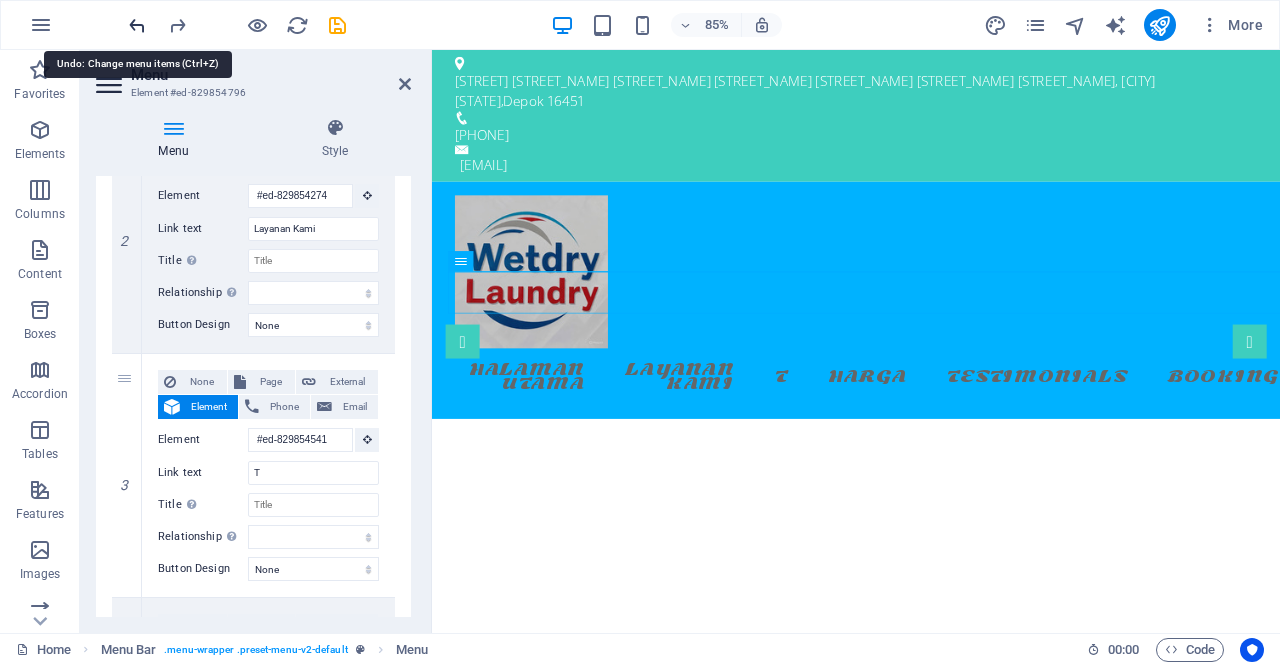 click at bounding box center [137, 25] 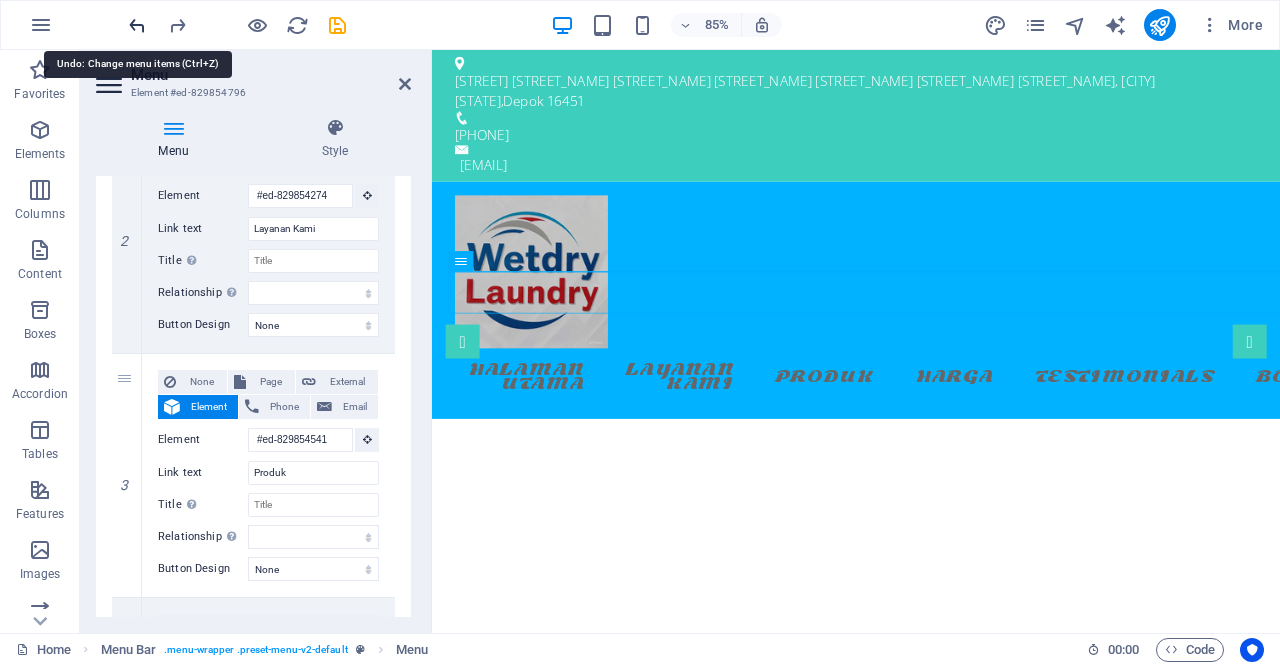 click at bounding box center [137, 25] 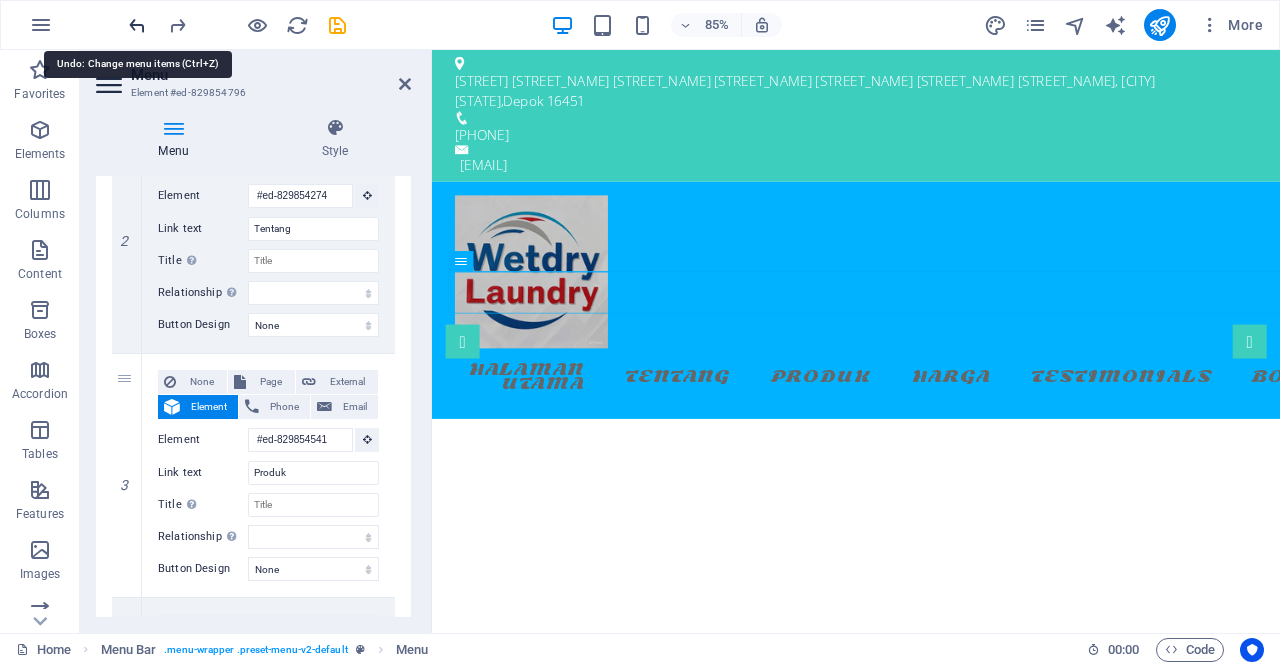 click at bounding box center [137, 25] 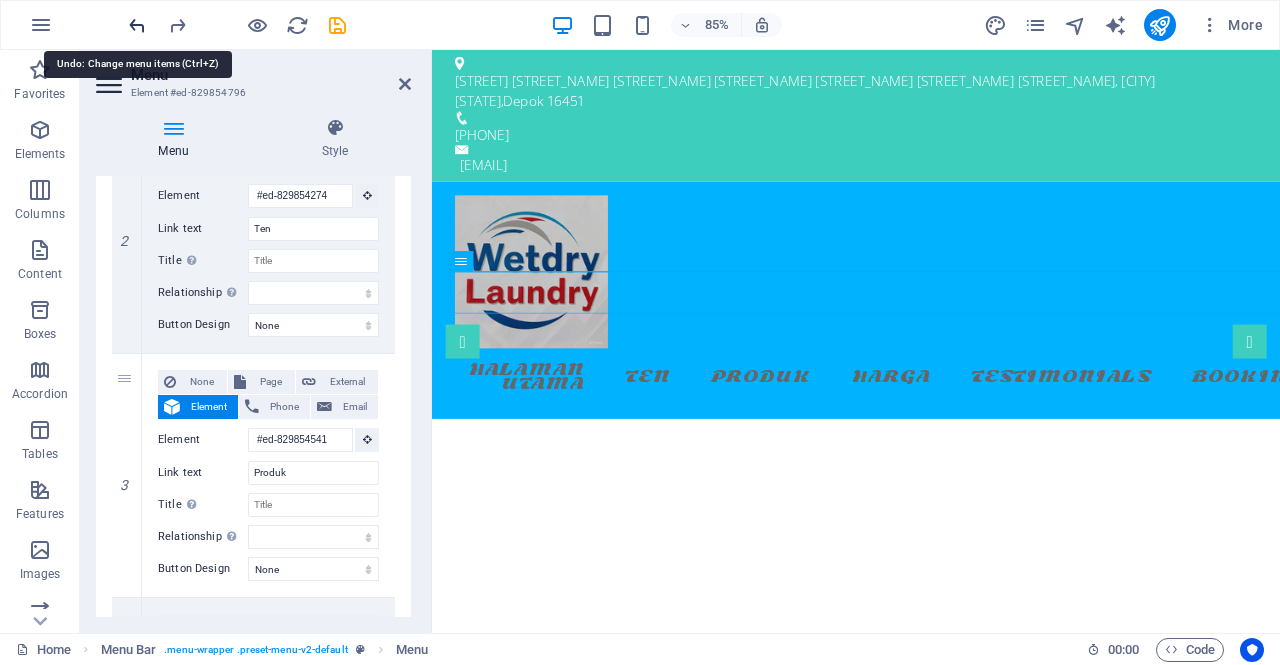 click at bounding box center (137, 25) 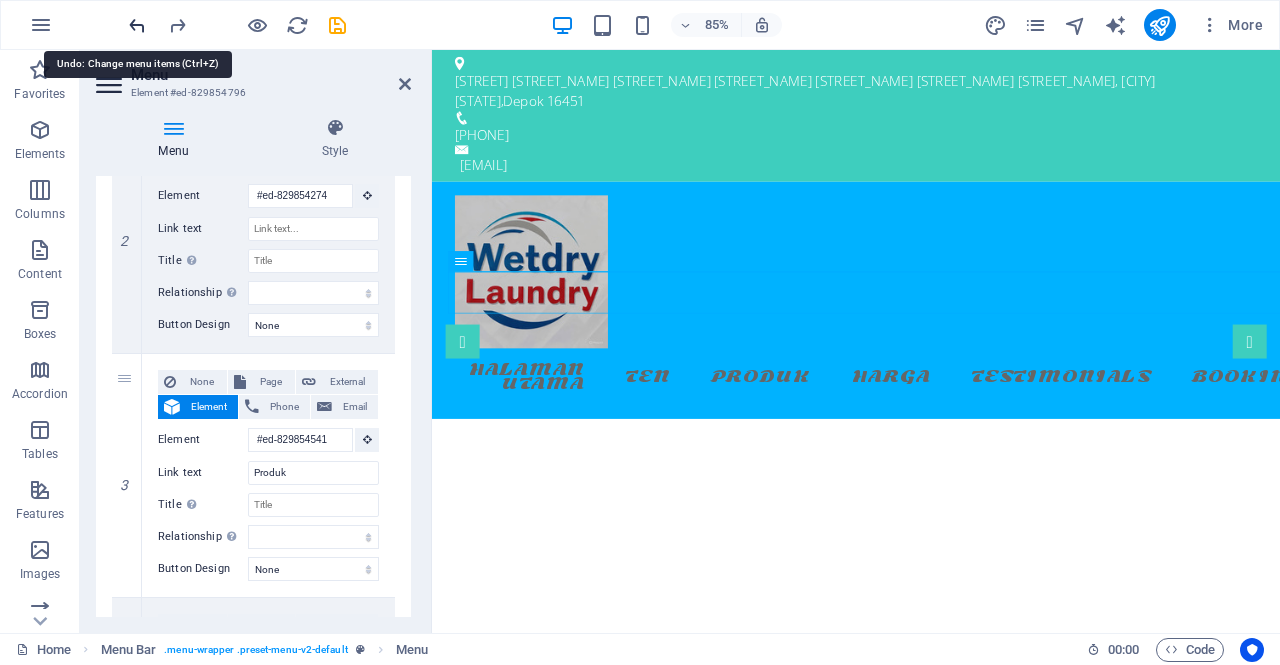 click at bounding box center (137, 25) 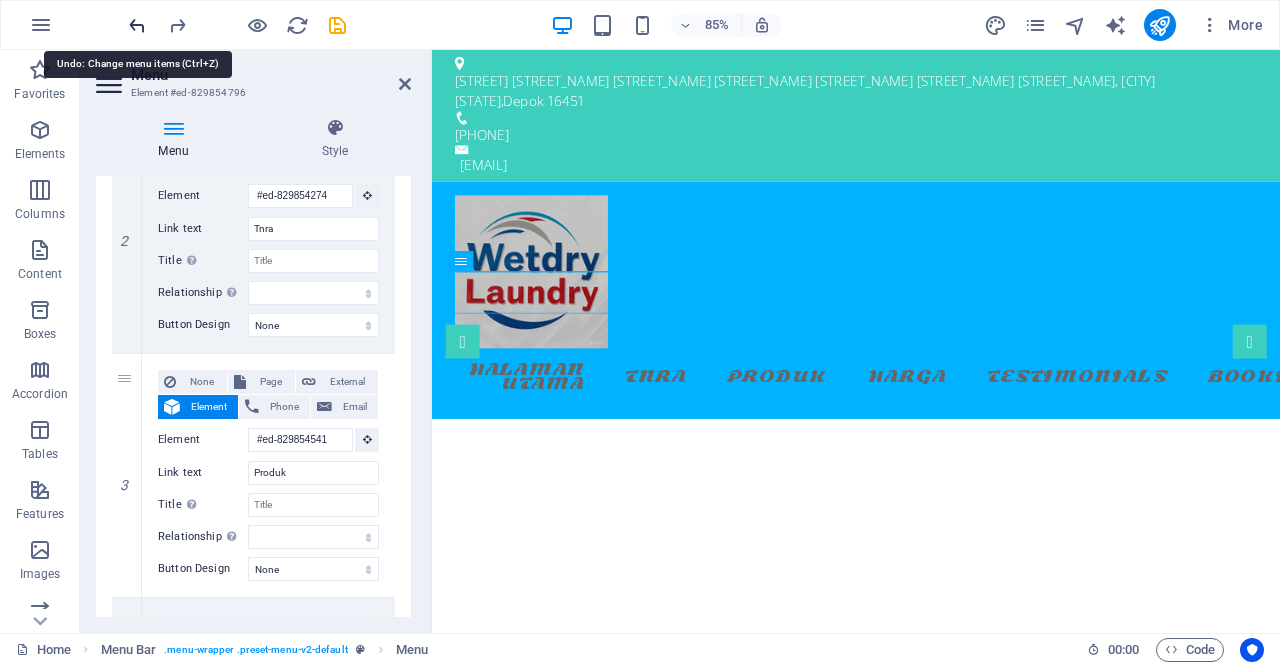 click at bounding box center (137, 25) 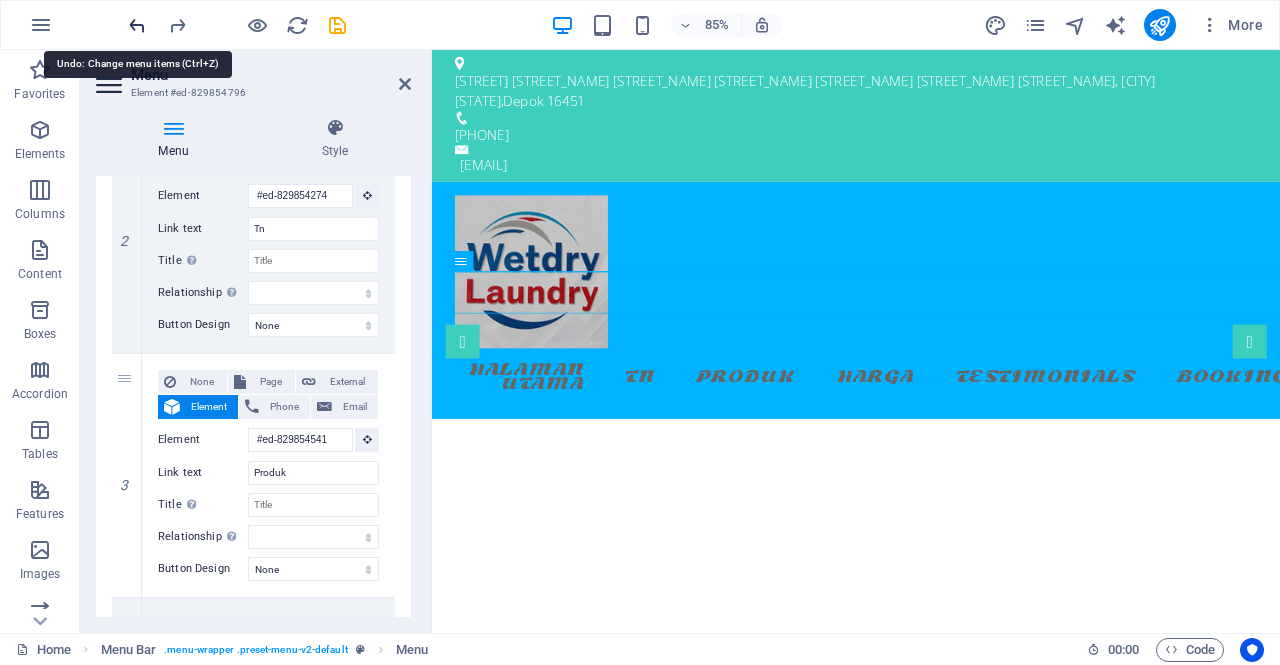 click at bounding box center (137, 25) 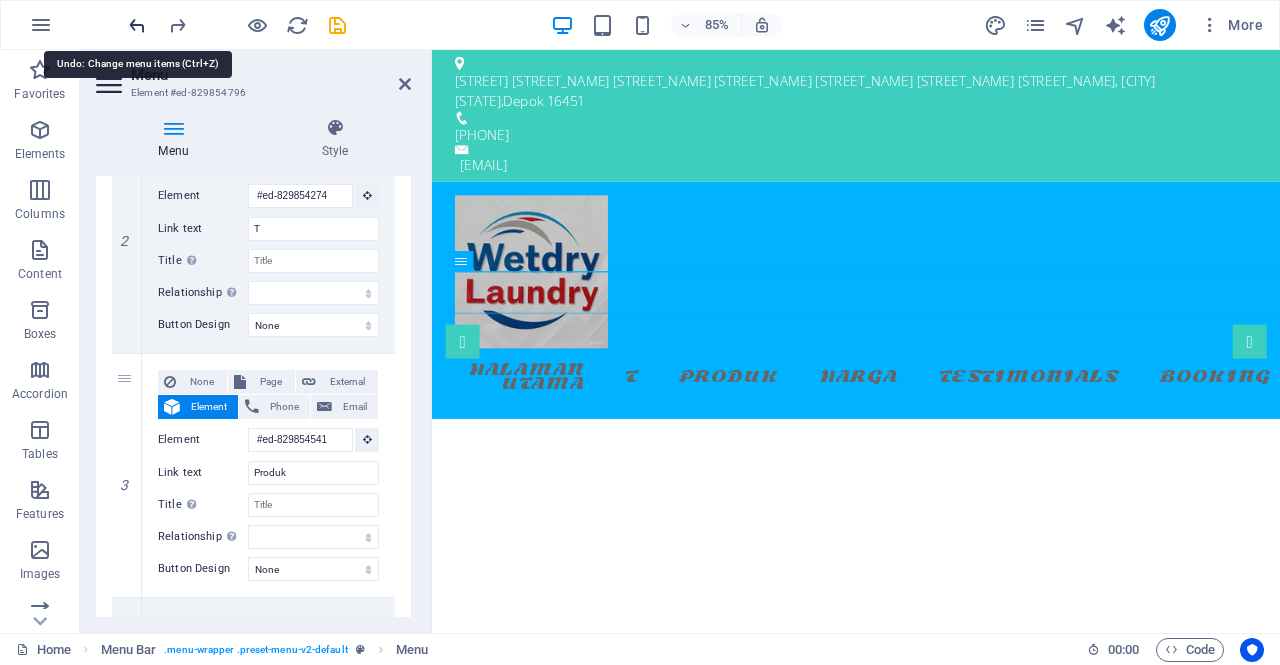 click at bounding box center (137, 25) 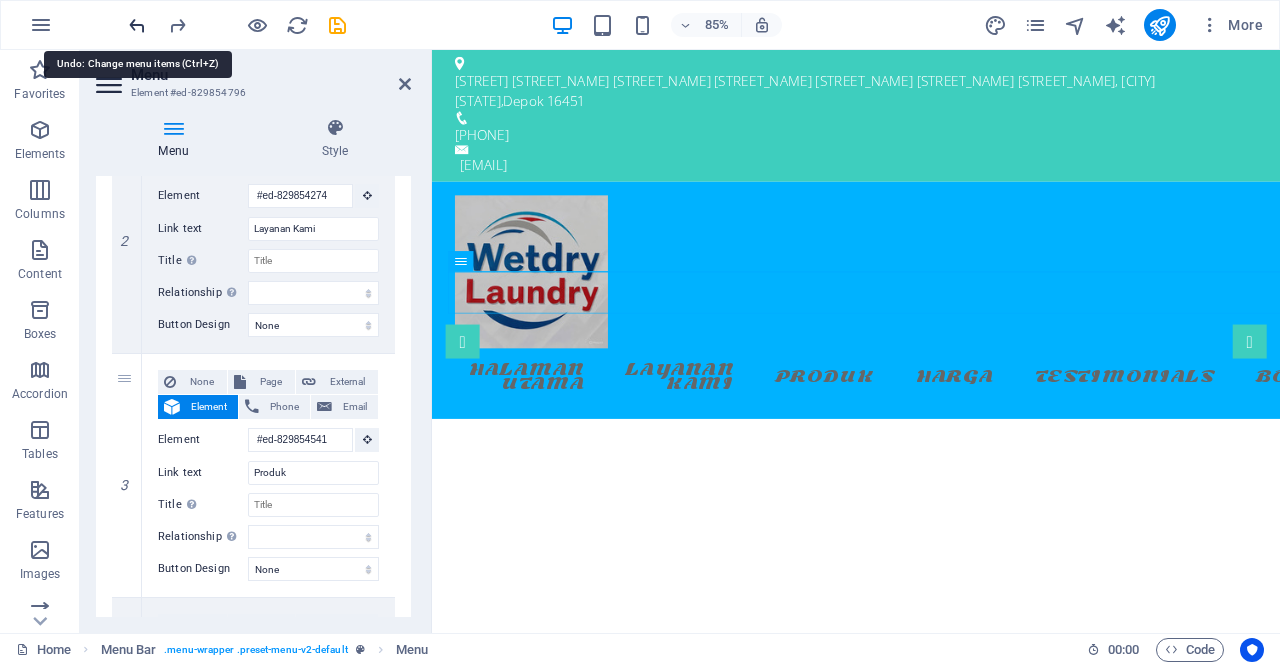 click at bounding box center (137, 25) 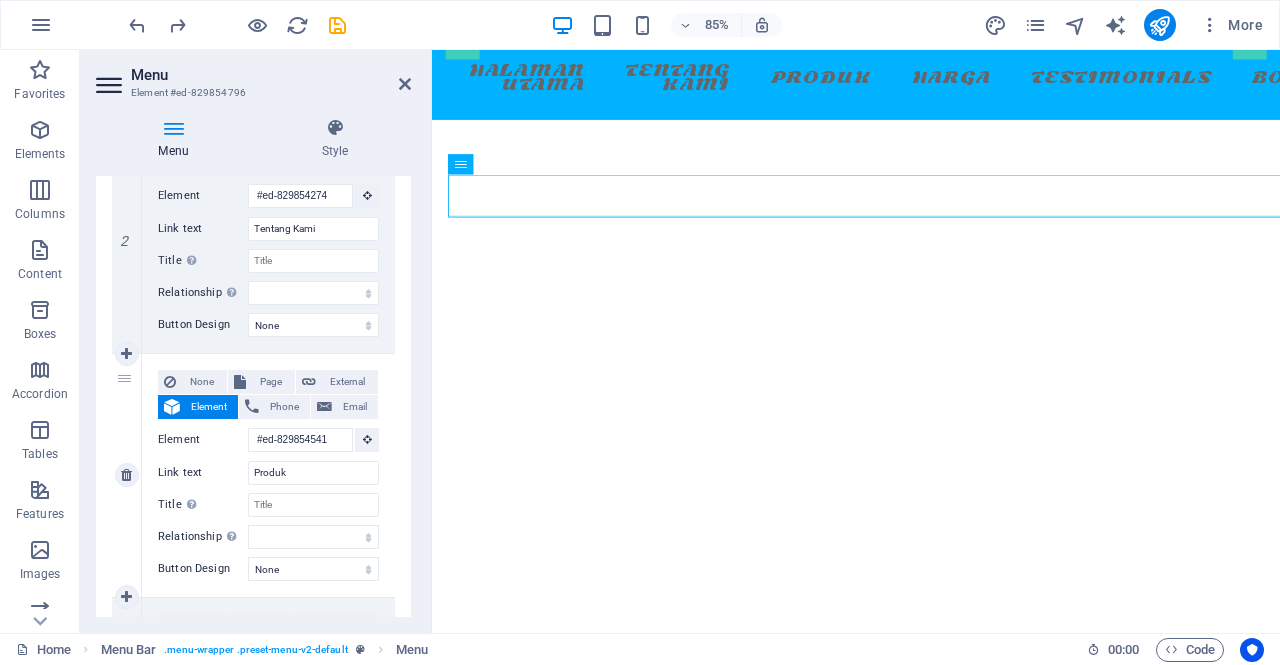 scroll, scrollTop: 0, scrollLeft: 0, axis: both 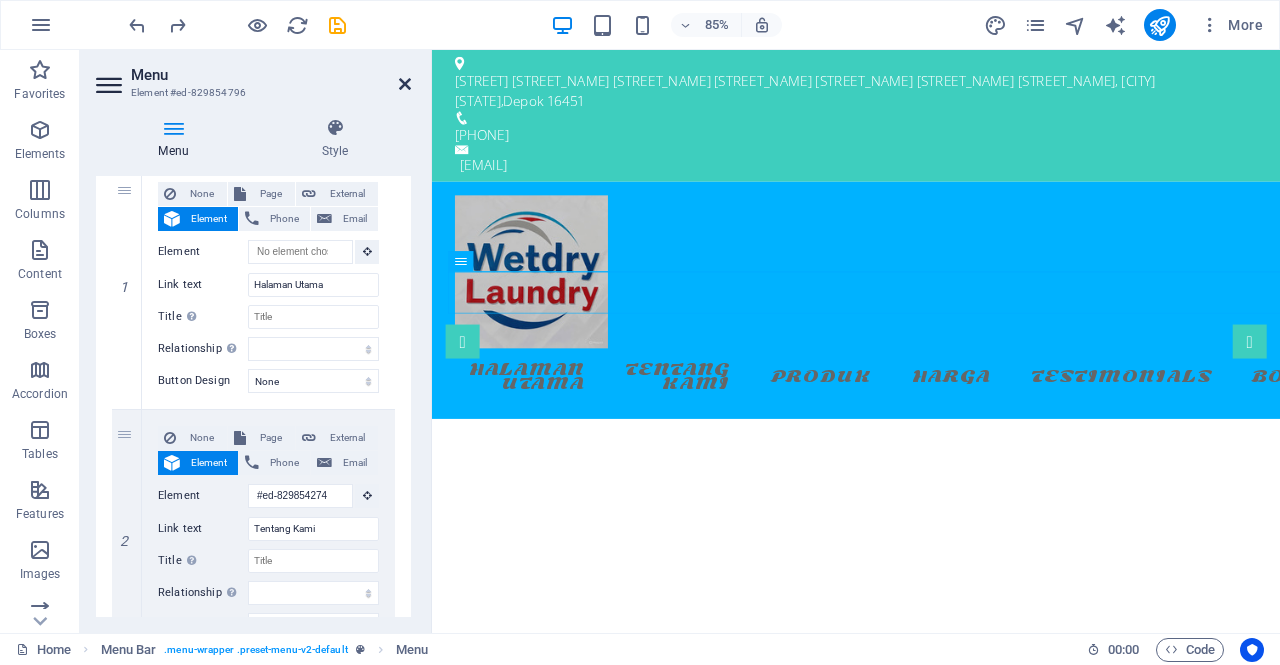 click at bounding box center (405, 84) 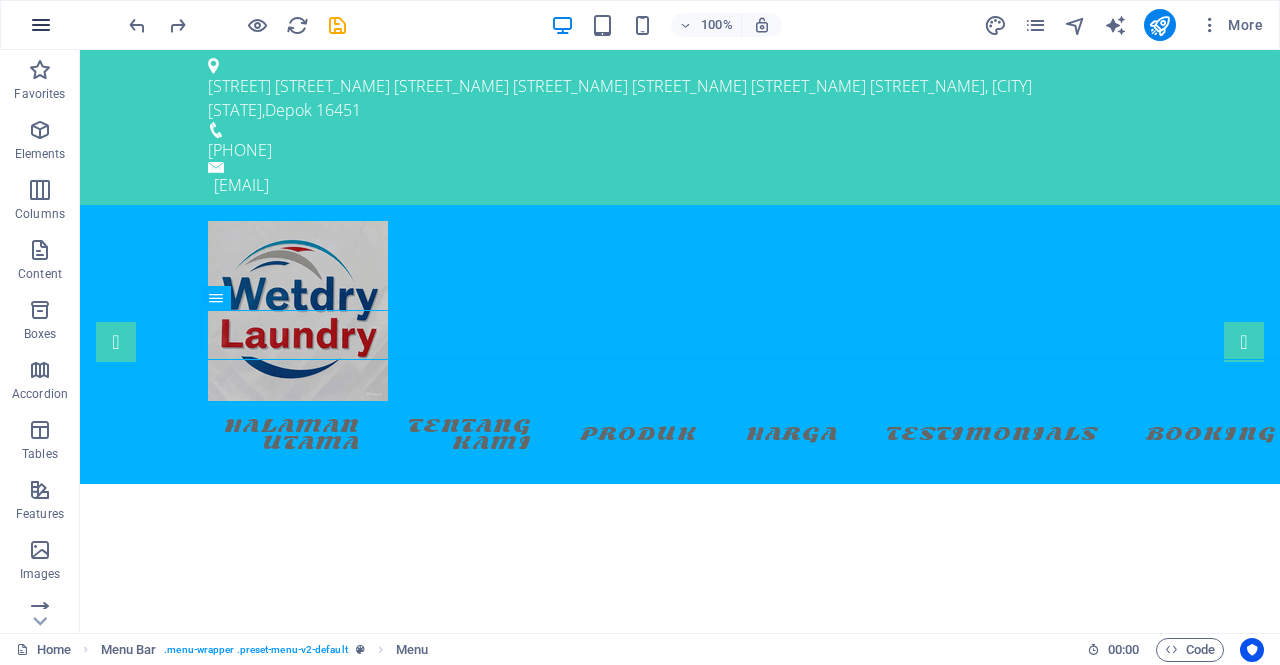 click at bounding box center (41, 25) 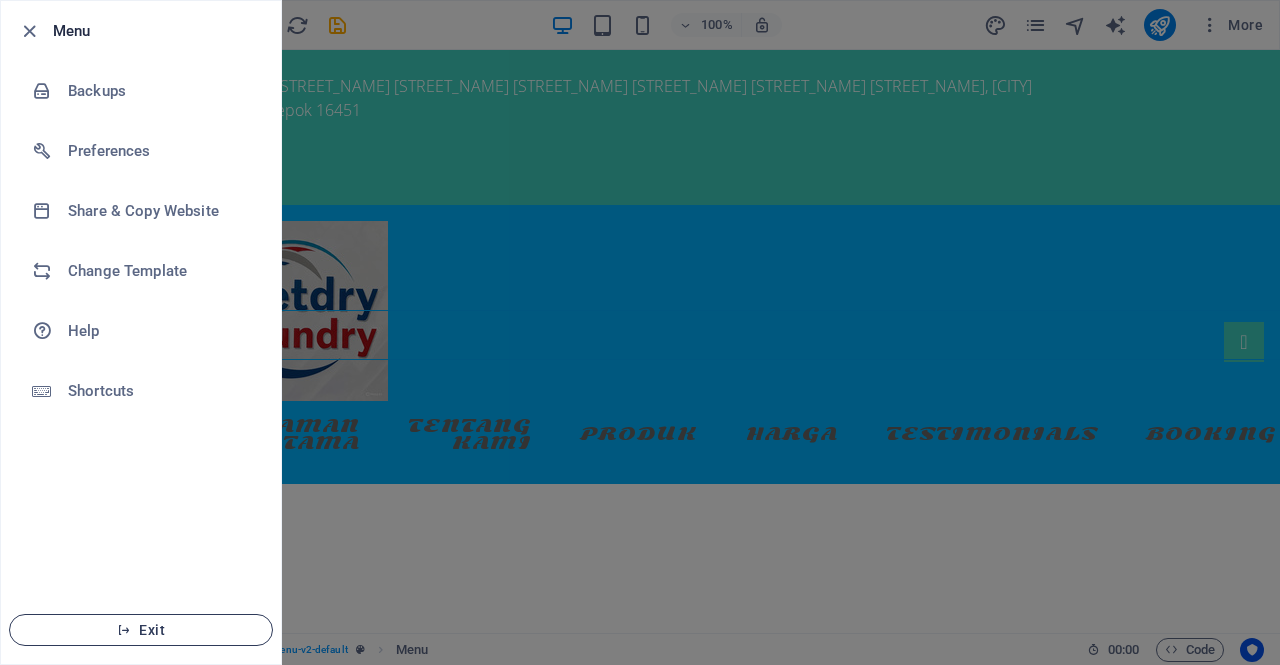 click on "Exit" at bounding box center (141, 630) 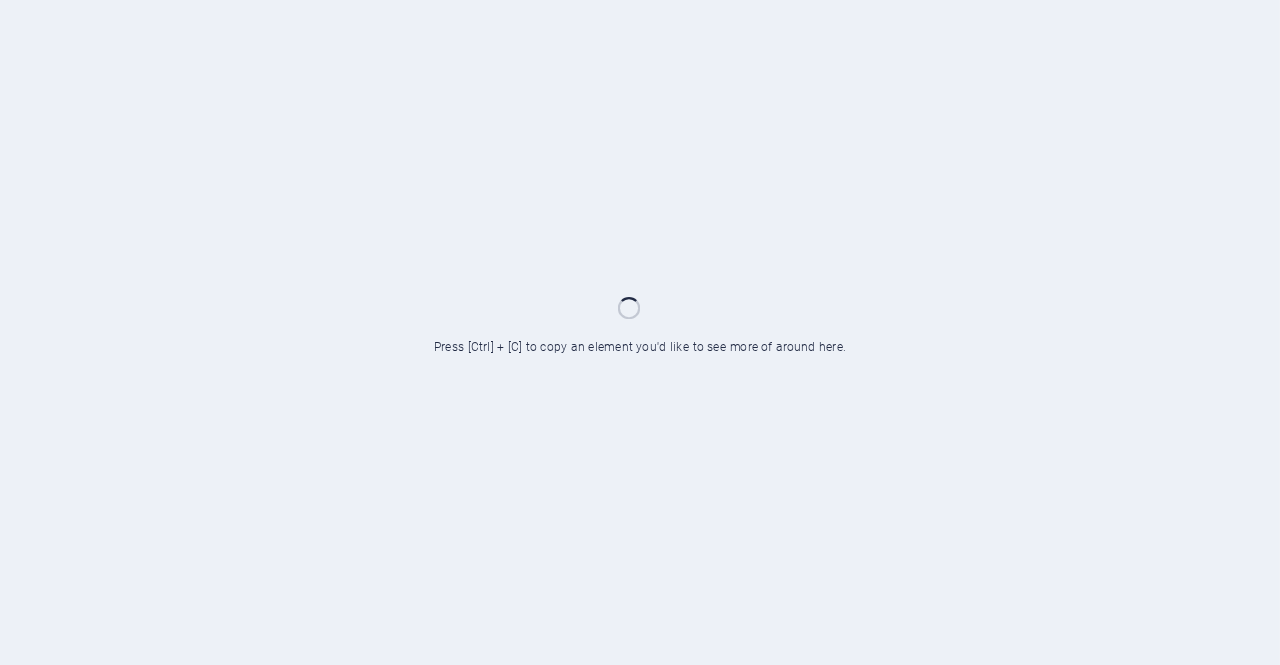scroll, scrollTop: 0, scrollLeft: 0, axis: both 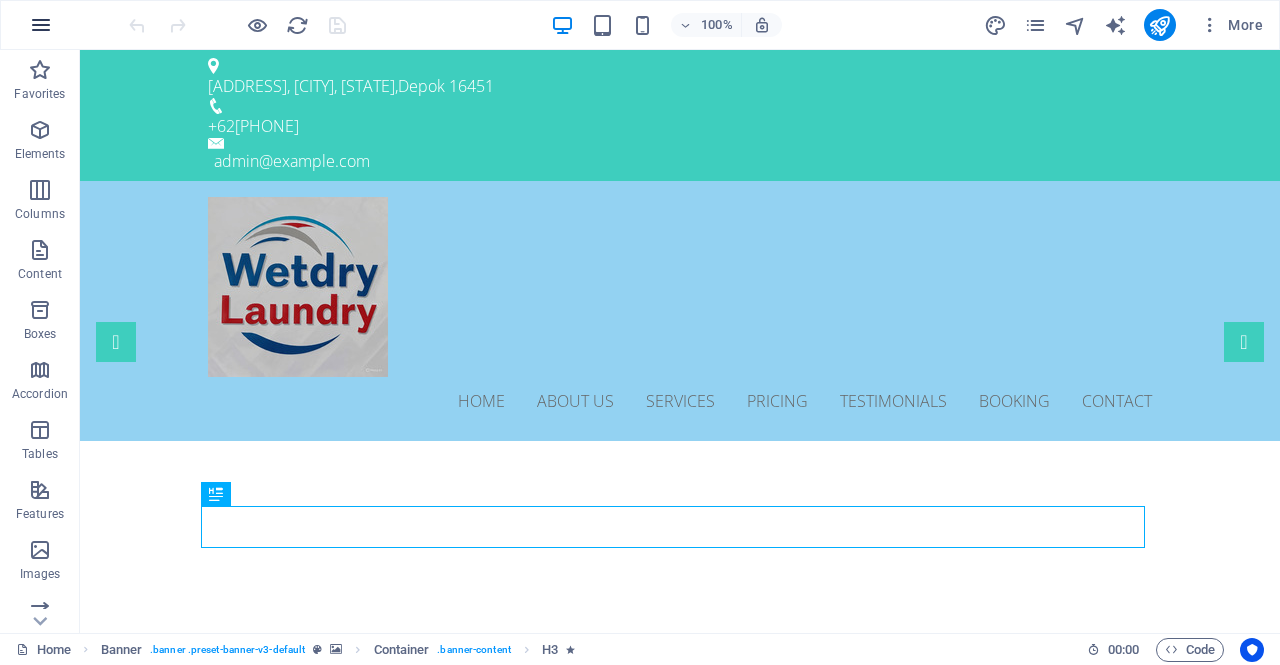 click at bounding box center [41, 25] 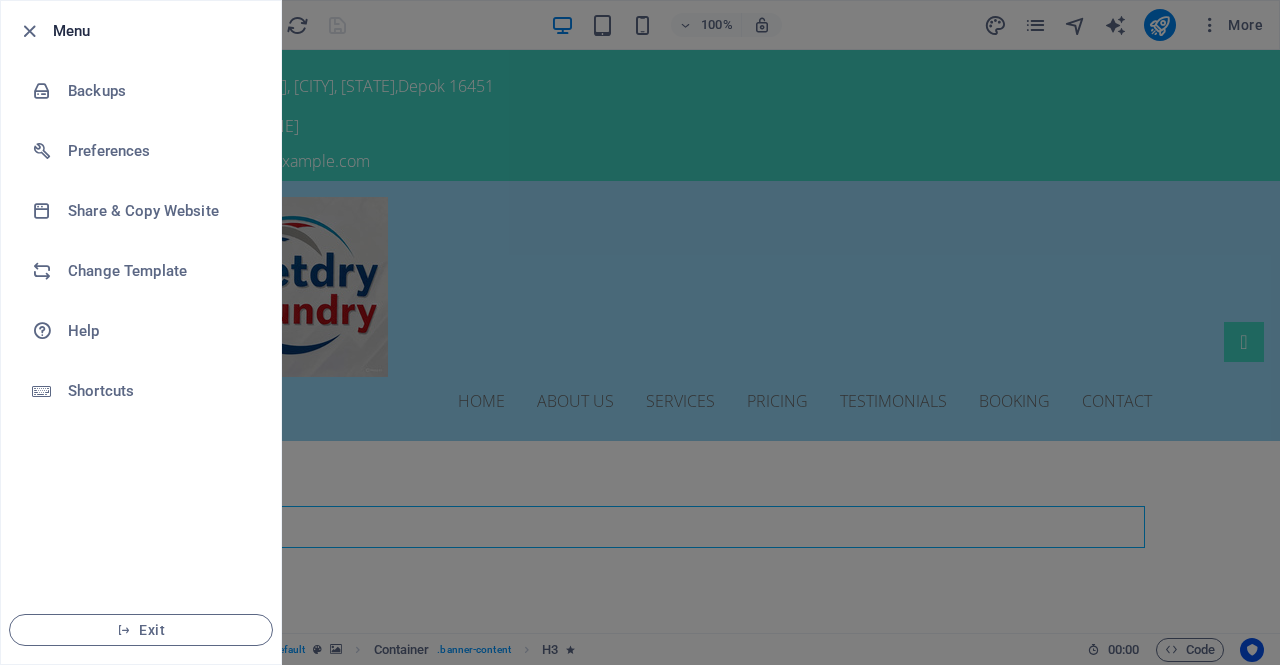 click at bounding box center [640, 332] 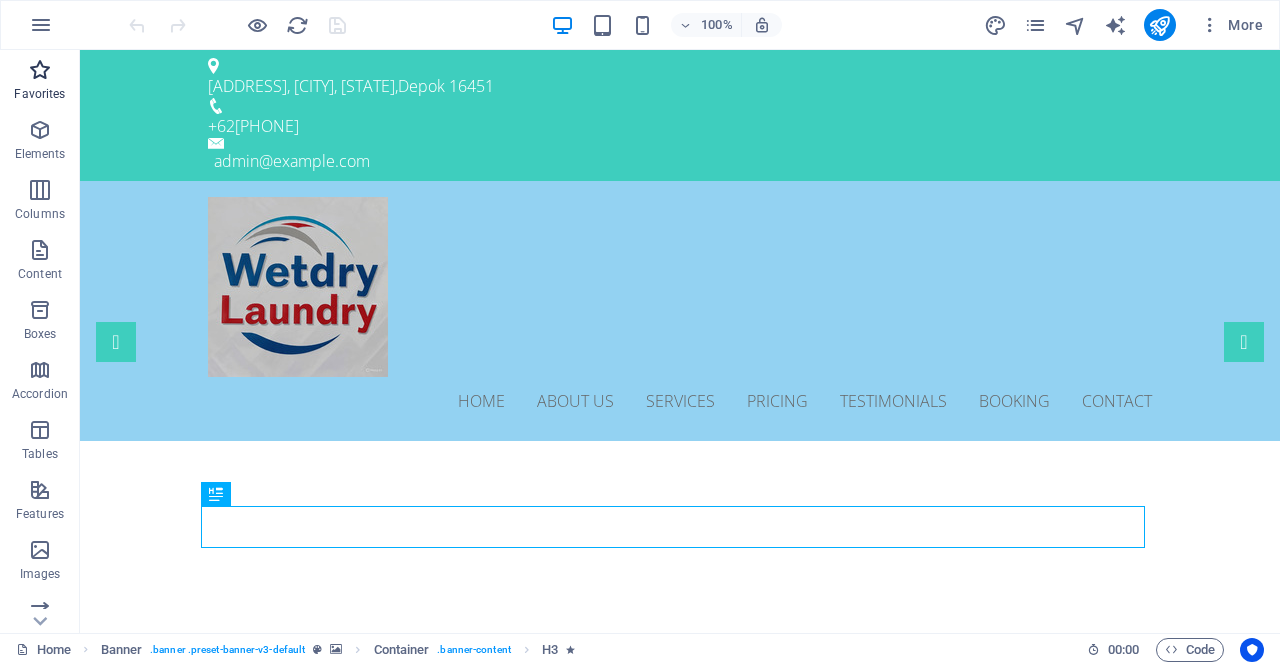 click at bounding box center [40, 70] 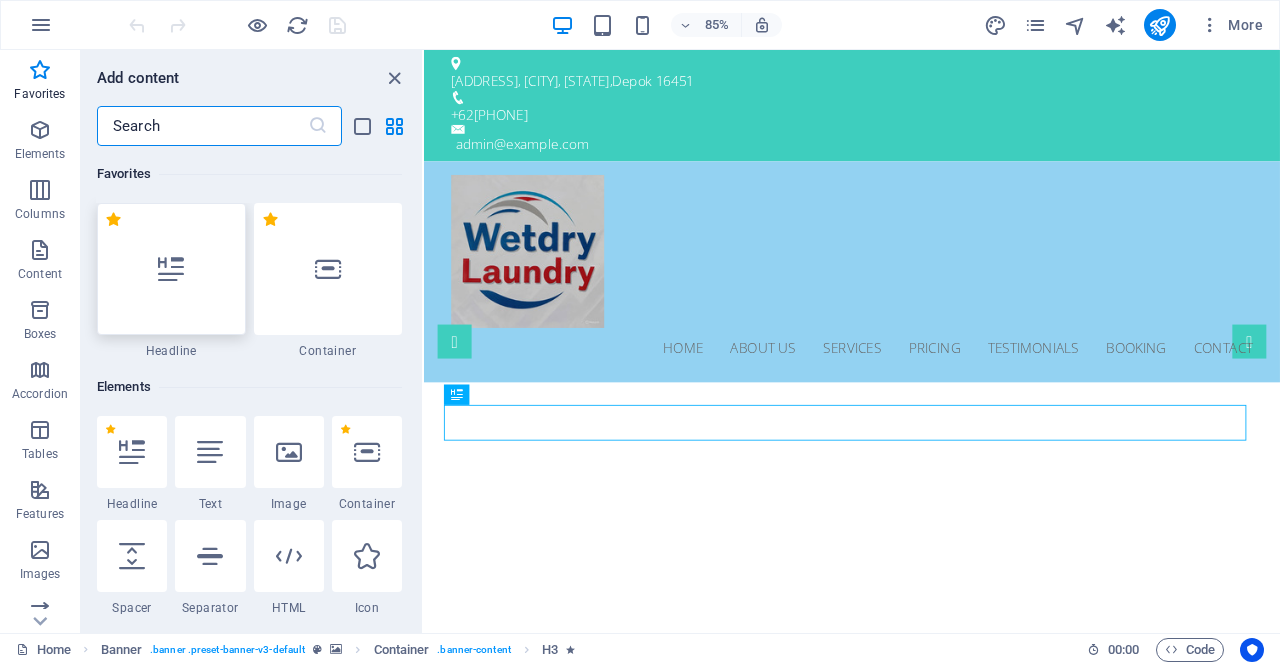 click at bounding box center [171, 269] 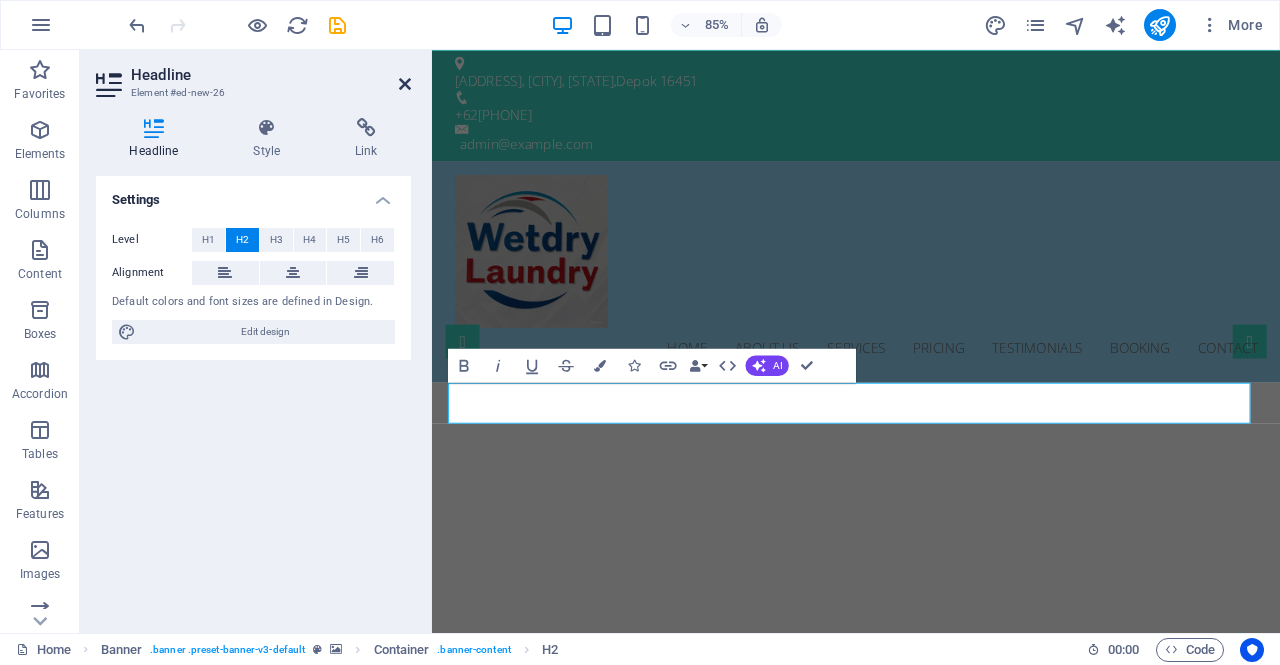 click at bounding box center [405, 84] 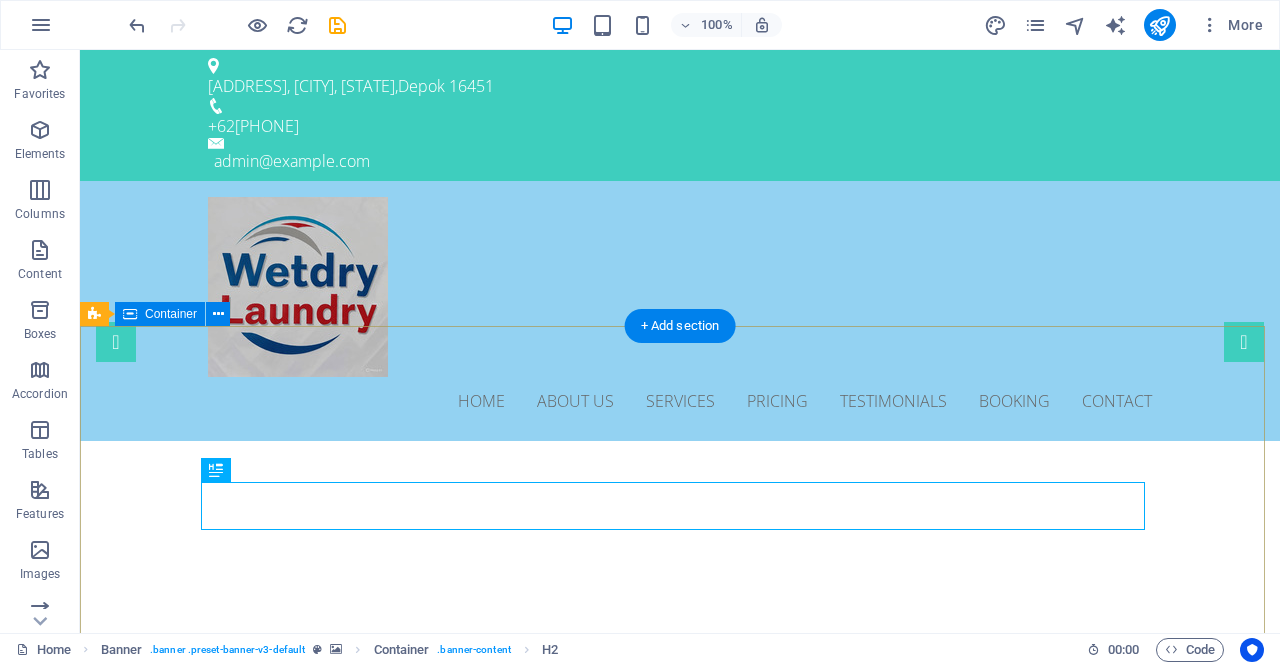 click on "New headline Professional. Affordable. Reliable.  Solusi Laundry Terbaik untuk Anda!" at bounding box center (680, 1008) 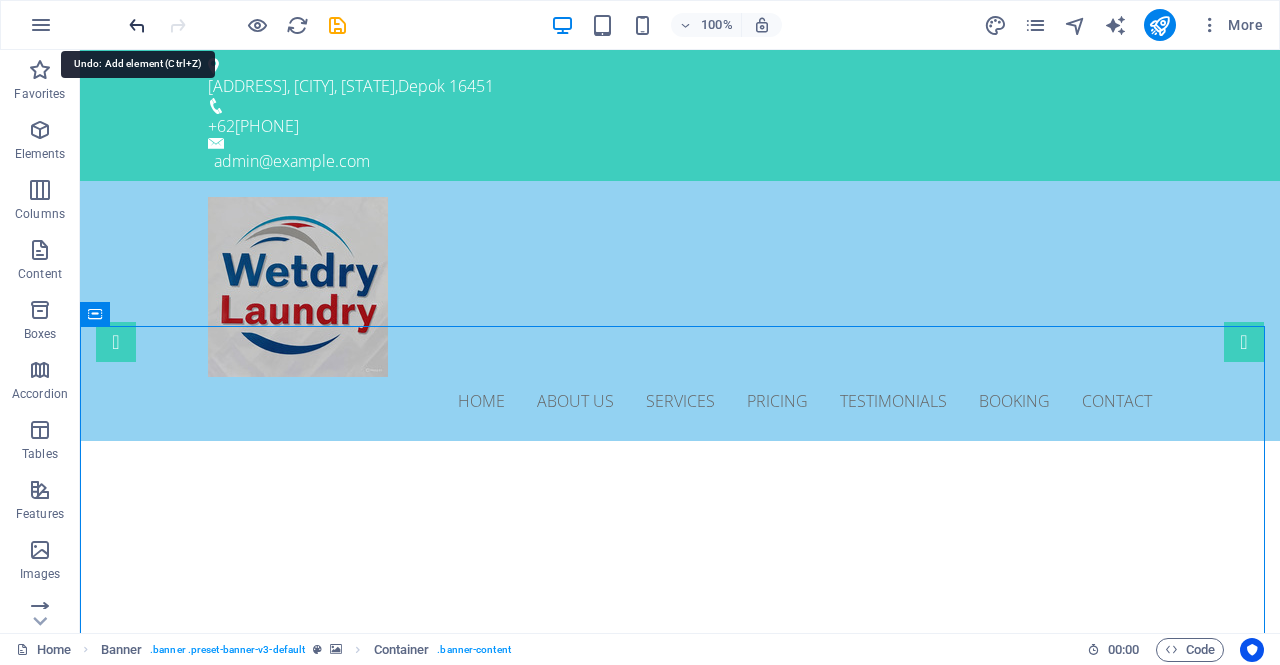 click at bounding box center (137, 25) 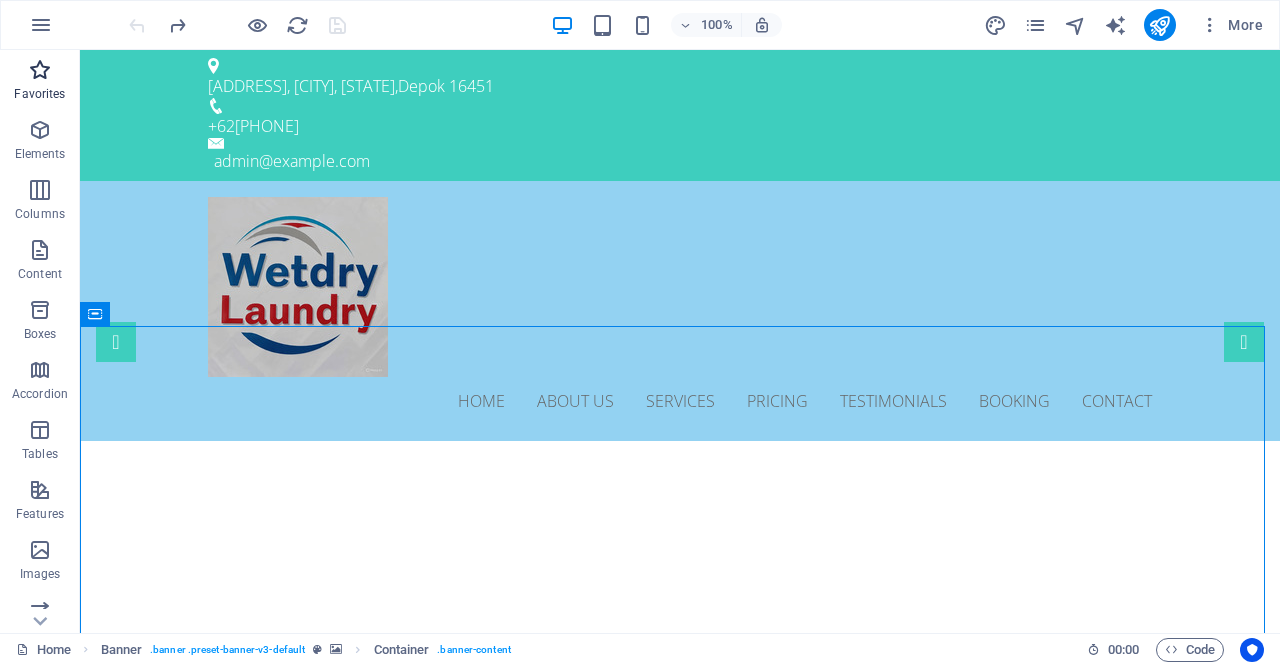click on "Favorites" at bounding box center [39, 94] 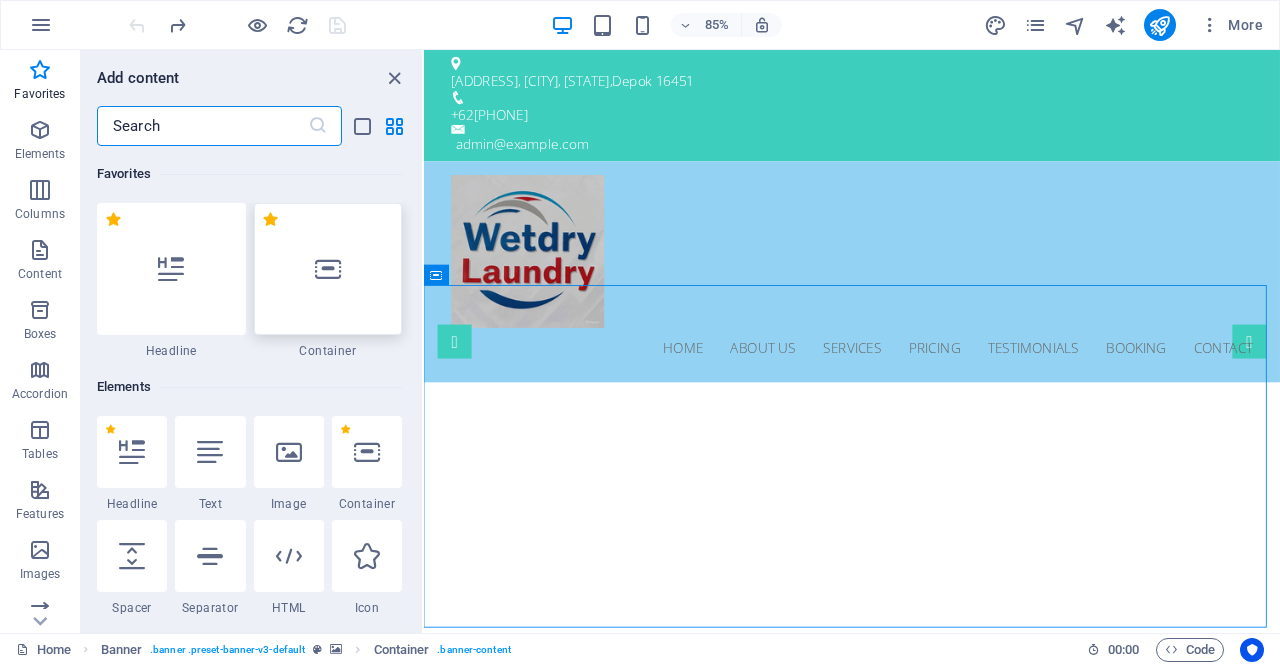 click at bounding box center [328, 269] 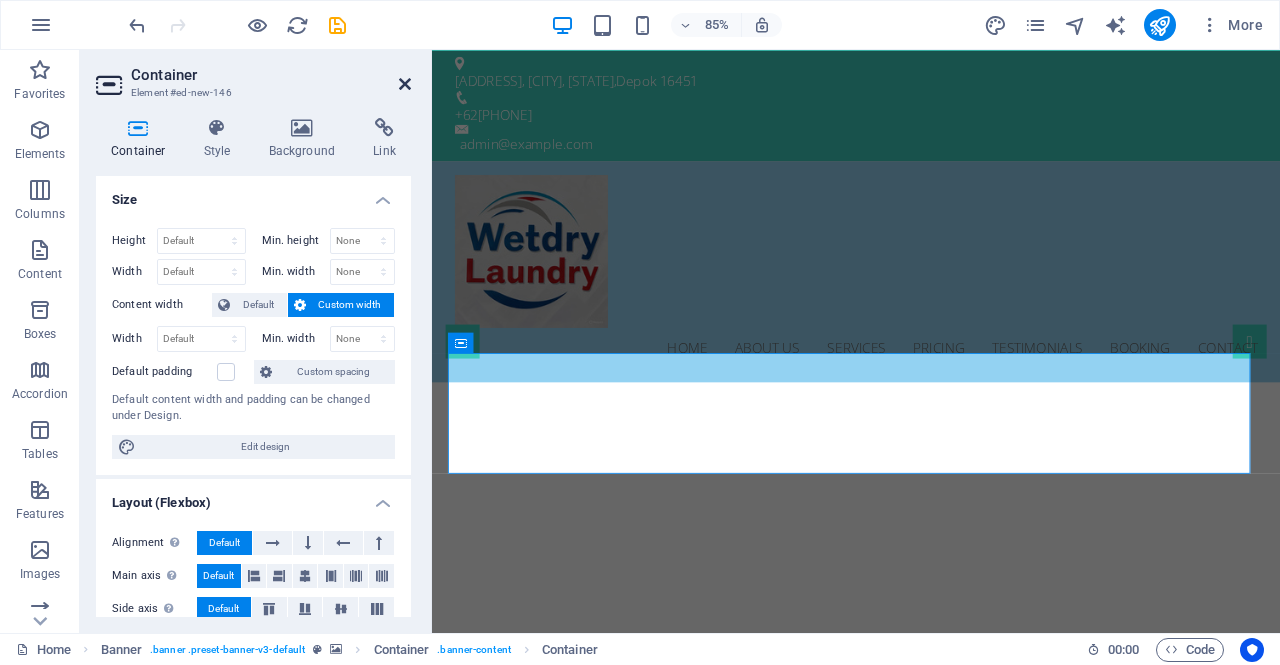 click at bounding box center (405, 84) 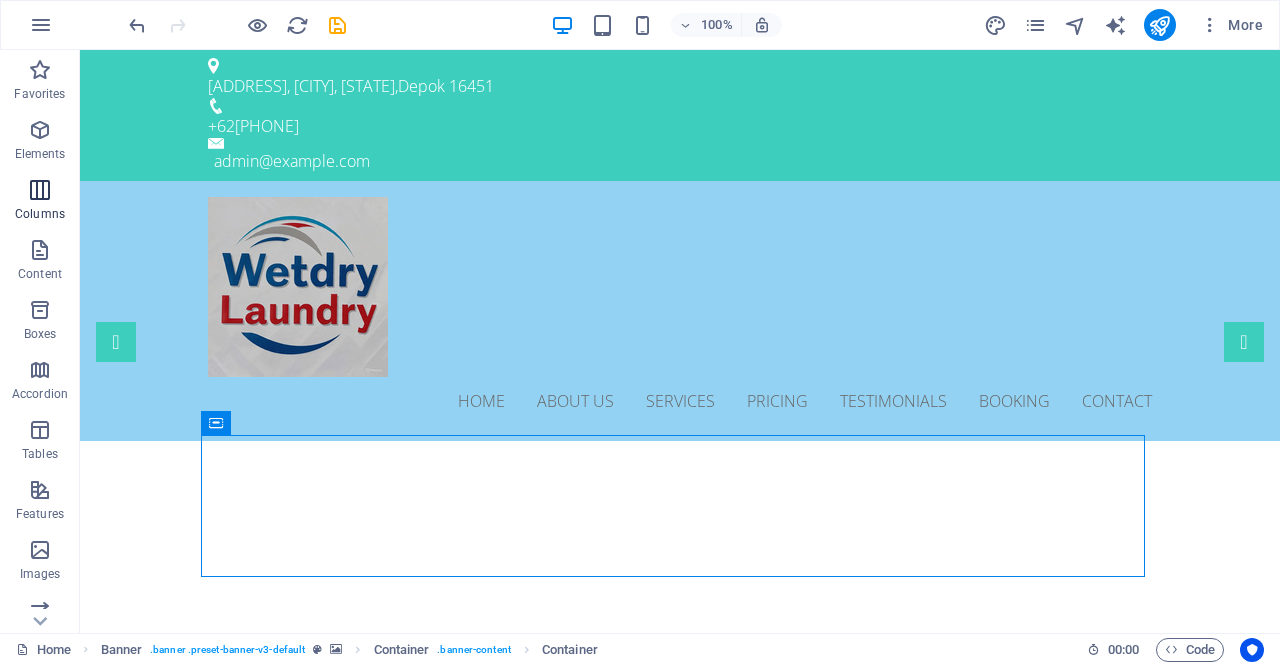 click at bounding box center (40, 190) 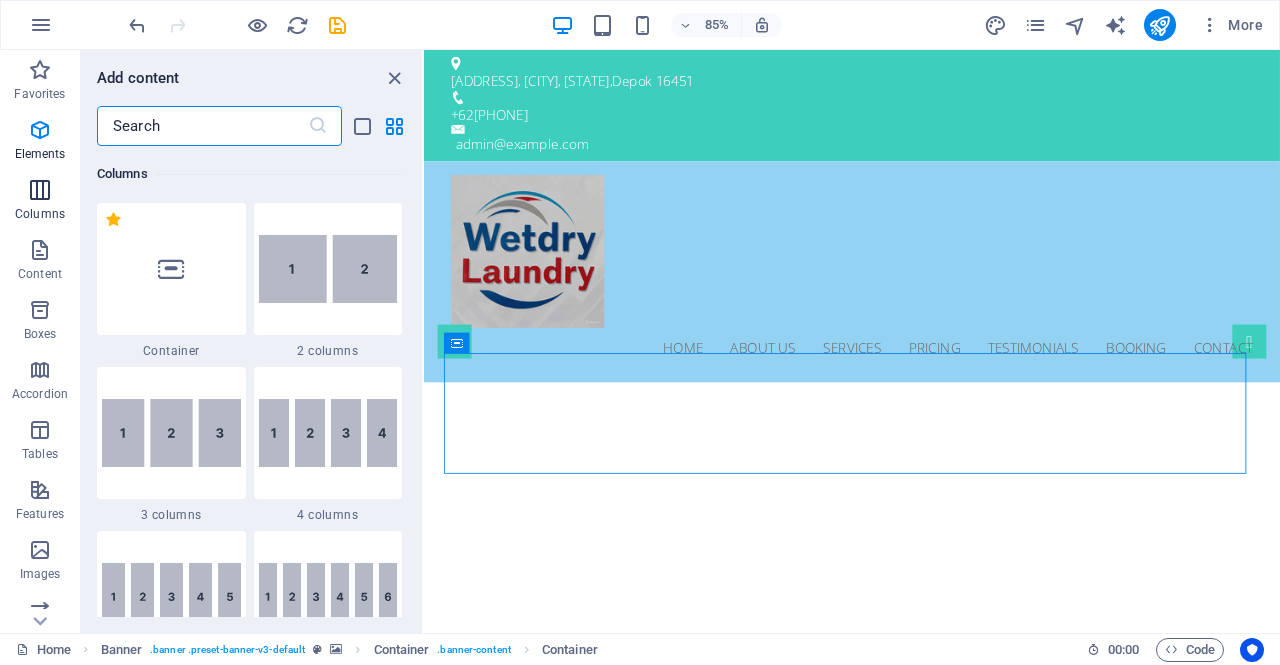 scroll, scrollTop: 990, scrollLeft: 0, axis: vertical 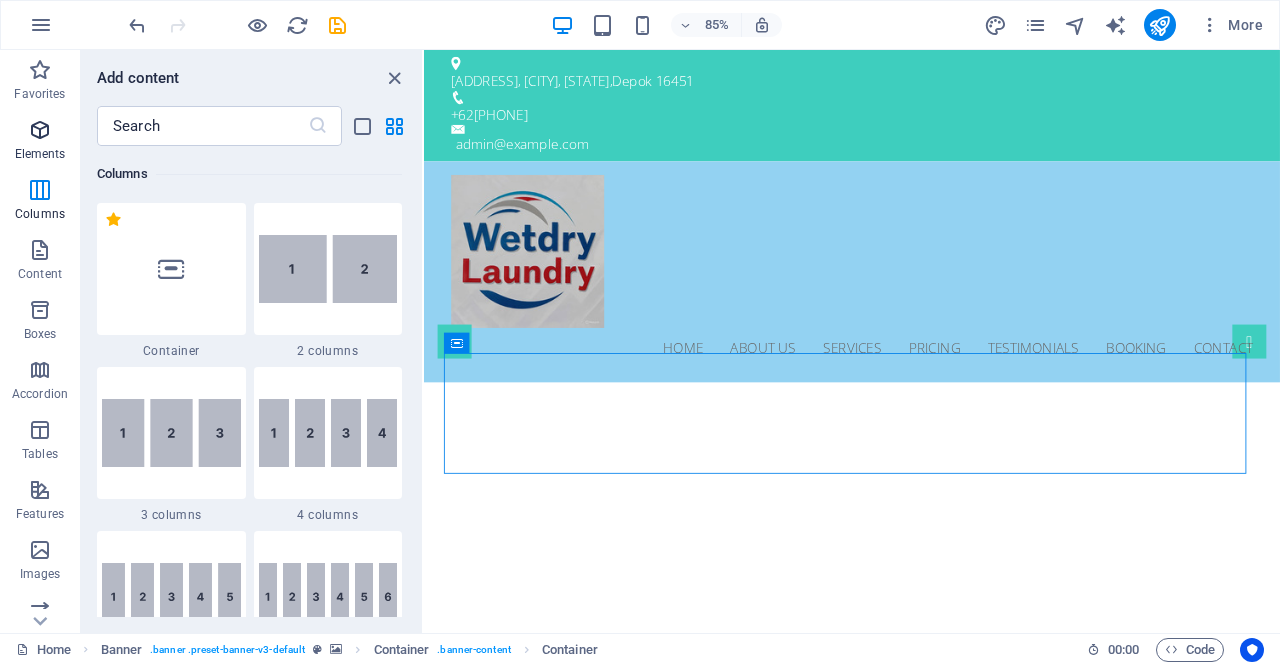 click at bounding box center (40, 130) 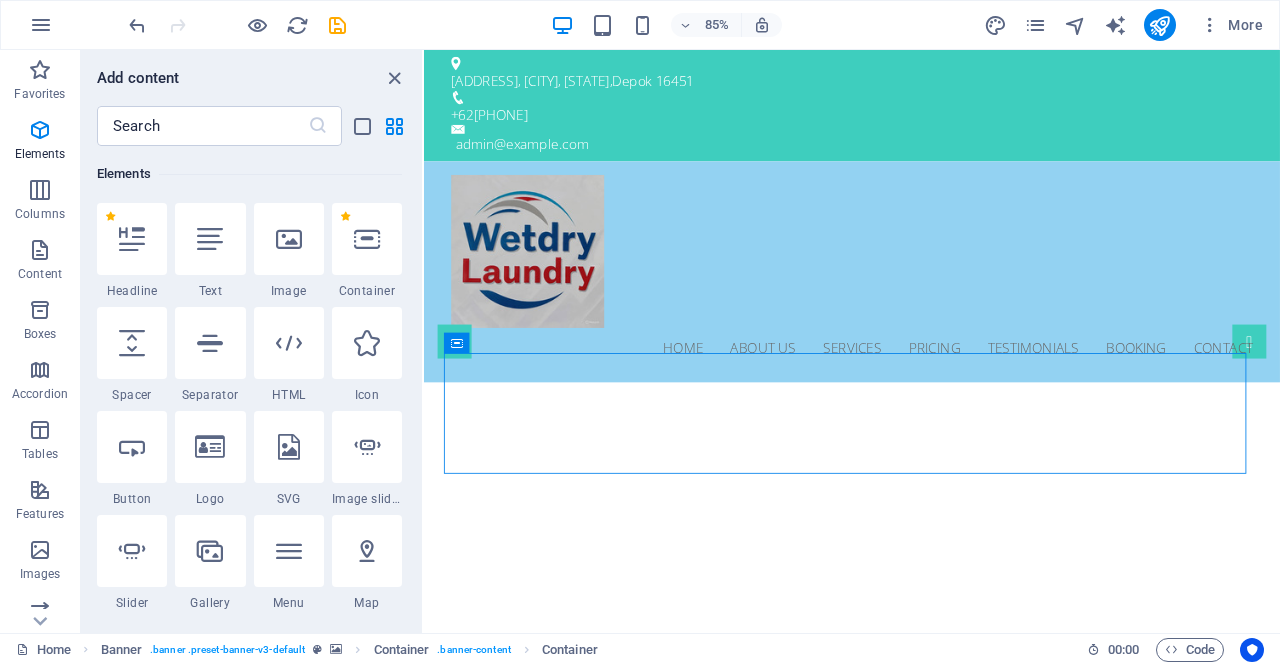 scroll, scrollTop: 213, scrollLeft: 0, axis: vertical 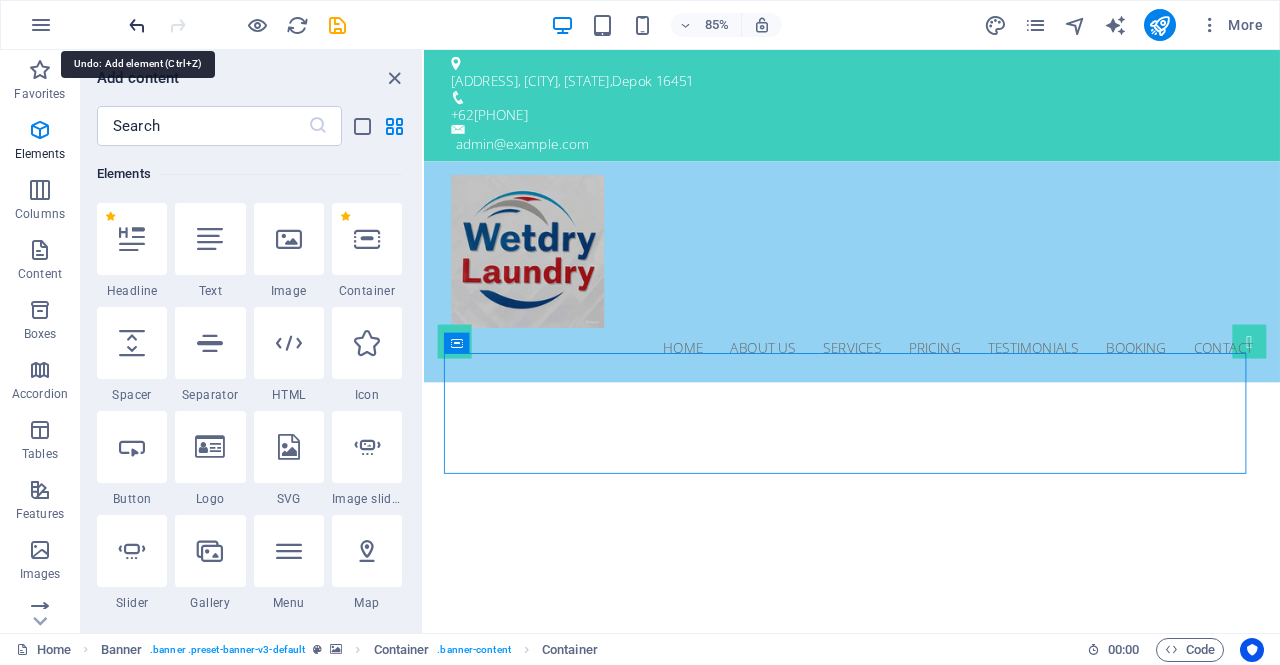 click at bounding box center [137, 25] 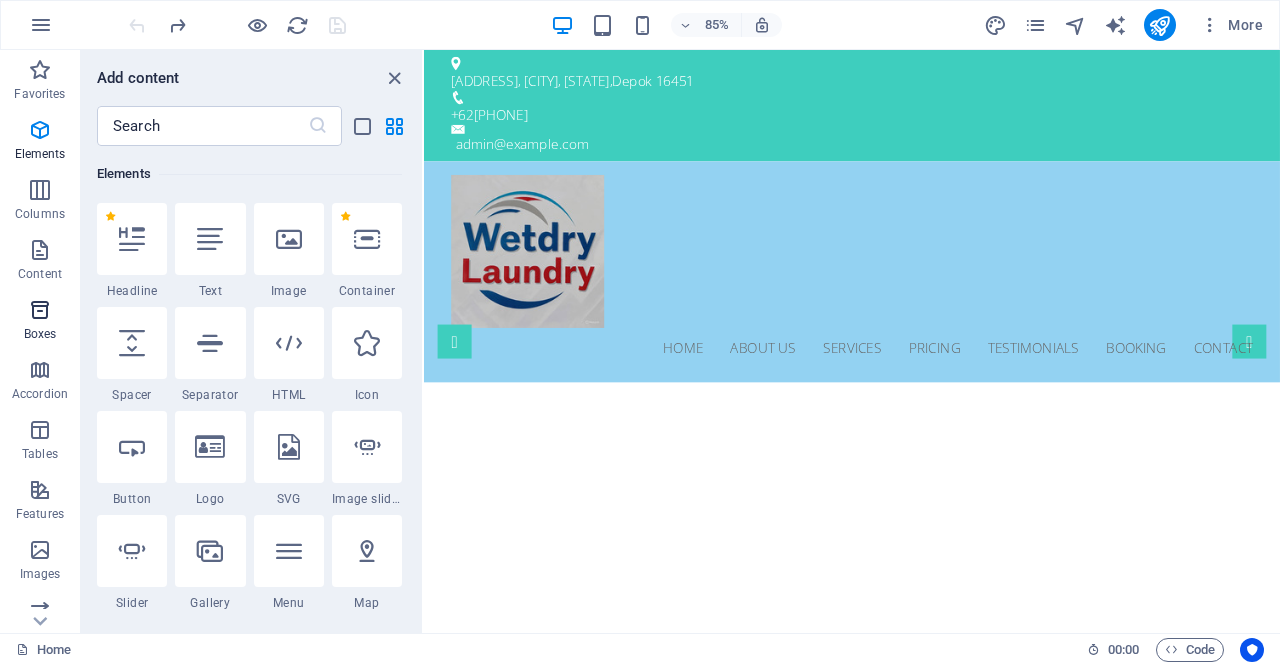 click on "Boxes" at bounding box center [40, 322] 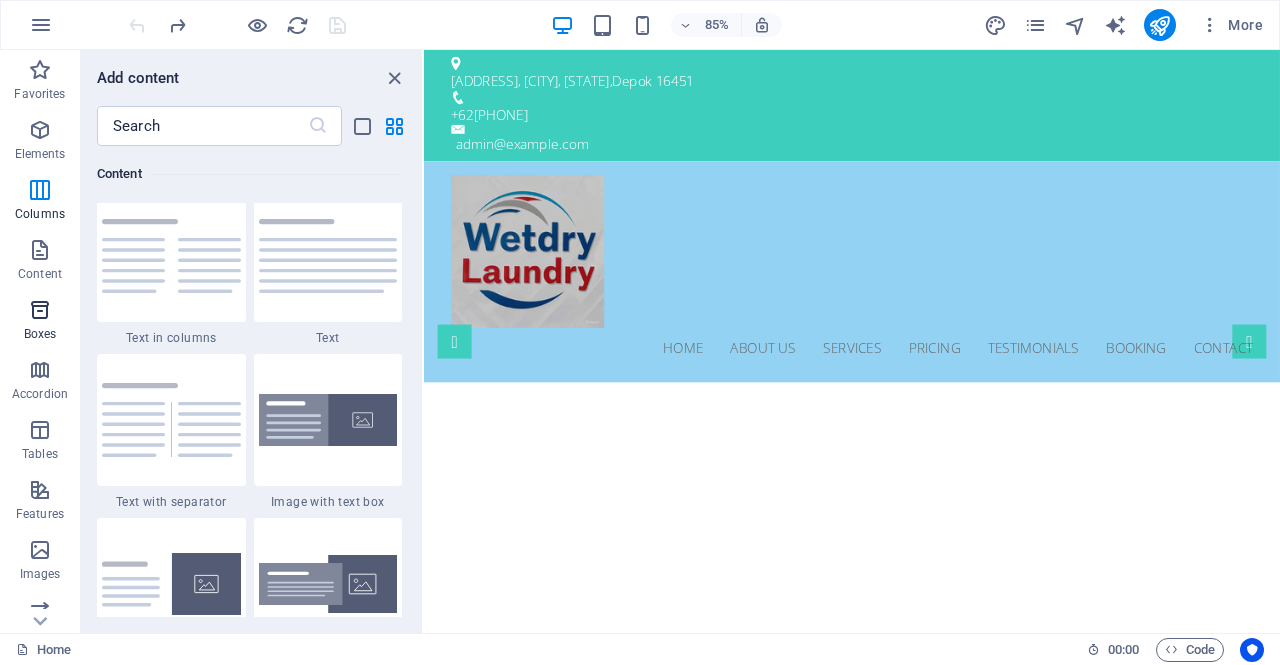 scroll, scrollTop: 5516, scrollLeft: 0, axis: vertical 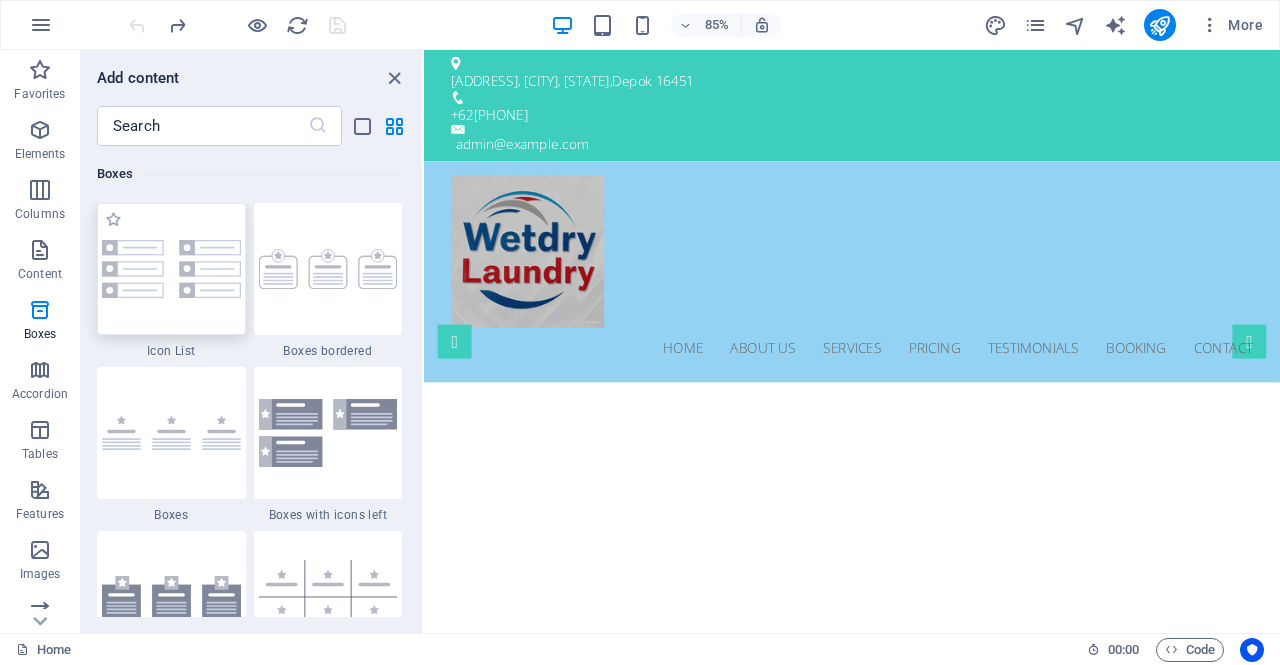 click at bounding box center [171, 269] 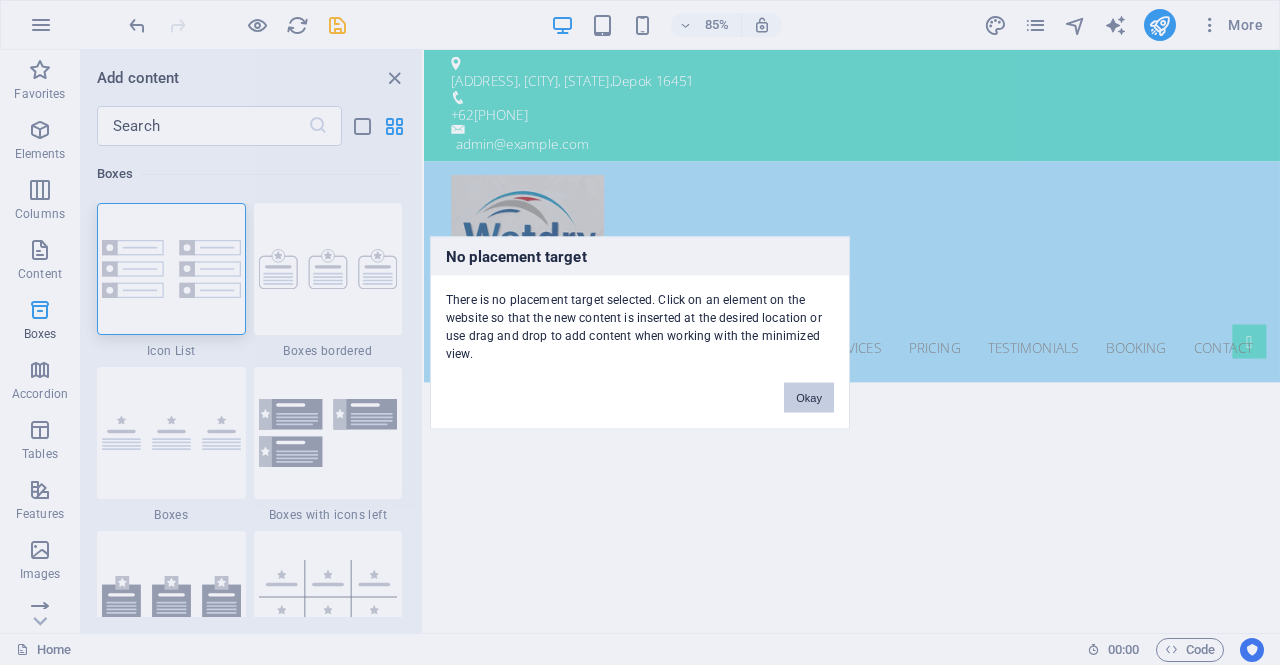 click on "Okay" at bounding box center [809, 397] 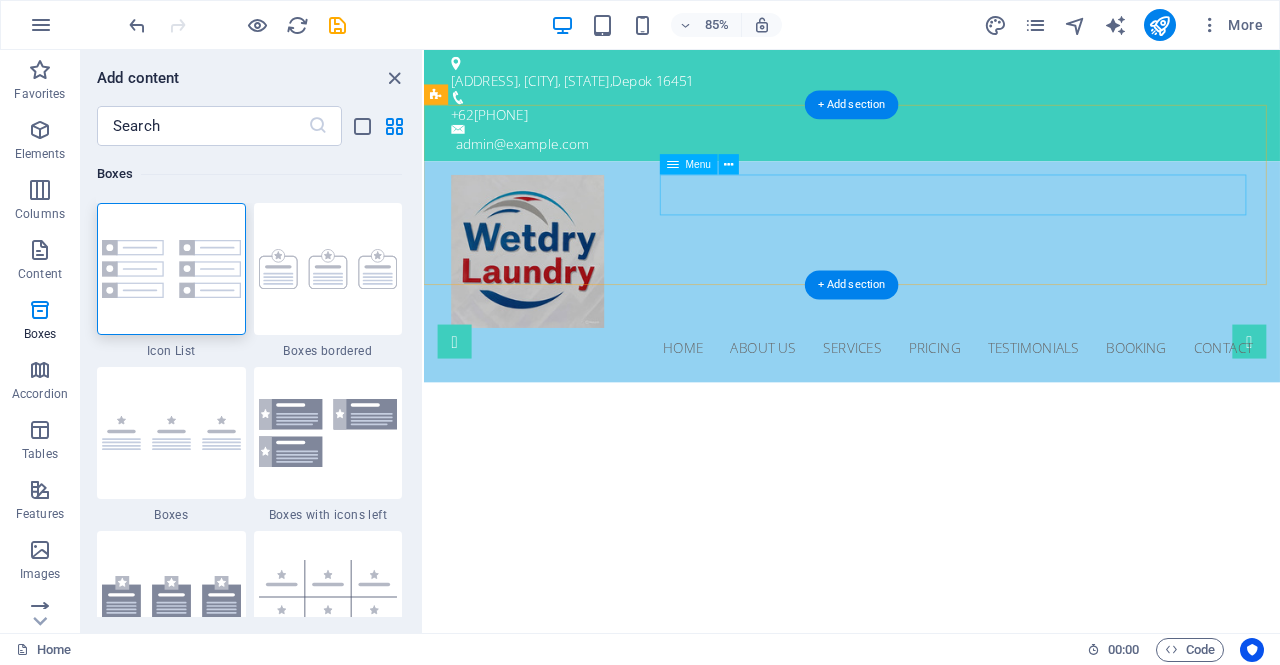 click on "Home About us Services Pricing Testimonials Booking Contact" at bounding box center (928, 401) 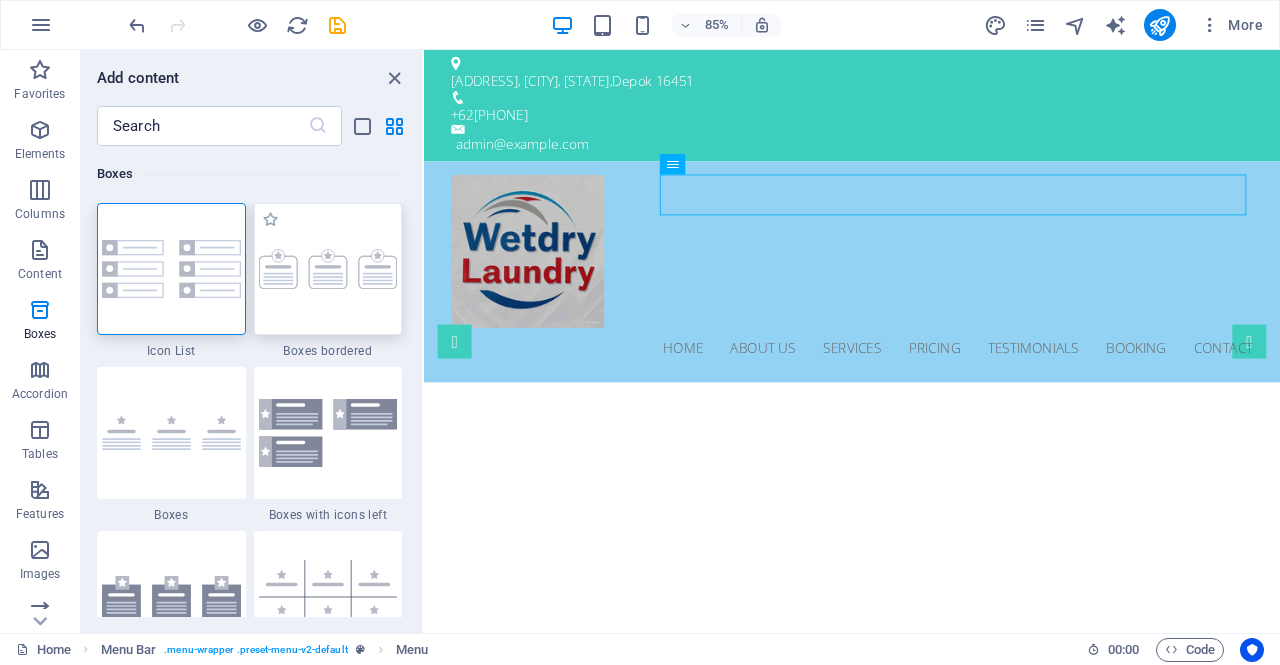 click at bounding box center [328, 269] 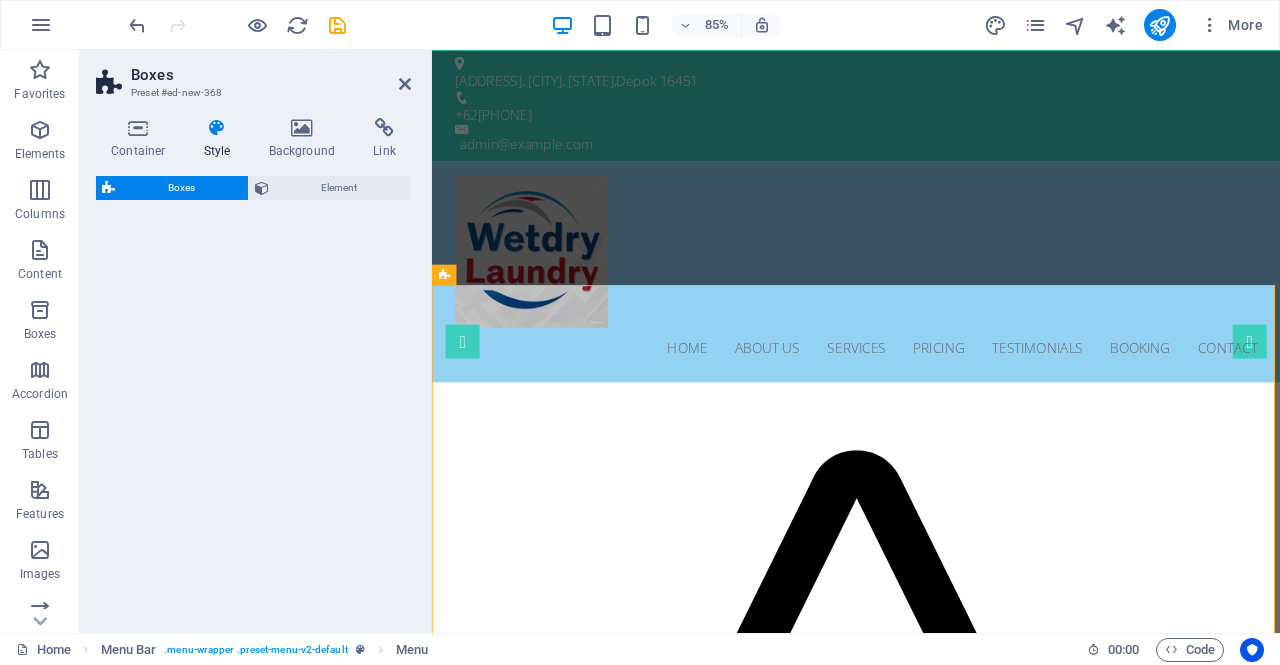 select on "rem" 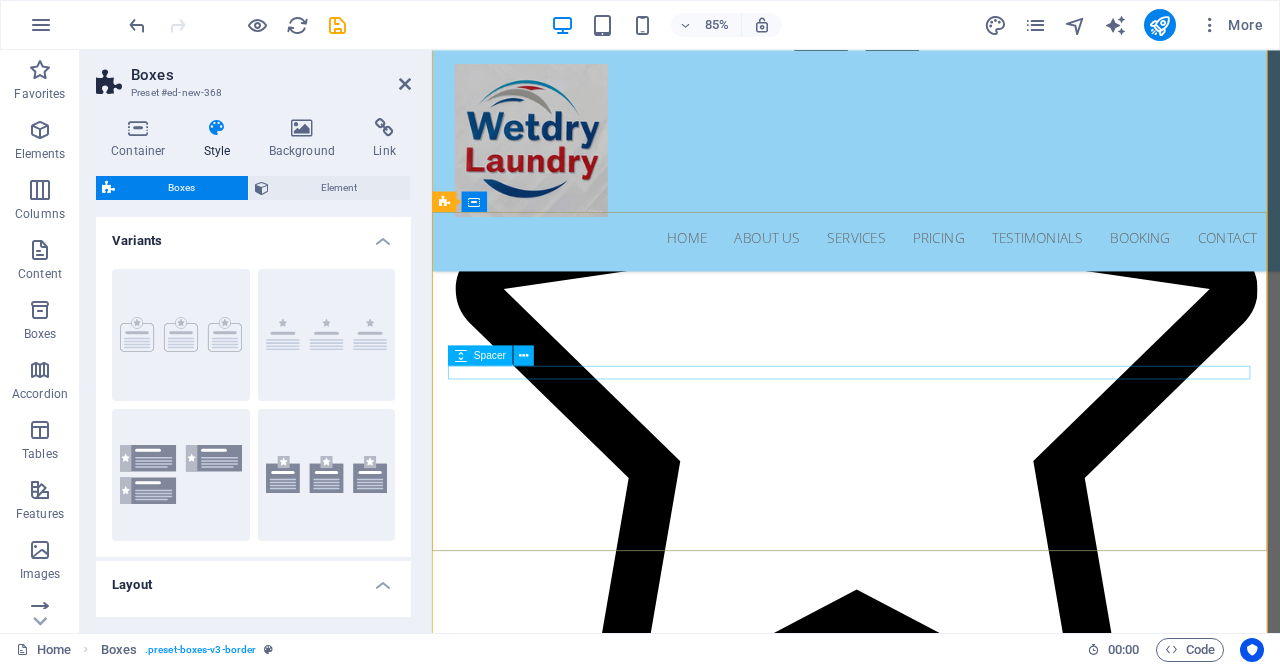 scroll, scrollTop: 0, scrollLeft: 0, axis: both 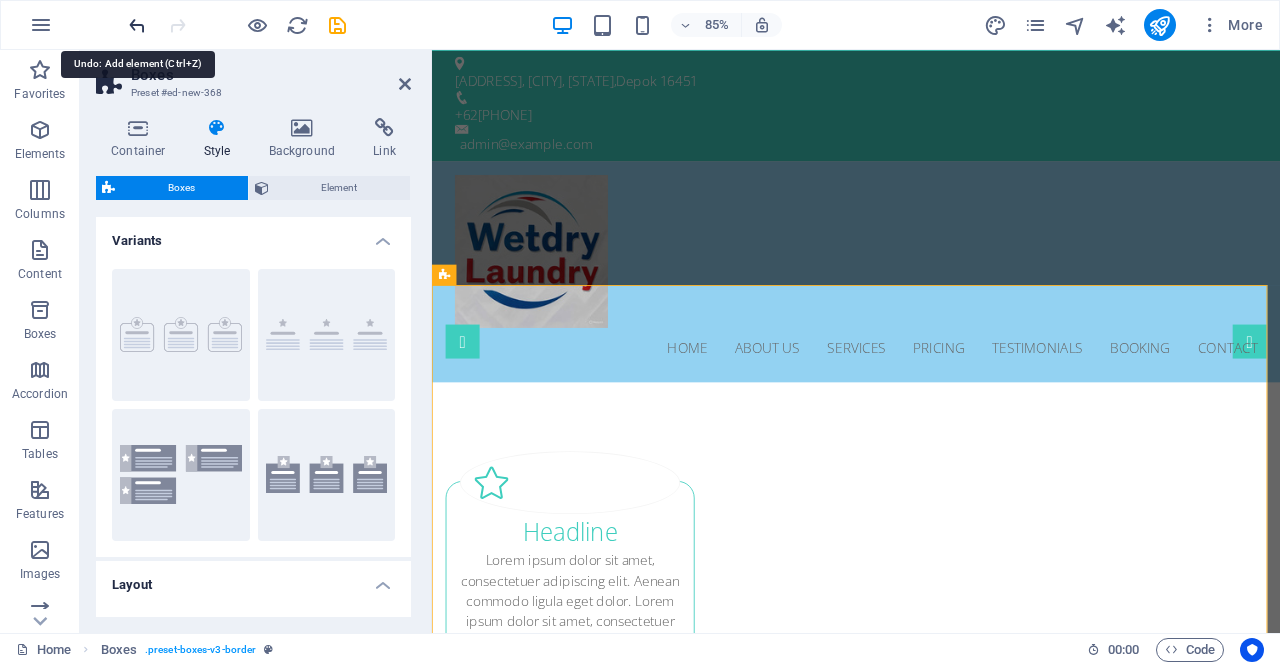 drag, startPoint x: 130, startPoint y: 24, endPoint x: 75, endPoint y: 0, distance: 60.00833 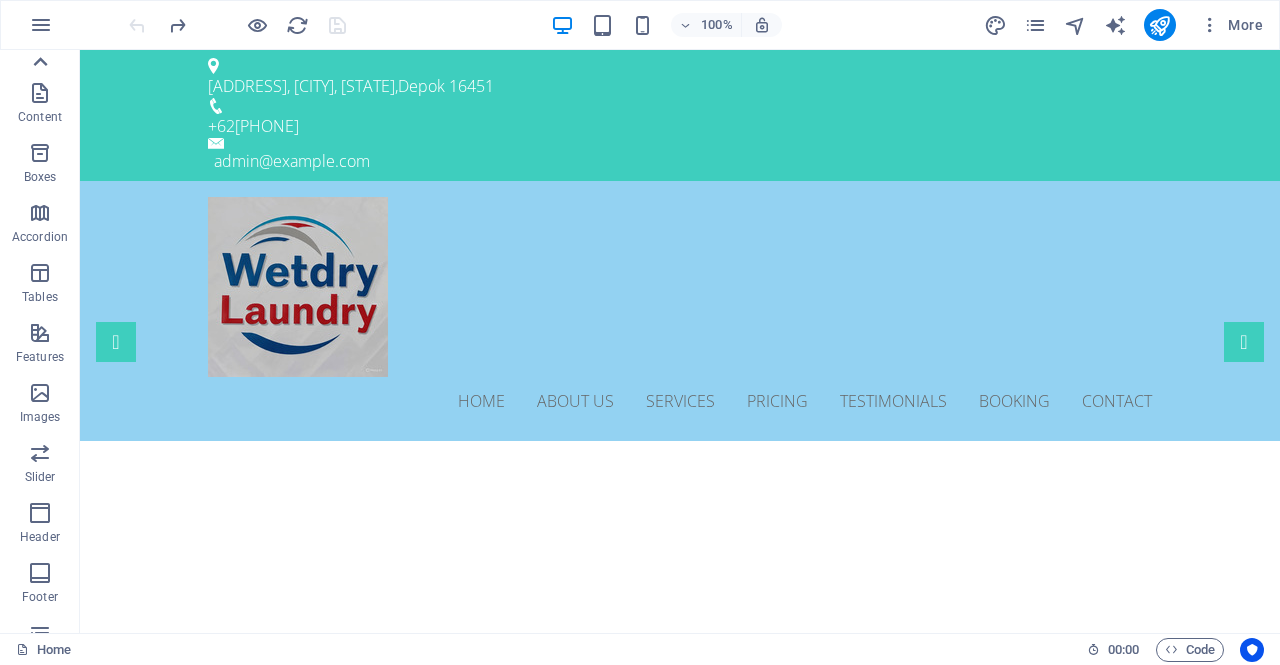 scroll, scrollTop: 117, scrollLeft: 0, axis: vertical 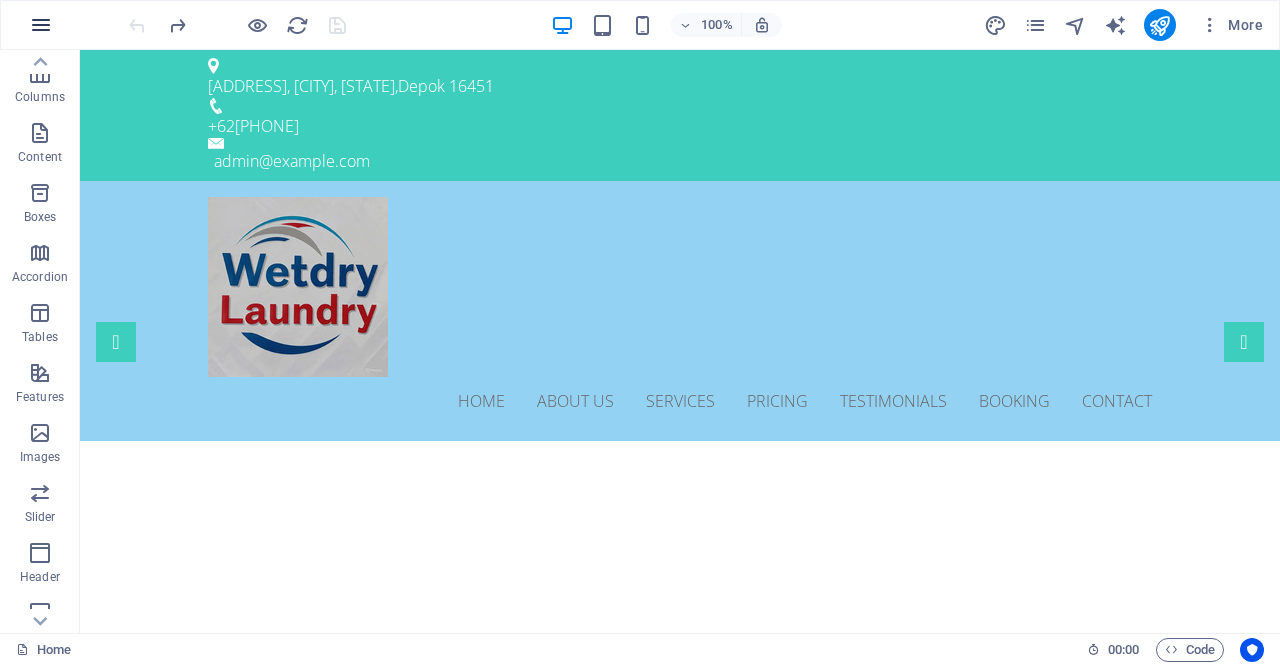 click at bounding box center (41, 25) 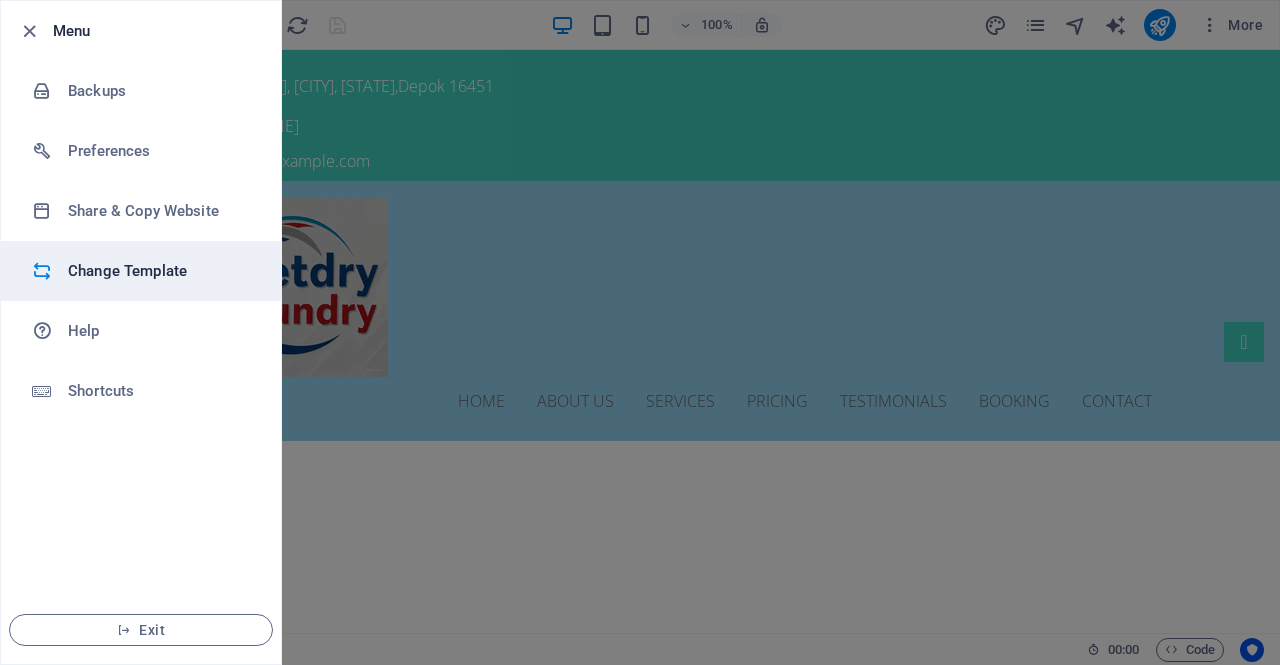 click on "Change Template" at bounding box center (160, 271) 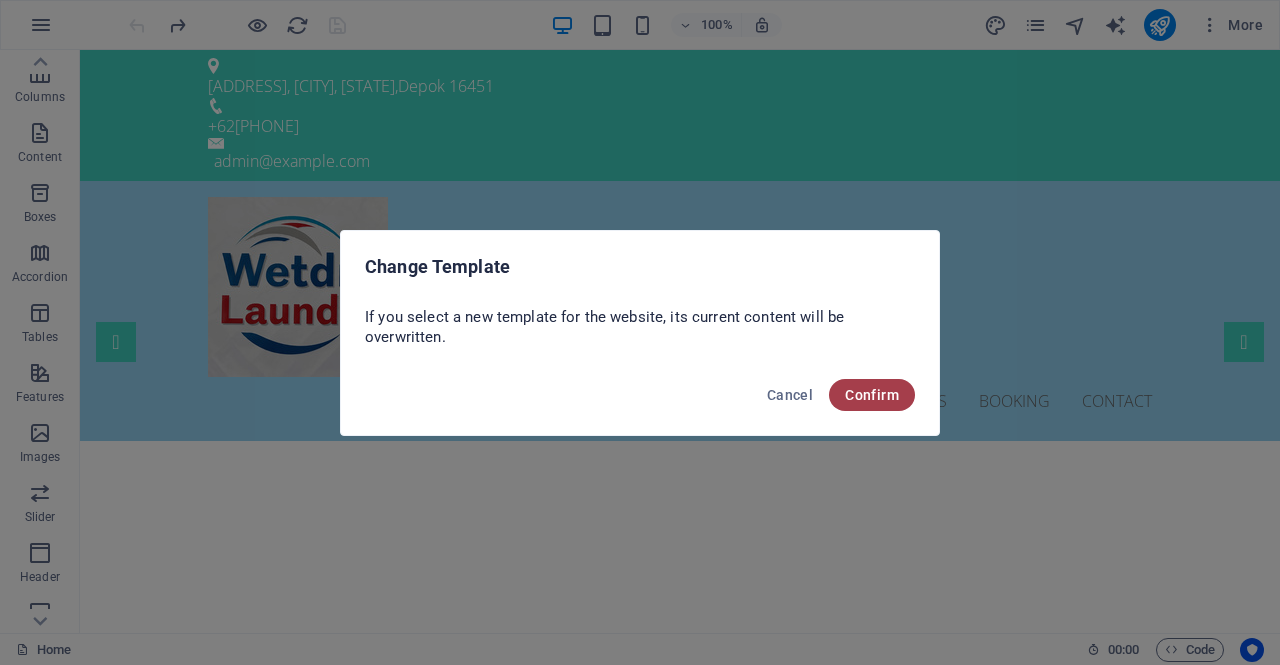 click on "Confirm" at bounding box center [872, 395] 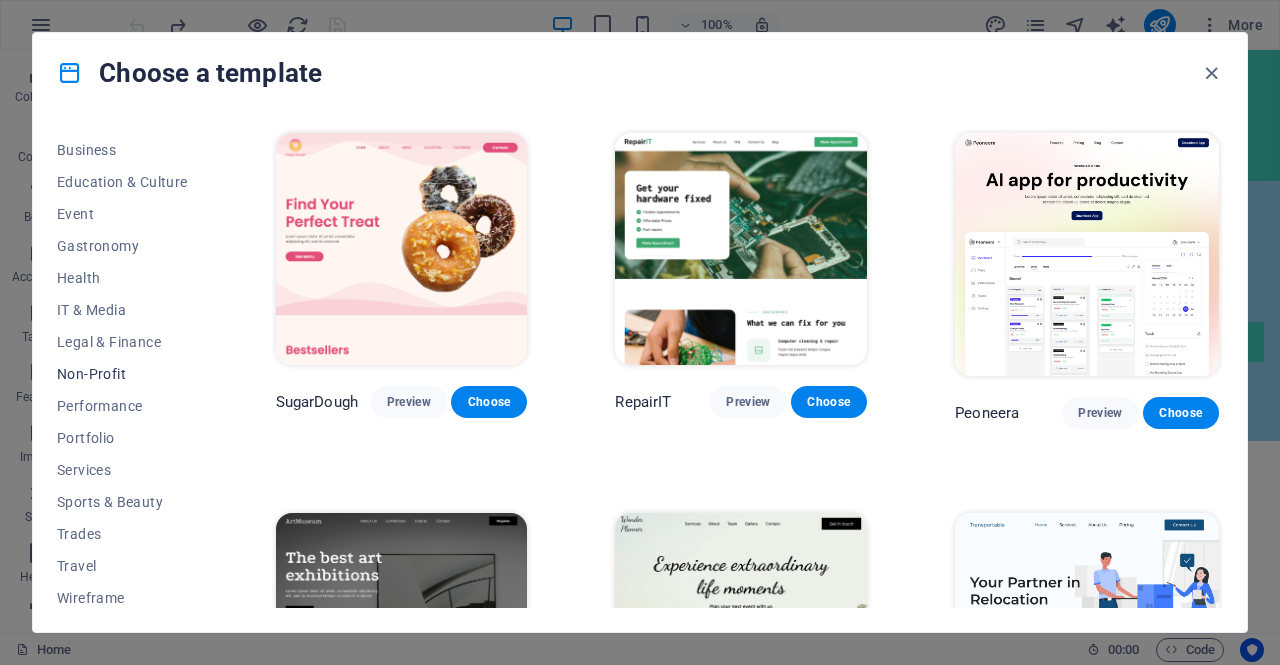 scroll, scrollTop: 321, scrollLeft: 0, axis: vertical 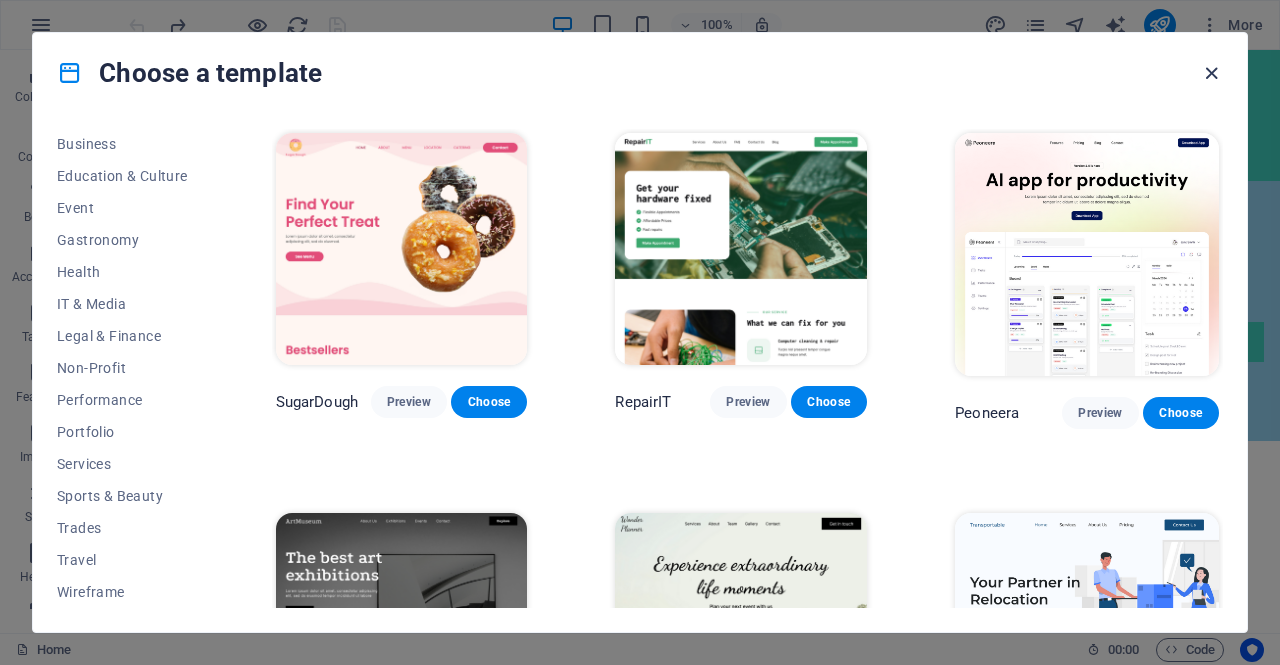 click at bounding box center (1211, 73) 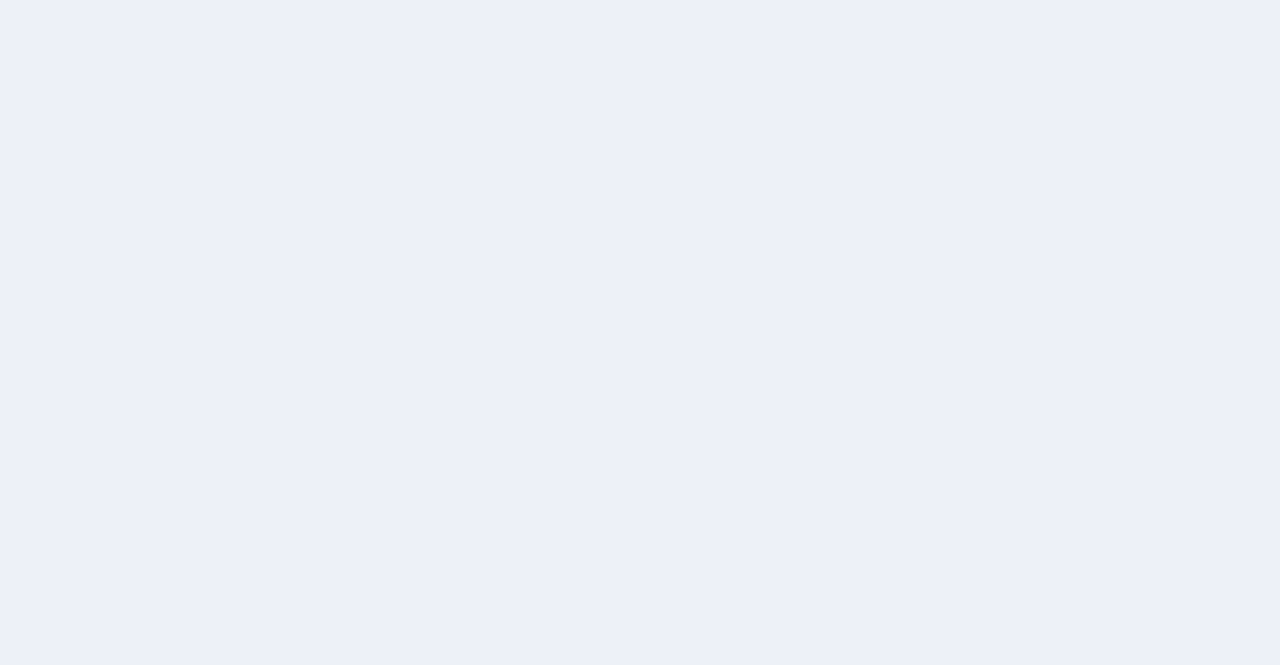 scroll, scrollTop: 0, scrollLeft: 0, axis: both 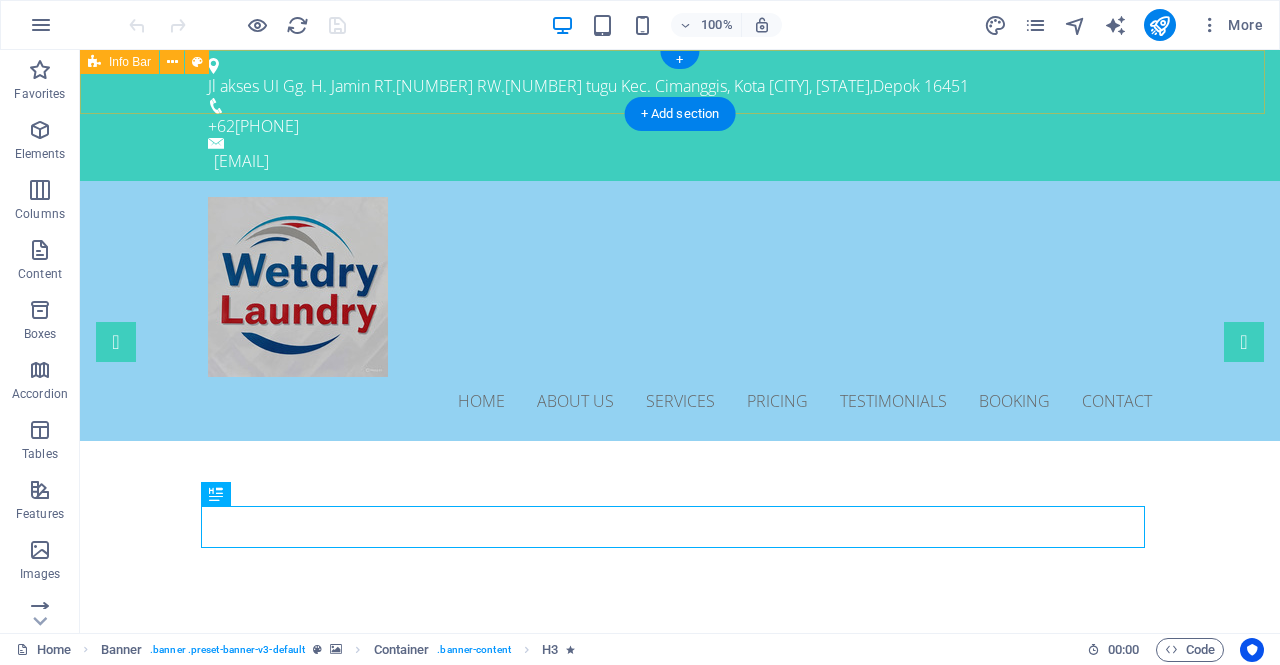 click on "Jl akses UI Gg. H. Jamin RT.[NUMBER] RW.[NUMBER] tugu Kec. Cimanggis, Kota [CITY], [STATE] , Depok [POSTAL_CODE] +62[PHONE] [EMAIL]" at bounding box center (680, 115) 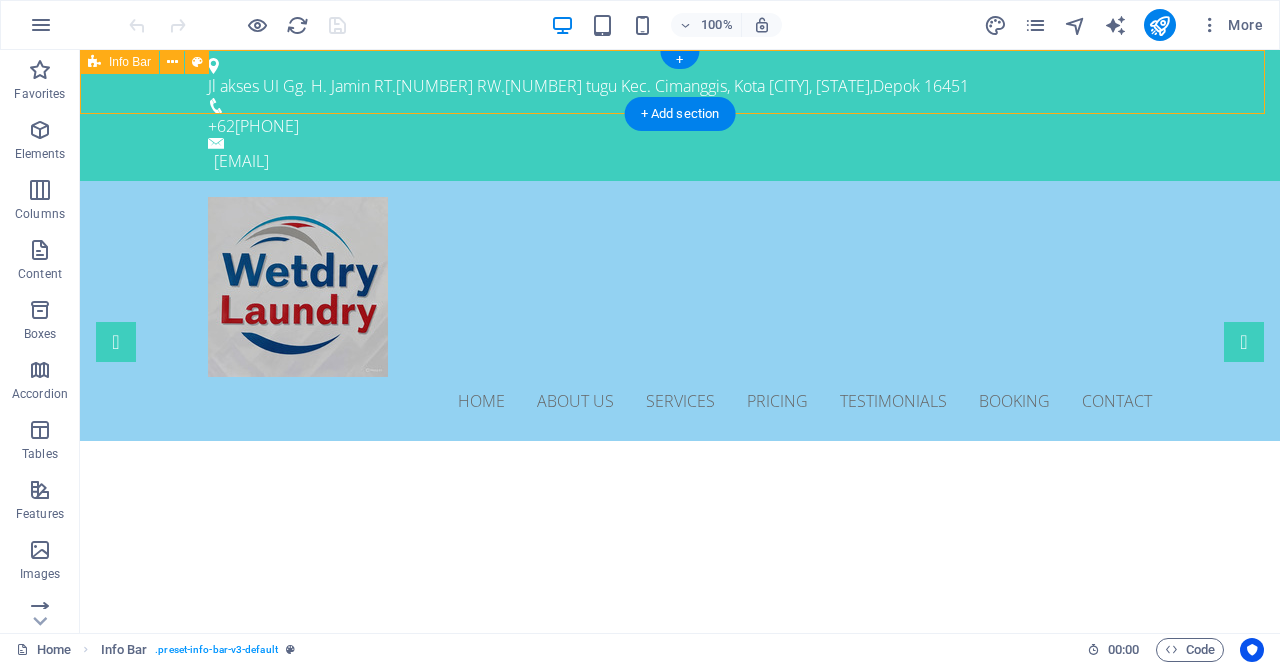 click on "Jl akses UI Gg. H. Jamin RT.[NUMBER] RW.[NUMBER] tugu Kec. Cimanggis, Kota [CITY], [STATE] , Depok [POSTAL_CODE] +62[PHONE] [EMAIL]" at bounding box center (680, 115) 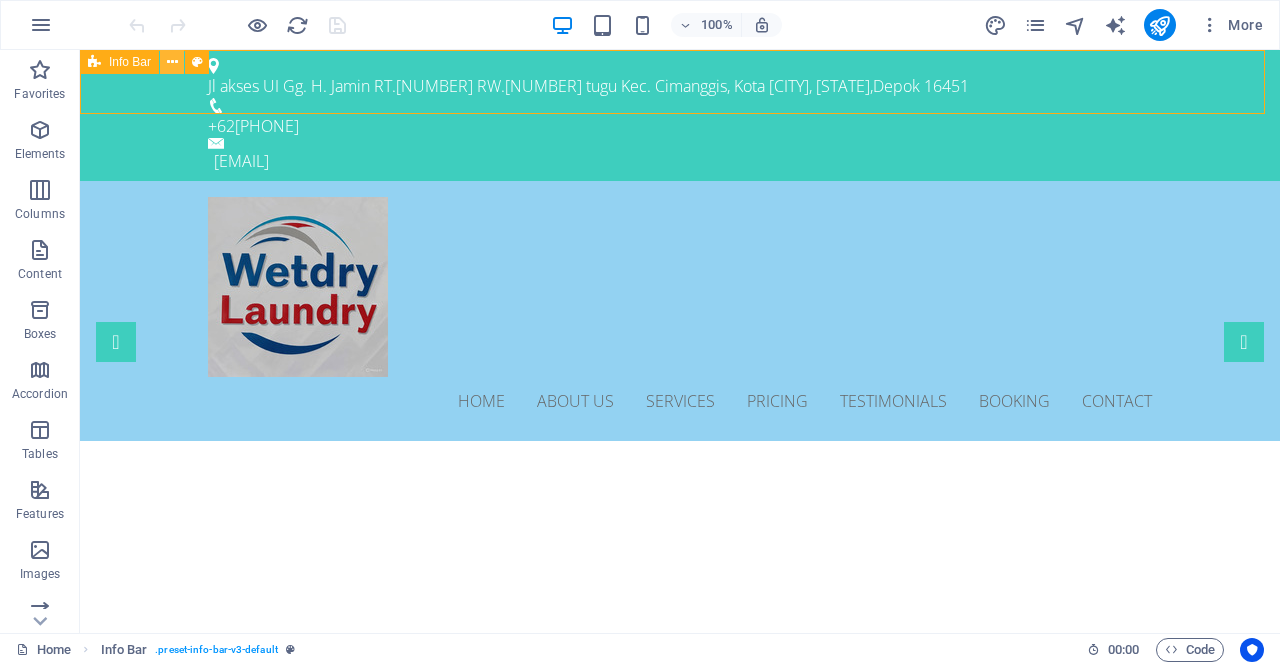 click at bounding box center [172, 62] 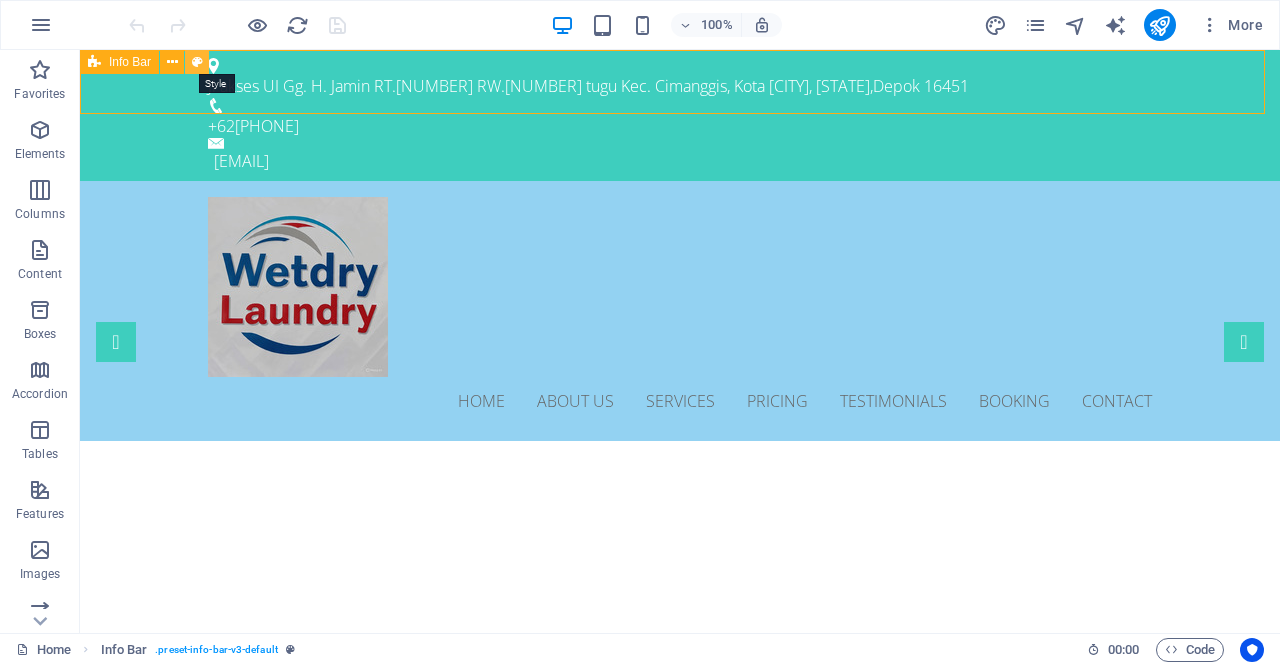 click at bounding box center (197, 62) 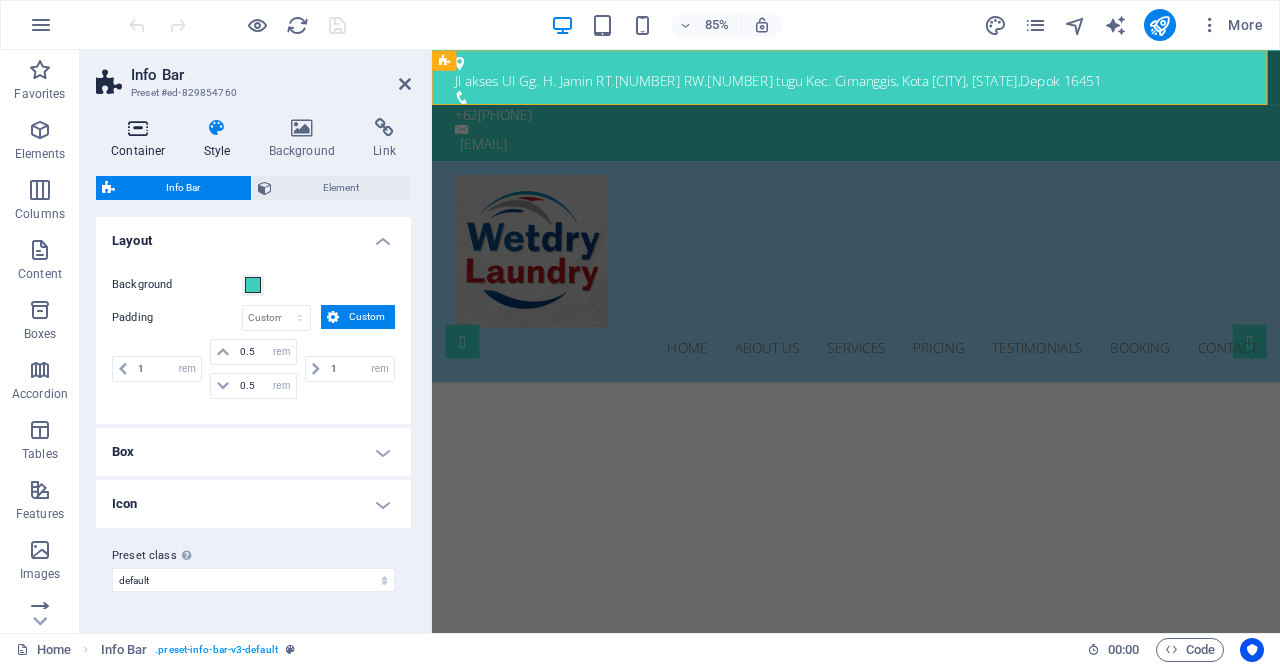 click on "Container" at bounding box center (142, 139) 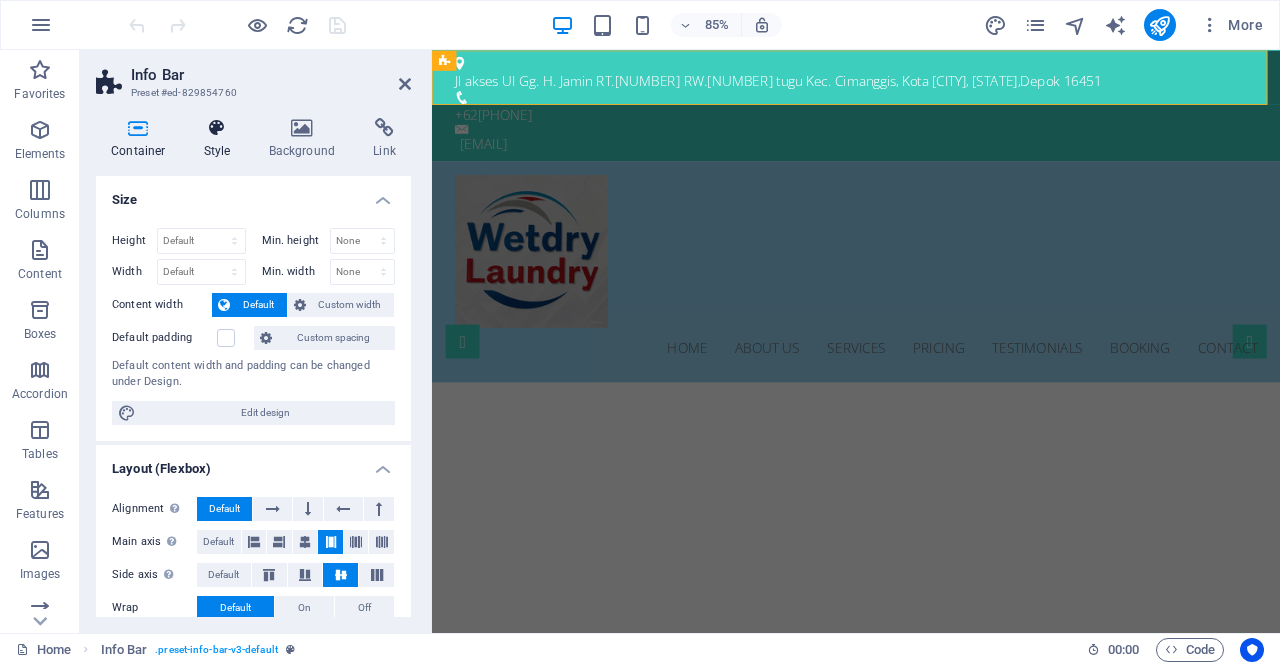 click on "Style" at bounding box center [221, 139] 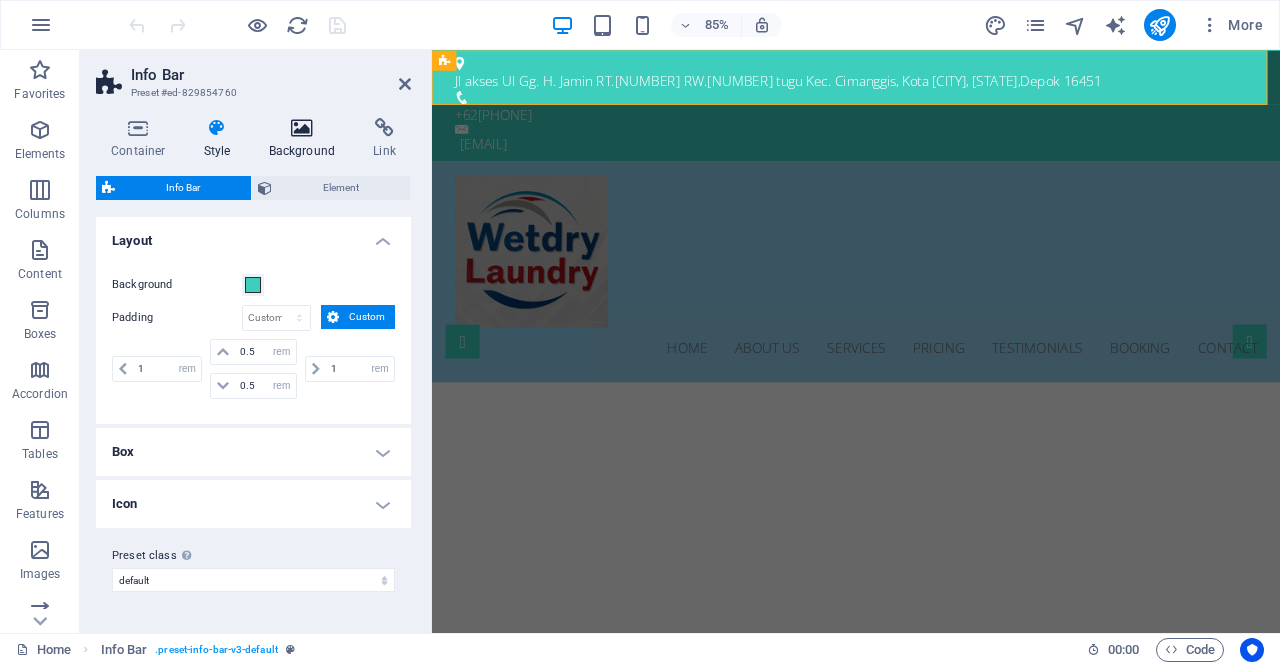 click on "Background" at bounding box center [306, 139] 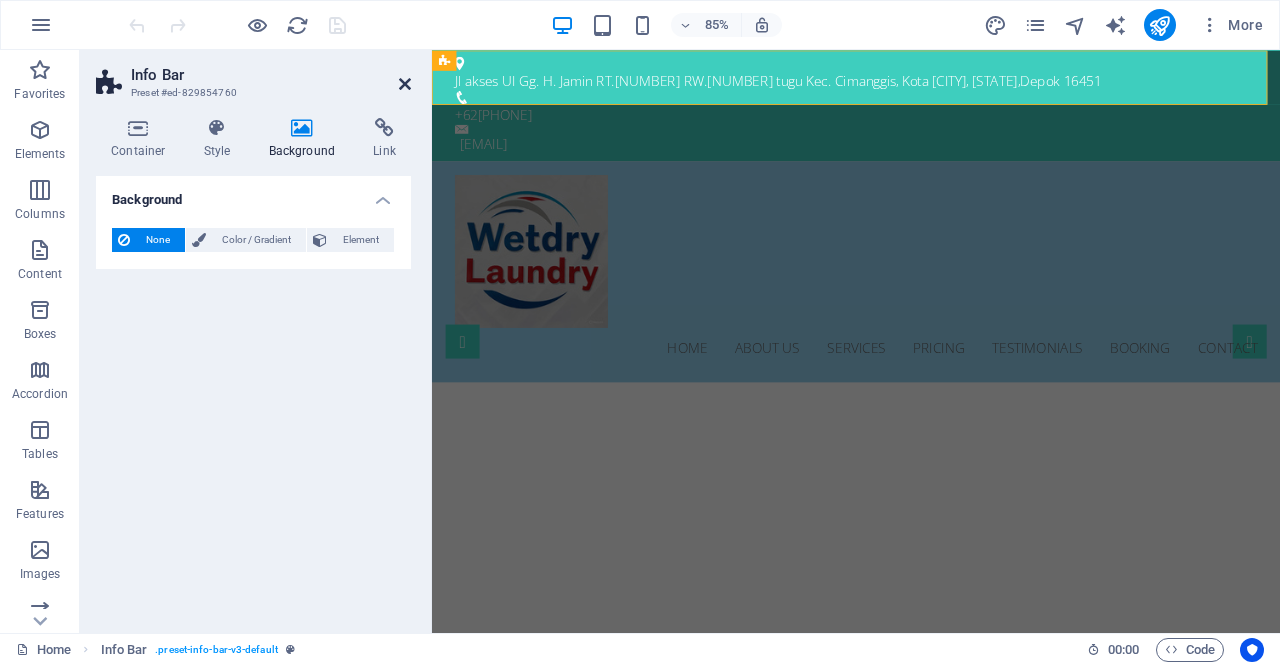click at bounding box center (405, 84) 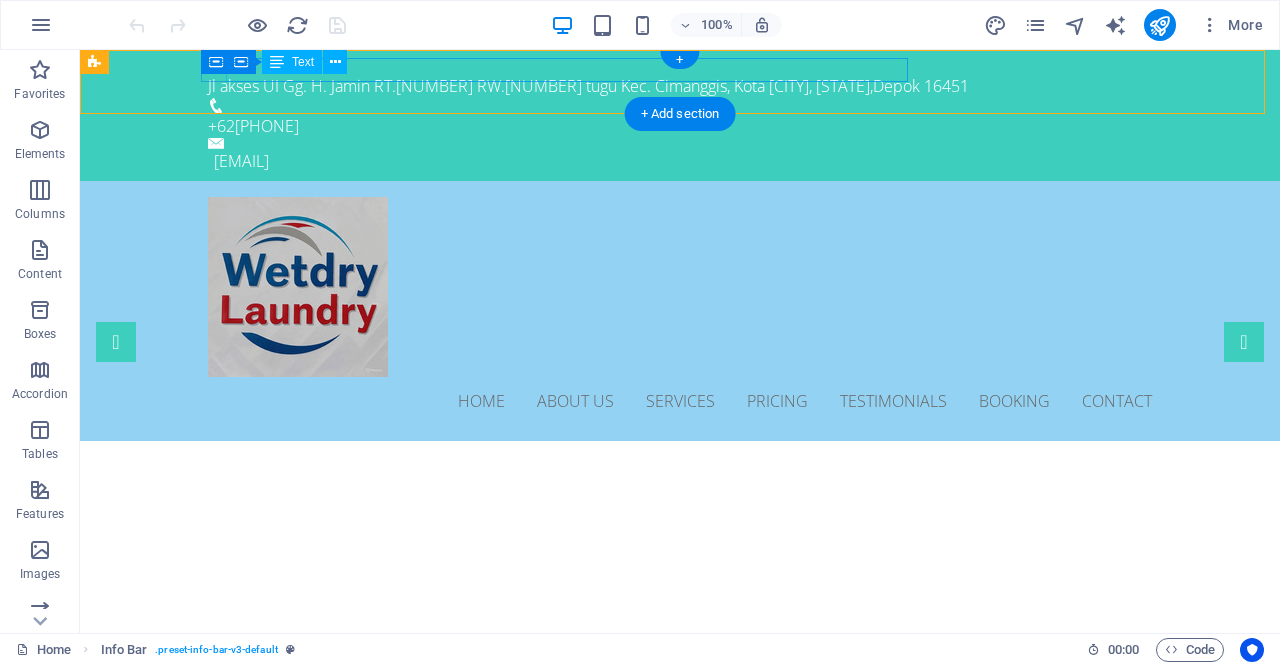 click on "Jl akses UI Gg. H. Jamin RT.06 RW.09 tugu Kec. Cimanggis, Kota Depok, Jawa Barat ,  Depok   16451" at bounding box center (672, 86) 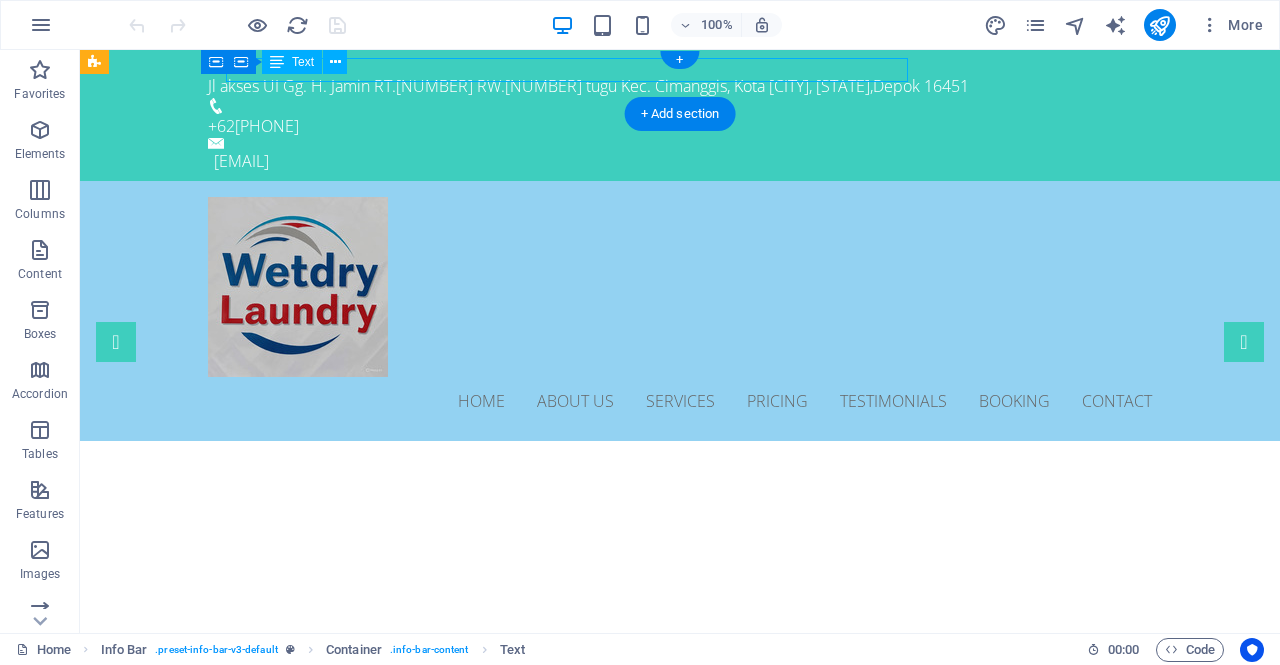click on "Jl akses UI Gg. H. Jamin RT.06 RW.09 tugu Kec. Cimanggis, Kota Depok, Jawa Barat ,  Depok   16451" at bounding box center (672, 86) 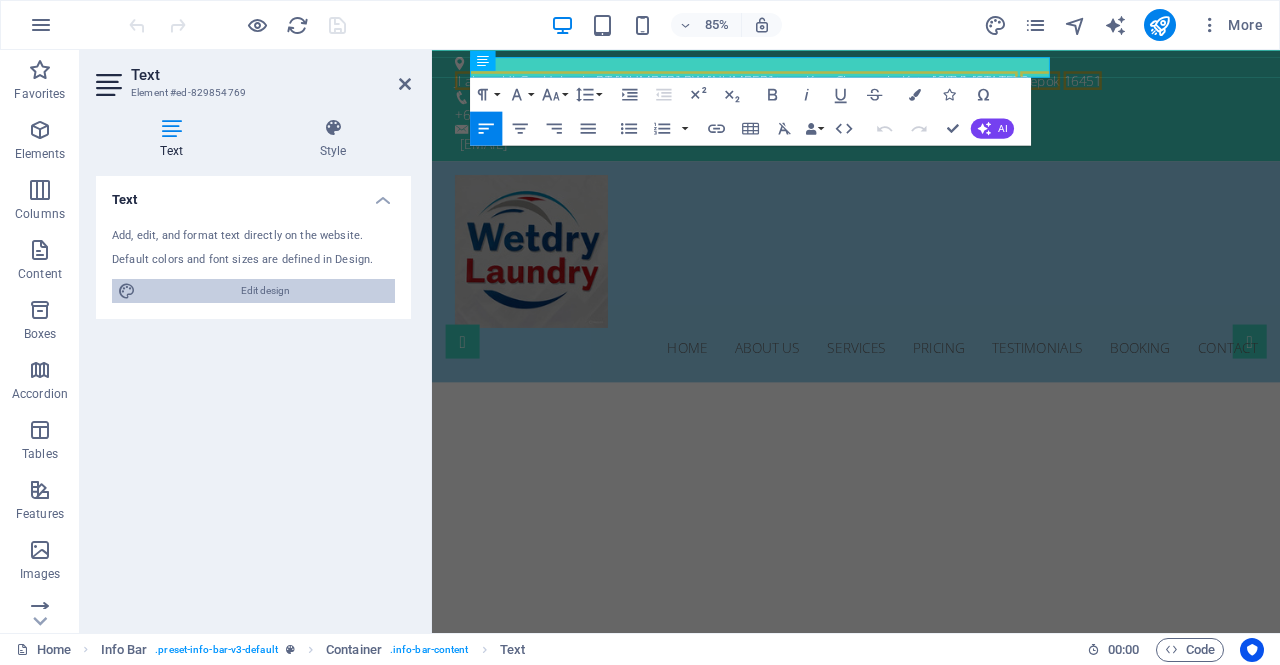 drag, startPoint x: 247, startPoint y: 289, endPoint x: 112, endPoint y: 164, distance: 183.98369 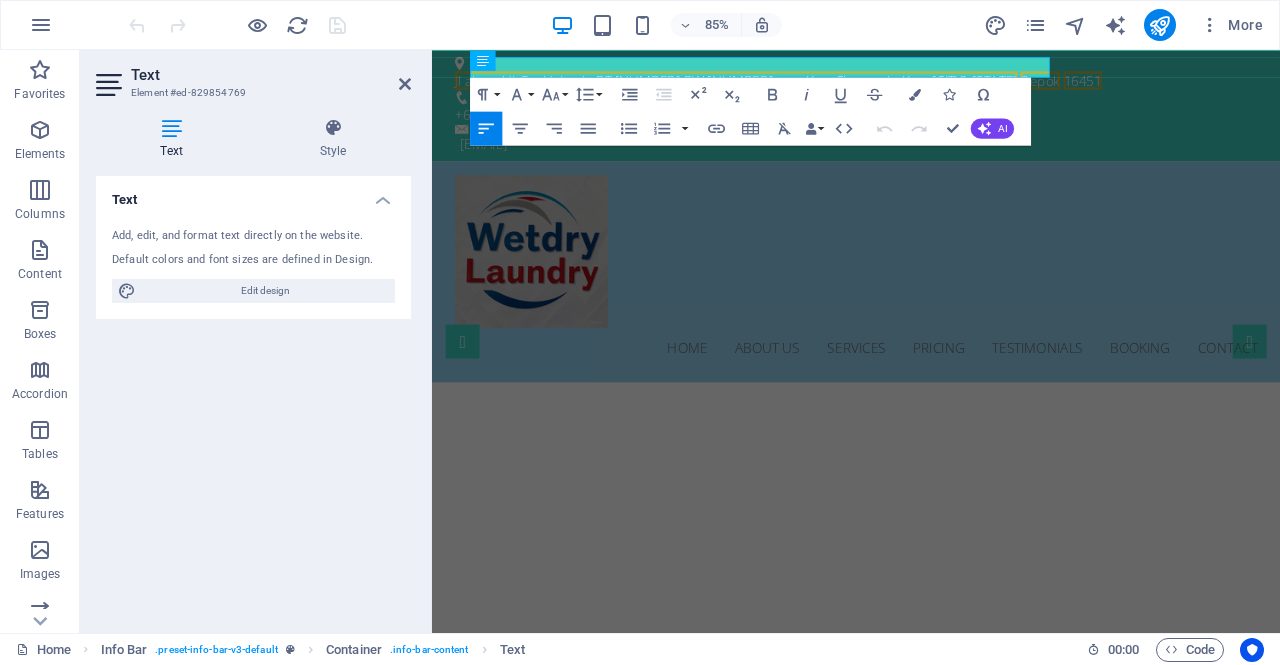 select on "px" 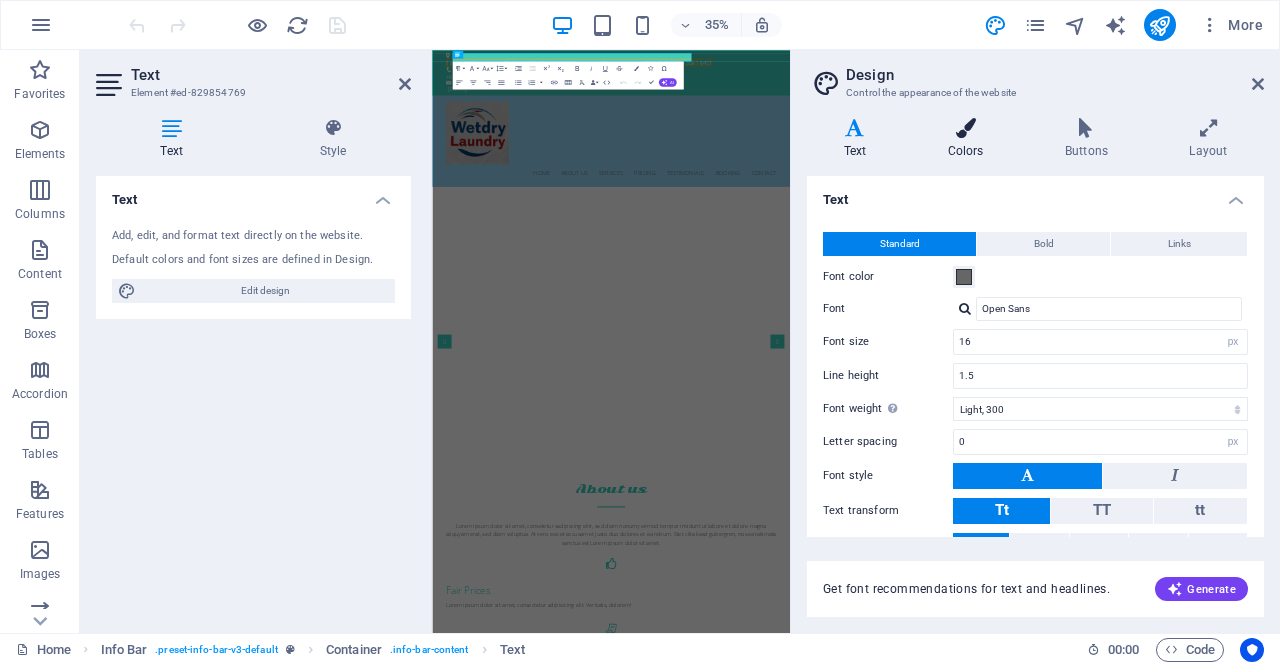 click on "Colors" at bounding box center [969, 139] 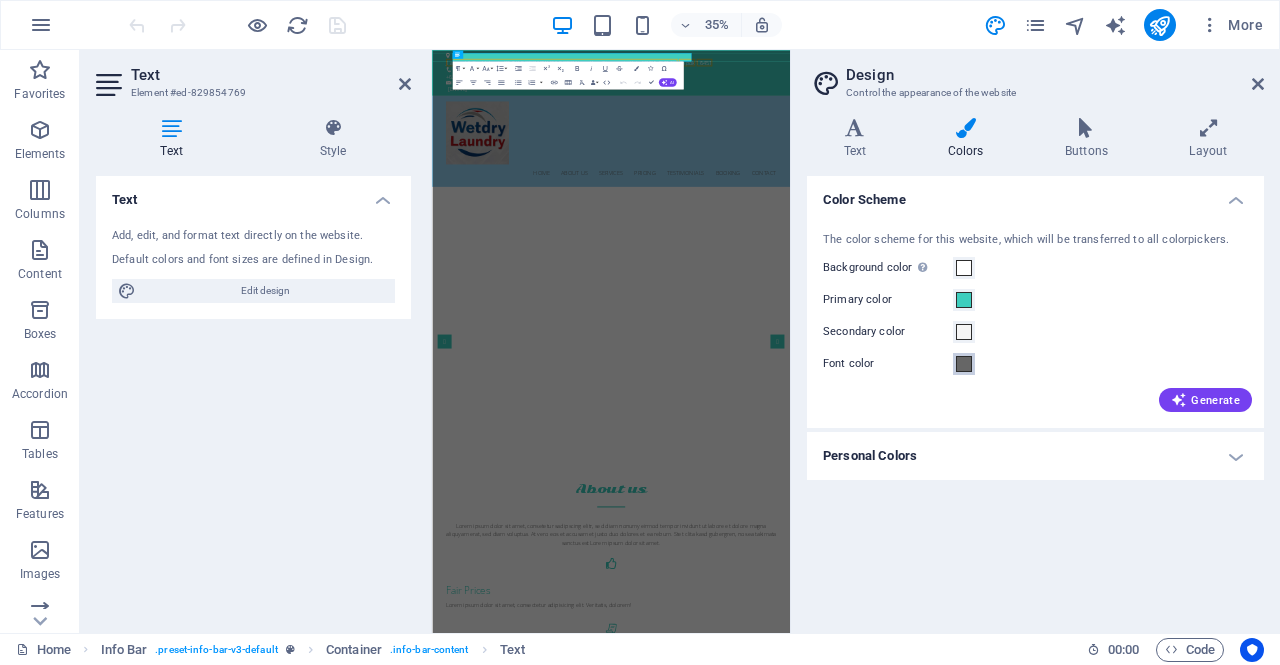 click at bounding box center [964, 364] 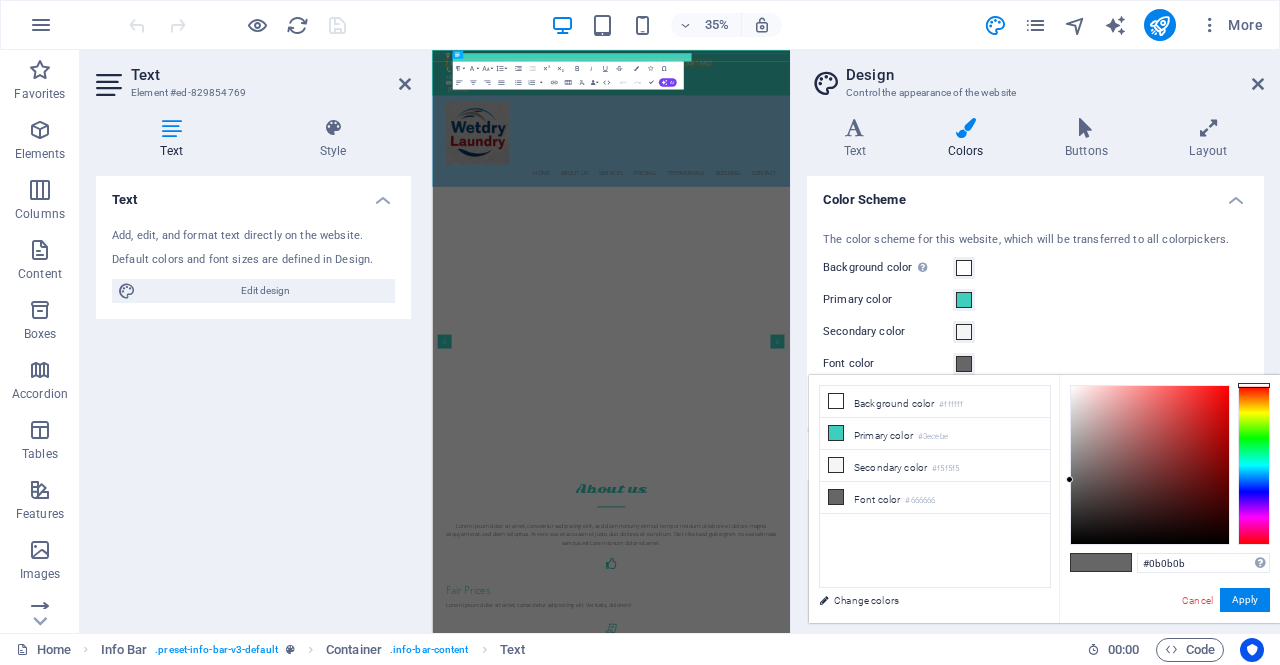 click at bounding box center (1150, 465) 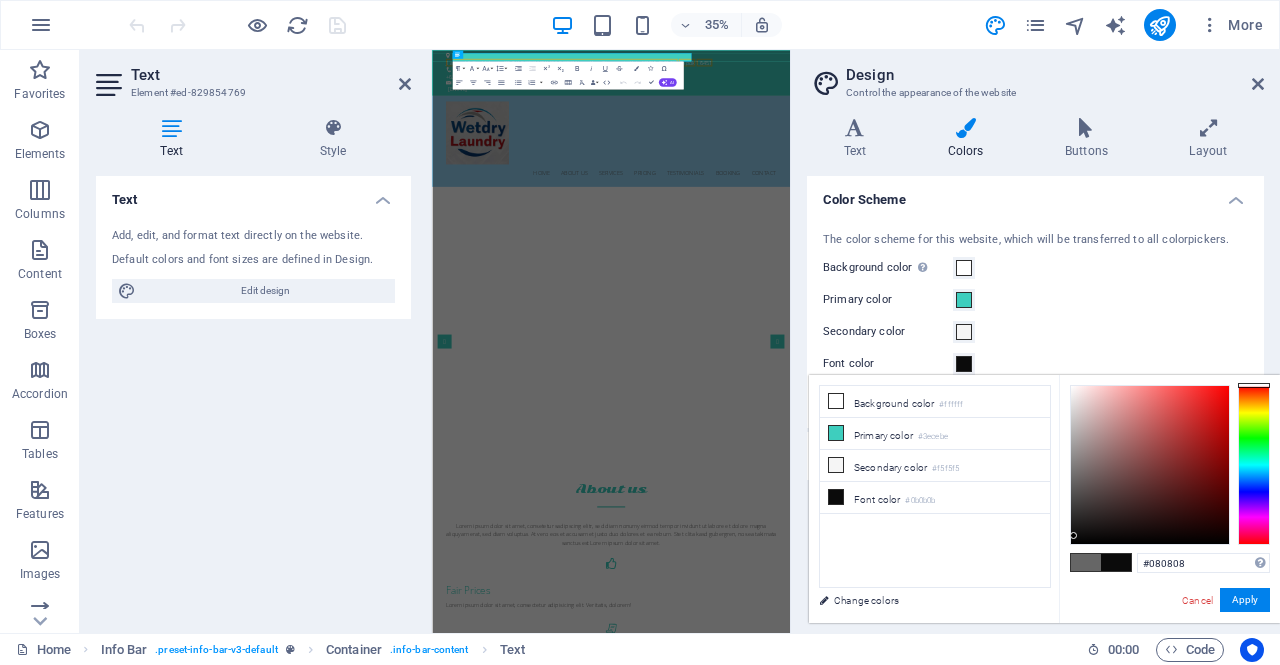 click at bounding box center [1073, 535] 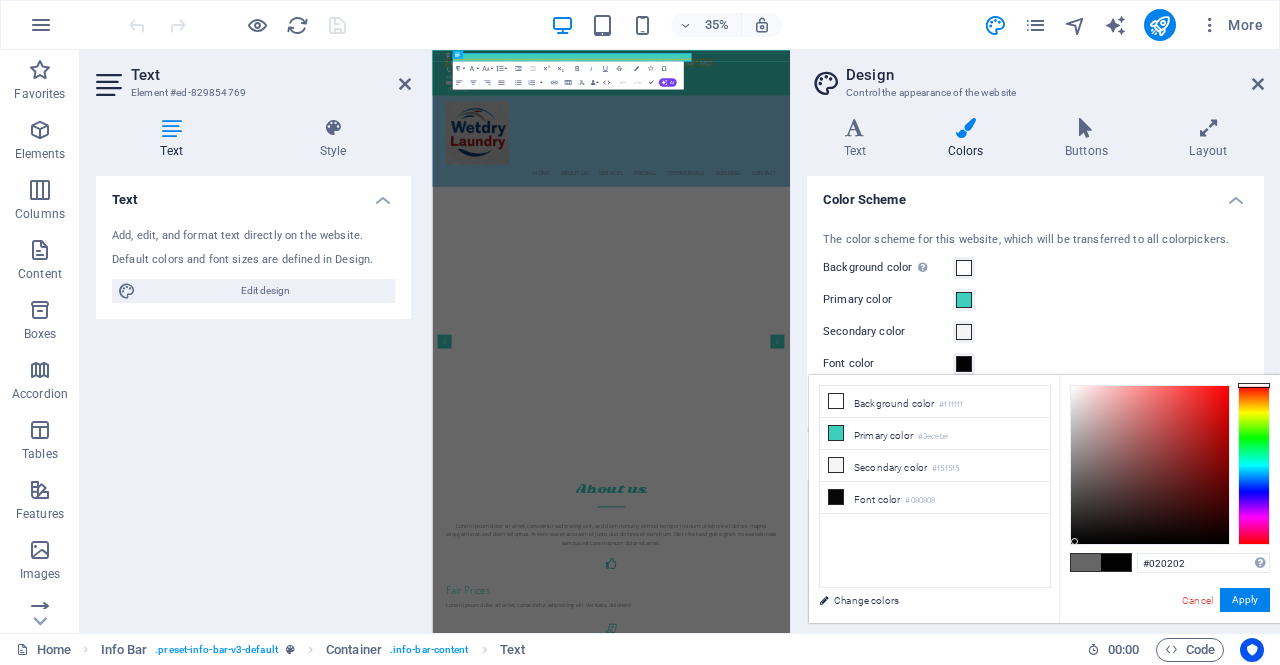 click at bounding box center (1150, 465) 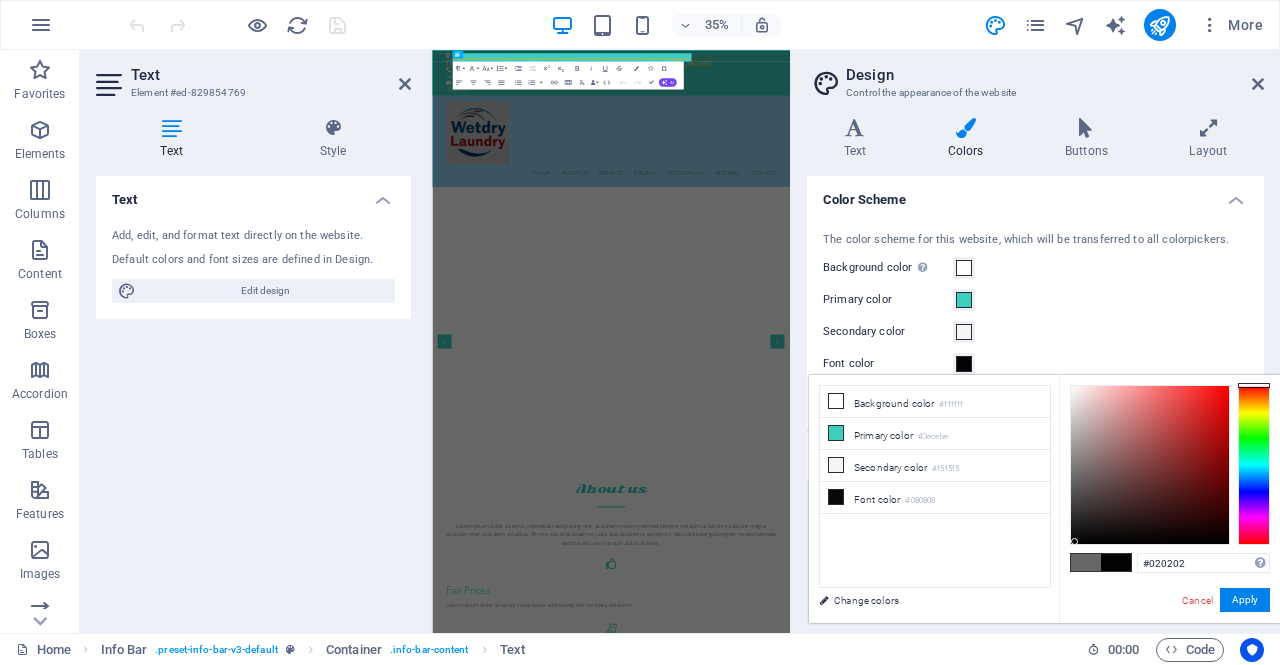 type on "#030303" 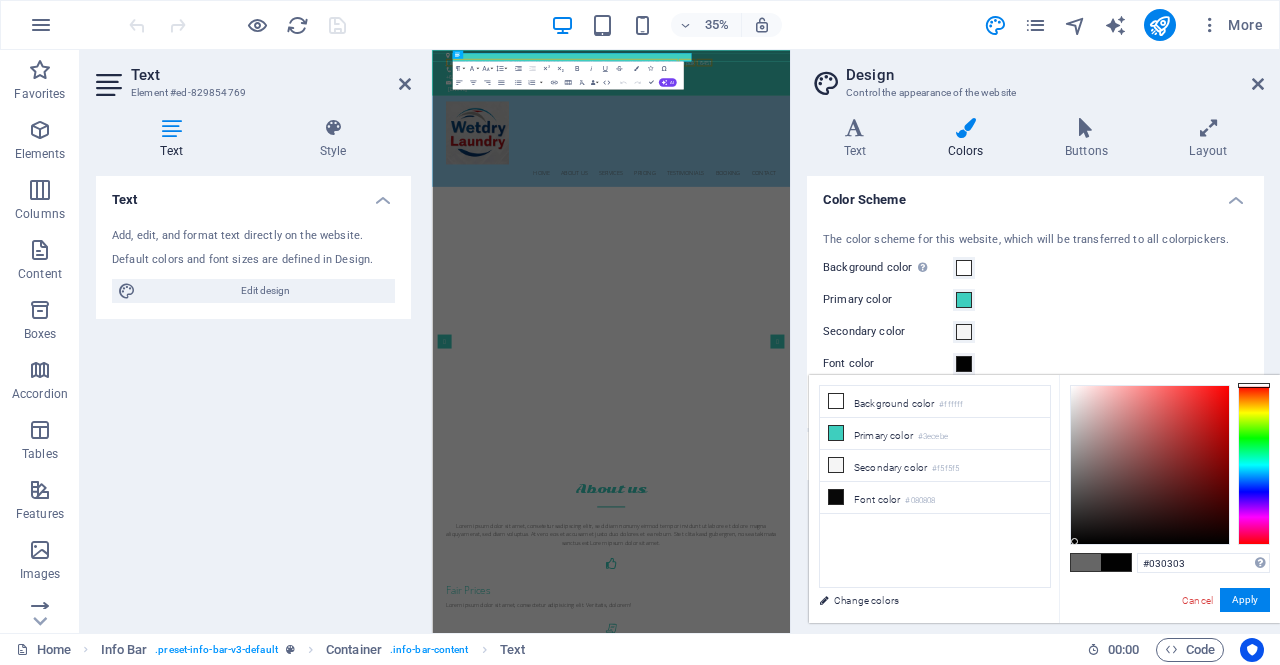 click at bounding box center (1074, 541) 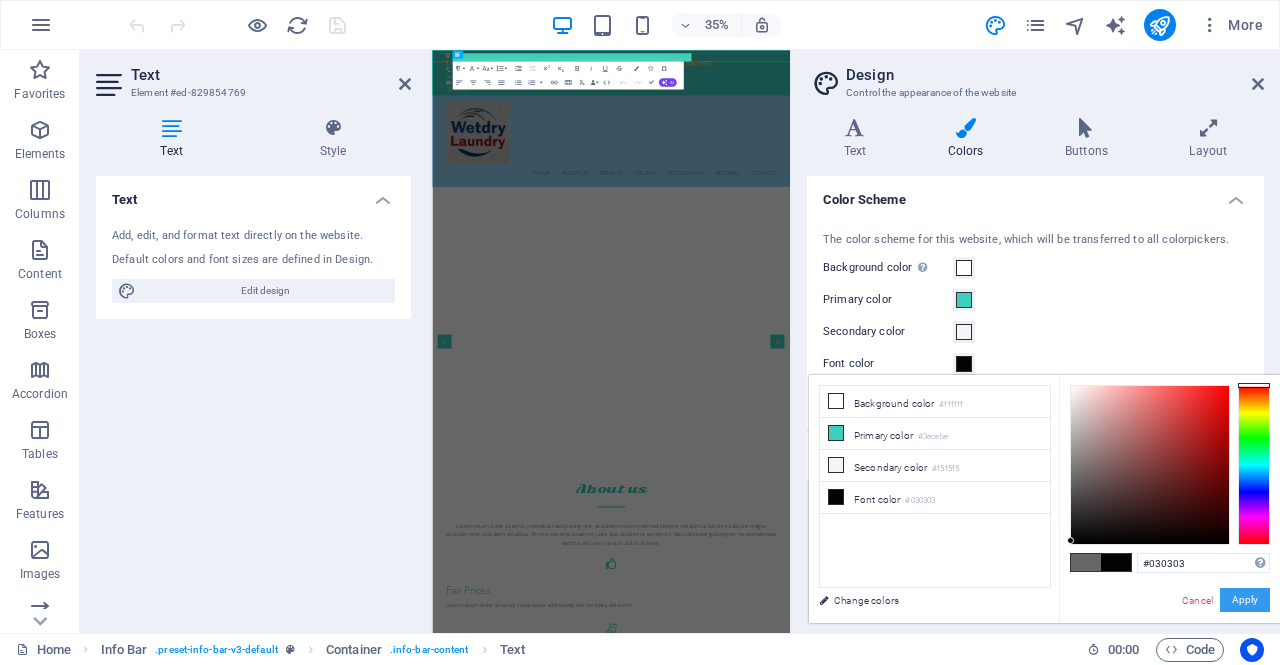 click on "Apply" at bounding box center (1245, 600) 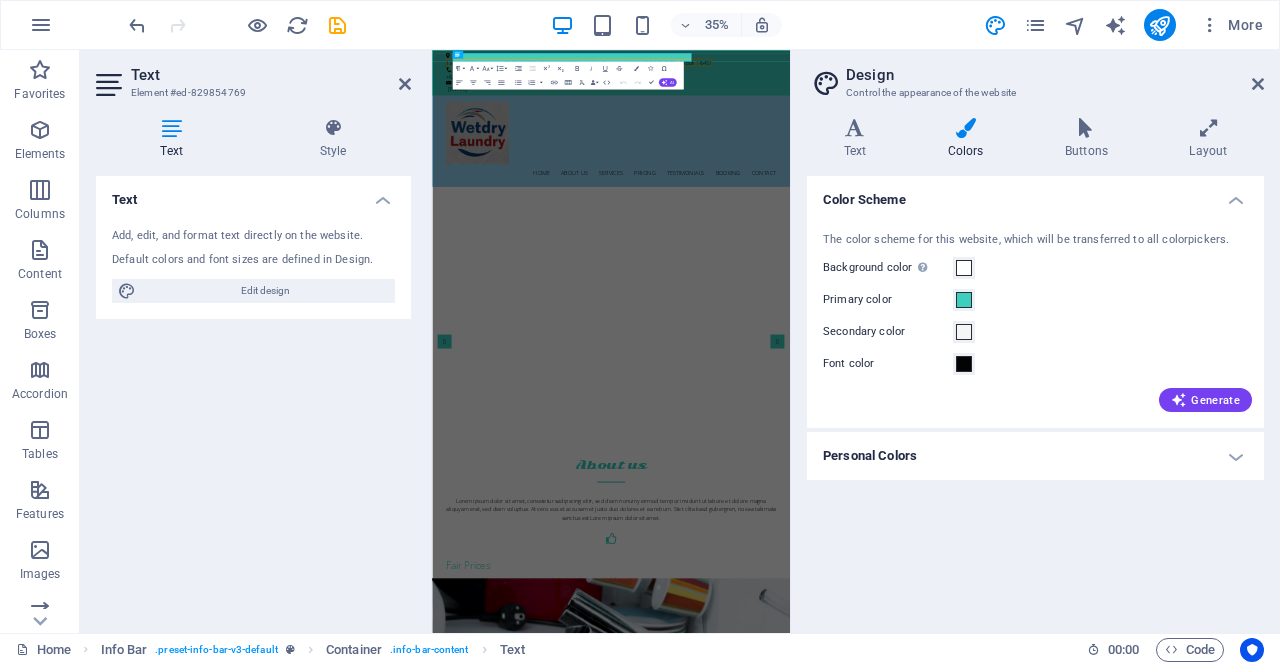 click on "Design Control the appearance of the website" at bounding box center (1037, 76) 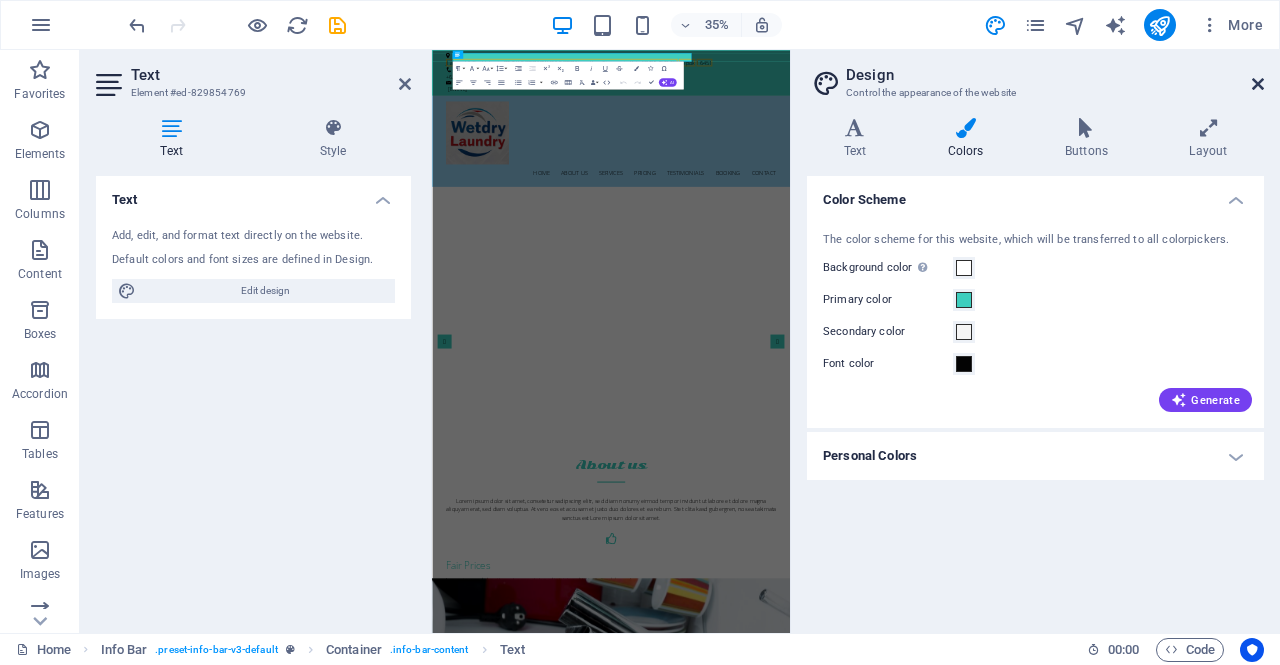 click at bounding box center (1258, 84) 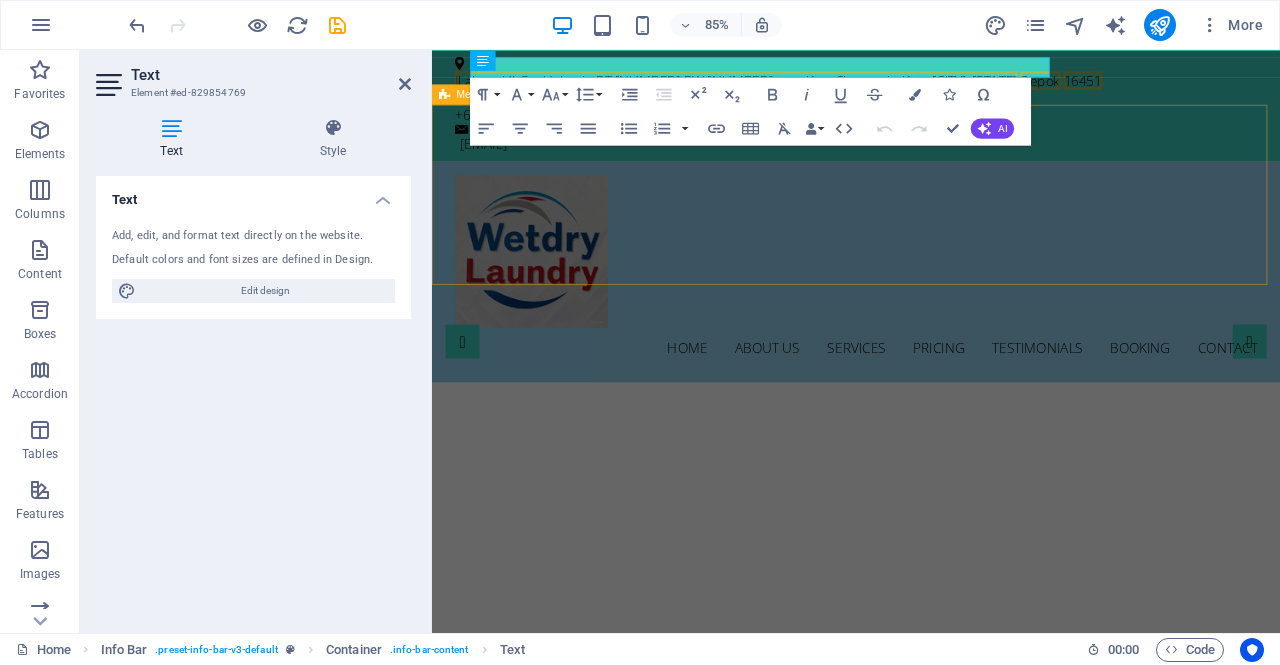 click on "Home About us Services Pricing Testimonials Booking Contact" at bounding box center [931, 311] 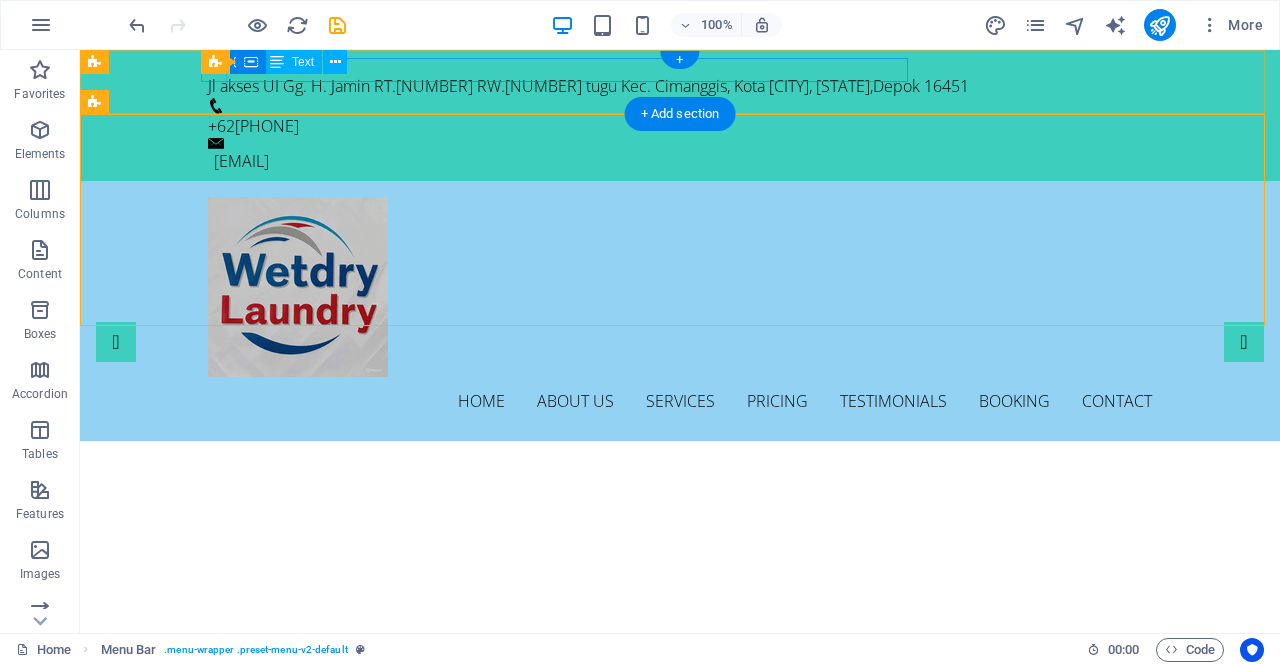 click on "Jl akses UI Gg. H. Jamin RT.06 RW.09 tugu Kec. Cimanggis, Kota Depok, Jawa Barat ,  Depok   16451" at bounding box center [672, 86] 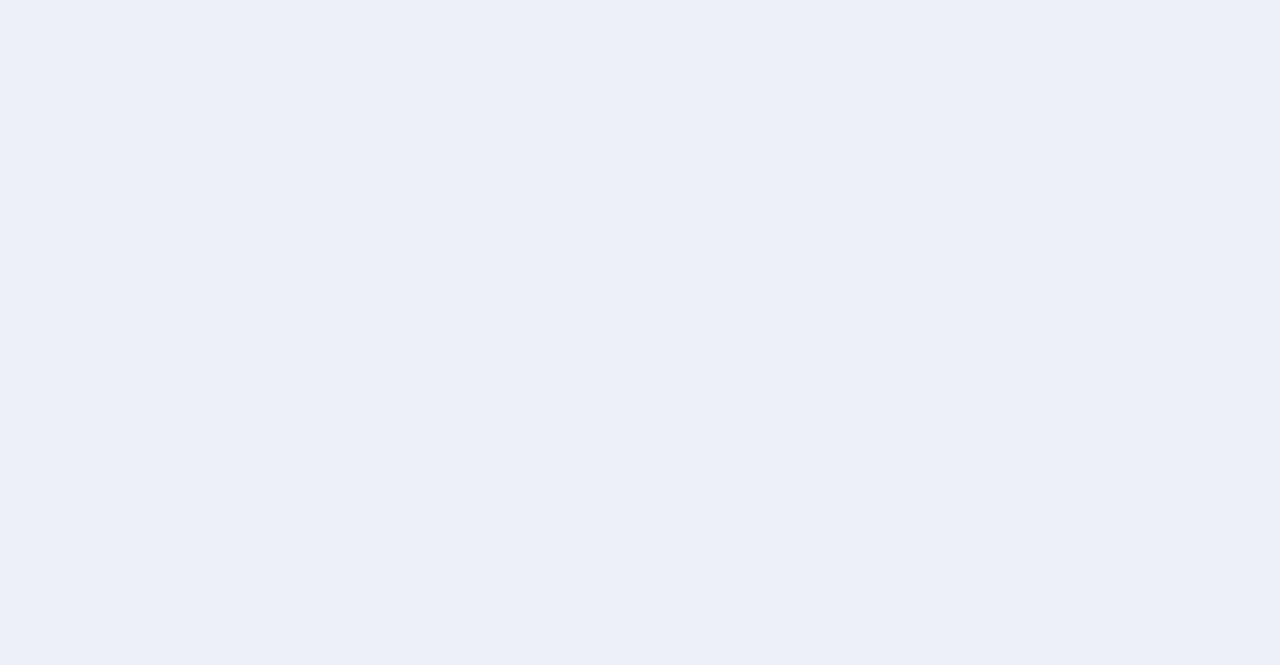 scroll, scrollTop: 0, scrollLeft: 0, axis: both 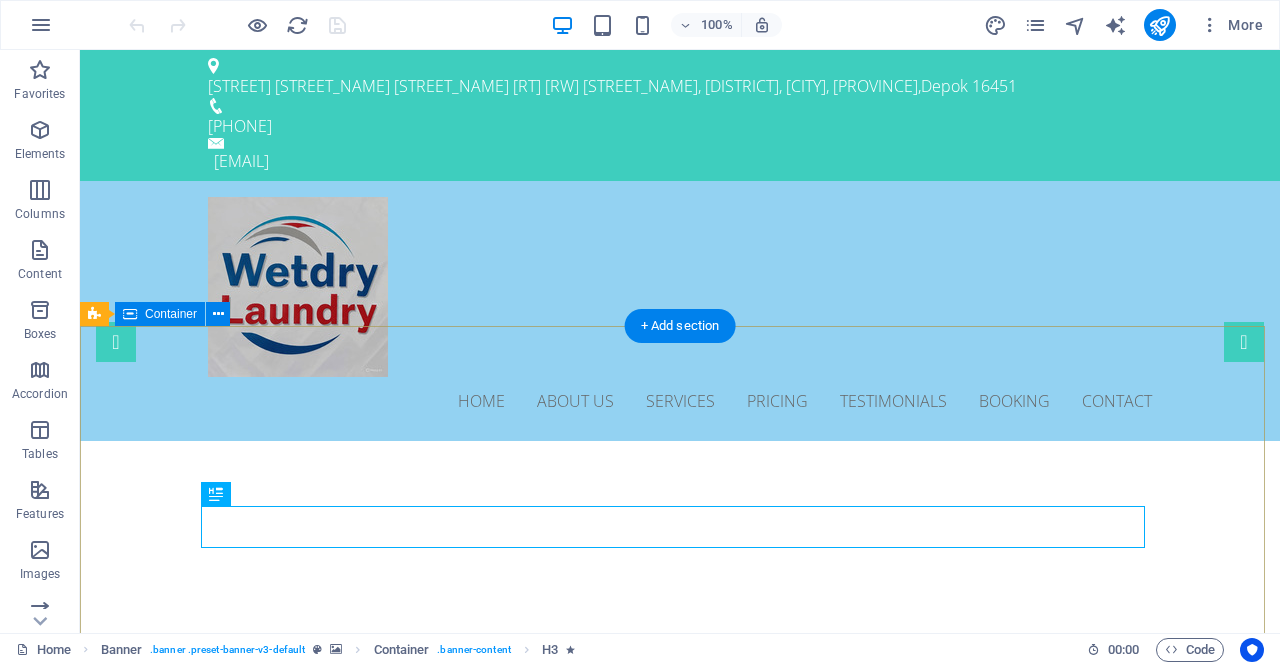 click on "Professional. Affordable. Reliable.  Solusi Laundry Terbaik untuk Anda!" at bounding box center (680, 1061) 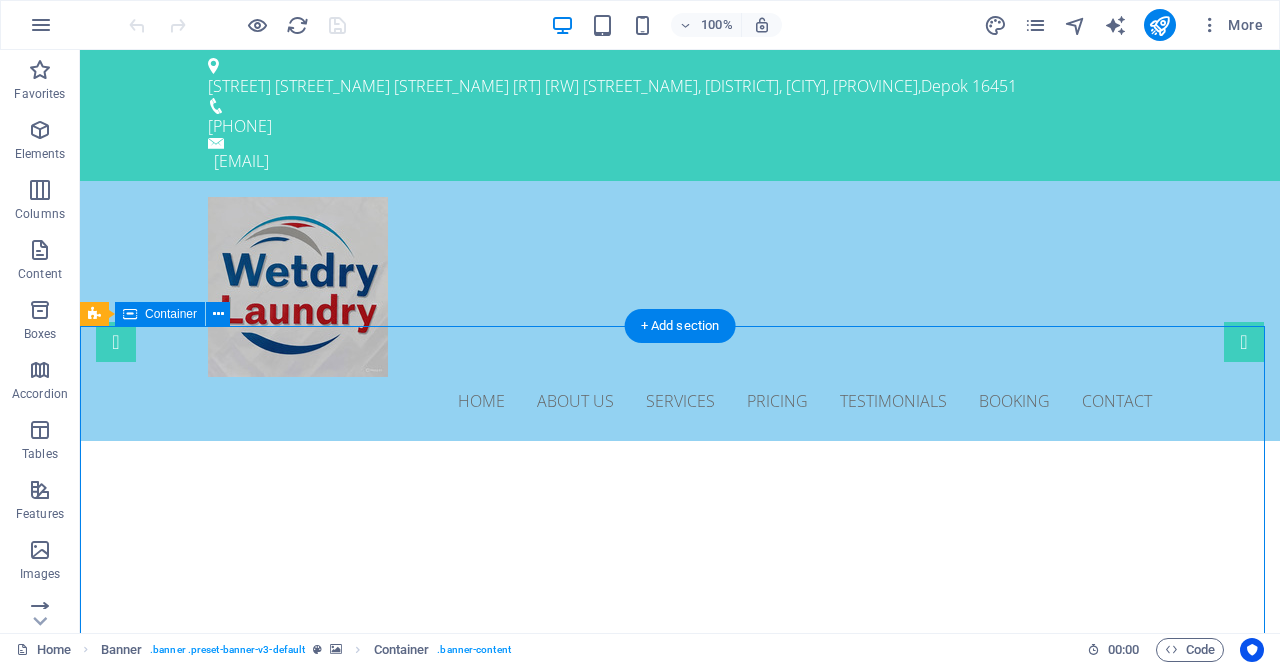click on "Professional. Affordable. Reliable.  Solusi Laundry Terbaik untuk Anda!" at bounding box center [680, 1061] 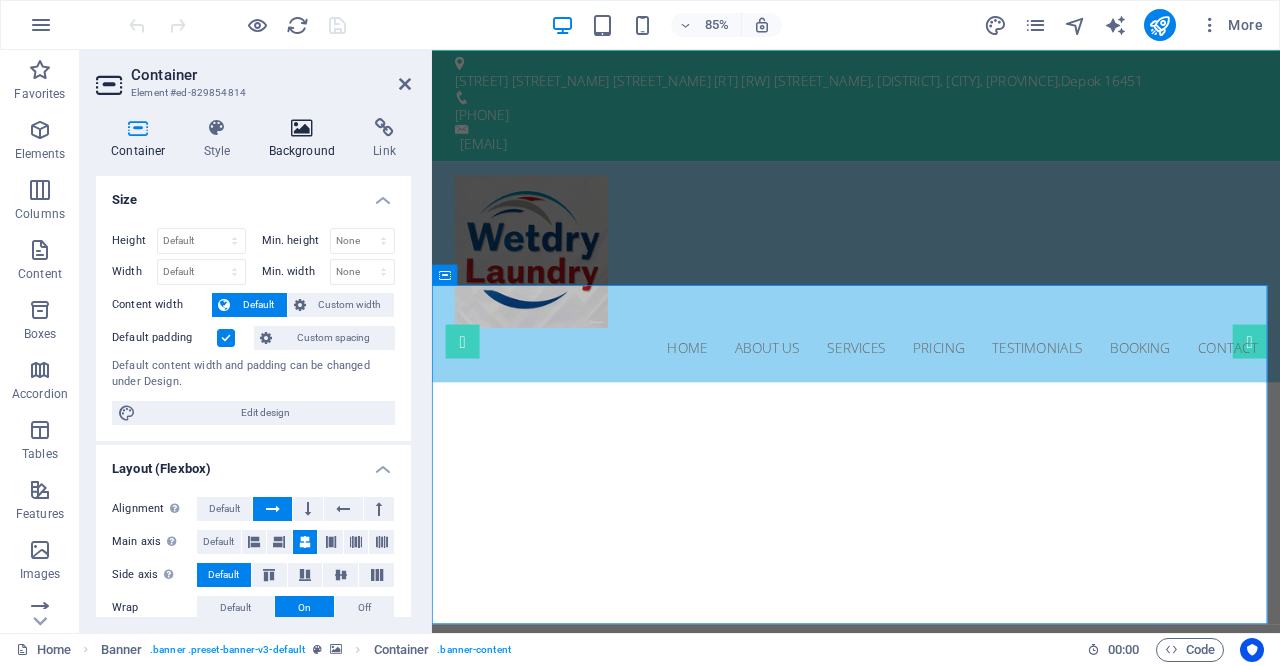 click at bounding box center [302, 128] 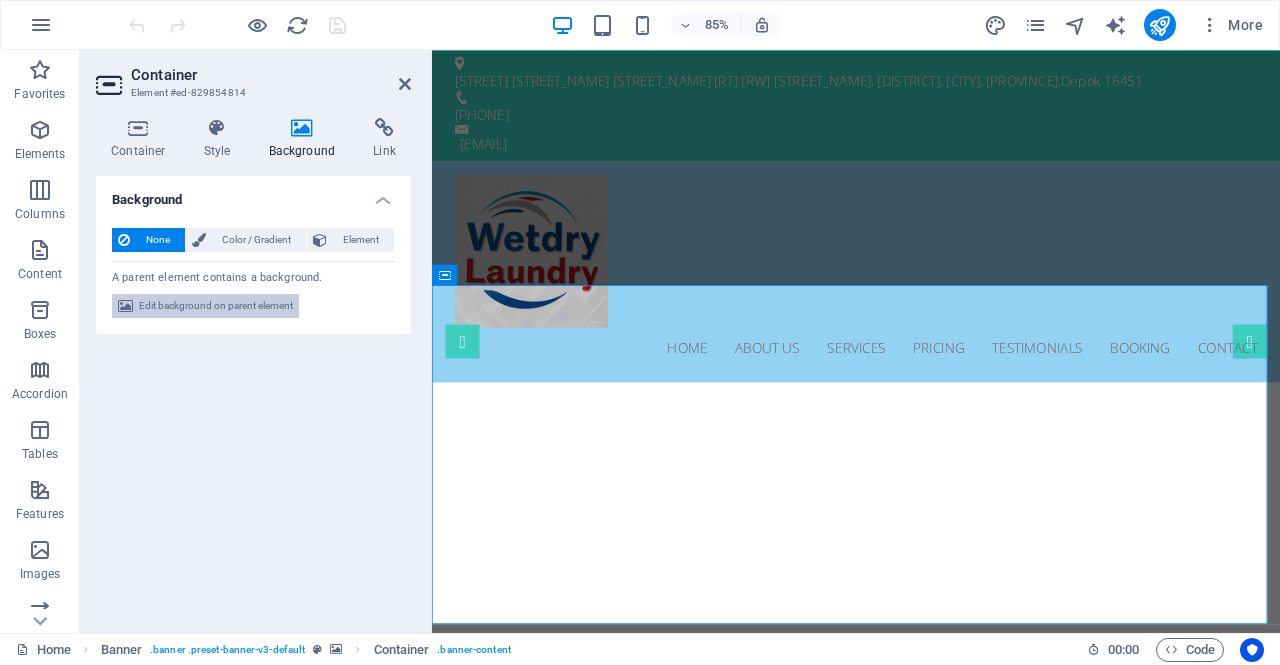 click on "Edit background on parent element" at bounding box center [216, 306] 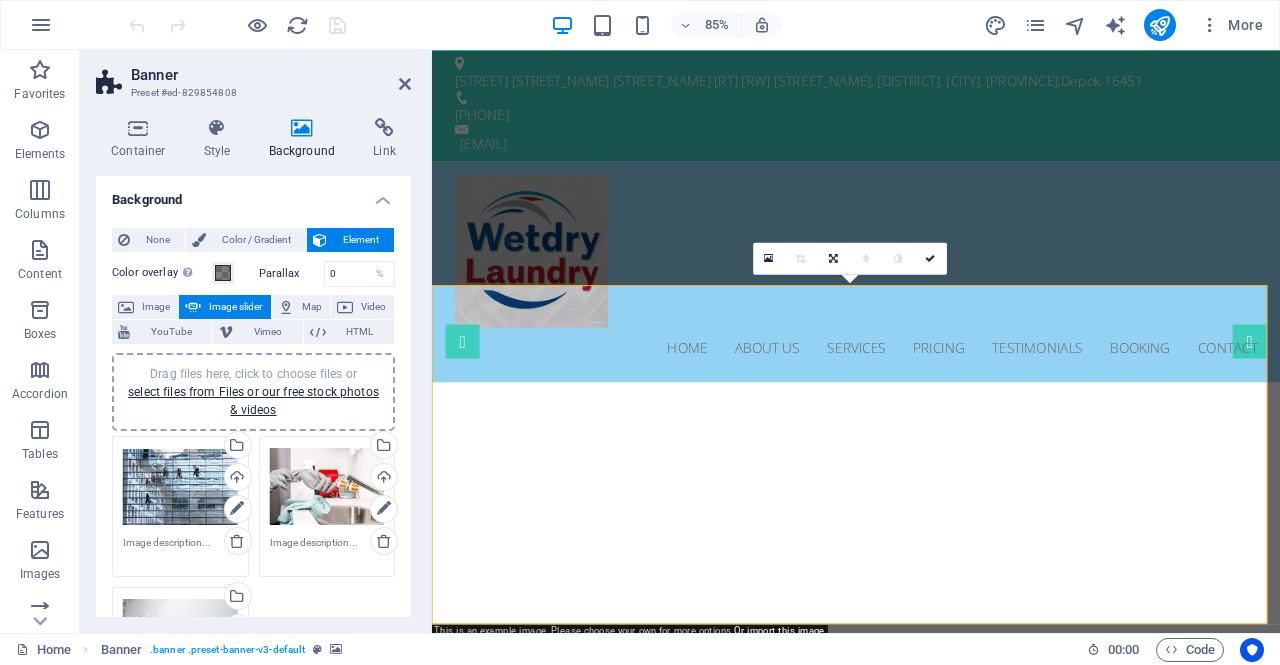 click on "Drag files here, click to choose files or select files from Files or our free stock photos & videos" at bounding box center [180, 487] 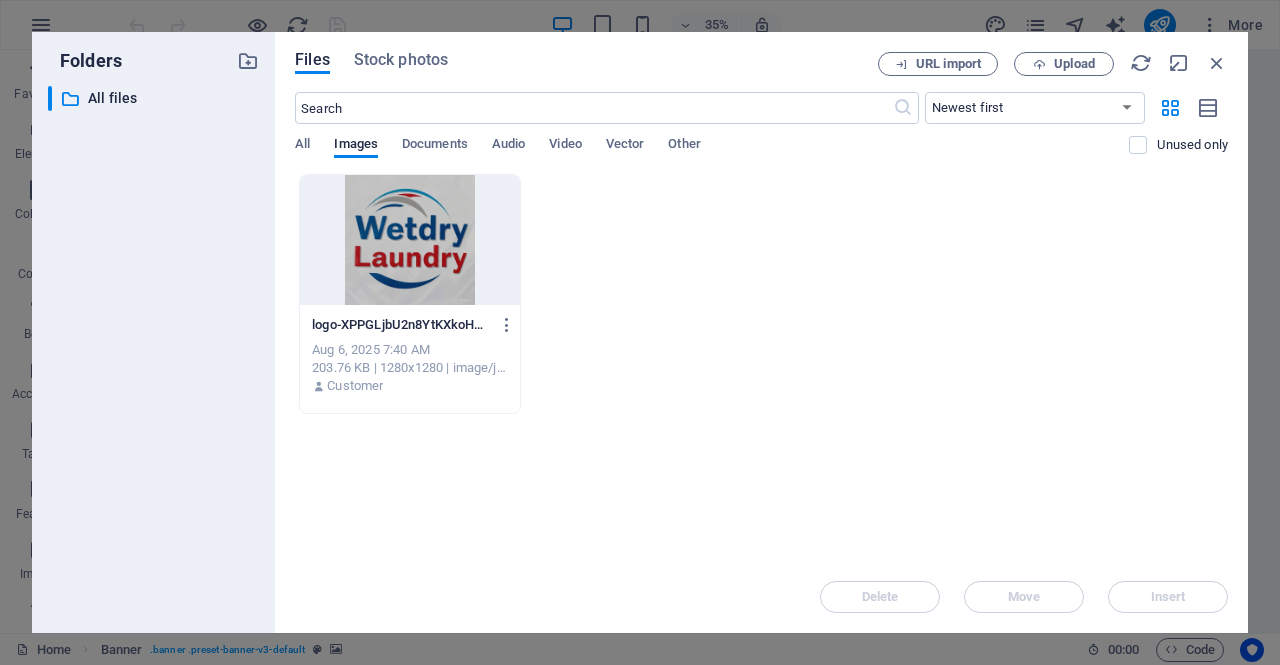 drag, startPoint x: 632, startPoint y: 349, endPoint x: 609, endPoint y: 273, distance: 79.40403 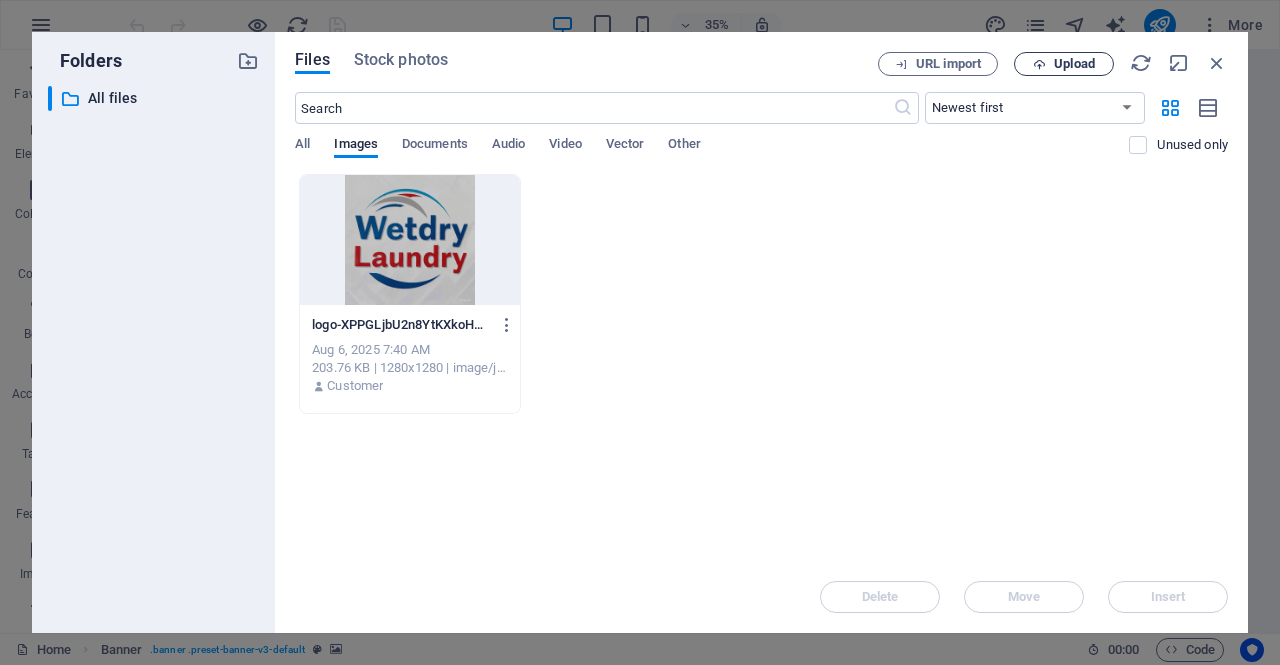 click at bounding box center [1039, 64] 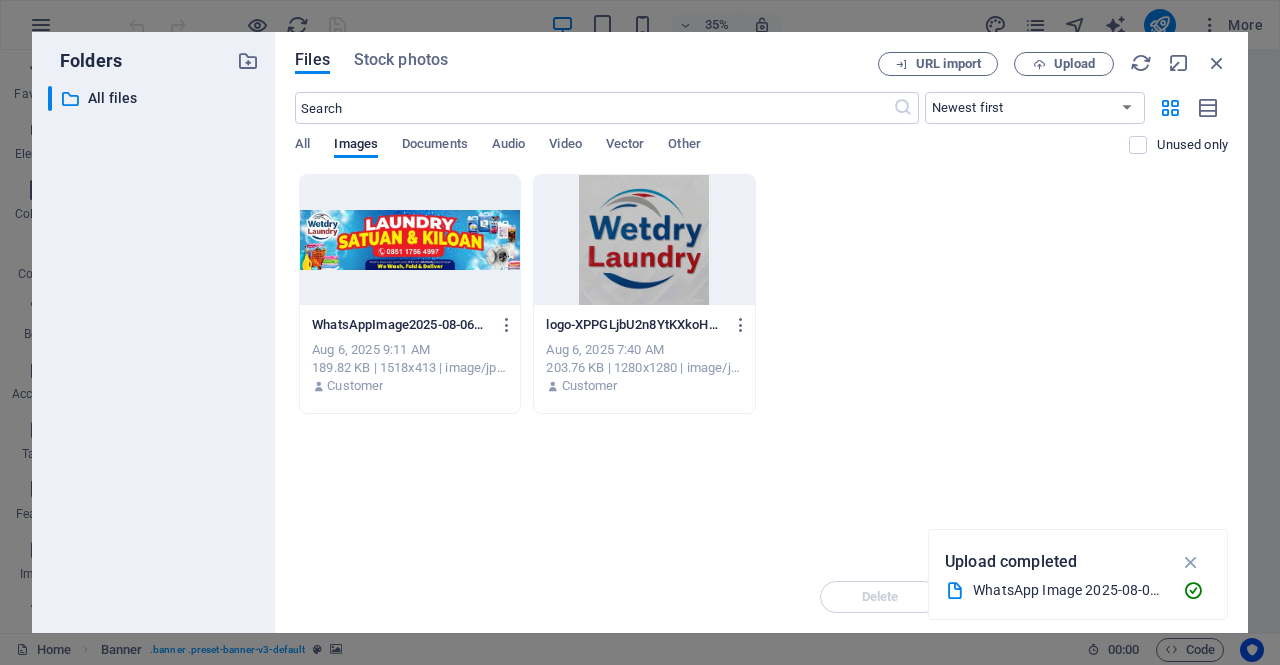 click at bounding box center [410, 240] 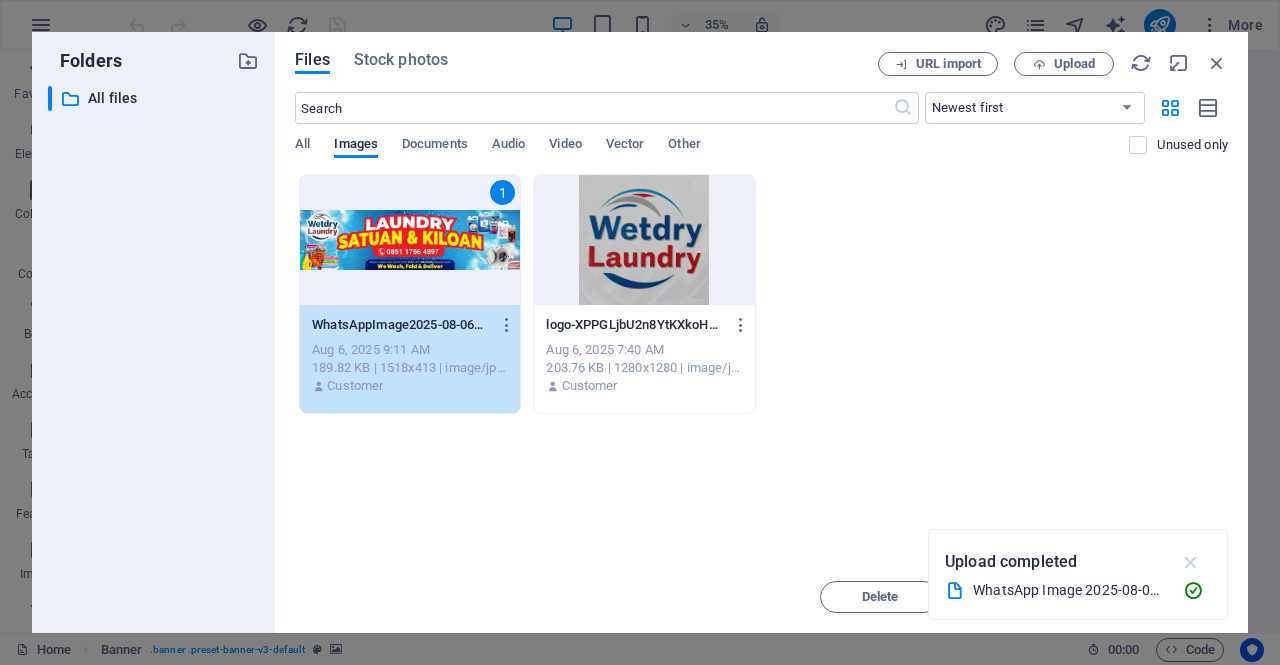 click at bounding box center (1191, 562) 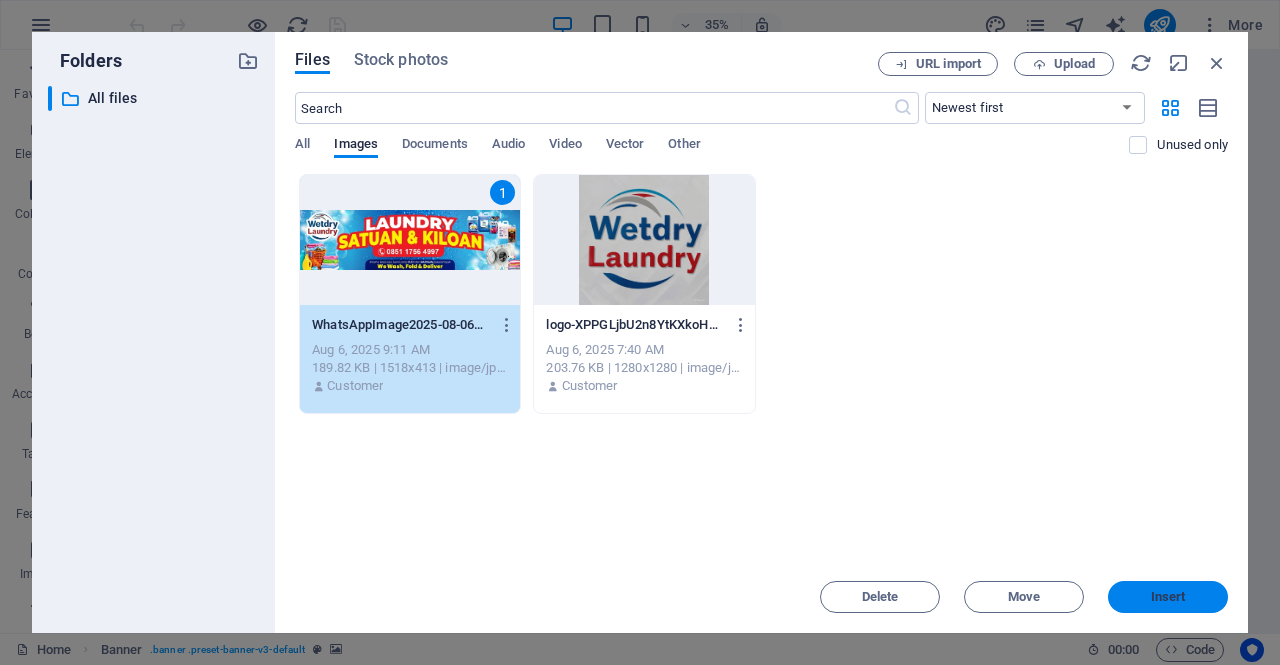 click on "Insert" at bounding box center [1168, 597] 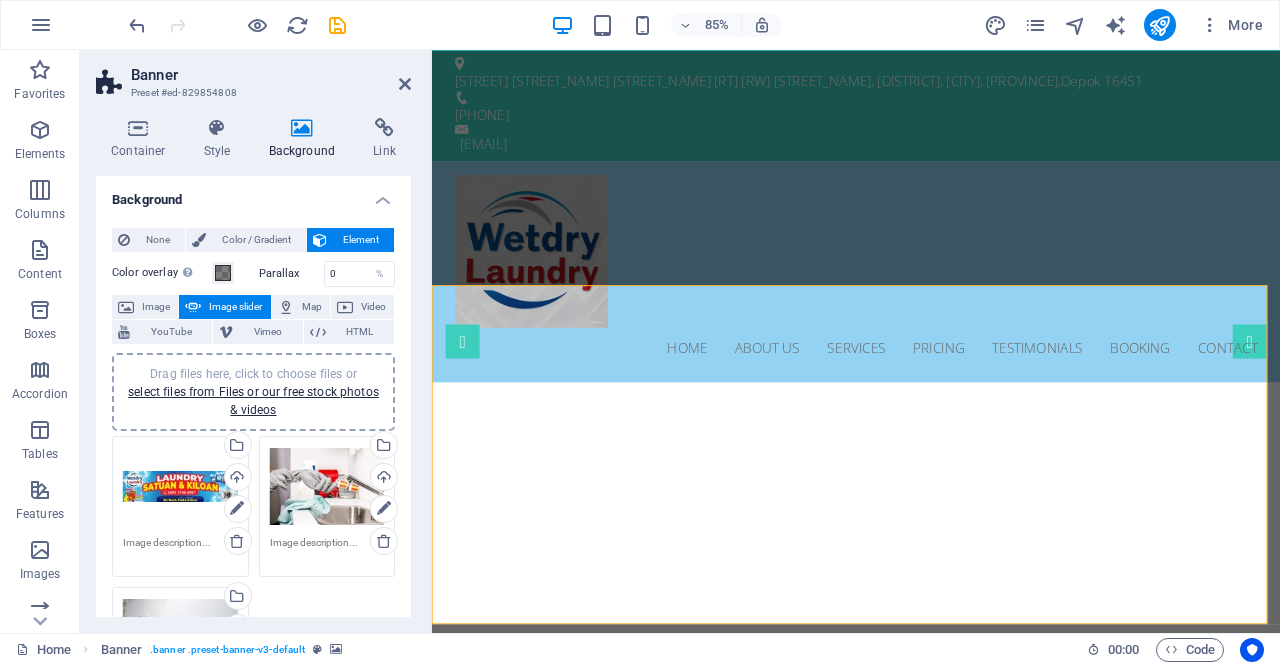 click on "Drag files here, click to choose files or select files from Files or our free stock photos & videos" at bounding box center (180, 487) 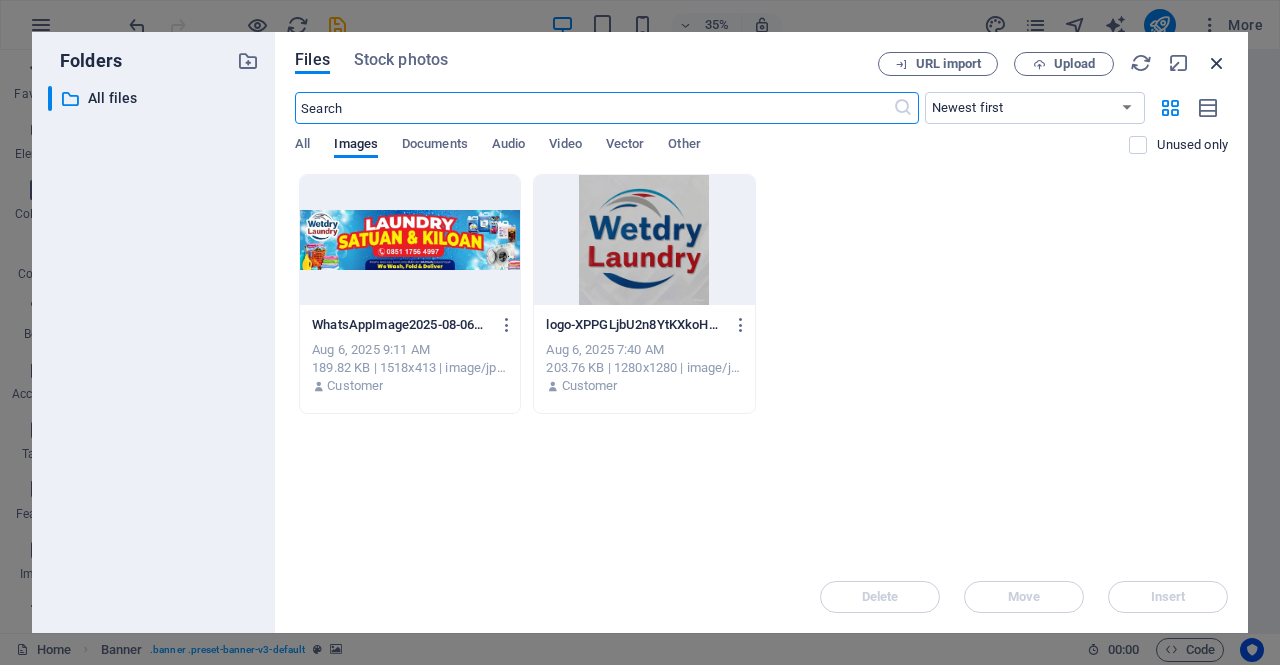 click at bounding box center [1217, 63] 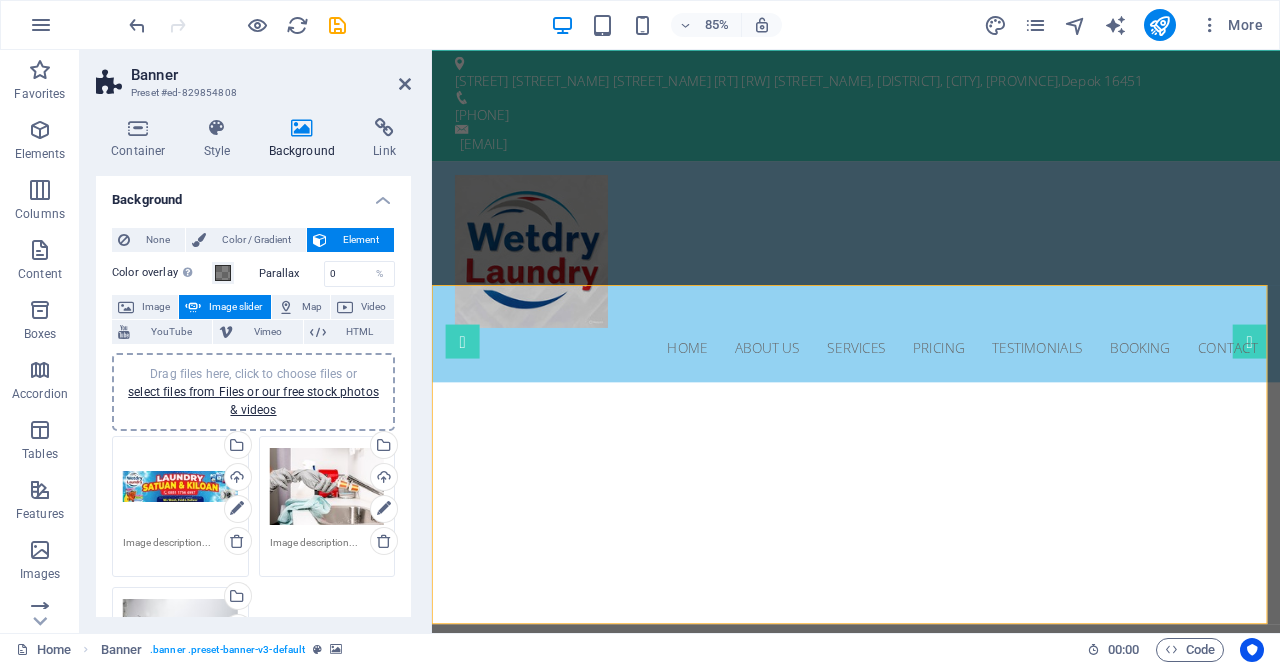 click on "Drag files here, click to choose files or select files from Files or our free stock photos & videos" at bounding box center [327, 487] 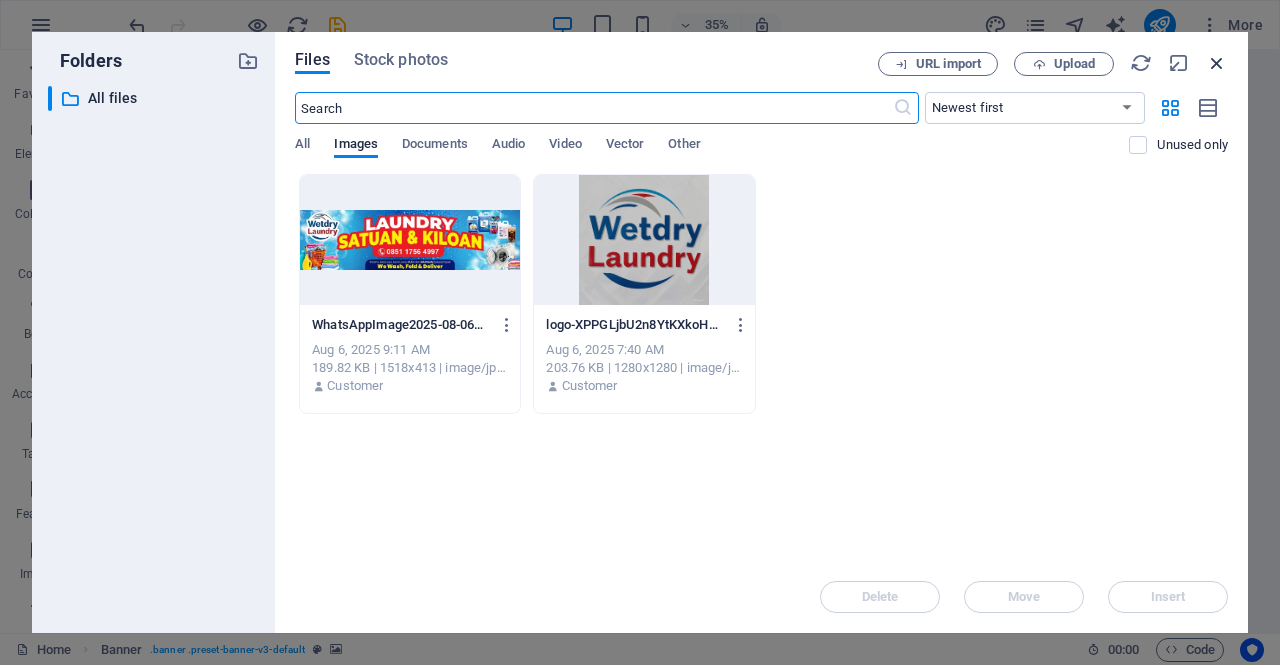 drag, startPoint x: 1216, startPoint y: 59, endPoint x: 1206, endPoint y: 68, distance: 13.453624 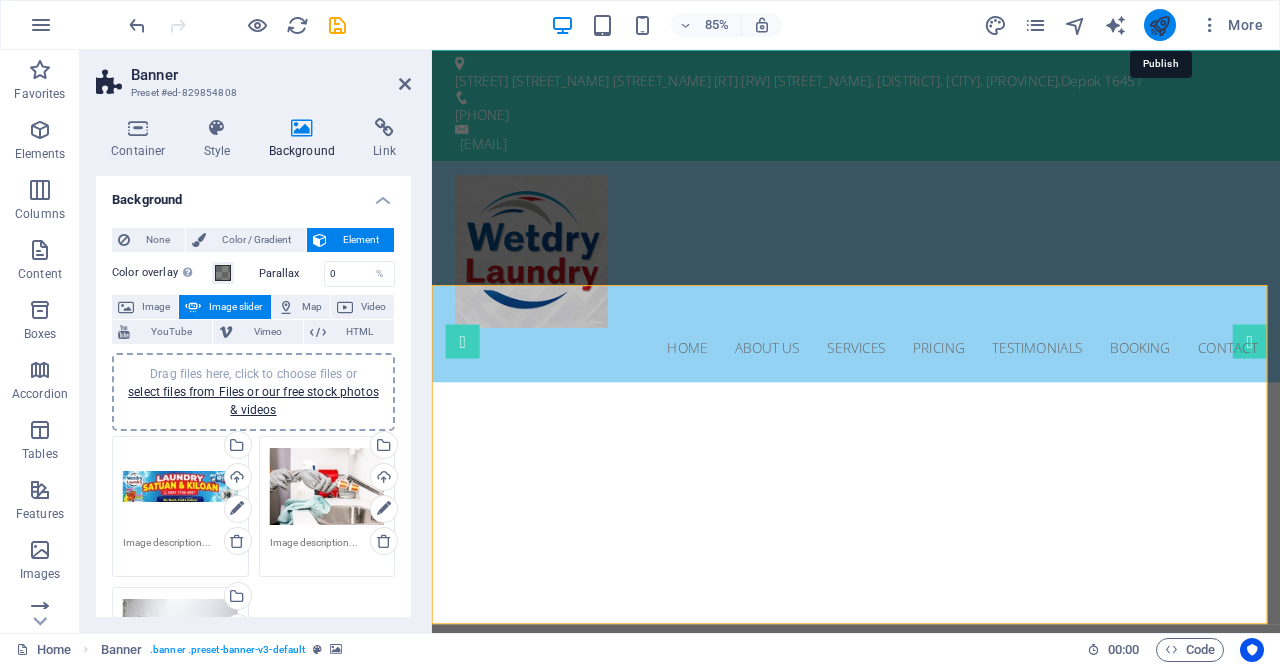 click at bounding box center (1159, 25) 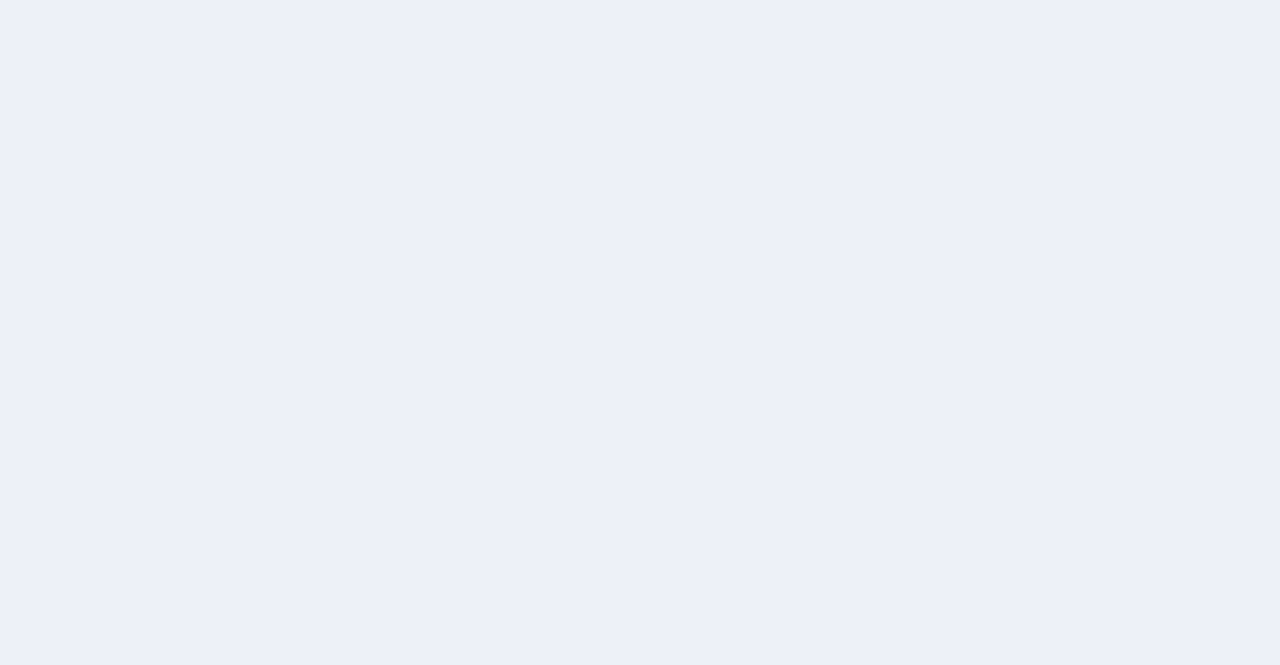 scroll, scrollTop: 0, scrollLeft: 0, axis: both 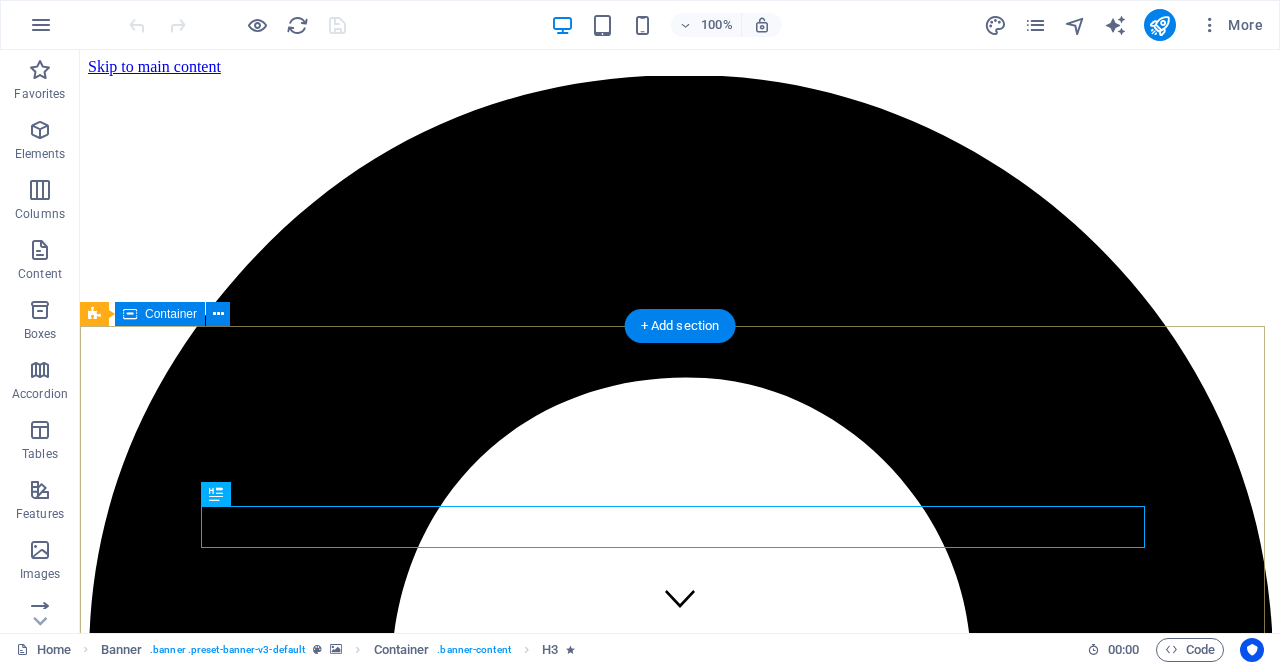 click on "Professional. Affordable. Reliable.  Solusi Laundry Terbaik untuk Anda!" at bounding box center [680, 6813] 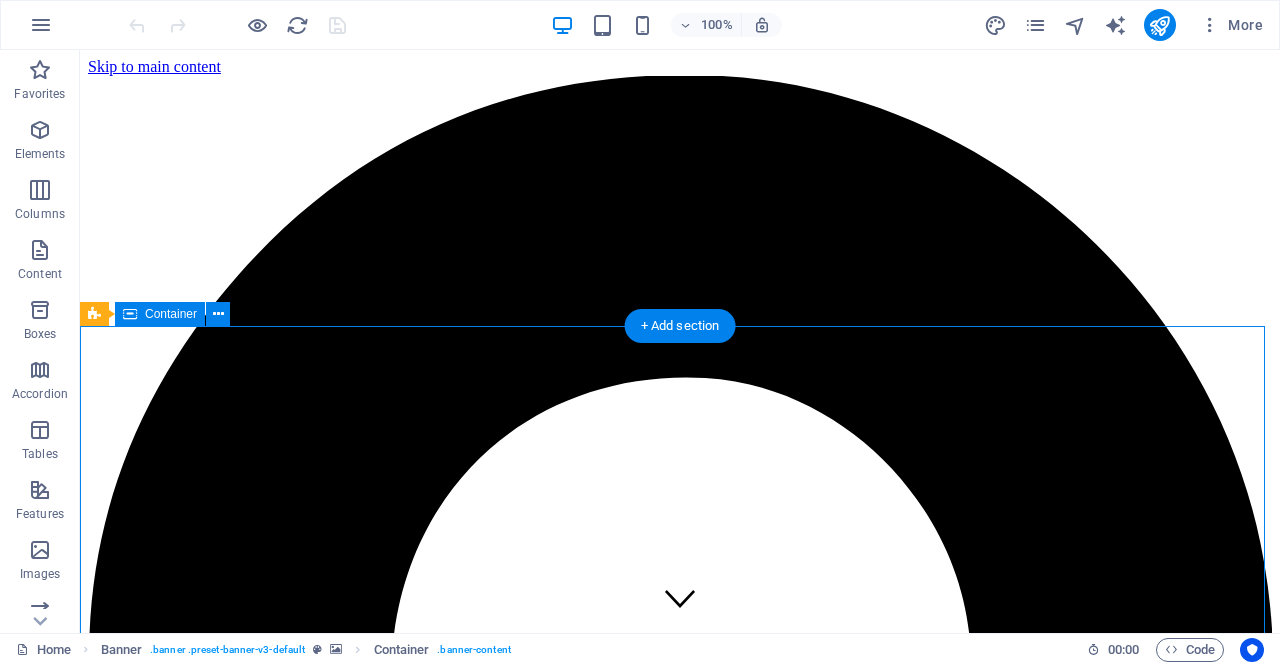 click on "Professional. Affordable. Reliable.  Solusi Laundry Terbaik untuk Anda!" at bounding box center [680, 6813] 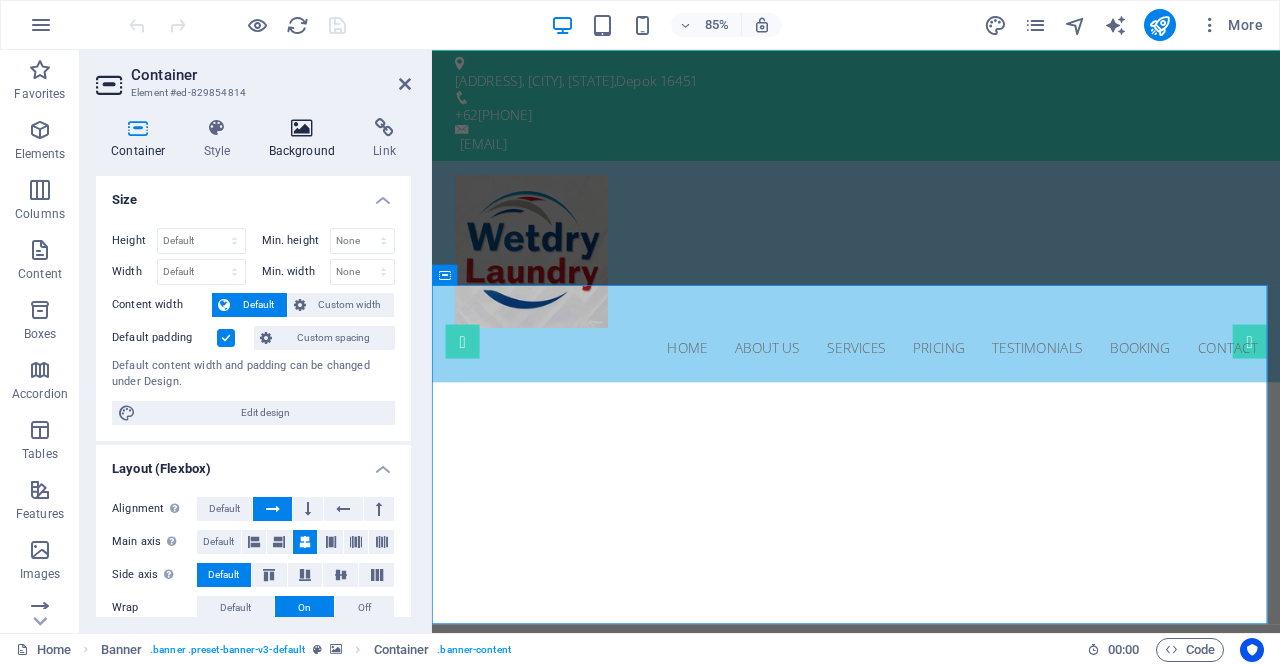 click on "Background" at bounding box center (306, 139) 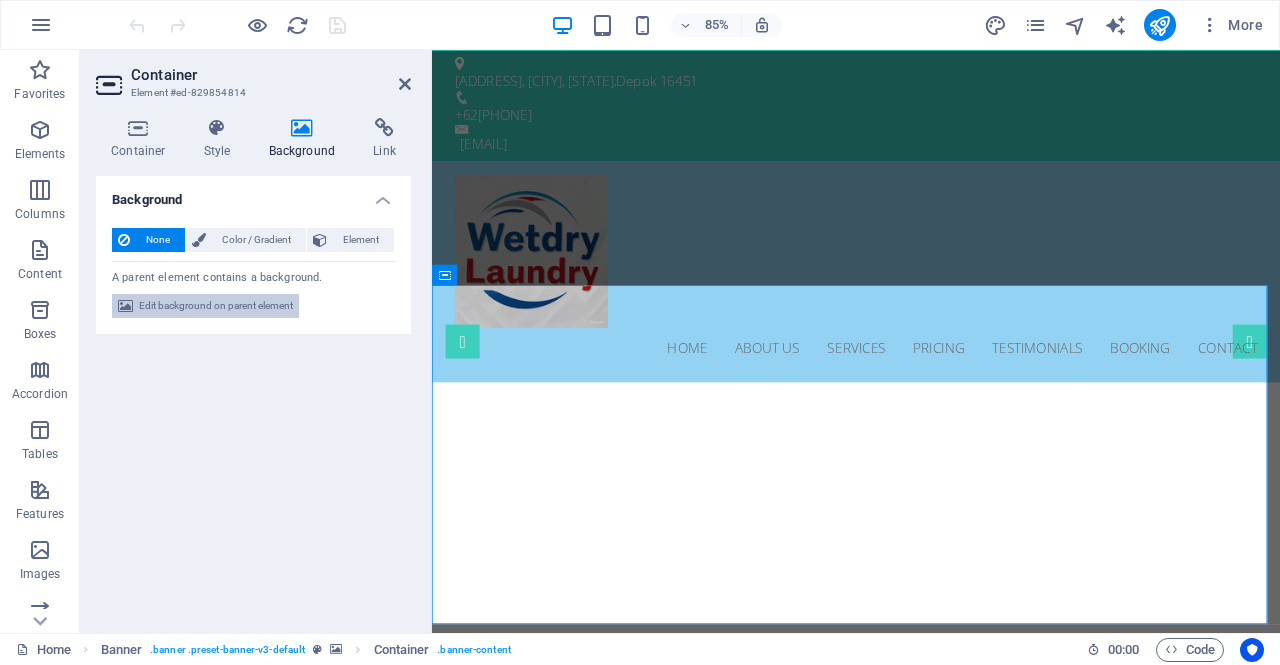 click on "Edit background on parent element" at bounding box center [216, 306] 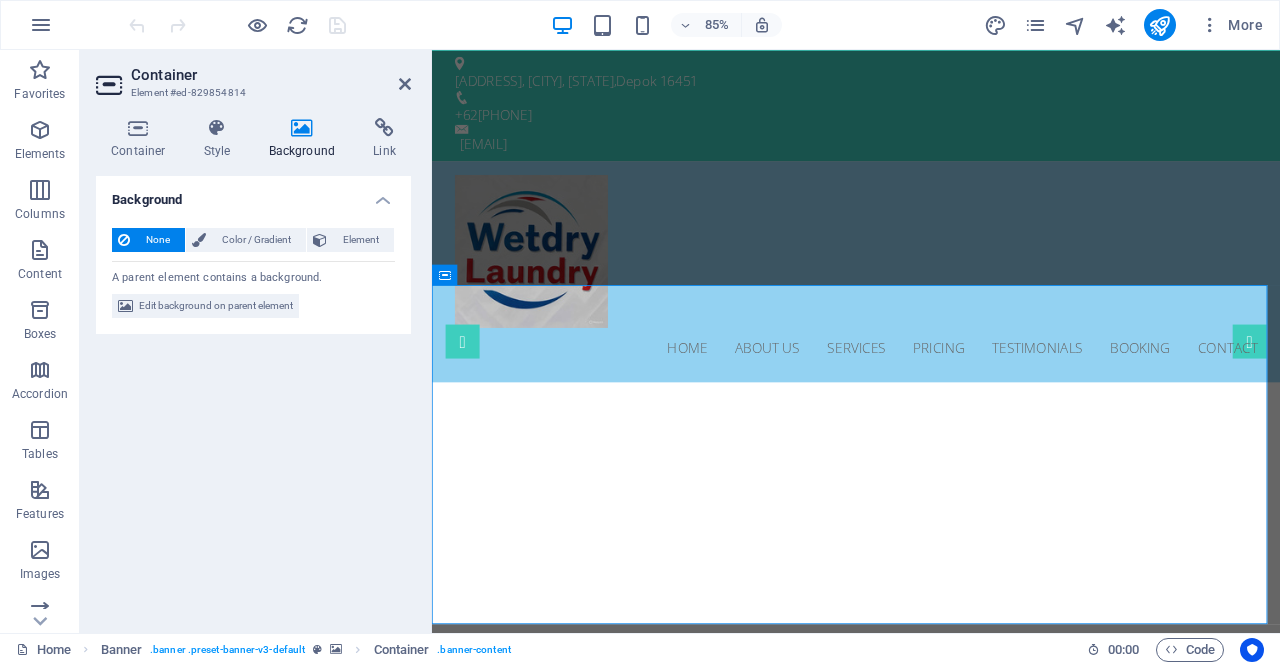 select on "ms" 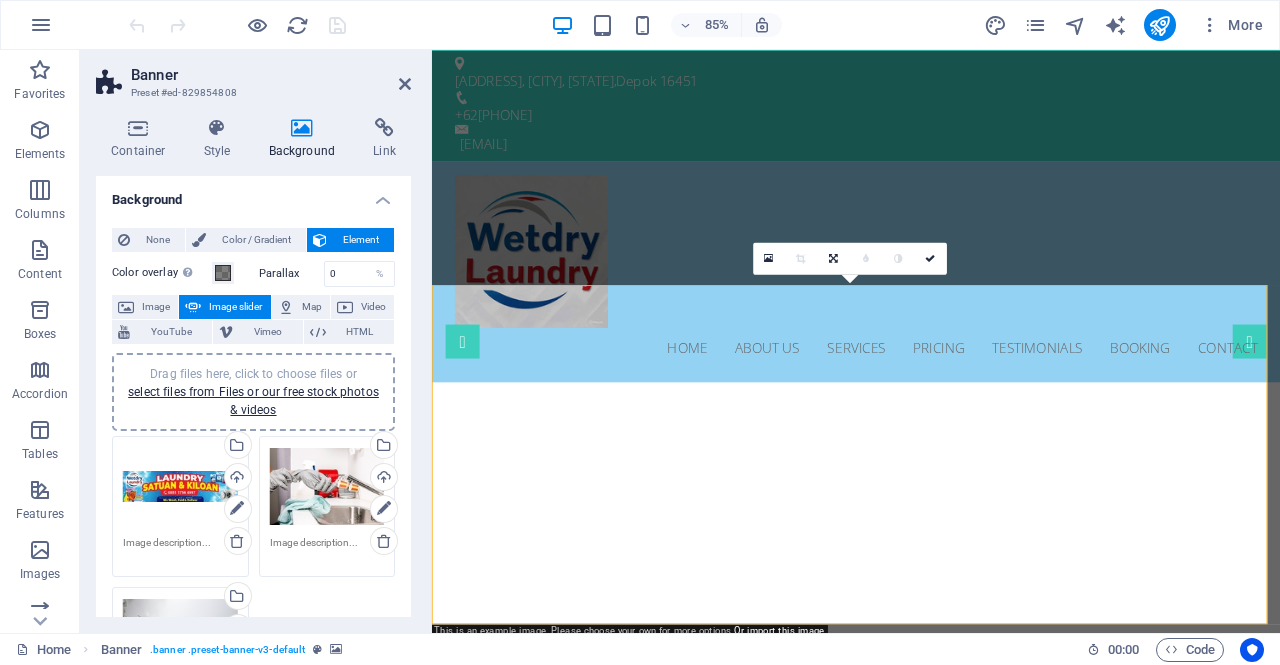 click on "Drag files here, click to choose files or select files from Files or our free stock photos & videos" at bounding box center [180, 487] 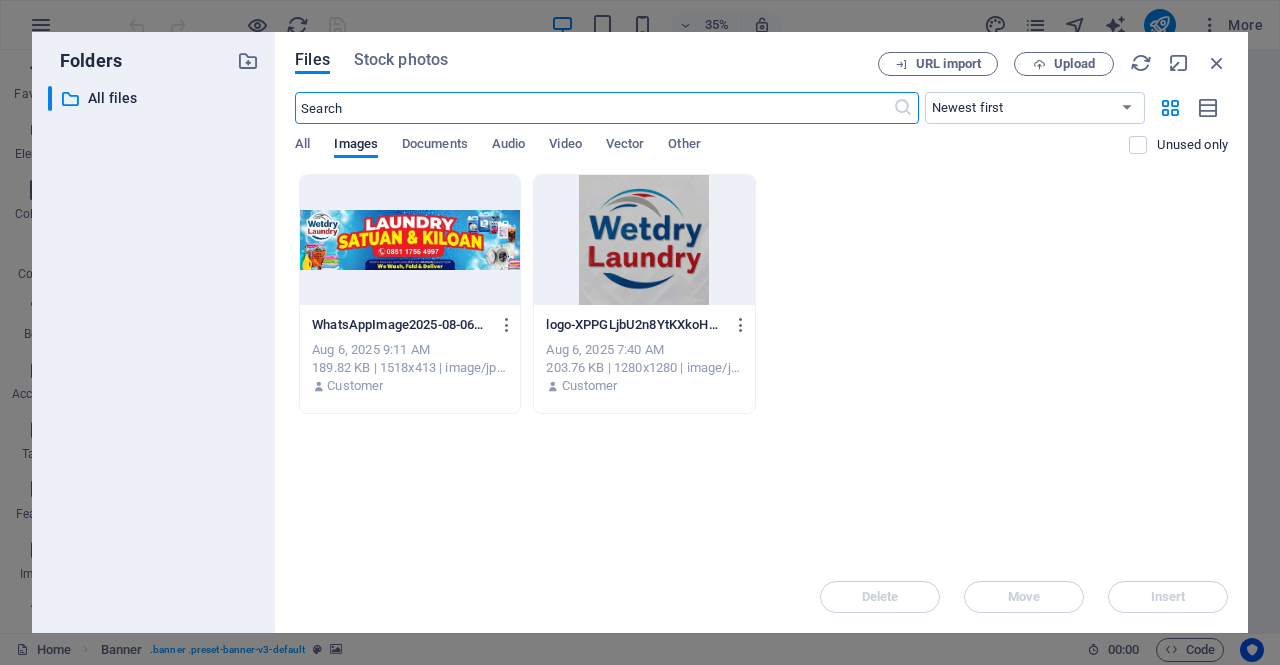 click at bounding box center (410, 240) 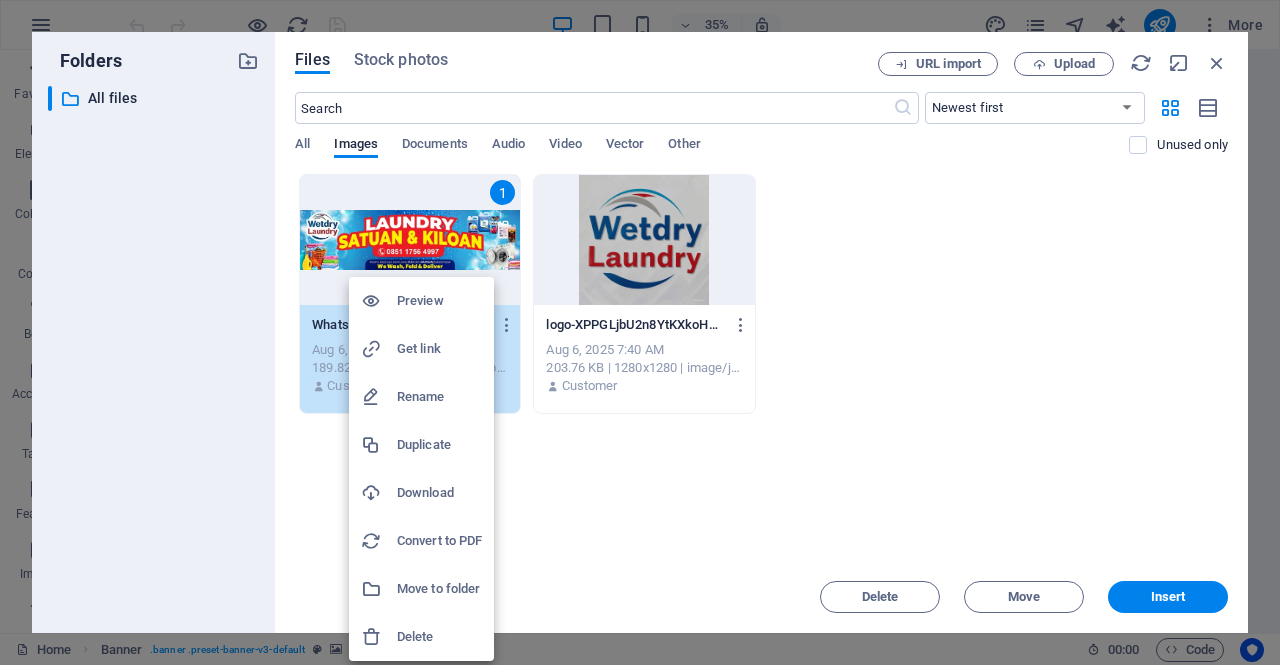 click on "Delete" at bounding box center [439, 637] 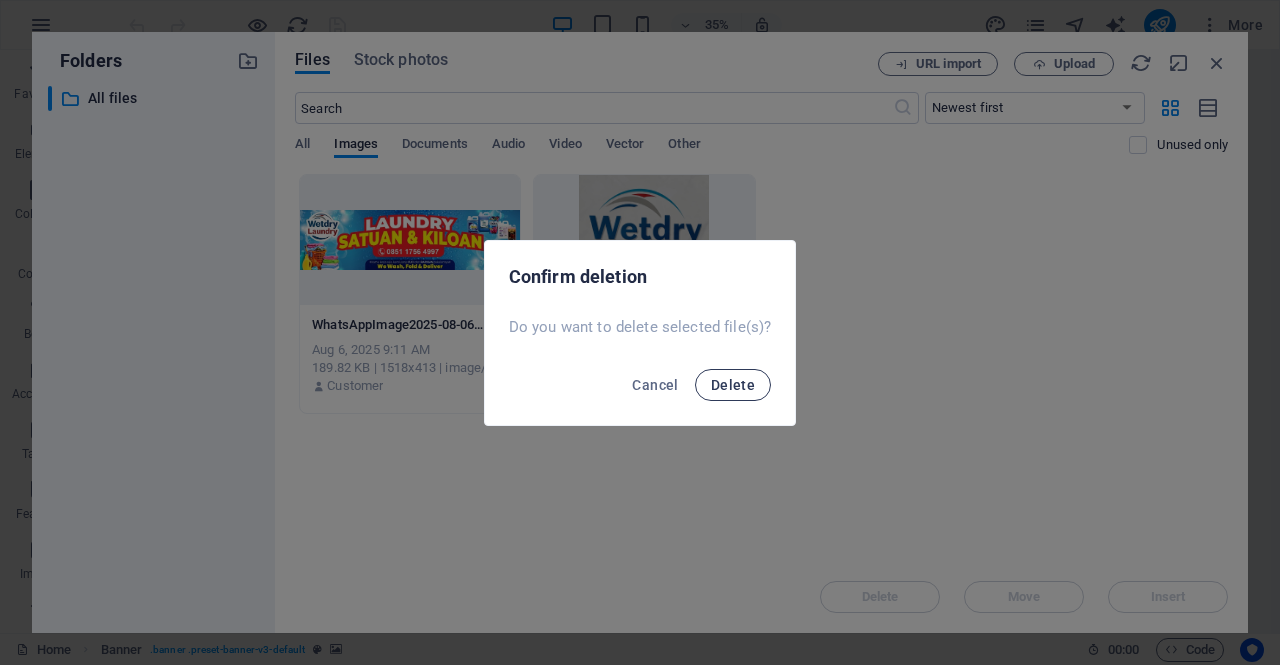 click on "Delete" at bounding box center [733, 385] 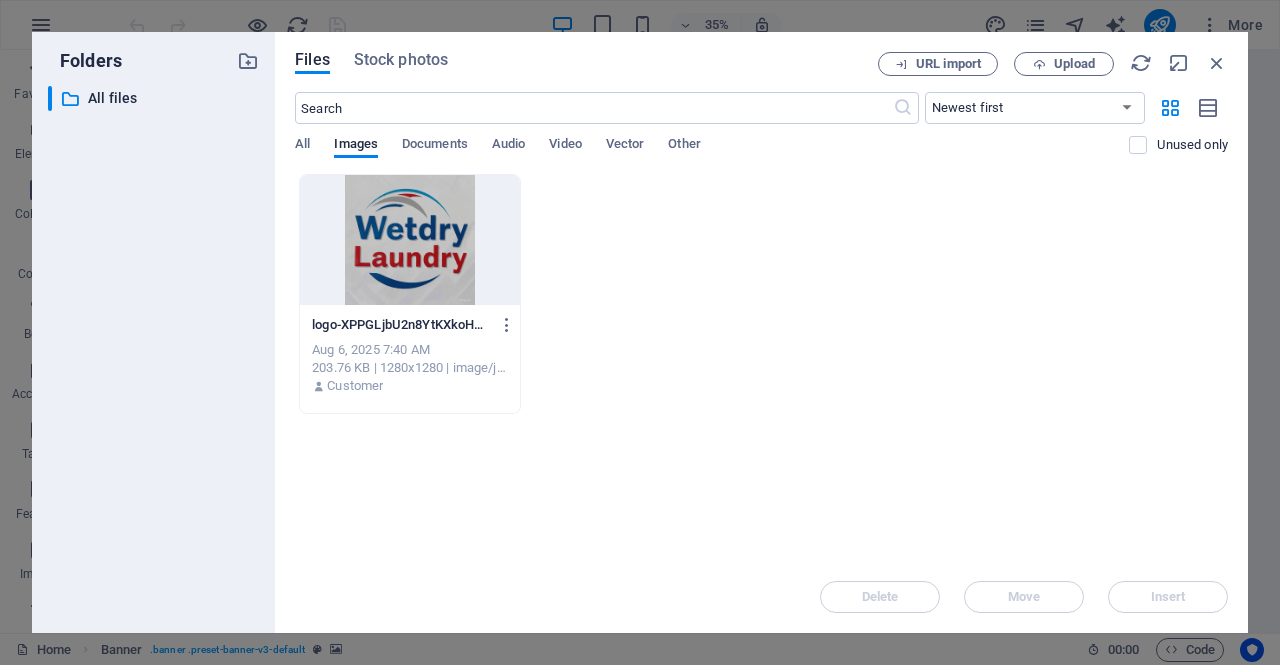 drag, startPoint x: 874, startPoint y: 313, endPoint x: 782, endPoint y: 323, distance: 92.541885 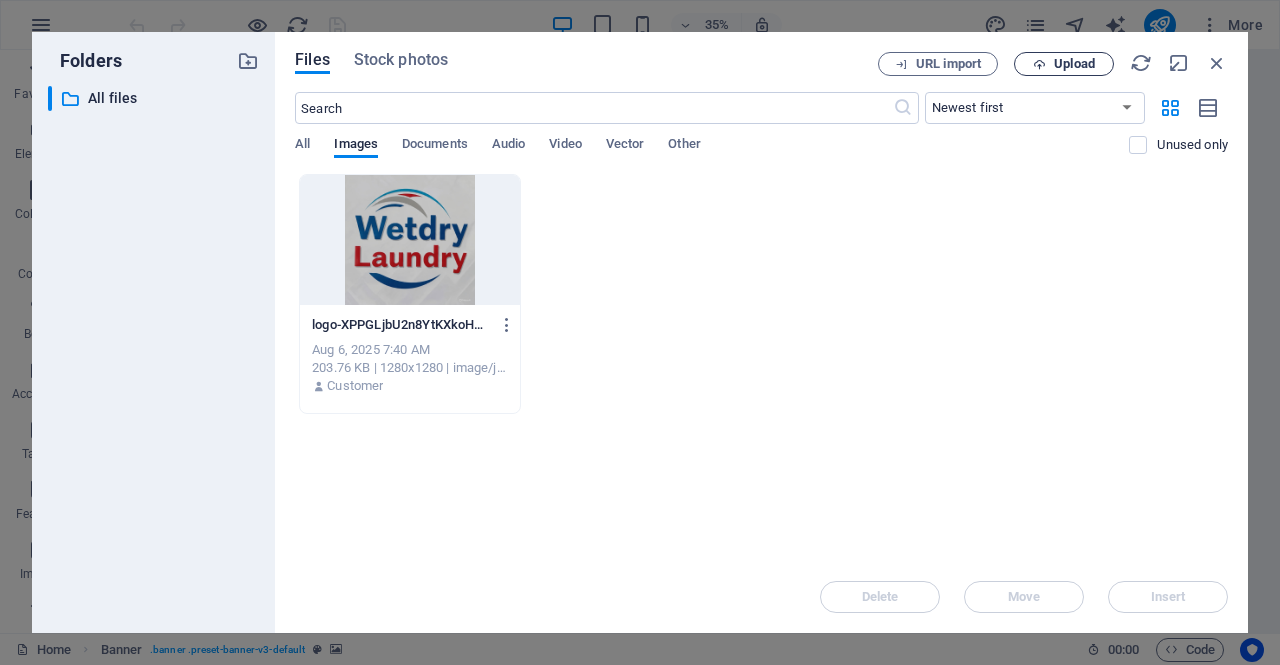 click on "Upload" at bounding box center [1064, 64] 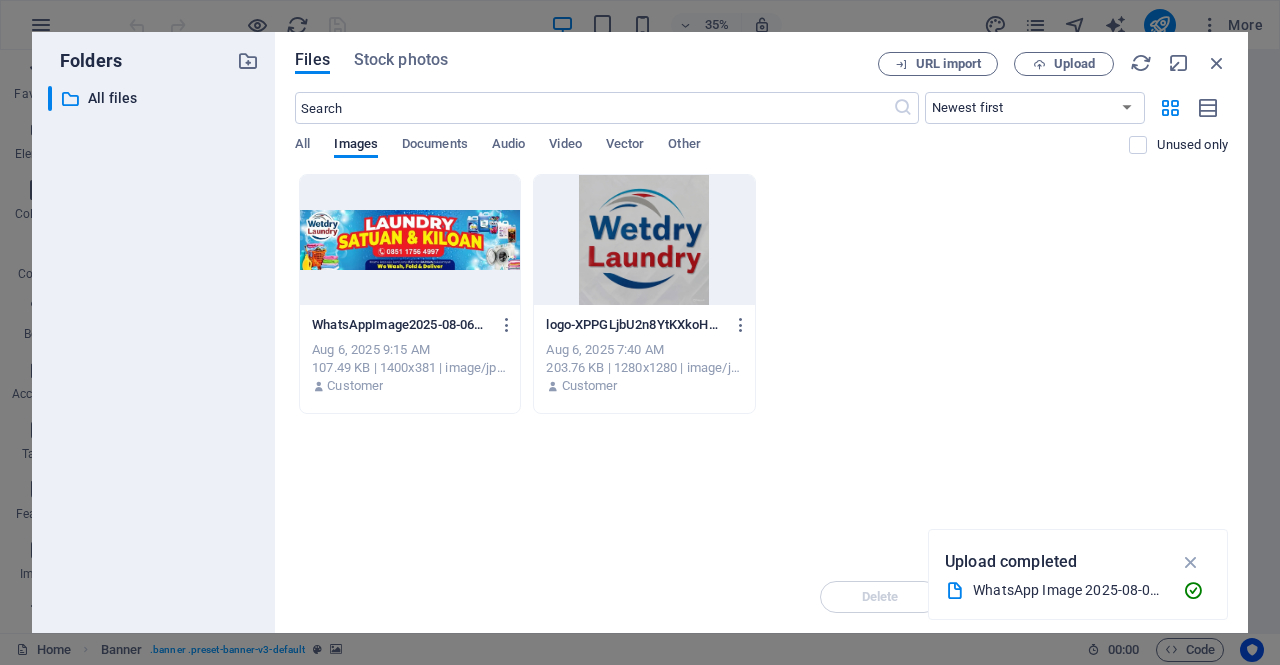click at bounding box center (410, 240) 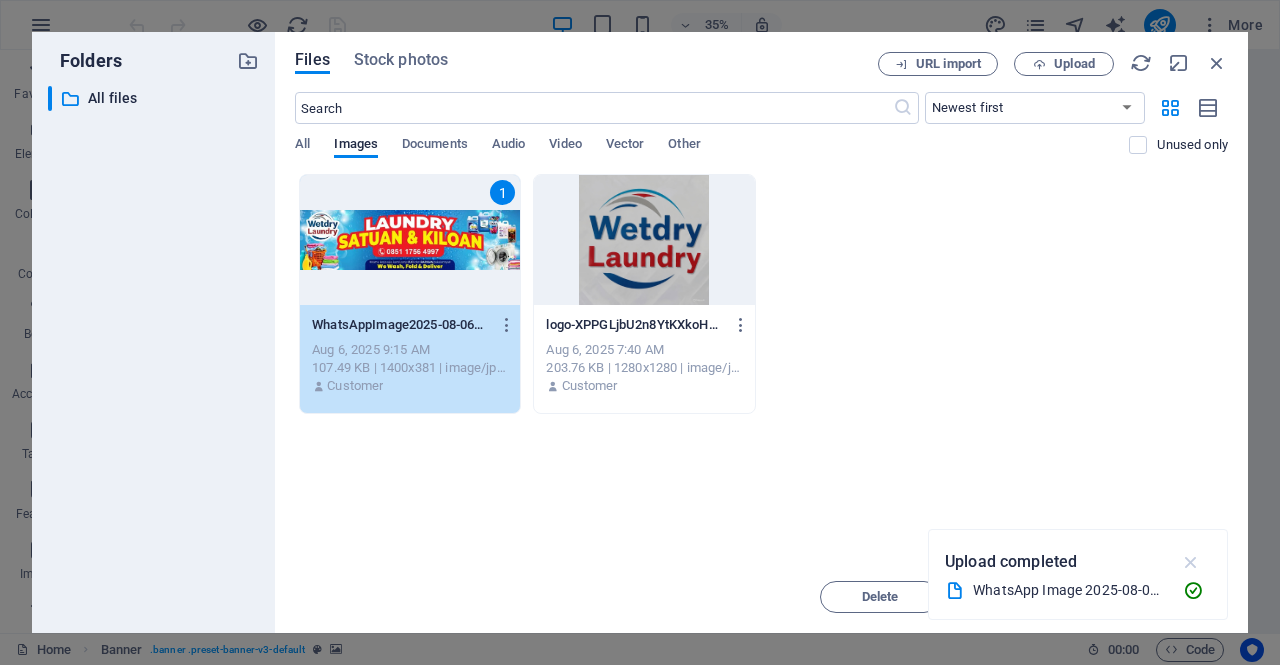 click at bounding box center (1191, 562) 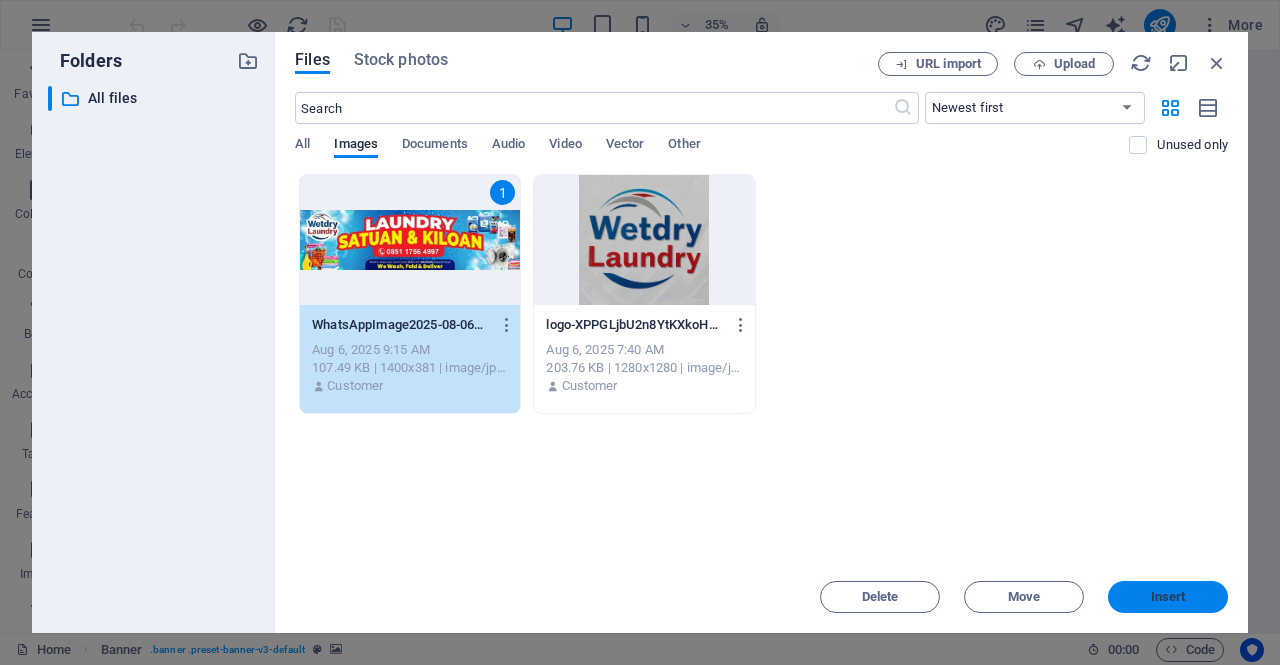 click on "Insert" at bounding box center (1168, 597) 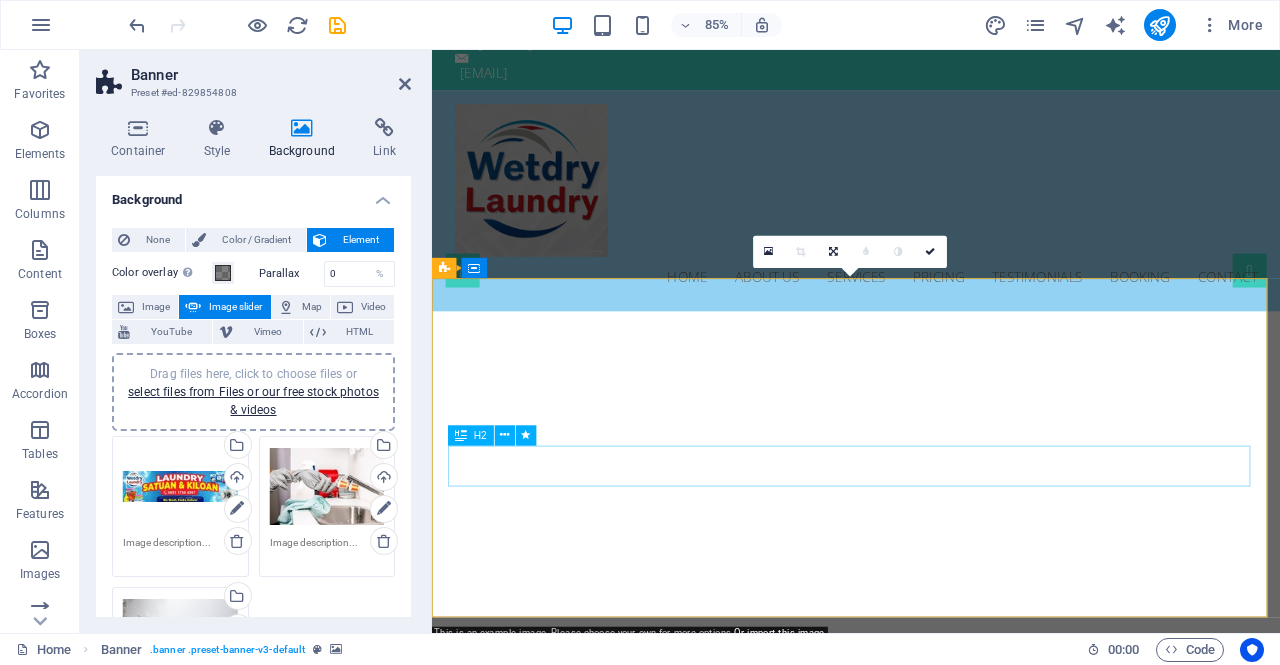 scroll, scrollTop: 100, scrollLeft: 0, axis: vertical 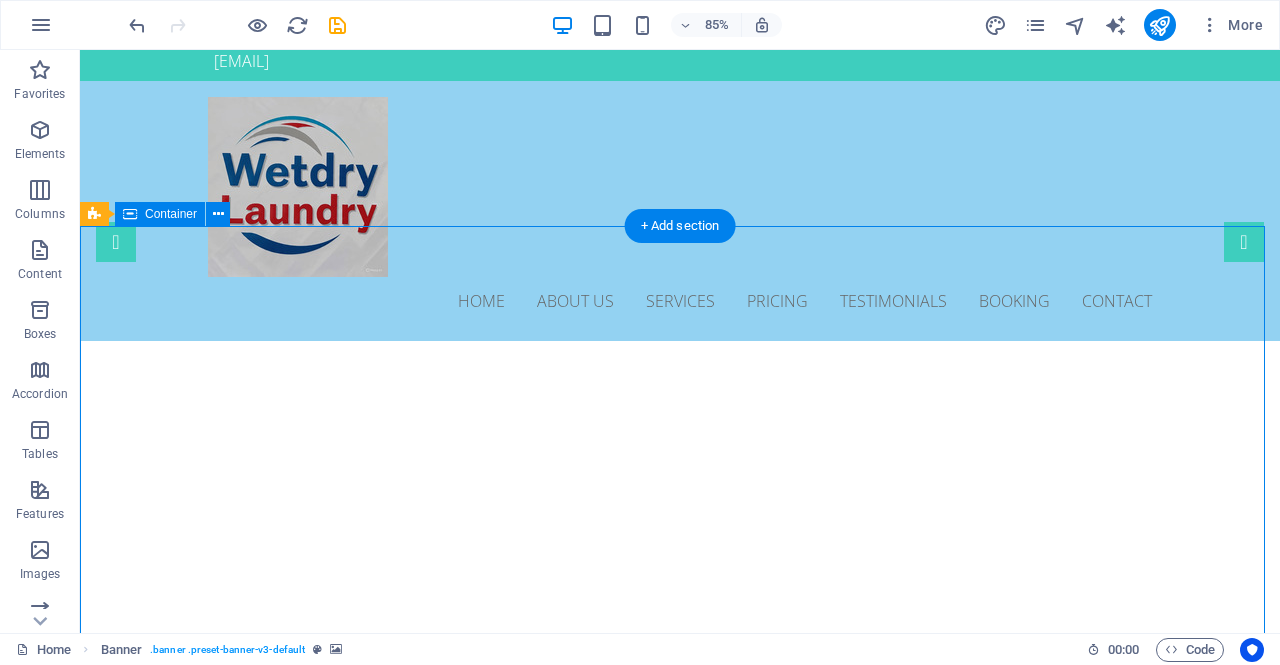 drag, startPoint x: 655, startPoint y: 508, endPoint x: 591, endPoint y: 435, distance: 97.082436 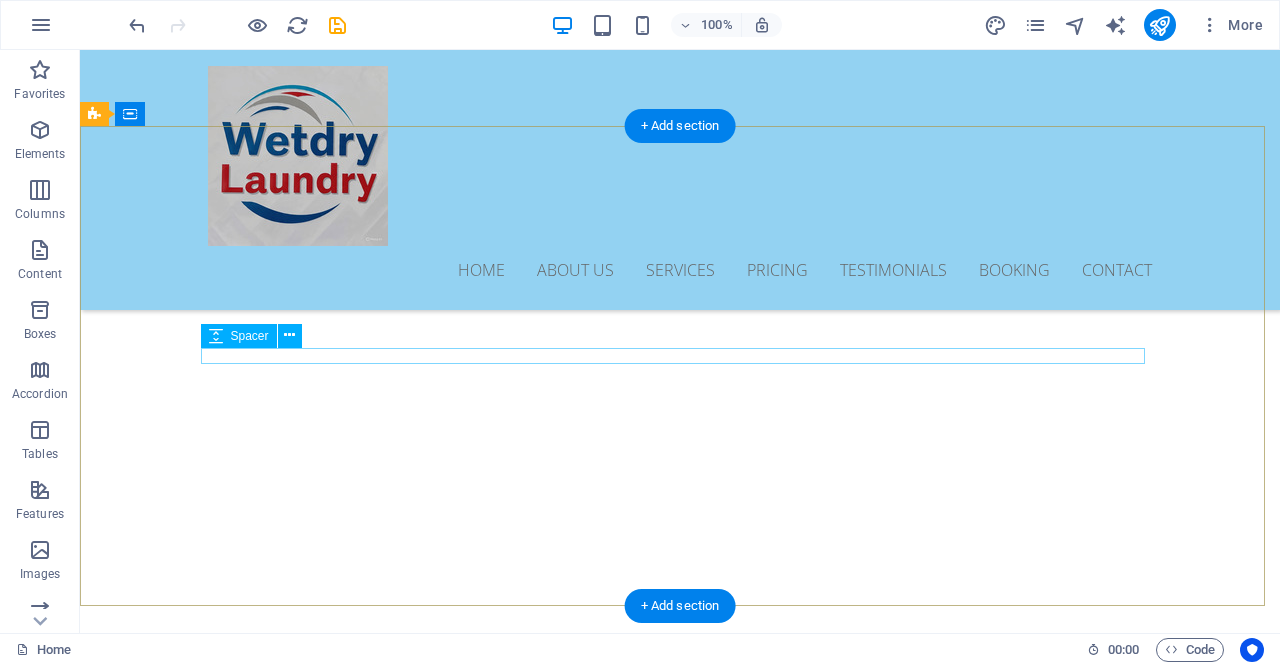 scroll, scrollTop: 200, scrollLeft: 0, axis: vertical 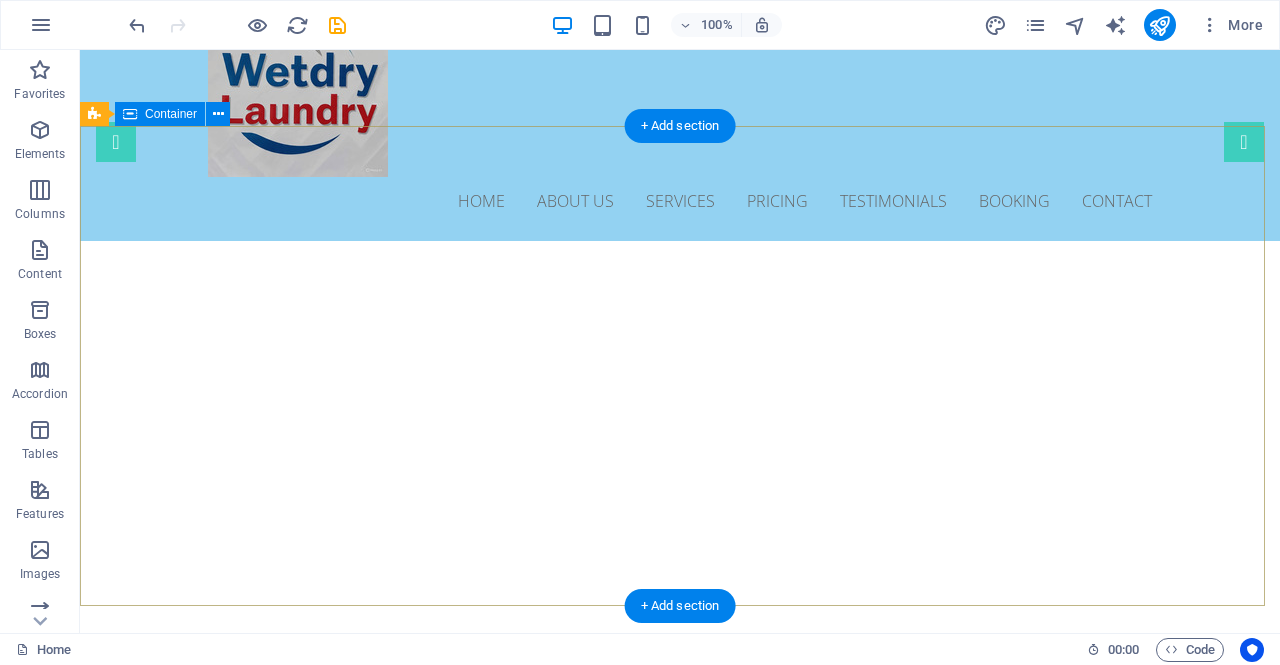 click on "Professional. Affordable. Reliable.  Solusi Laundry Terbaik untuk Anda!" at bounding box center (680, 861) 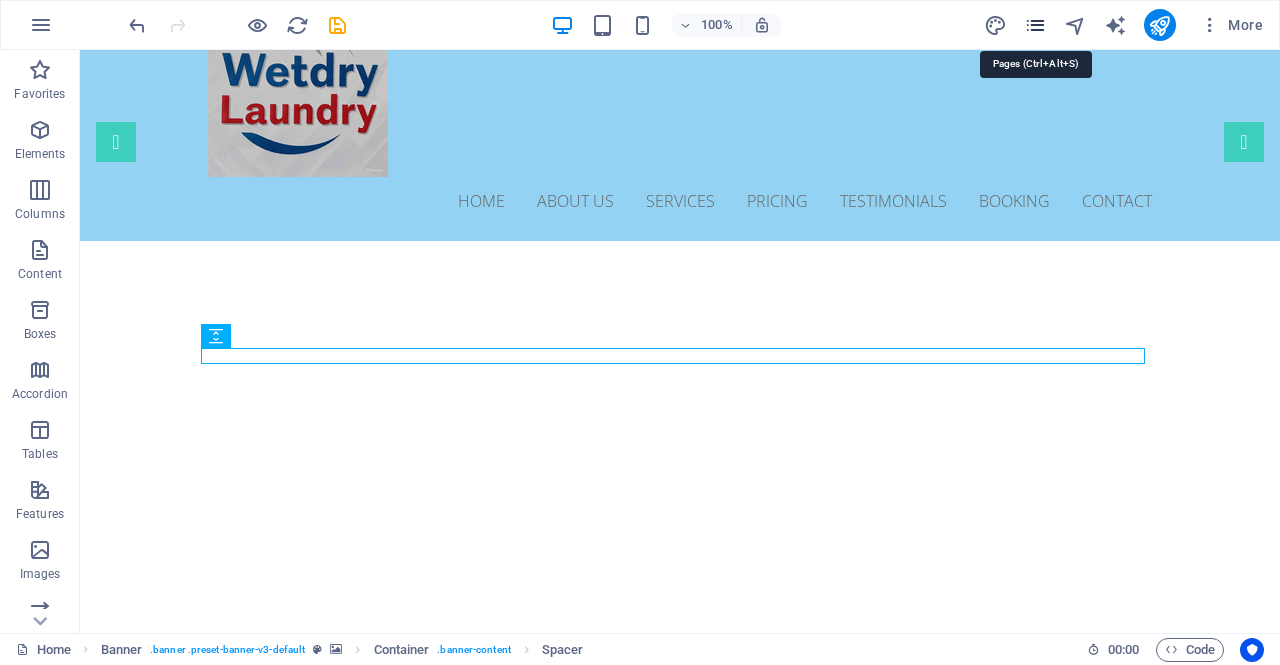 click at bounding box center (1035, 25) 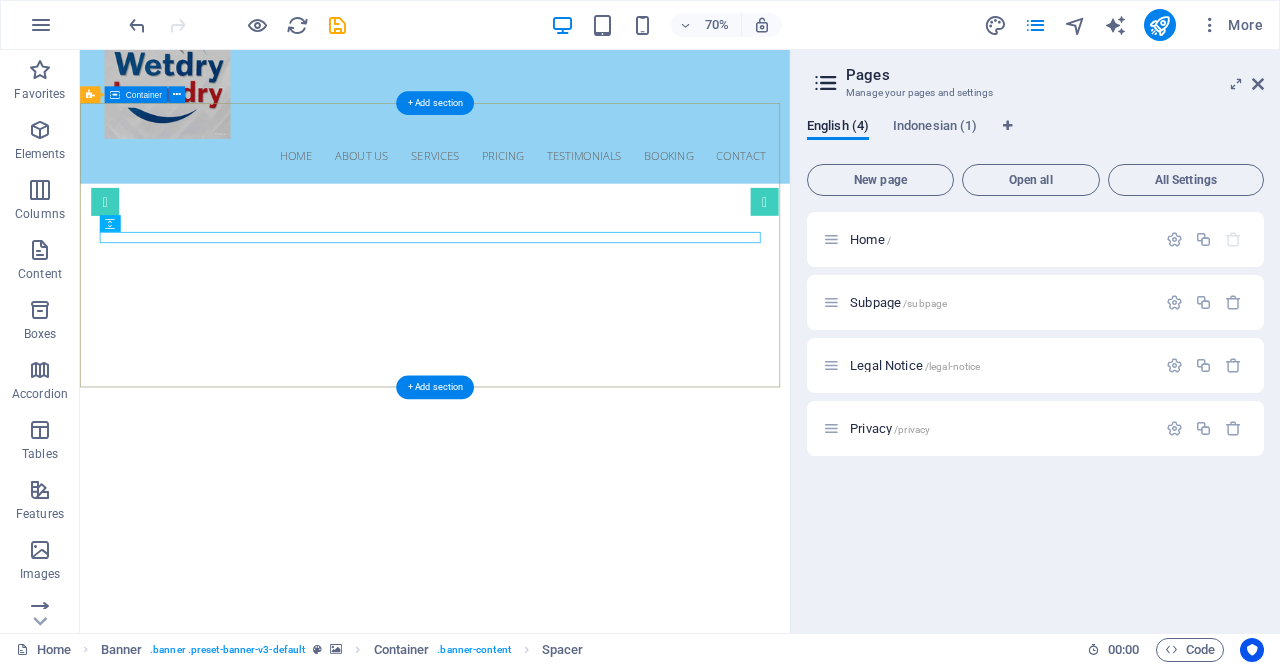 click on "Professional. Affordable. Reliable.  Solusi Laundry Terbaik untuk Anda!" at bounding box center [587, 861] 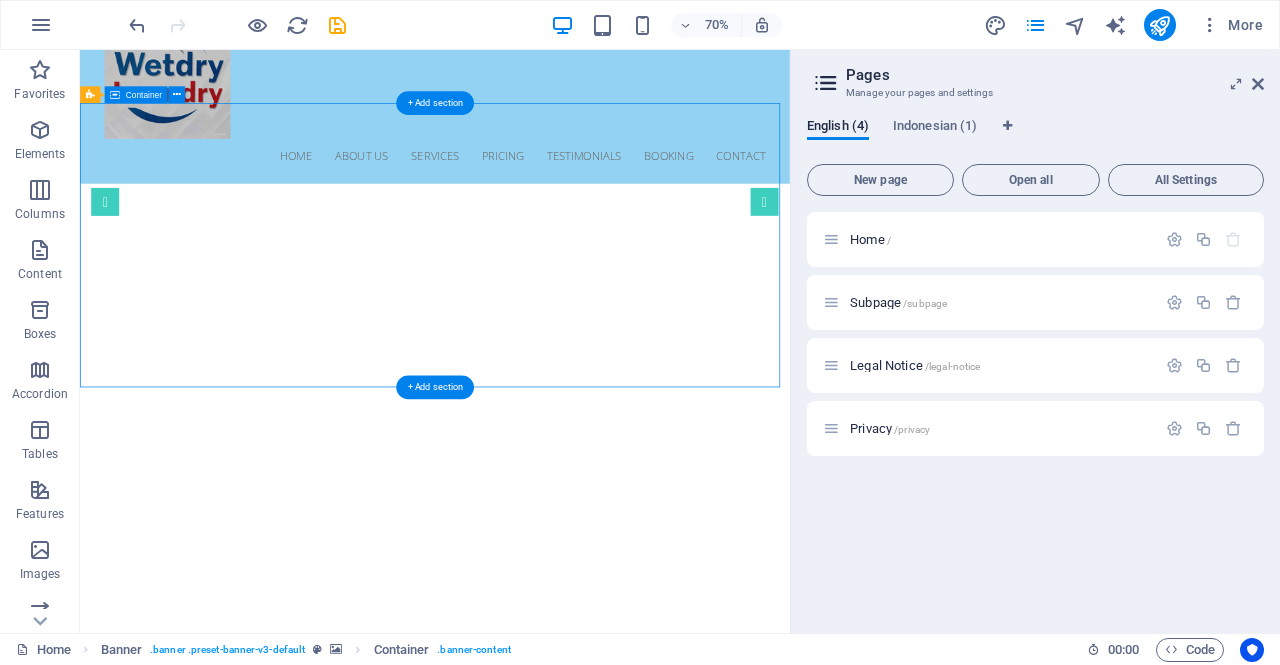 click on "Professional. Affordable. Reliable.  Solusi Laundry Terbaik untuk Anda!" at bounding box center (587, 861) 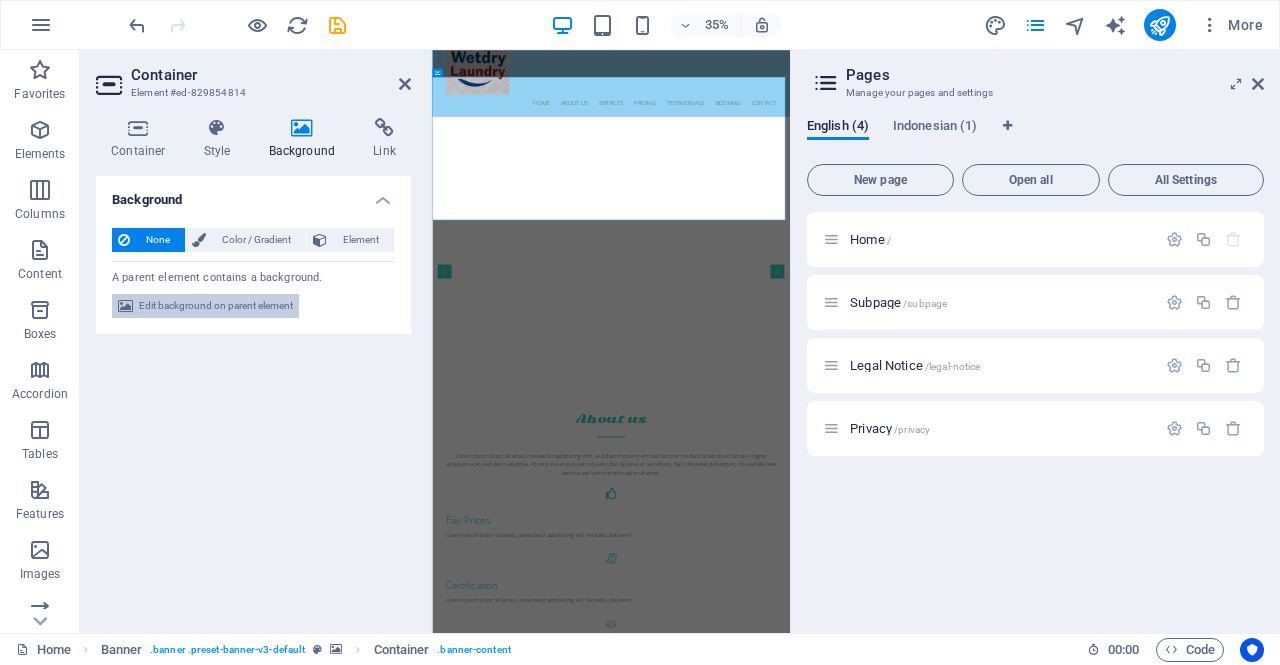 click on "Edit background on parent element" at bounding box center [216, 306] 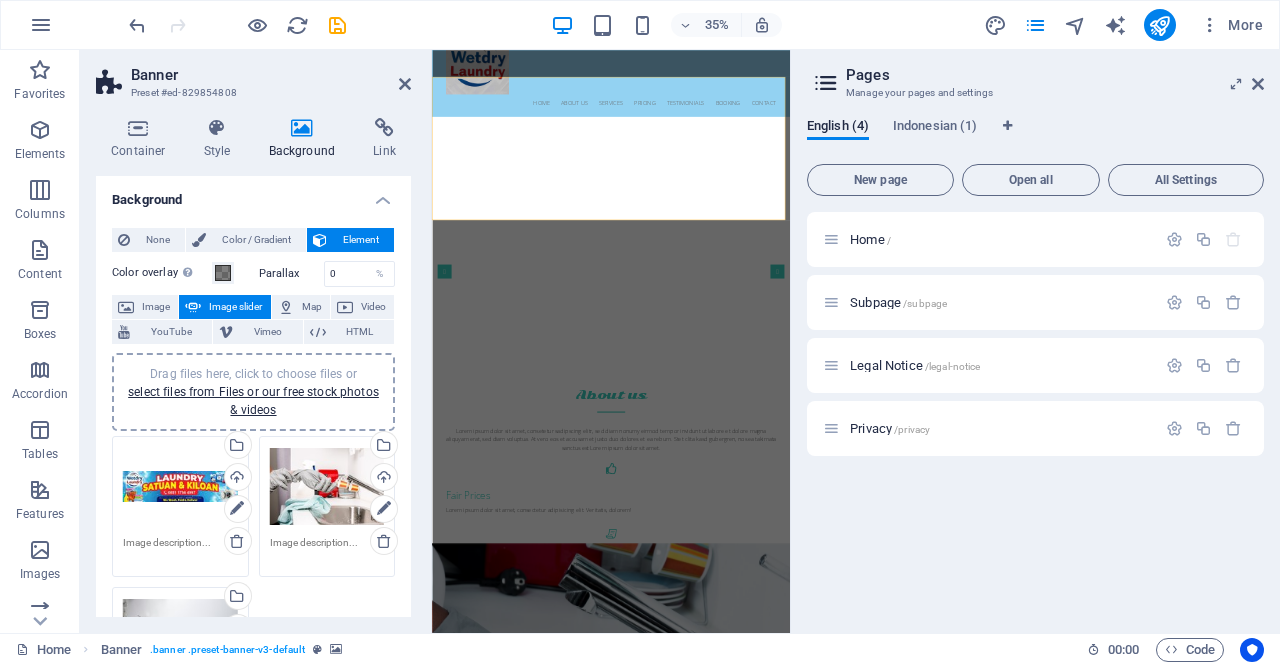 click on "Drag files here, click to choose files or select files from Files or our free stock photos & videos" at bounding box center (180, 487) 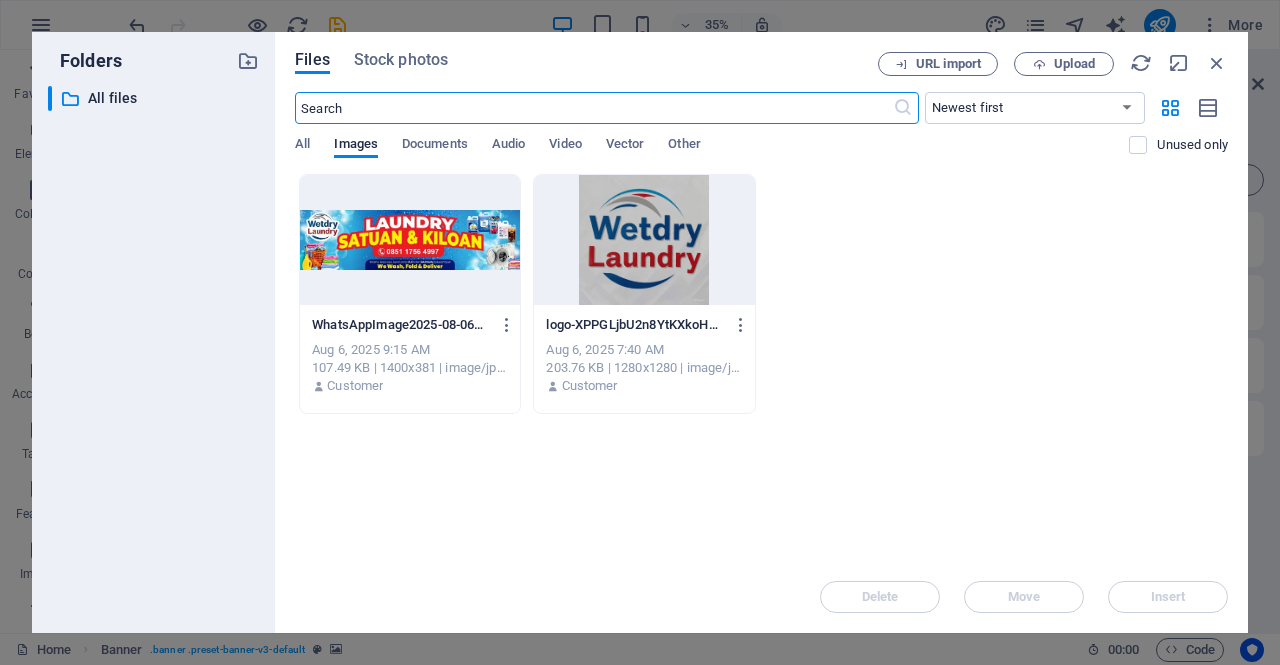 scroll, scrollTop: 650, scrollLeft: 0, axis: vertical 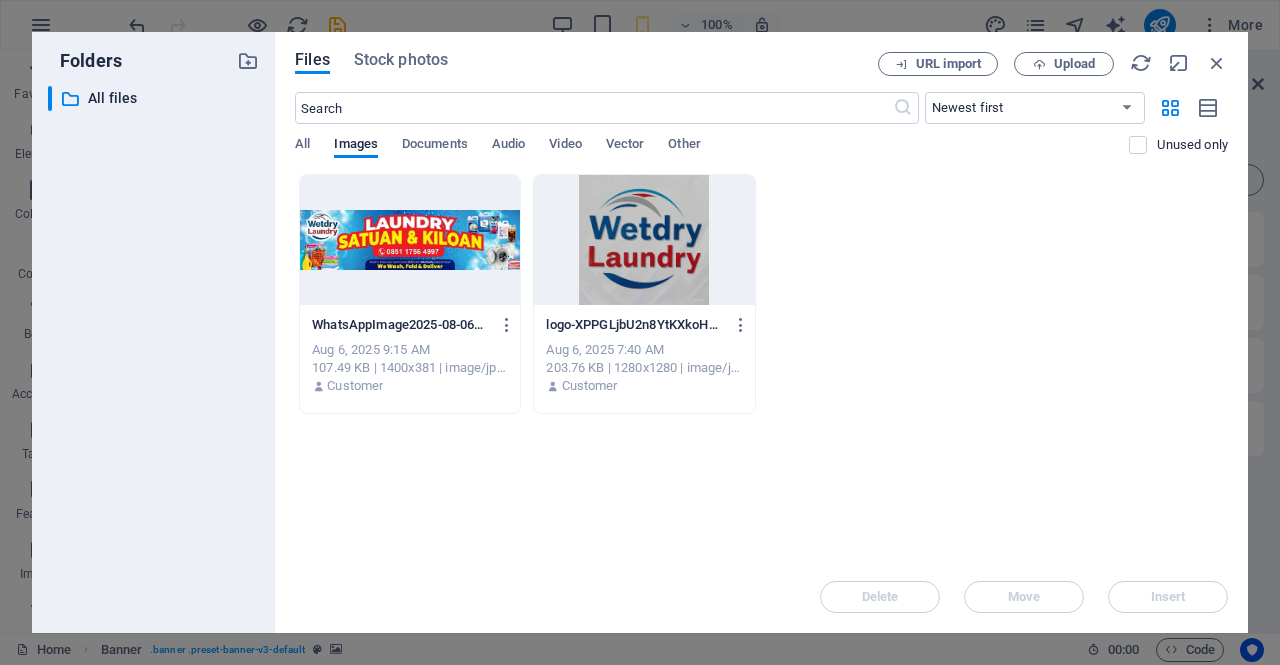 click at bounding box center (410, 240) 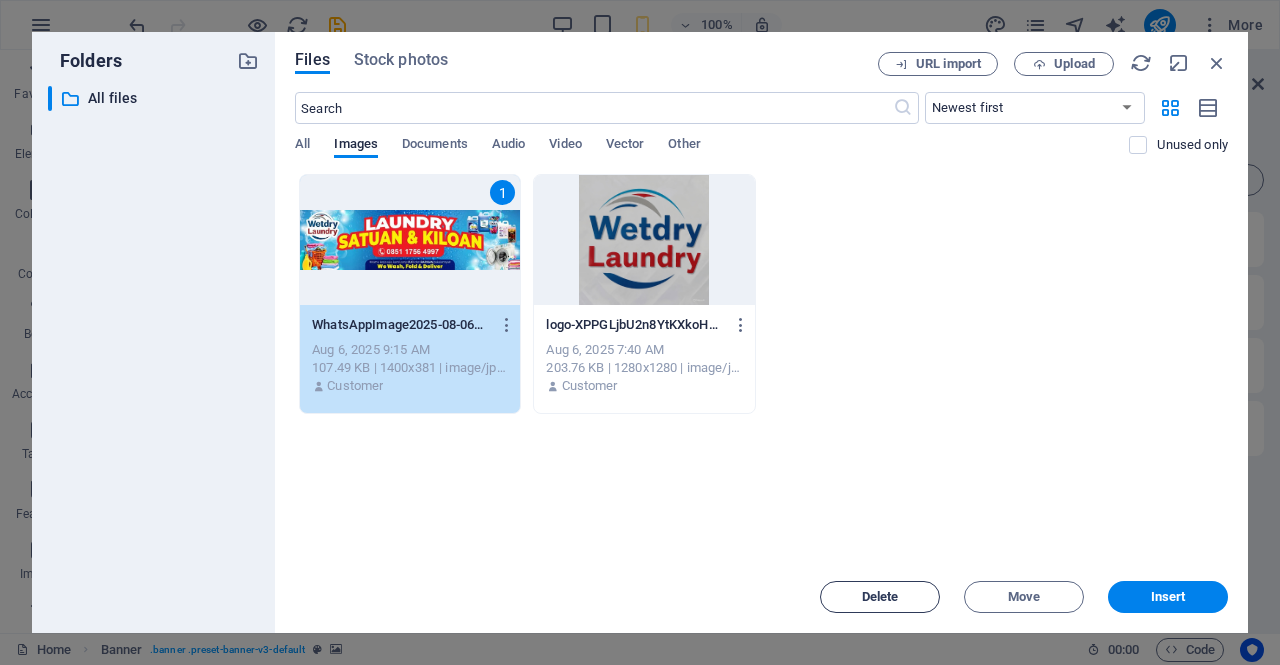 click on "Delete" at bounding box center [880, 597] 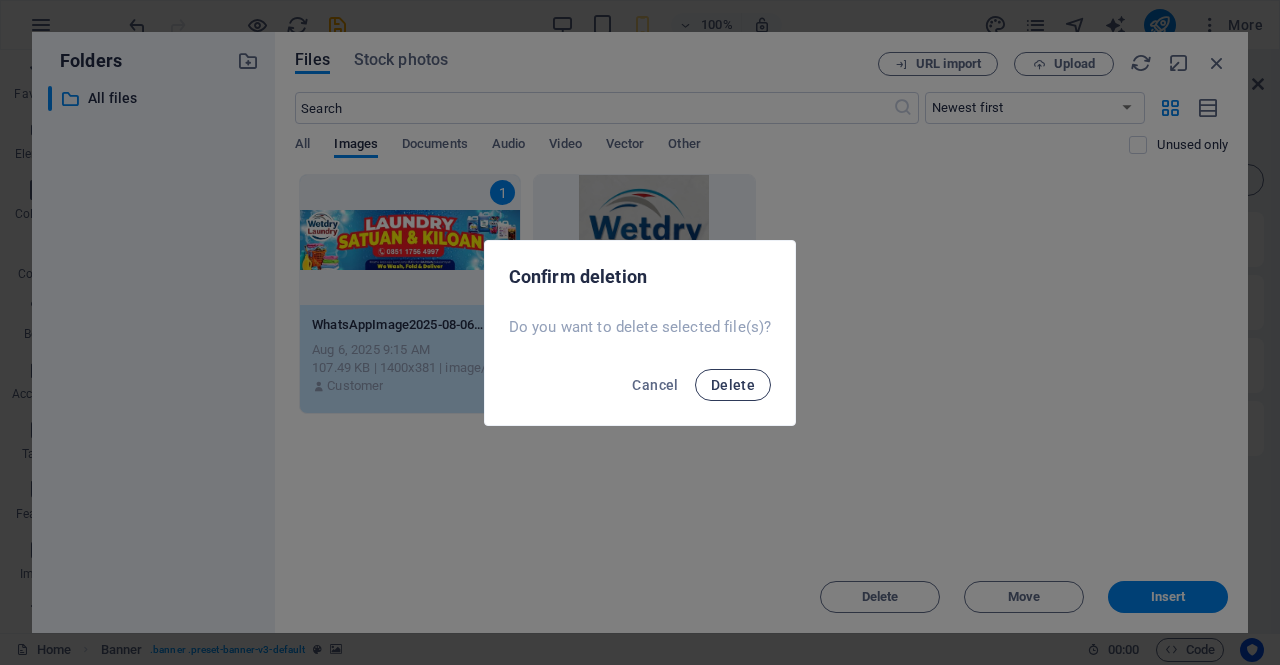 click on "Delete" at bounding box center [733, 385] 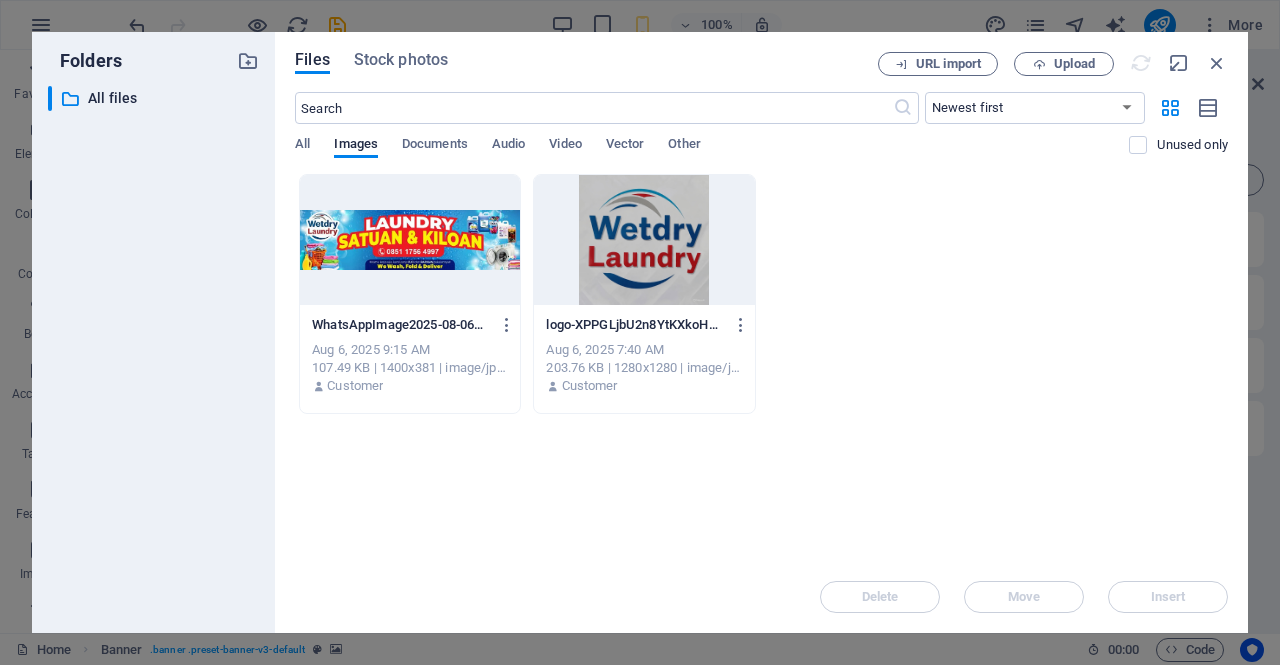click on "WhatsAppImage2025-08-06at14.10.32-lp3lCY0JkdLaV5_yBkrBiQ.jpg WhatsAppImage2025-08-06at14.10.32-lp3lCY0JkdLaV5_yBkrBiQ.jpg Aug 6, 2025 9:15 AM 107.49 KB | 1400x381 | image/jpeg Customer logo-XPPGLjbU2n8YtKXkoH8RPw.jpeg logo-XPPGLjbU2n8YtKXkoH8RPw.jpeg Aug 6, 2025 7:40 AM 203.76 KB | 1280x1280 | image/jpeg Customer" at bounding box center [761, 294] 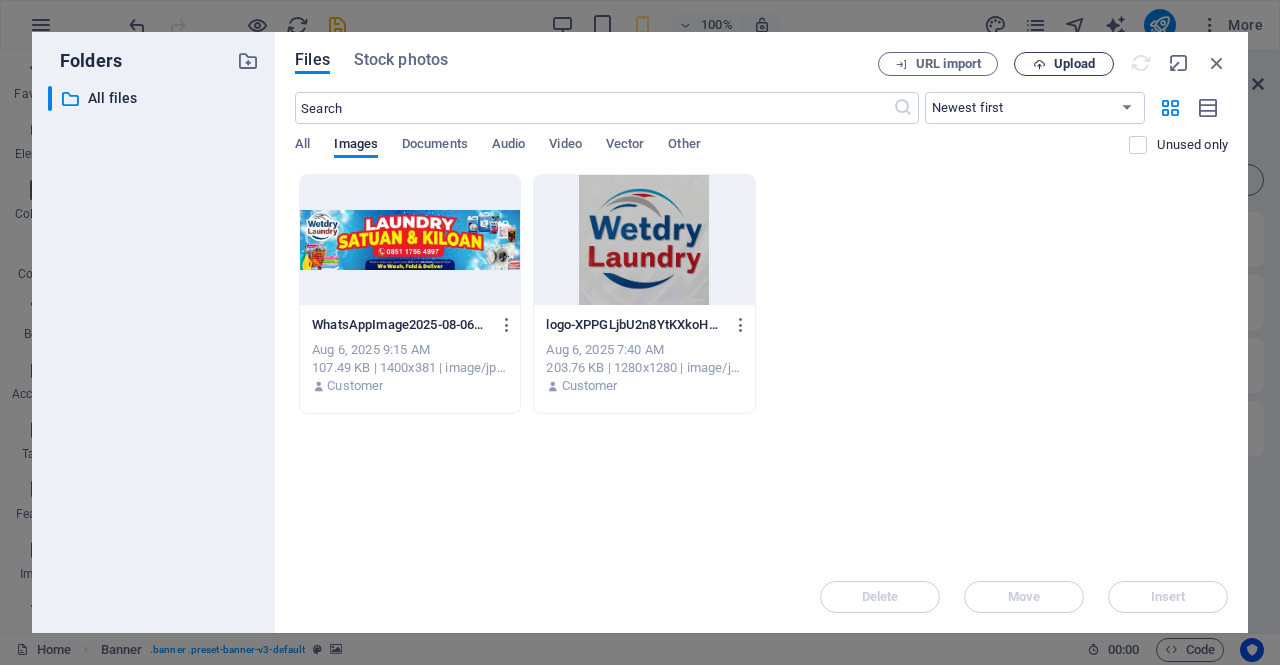 click on "Upload" at bounding box center (1074, 64) 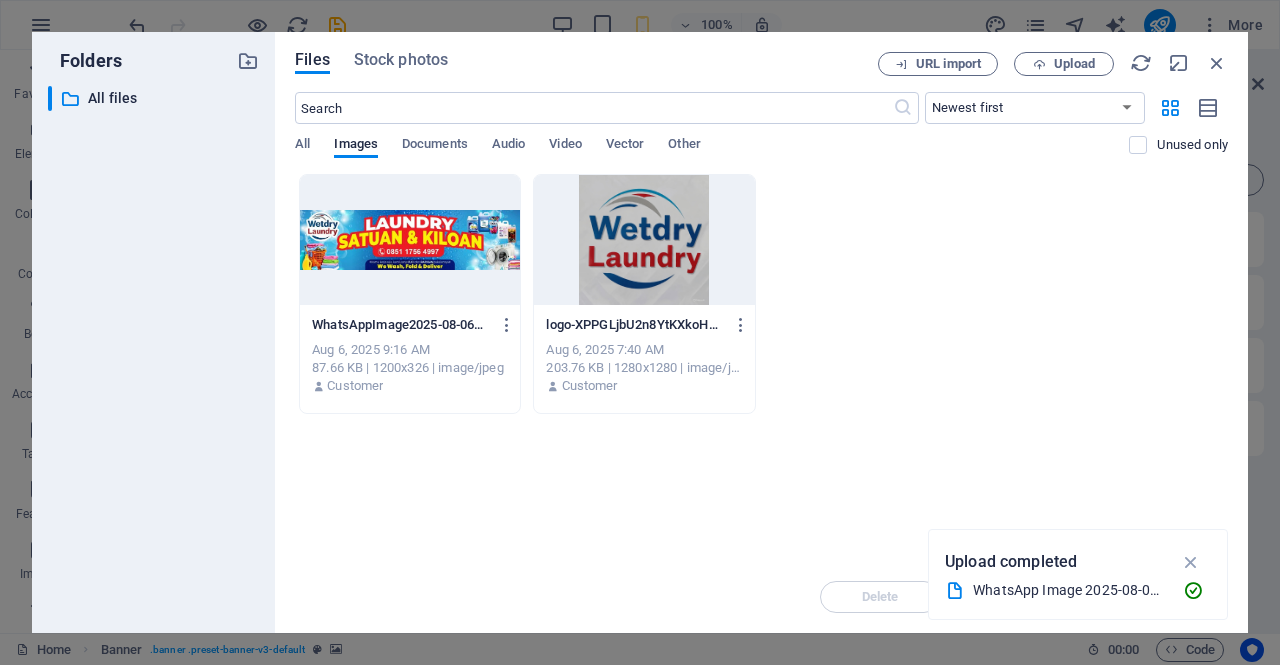 click at bounding box center (410, 240) 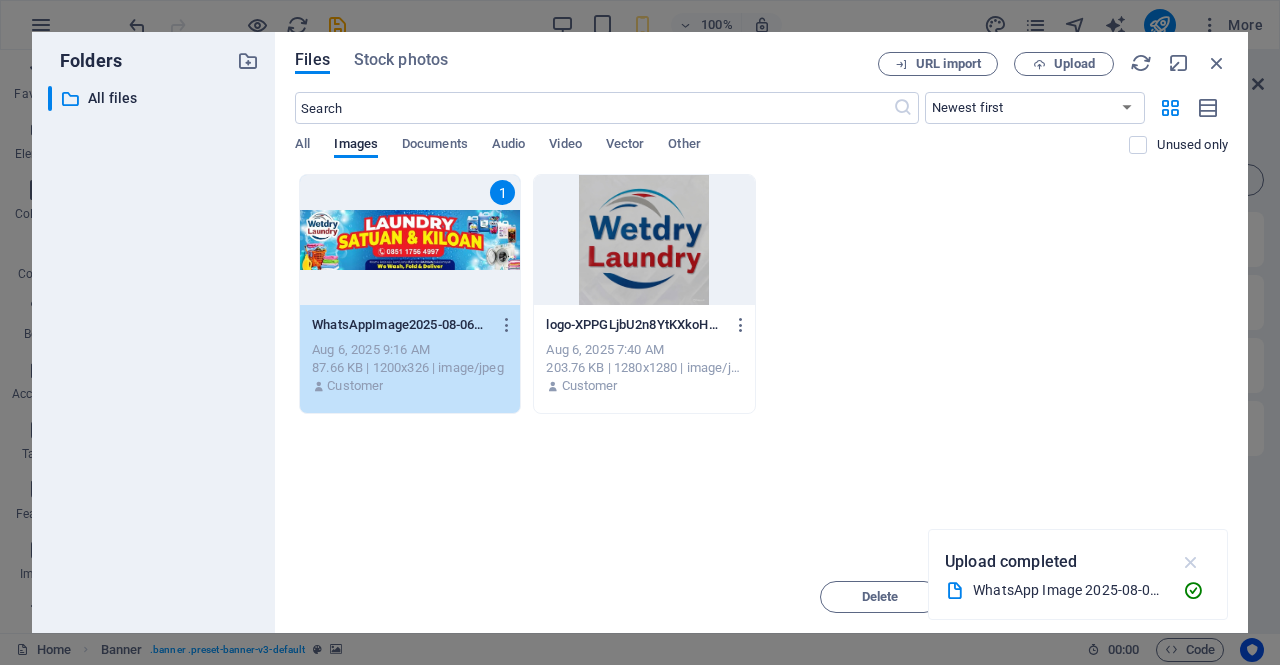 click at bounding box center [1191, 562] 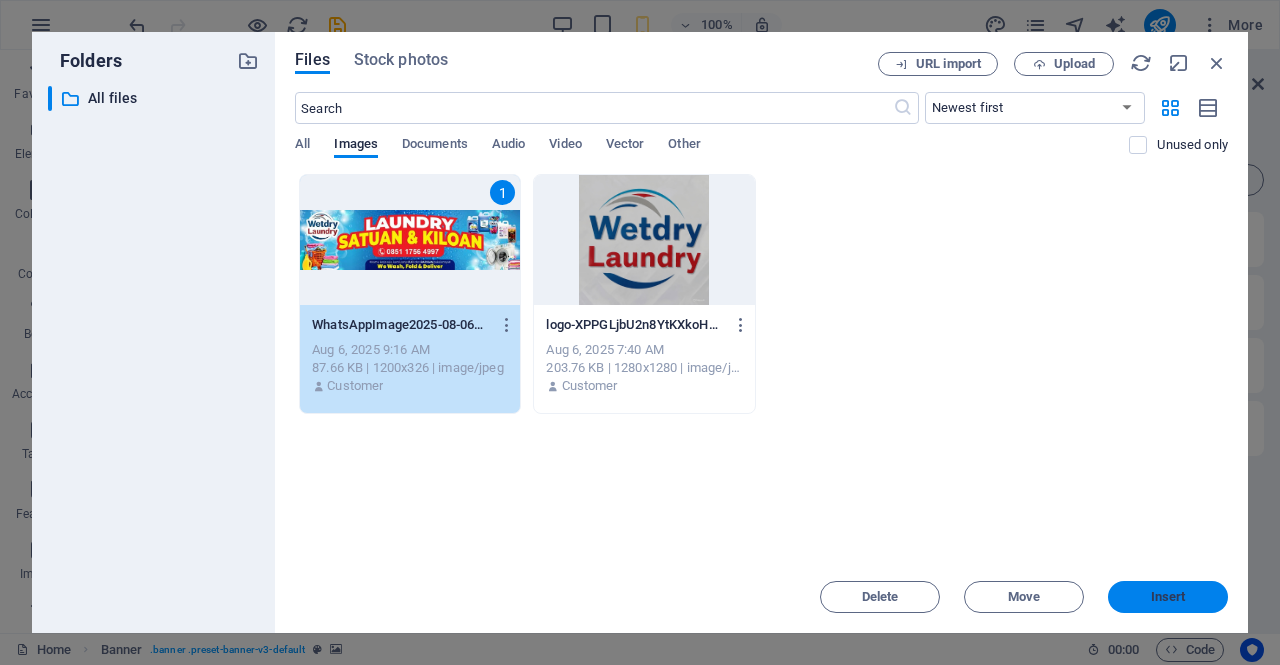 click on "Insert" at bounding box center (1168, 597) 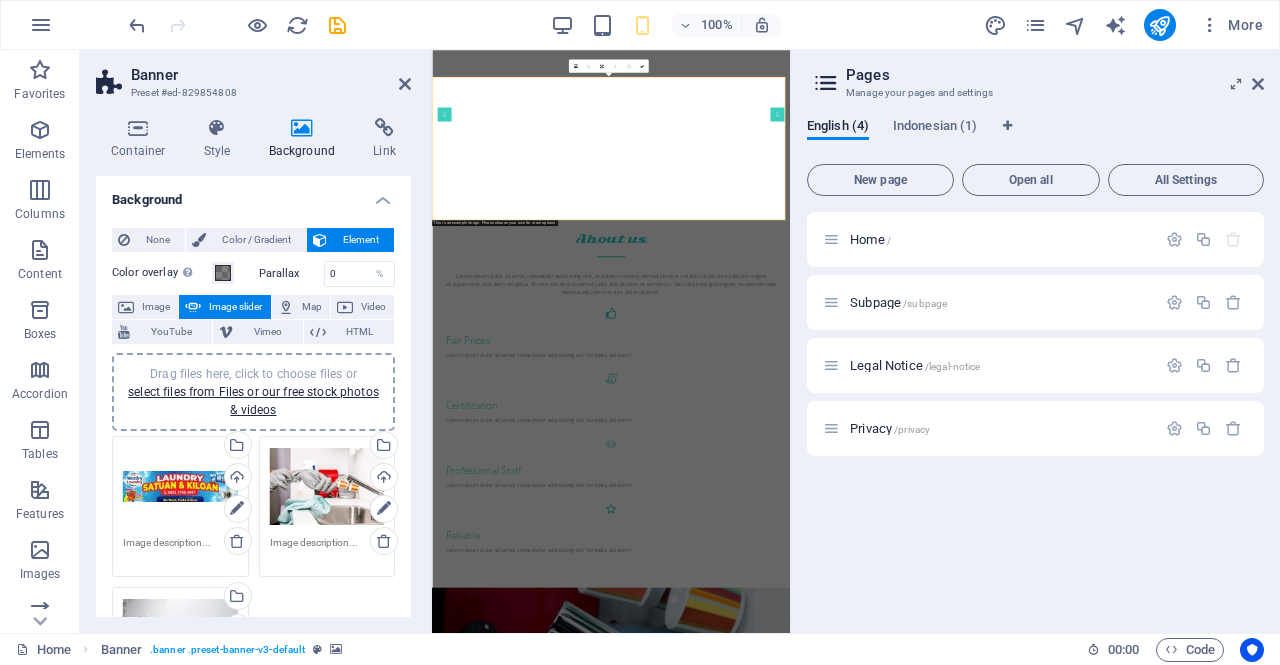 scroll, scrollTop: 200, scrollLeft: 0, axis: vertical 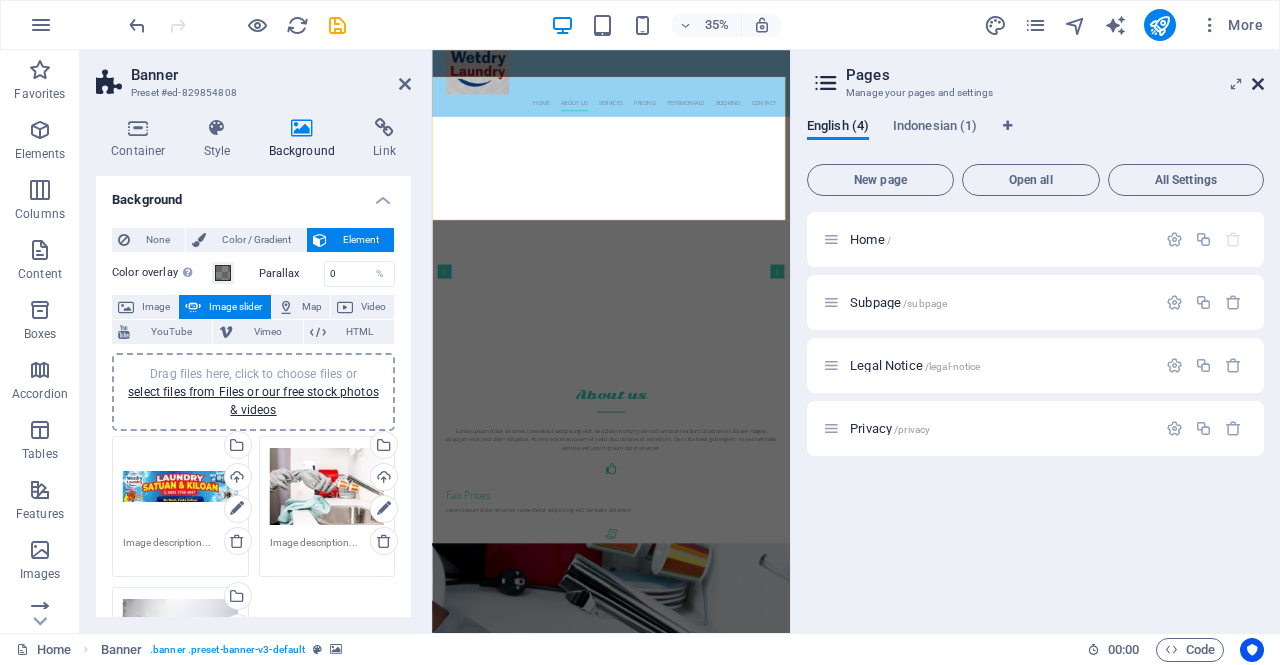 click at bounding box center [1258, 84] 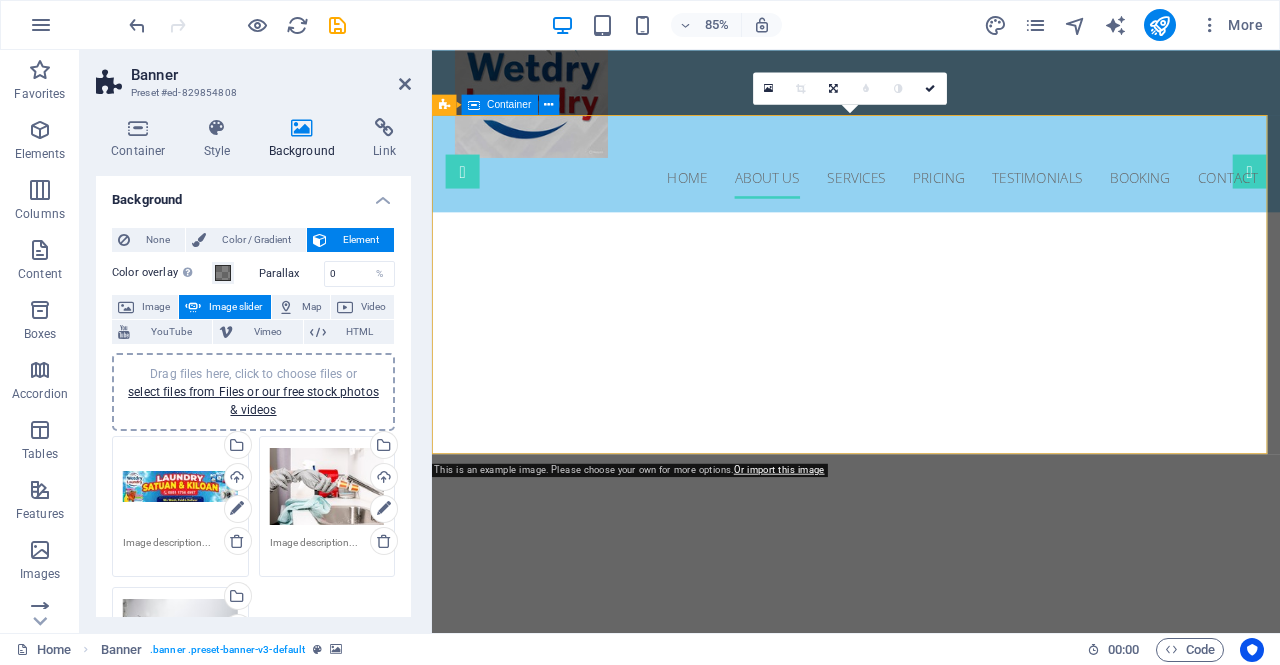 click on "Professional. Affordable. Reliable.  Solusi Laundry Terbaik untuk Anda!" at bounding box center [931, 790] 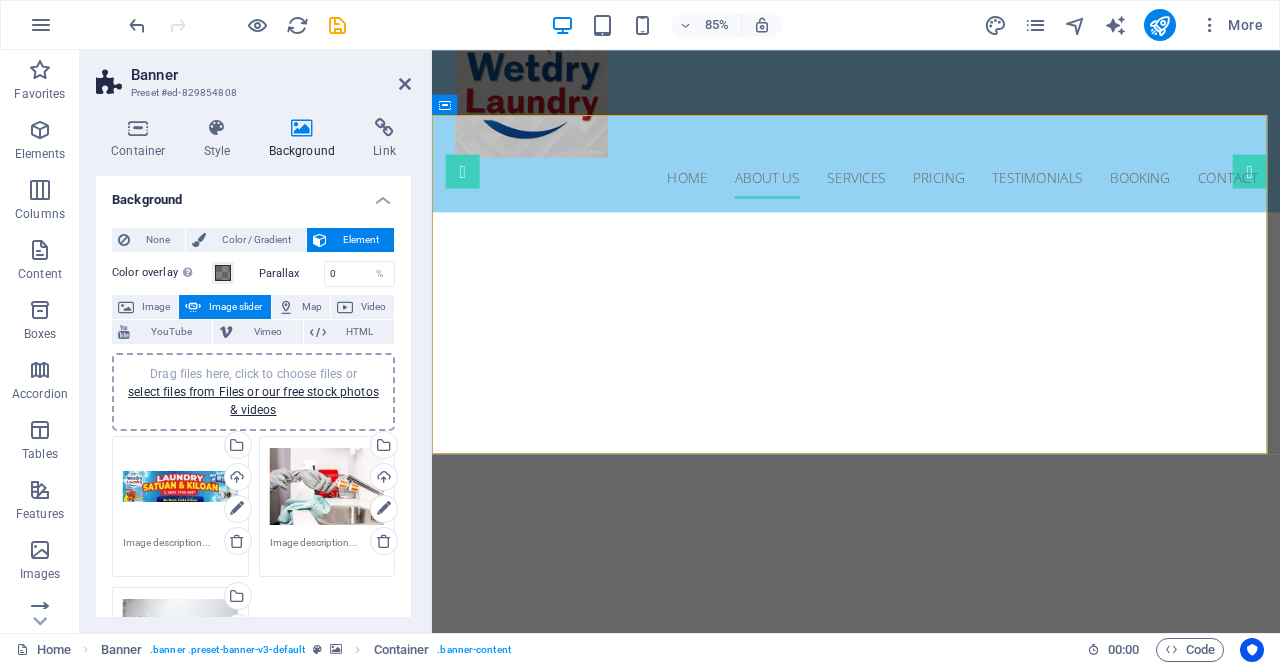 drag, startPoint x: 611, startPoint y: 549, endPoint x: 790, endPoint y: 474, distance: 194.0773 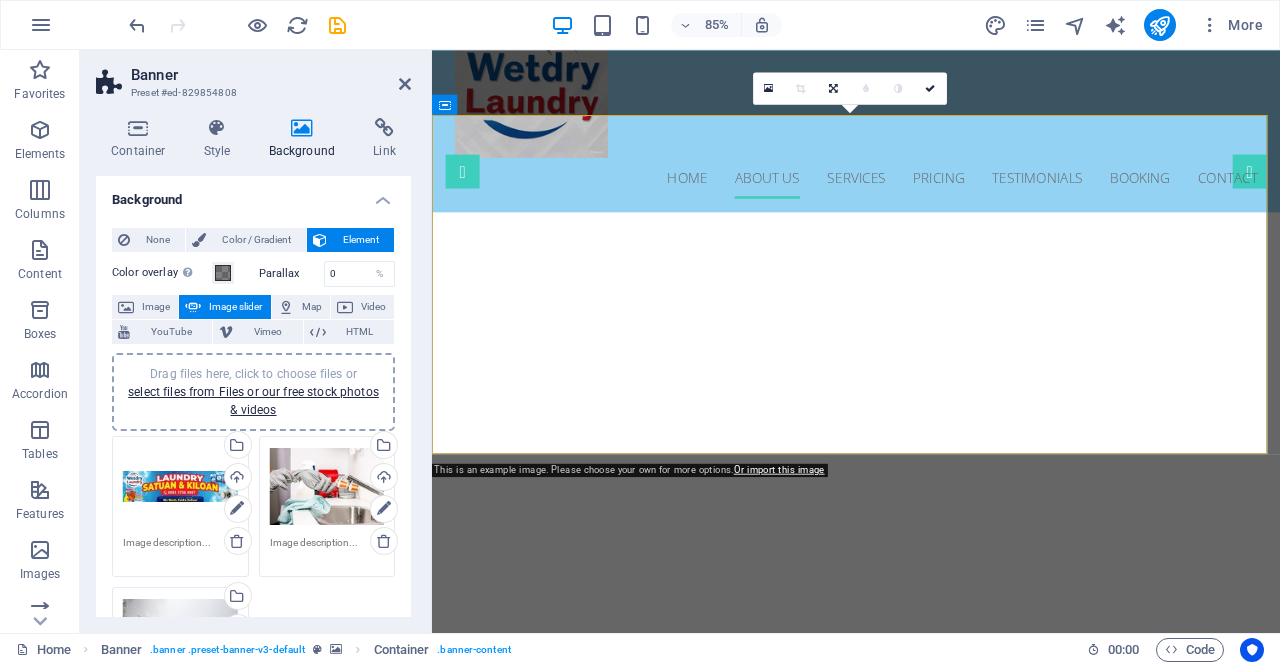 click at bounding box center (833, 88) 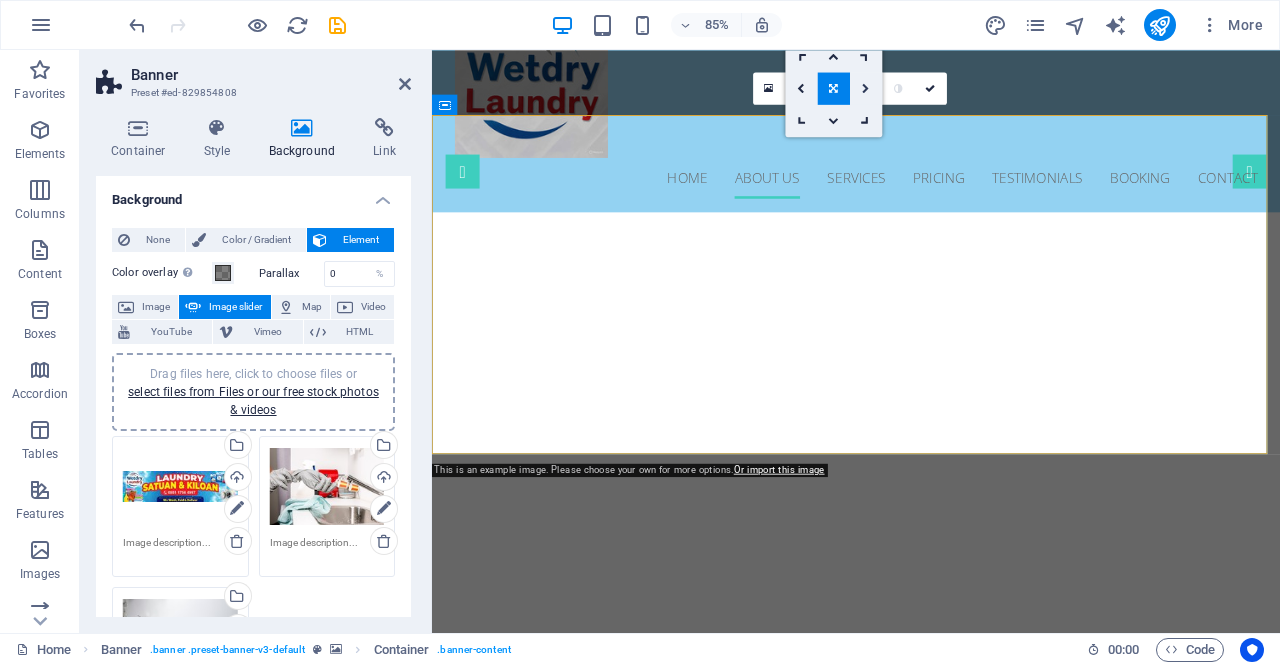 click at bounding box center [866, 88] 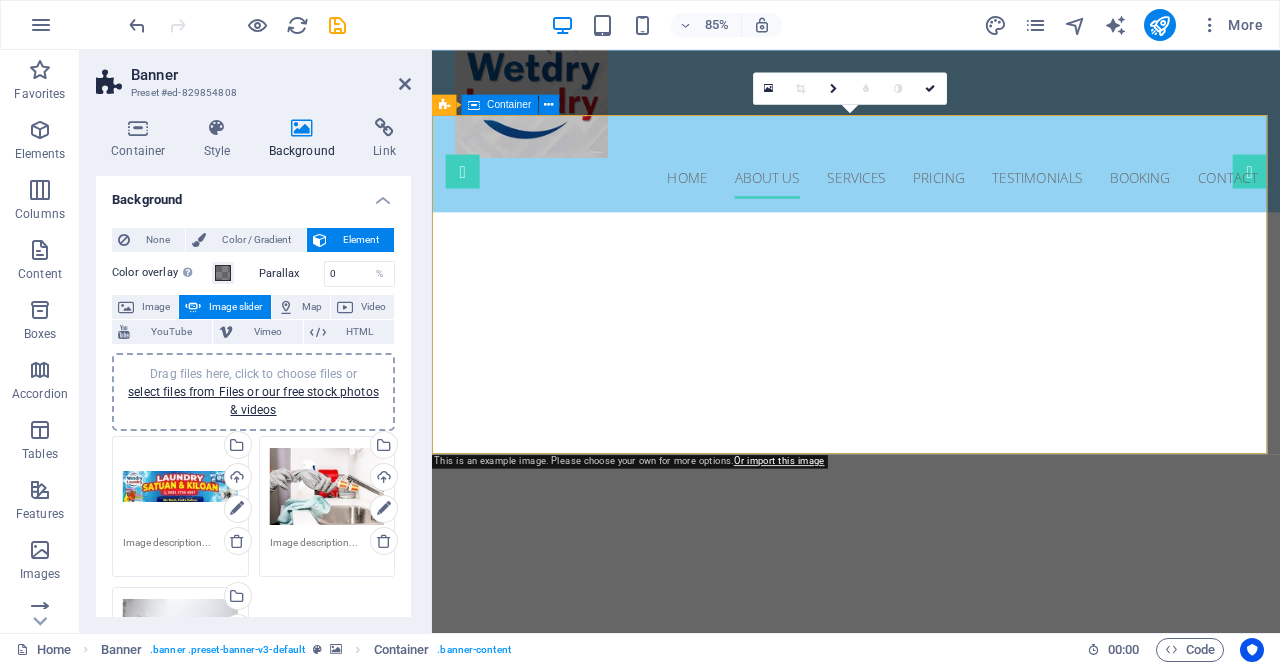 click on "Professional. Affordable. Reliable.  Solusi Laundry Terbaik untuk Anda!" at bounding box center (931, 780) 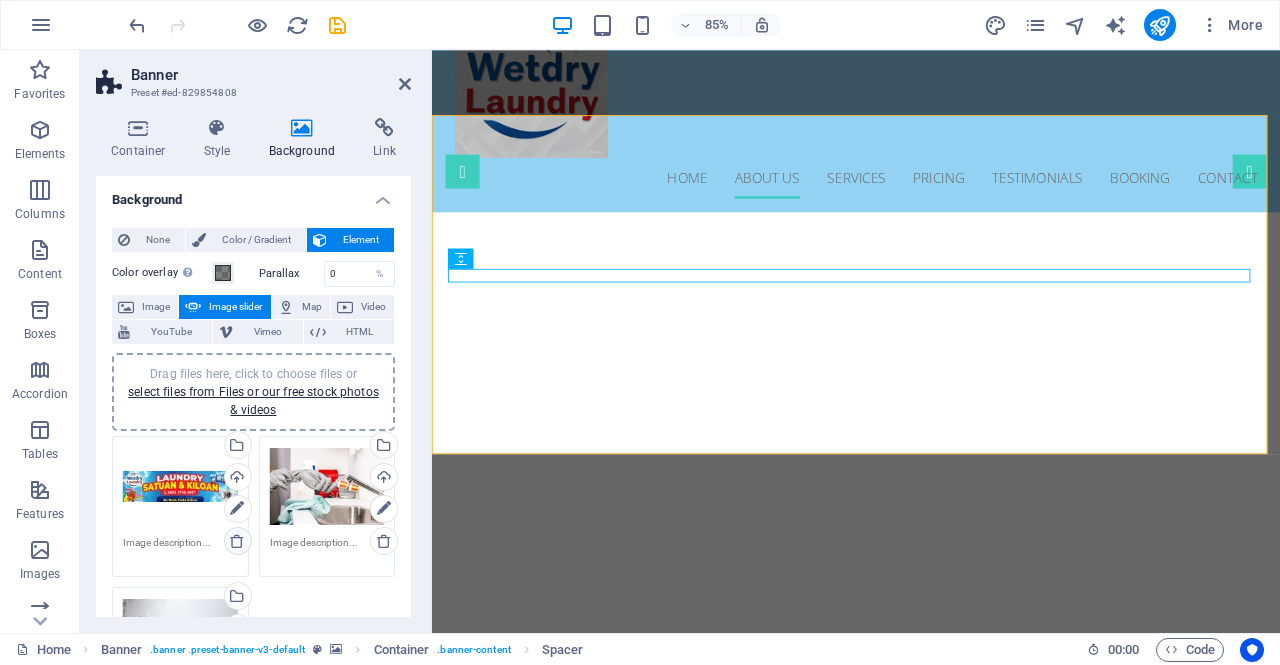 click at bounding box center [237, 541] 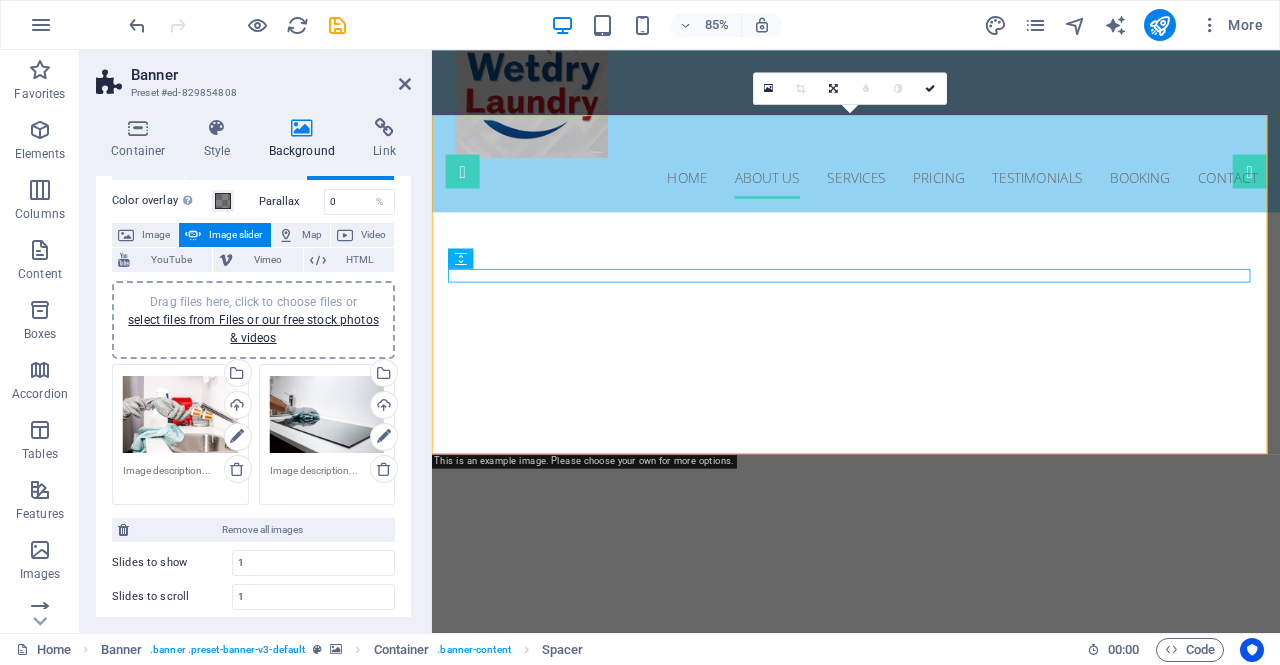 scroll, scrollTop: 0, scrollLeft: 0, axis: both 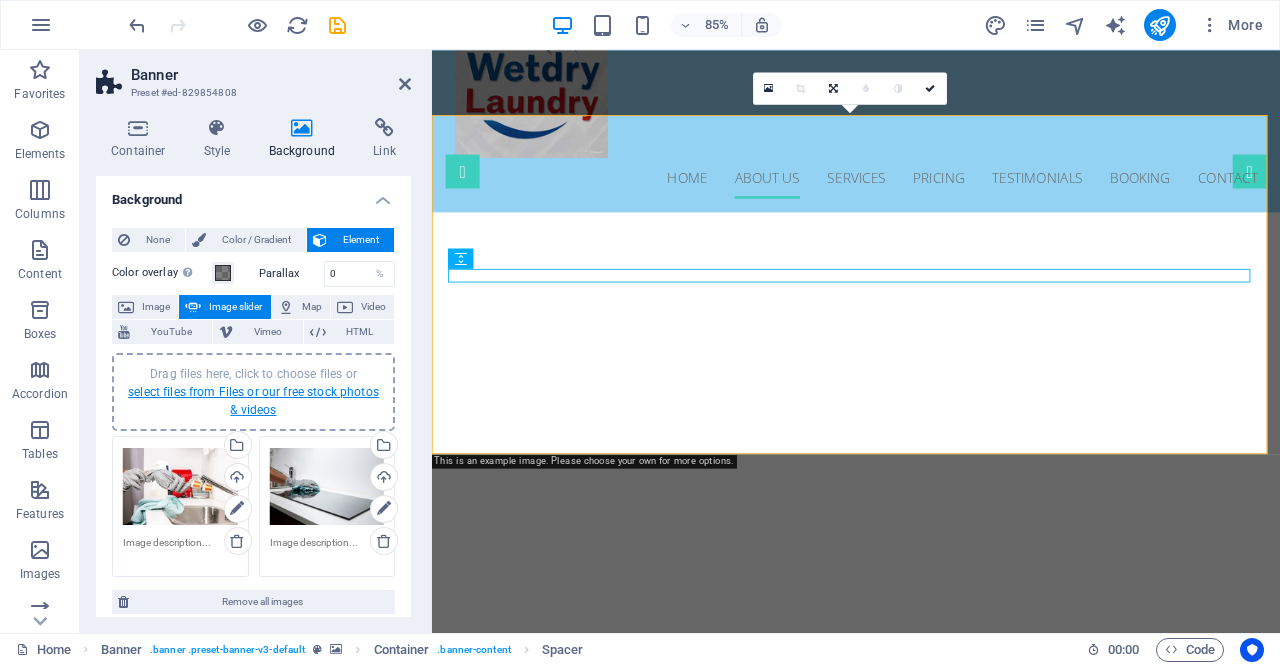 click on "select files from Files or our free stock photos & videos" at bounding box center (253, 401) 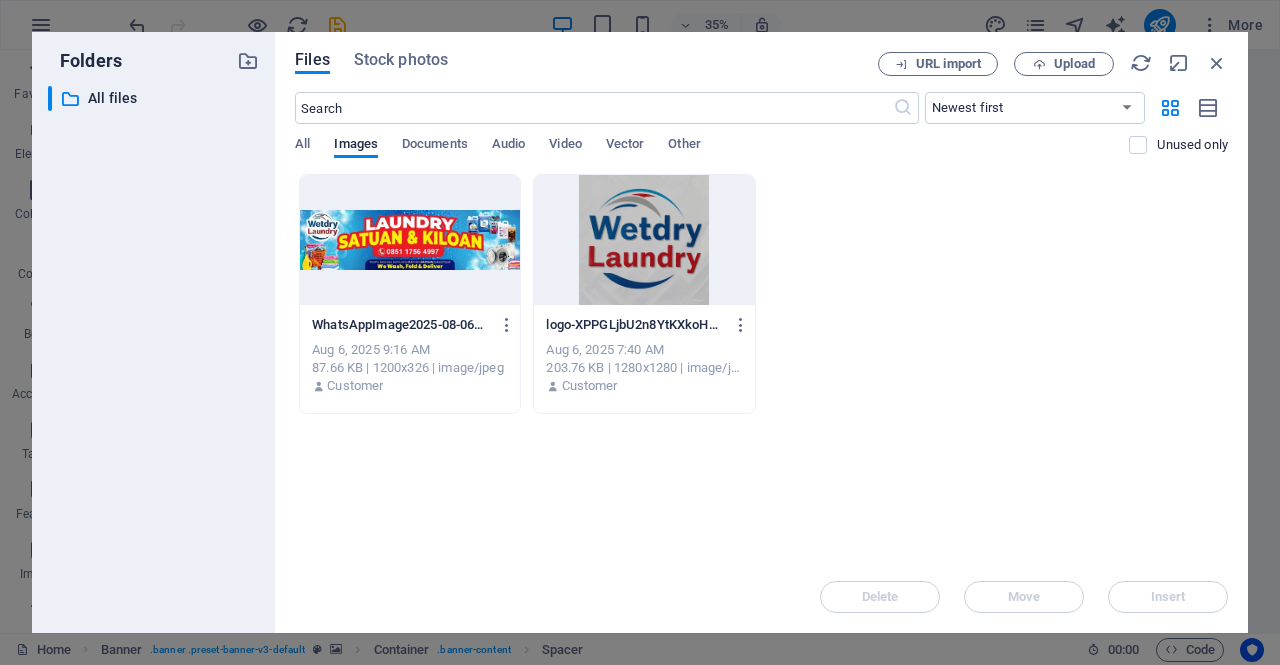 click at bounding box center (410, 240) 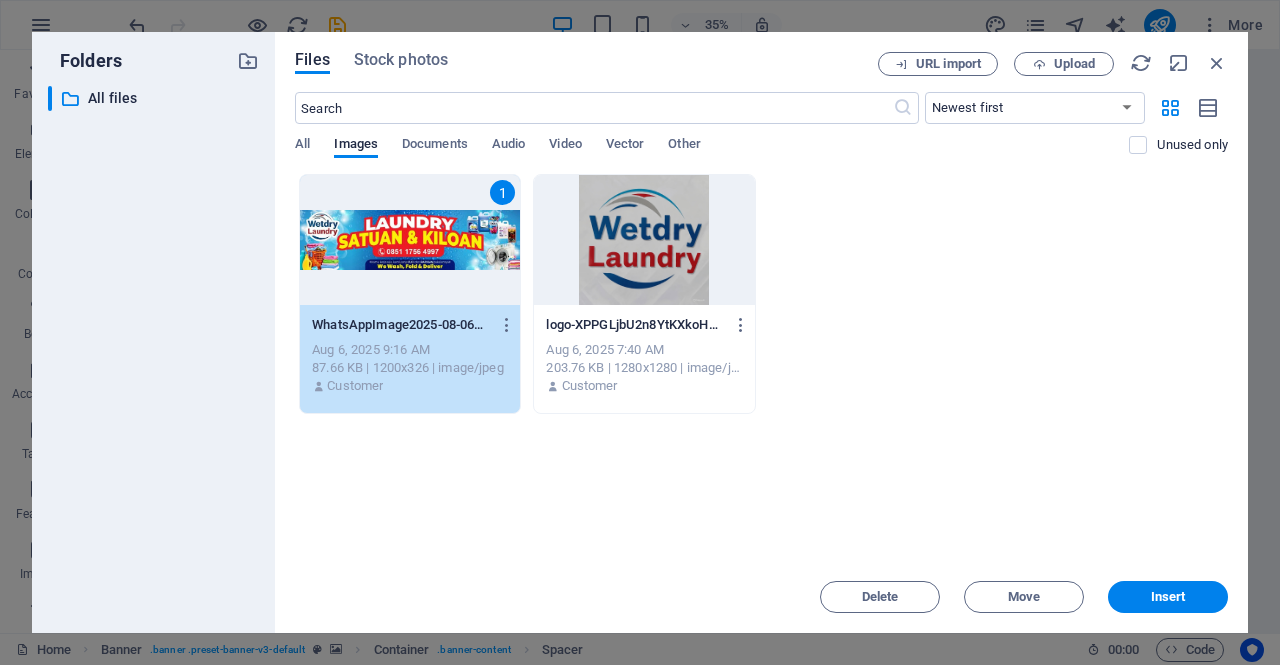 click on "1" at bounding box center (410, 240) 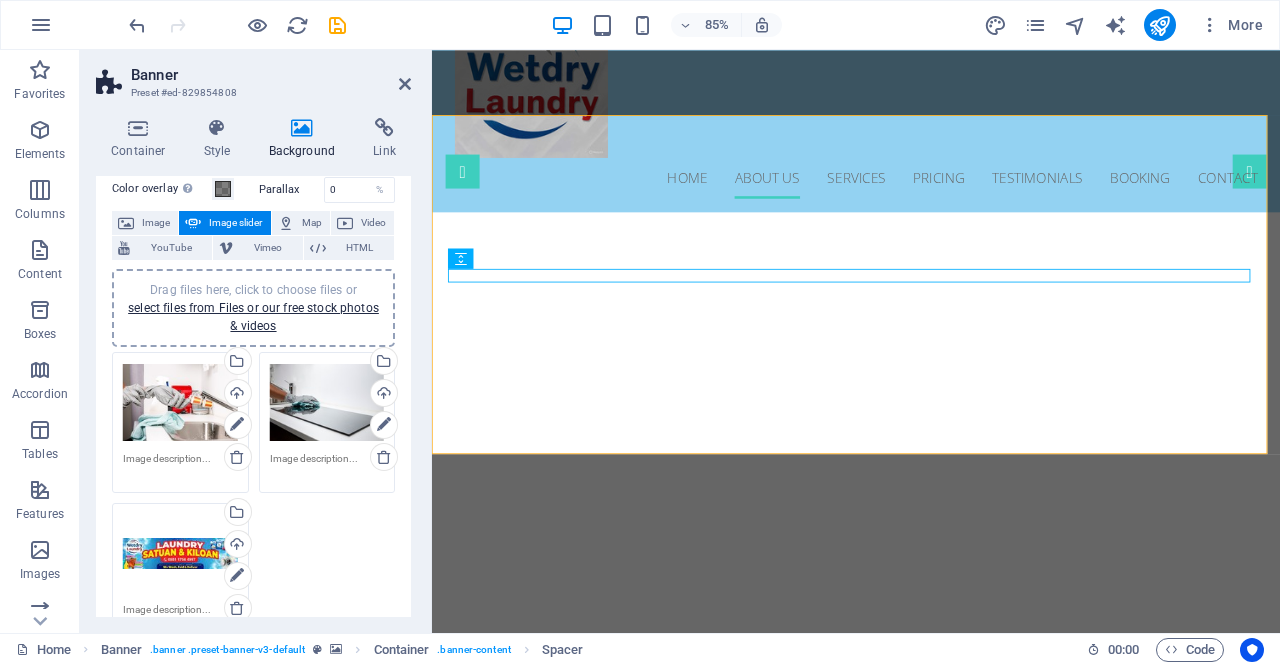 scroll, scrollTop: 100, scrollLeft: 0, axis: vertical 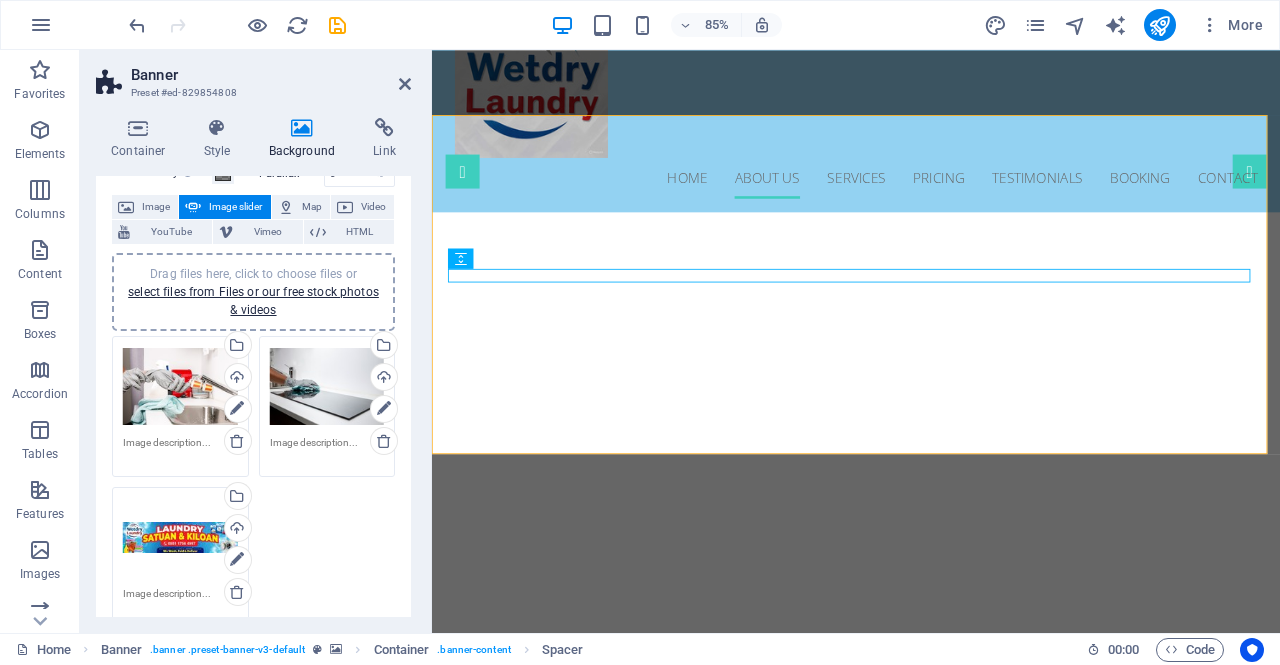 click on "Drag files here, click to choose files or select files from Files or our free stock photos & videos" at bounding box center [180, 538] 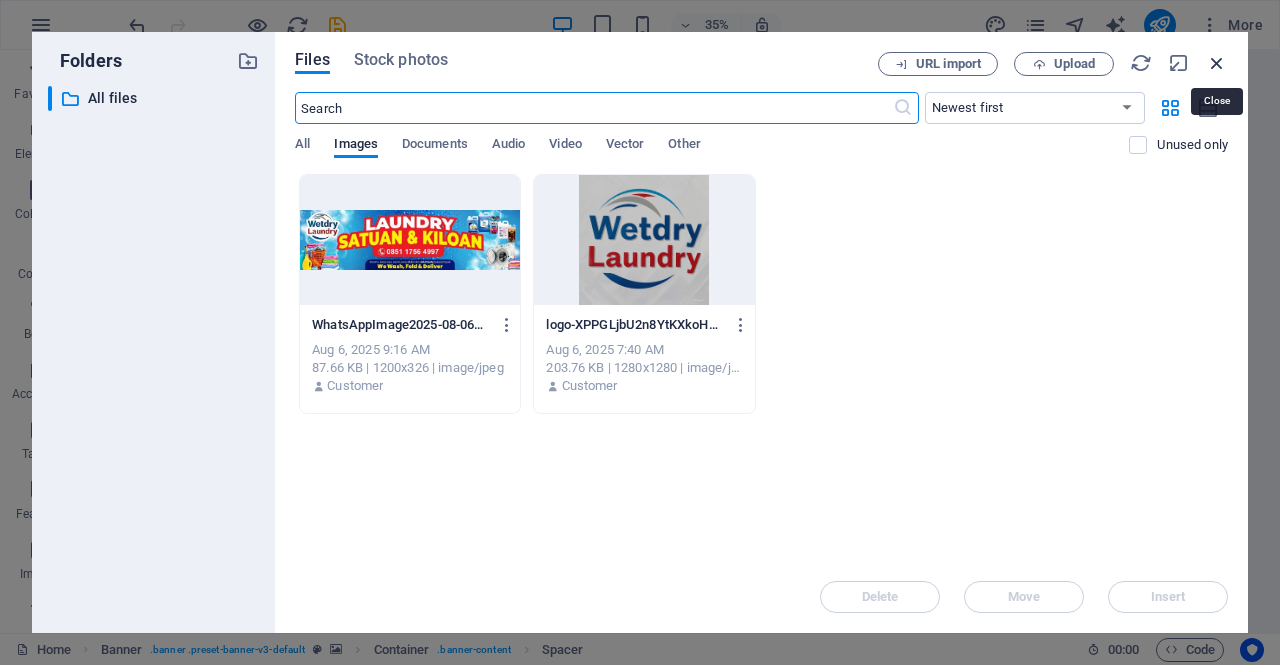 drag, startPoint x: 1219, startPoint y: 59, endPoint x: 908, endPoint y: 23, distance: 313.07666 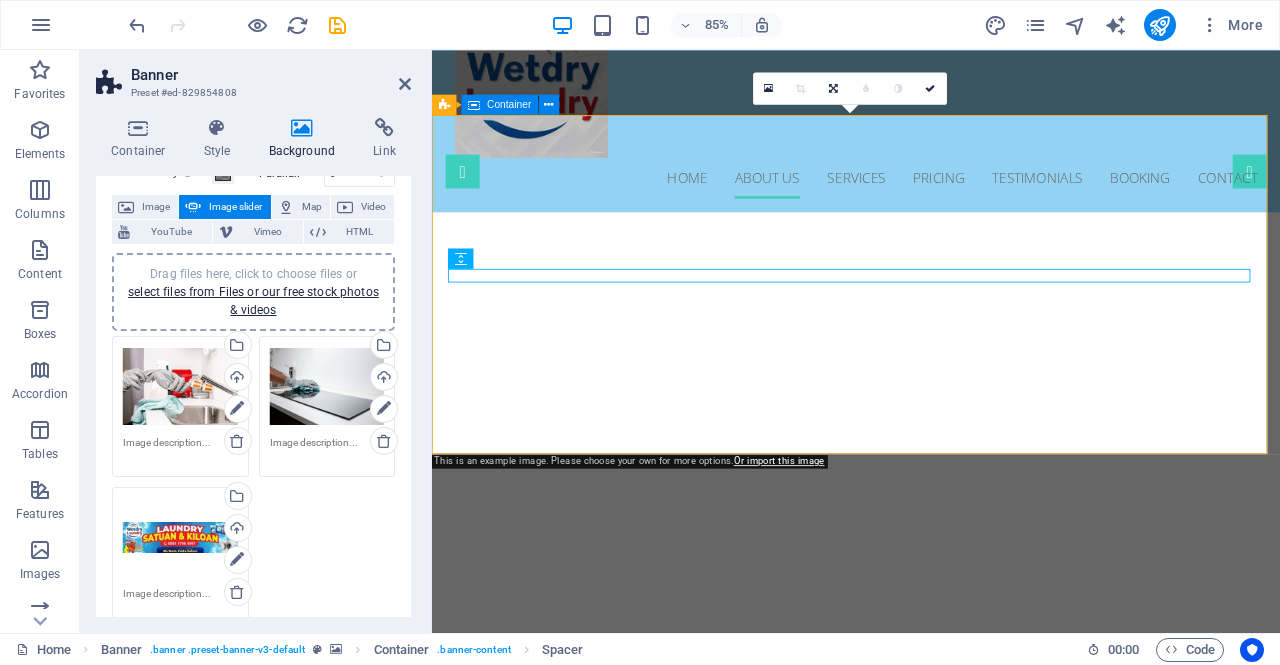 click on "Professional. Affordable. Reliable.  Solusi Laundry Terbaik untuk Anda!" at bounding box center (931, 780) 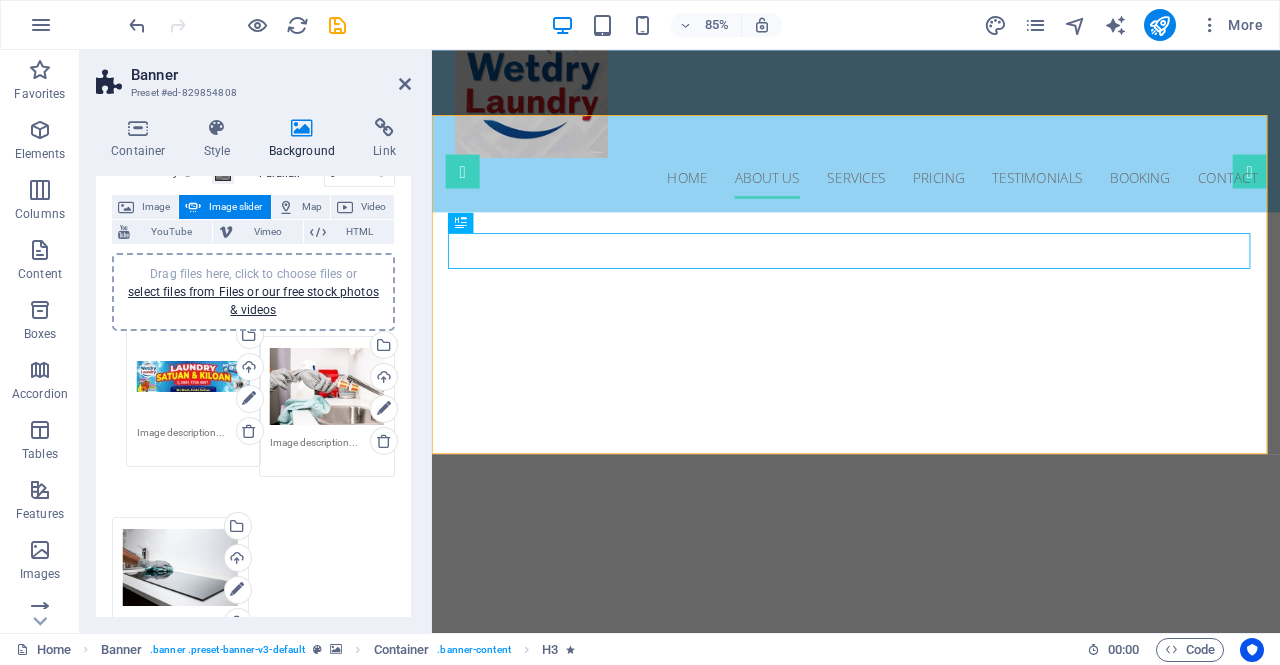 drag, startPoint x: 154, startPoint y: 523, endPoint x: 168, endPoint y: 362, distance: 161.60754 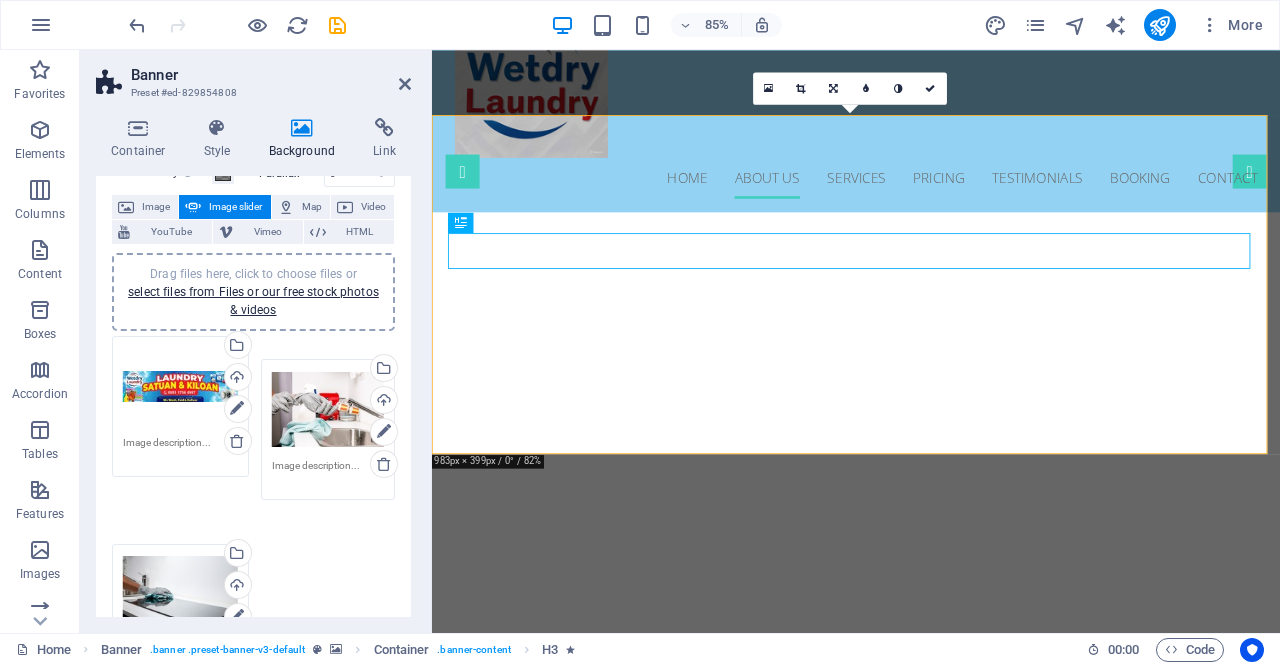 drag, startPoint x: 292, startPoint y: 418, endPoint x: 305, endPoint y: 427, distance: 15.811388 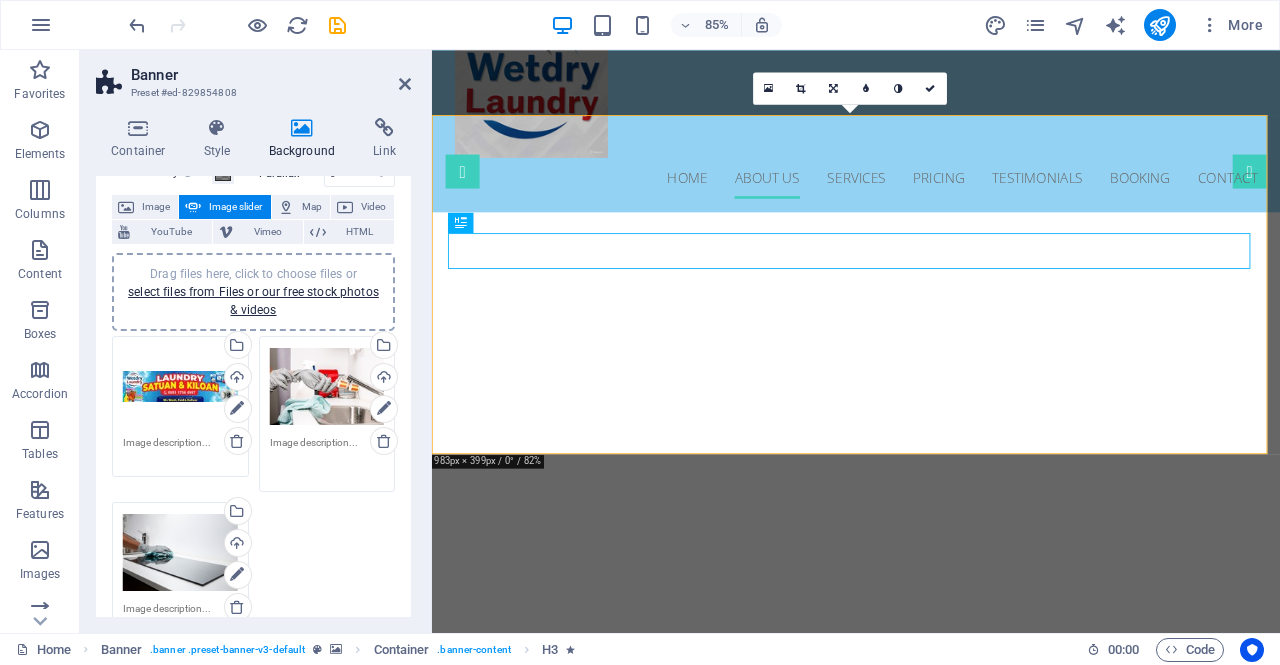 click at bounding box center [327, 457] 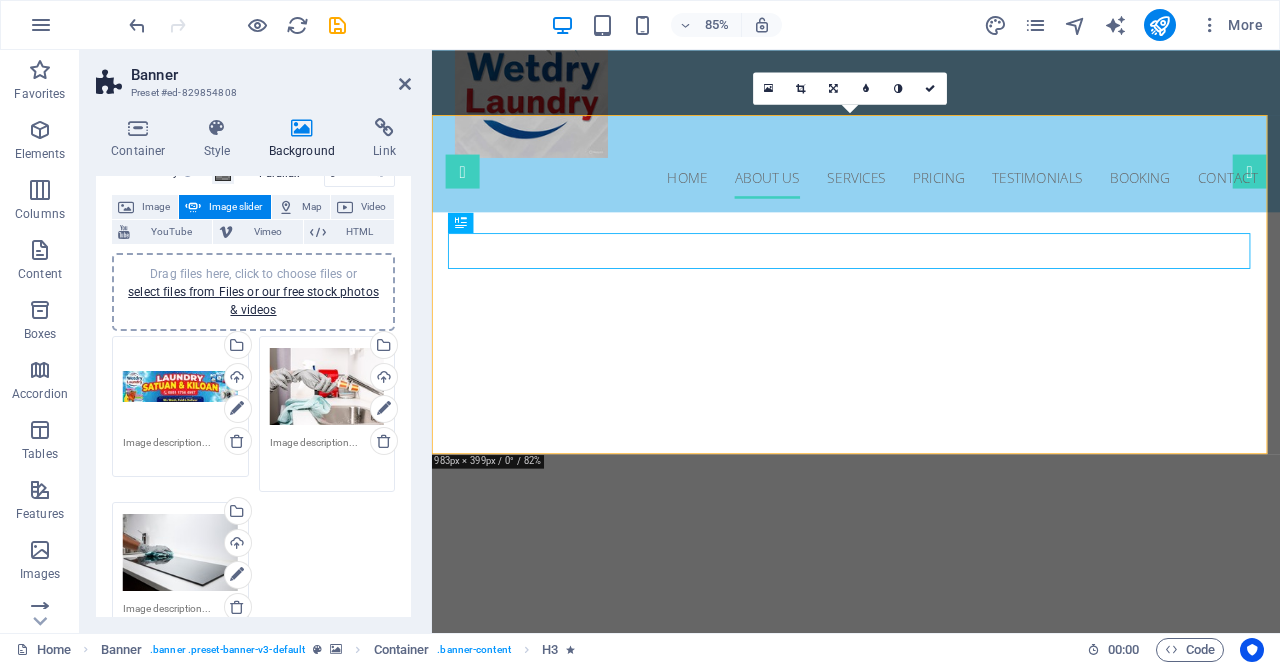 click on "Drag files here, click to choose files or select files from Files or our free stock photos & videos" at bounding box center [327, 387] 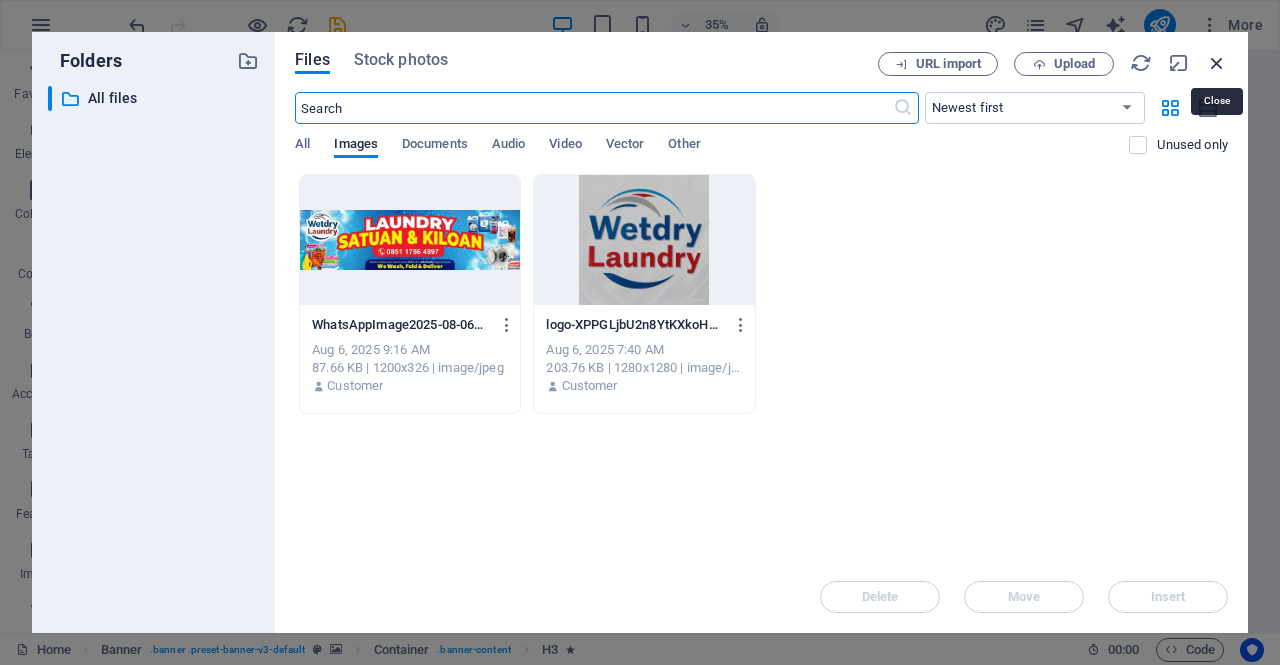 click at bounding box center [1217, 63] 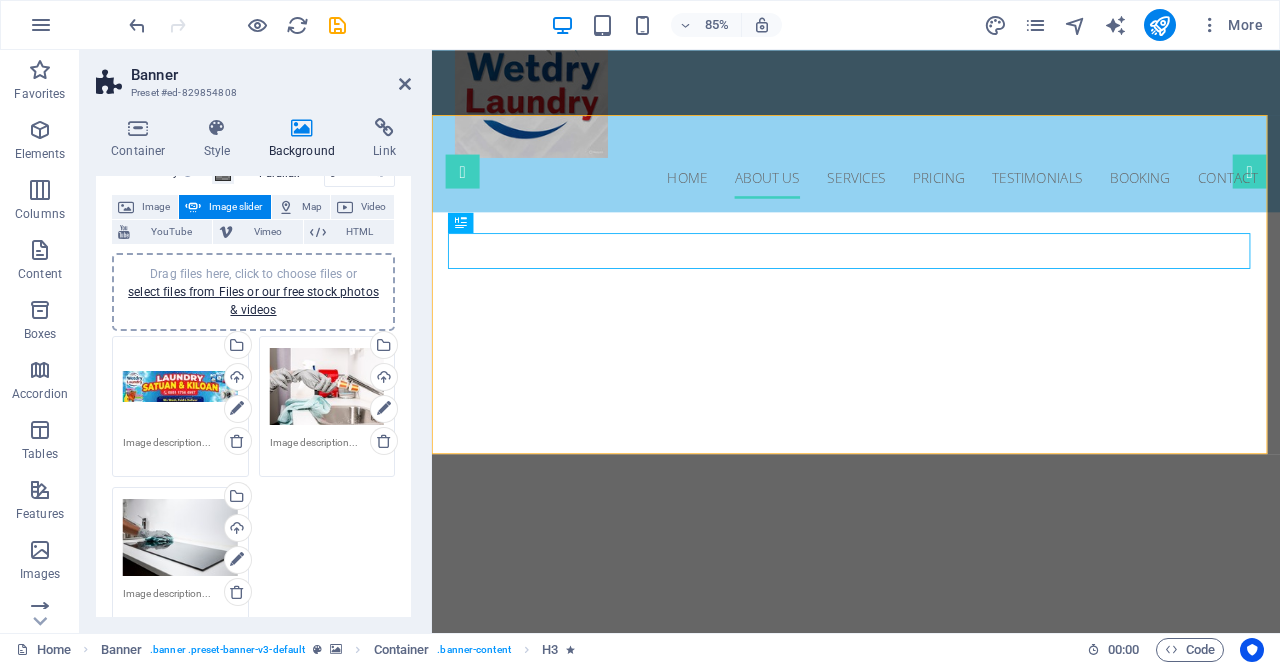 click on "Drag files here, click to choose files or select files from Files or our free stock photos & videos" at bounding box center (180, 387) 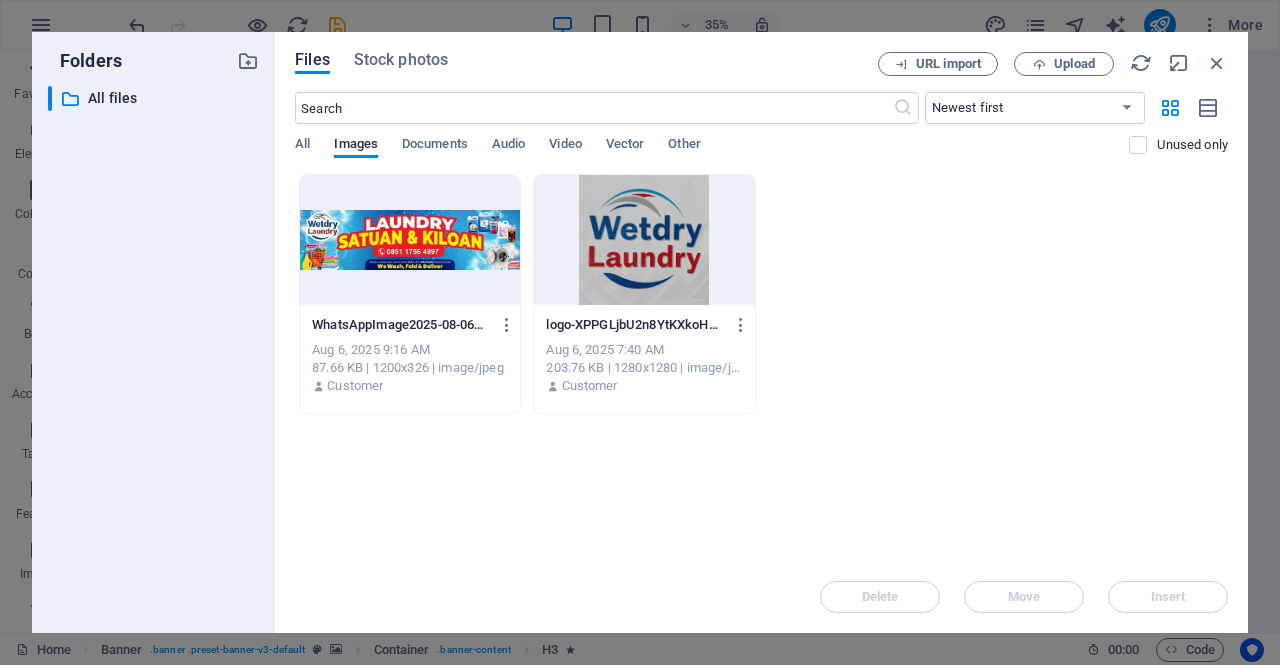 click on "WhatsAppImage2025-08-06at14.10.32-mO-Awyb_XzpX7U7nK_SAxw.jpg WhatsAppImage2025-08-06at14.10.32-mO-Awyb_XzpX7U7nK_SAxw.jpg" at bounding box center (410, 325) 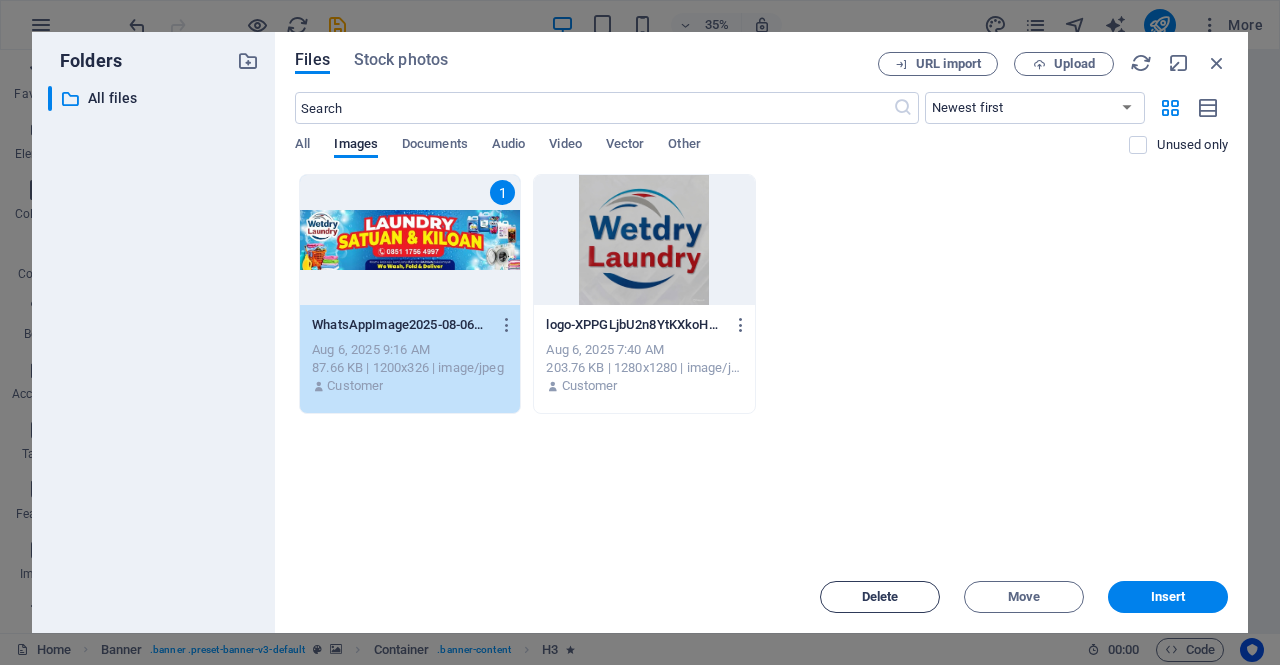 click on "Delete" at bounding box center [880, 597] 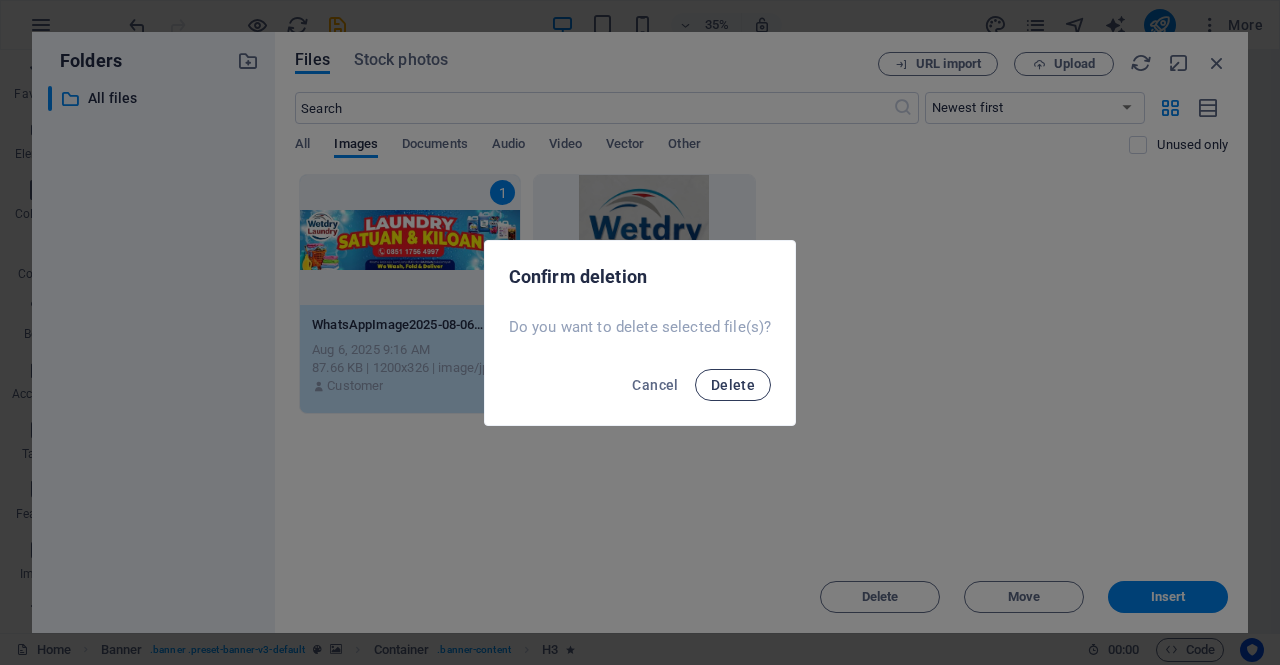 click on "Delete" at bounding box center (733, 385) 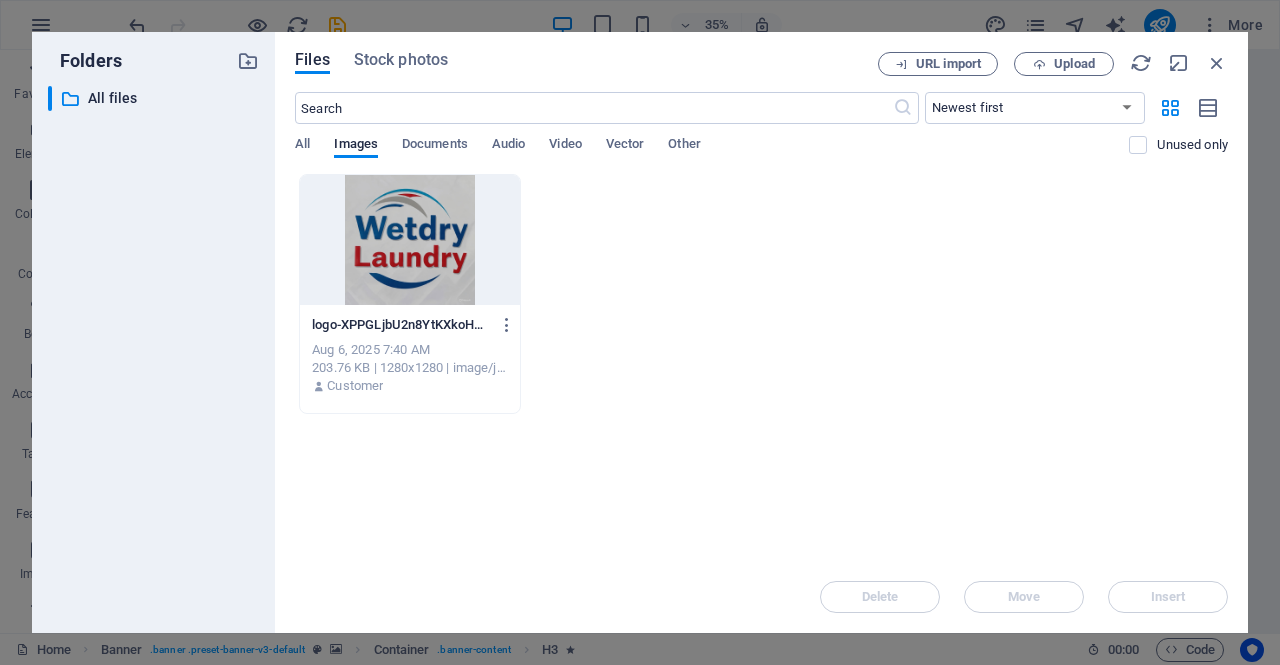 click on "Drop files here to upload them instantly logo-XPPGLjbU2n8YtKXkoH8RPw.jpeg logo-XPPGLjbU2n8YtKXkoH8RPw.jpeg Aug 6, 2025 7:40 AM 203.76 KB | 1280x1280 | image/jpeg Customer" at bounding box center (761, 367) 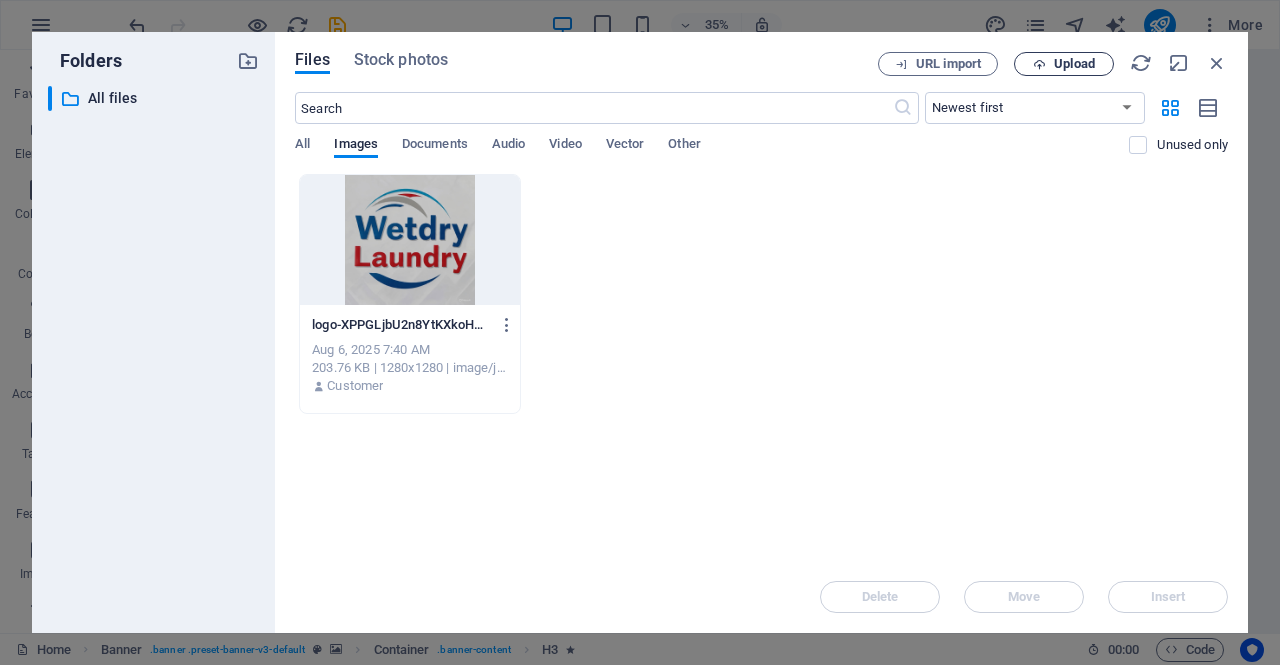 click on "Upload" at bounding box center (1074, 64) 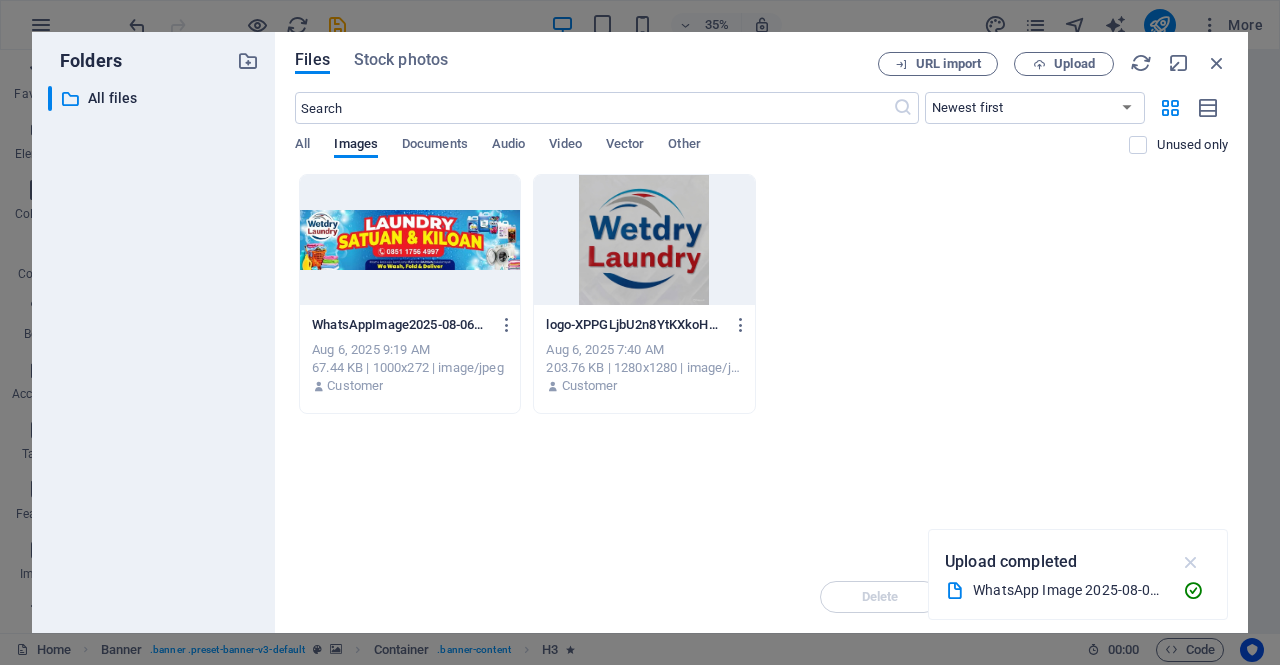 click at bounding box center [1191, 562] 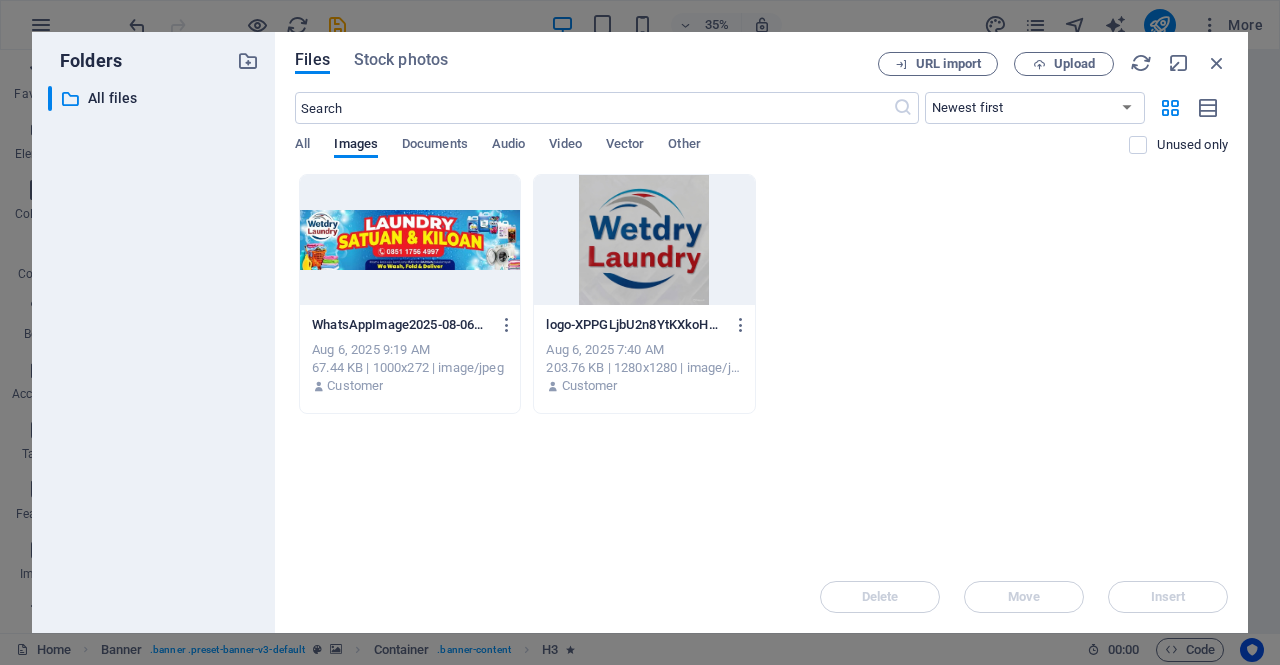 click at bounding box center (410, 240) 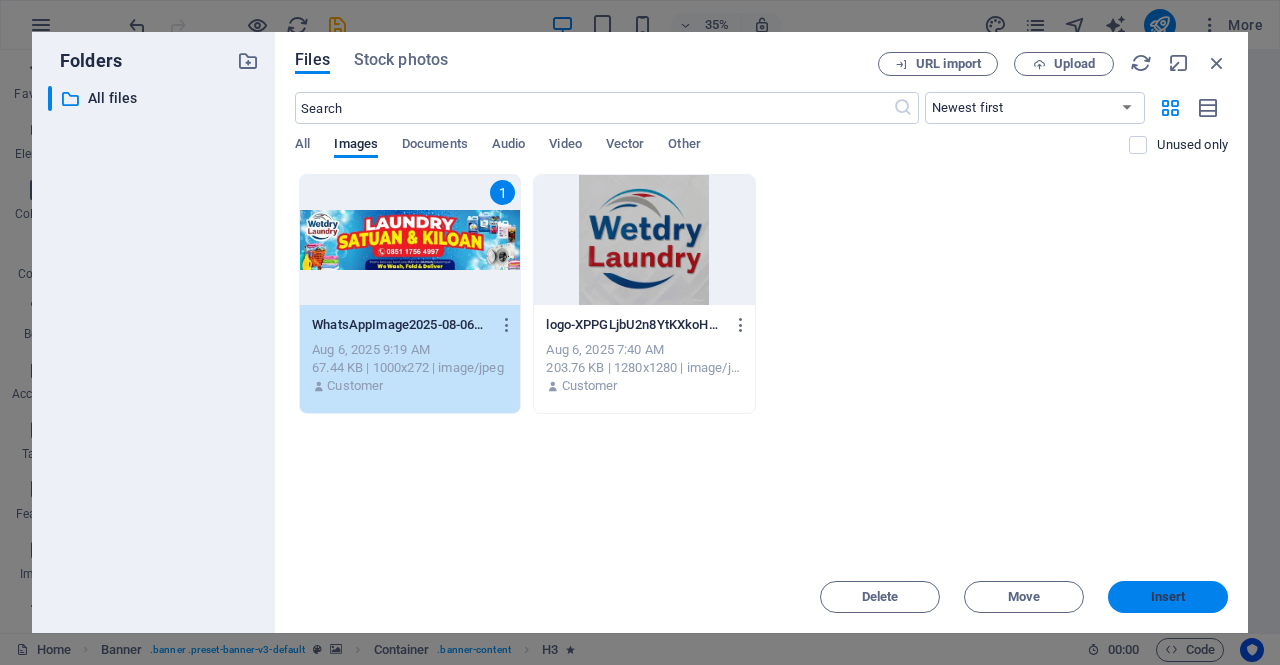 click on "Insert" at bounding box center [1168, 597] 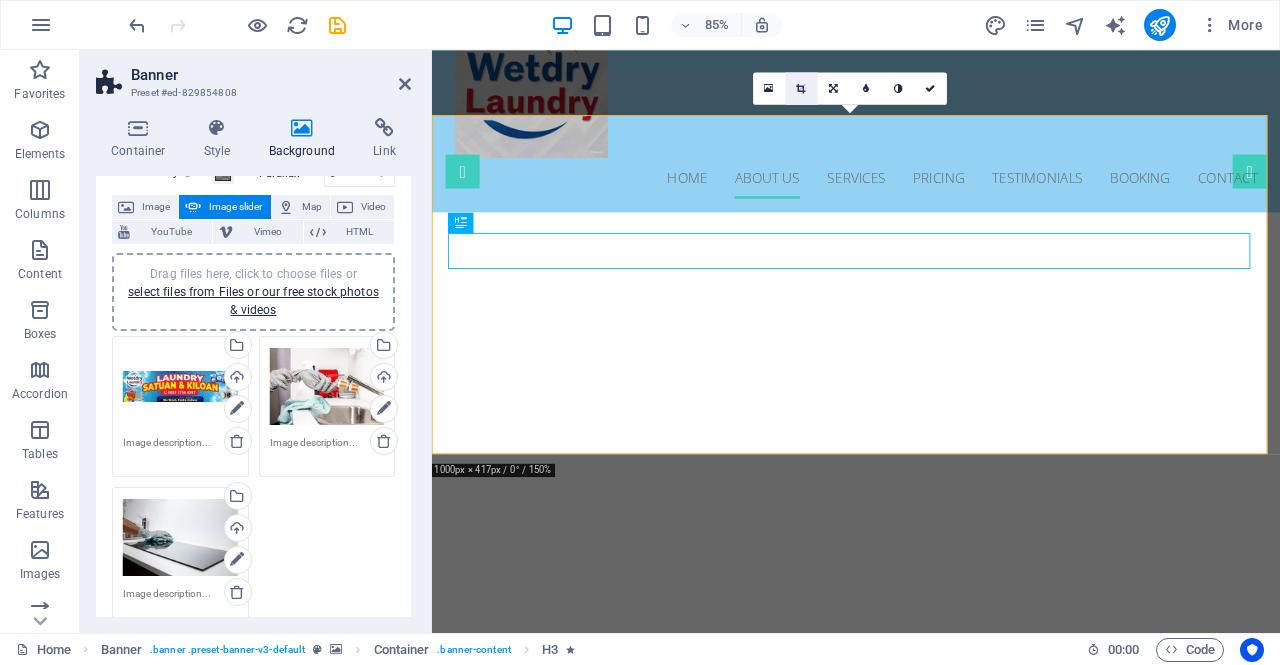 click at bounding box center [801, 88] 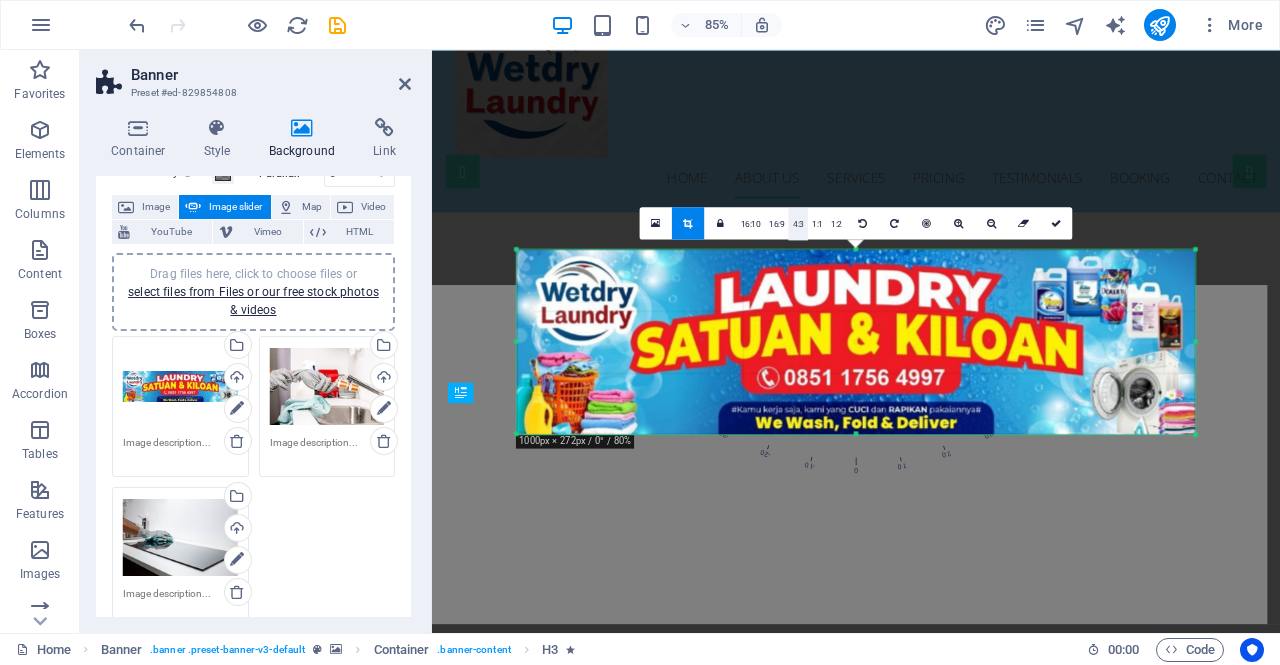 click on "4:3" at bounding box center (798, 224) 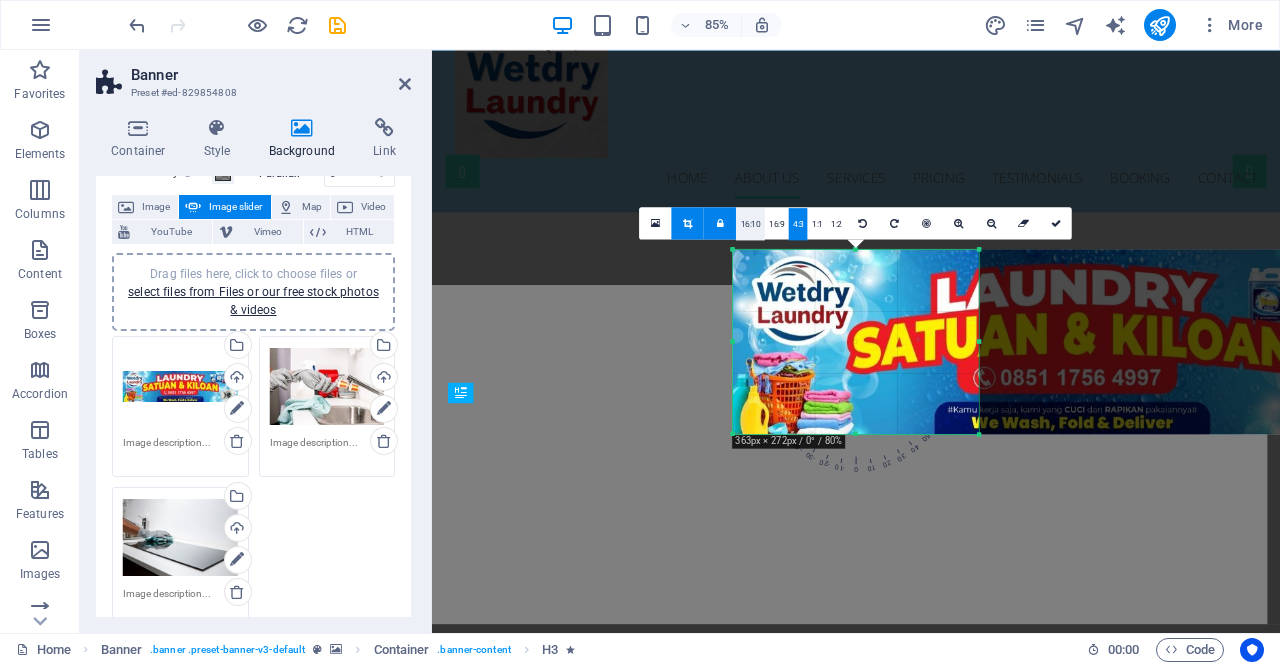 click on "16:10" at bounding box center [751, 224] 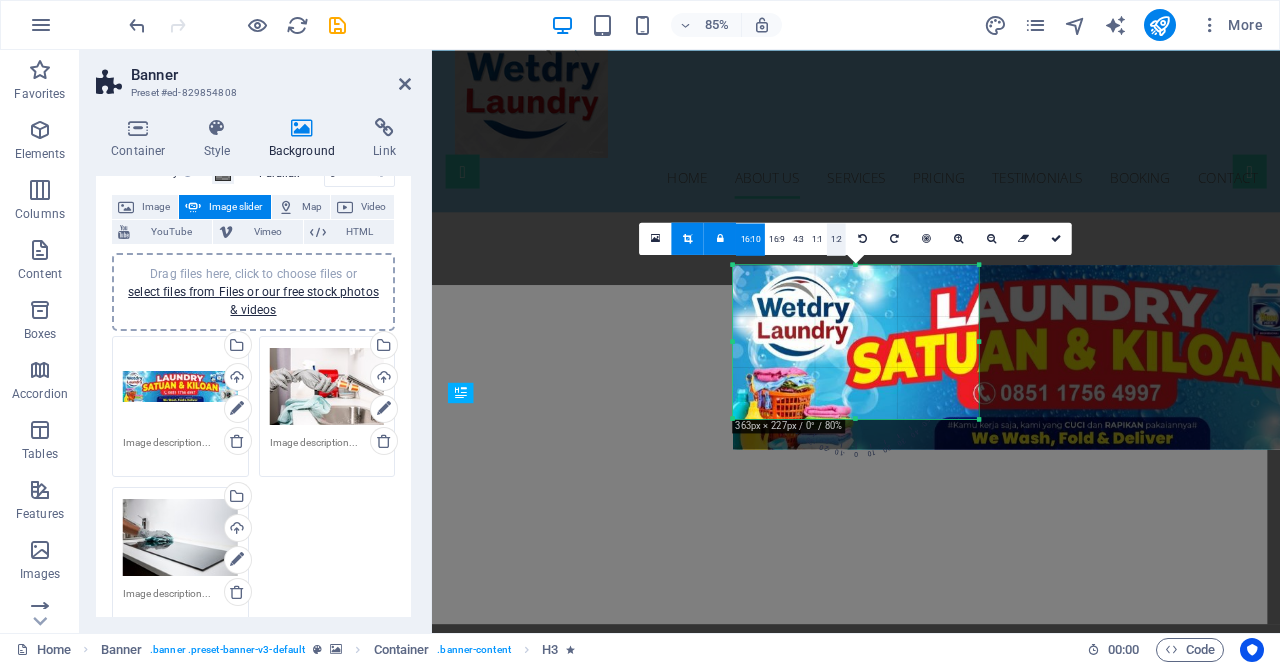 click on "1:2" at bounding box center [836, 239] 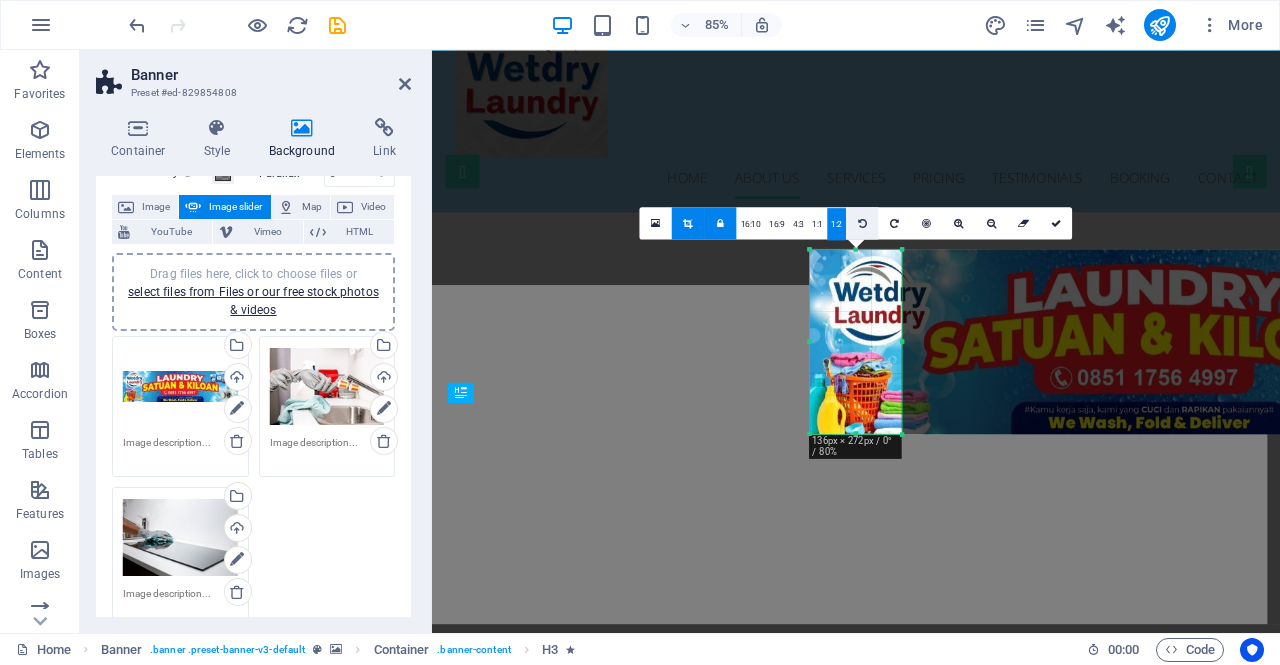click at bounding box center [862, 223] 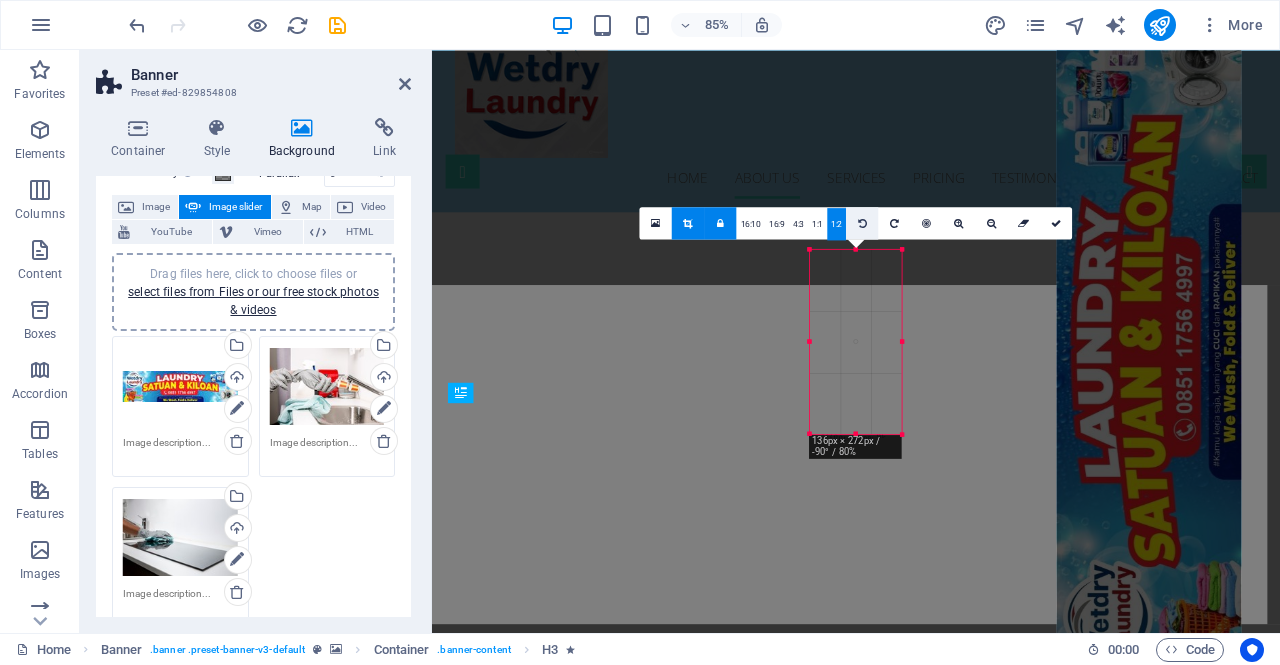 click at bounding box center (862, 223) 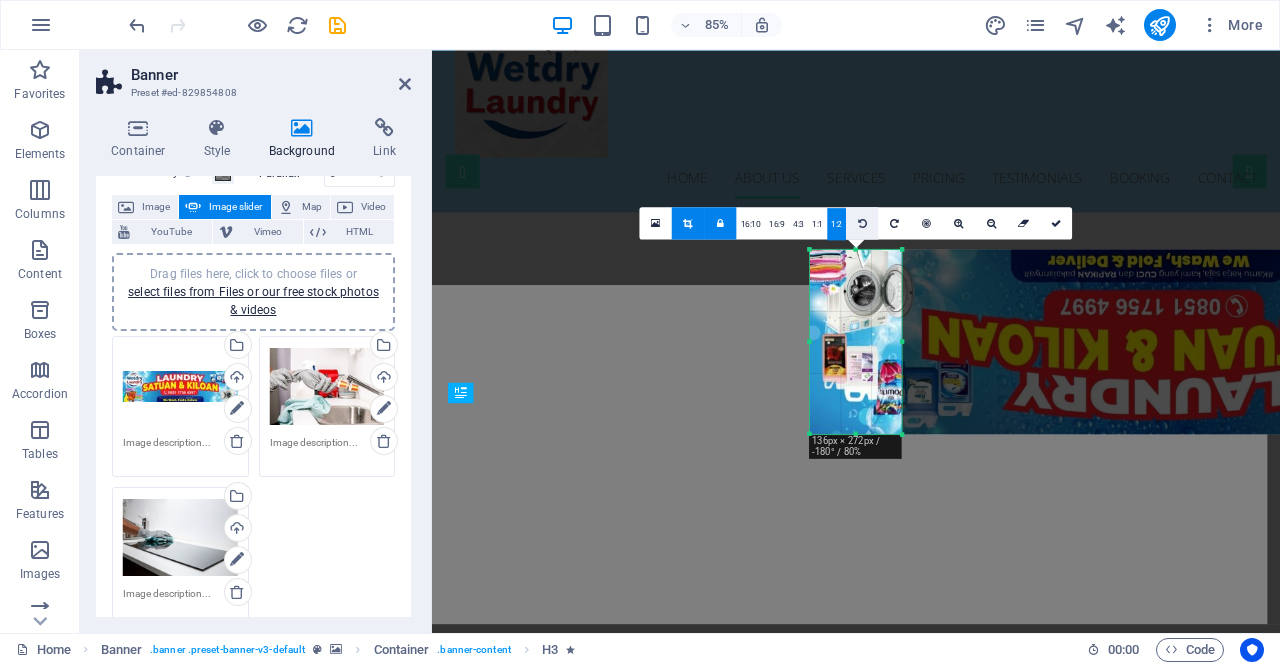 click at bounding box center [862, 223] 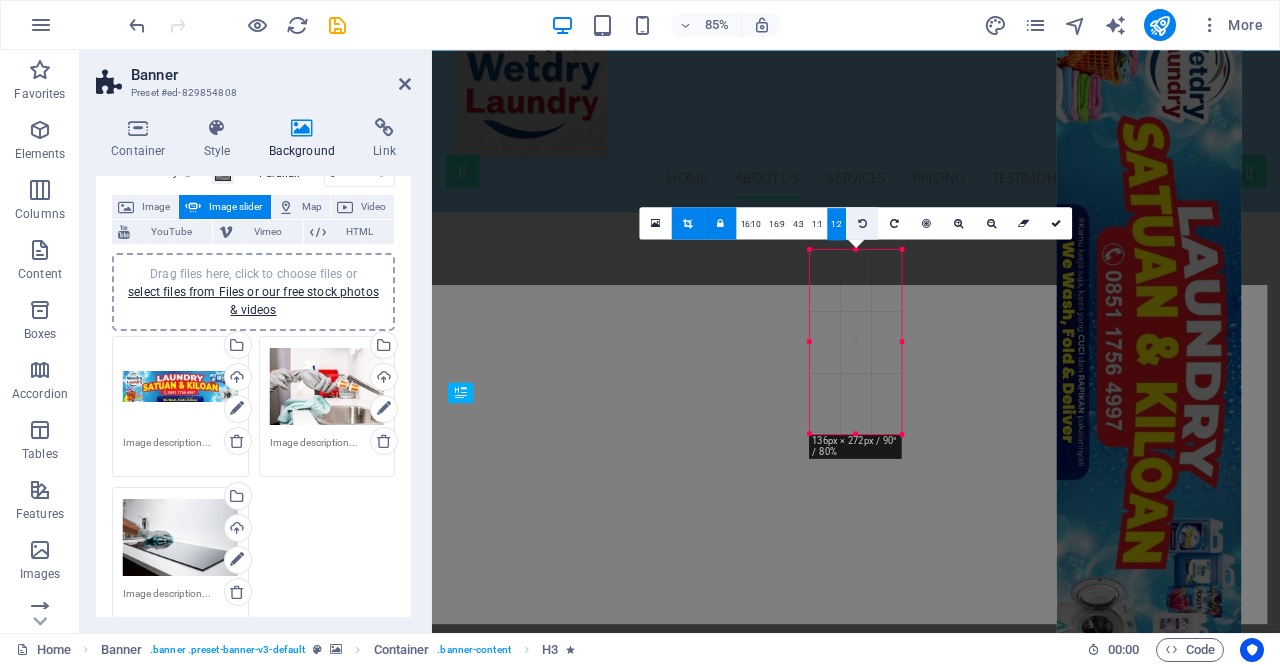 click at bounding box center [862, 223] 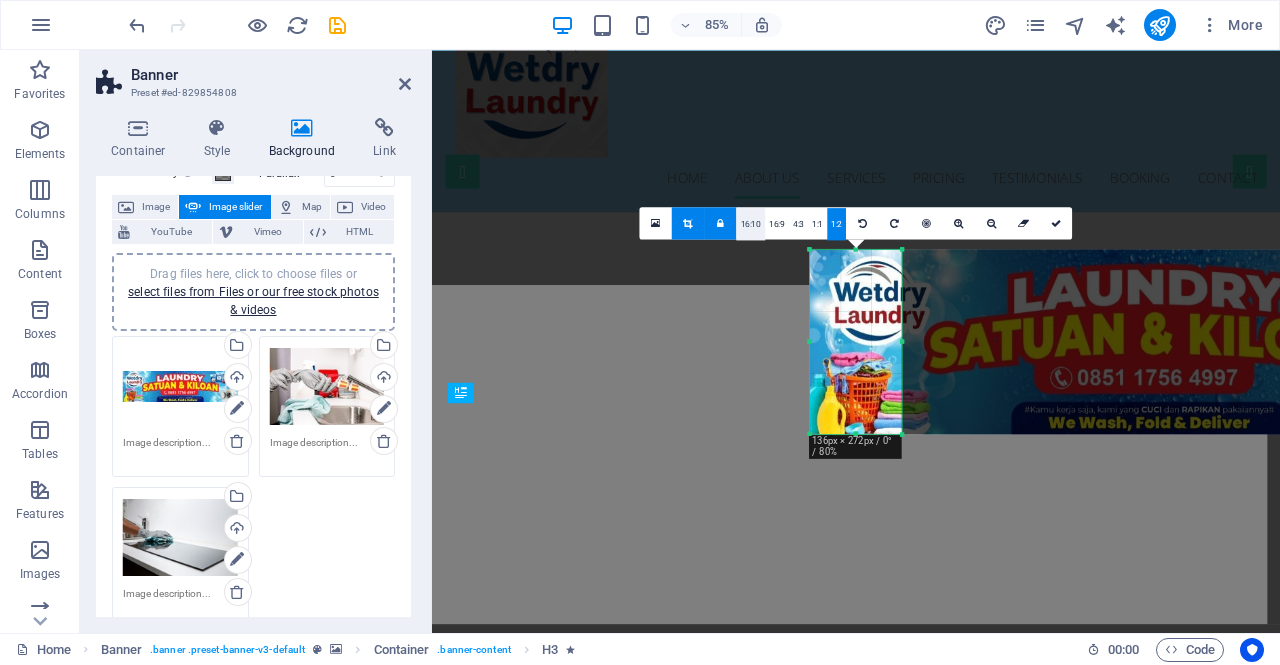 click on "16:10" at bounding box center [751, 224] 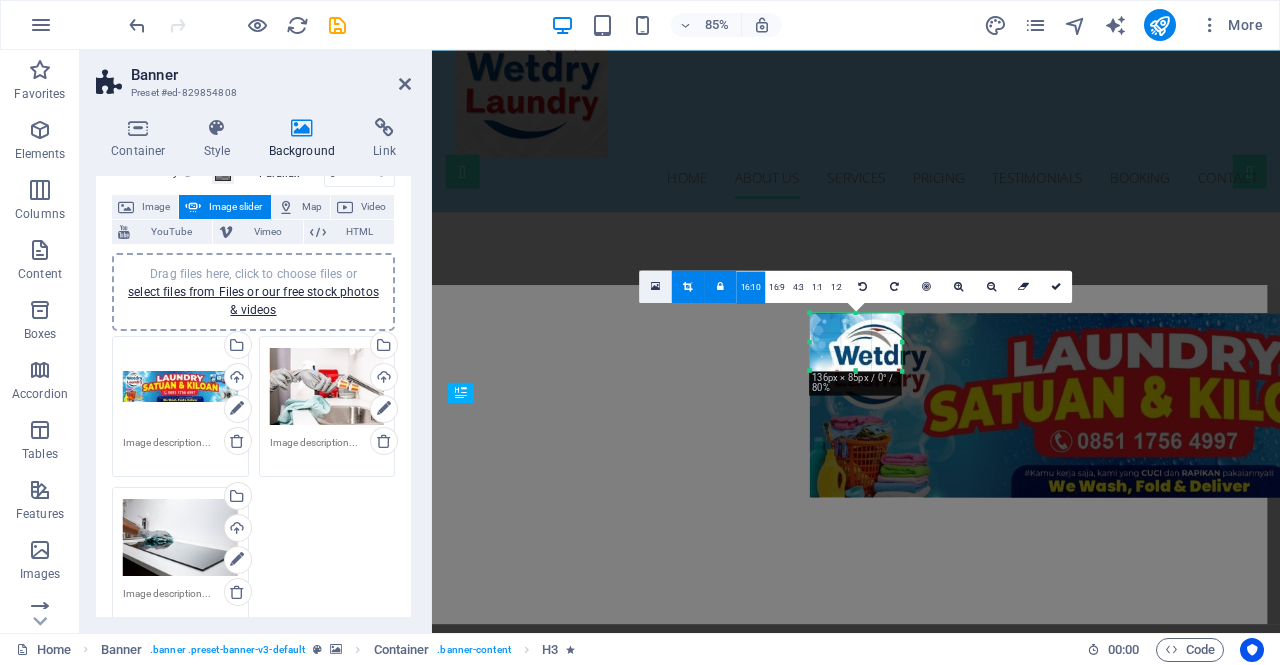 click at bounding box center (655, 286) 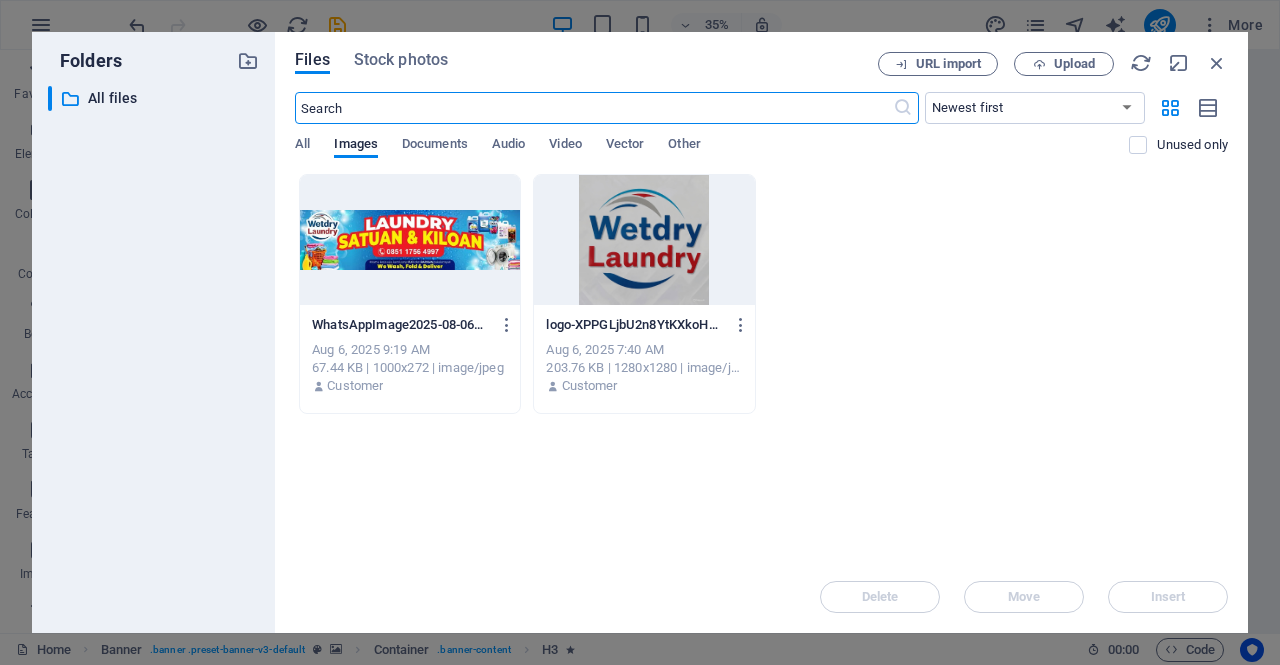 click at bounding box center [410, 240] 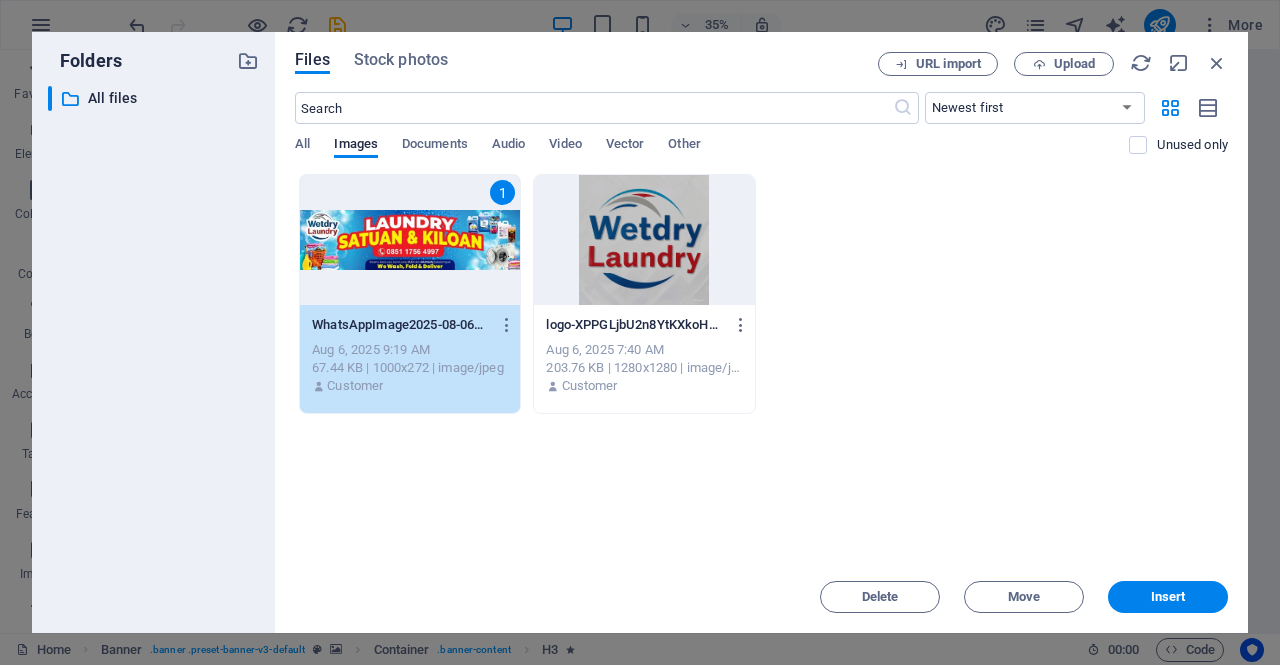 click on "1" at bounding box center (410, 240) 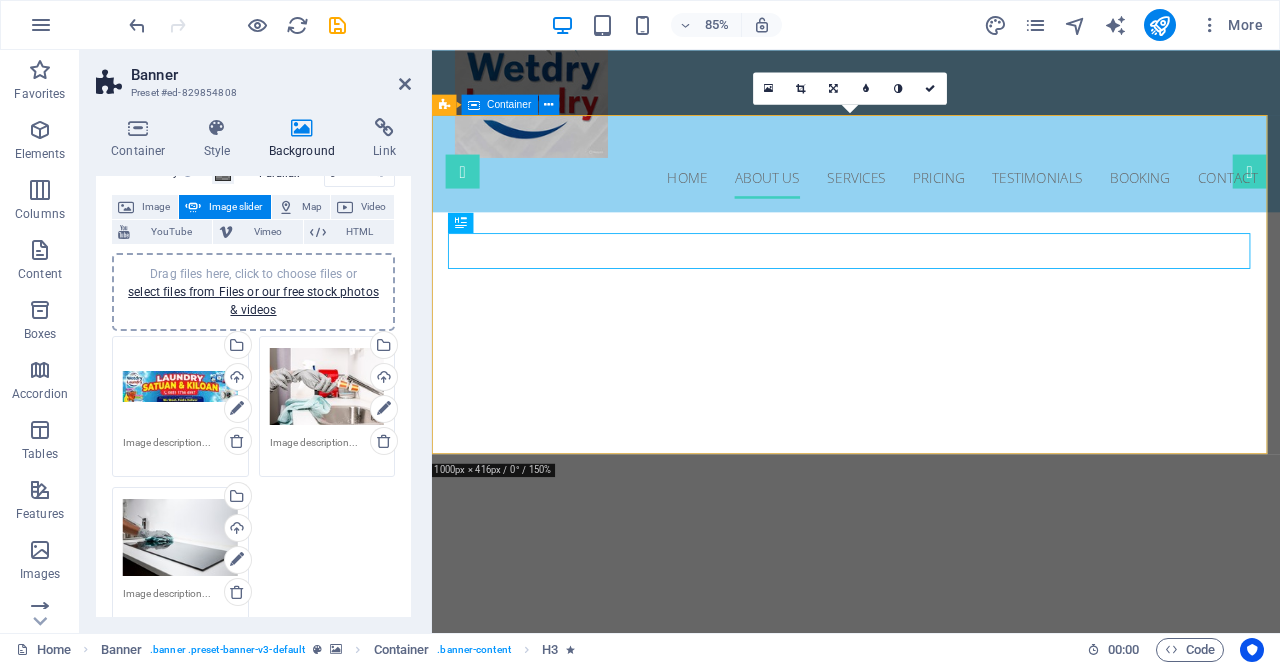 click on "Professional. Affordable. Reliable.  Solusi Laundry Terbaik untuk Anda!" at bounding box center (931, 790) 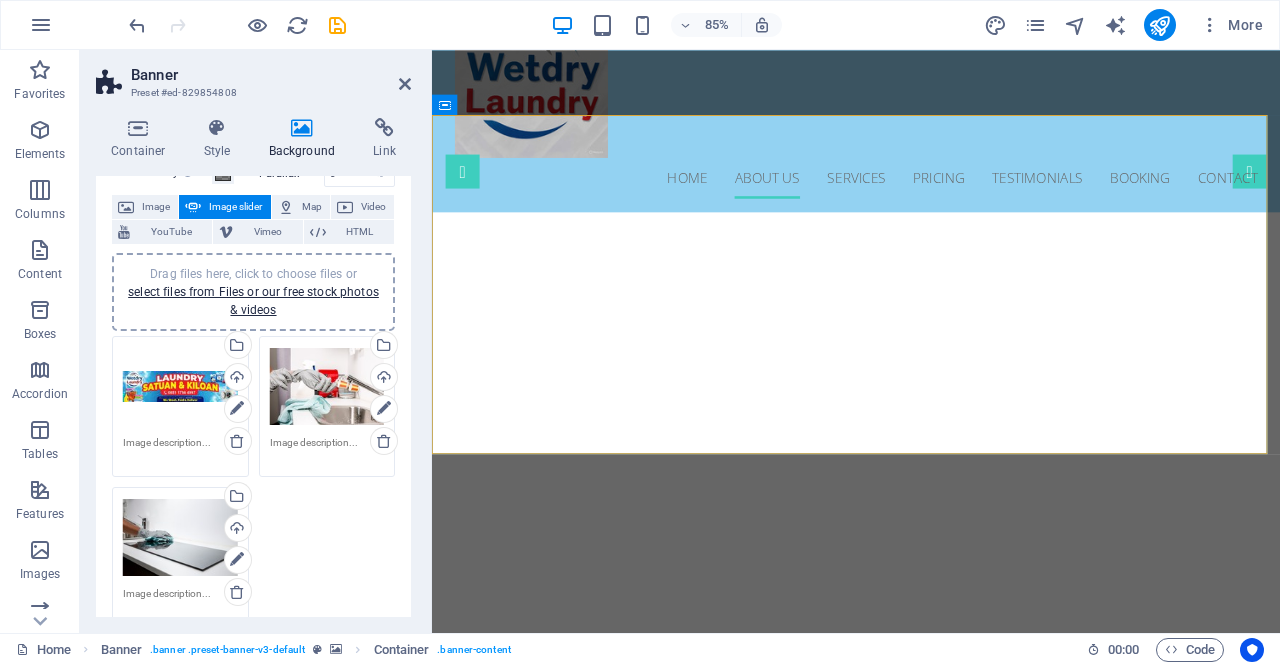 scroll, scrollTop: 0, scrollLeft: 0, axis: both 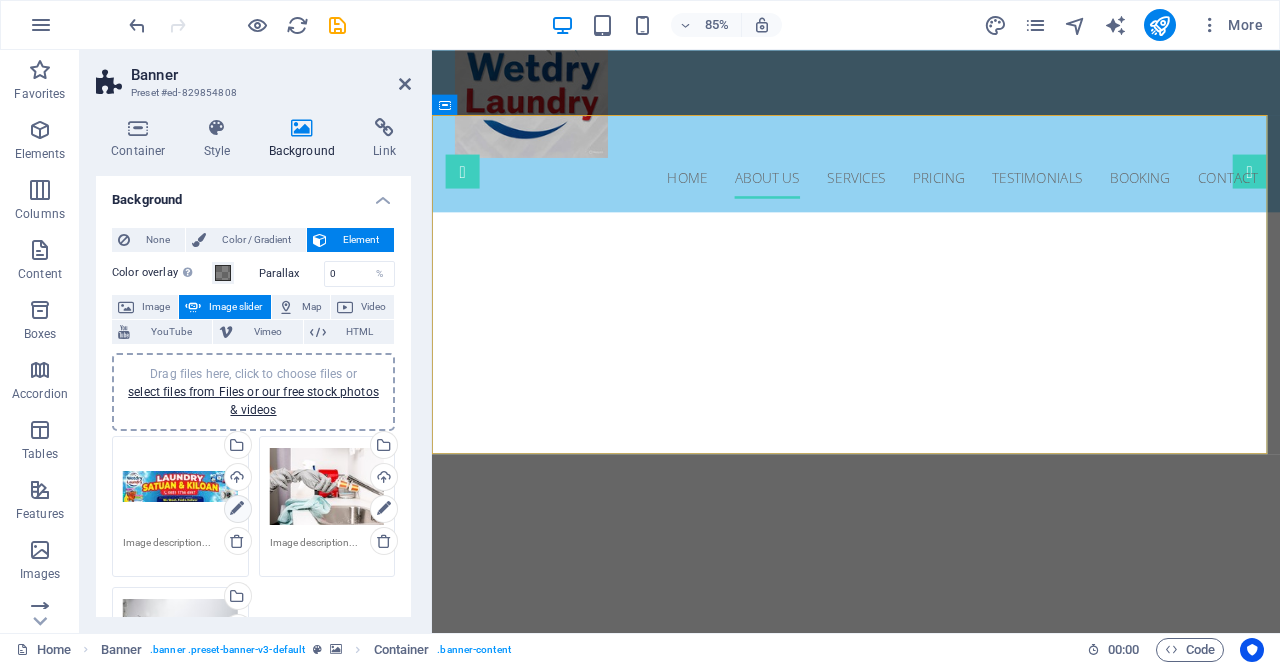 click at bounding box center (237, 509) 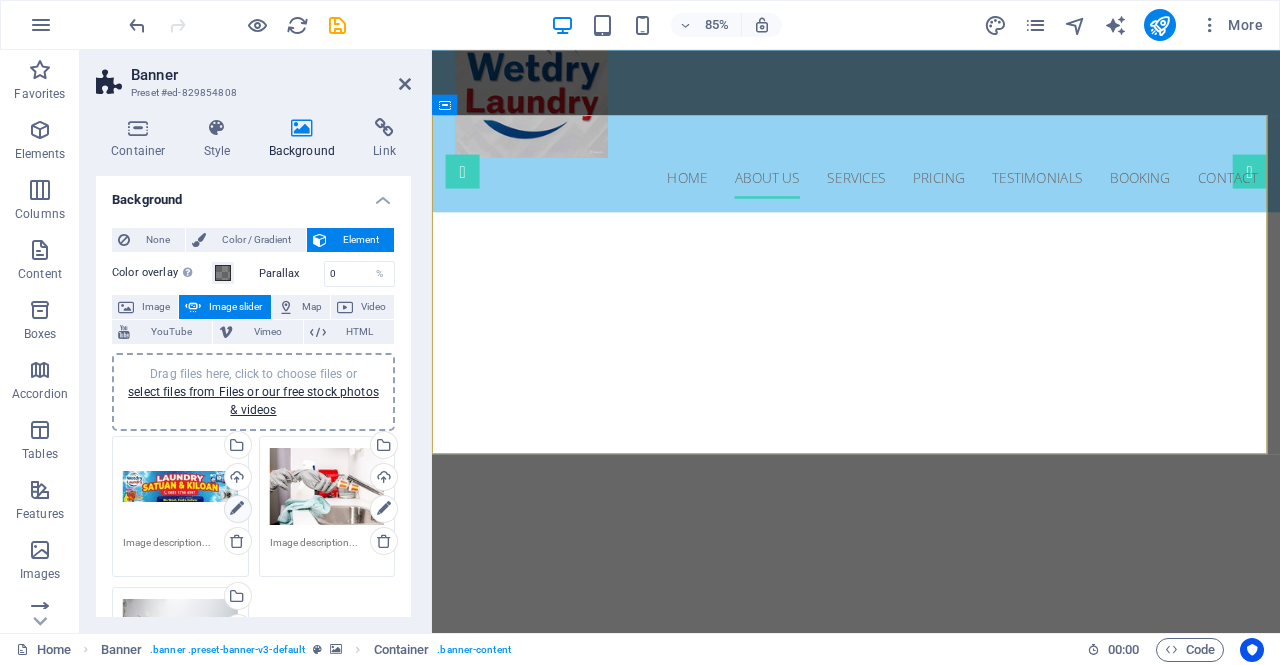 click at bounding box center [237, 509] 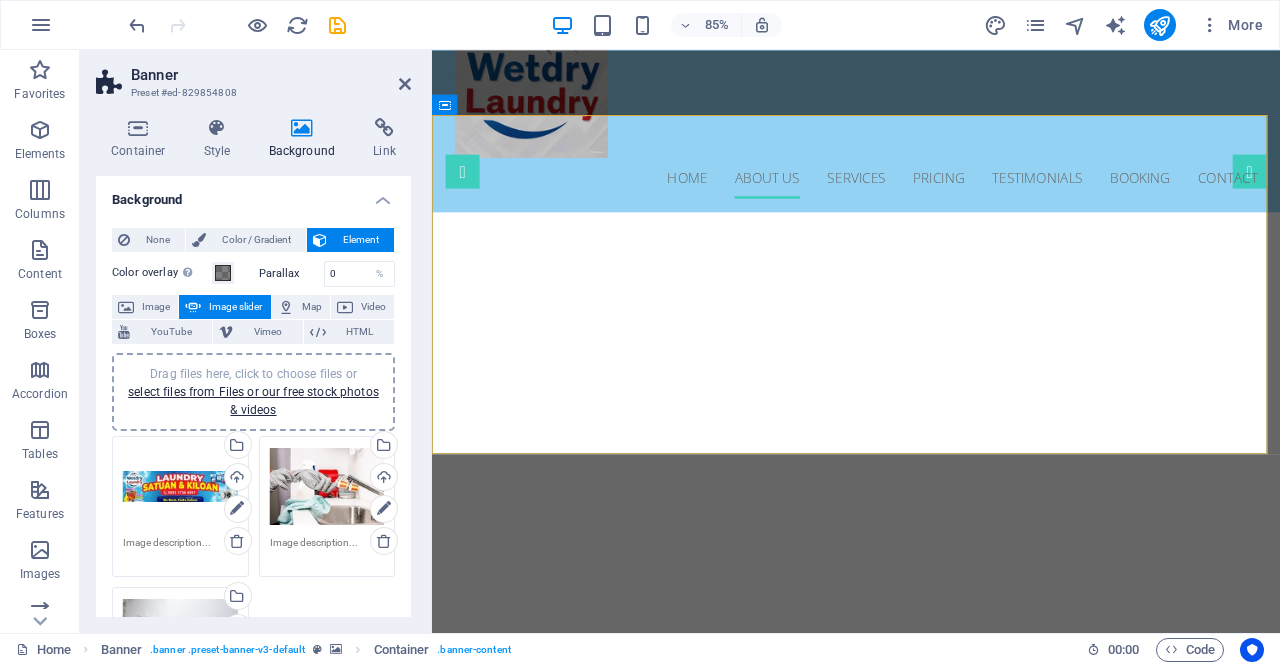click on "Drag files here, click to choose files or select files from Files or our free stock photos & videos" at bounding box center (180, 487) 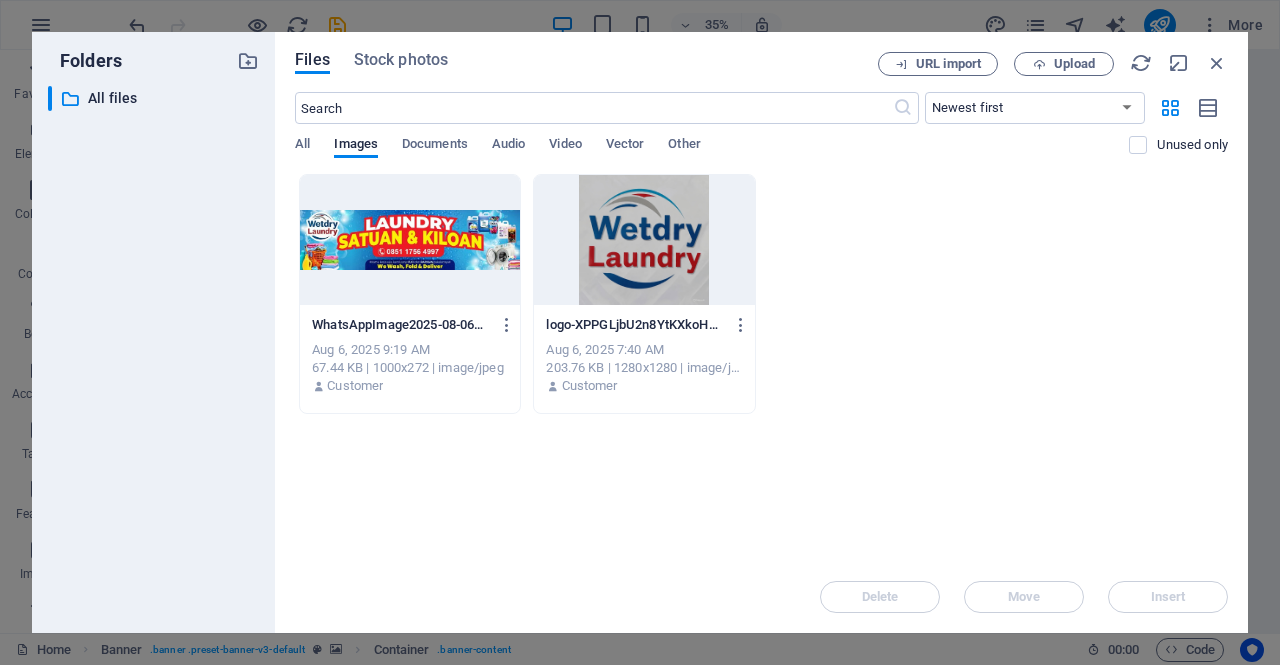 click at bounding box center (410, 240) 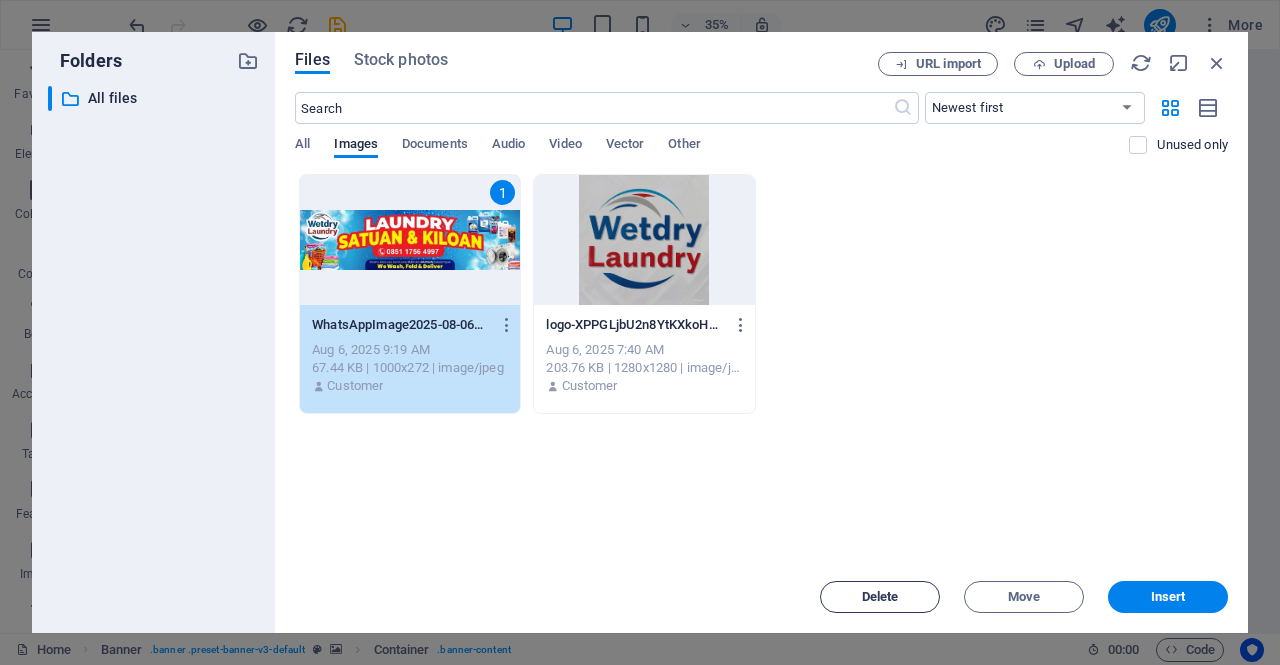click on "Delete" at bounding box center [880, 597] 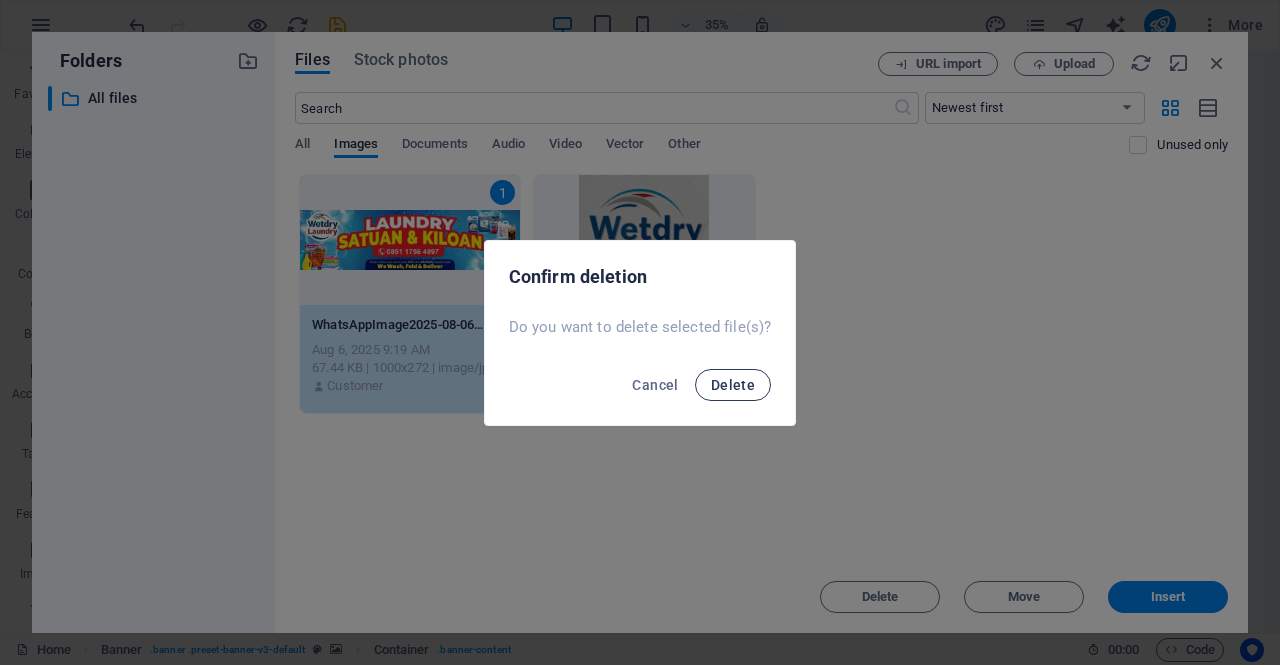 click on "Delete" at bounding box center (733, 385) 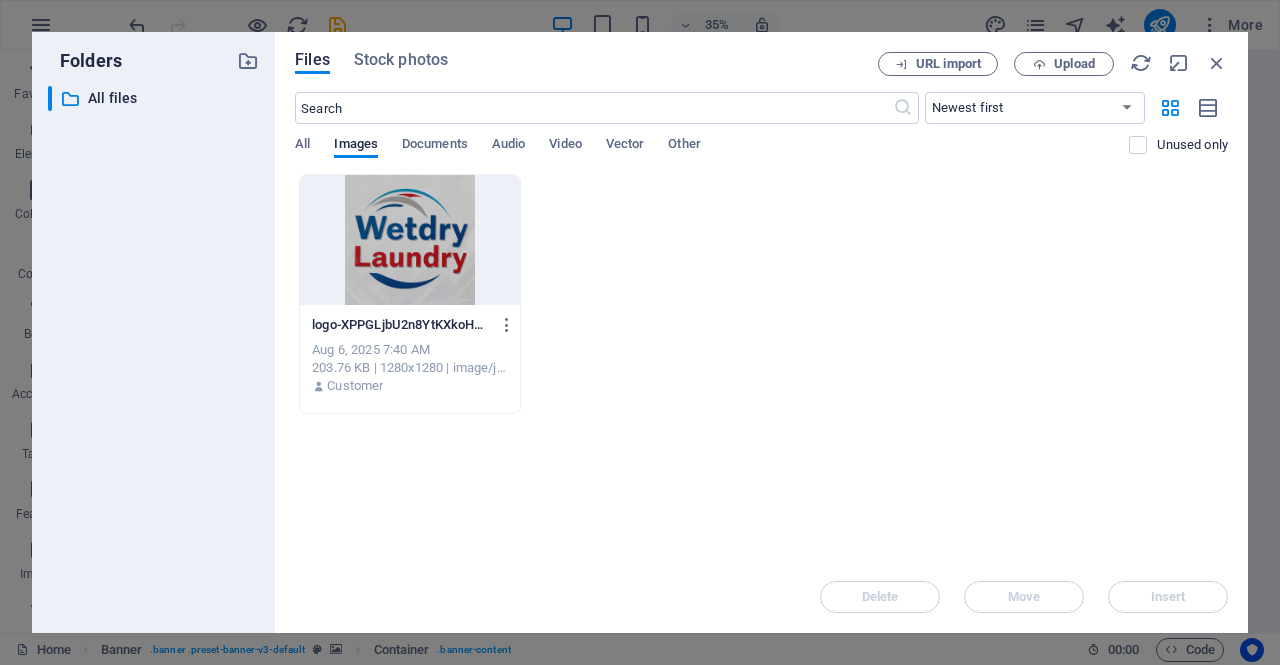 drag, startPoint x: 885, startPoint y: 411, endPoint x: 1028, endPoint y: 527, distance: 184.1331 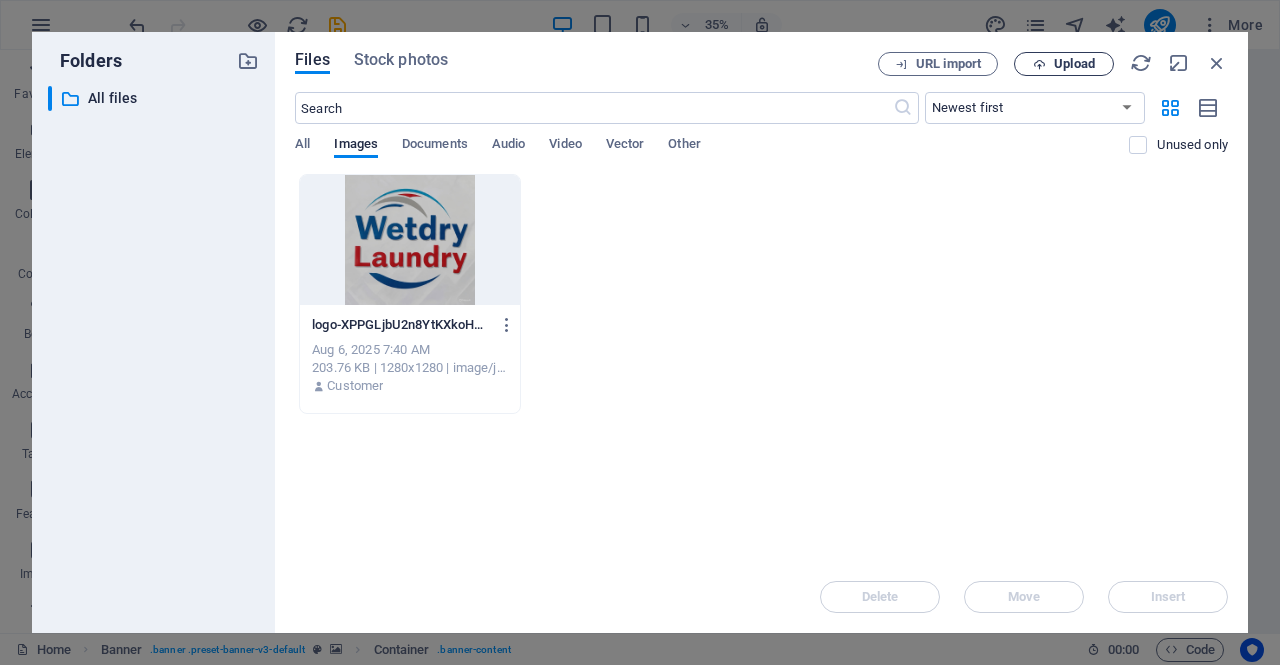 click on "Upload" at bounding box center [1074, 64] 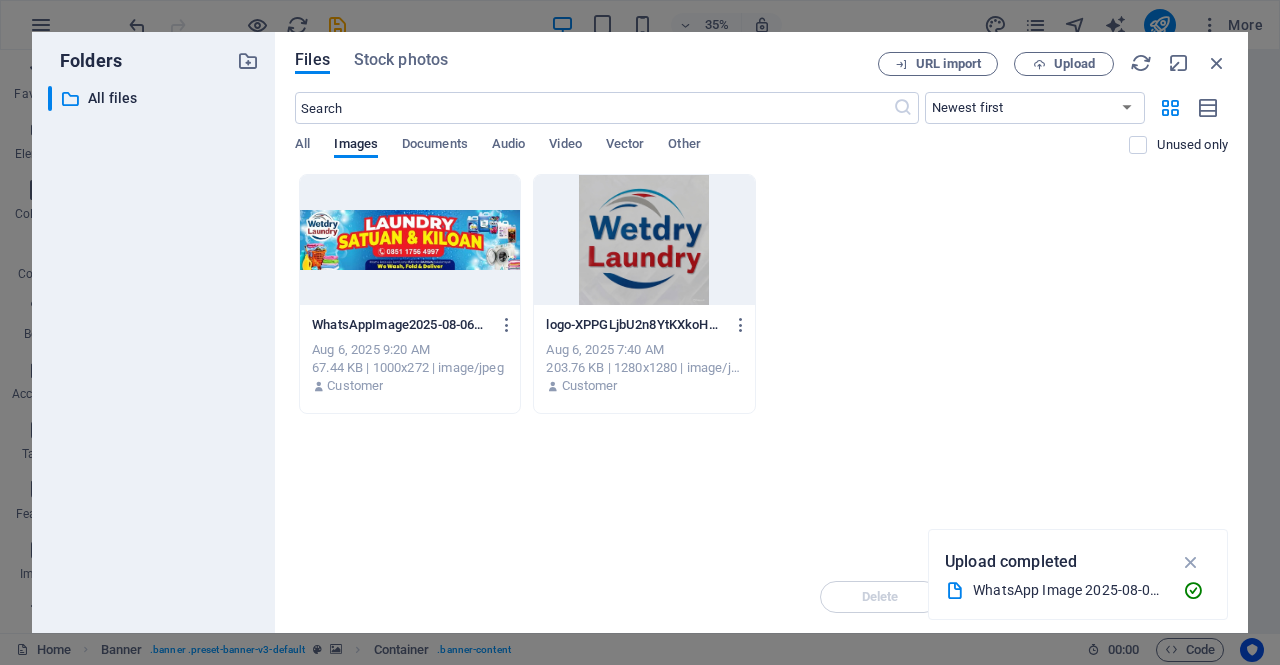 click at bounding box center (410, 240) 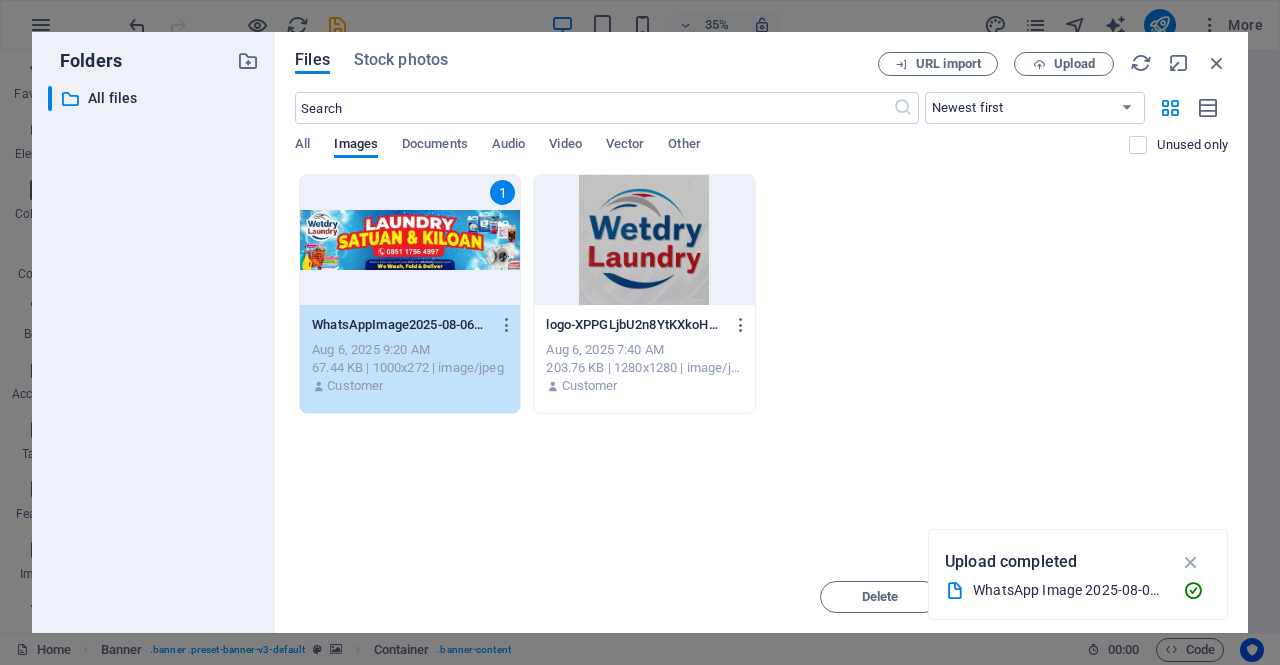 click on "1" at bounding box center (410, 240) 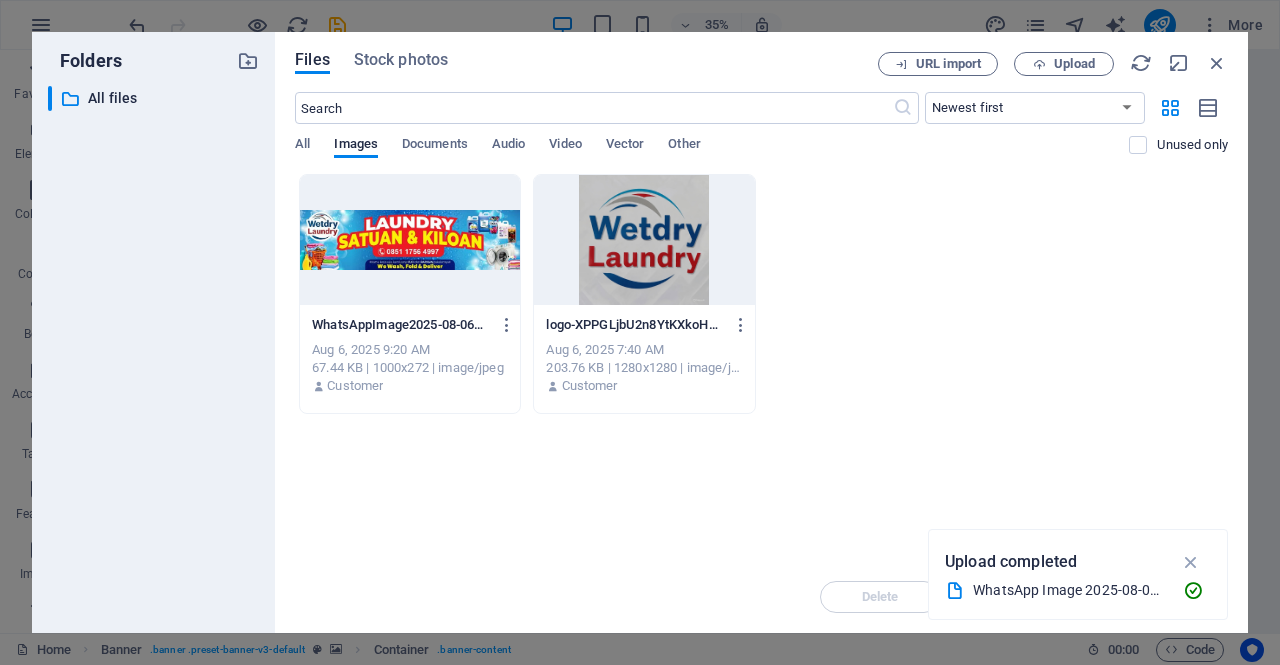 click at bounding box center (410, 240) 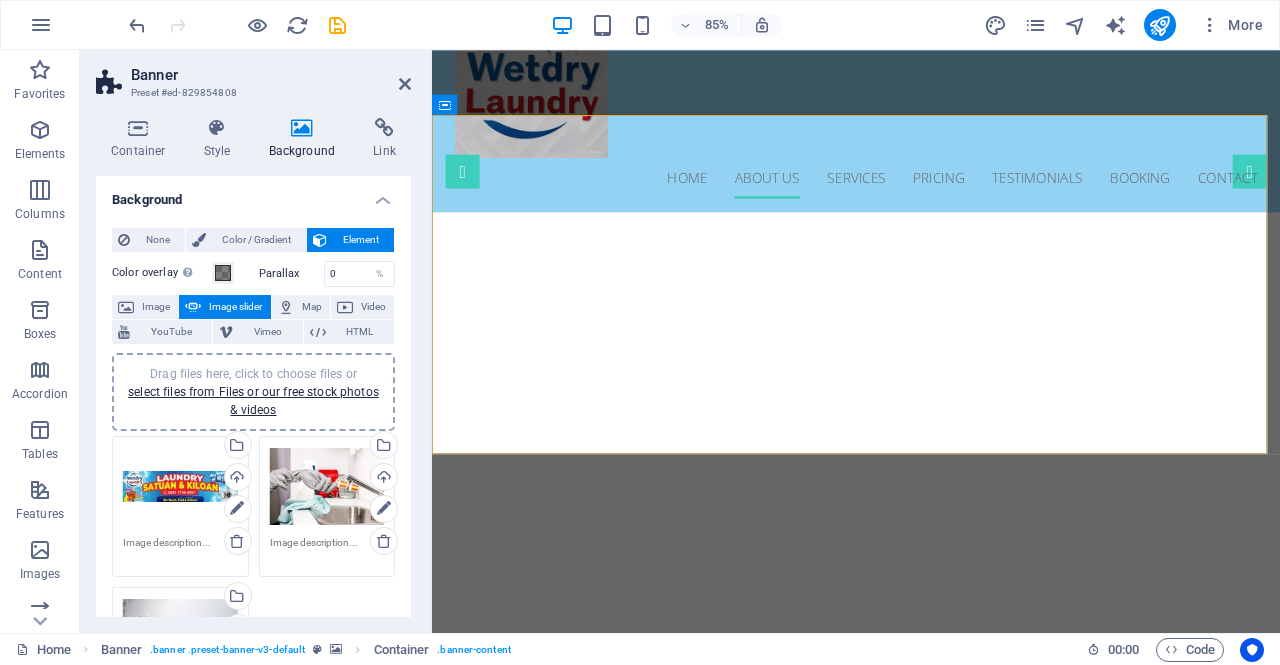 click on "Drag files here, click to choose files or select files from Files or our free stock photos & videos" at bounding box center [180, 487] 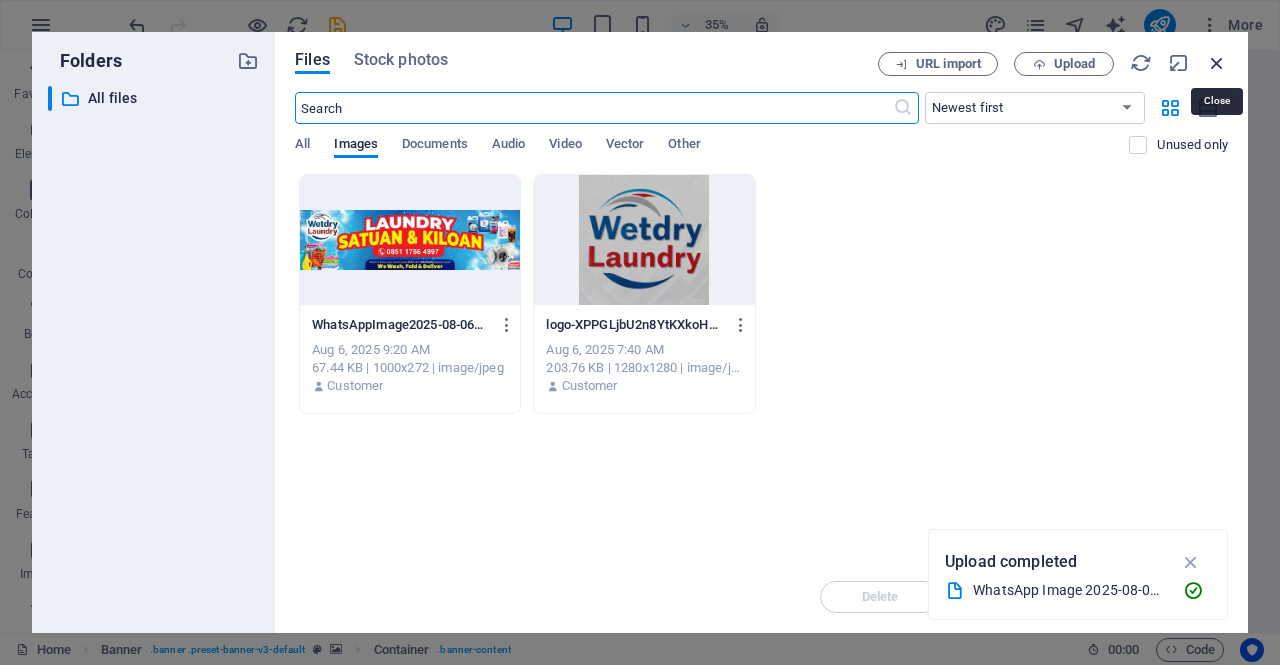 click at bounding box center (1217, 63) 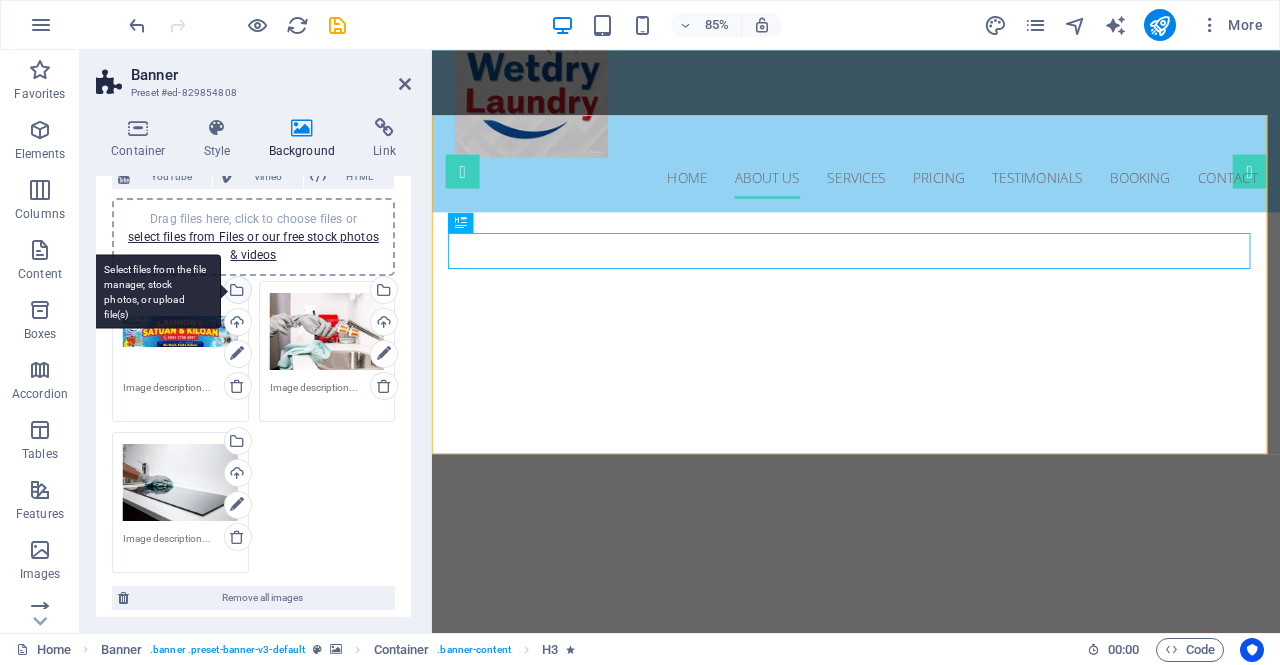 scroll, scrollTop: 0, scrollLeft: 0, axis: both 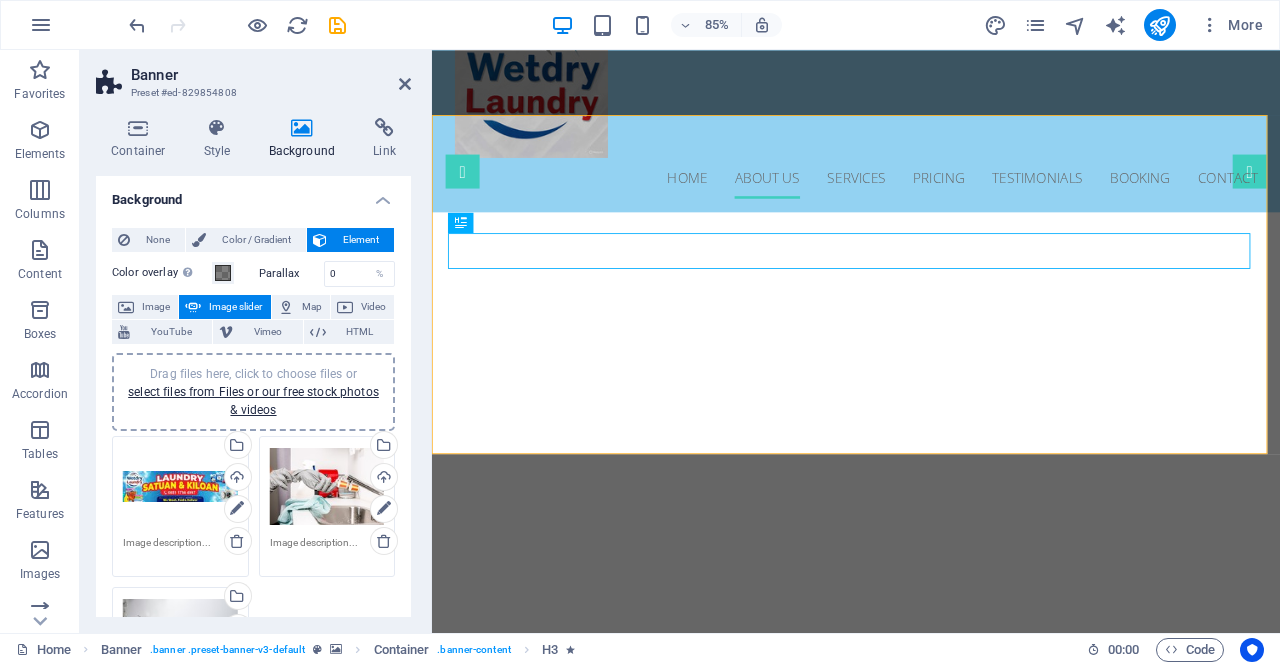 click on "Drag files here, click to choose files or select files from Files or our free stock photos & videos" at bounding box center (180, 487) 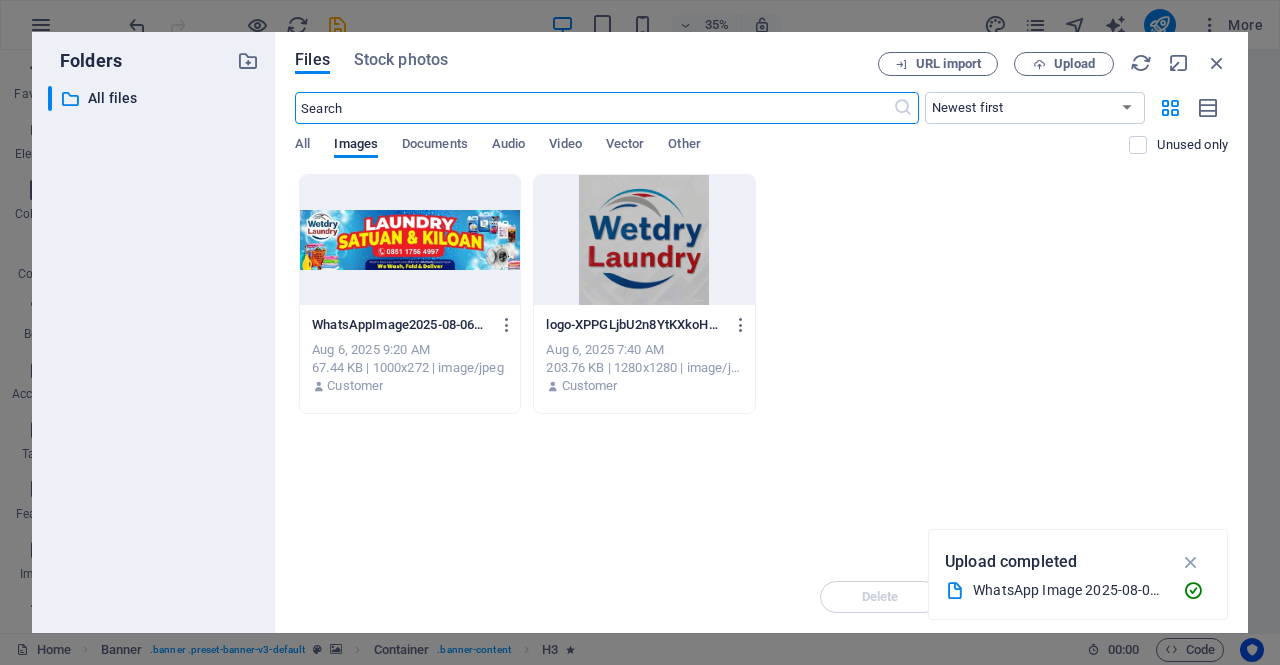 click at bounding box center [410, 240] 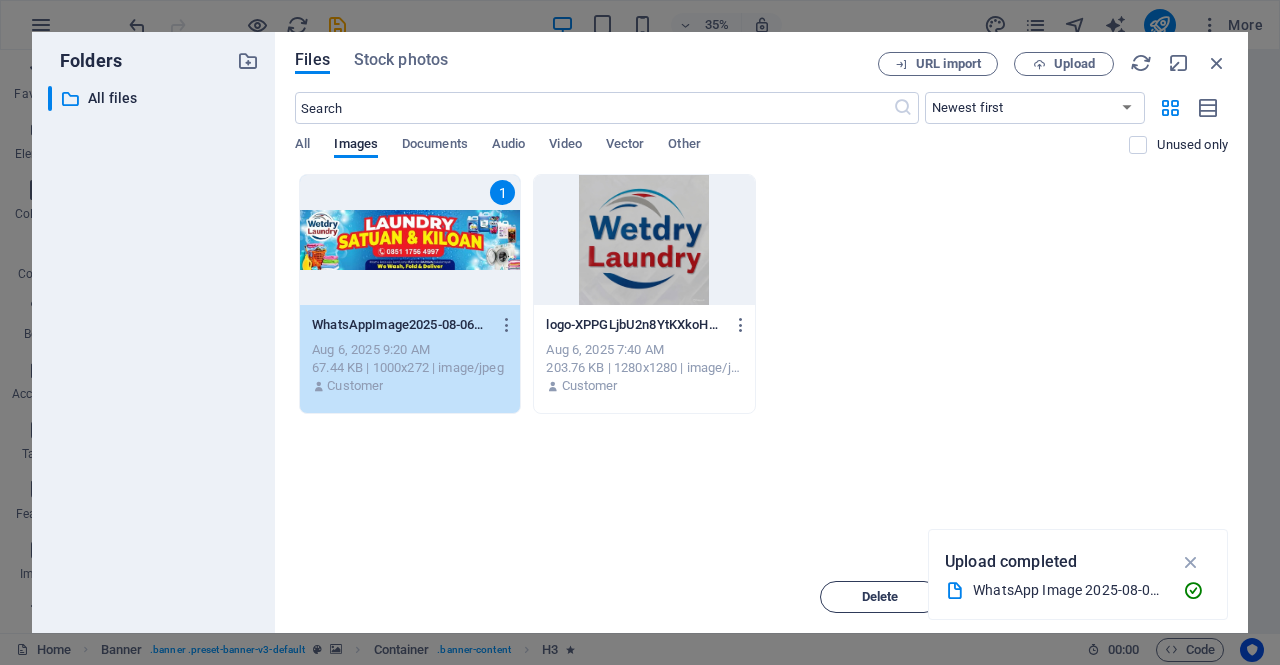 click on "Delete" at bounding box center [880, 597] 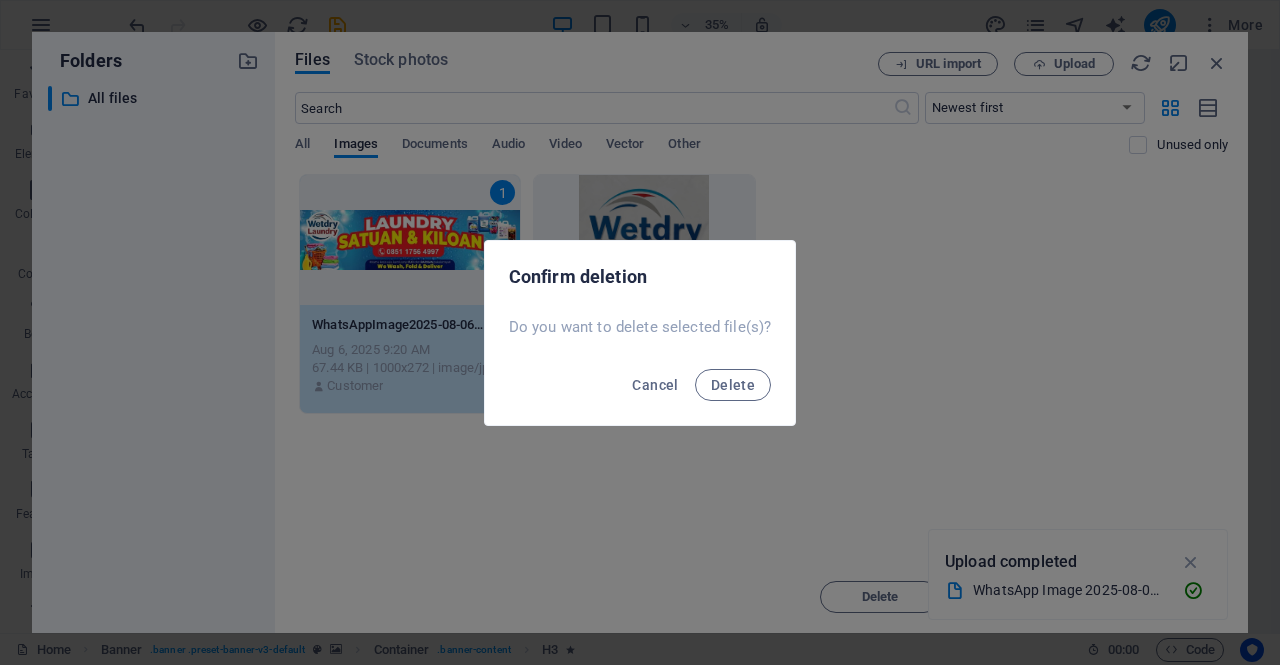 click on "Confirm deletion Do you want to delete selected file(s)? Cancel Delete" at bounding box center [640, 332] 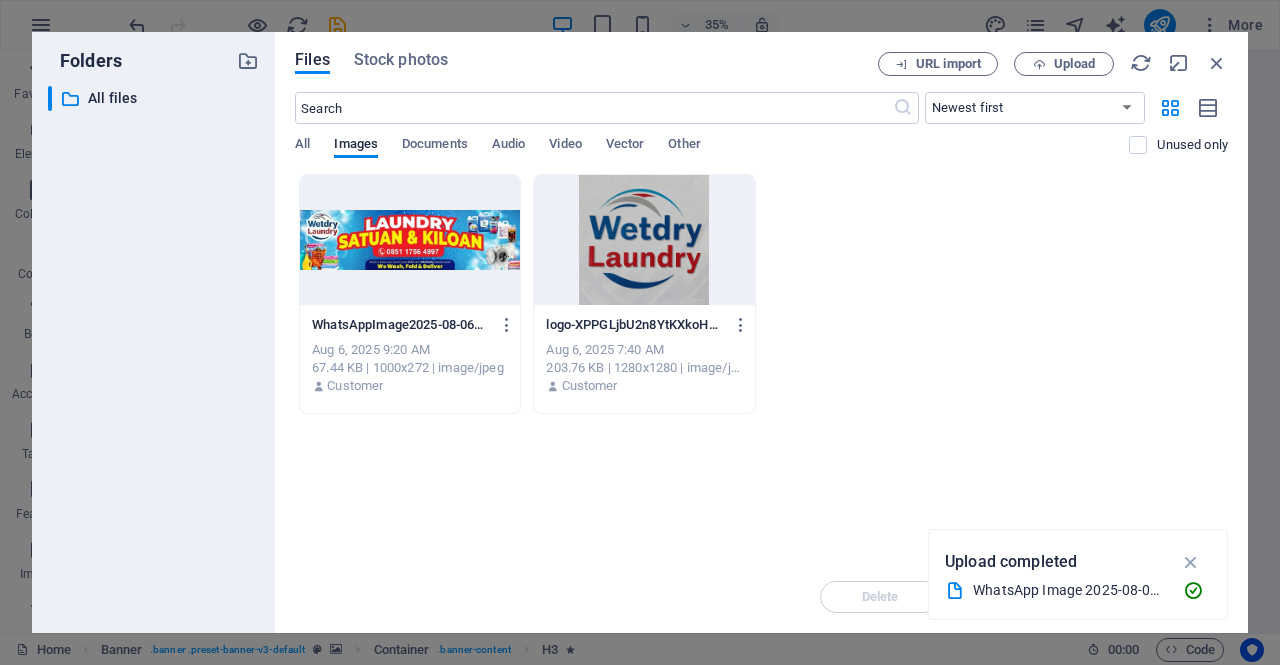 click on "Delete Move Insert" at bounding box center (761, 587) 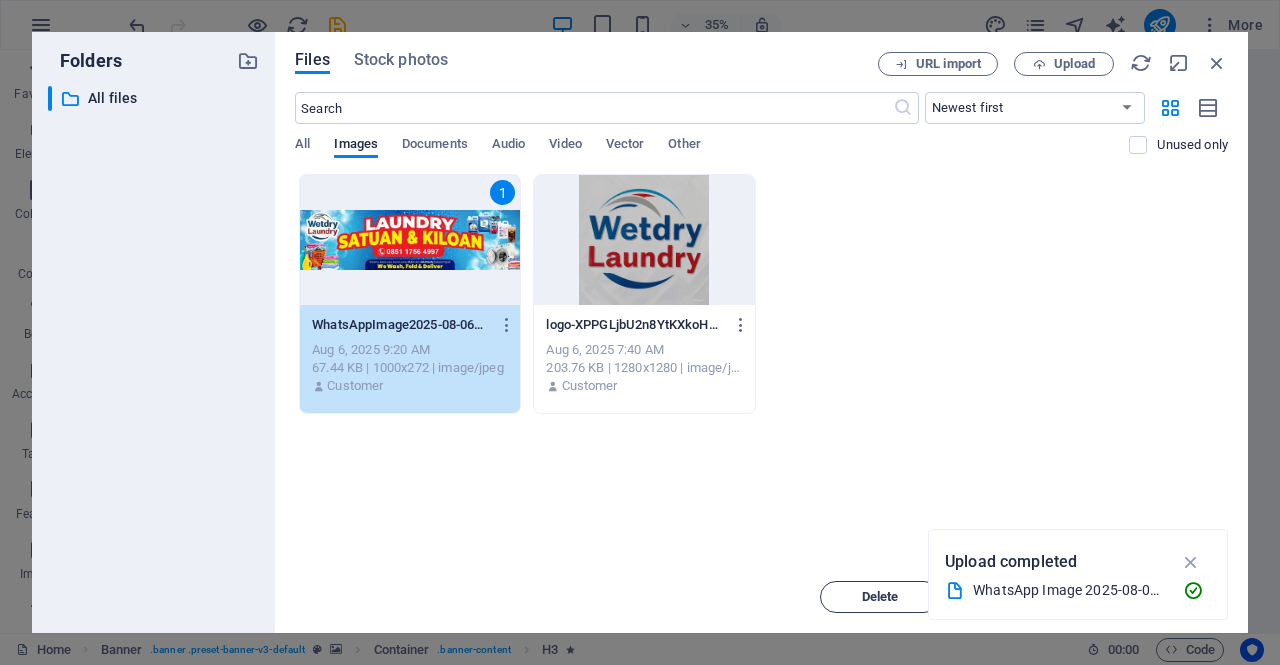 click on "Delete" at bounding box center (880, 597) 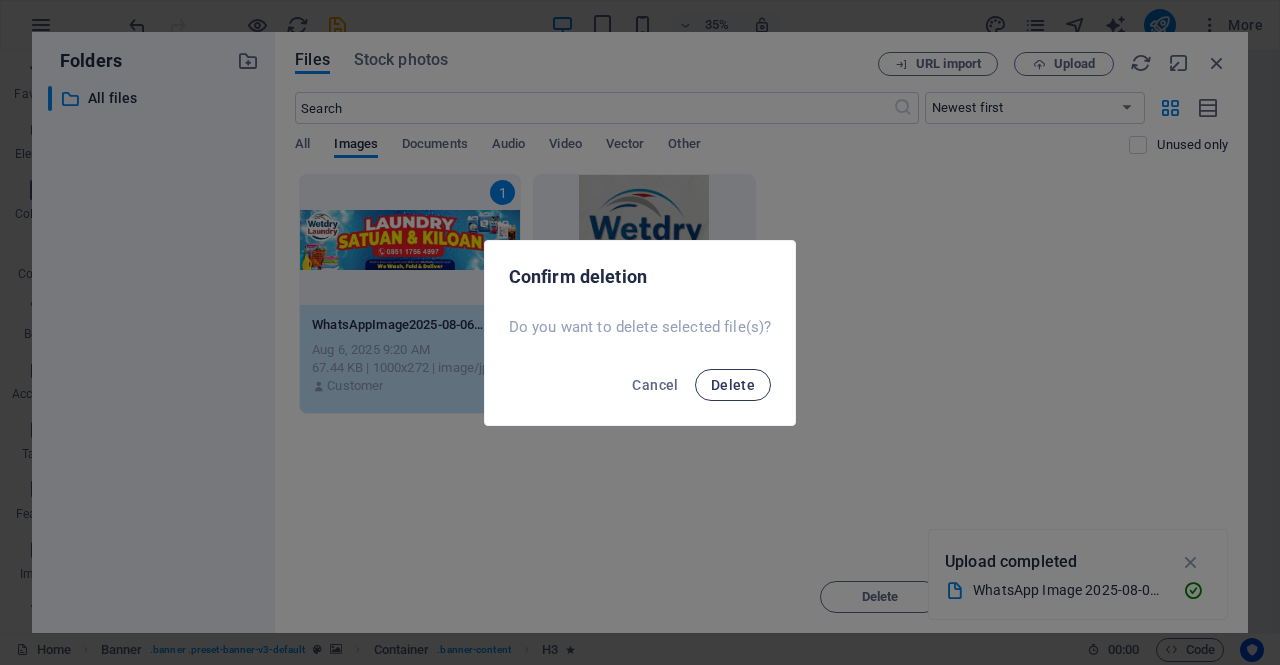 click on "Delete" at bounding box center [733, 385] 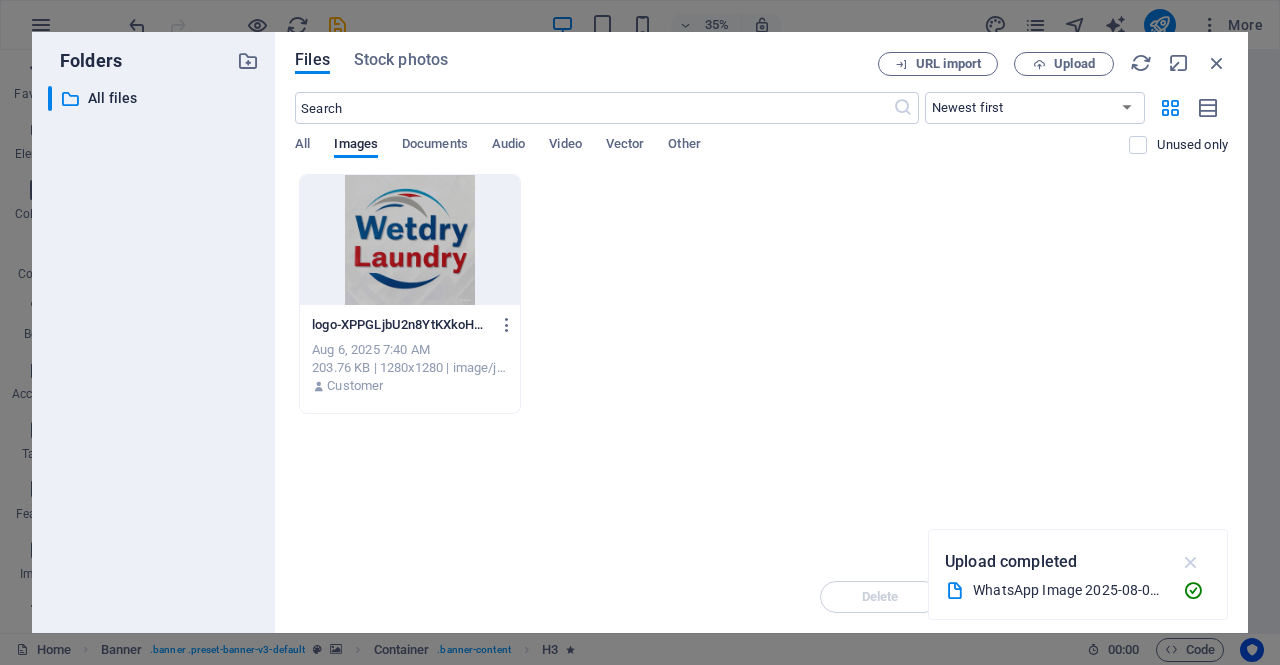 click at bounding box center [1191, 562] 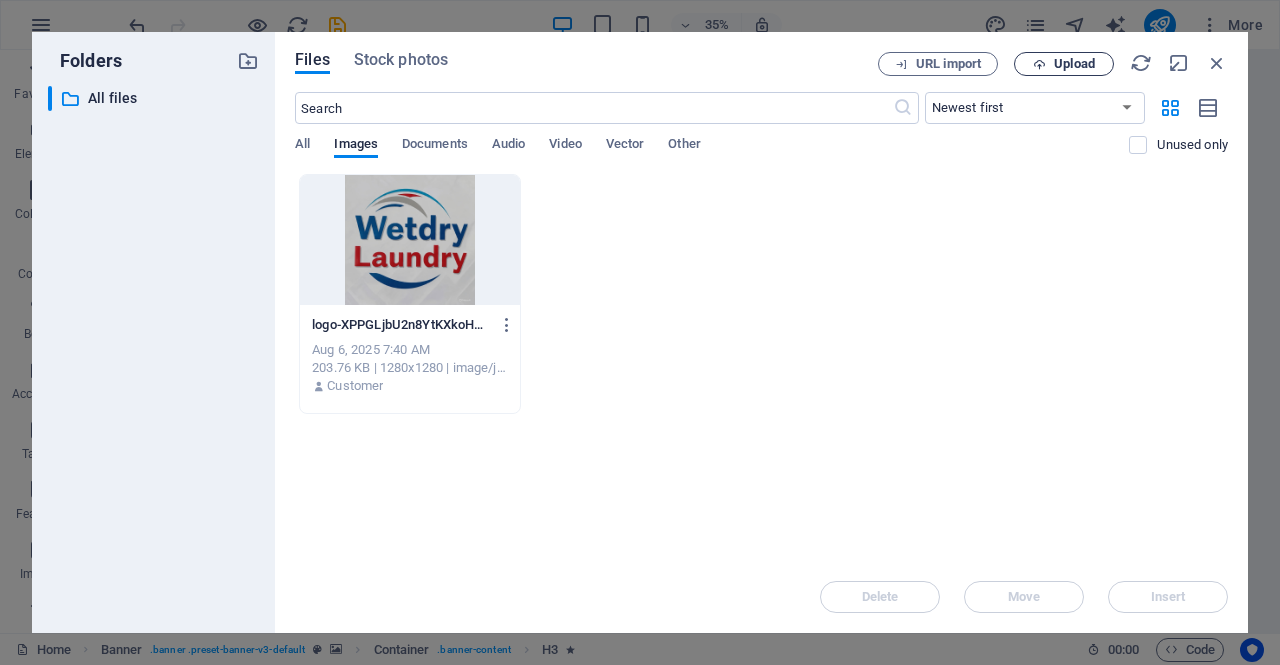 click on "Upload" at bounding box center (1074, 64) 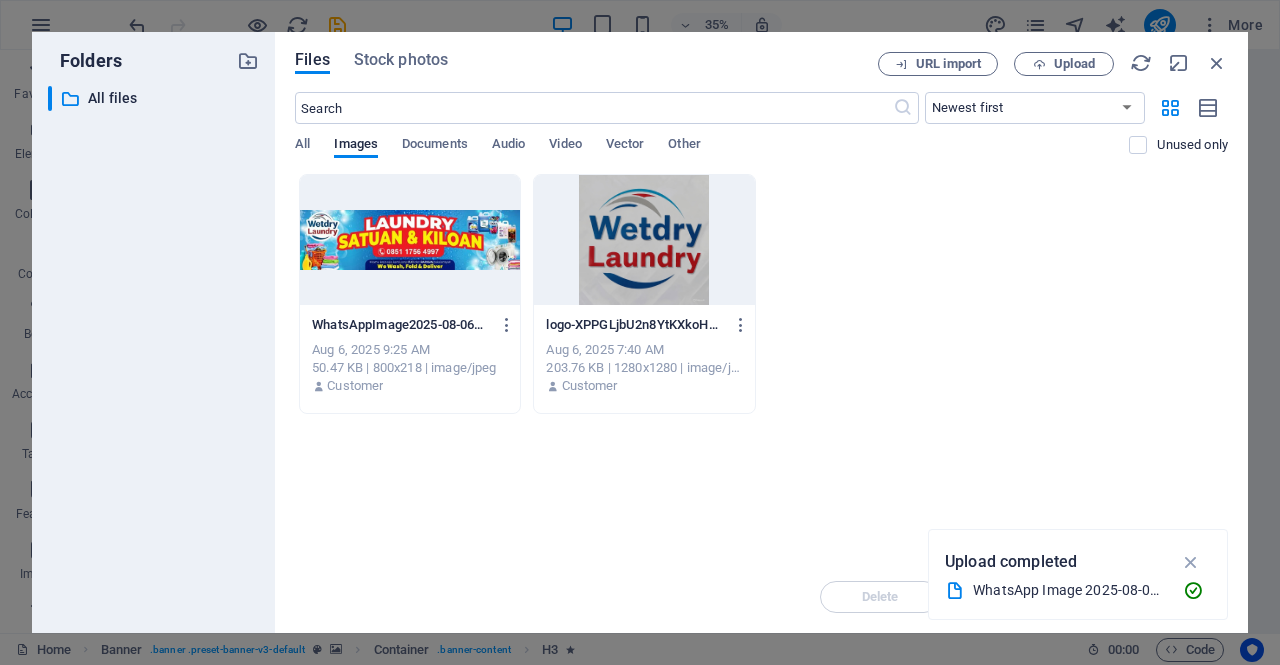 click at bounding box center [410, 240] 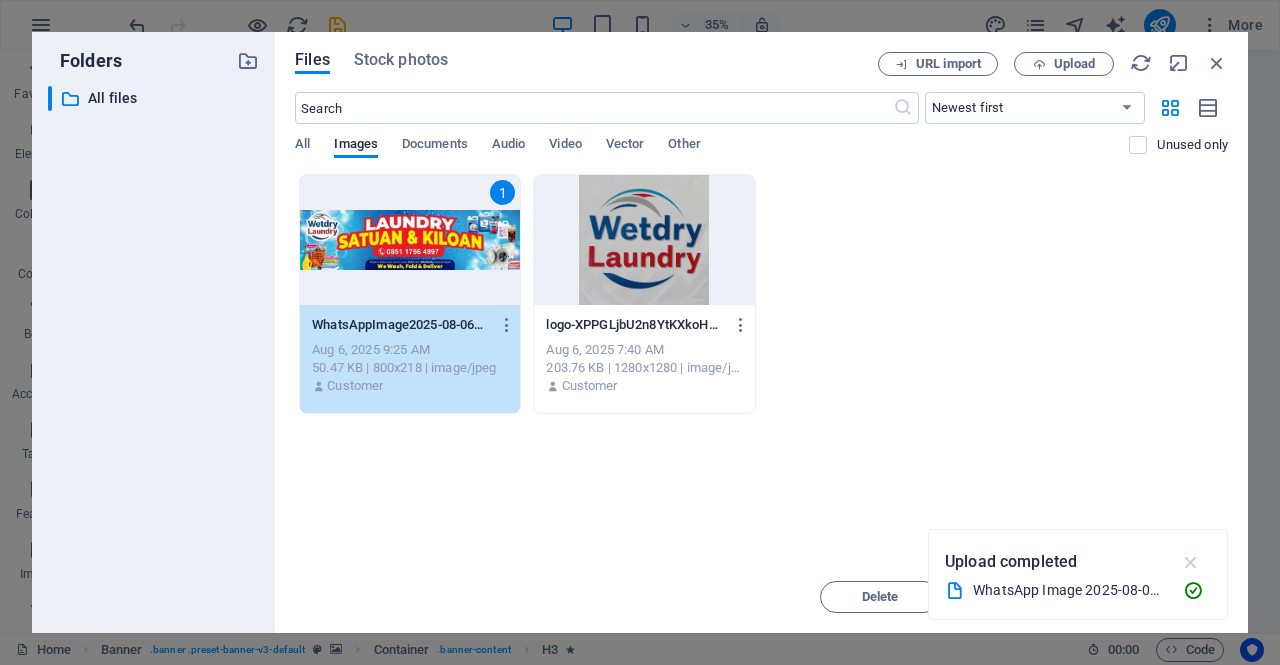 click at bounding box center [1191, 562] 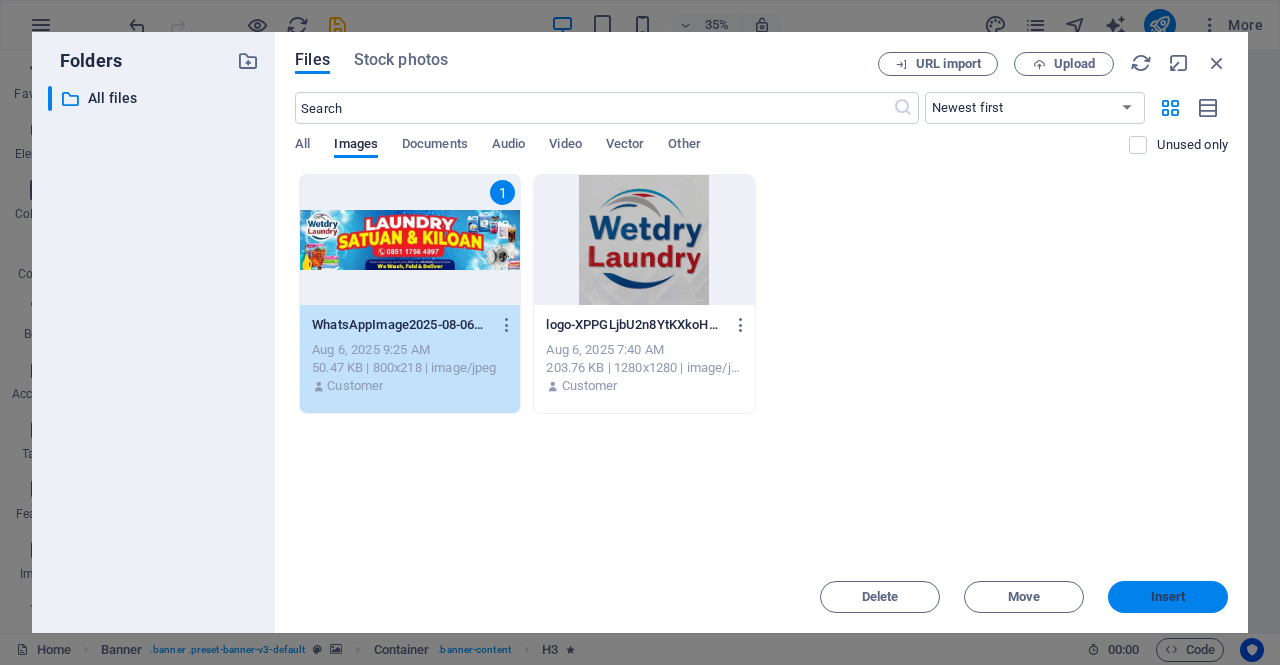 click on "Insert" at bounding box center (1168, 597) 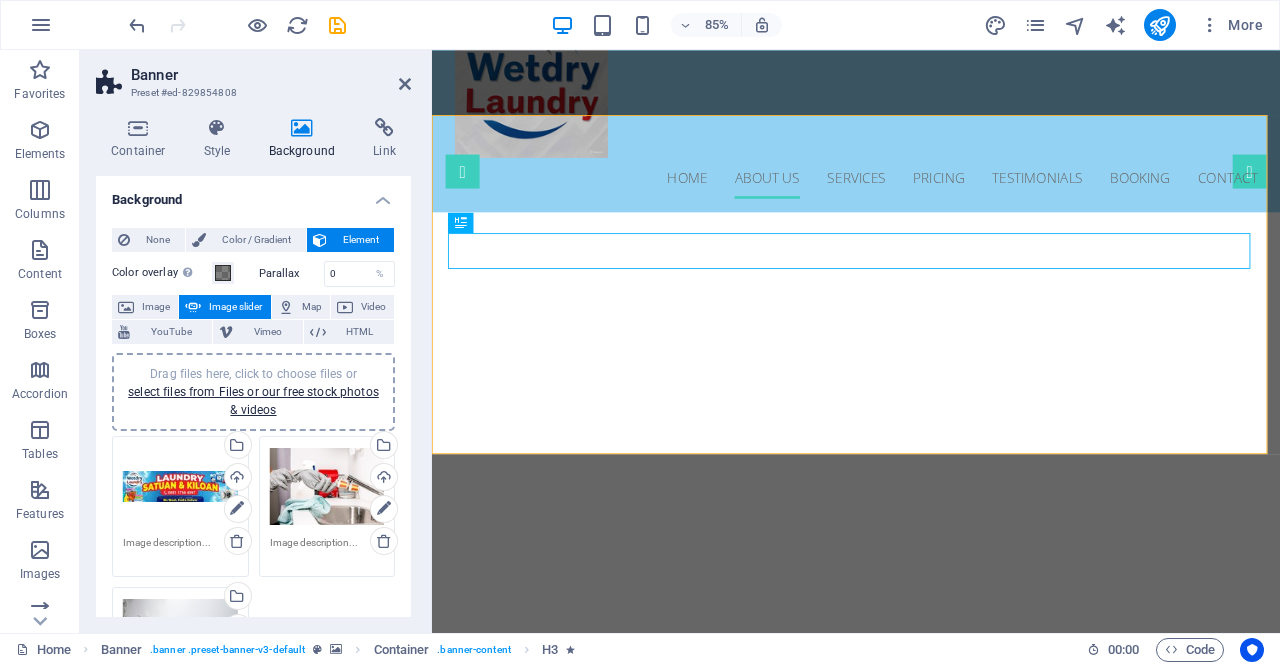 click on "Drag files here, click to choose files or select files from Files or our free stock photos & videos" at bounding box center (180, 487) 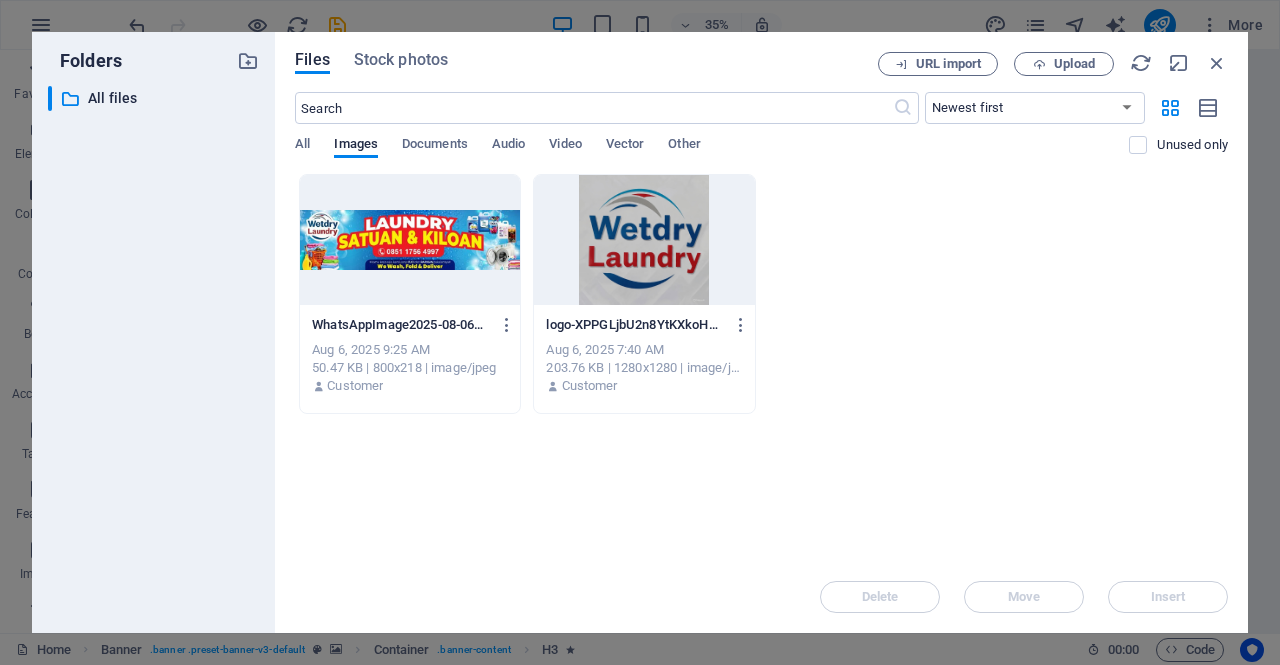 click at bounding box center [410, 240] 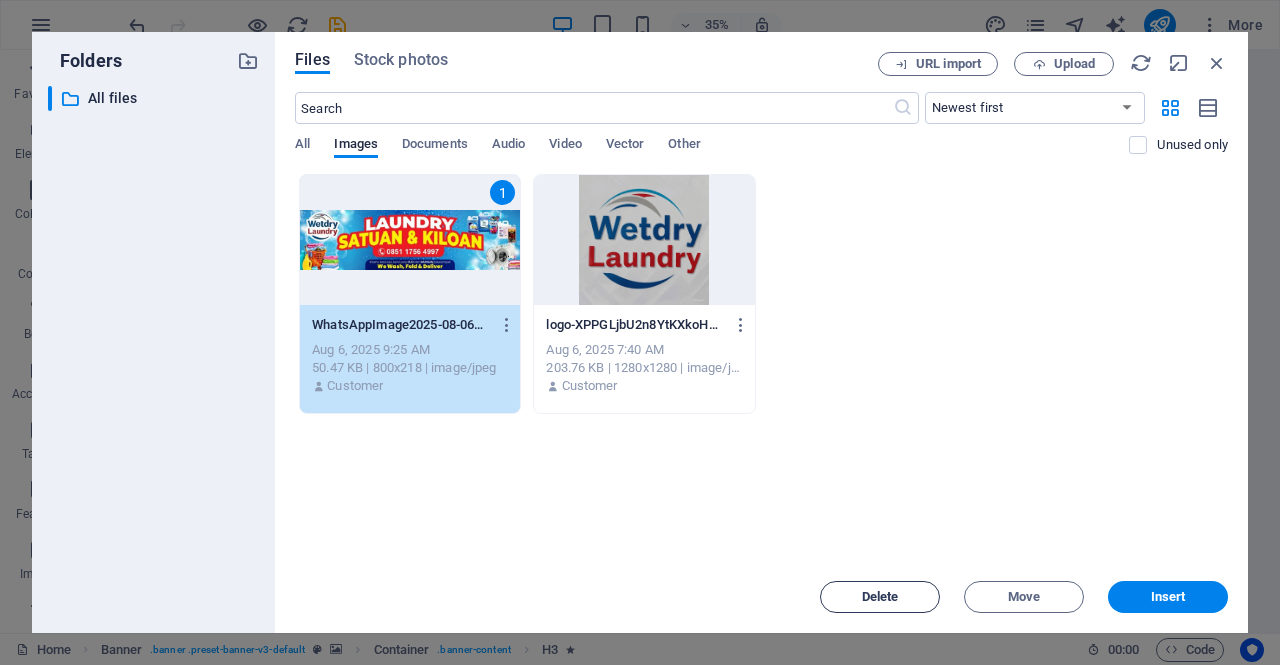 click on "Delete" at bounding box center [880, 597] 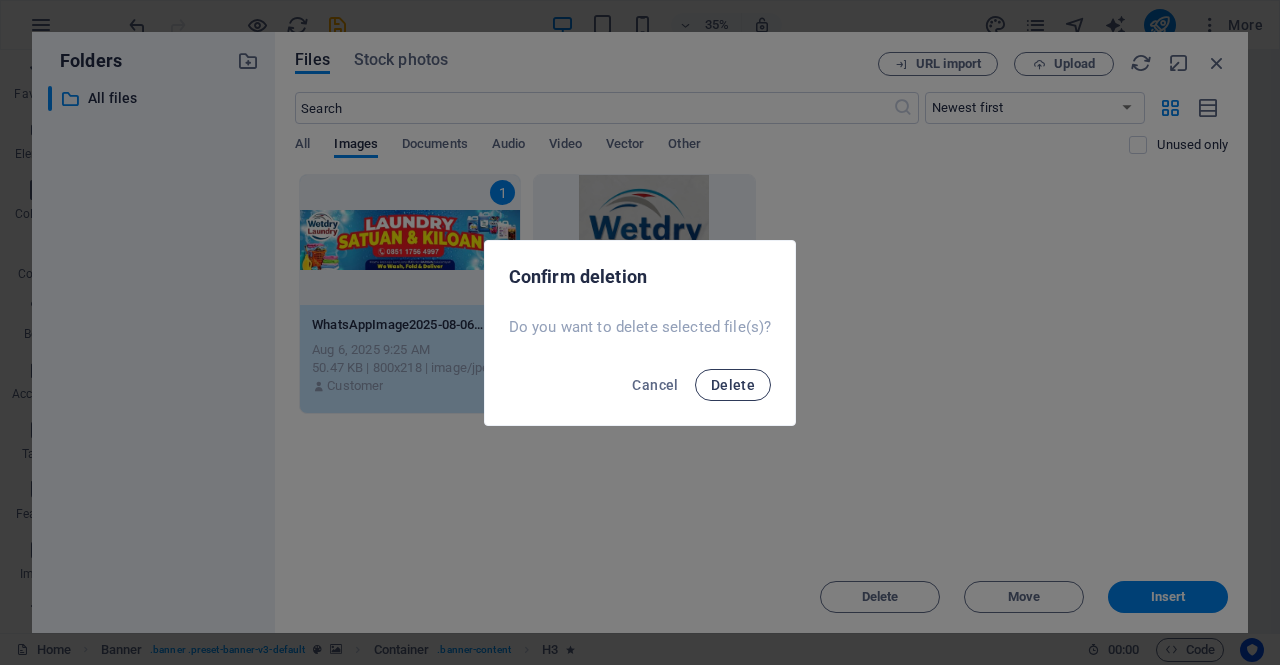 click on "Delete" at bounding box center [733, 385] 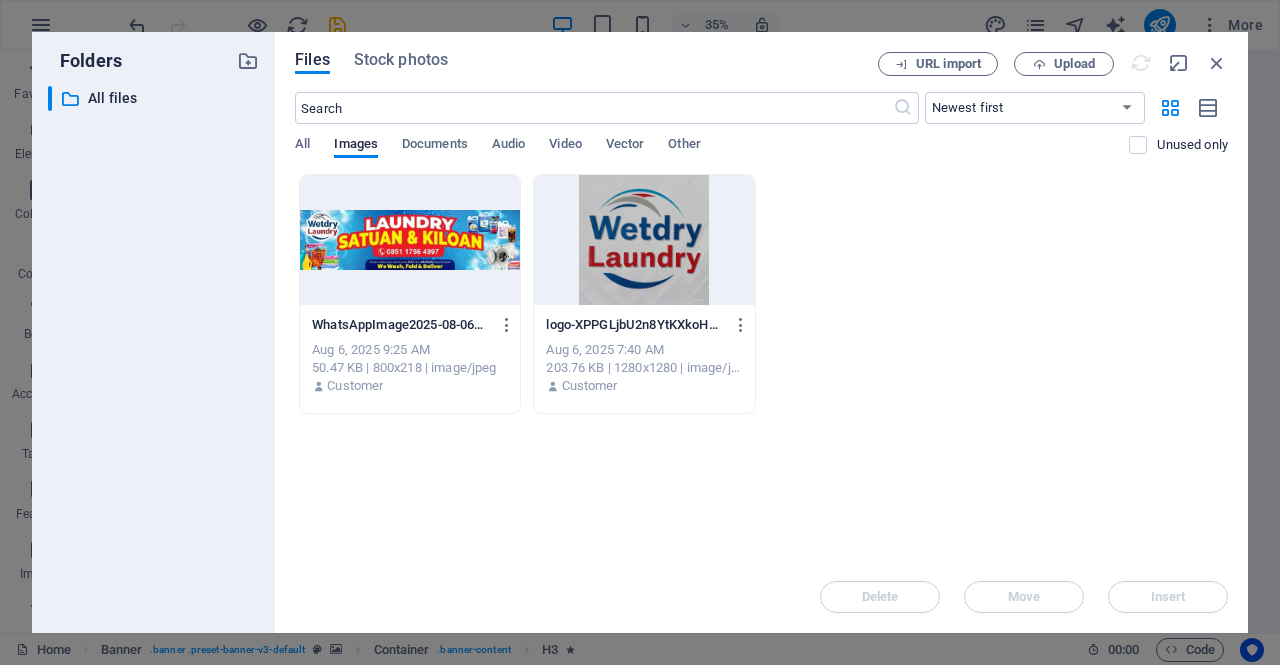 click on "WhatsAppImage2025-08-06at14.10.32_1-hFAnXncz0MZH0WxaNHmyKQ.jpg WhatsAppImage2025-08-06at14.10.32_1-hFAnXncz0MZH0WxaNHmyKQ.jpg" at bounding box center (410, 325) 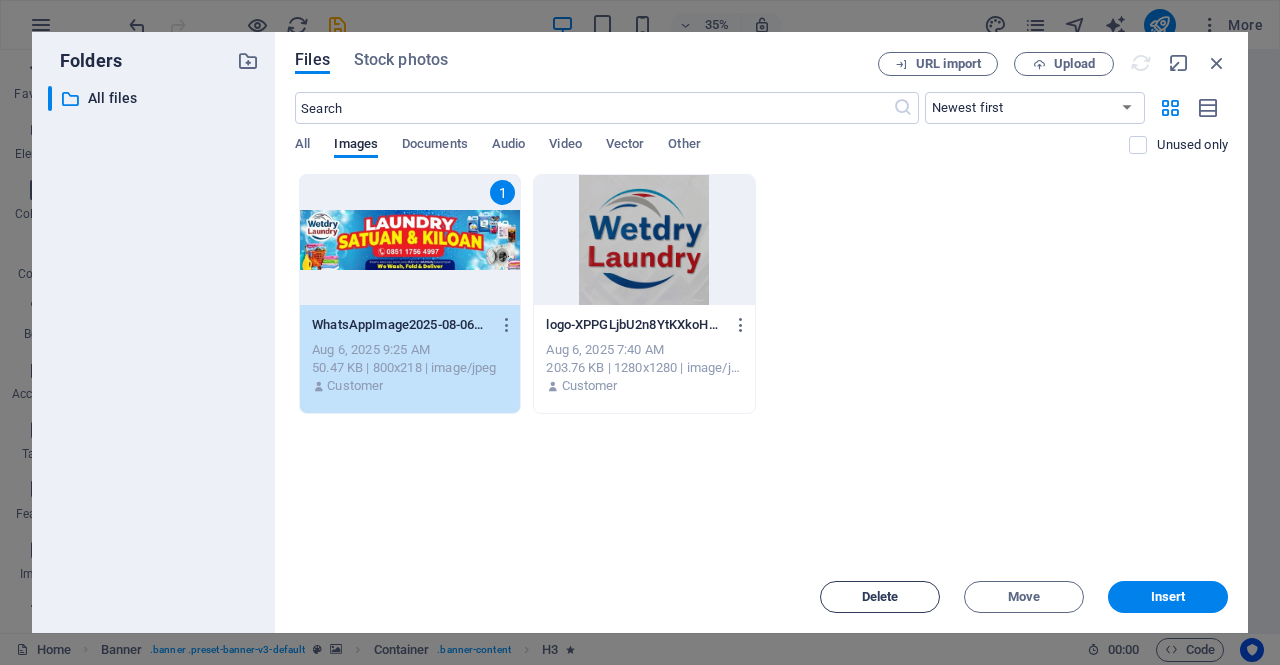click on "Delete" at bounding box center [880, 597] 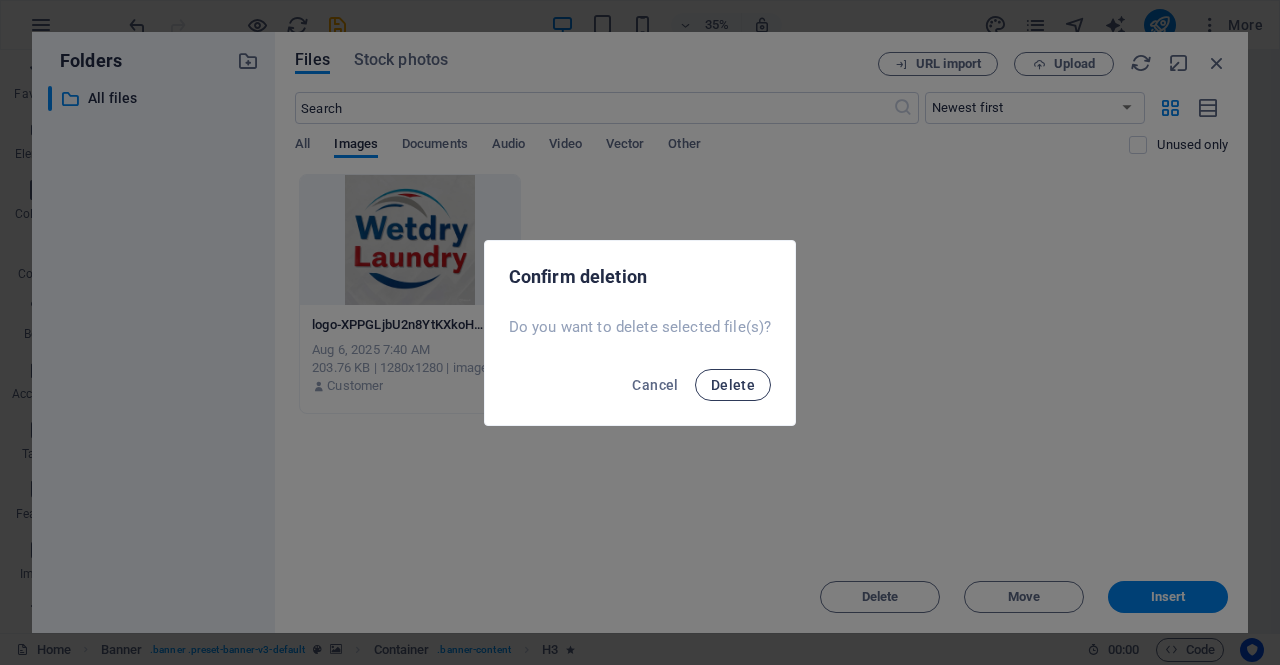 click on "Delete" at bounding box center [733, 385] 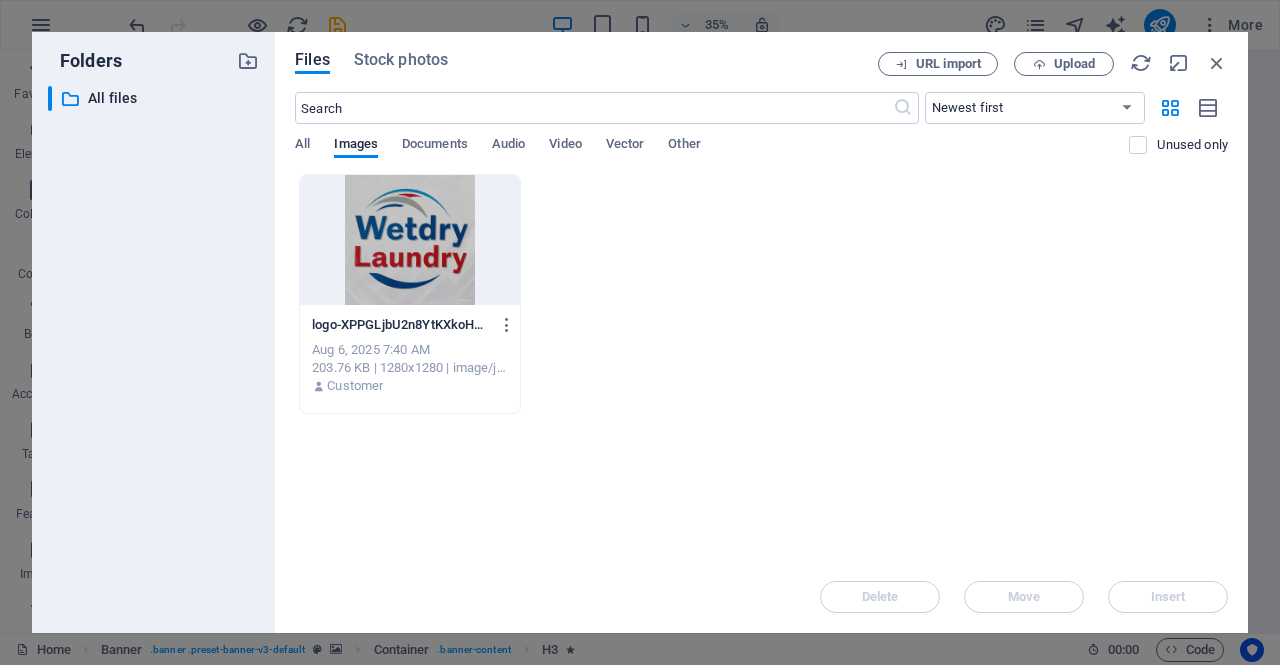 click on "logo-XPPGLjbU2n8YtKXkoH8RPw.jpeg logo-XPPGLjbU2n8YtKXkoH8RPw.jpeg Aug 6, 2025 7:40 AM 203.76 KB | 1280x1280 | image/jpeg Customer" at bounding box center [761, 294] 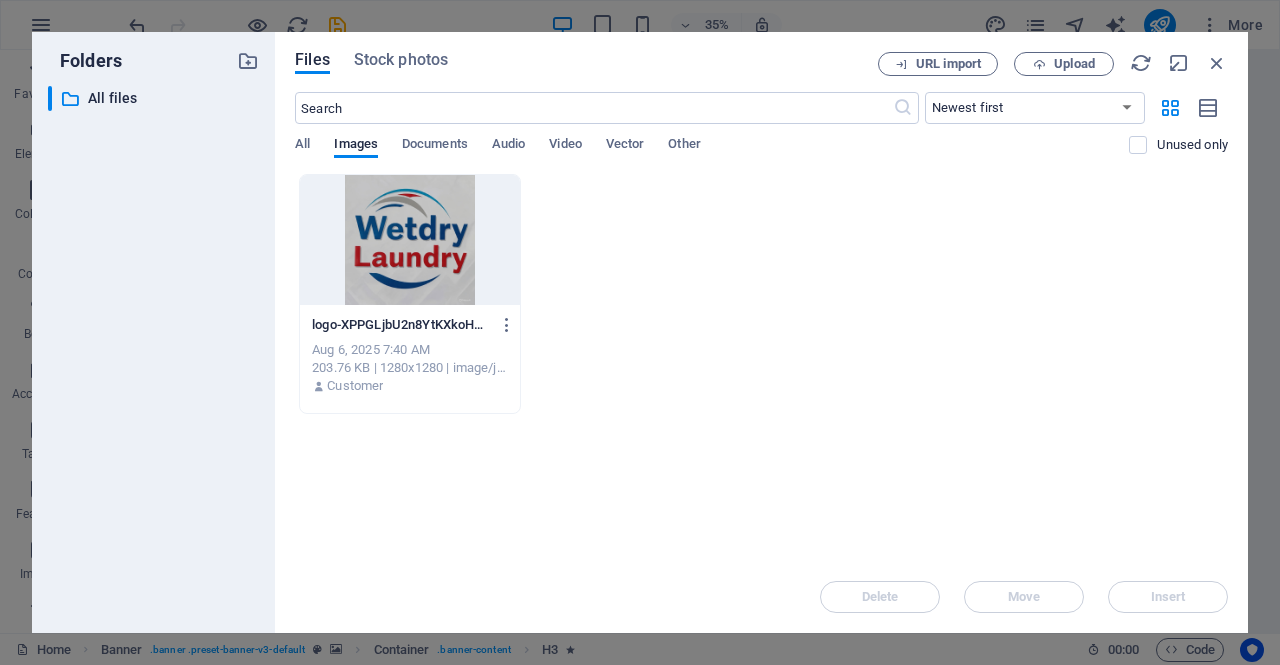 click at bounding box center [410, 240] 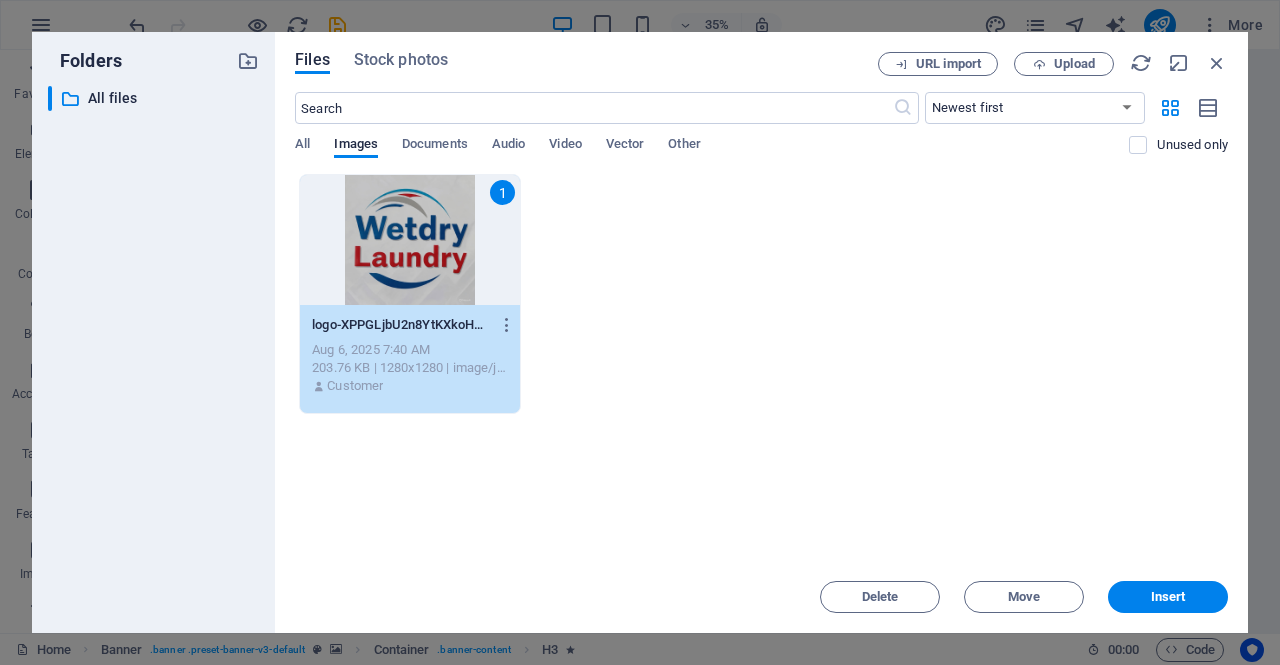click on "1 logo-XPPGLjbU2n8YtKXkoH8RPw.jpeg logo-XPPGLjbU2n8YtKXkoH8RPw.jpeg Aug 6, 2025 7:40 AM 203.76 KB | 1280x1280 | image/jpeg Customer" at bounding box center (761, 294) 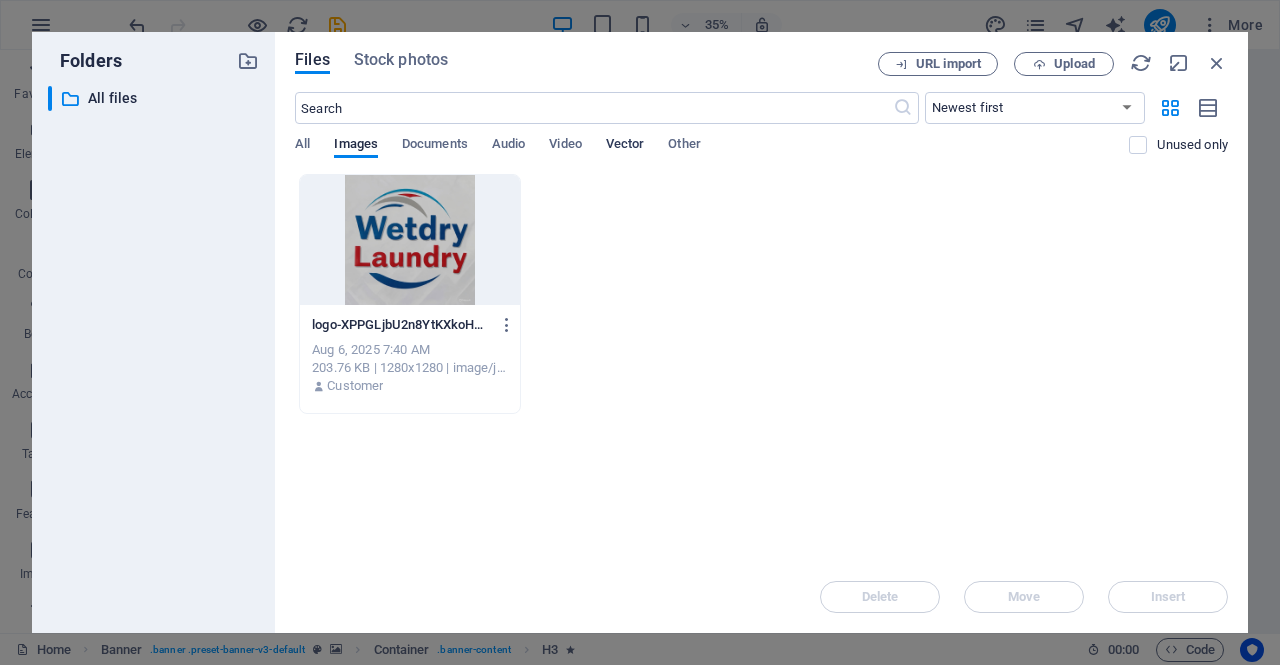 click on "Vector" at bounding box center (625, 146) 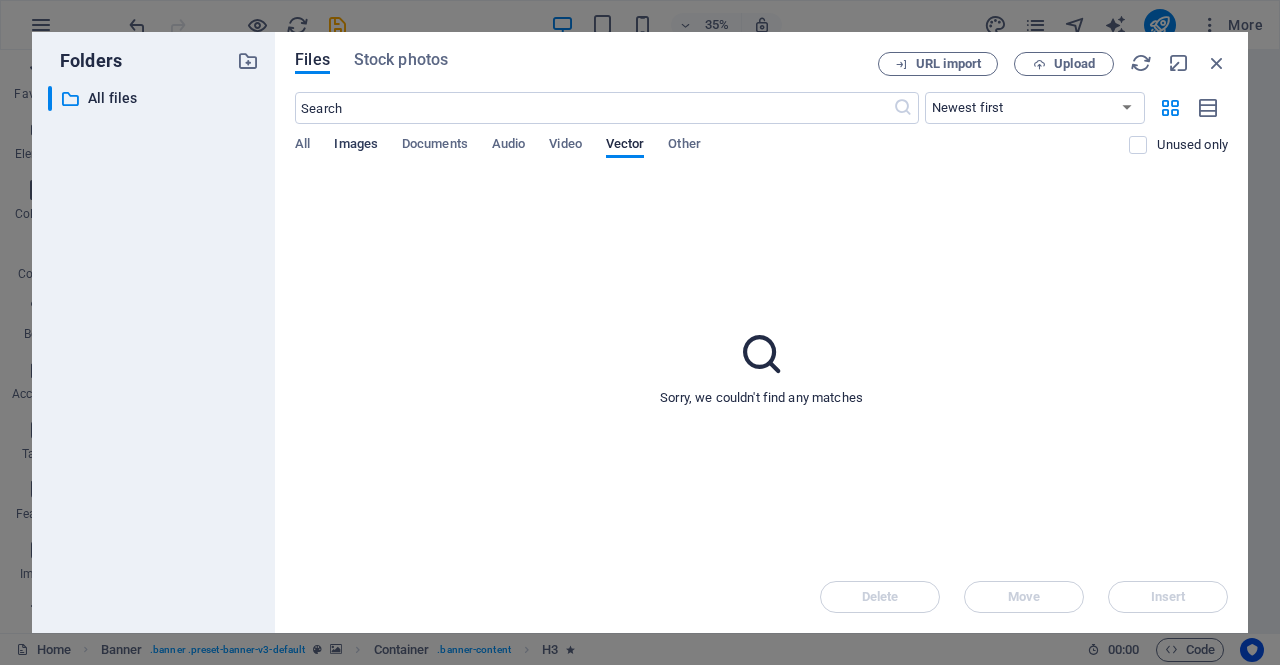 click on "Images" at bounding box center (356, 146) 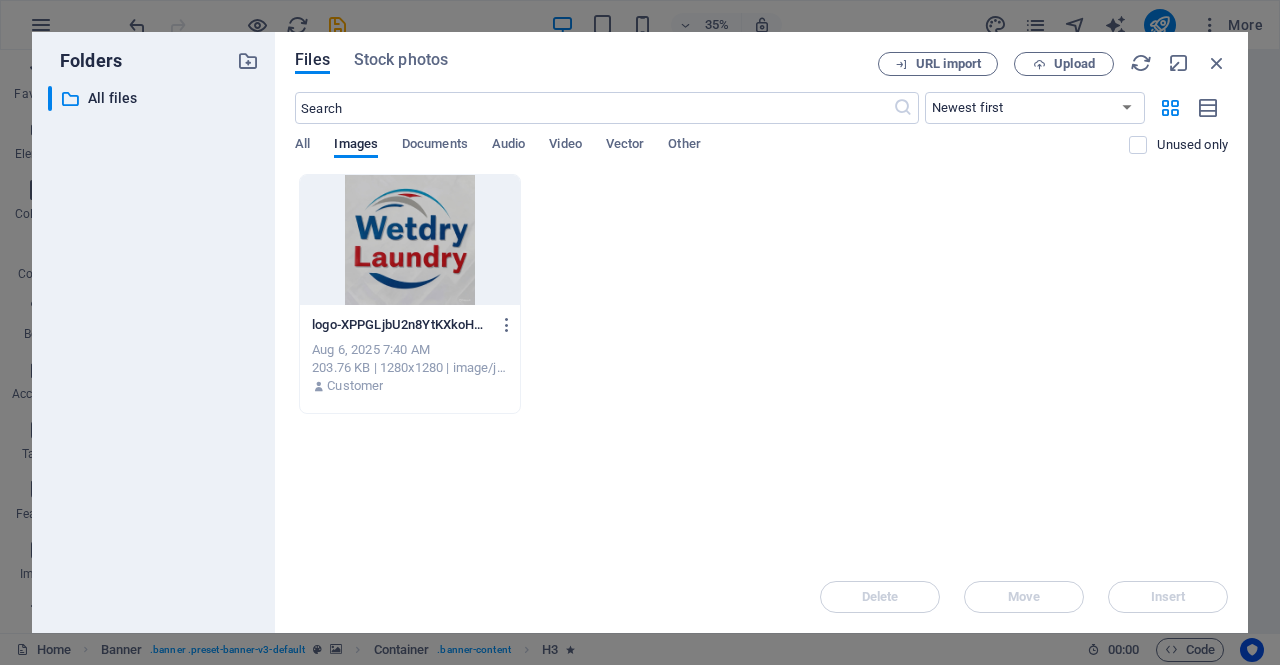 click on "logo-XPPGLjbU2n8YtKXkoH8RPw.jpeg logo-XPPGLjbU2n8YtKXkoH8RPw.jpeg Aug 6, 2025 7:40 AM 203.76 KB | 1280x1280 | image/jpeg Customer" at bounding box center [761, 294] 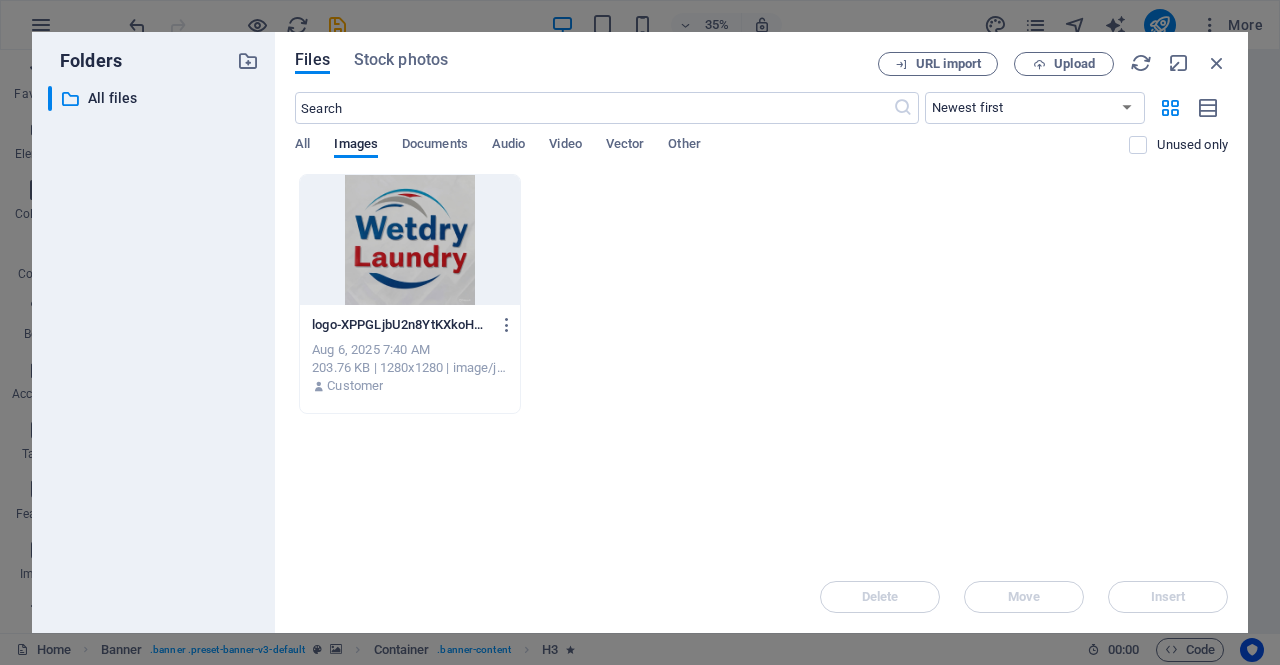 click on "Files Stock photos URL import Upload ​ Newest first Oldest first Name (A-Z) Name (Z-A) Size (0-9) Size (9-0) Resolution (0-9) Resolution (9-0) All Images Documents Audio Video Vector Other Unused only Drop files here to upload them instantly logo-XPPGLjbU2n8YtKXkoH8RPw.jpeg logo-XPPGLjbU2n8YtKXkoH8RPw.jpeg Aug 6, 2025 7:40 AM 203.76 KB | 1280x1280 | image/jpeg Customer Delete Move Insert" at bounding box center [761, 332] 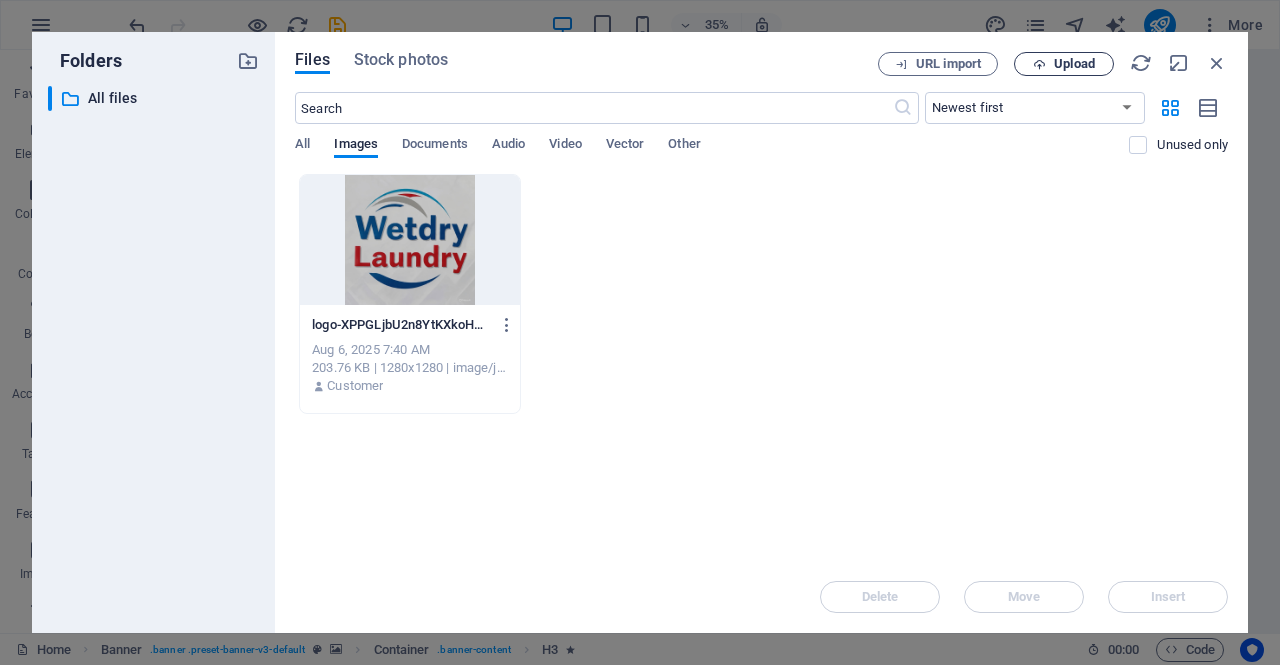 click on "Upload" at bounding box center [1074, 64] 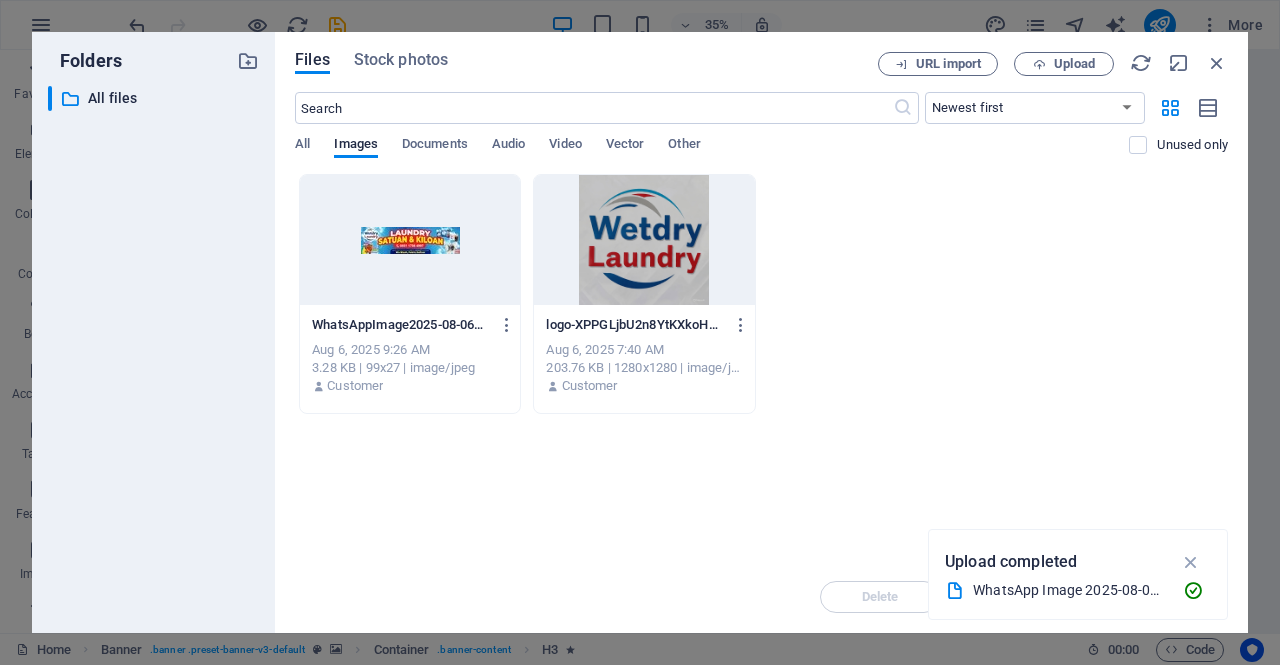 click at bounding box center (410, 240) 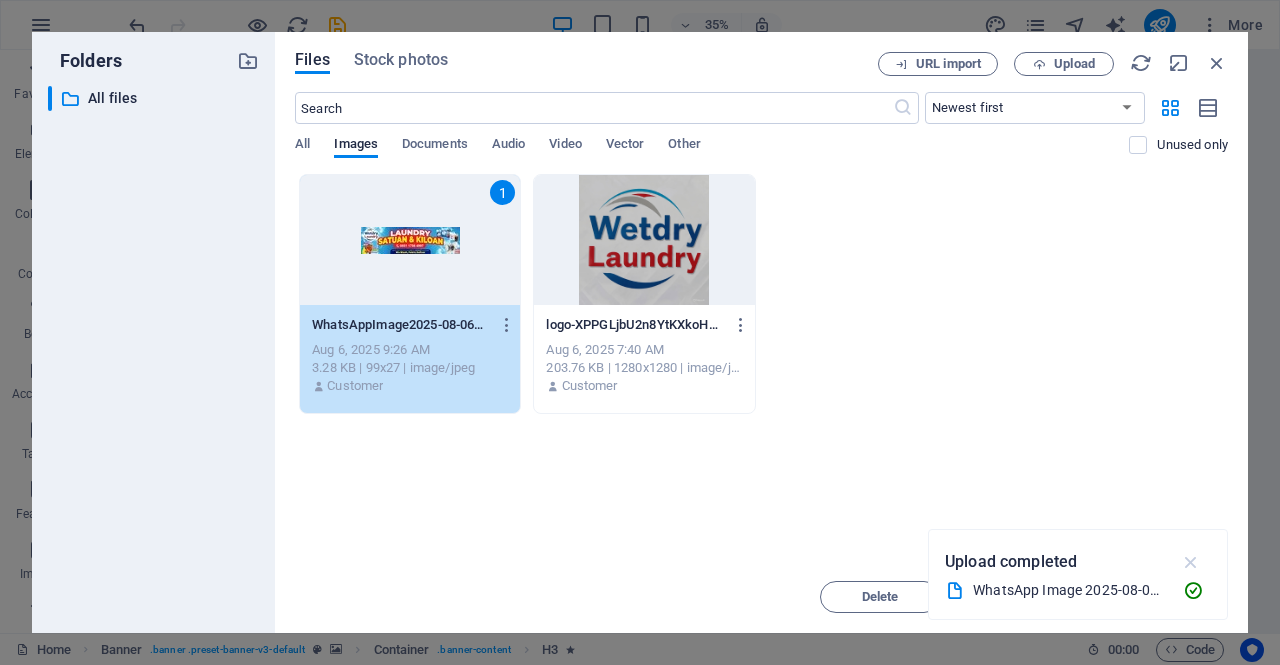 click at bounding box center [1191, 562] 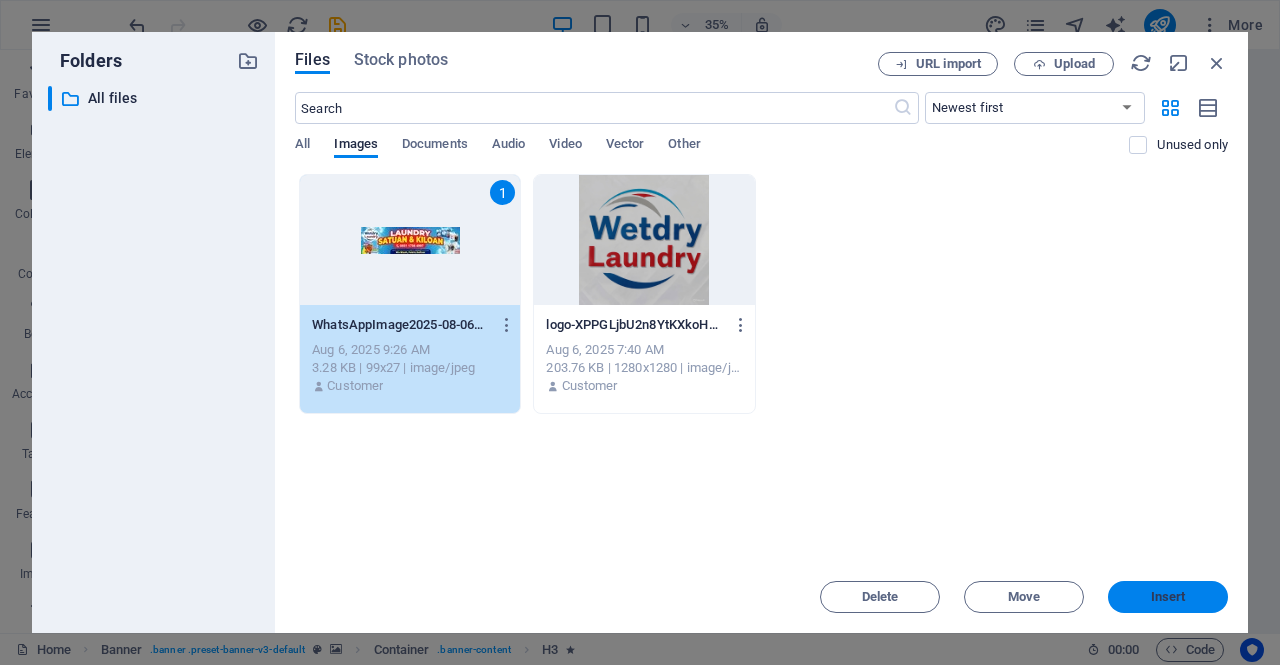 drag, startPoint x: 1161, startPoint y: 601, endPoint x: 665, endPoint y: 582, distance: 496.36377 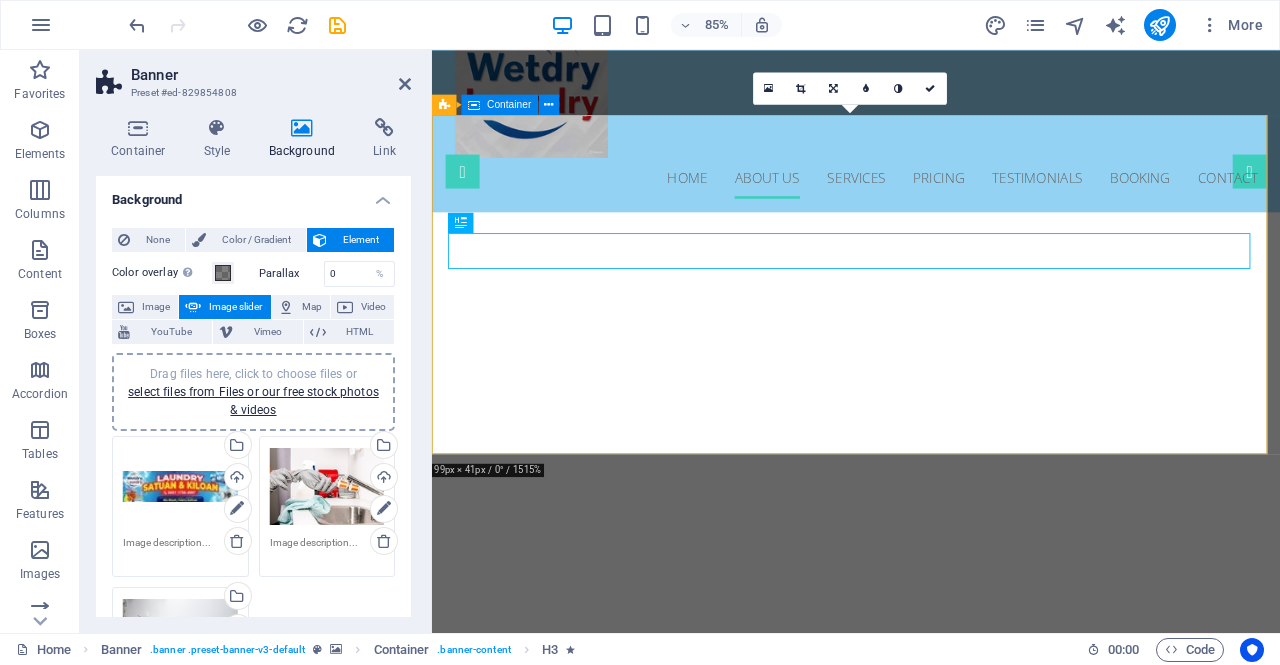 click on "Professional. Affordable. Reliable.  Solusi Laundry Terbaik untuk Anda!" at bounding box center (931, 790) 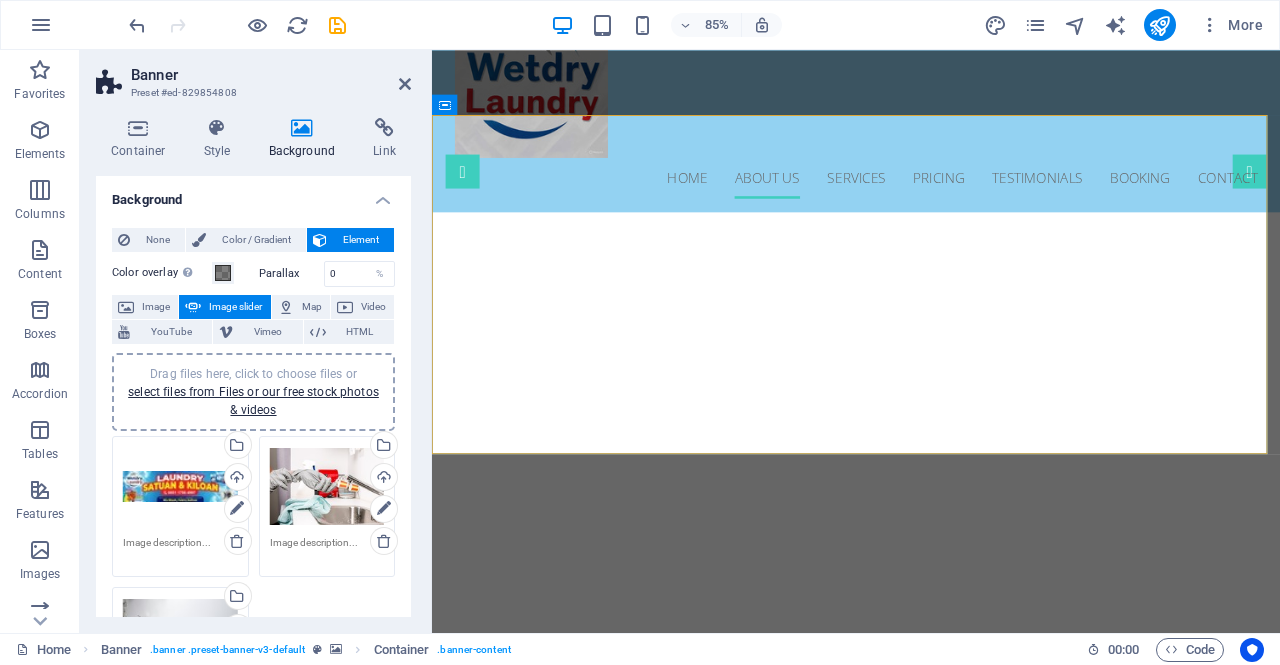 click on "Drag files here, click to choose files or select files from Files or our free stock photos & videos" at bounding box center [180, 487] 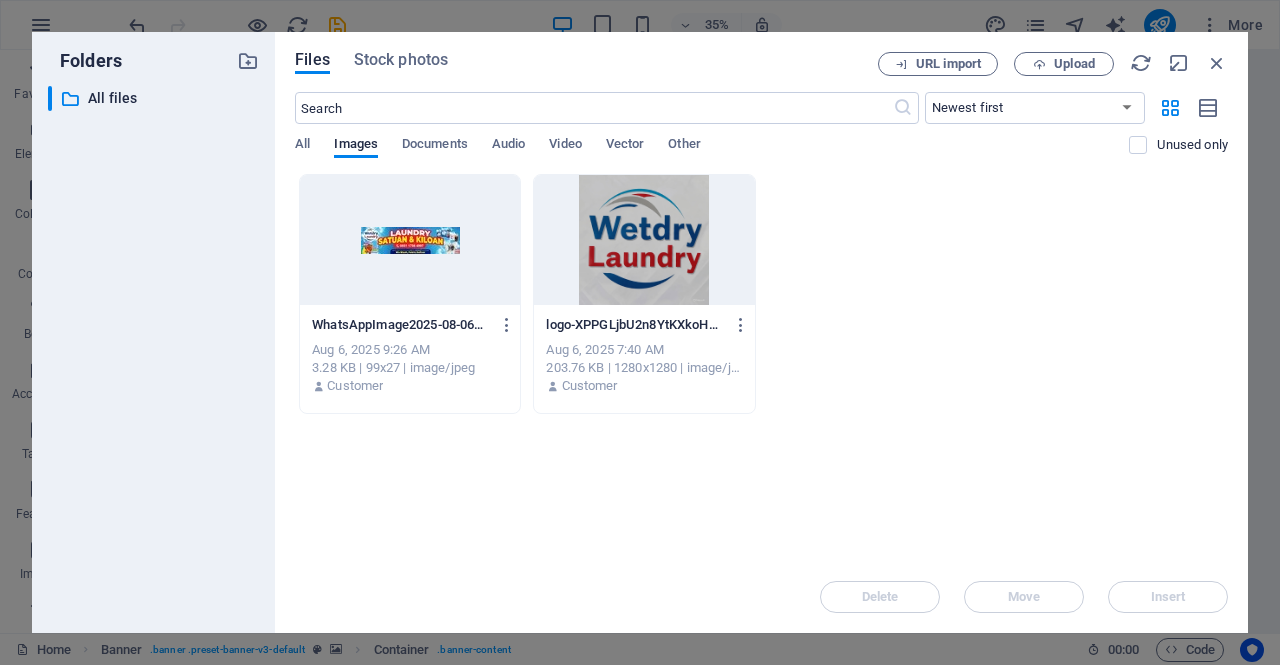 click at bounding box center [410, 240] 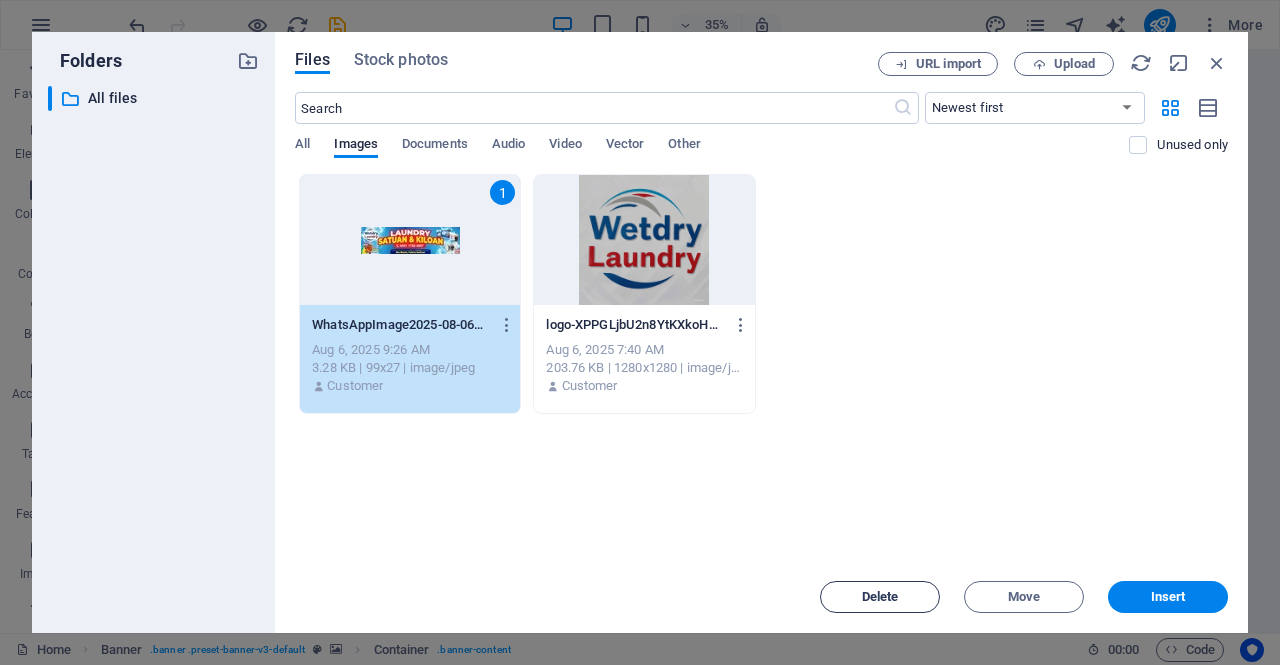 click on "Delete" at bounding box center [880, 597] 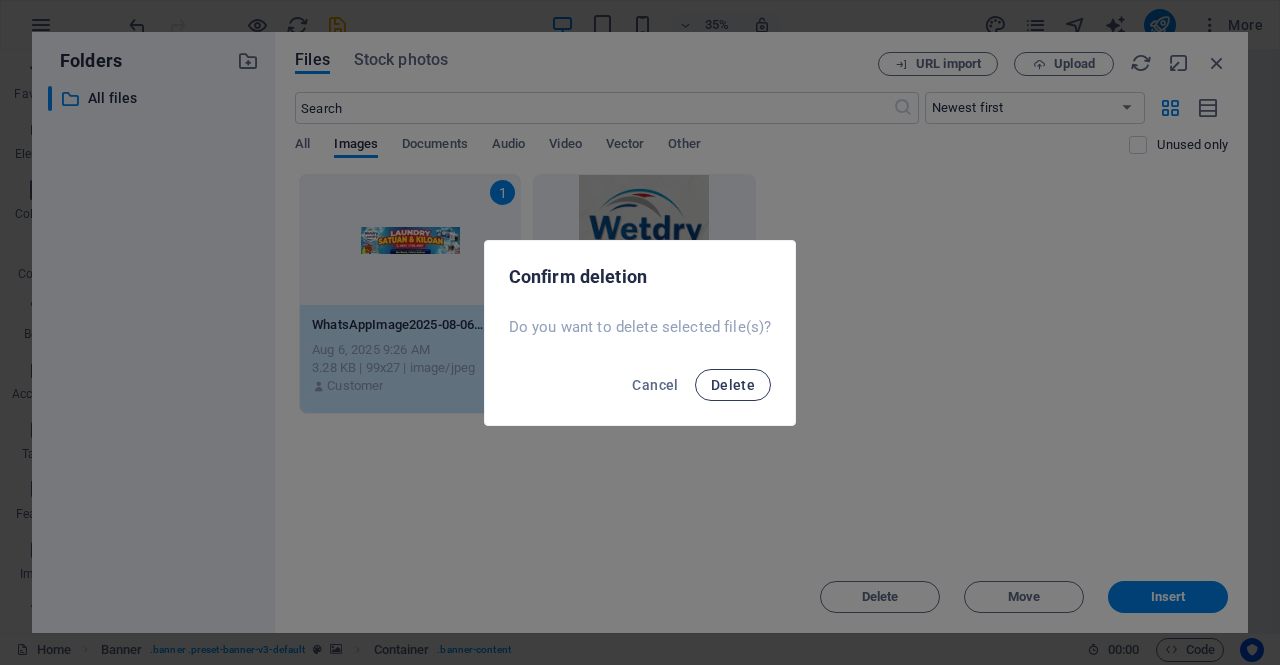 click on "Delete" at bounding box center (733, 385) 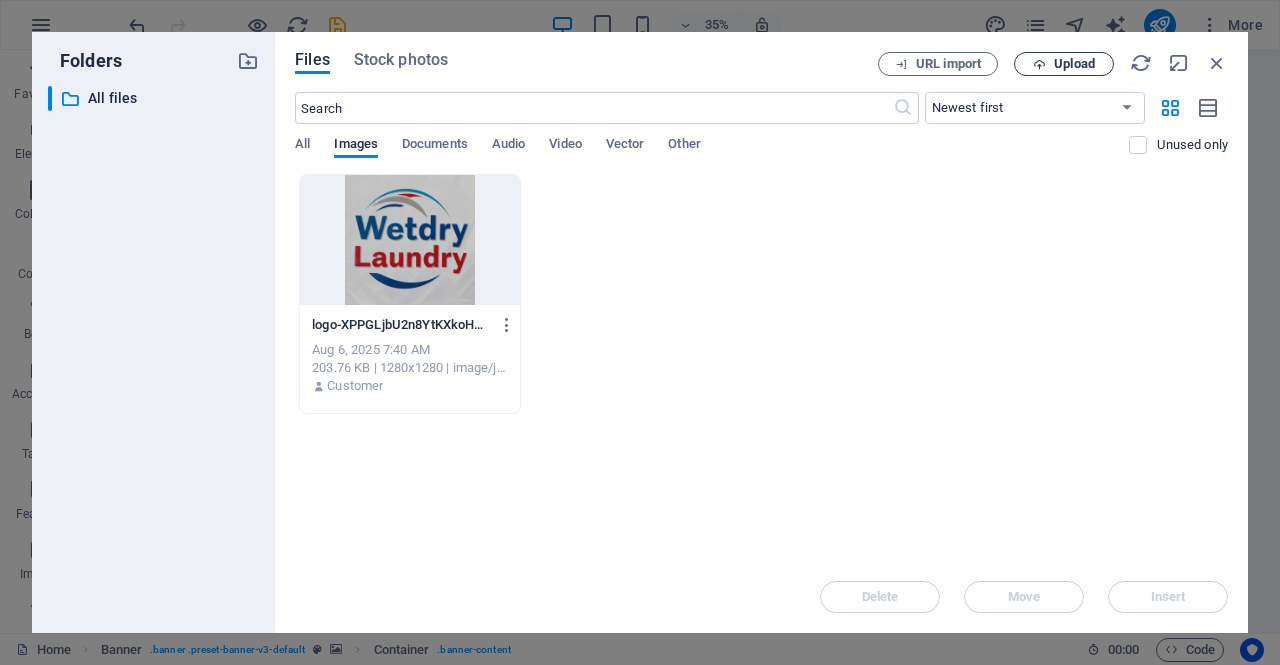drag, startPoint x: 635, startPoint y: 242, endPoint x: 1048, endPoint y: 59, distance: 451.72778 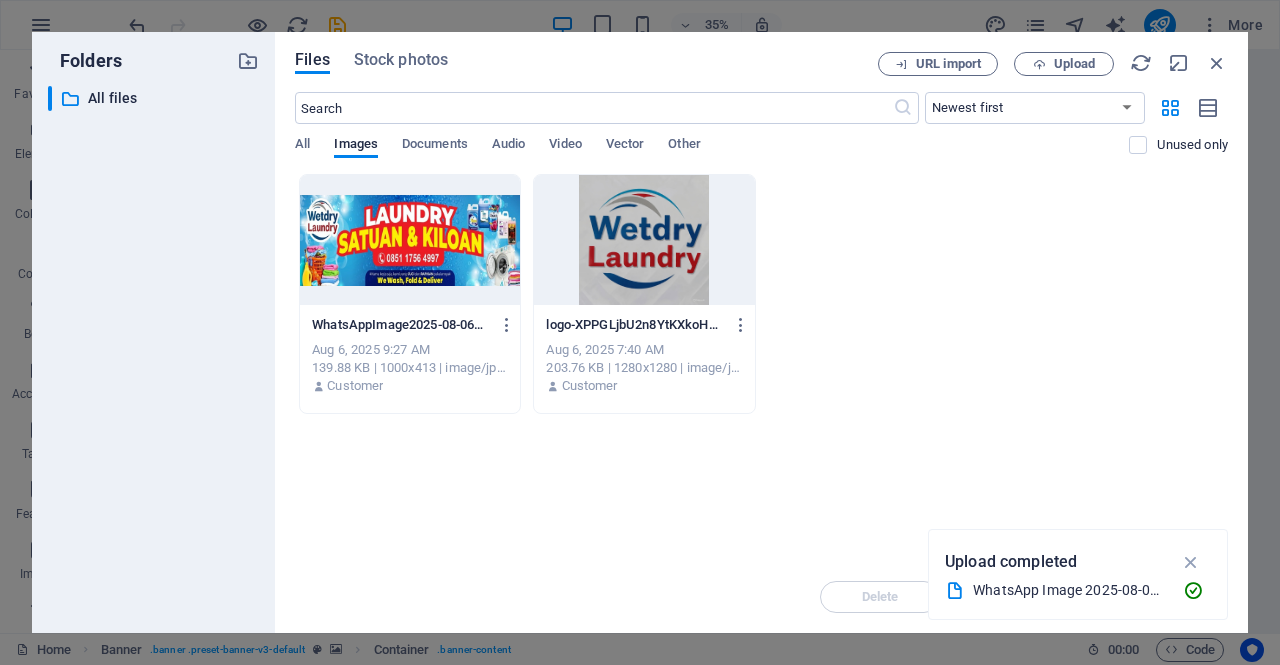 click at bounding box center [410, 240] 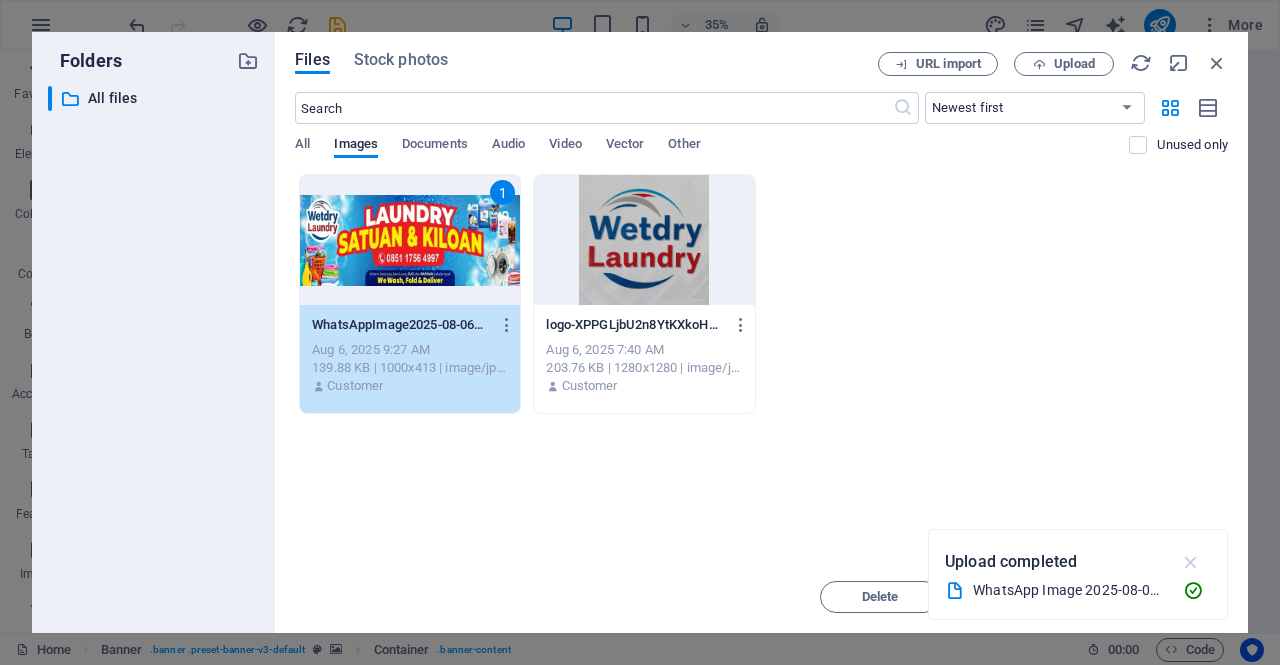 click at bounding box center [1191, 562] 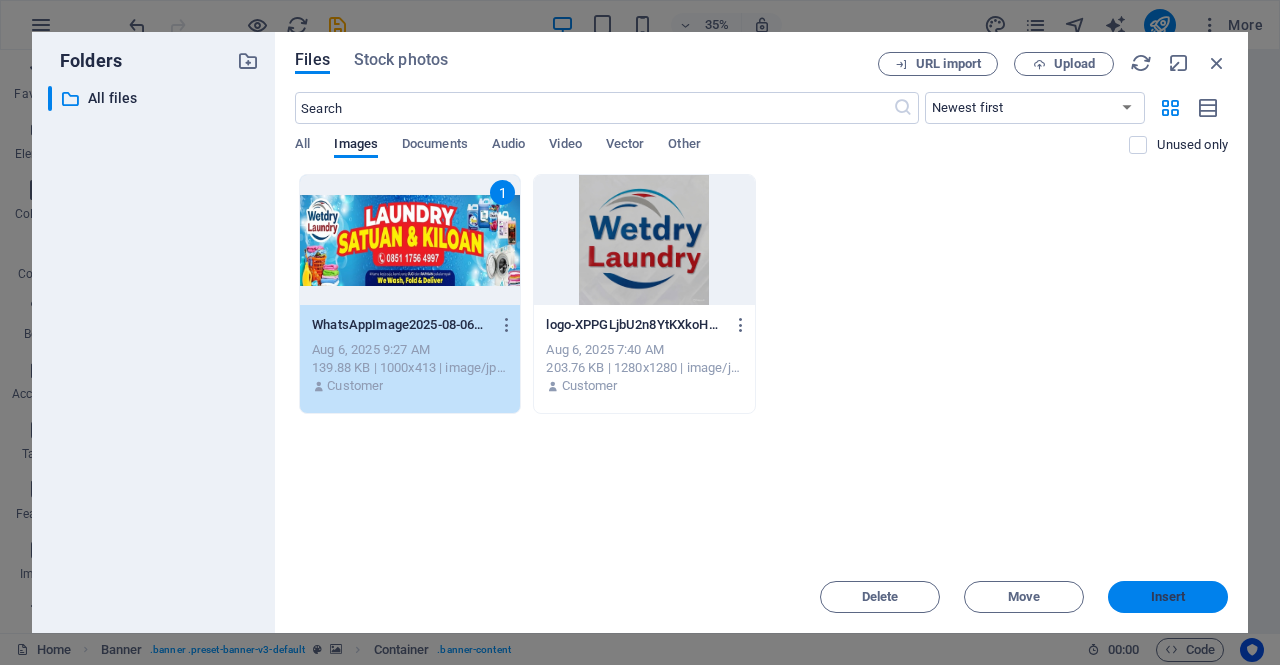 click on "Insert" at bounding box center [1168, 597] 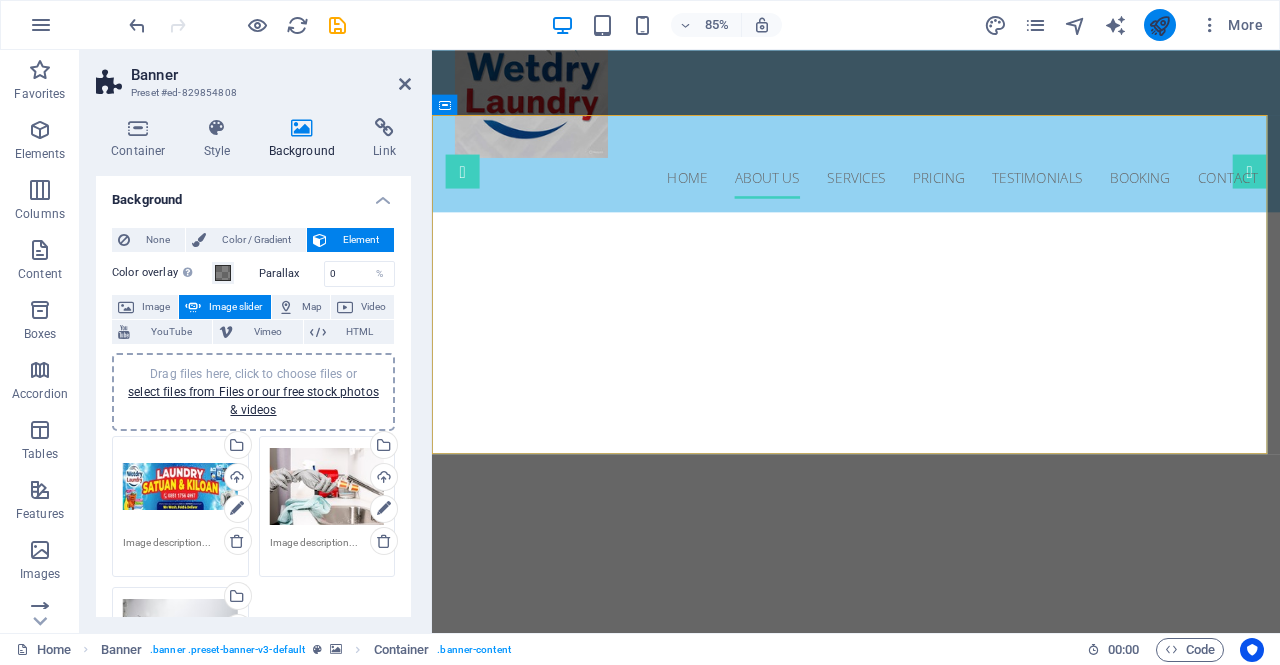 click at bounding box center [1159, 25] 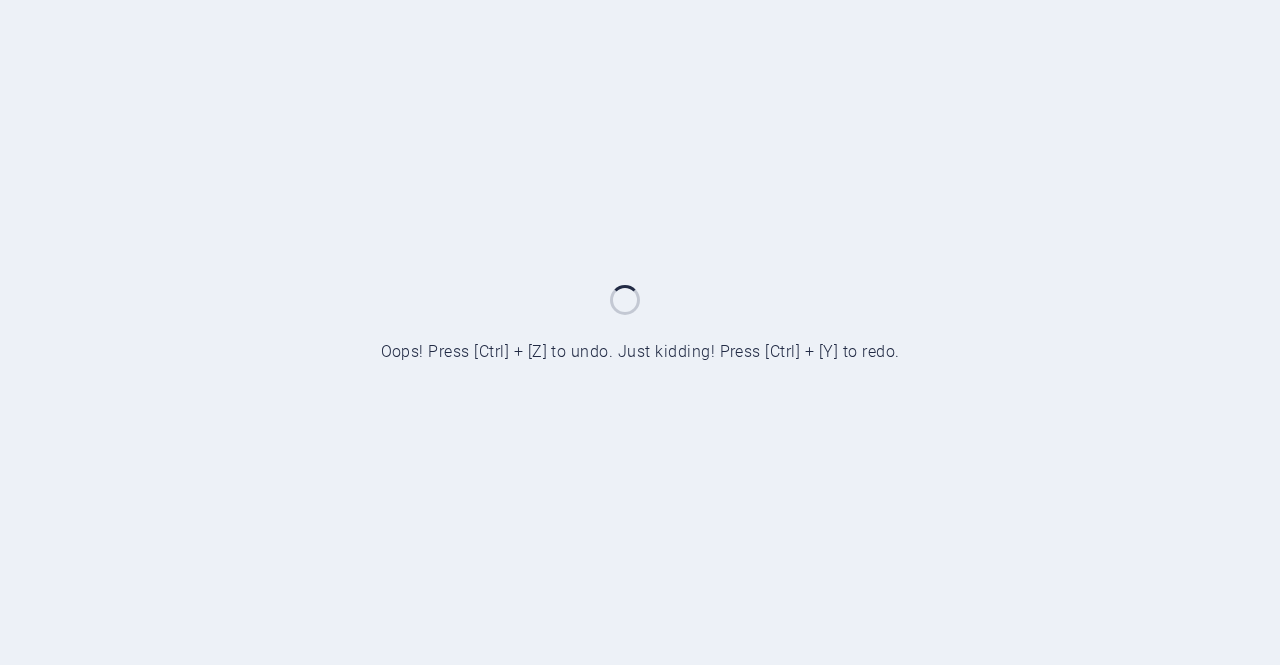 scroll, scrollTop: 0, scrollLeft: 0, axis: both 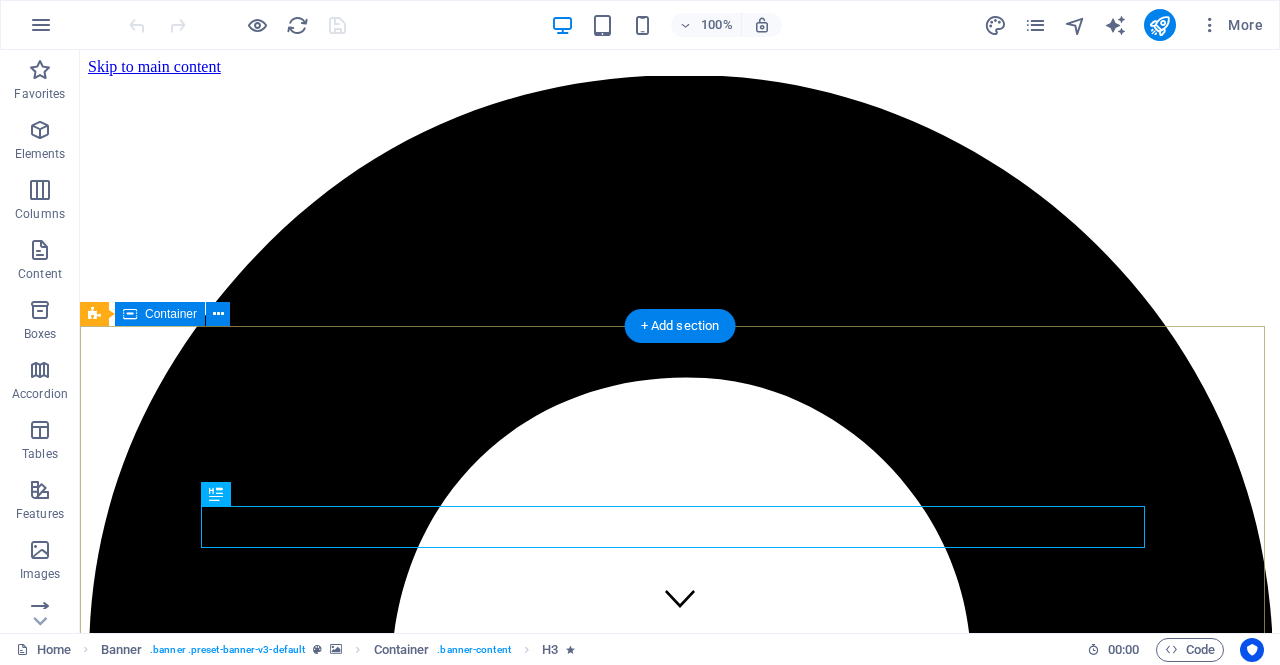 click on "Professional. Affordable. Reliable.  Solusi Laundry Terbaik untuk Anda!" at bounding box center (680, 6813) 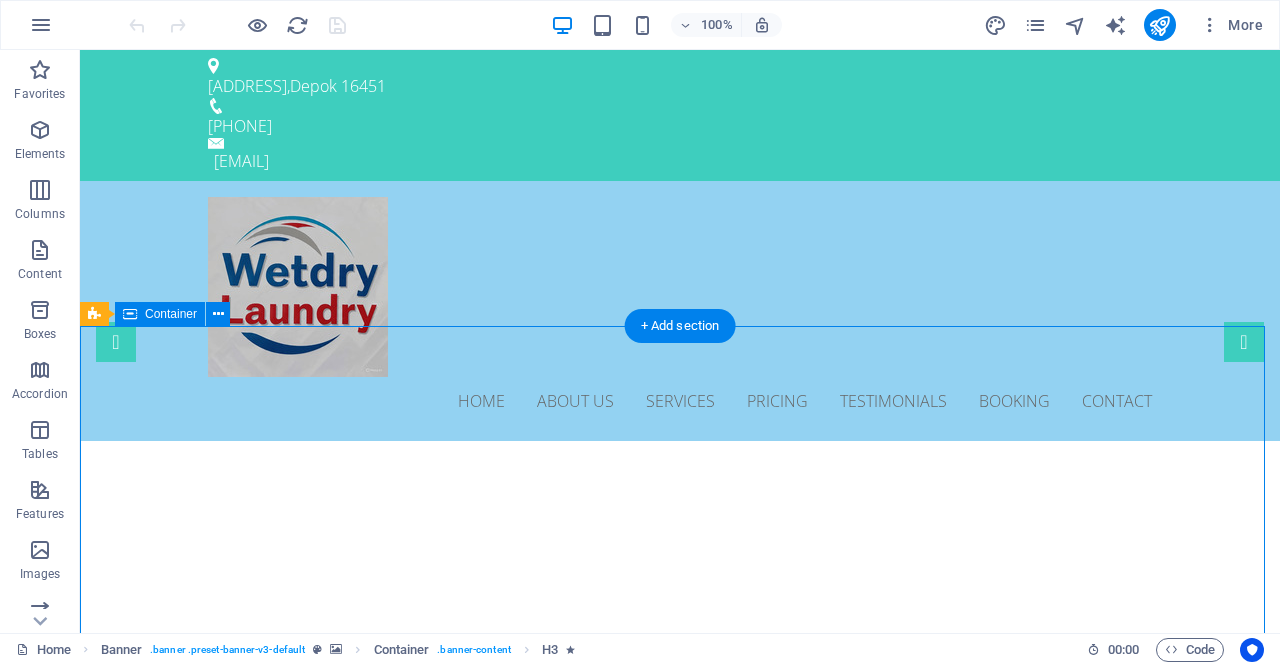 click on "Professional. Affordable. Reliable.  Solusi Laundry Terbaik untuk Anda!" at bounding box center [680, 1061] 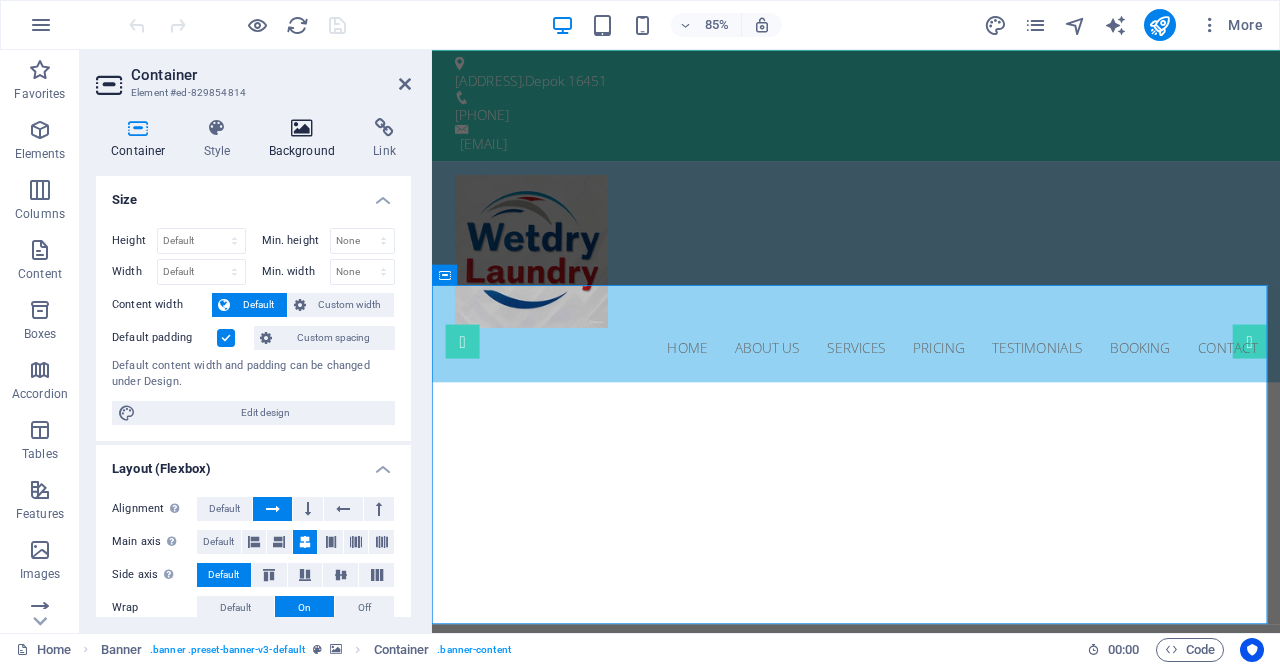 click at bounding box center [302, 128] 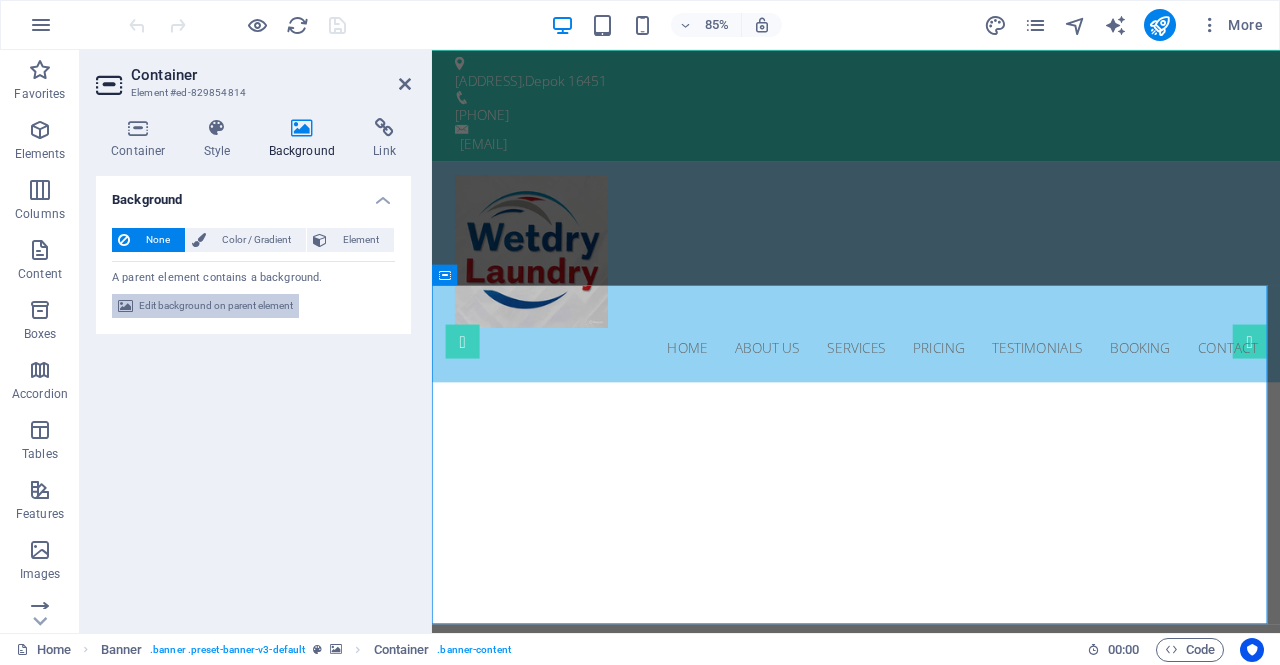 click on "Edit background on parent element" at bounding box center (216, 306) 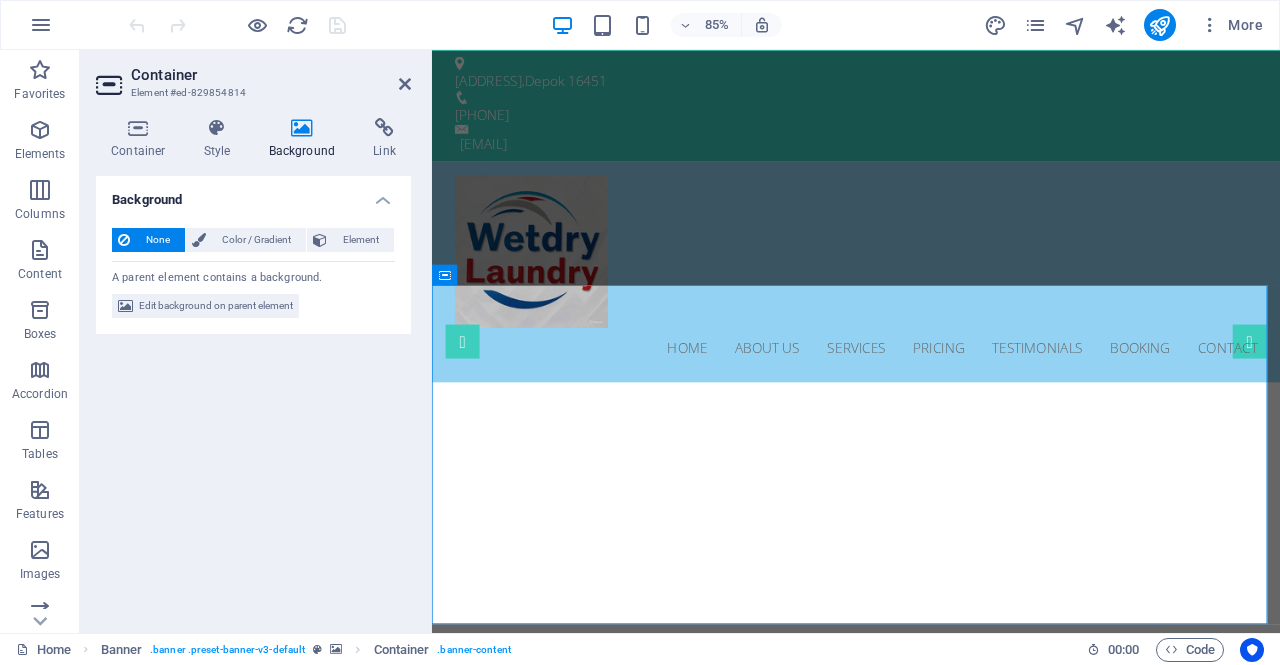 select on "ms" 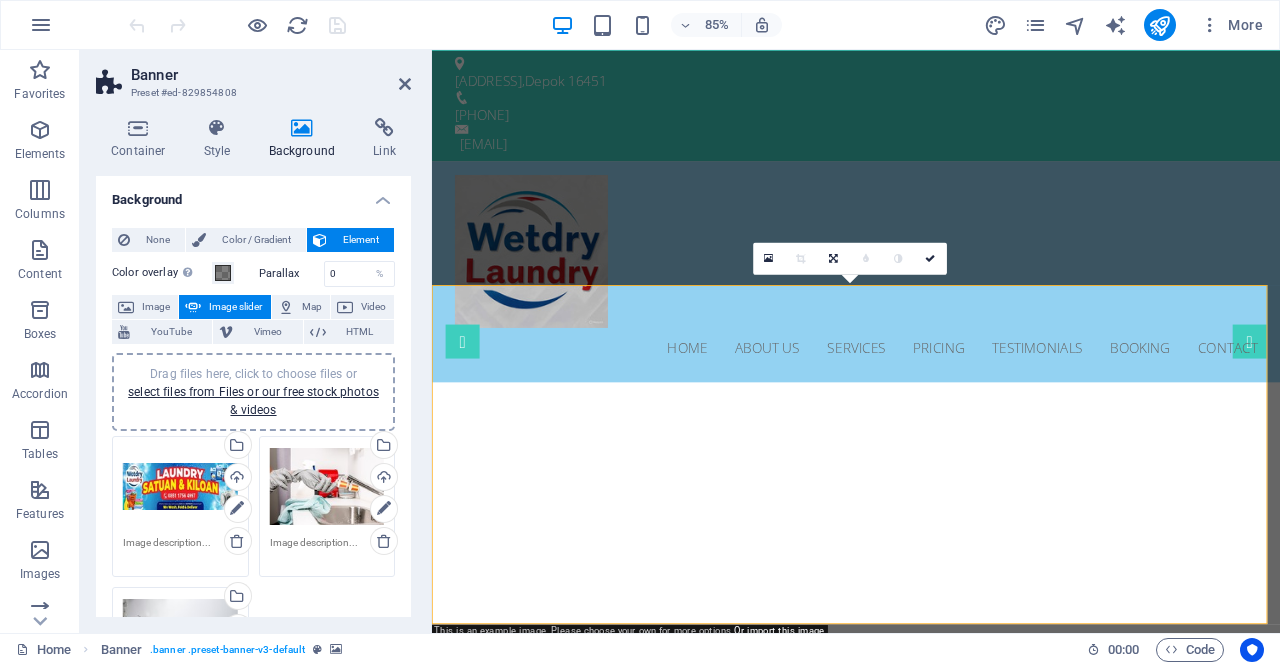 click on "Drag files here, click to choose files or select files from Files or our free stock photos & videos" at bounding box center [180, 487] 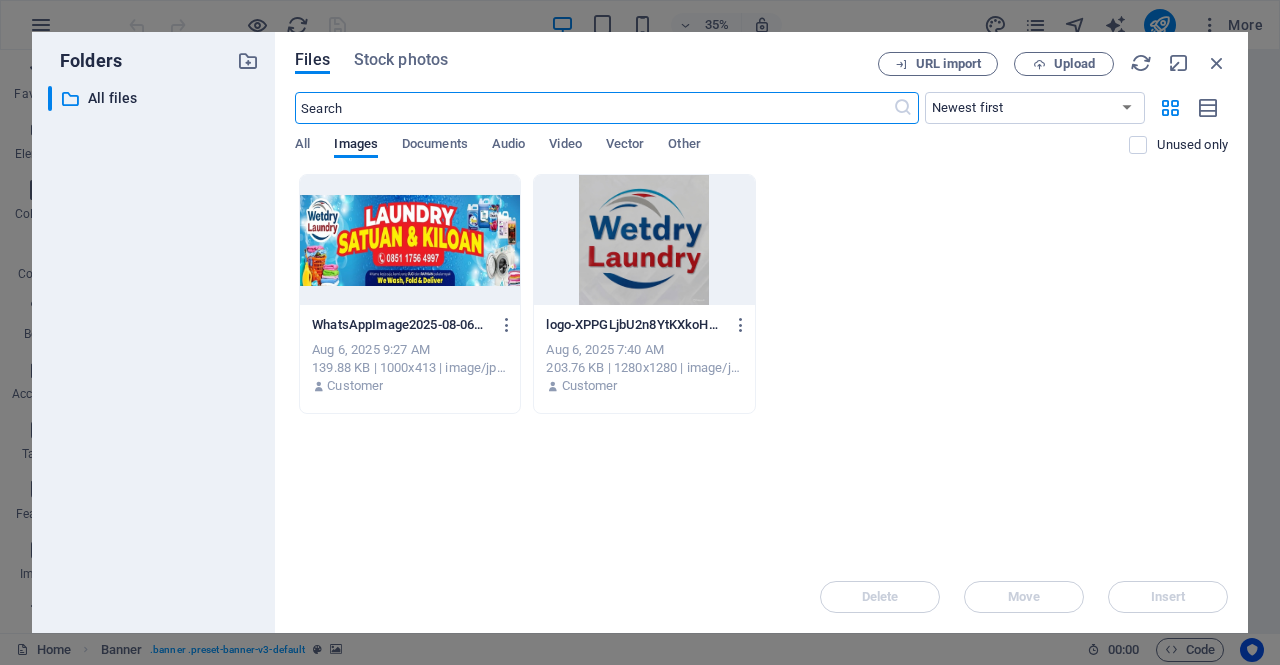 click at bounding box center (410, 240) 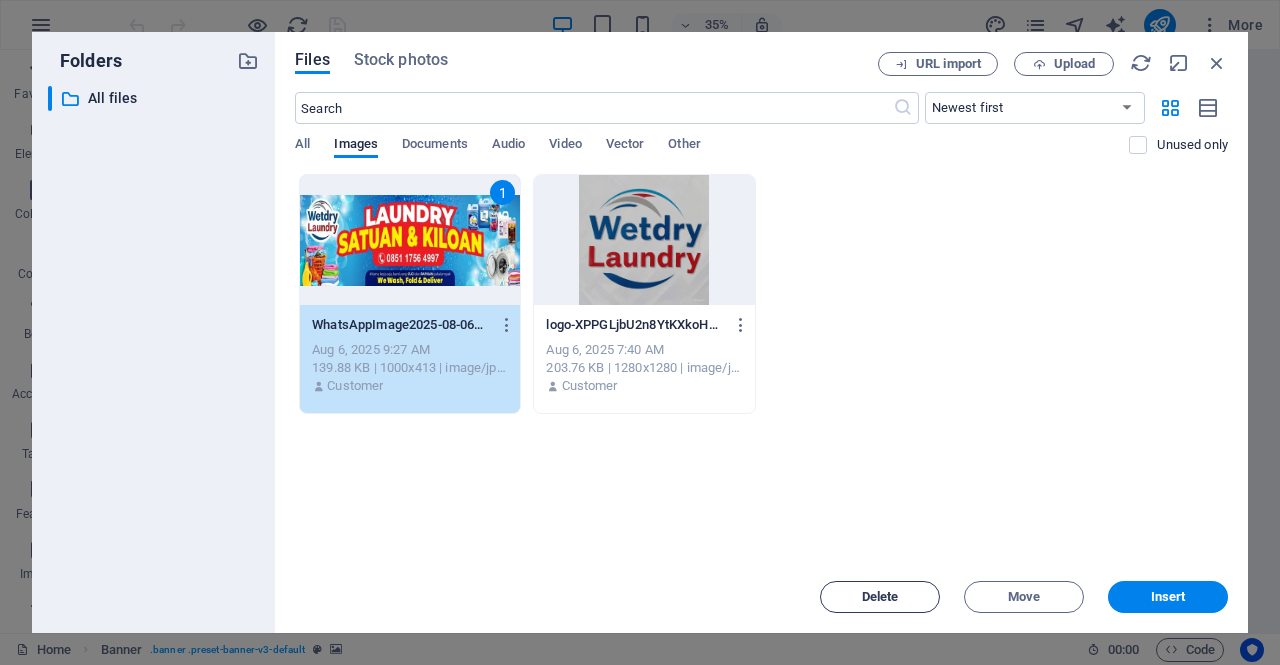click on "Delete" at bounding box center [880, 597] 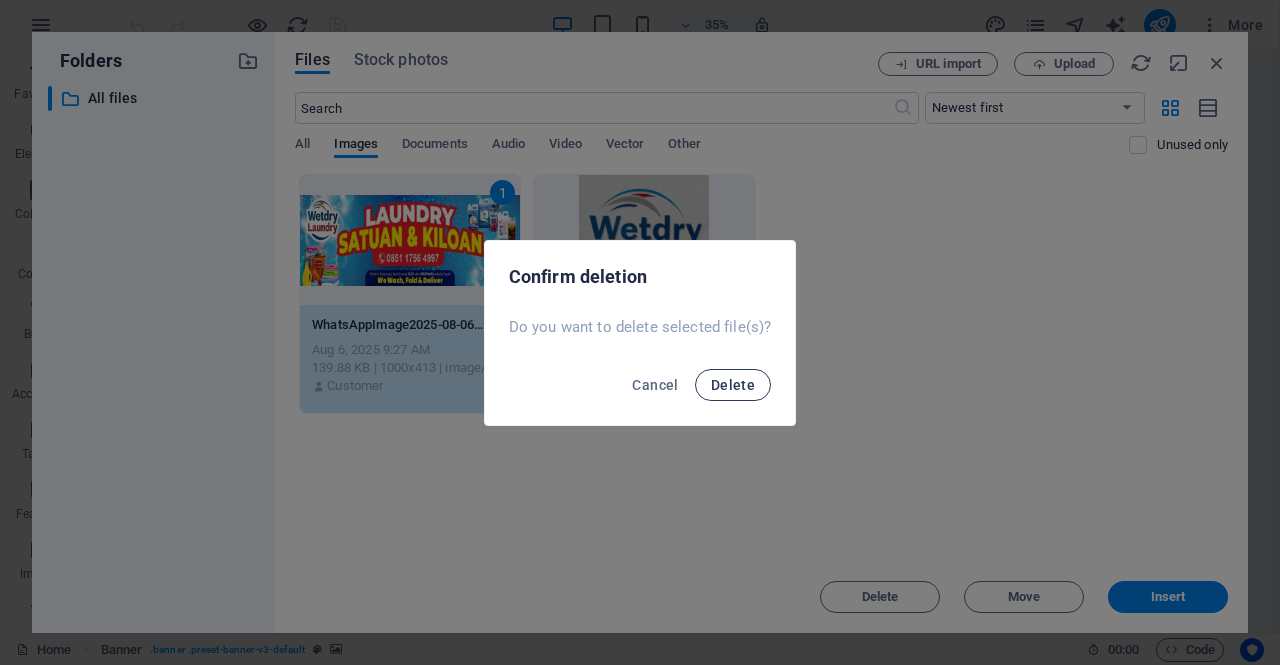 click on "Delete" at bounding box center [733, 385] 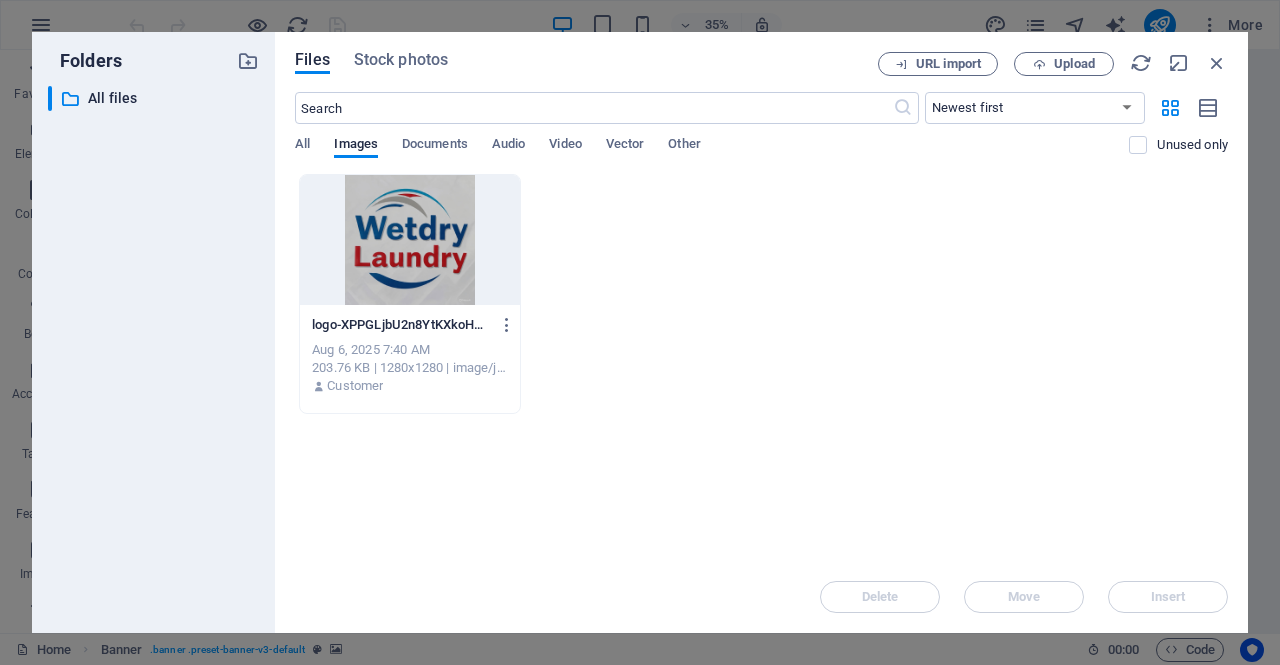 click on "Drop files here to upload them instantly logo-XPPGLjbU2n8YtKXkoH8RPw.jpeg logo-XPPGLjbU2n8YtKXkoH8RPw.jpeg Aug 6, 2025 7:40 AM 203.76 KB | 1280x1280 | image/jpeg Customer" at bounding box center [761, 367] 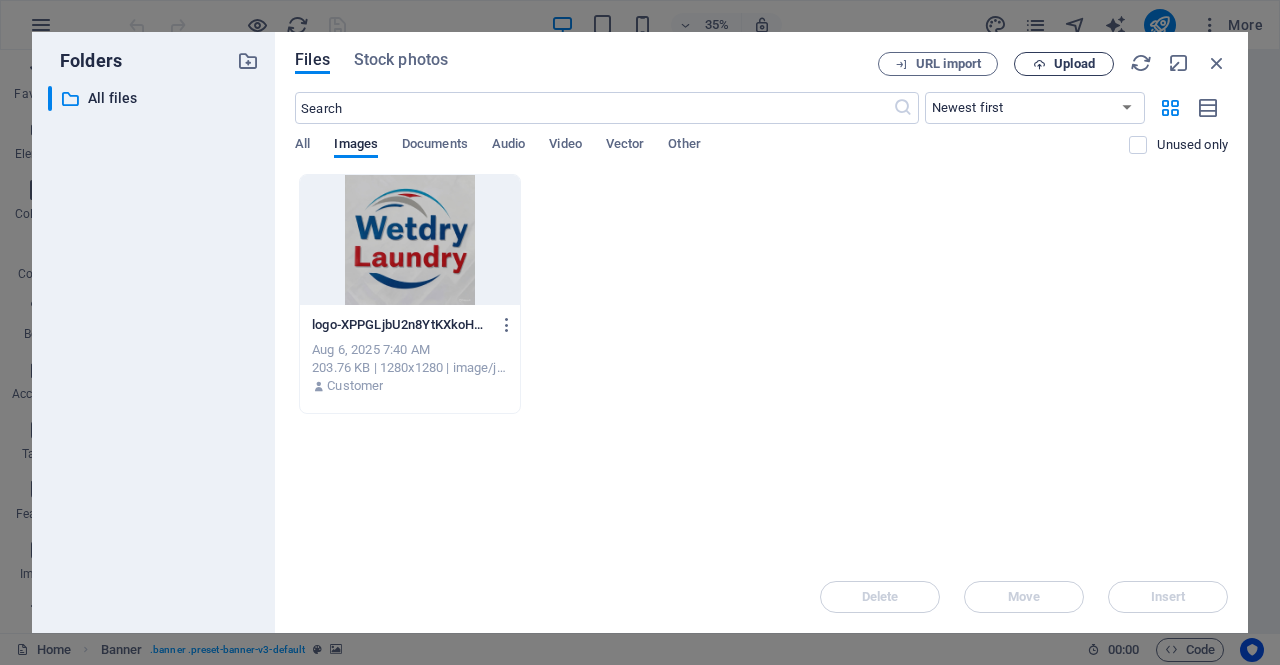 click on "Upload" at bounding box center [1074, 64] 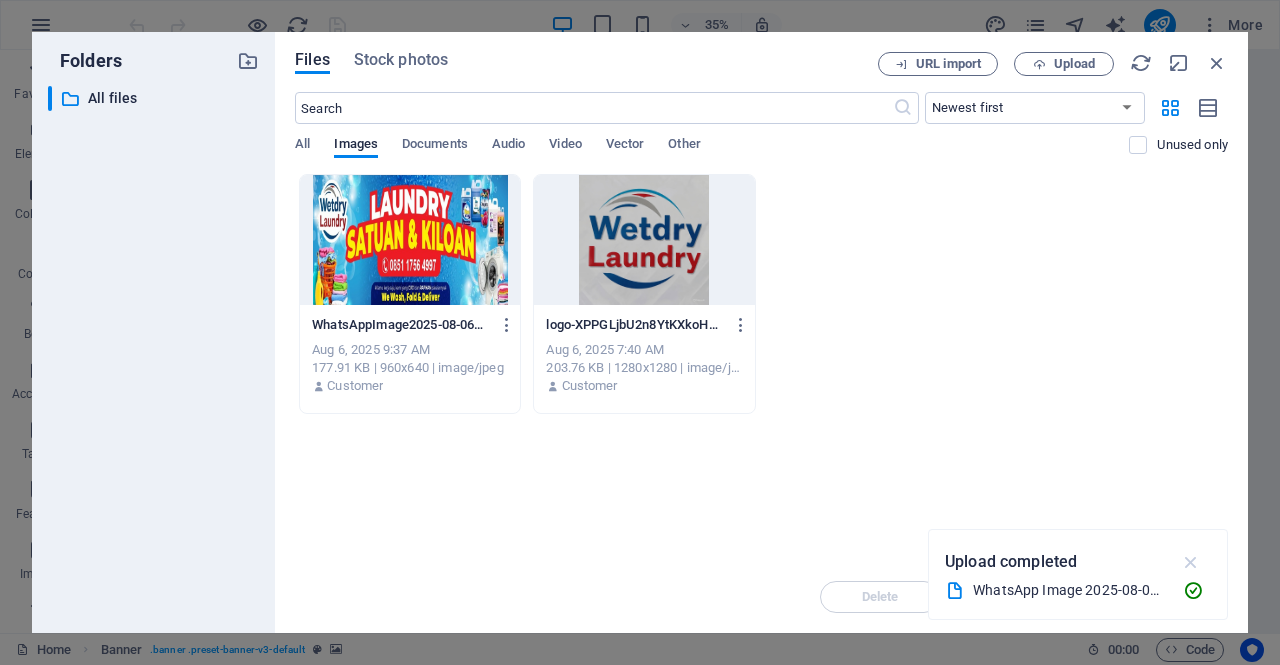 click at bounding box center [1191, 562] 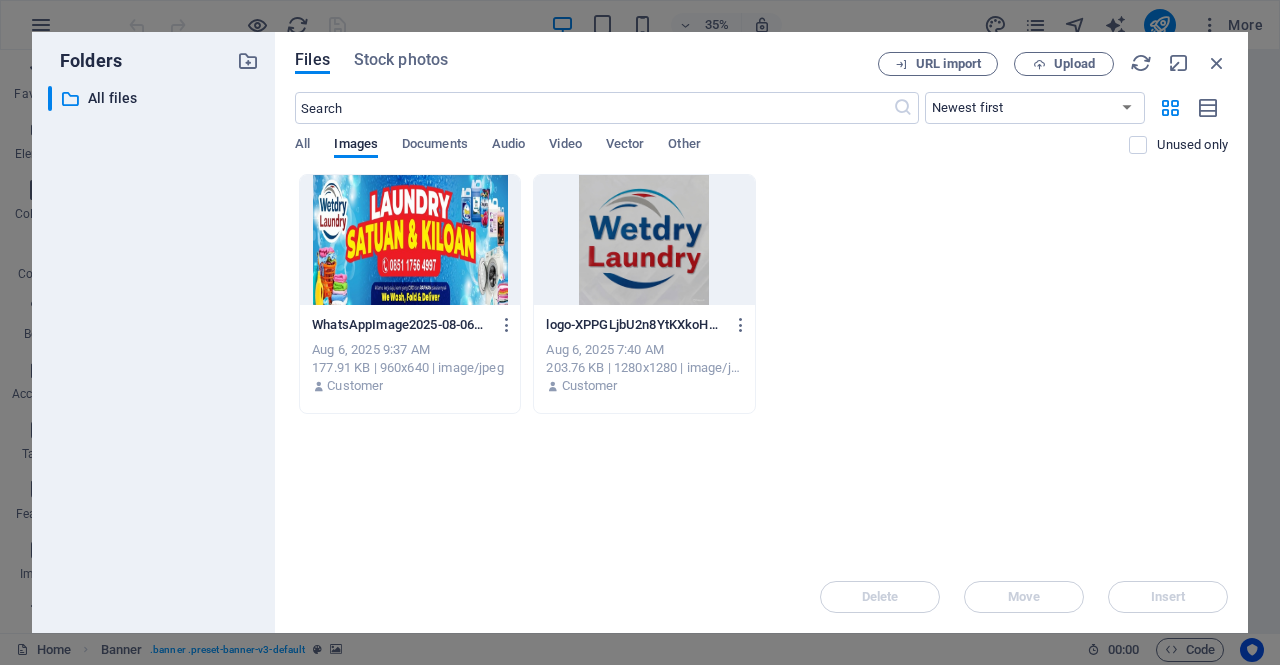 click at bounding box center (410, 240) 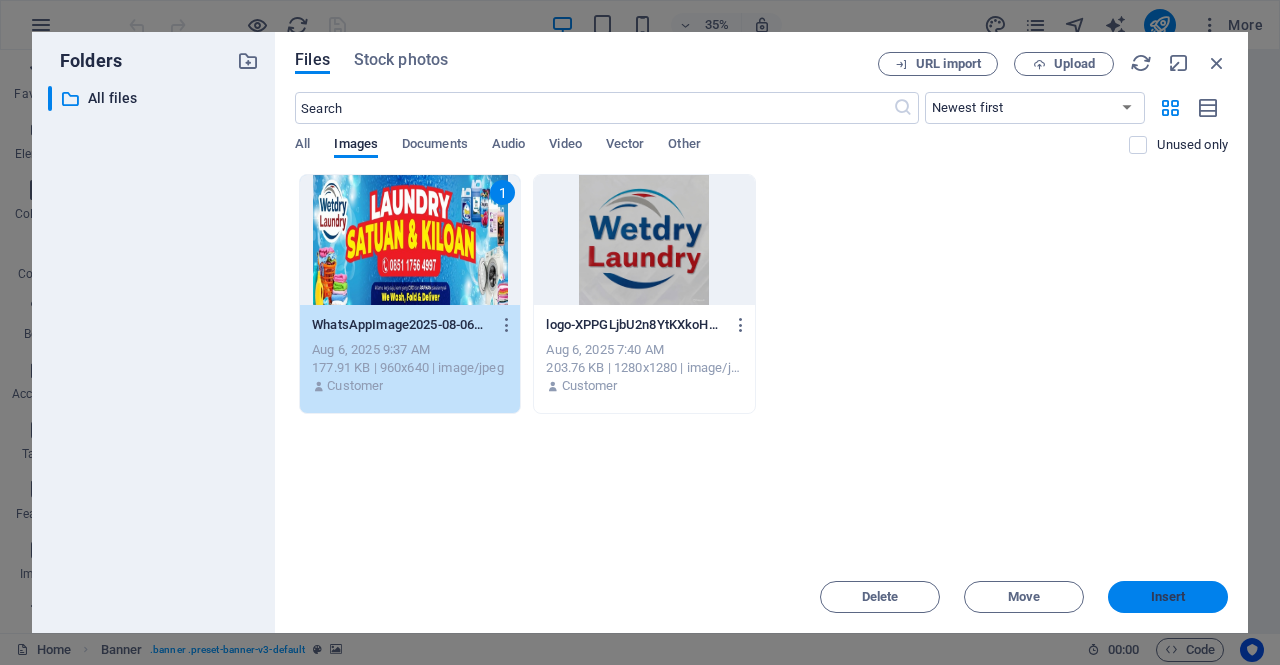 click on "Insert" at bounding box center [1168, 597] 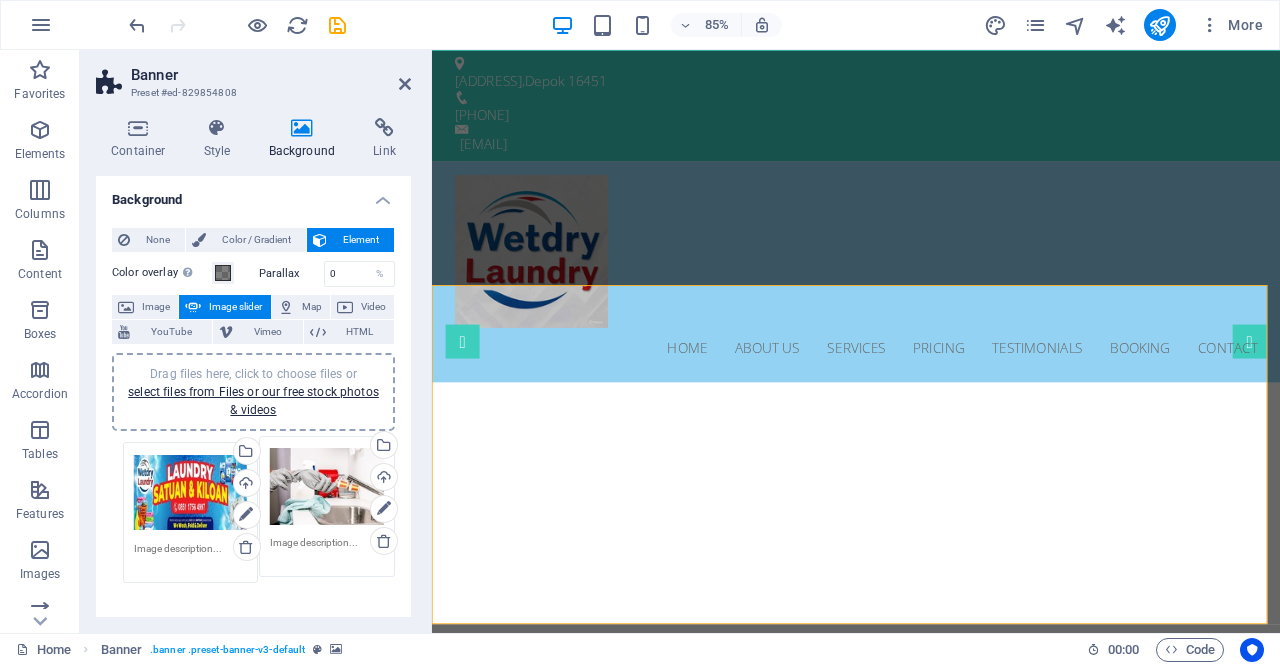 drag, startPoint x: 192, startPoint y: 502, endPoint x: 204, endPoint y: 502, distance: 12 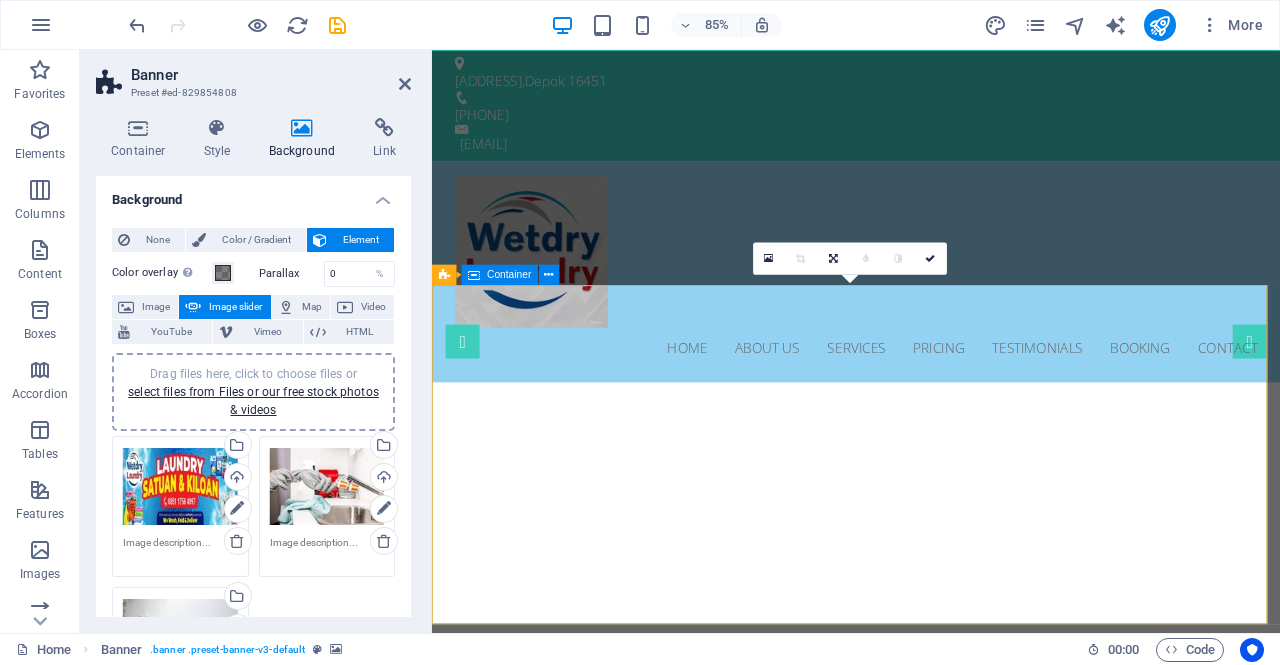 click on "Professional. Affordable. Reliable.  Solusi Laundry Terbaik untuk Anda!" at bounding box center [931, 990] 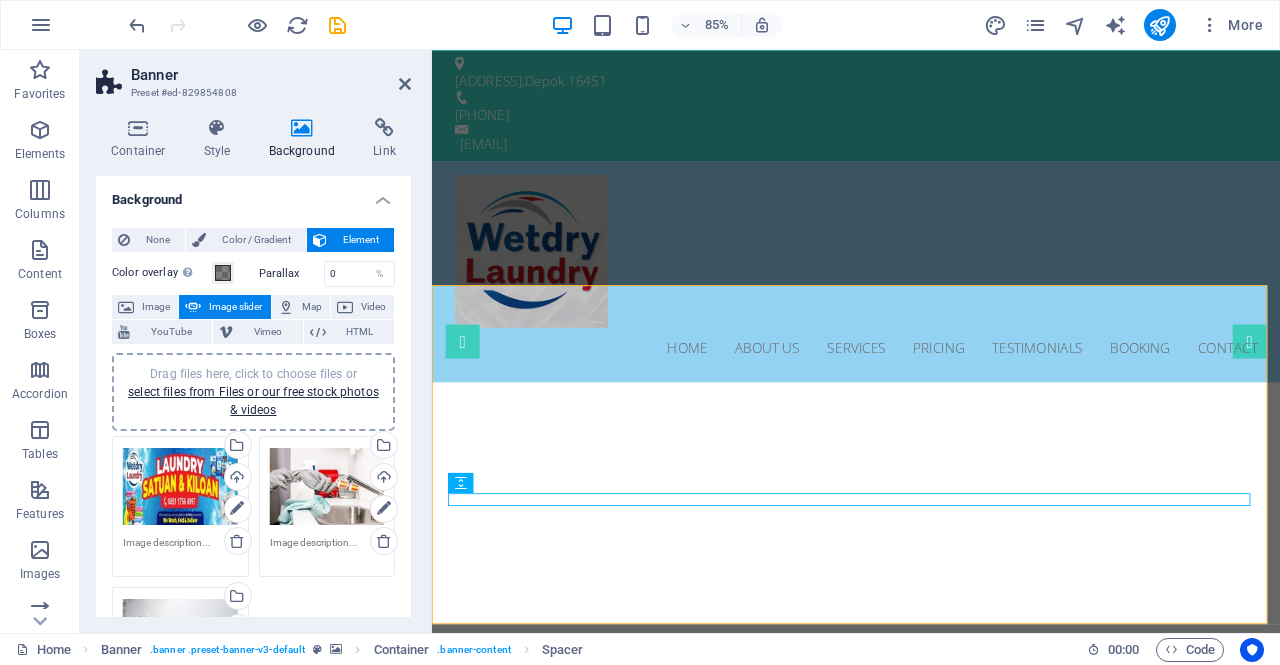 click on "Drag files here, click to choose files or select files from Files or our free stock photos & videos" at bounding box center [180, 487] 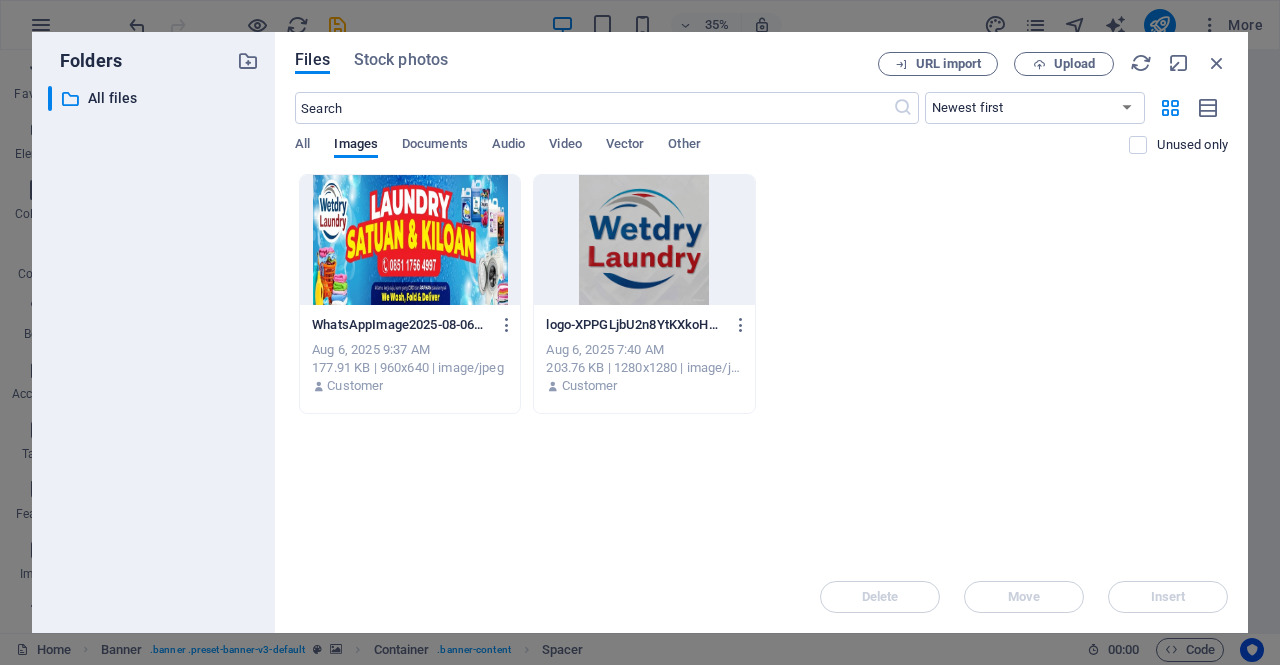 click at bounding box center (410, 240) 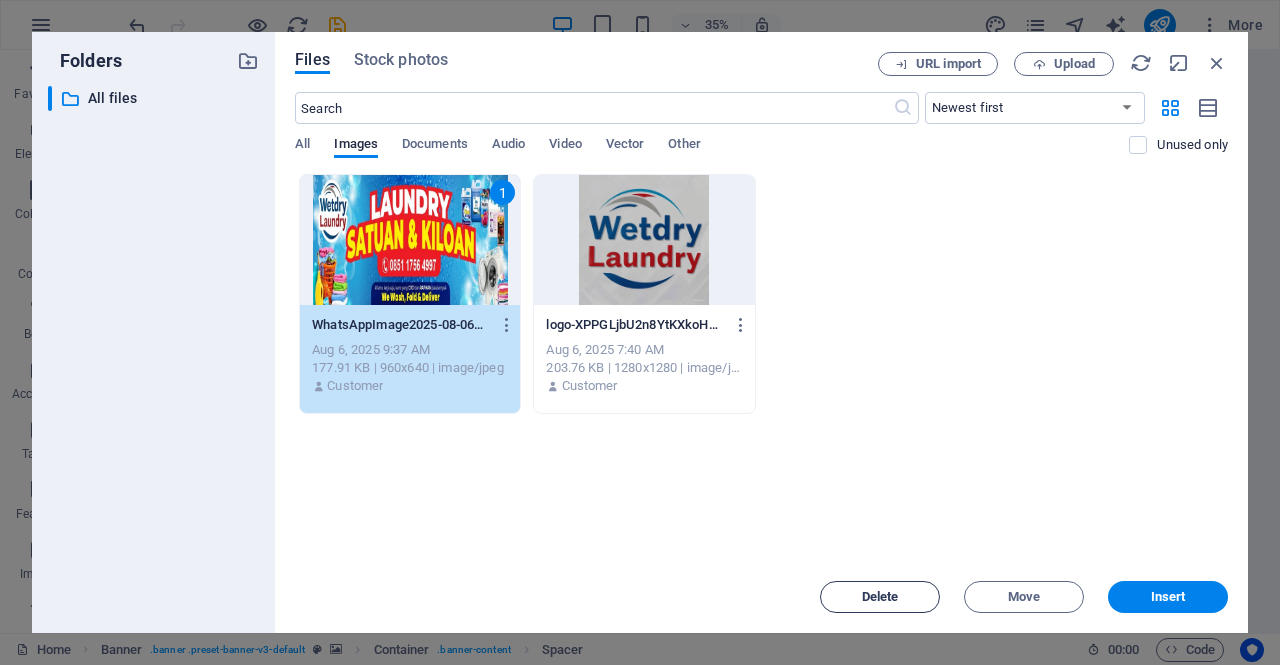 click on "Delete" at bounding box center (880, 597) 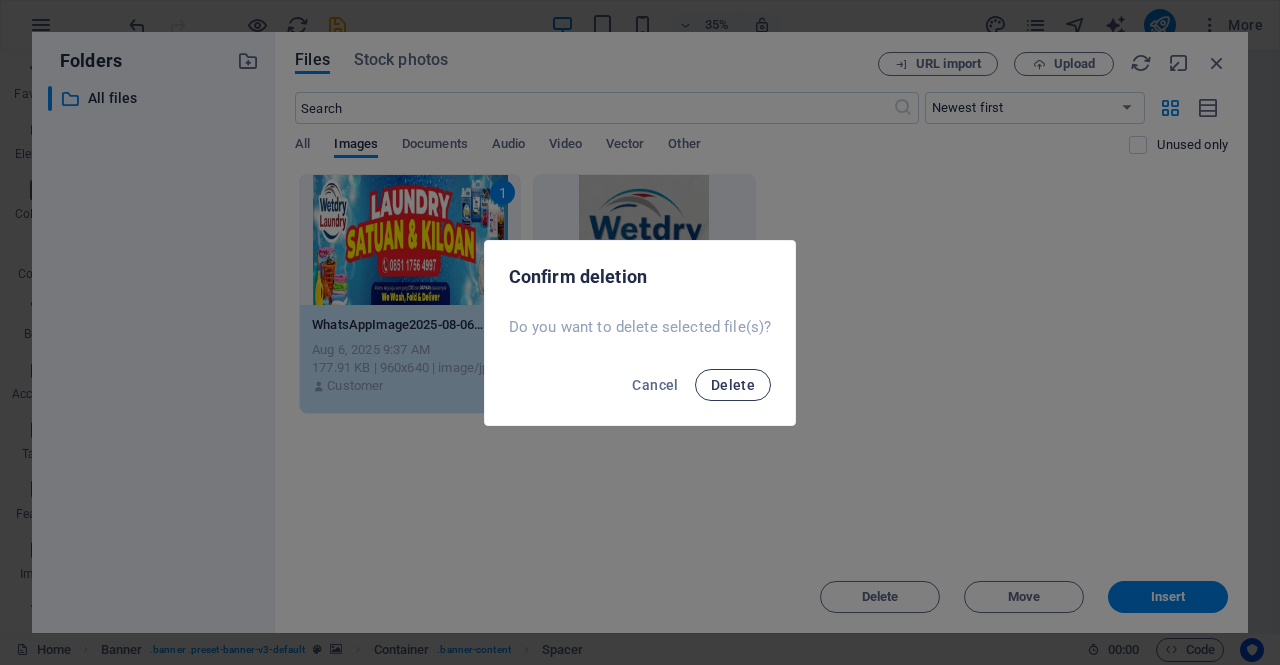 click on "Delete" at bounding box center (733, 385) 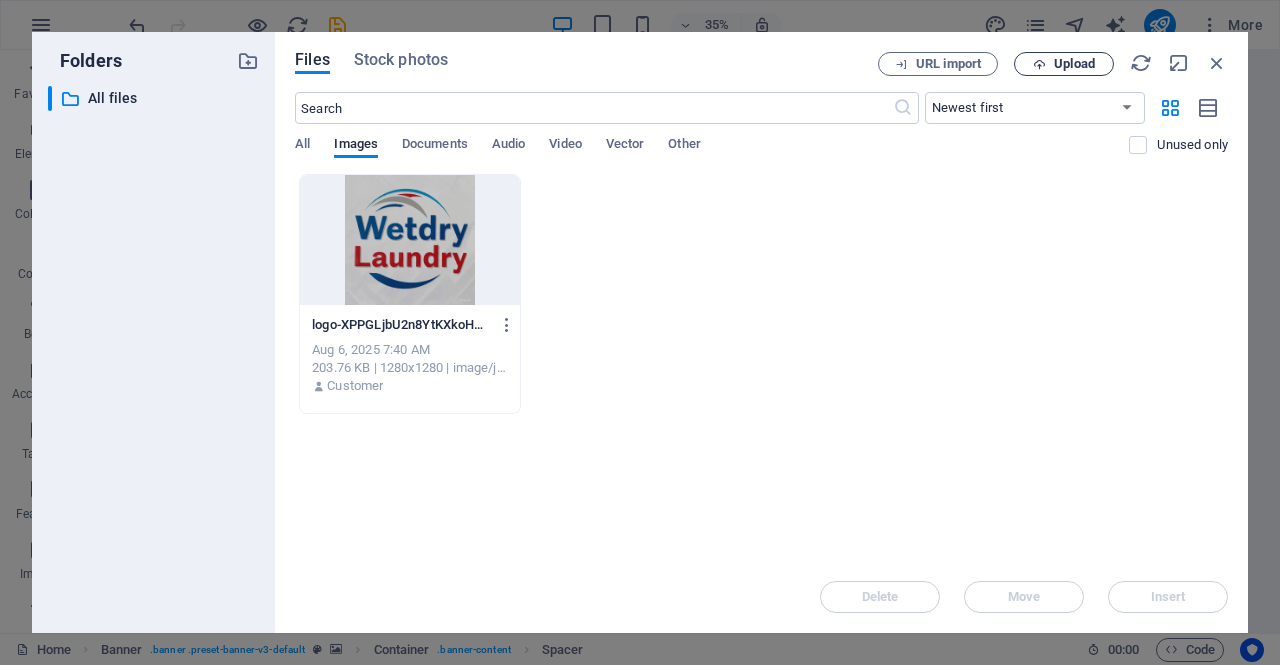 click at bounding box center (1039, 64) 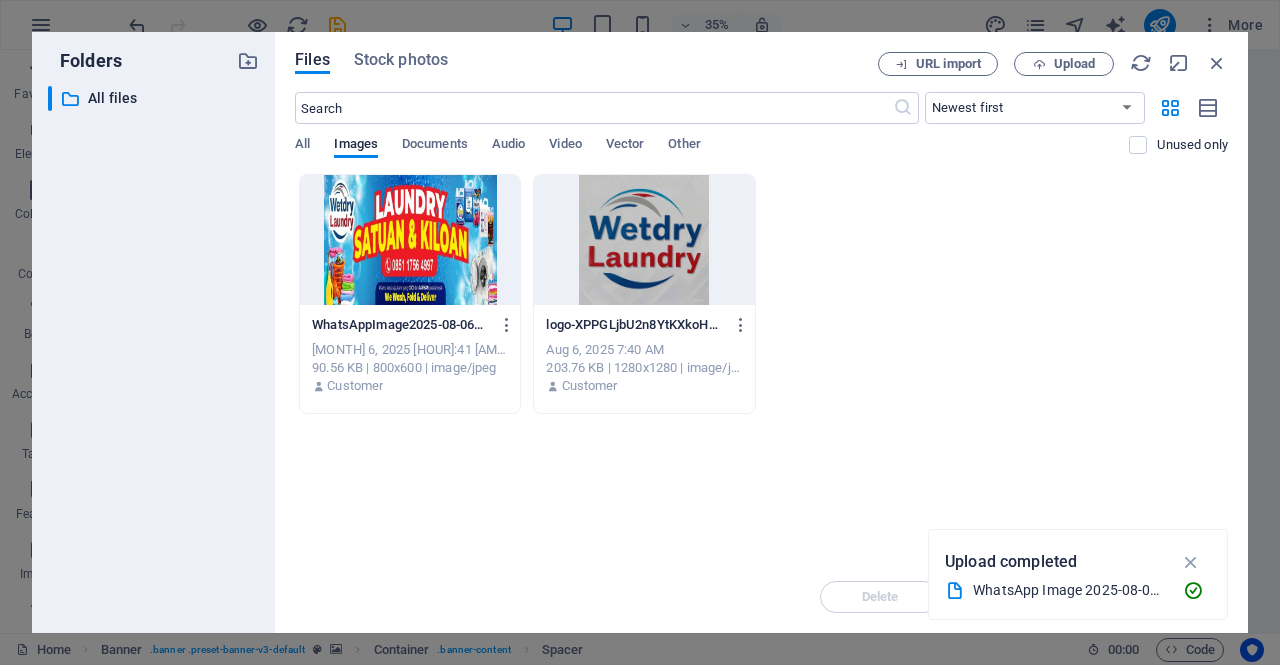 click on "Folders ​ All files All files" at bounding box center (153, 332) 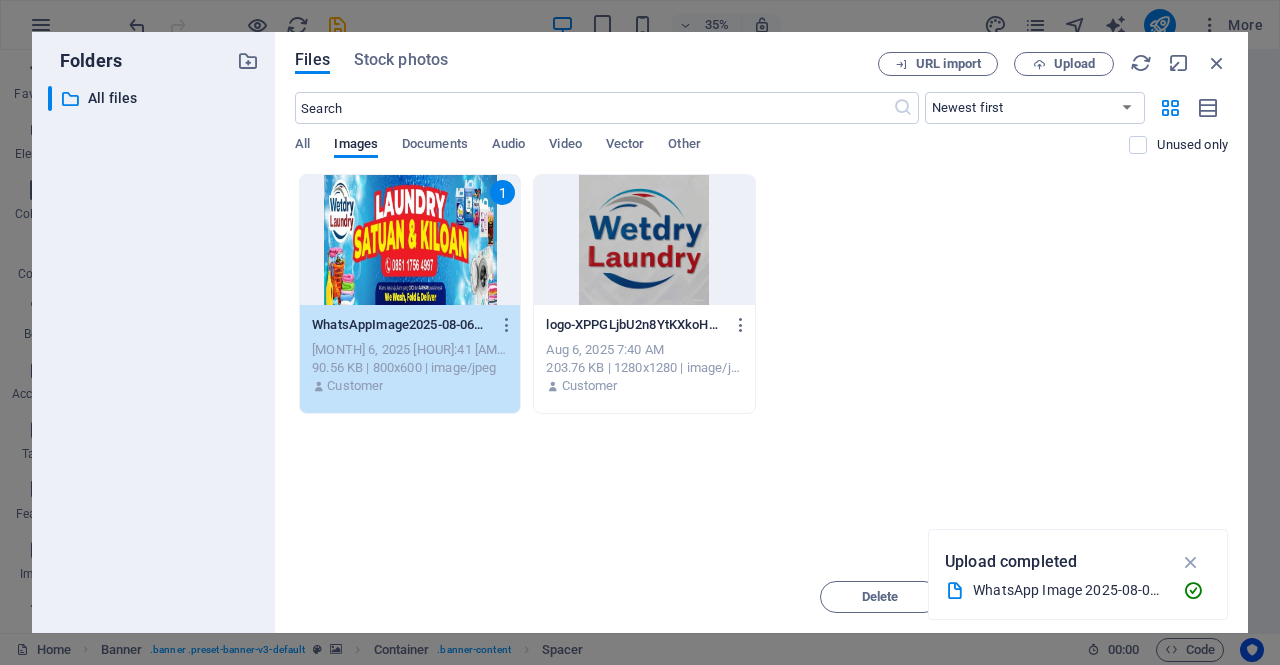 drag, startPoint x: 358, startPoint y: 239, endPoint x: 486, endPoint y: 448, distance: 245.08162 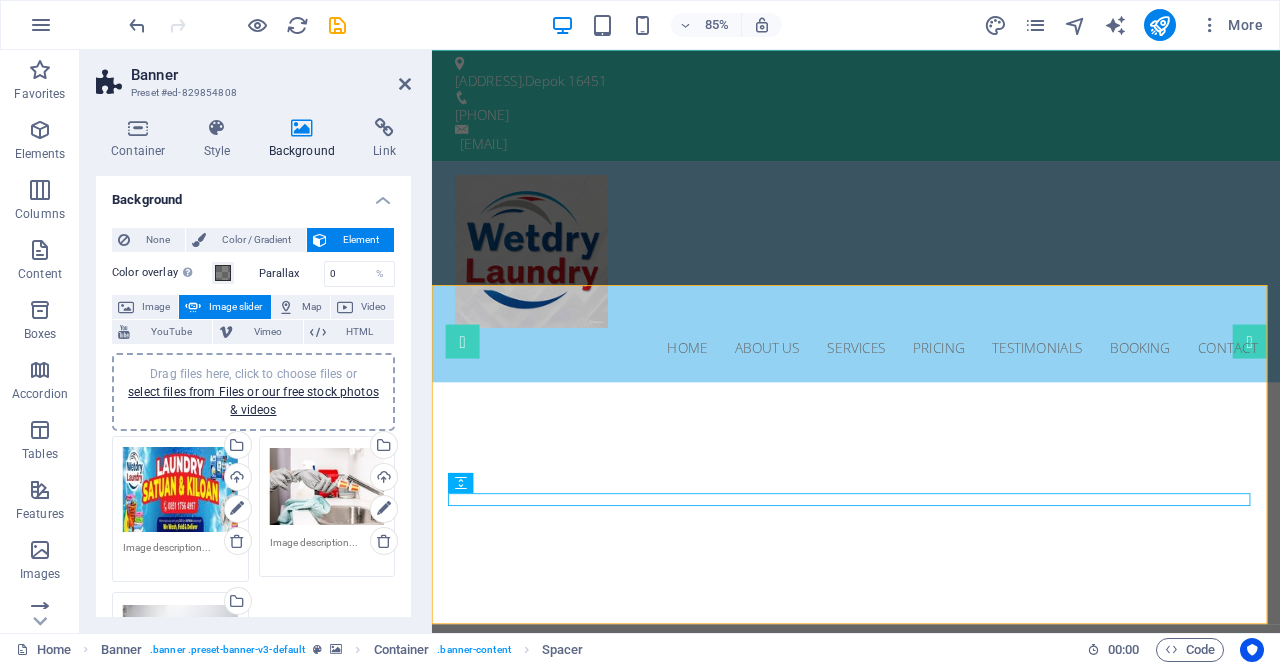 click on "Drag files here, click to choose files or select files from Files or our free stock photos & videos" at bounding box center (180, 490) 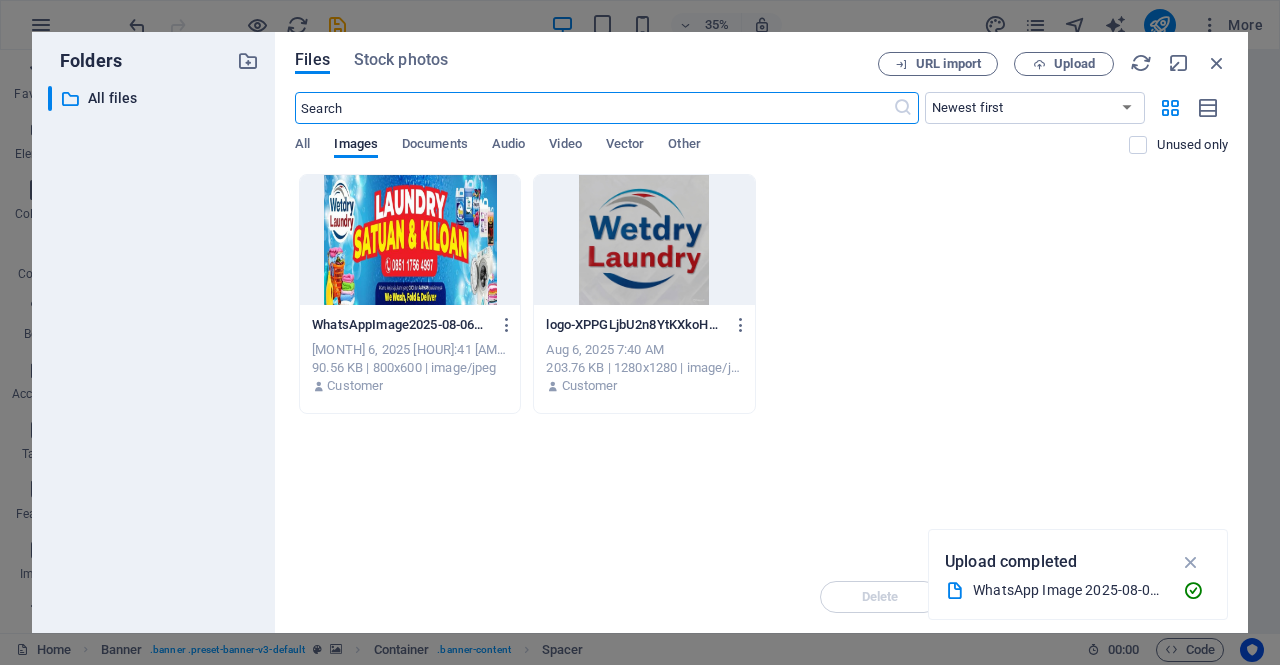 click at bounding box center [410, 240] 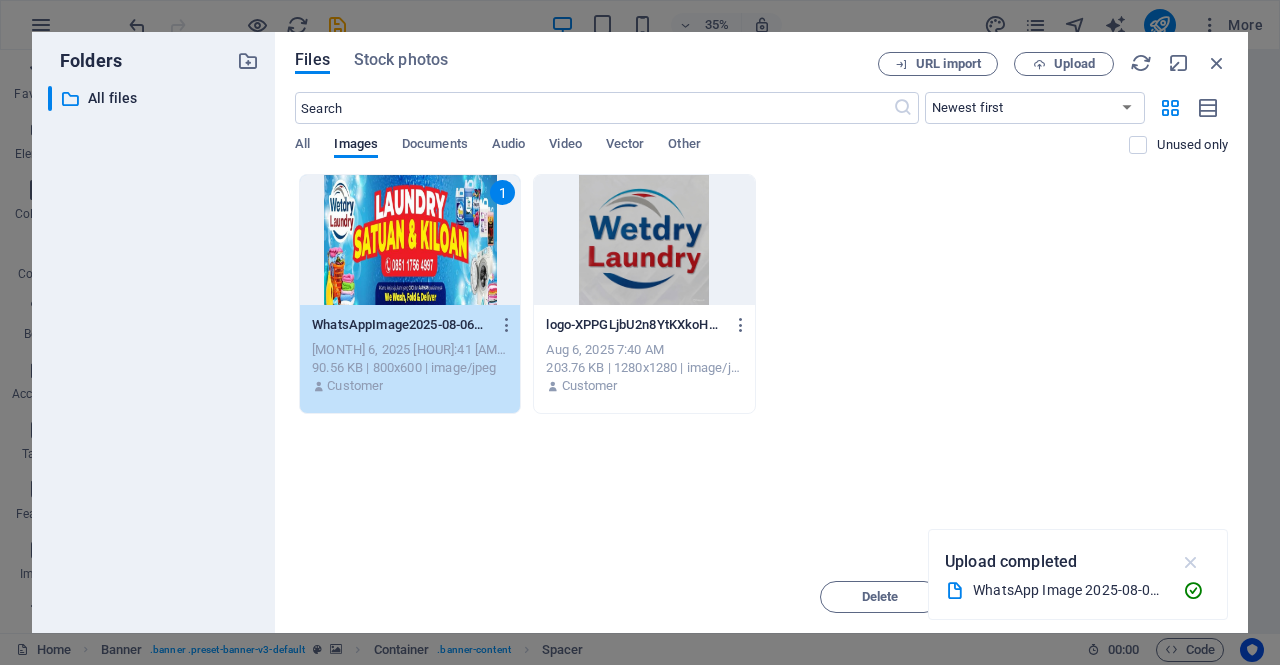 click at bounding box center [1191, 562] 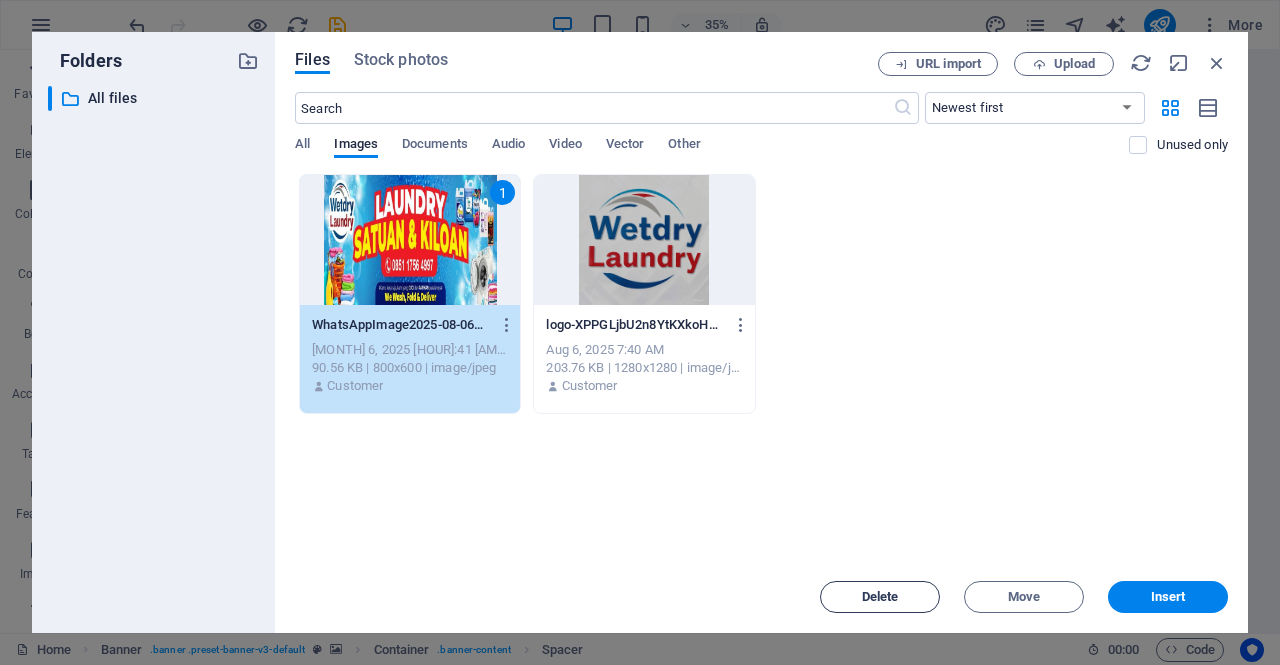click on "Delete" at bounding box center (880, 597) 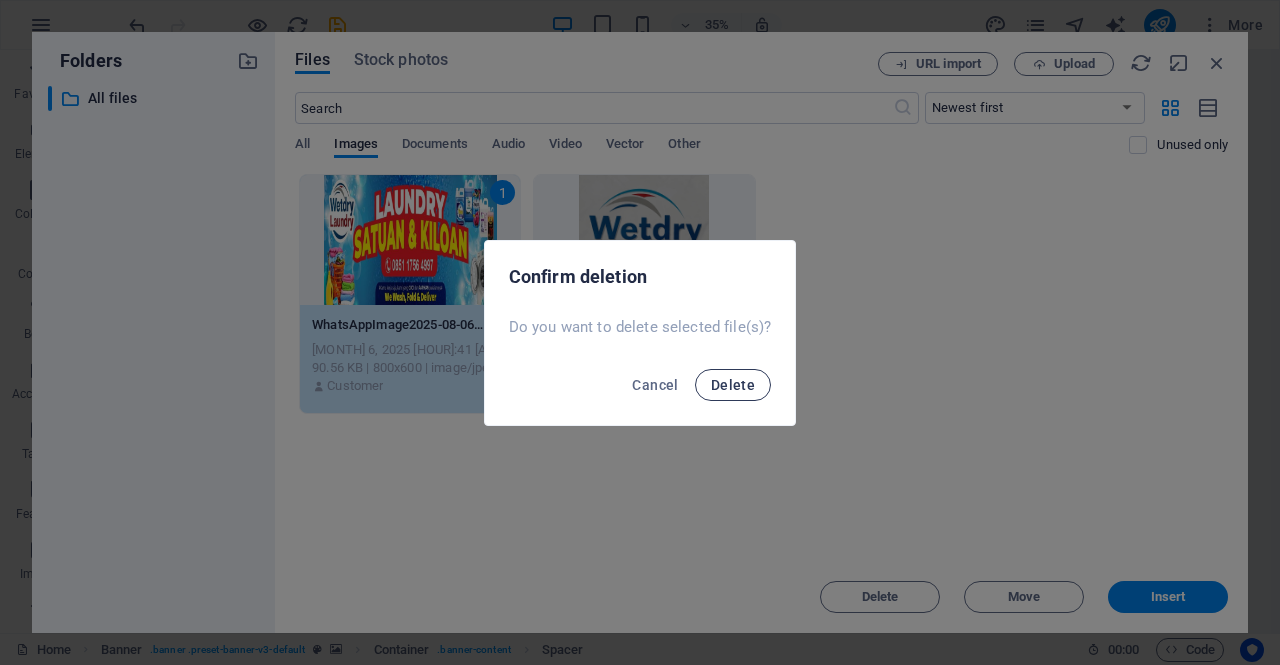 click on "Delete" at bounding box center (733, 385) 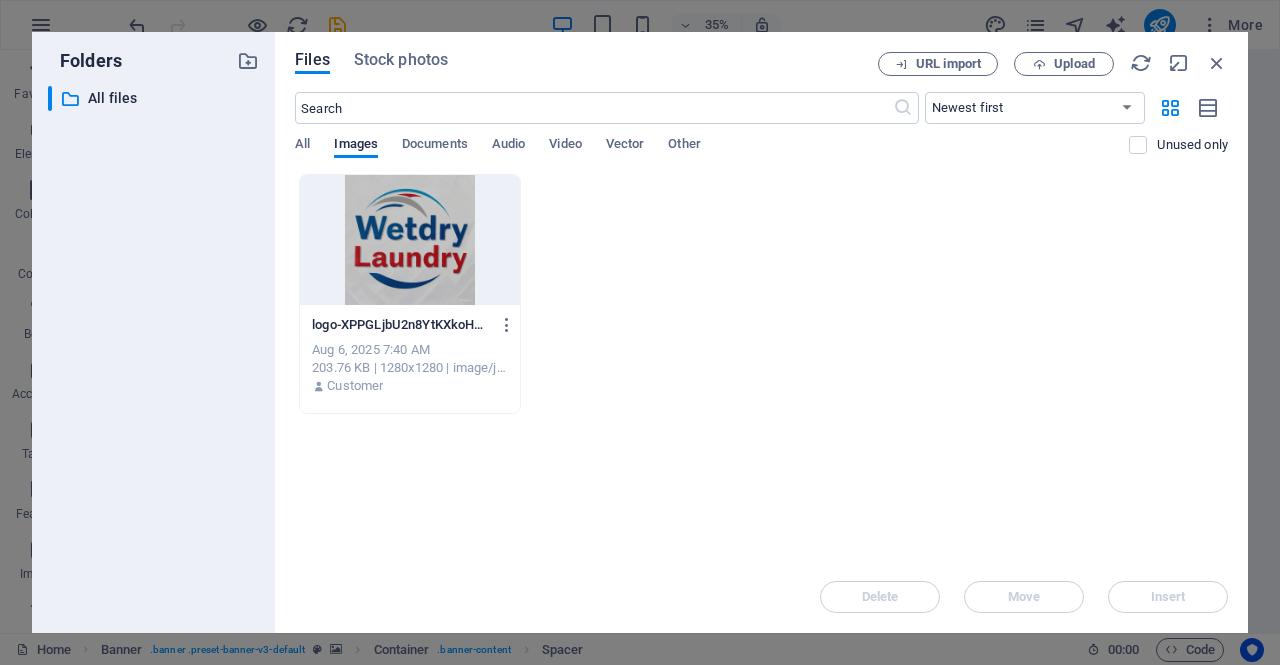 click on "logo-XPPGLjbU2n8YtKXkoH8RPw.jpeg logo-XPPGLjbU2n8YtKXkoH8RPw.jpeg Aug 6, 2025 7:40 AM 203.76 KB | 1280x1280 | image/jpeg Customer" at bounding box center [761, 294] 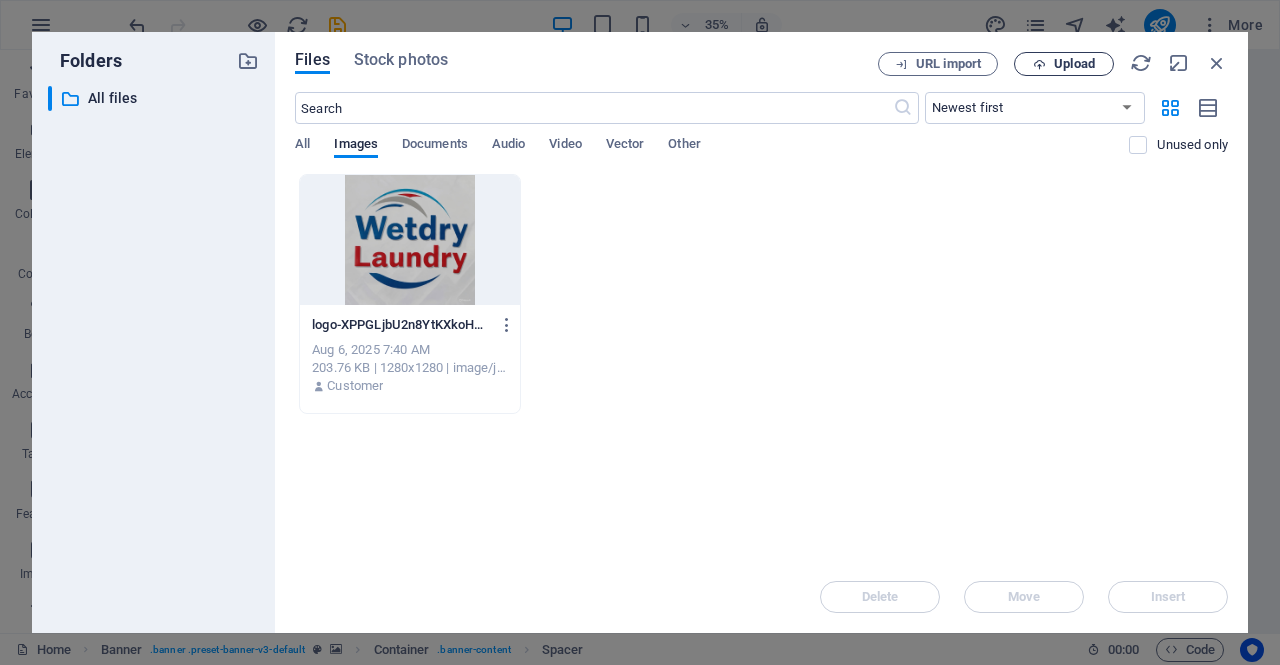 click on "Upload" at bounding box center [1074, 64] 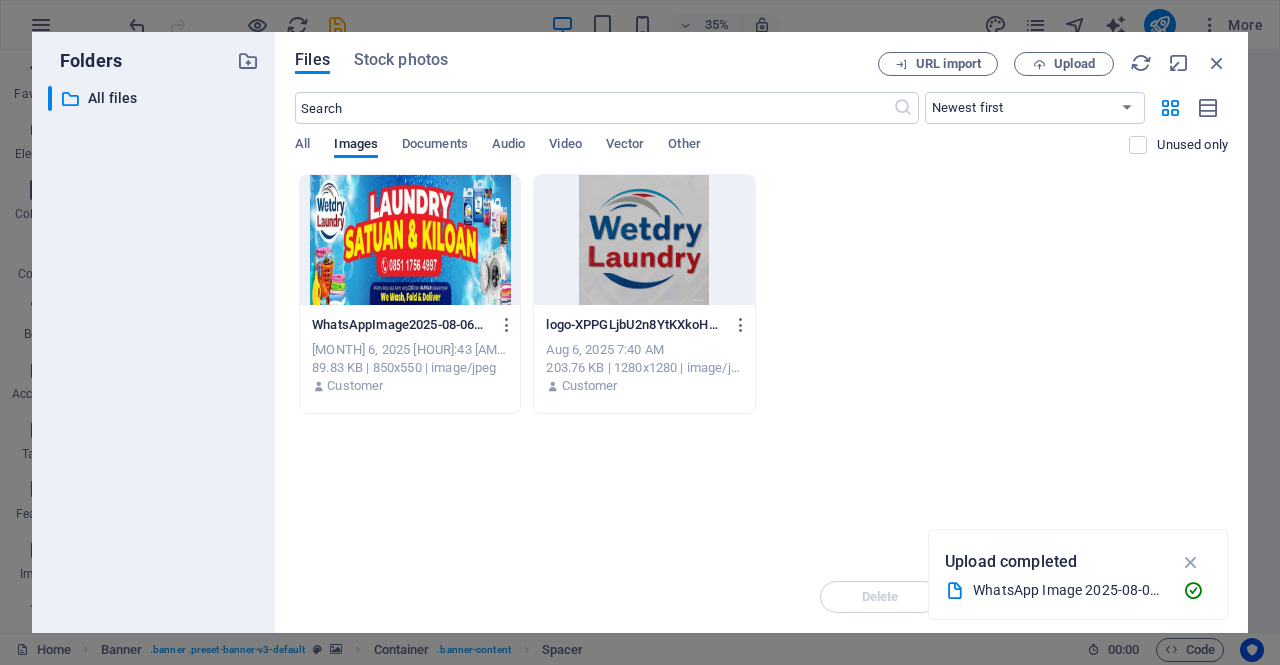 click at bounding box center [410, 240] 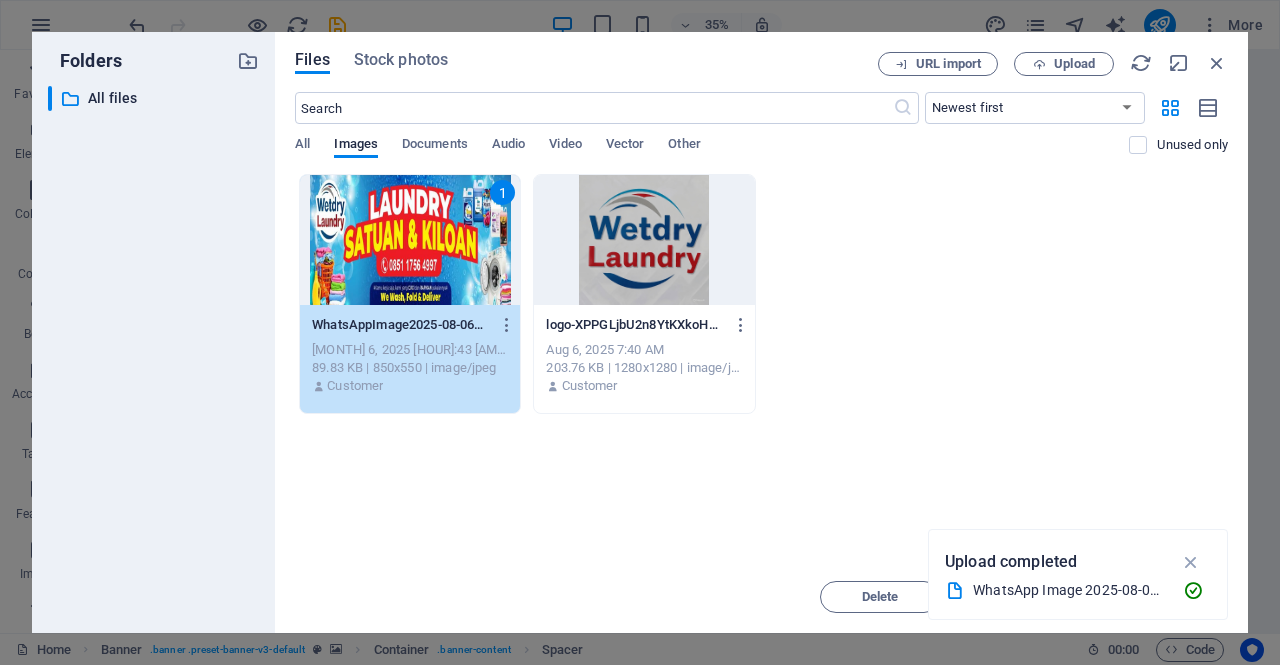 drag, startPoint x: 444, startPoint y: 274, endPoint x: 12, endPoint y: 308, distance: 433.3359 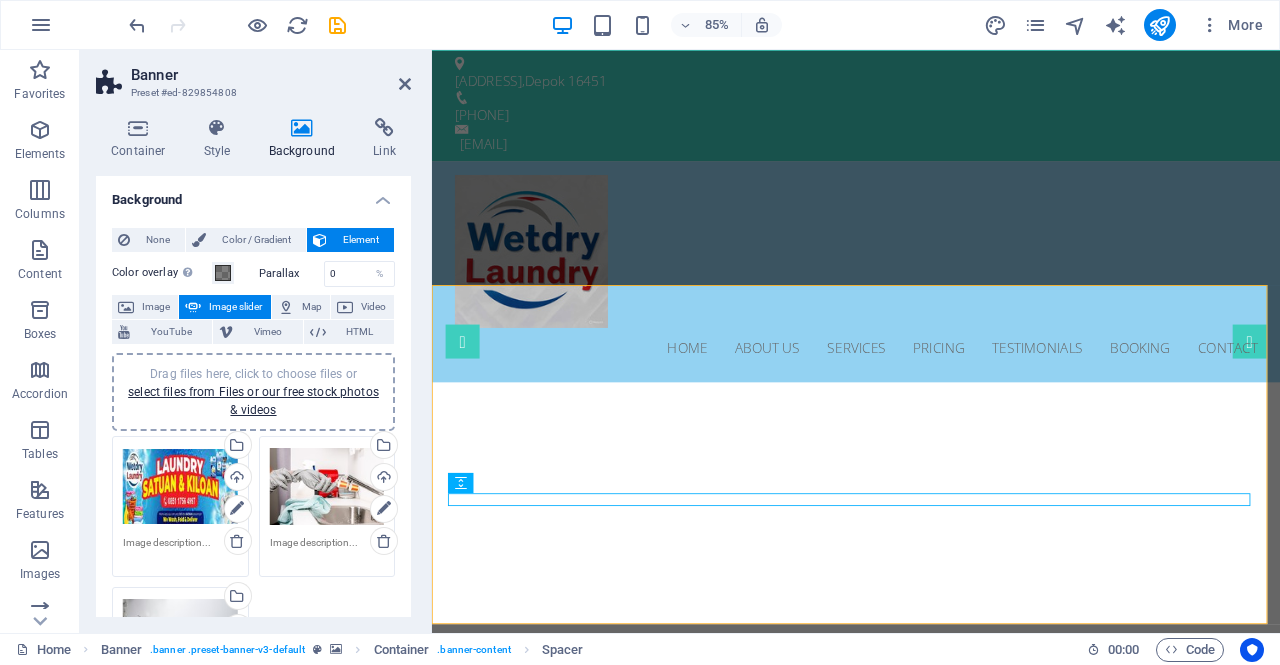 click on "Drag files here, click to choose files or select files from Files or our free stock photos & videos" at bounding box center (180, 487) 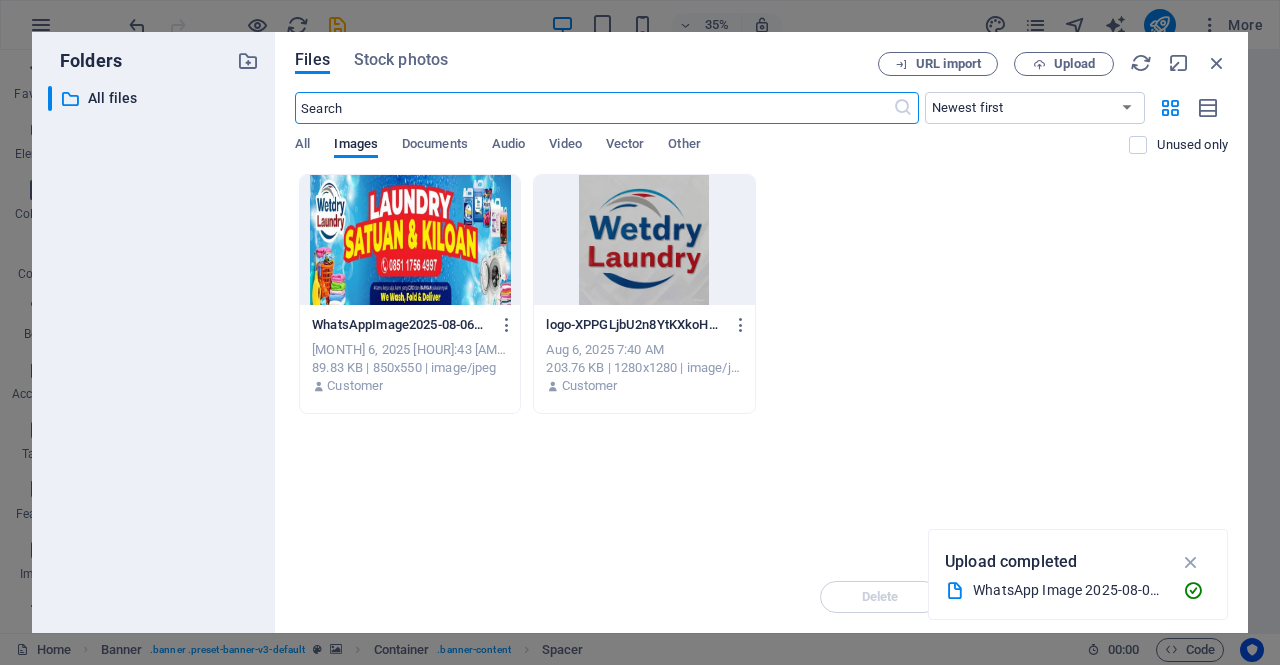 click at bounding box center (410, 240) 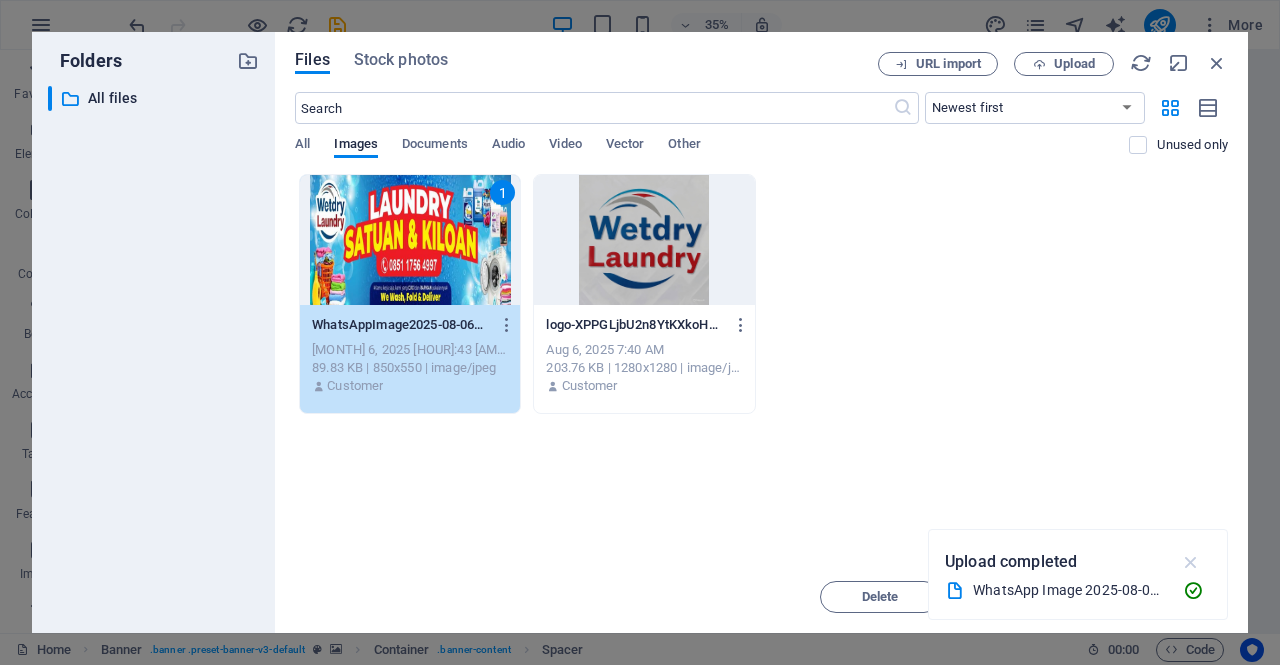 click at bounding box center (1191, 562) 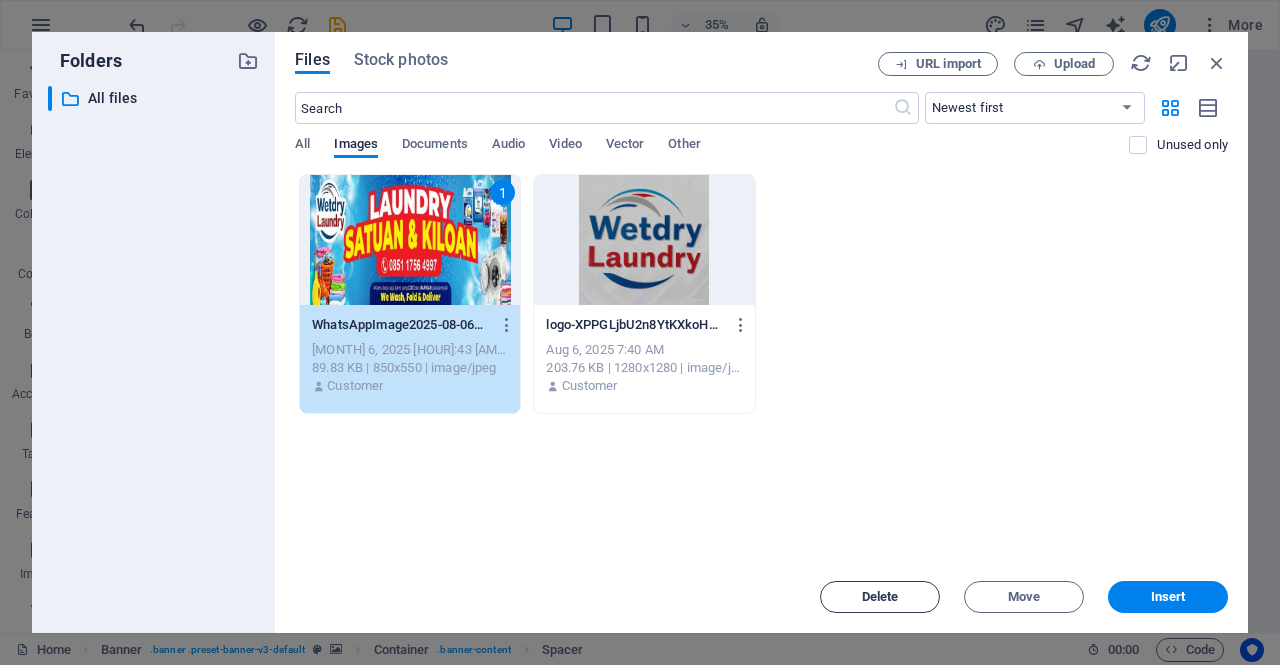 click on "Delete" at bounding box center [880, 597] 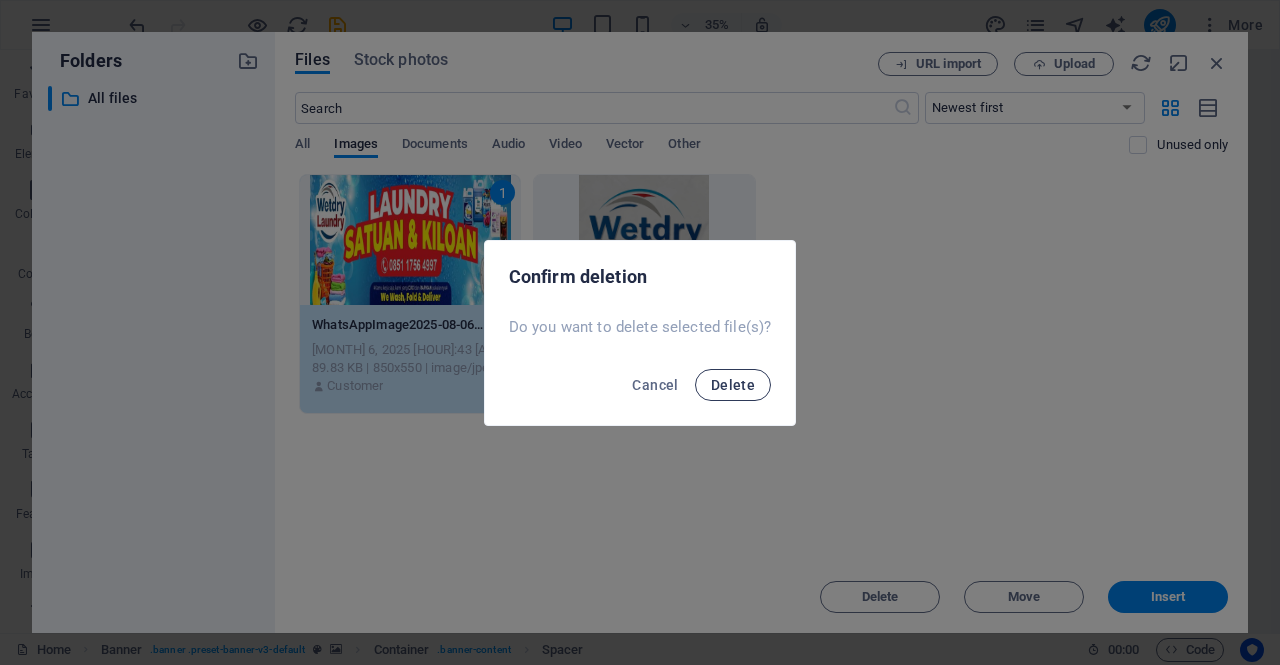 click on "Delete" at bounding box center (733, 385) 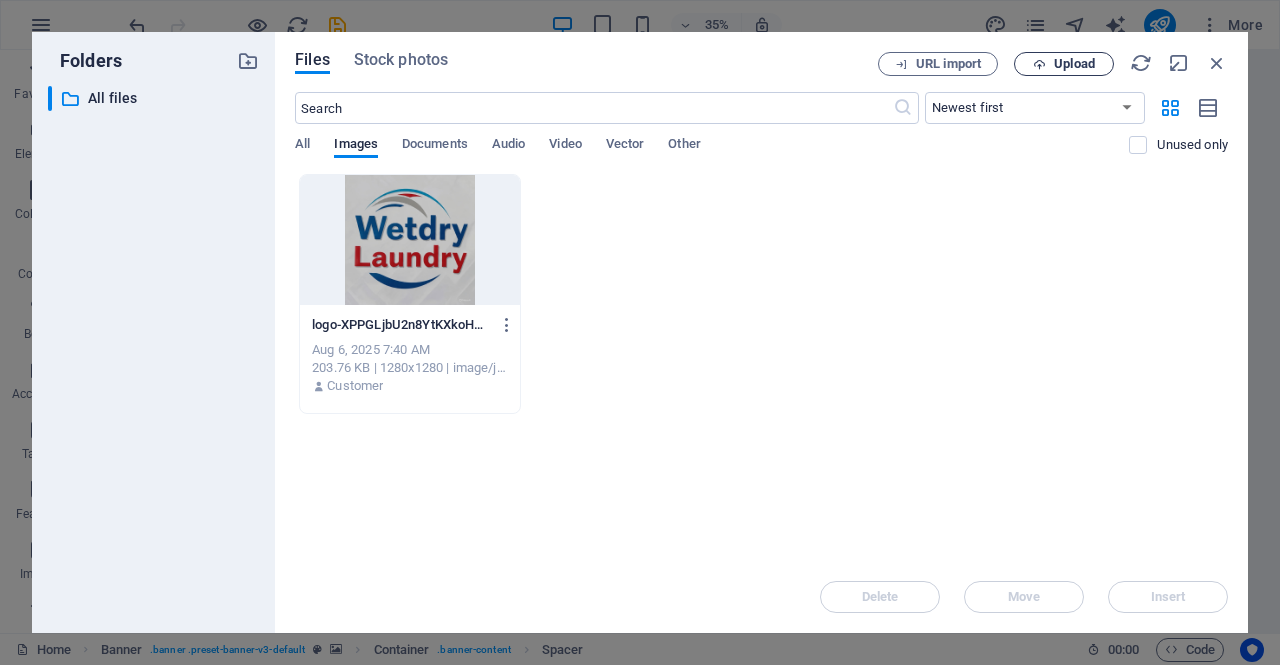 click on "Upload" at bounding box center (1064, 64) 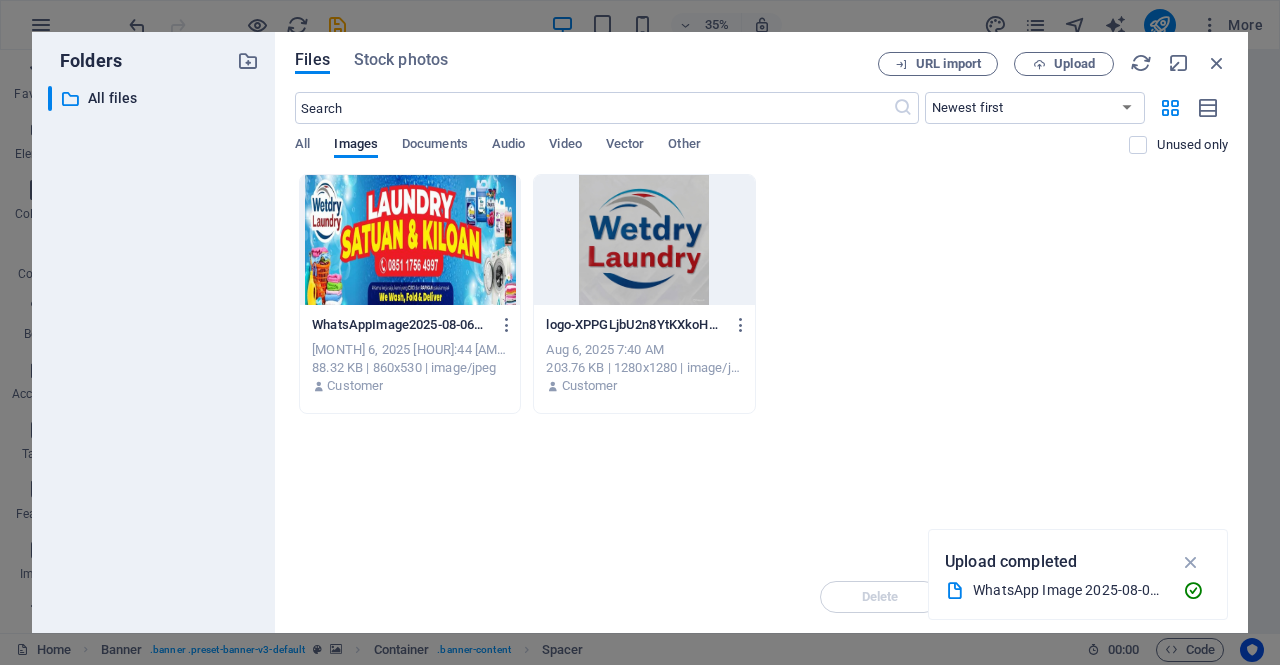 click at bounding box center [410, 240] 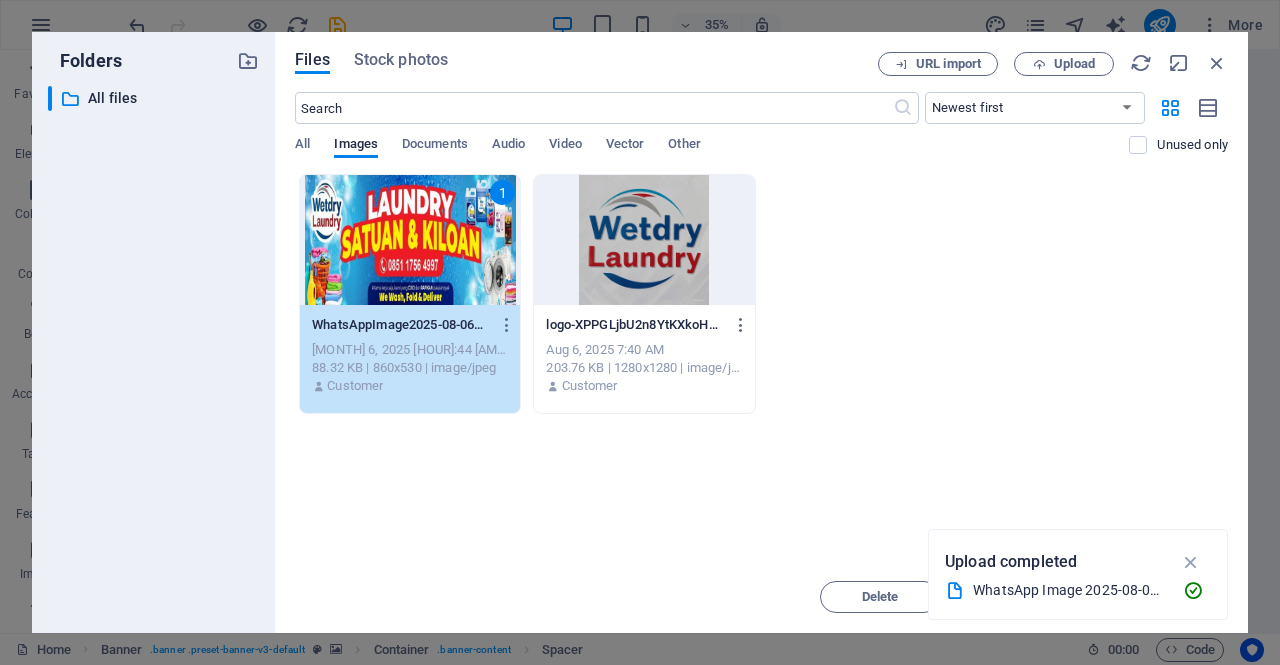 click on "1" at bounding box center (410, 240) 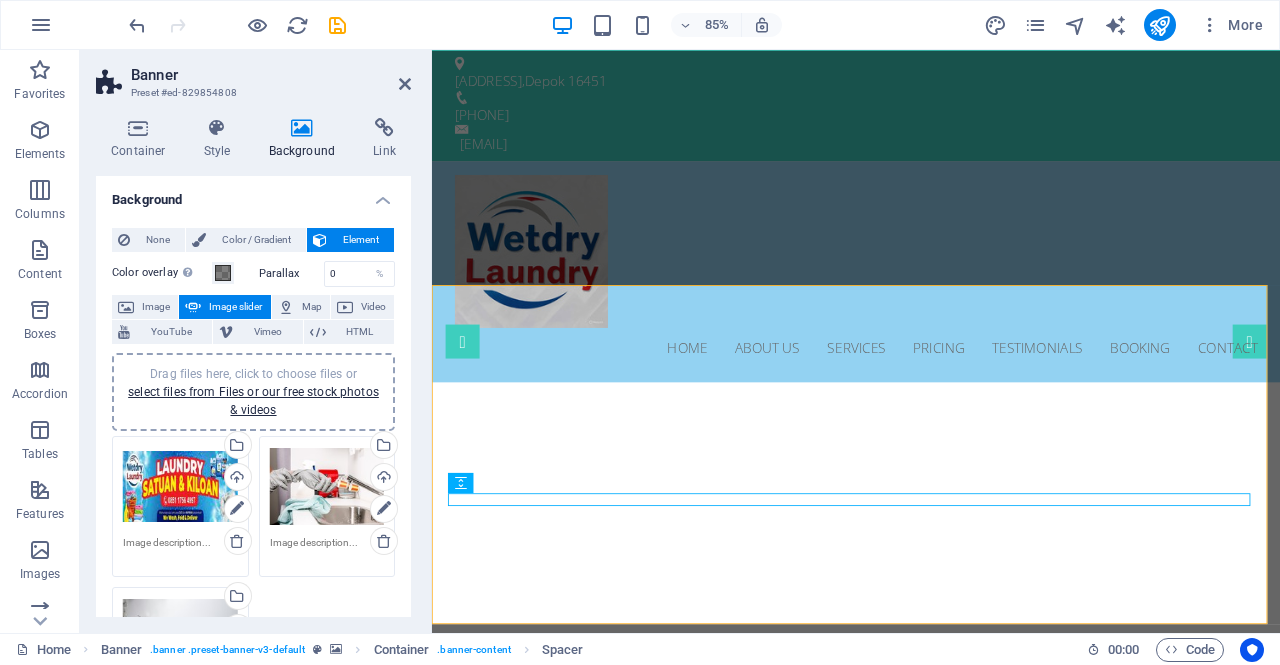 click on "Drag files here, click to choose files or select files from Files or our free stock photos & videos" at bounding box center (180, 487) 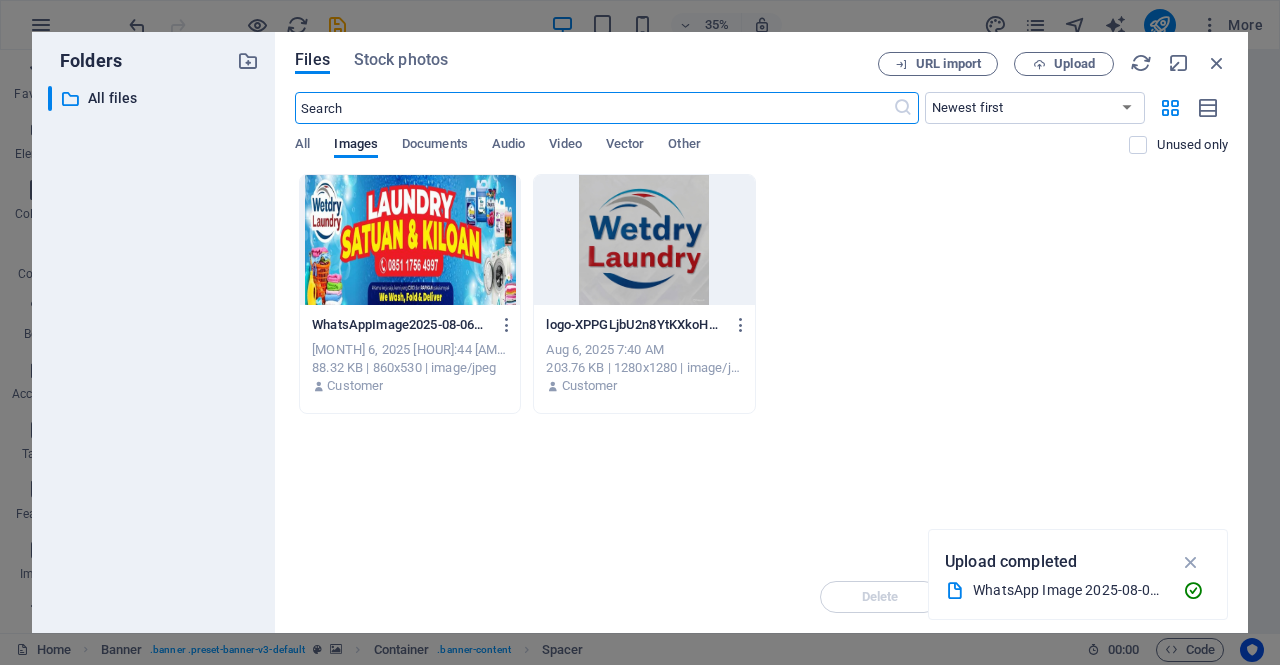 click at bounding box center [410, 240] 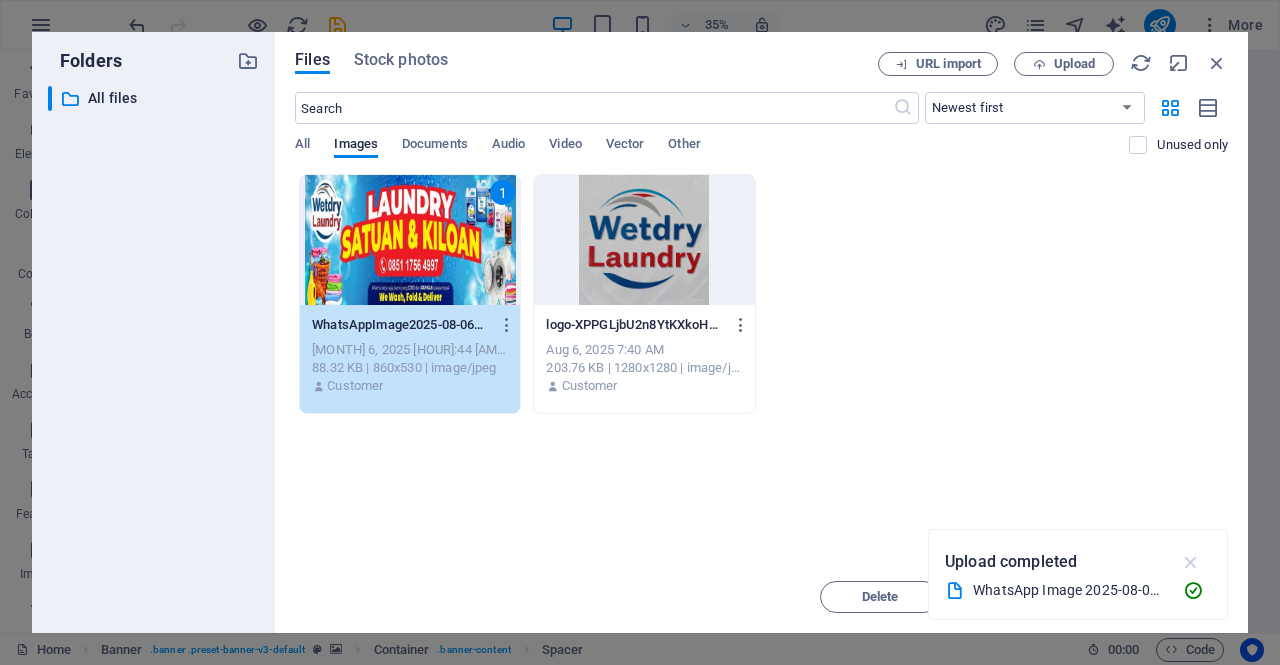 click at bounding box center (1191, 562) 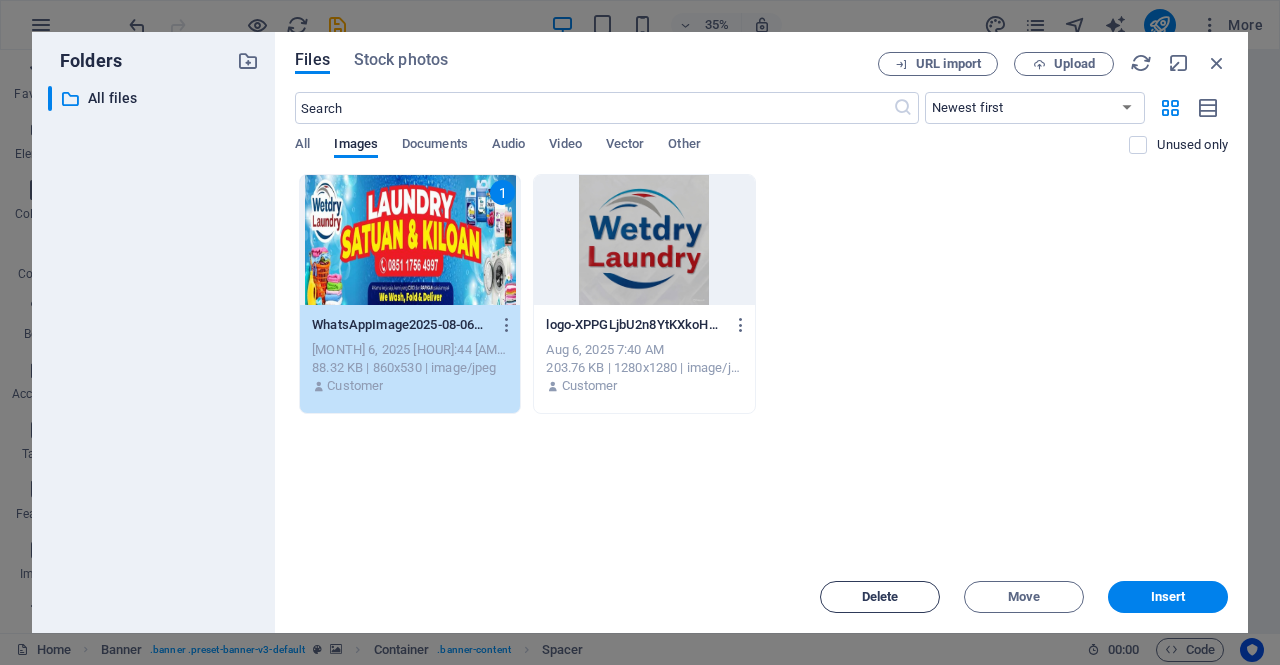 click on "Delete" at bounding box center [880, 597] 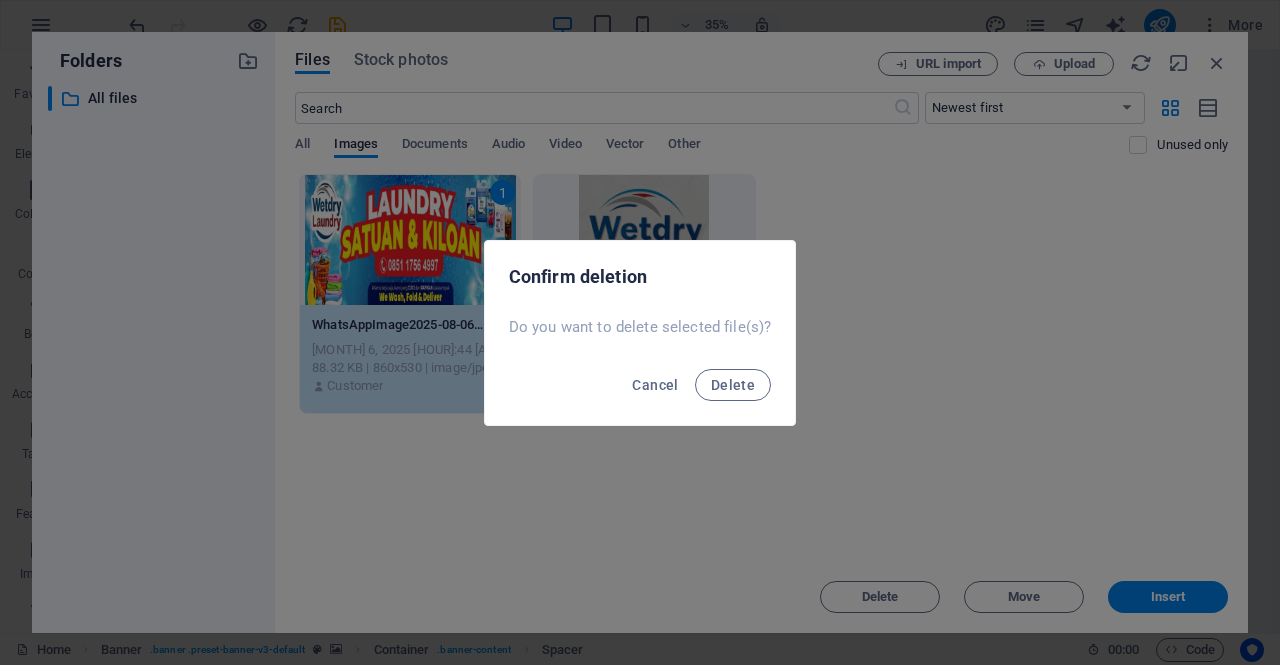 click on "Cancel Delete" at bounding box center (640, 391) 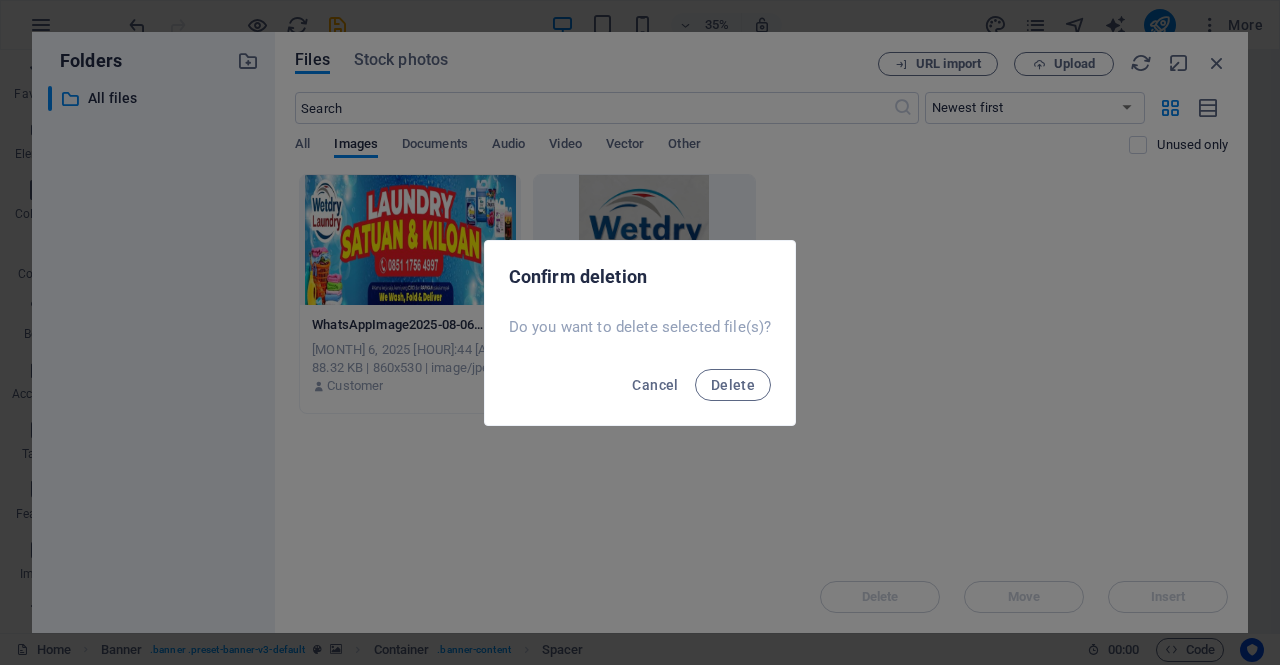 drag, startPoint x: 731, startPoint y: 385, endPoint x: 785, endPoint y: 403, distance: 56.920998 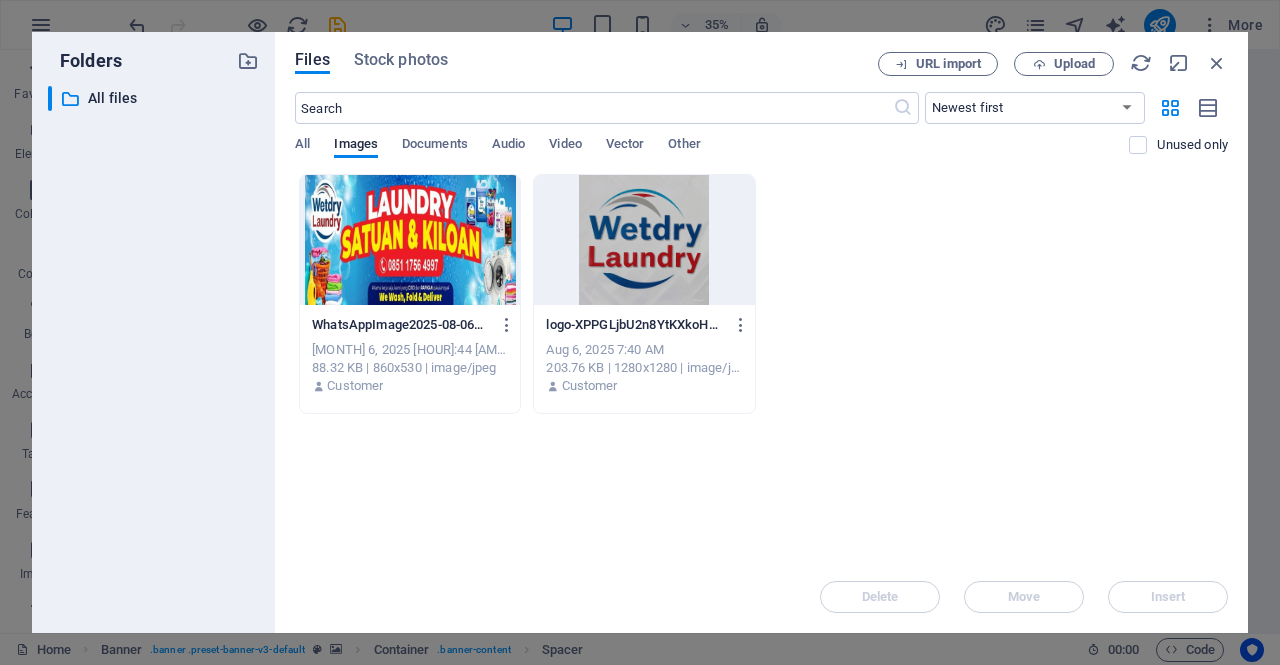 click at bounding box center [410, 240] 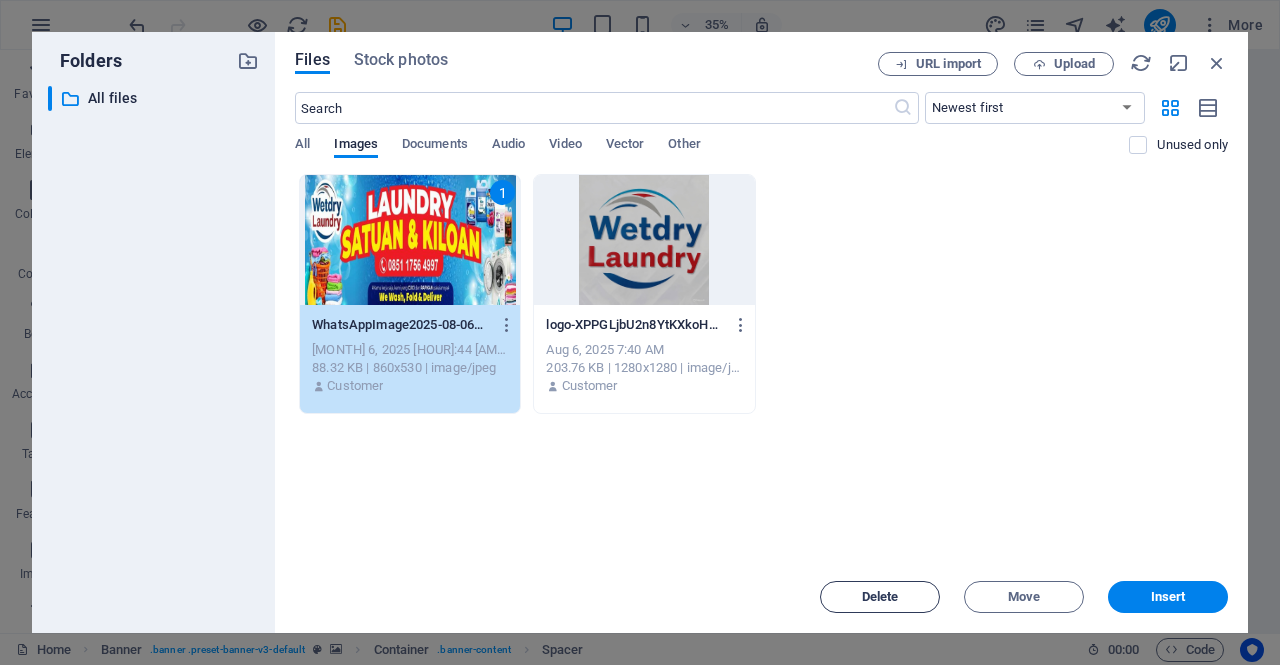 click on "Delete" at bounding box center [880, 597] 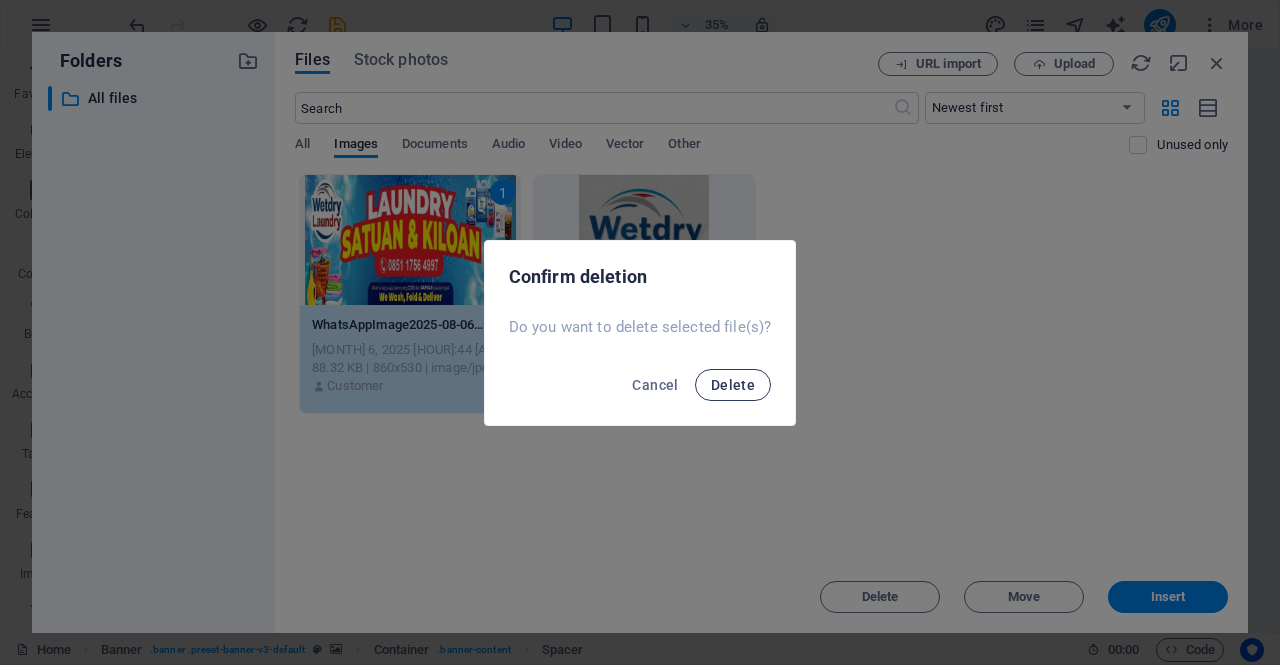 click on "Delete" at bounding box center [733, 385] 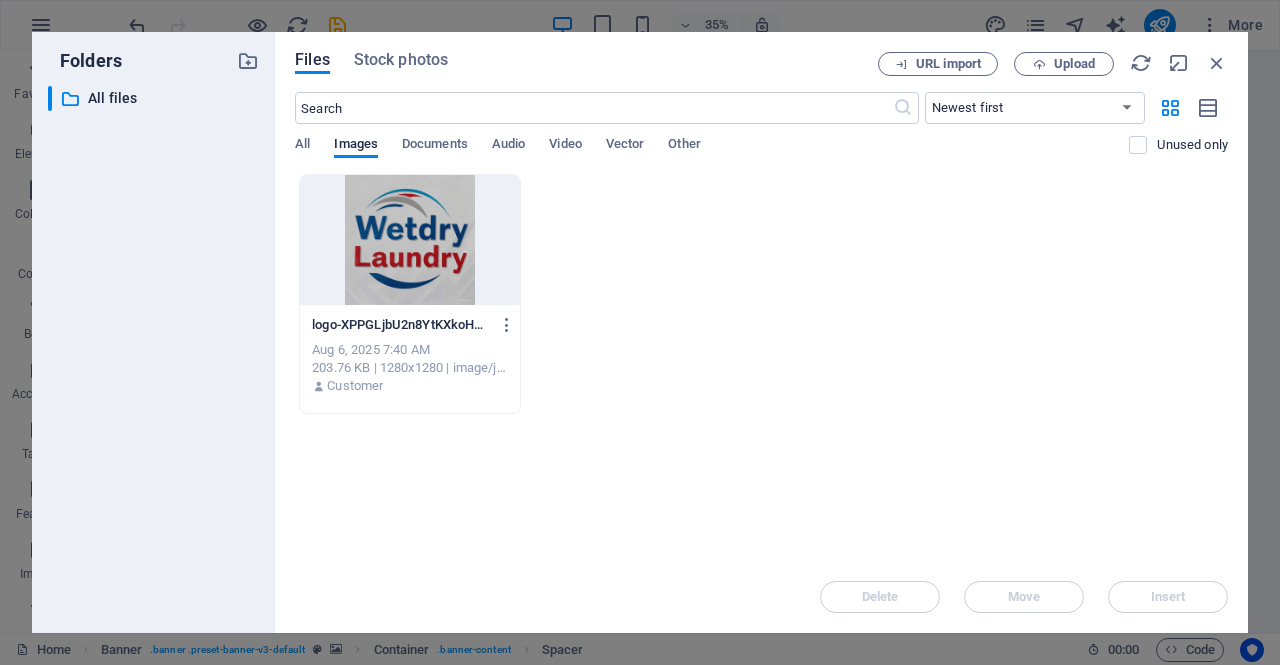 click on "Files Stock photos URL import Upload ​ Newest first Oldest first Name (A-Z) Name (Z-A) Size (0-9) Size (9-0) Resolution (0-9) Resolution (9-0) All Images Documents Audio Video Vector Other Unused only Drop files here to upload them instantly logo-XPPGLjbU2n8YtKXkoH8RPw.jpeg logo-XPPGLjbU2n8YtKXkoH8RPw.jpeg Aug 6, 2025 7:40 AM 203.76 KB | 1280x1280 | image/jpeg Customer Delete Move Insert" at bounding box center [761, 332] 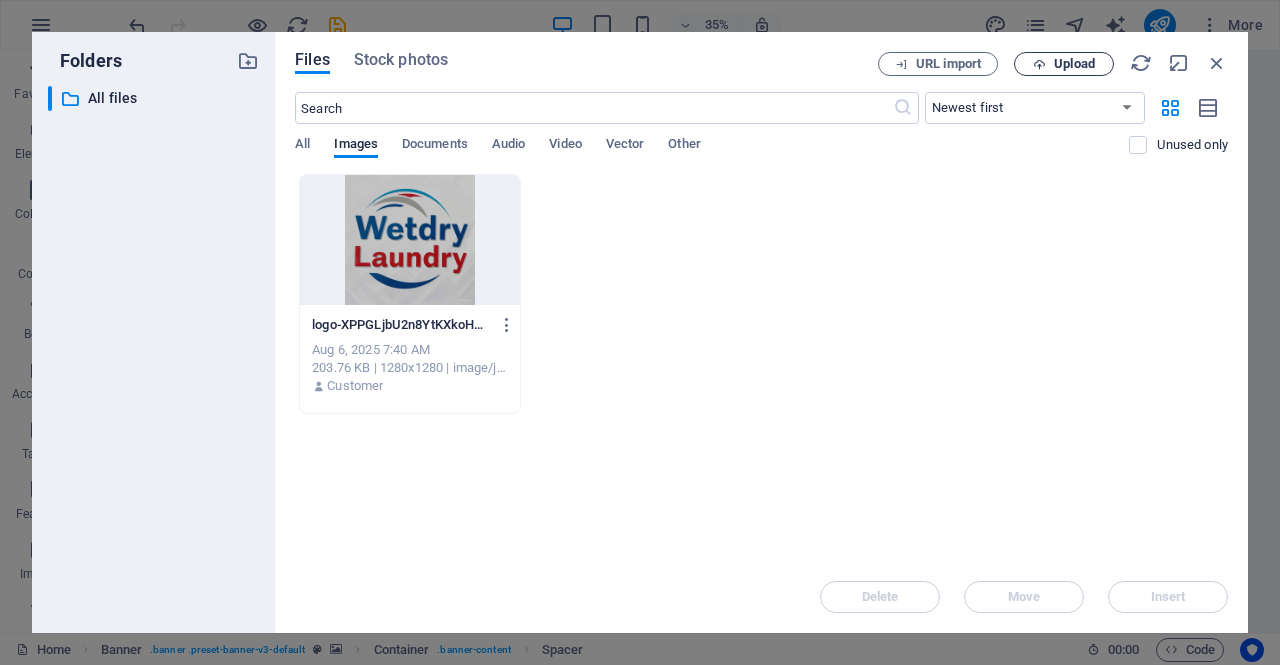 click on "Upload" at bounding box center (1064, 64) 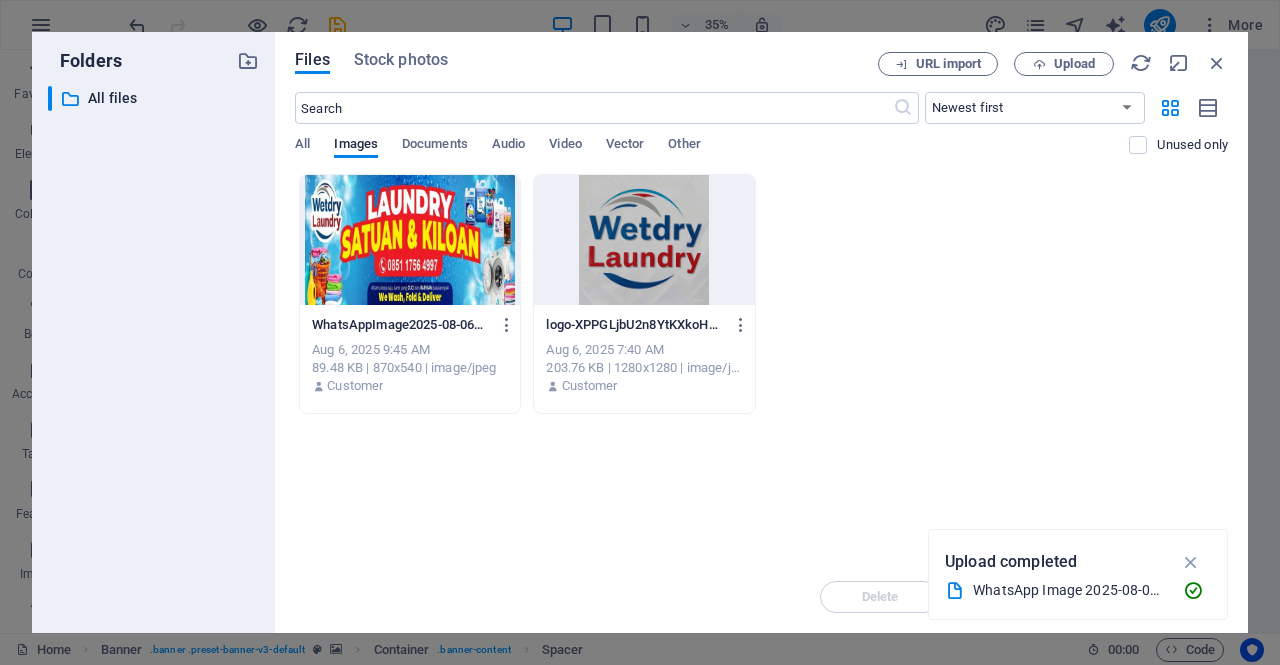 click at bounding box center [410, 240] 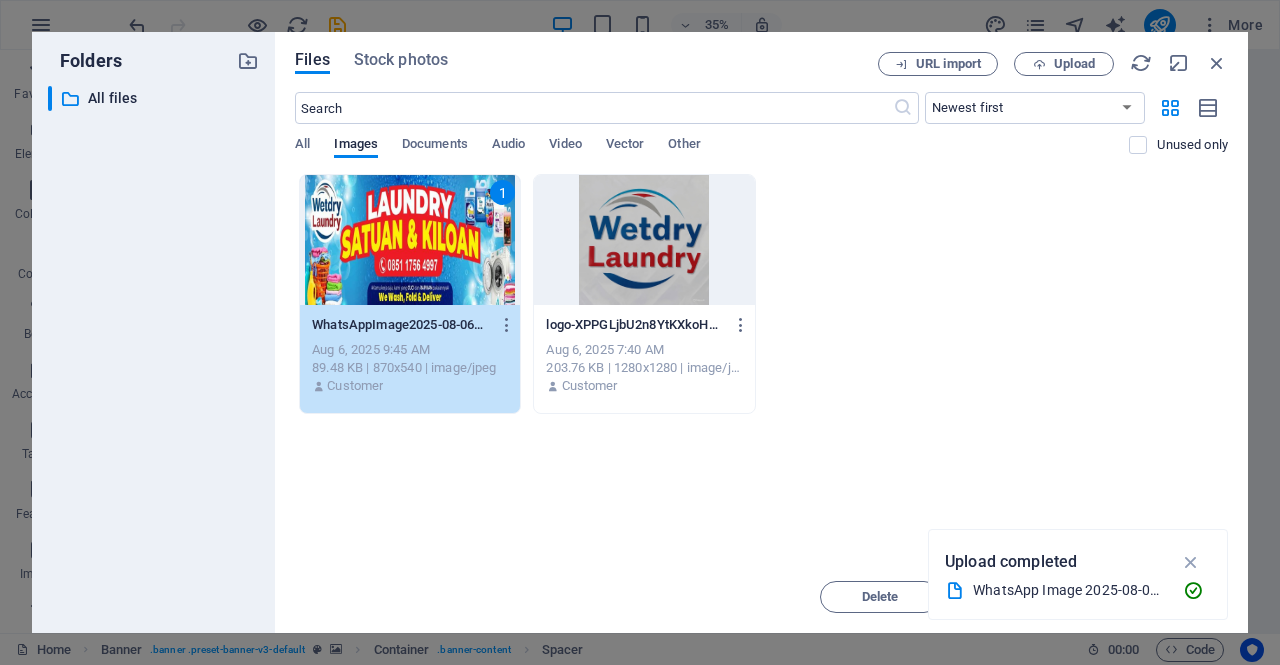 click on "1" at bounding box center [410, 240] 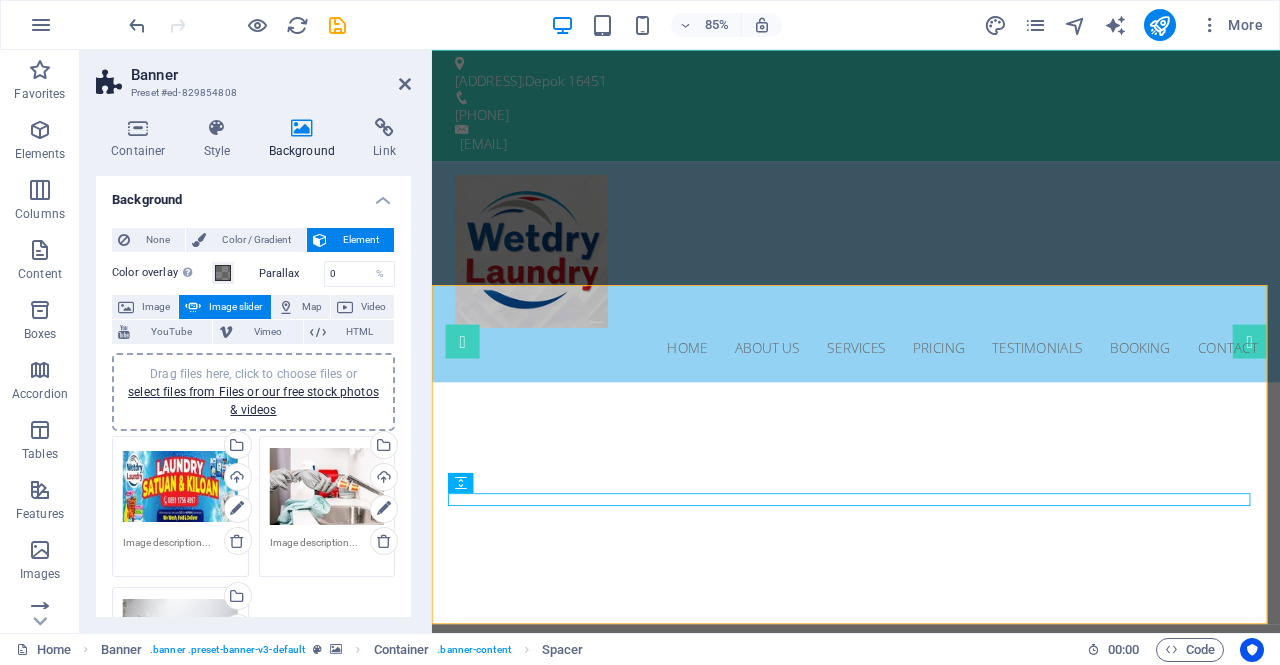 click on "Drag files here, click to choose files or select files from Files or our free stock photos & videos" at bounding box center [180, 487] 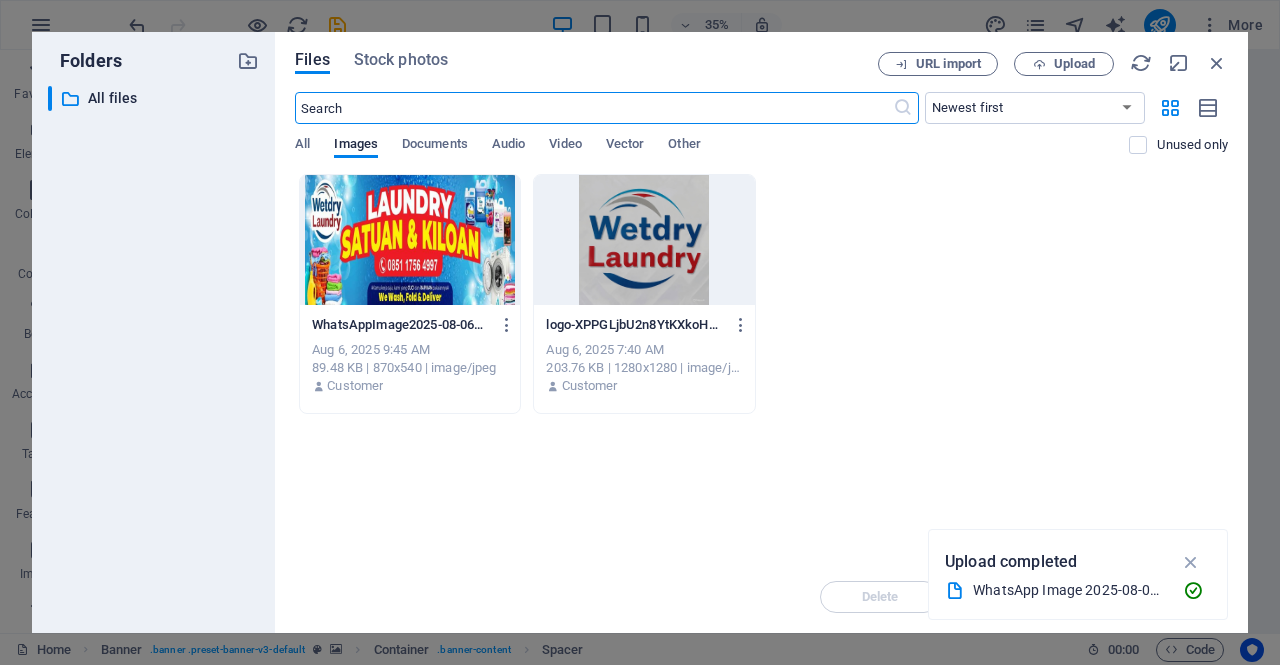 click at bounding box center [410, 240] 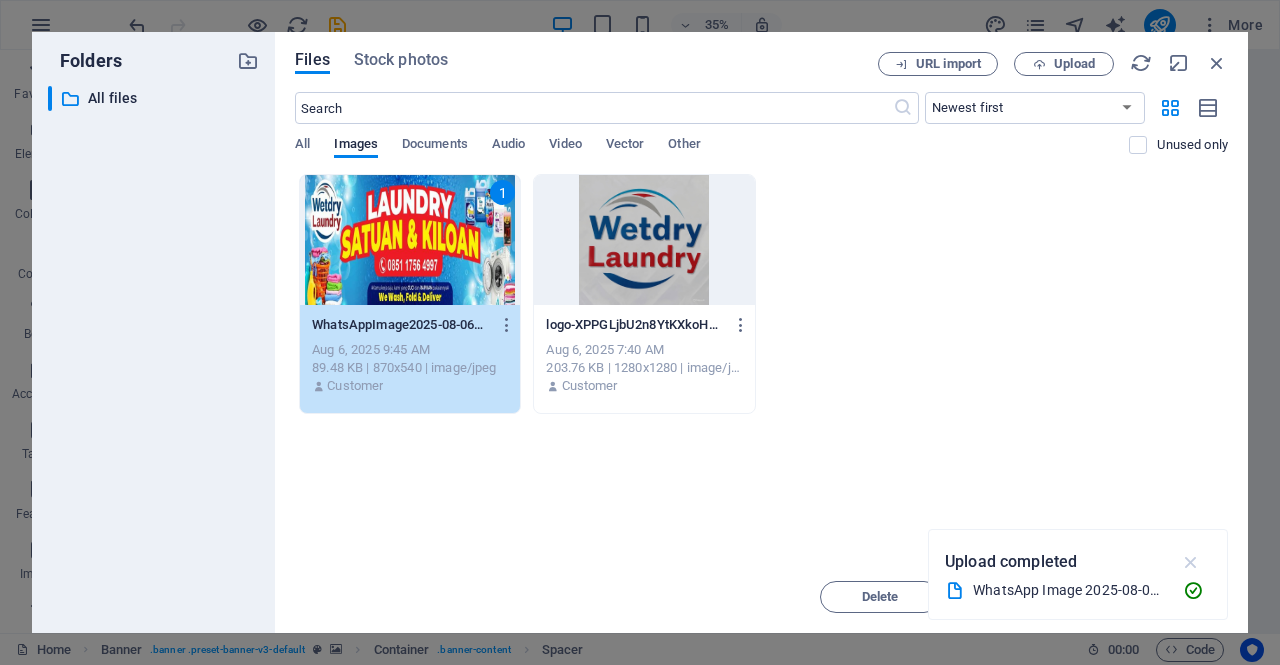 click at bounding box center (1191, 562) 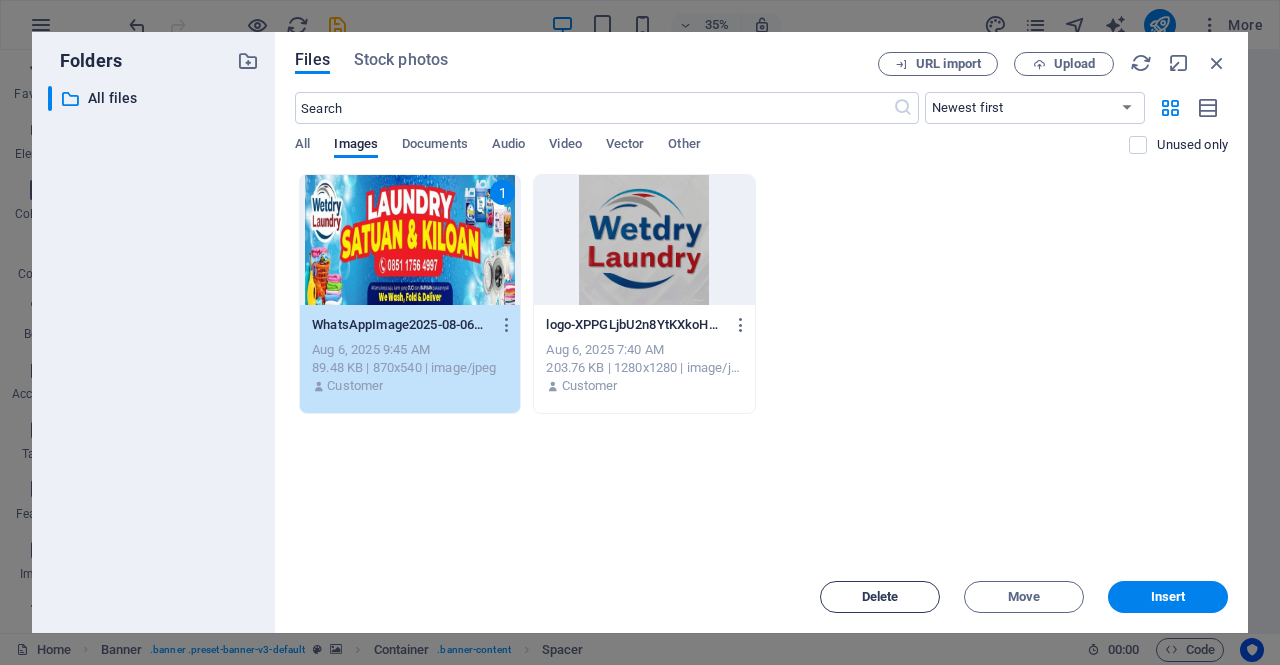 click on "Delete" at bounding box center [880, 597] 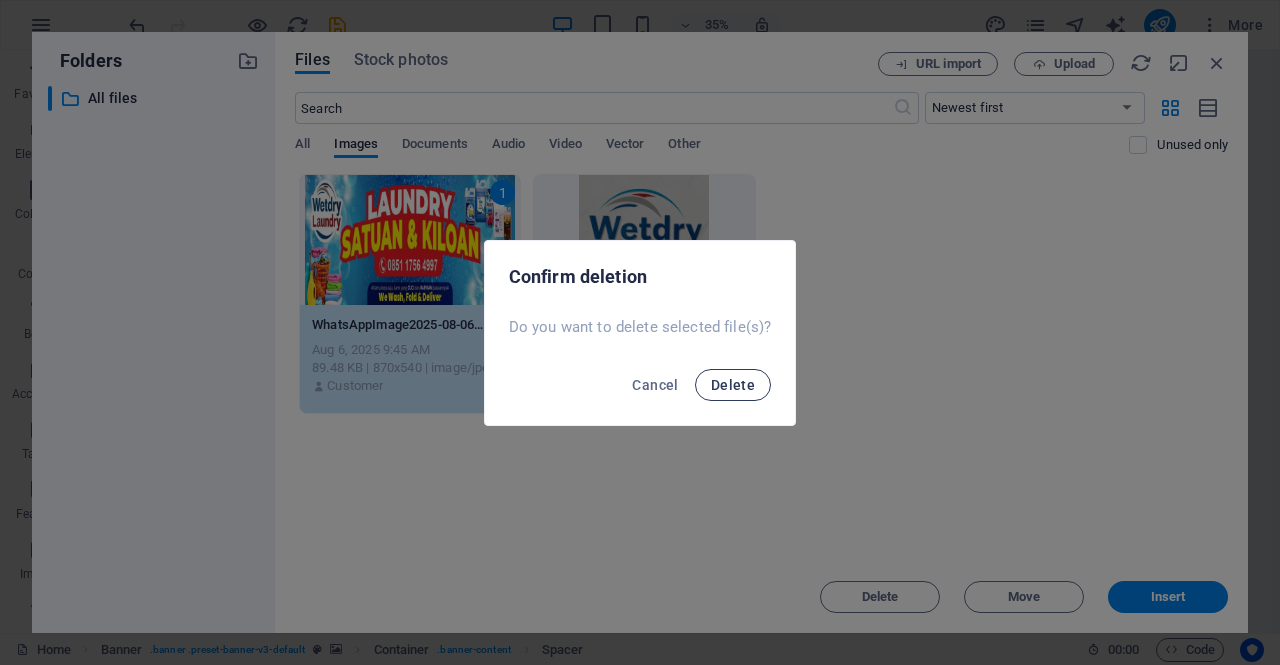 click on "Delete" at bounding box center (733, 385) 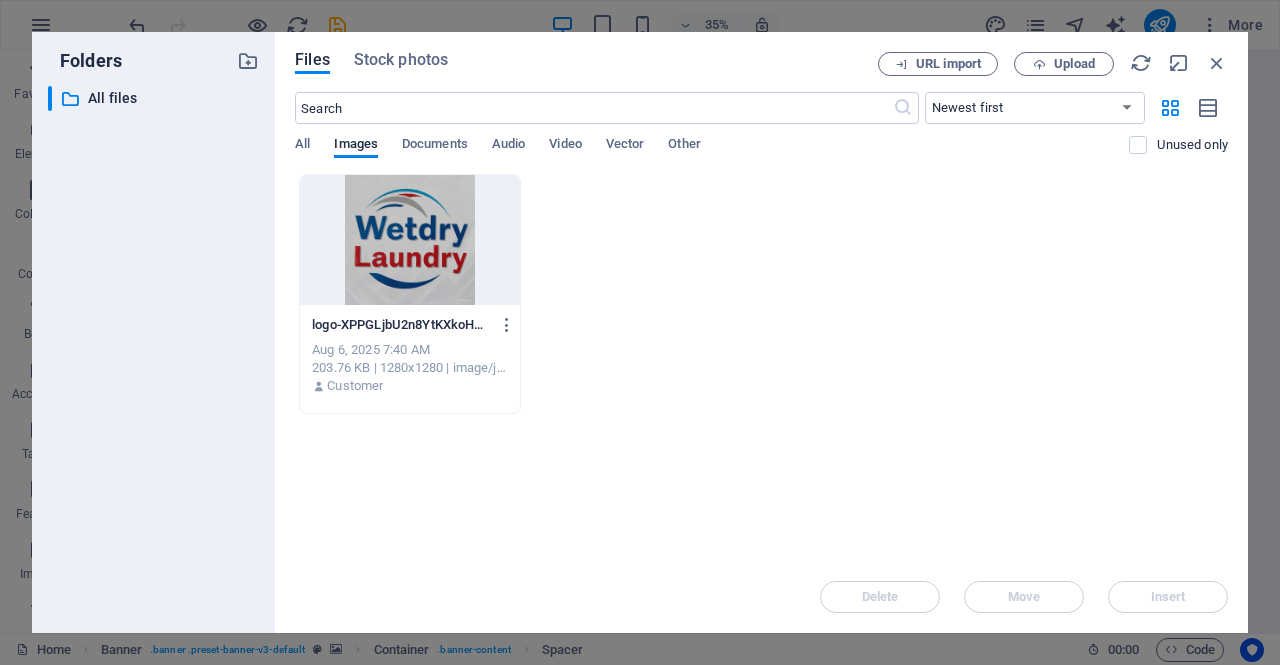 click on "logo-XPPGLjbU2n8YtKXkoH8RPw.jpeg logo-XPPGLjbU2n8YtKXkoH8RPw.jpeg Aug 6, 2025 7:40 AM 203.76 KB | 1280x1280 | image/jpeg Customer" at bounding box center (761, 294) 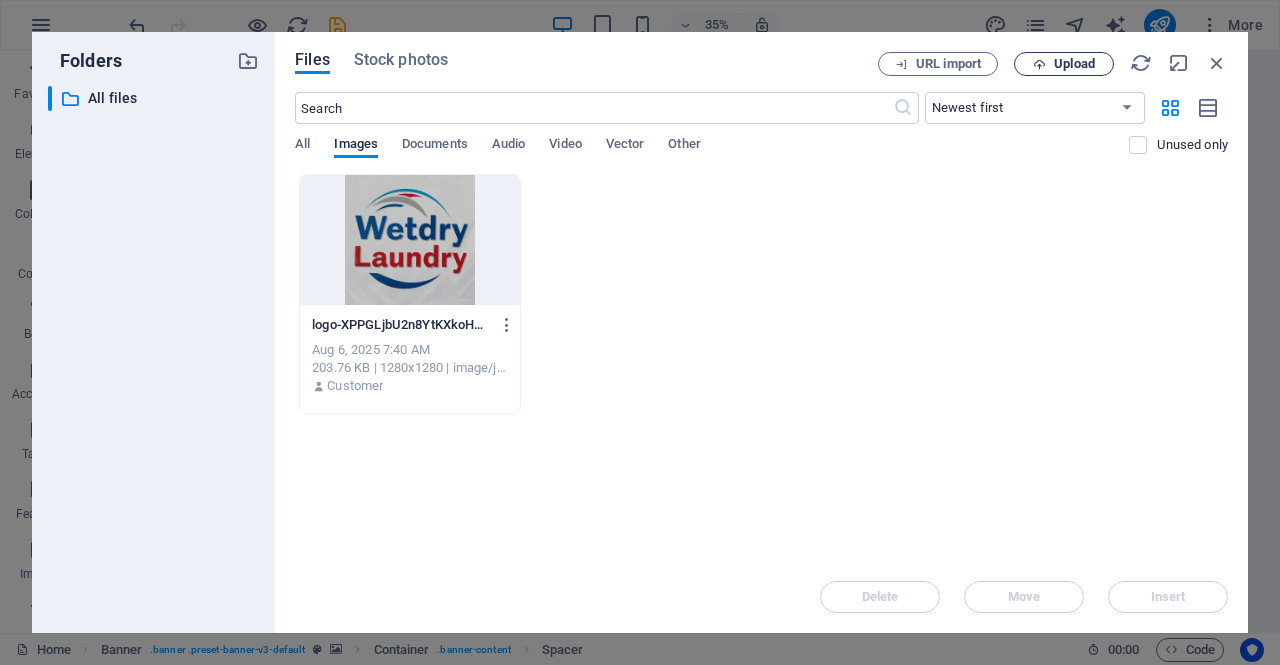 click on "Upload" at bounding box center [1074, 64] 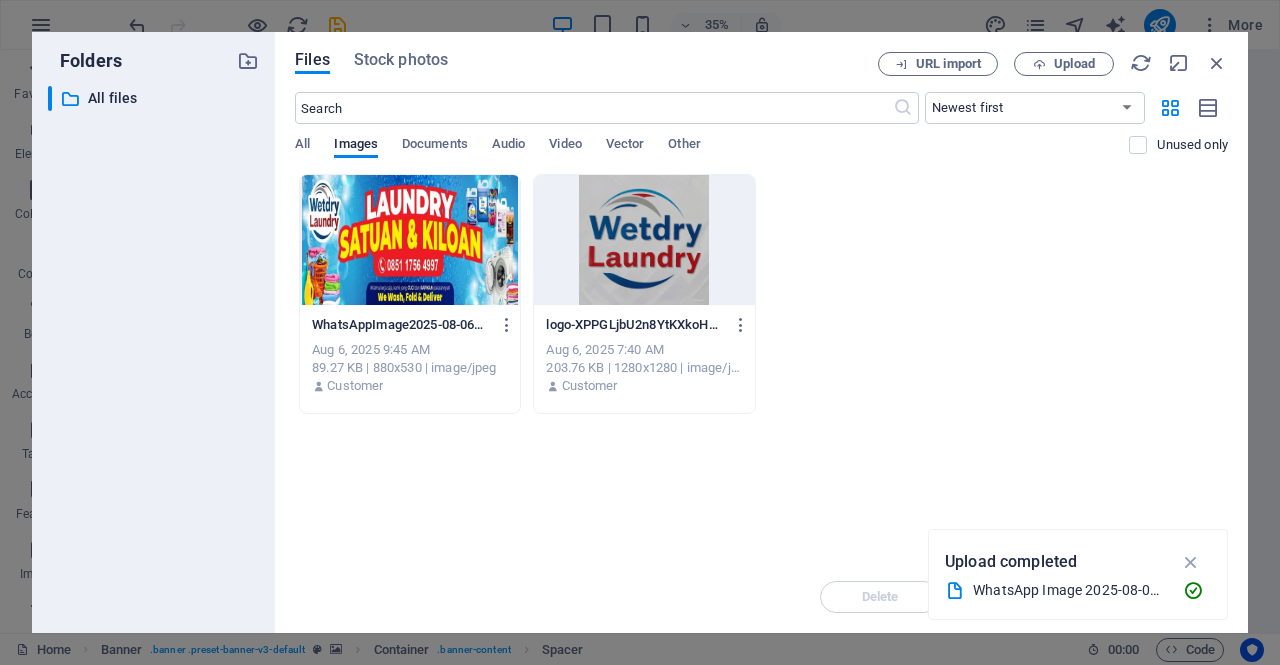 click at bounding box center [410, 240] 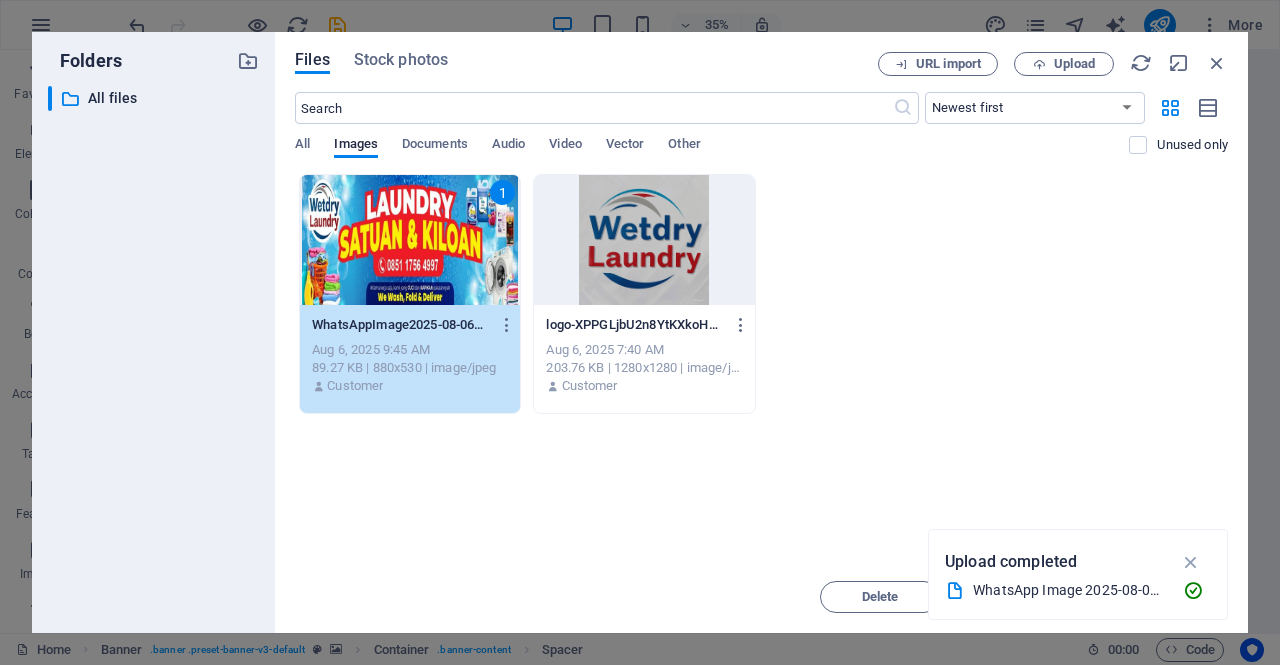 click on "1" at bounding box center (410, 240) 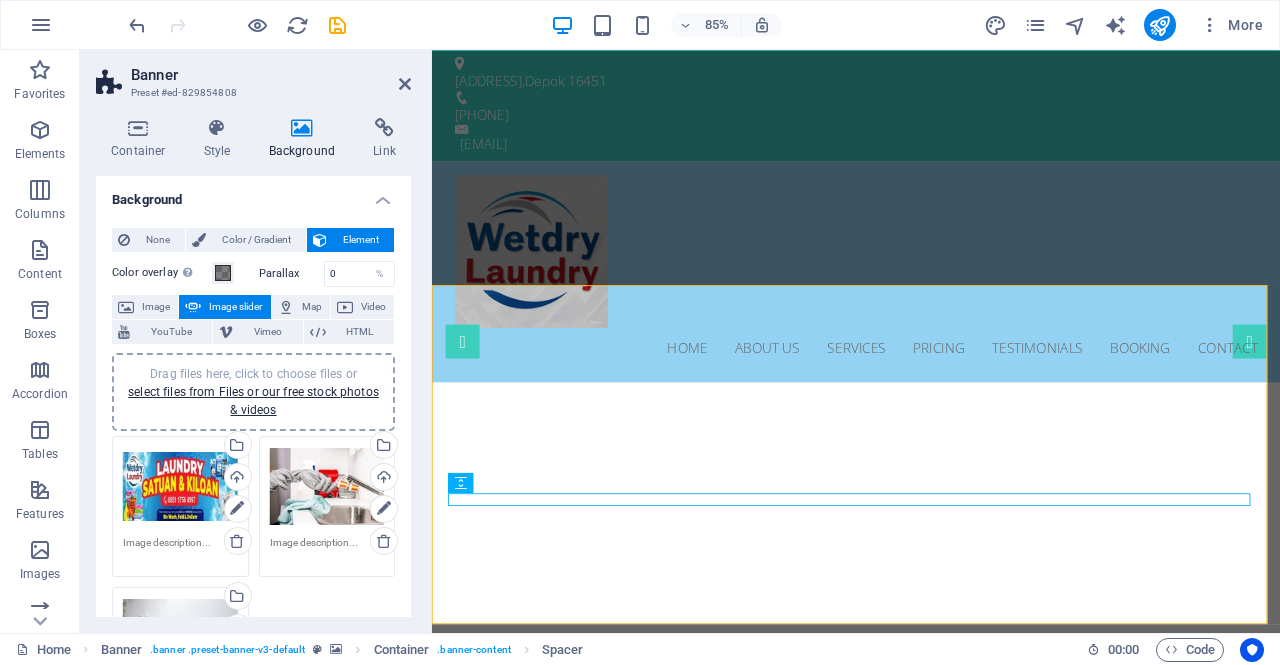 click on "Drag files here, click to choose files or select files from Files or our free stock photos & videos" at bounding box center (180, 487) 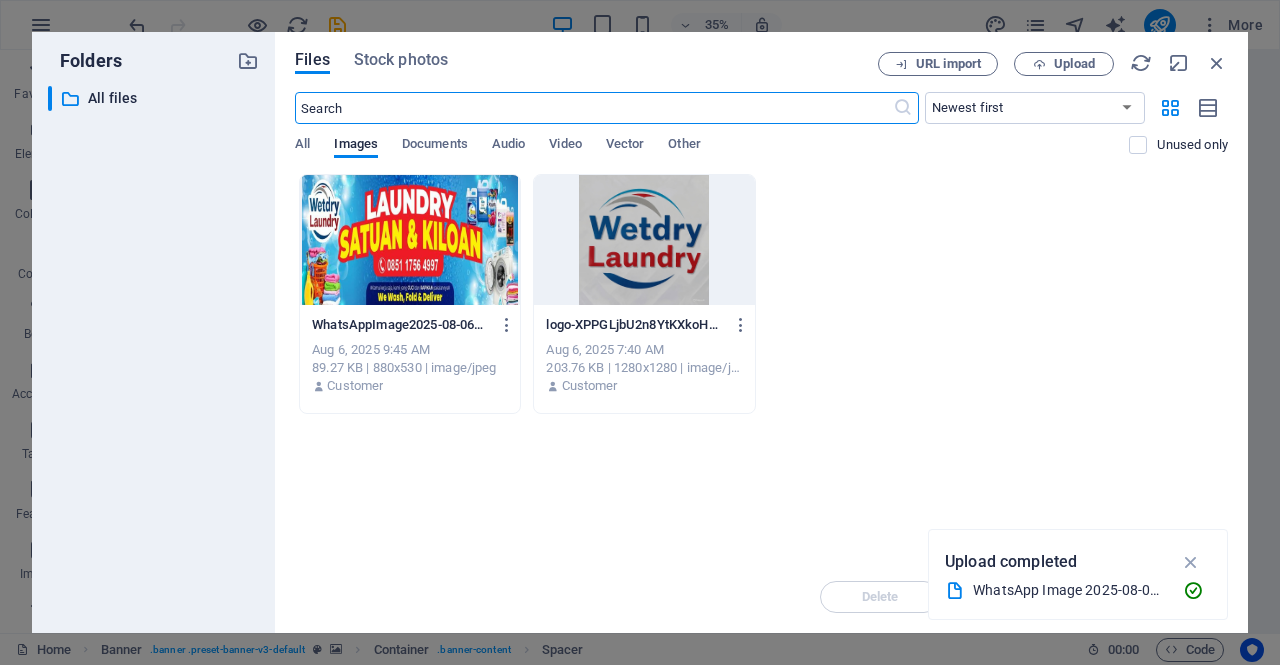 click at bounding box center [410, 240] 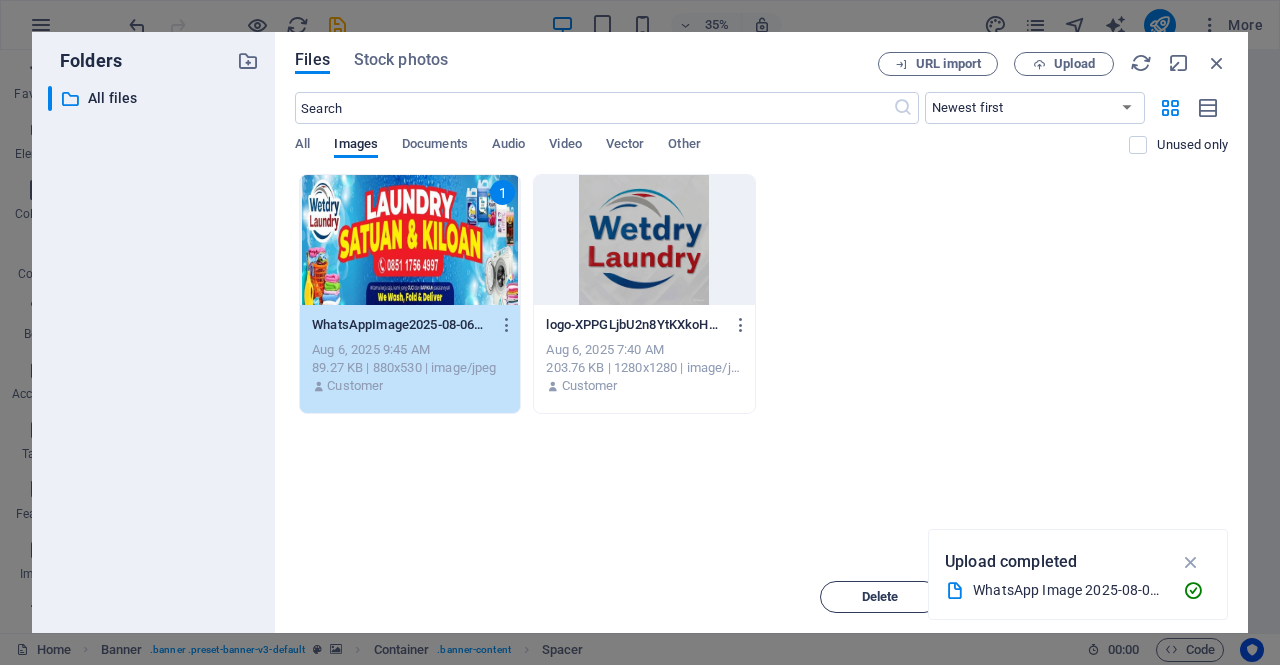 click on "Delete" at bounding box center (880, 597) 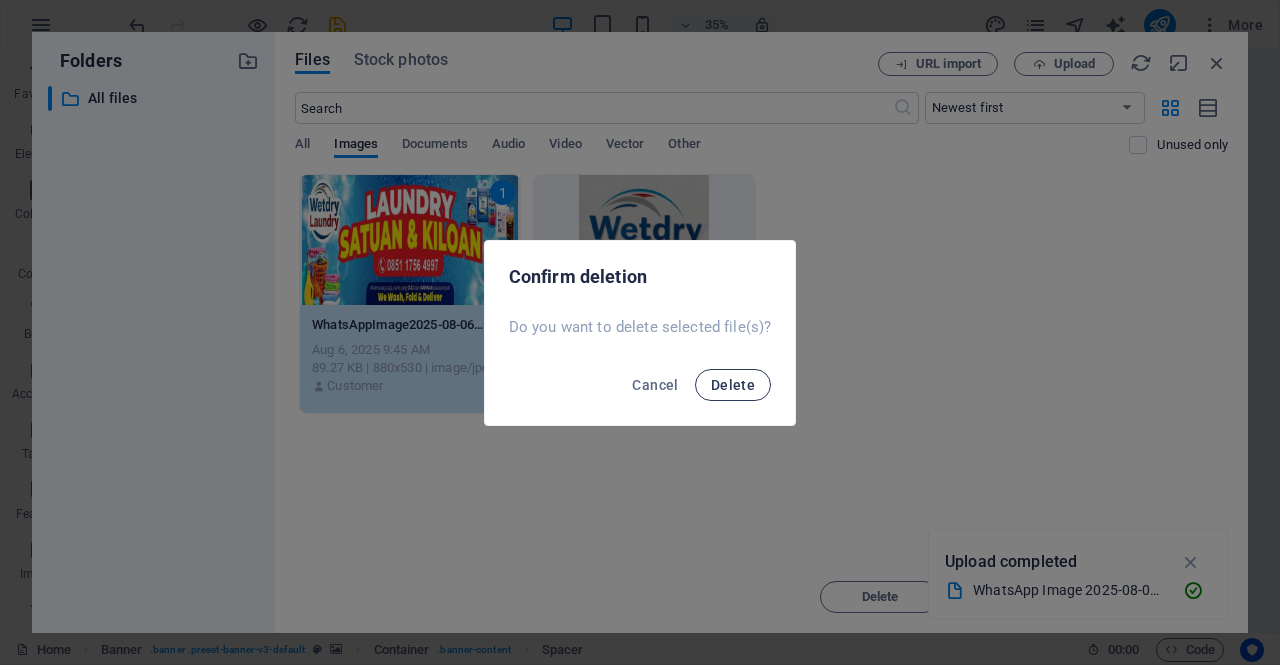 click on "Delete" at bounding box center [733, 385] 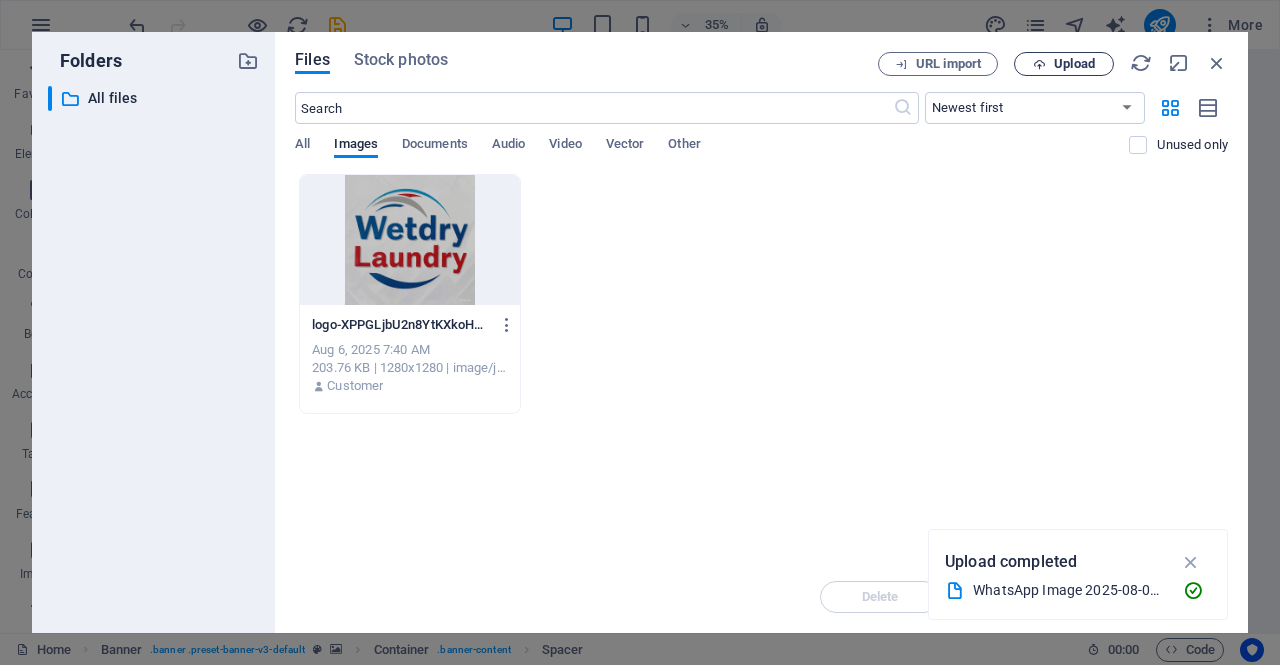click at bounding box center (1039, 64) 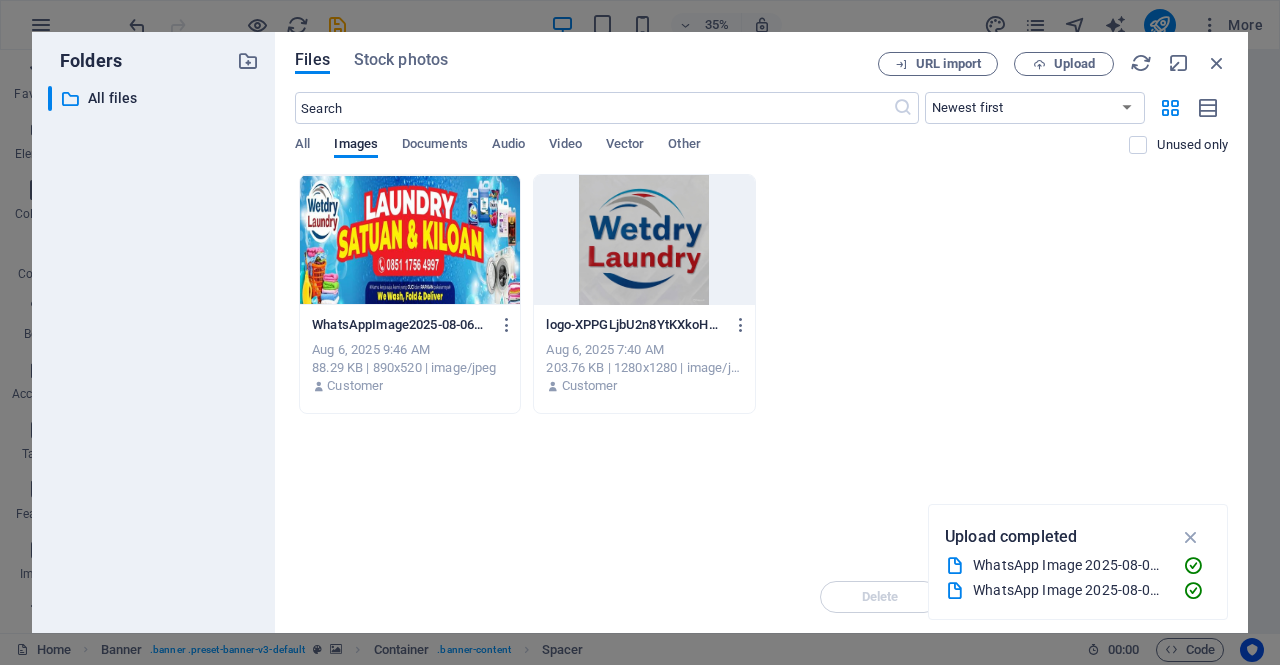 click at bounding box center (410, 240) 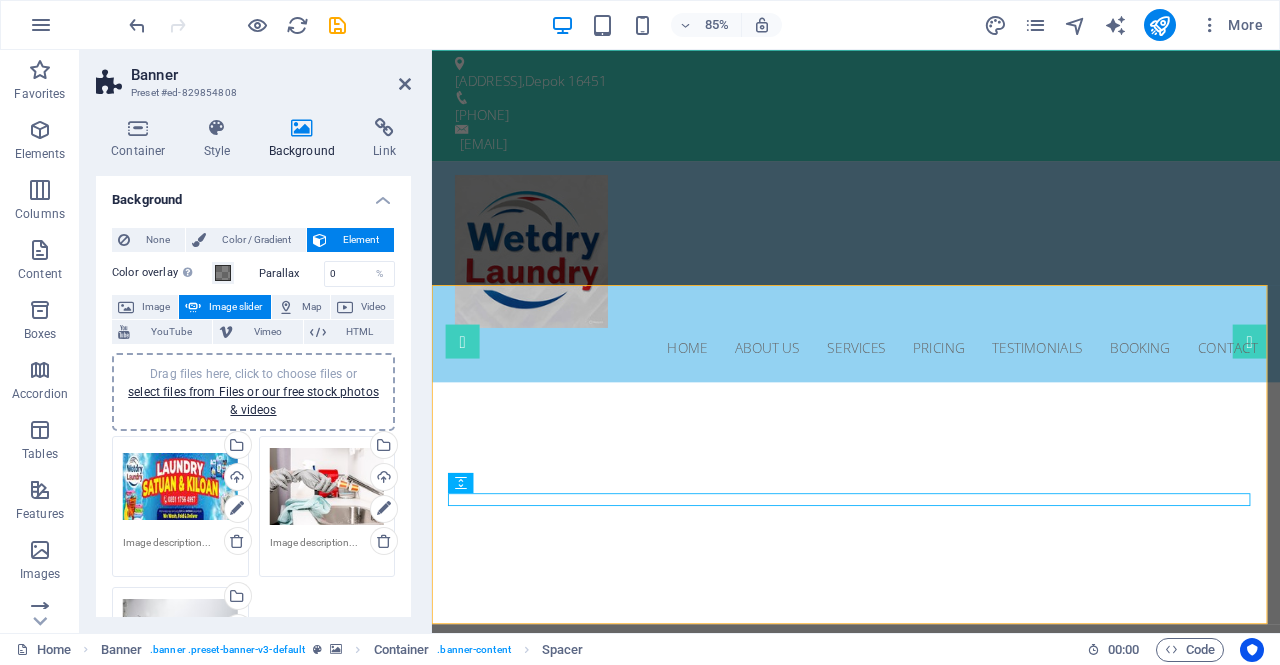 click on "Drag files here, click to choose files or select files from Files or our free stock photos & videos" at bounding box center (180, 487) 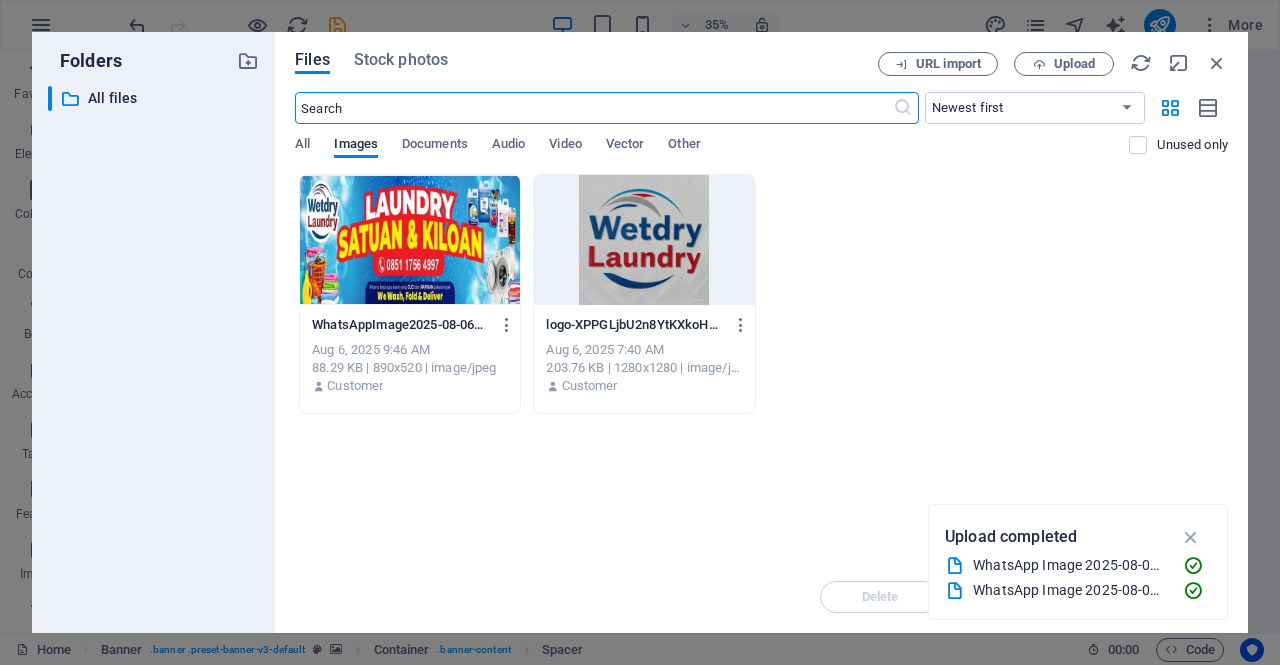 click at bounding box center [410, 240] 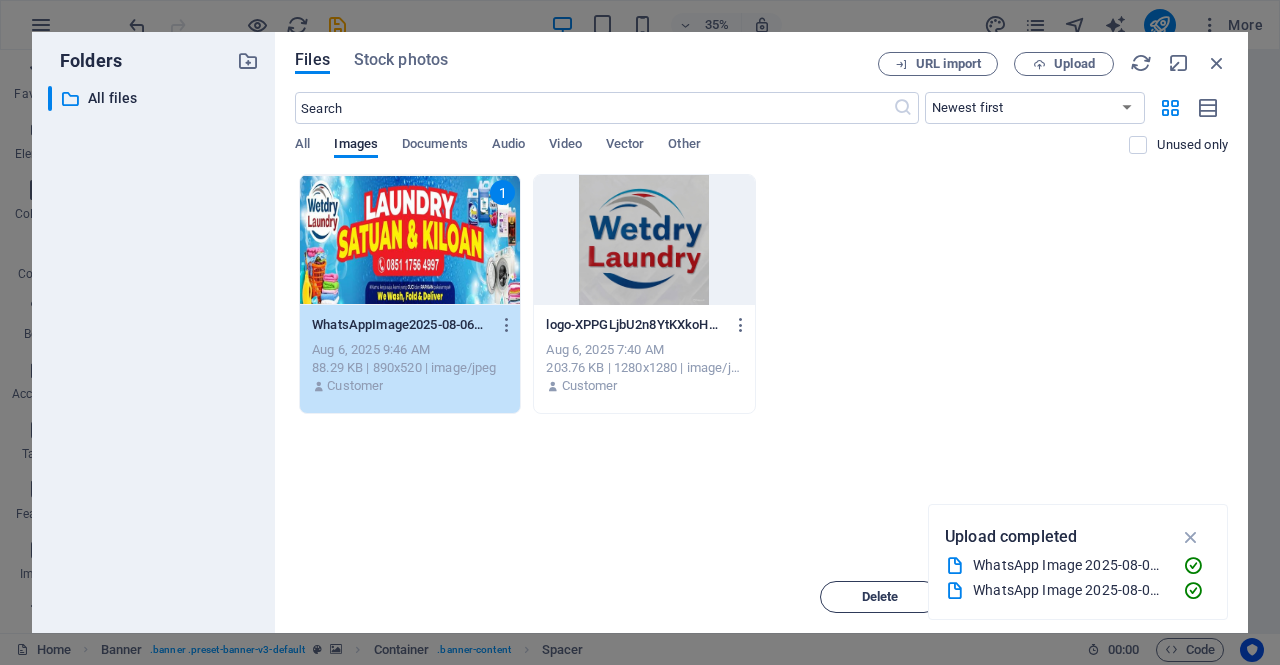 click on "Delete" at bounding box center [880, 597] 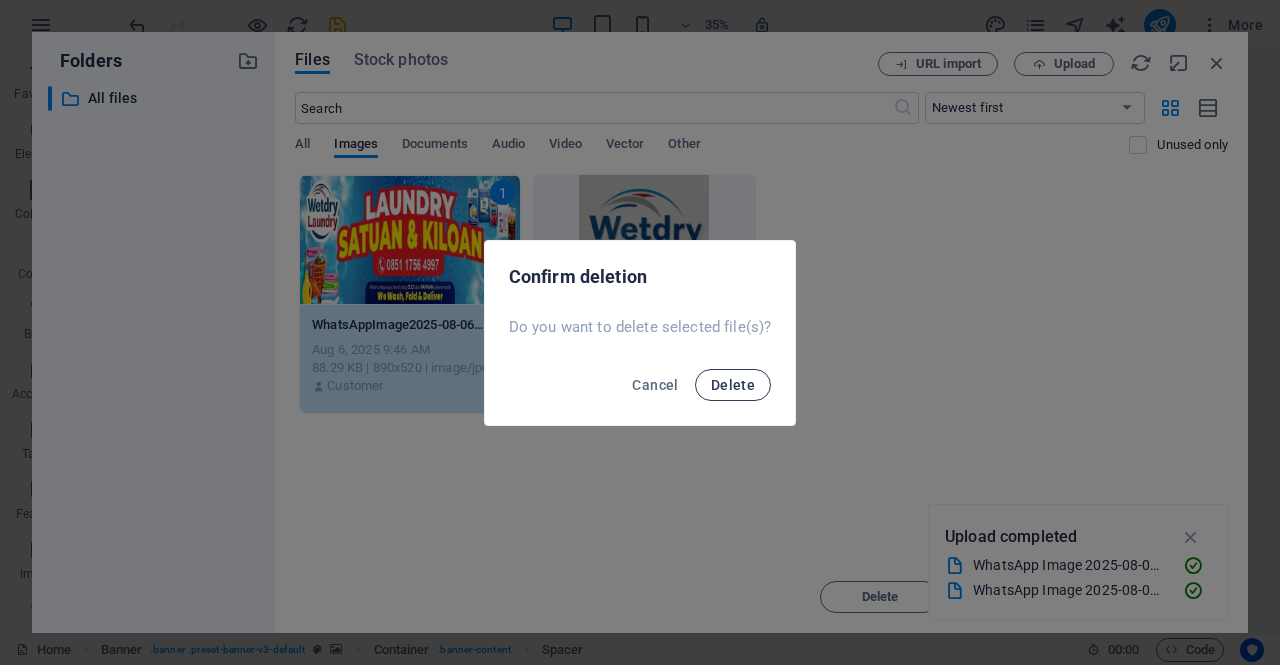 click on "Delete" at bounding box center [733, 385] 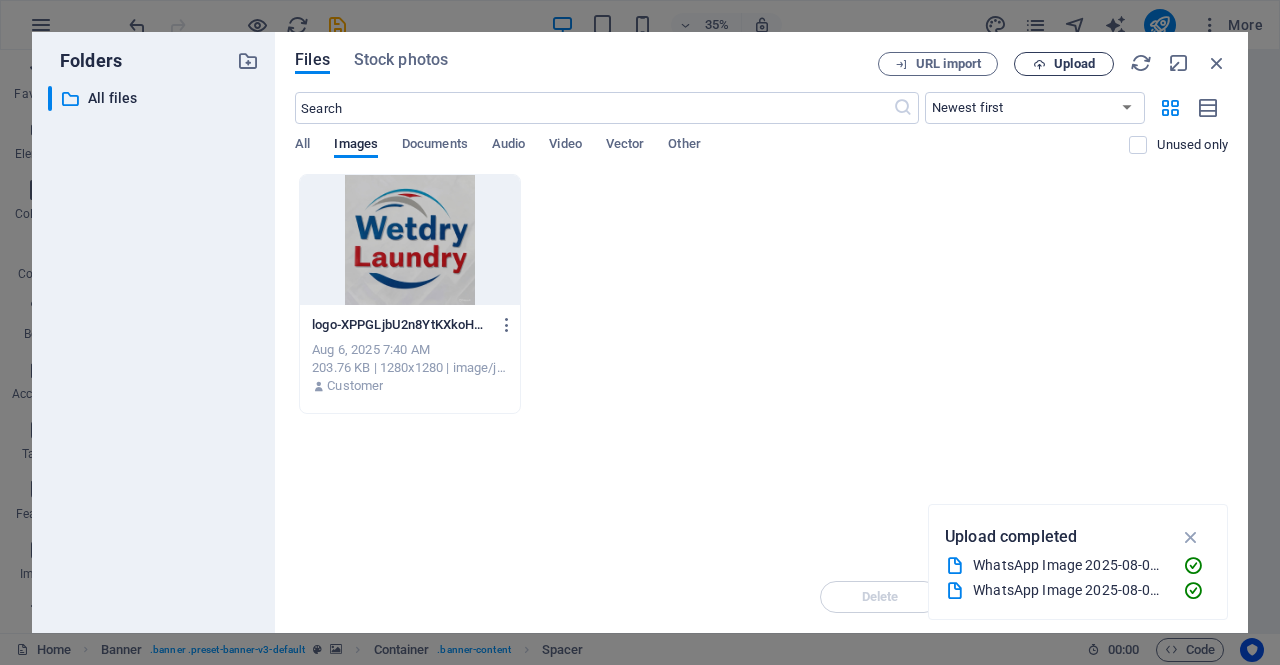 click on "Upload" at bounding box center [1064, 64] 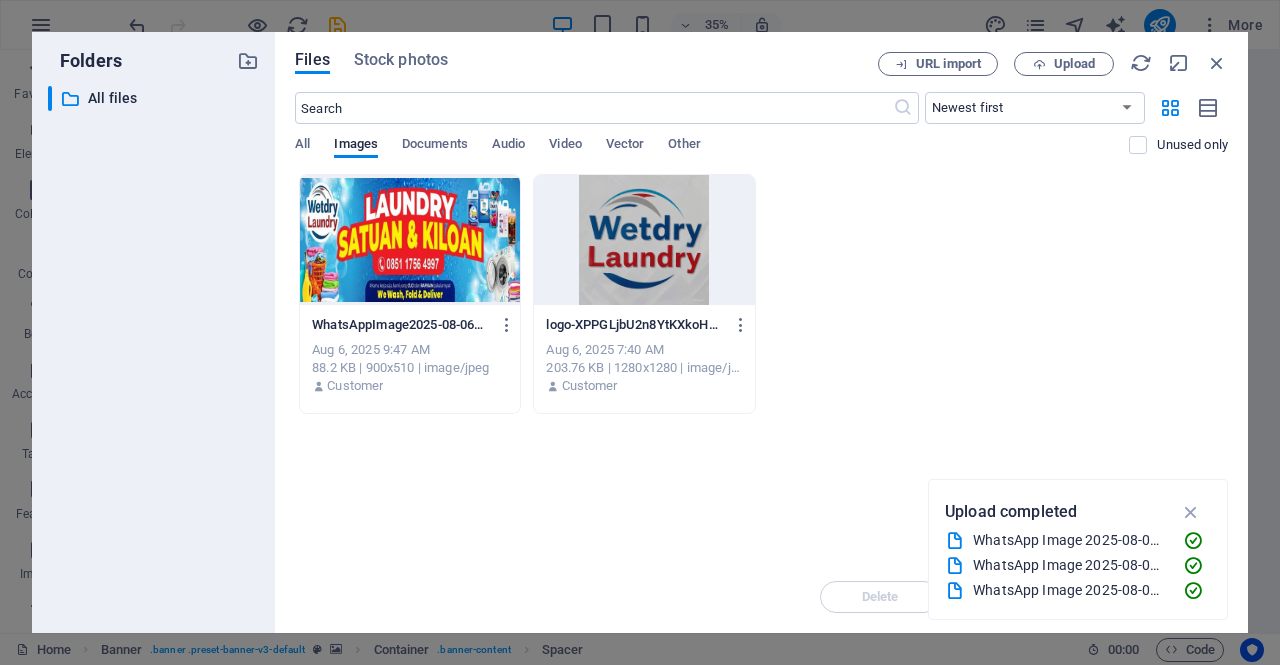 click at bounding box center [410, 240] 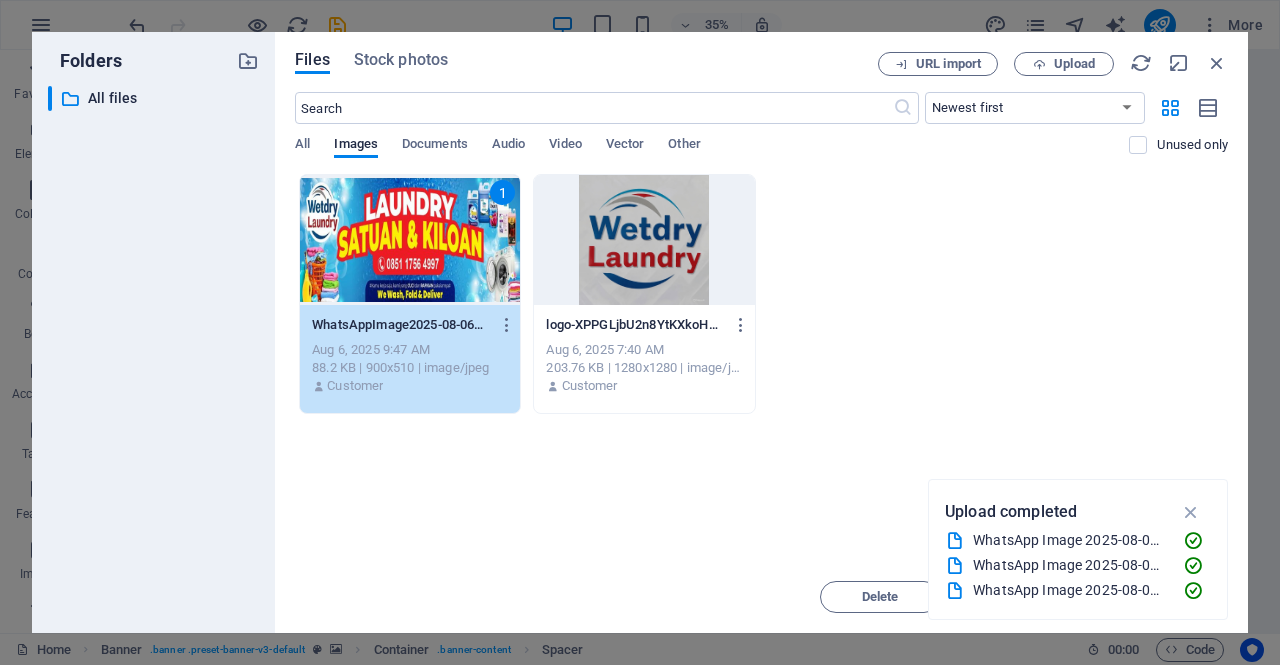 click on "1" at bounding box center [410, 240] 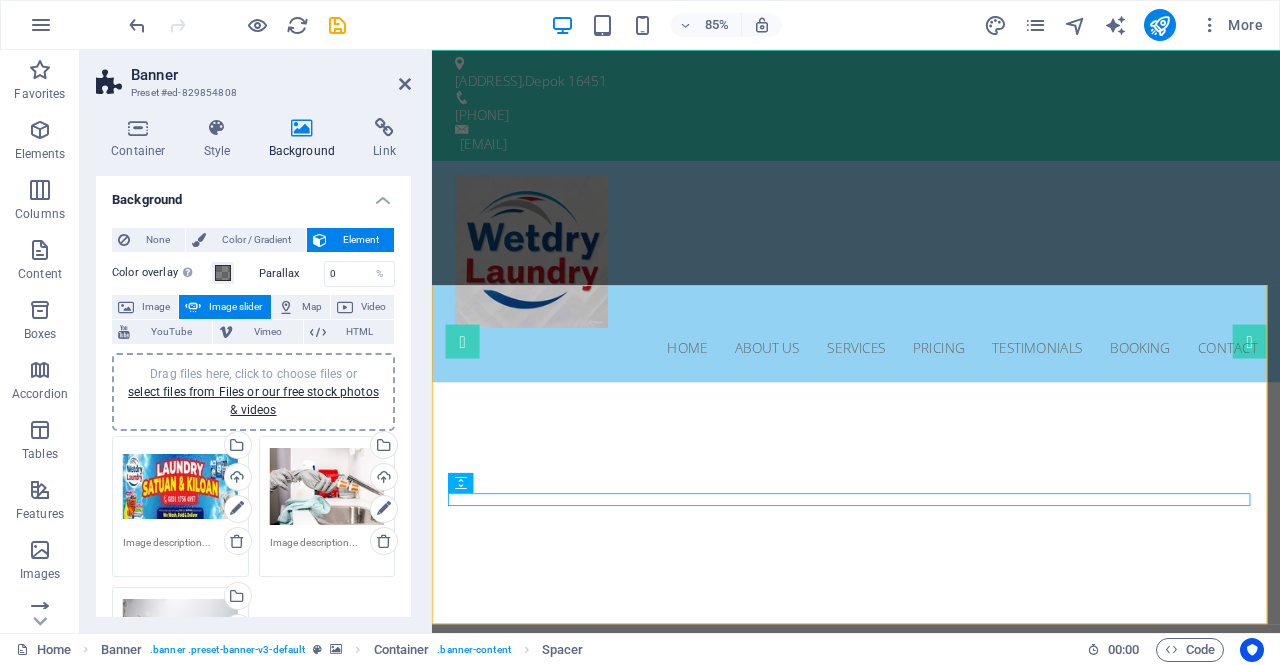 click on "Drag files here, click to choose files or select files from Files or our free stock photos & videos" at bounding box center [180, 487] 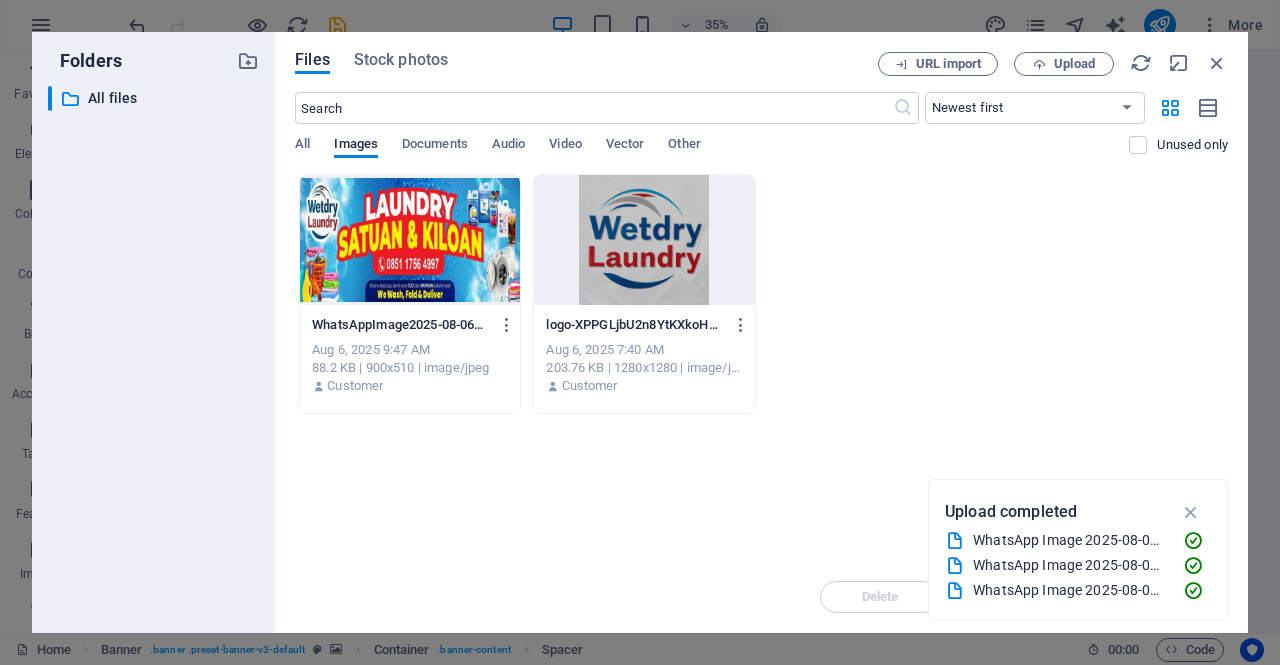 click at bounding box center [410, 240] 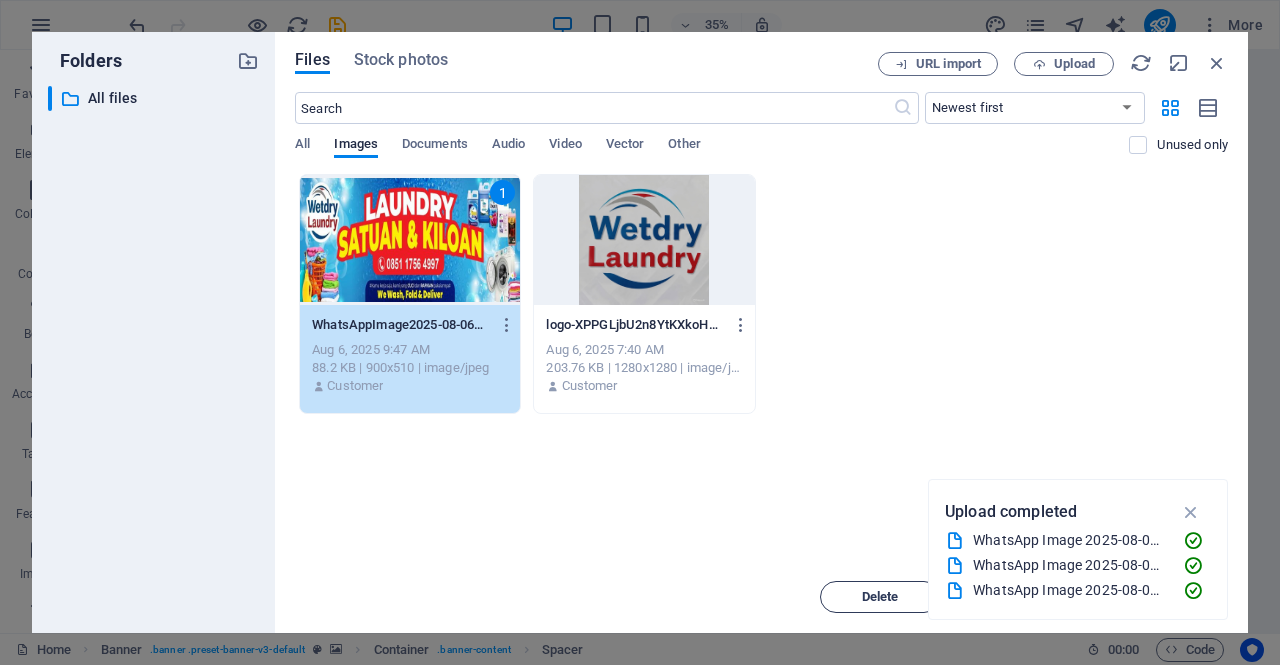 click on "Delete" at bounding box center (880, 597) 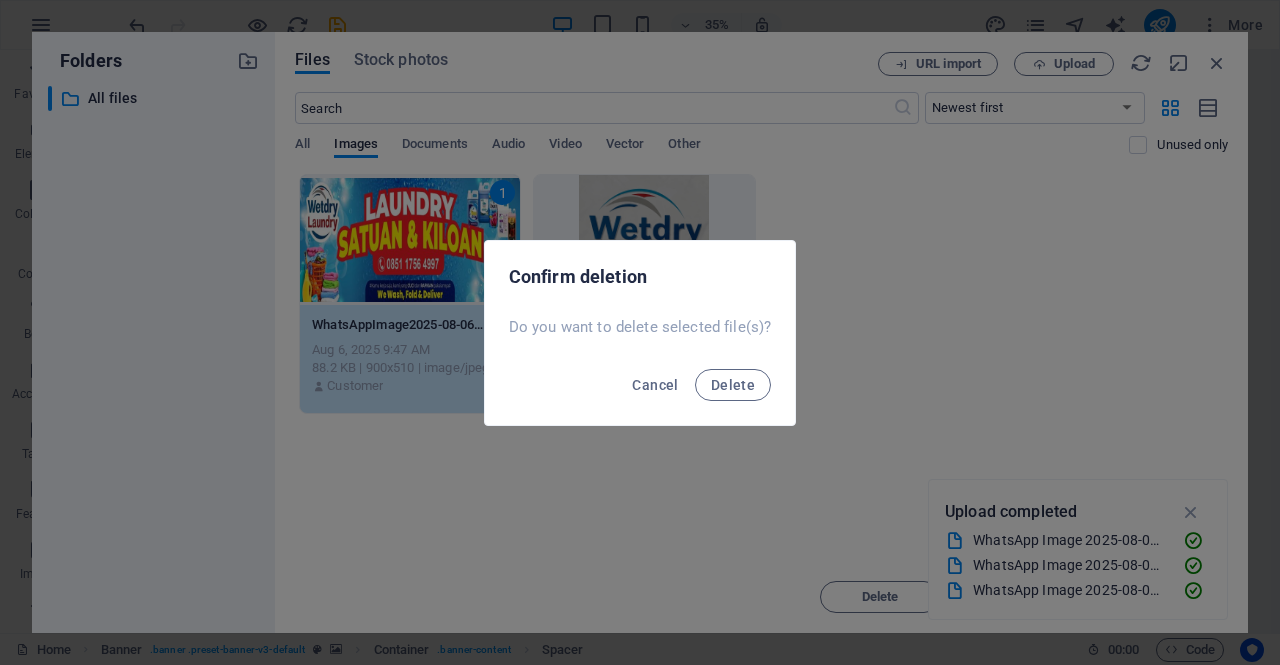 click on "Cancel Delete" at bounding box center [640, 391] 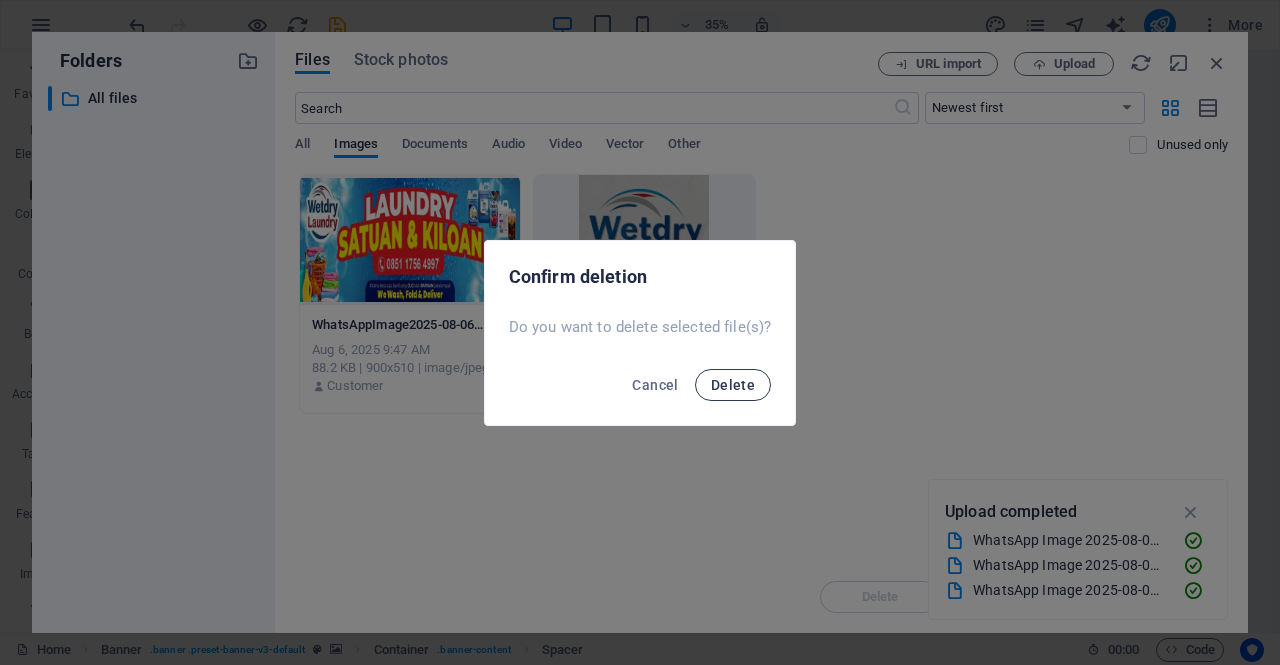 click on "Delete" at bounding box center (733, 385) 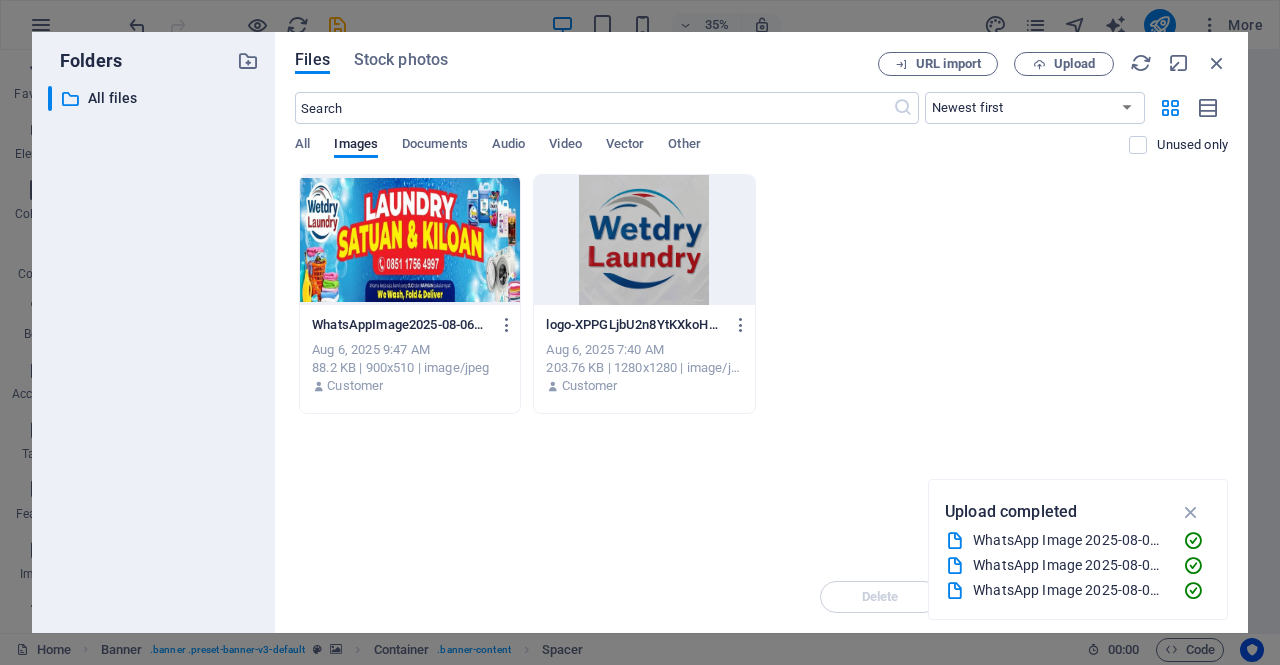 click at bounding box center [410, 240] 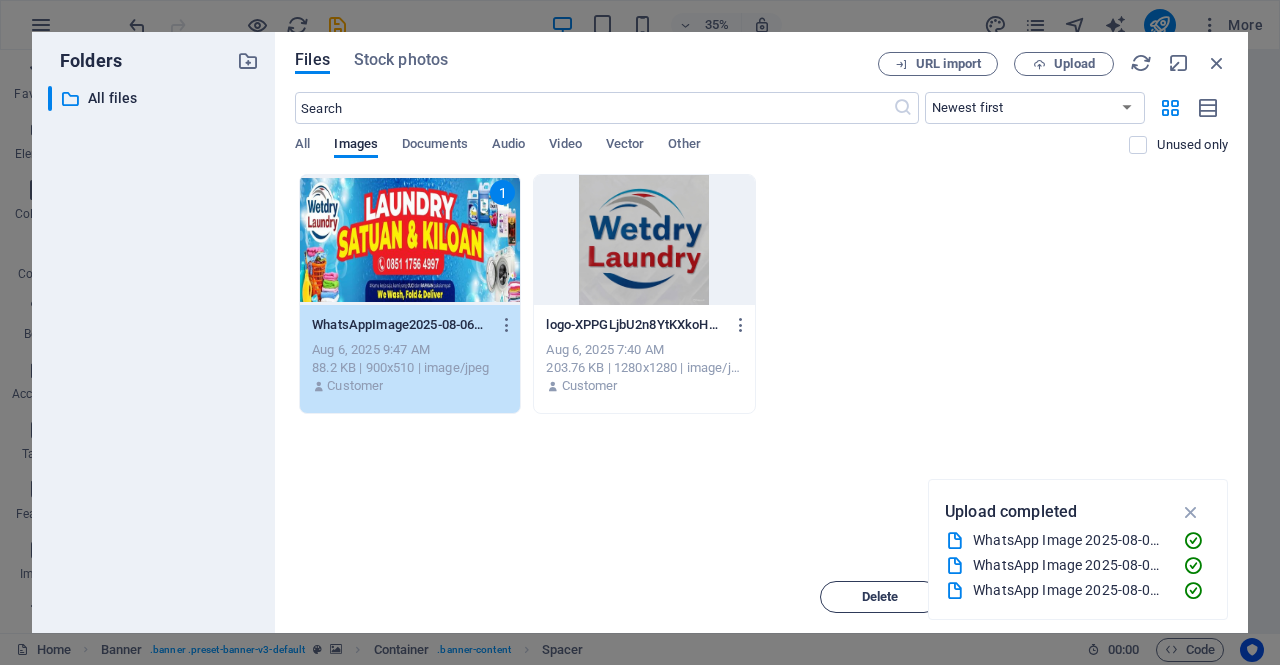 click on "Delete" at bounding box center (880, 597) 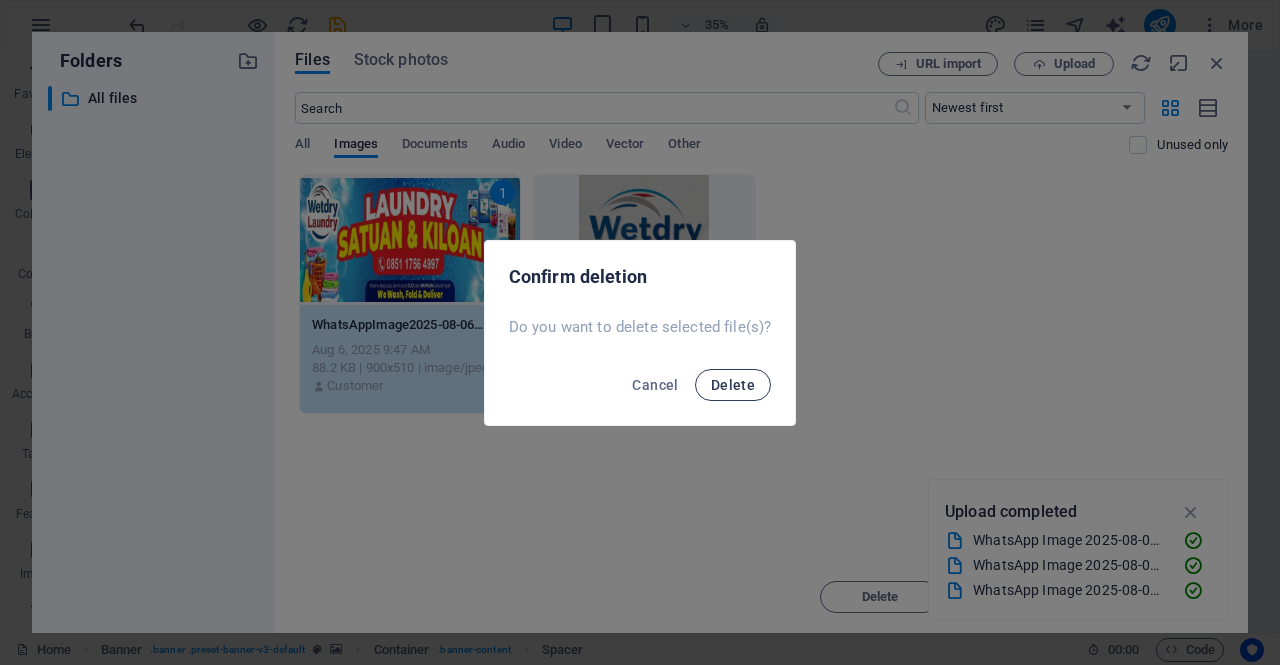 click on "Delete" at bounding box center (733, 385) 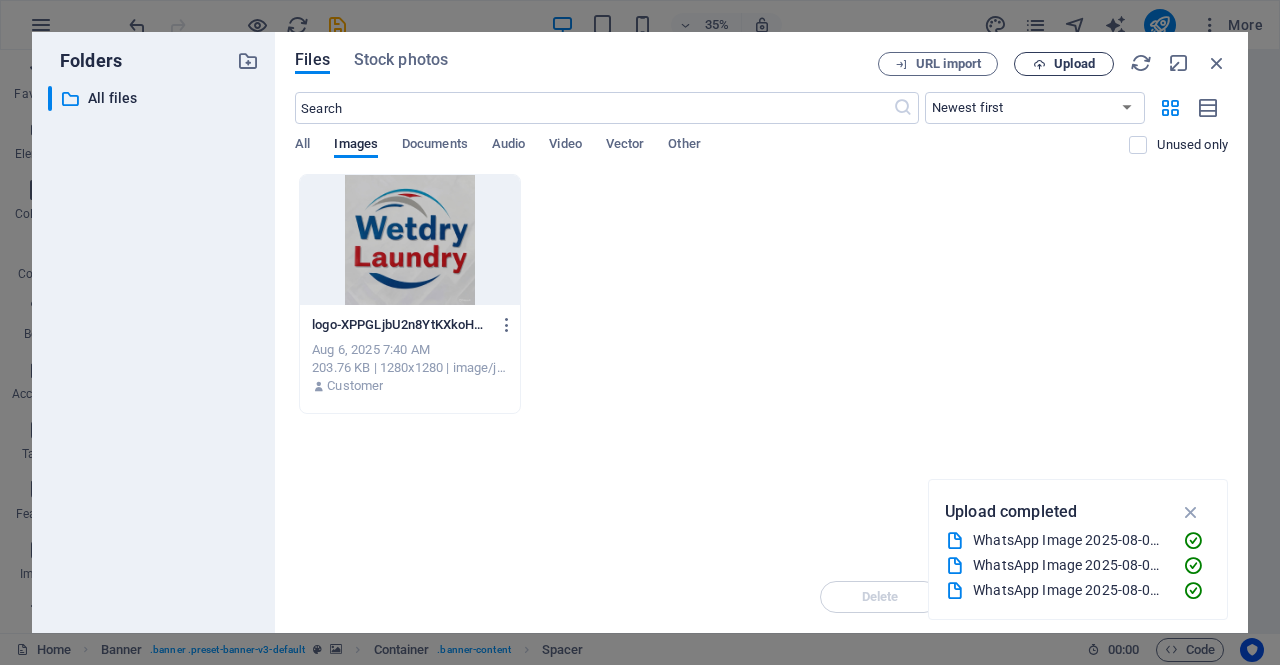 click at bounding box center [1039, 64] 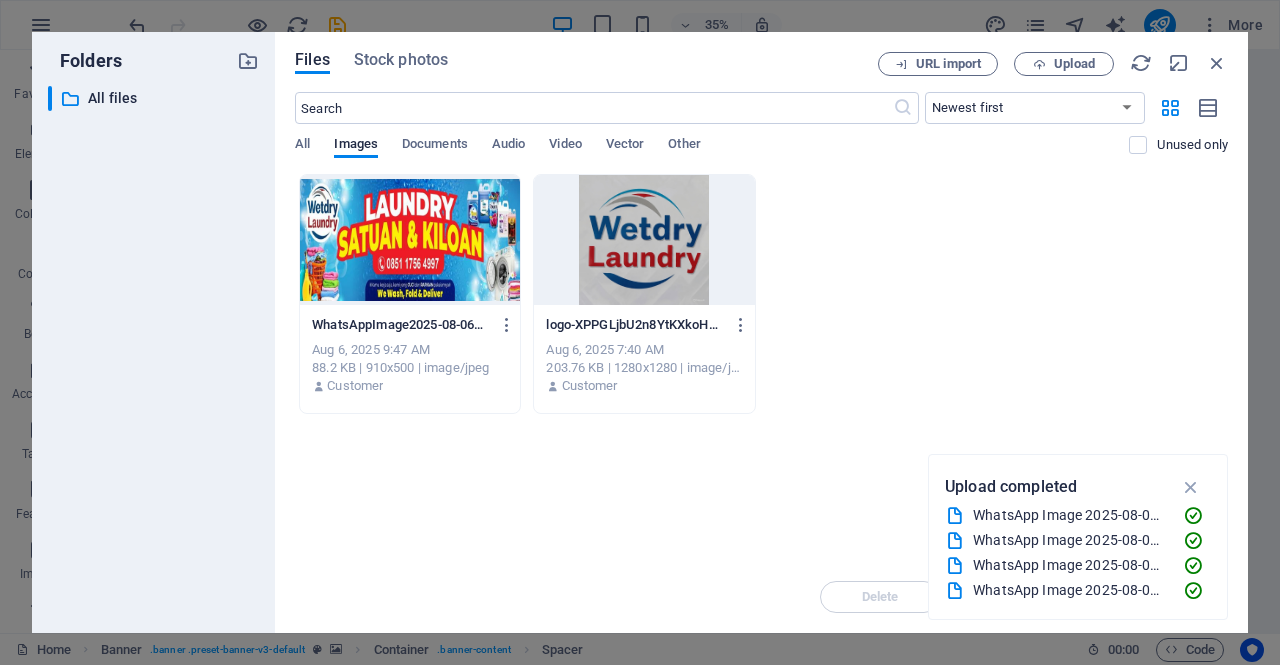 click at bounding box center (410, 240) 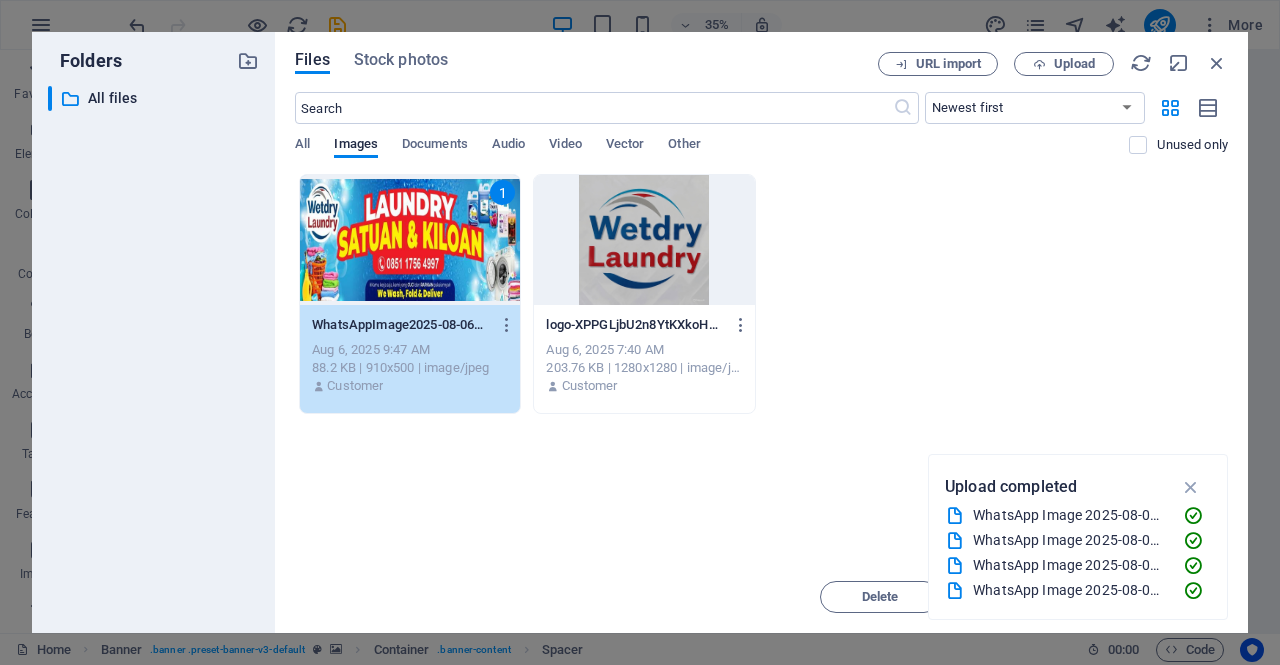 click on "1" at bounding box center [410, 240] 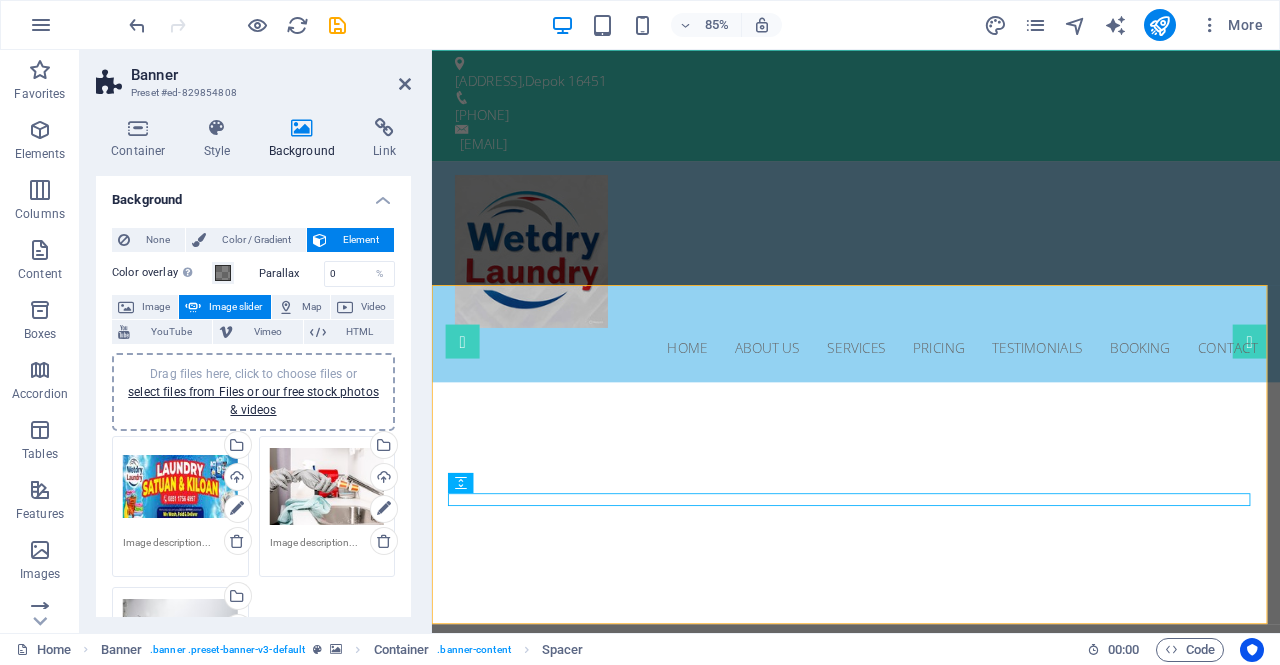 click on "Drag files here, click to choose files or select files from Files or our free stock photos & videos" at bounding box center (327, 487) 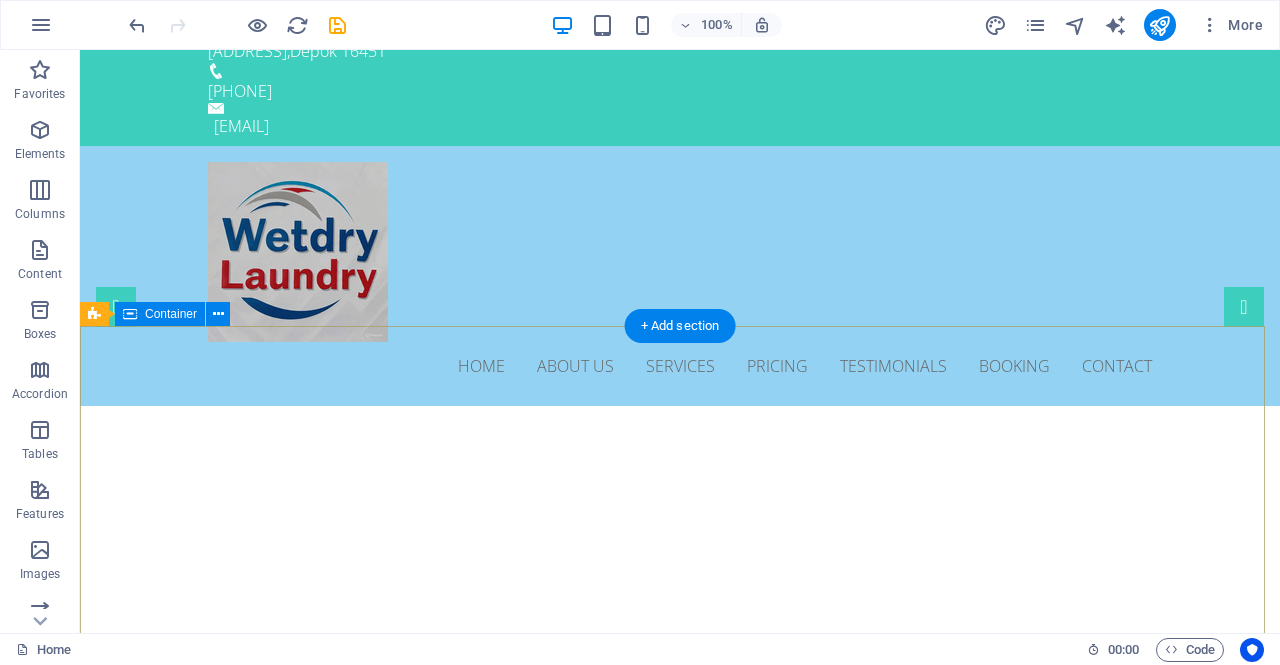 scroll, scrollTop: 0, scrollLeft: 0, axis: both 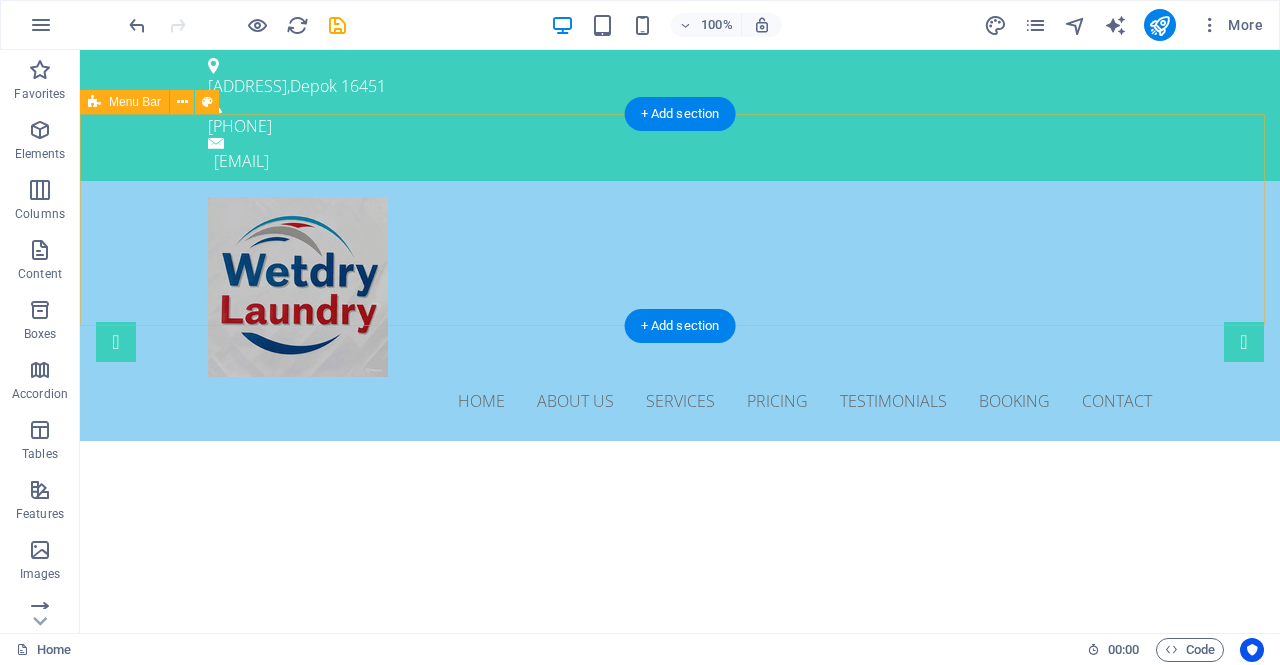 click on "Home About us Services Pricing Testimonials Booking Contact" at bounding box center [680, 311] 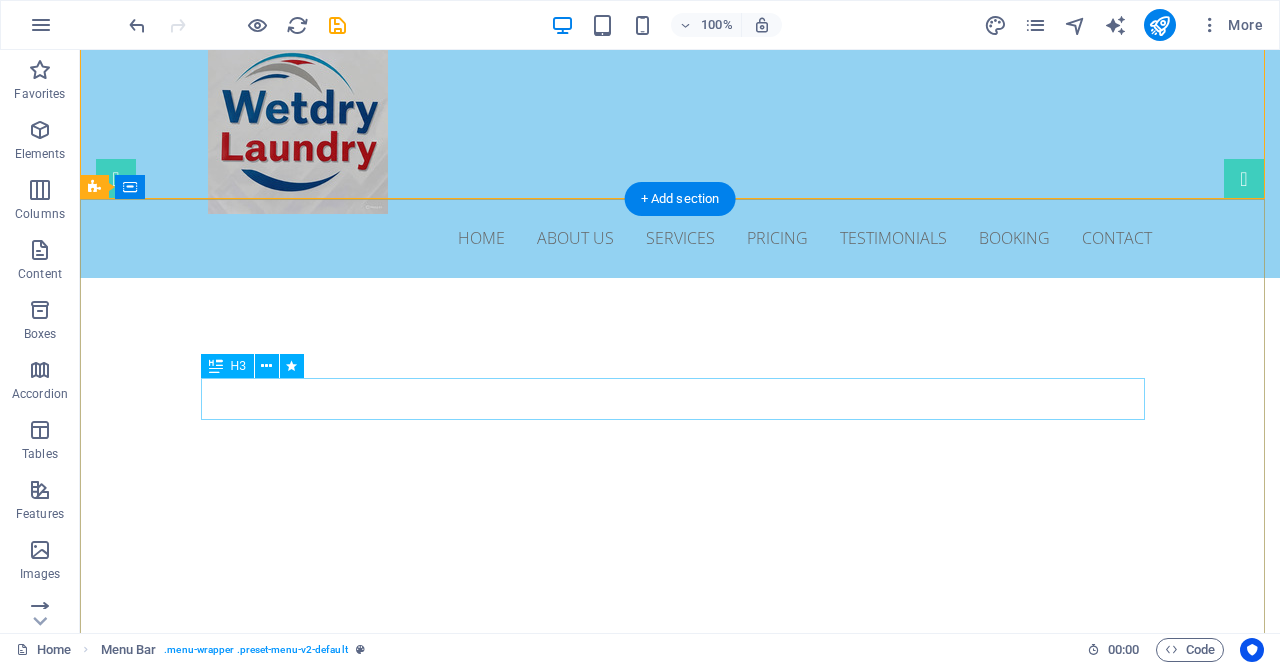 scroll, scrollTop: 200, scrollLeft: 0, axis: vertical 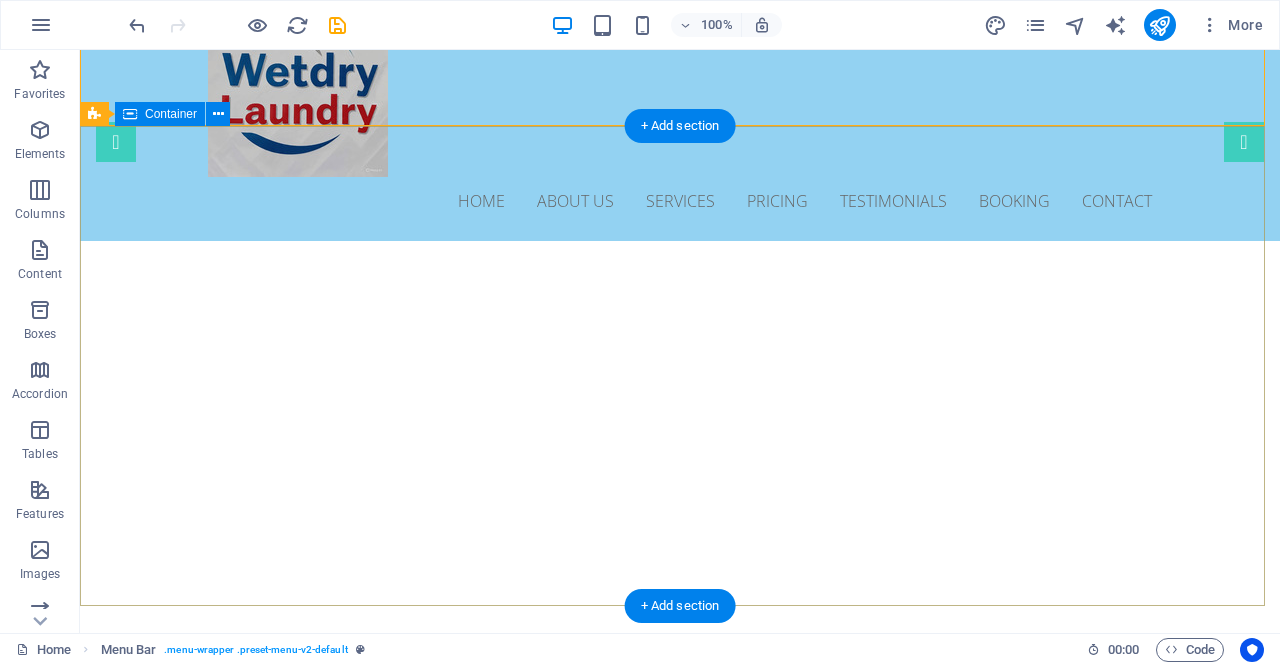 drag, startPoint x: 932, startPoint y: 238, endPoint x: 910, endPoint y: 235, distance: 22.203604 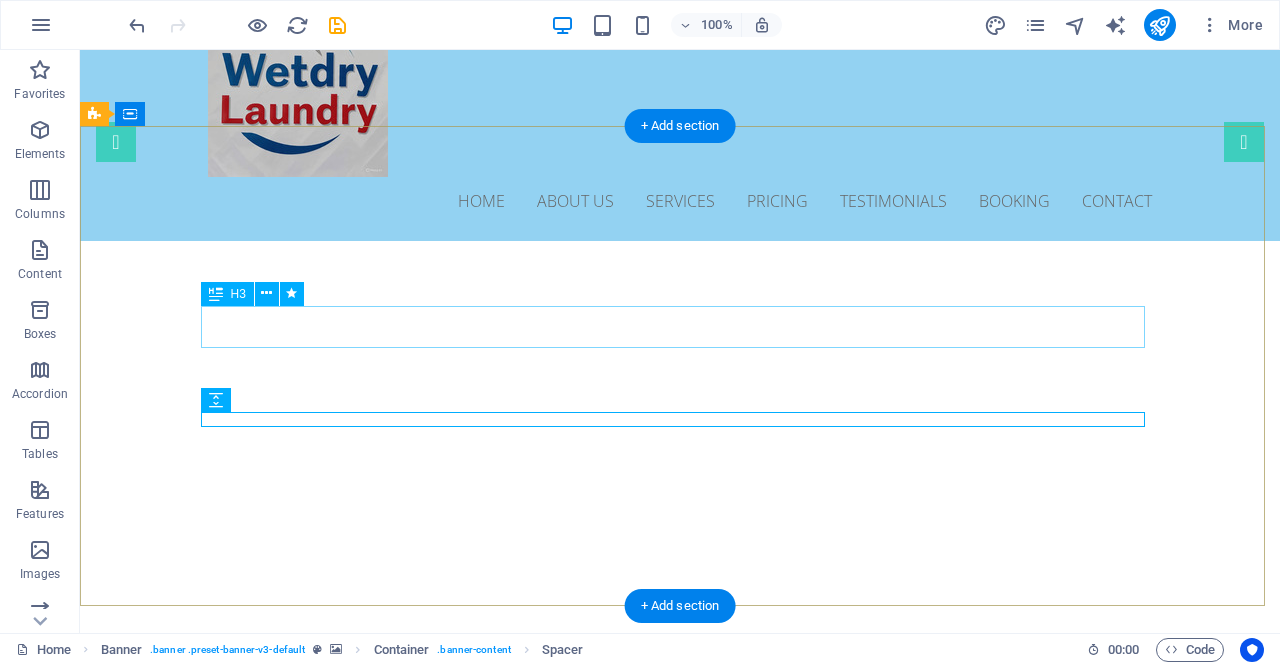 click on "Professional. Affordable. Reliable." at bounding box center [680, 822] 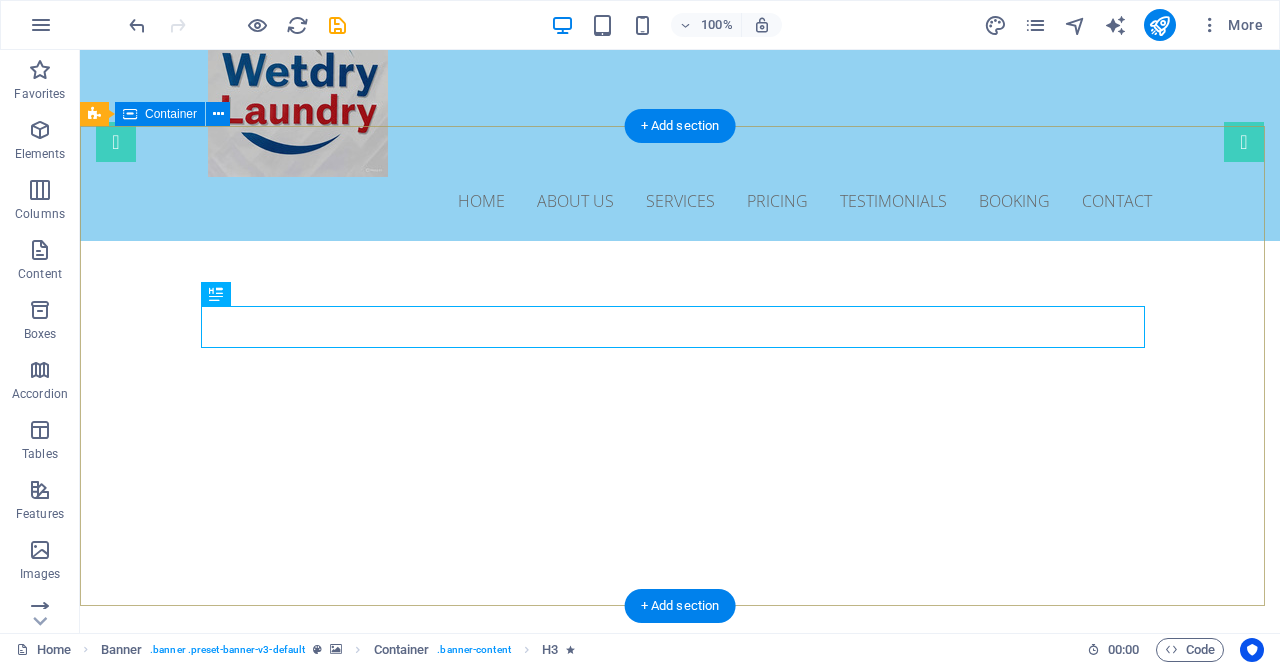 click on "Professional. Affordable. Reliable.  Solusi Laundry Terbaik untuk Anda!" at bounding box center (680, 861) 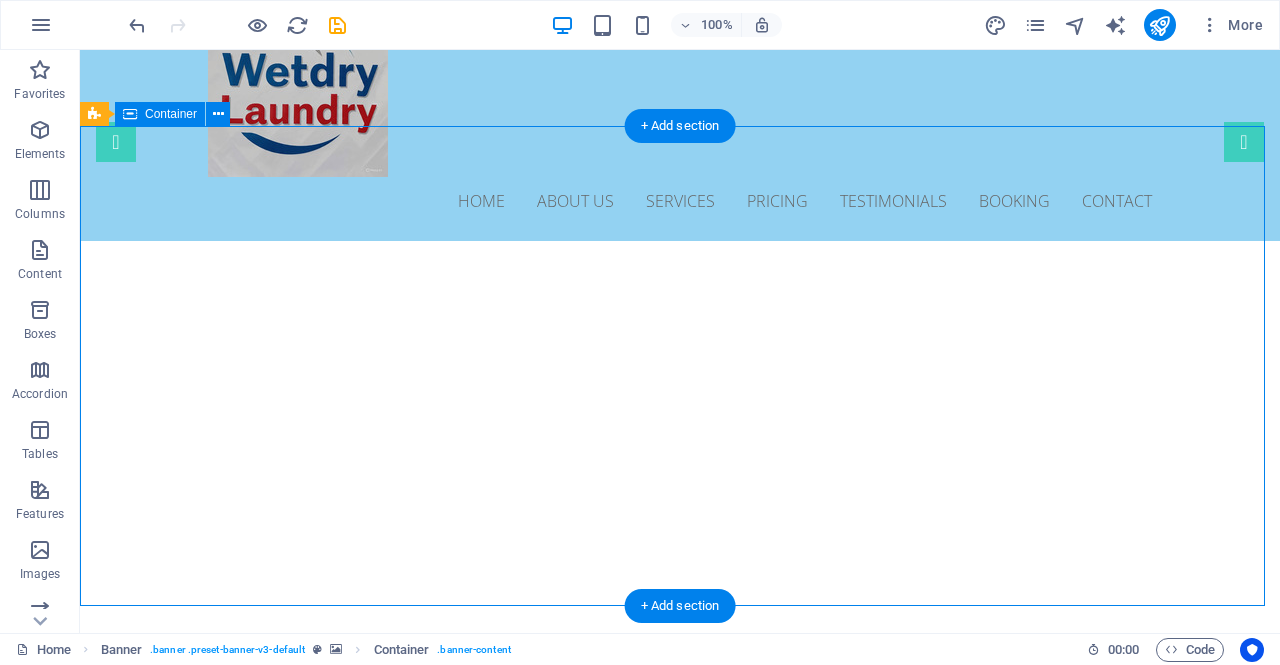 click on "Professional. Affordable. Reliable.  Solusi Laundry Terbaik untuk Anda!" at bounding box center [680, 861] 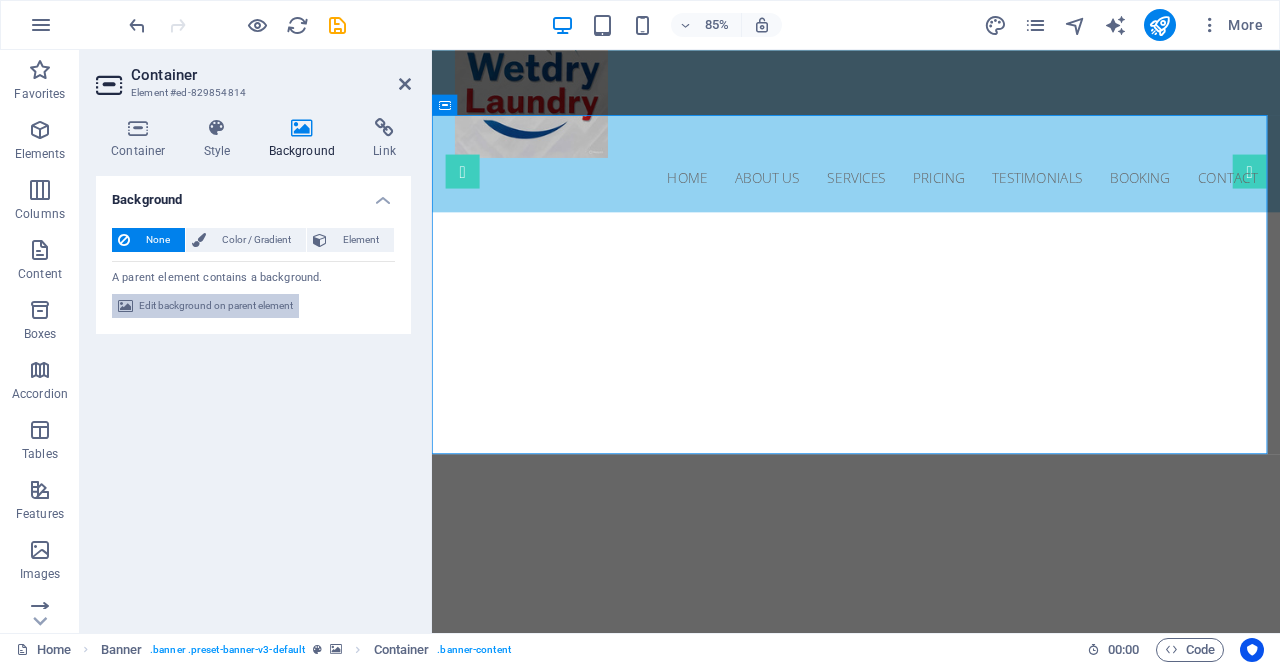 click on "Edit background on parent element" at bounding box center [216, 306] 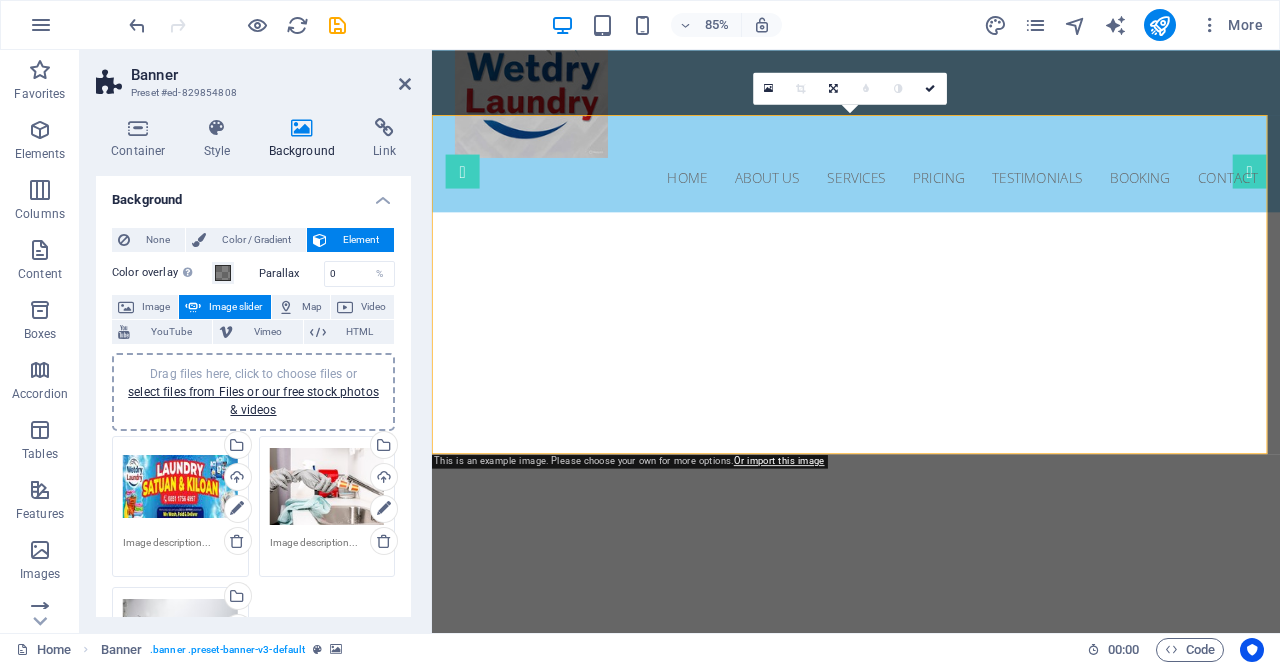 click on "Drag files here, click to choose files or select files from Files or our free stock photos & videos" at bounding box center [180, 487] 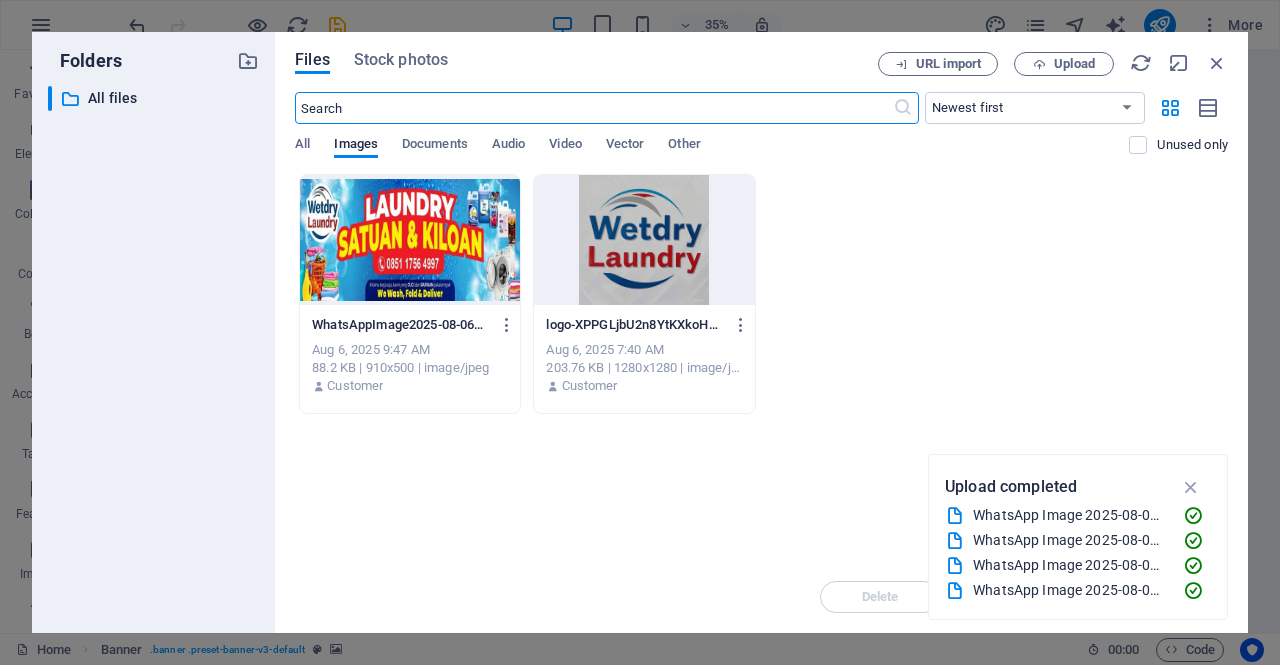 click at bounding box center (410, 240) 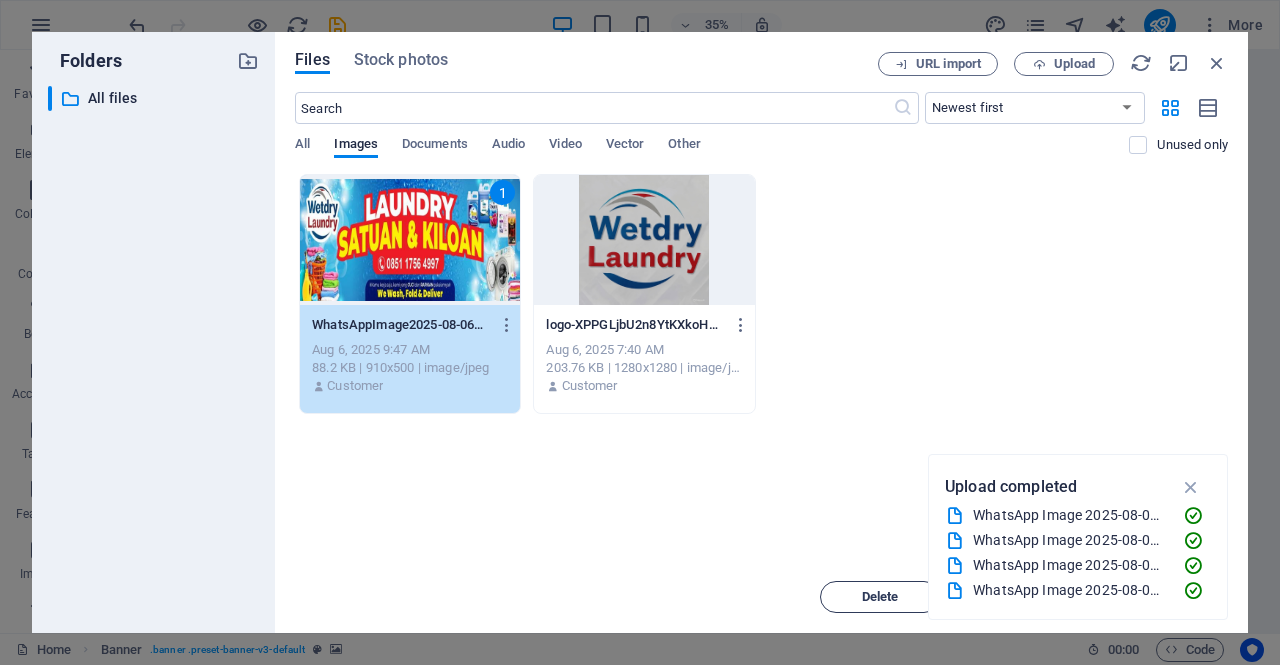 click on "Delete" at bounding box center [880, 597] 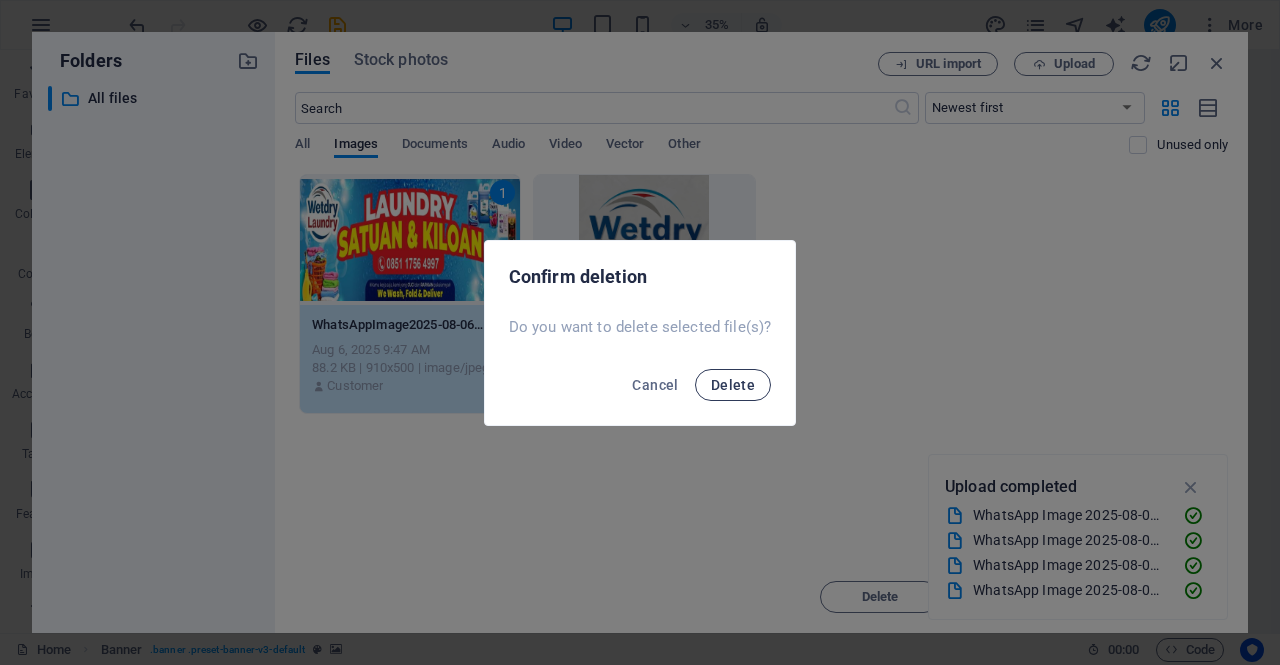click on "Delete" at bounding box center (733, 385) 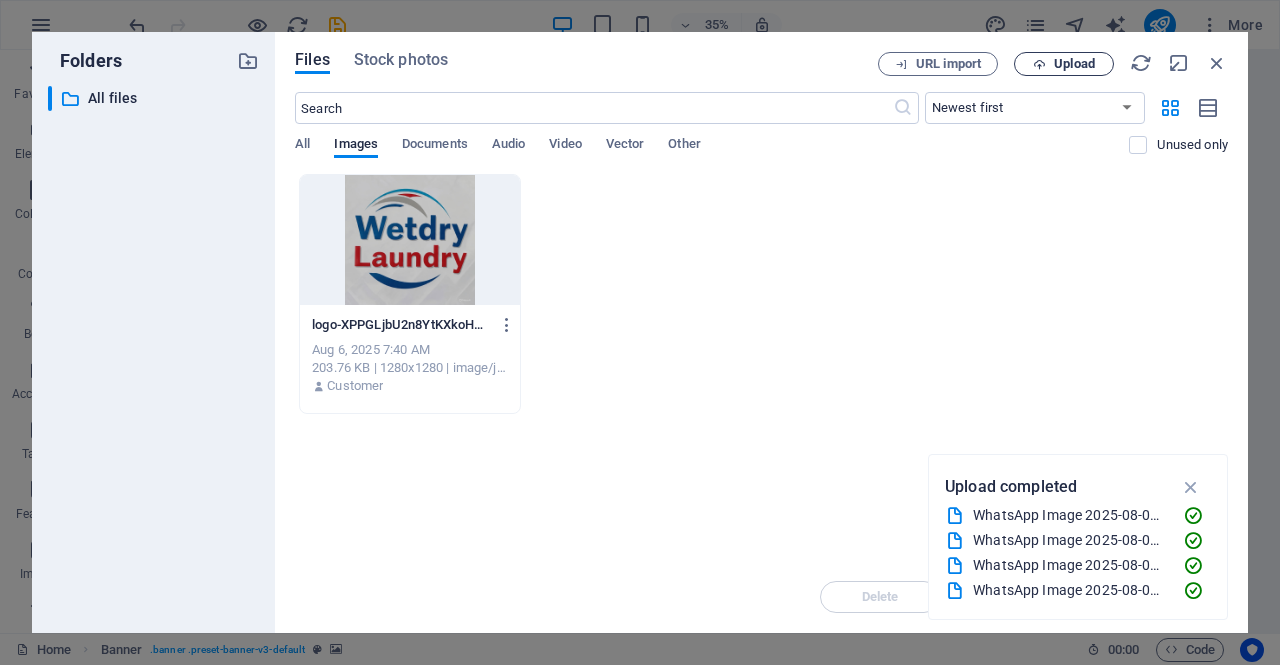 click at bounding box center [1039, 64] 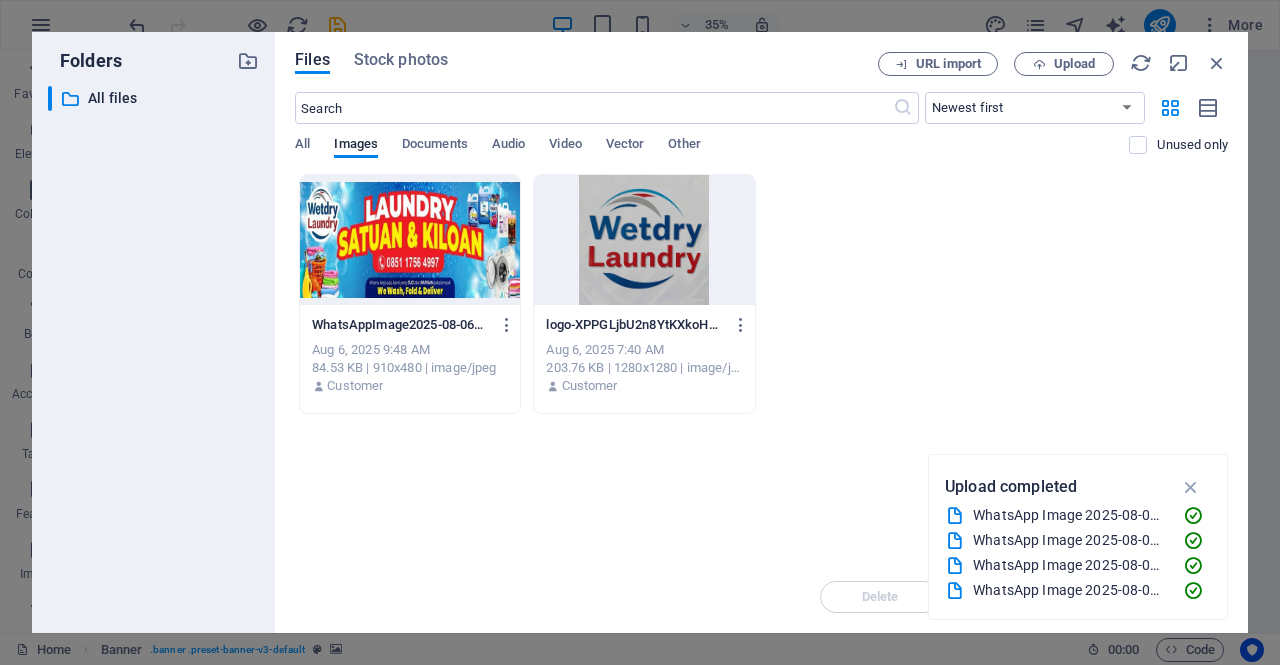 click at bounding box center (410, 240) 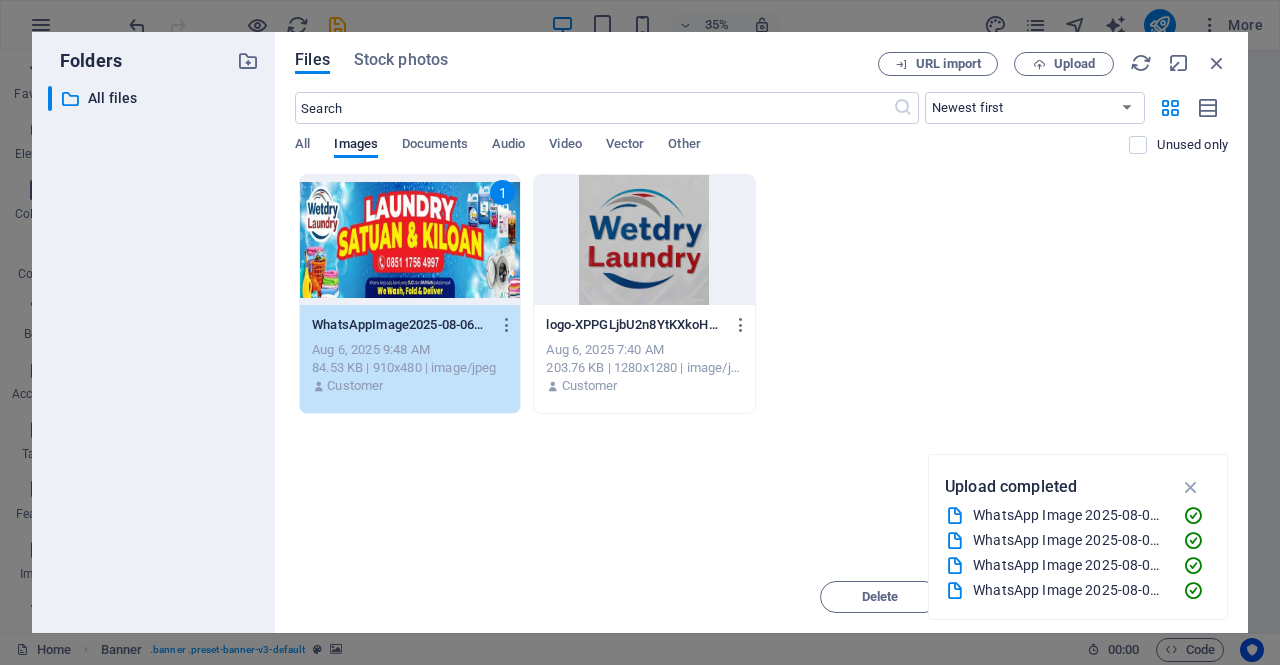 click on "1" at bounding box center [410, 240] 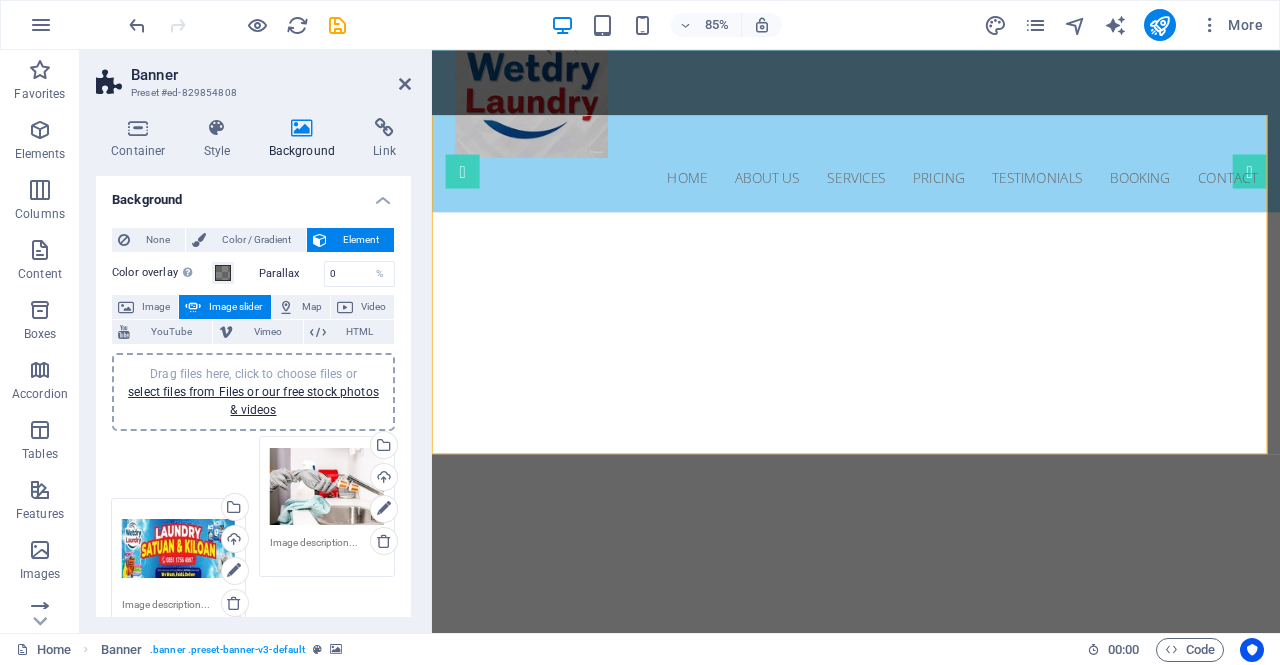 drag, startPoint x: 188, startPoint y: 512, endPoint x: 190, endPoint y: 527, distance: 15.132746 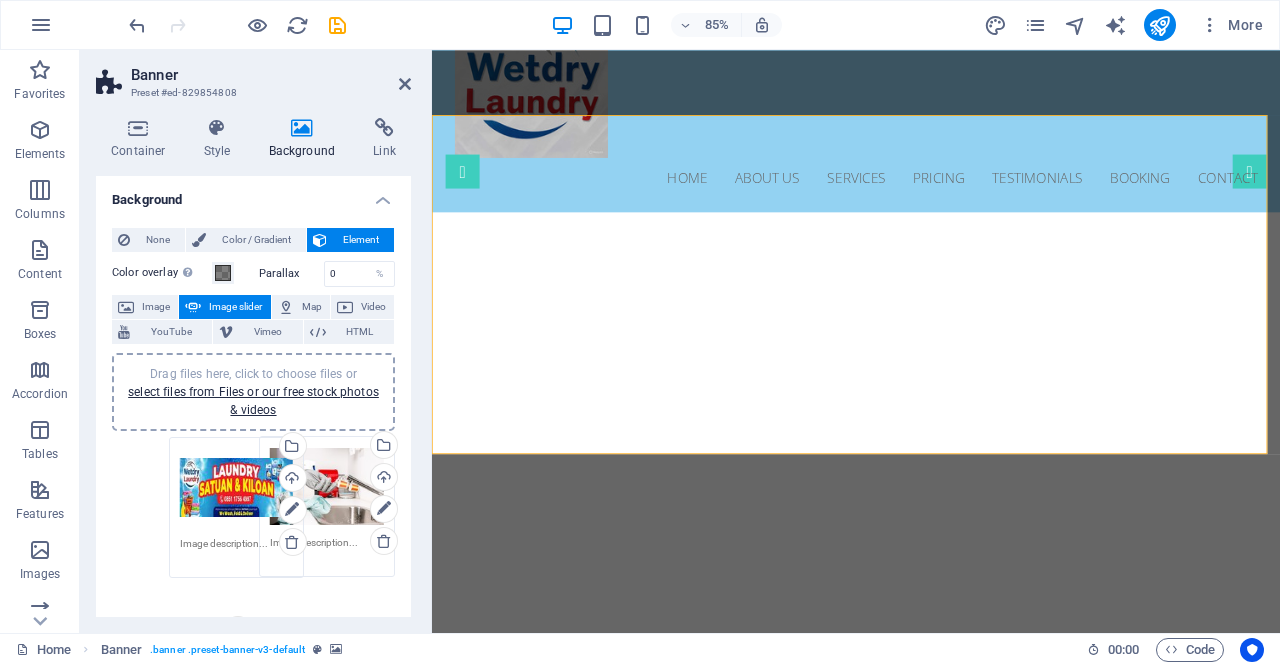drag, startPoint x: 169, startPoint y: 498, endPoint x: 287, endPoint y: 499, distance: 118.004234 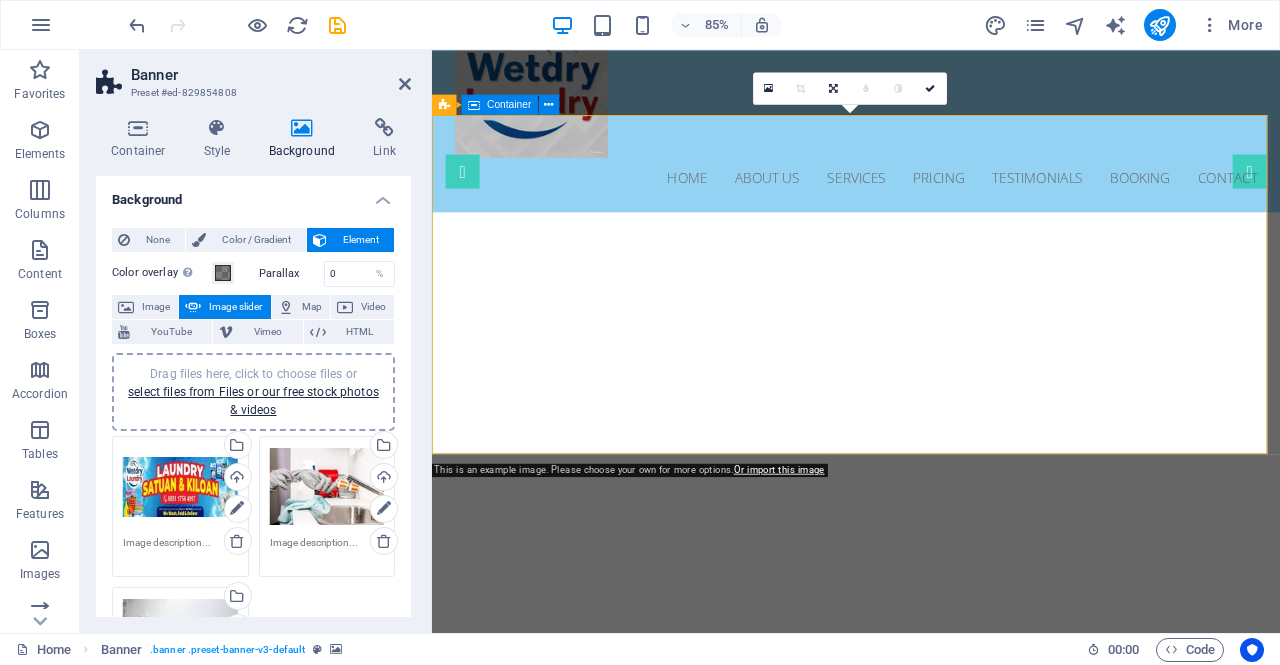 click on "Professional. Affordable. Reliable.  Solusi Laundry Terbaik untuk Anda!" at bounding box center (931, 790) 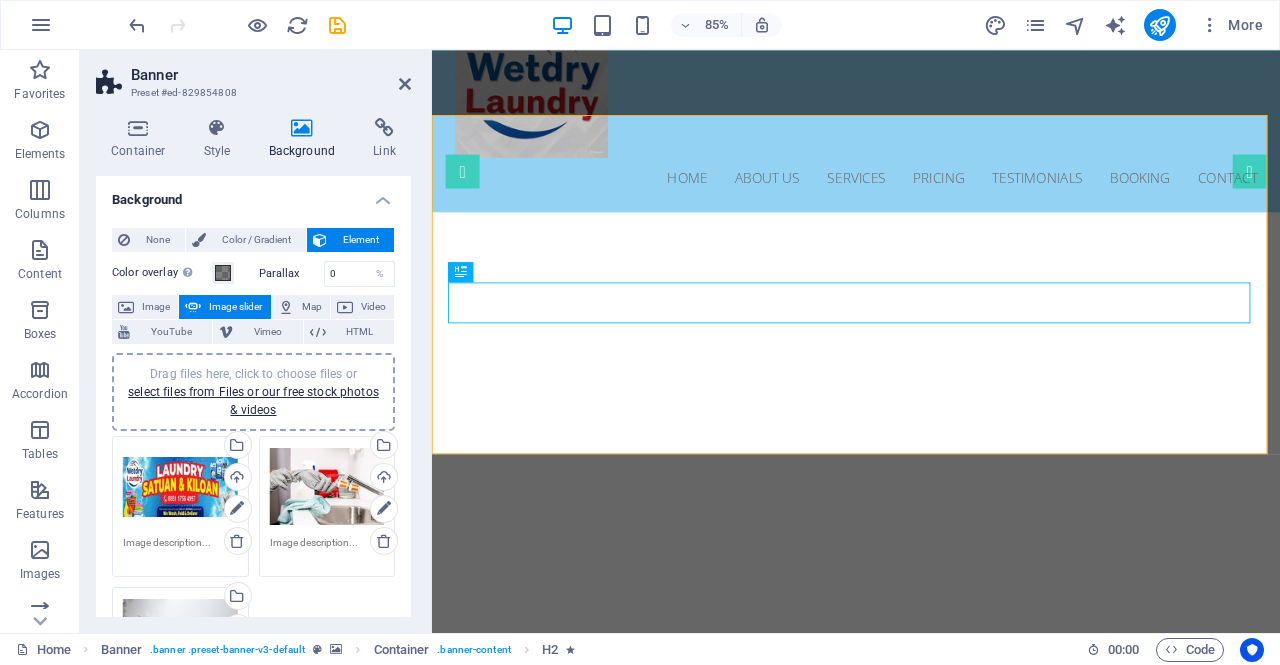 click on "Drag files here, click to choose files or select files from Files or our free stock photos & videos" at bounding box center [180, 487] 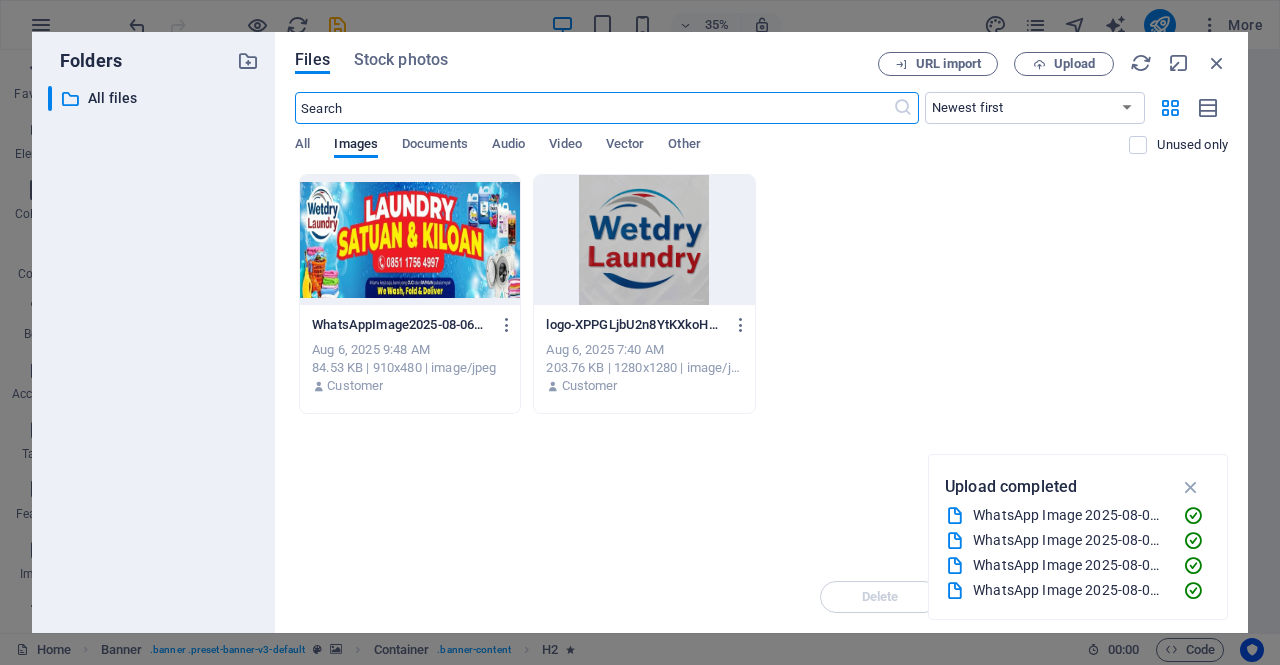 click at bounding box center (410, 240) 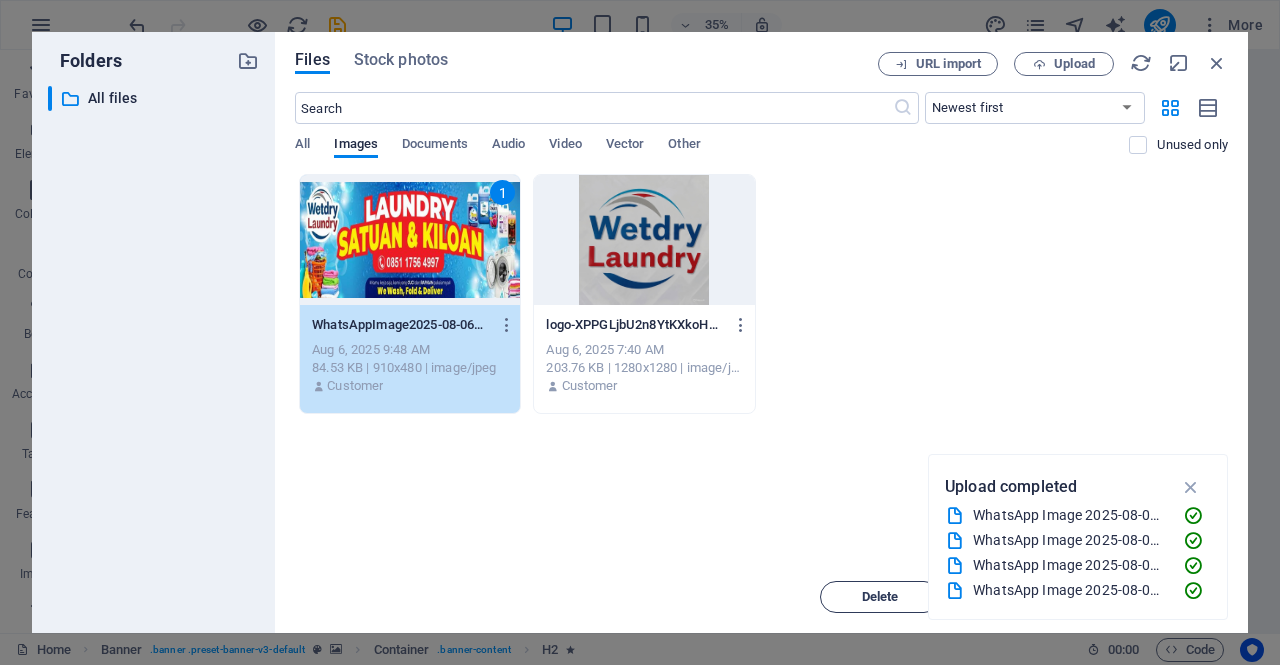 click on "Delete" at bounding box center [880, 597] 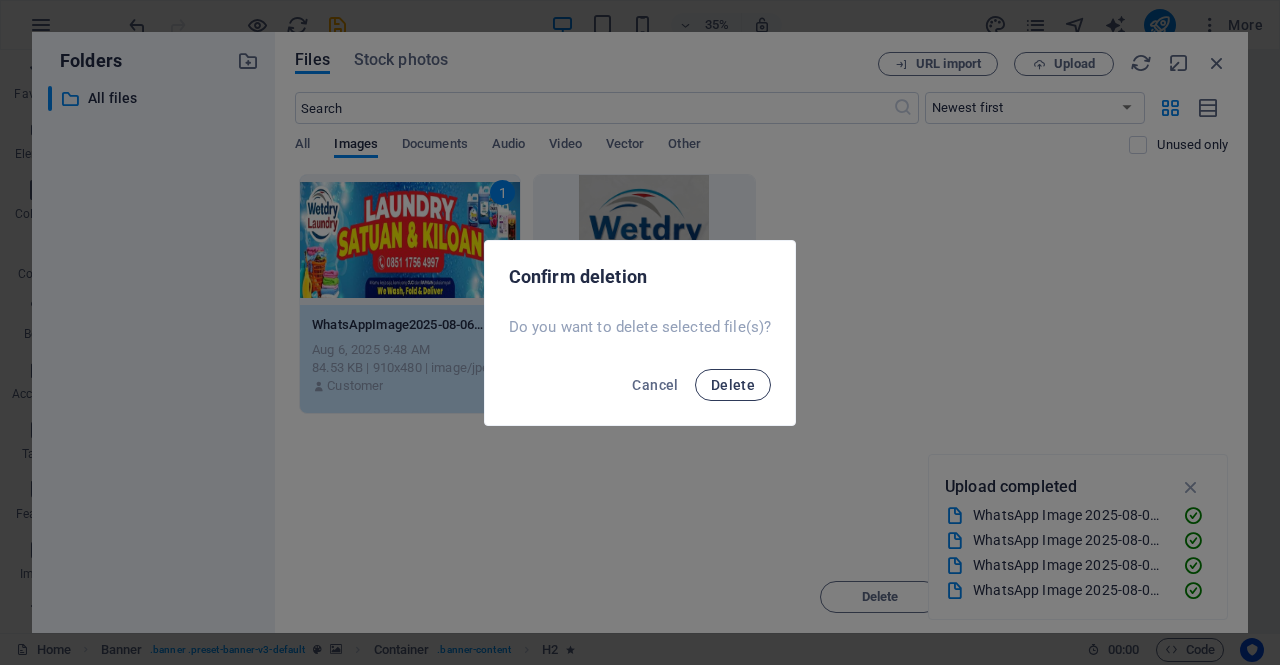 click on "Delete" at bounding box center (733, 385) 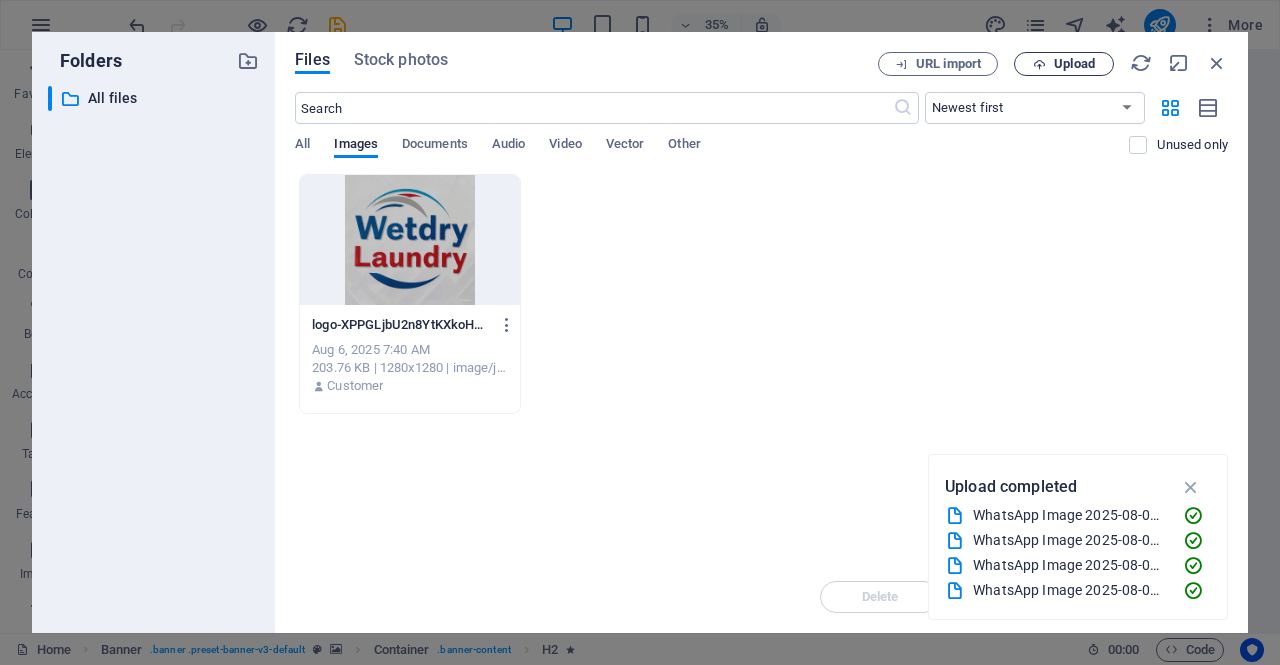click at bounding box center (1039, 64) 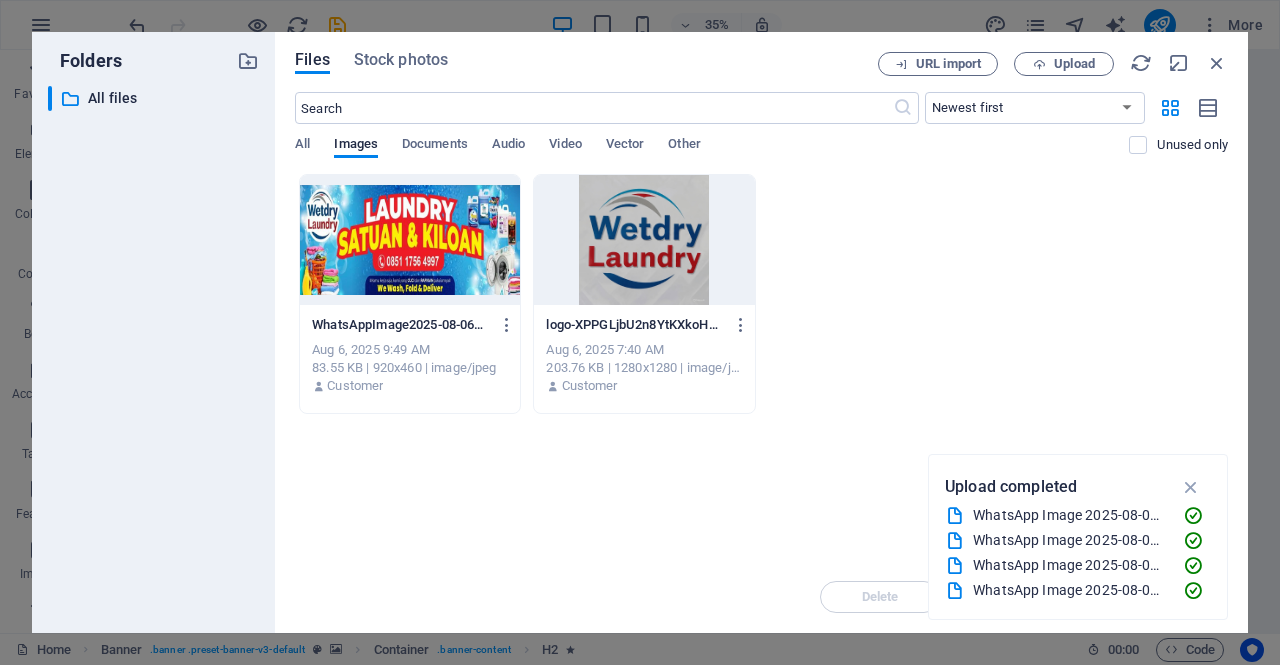 click at bounding box center (410, 240) 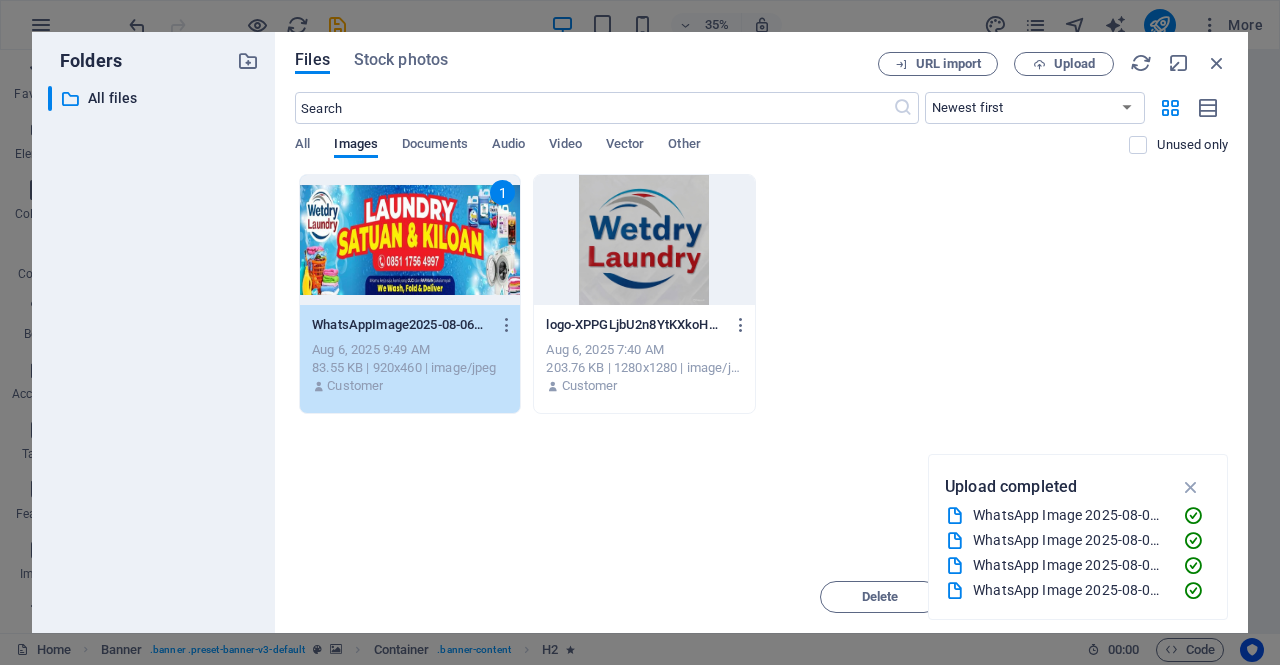 click on "1" at bounding box center (410, 240) 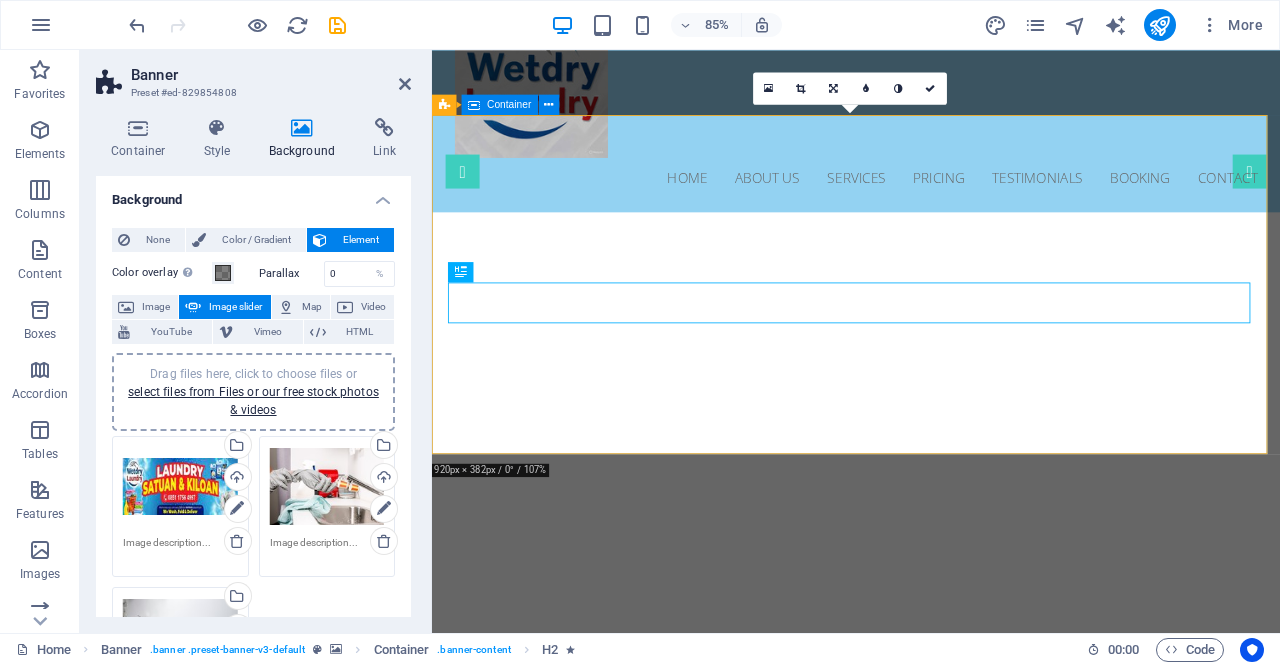 click on "Professional. Affordable. Reliable.  Solusi Laundry Terbaik untuk Anda!" at bounding box center [931, 790] 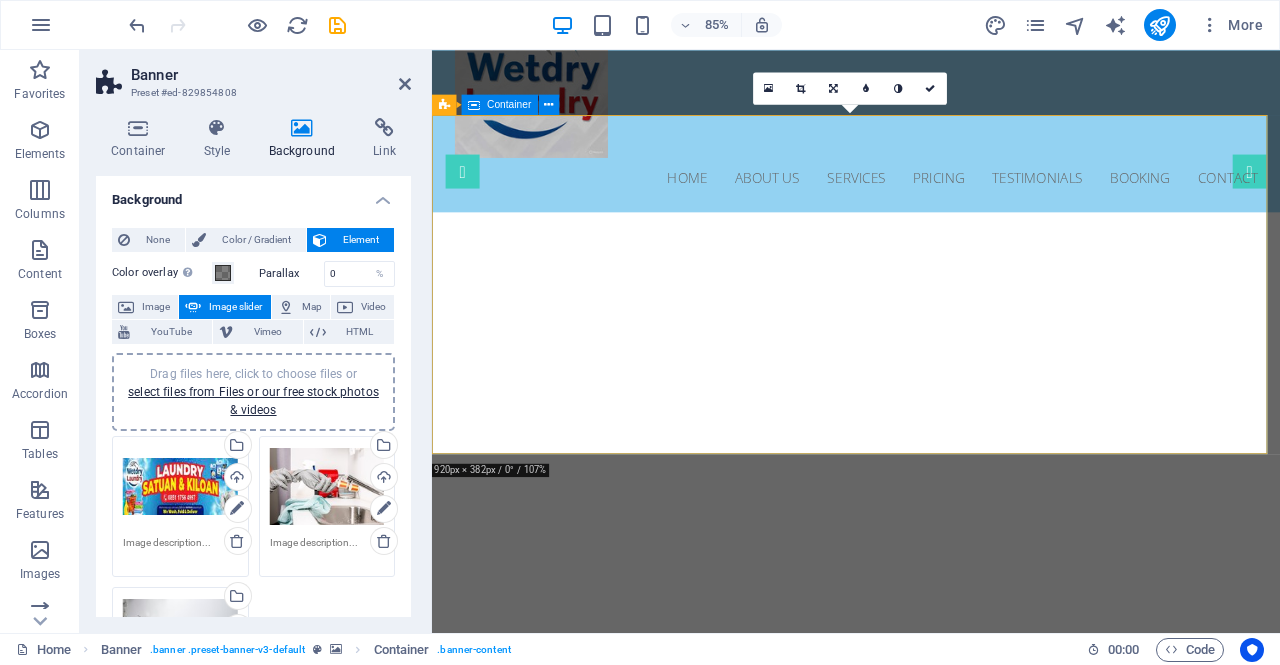 click on "Professional. Affordable. Reliable.  Solusi Laundry Terbaik untuk Anda!" at bounding box center [931, 790] 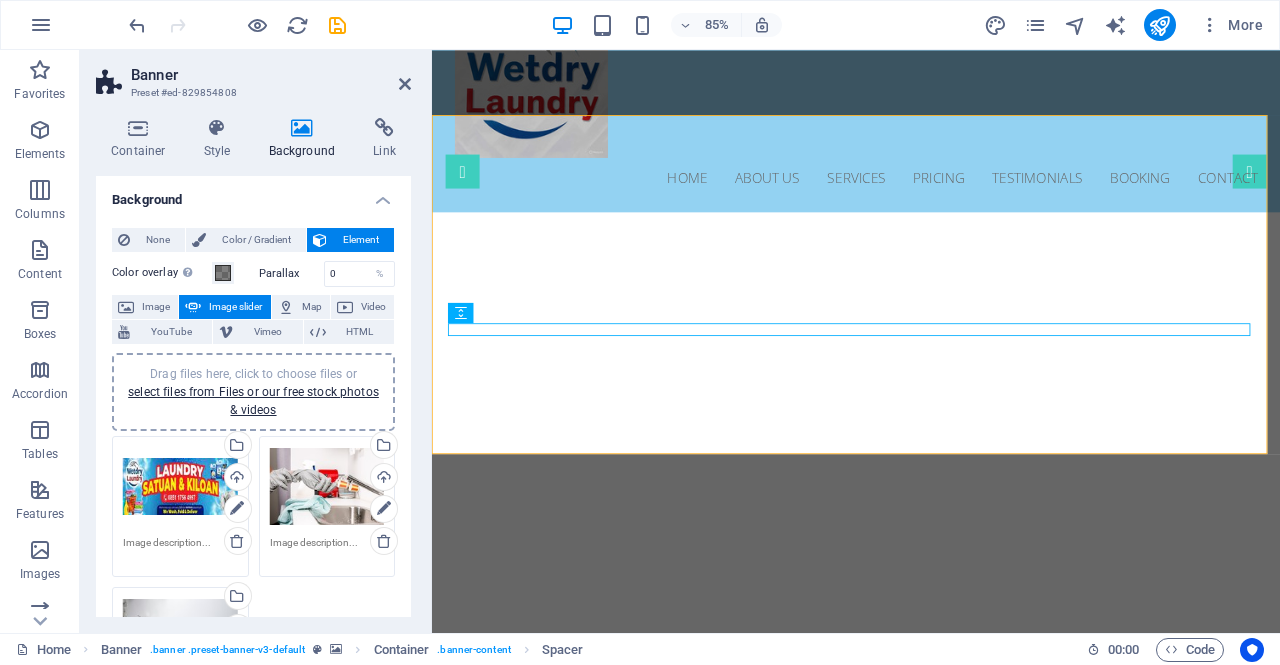 click on "Drag files here, click to choose files or select files from Files or our free stock photos & videos" at bounding box center [180, 487] 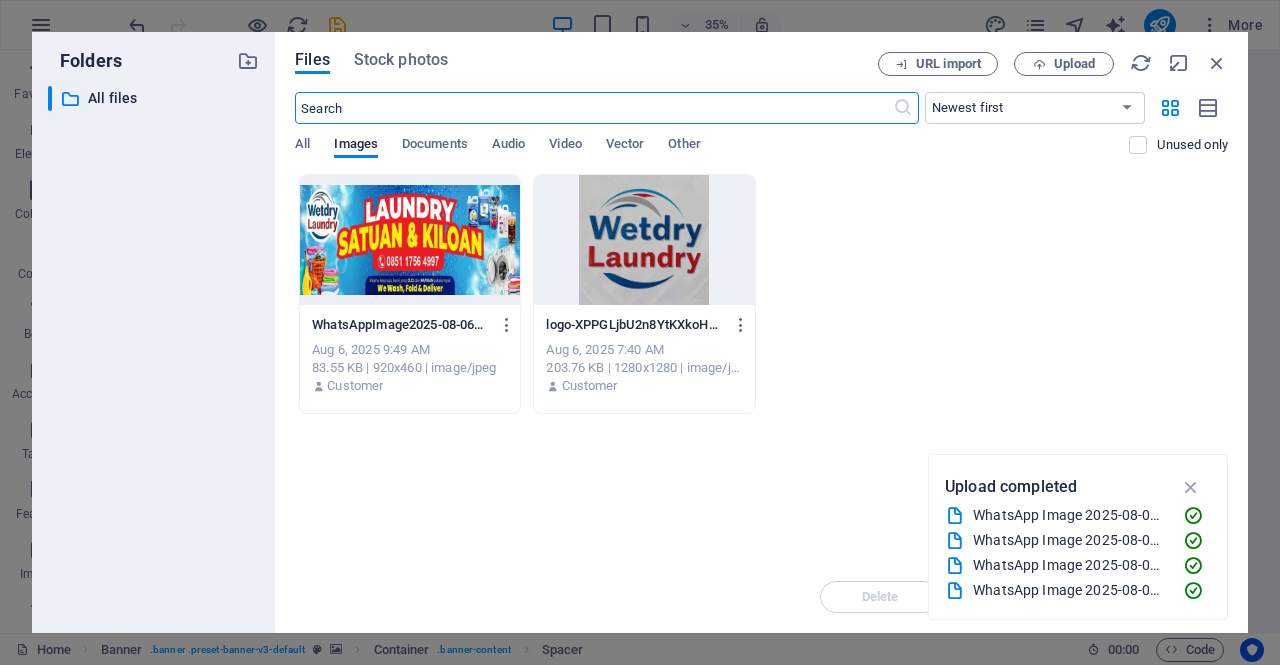 click at bounding box center (410, 240) 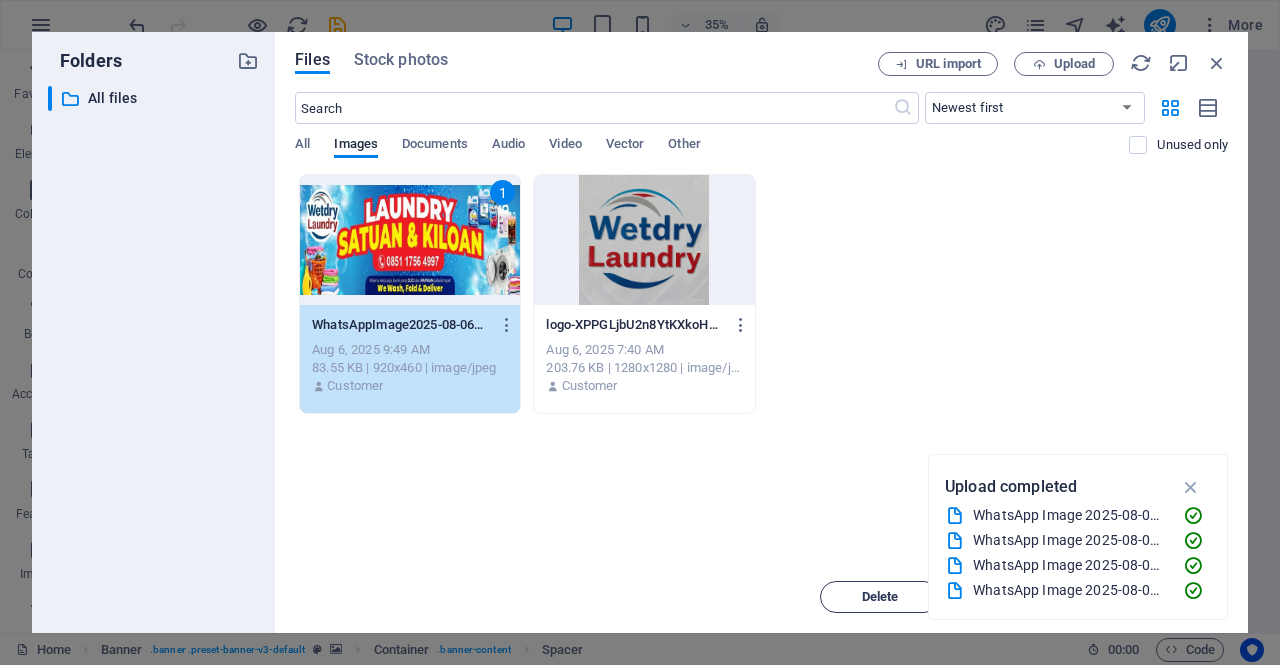click on "Delete" at bounding box center (880, 597) 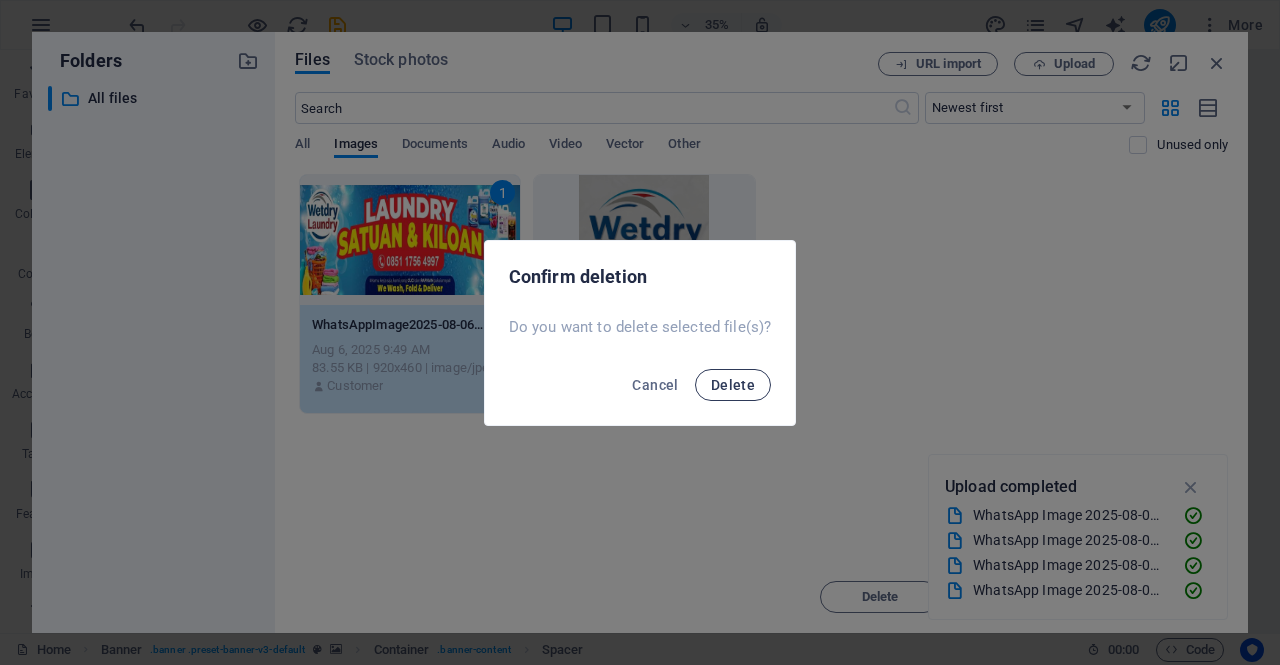 click on "Delete" at bounding box center (733, 385) 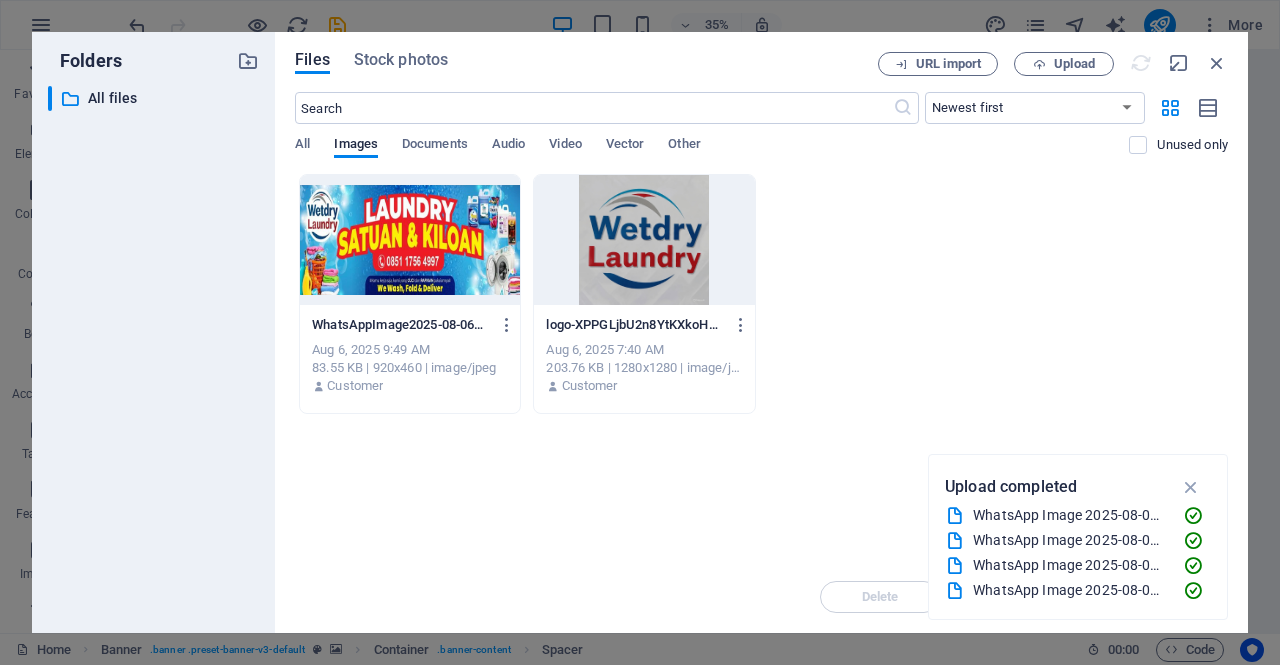 click on "WhatsAppImage2025-08-06at14.10.32-920x460-Tm4fAI7ZSE9My0bt9l7UIg.jpeg WhatsAppImage2025-08-06at14.10.32-920x460-Tm4fAI7ZSE9My0bt9l7UIg.jpeg Aug 6, 2025 9:49 AM 83.55 KB | 920x460 | image/jpeg Customer logo-XPPGLjbU2n8YtKXkoH8RPw.jpeg logo-XPPGLjbU2n8YtKXkoH8RPw.jpeg Aug 6, 2025 7:40 AM 203.76 KB | 1280x1280 | image/jpeg Customer" at bounding box center [761, 294] 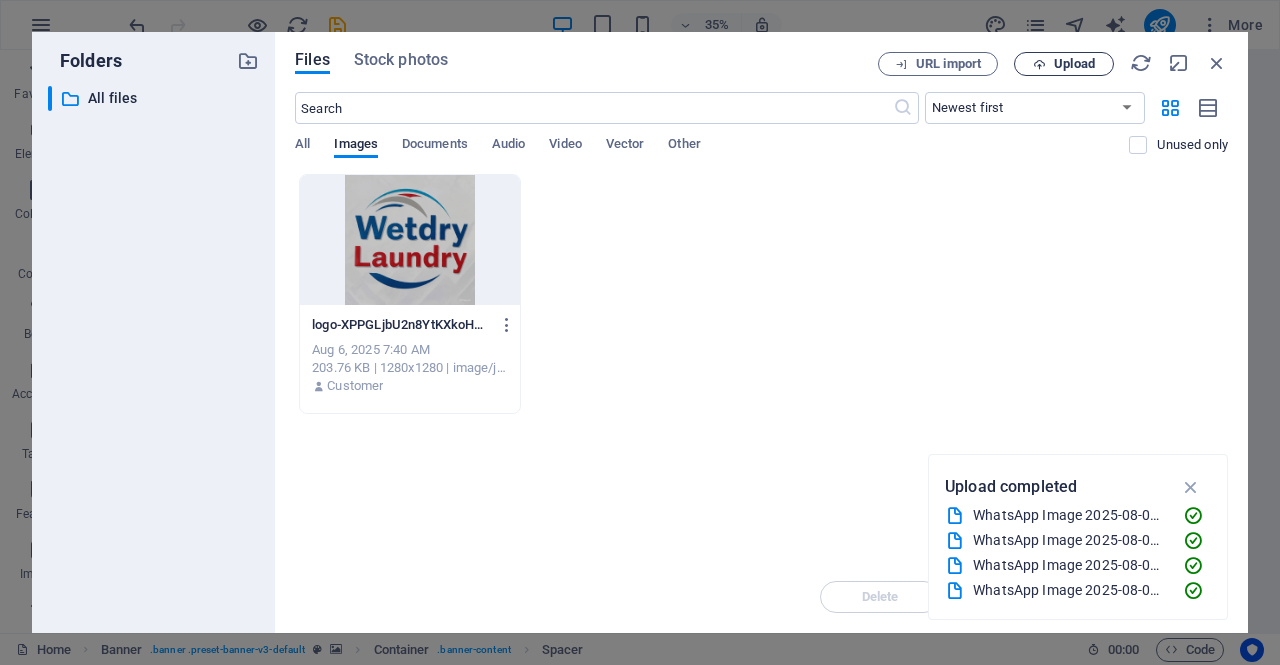 click on "Upload" at bounding box center [1064, 64] 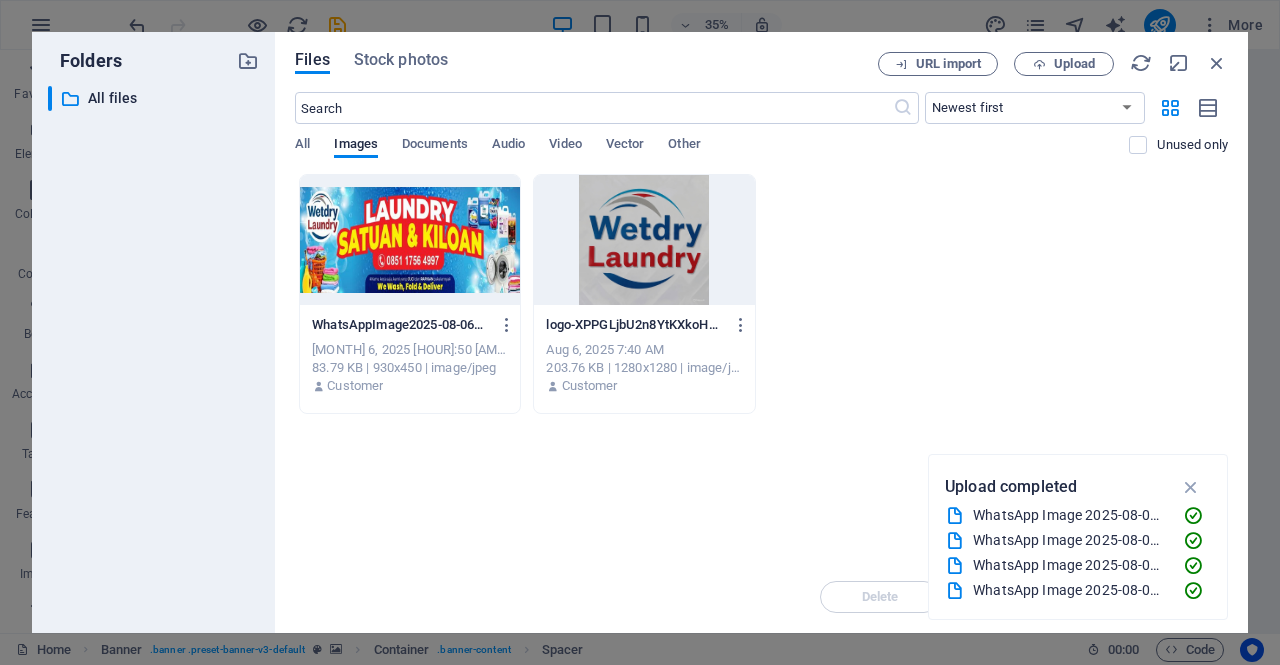 click at bounding box center [410, 240] 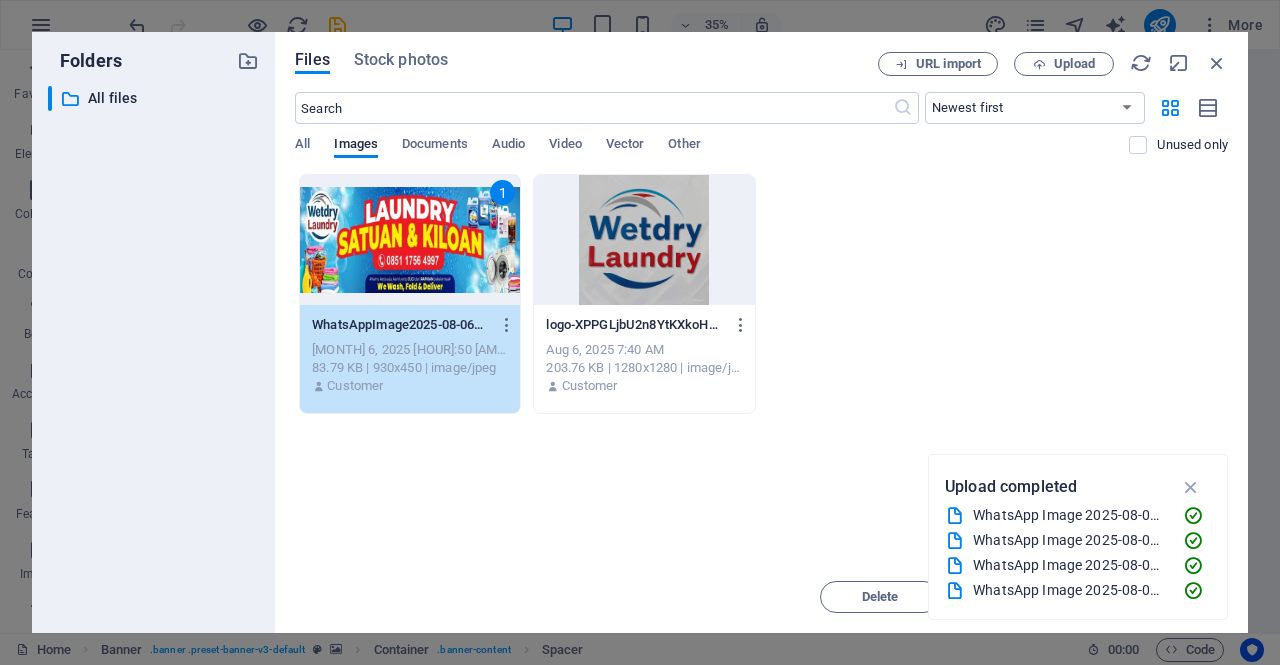 click on "1" at bounding box center (410, 240) 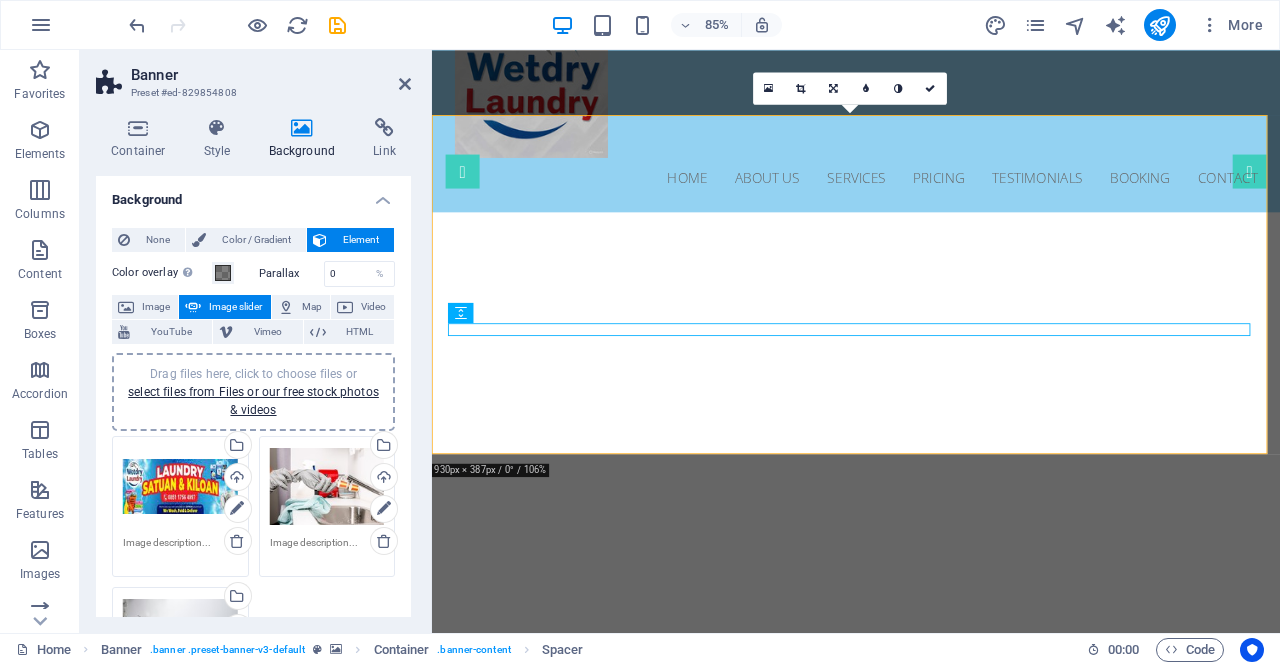 click on "Drag files here, click to choose files or select files from Files or our free stock photos & videos" at bounding box center (180, 487) 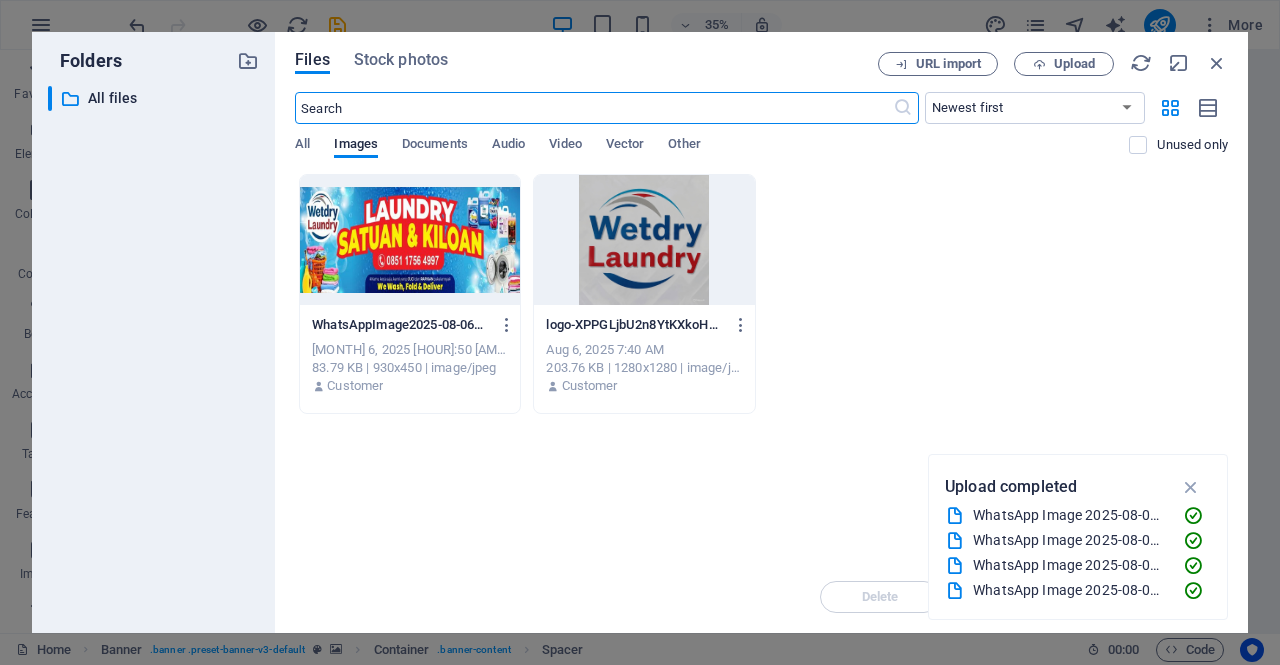 click at bounding box center (410, 240) 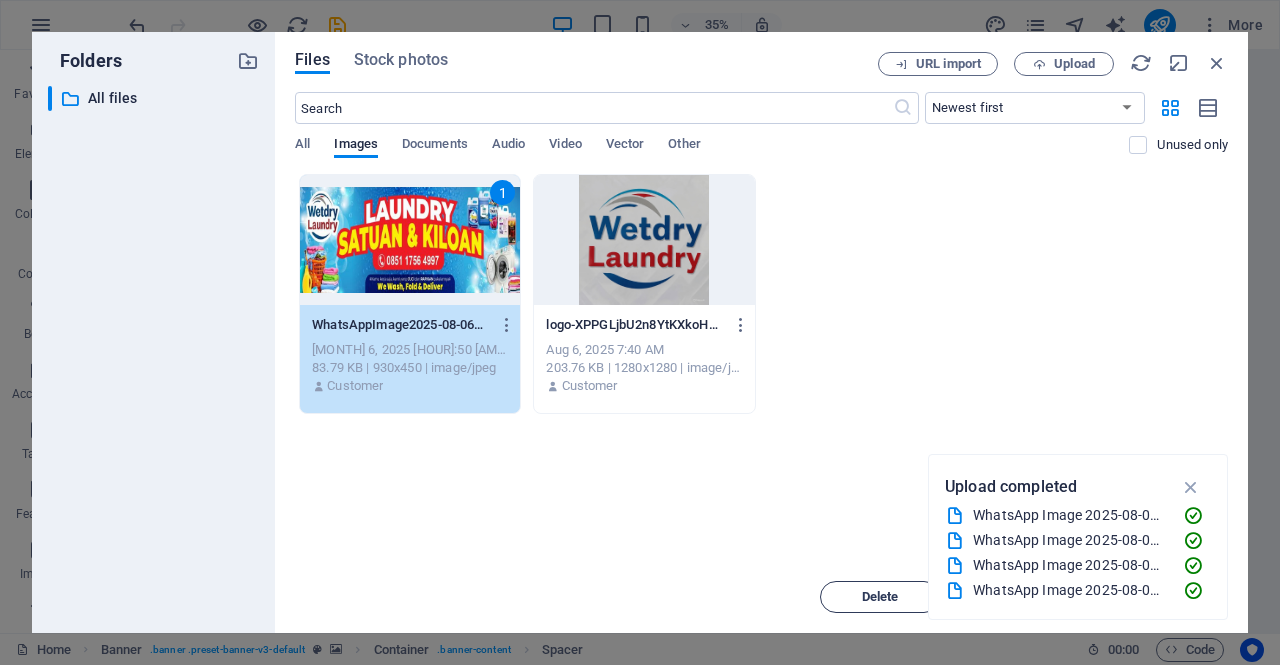 click on "Delete" at bounding box center (880, 597) 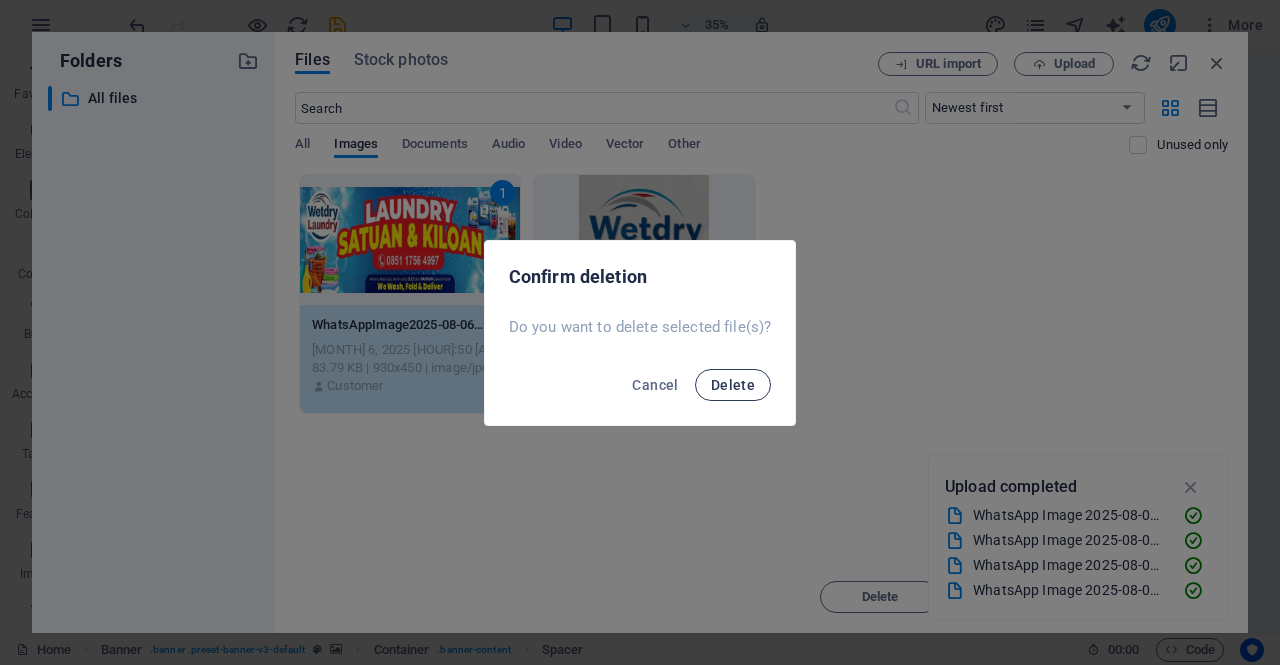 click on "Delete" at bounding box center (733, 385) 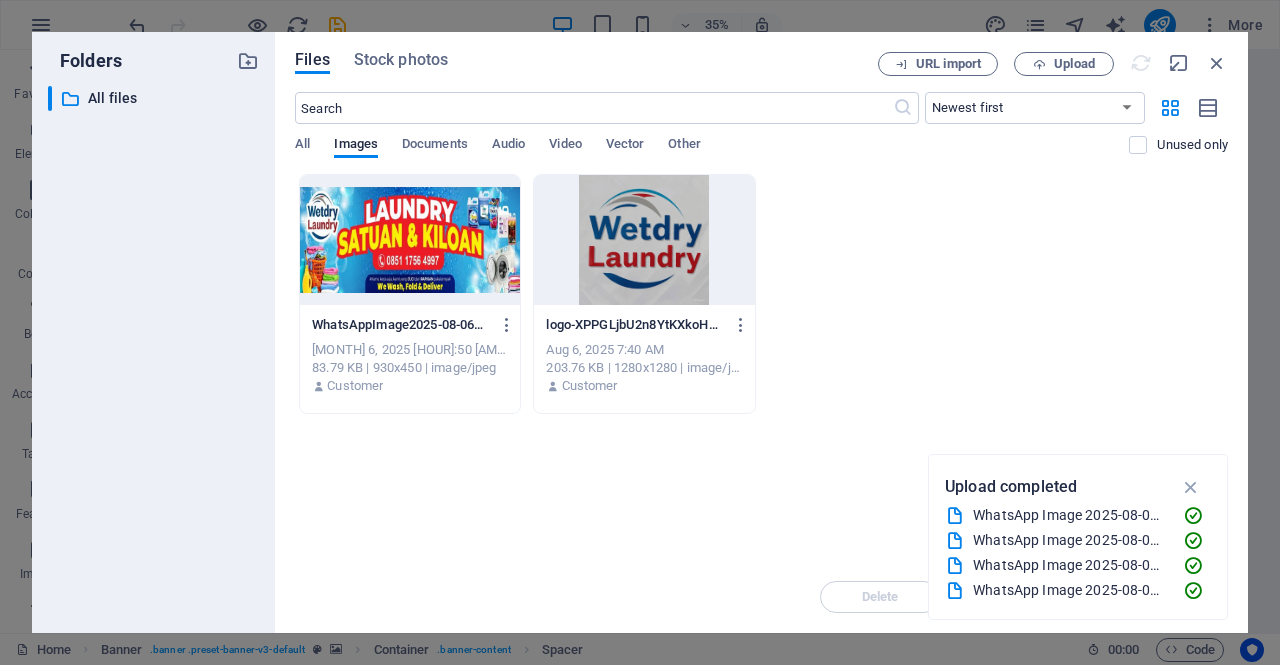 click on "WhatsAppImage2025-08-06at14.10.32-930x450-PezizAnVd8BAyUcacFzwPw.jpeg WhatsAppImage2025-08-06at14.10.32-930x450-PezizAnVd8BAyUcacFzwPw.jpeg Aug 6, 2025 9:50 AM 83.79 KB | 930x450 | image/jpeg Customer logo-XPPGLjbU2n8YtKXkoH8RPw.jpeg logo-XPPGLjbU2n8YtKXkoH8RPw.jpeg Aug 6, 2025 7:40 AM 203.76 KB | 1280x1280 | image/jpeg Customer" at bounding box center (761, 294) 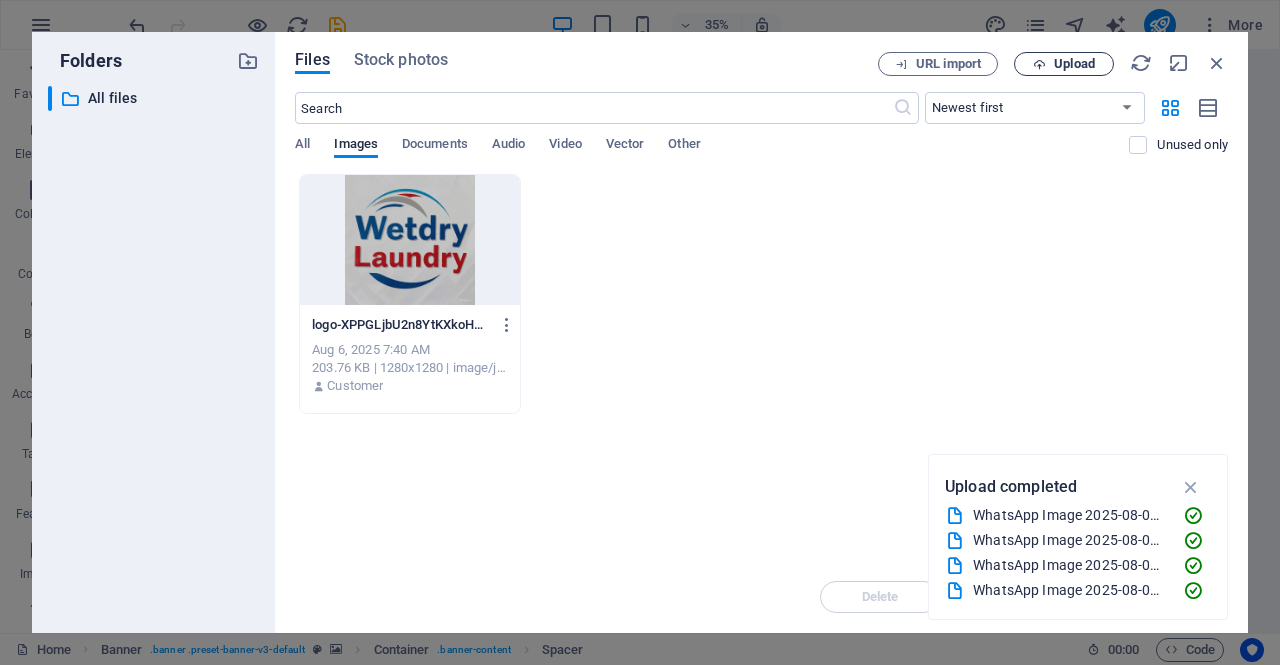 drag, startPoint x: 875, startPoint y: 264, endPoint x: 1048, endPoint y: 62, distance: 265.95676 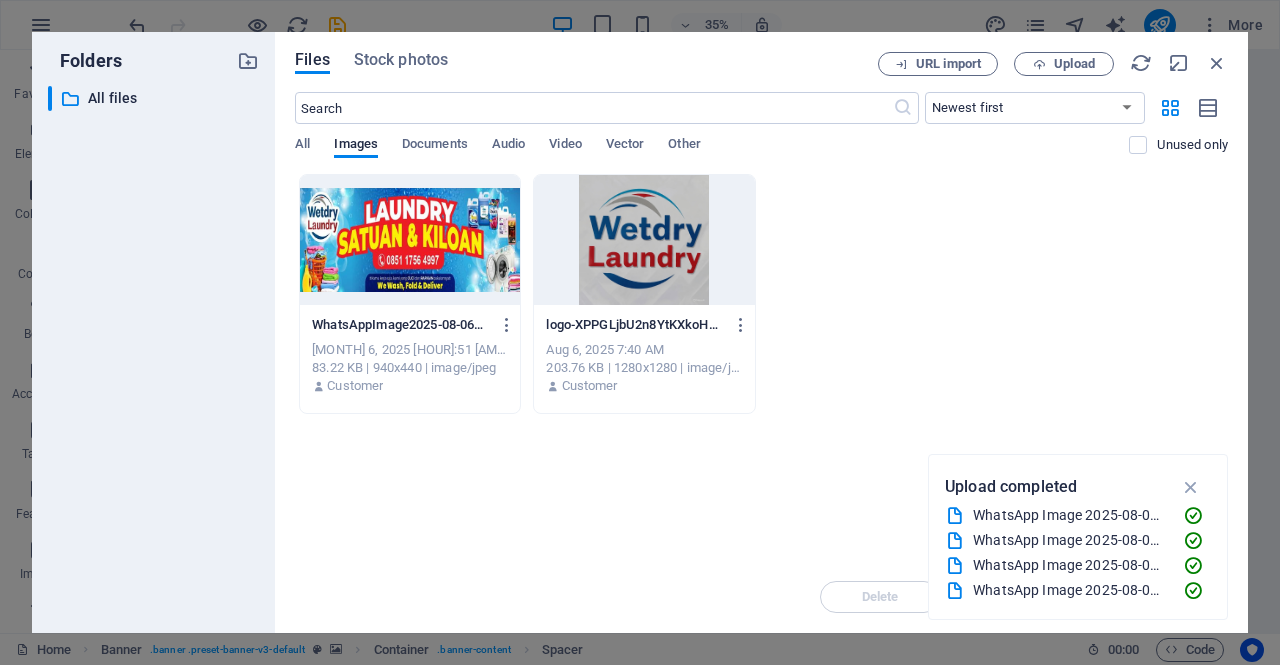 click at bounding box center [410, 240] 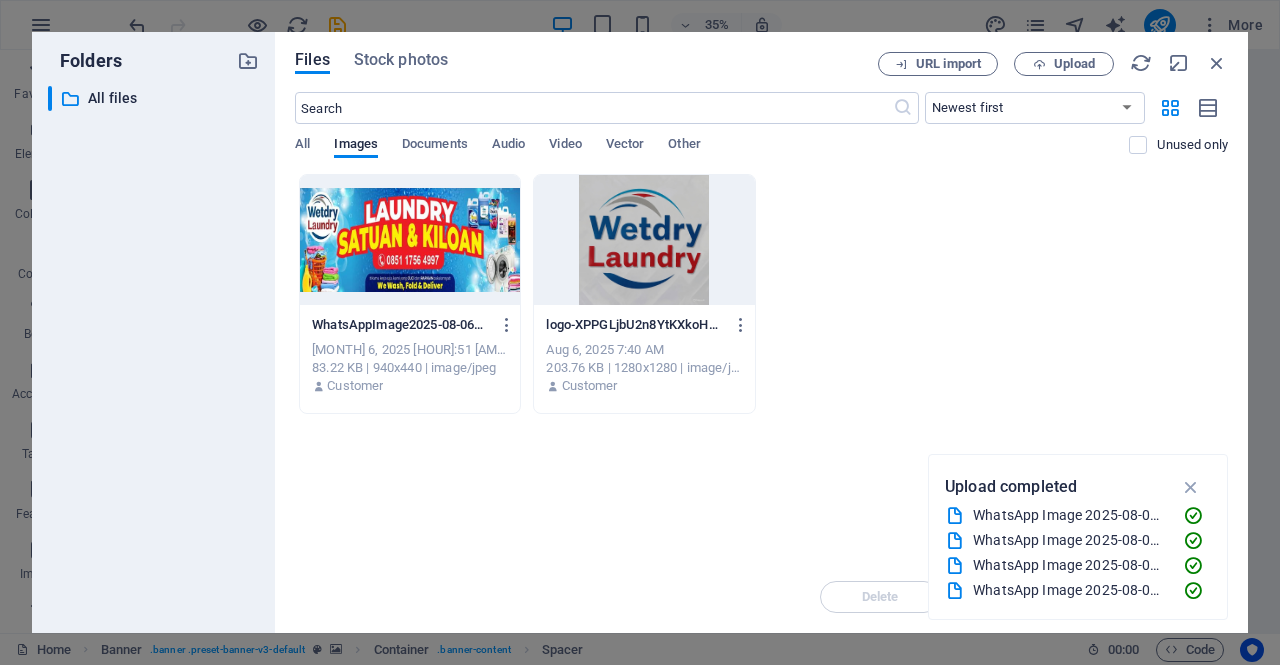 click at bounding box center [410, 240] 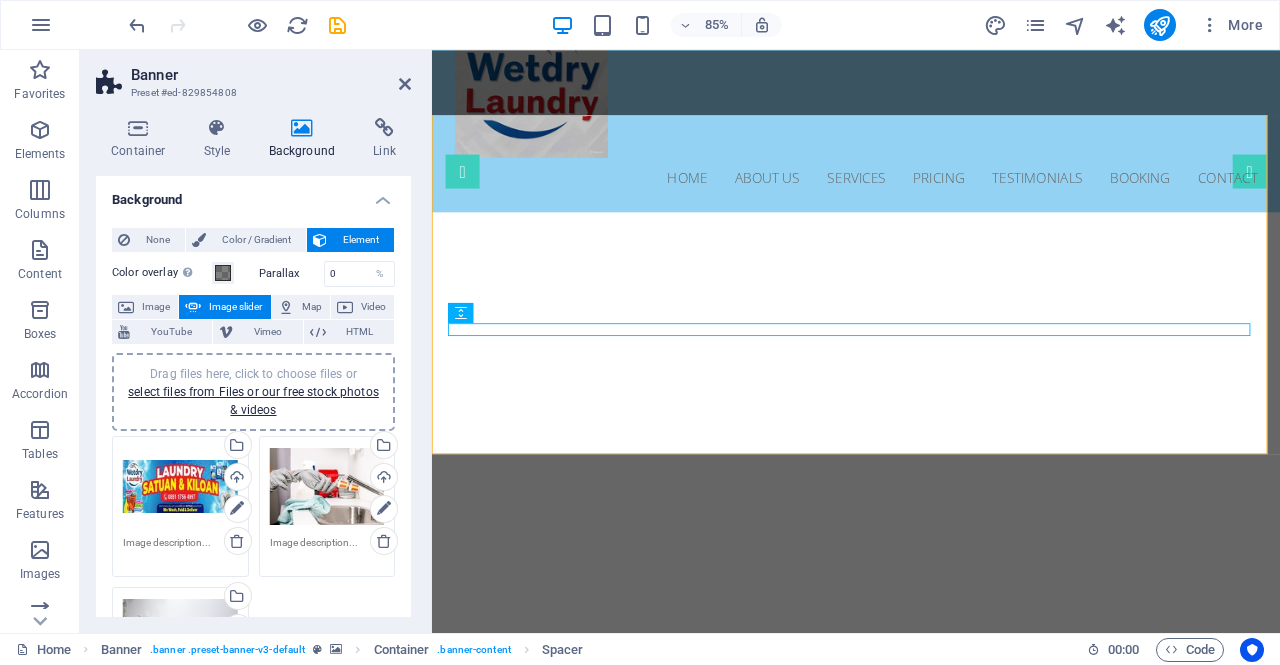 click on "Drag files here, click to choose files or select files from Files or our free stock photos & videos" at bounding box center (180, 487) 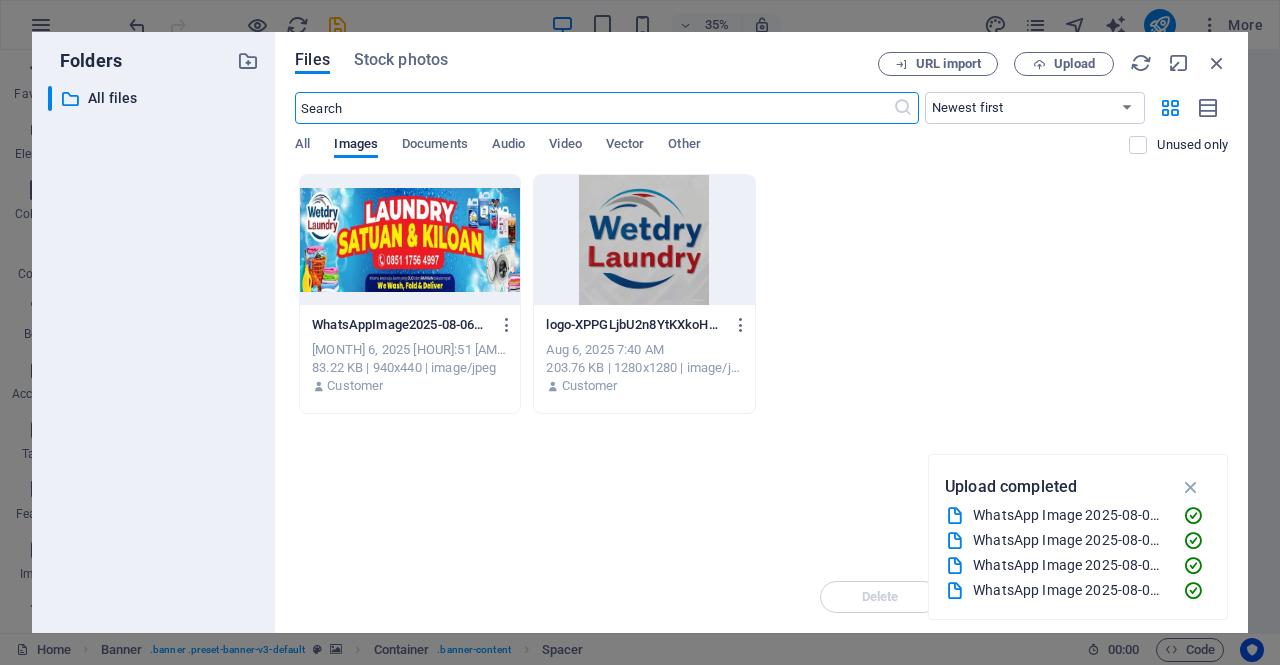 click at bounding box center (410, 240) 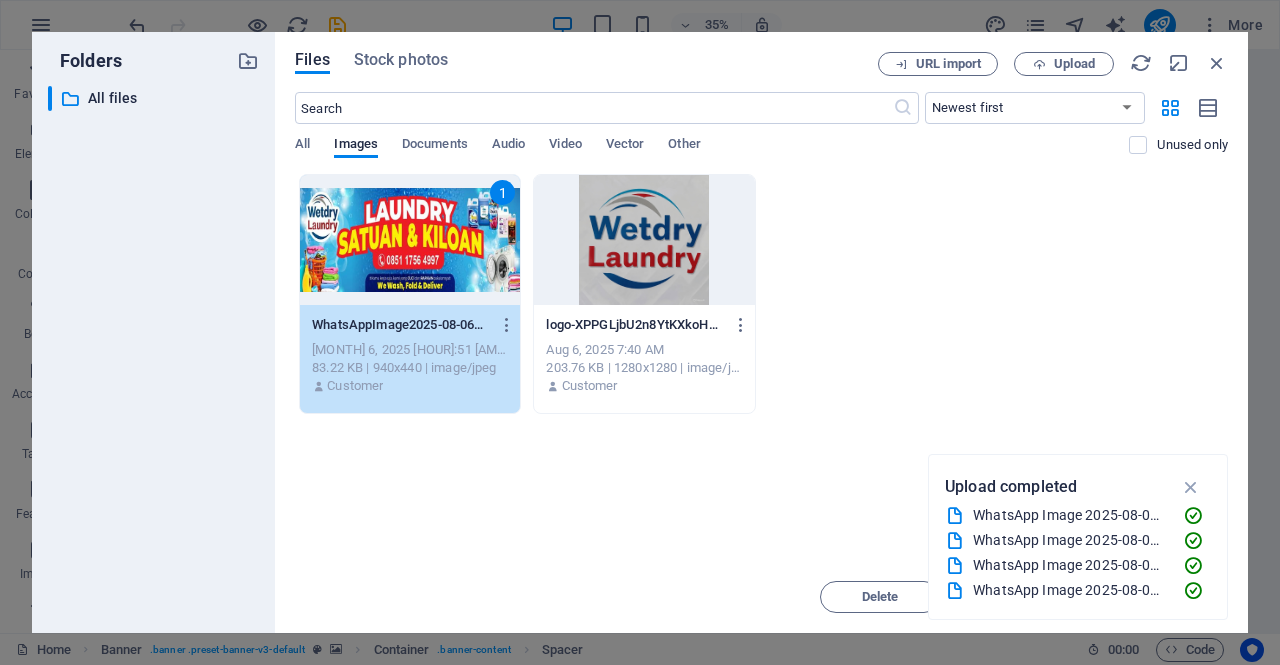 click on "Delete Move Insert" at bounding box center [761, 587] 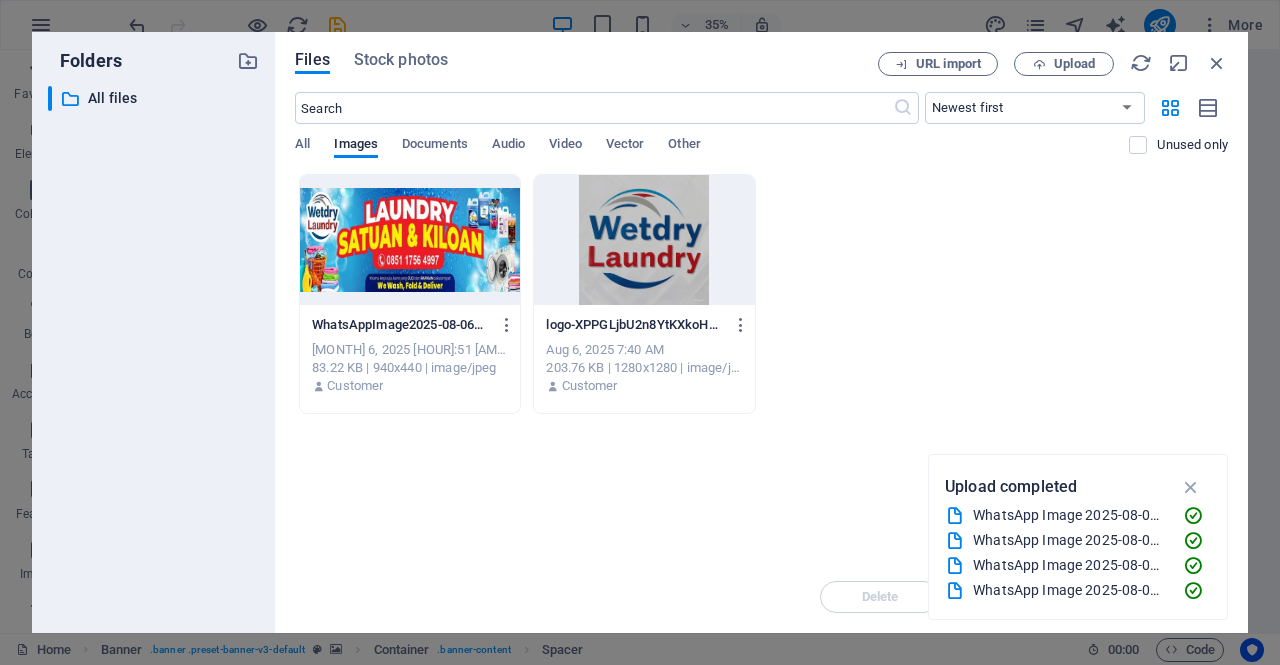 click on "Delete Move Insert" at bounding box center (761, 587) 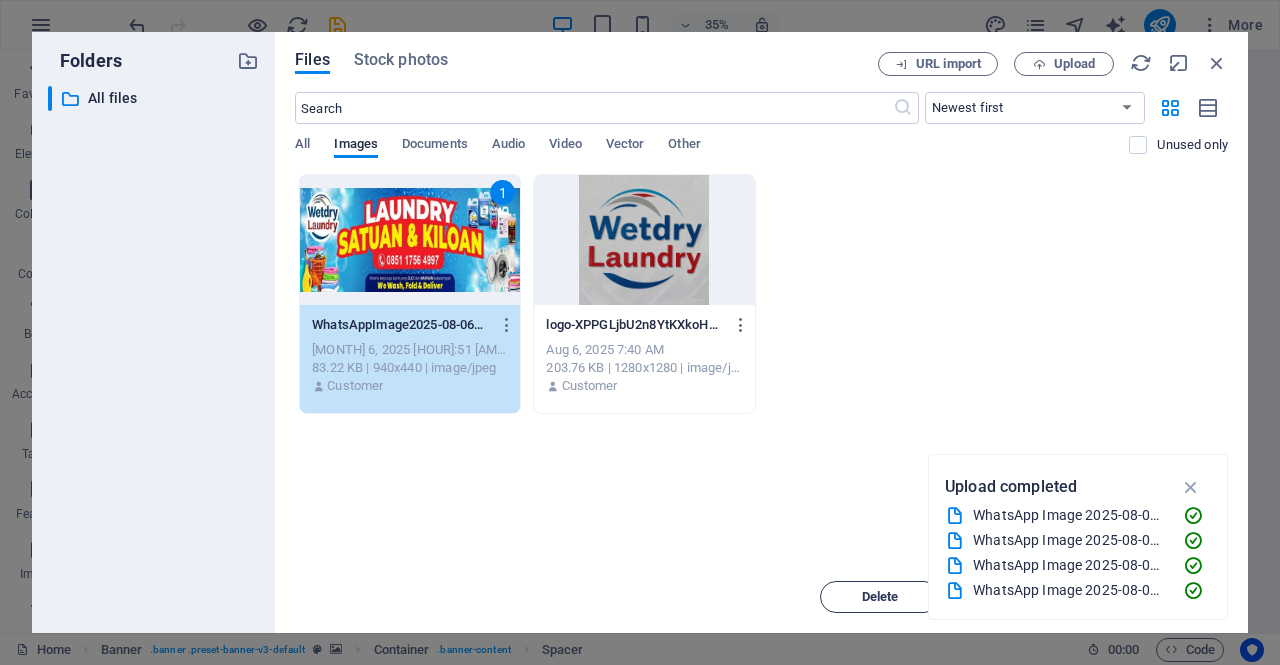 click on "Delete" at bounding box center [880, 597] 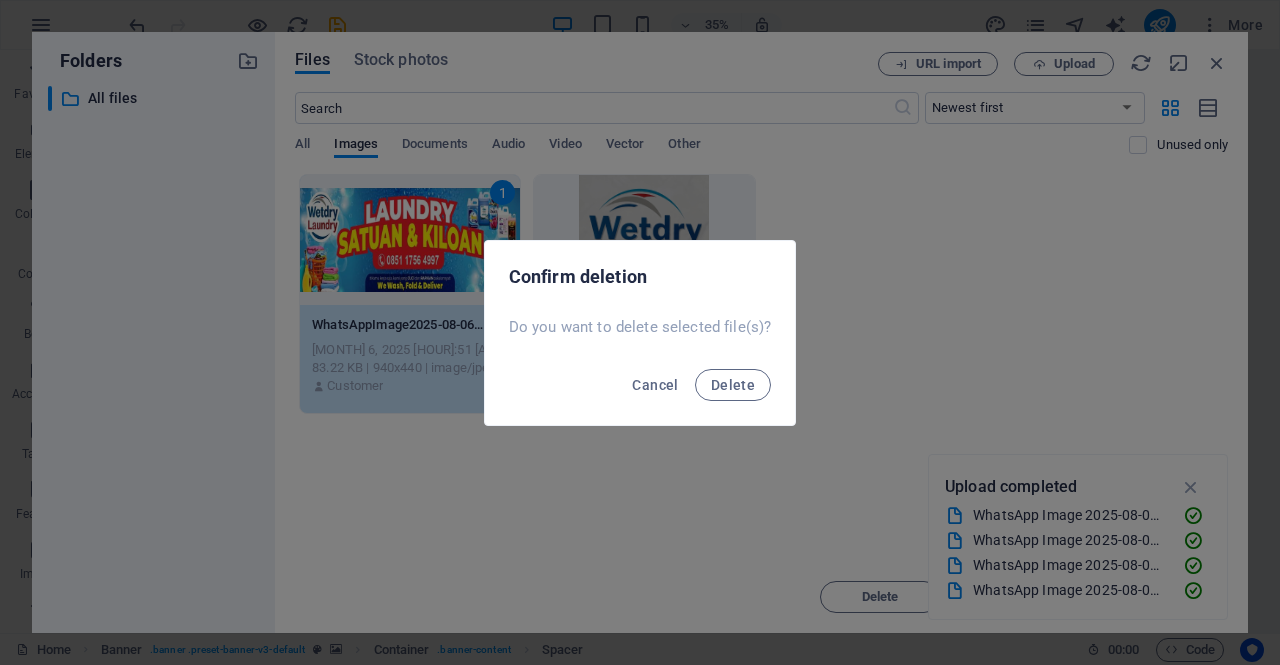 click on "Cancel Delete" at bounding box center [640, 391] 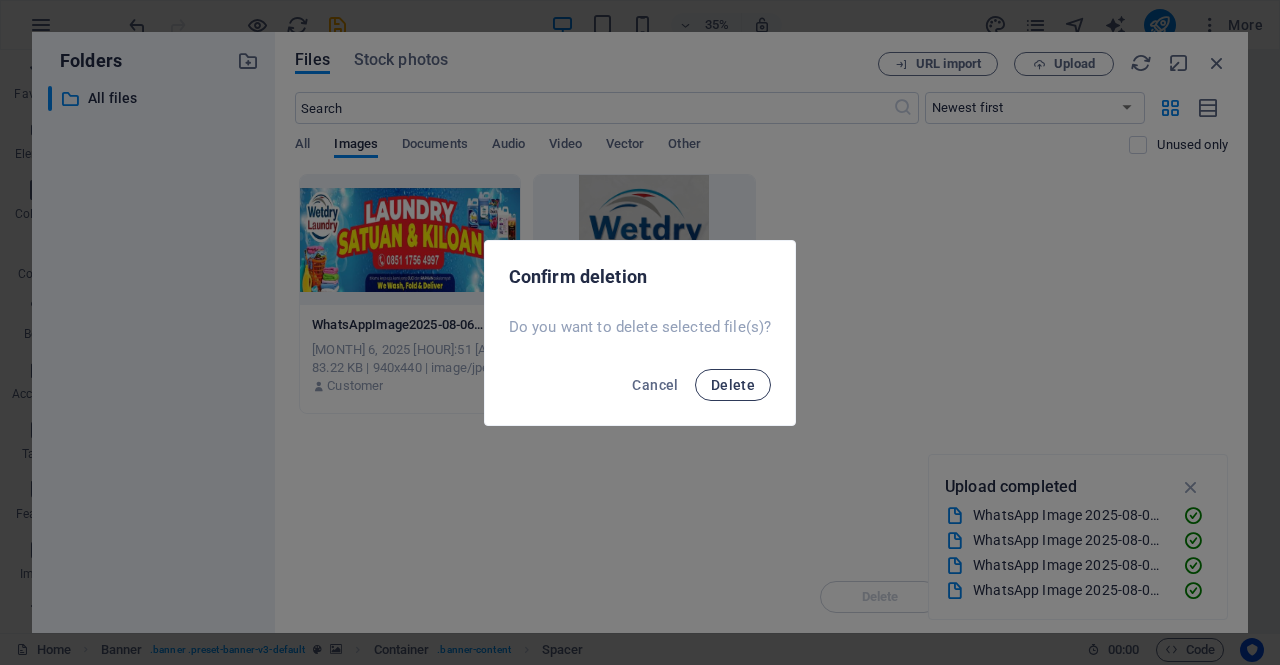 click on "Delete" at bounding box center [733, 385] 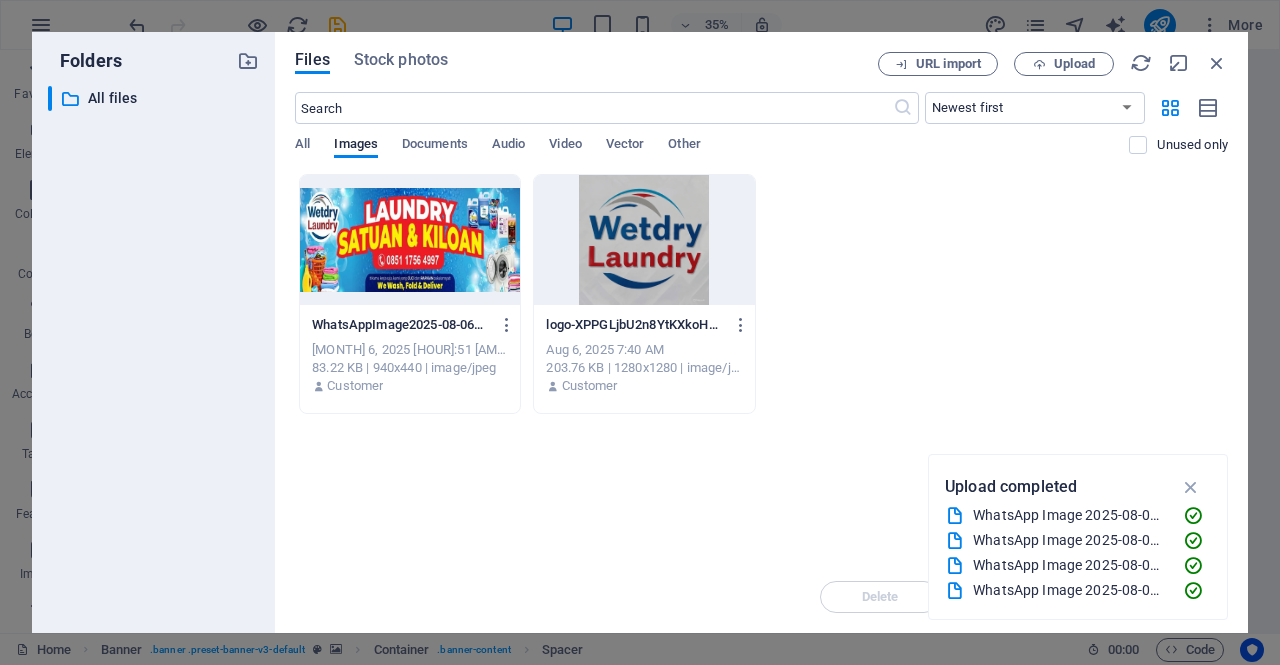 click on "Folders ​ All files All files" at bounding box center [153, 332] 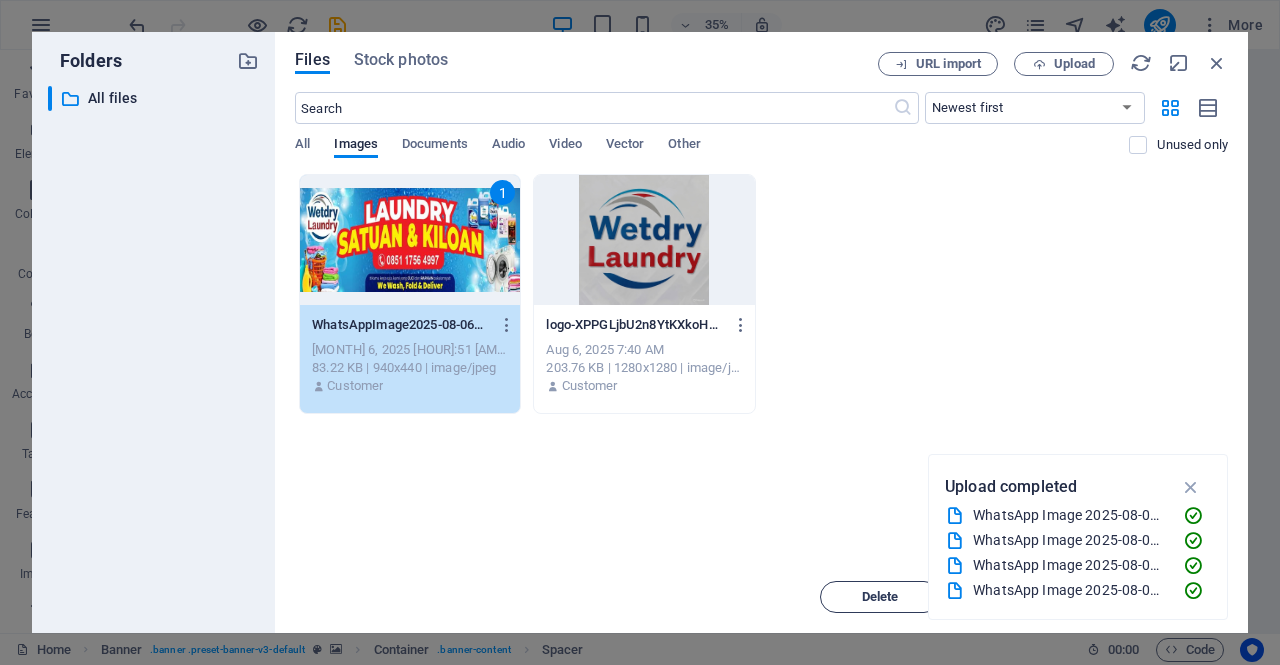 click on "Delete" at bounding box center [880, 597] 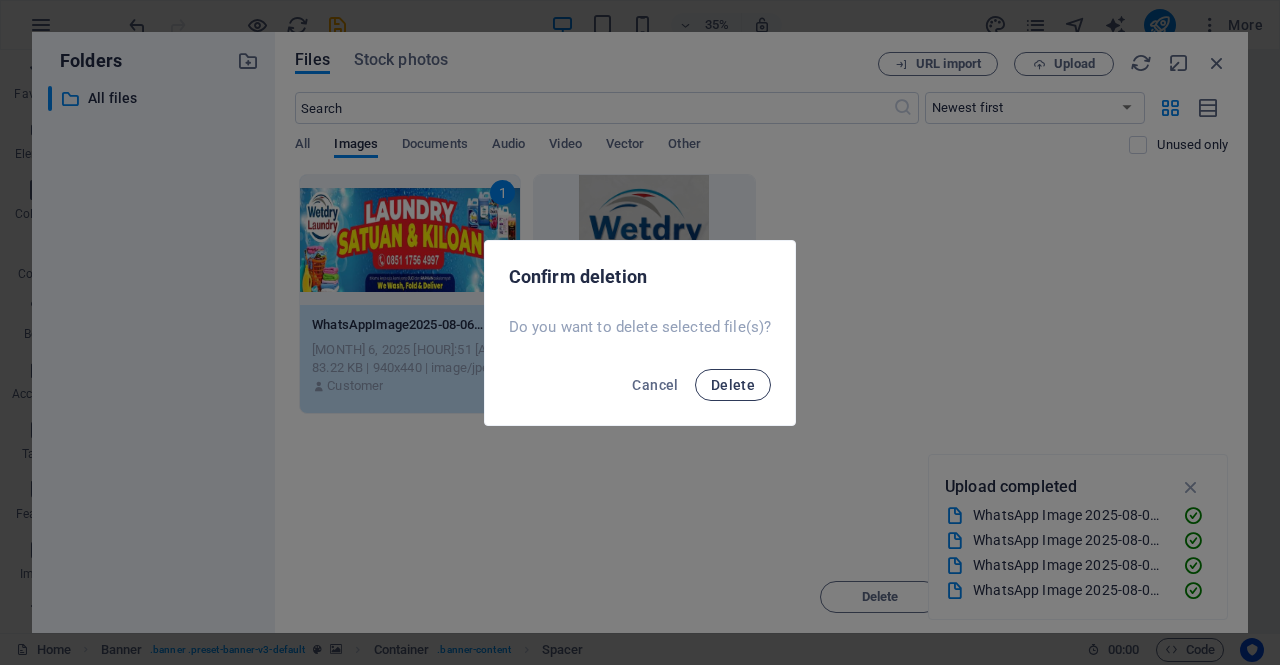 click on "Delete" at bounding box center (733, 385) 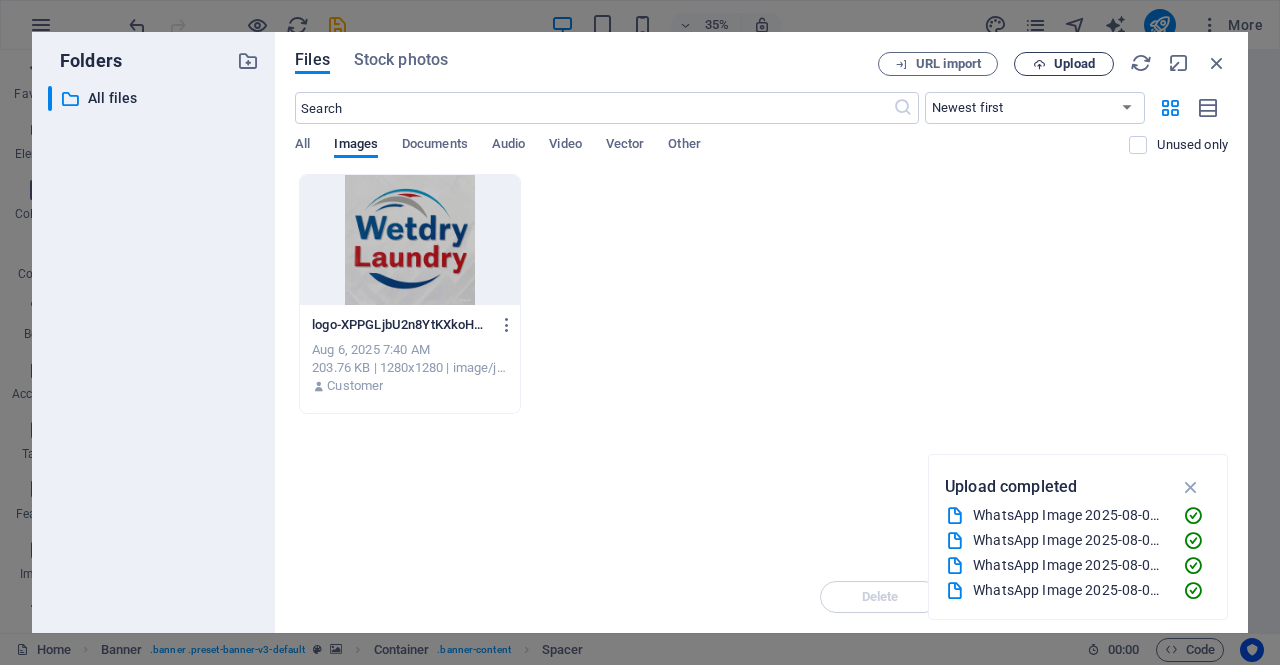 click on "Upload" at bounding box center (1074, 64) 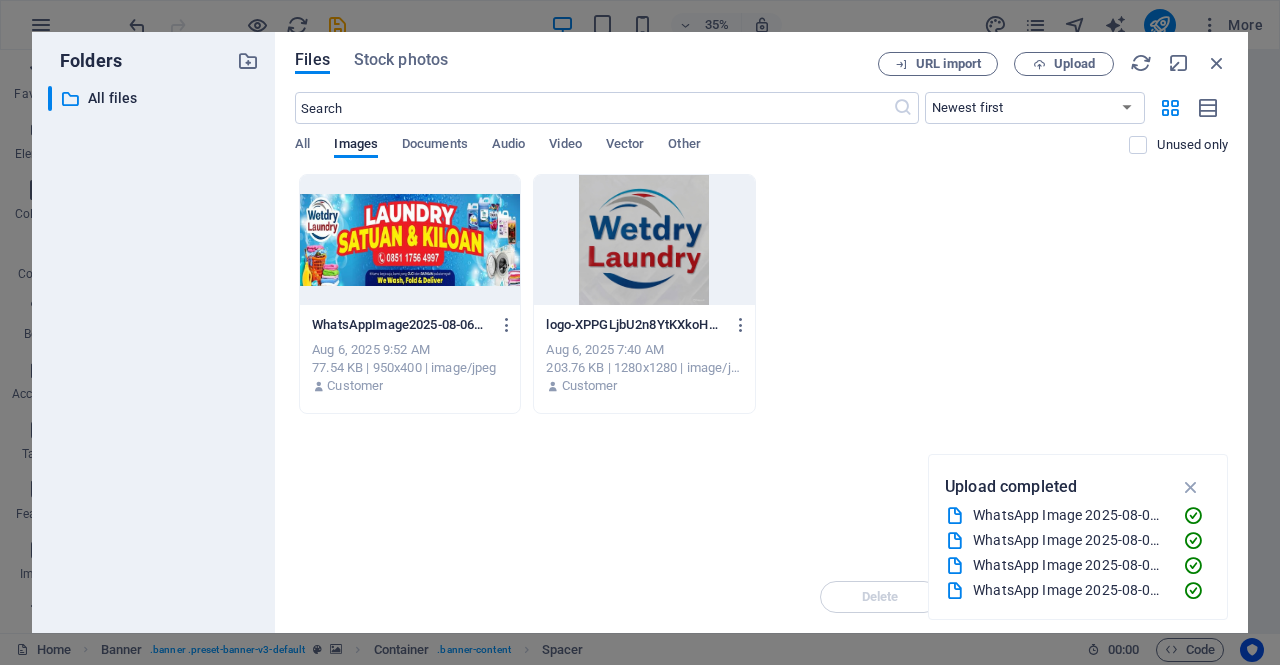click at bounding box center (410, 240) 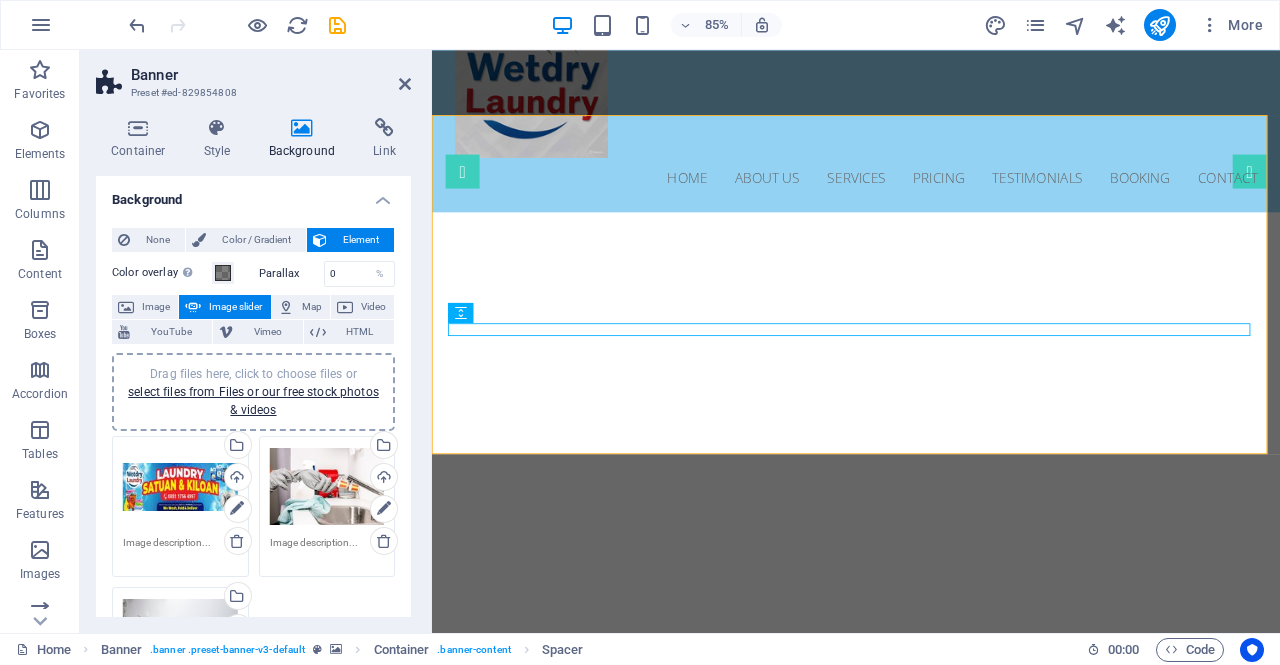 click on "Drag files here, click to choose files or select files from Files or our free stock photos & videos" at bounding box center (180, 487) 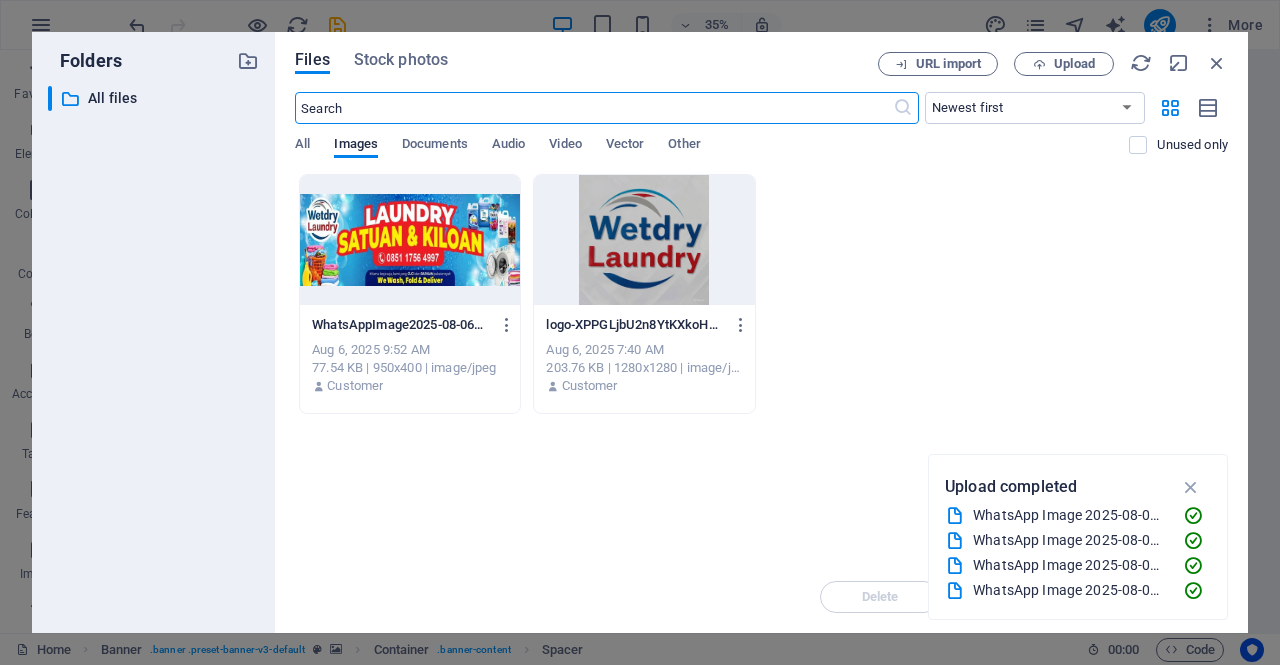 click at bounding box center (410, 240) 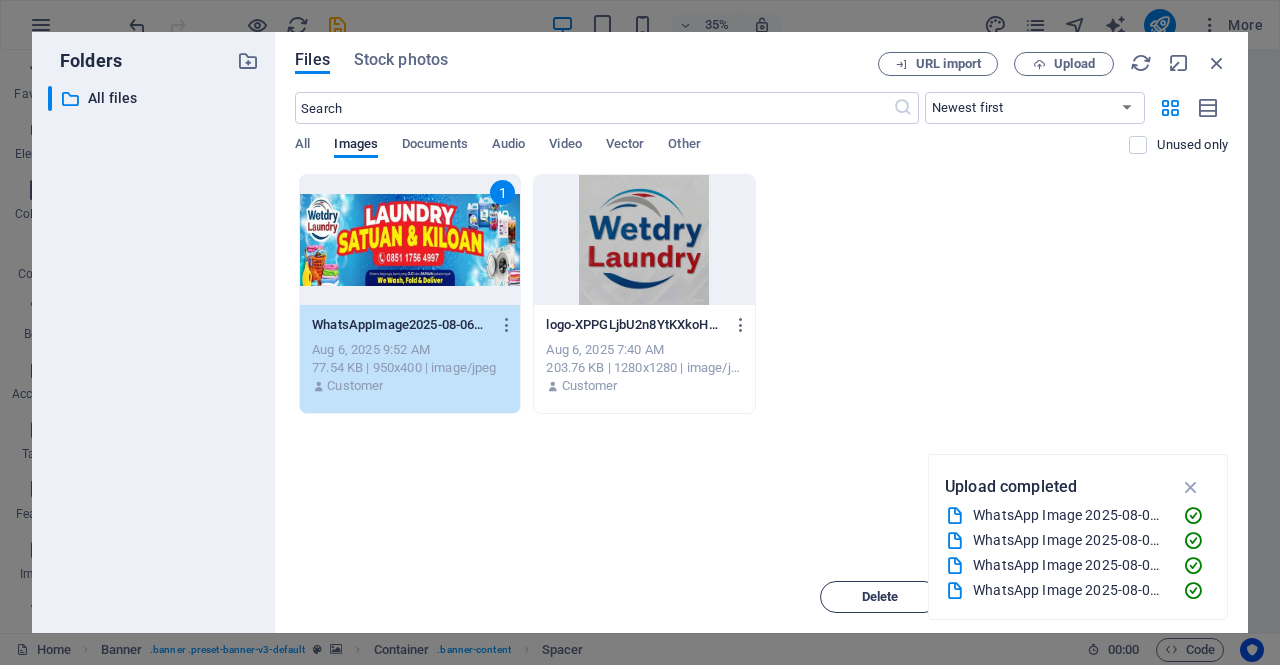 click on "Delete" at bounding box center (880, 597) 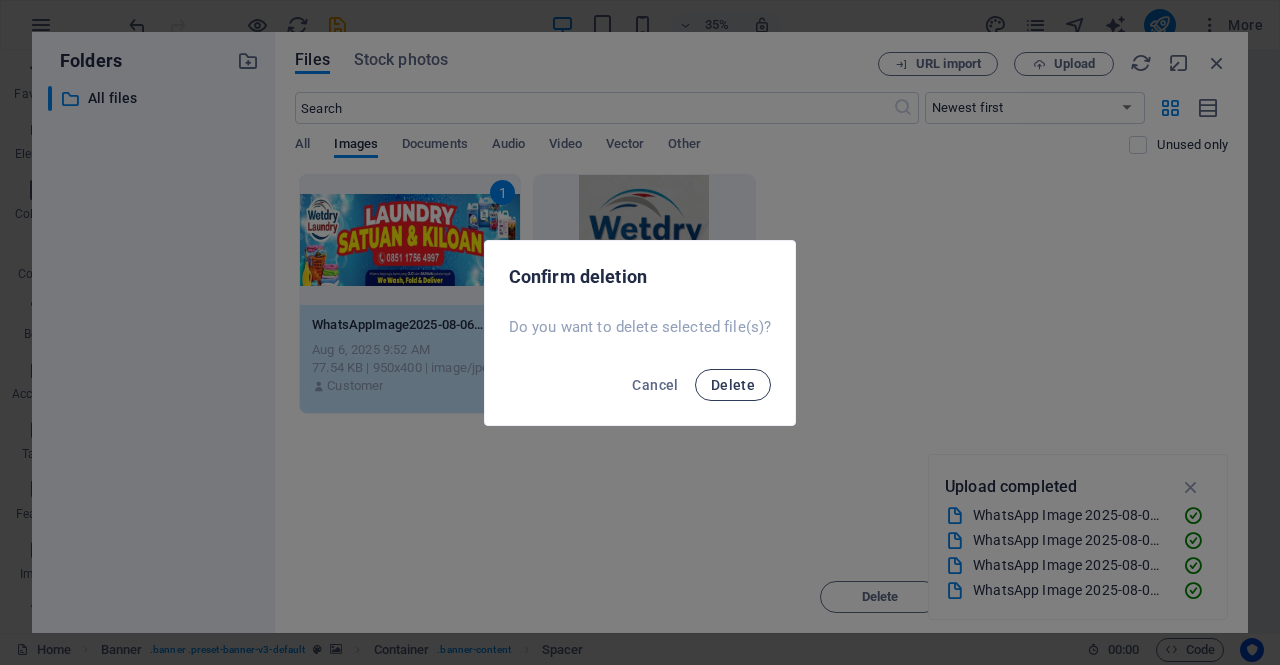 drag, startPoint x: 720, startPoint y: 350, endPoint x: 733, endPoint y: 369, distance: 23.021729 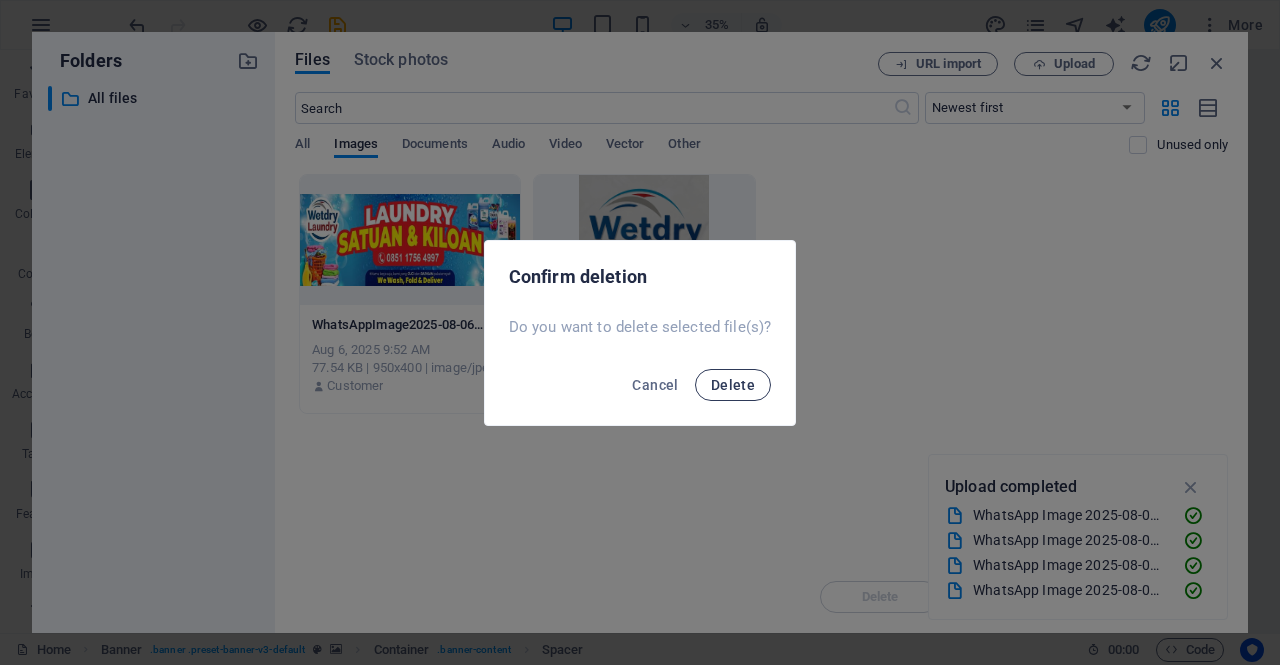 click on "Delete" at bounding box center (733, 385) 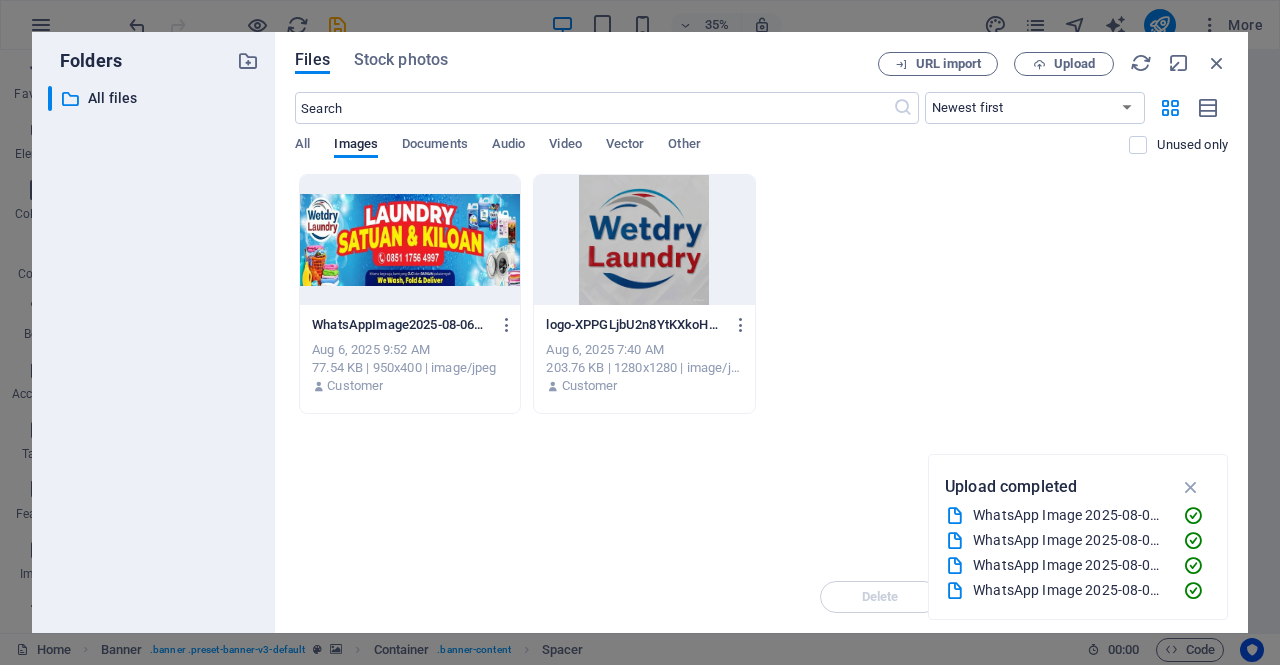 click on "Folders ​ All files All files" at bounding box center [153, 332] 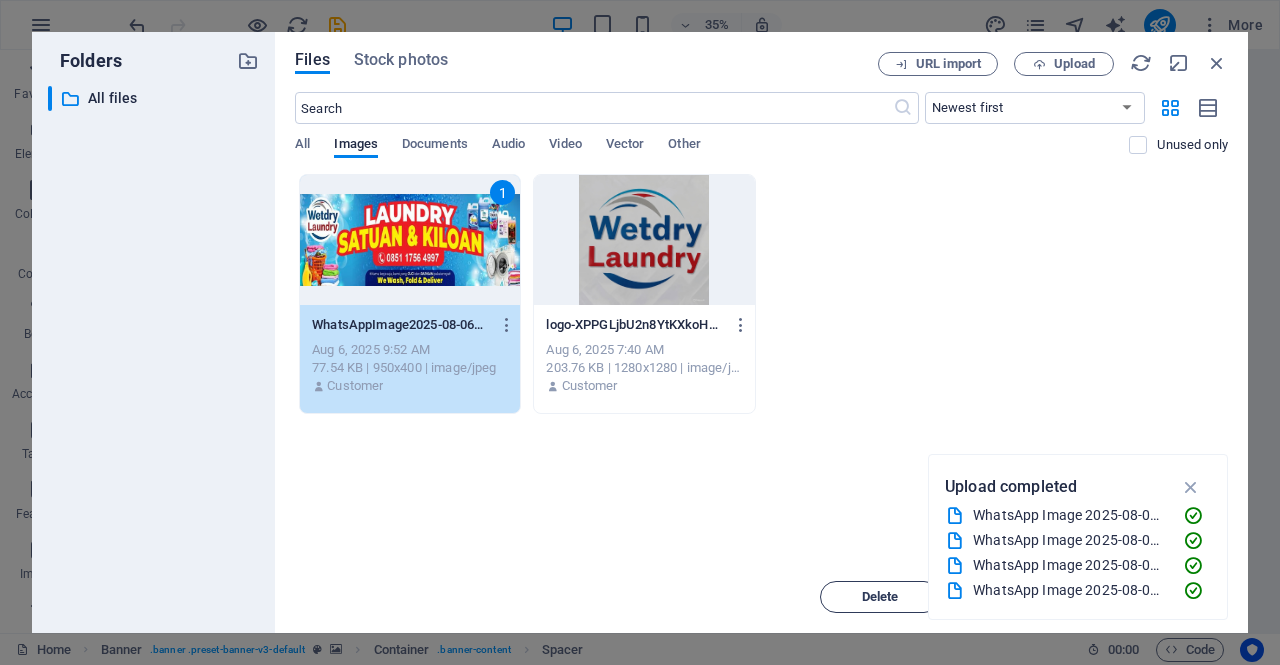 click on "Delete" at bounding box center (880, 597) 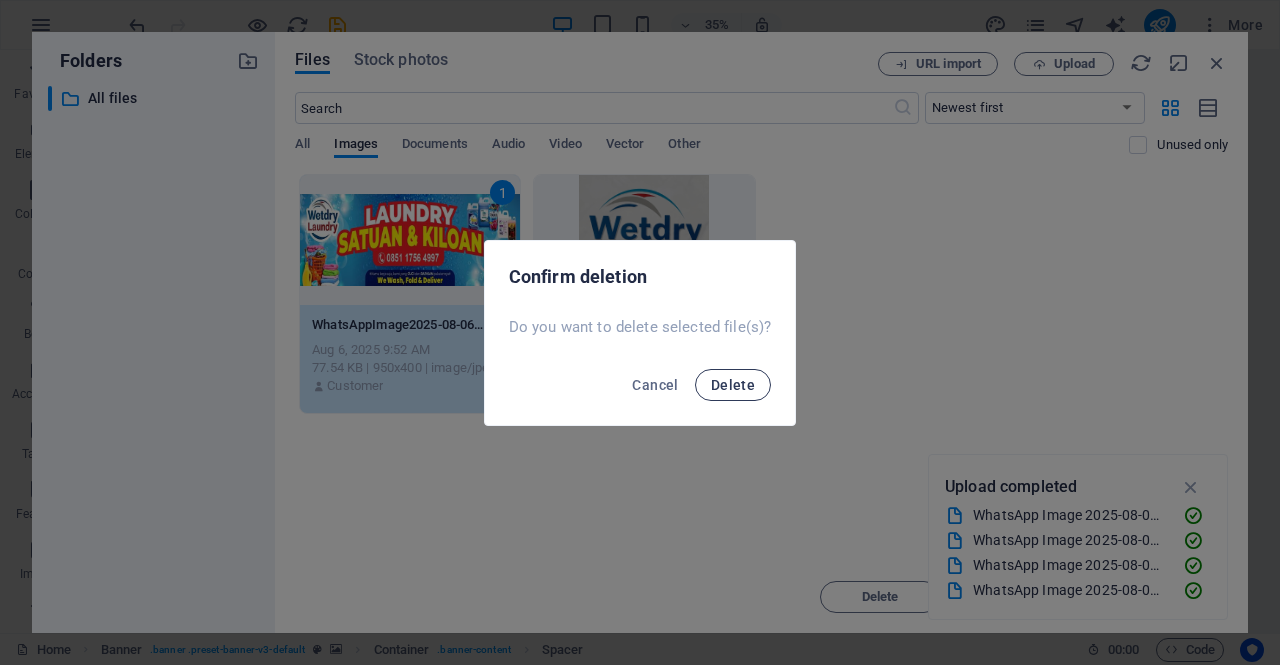 click on "Delete" at bounding box center [733, 385] 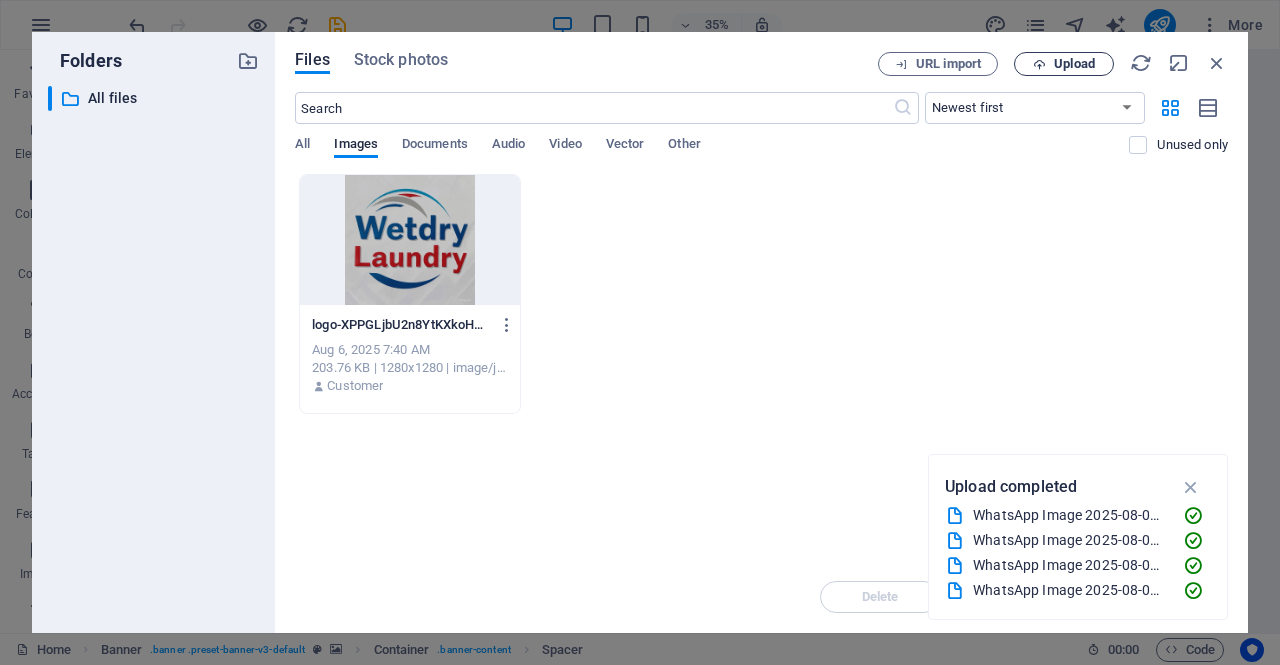 click on "Upload" at bounding box center [1074, 64] 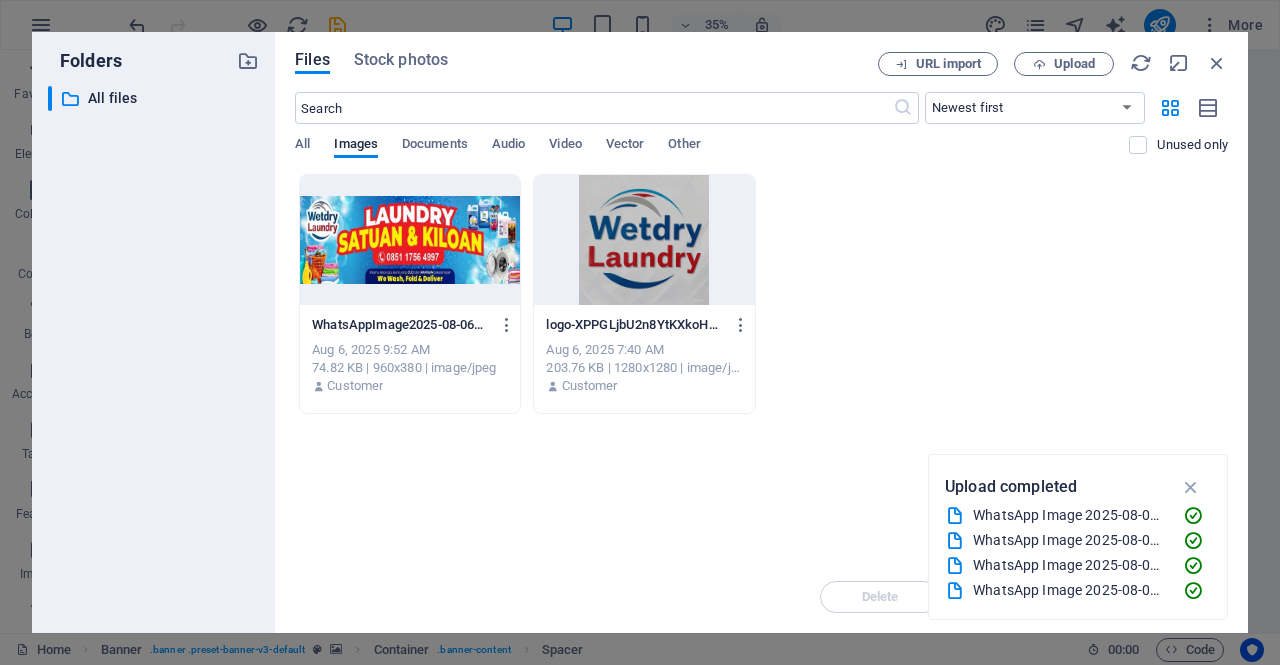 click at bounding box center [410, 240] 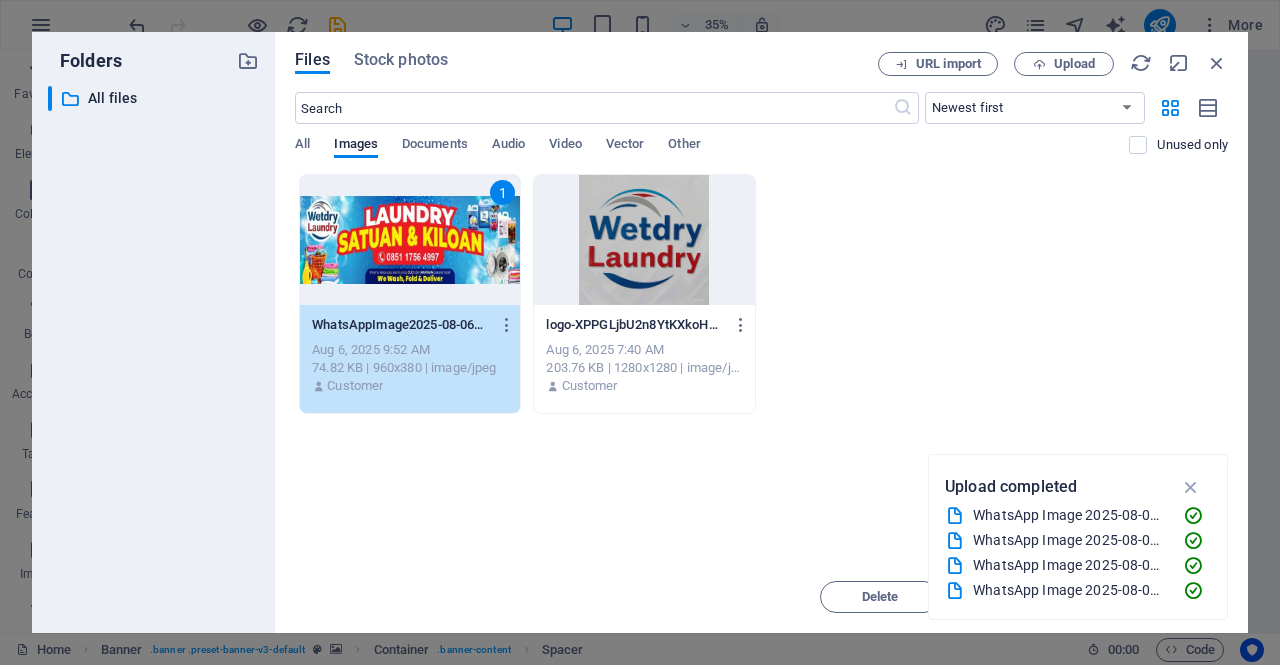 drag, startPoint x: 366, startPoint y: 247, endPoint x: 17, endPoint y: 319, distance: 356.34955 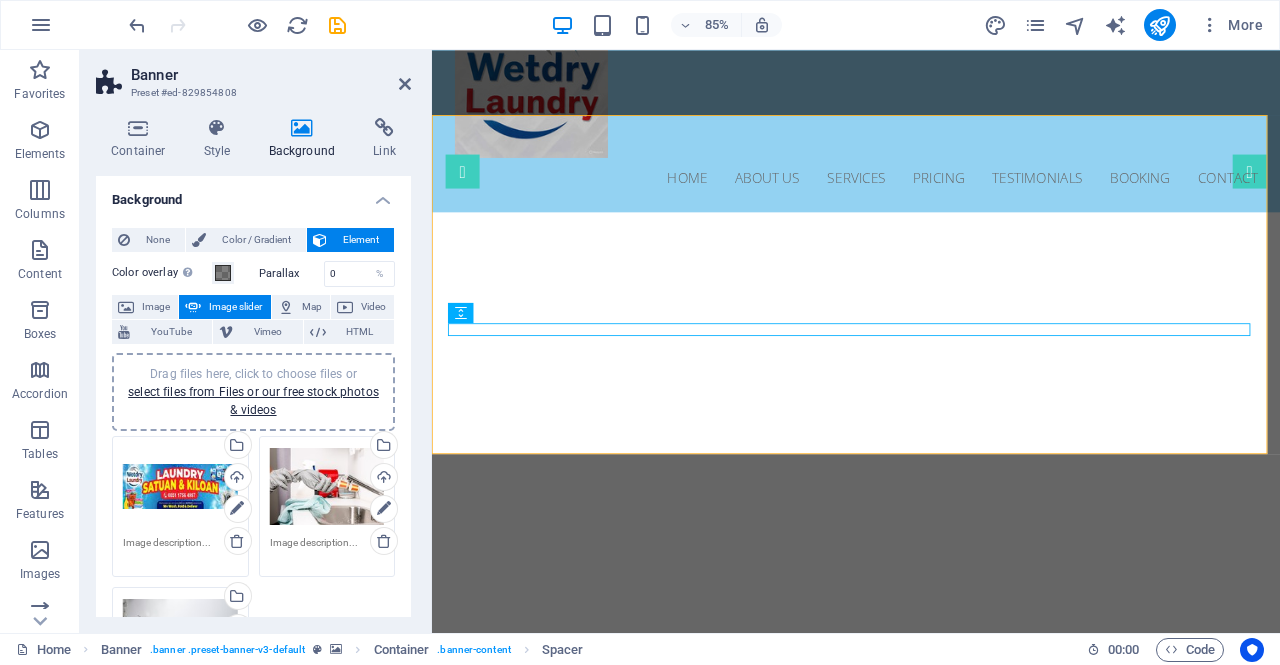 click on "Drag files here, click to choose files or select files from Files or our free stock photos & videos" at bounding box center [180, 487] 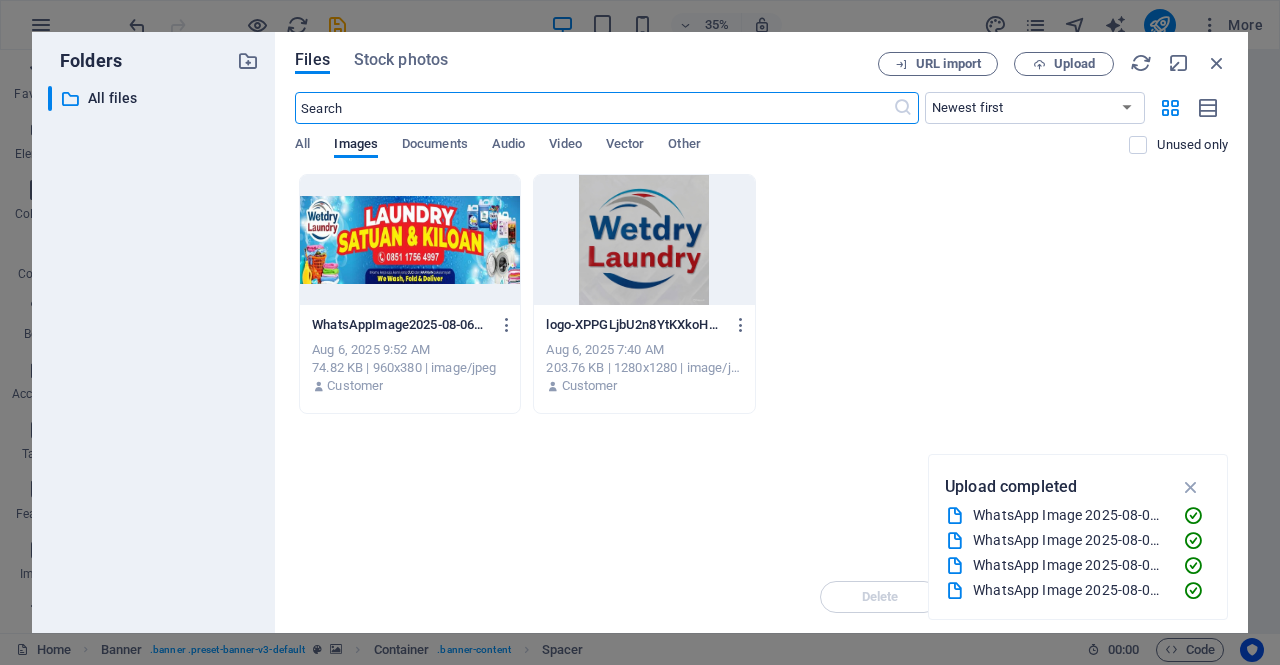 click at bounding box center (410, 240) 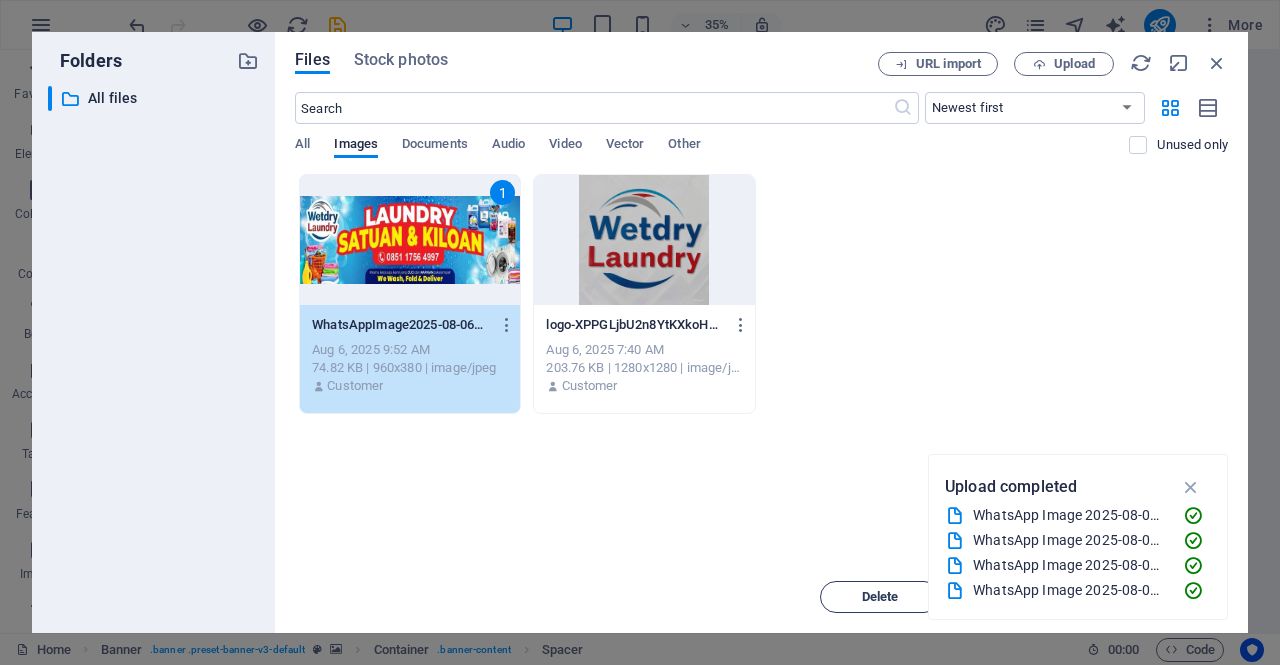 click on "Delete" at bounding box center [880, 597] 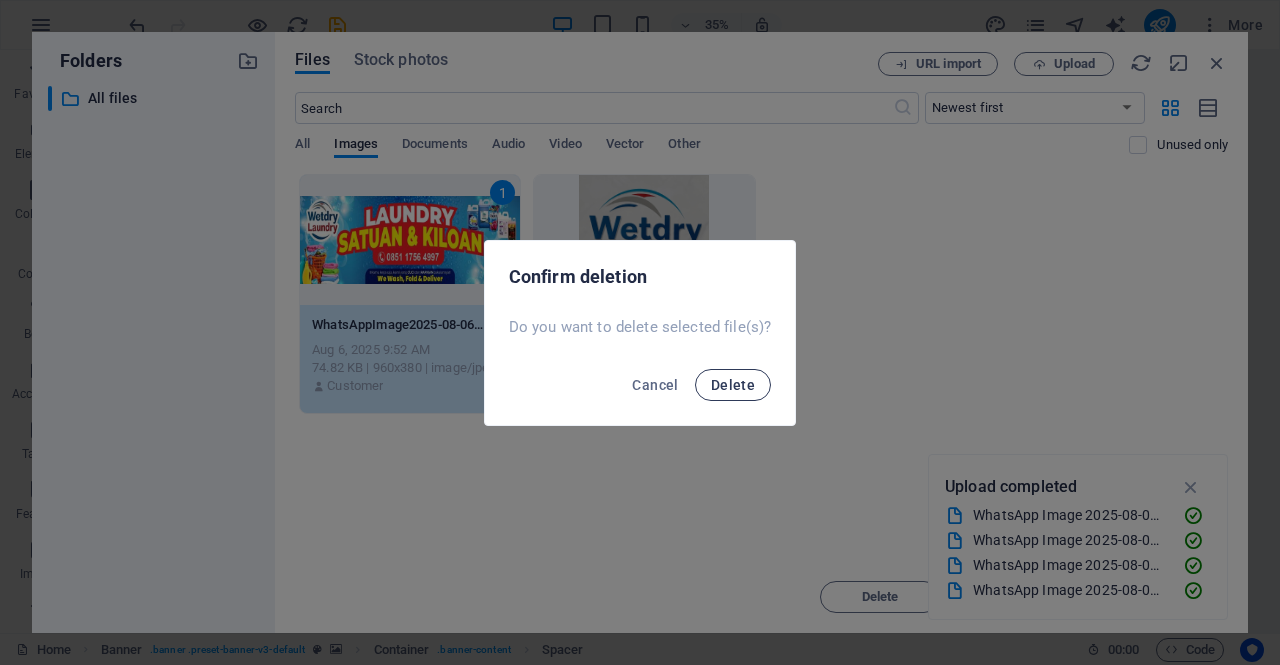click on "Delete" at bounding box center (733, 385) 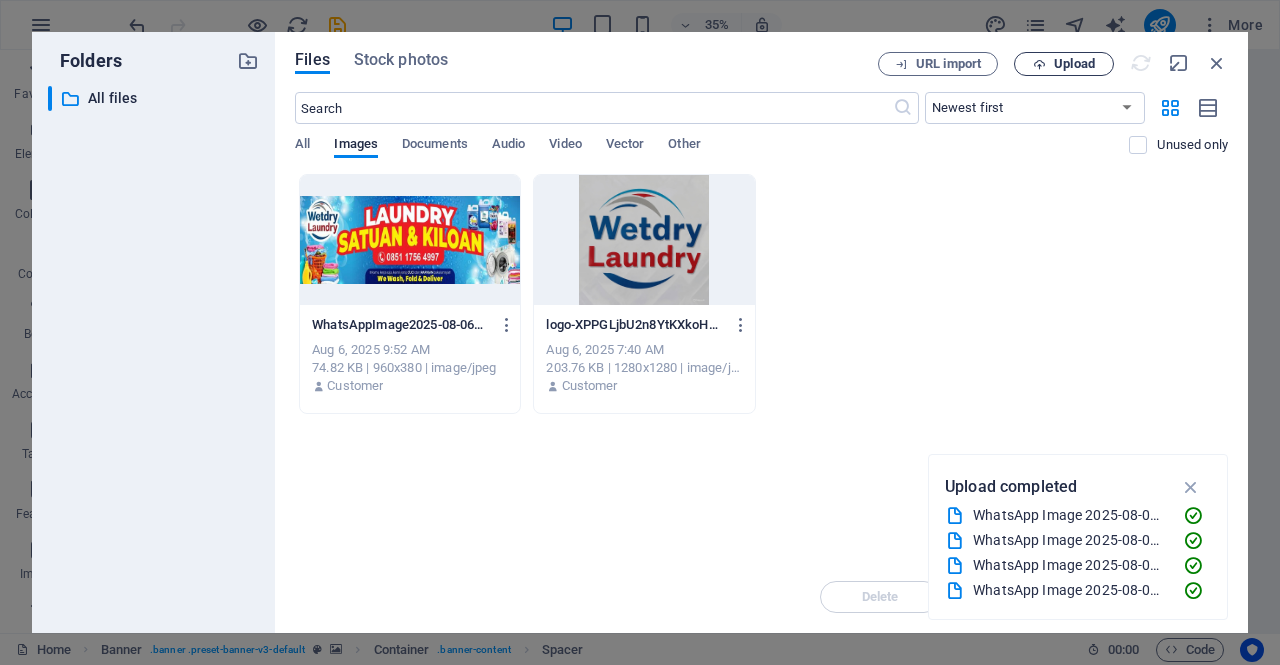 click on "Upload" at bounding box center [1074, 64] 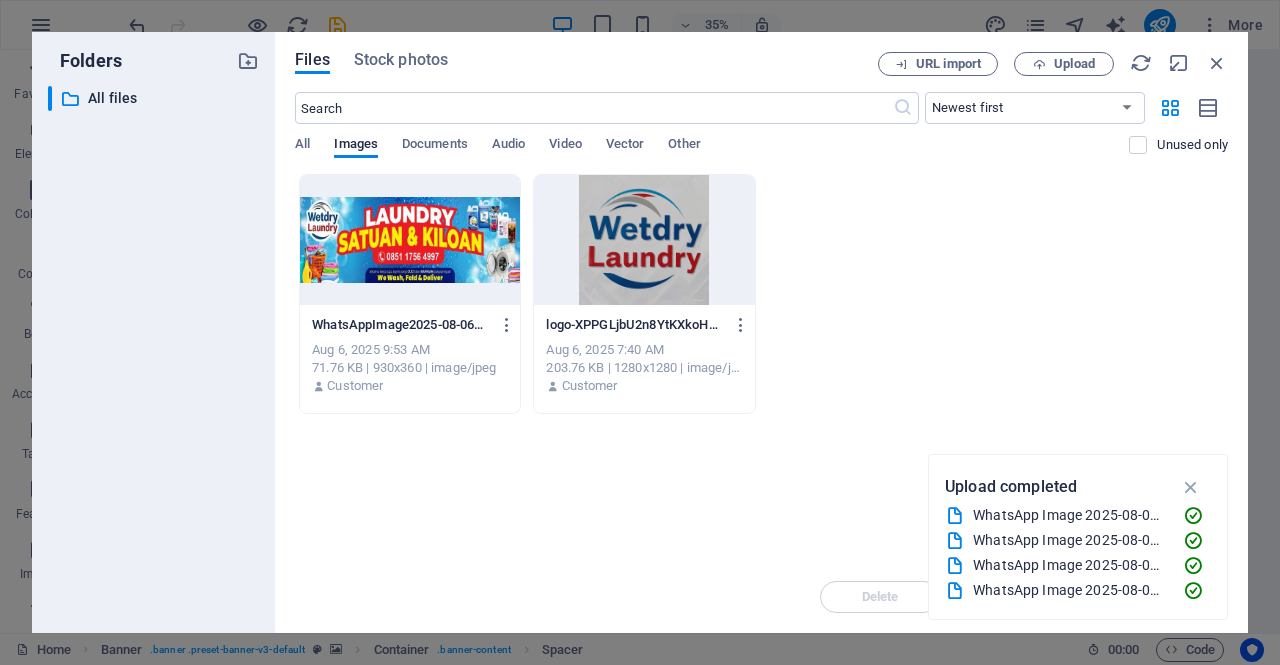 click at bounding box center [410, 240] 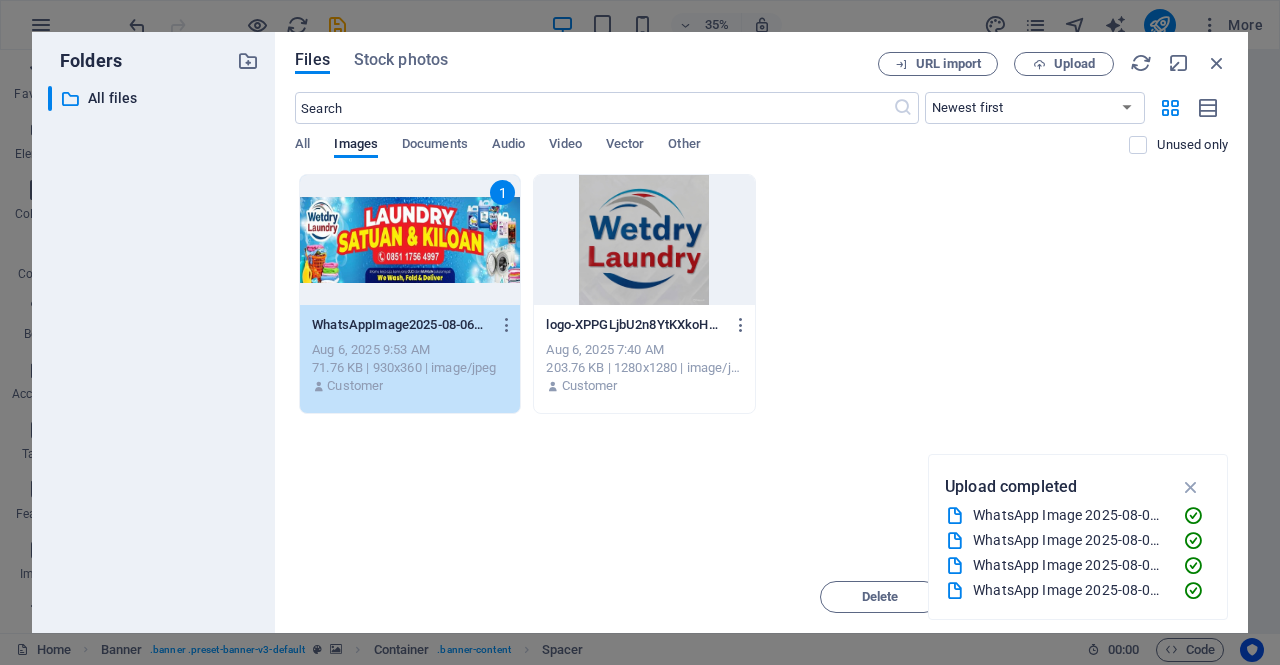 click on "1" at bounding box center [410, 240] 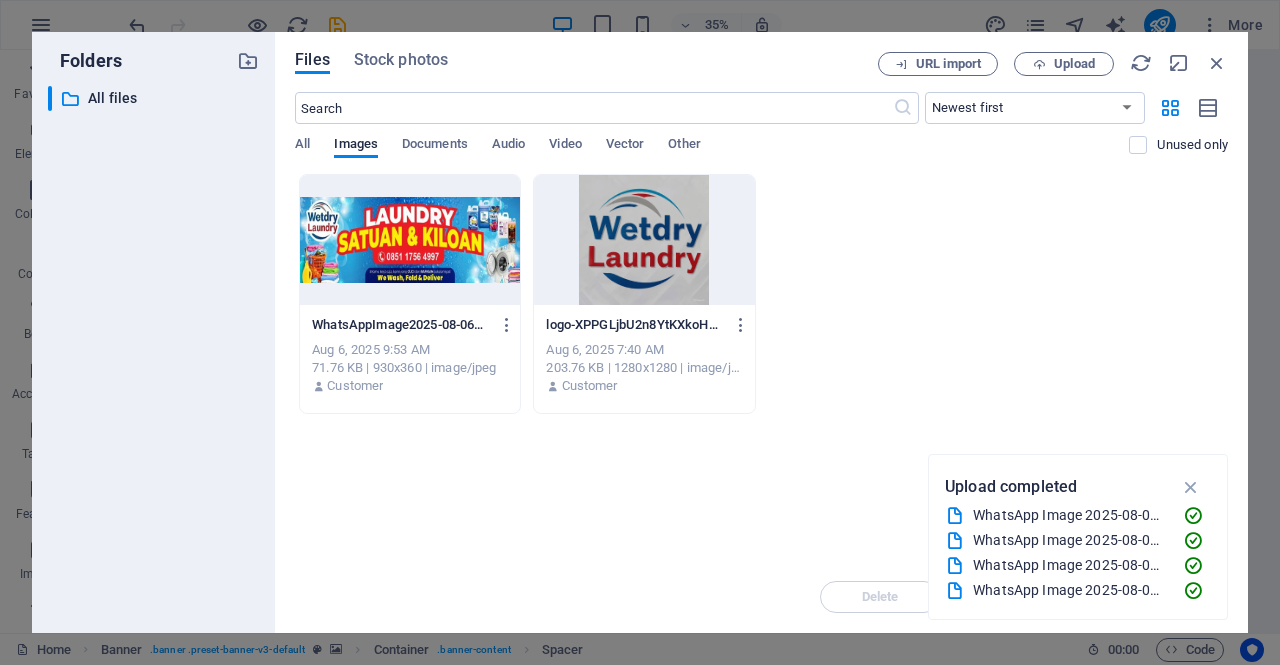 click at bounding box center (410, 240) 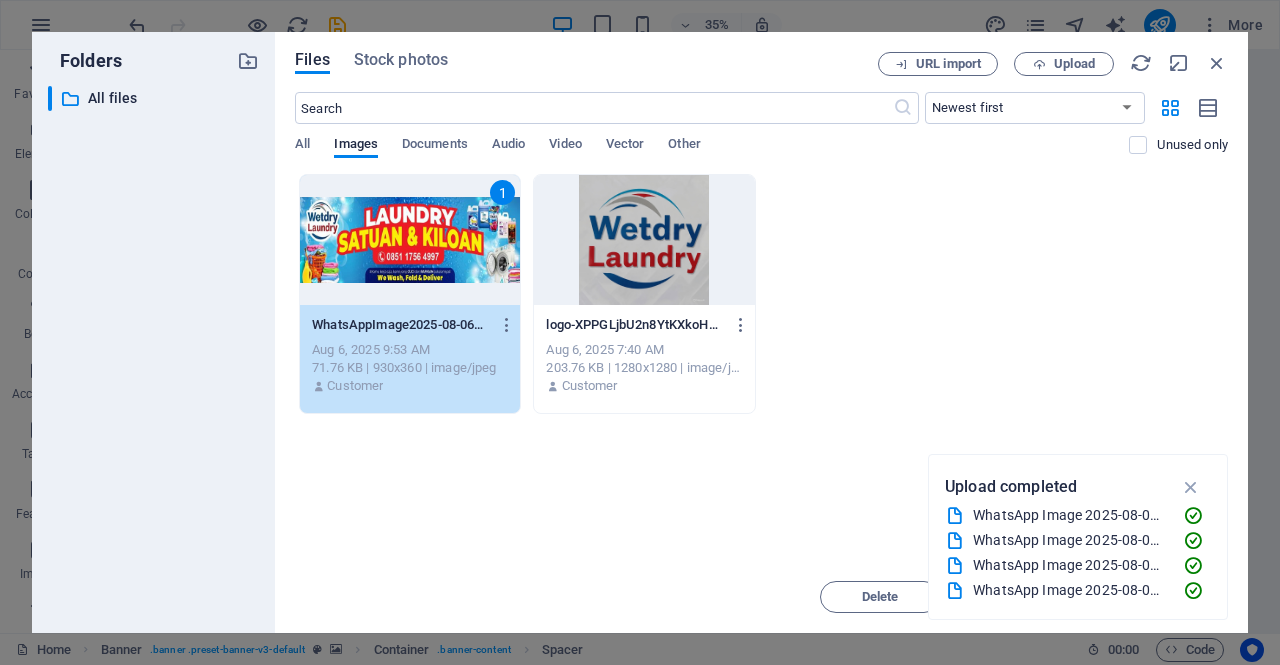 click on "1" at bounding box center [410, 240] 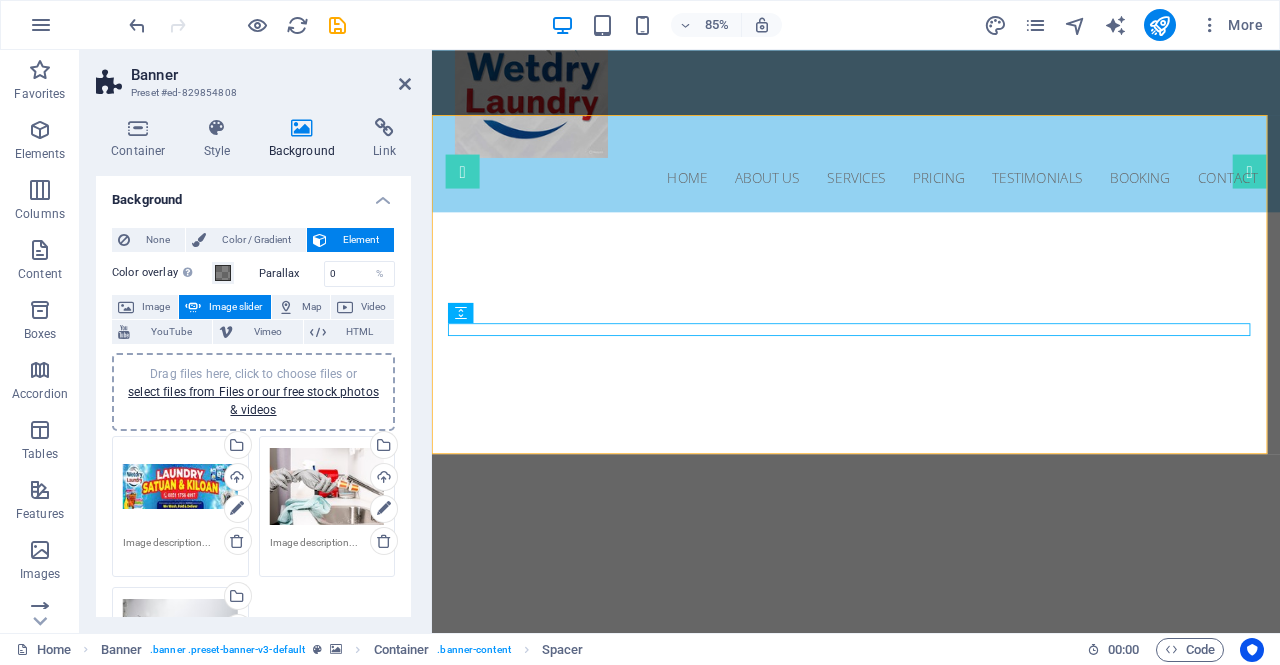 click on "Drag files here, click to choose files or select files from Files or our free stock photos & videos" at bounding box center [180, 487] 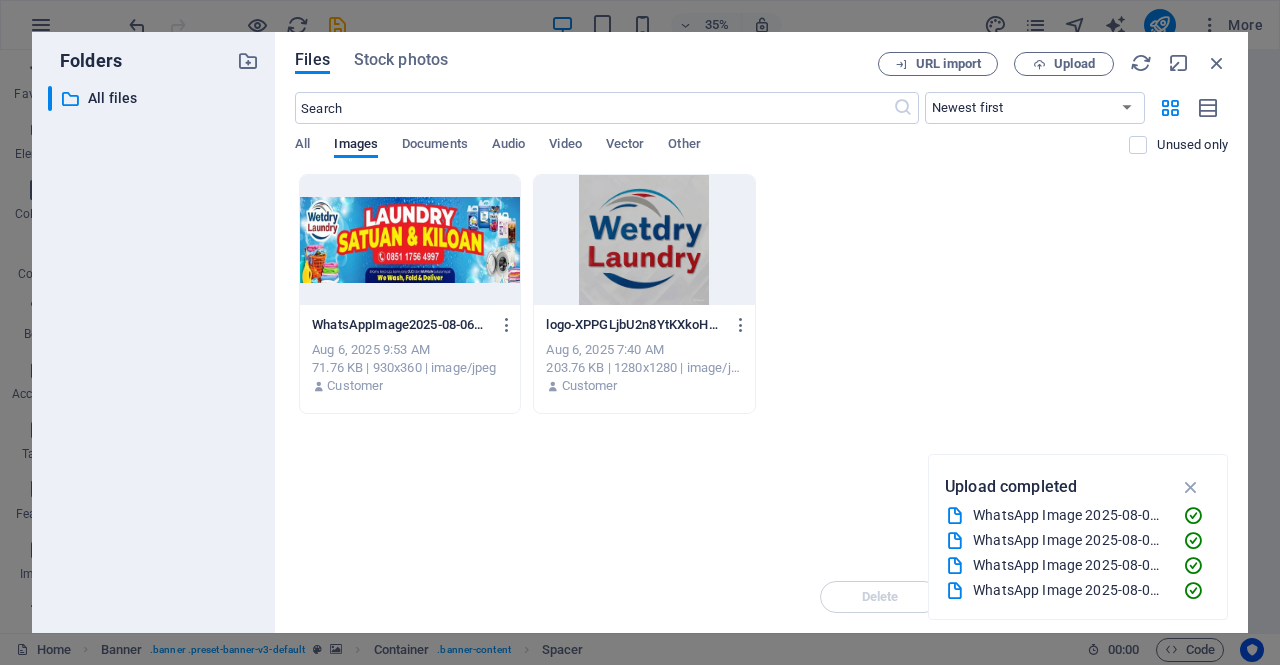 click at bounding box center [410, 240] 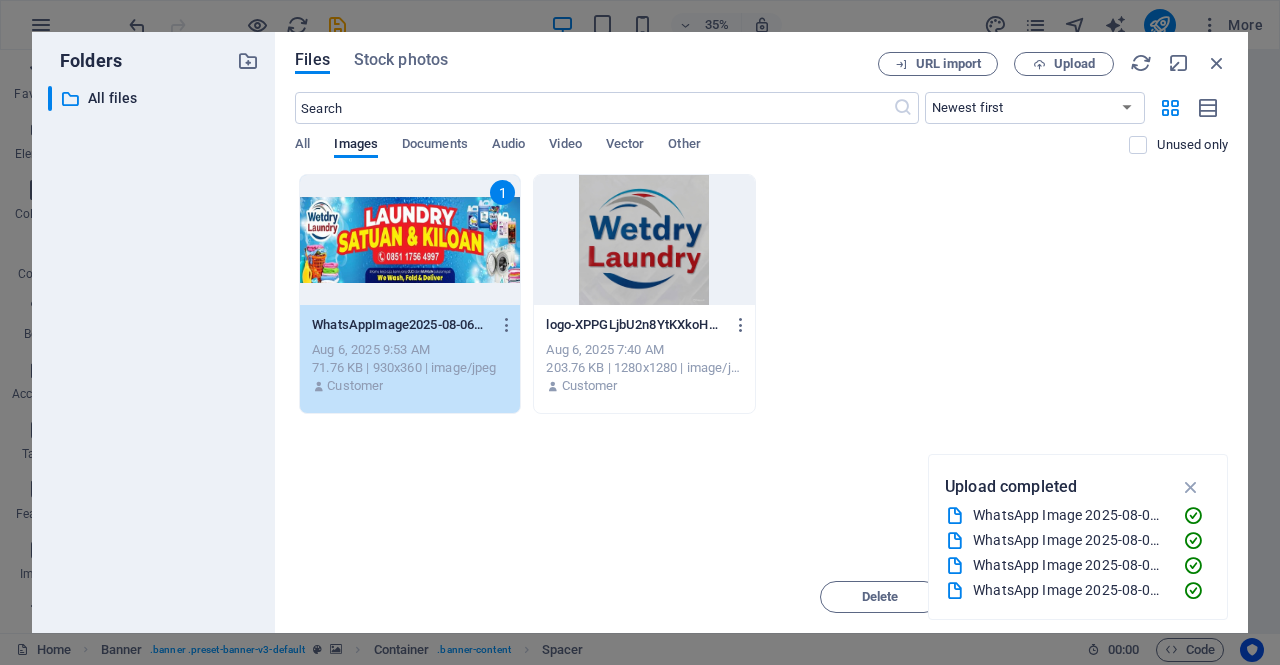 click on "Delete Move Insert" at bounding box center [761, 587] 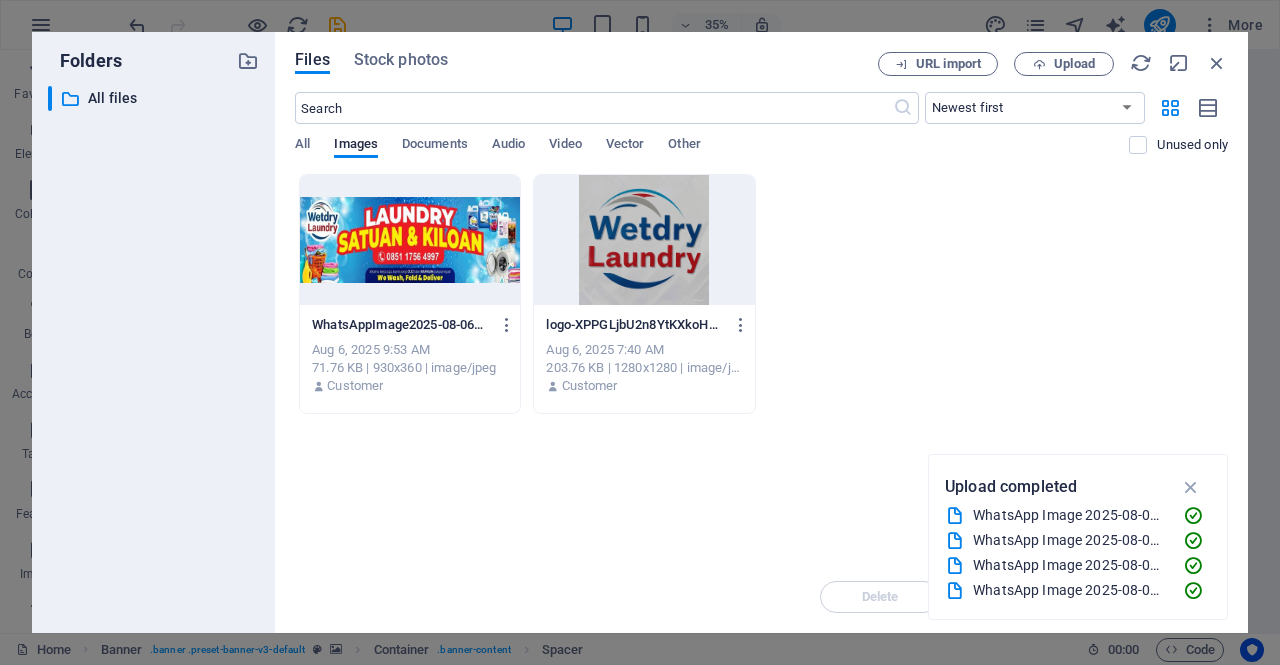 click on "Delete Move Insert" at bounding box center [761, 587] 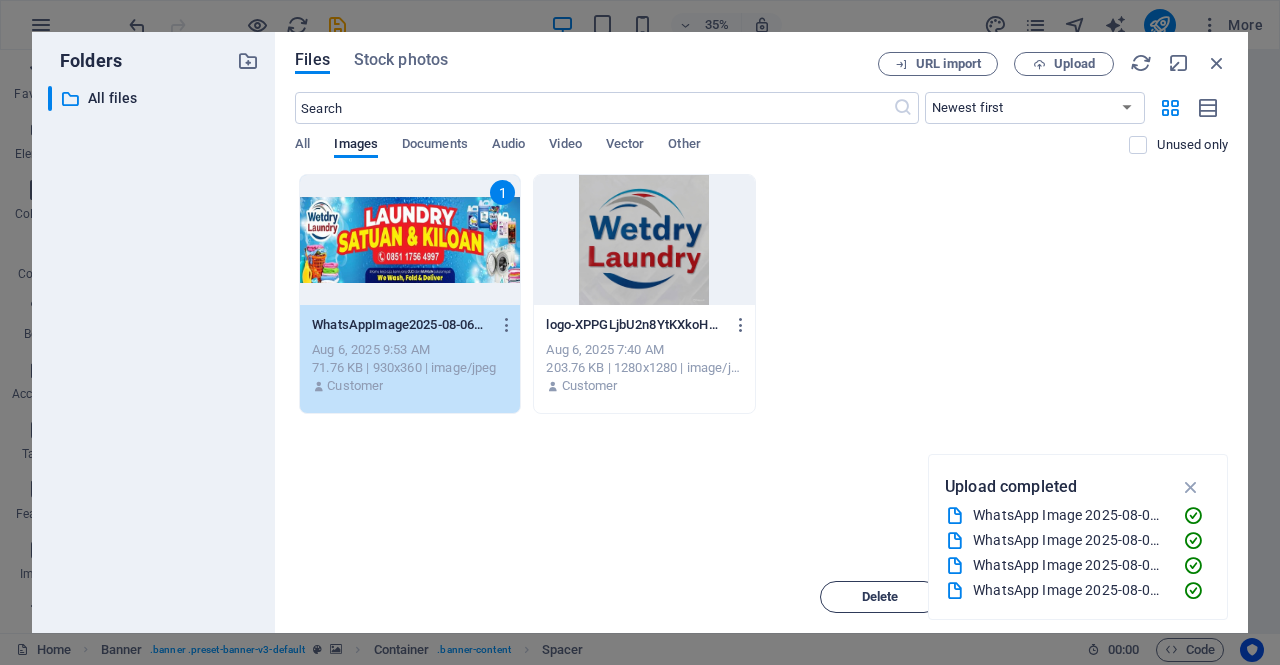 click on "Delete" at bounding box center [880, 597] 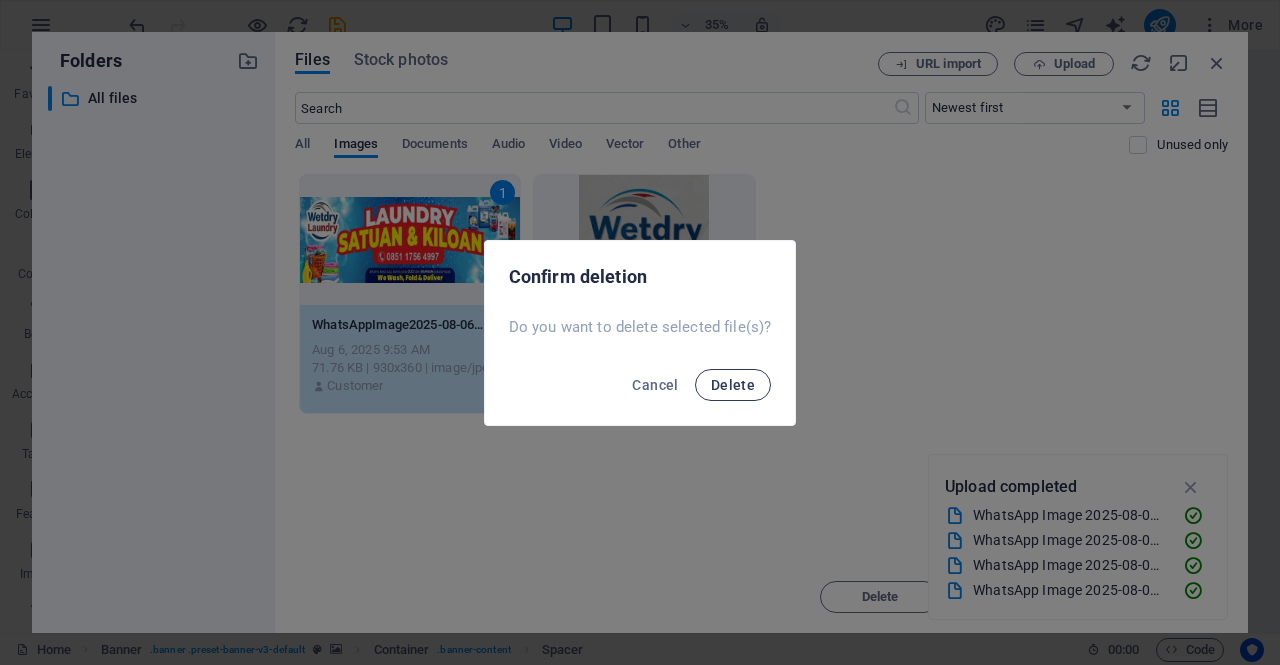 click on "Delete" at bounding box center [733, 385] 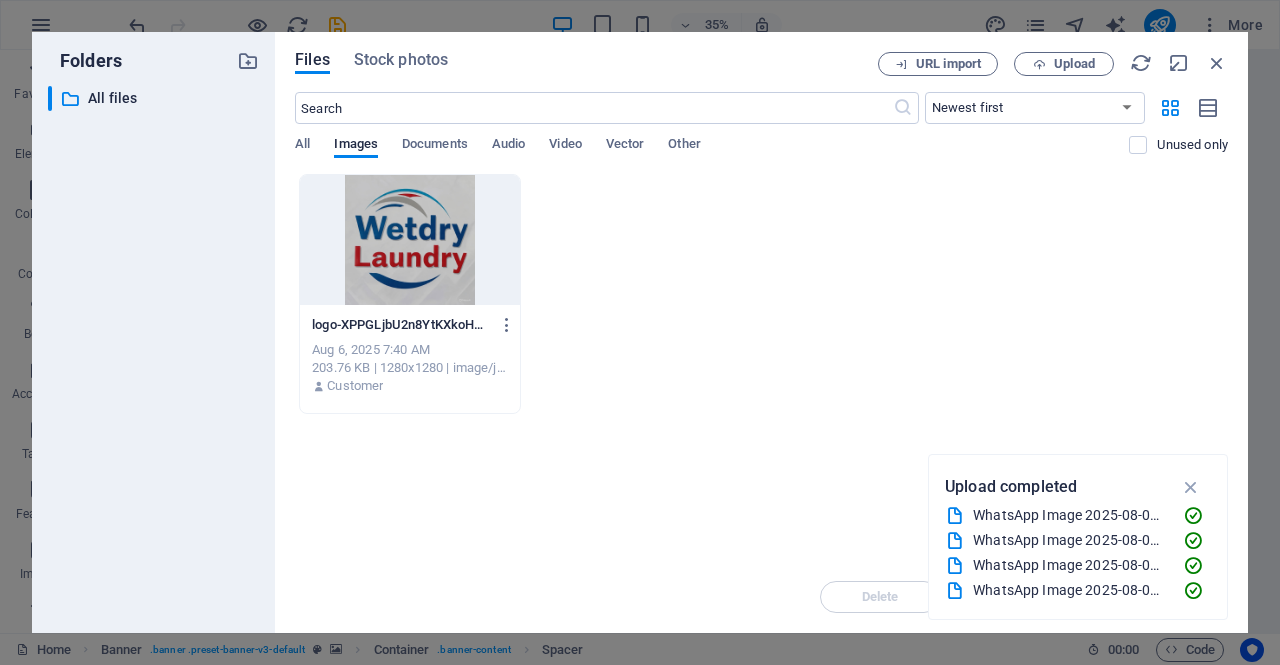 drag, startPoint x: 888, startPoint y: 212, endPoint x: 965, endPoint y: 148, distance: 100.12492 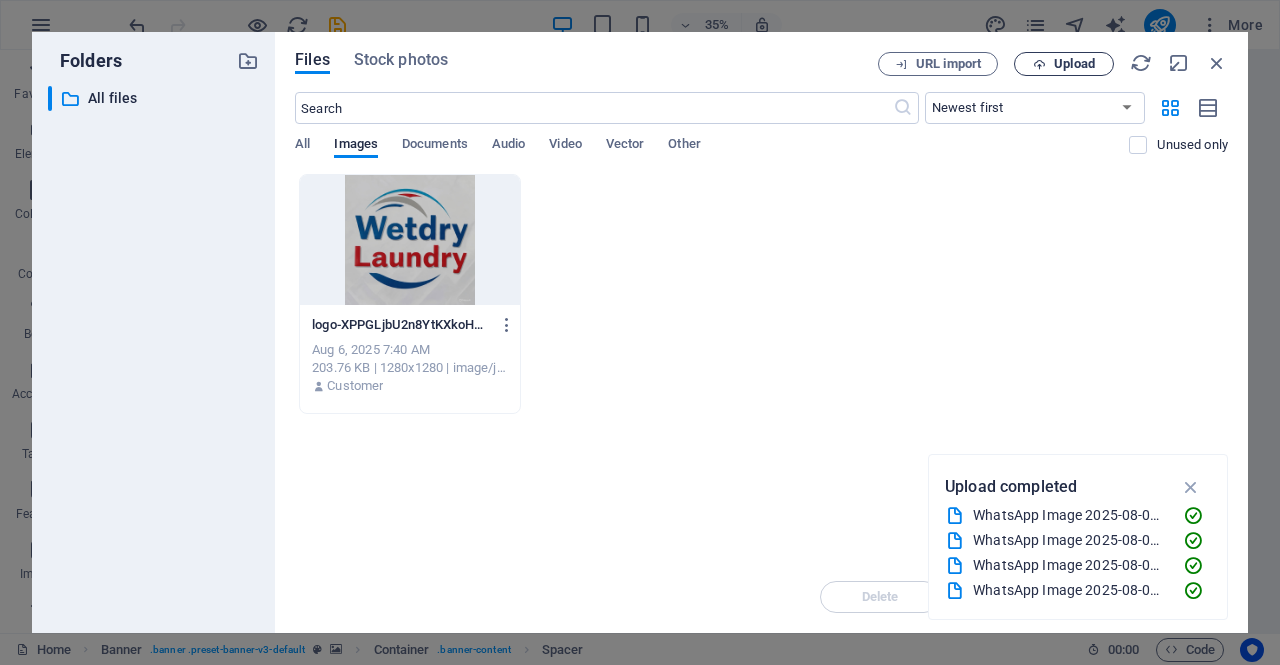 click on "Upload" at bounding box center [1074, 64] 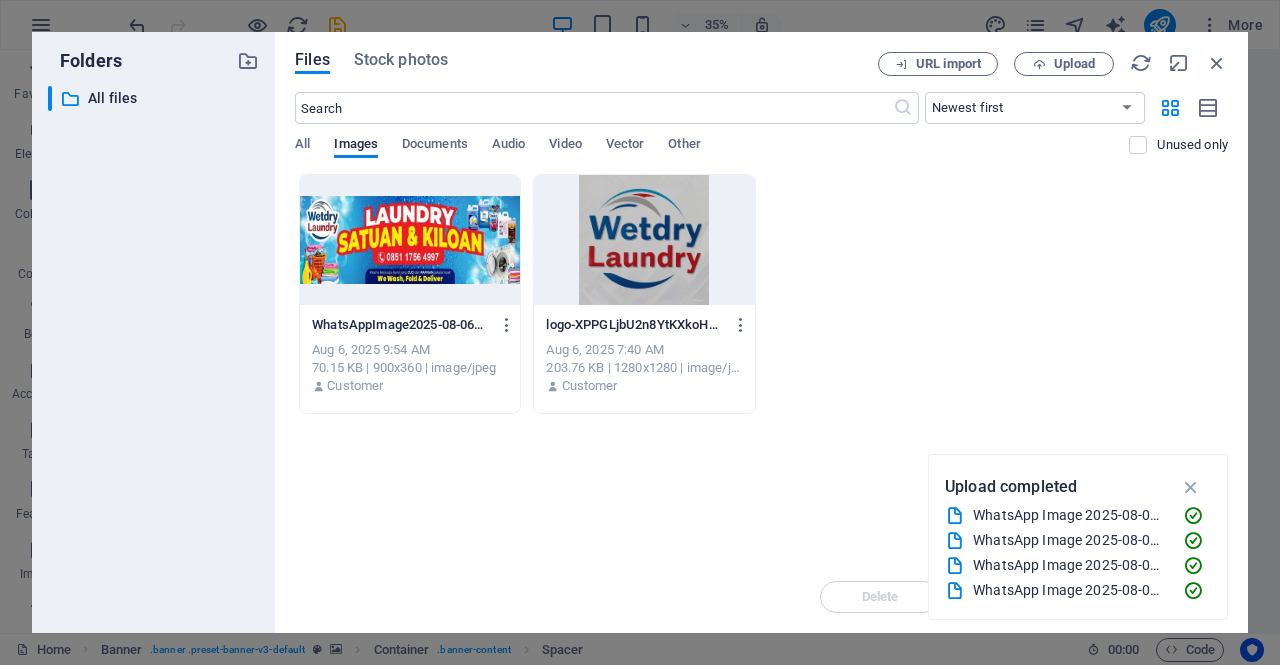 click at bounding box center (410, 240) 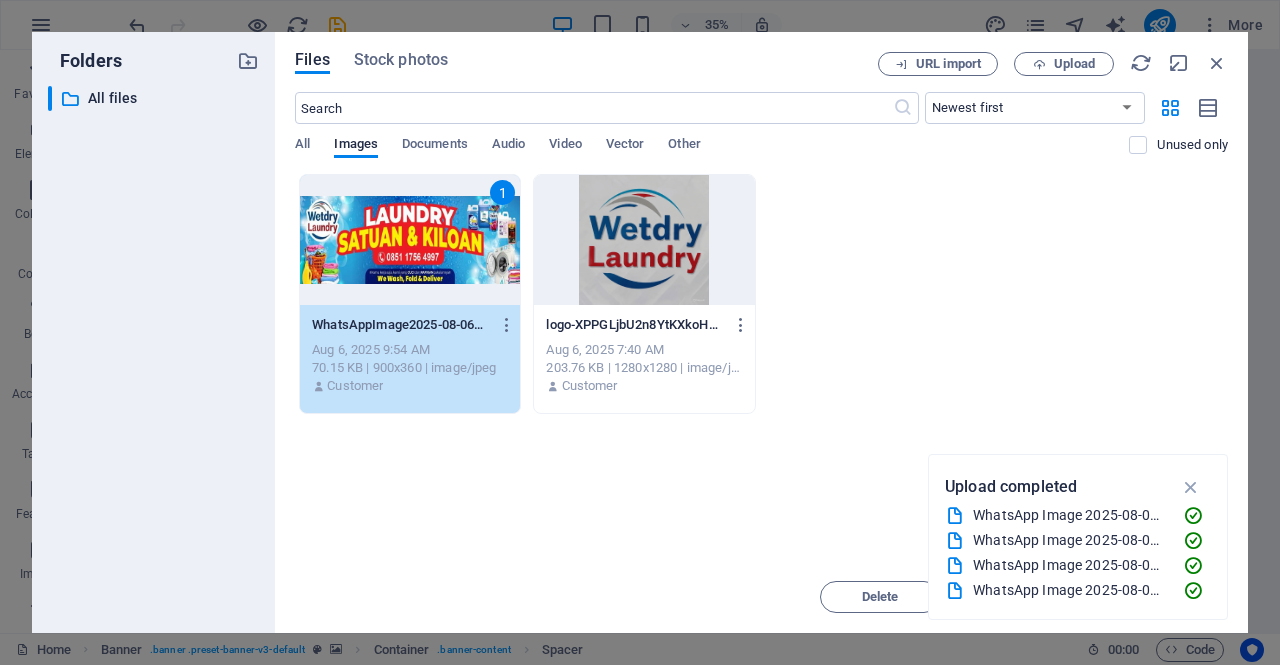 click on "1" at bounding box center (410, 240) 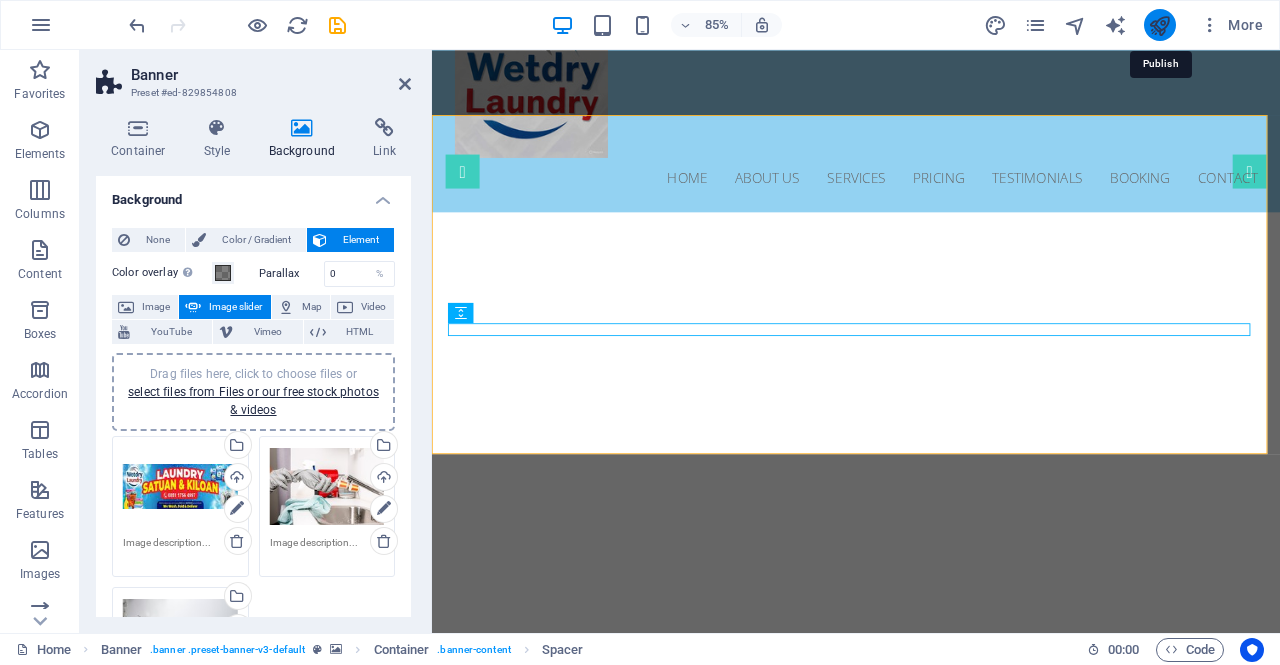 click at bounding box center (1159, 25) 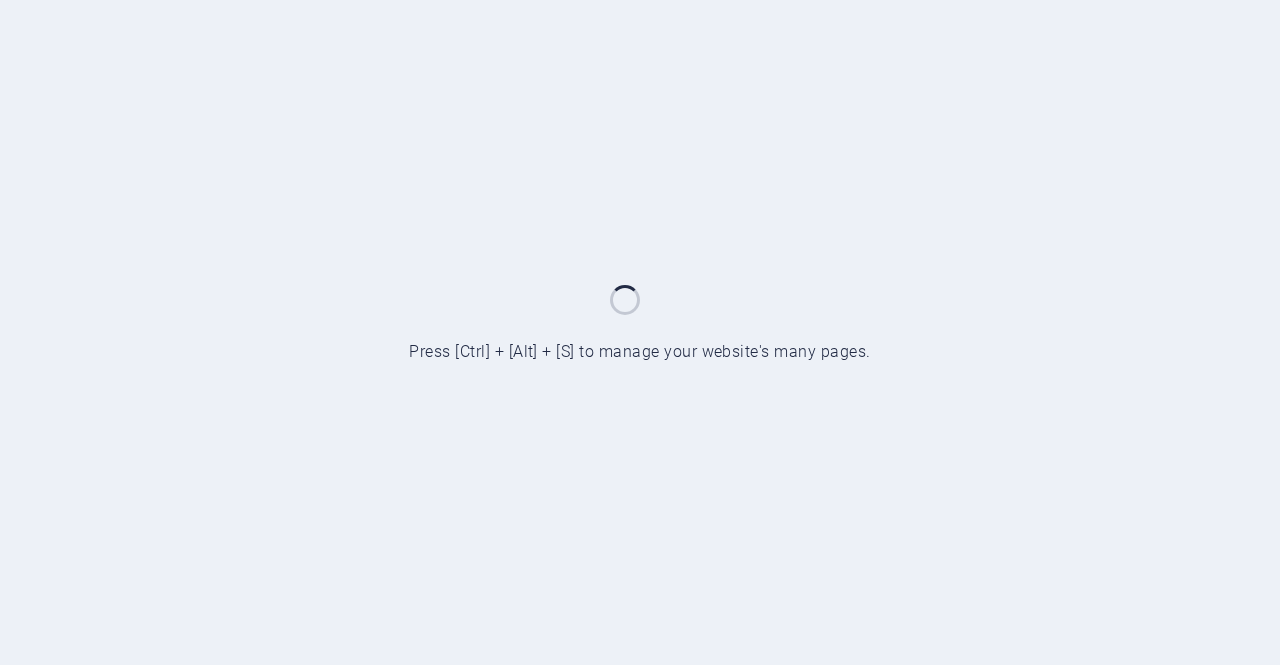 scroll, scrollTop: 0, scrollLeft: 0, axis: both 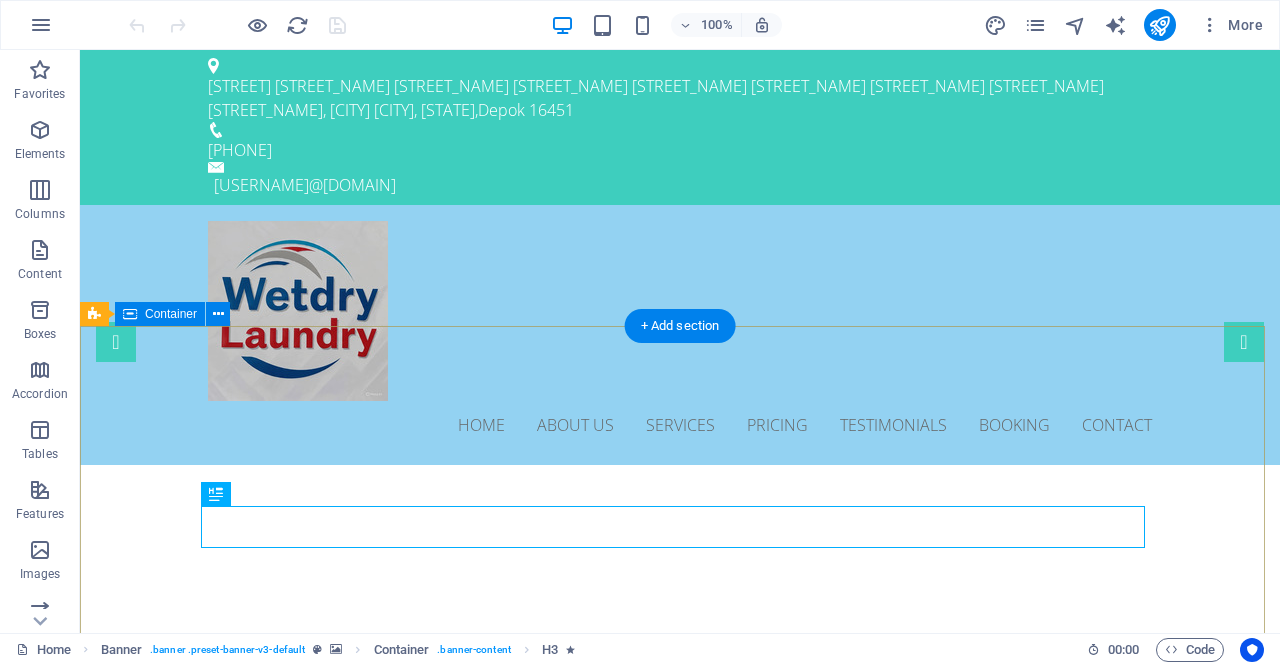 click on "Professional. Affordable. Reliable.  Solusi Laundry Terbaik untuk Anda!" at bounding box center (680, 1085) 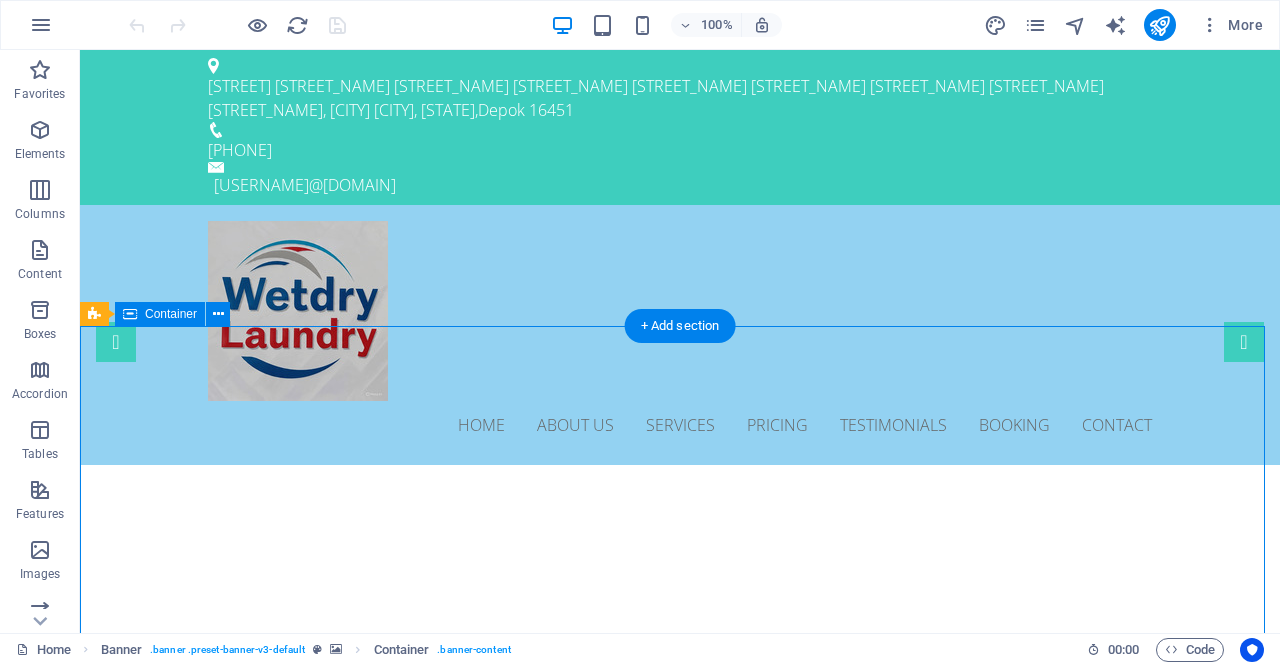 click on "Professional. Affordable. Reliable.  Solusi Laundry Terbaik untuk Anda!" at bounding box center [680, 1085] 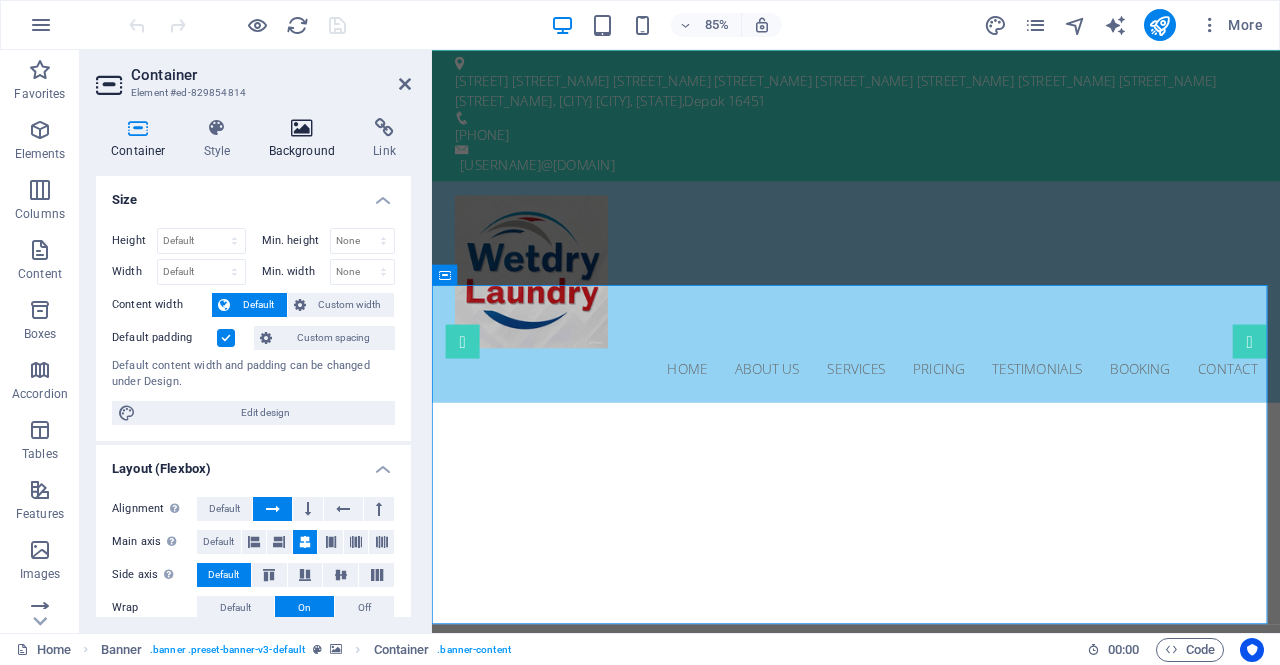 click on "Background" at bounding box center [306, 139] 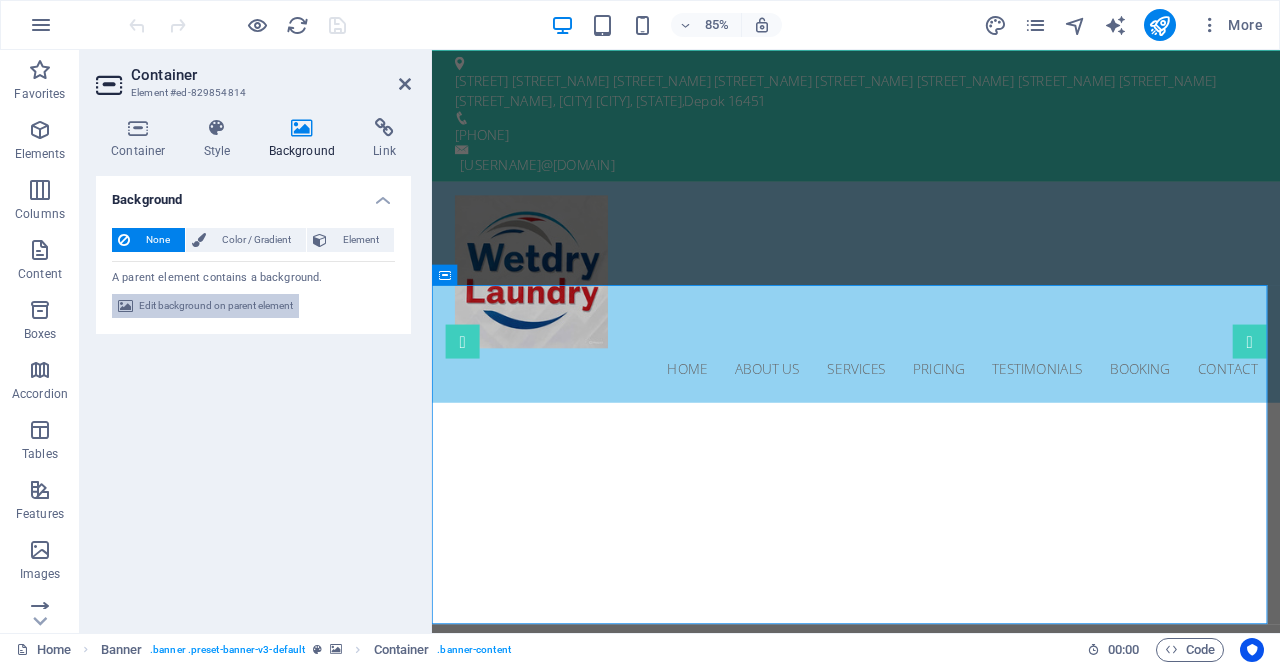 click on "Edit background on parent element" at bounding box center (216, 306) 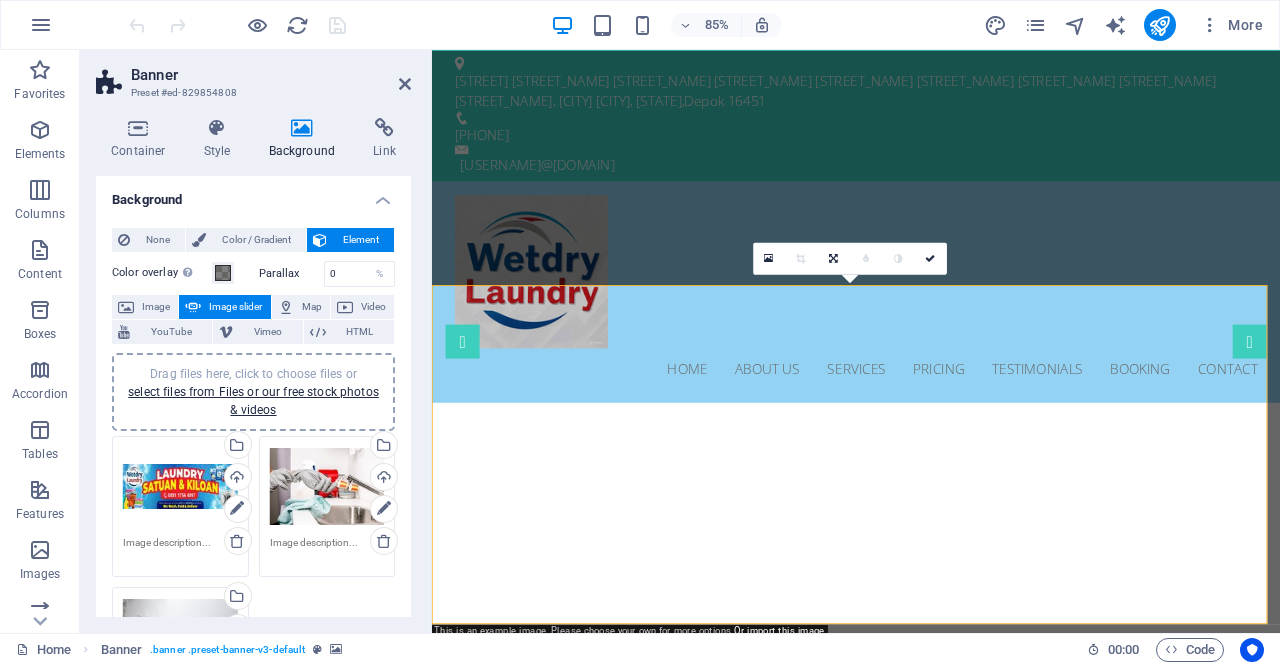 click on "Drag files here, click to choose files or select files from Files or our free stock photos & videos" at bounding box center [327, 487] 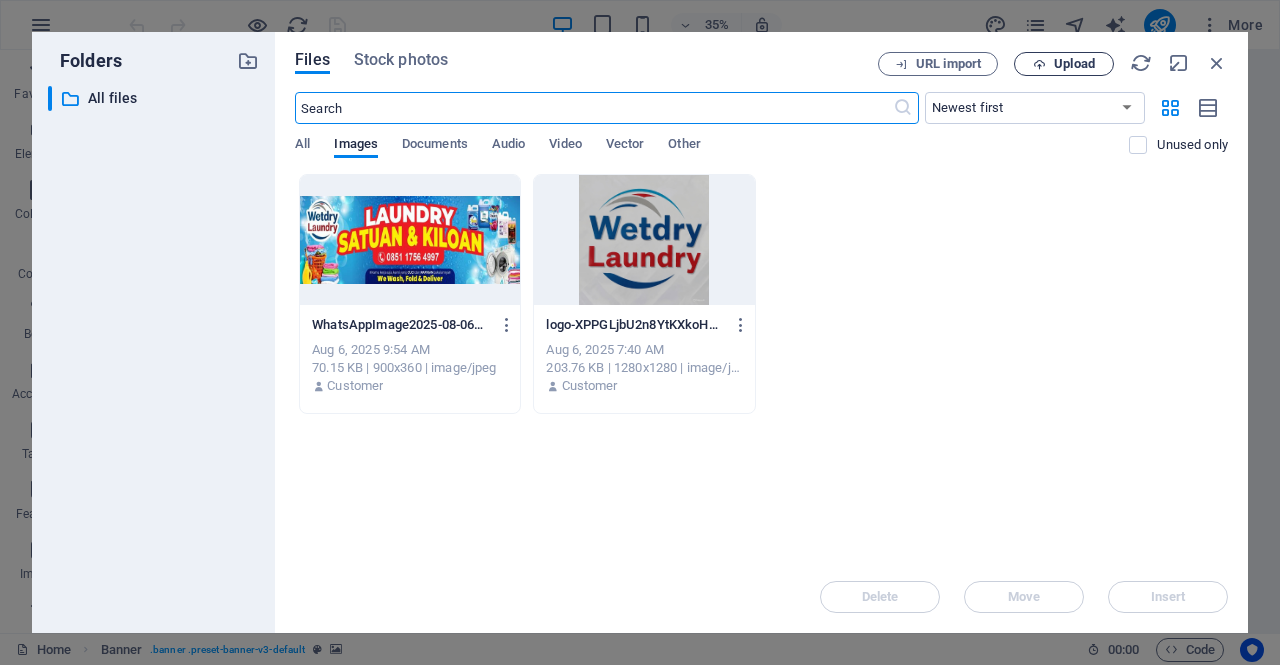 click on "Upload" at bounding box center [1074, 64] 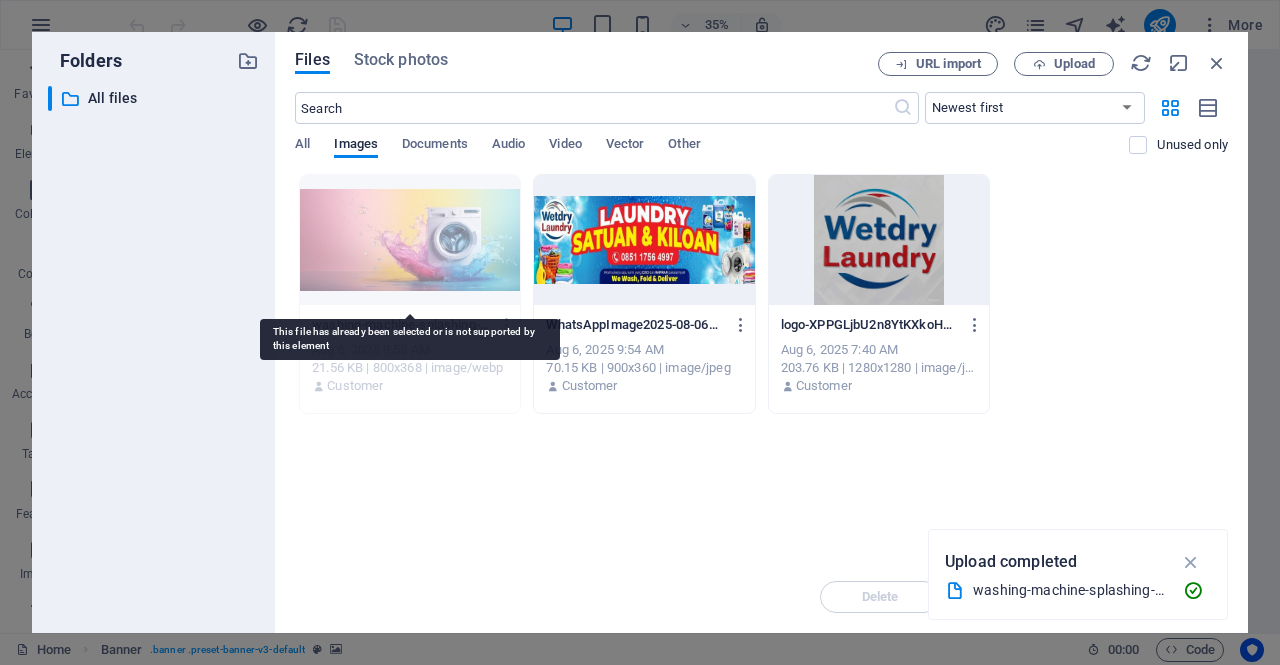 click at bounding box center (410, 240) 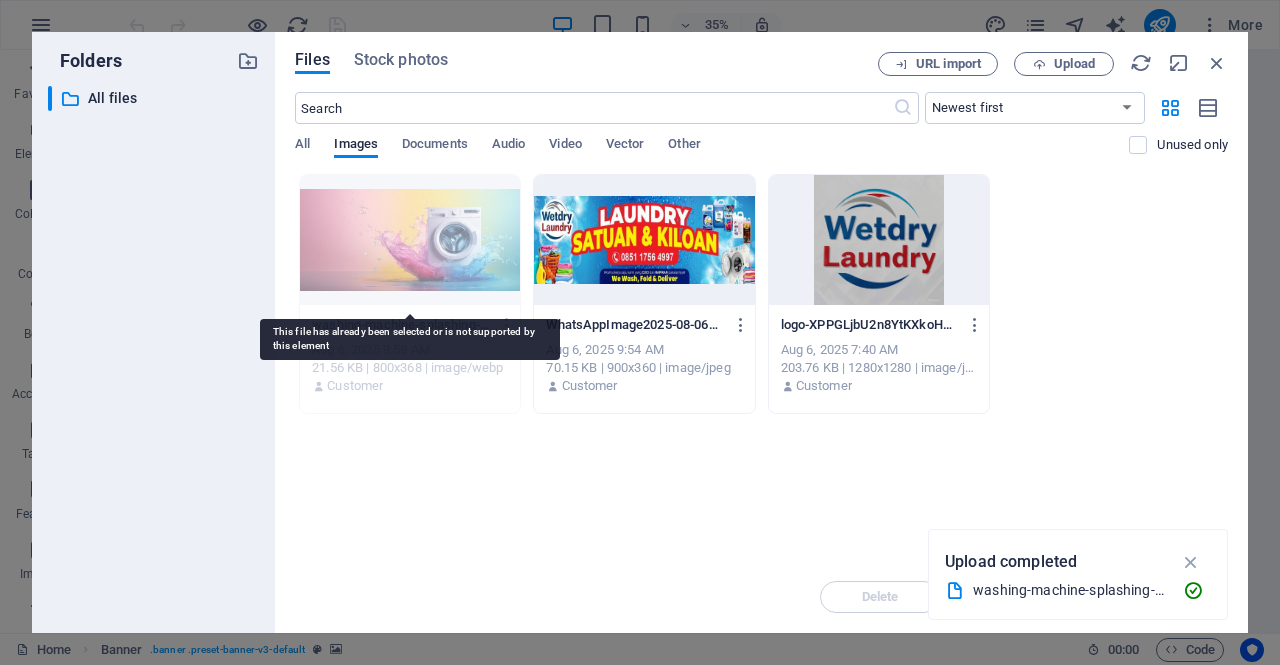 click at bounding box center [410, 240] 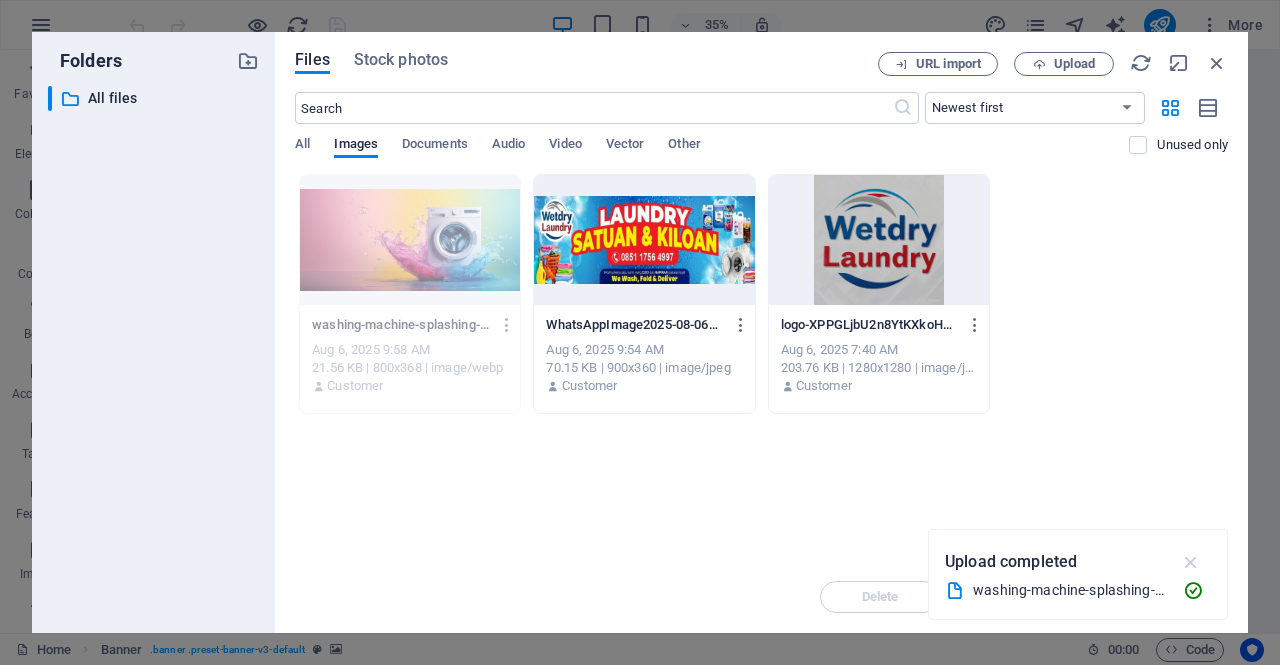 click at bounding box center [1191, 562] 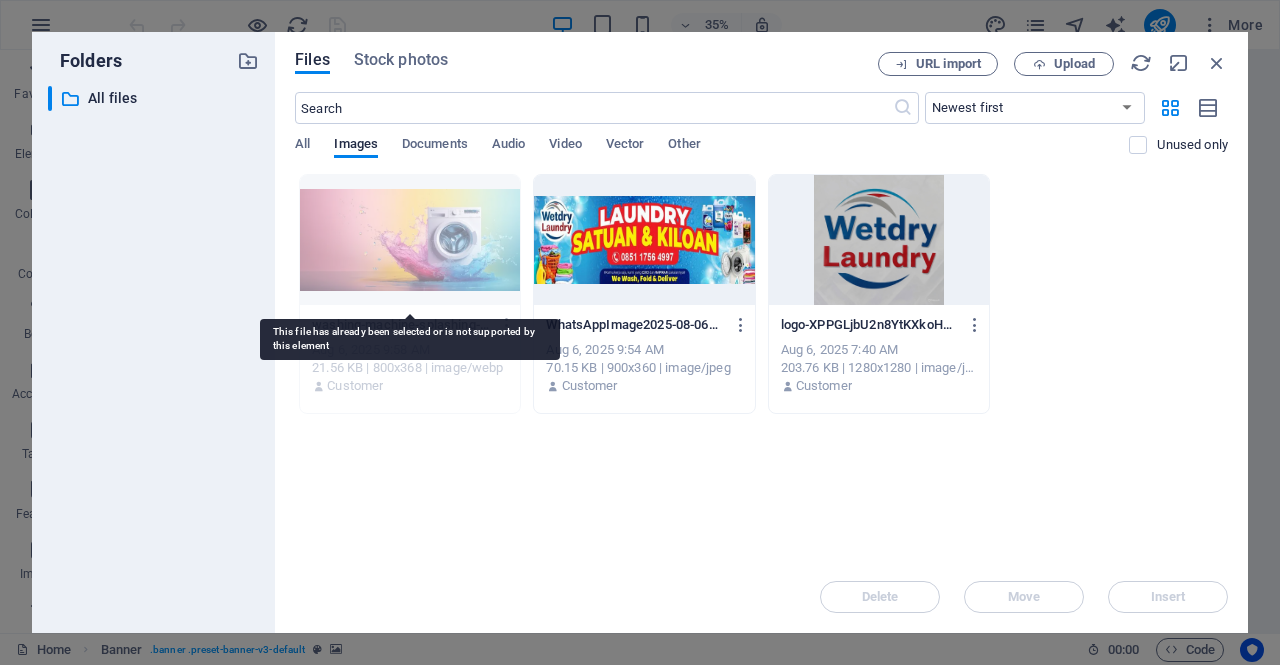 click at bounding box center [410, 240] 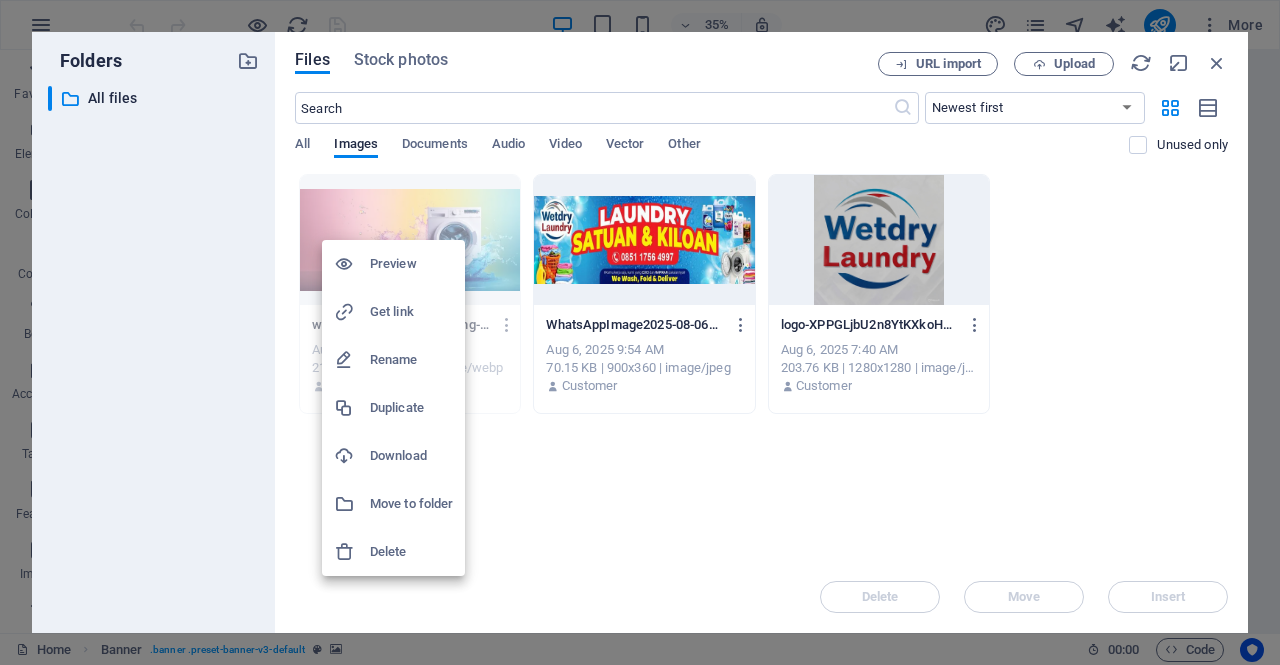 click on "Delete" at bounding box center (393, 552) 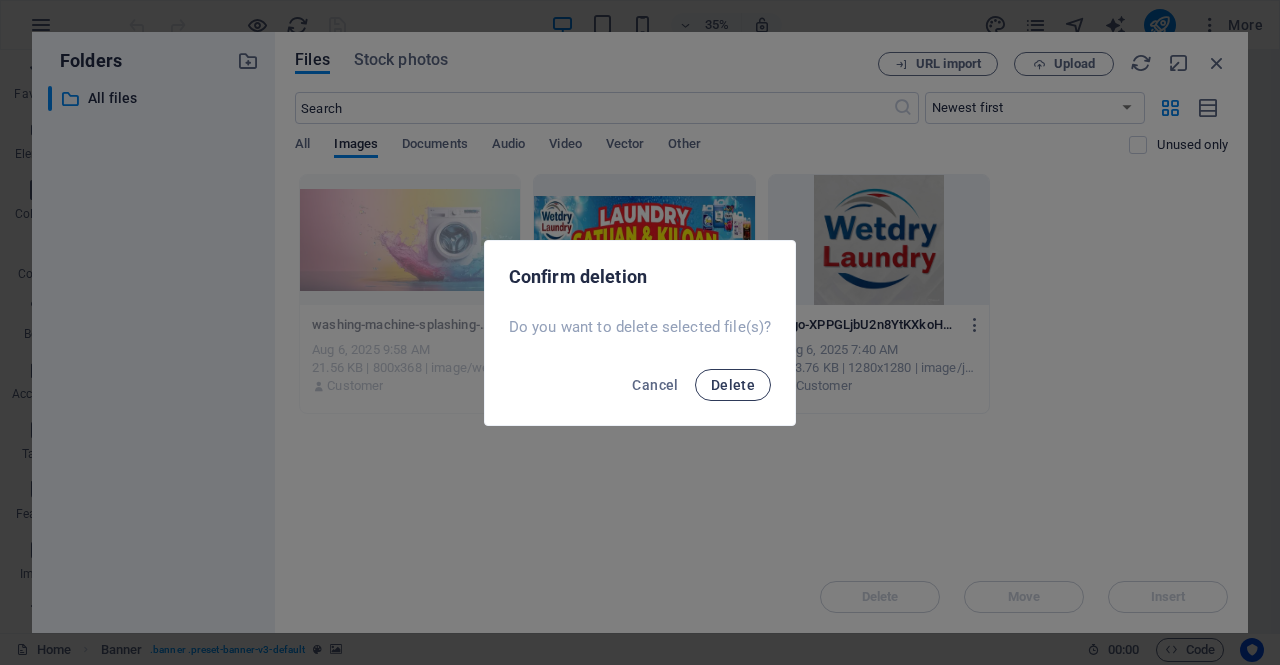 click on "Delete" at bounding box center (733, 385) 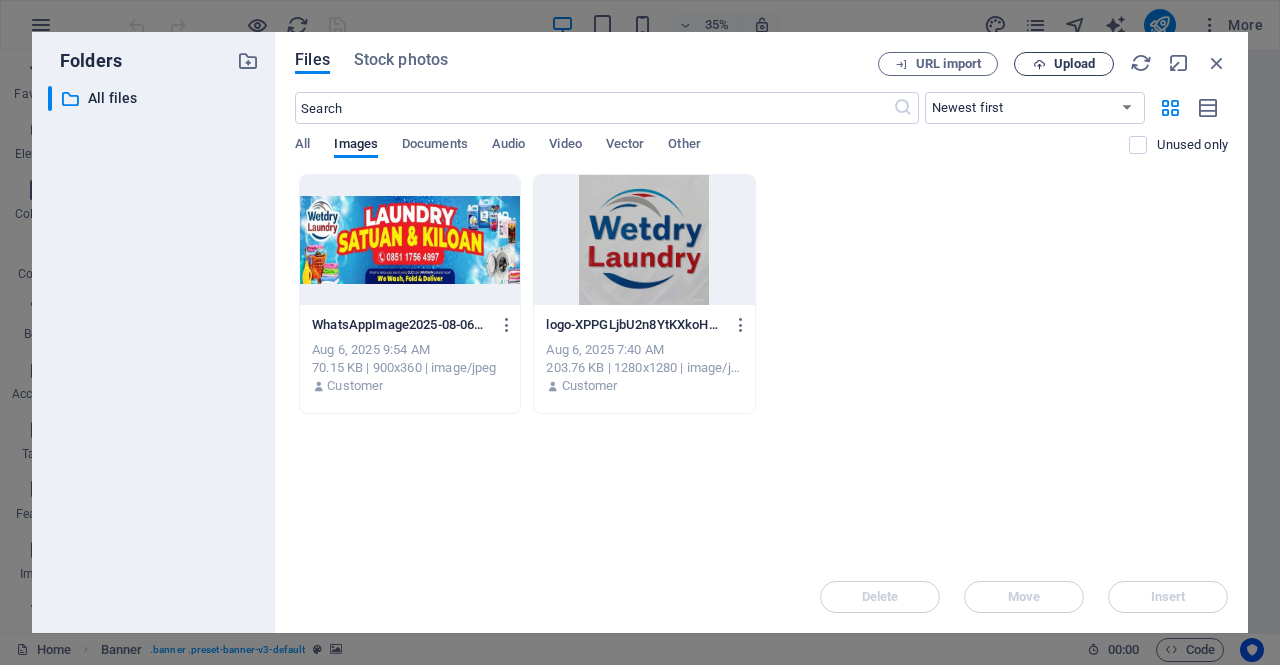 click on "Upload" at bounding box center (1064, 64) 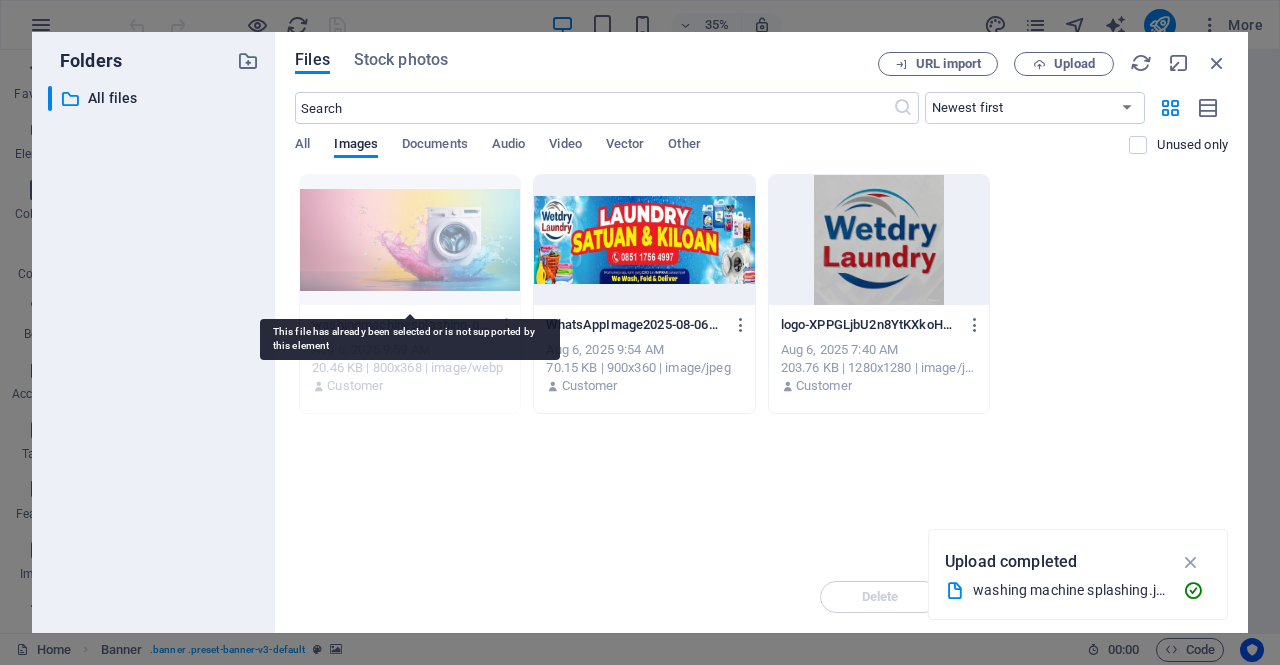 click at bounding box center [410, 240] 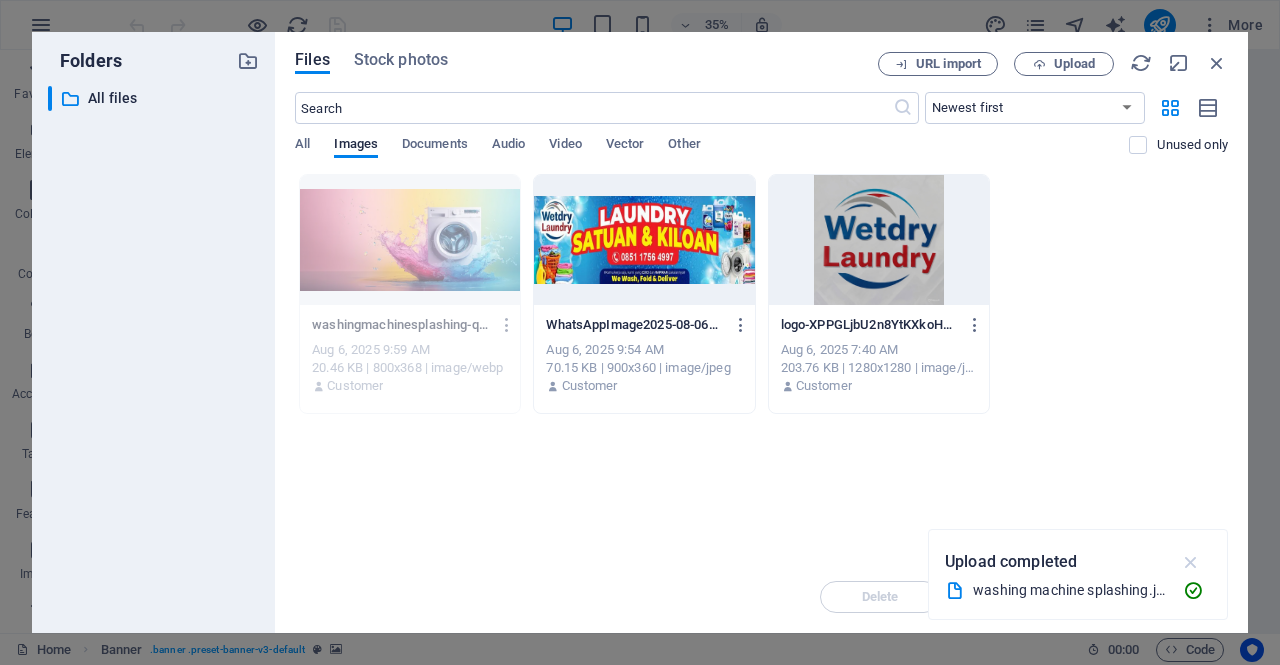 click at bounding box center (1191, 562) 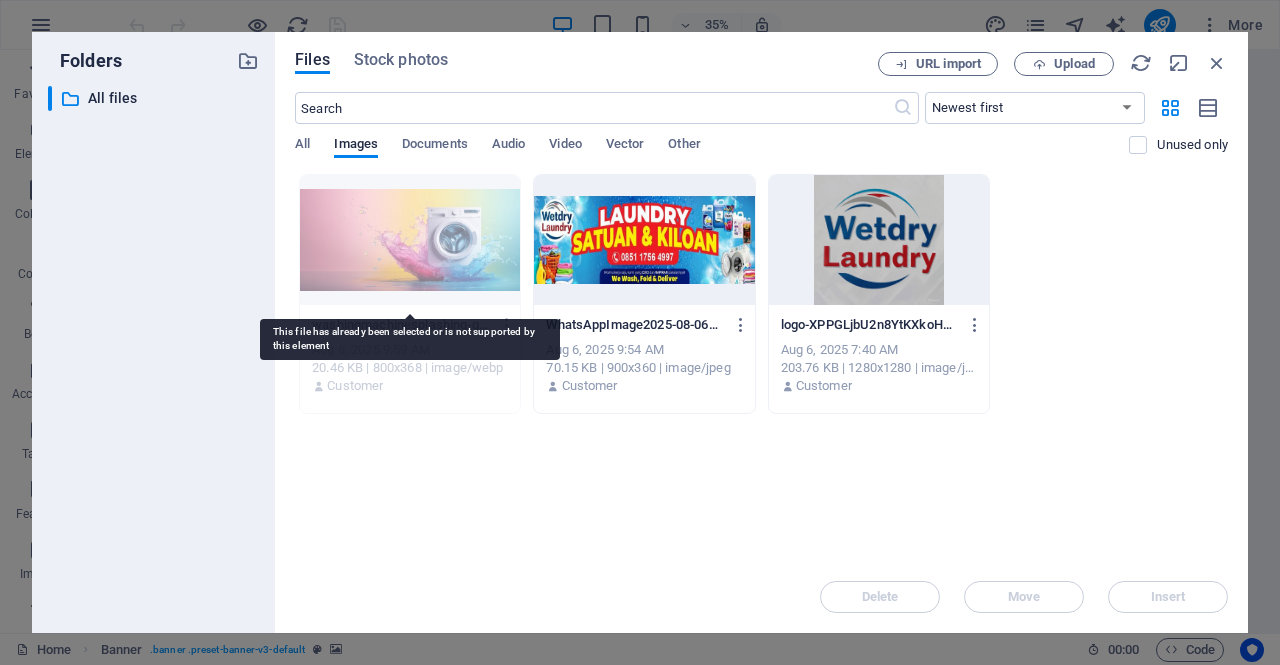 click at bounding box center [410, 240] 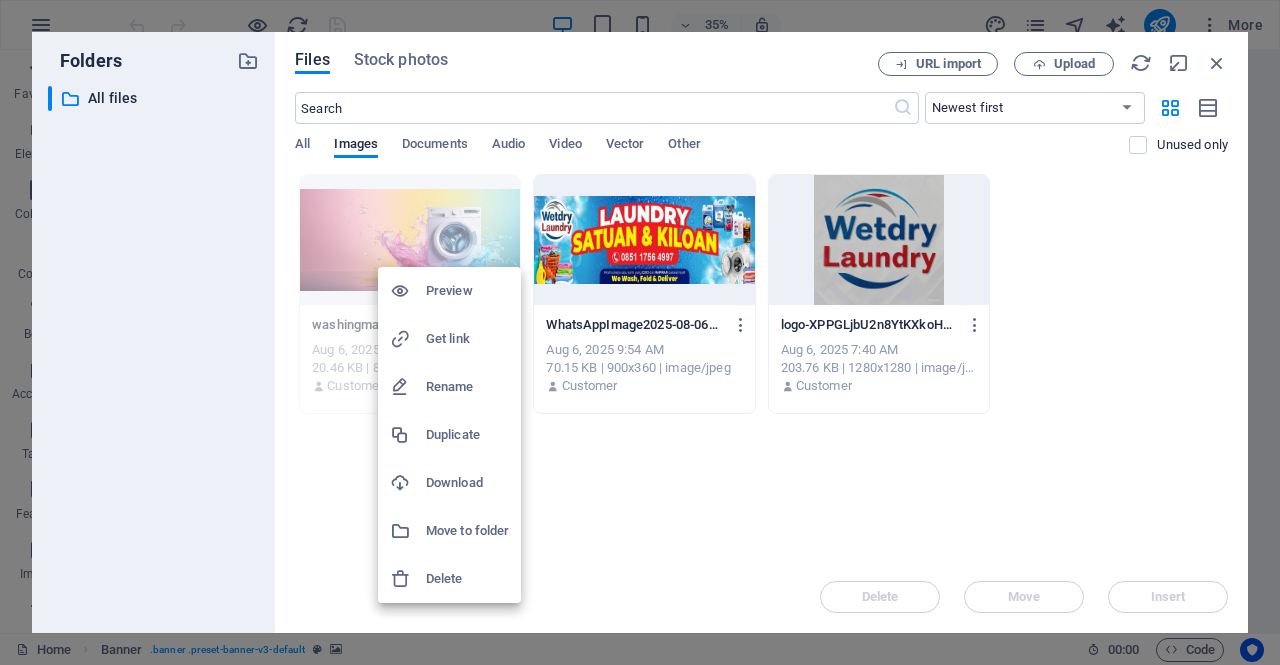 click on "Delete" at bounding box center [467, 579] 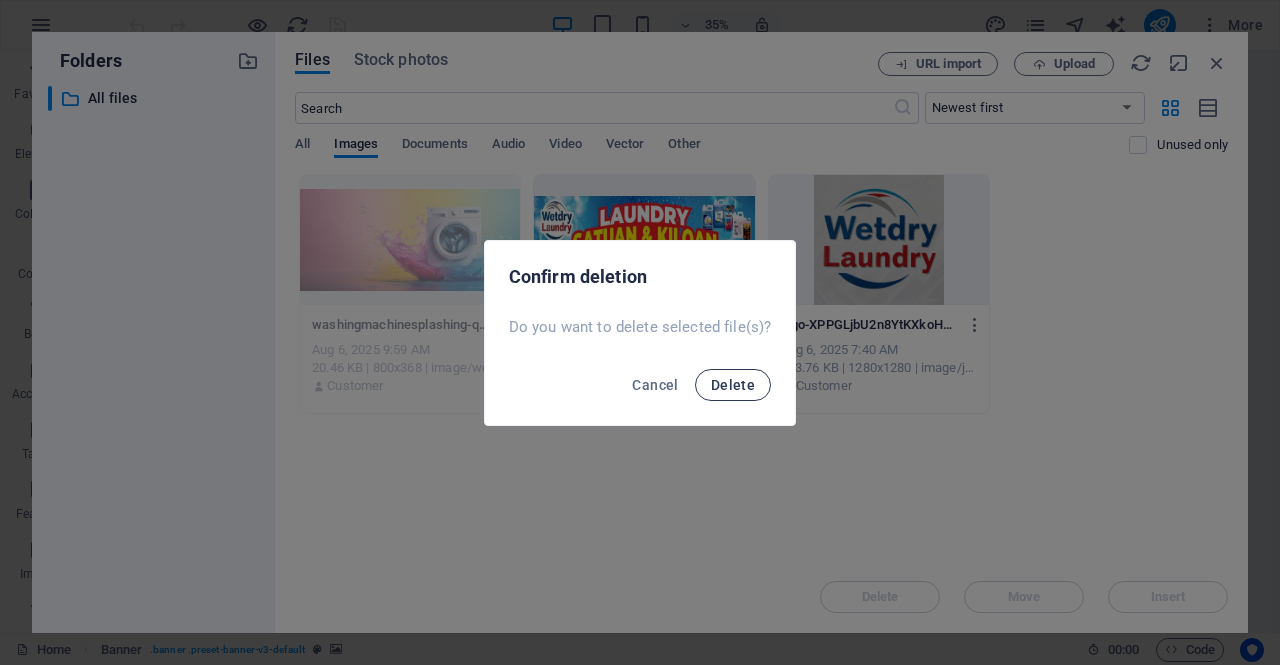 click on "Delete" at bounding box center [733, 385] 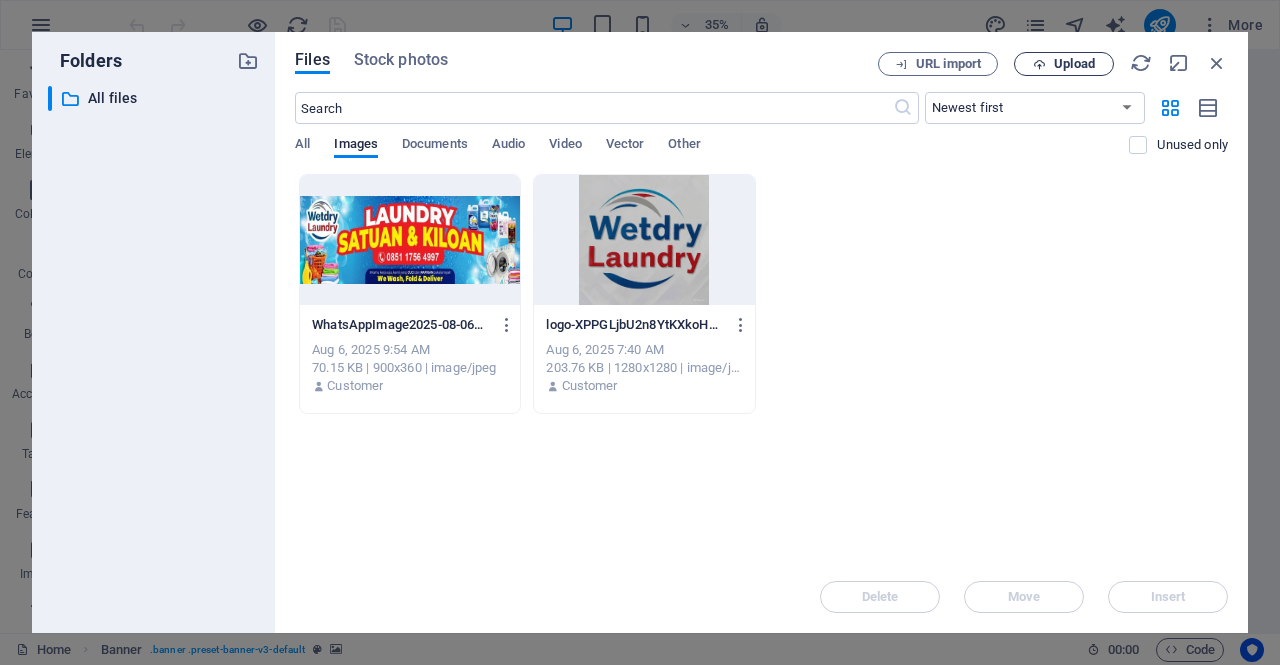 click on "Upload" at bounding box center (1074, 64) 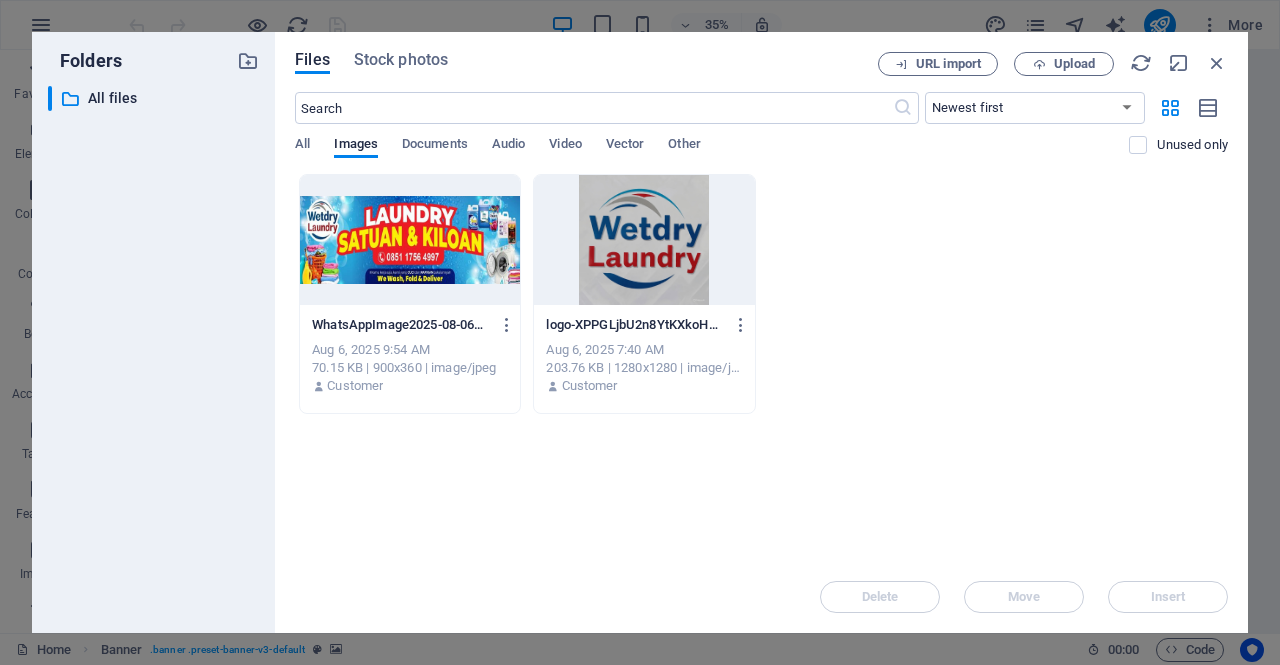 click on "WhatsAppImage2025-08-06at14.10.32-900x360-iflEqFEi4e4PhGkBuIwm7A.jpeg WhatsAppImage2025-08-06at14.10.32-900x360-iflEqFEi4e4PhGkBuIwm7A.jpeg Aug 6, 2025 9:54 AM 70.15 KB | 900x360 | image/jpeg Customer logo-XPPGLjbU2n8YtKXkoH8RPw.jpeg logo-XPPGLjbU2n8YtKXkoH8RPw.jpeg Aug 6, 2025 7:40 AM 203.76 KB | 1280x1280 | image/jpeg Customer" at bounding box center [761, 294] 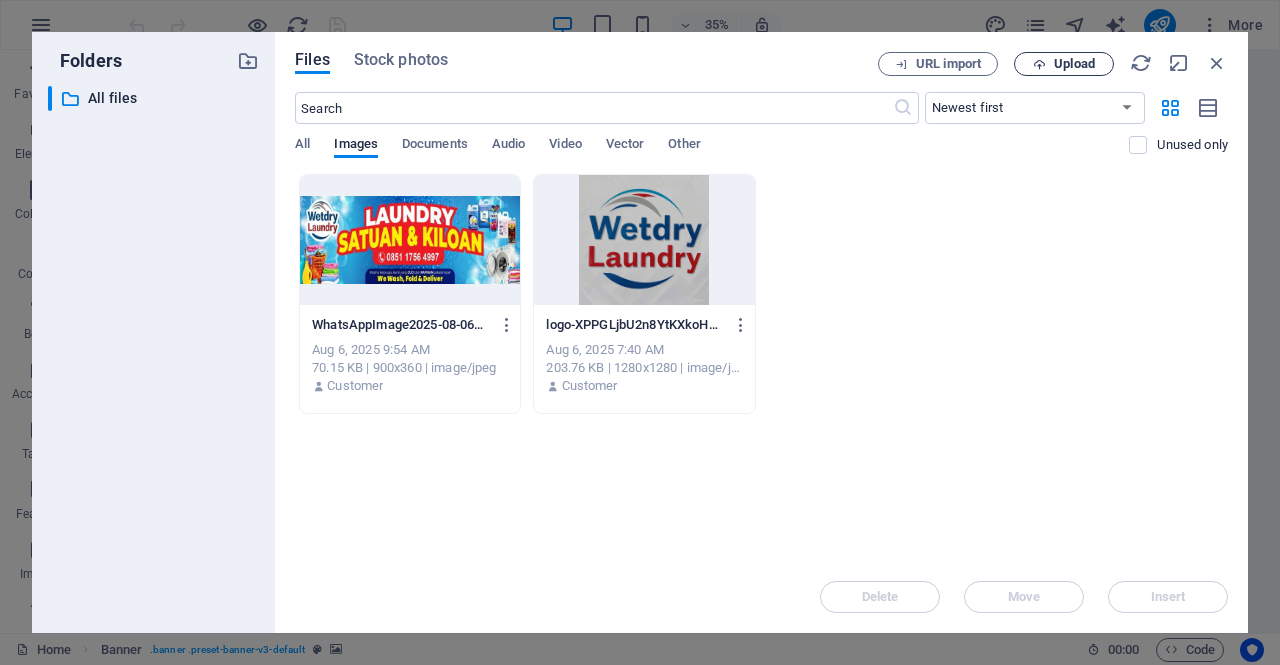 click on "Upload" at bounding box center [1064, 64] 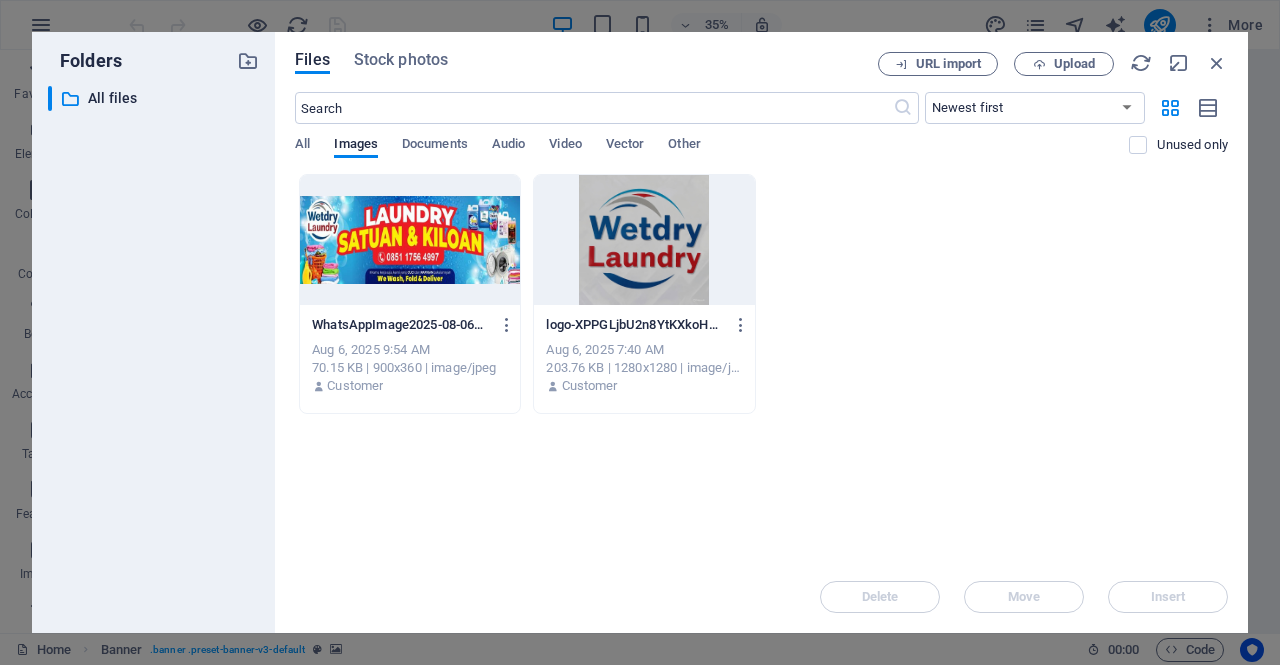 click on "WhatsAppImage2025-08-06at14.10.32-900x360-iflEqFEi4e4PhGkBuIwm7A.jpeg WhatsAppImage2025-08-06at14.10.32-900x360-iflEqFEi4e4PhGkBuIwm7A.jpeg Aug 6, 2025 9:54 AM 70.15 KB | 900x360 | image/jpeg Customer logo-XPPGLjbU2n8YtKXkoH8RPw.jpeg logo-XPPGLjbU2n8YtKXkoH8RPw.jpeg Aug 6, 2025 7:40 AM 203.76 KB | 1280x1280 | image/jpeg Customer" at bounding box center (761, 294) 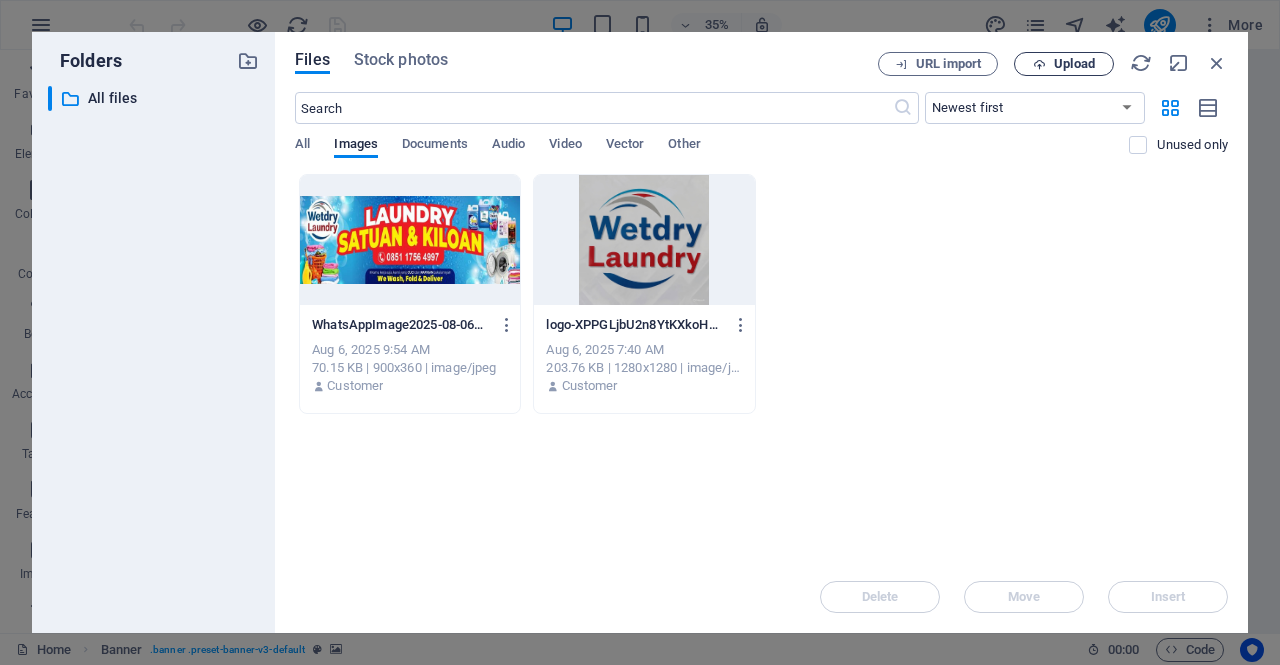 click on "Upload" at bounding box center [1064, 64] 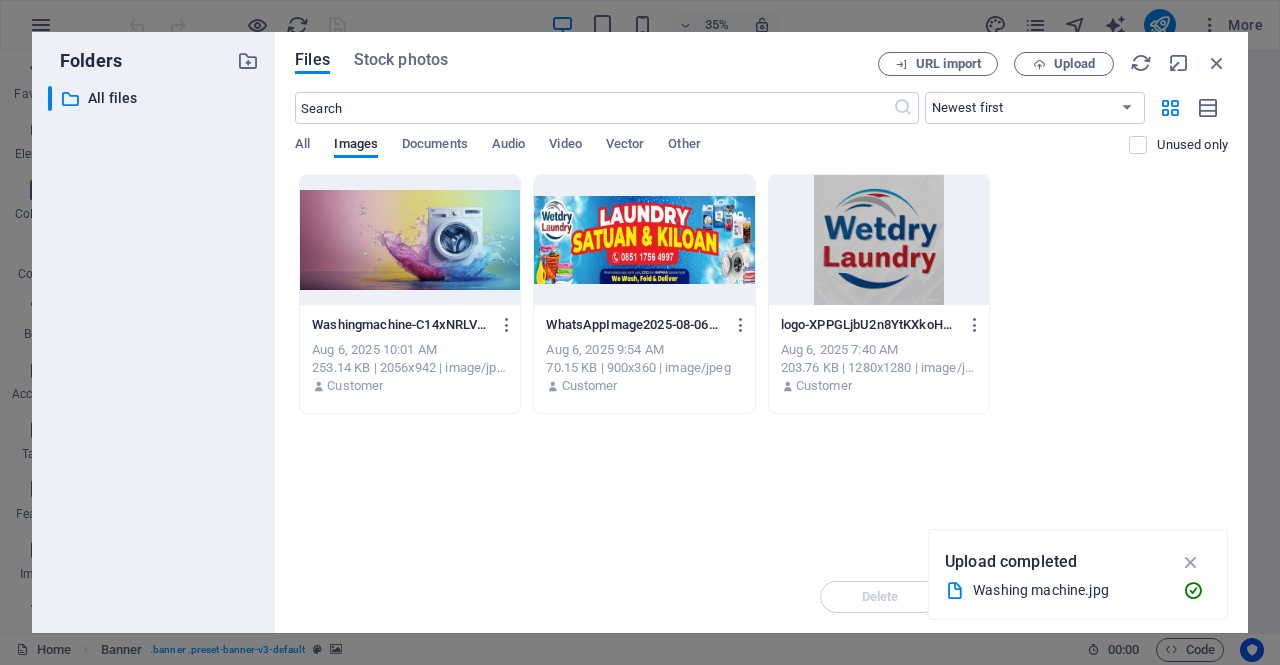 click at bounding box center (410, 240) 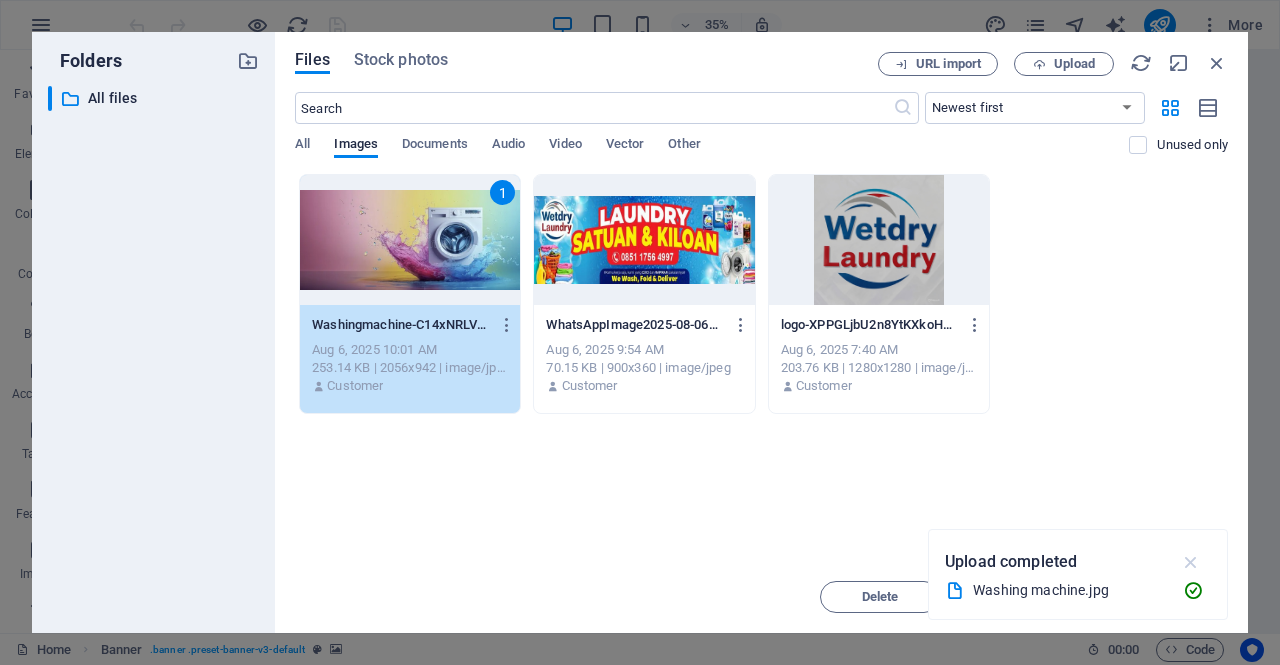 click at bounding box center [1191, 562] 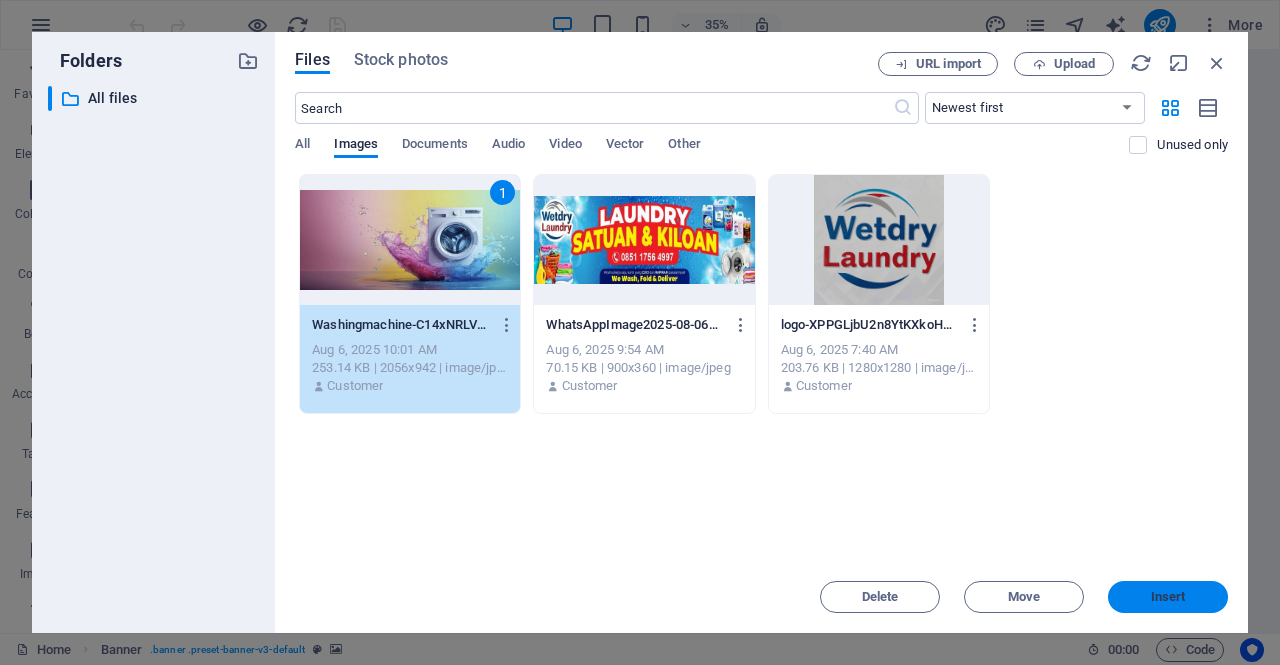 click on "Insert" at bounding box center [1168, 597] 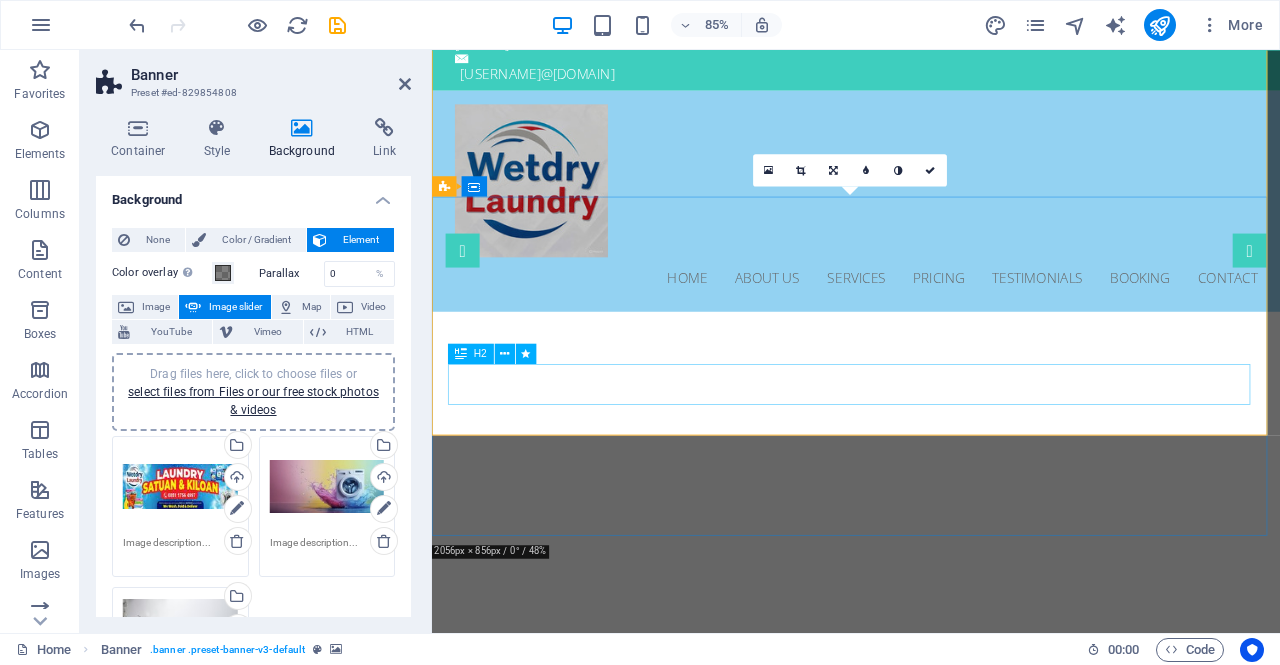 scroll, scrollTop: 104, scrollLeft: 0, axis: vertical 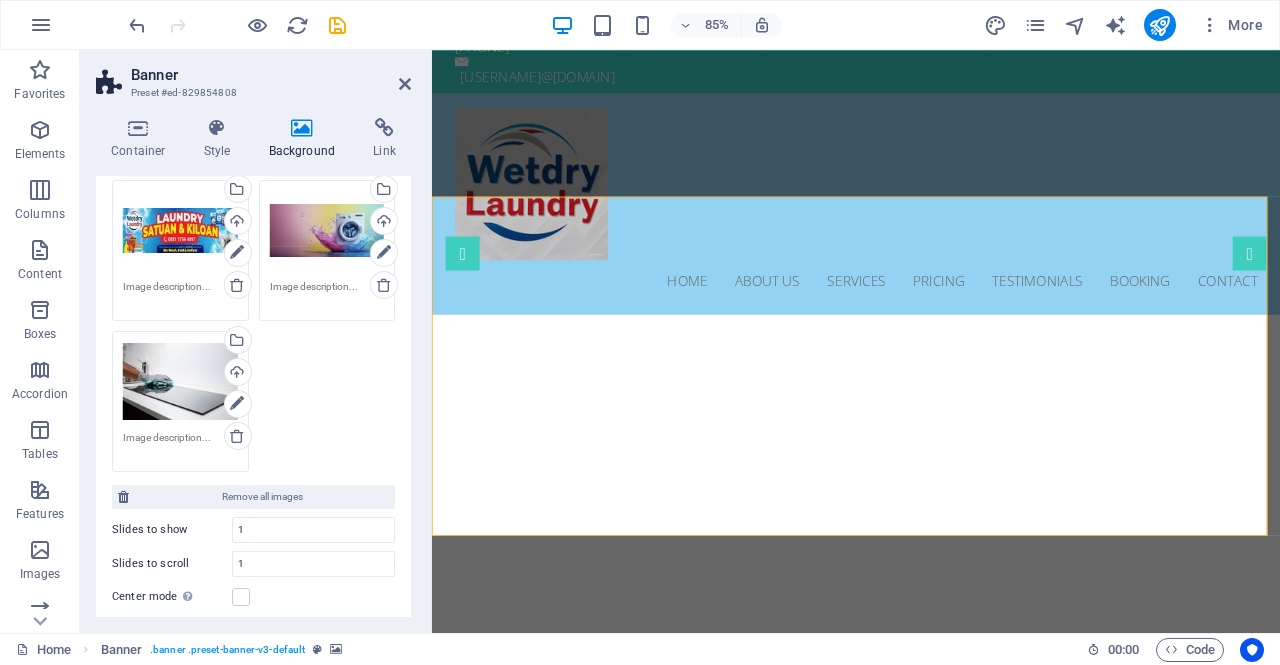 click on "Drag files here, click to choose files or select files from Files or our free stock photos & videos" at bounding box center [180, 382] 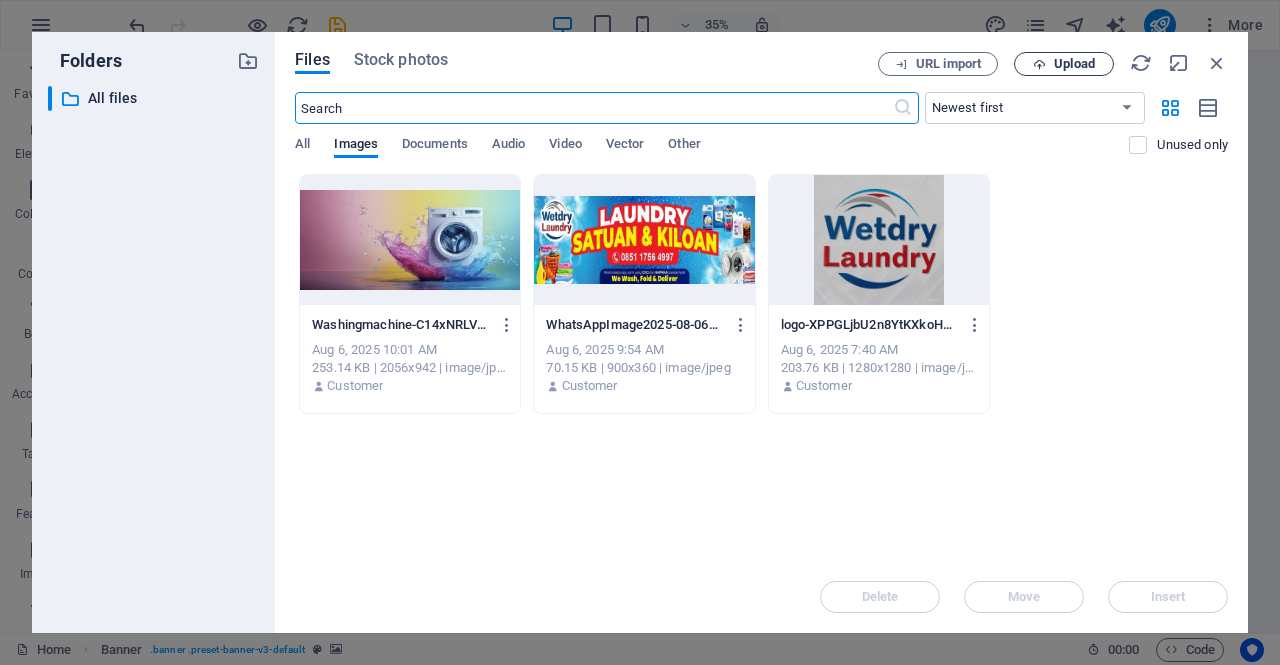 click on "Upload" at bounding box center [1074, 64] 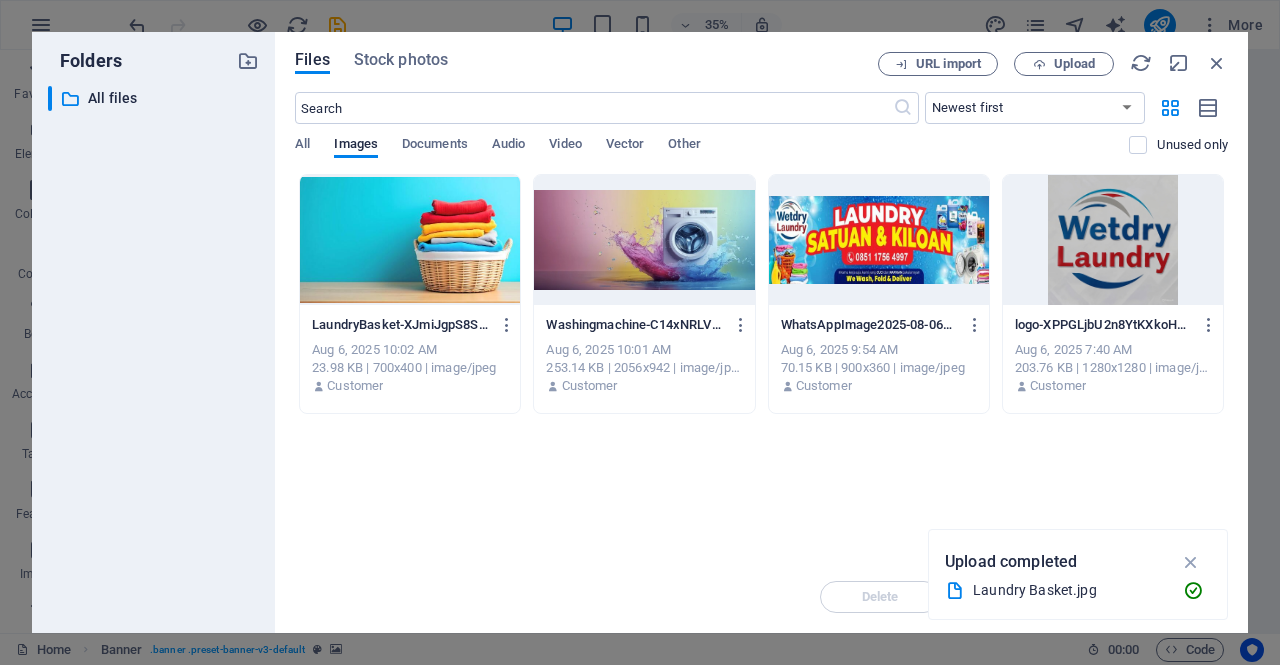 click at bounding box center (410, 240) 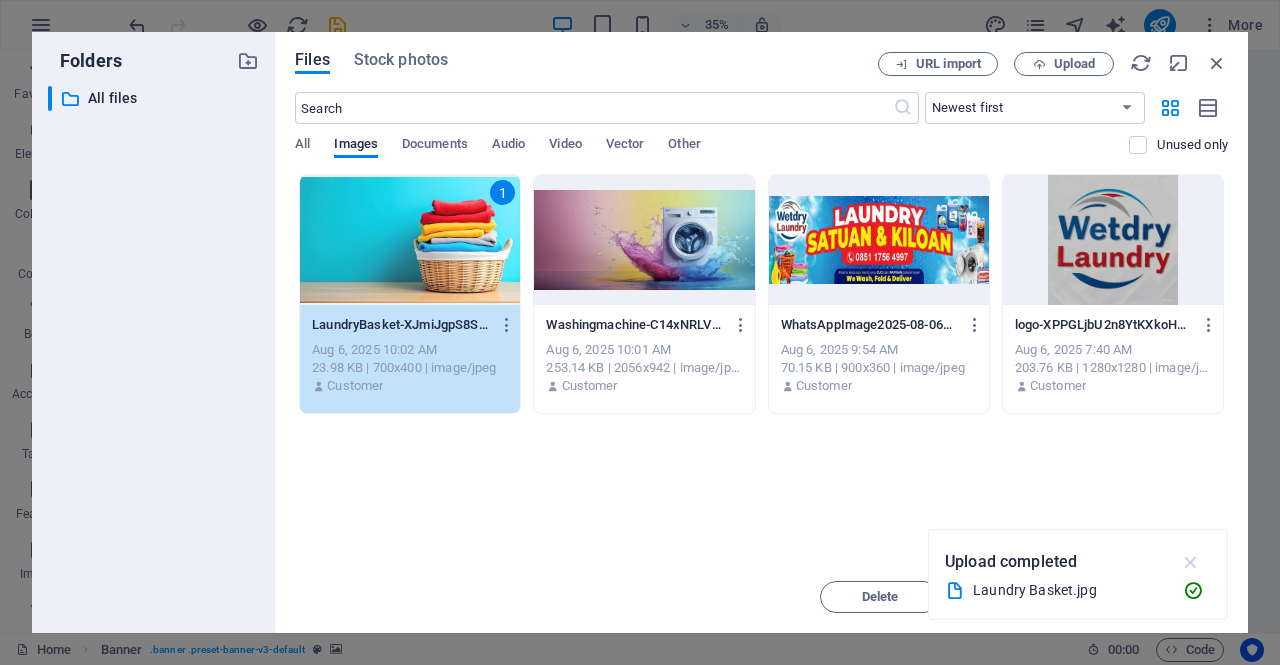 click at bounding box center [1191, 562] 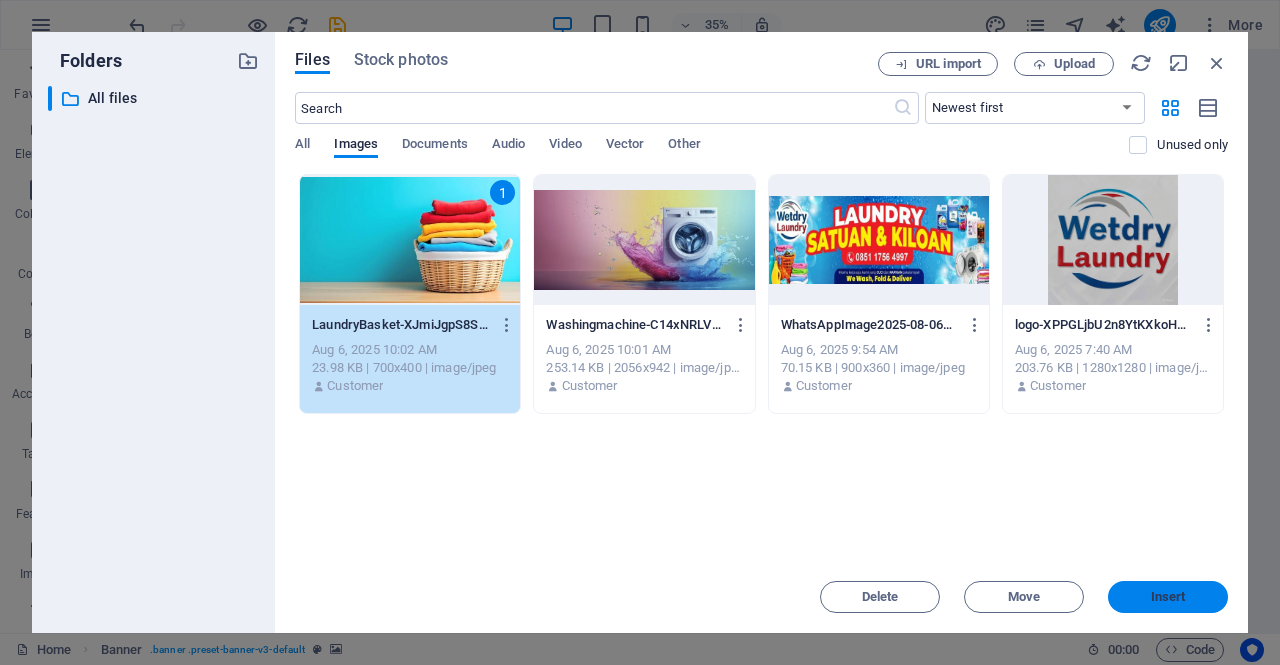 click on "Insert" at bounding box center (1168, 597) 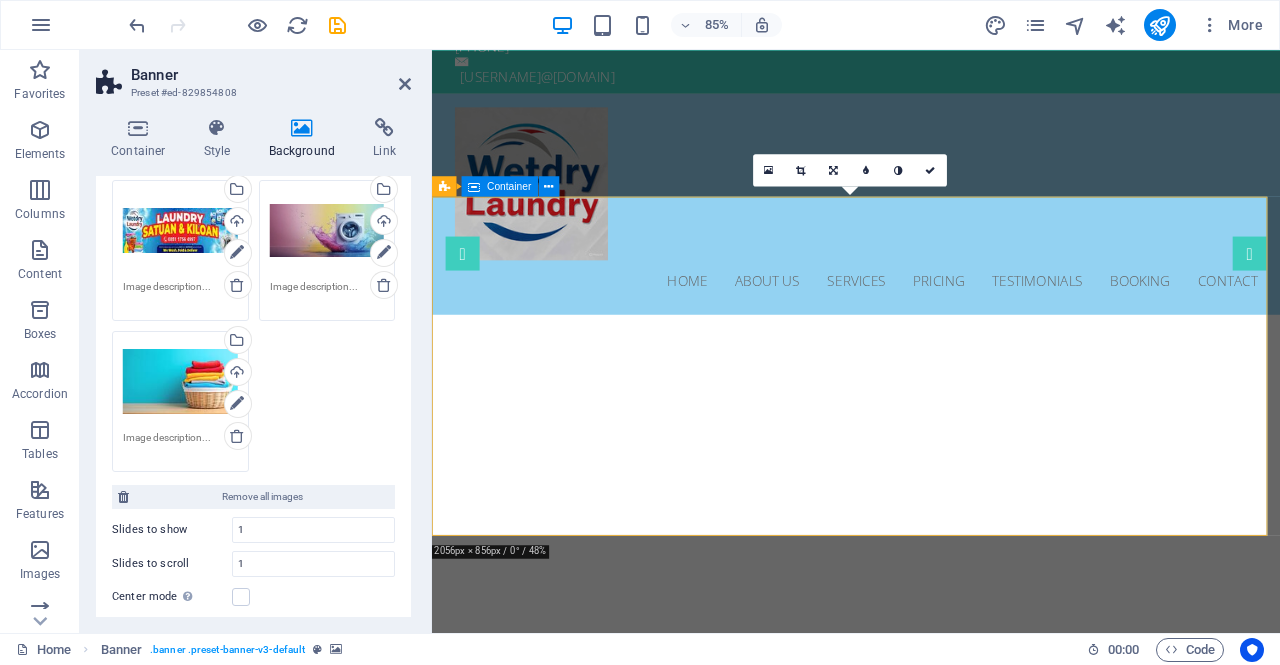 click on "Professional. Affordable. Reliable.  Solusi Laundry Terbaik untuk Anda!" at bounding box center [931, 910] 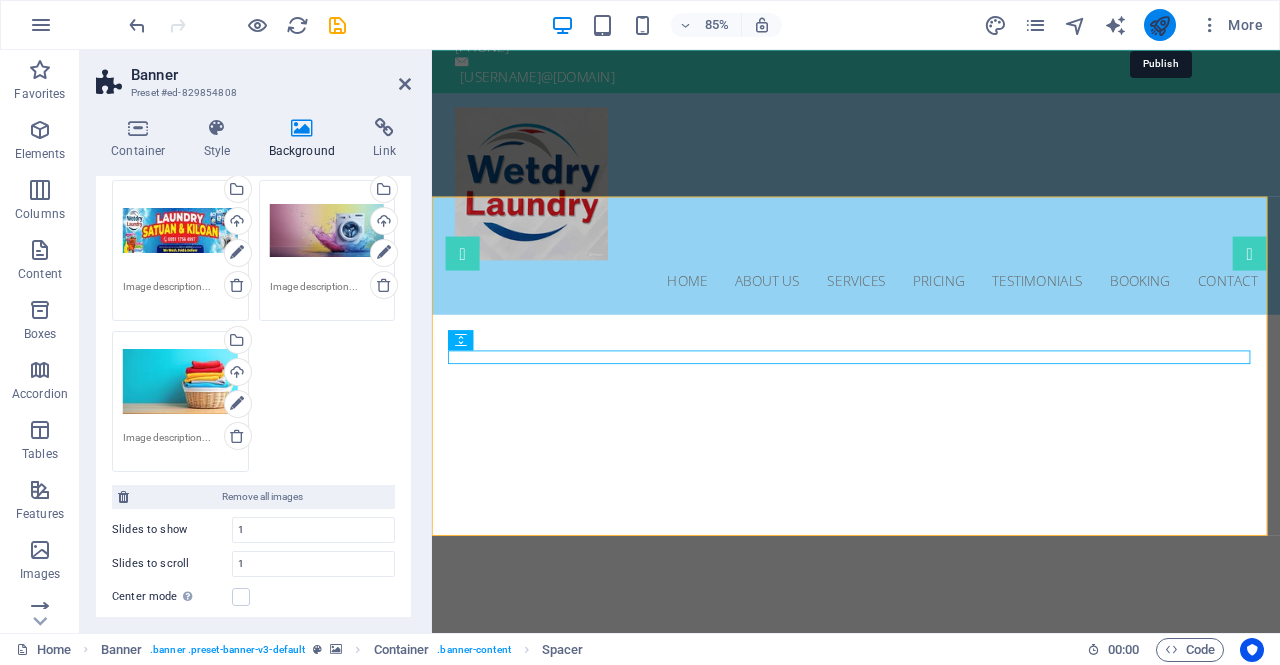 click at bounding box center (1159, 25) 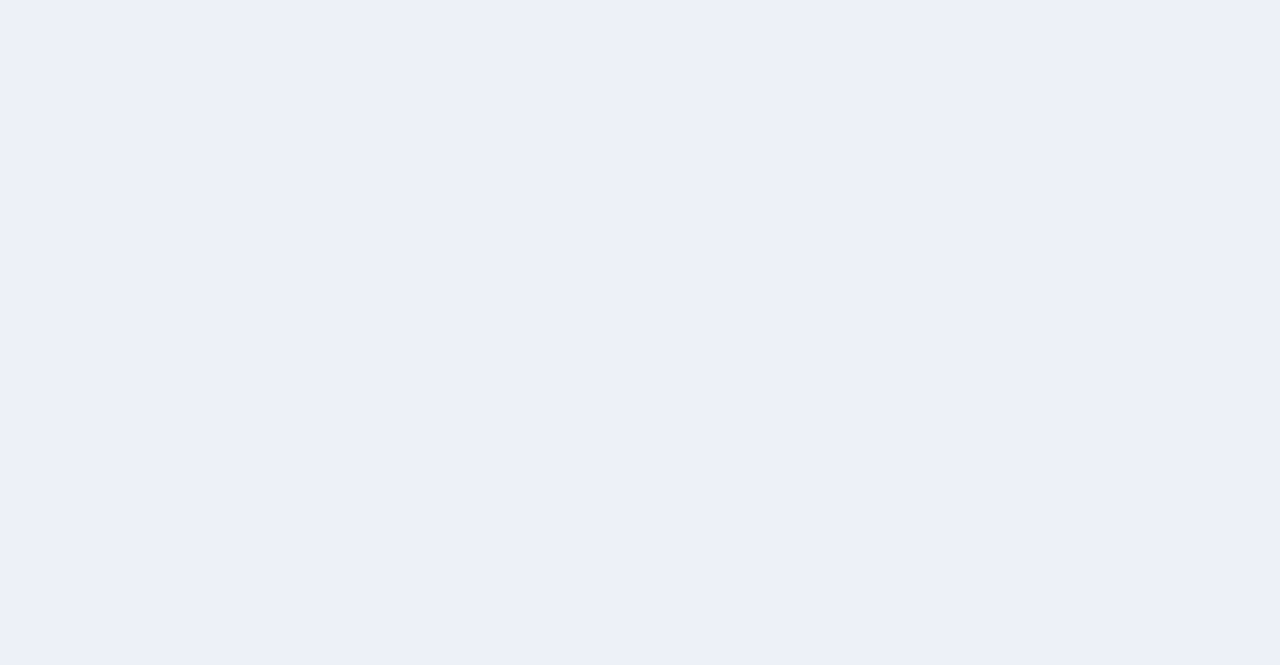 scroll, scrollTop: 0, scrollLeft: 0, axis: both 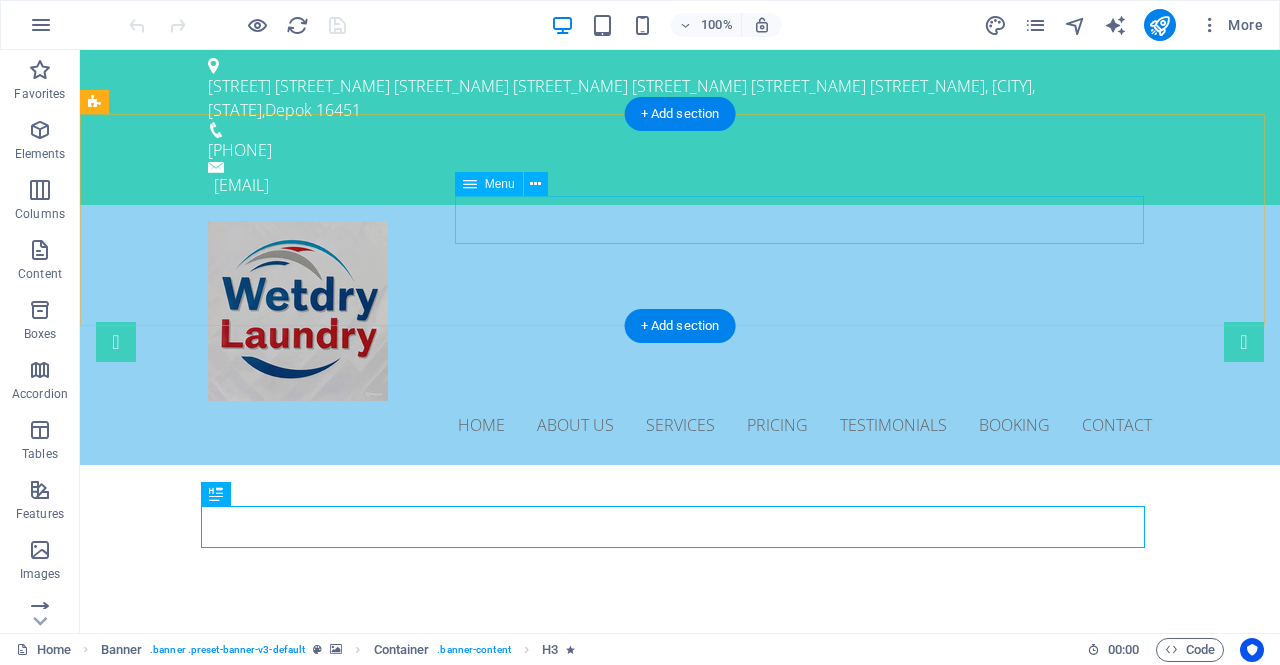 click on "Home About us Services Pricing Testimonials Booking Contact" at bounding box center [680, 425] 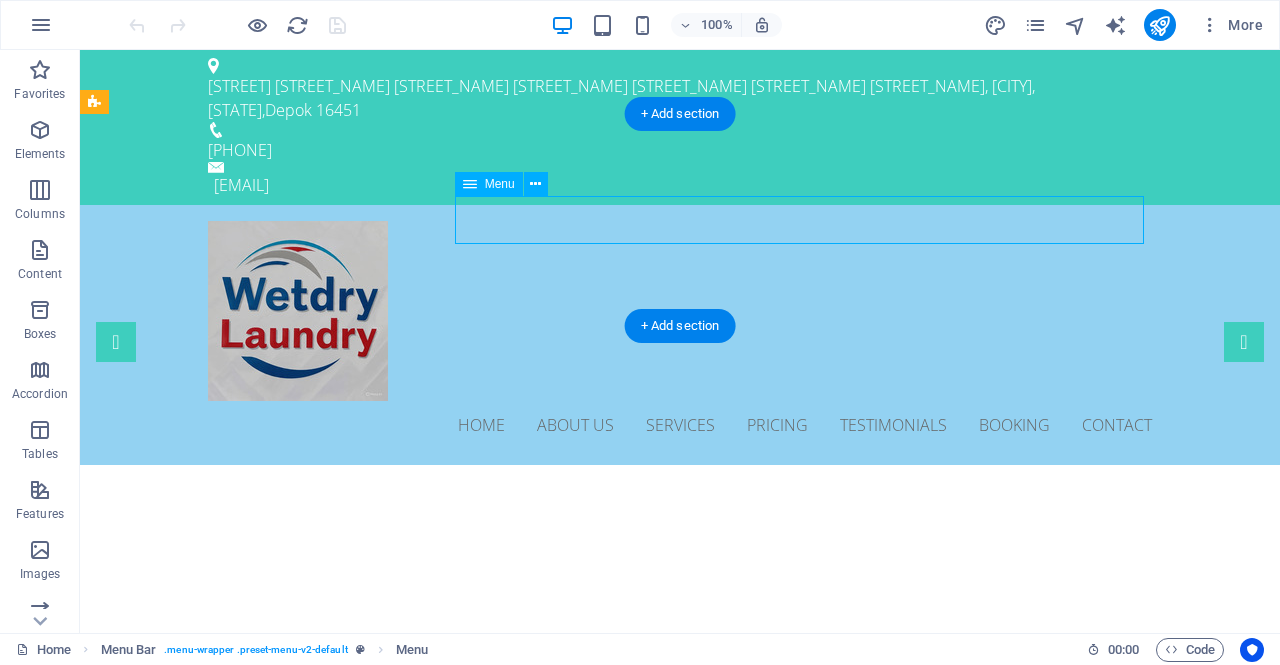 click on "Home About us Services Pricing Testimonials Booking Contact" at bounding box center (680, 425) 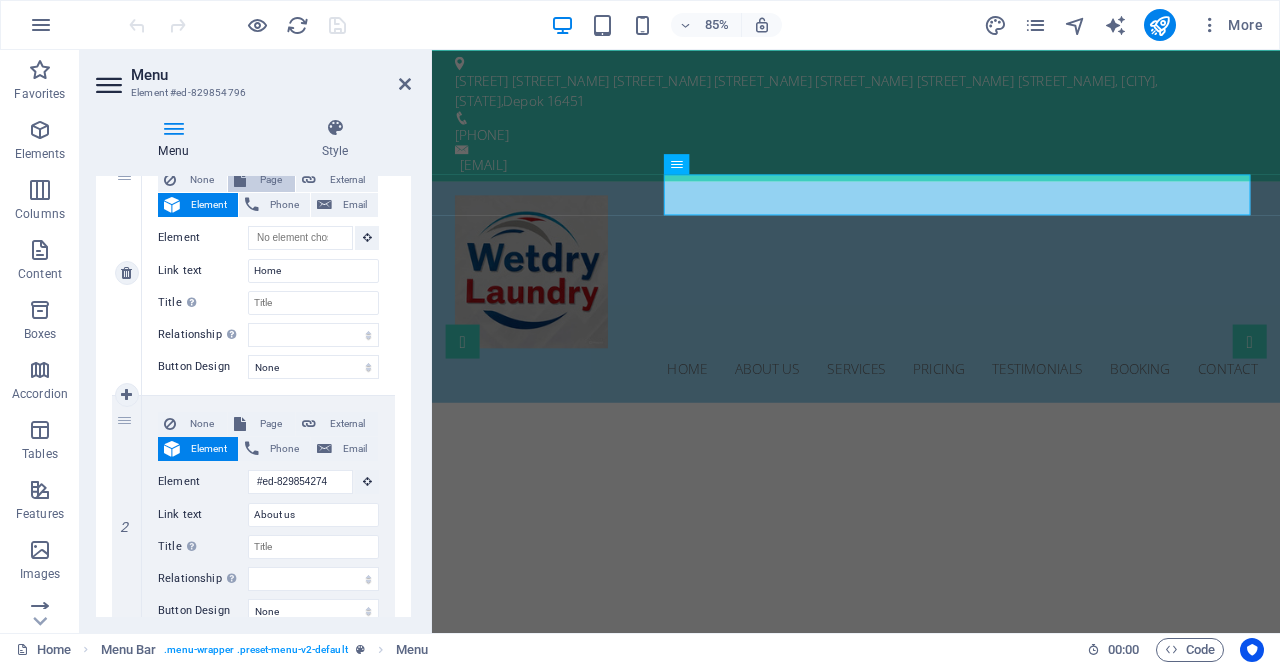 scroll, scrollTop: 271, scrollLeft: 0, axis: vertical 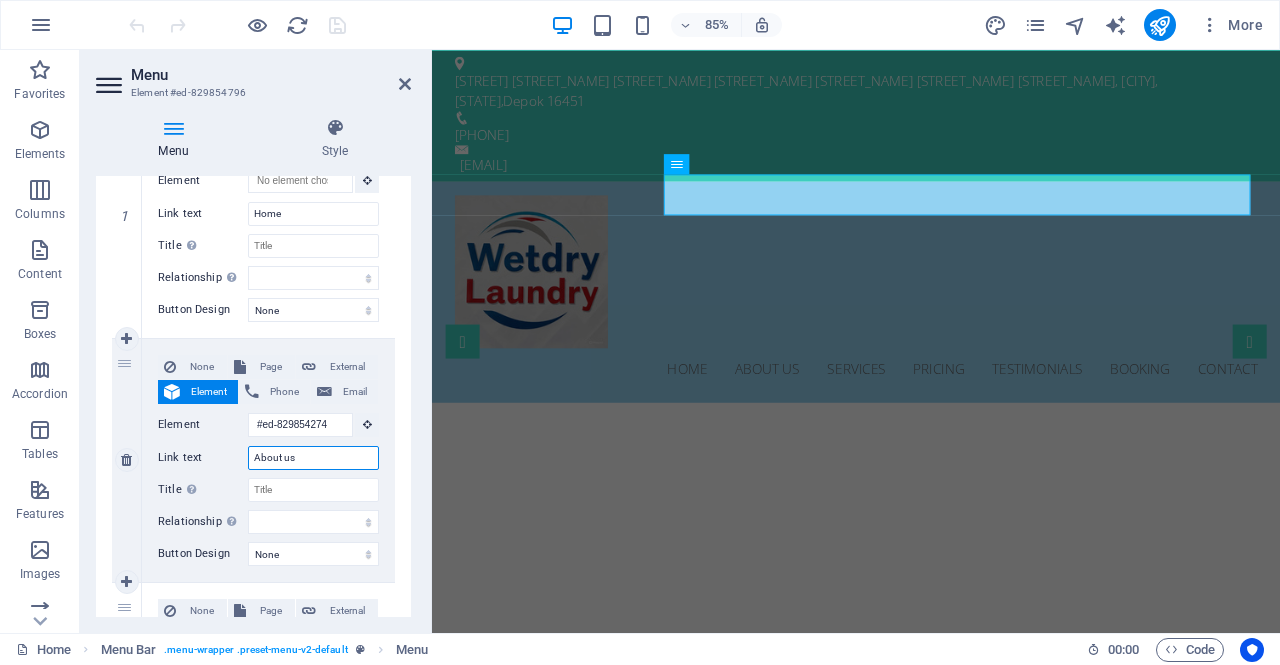 click on "About us" at bounding box center (313, 458) 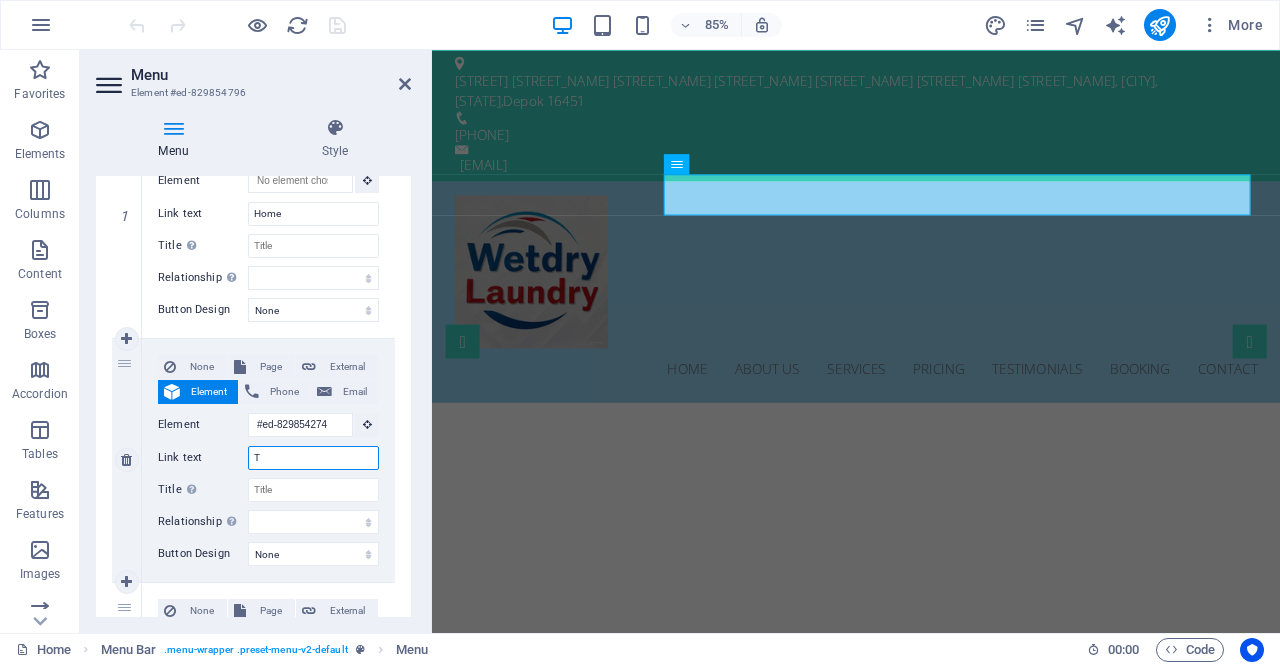type on "Te" 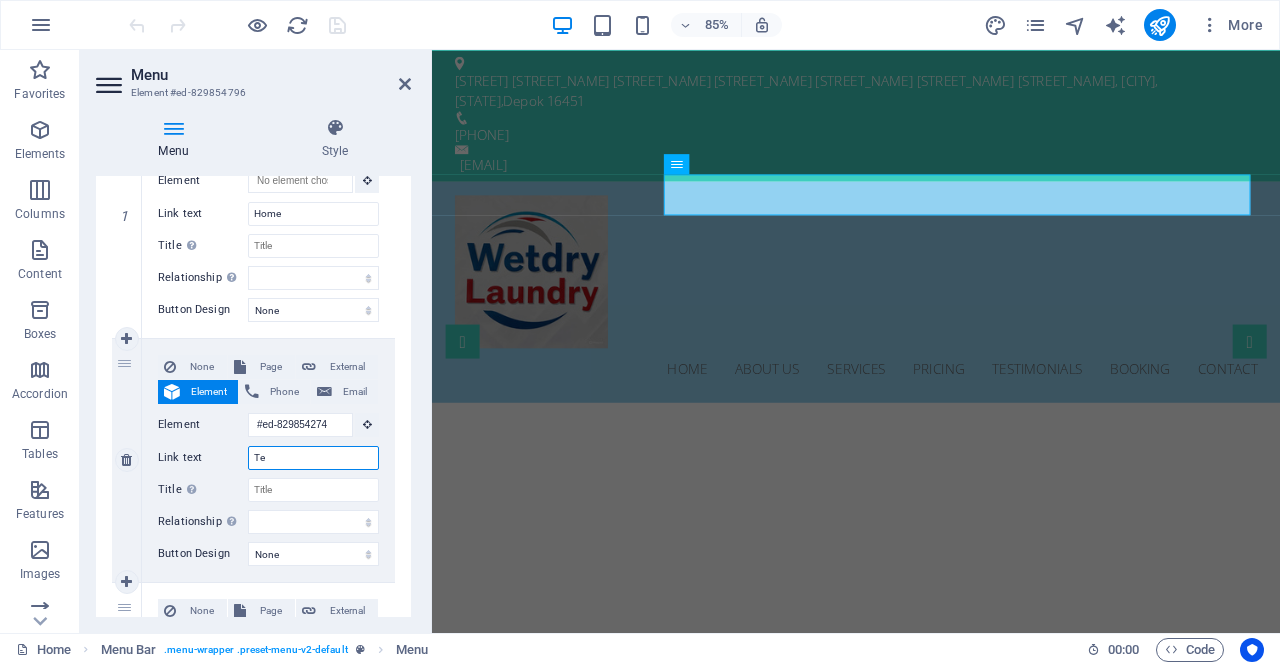 select 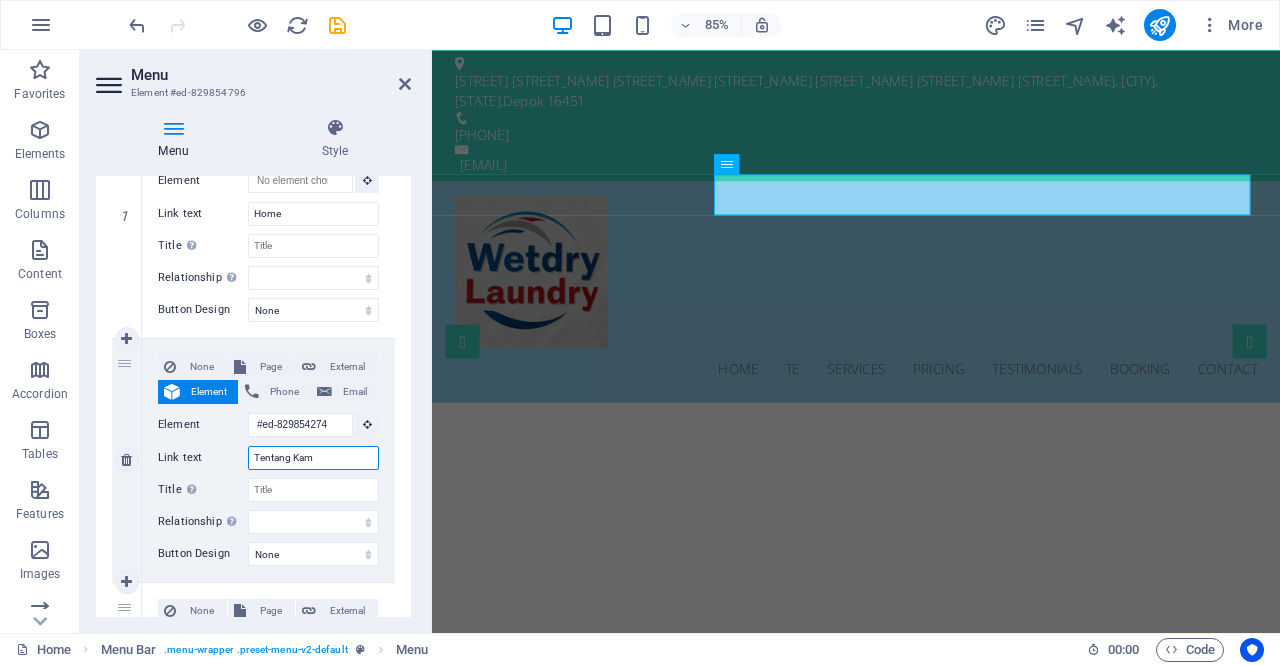 type on "Tentang Kami" 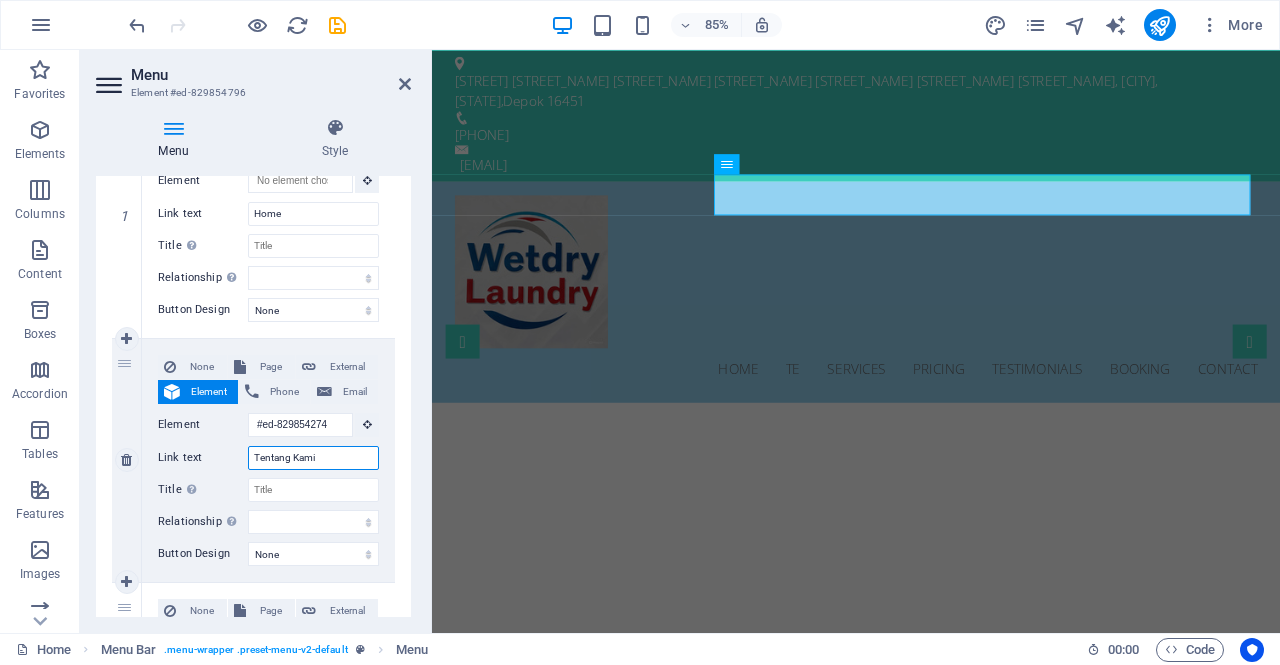 select 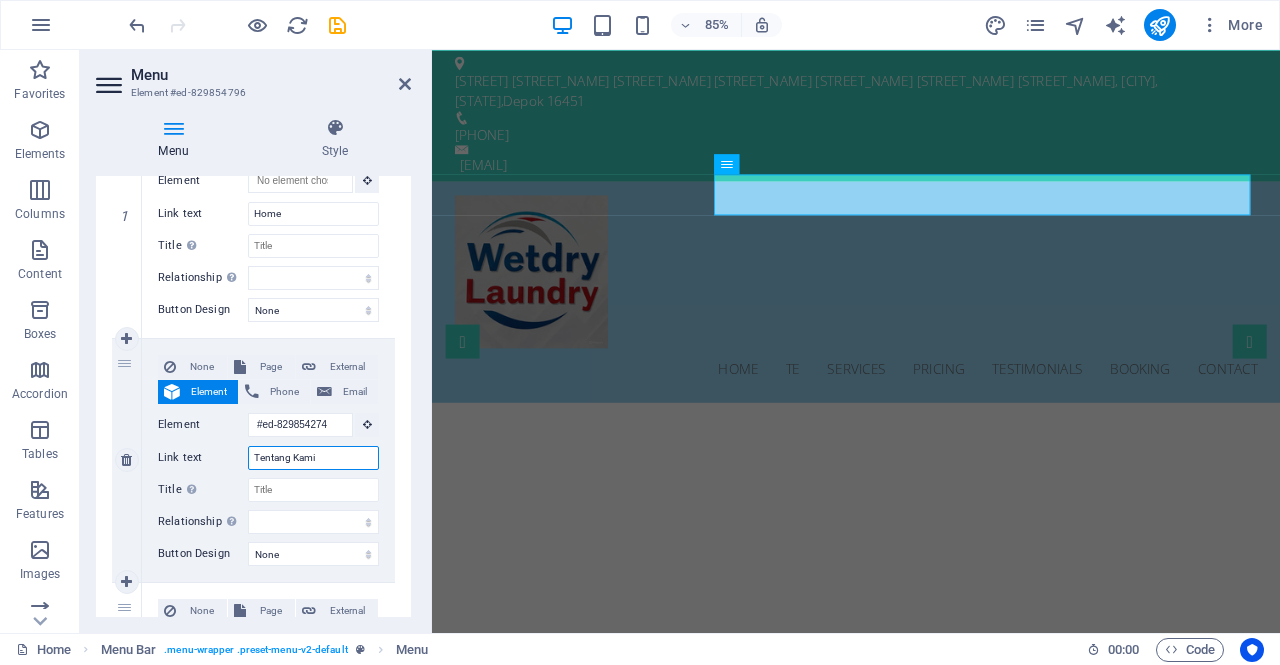 select 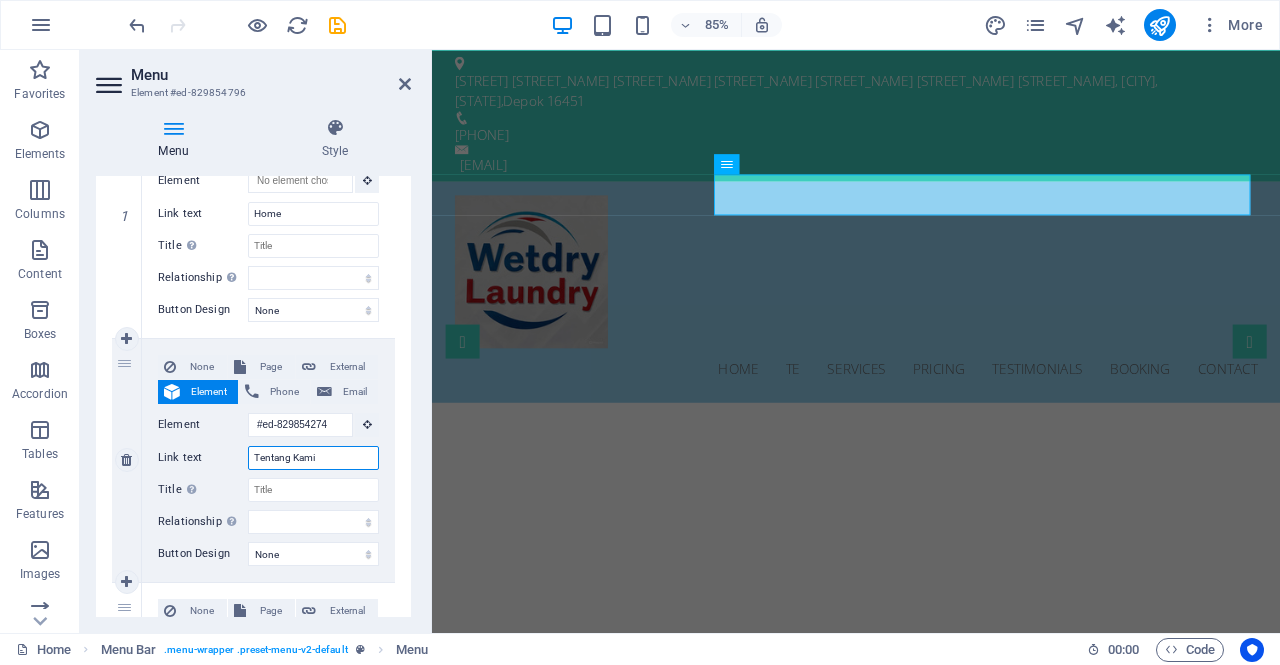 select 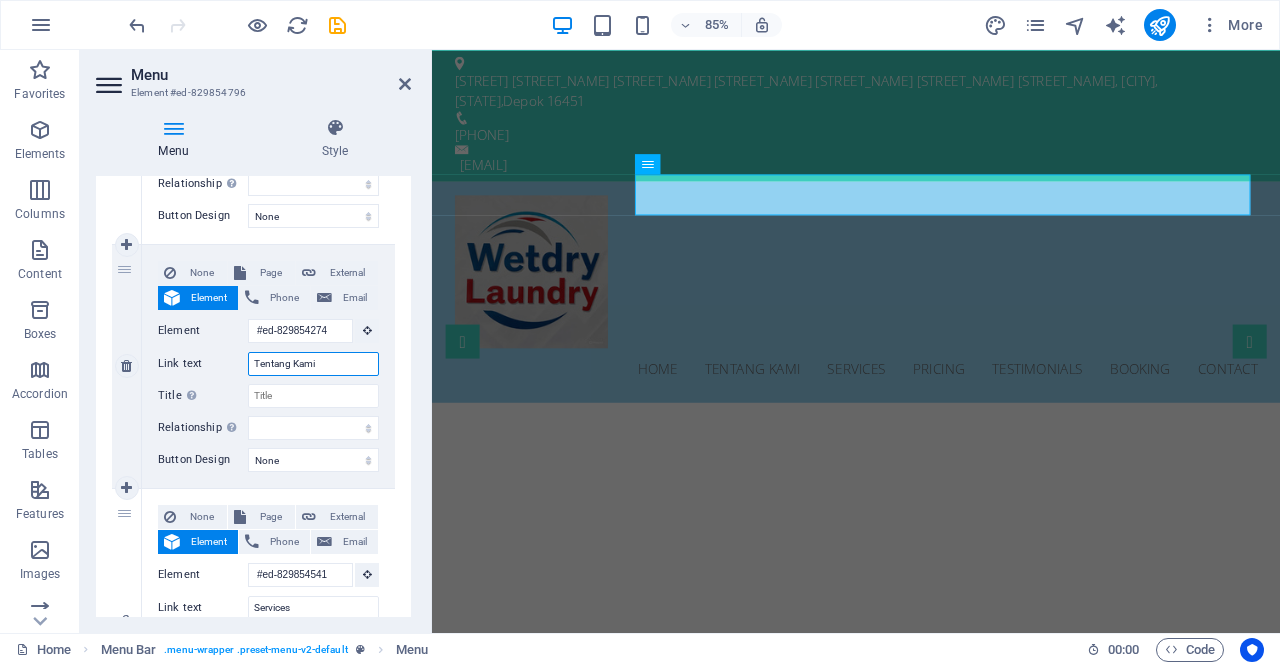 scroll, scrollTop: 529, scrollLeft: 0, axis: vertical 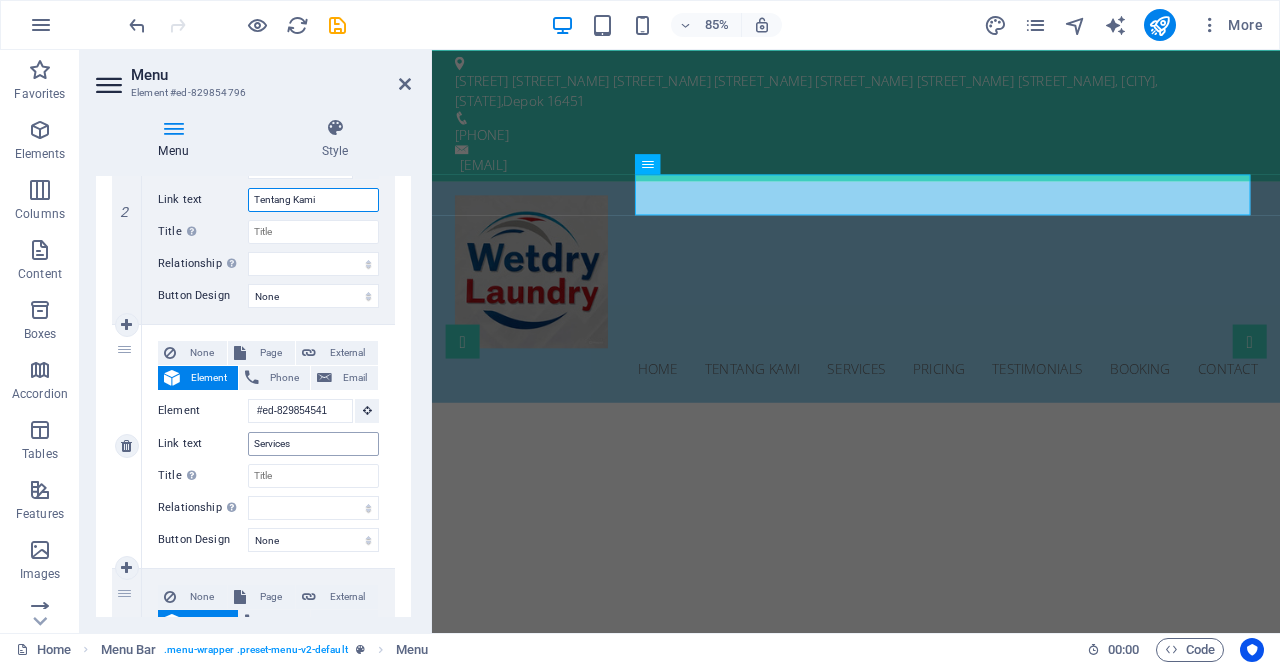 type on "Tentang Kami" 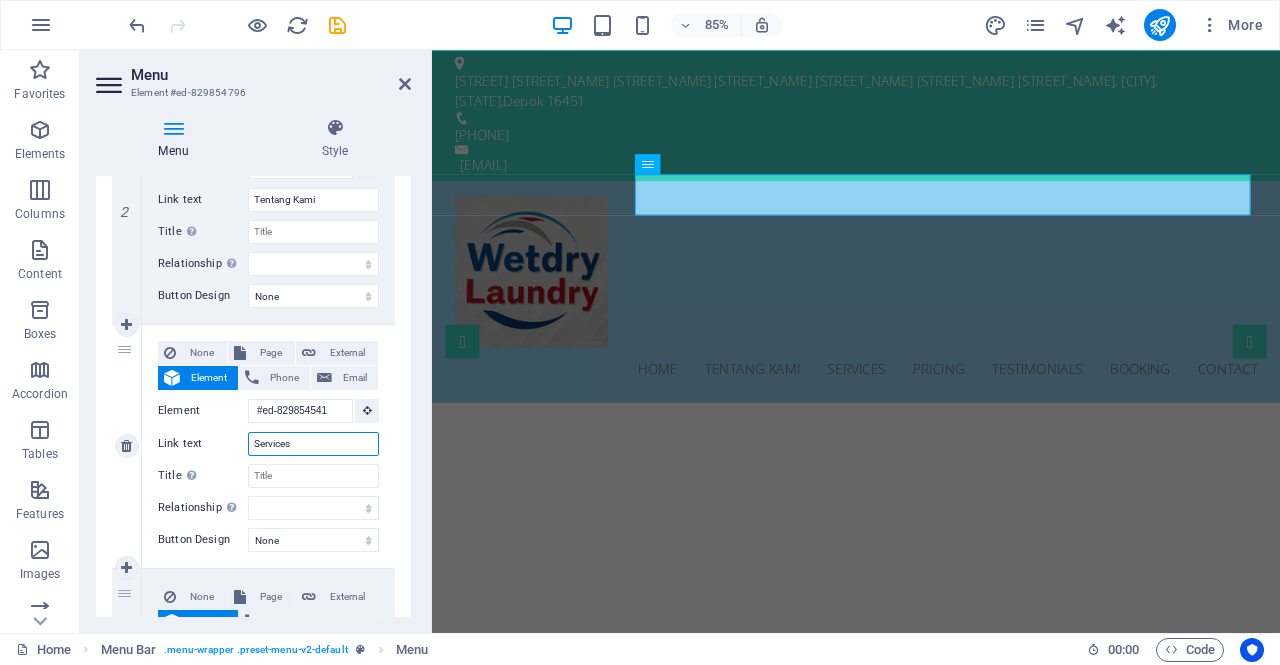 click on "Services" at bounding box center [313, 444] 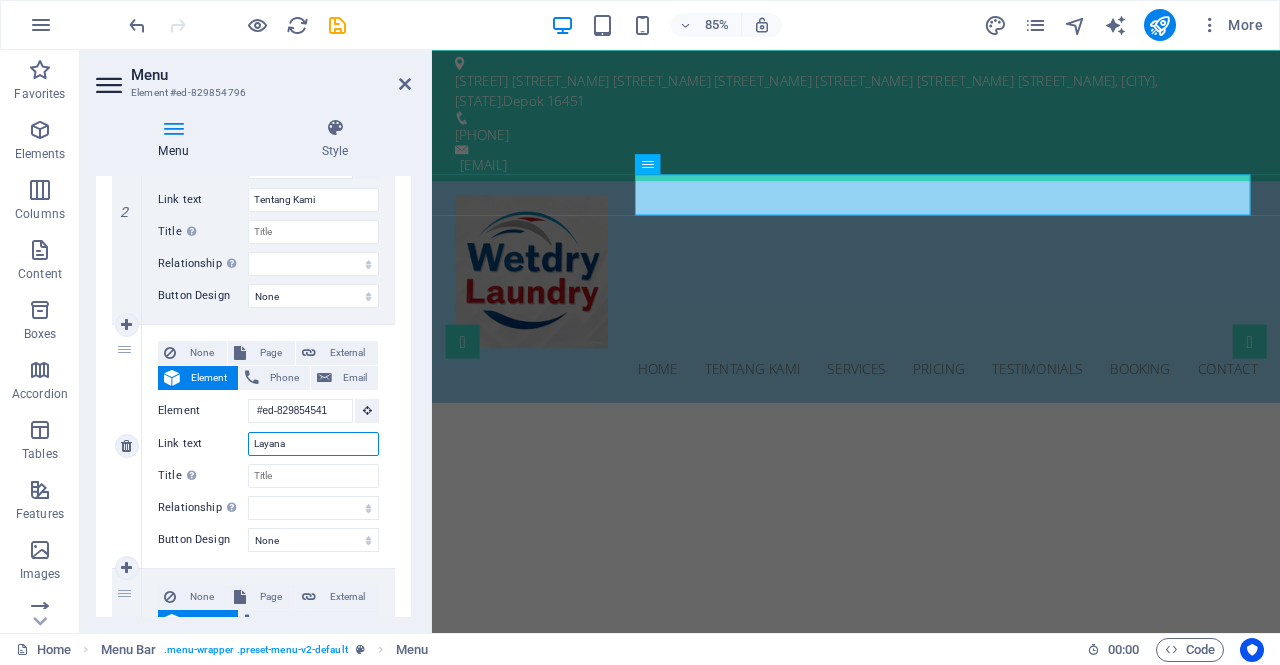 type on "Layanan" 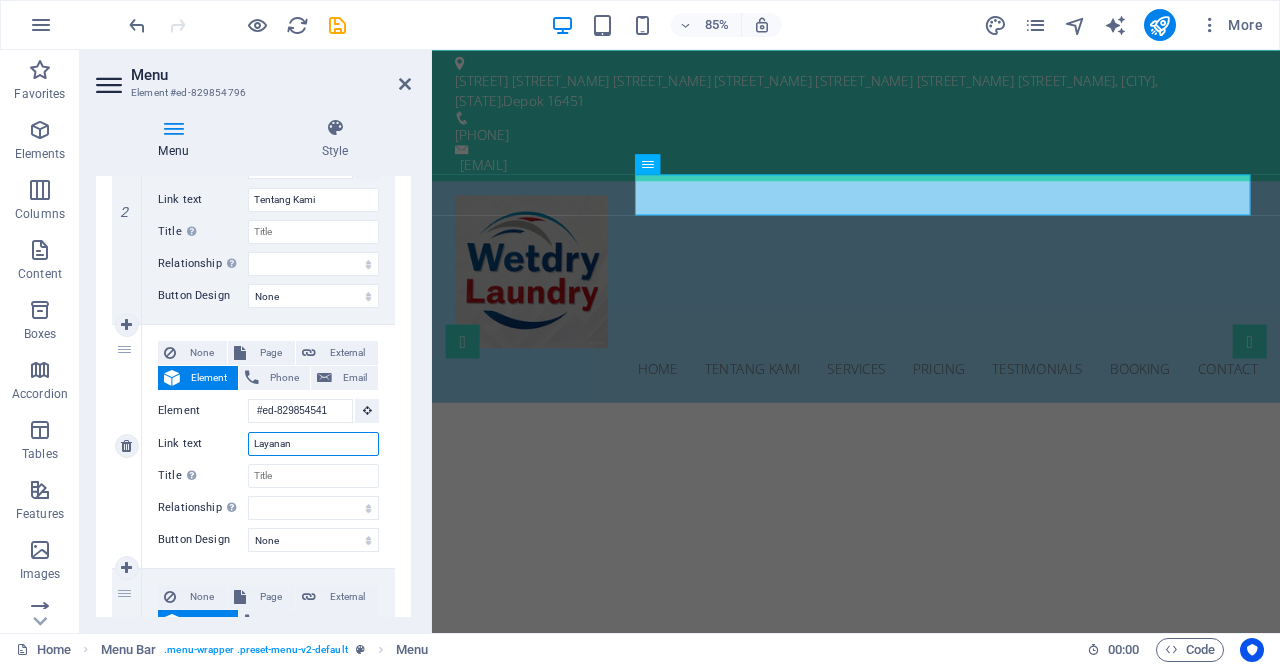 select 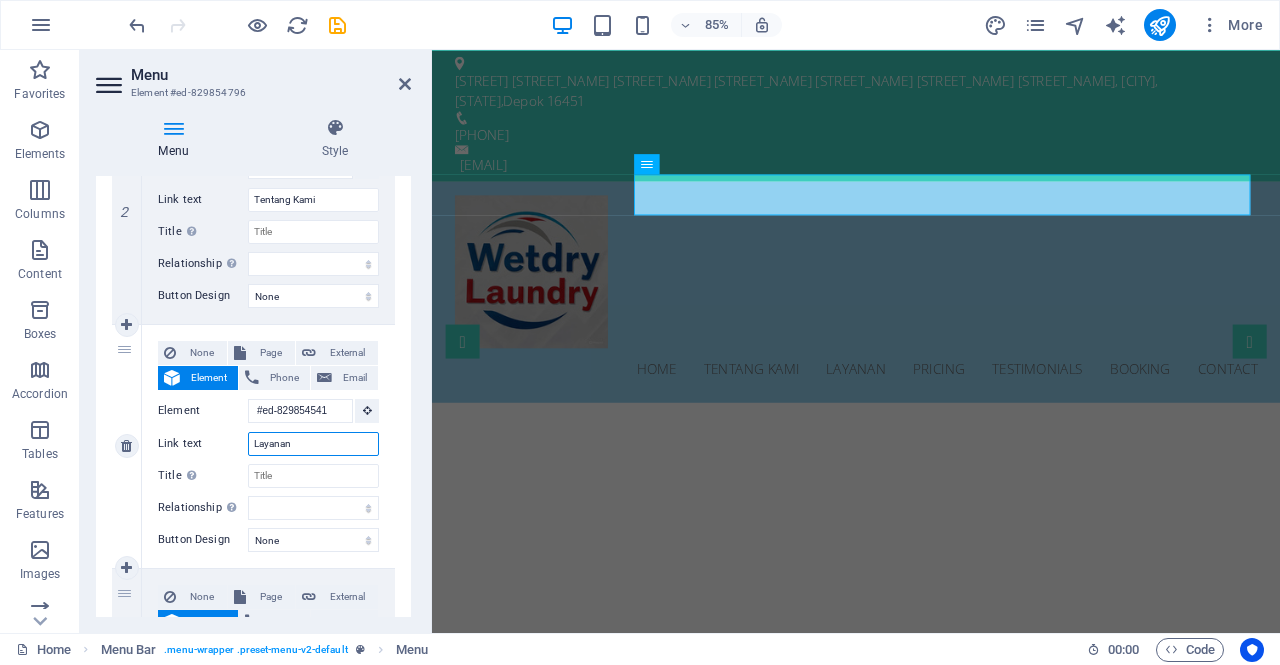 type on "J" 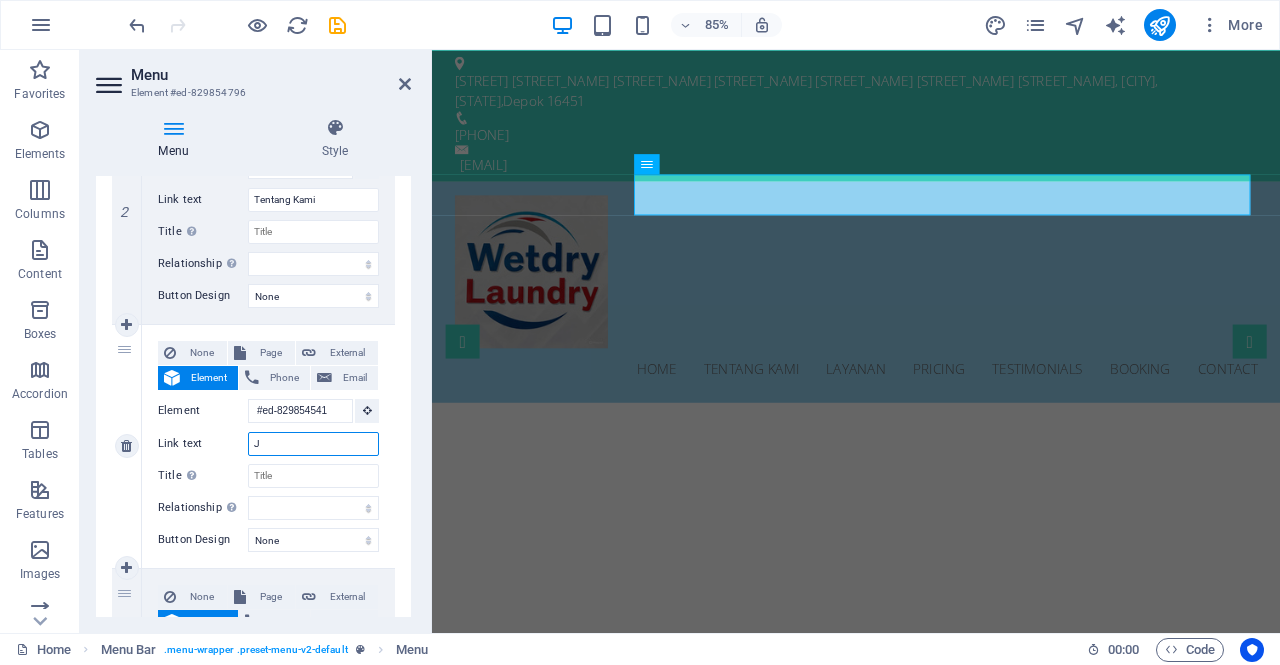 select 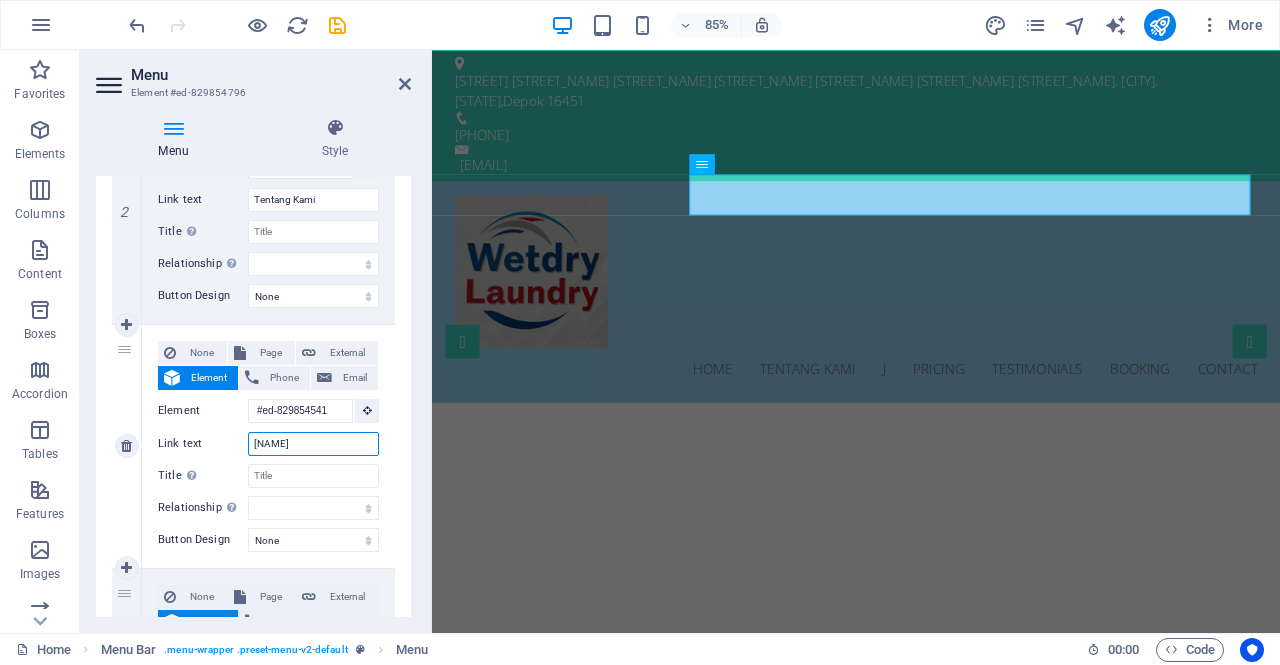 type on "Jensi" 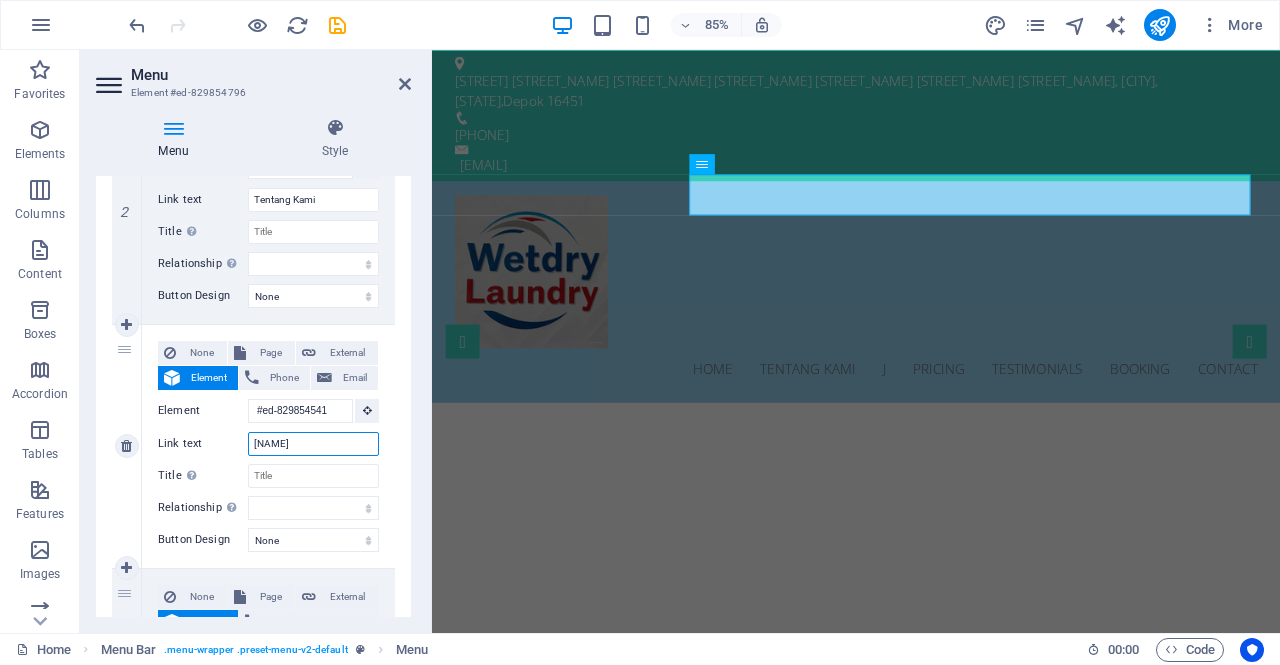 select 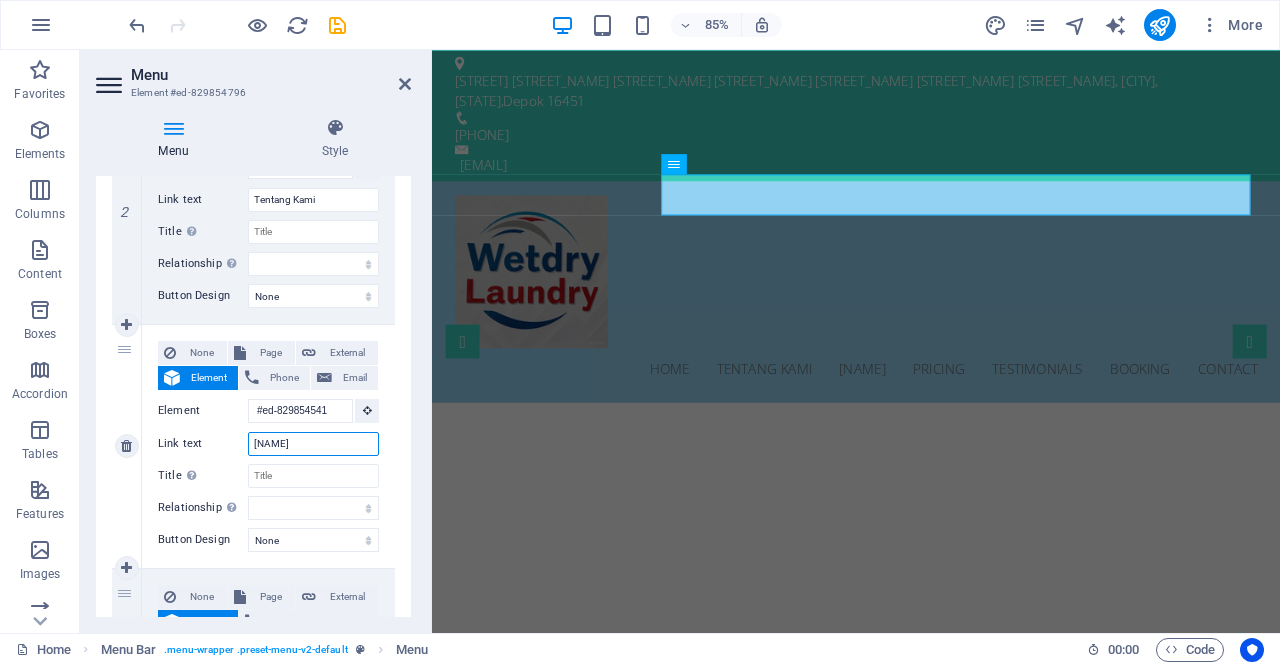 type on "a" 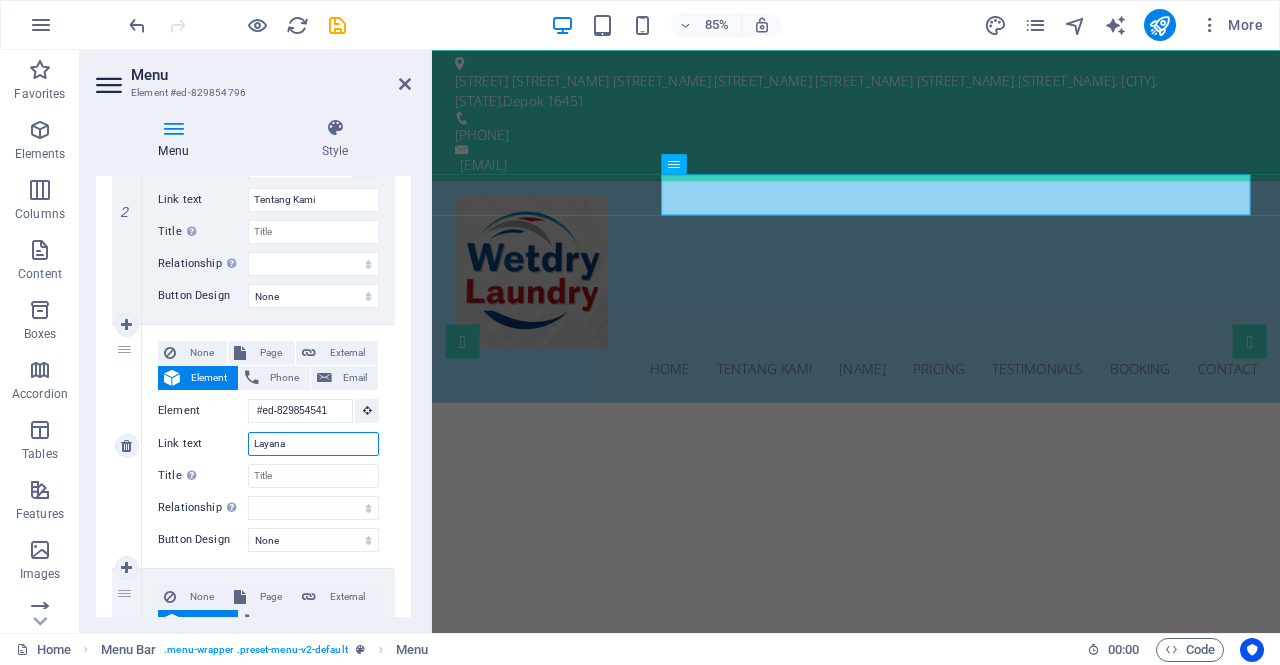 type on "Layanan" 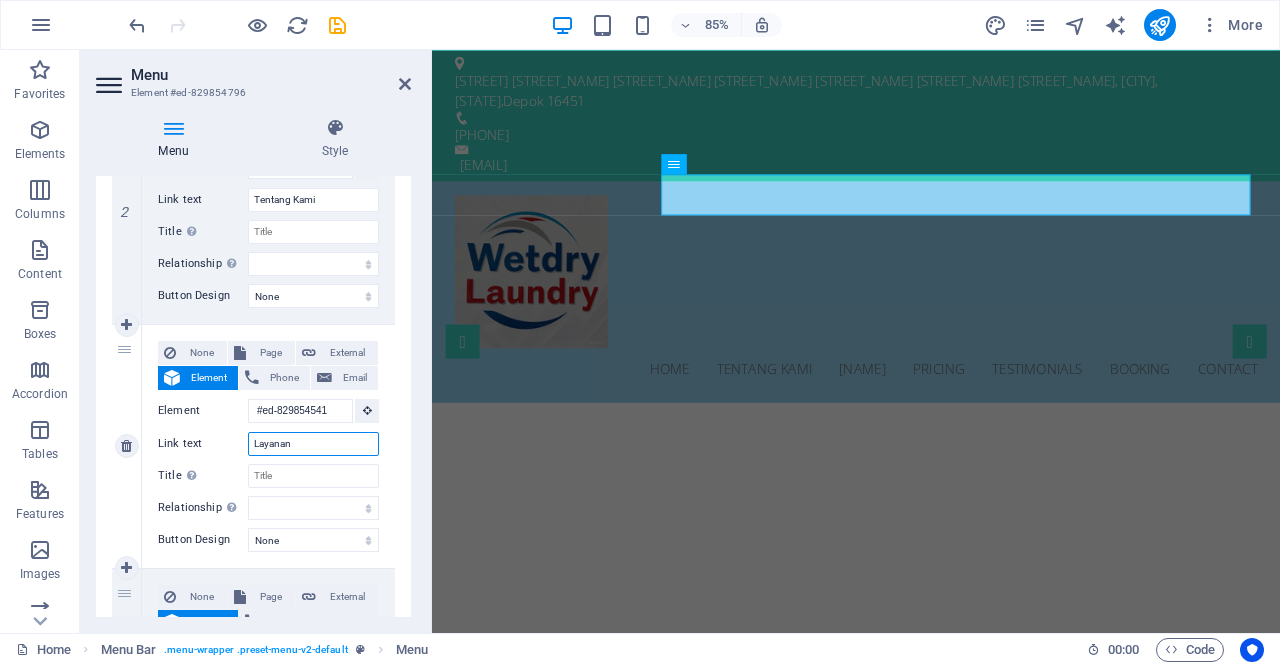 select 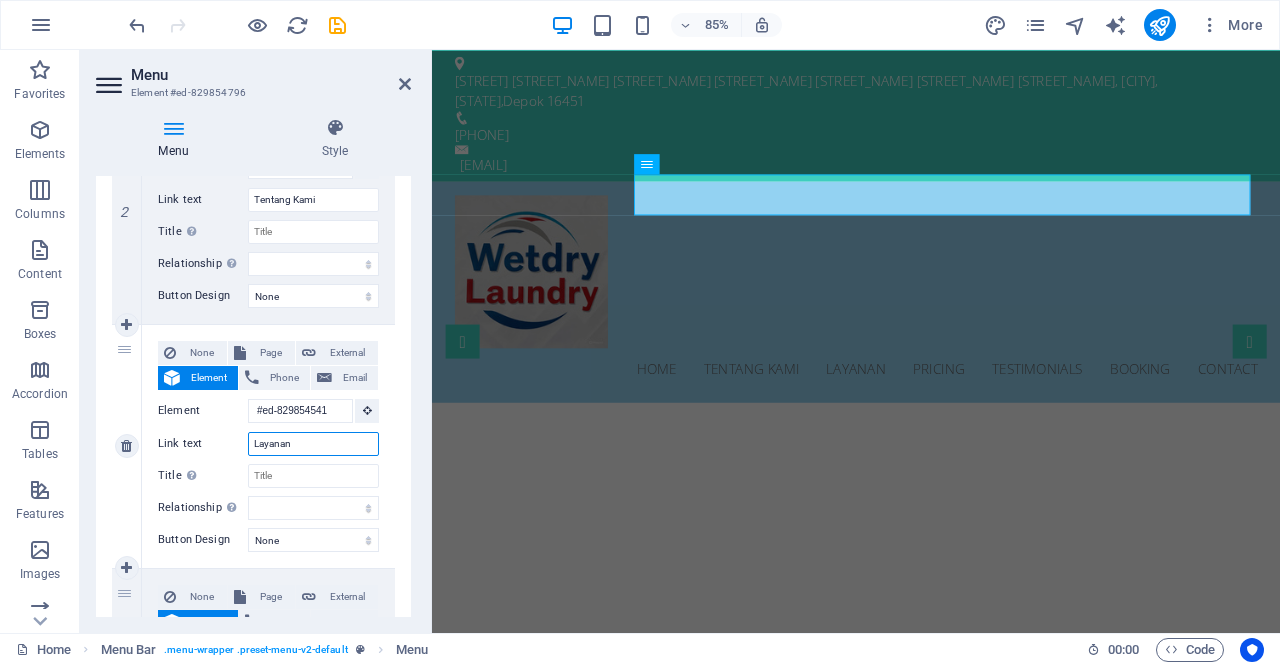 scroll, scrollTop: 644, scrollLeft: 0, axis: vertical 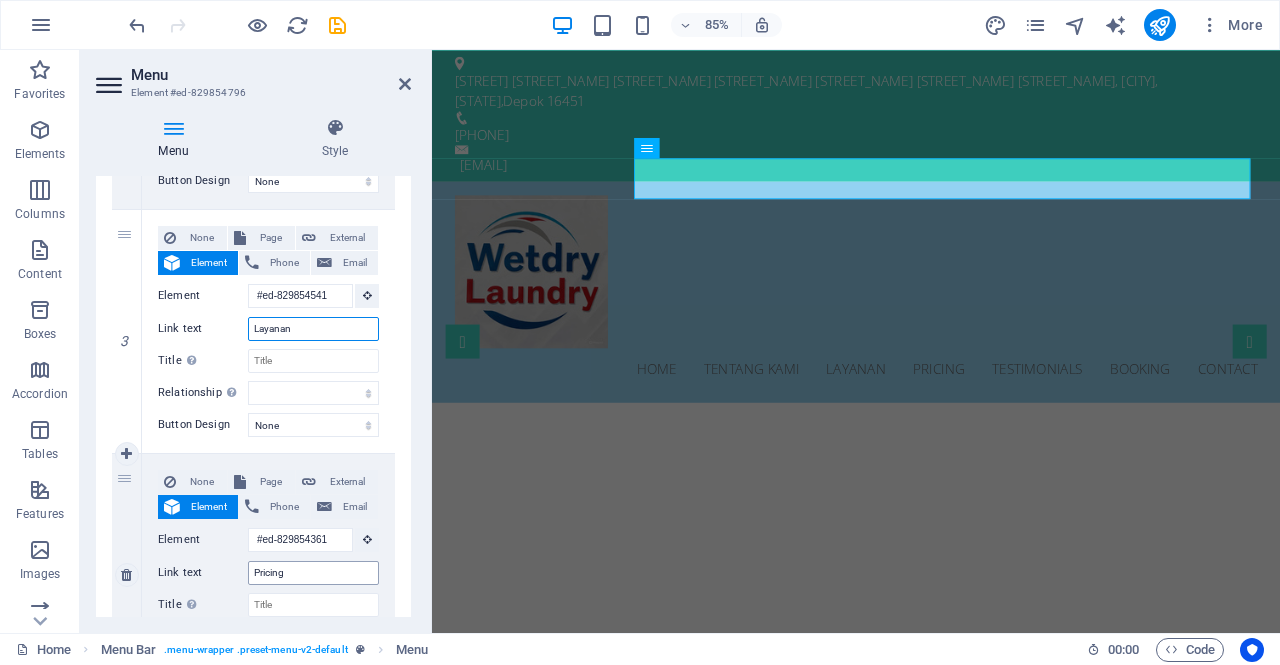 type on "Layanan" 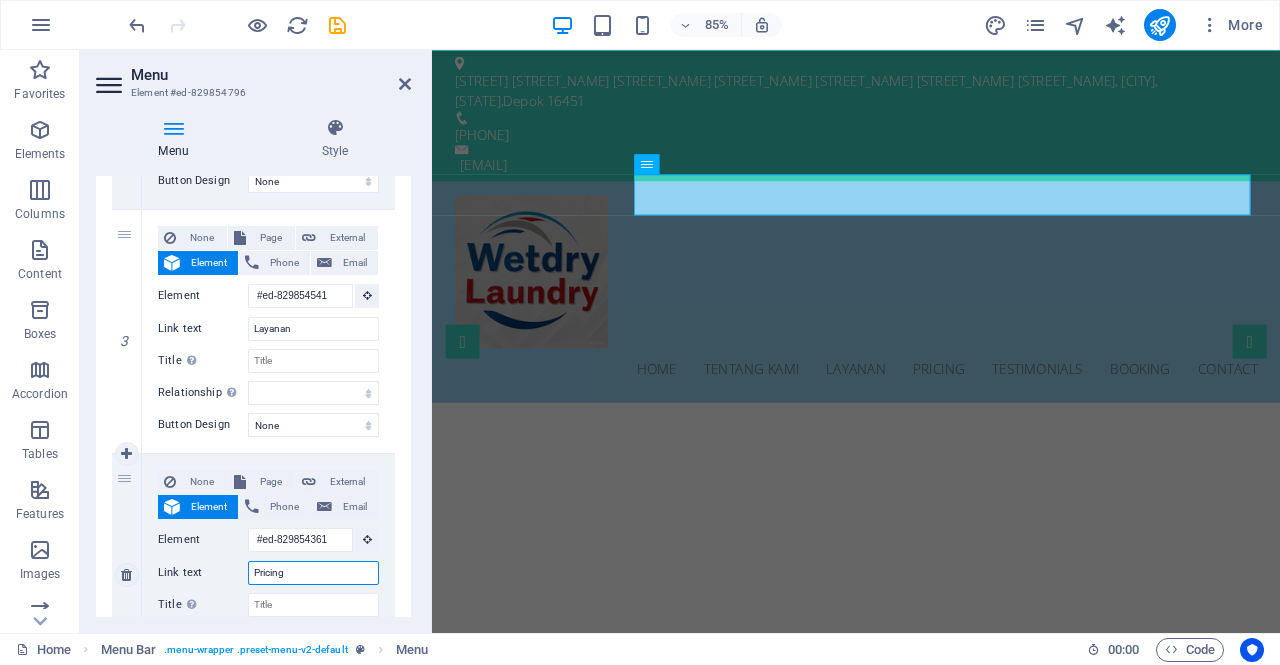 click on "Pricing" at bounding box center (313, 573) 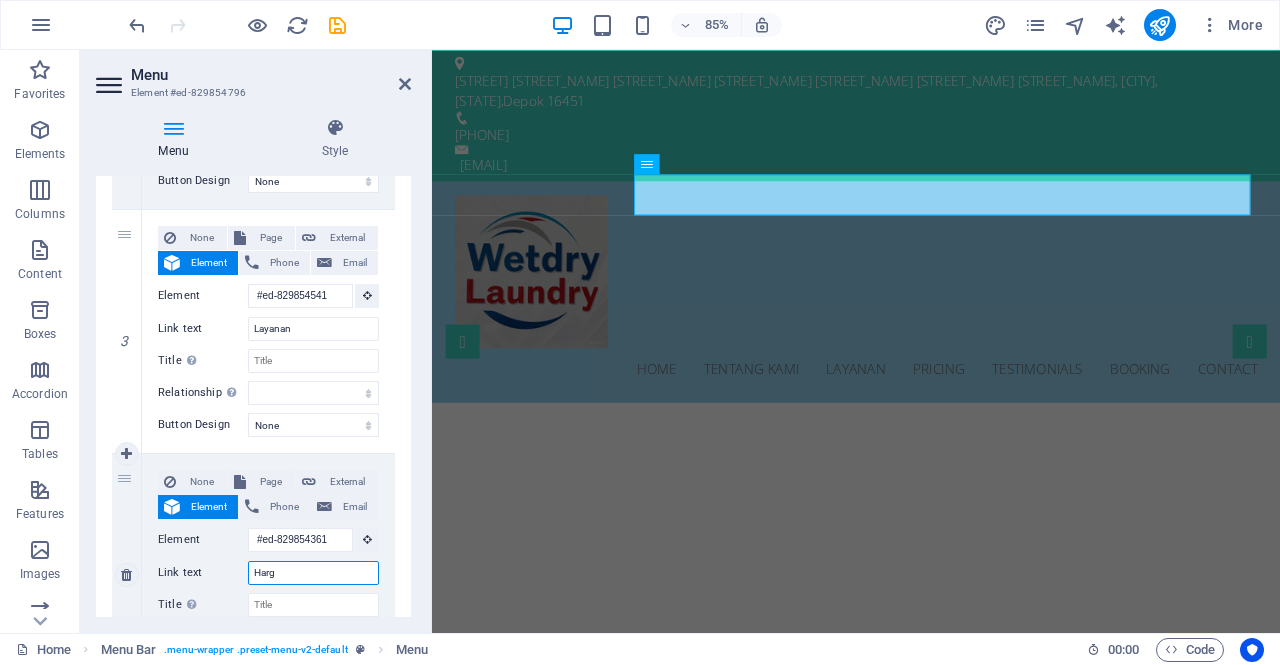 type on "Harga" 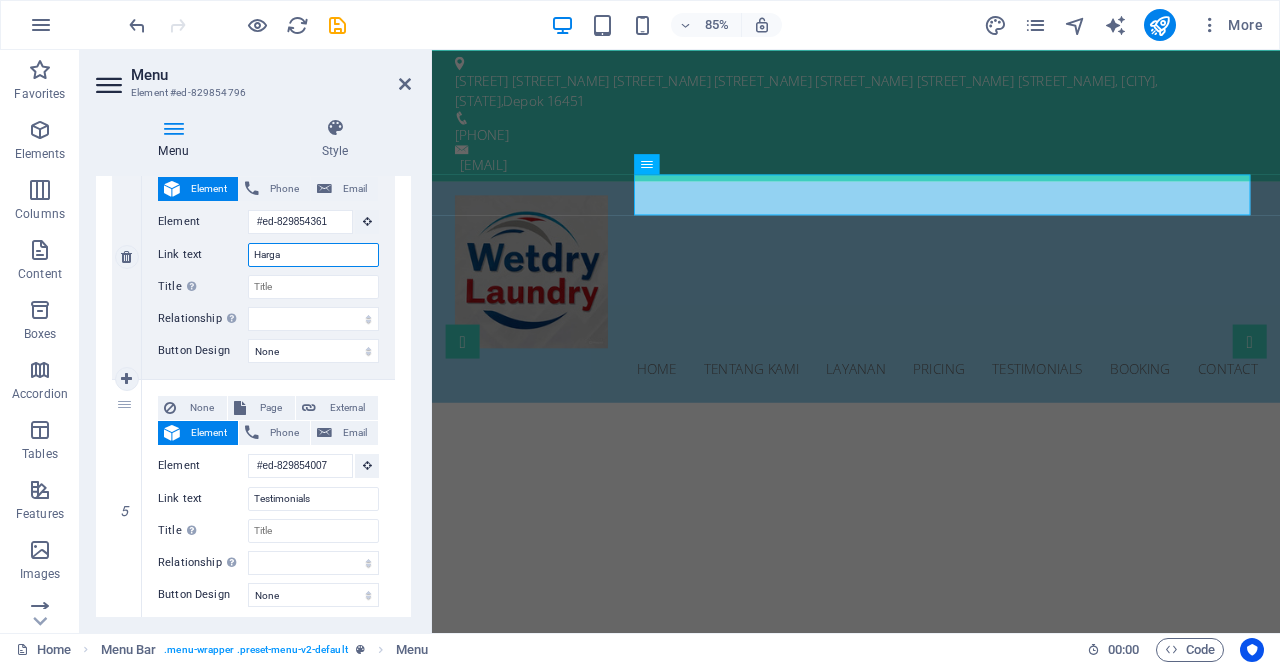 select 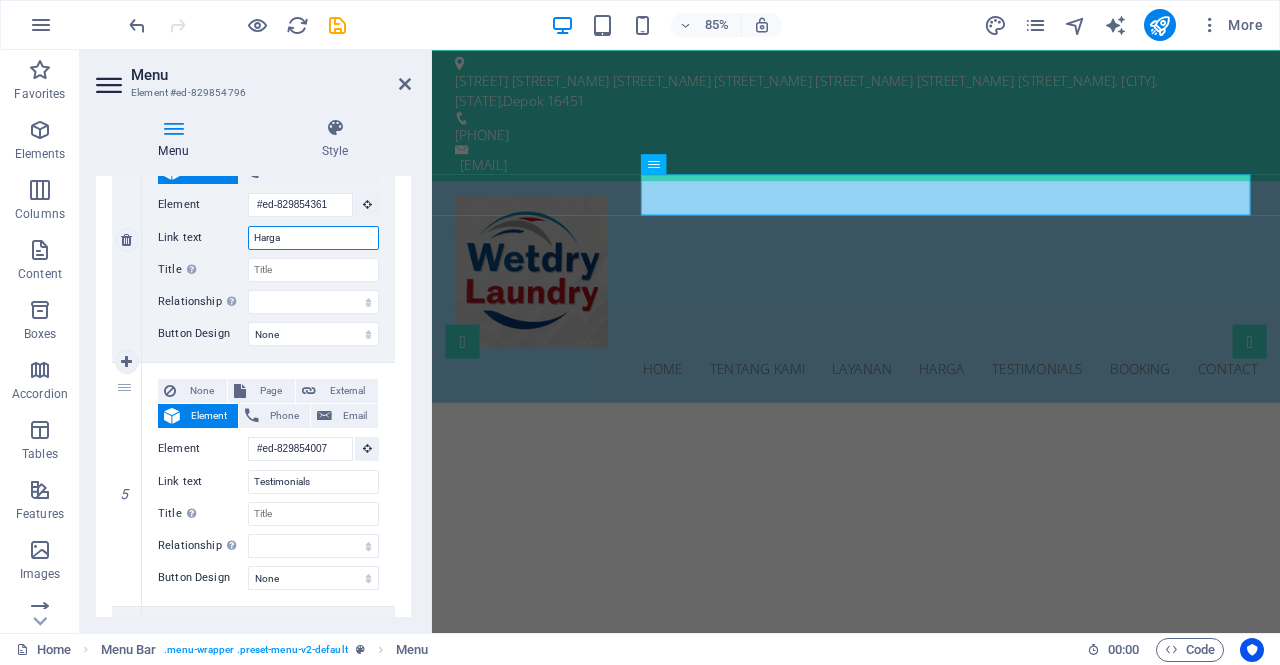 scroll, scrollTop: 980, scrollLeft: 0, axis: vertical 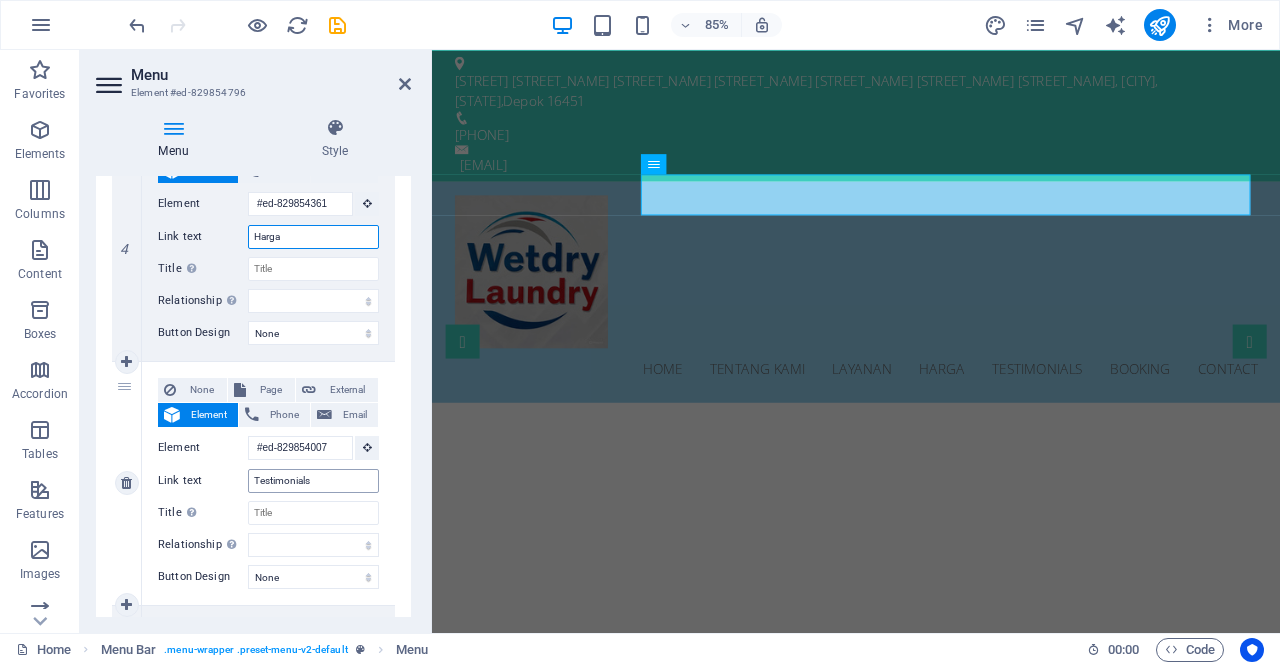 type on "Harga" 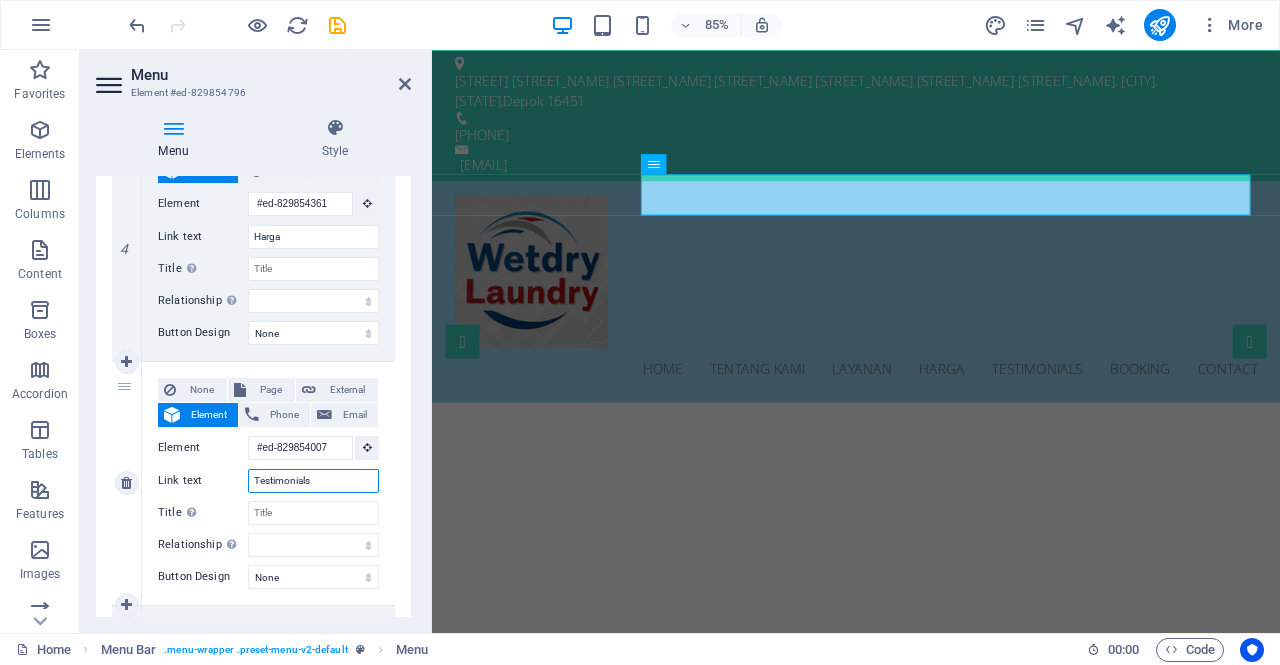 click on "Testimonials" at bounding box center (313, 481) 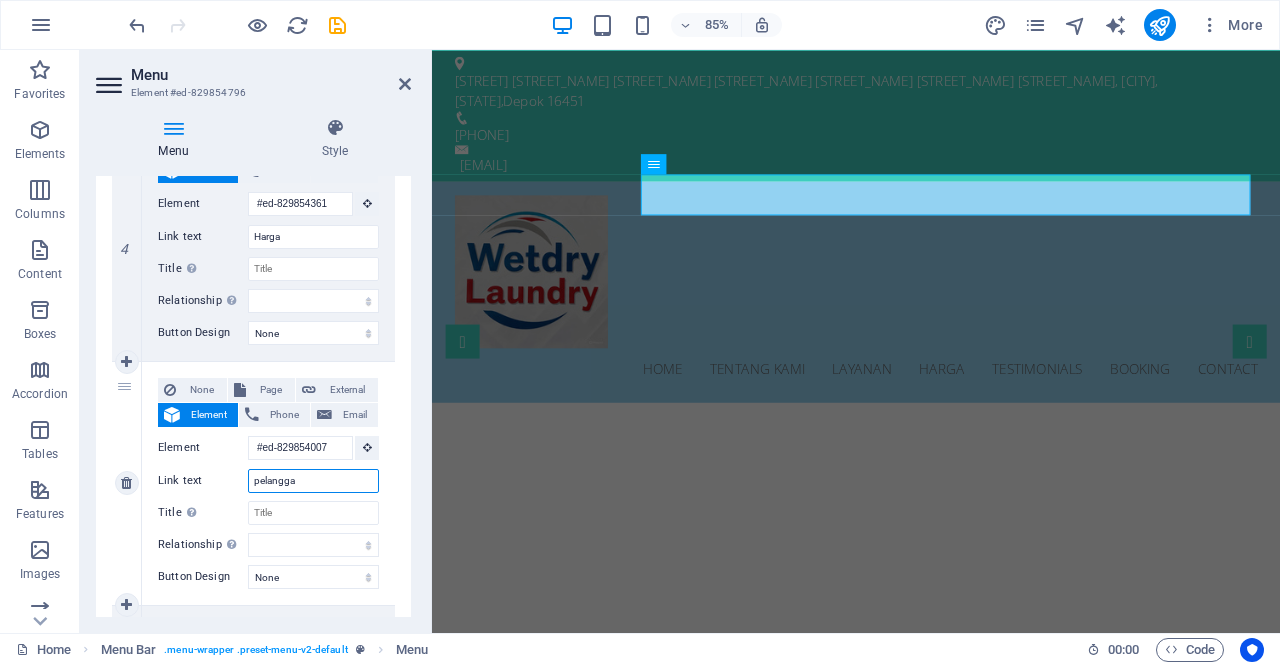 type on "pelanggan" 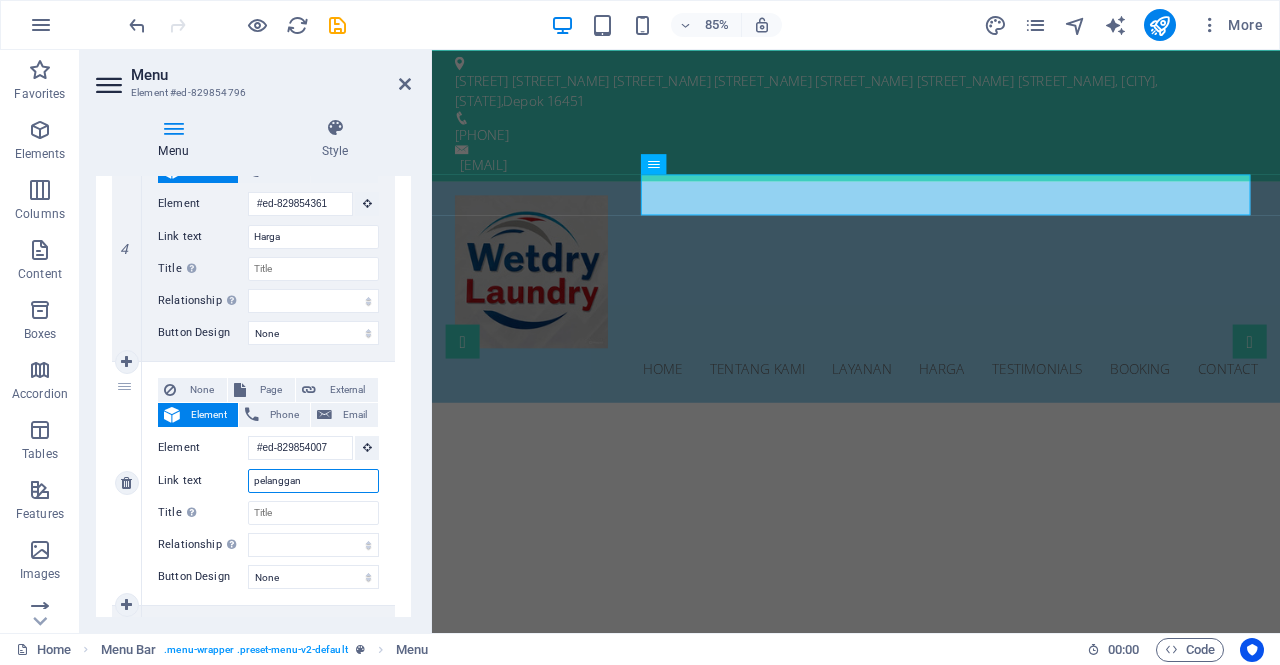 select 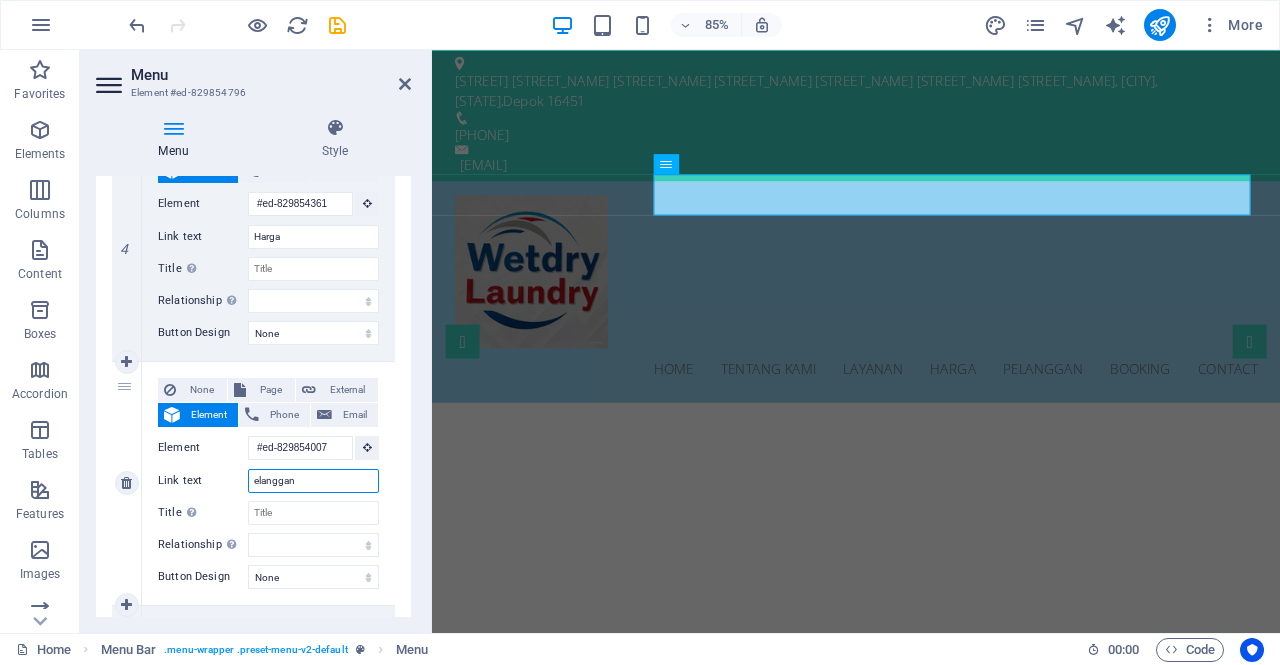 type on "Pelanggan" 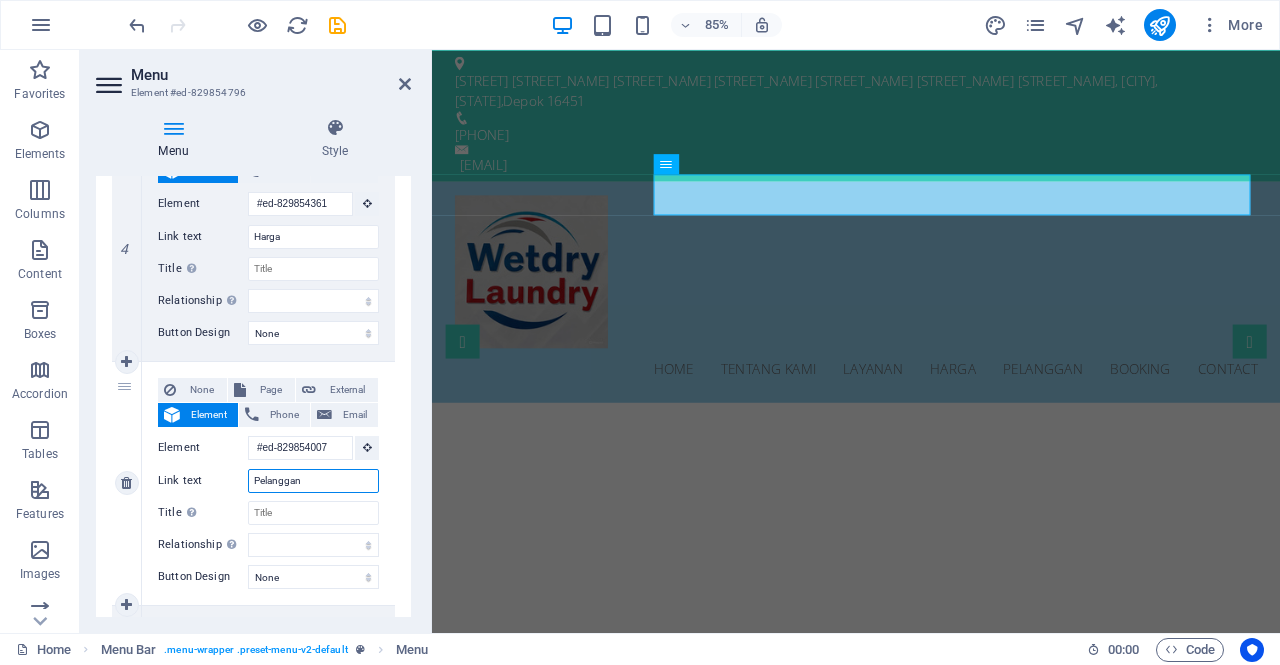 select 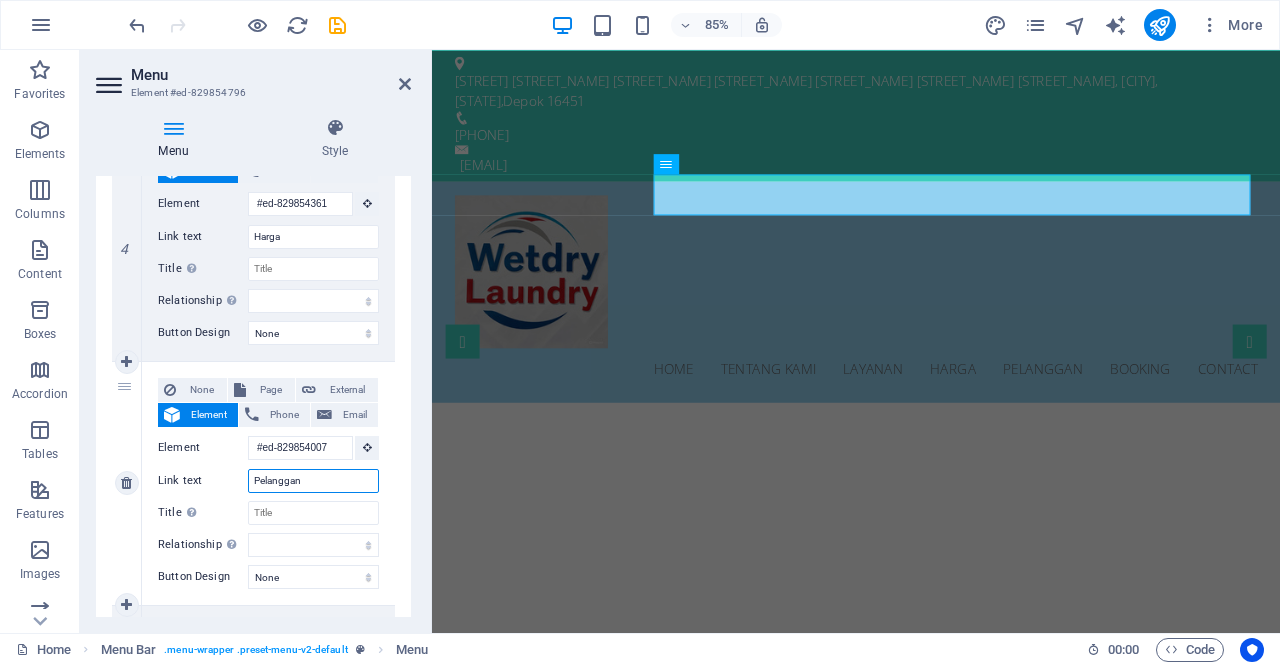 select 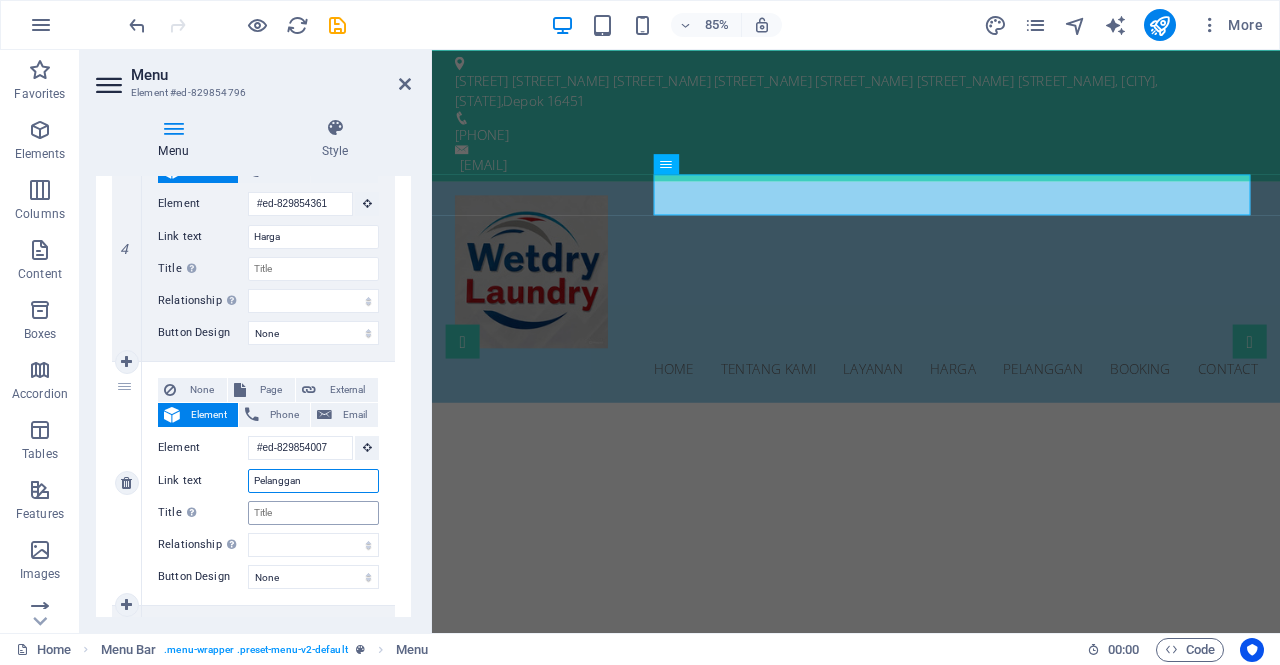 scroll, scrollTop: 0, scrollLeft: 0, axis: both 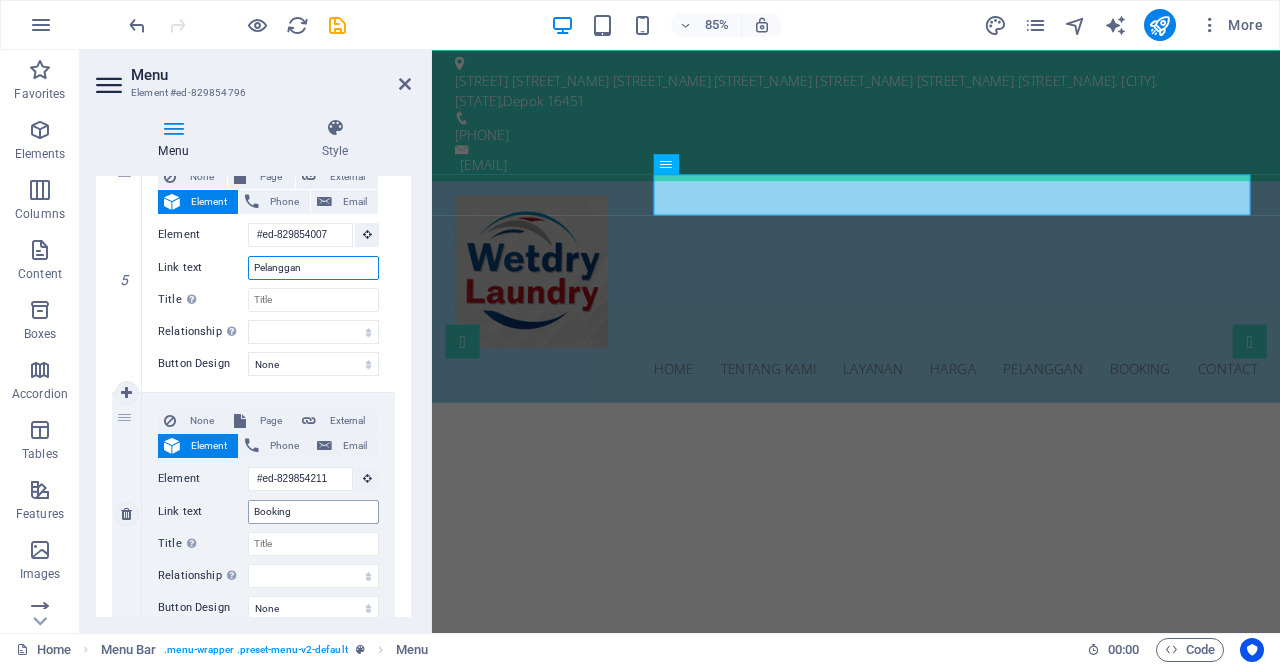 type on "Pelanggan" 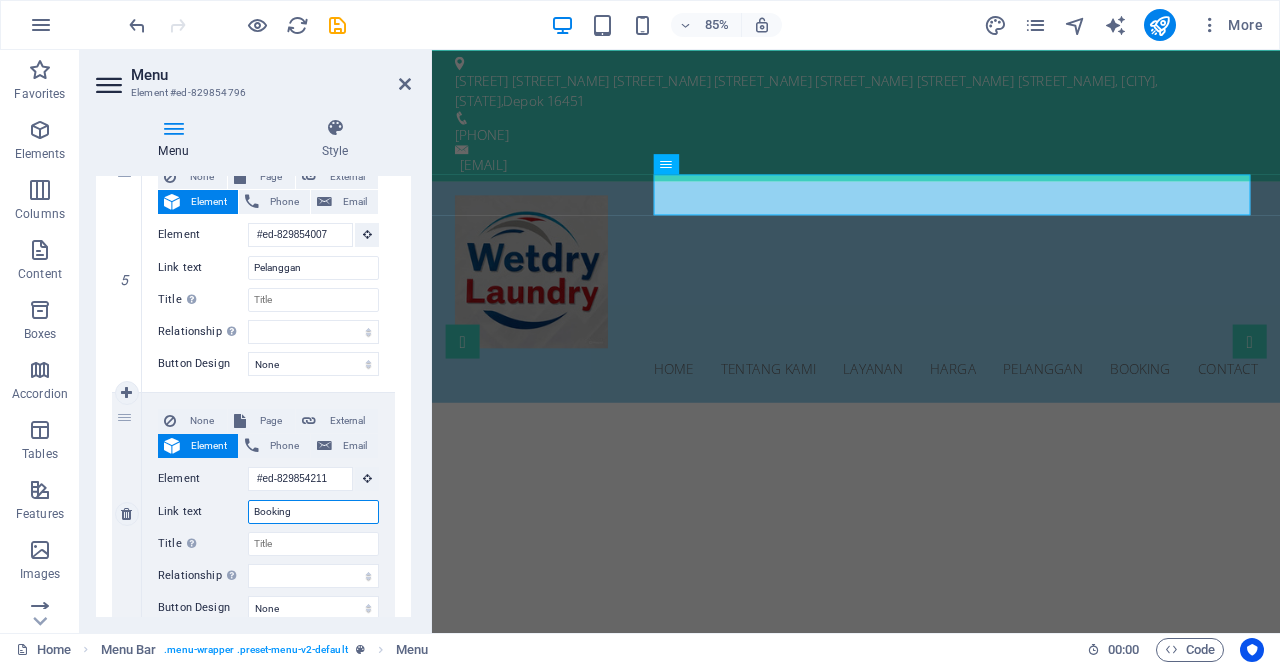 click on "Booking" at bounding box center (313, 512) 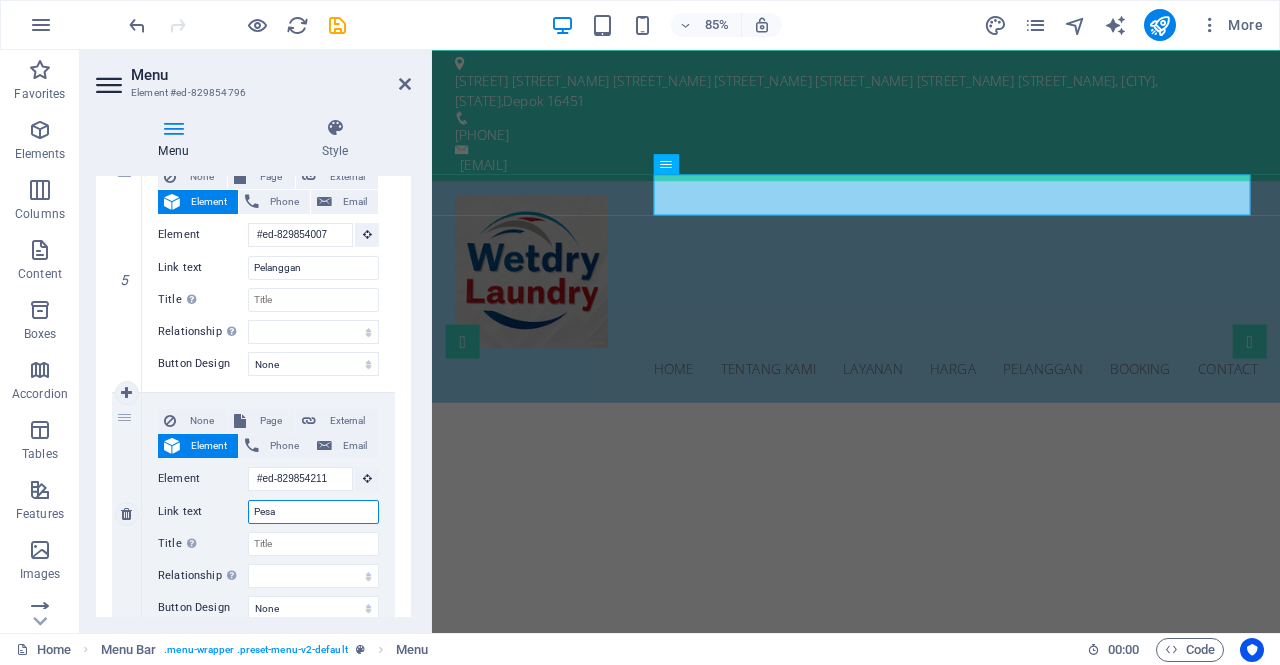type on "Pesan" 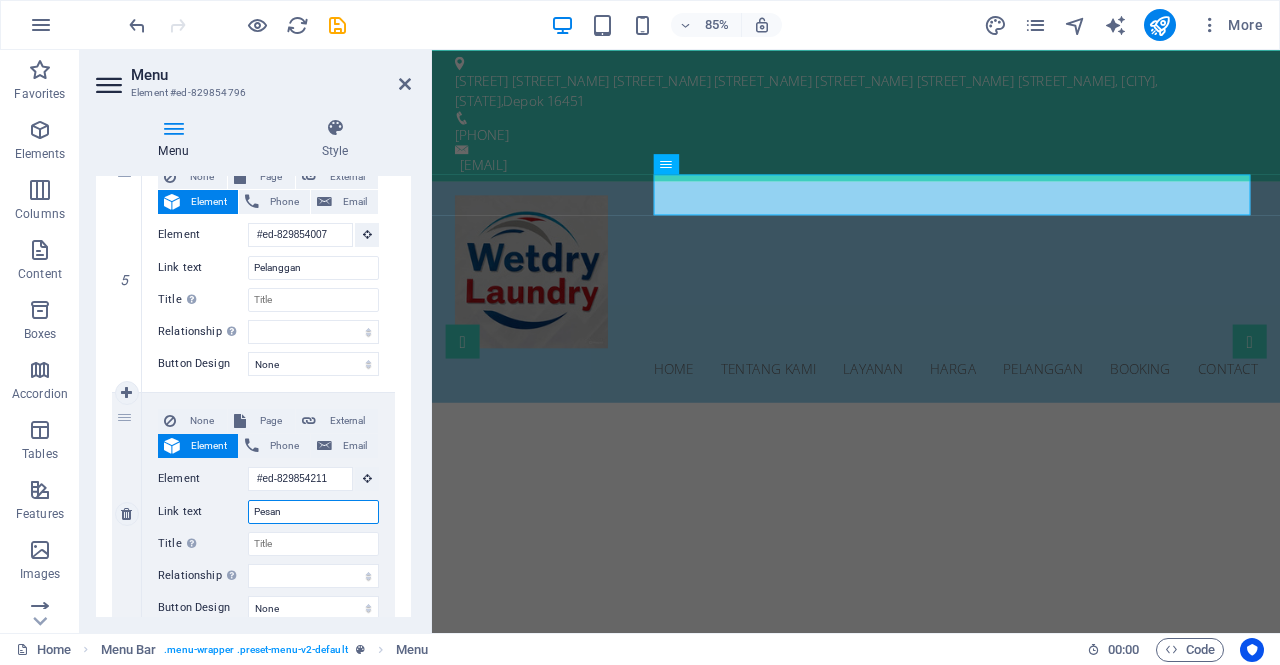 select 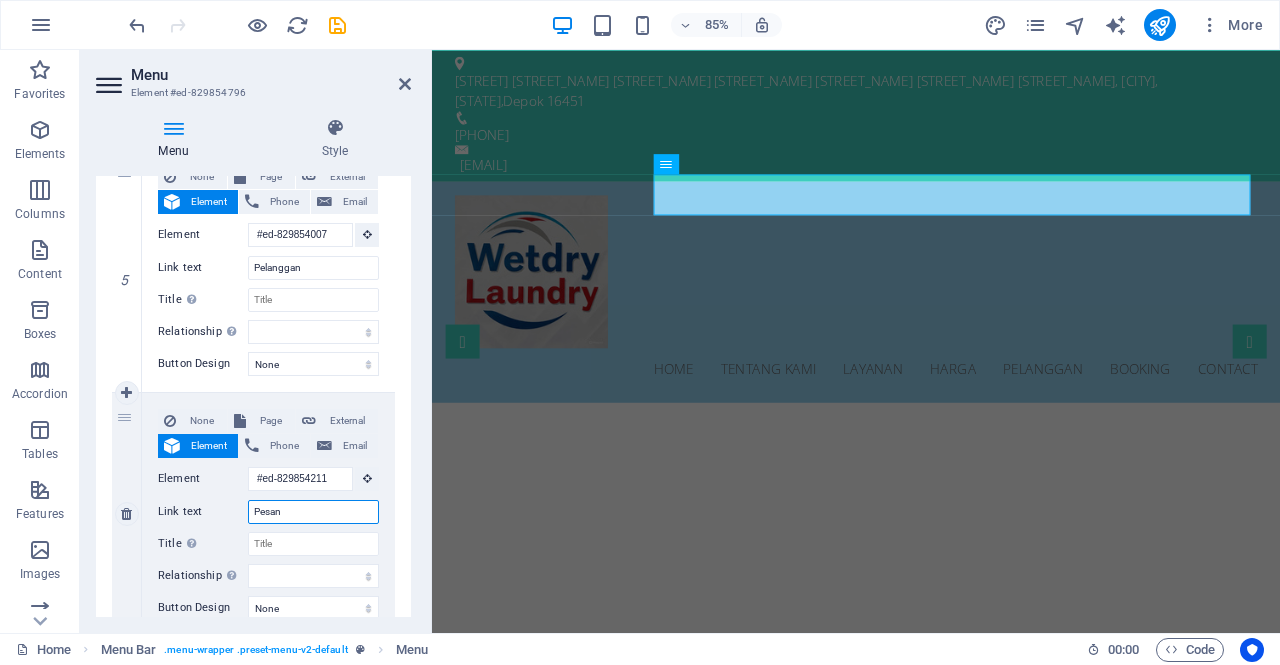 select 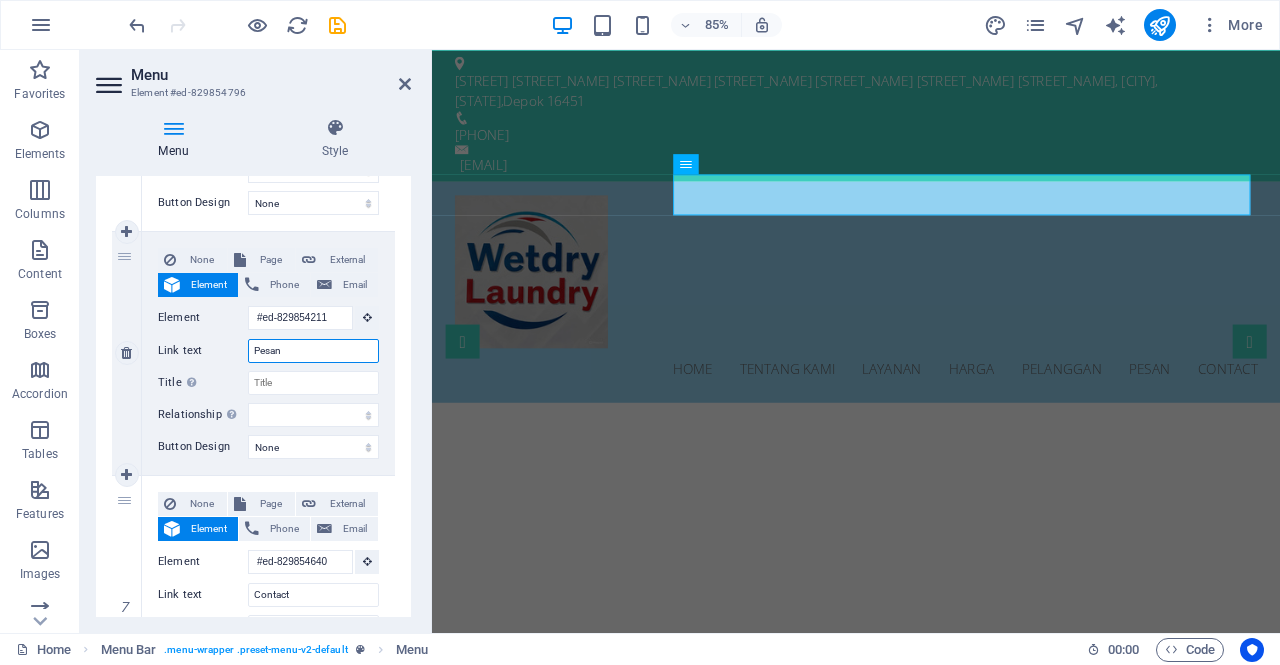 scroll, scrollTop: 1436, scrollLeft: 0, axis: vertical 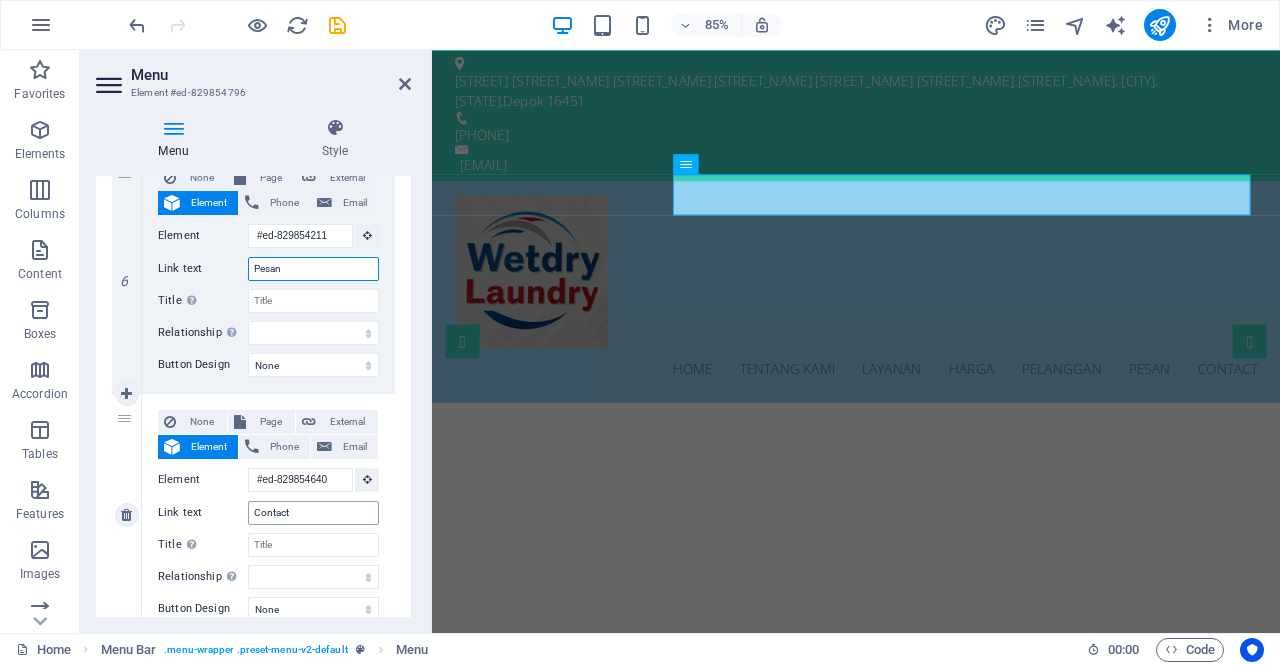 type on "Pesan" 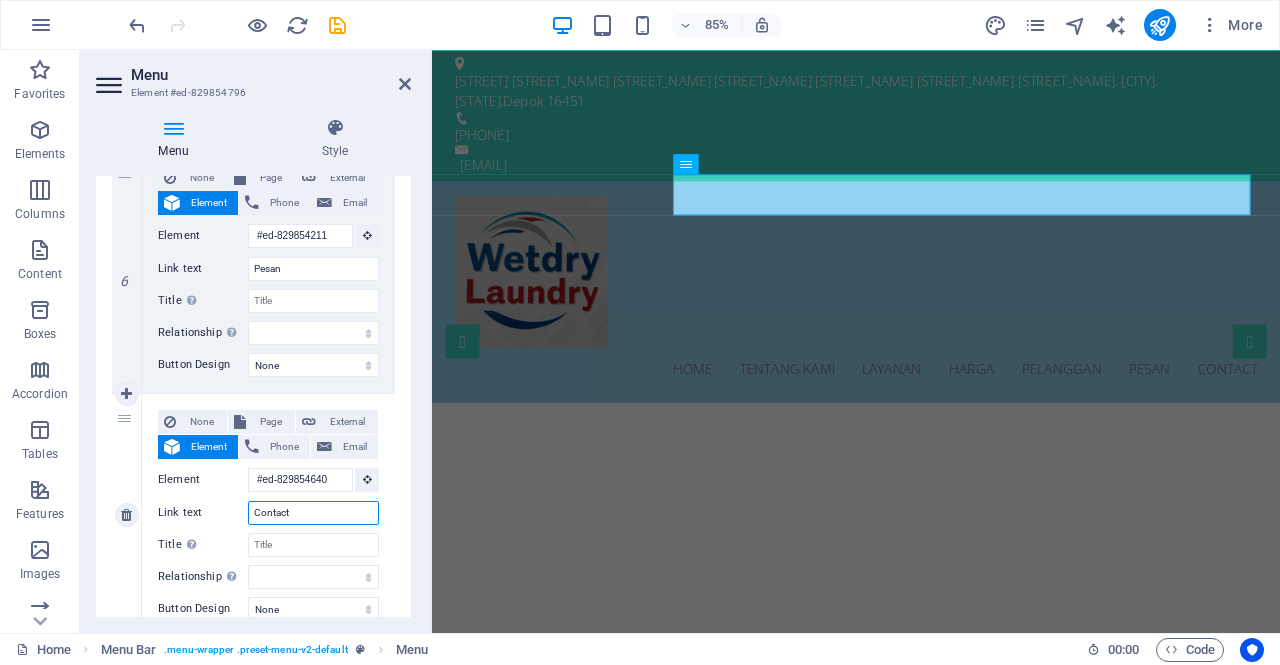 click on "Contact" at bounding box center (313, 513) 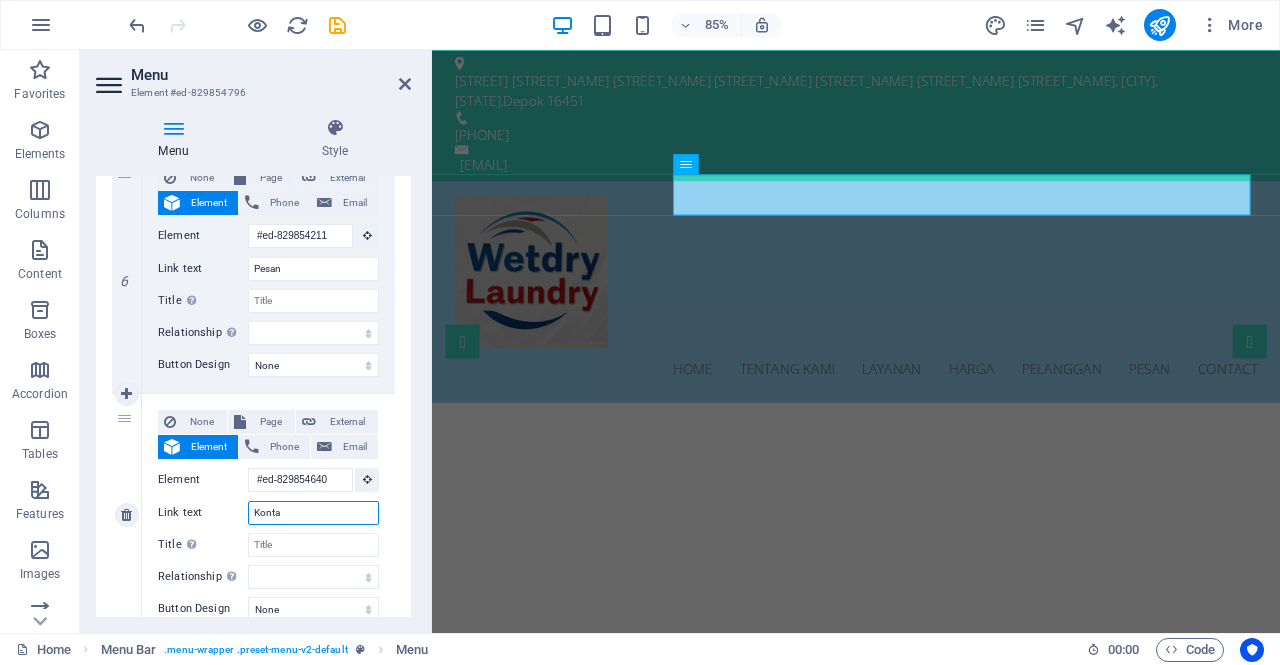 type on "Kontak" 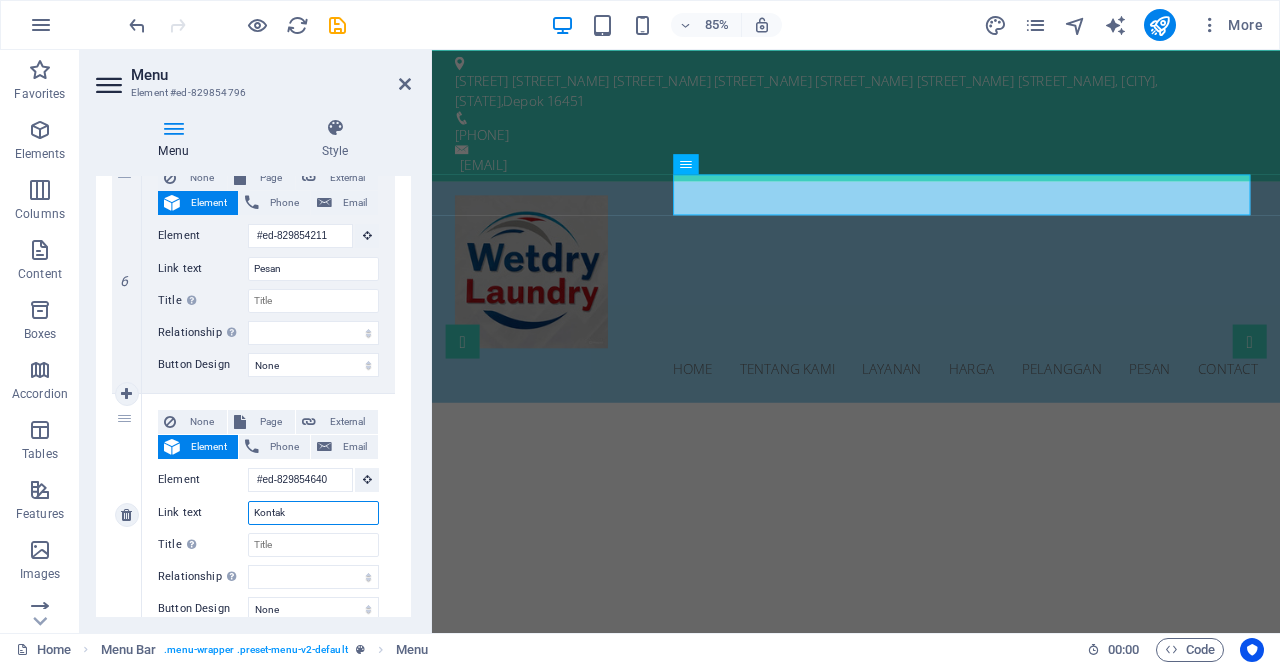 select 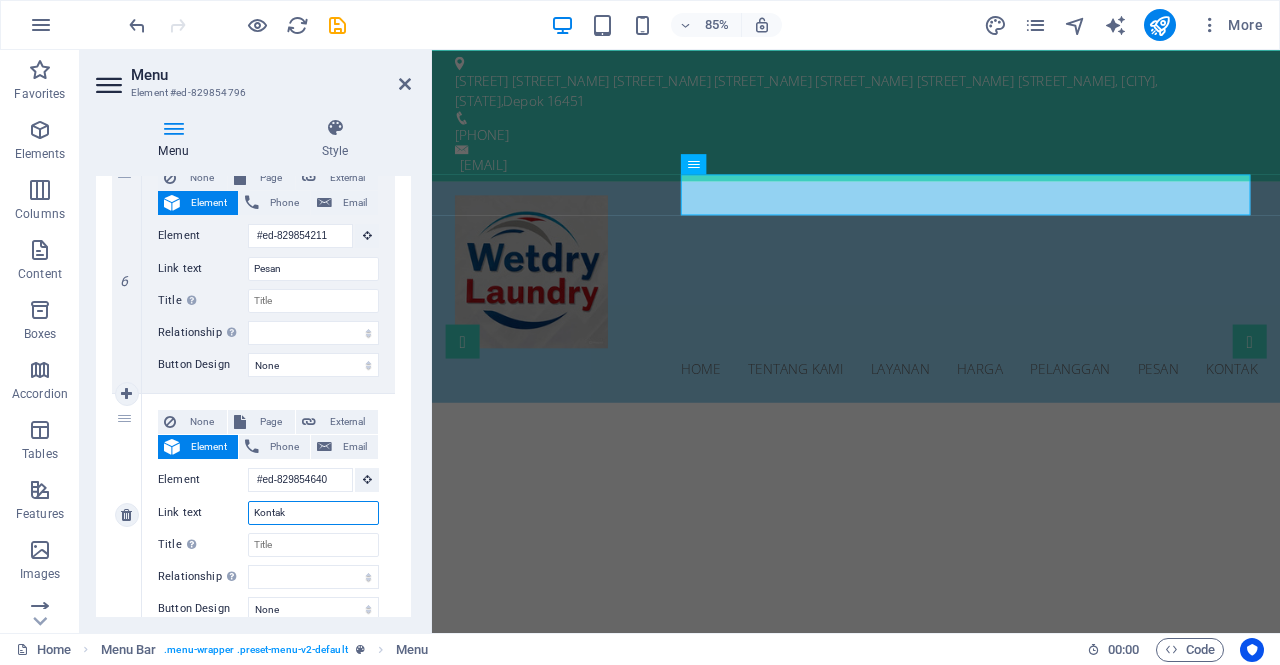 scroll, scrollTop: 1512, scrollLeft: 0, axis: vertical 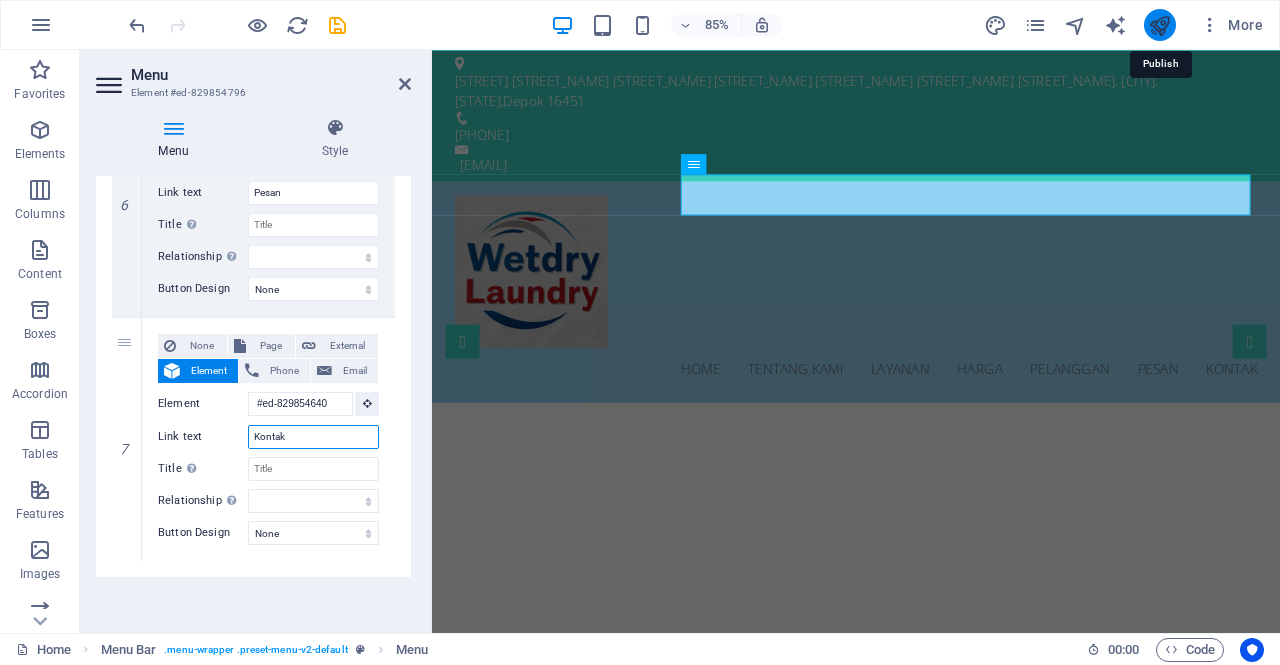 type on "Kontak" 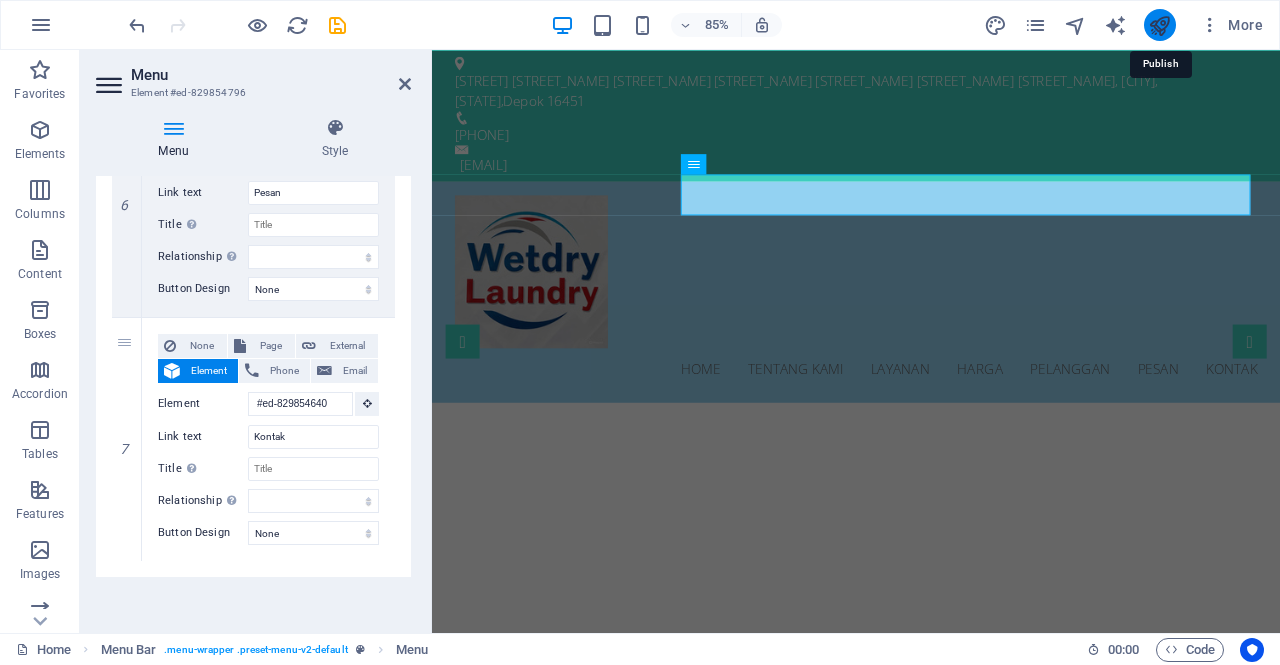 click at bounding box center [1159, 25] 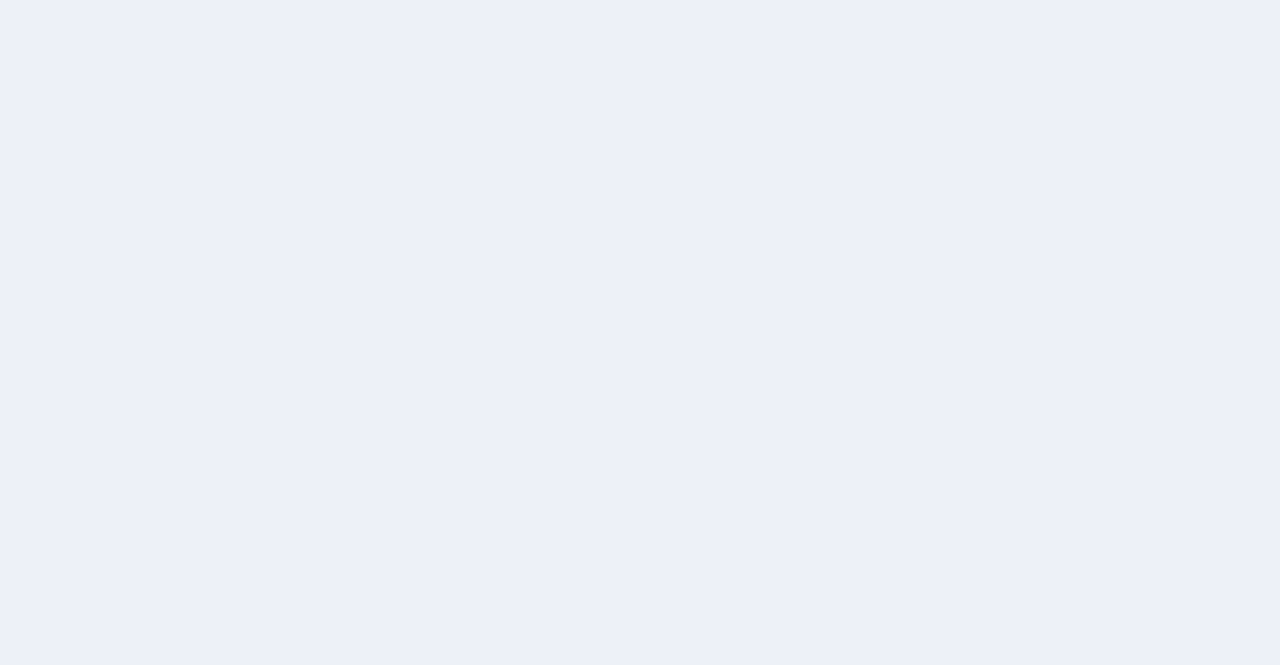 scroll, scrollTop: 0, scrollLeft: 0, axis: both 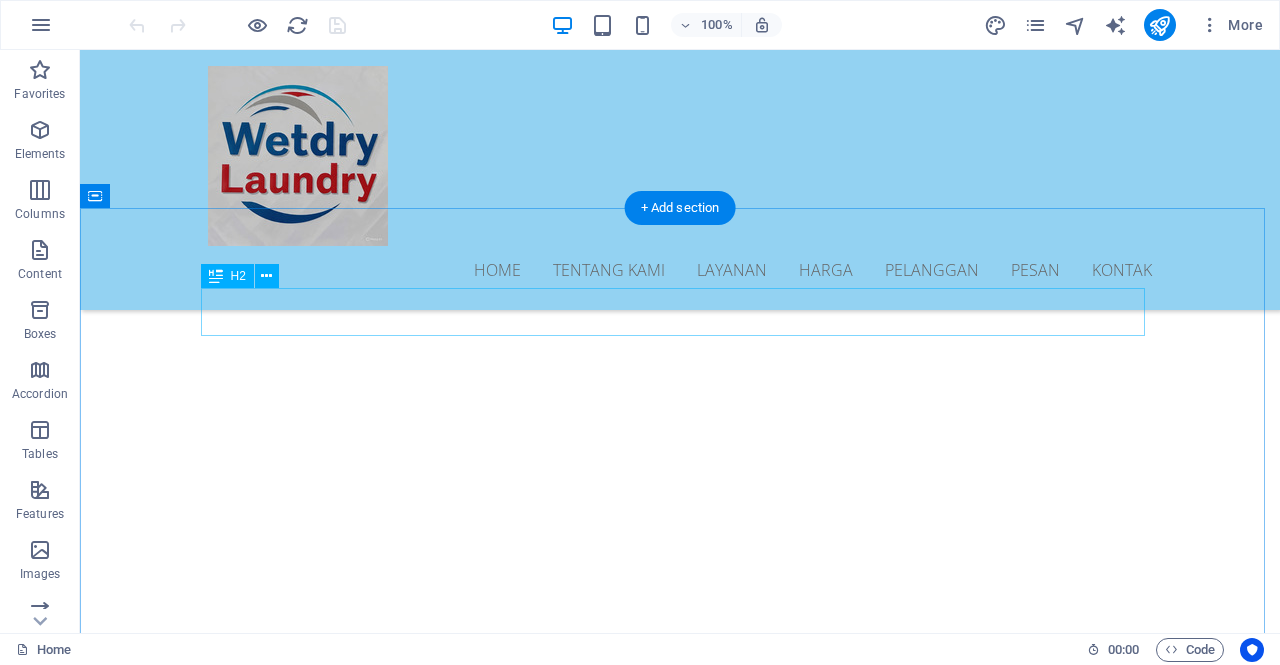 click on "About us" at bounding box center [680, 859] 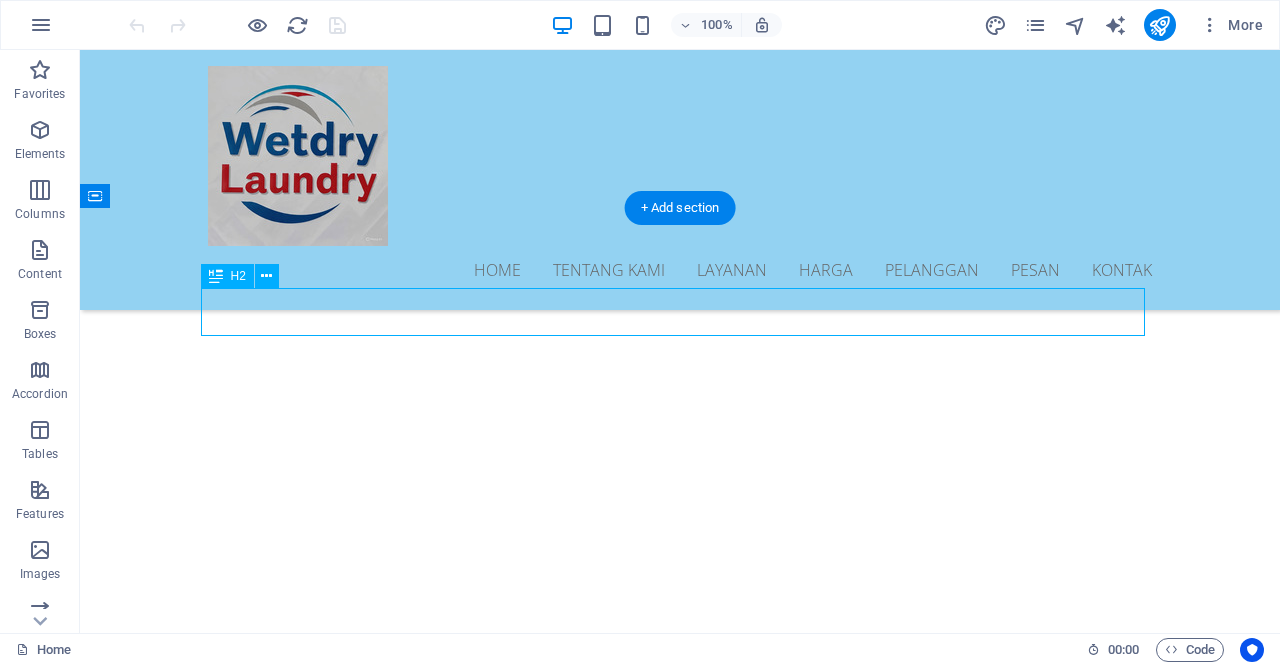 click on "About us" at bounding box center (680, 859) 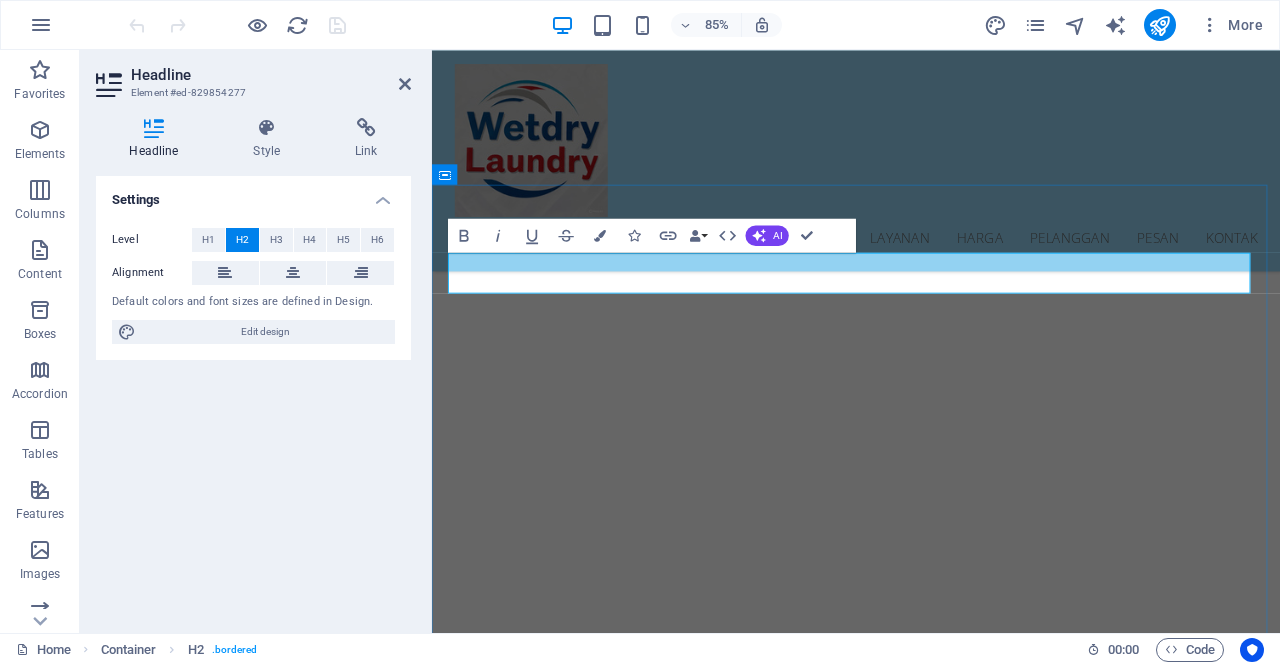 type 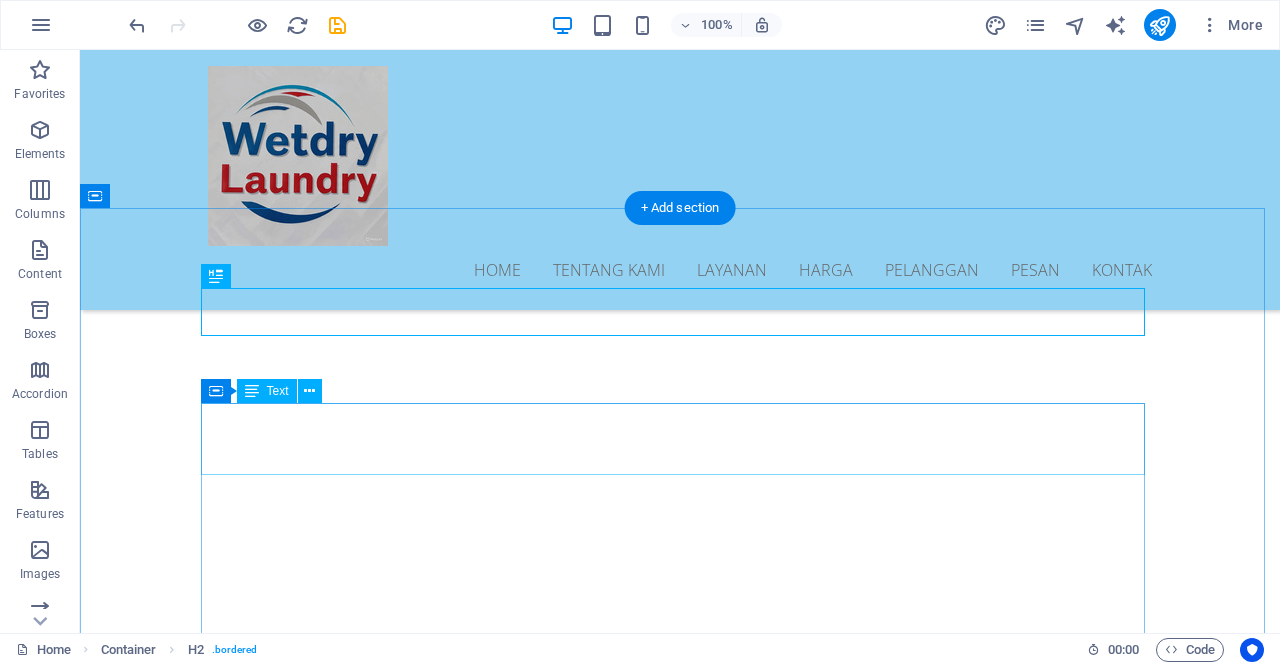 click on "Lorem ipsum dolor sit amet, consetetur sadipscing elitr, sed diam nonumy eirmod tempor invidunt ut labore et dolore magna aliquyam erat, sed diam voluptua. At vero eos et accusam et justo duo dolores et ea rebum. Stet clita kasd gubergren, no sea takimata sanctus est Lorem ipsum dolor sit amet." at bounding box center (680, 999) 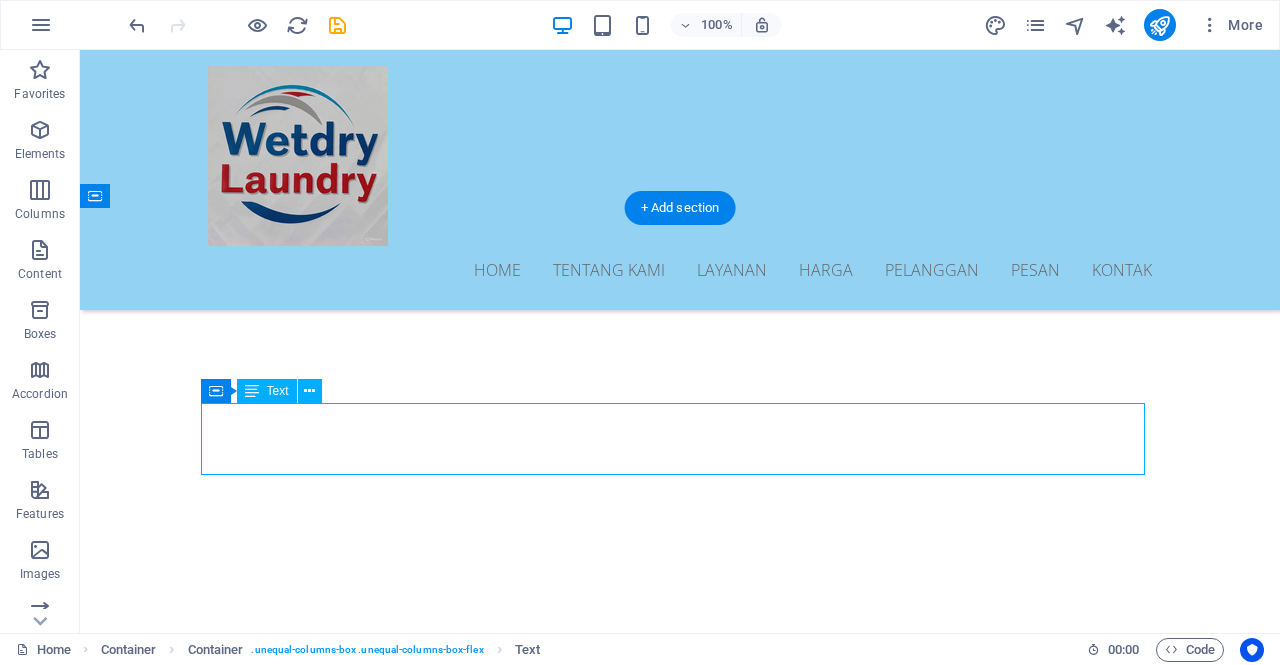 drag, startPoint x: 406, startPoint y: 451, endPoint x: 489, endPoint y: 499, distance: 95.880135 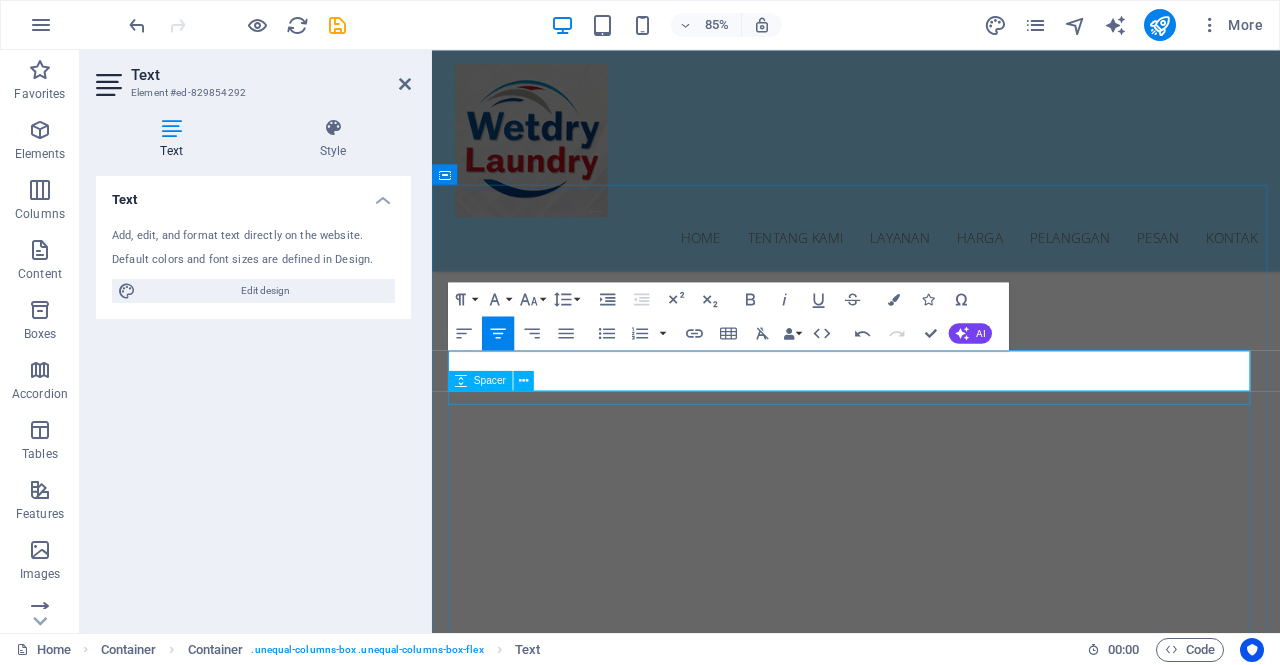 scroll, scrollTop: 3054, scrollLeft: 2, axis: both 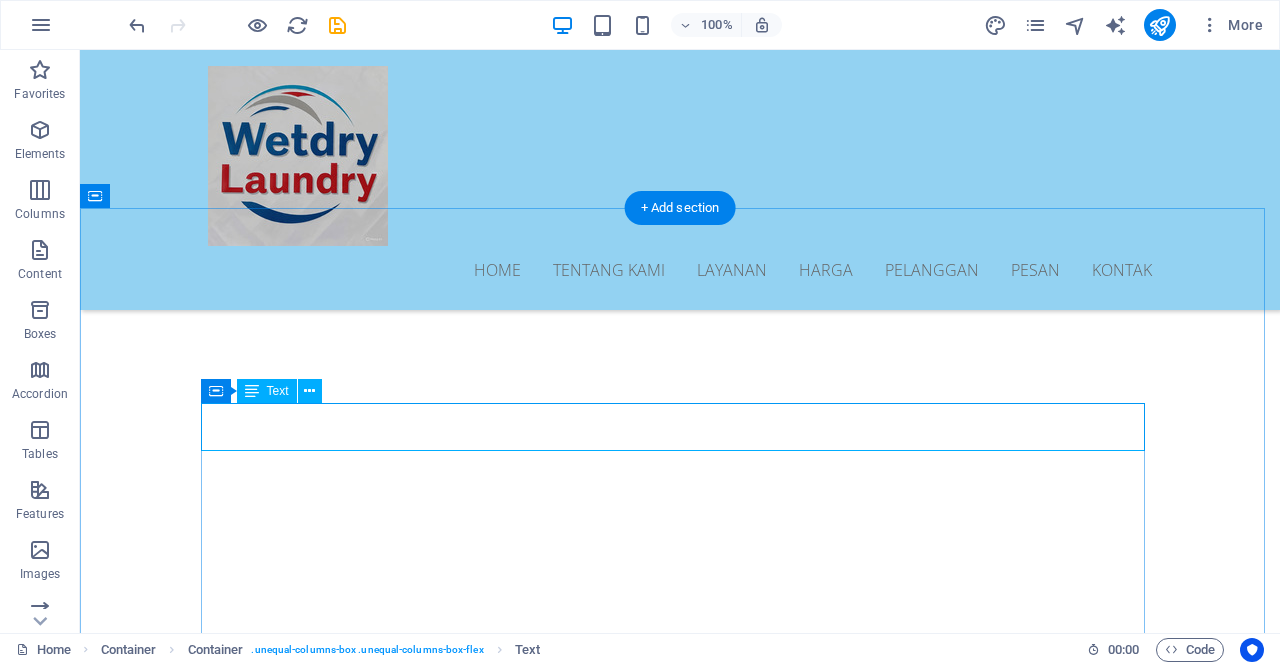 click on "Selamat datang di Laundry Bersih, solusi laundry terbaik untuk Anda! Kami adalah tim profesional yang berdedikasi untuk menyediakan layanan laundry berkualitas tinggi dengan harga kompetitif." at bounding box center [680, 987] 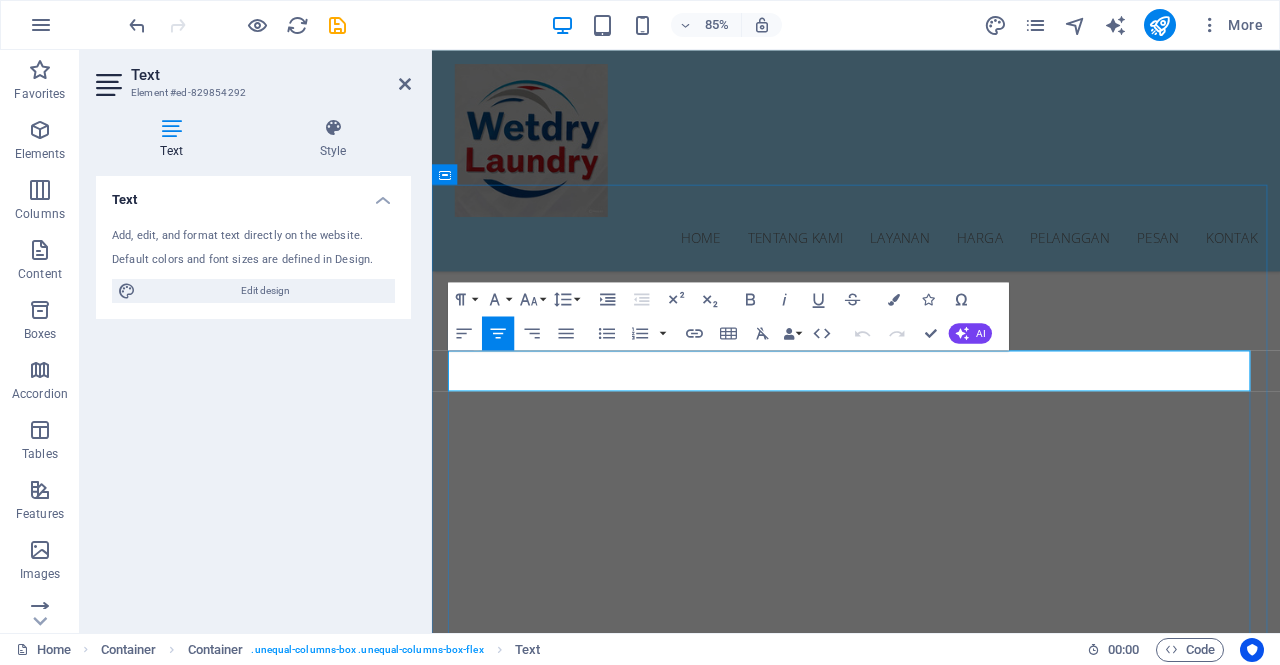 click on "Selamat datang di Laundry Bersih, solusi laundry terbaik untuk Anda! Kami adalah tim profesional yang berdedikasi untuk menyediakan layanan laundry berkualitas tinggi dengan harga kompetitif." at bounding box center (931, 987) 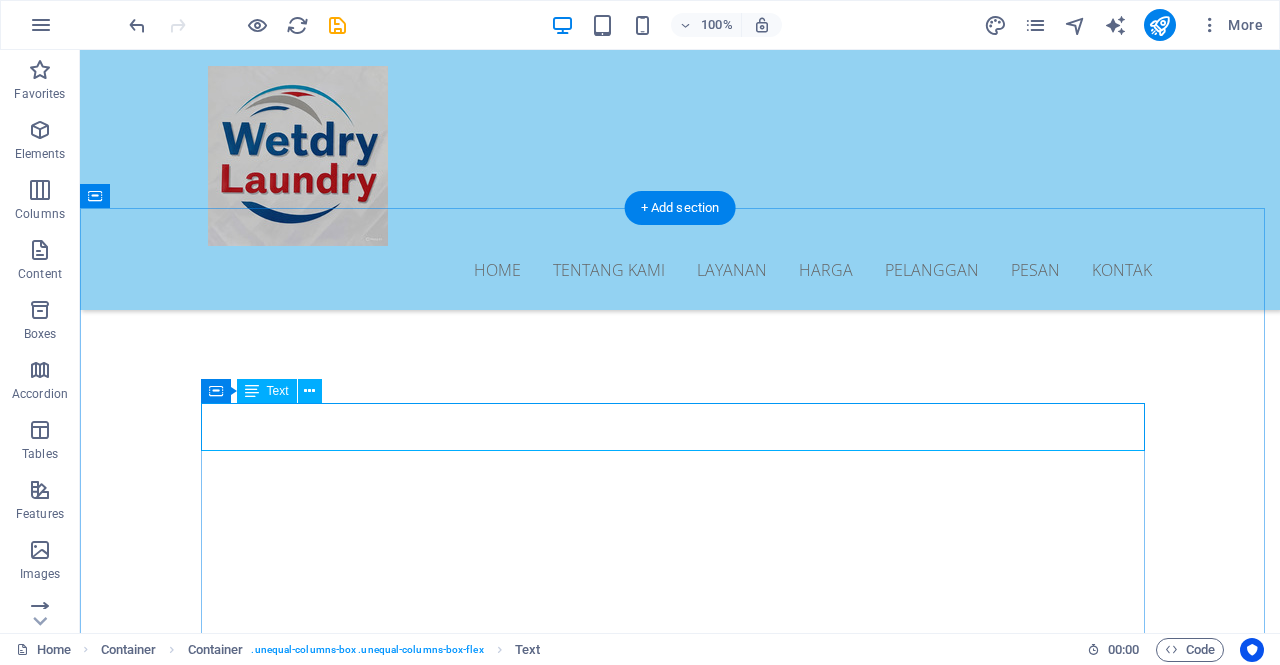 click on "Selamat datang di WetDry Laundry, solusi laundry terbaik untuk Anda! Kami adalah tim profesional yang berdedikasi untuk menyediakan layanan laundry berkualitas tinggi dengan harga kompetitif." at bounding box center (680, 987) 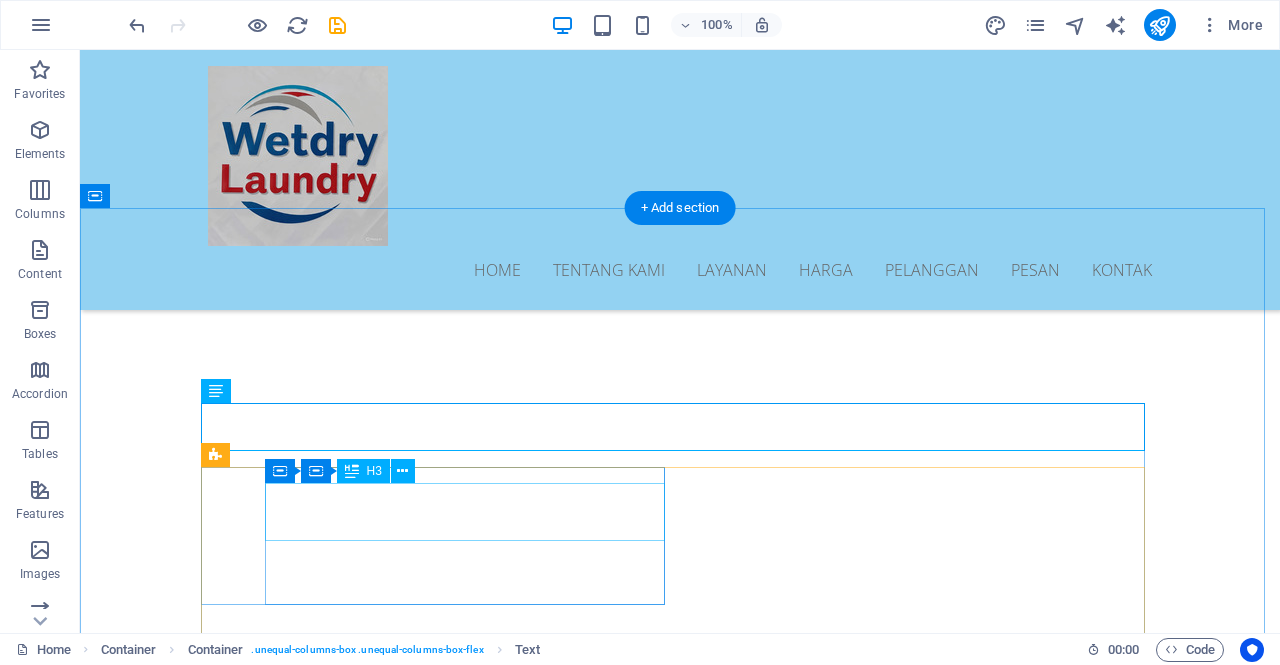 click on "Fair Prices" at bounding box center [680, 1136] 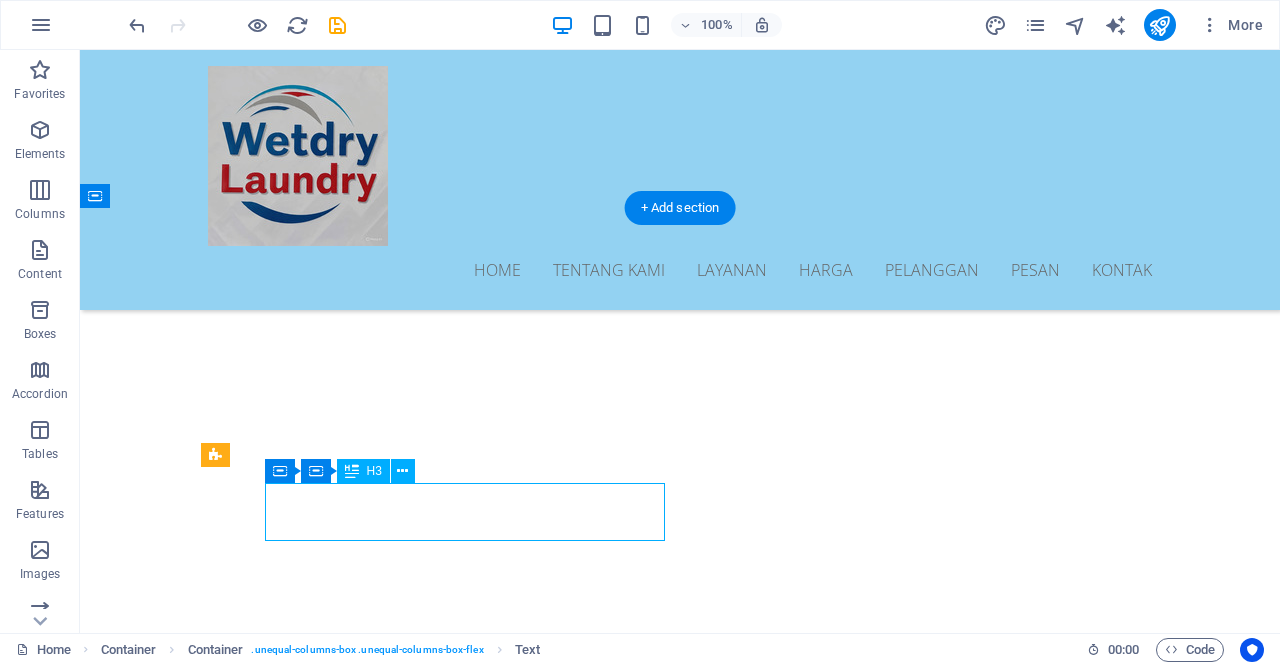 click on "Fair Prices" at bounding box center (680, 1136) 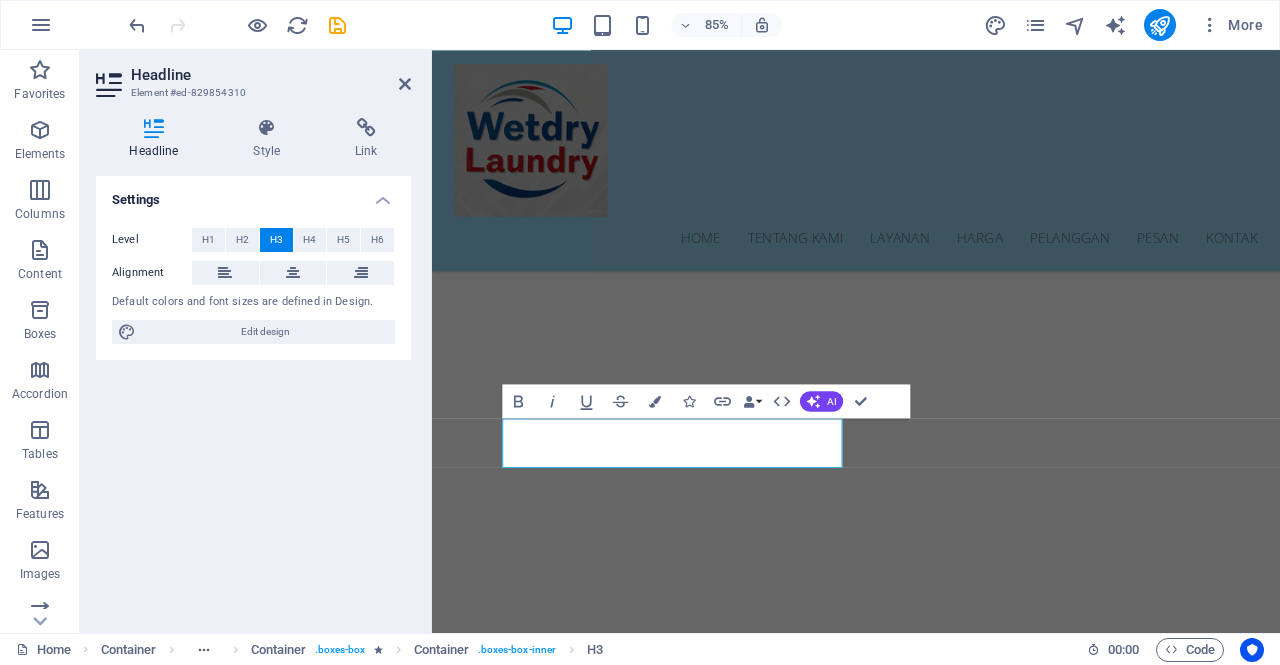 scroll, scrollTop: 0, scrollLeft: 3, axis: horizontal 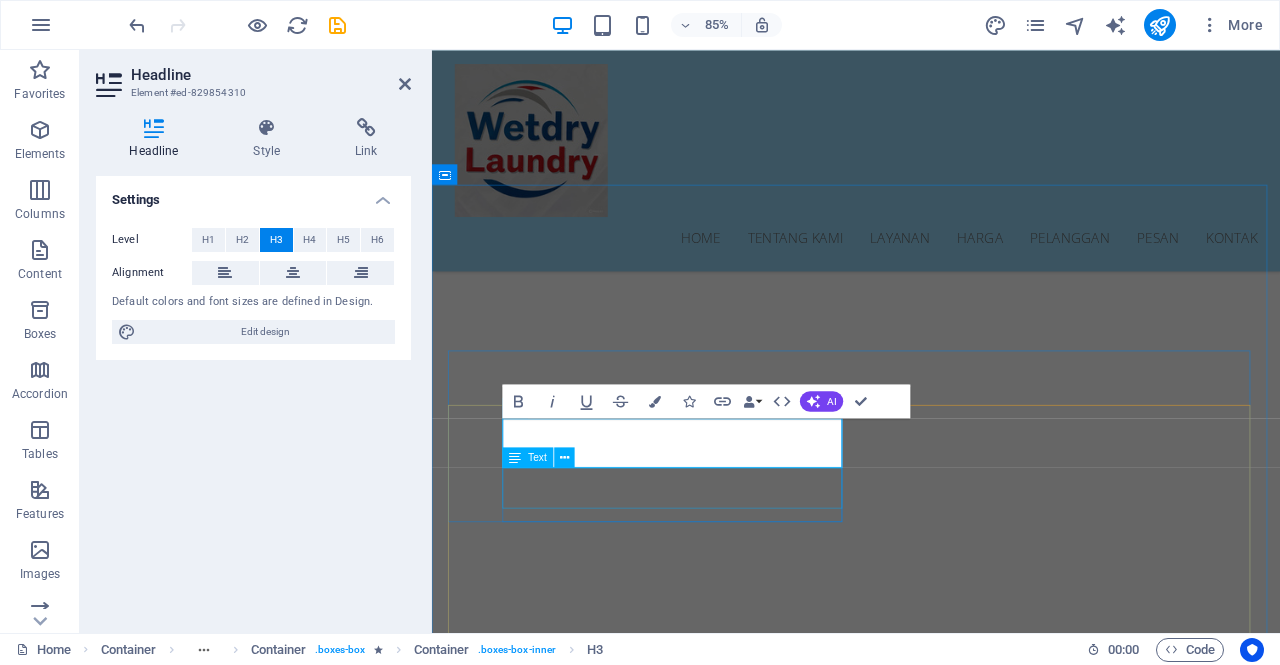 click on "Lorem ipsum dolor sit amet, consectetur adipisicing elit. Veritatis, dolorem!" at bounding box center [931, 1177] 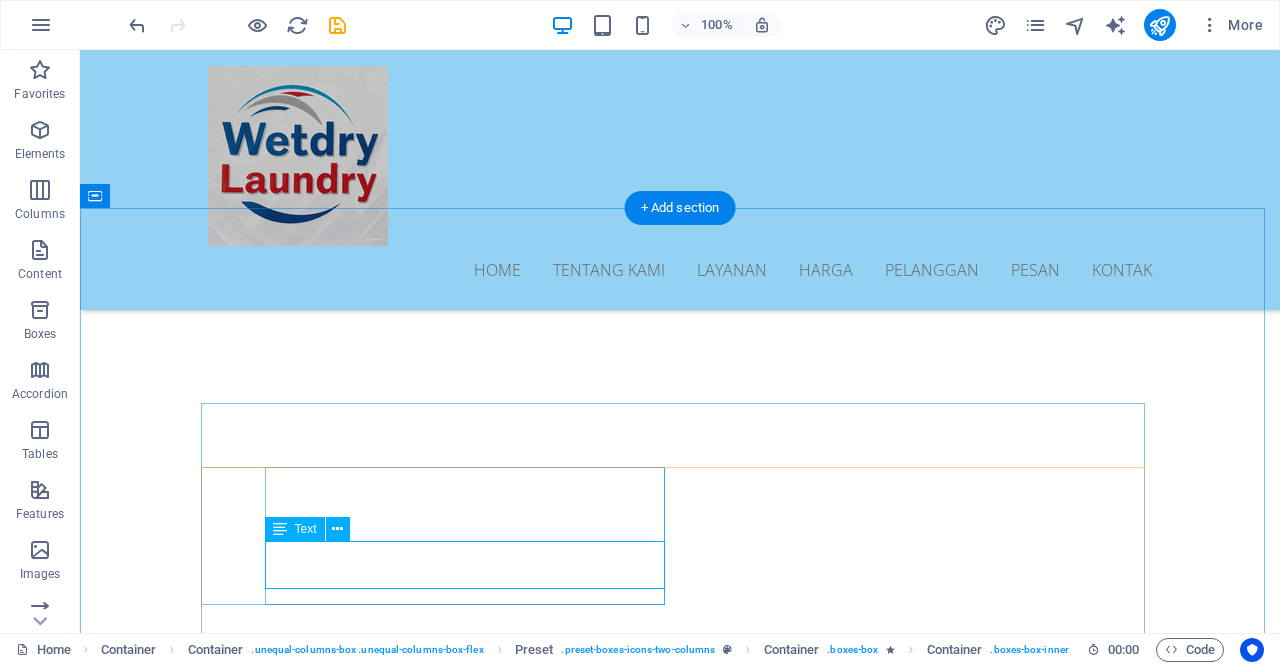 click on "Lorem ipsum dolor sit amet, consectetur adipisicing elit. Veritatis, dolorem!" at bounding box center (680, 1177) 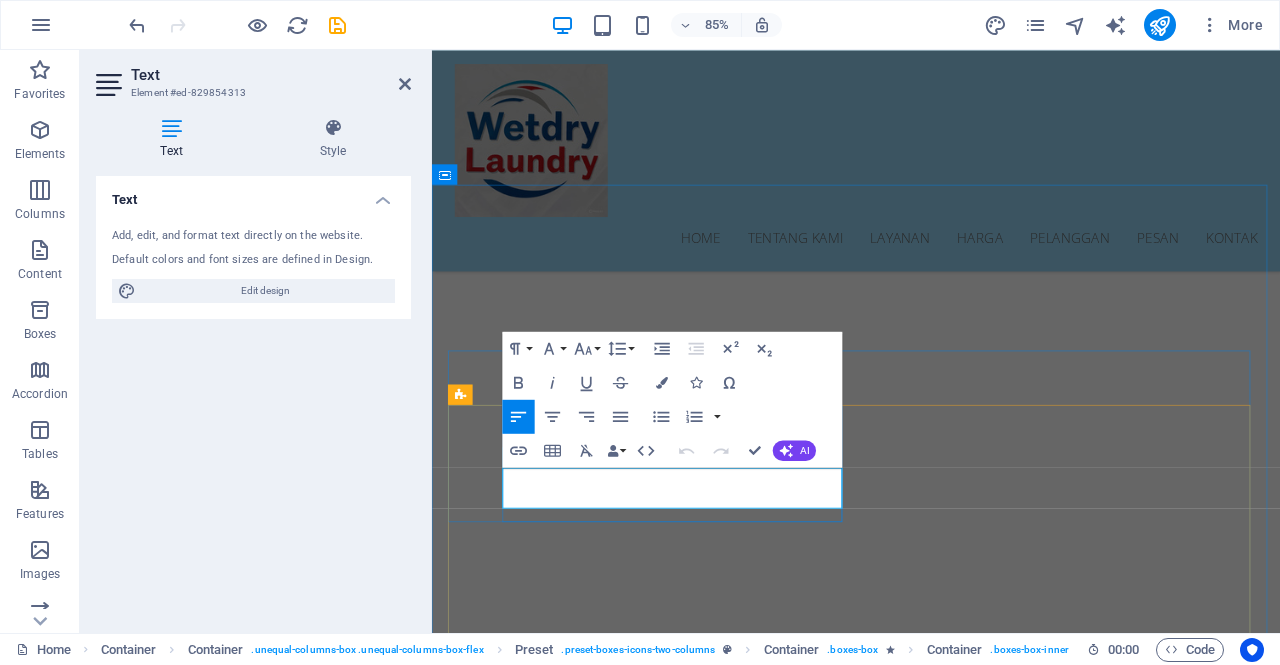 click on "Lorem ipsum dolor sit amet, consectetur adipisicing elit. Veritatis, dolorem!" at bounding box center (931, 1177) 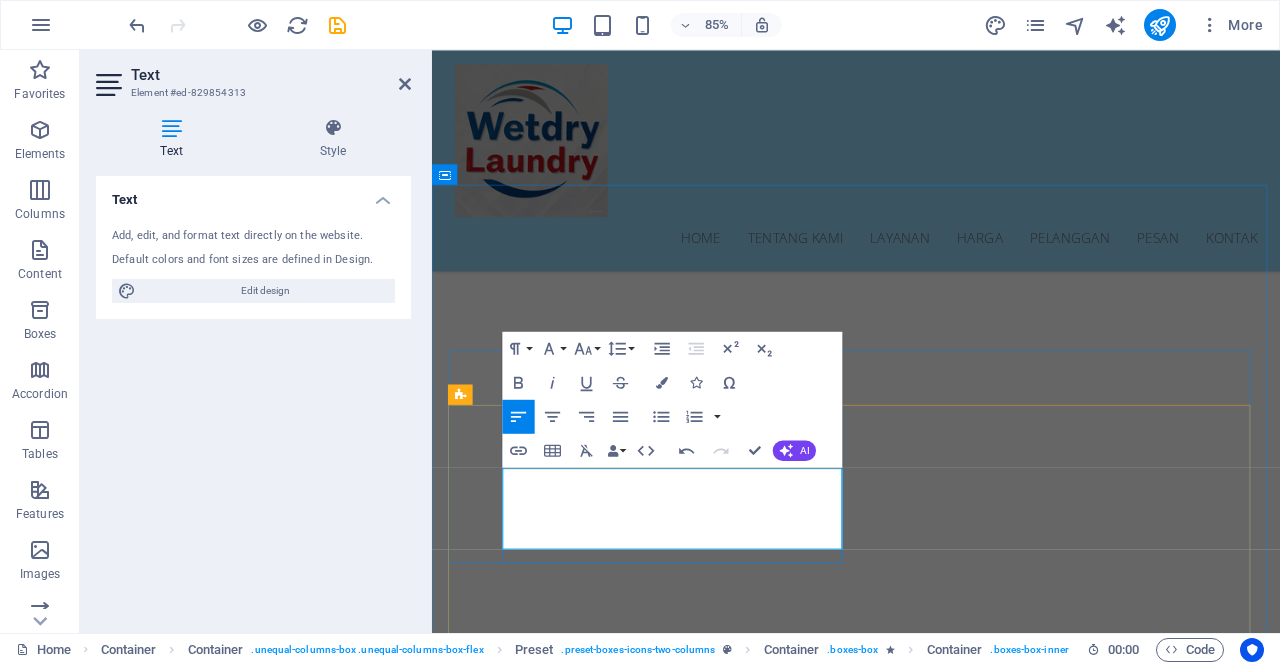 scroll, scrollTop: 2382, scrollLeft: 2, axis: both 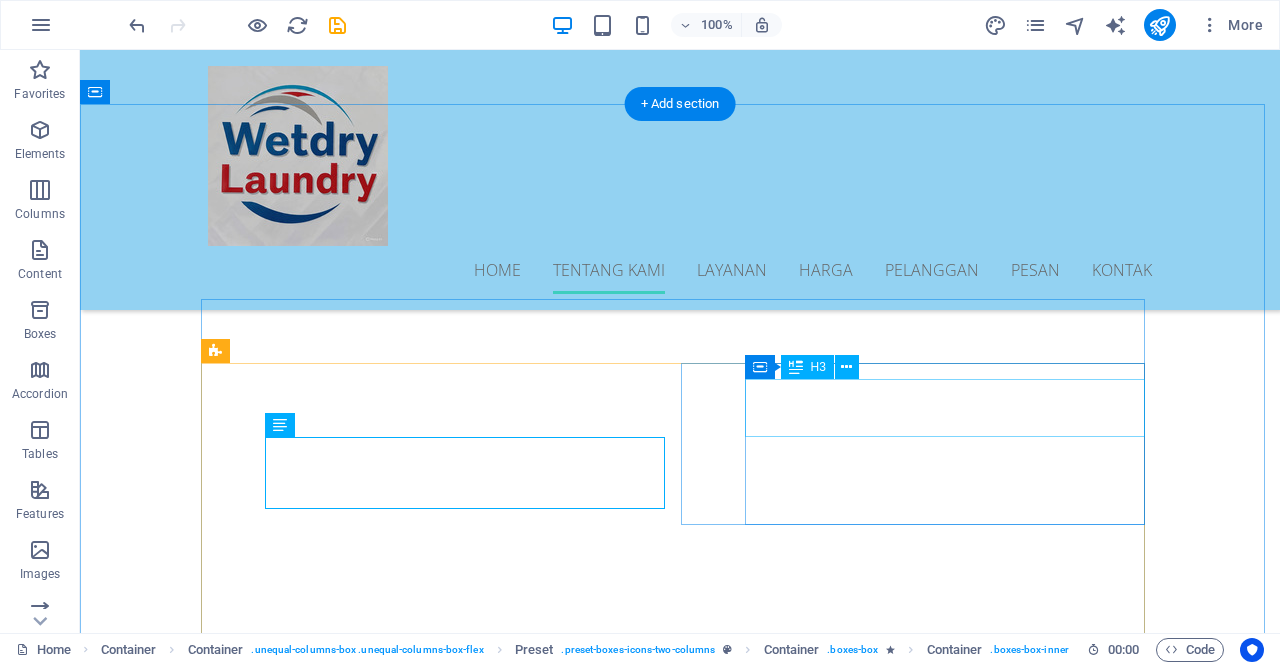 click on "Certification" at bounding box center (680, 1242) 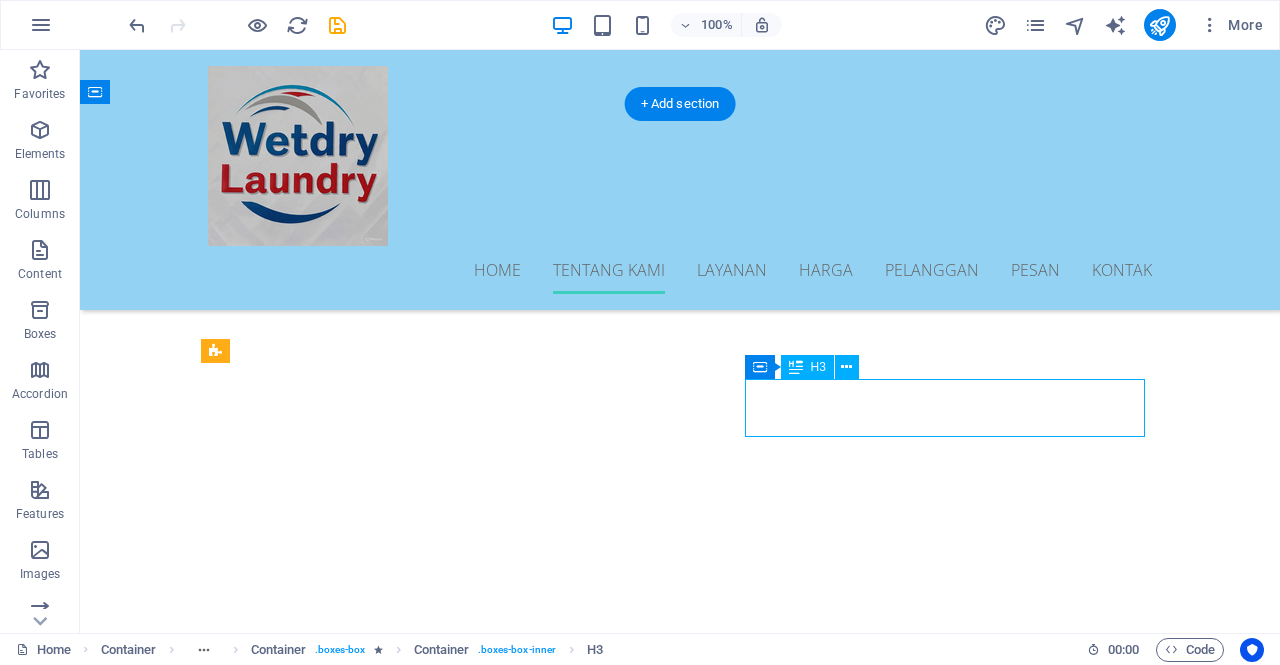 click on "Certification" at bounding box center (680, 1242) 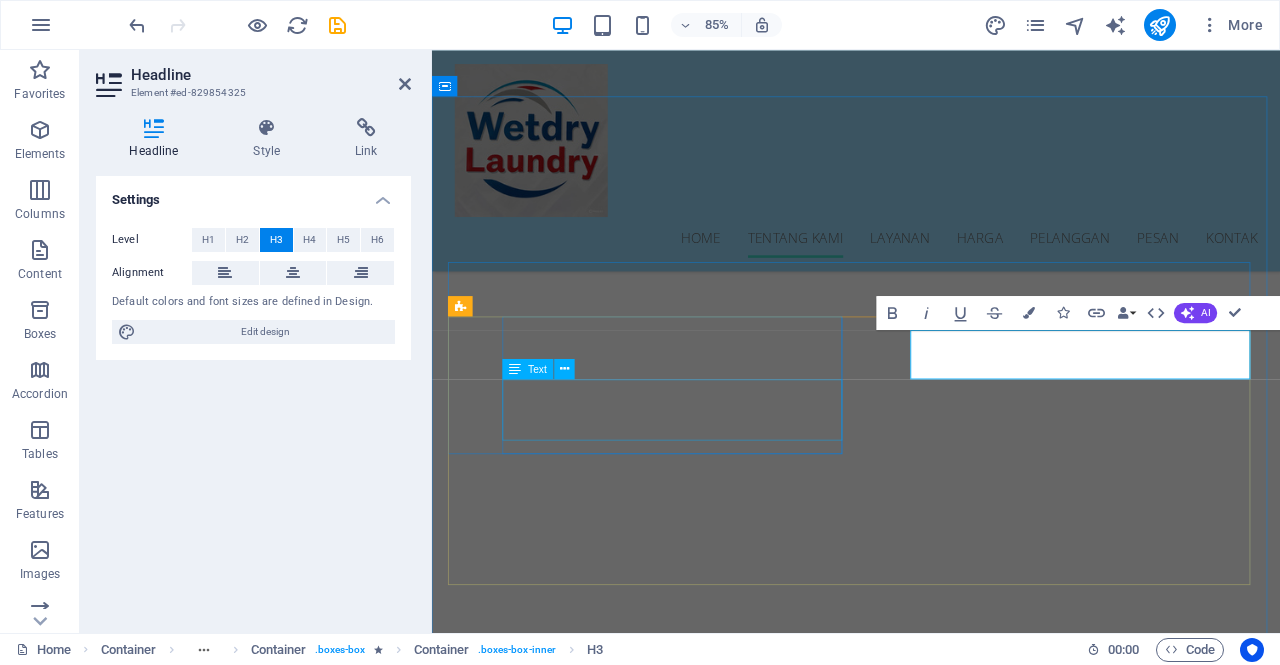 type 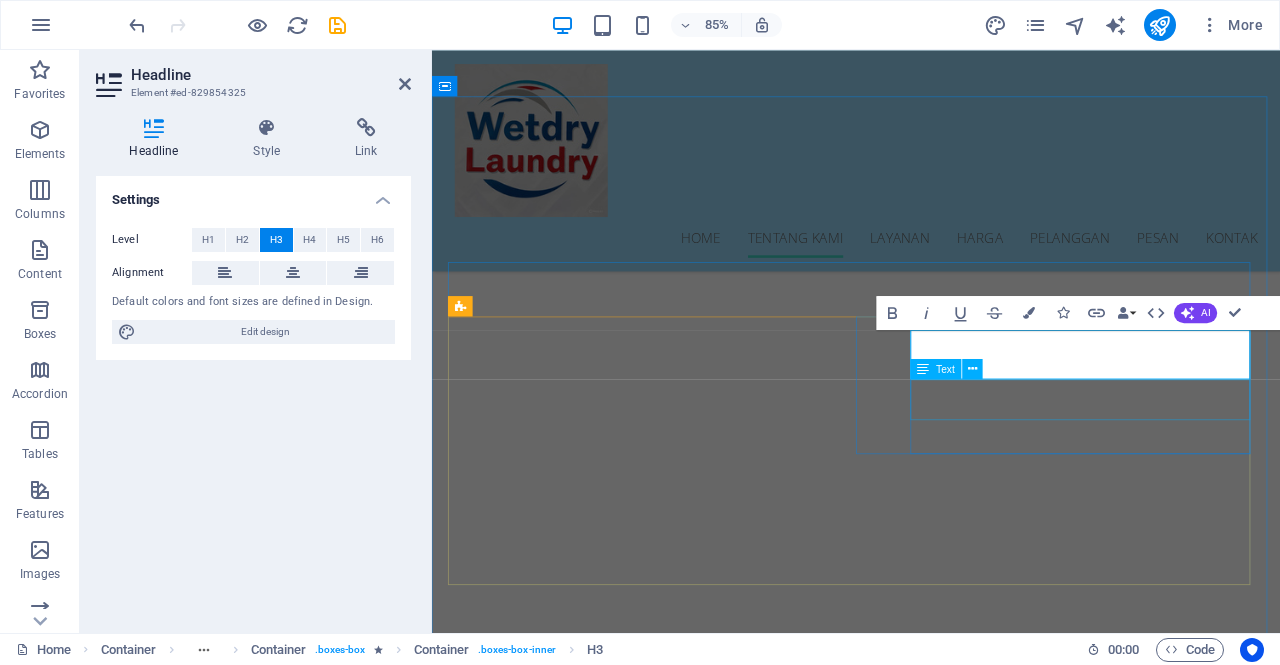 click on "Lorem ipsum dolor sit amet, consectetur adipisicing elit. Veritatis, dolorem!" at bounding box center (931, 1283) 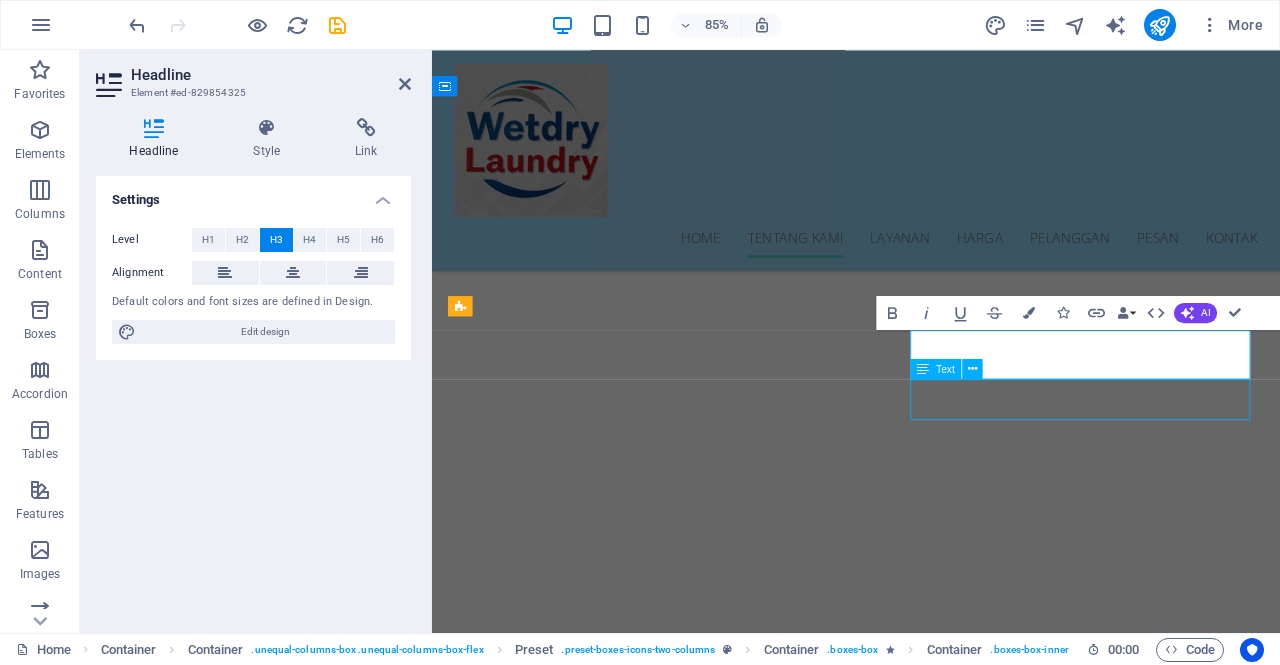 click on "Lorem ipsum dolor sit amet, consectetur adipisicing elit. Veritatis, dolorem!" at bounding box center (931, 1283) 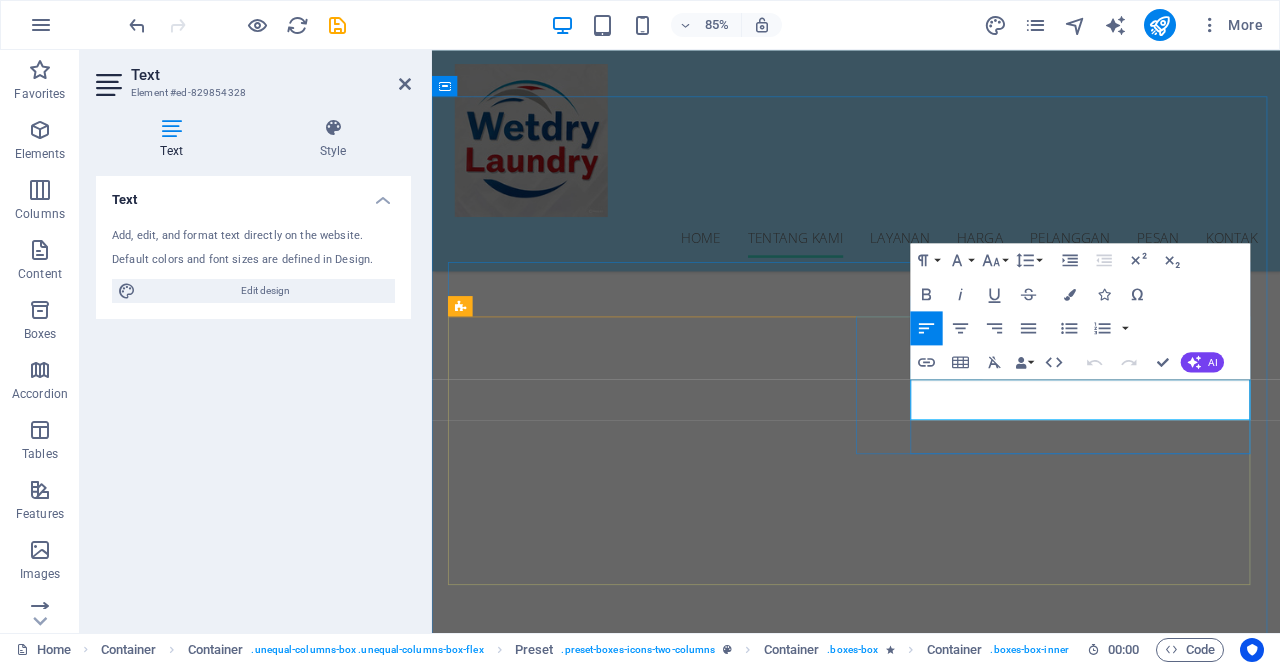 click on "Lorem ipsum dolor sit amet, consectetur adipisicing elit. Veritatis, dolorem!" at bounding box center (931, 1283) 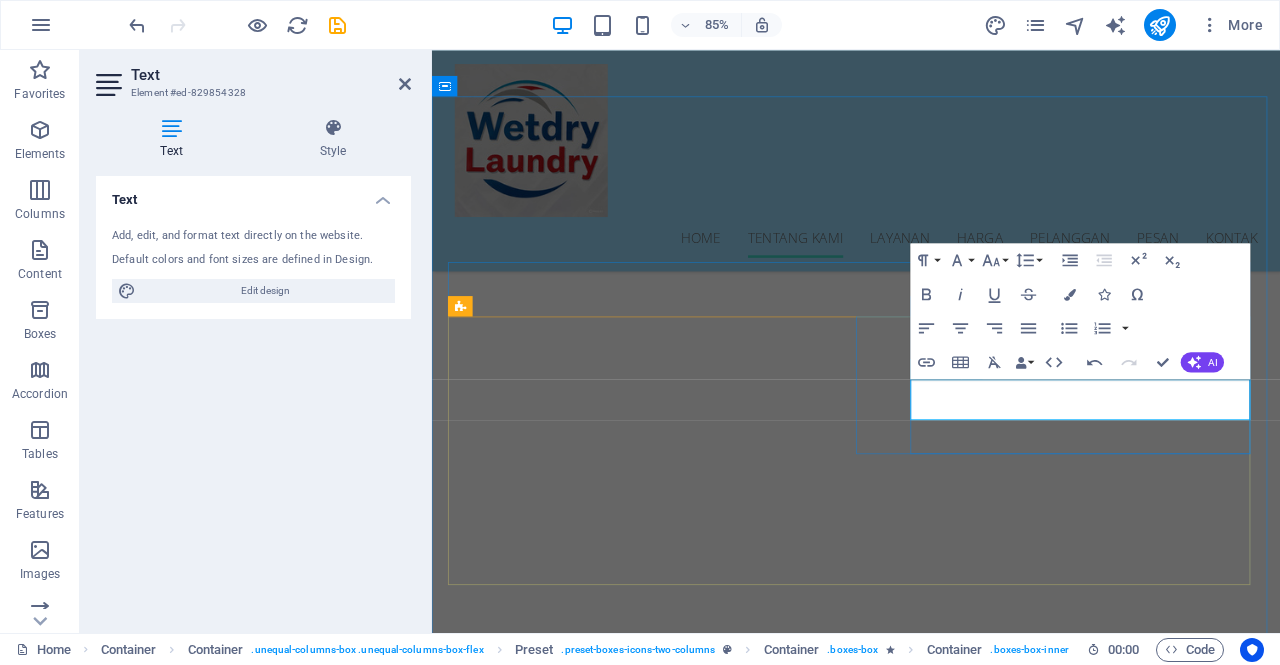 click on "Pakaian bersih, Perawatan yang teliti, Tepat waktu pengerjaan ," at bounding box center [931, 1283] 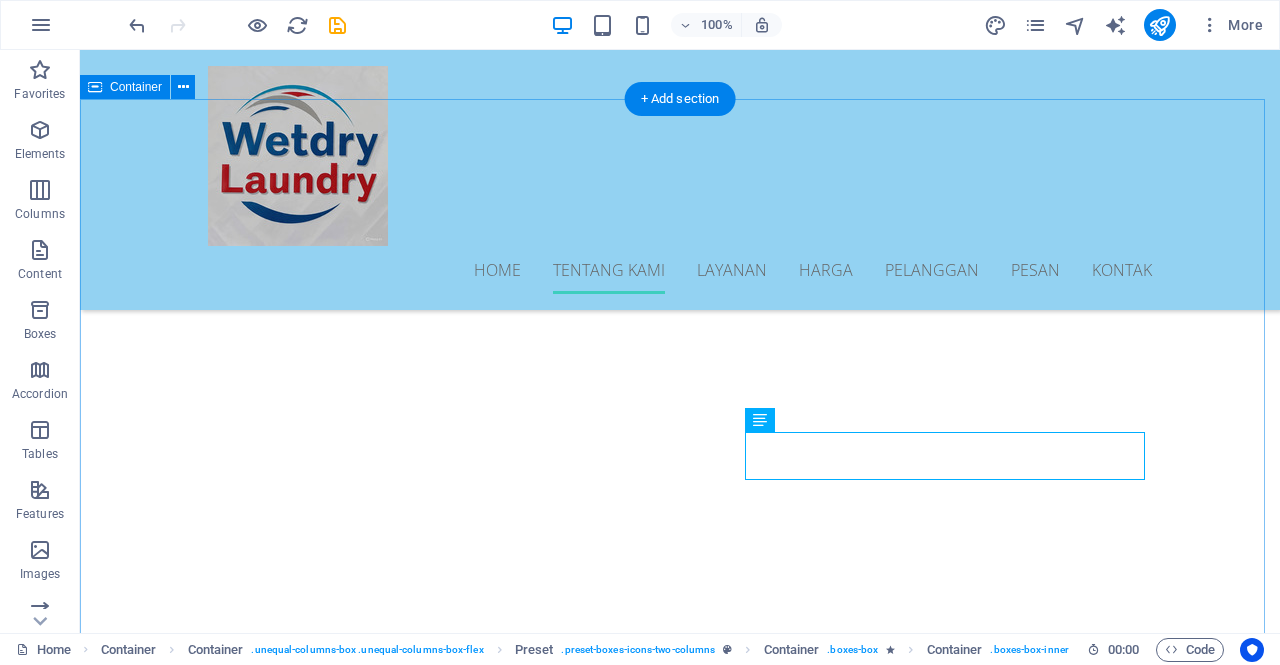 scroll, scrollTop: 609, scrollLeft: 0, axis: vertical 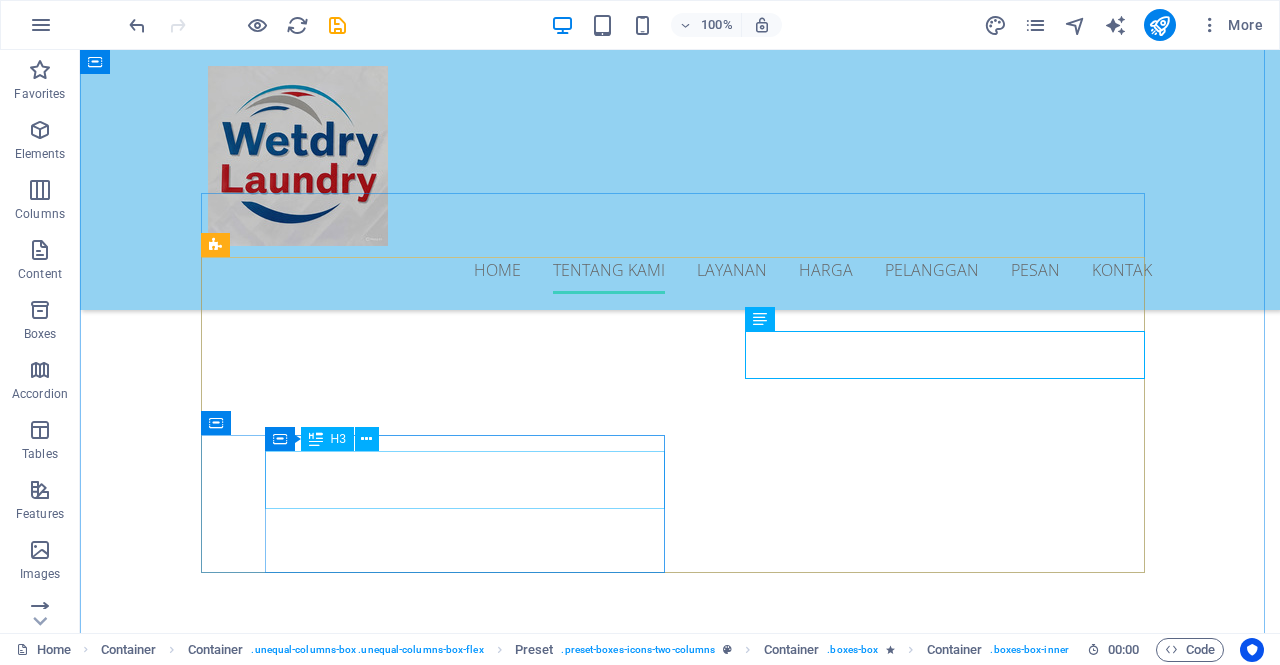 click on "Professional Staff" at bounding box center [680, 1322] 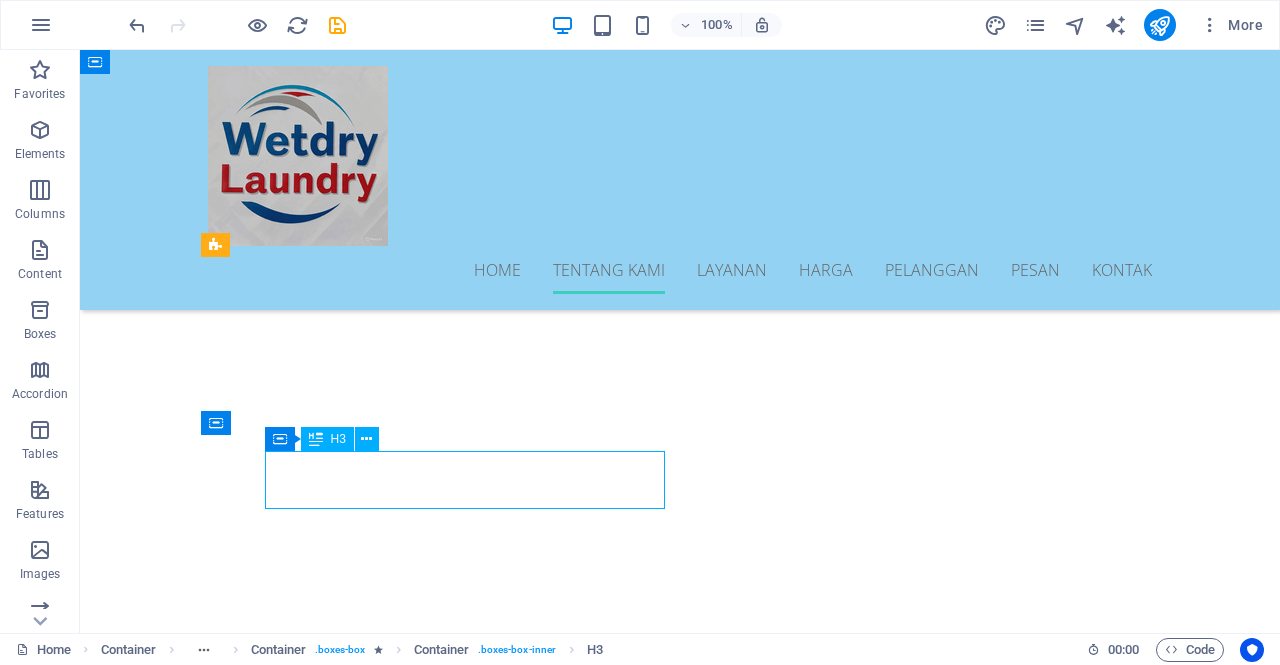 click on "Professional Staff" at bounding box center [680, 1322] 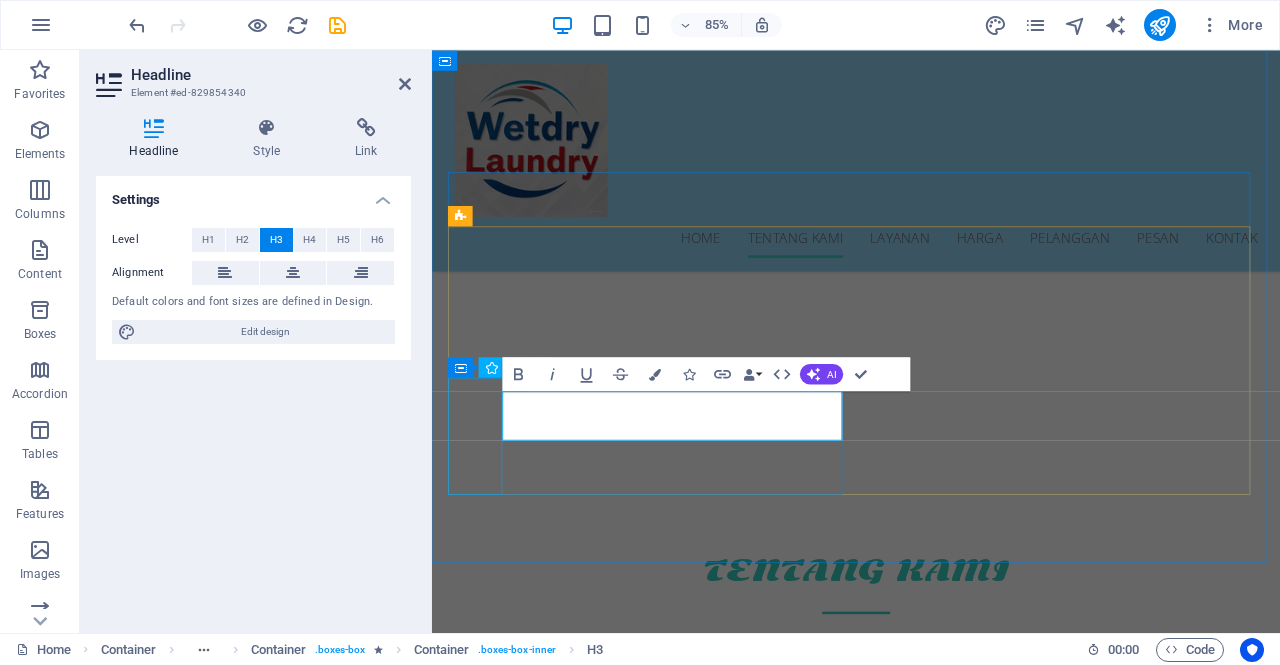 type 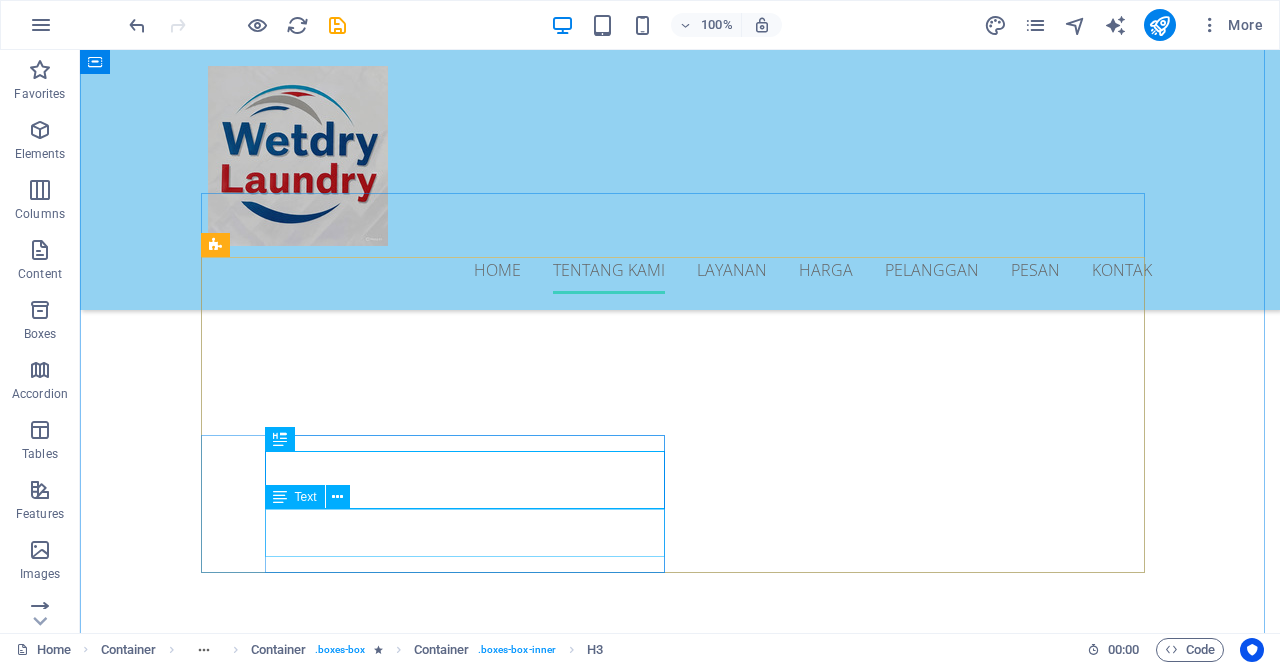 click on "Lorem ipsum dolor sit amet, consectetur adipisicing elit. Veritatis, dolorem!" at bounding box center (680, 1363) 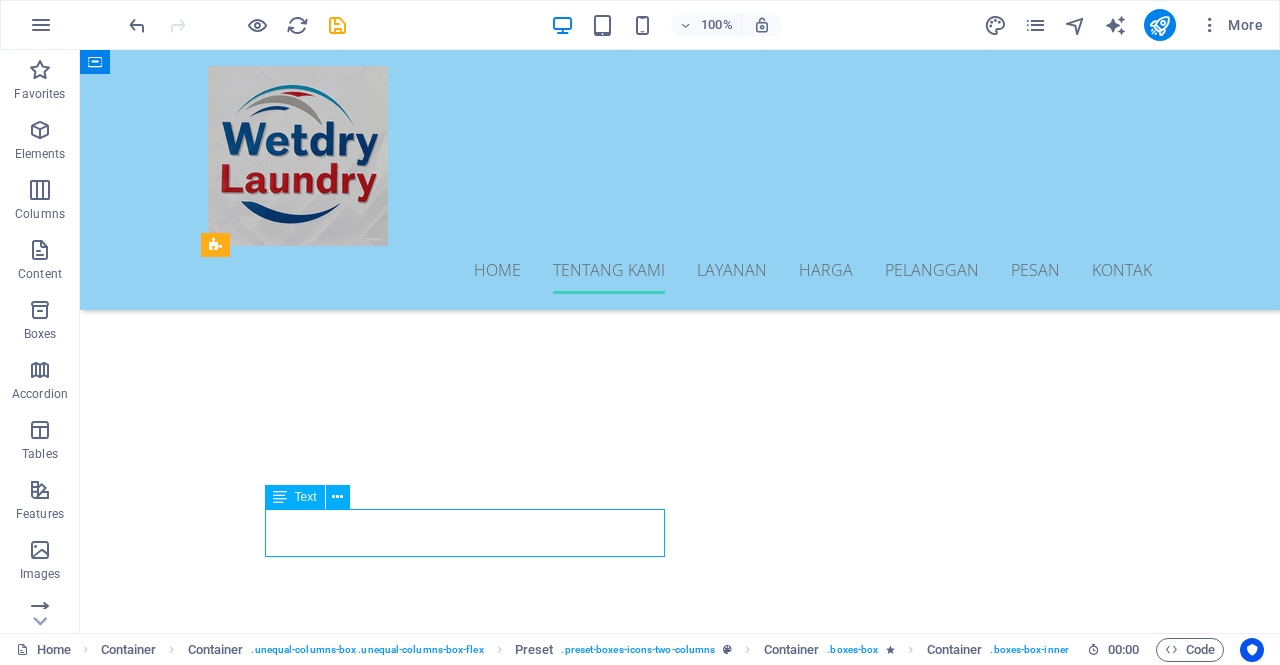 click on "Lorem ipsum dolor sit amet, consectetur adipisicing elit. Veritatis, dolorem!" at bounding box center [680, 1363] 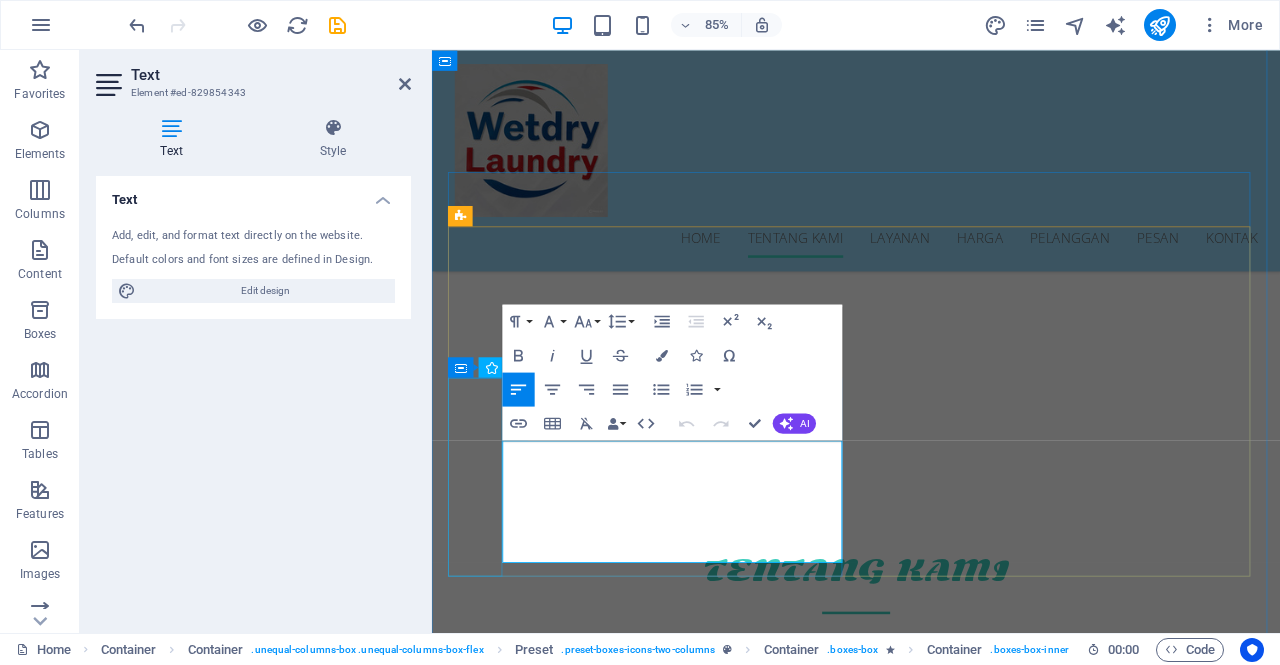 scroll, scrollTop: 4487, scrollLeft: 2, axis: both 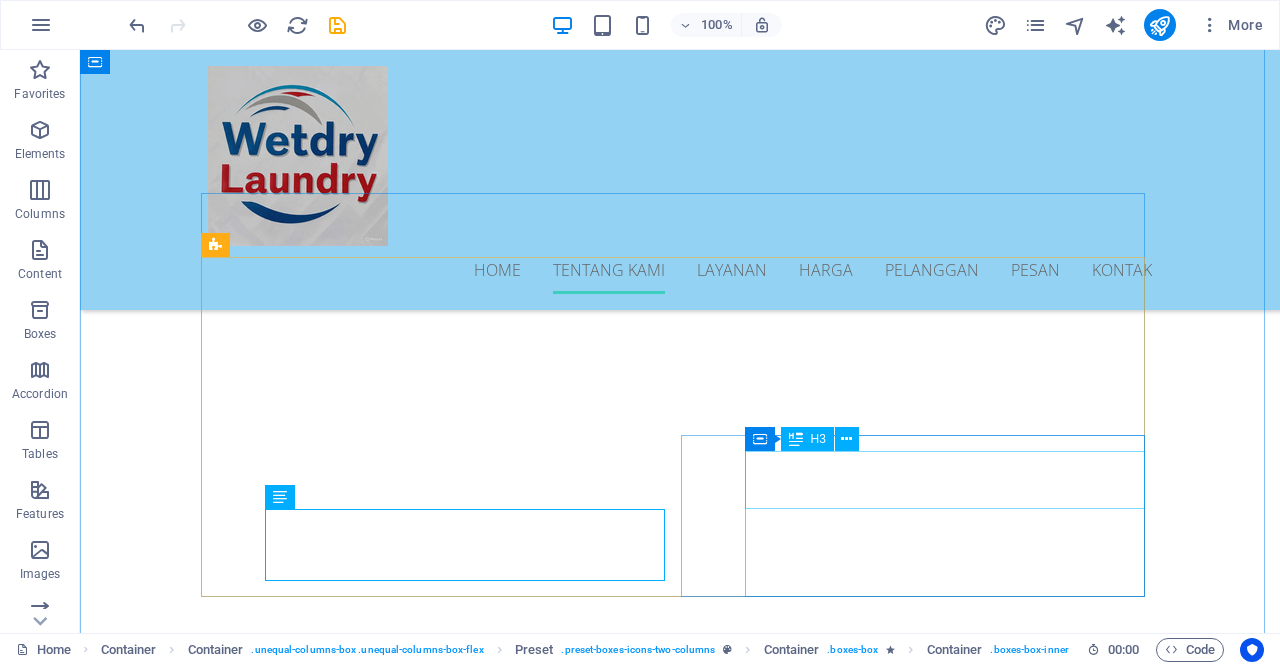 click on "Reliable" at bounding box center (680, 1532) 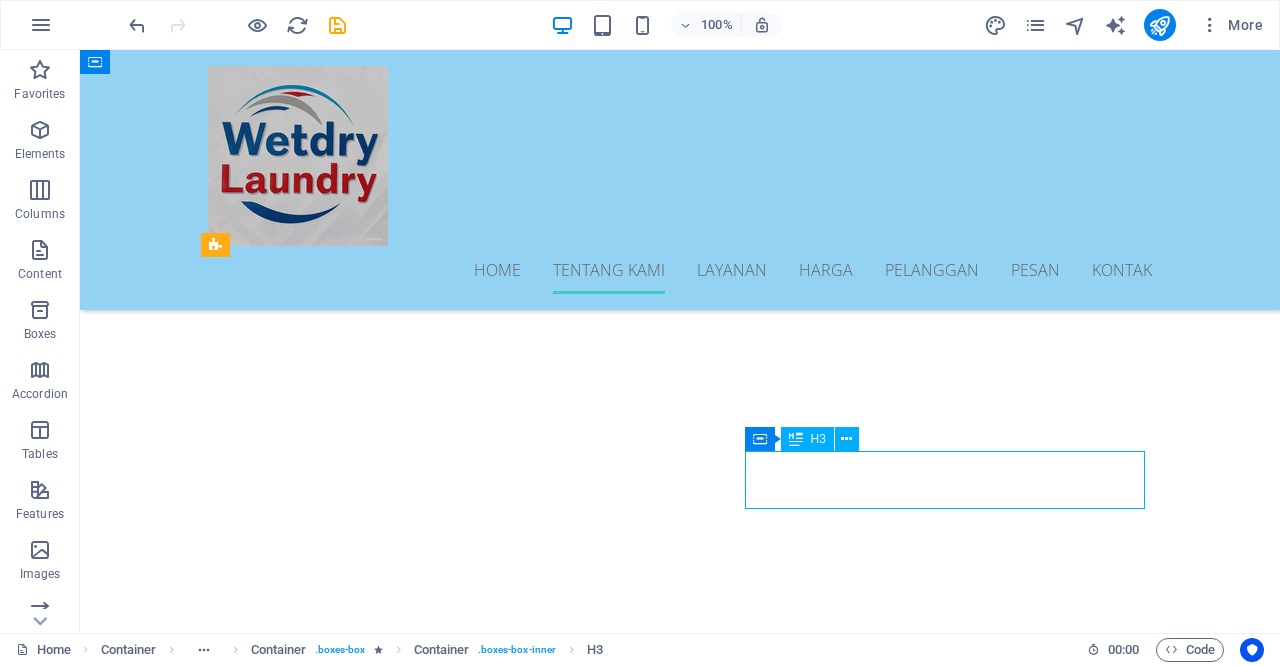 click on "Reliable" at bounding box center (680, 1532) 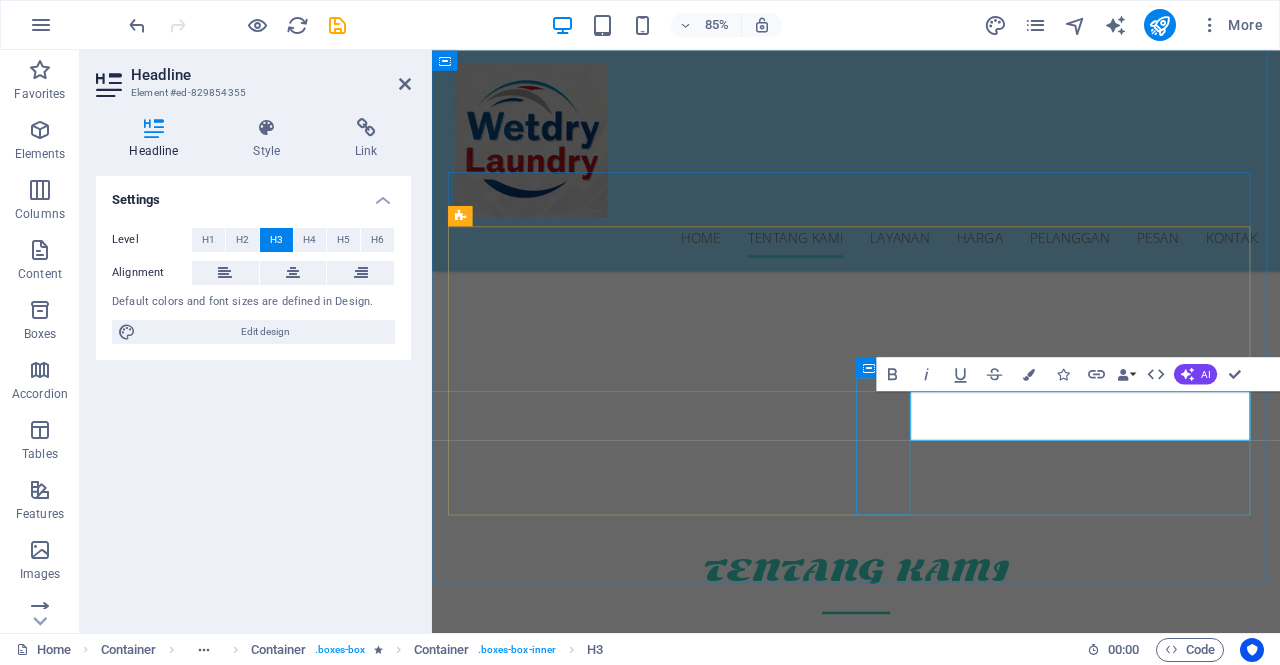 drag, startPoint x: 1240, startPoint y: 477, endPoint x: 968, endPoint y: 552, distance: 282.15067 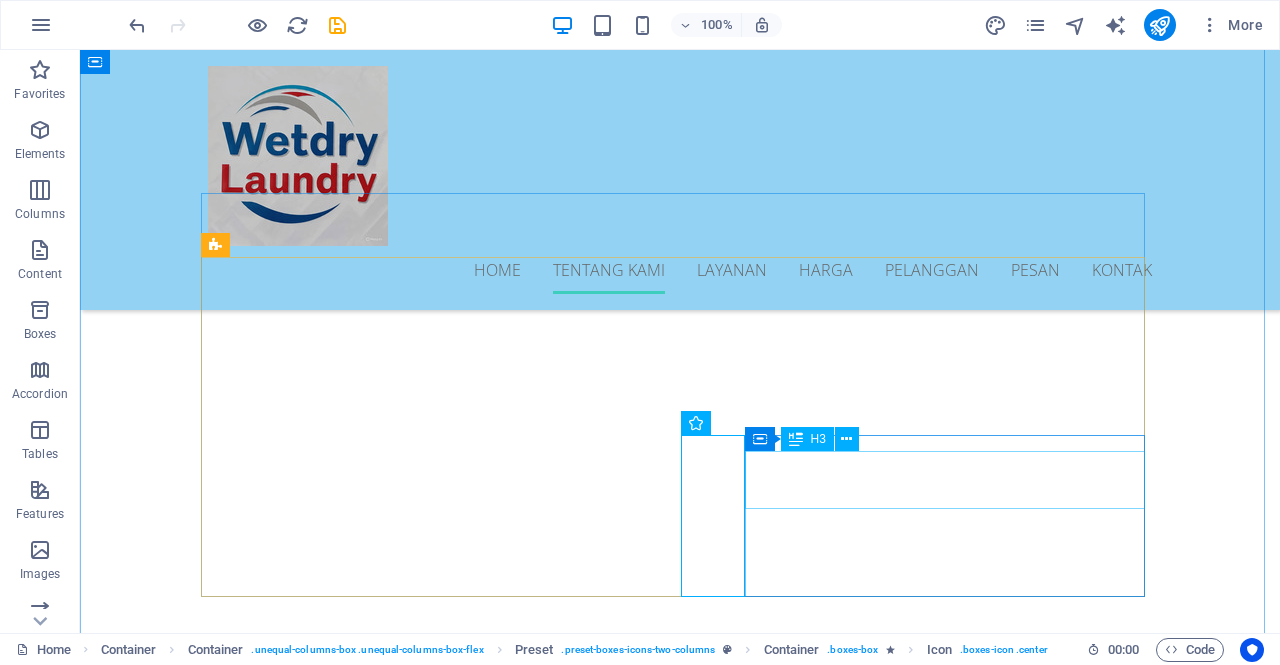 click on "Reliable" at bounding box center (680, 1532) 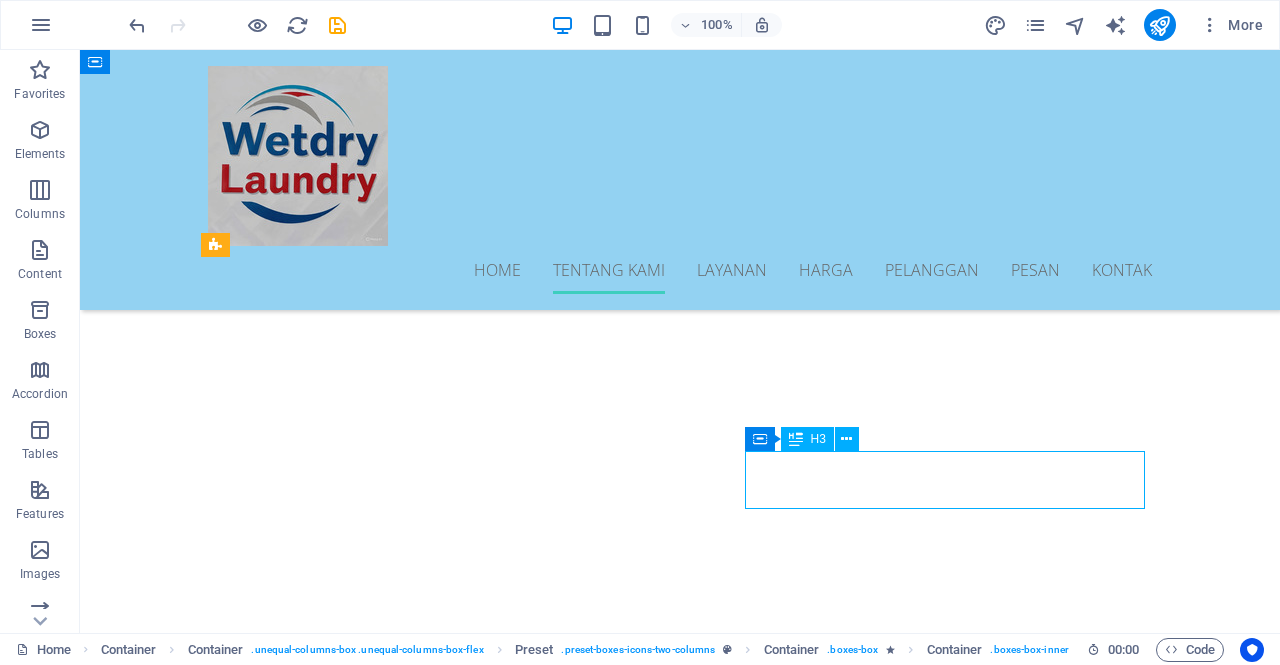 click on "Reliable" at bounding box center [680, 1532] 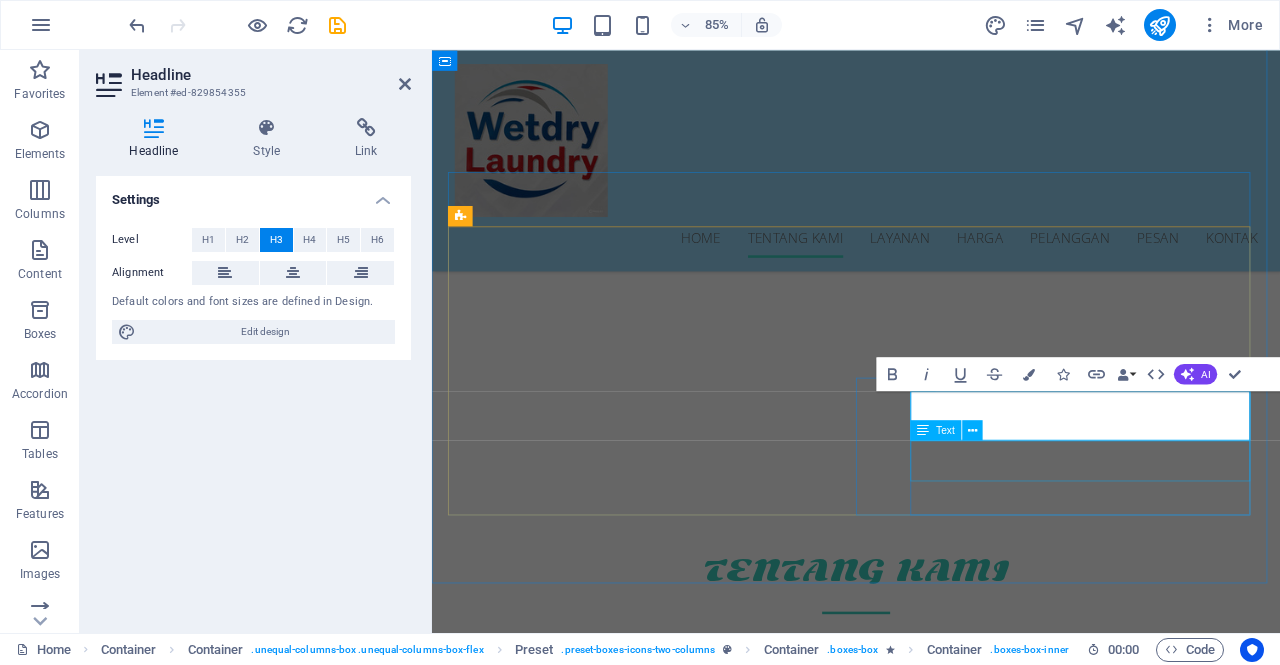 type 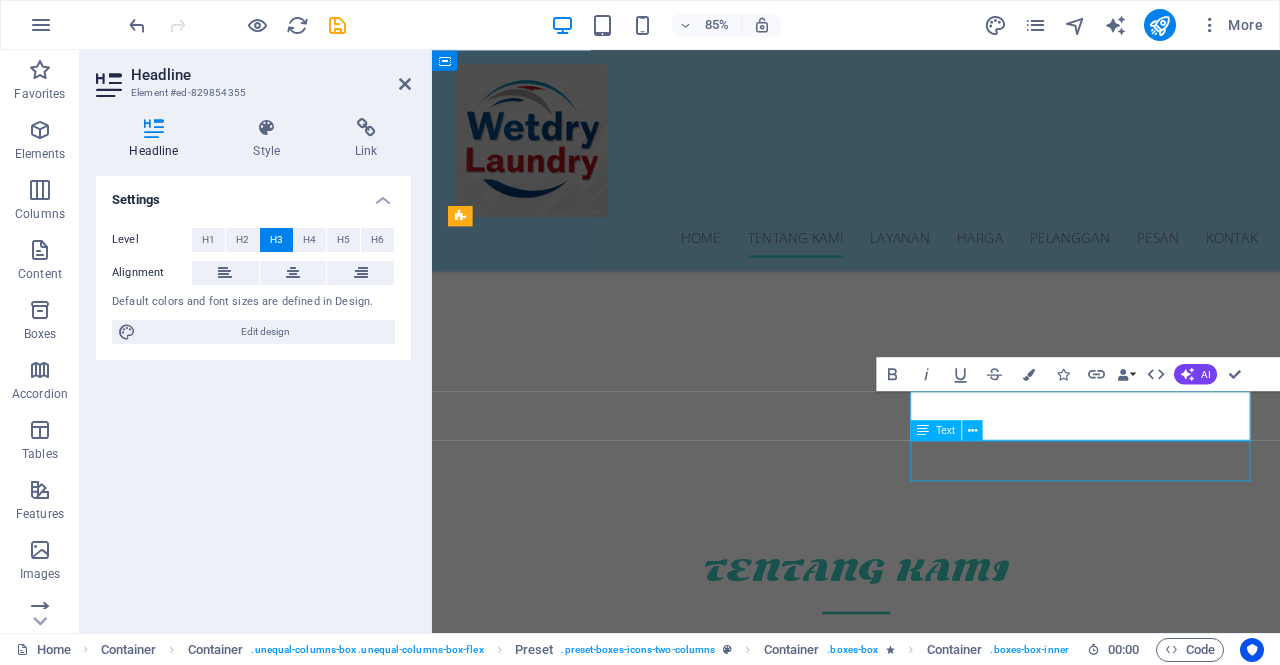 click on "Lorem ipsum dolor sit amet, consectetur adipisicing elit. Veritatis, dolorem!" at bounding box center [931, 1573] 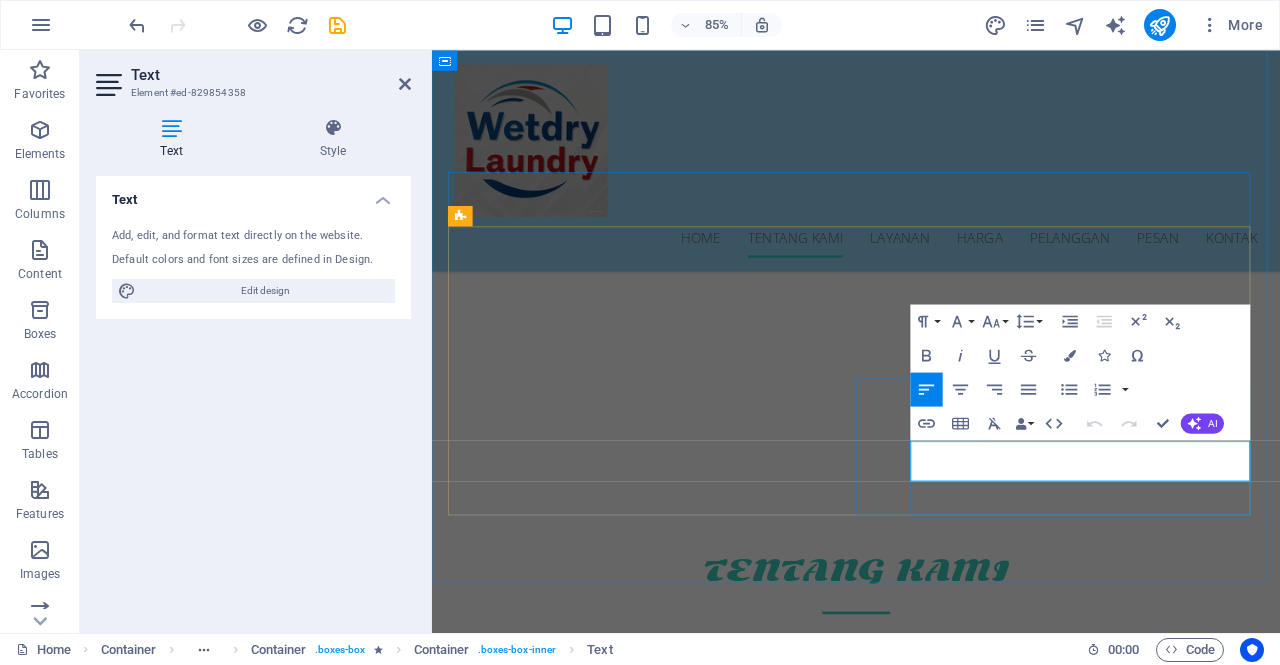 click on "Lorem ipsum dolor sit amet, consectetur adipisicing elit. Veritatis, dolorem!" at bounding box center [931, 1573] 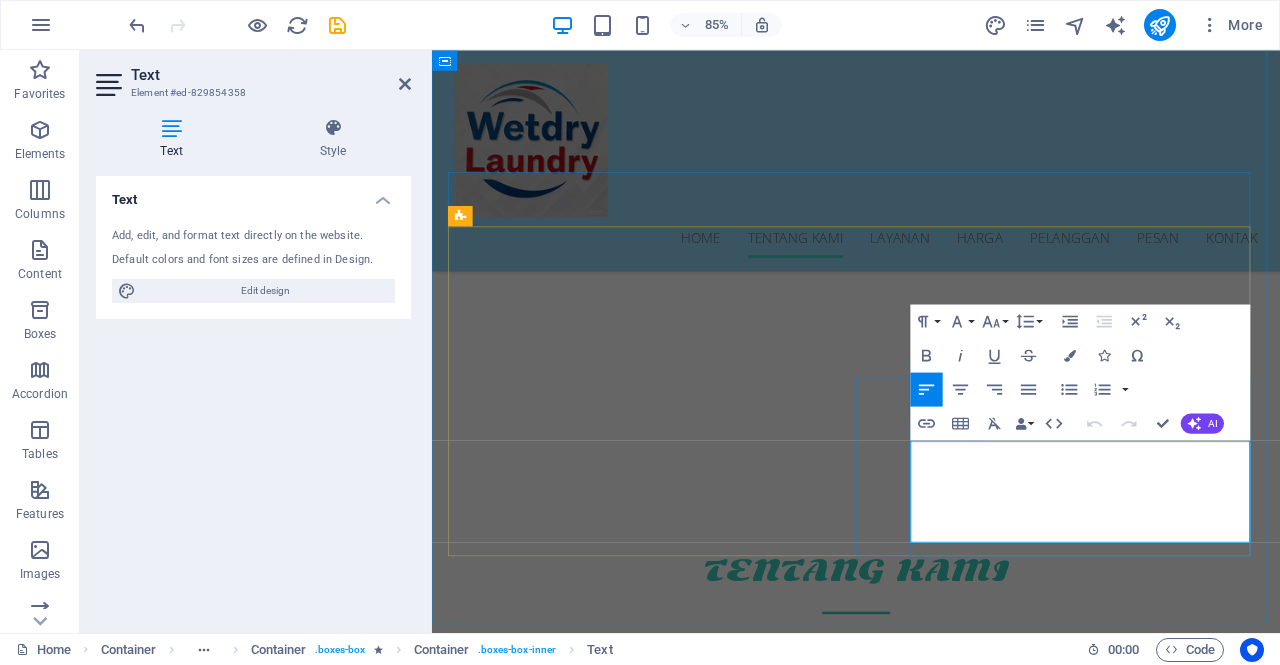 scroll, scrollTop: 3322, scrollLeft: 2, axis: both 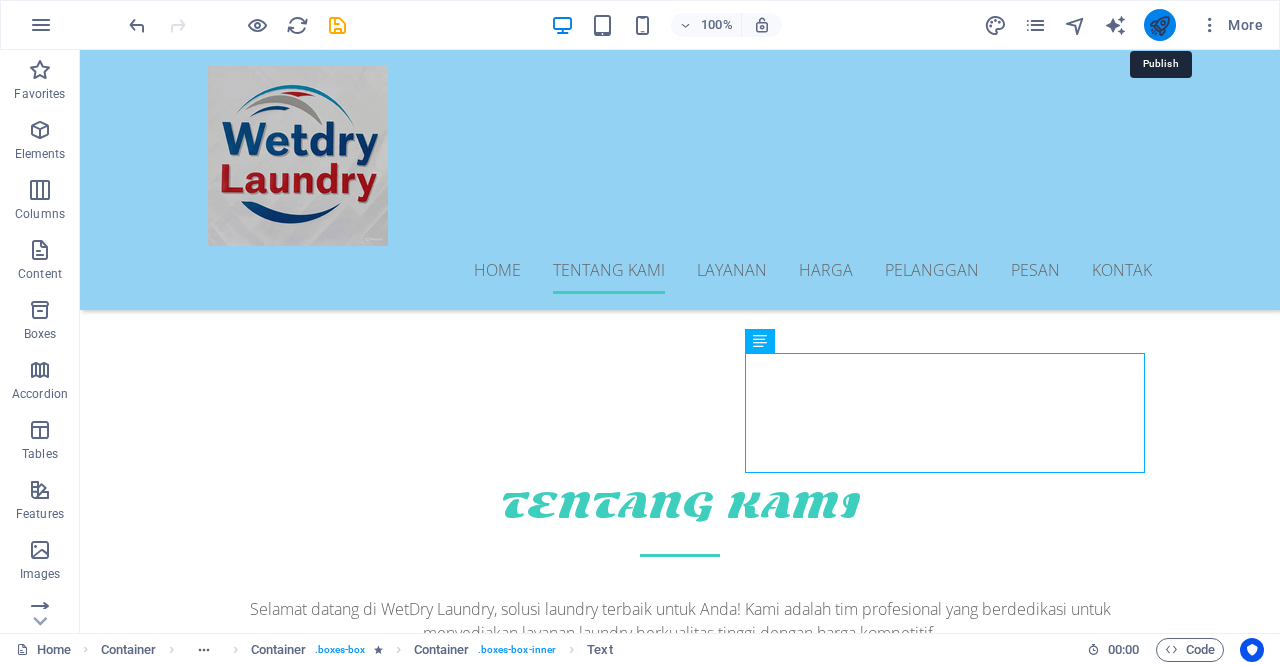 click at bounding box center [1159, 25] 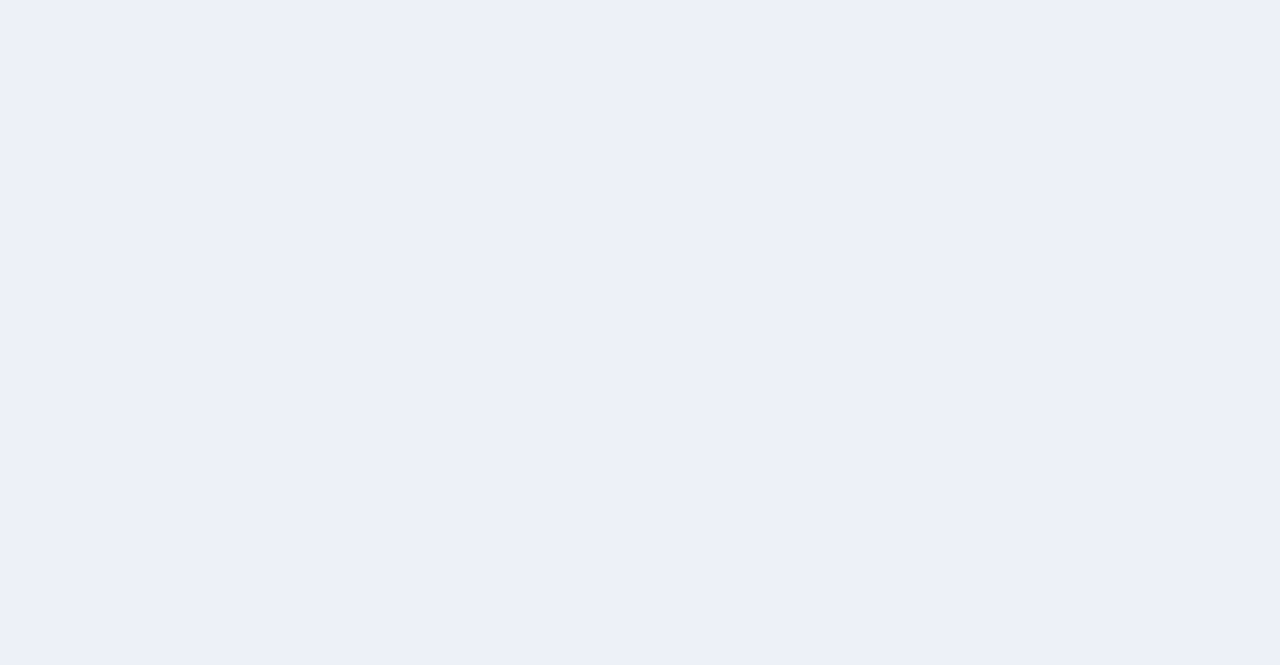 scroll, scrollTop: 0, scrollLeft: 0, axis: both 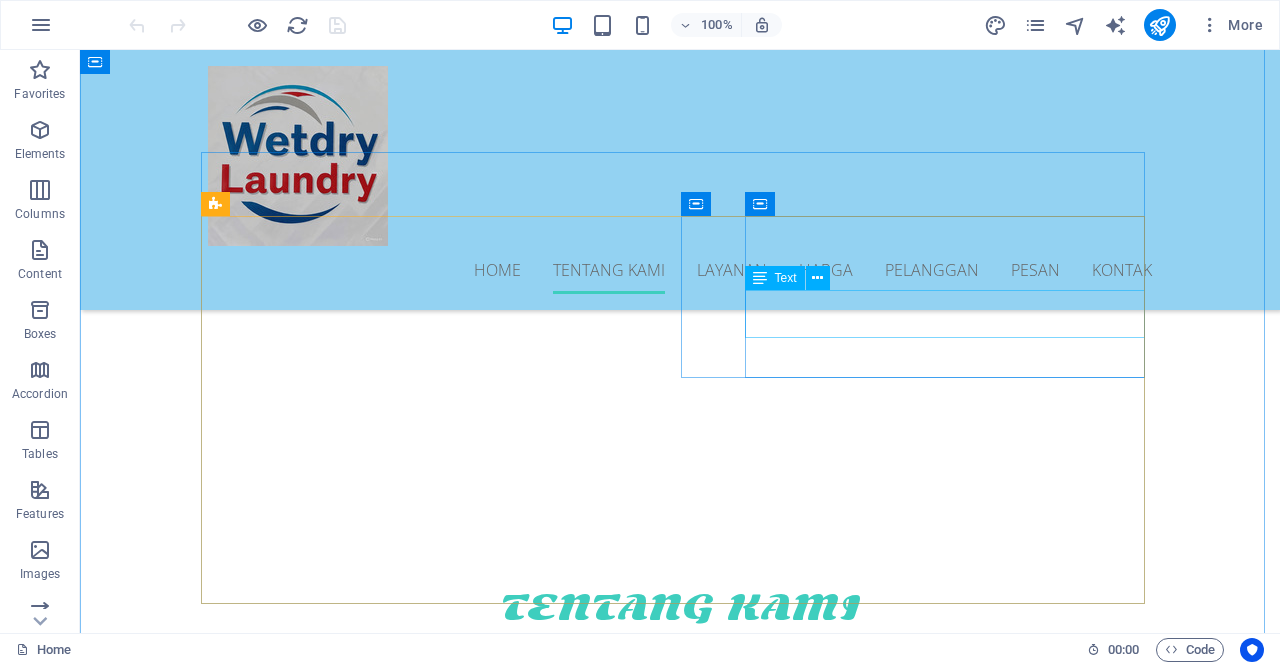 click on "Pakaian bersih, Perawatan yang teliti, Tepat waktu pengerjaan, pelayanan yang ramah" at bounding box center [680, 1123] 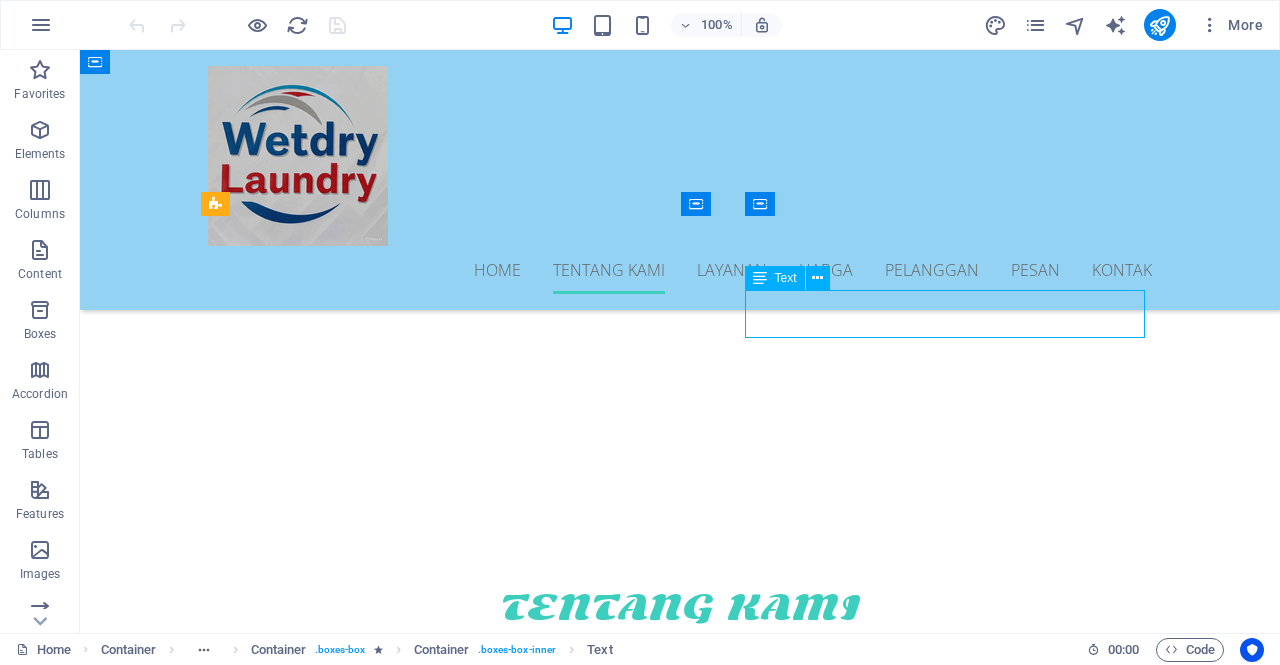 click on "Pakaian bersih, Perawatan yang teliti, Tepat waktu pengerjaan, pelayanan yang ramah" at bounding box center [680, 1123] 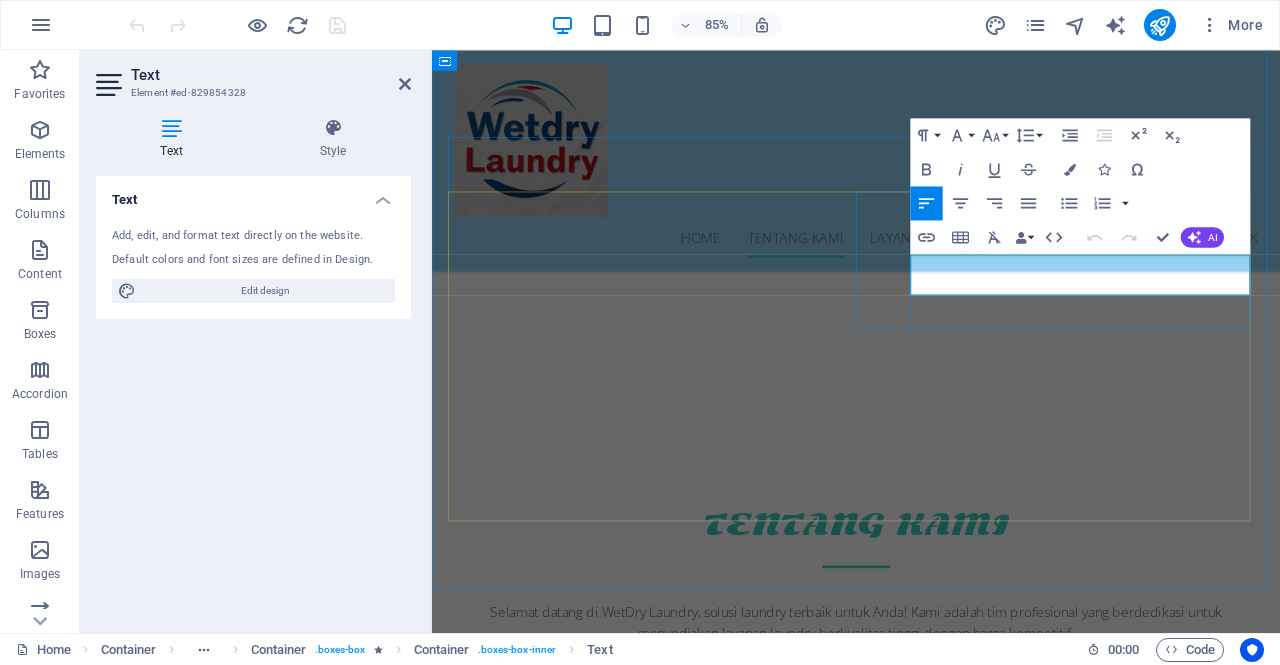 click on "Pakaian bersih, Perawatan yang teliti, Tepat waktu pengerjaan, pelayanan yang ramah" at bounding box center (931, 1123) 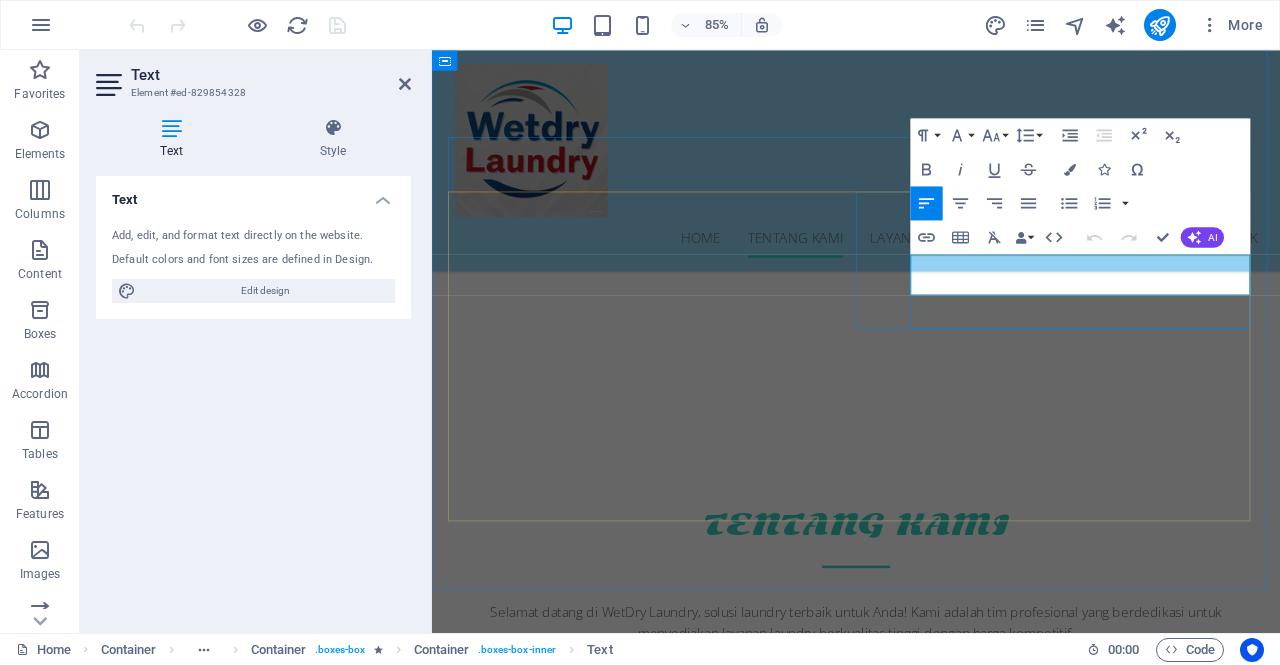 type 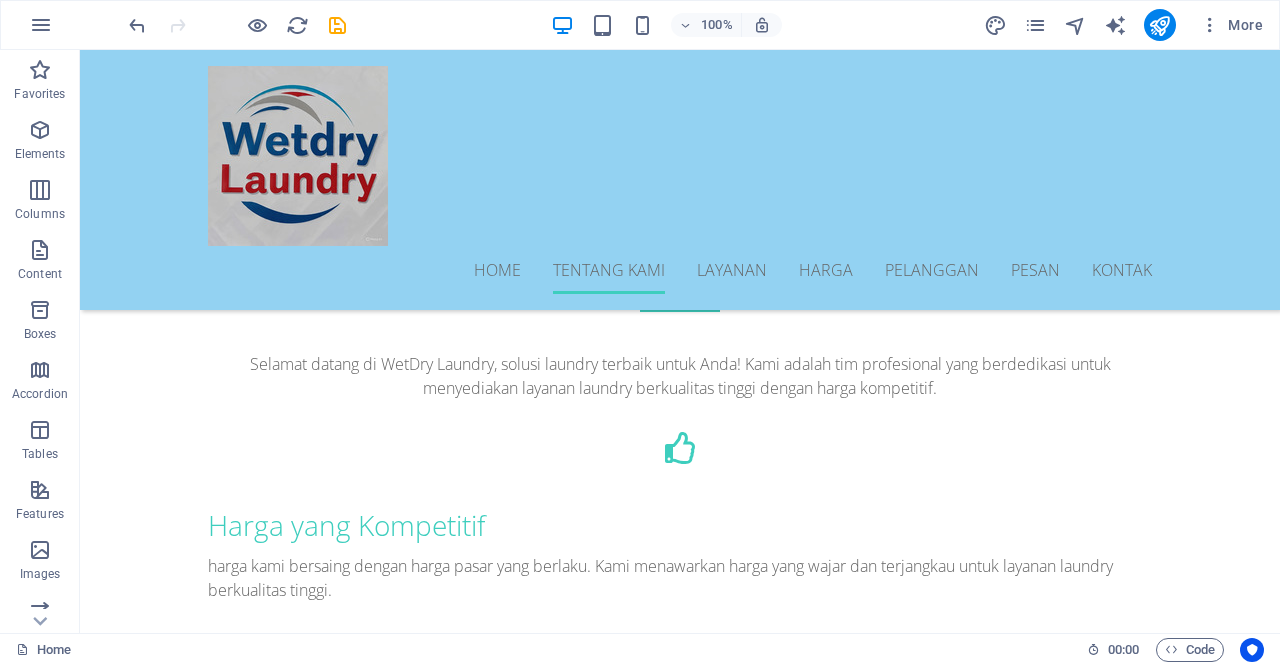 scroll, scrollTop: 1066, scrollLeft: 0, axis: vertical 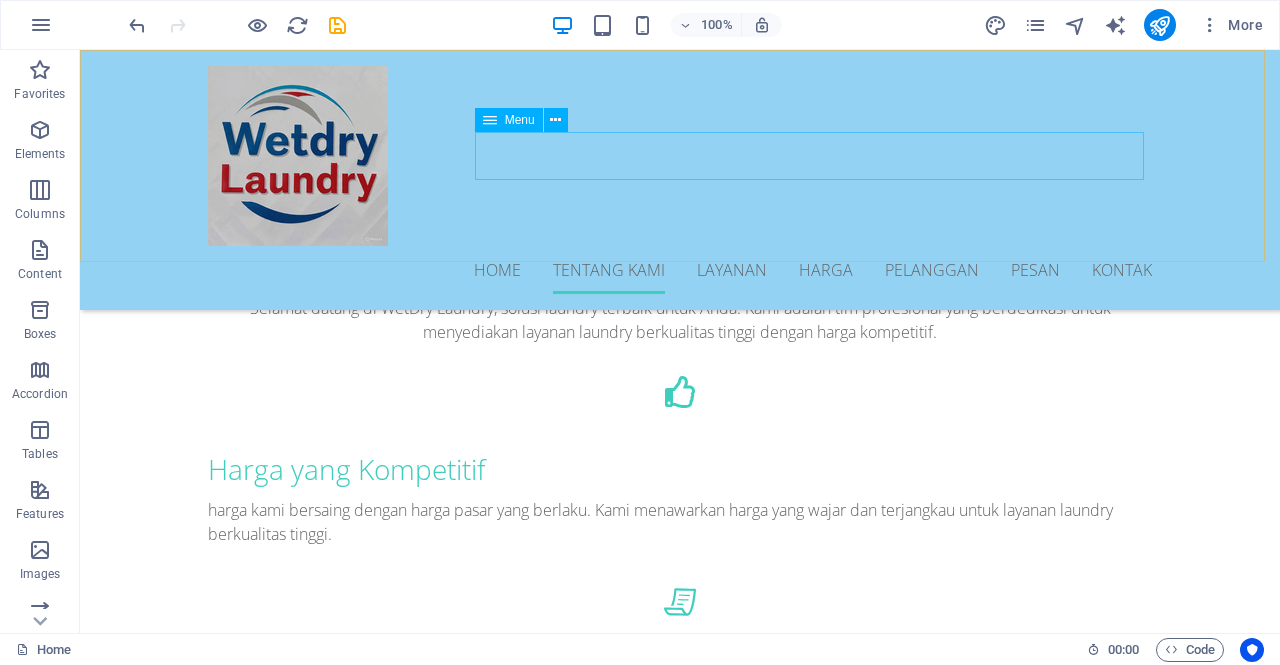 click on "Home Tentang Kami Layanan Harga Pelanggan Pesan Kontak" at bounding box center [680, 270] 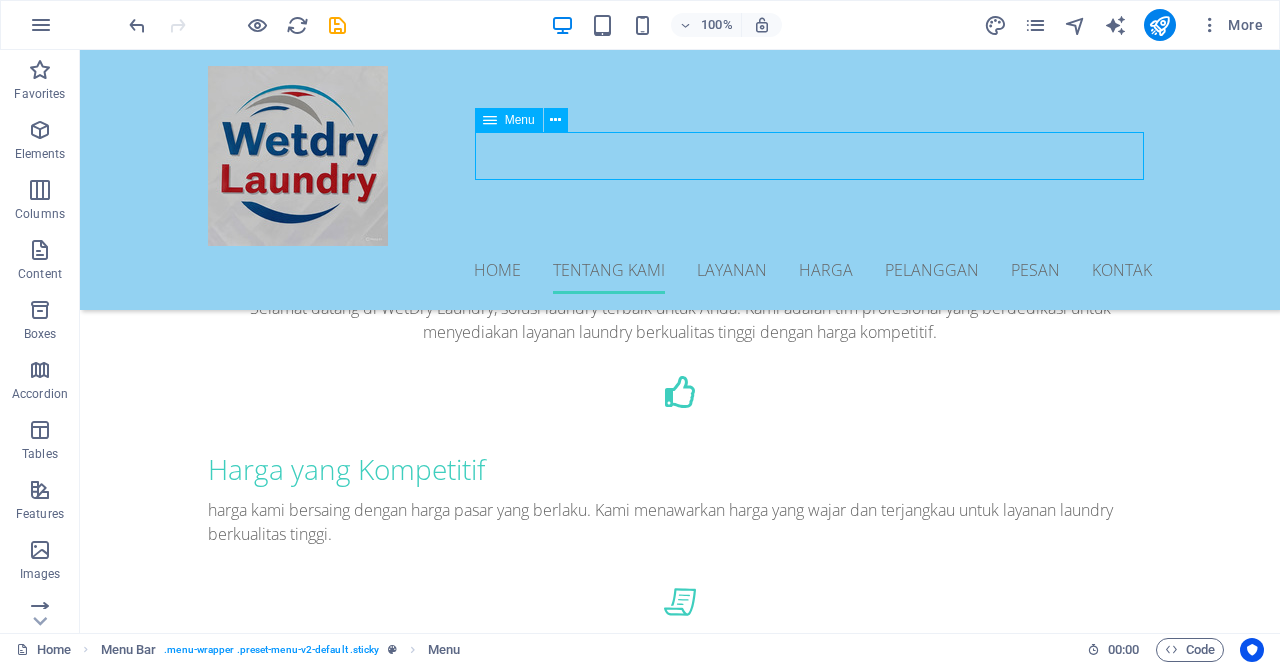 click on "Home Tentang Kami Layanan Harga Pelanggan Pesan Kontak" at bounding box center (680, 270) 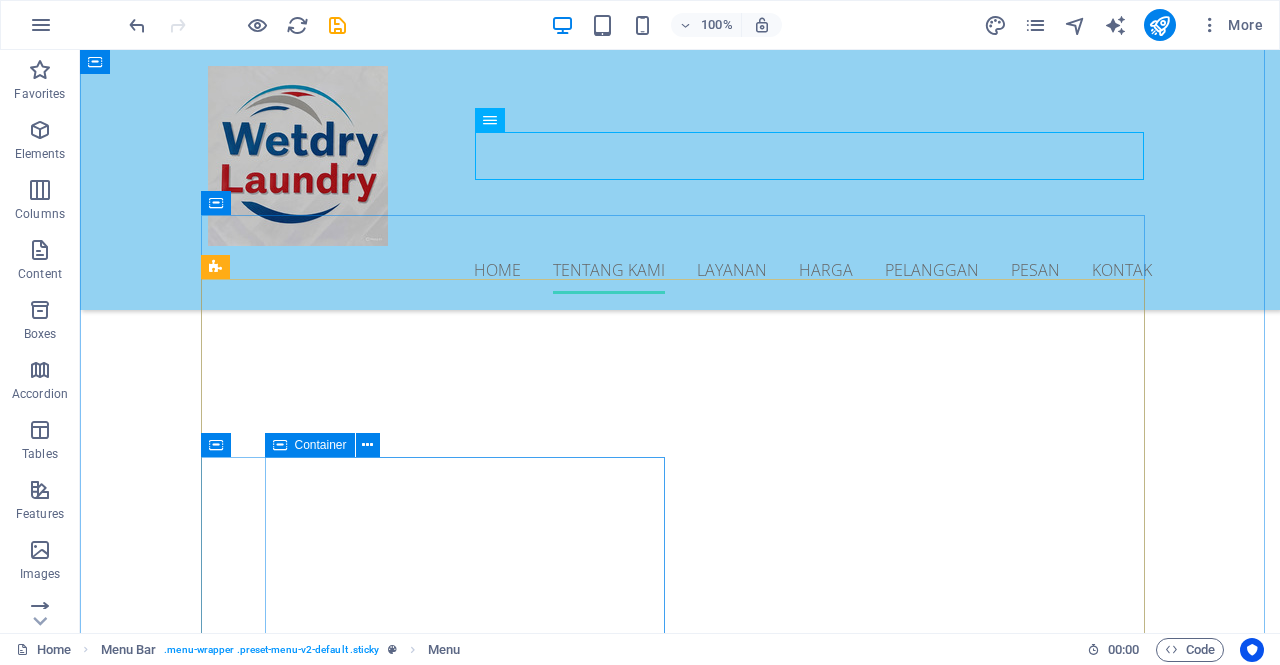 scroll, scrollTop: 586, scrollLeft: 0, axis: vertical 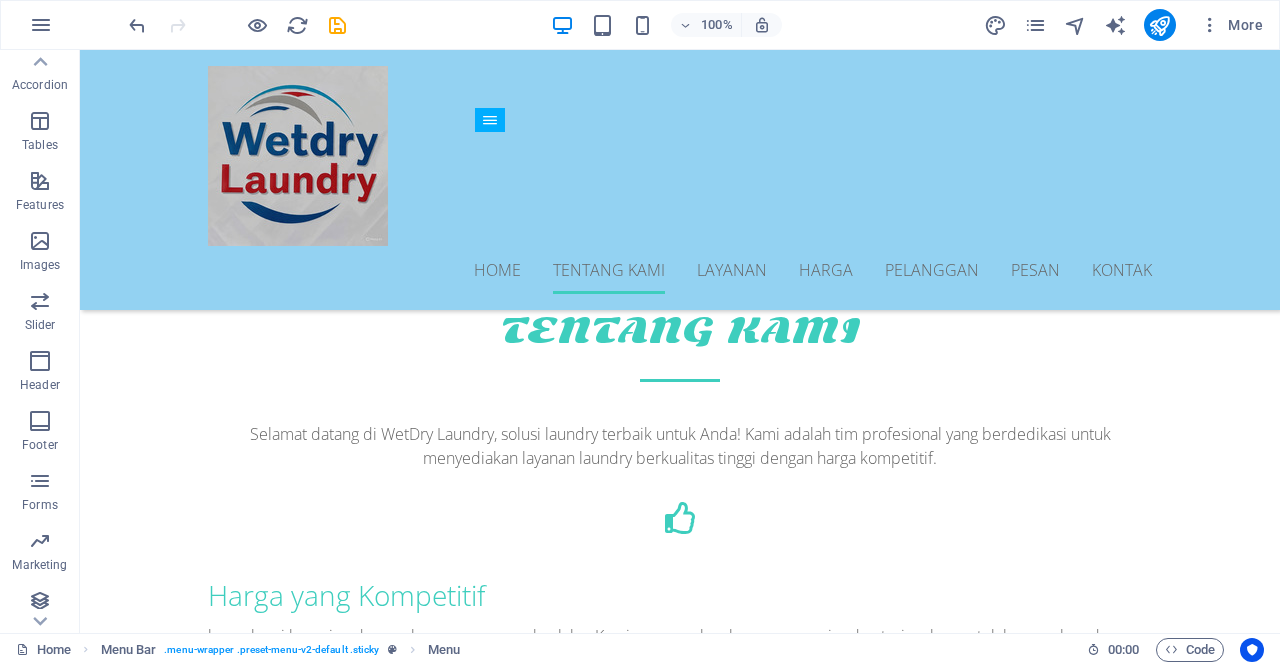 click at bounding box center [680, 1558] 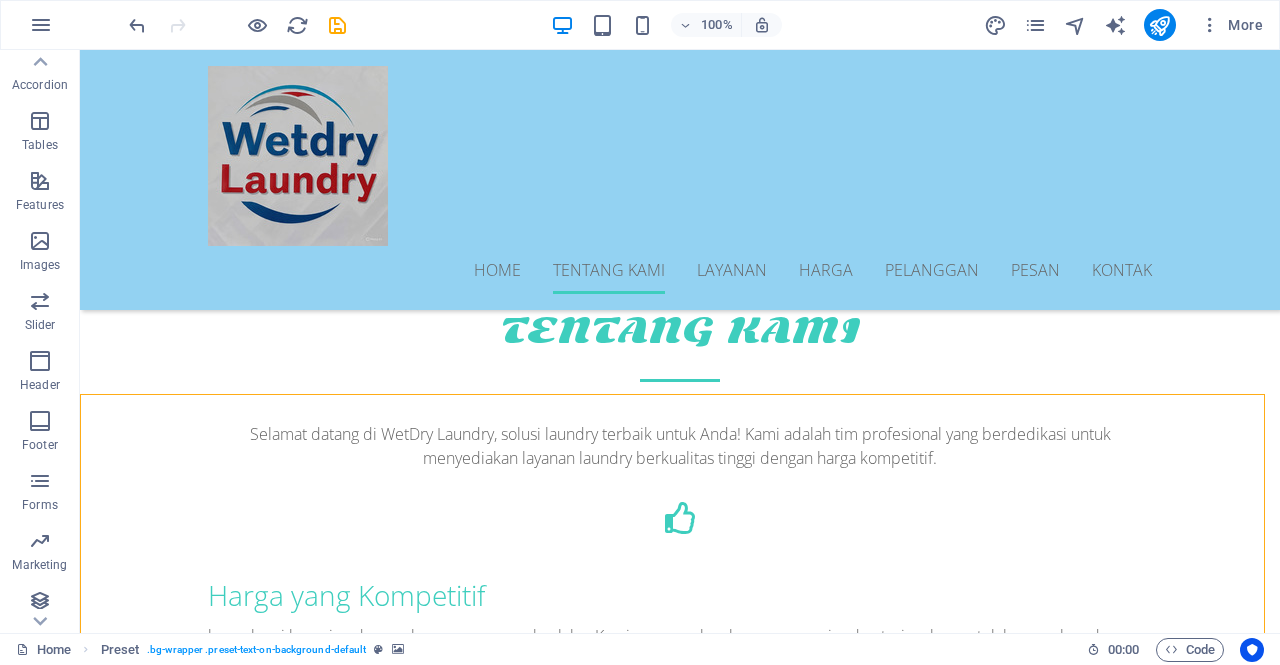 click at bounding box center [680, 1558] 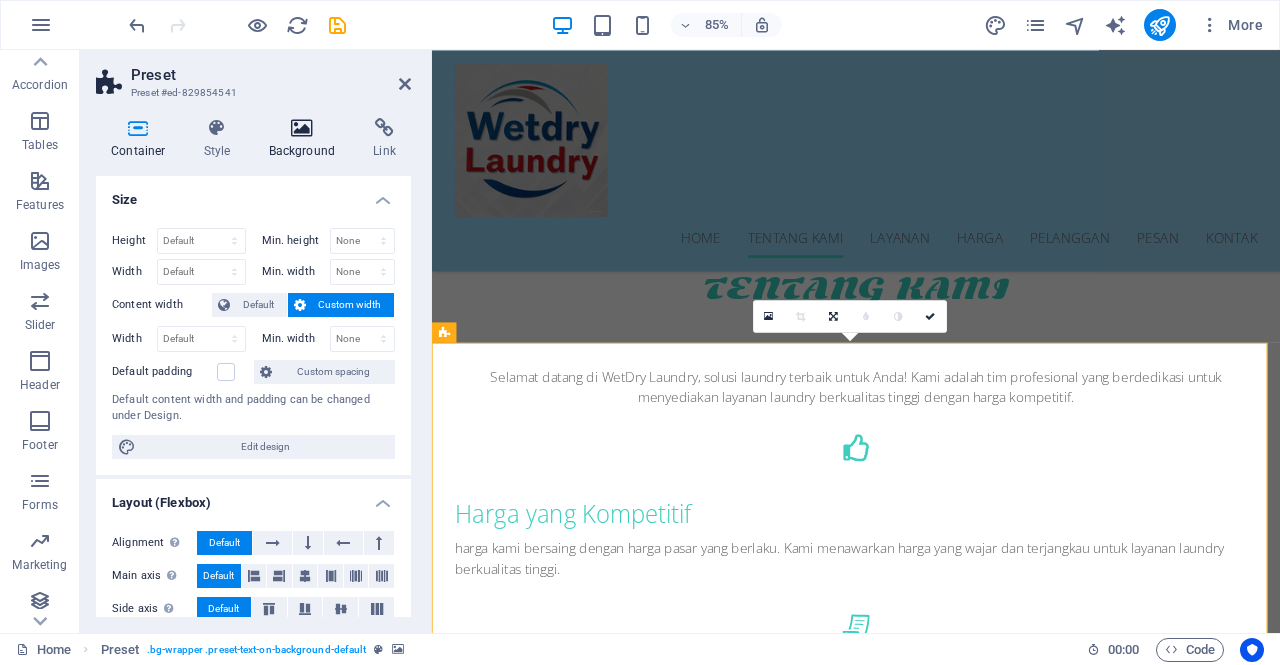 click at bounding box center [302, 128] 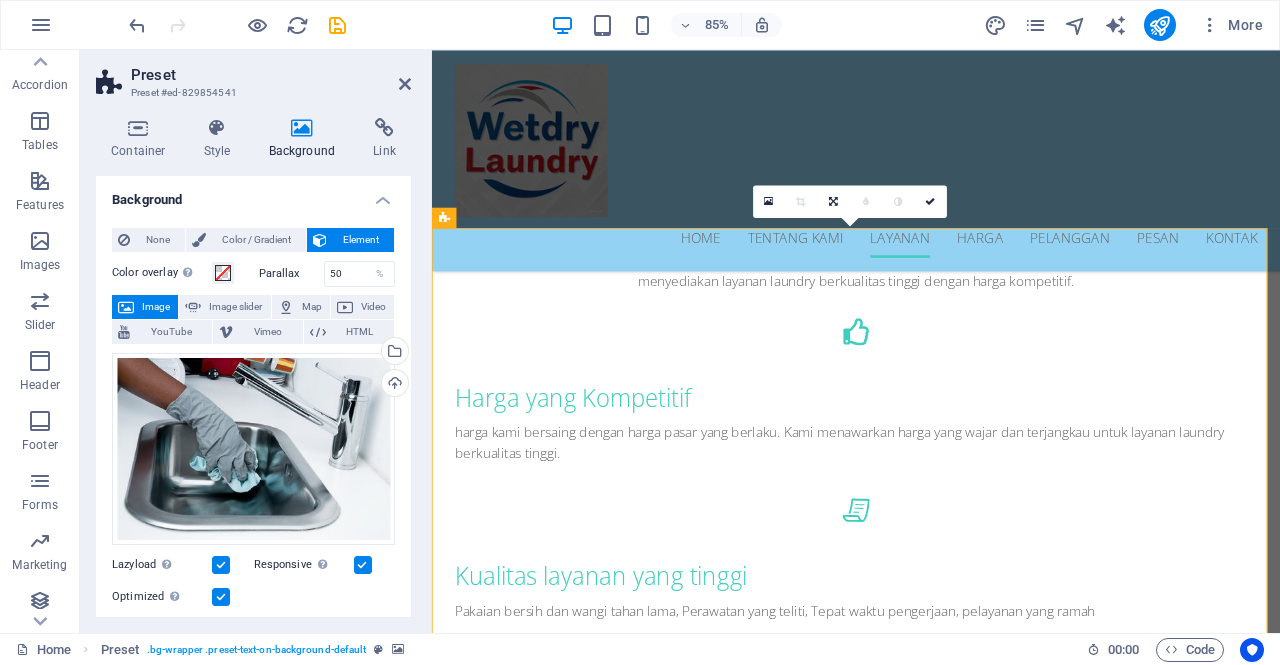 scroll, scrollTop: 1078, scrollLeft: 0, axis: vertical 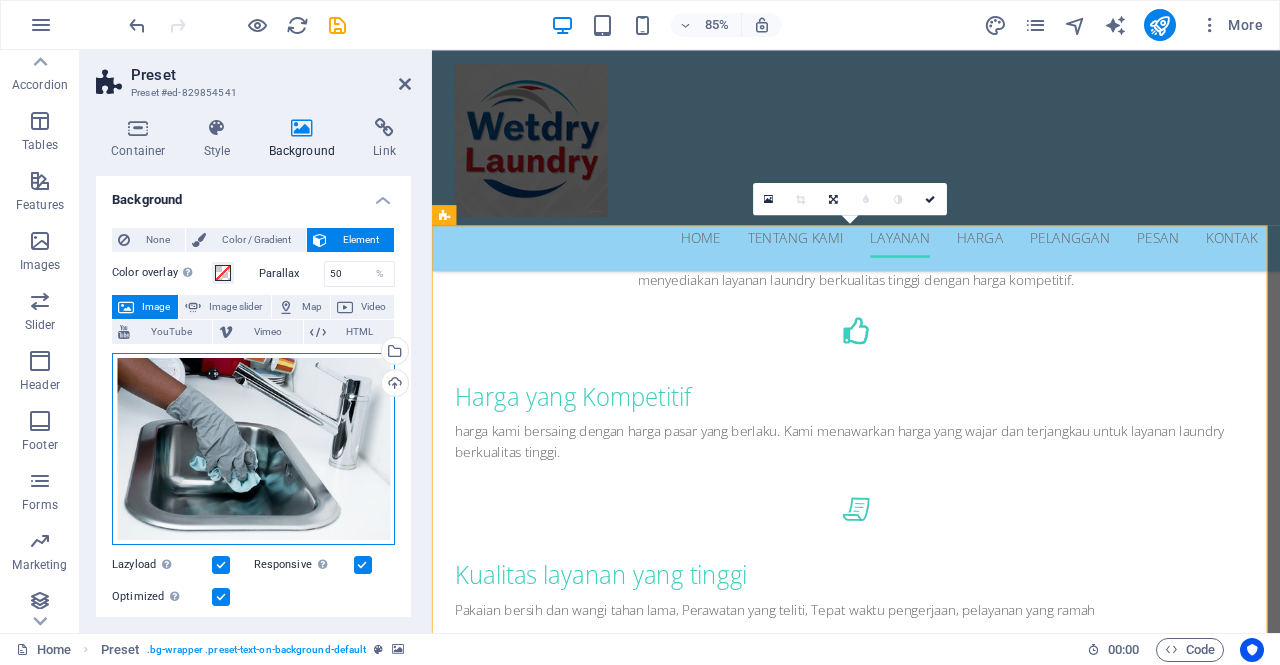 click on "Drag files here, click to choose files or select files from Files or our free stock photos & videos" at bounding box center (253, 449) 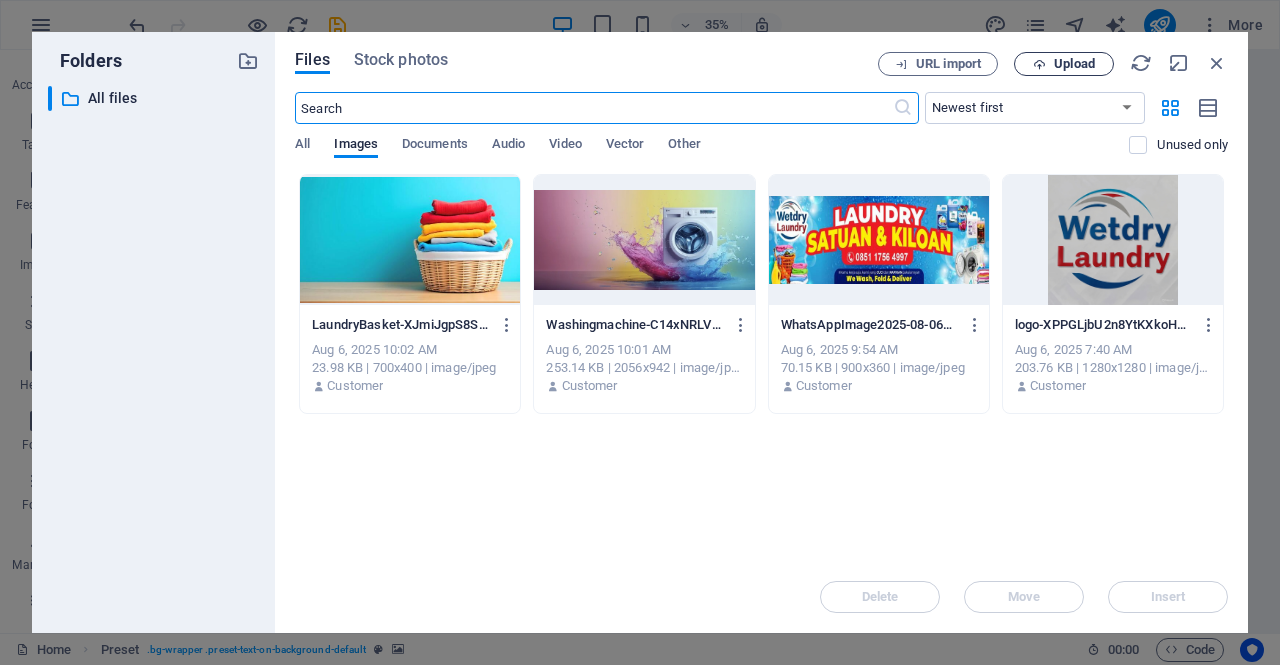 click on "Upload" at bounding box center [1074, 64] 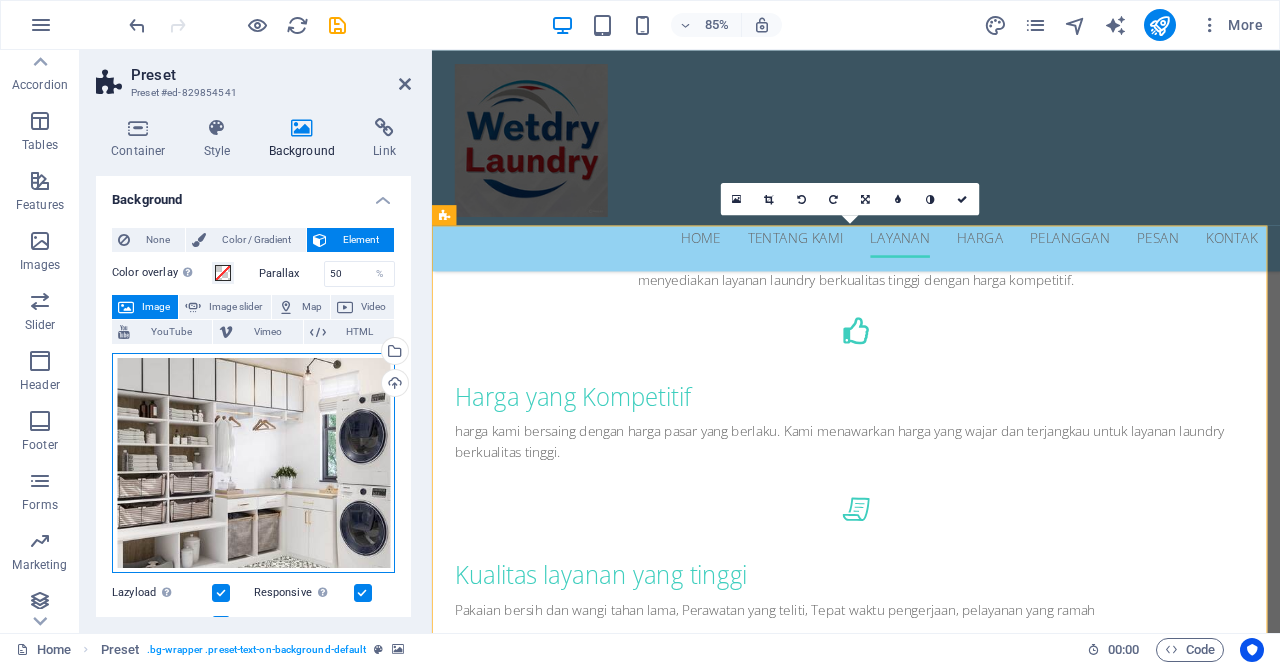 click on "Drag files here, click to choose files or select files from Files or our free stock photos & videos" at bounding box center [253, 463] 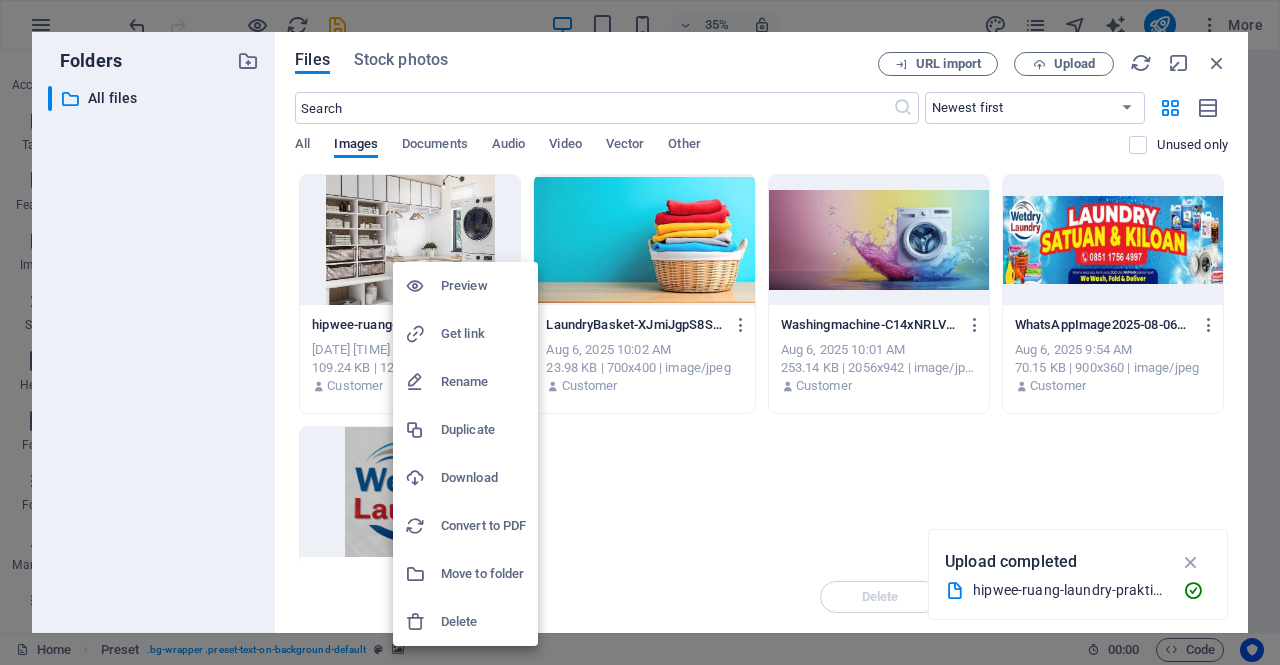 click at bounding box center [640, 332] 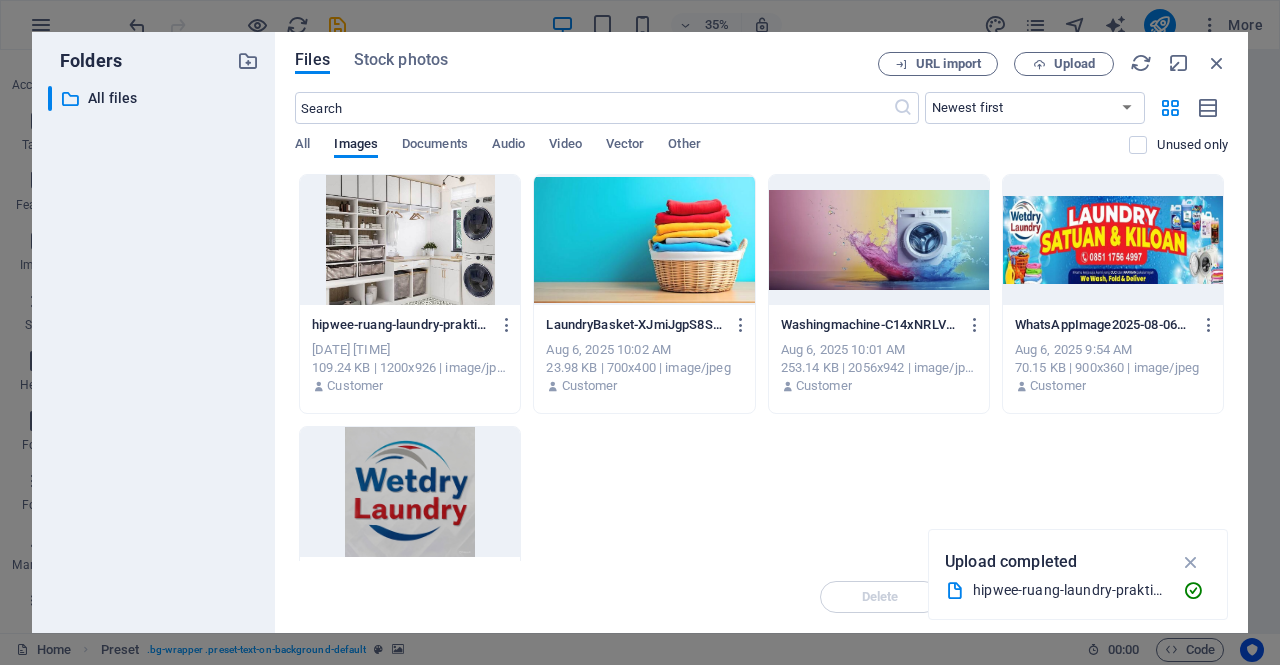 click at bounding box center [410, 240] 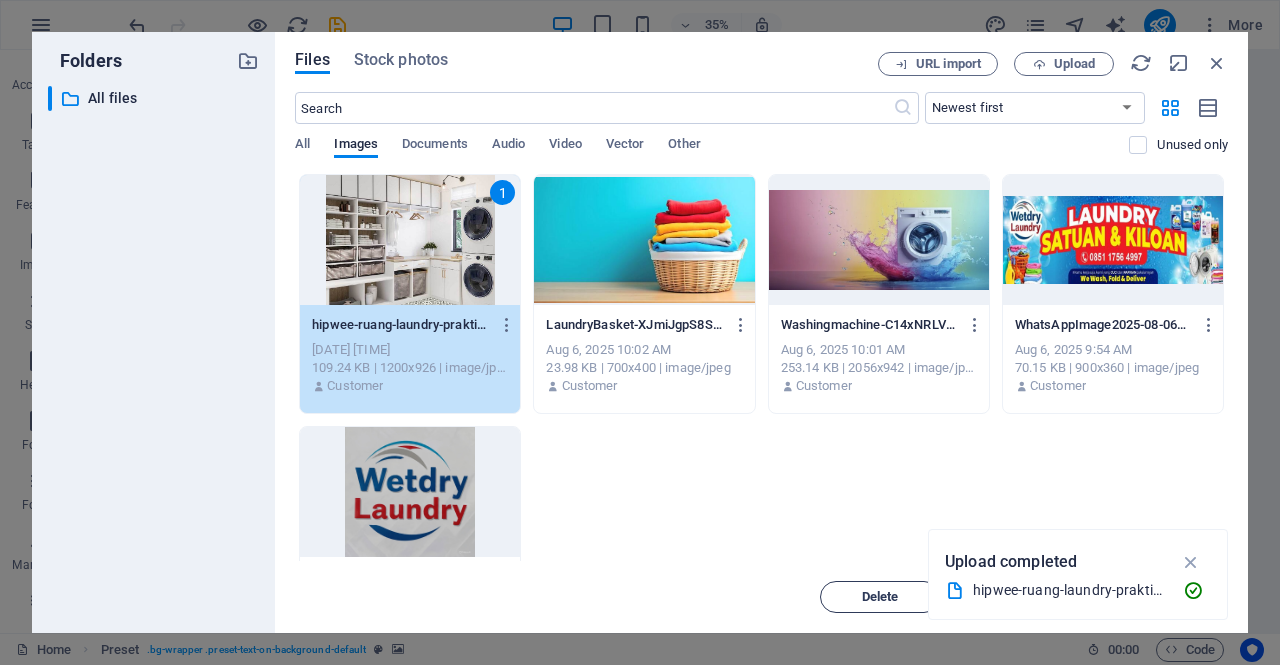 click on "Delete" at bounding box center (880, 597) 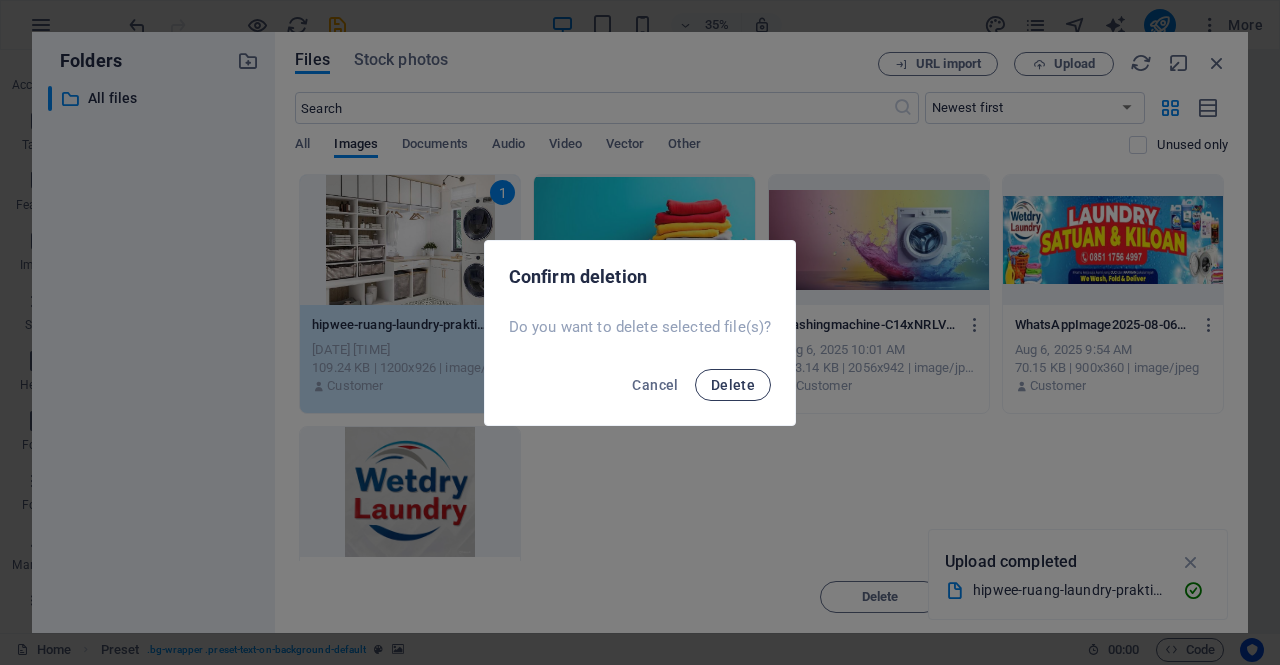 click on "Delete" at bounding box center [733, 385] 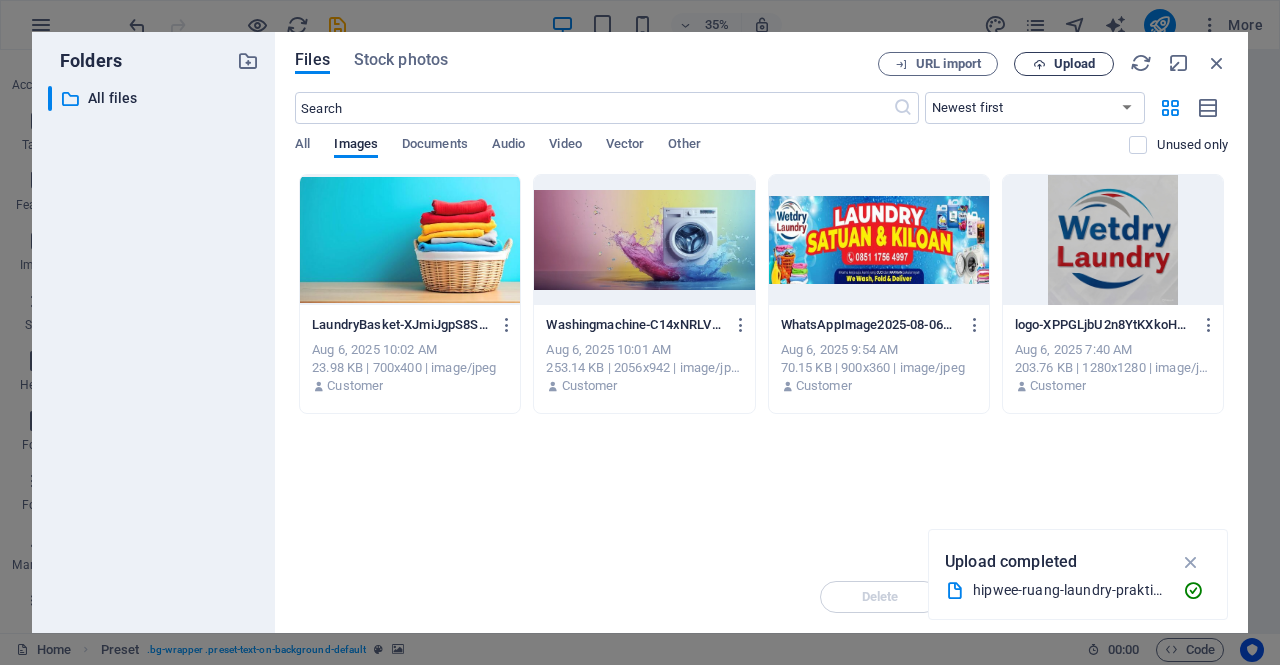click on "Upload" at bounding box center (1074, 64) 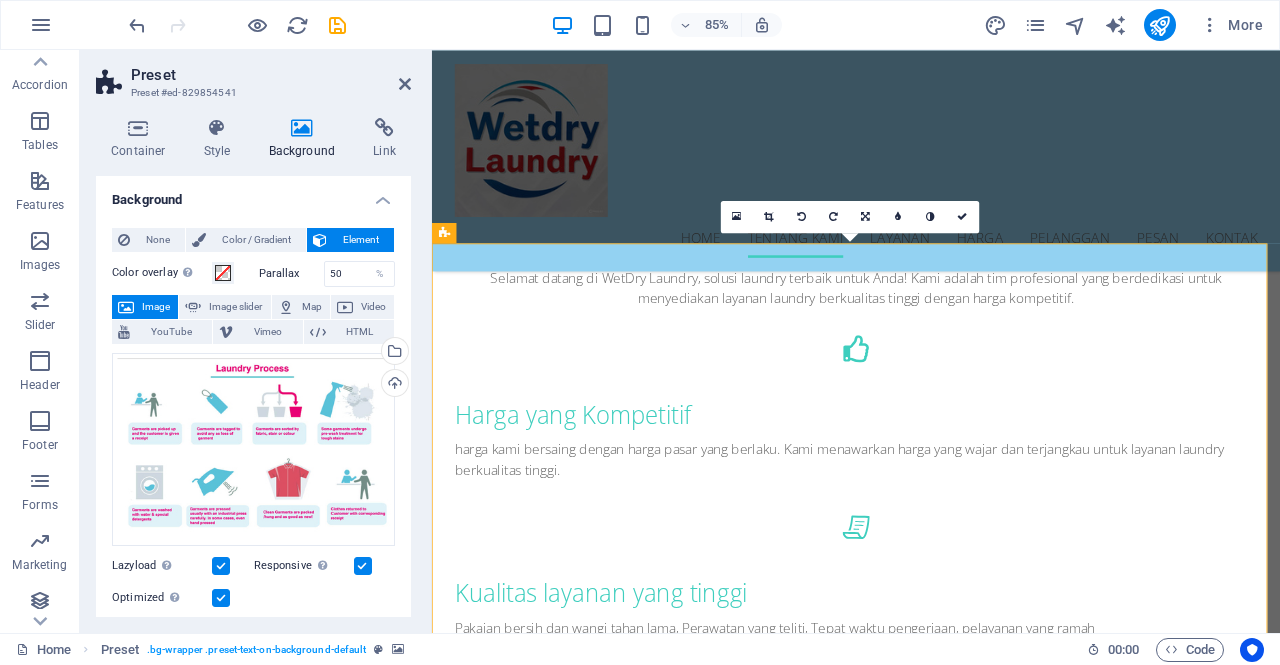 scroll, scrollTop: 1054, scrollLeft: 0, axis: vertical 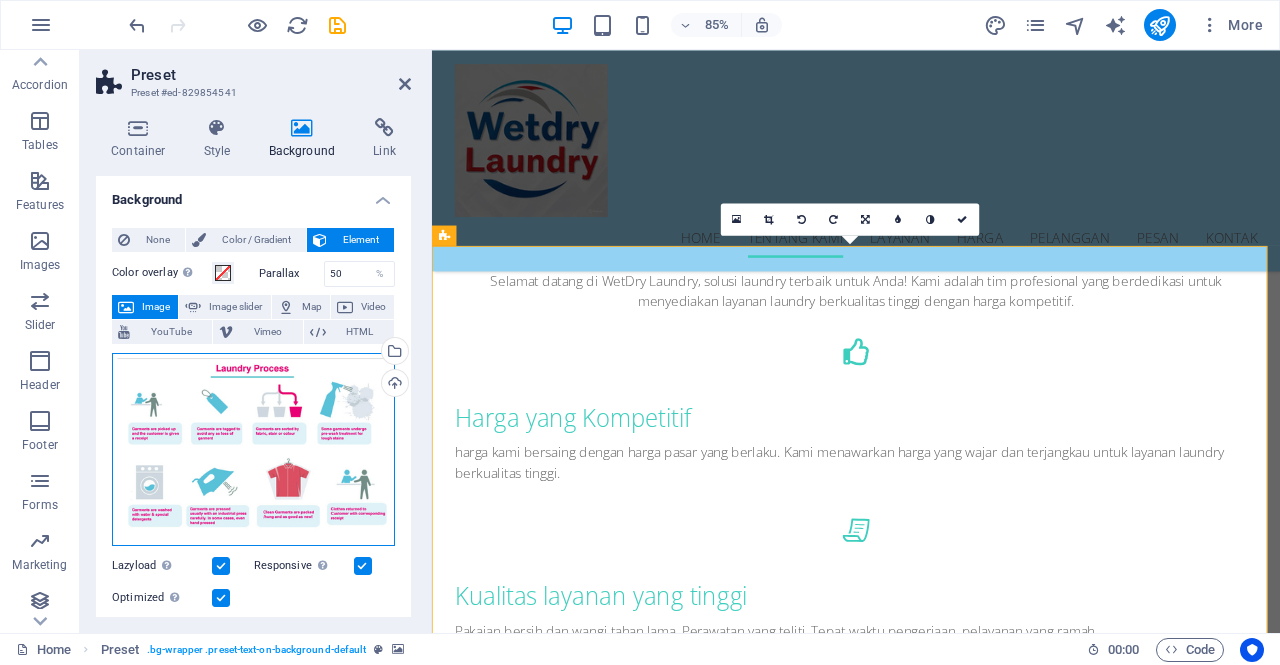 click on "Drag files here, click to choose files or select files from Files or our free stock photos & videos" at bounding box center (253, 450) 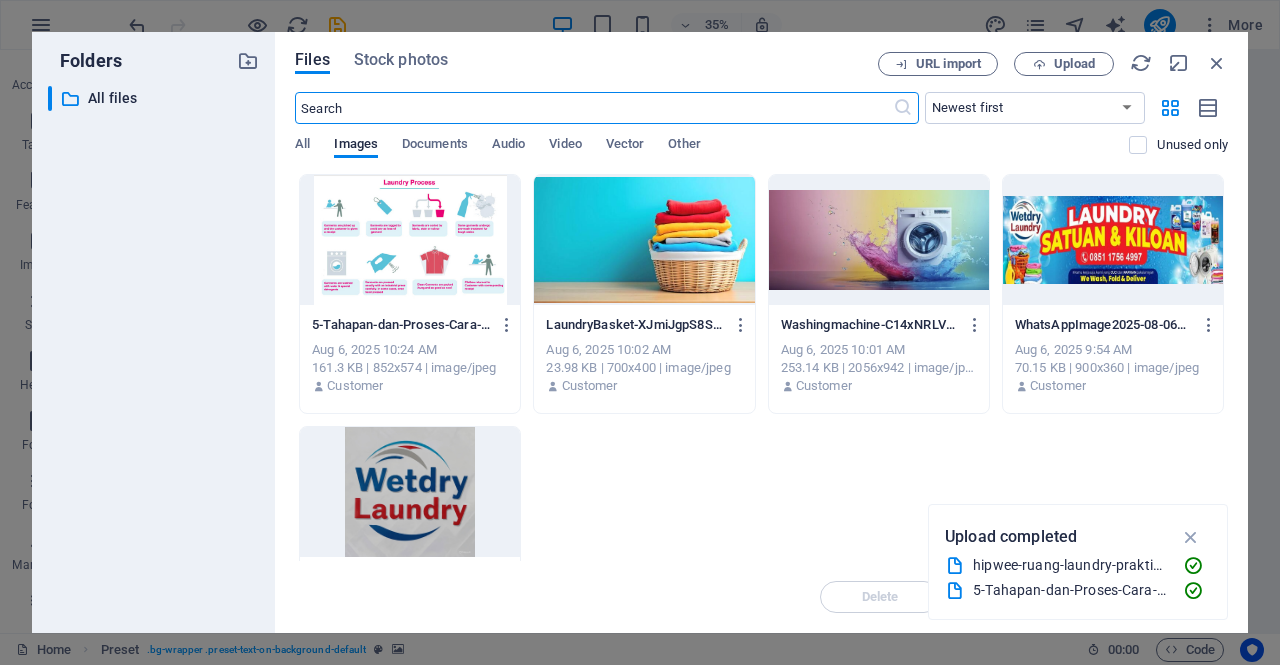 click at bounding box center [410, 240] 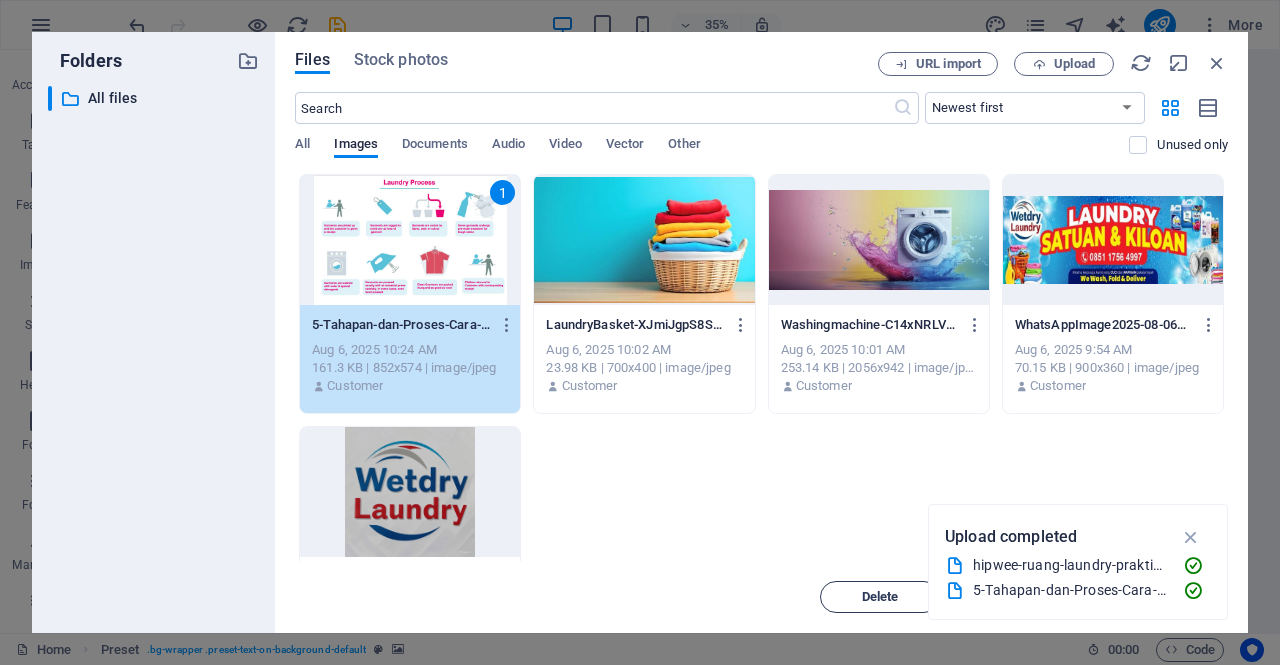 click on "Delete" at bounding box center (880, 597) 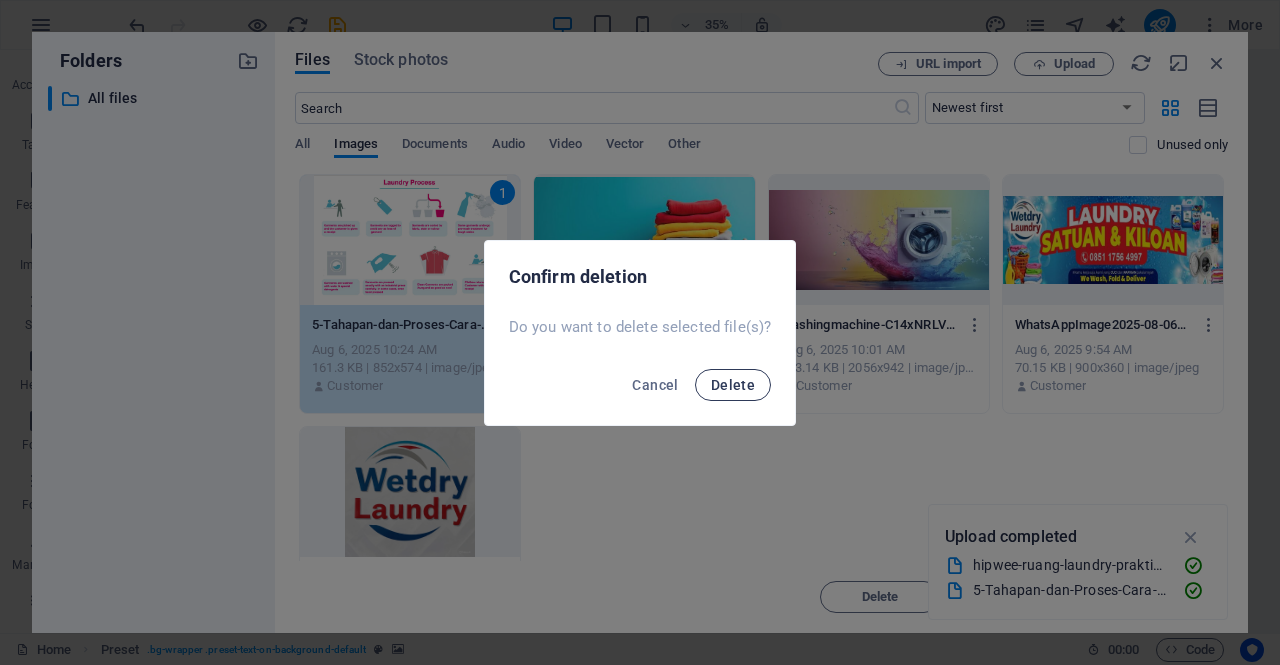 click on "Delete" at bounding box center [733, 385] 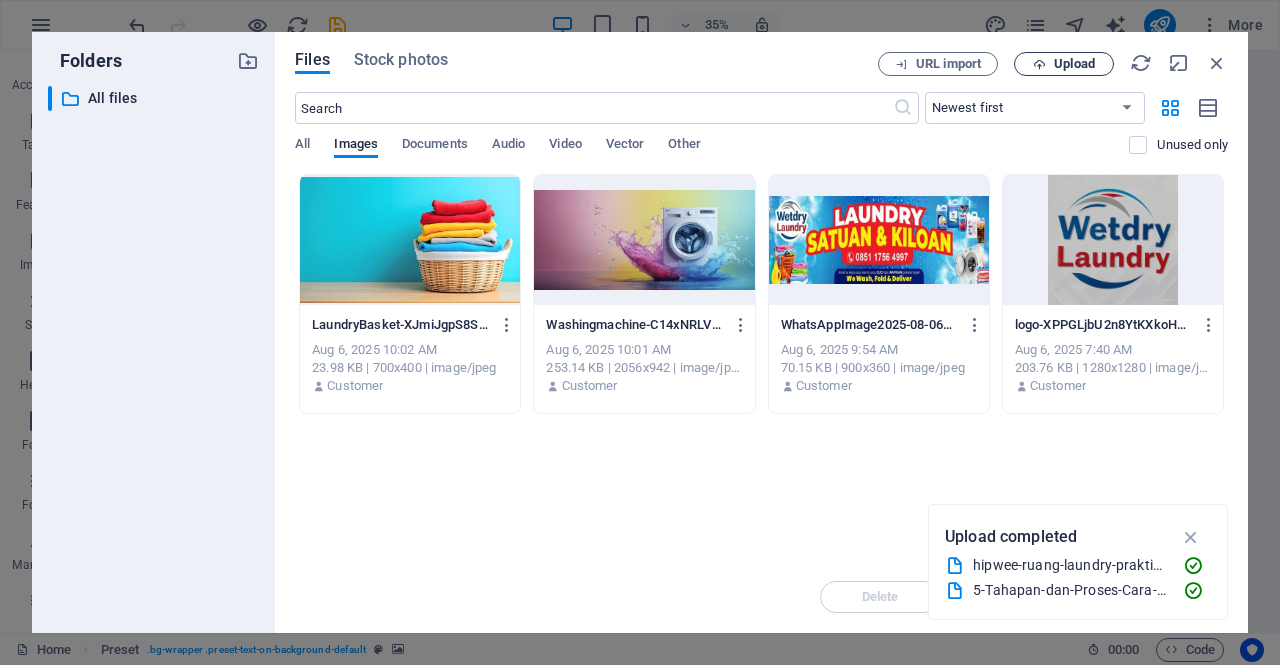 click on "Upload" at bounding box center (1064, 64) 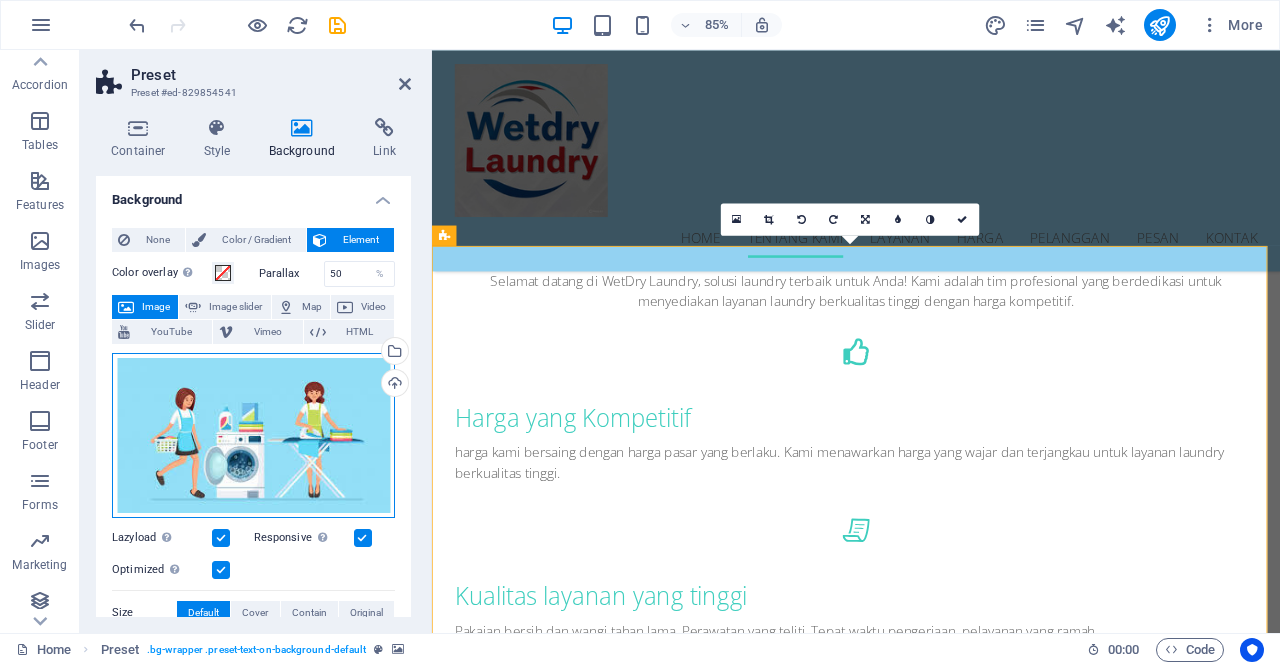 click on "Drag files here, click to choose files or select files from Files or our free stock photos & videos" at bounding box center [253, 435] 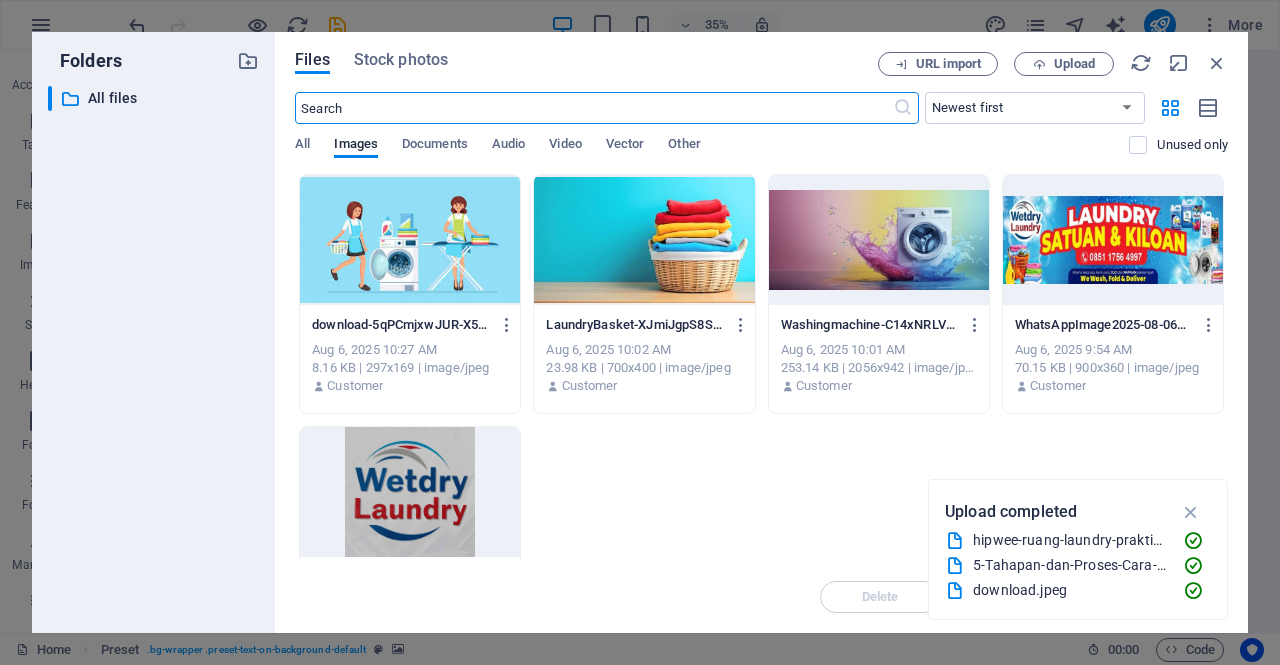 click at bounding box center (410, 240) 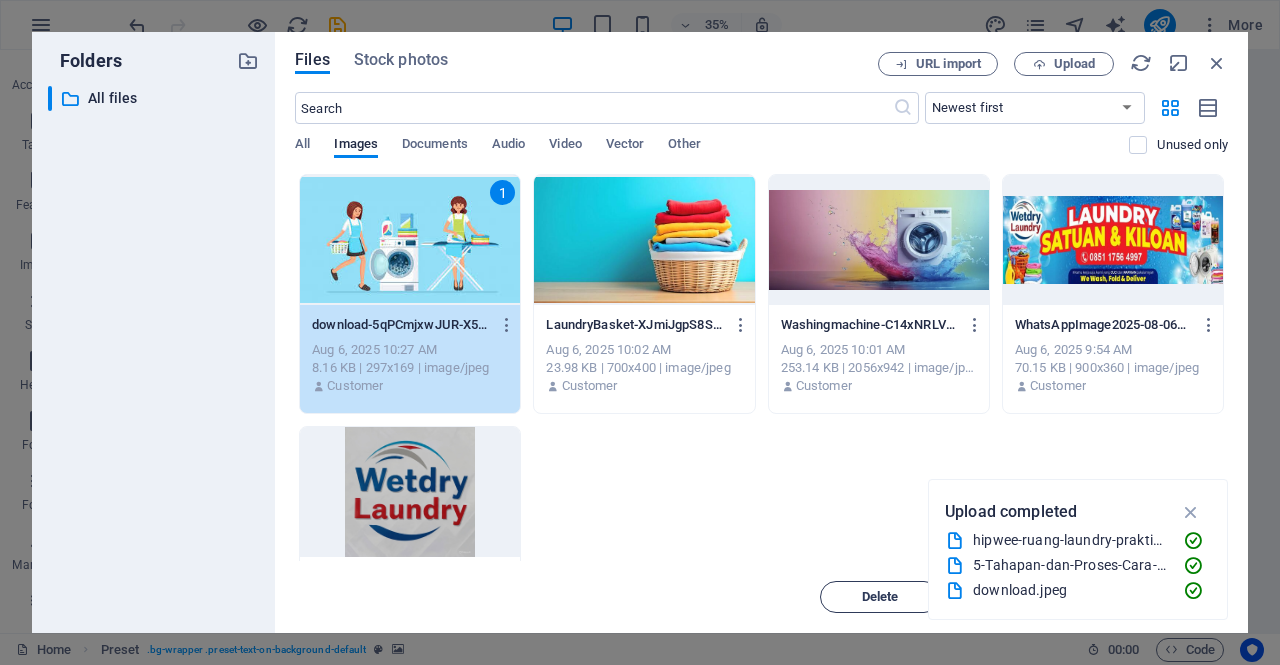 click on "Delete" at bounding box center [880, 597] 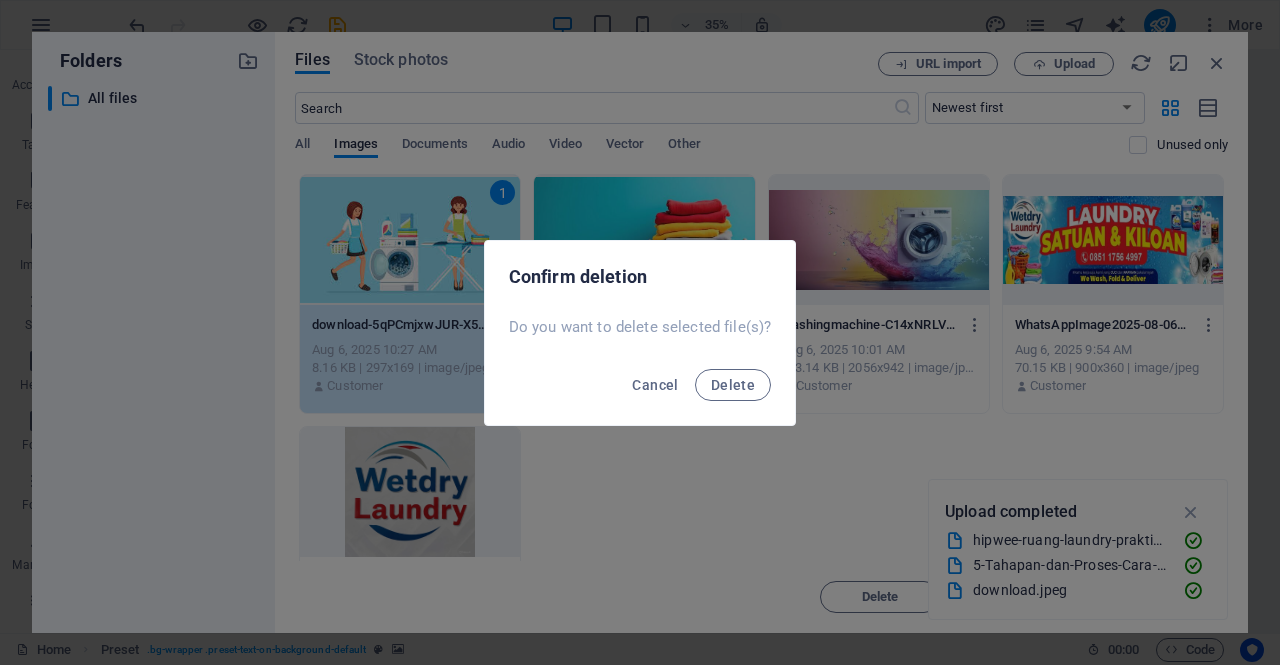 click on "Delete" at bounding box center (733, 385) 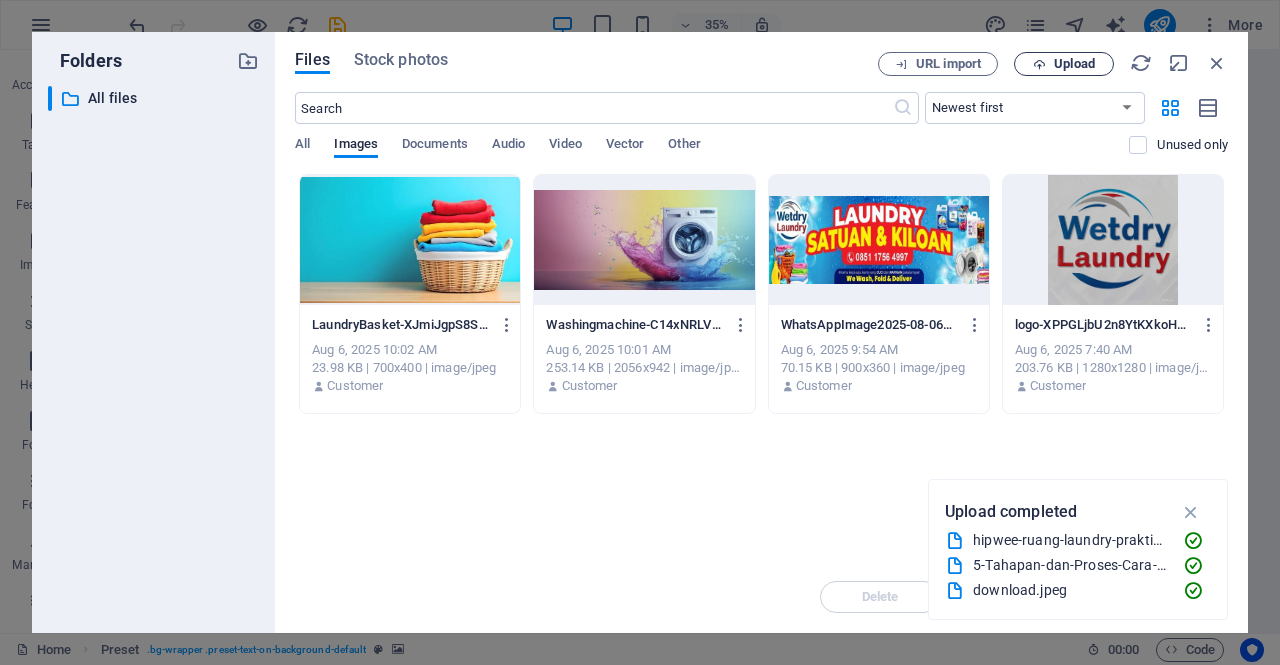 click on "Upload" at bounding box center (1074, 64) 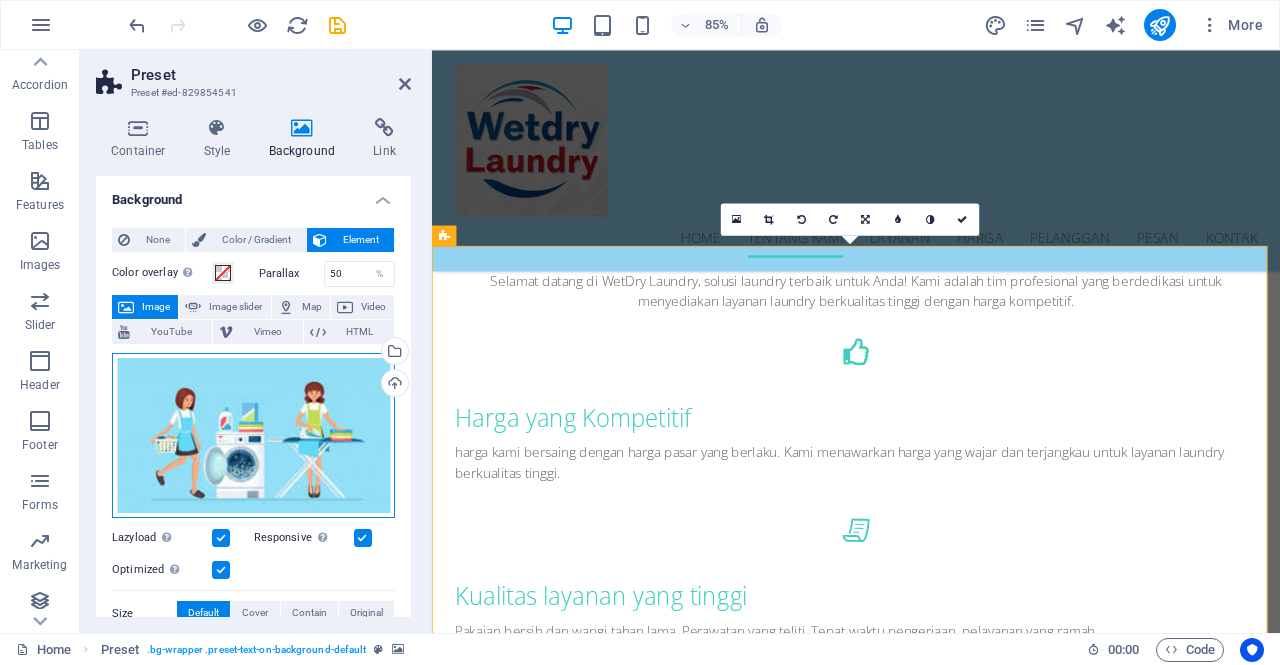 click on "Drag files here, click to choose files or select files from Files or our free stock photos & videos" at bounding box center (253, 436) 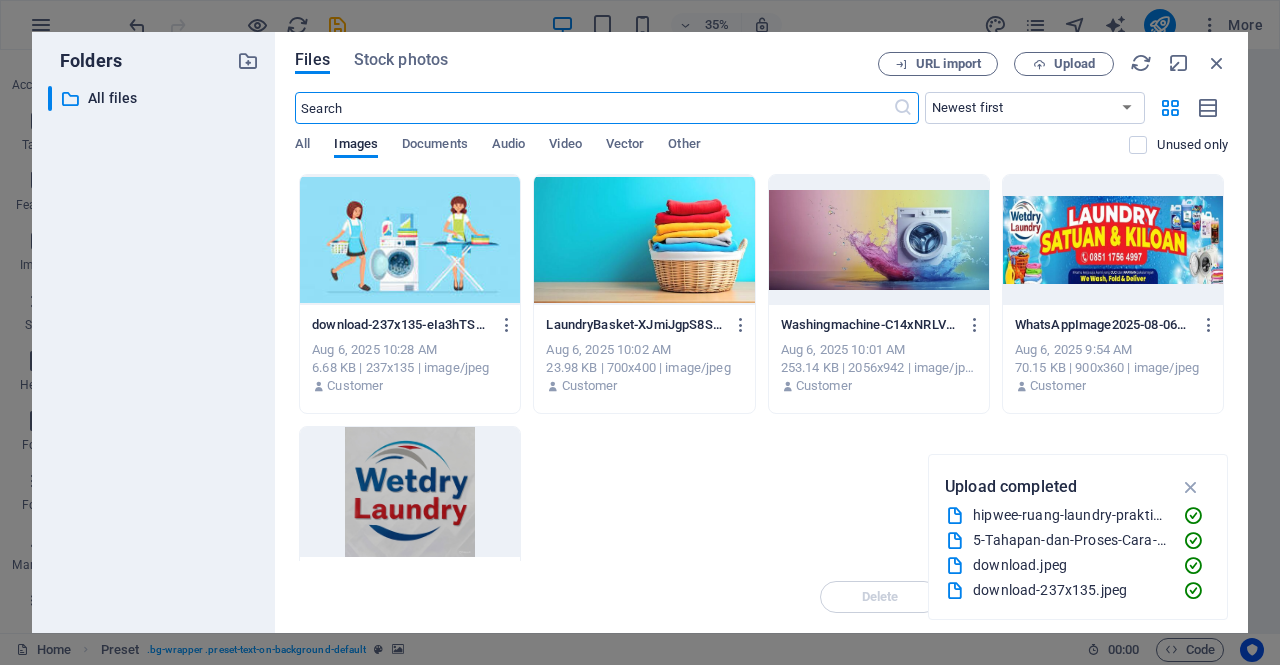 click at bounding box center (410, 240) 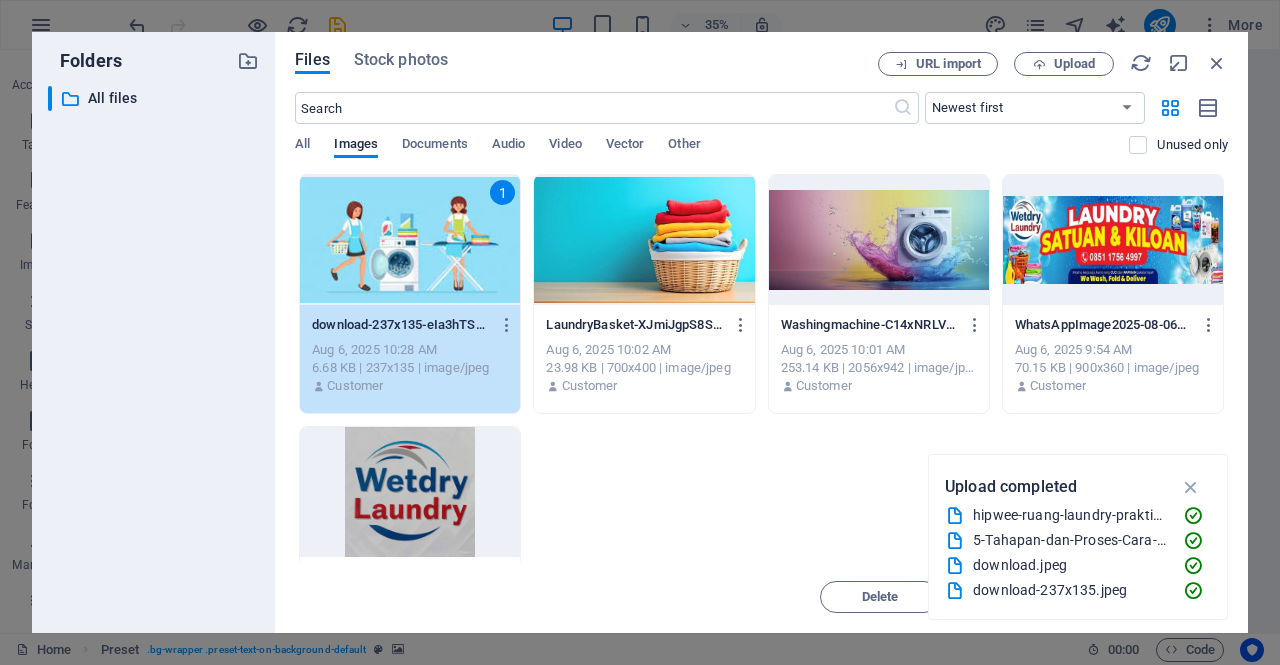 click on "Delete Move Insert" at bounding box center [761, 587] 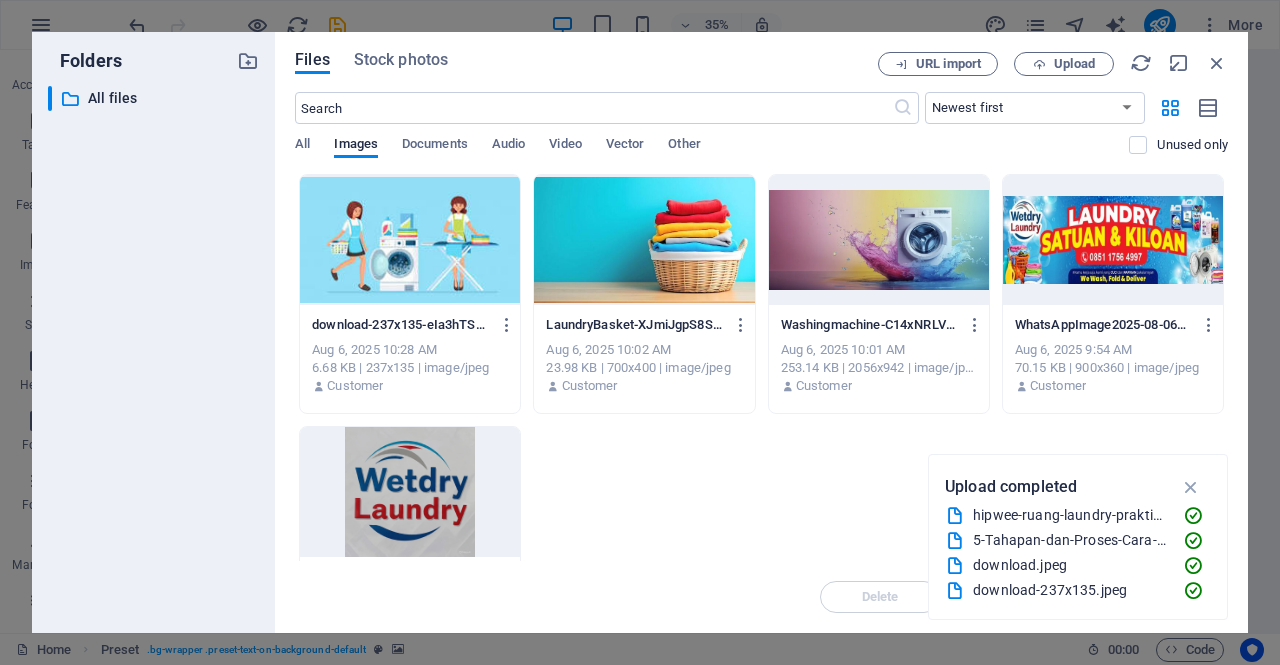 click on "Delete Move Insert" at bounding box center (761, 587) 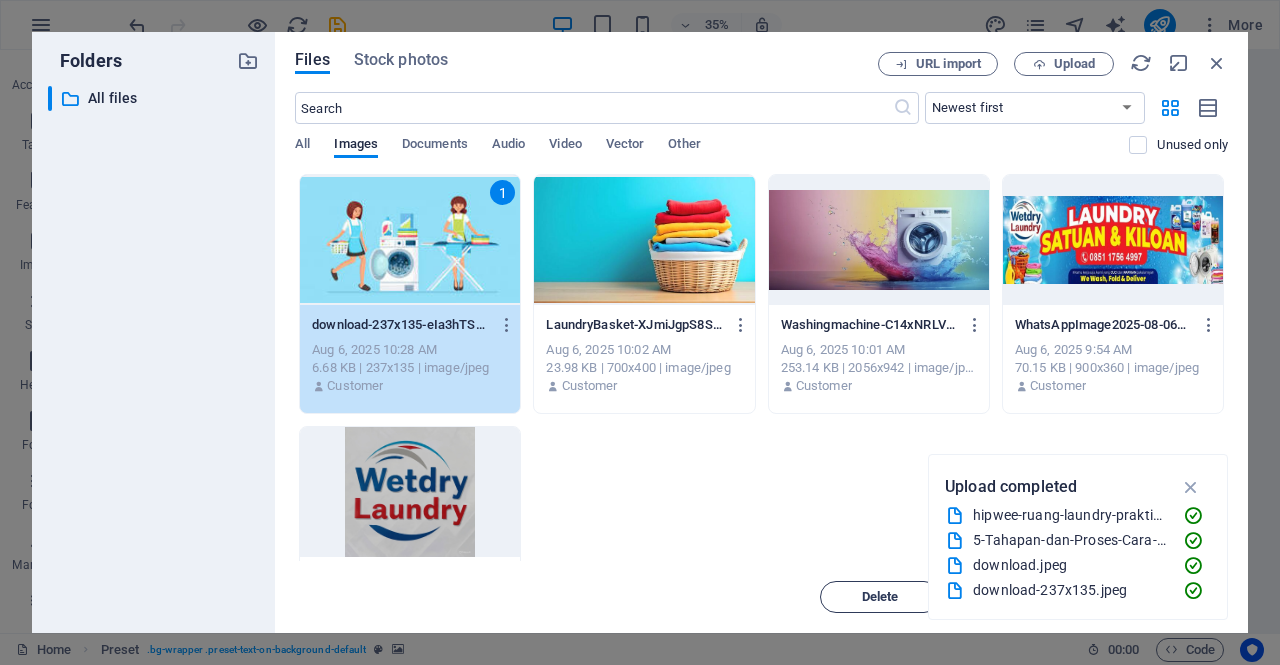 click on "Delete" at bounding box center (880, 597) 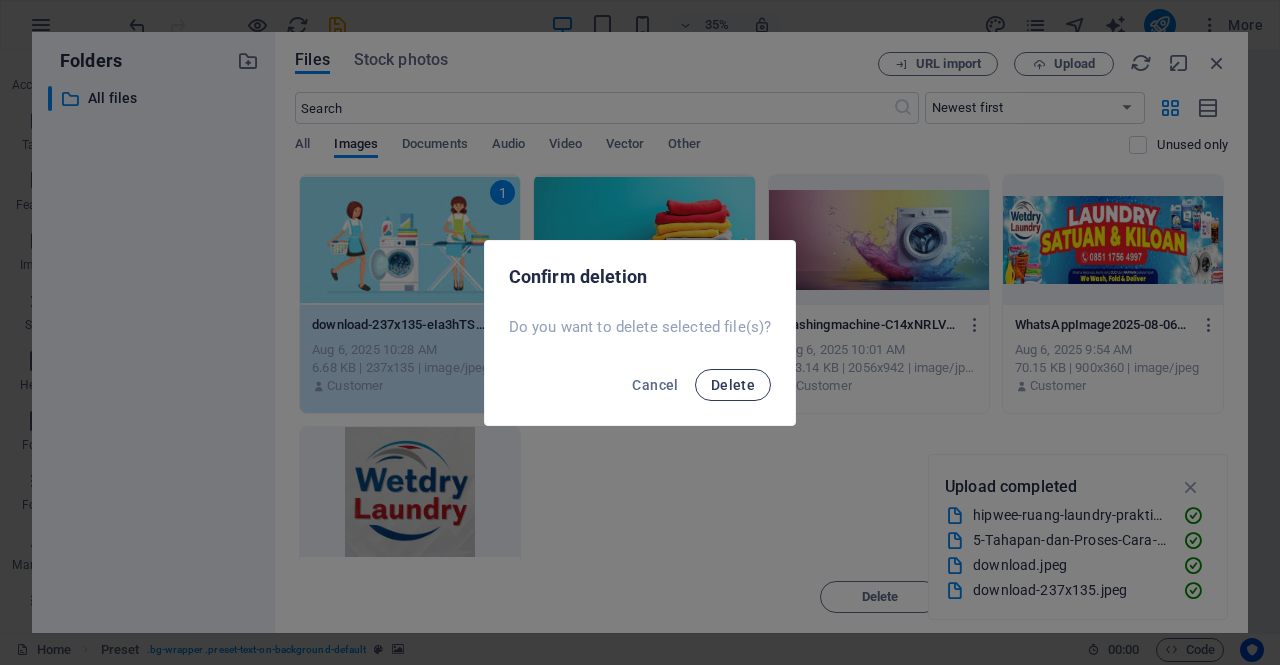 click on "Delete" at bounding box center (733, 385) 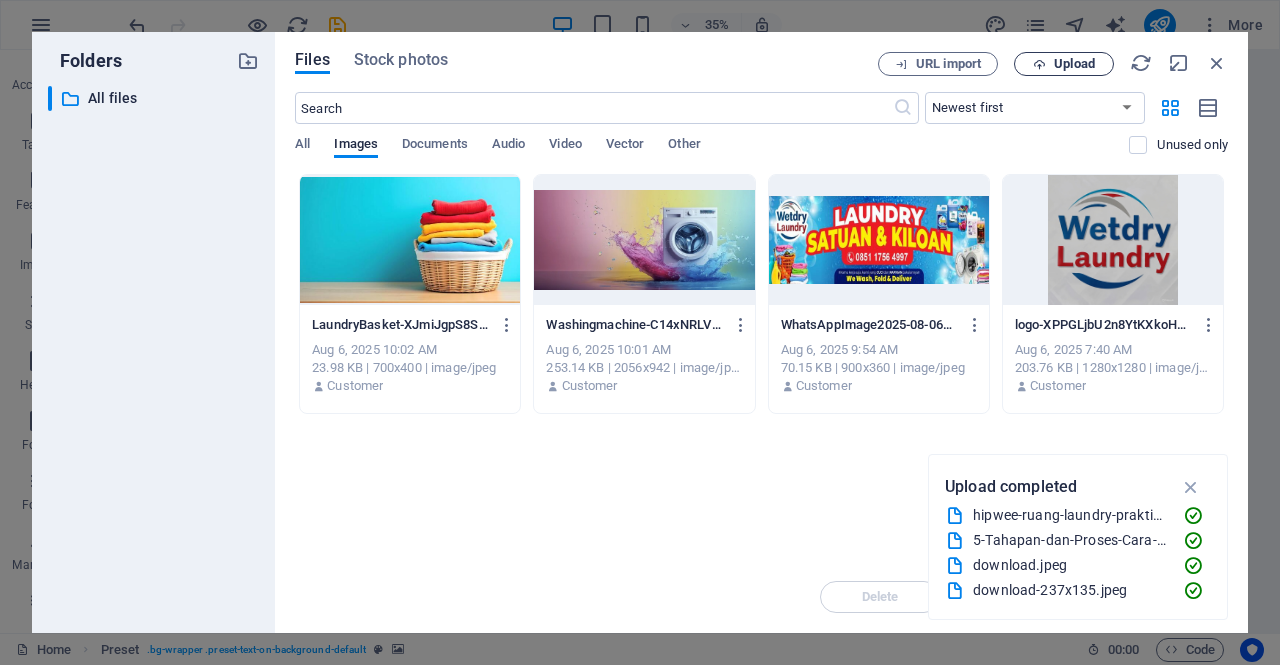 click on "Upload" at bounding box center (1064, 64) 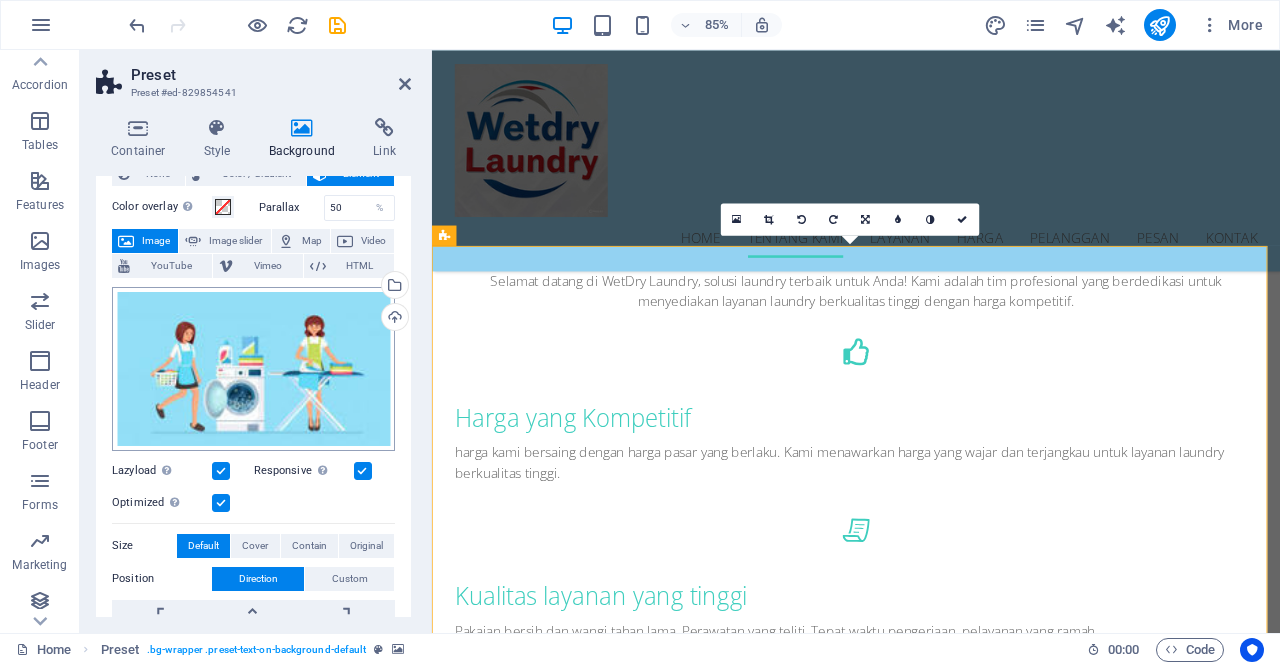 scroll, scrollTop: 67, scrollLeft: 0, axis: vertical 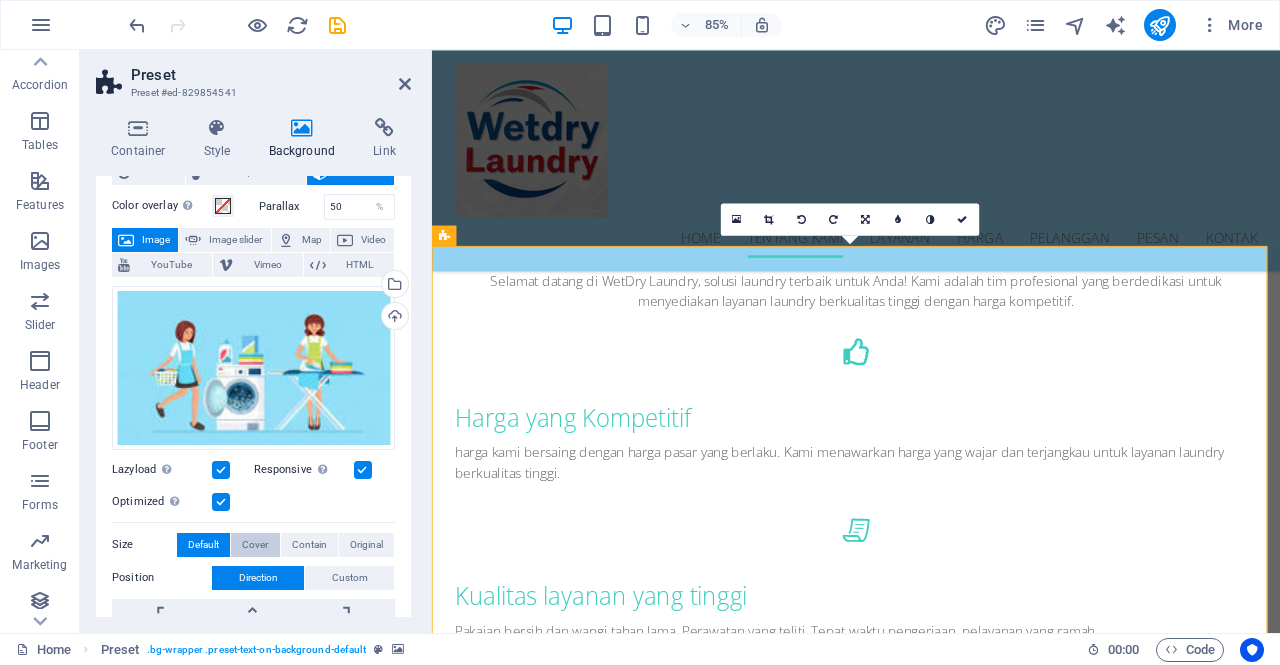 click on "Cover" at bounding box center (255, 545) 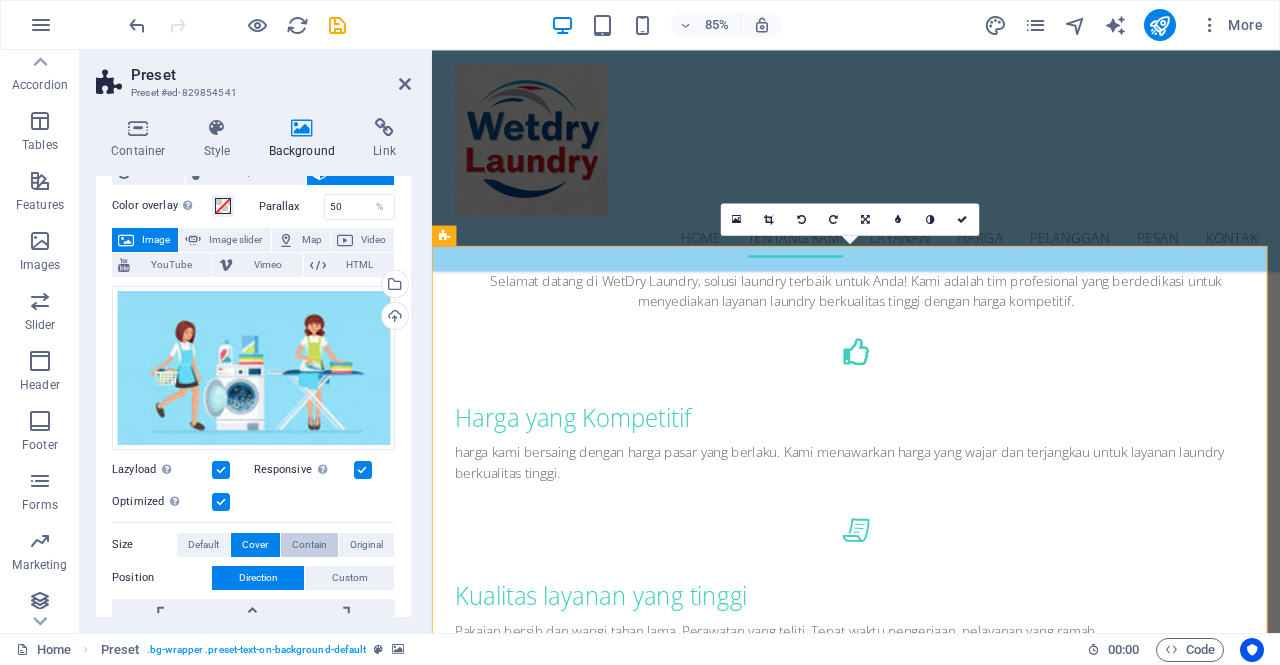 click on "Contain" at bounding box center (309, 545) 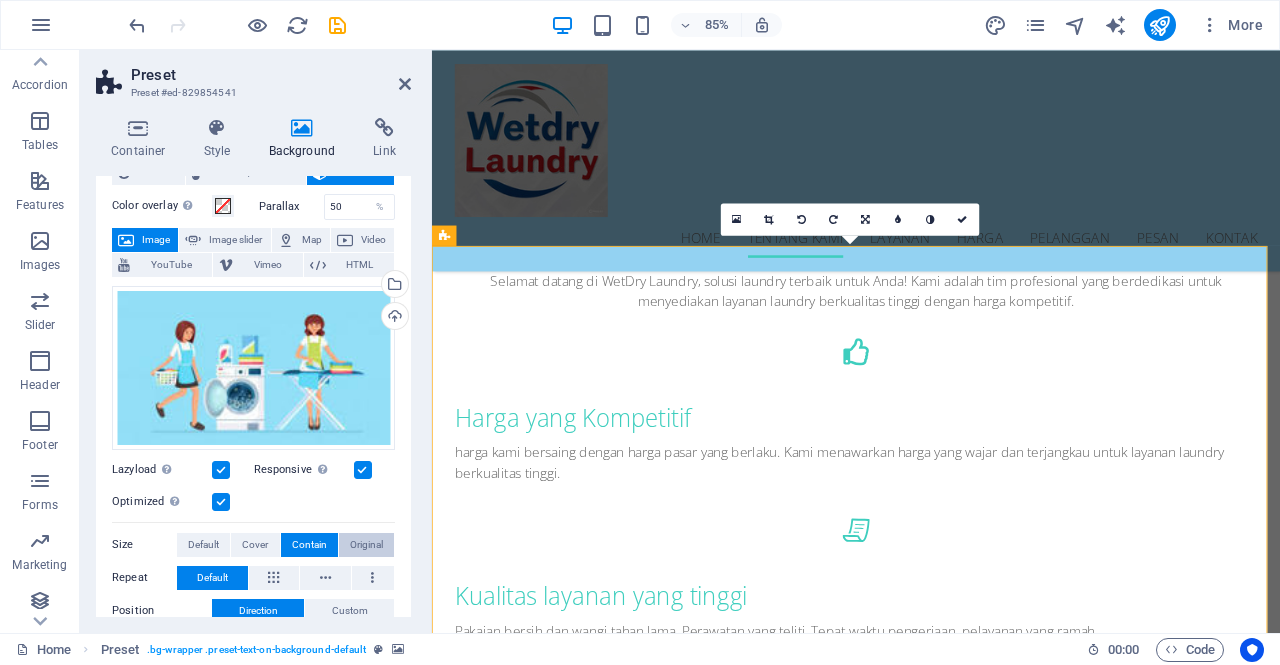 click on "Original" at bounding box center (366, 545) 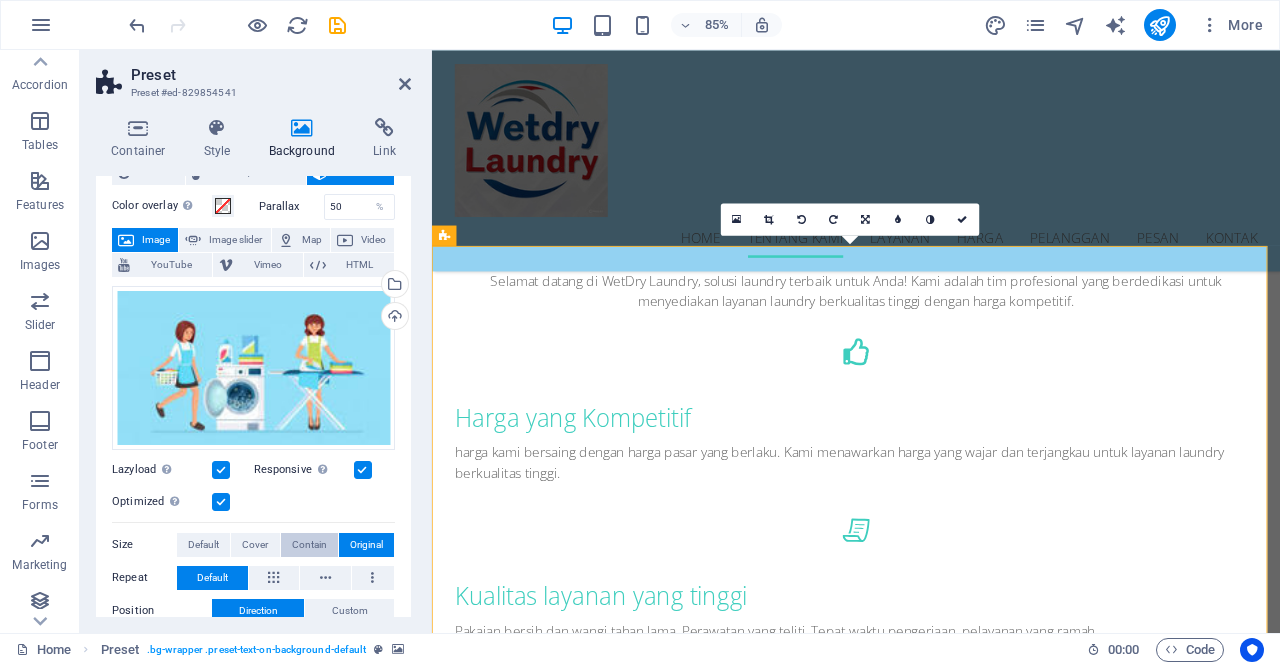click on "Contain" at bounding box center [309, 545] 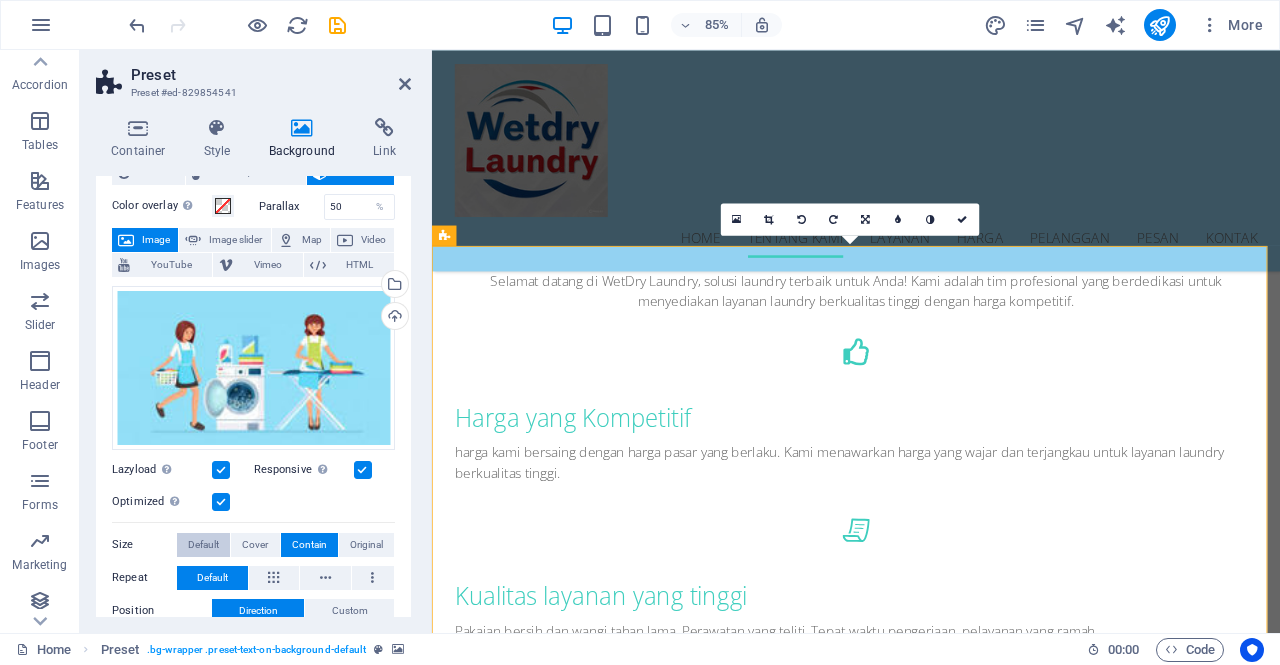 click on "Default" at bounding box center [203, 545] 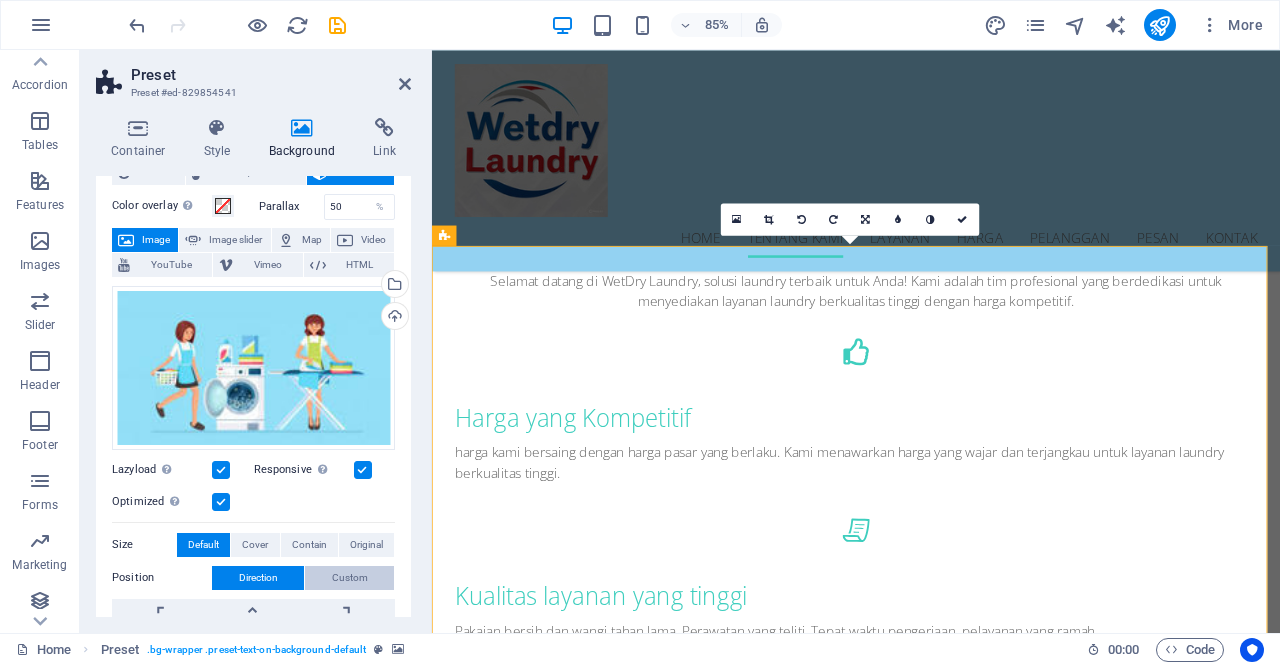 click on "Custom" at bounding box center (349, 578) 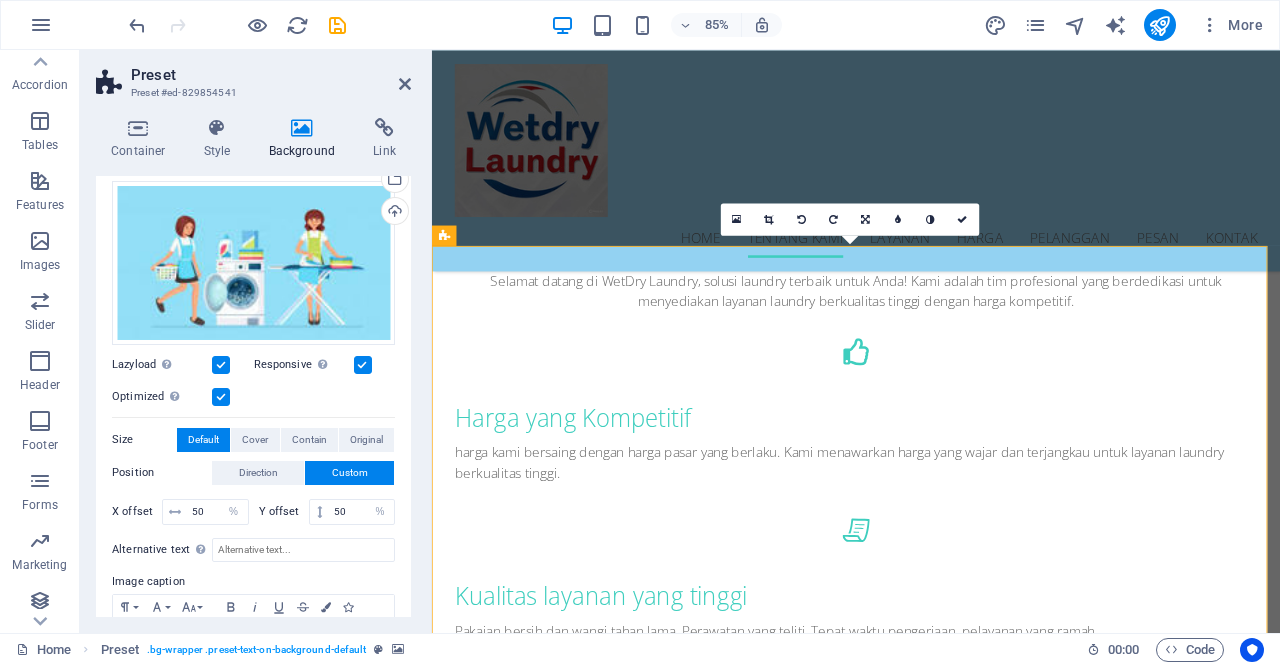 scroll, scrollTop: 172, scrollLeft: 0, axis: vertical 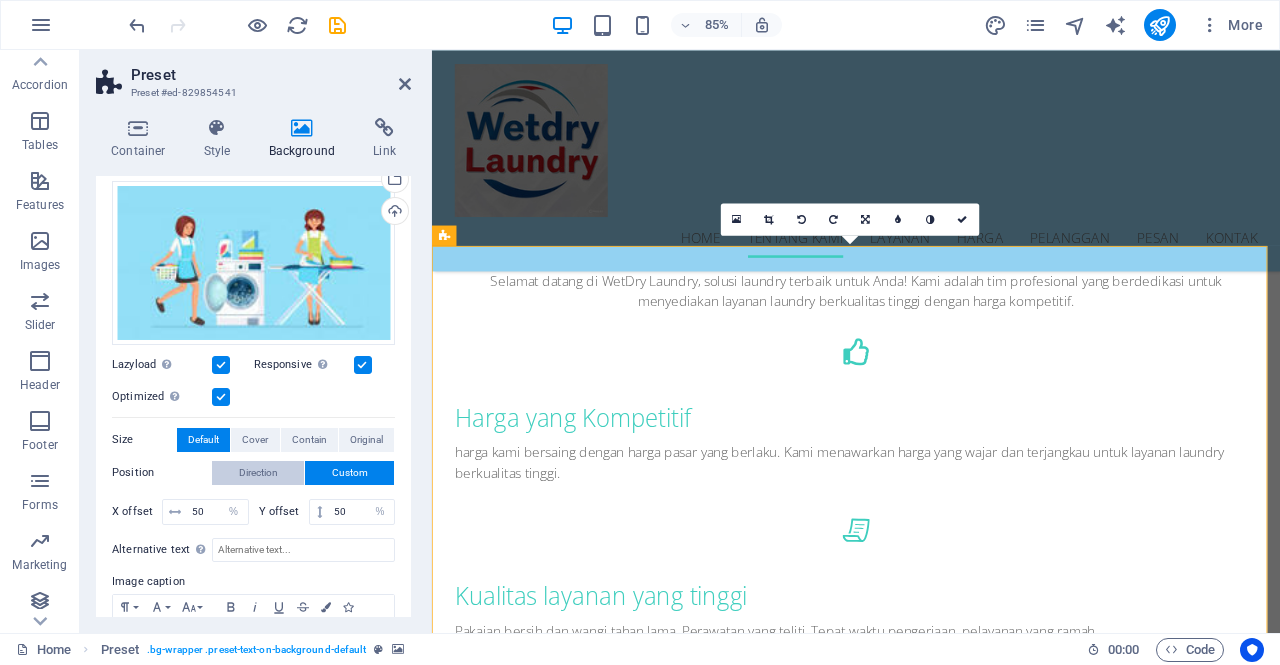 click on "Direction" at bounding box center (258, 473) 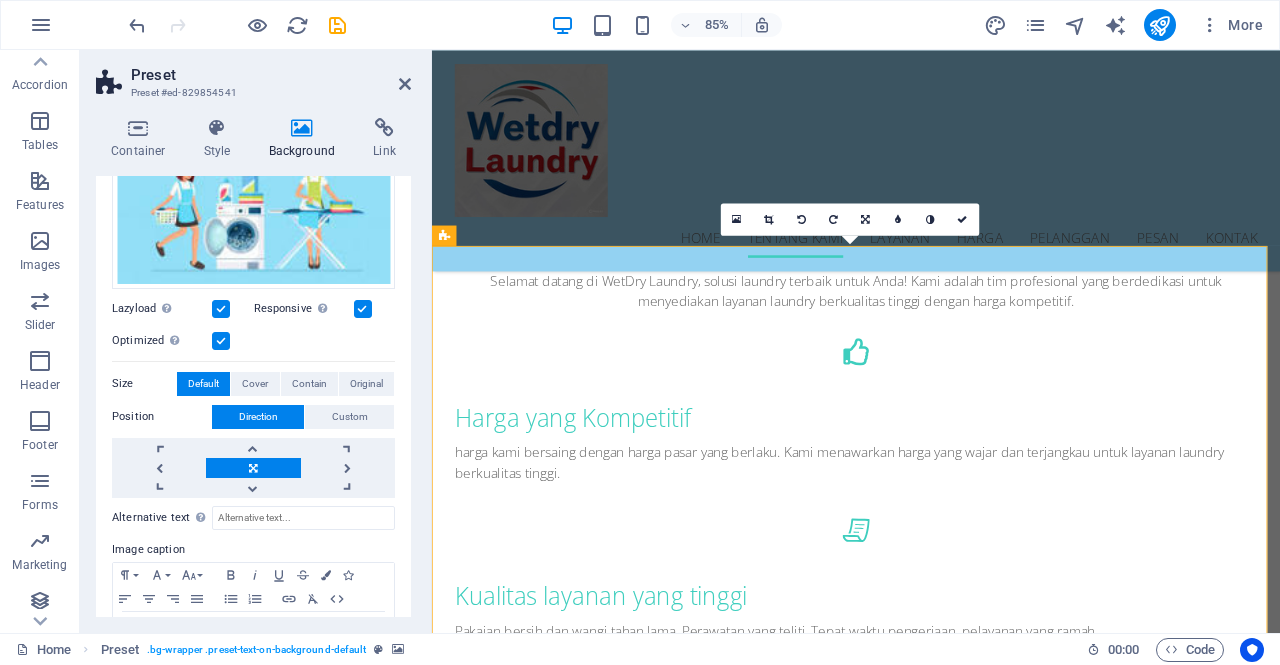 scroll, scrollTop: 276, scrollLeft: 0, axis: vertical 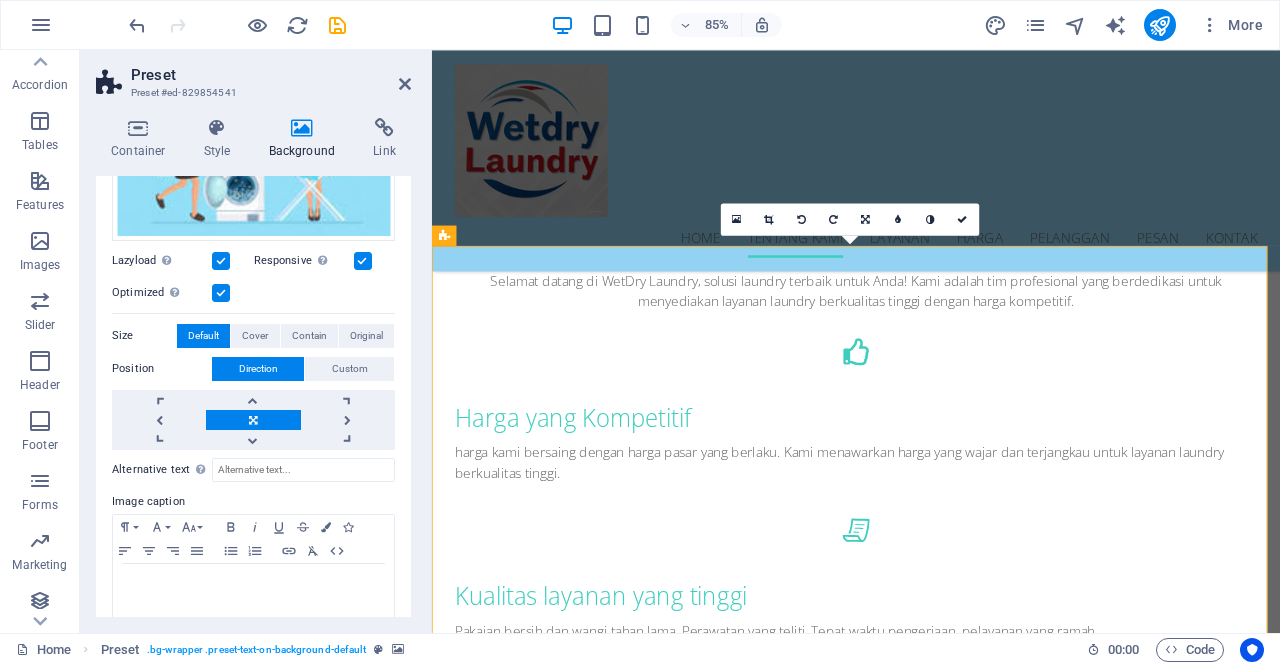 click at bounding box center [221, 293] 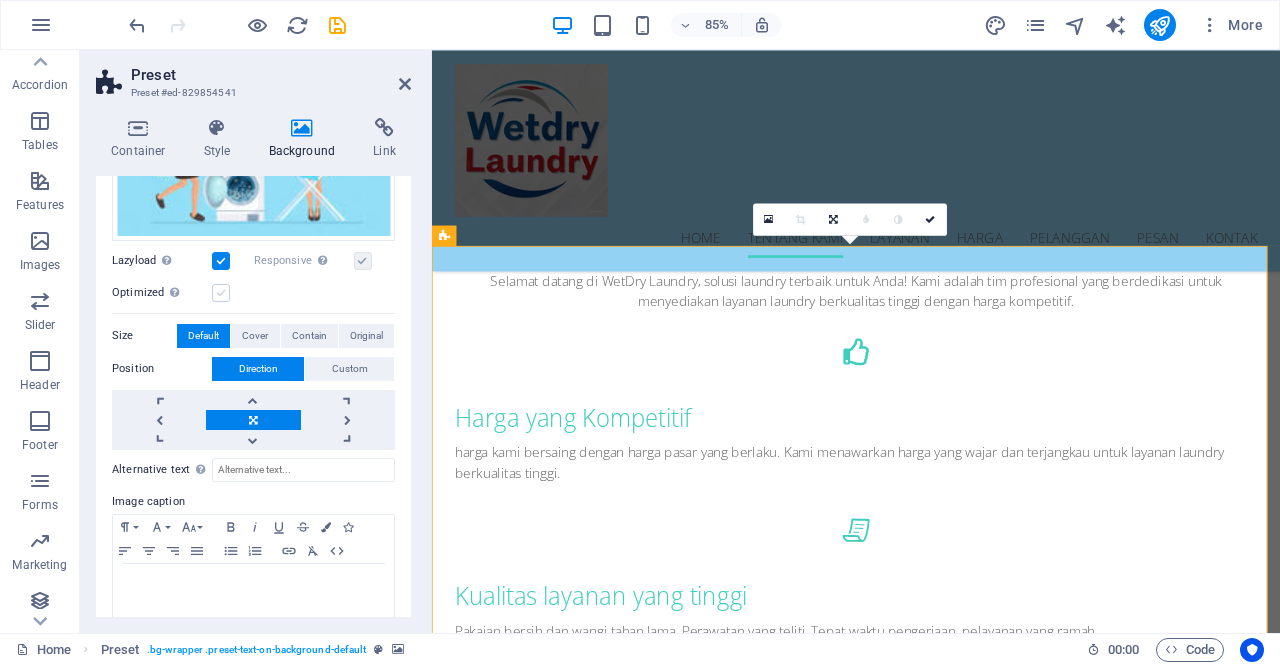 click at bounding box center (221, 293) 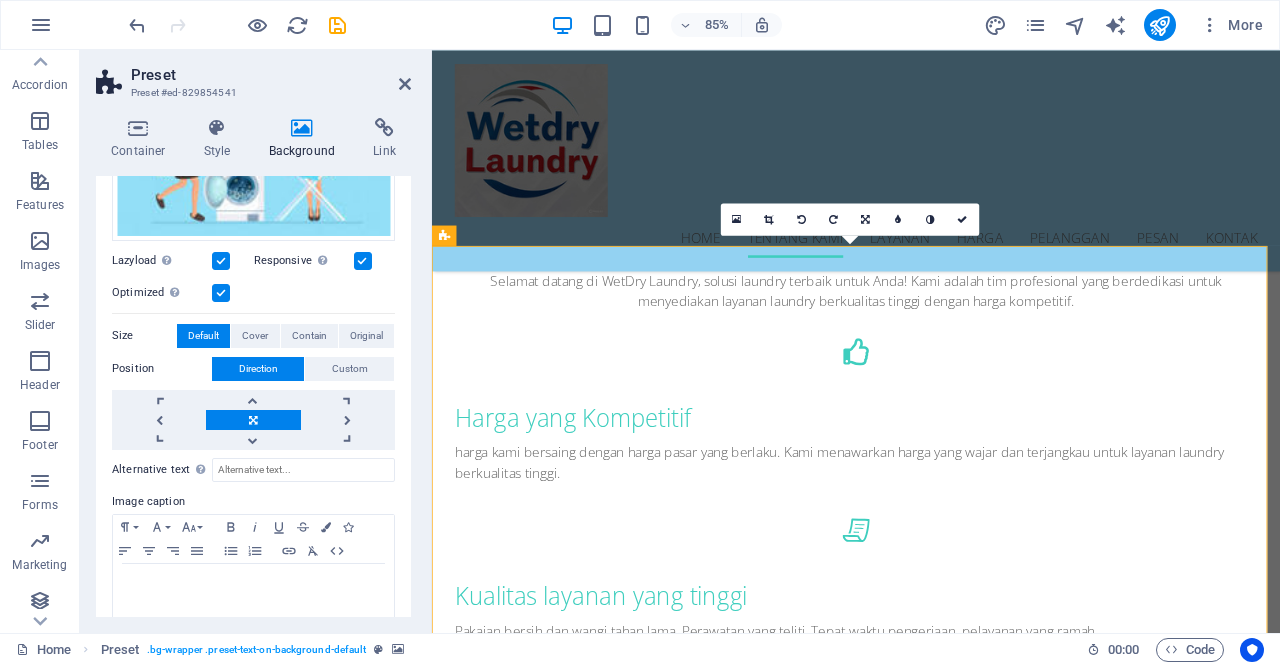 click at bounding box center (221, 261) 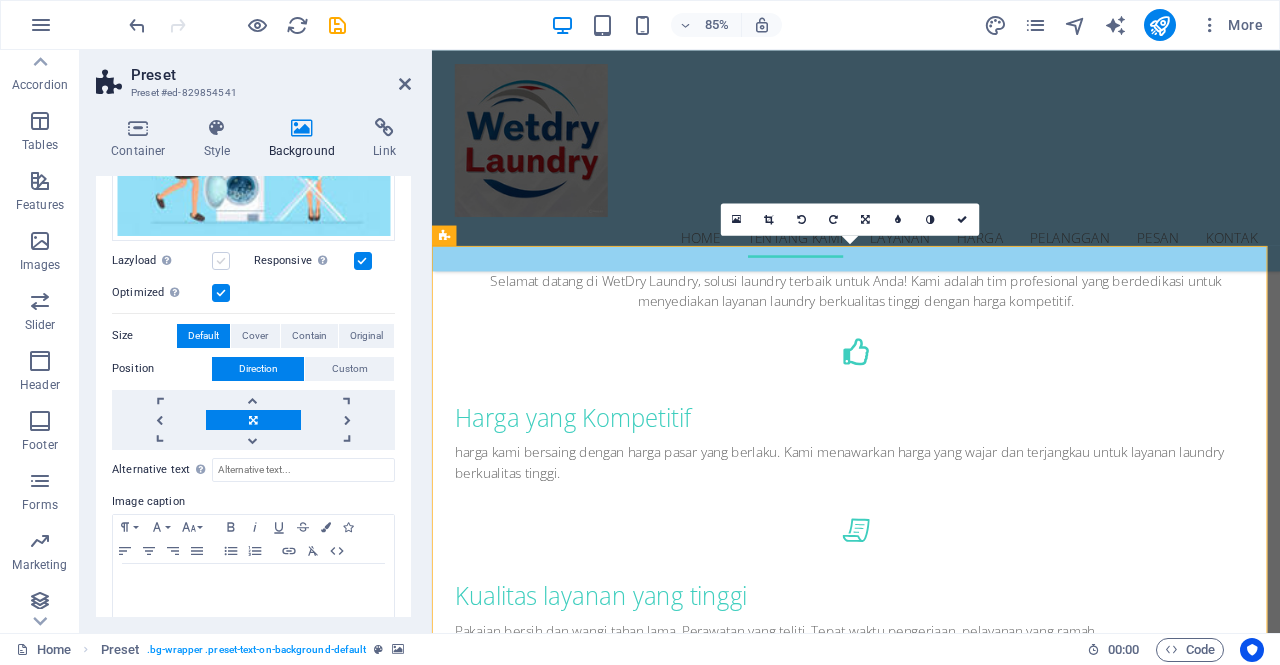 click at bounding box center (221, 261) 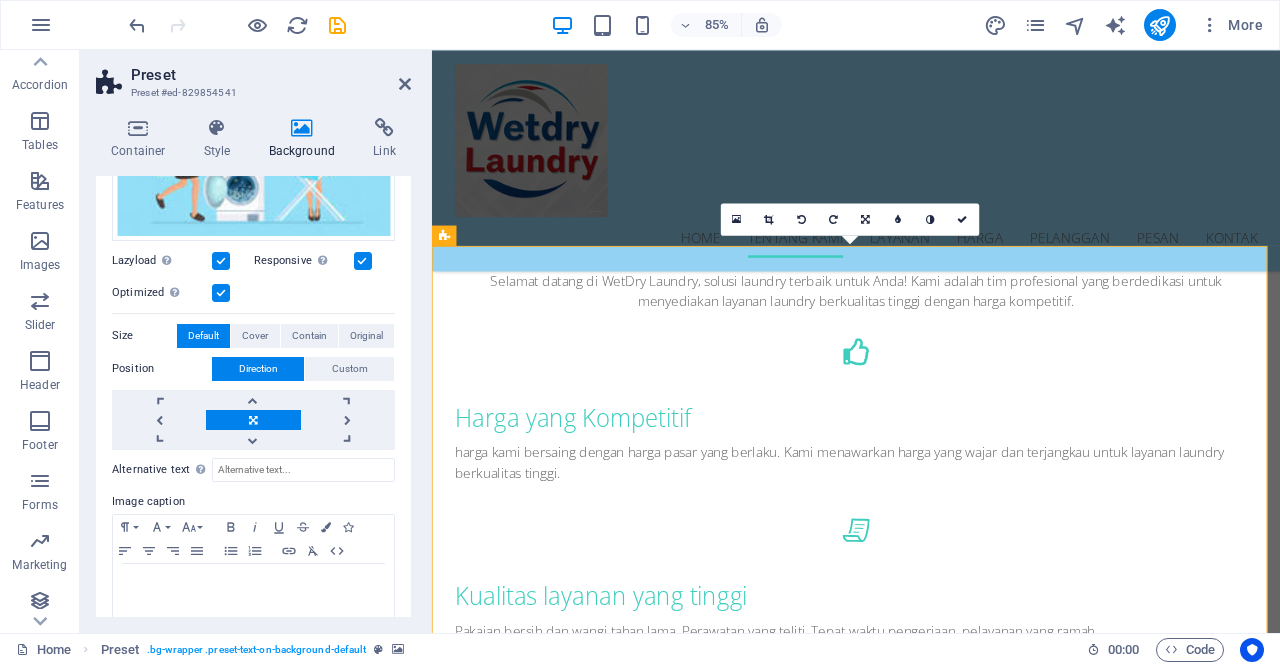 click at bounding box center (363, 261) 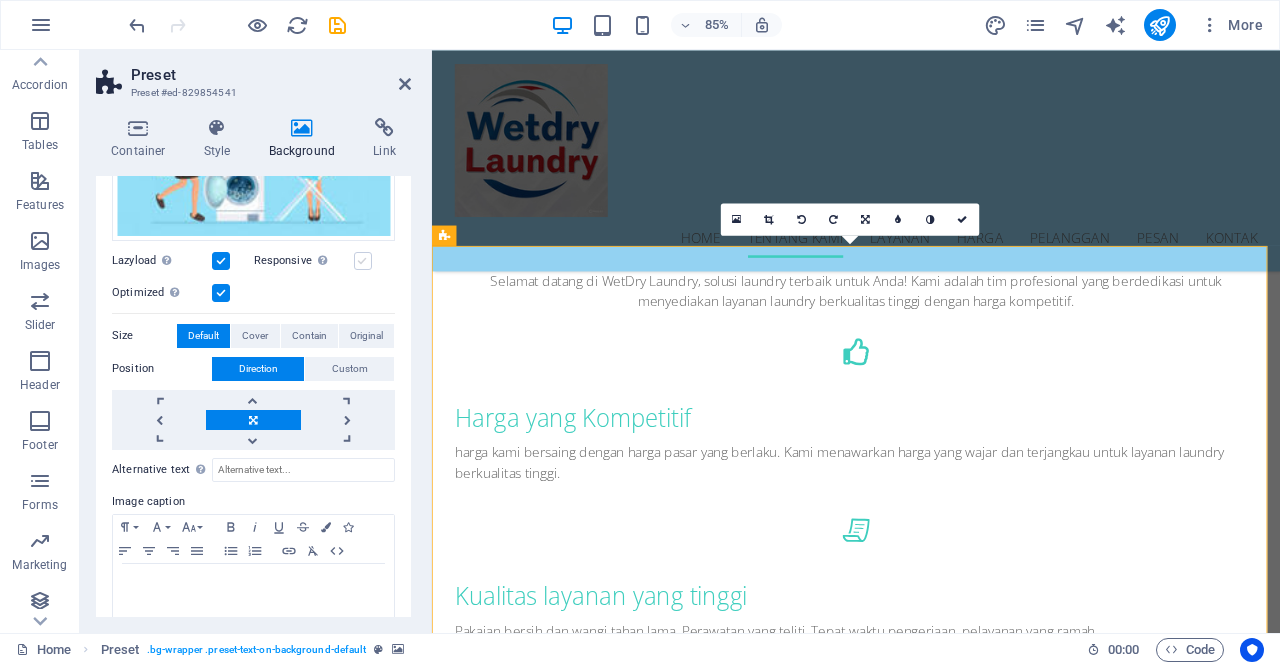 click at bounding box center [363, 261] 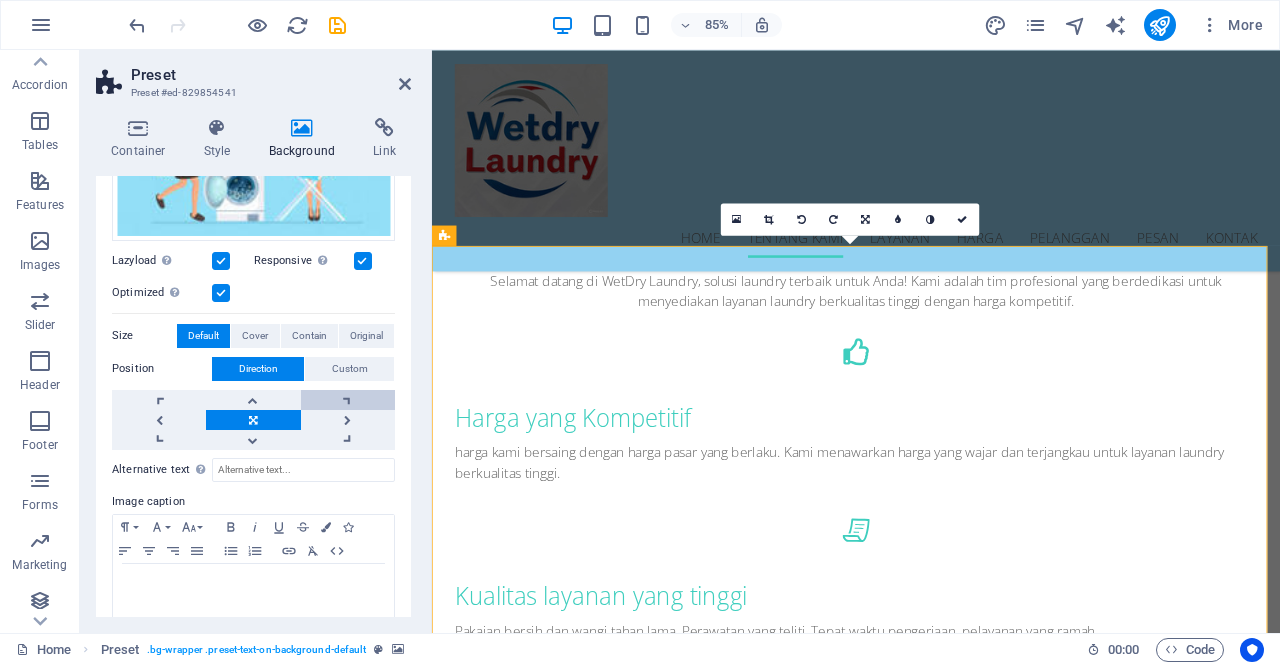 scroll, scrollTop: 298, scrollLeft: 0, axis: vertical 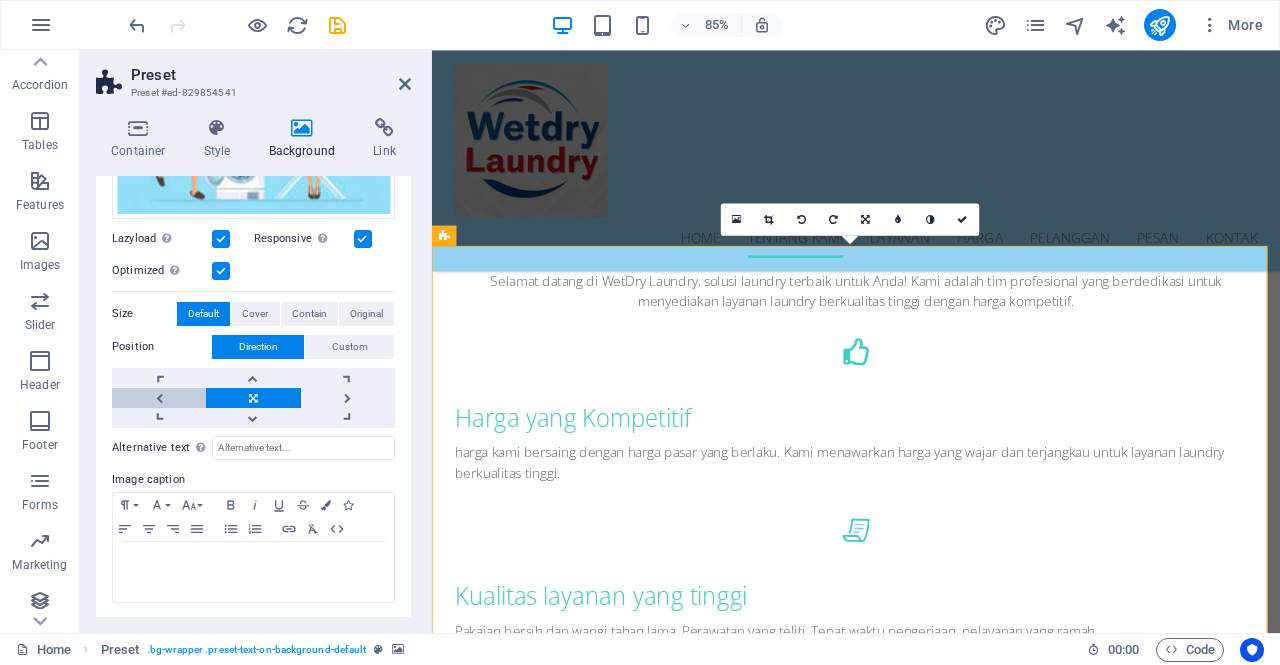 click at bounding box center (159, 398) 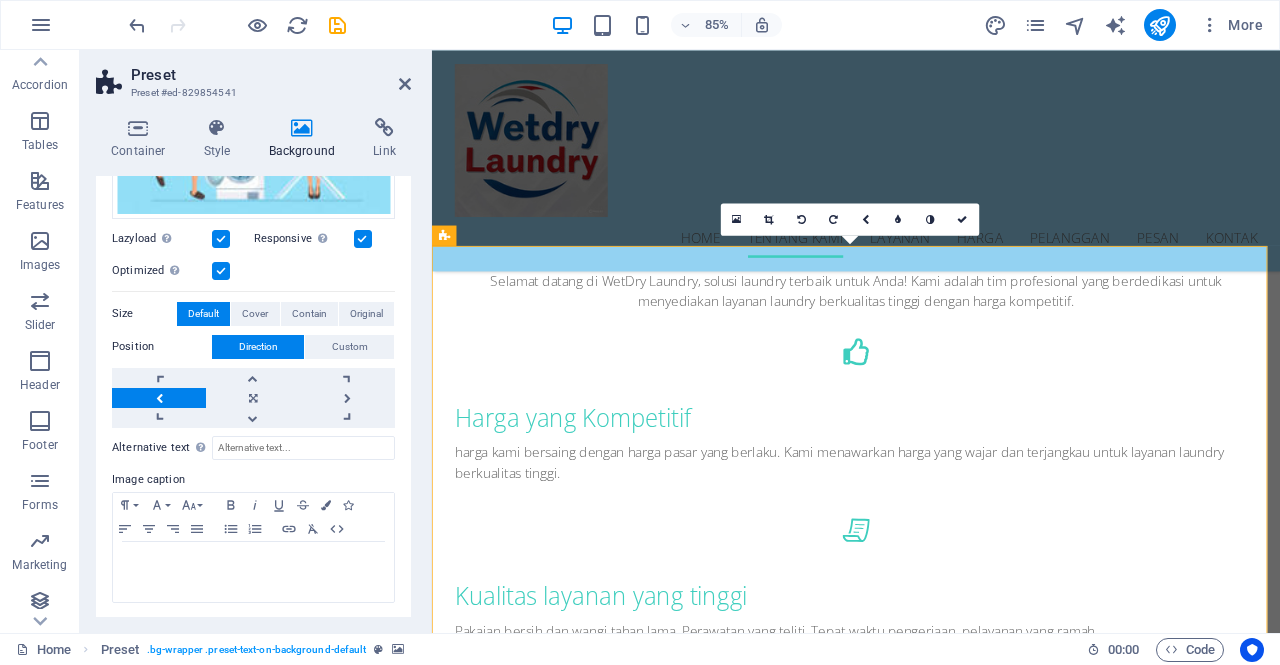 click at bounding box center (159, 398) 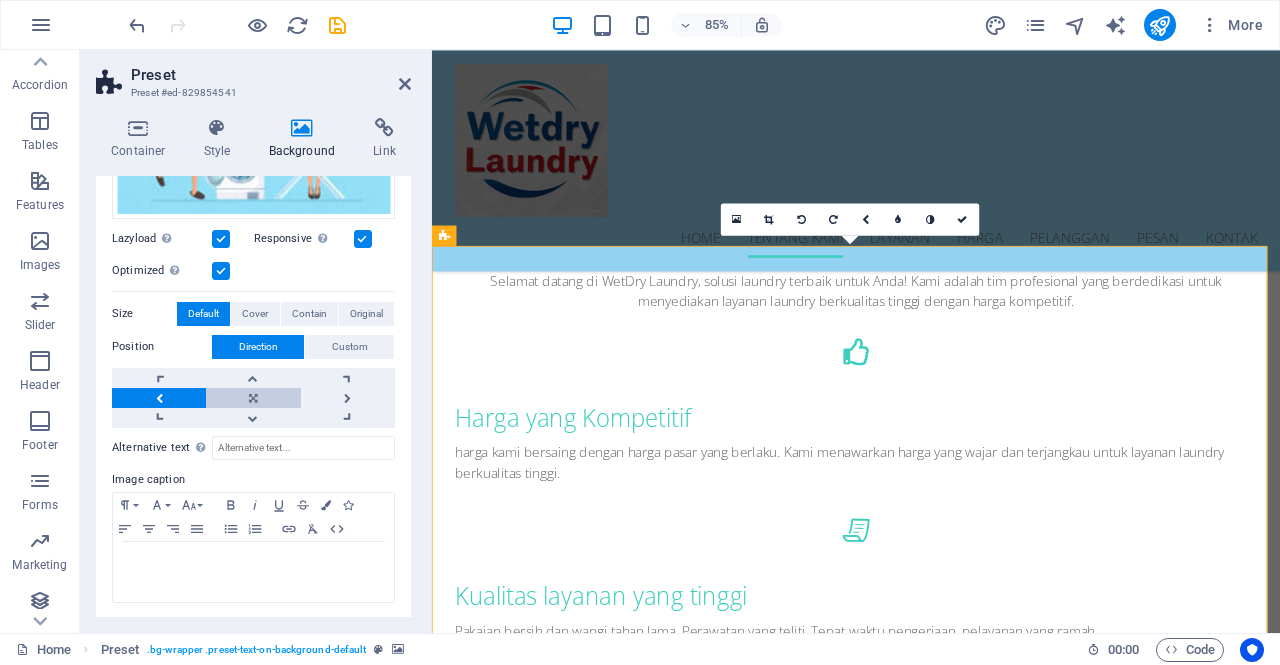 click at bounding box center (253, 398) 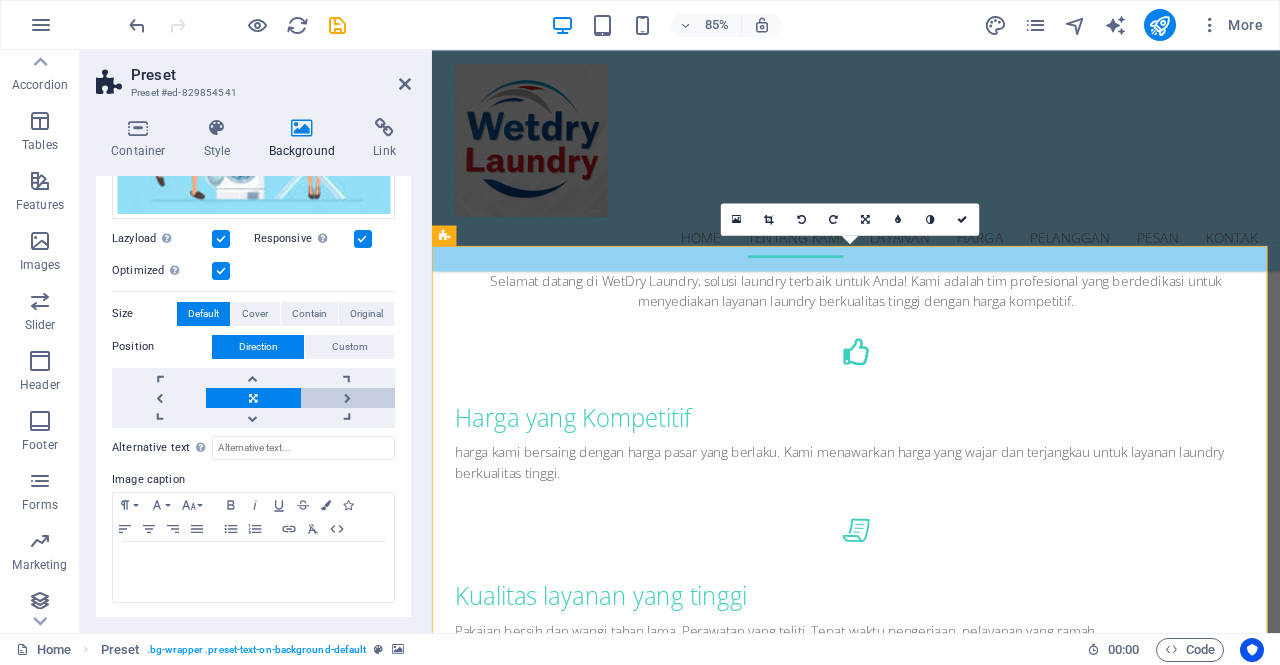 click at bounding box center (348, 398) 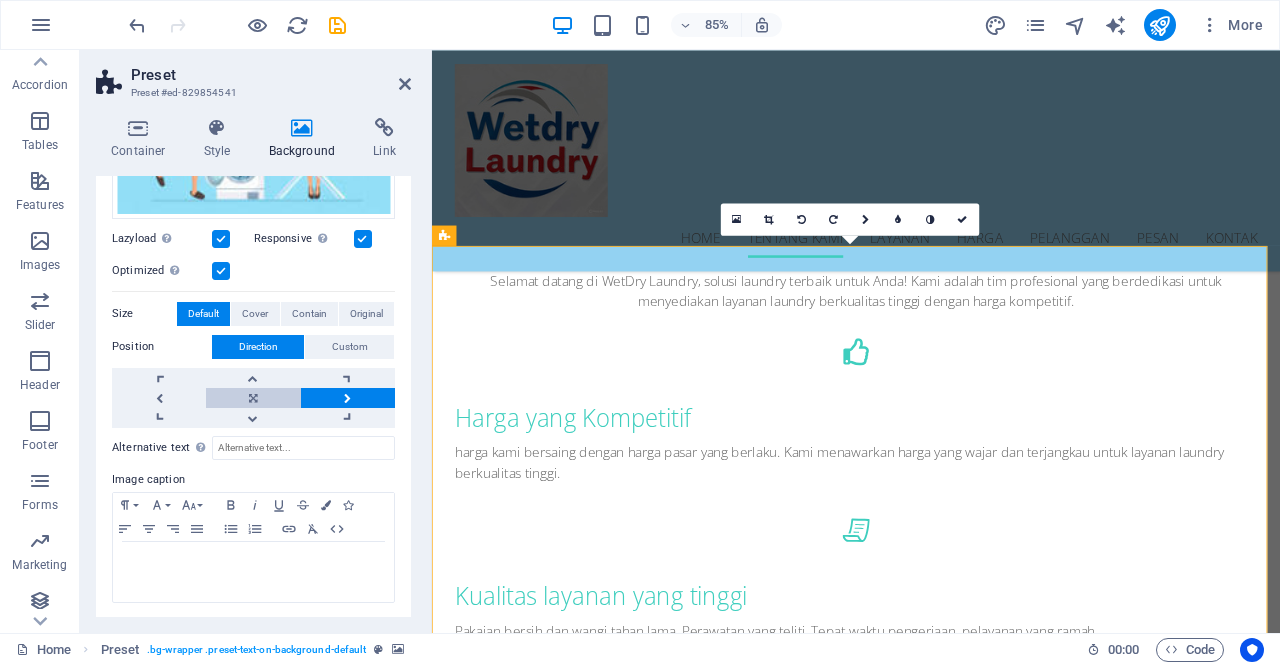 click at bounding box center (253, 398) 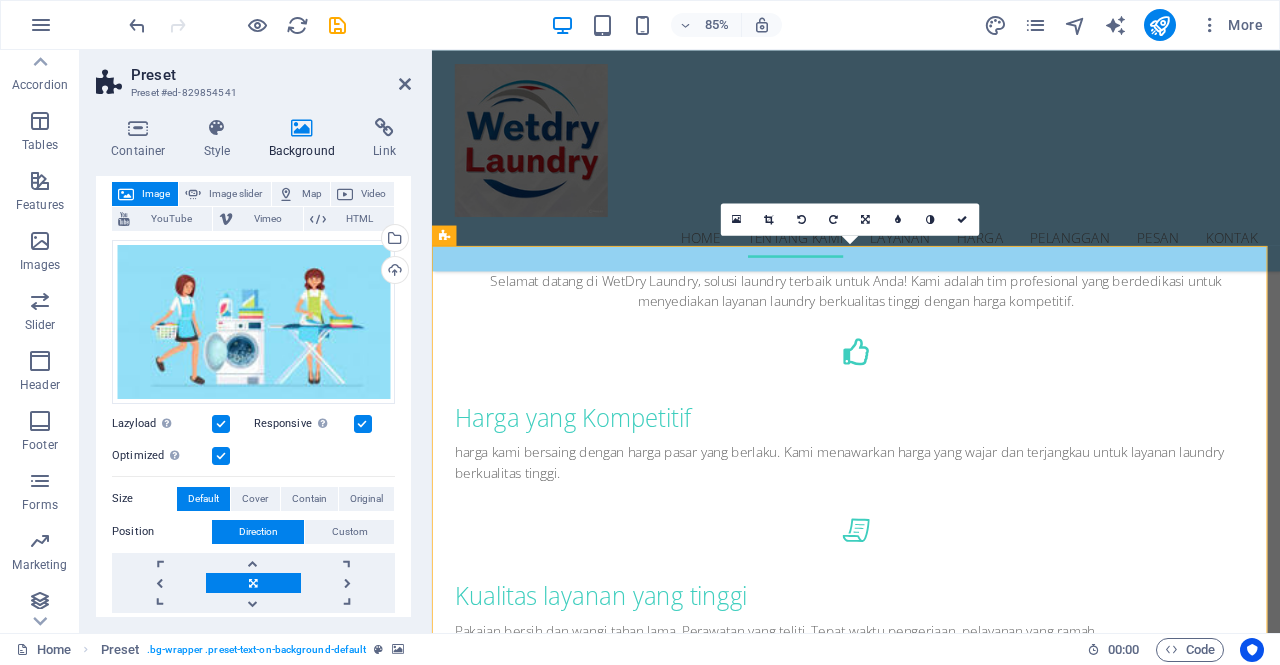 scroll, scrollTop: 112, scrollLeft: 0, axis: vertical 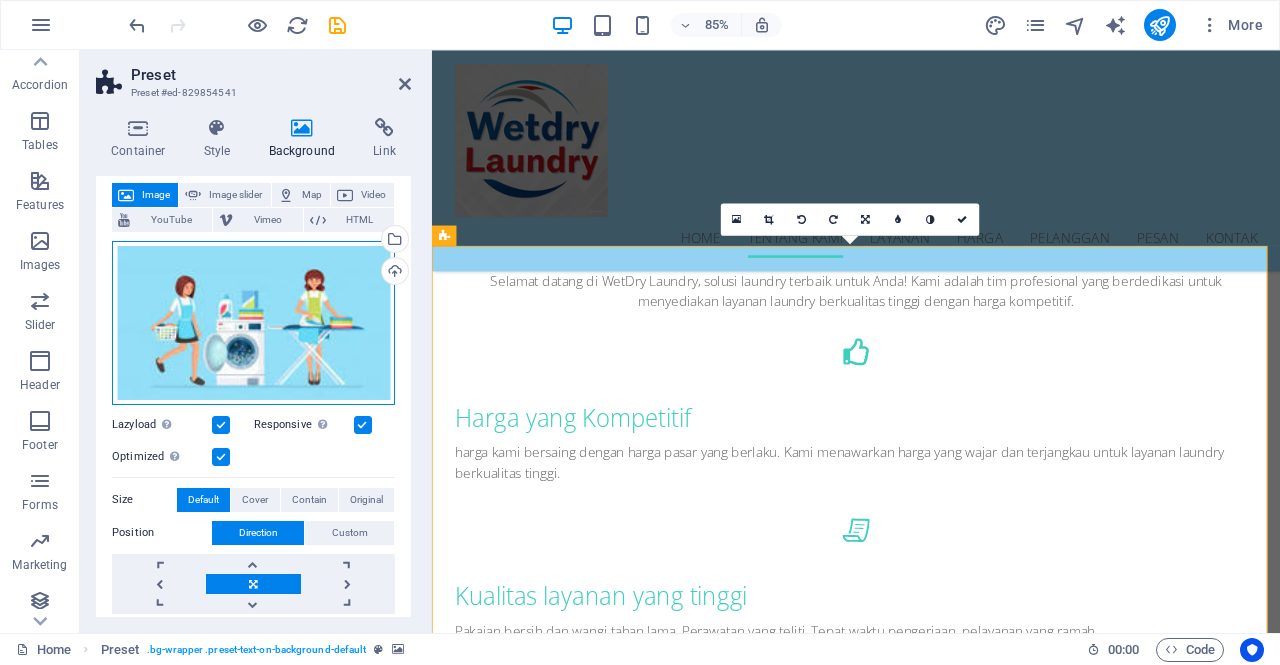 click on "Drag files here, click to choose files or select files from Files or our free stock photos & videos" at bounding box center (253, 323) 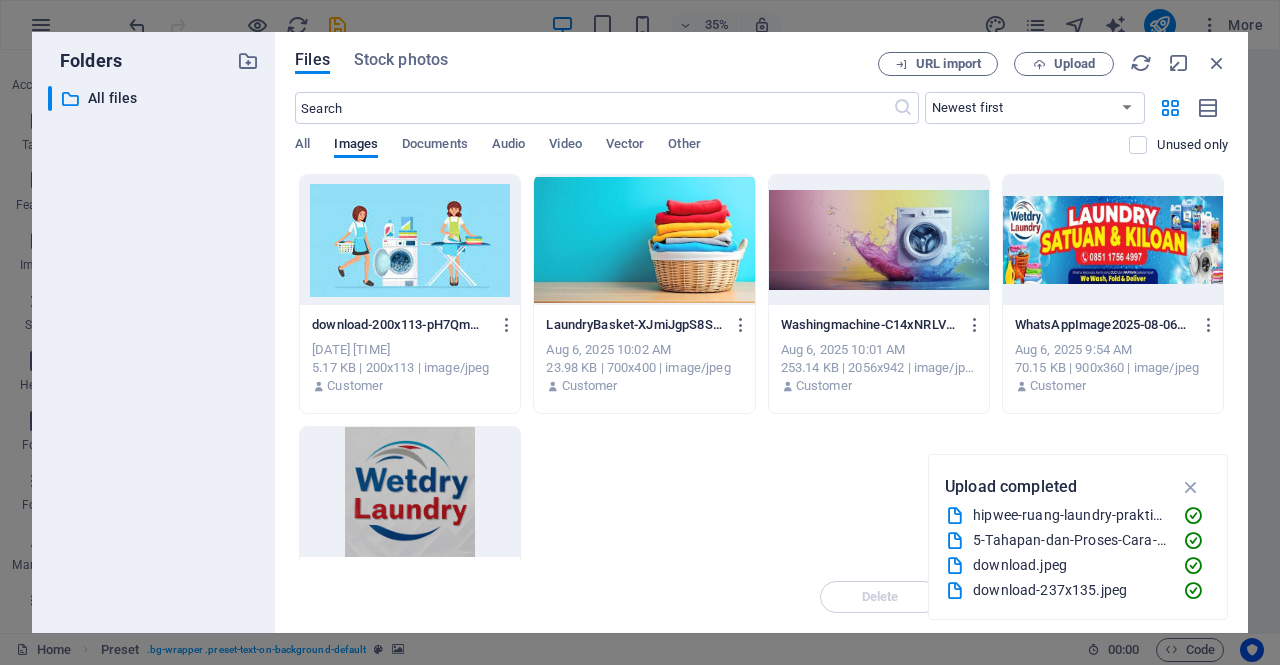click at bounding box center [410, 240] 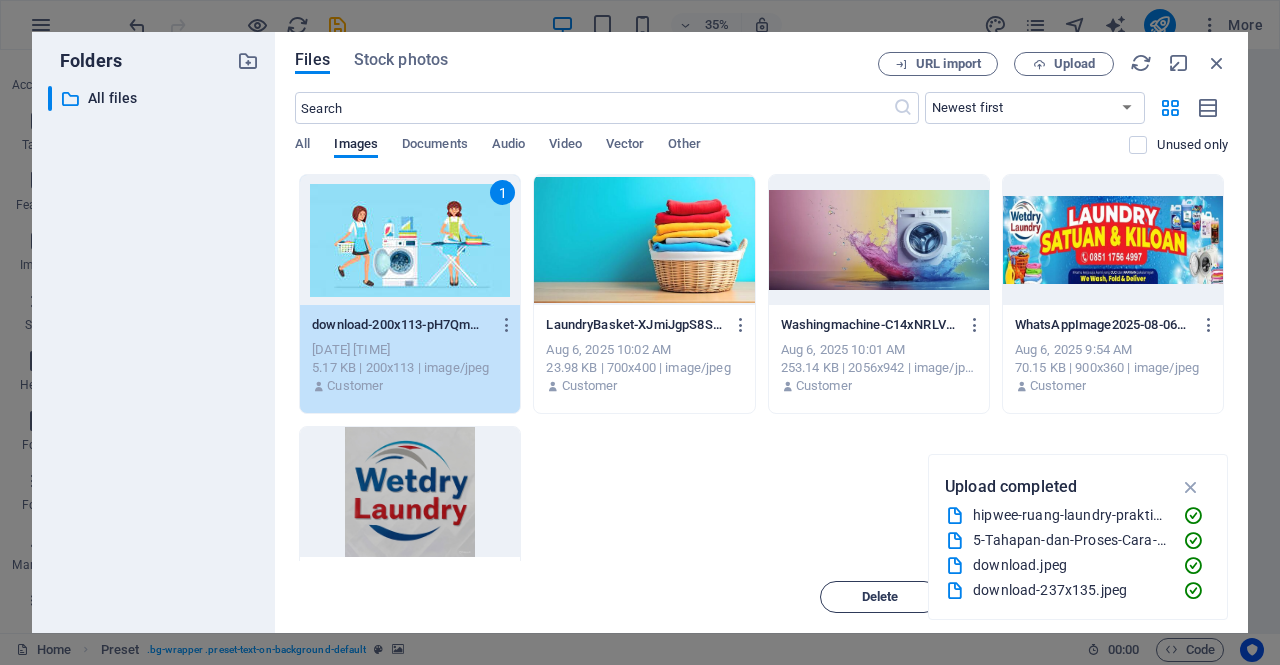 click on "Delete" at bounding box center [880, 597] 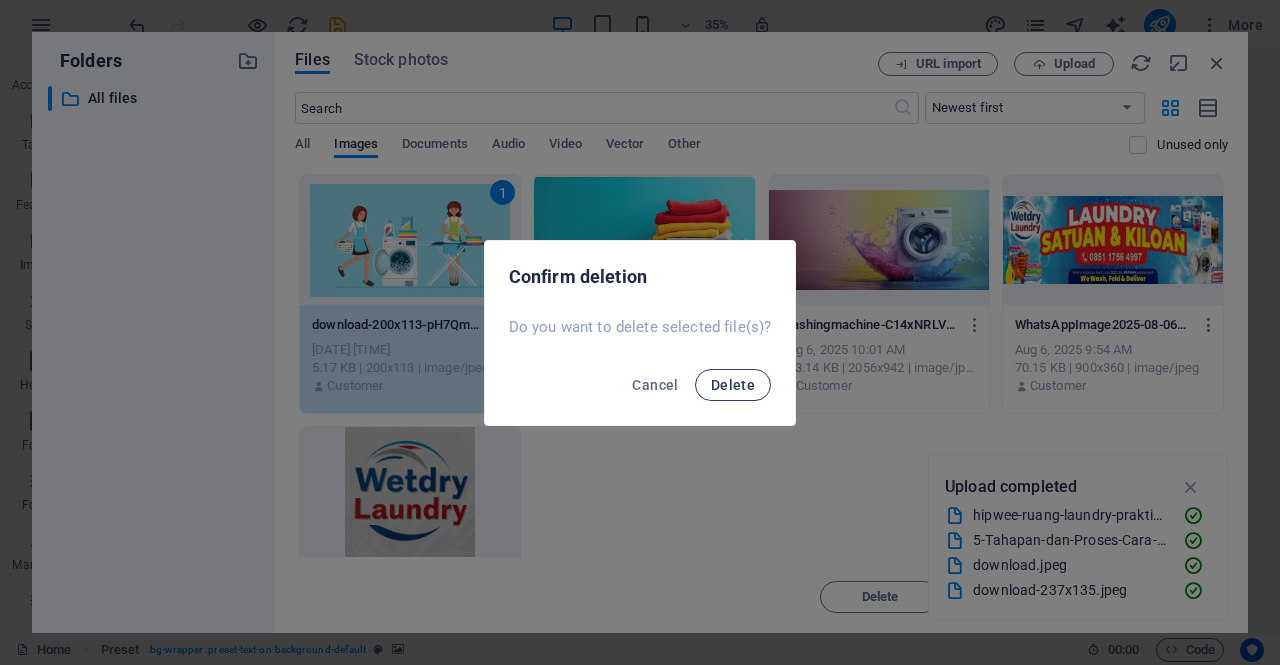 click on "Delete" at bounding box center (733, 385) 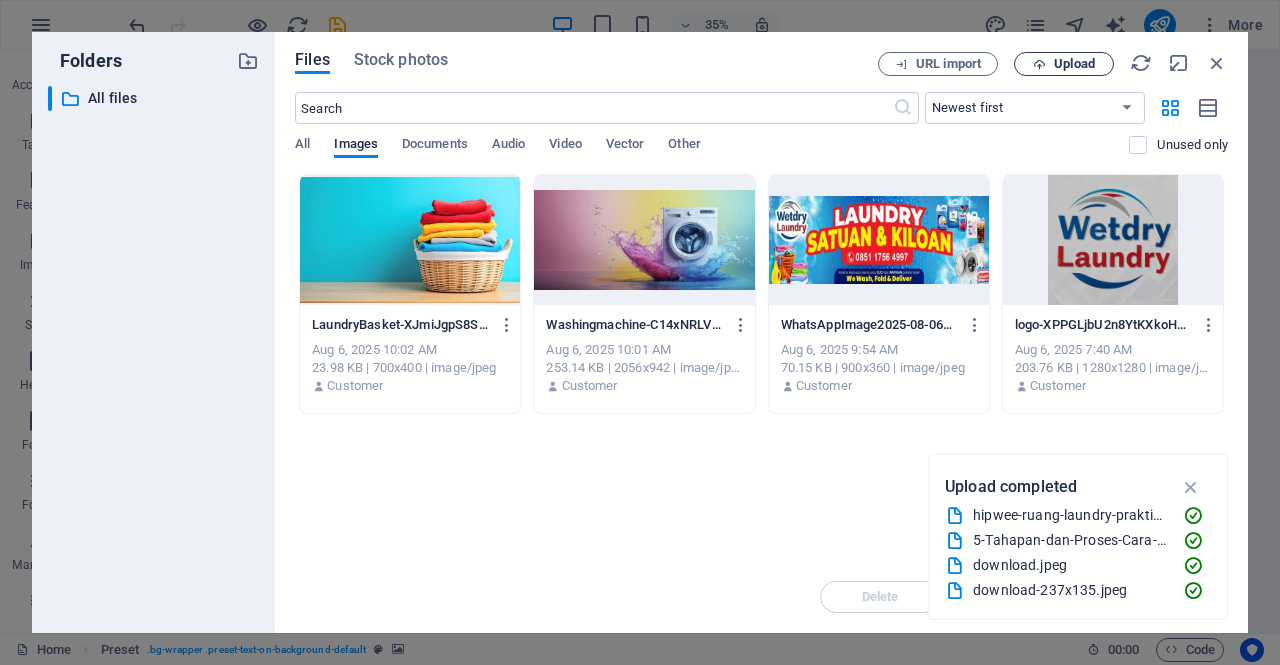 click on "Upload" at bounding box center (1074, 64) 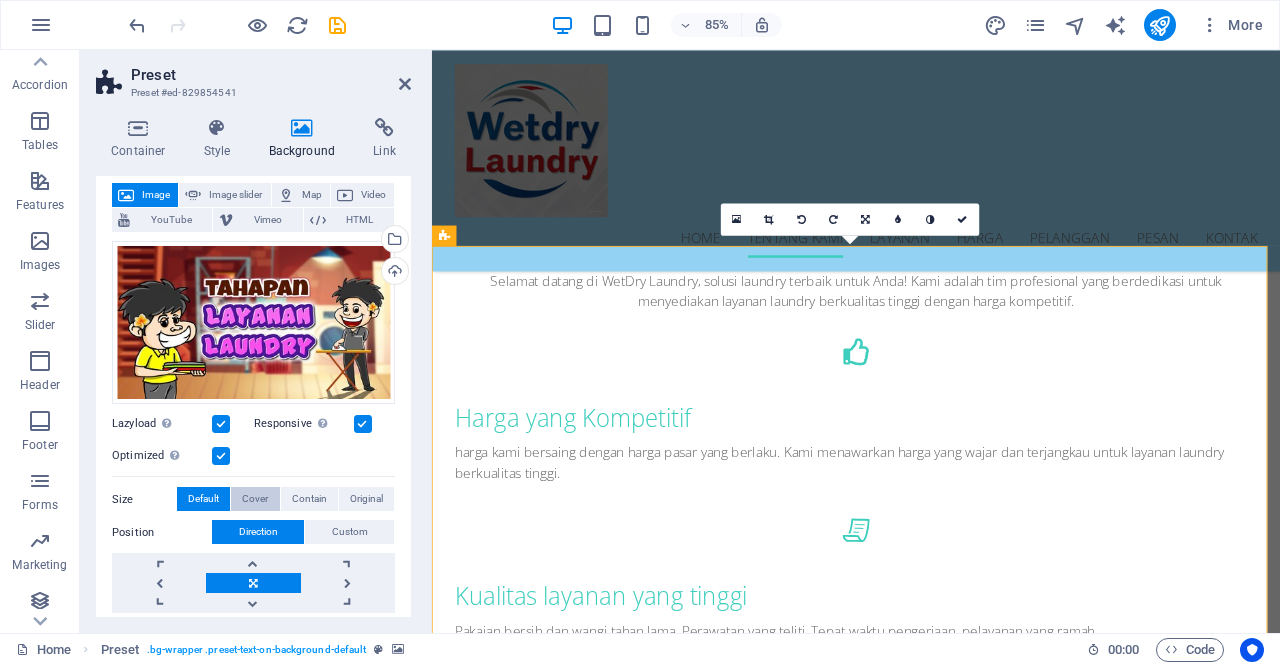 click on "Cover" at bounding box center [255, 499] 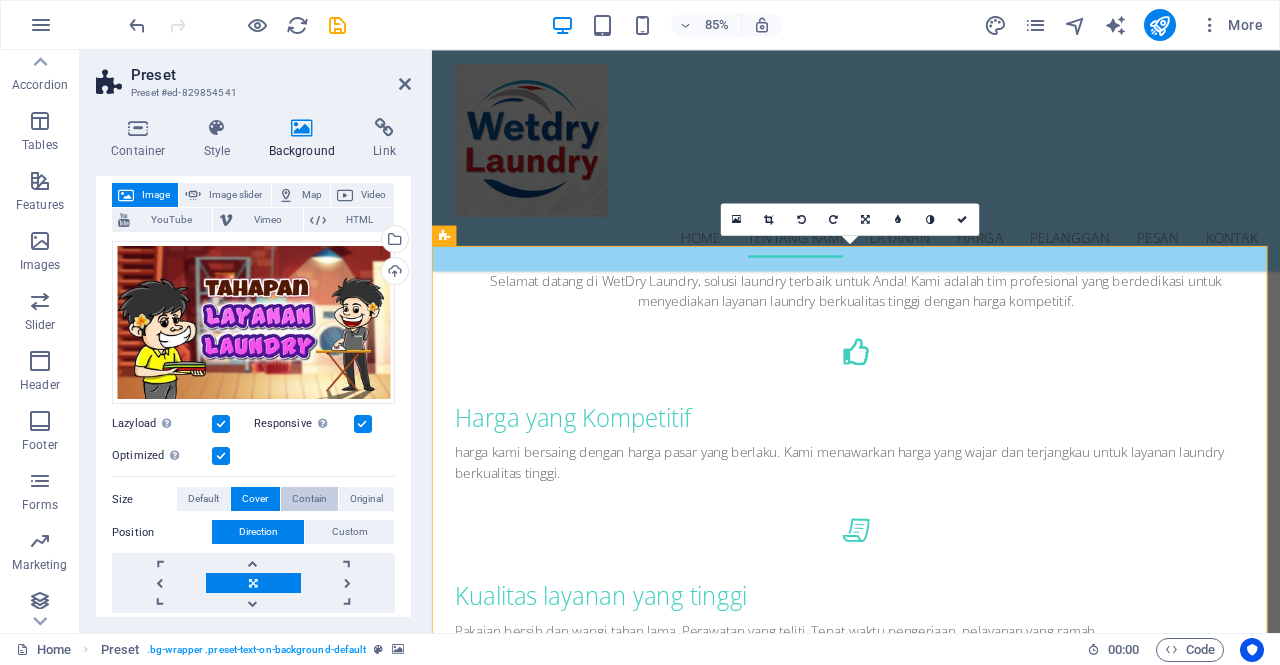 click on "Contain" at bounding box center (309, 499) 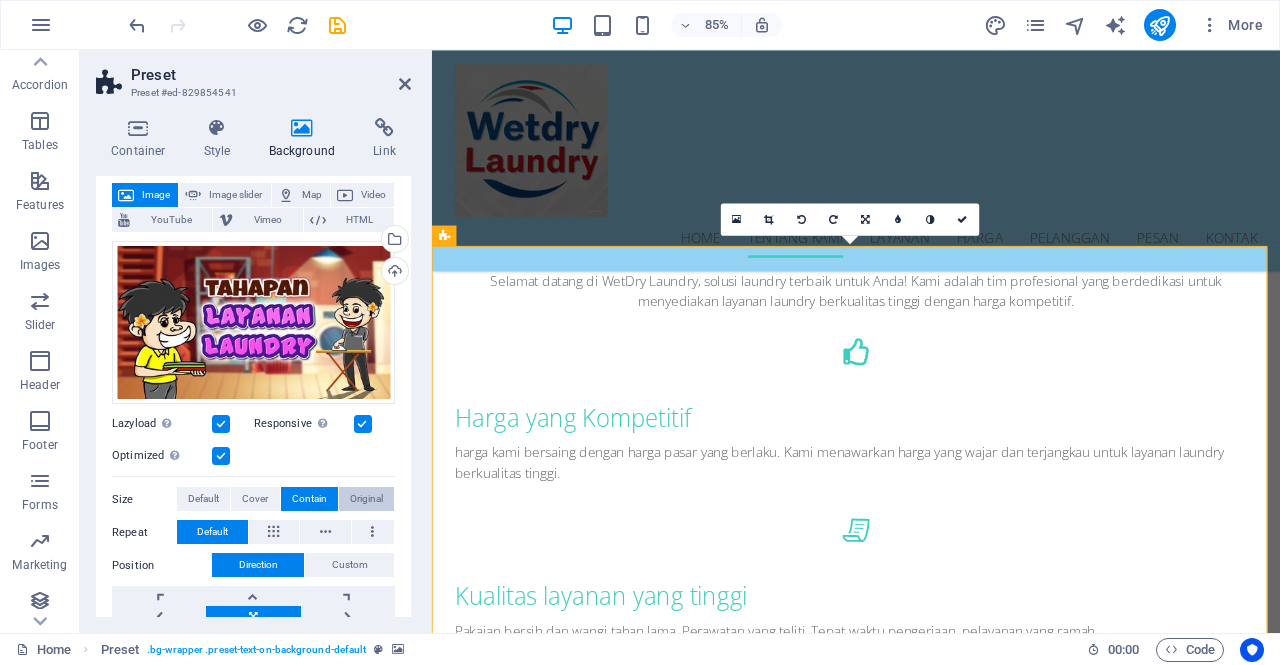 click on "Original" at bounding box center (366, 499) 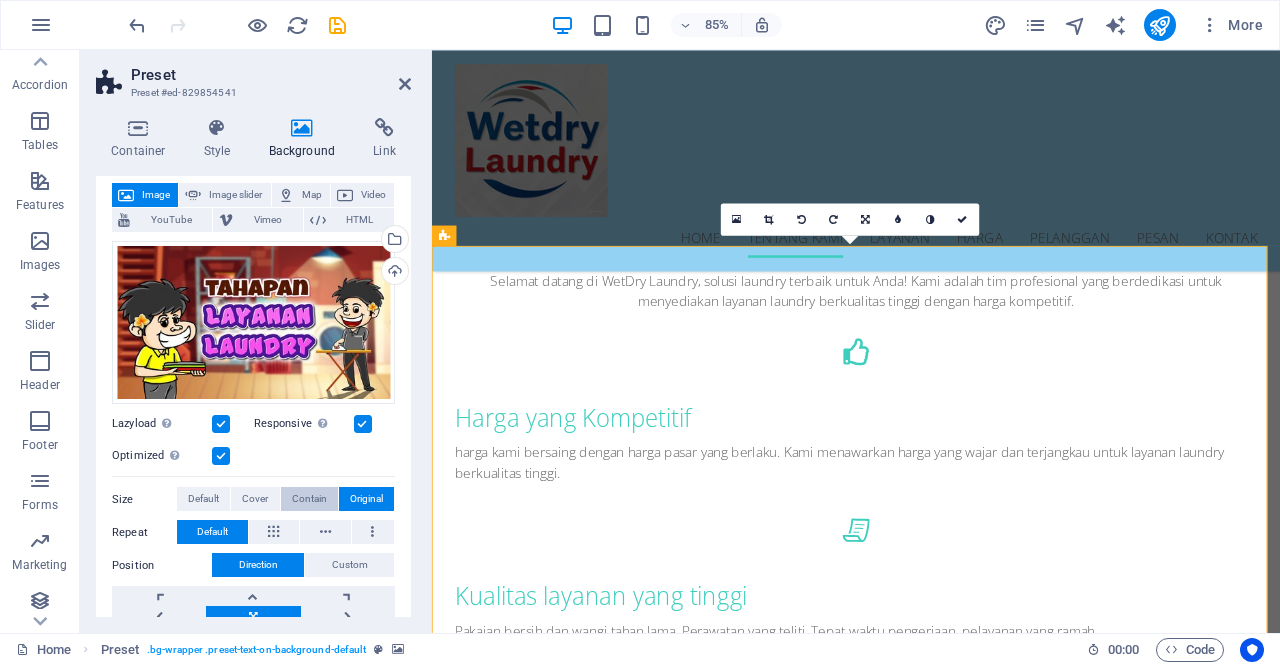 click on "Contain" at bounding box center (309, 499) 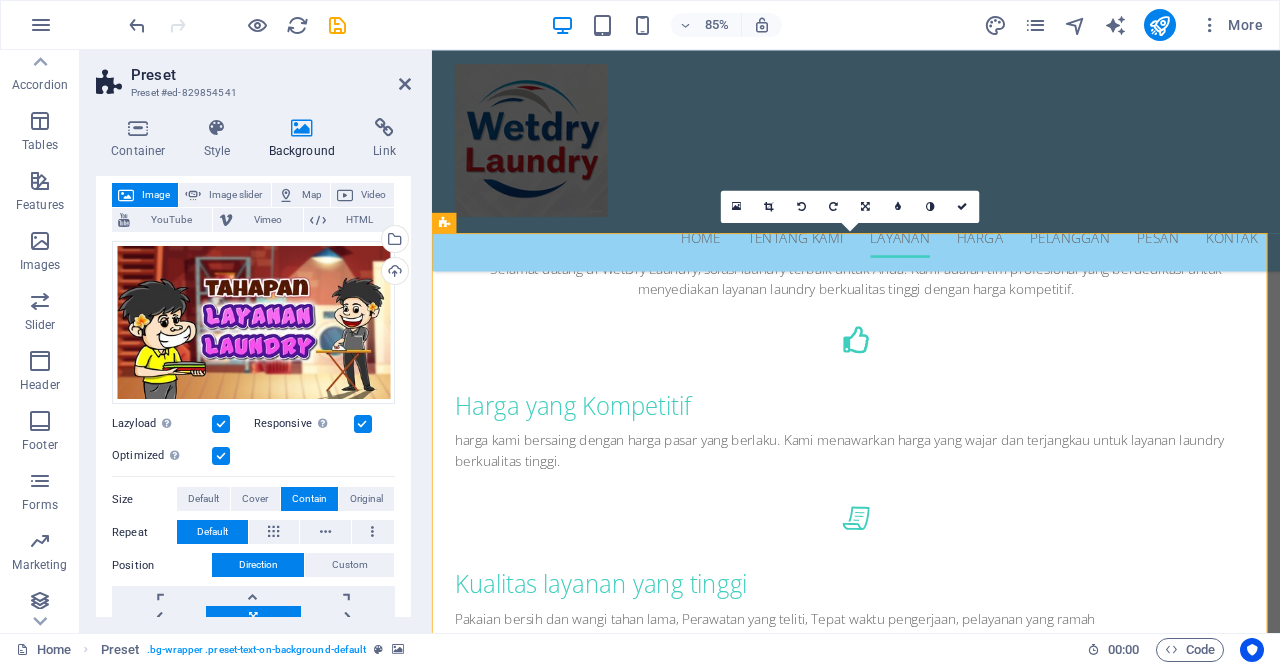 scroll, scrollTop: 1069, scrollLeft: 0, axis: vertical 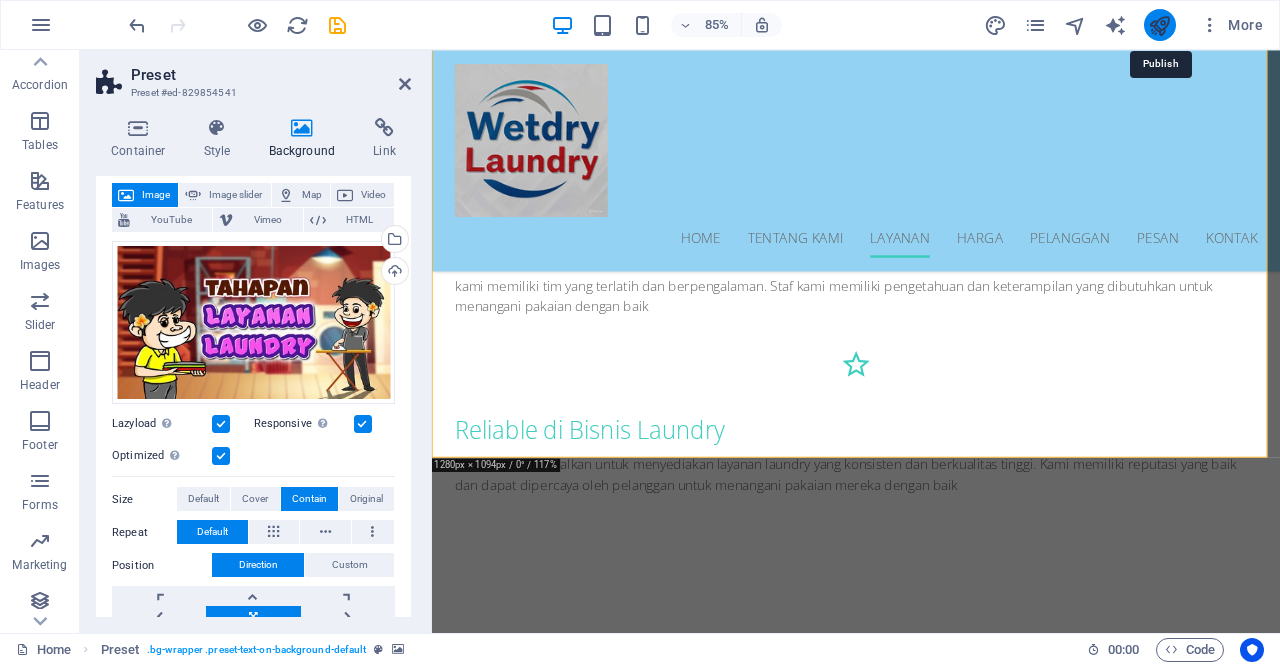 click at bounding box center [1159, 25] 